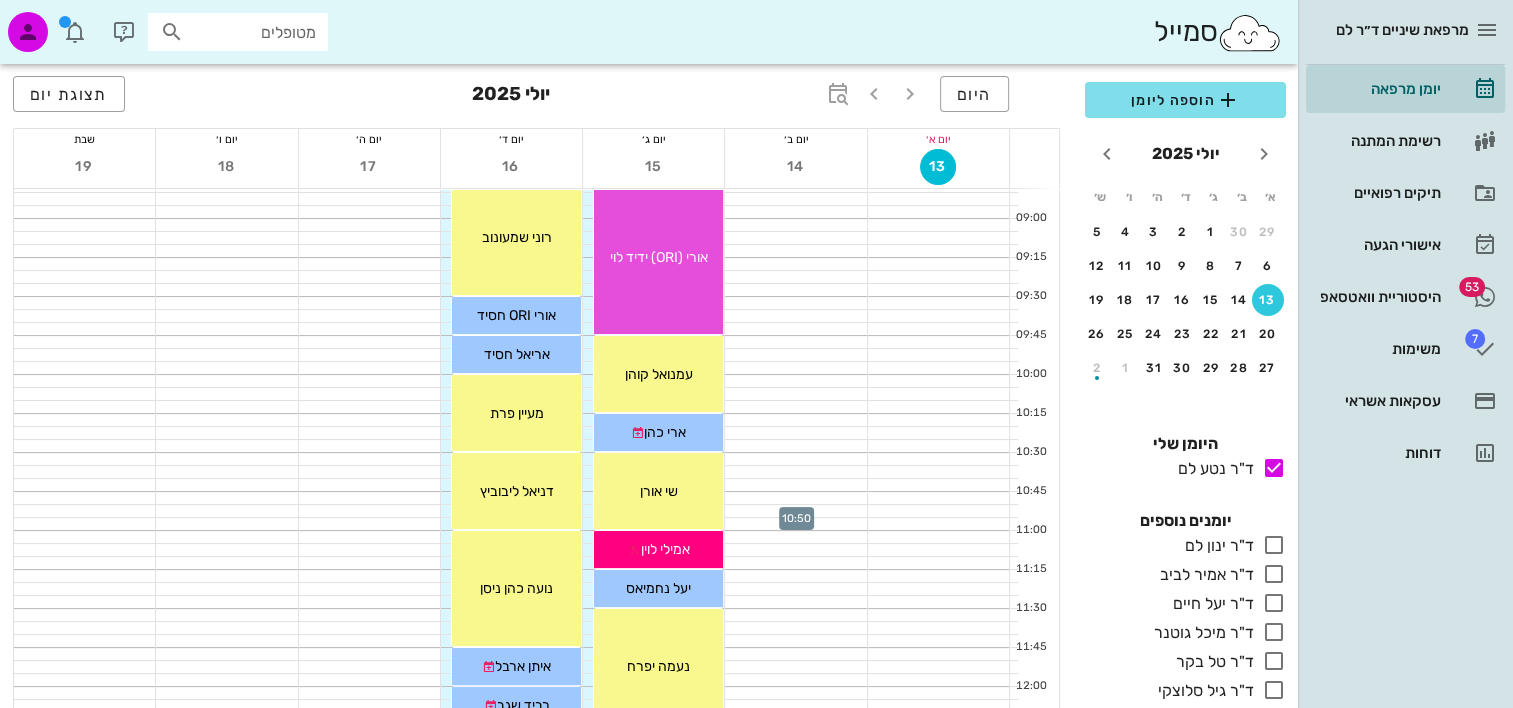 scroll, scrollTop: 0, scrollLeft: 0, axis: both 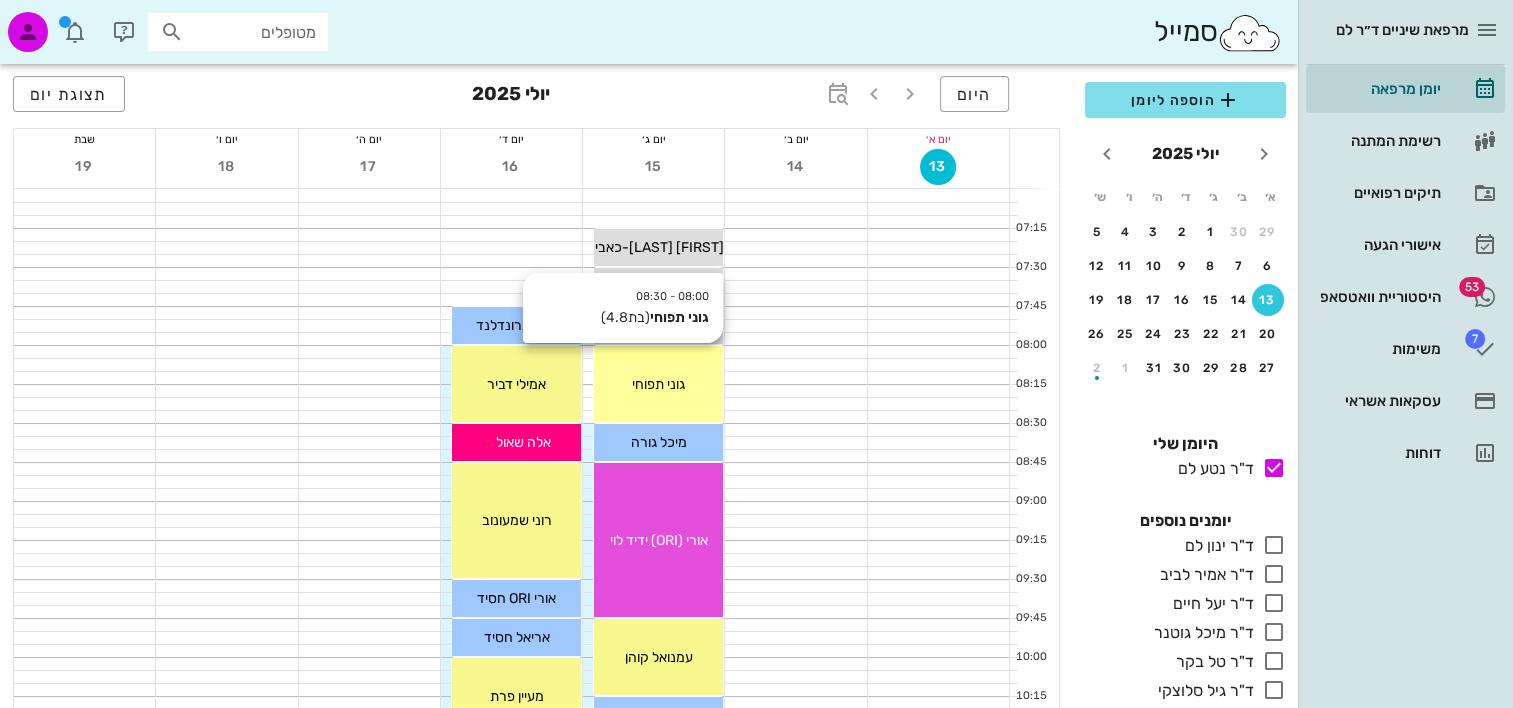click on "08:00
- 08:30
[FIRST]
[LAST]
(בת
4.8 )
[FIRST] [LAST]" at bounding box center [658, 384] 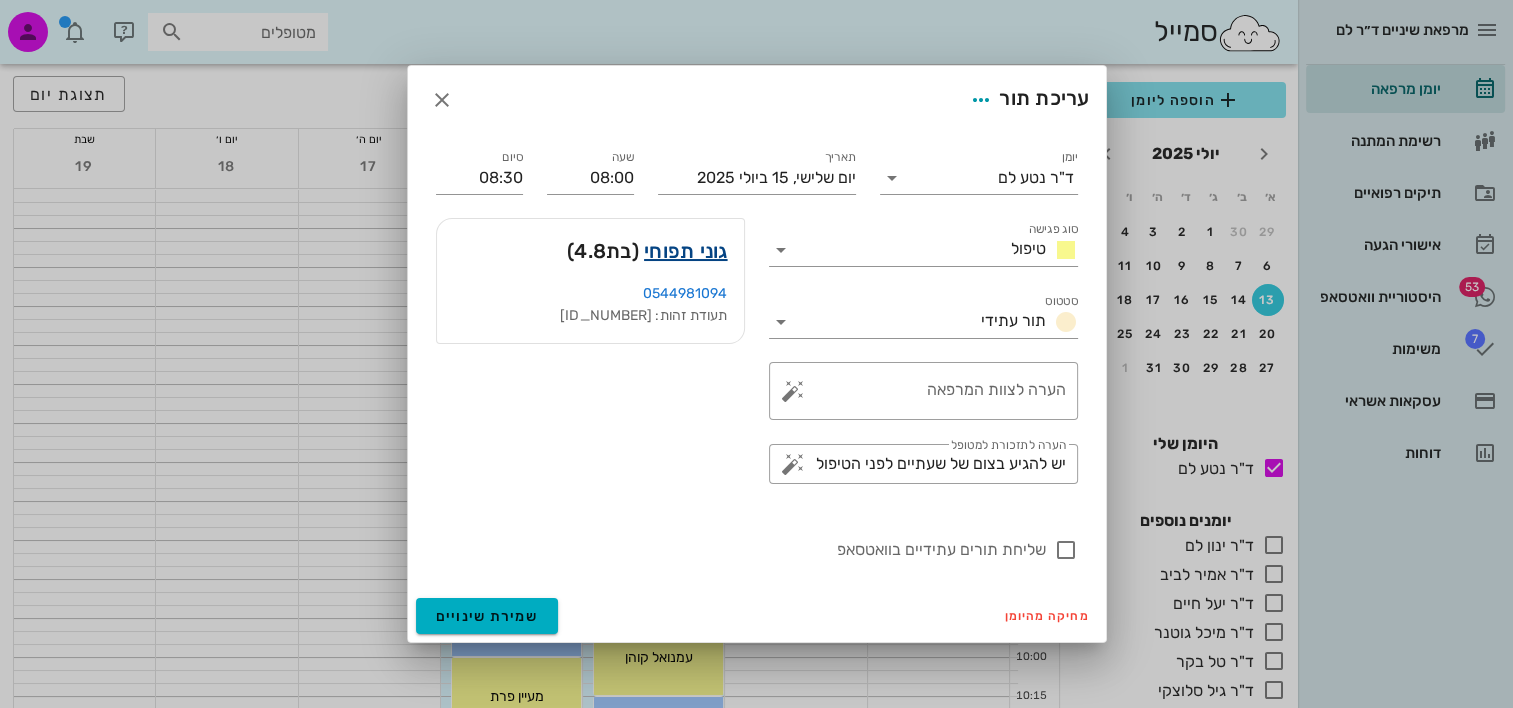 drag, startPoint x: 685, startPoint y: 242, endPoint x: 668, endPoint y: 255, distance: 21.400934 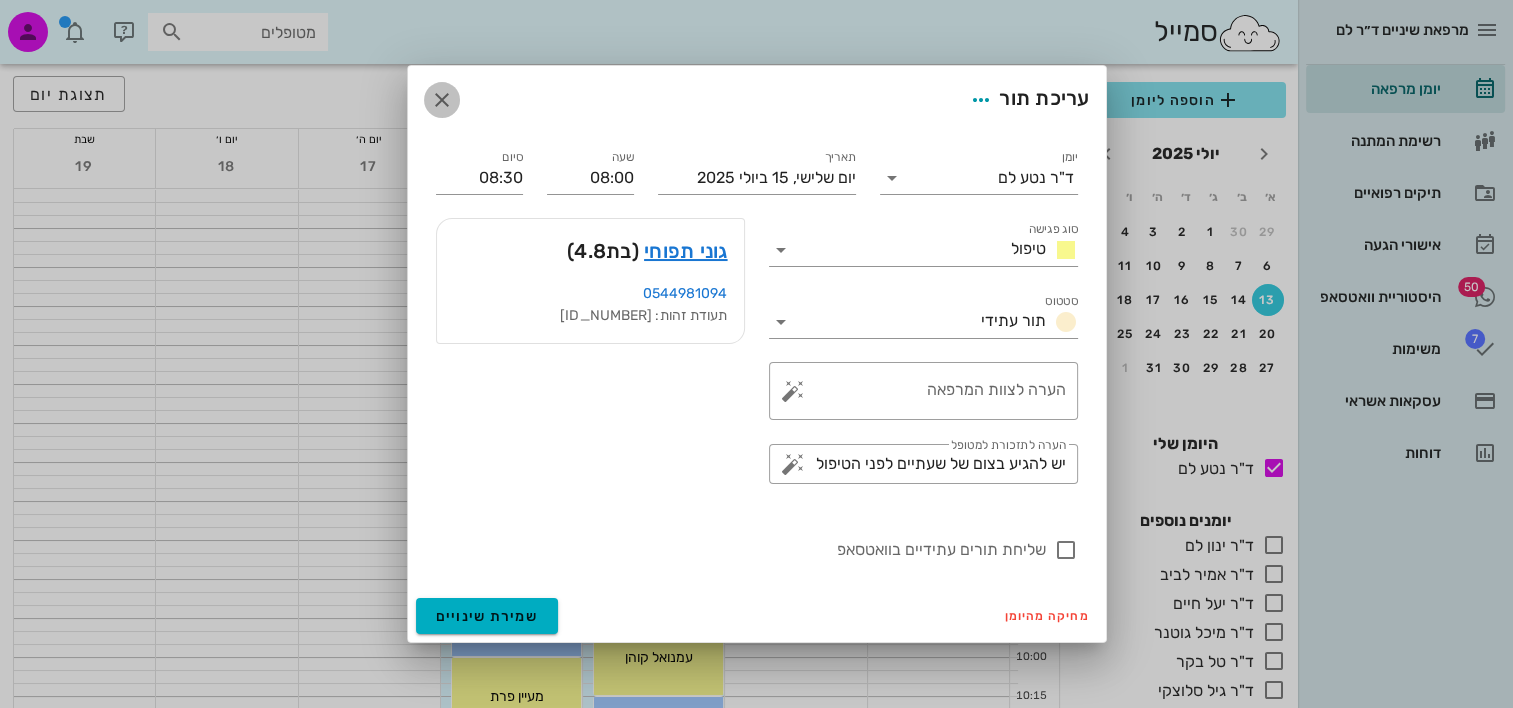 click at bounding box center (442, 100) 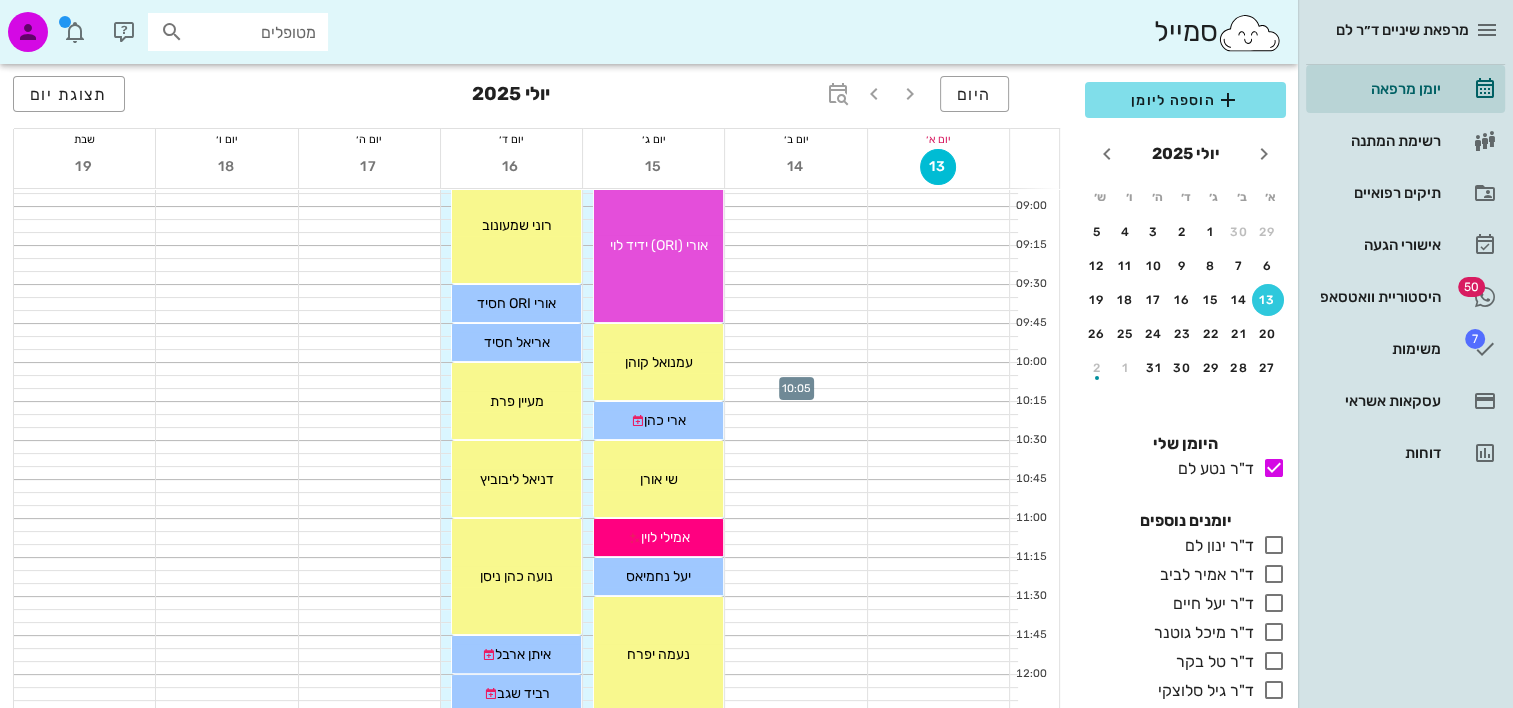 scroll, scrollTop: 300, scrollLeft: 0, axis: vertical 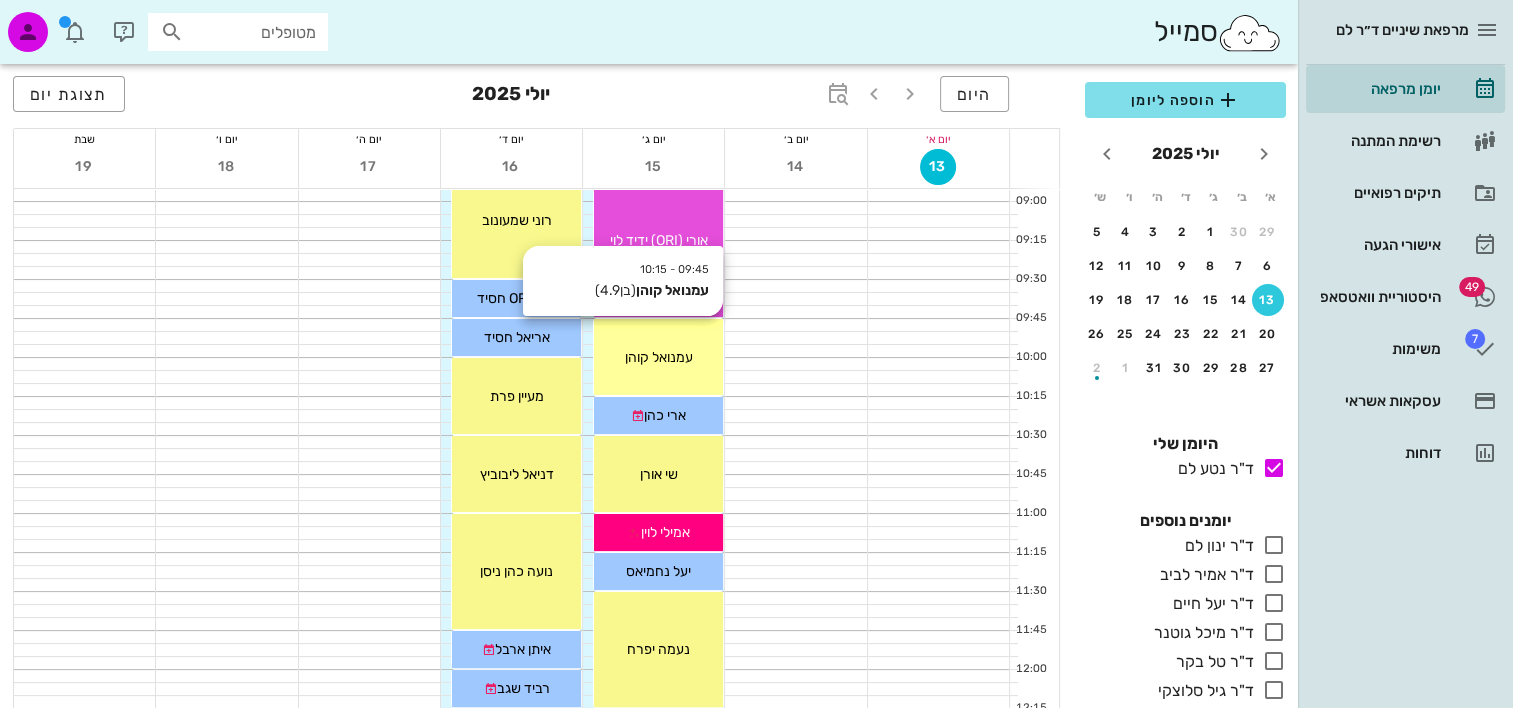 click on "עמנואל קוהן" at bounding box center [659, 357] 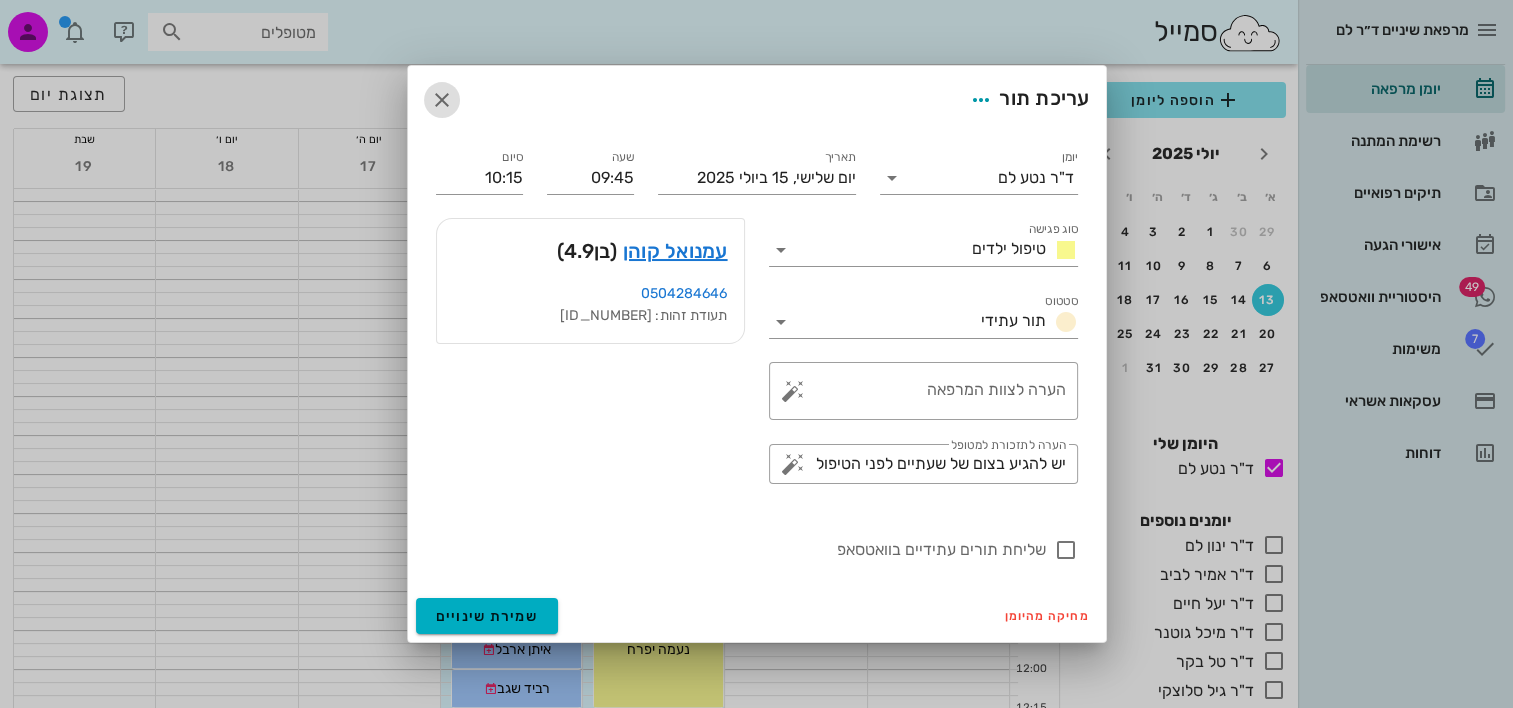 click at bounding box center [442, 100] 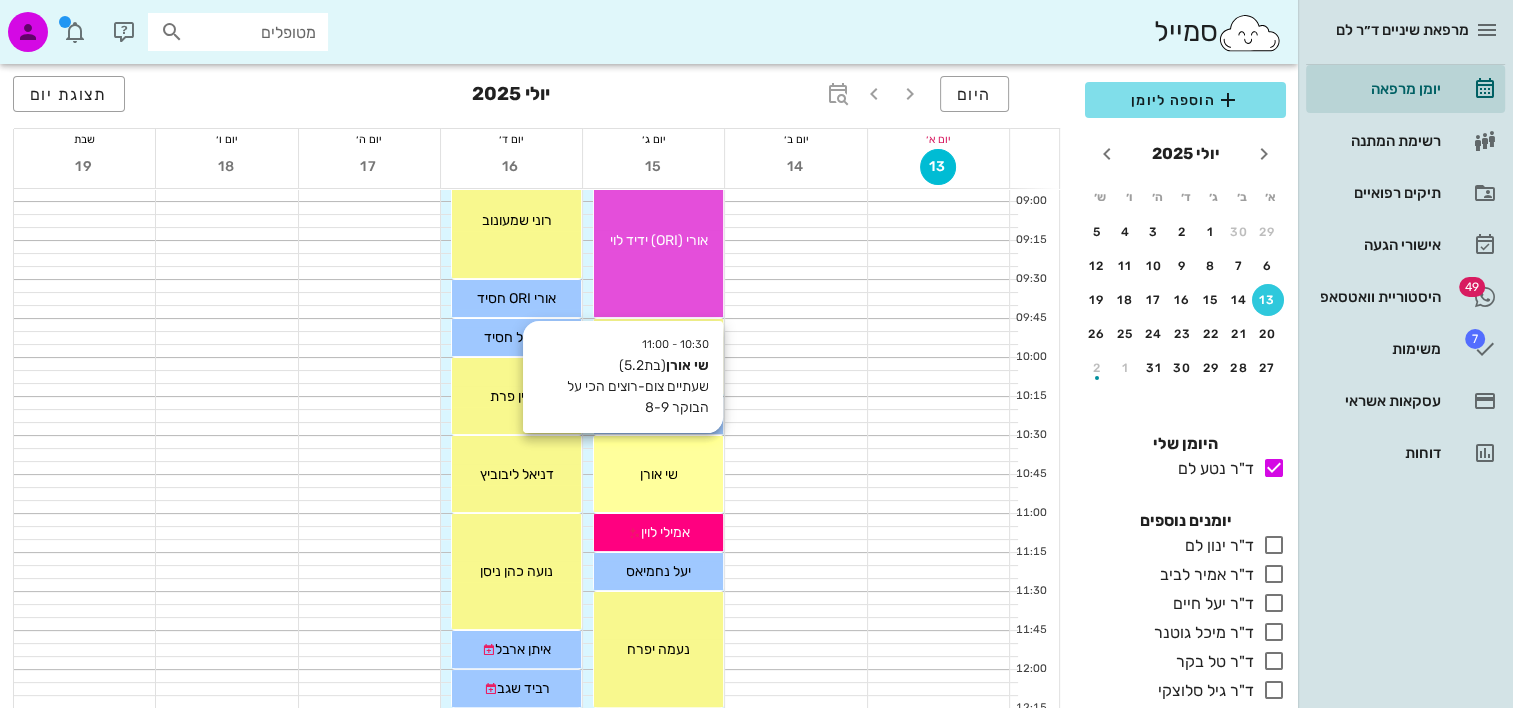 click on "שי אורן" at bounding box center [659, 474] 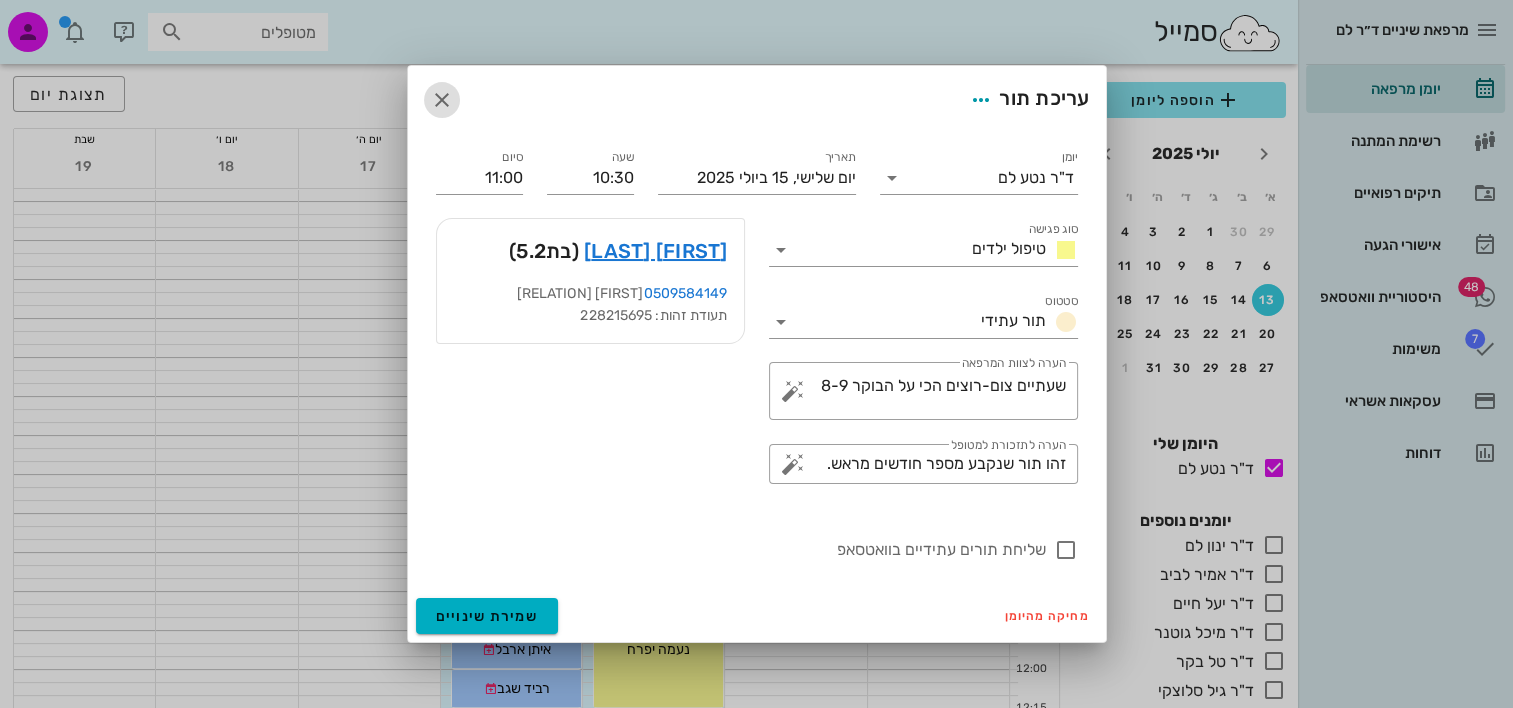click at bounding box center (442, 100) 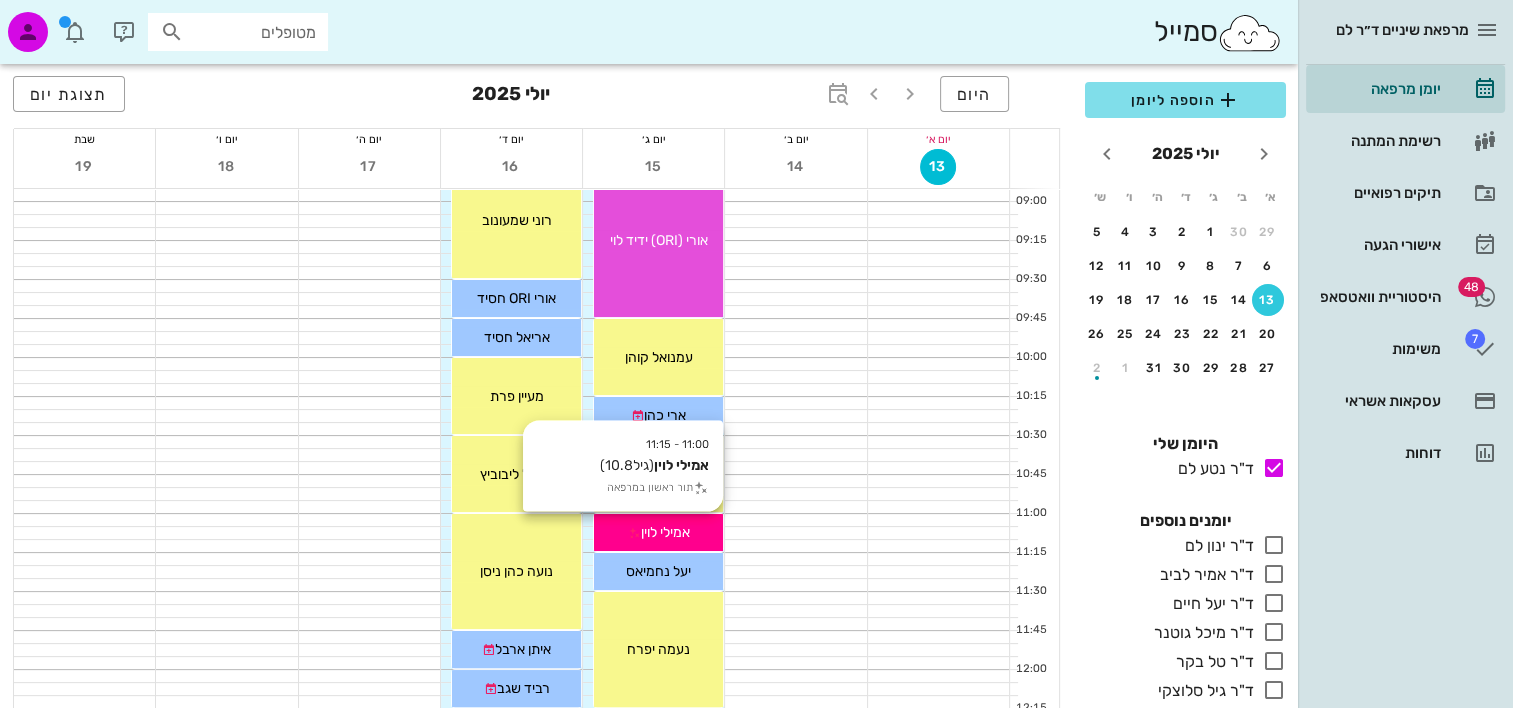 click on "11:00
- 11:15
אמילי
לוין
(גיל
10.8 )
תור ראשון במרפאה
אמילי לוין" at bounding box center (658, 532) 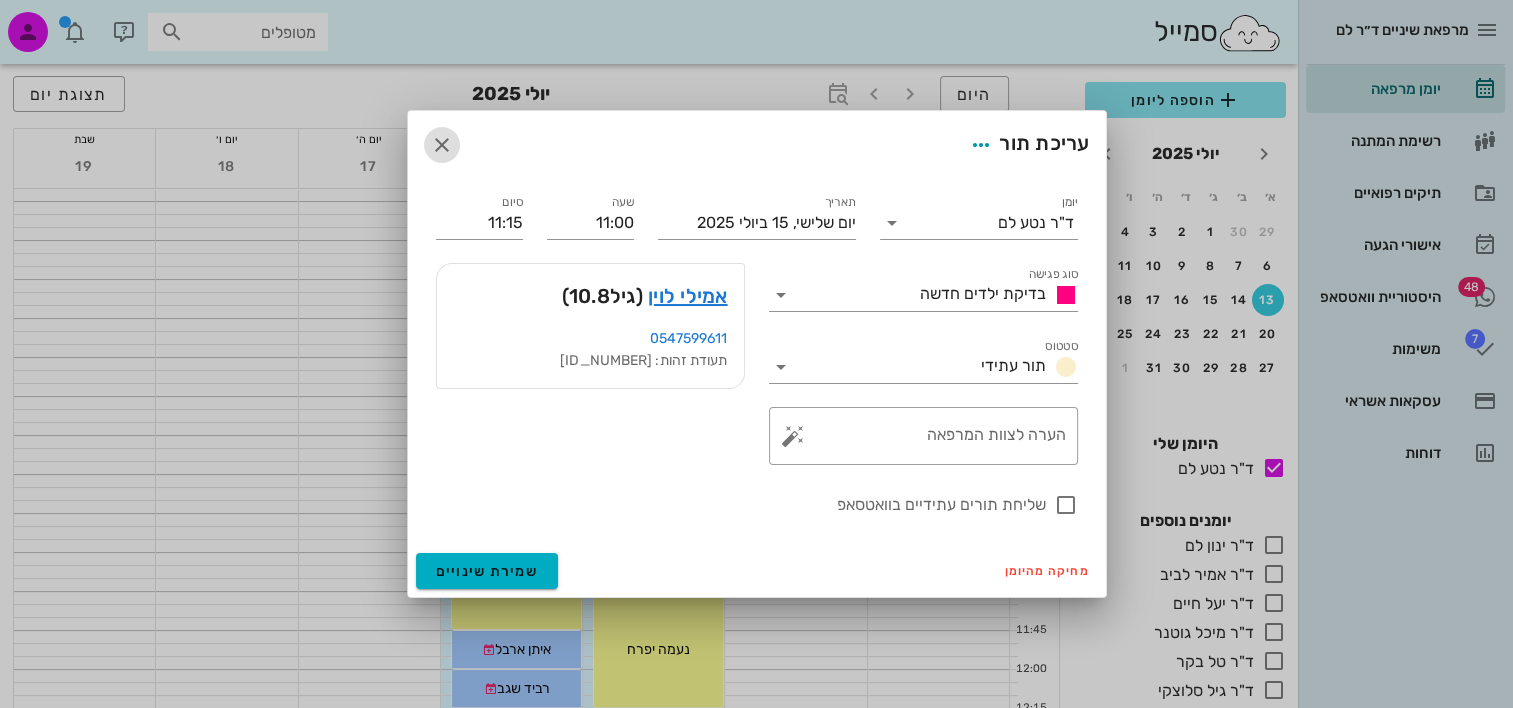 click at bounding box center [442, 145] 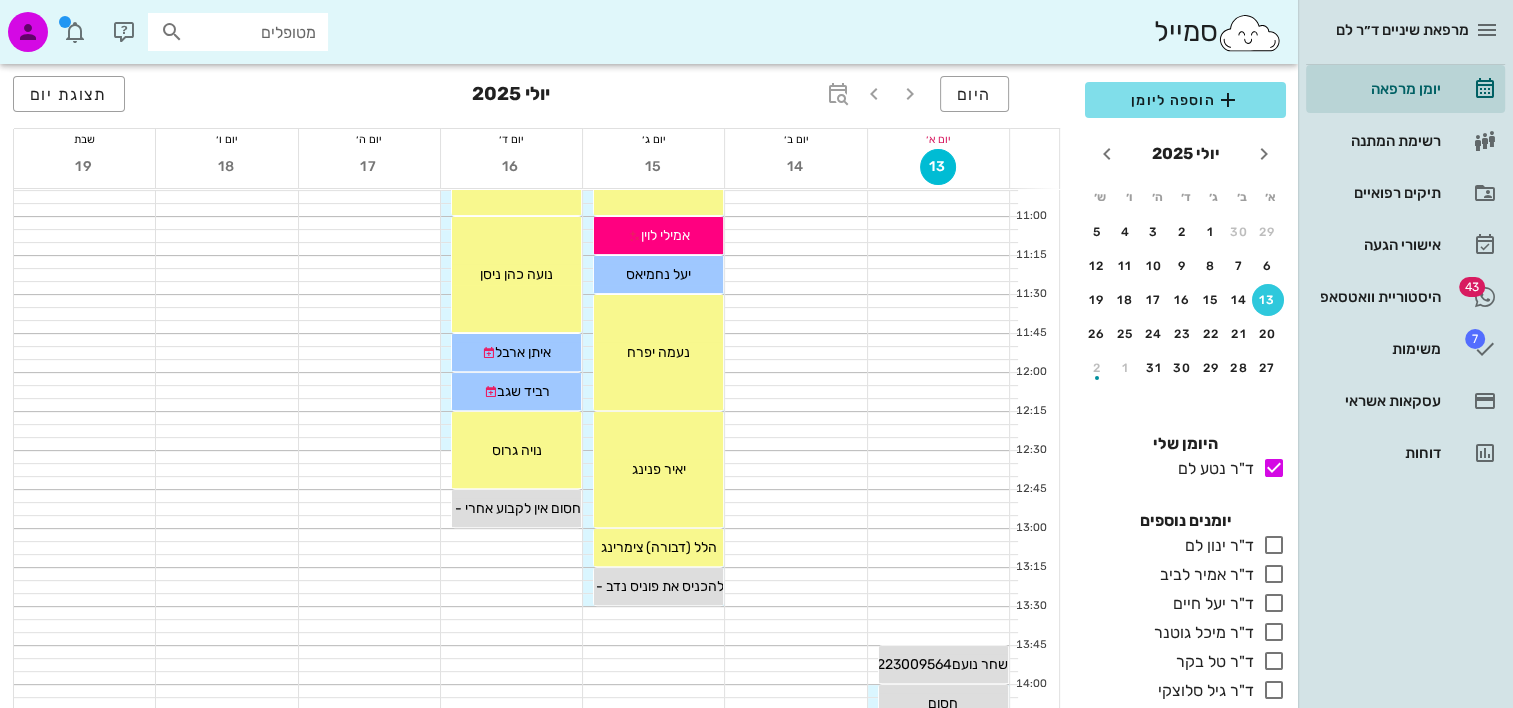 scroll, scrollTop: 600, scrollLeft: 0, axis: vertical 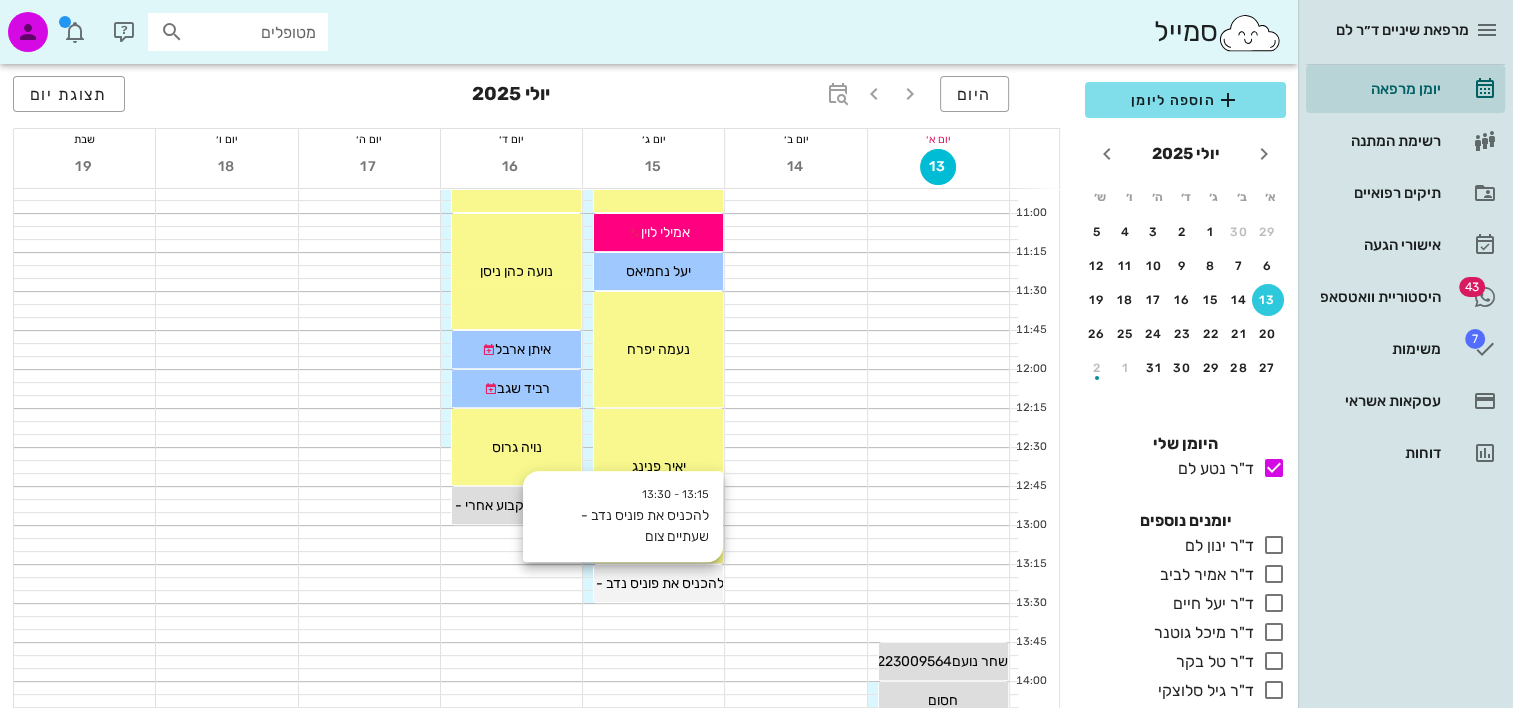 click on "להכניס את פוניס נדב - שעתיים צום" at bounding box center [658, 583] 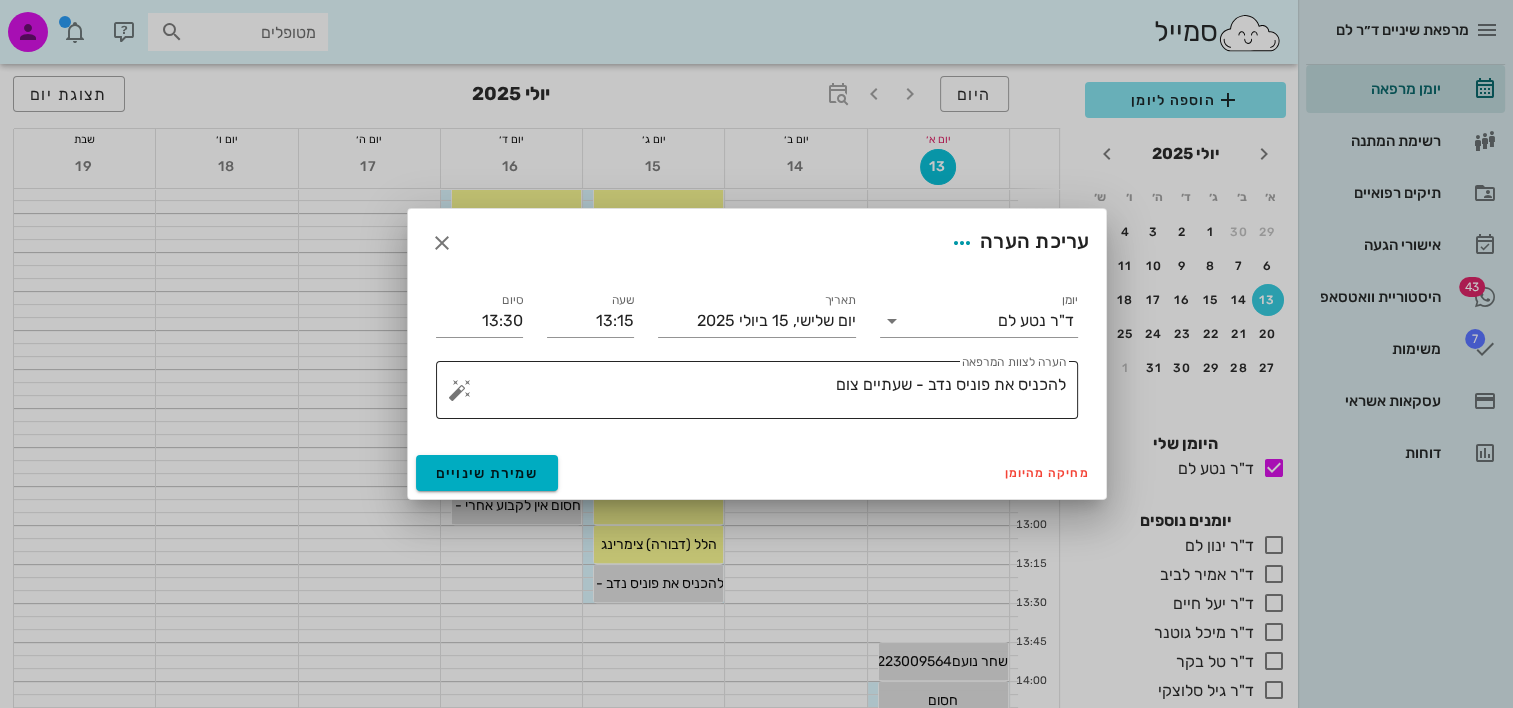 click on "להכניס את פוניס נדב - שעתיים צום" at bounding box center [765, 395] 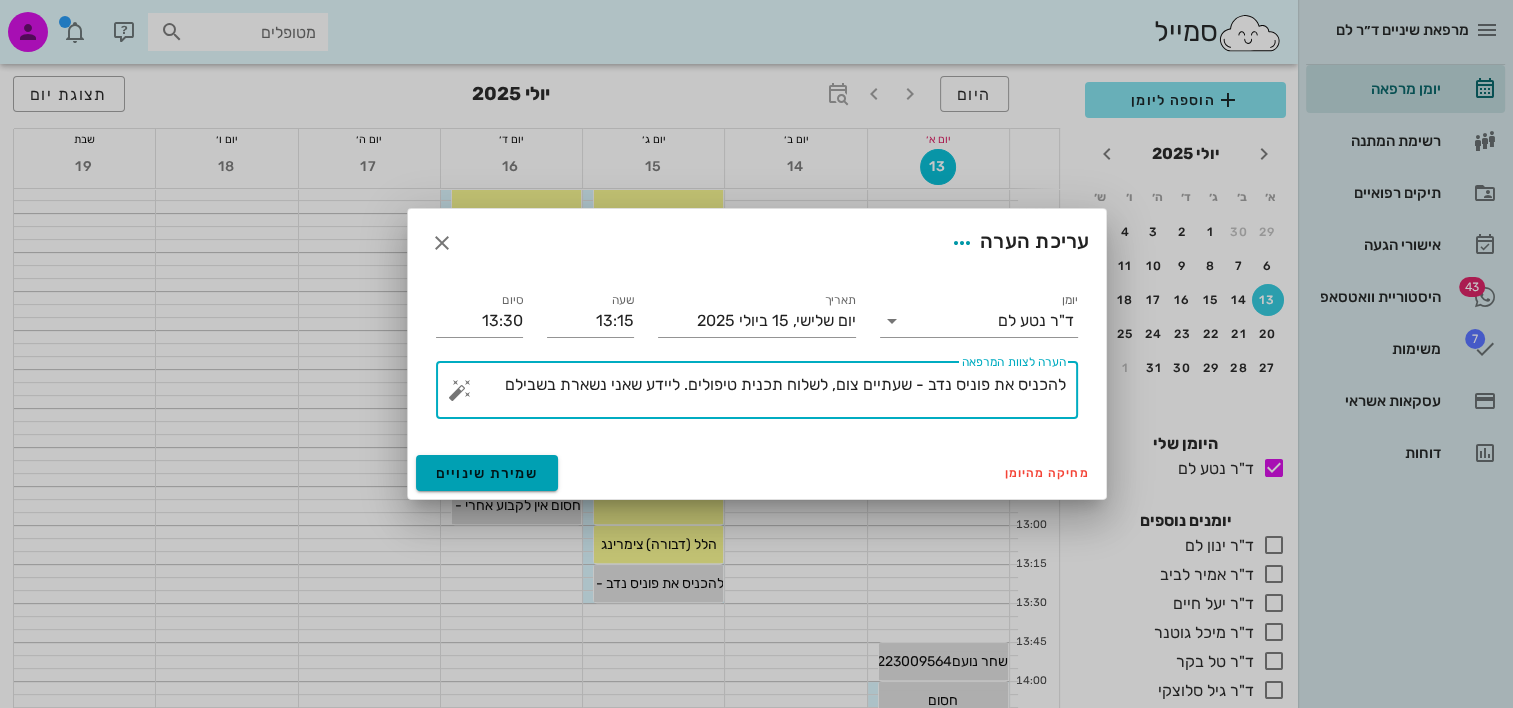 type on "להכניס את פוניס נדב - שעתיים צום, לשלוח תכנית טיפולים. ליידע שאני נשארת בשבילם" 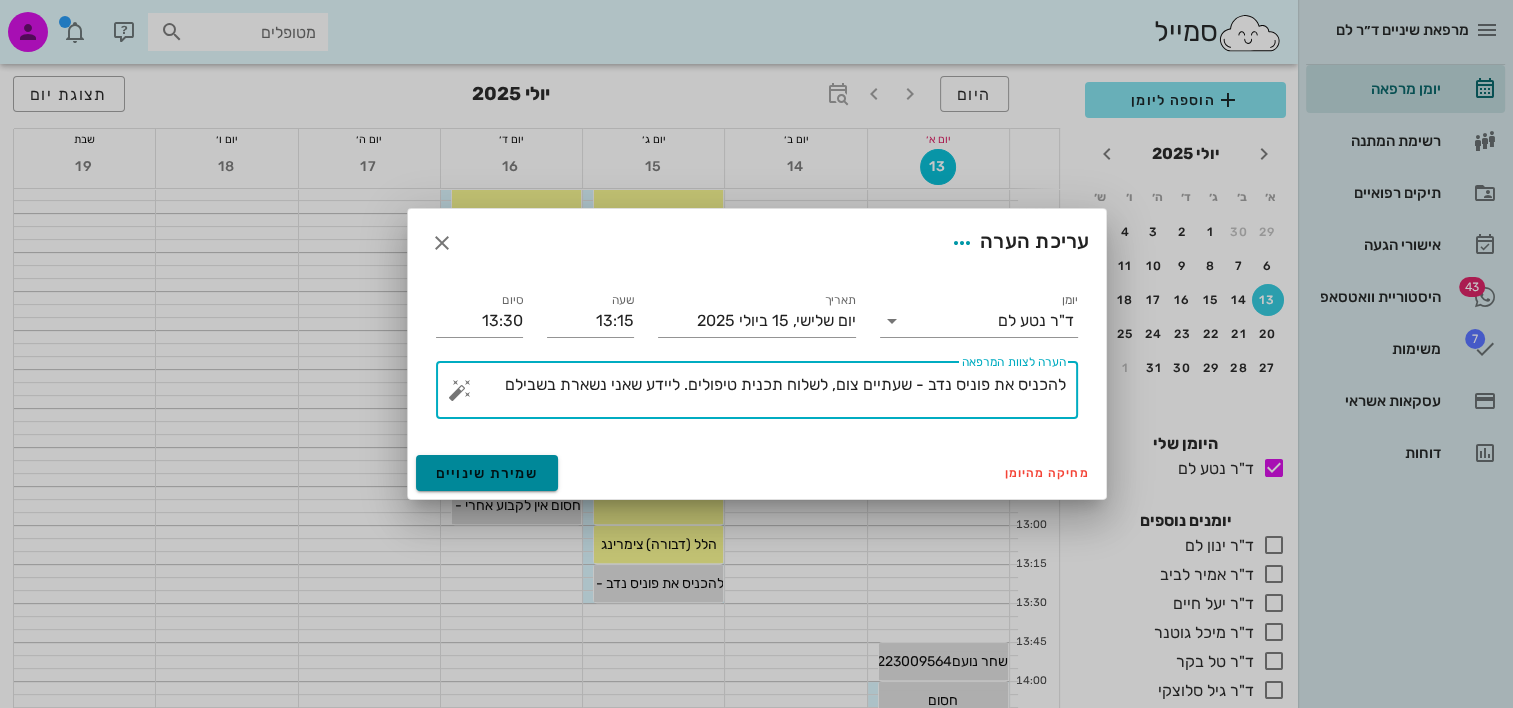 click on "שמירת שינויים" at bounding box center [487, 473] 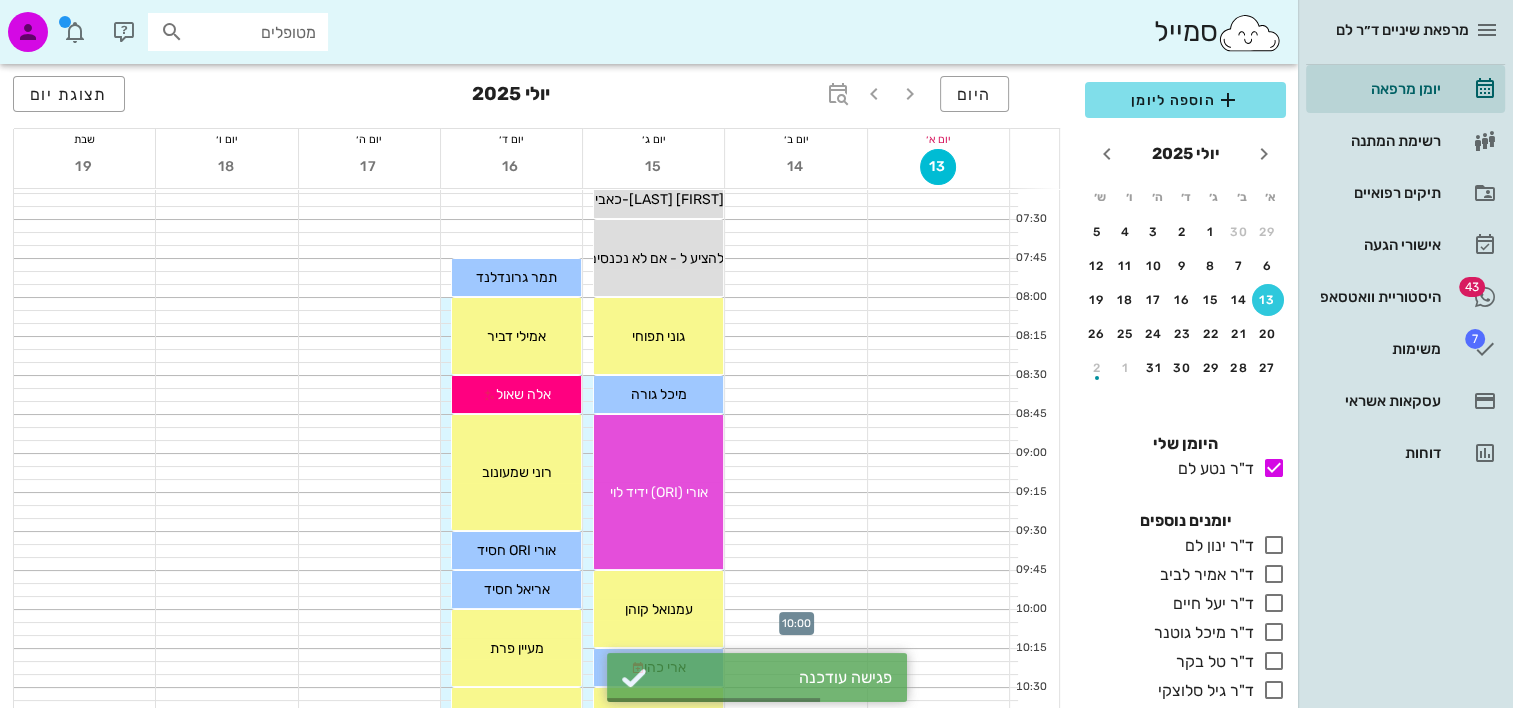 scroll, scrollTop: 0, scrollLeft: 0, axis: both 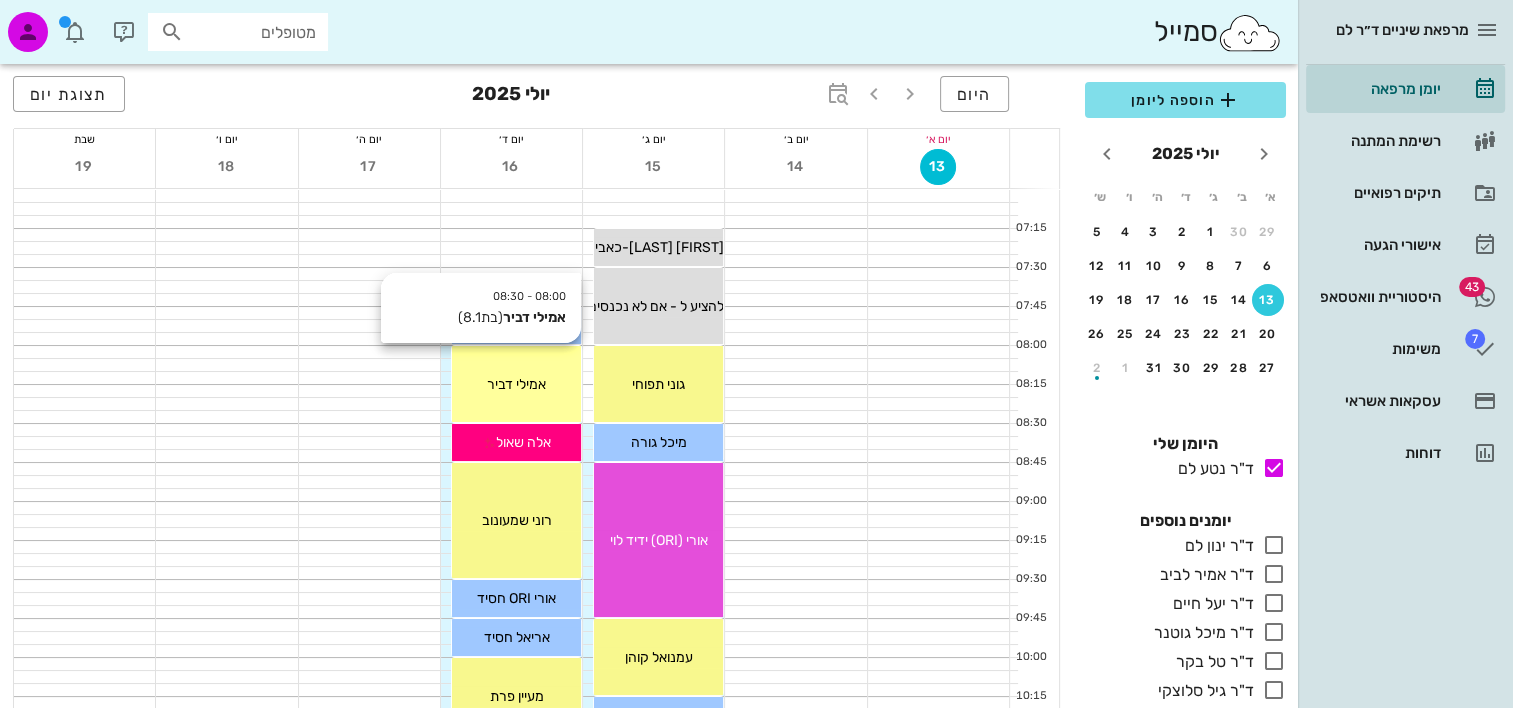 click on "אמילי דביר" at bounding box center (516, 384) 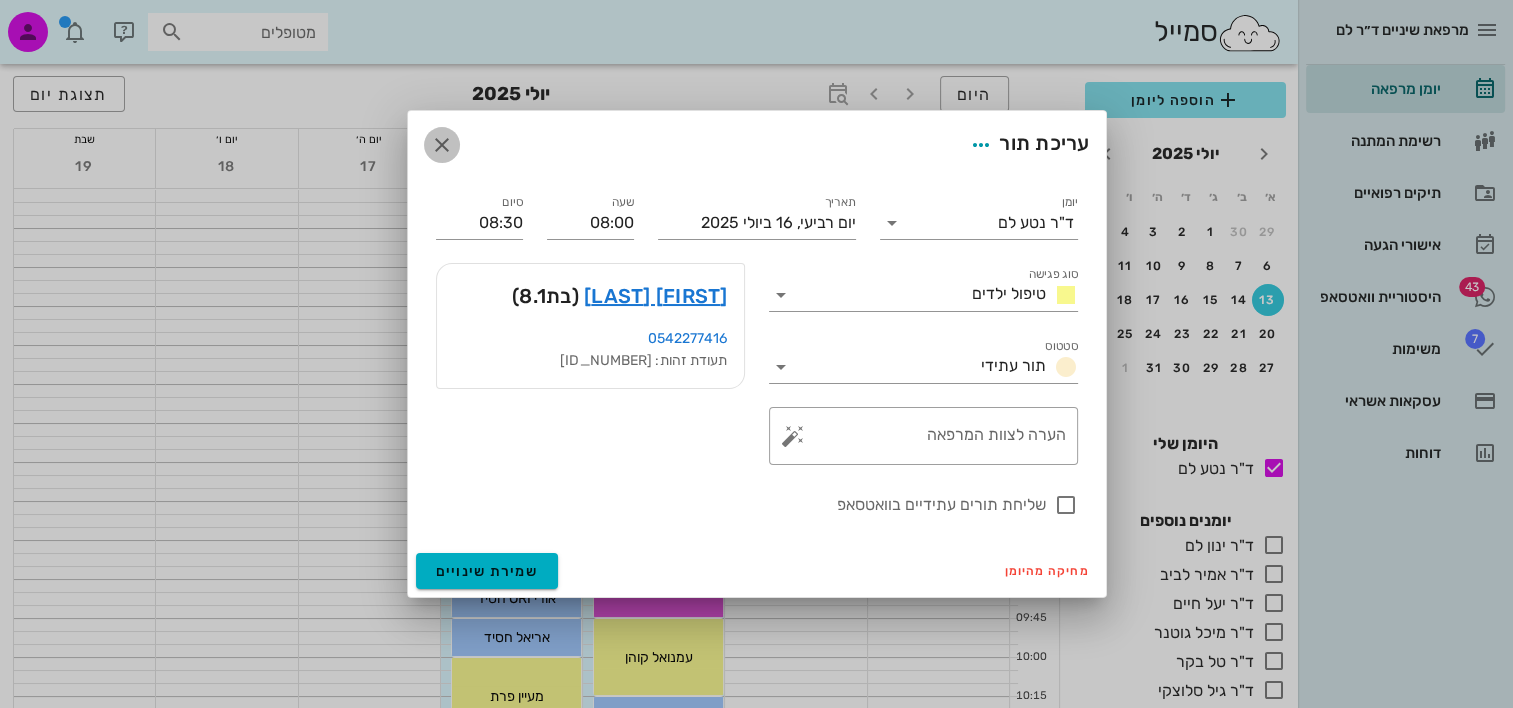 click at bounding box center [442, 145] 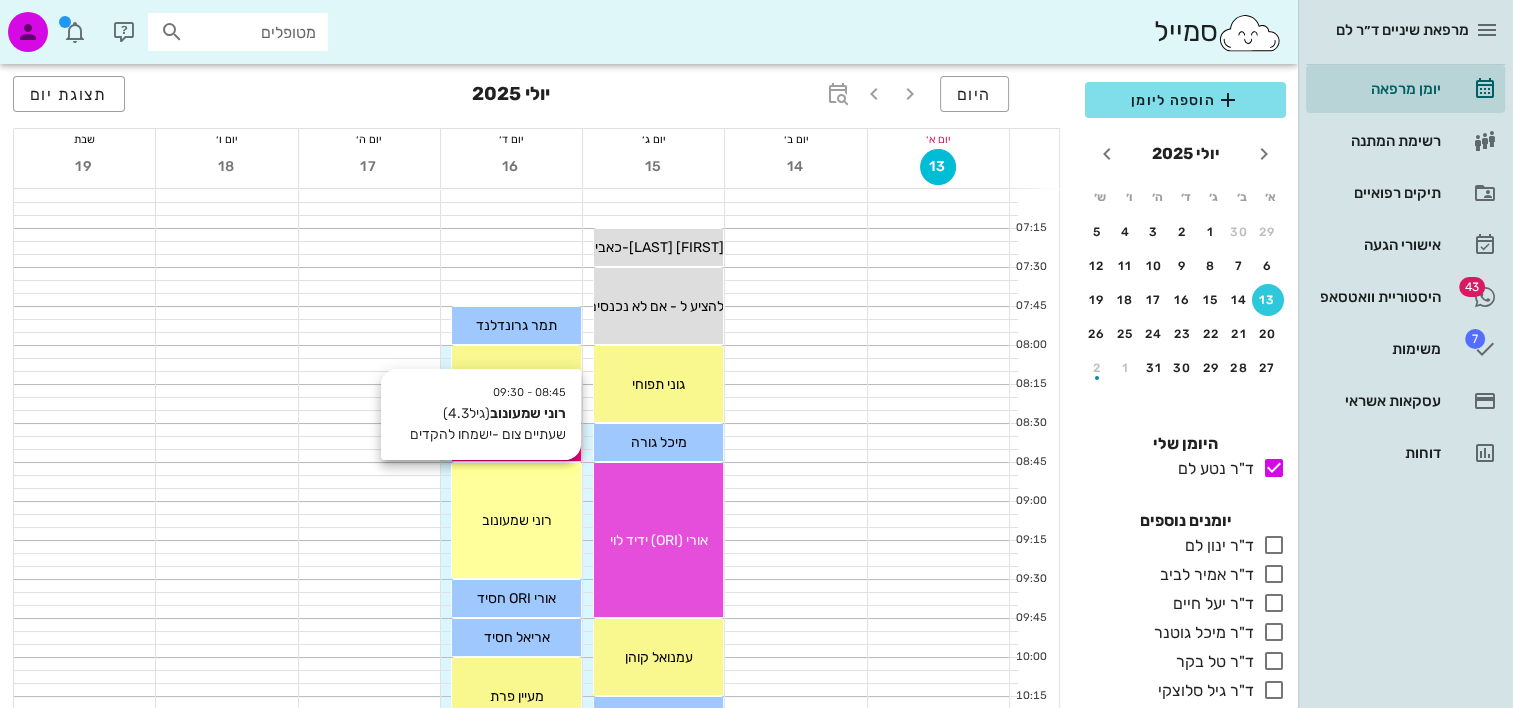 click on "08:45
- 09:30
רוני
שמעונוב
(גיל
4.3 )
שעתיים צום -ישמחו להקדים
רוני שמעונוב" at bounding box center (516, 520) 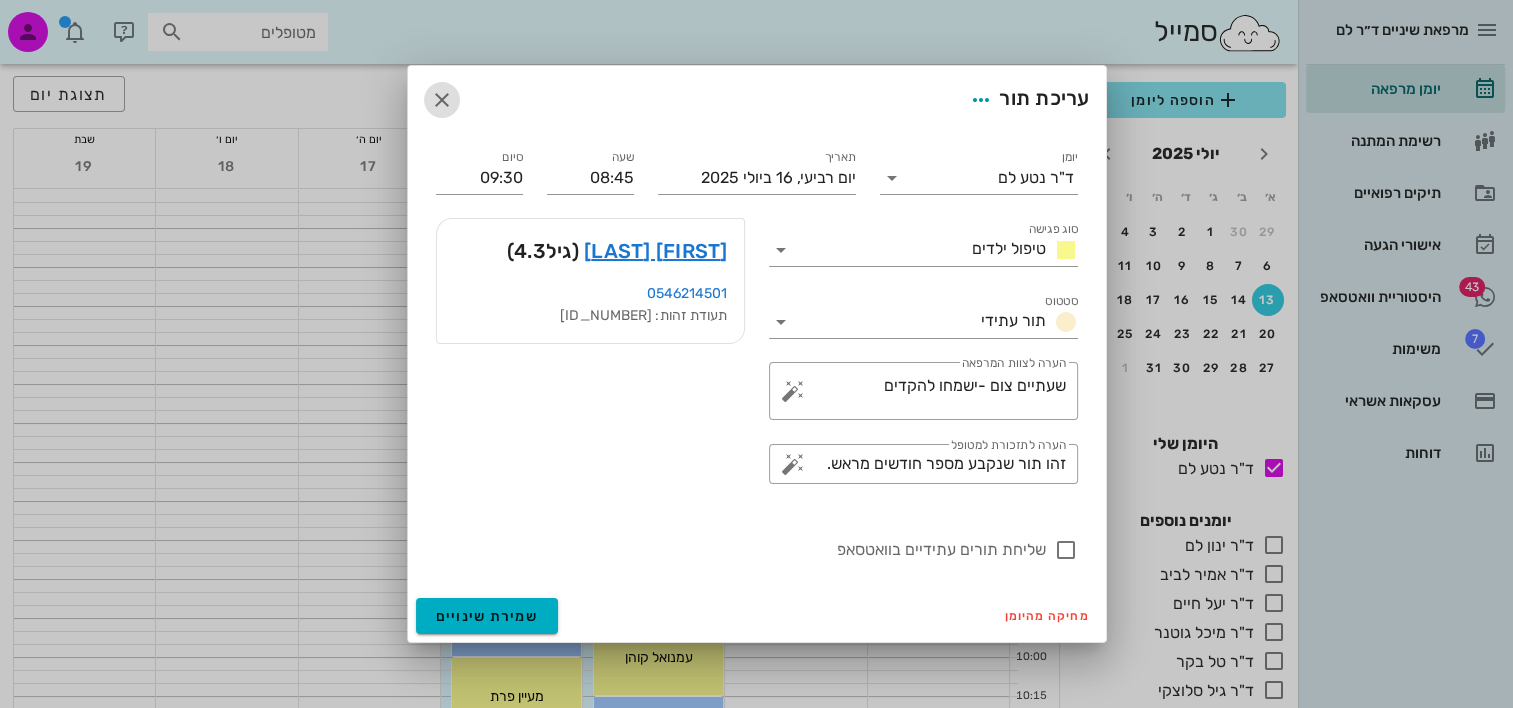 click at bounding box center [442, 100] 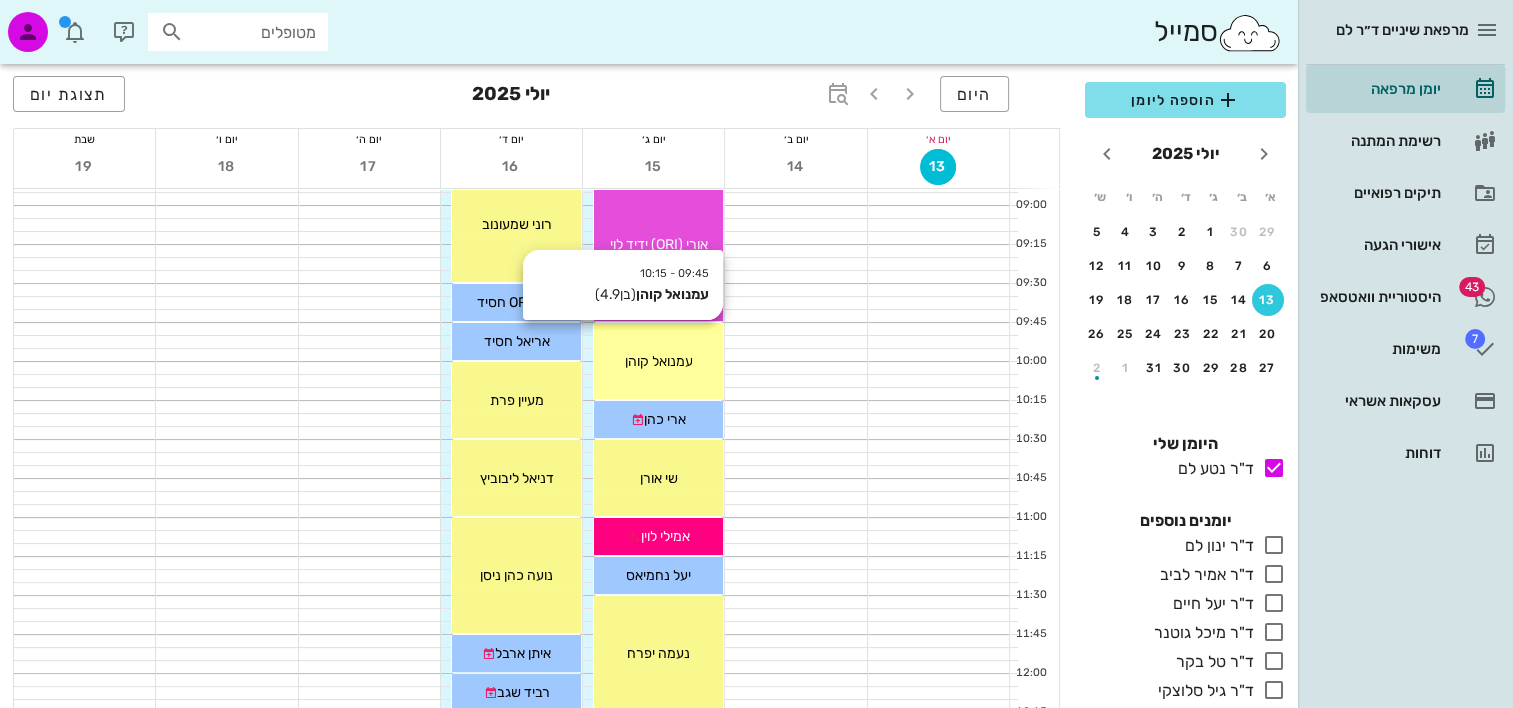 scroll, scrollTop: 300, scrollLeft: 0, axis: vertical 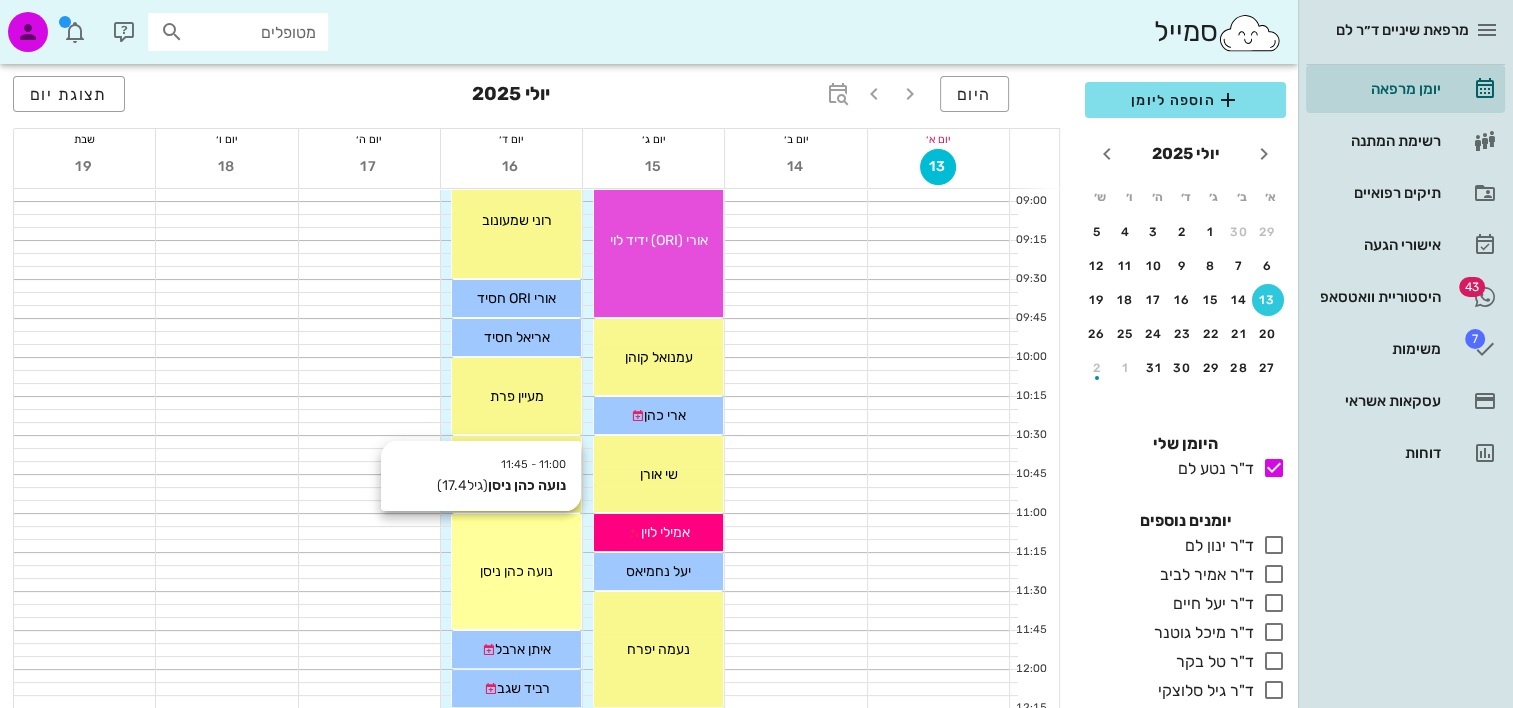 click on "11:00
- 11:45
נועה
כהן ניסן
(גיל
17.4 )
נועה כהן ניסן" at bounding box center [516, 571] 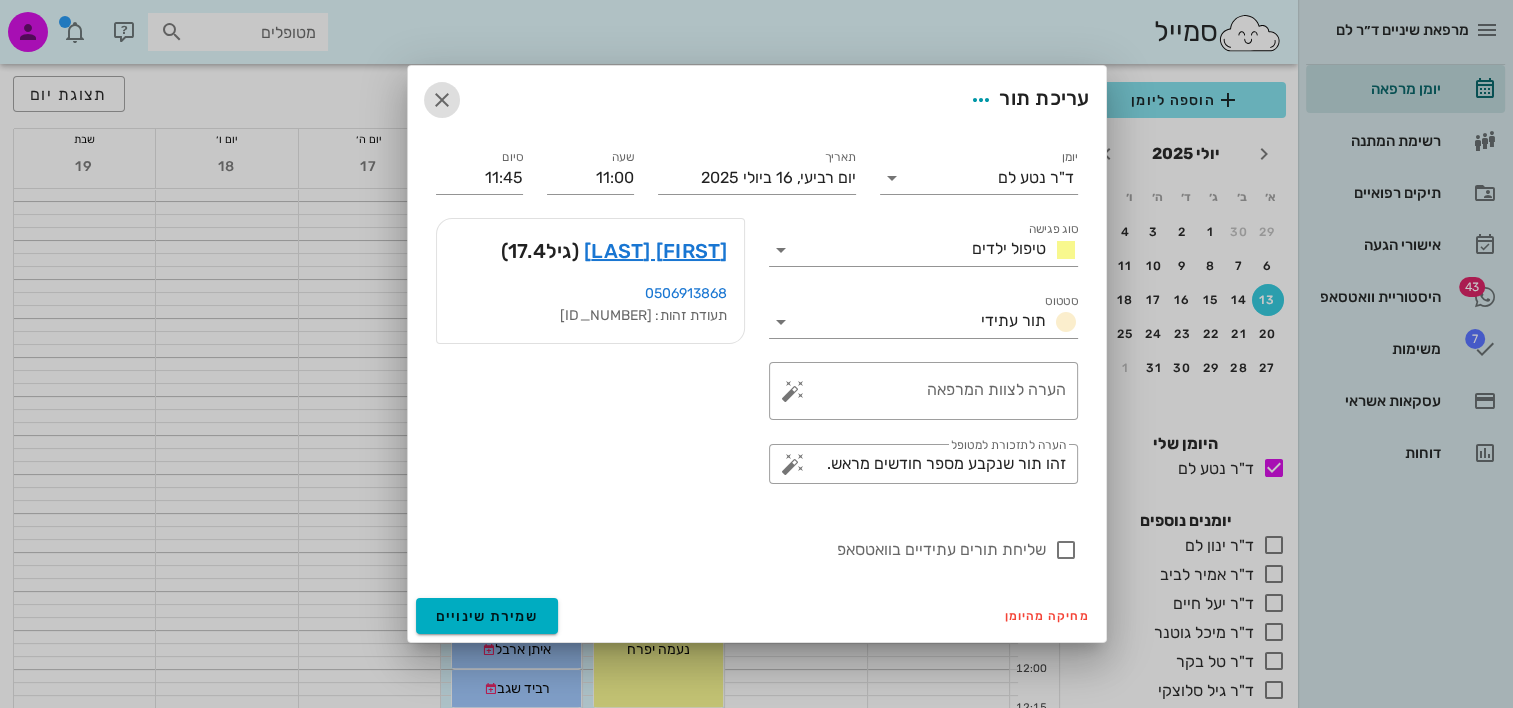 click at bounding box center [442, 100] 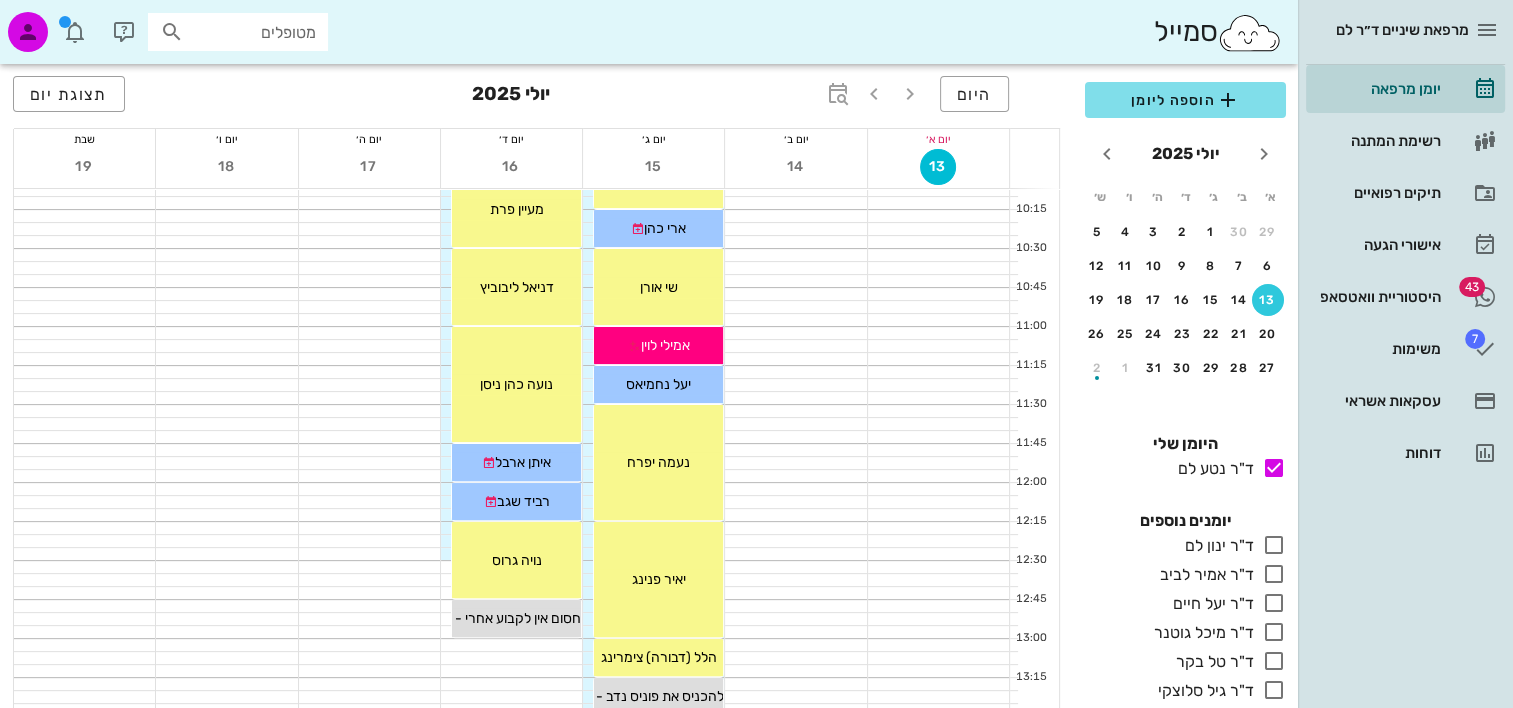 scroll, scrollTop: 500, scrollLeft: 0, axis: vertical 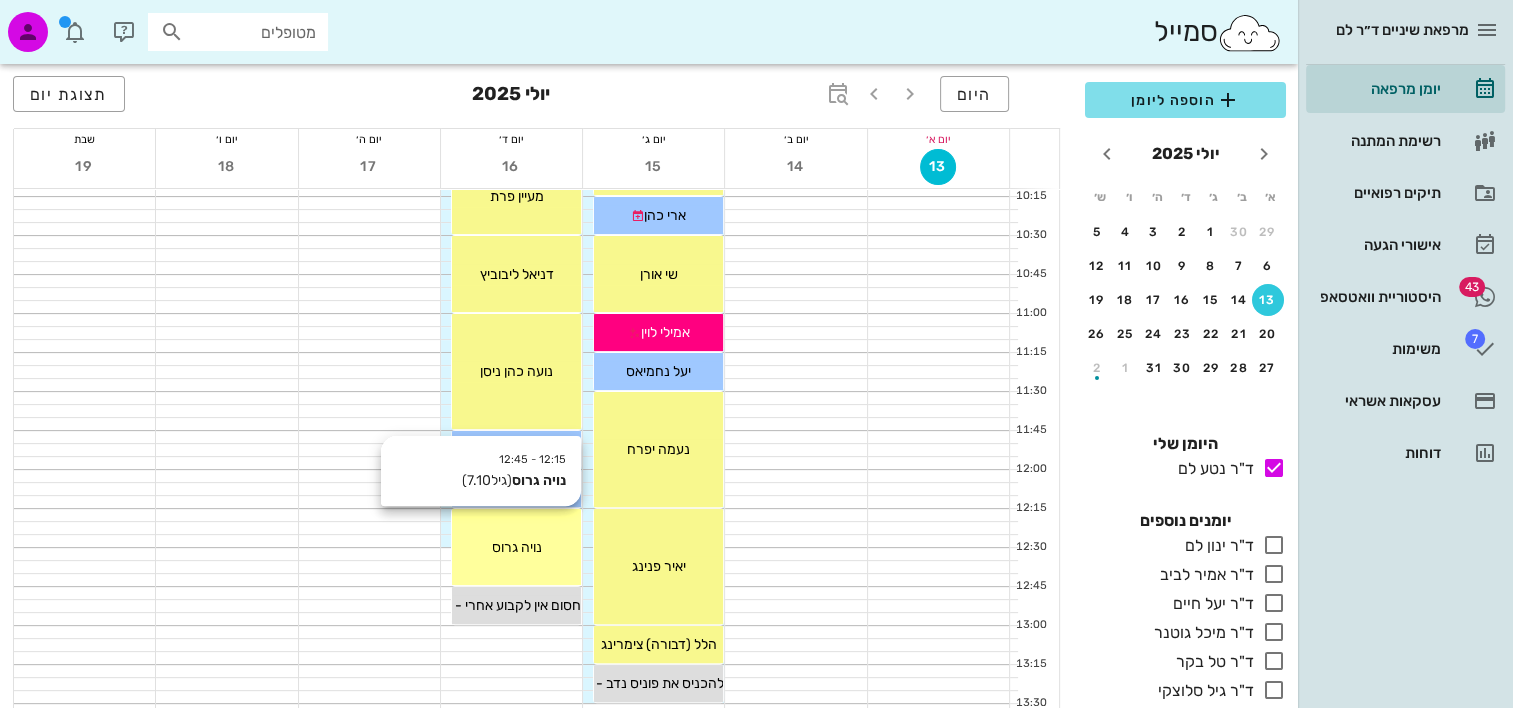 click on "נויה גרוס" at bounding box center [516, 547] 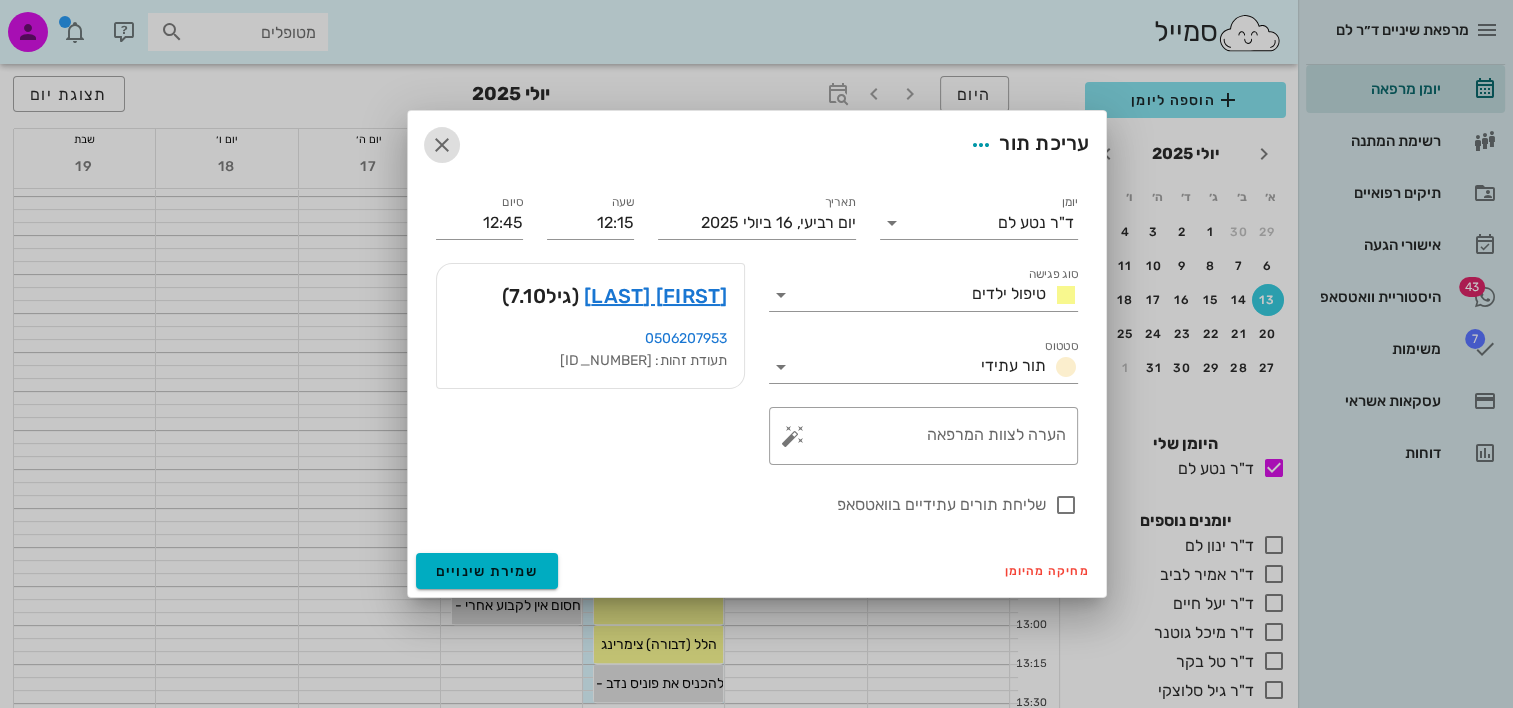 click at bounding box center (442, 145) 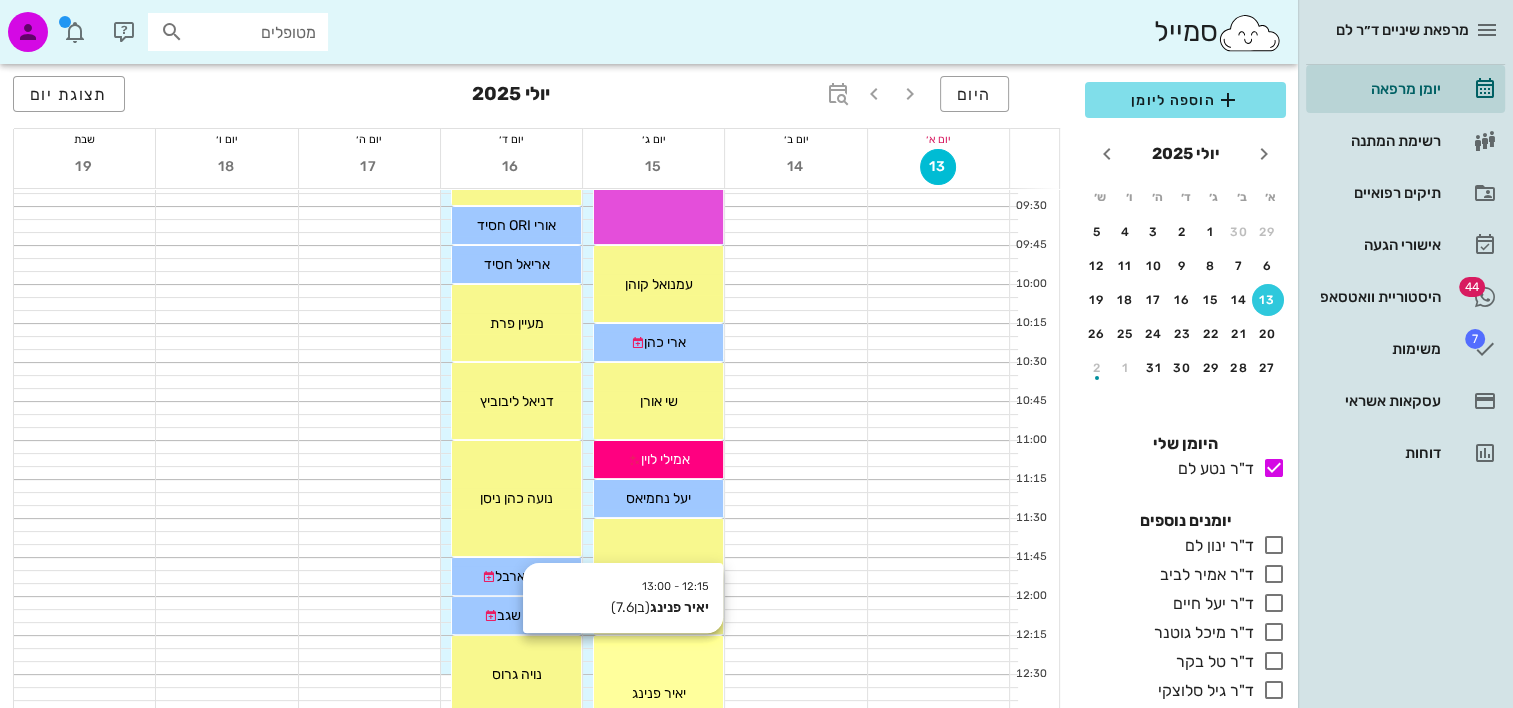 scroll, scrollTop: 500, scrollLeft: 0, axis: vertical 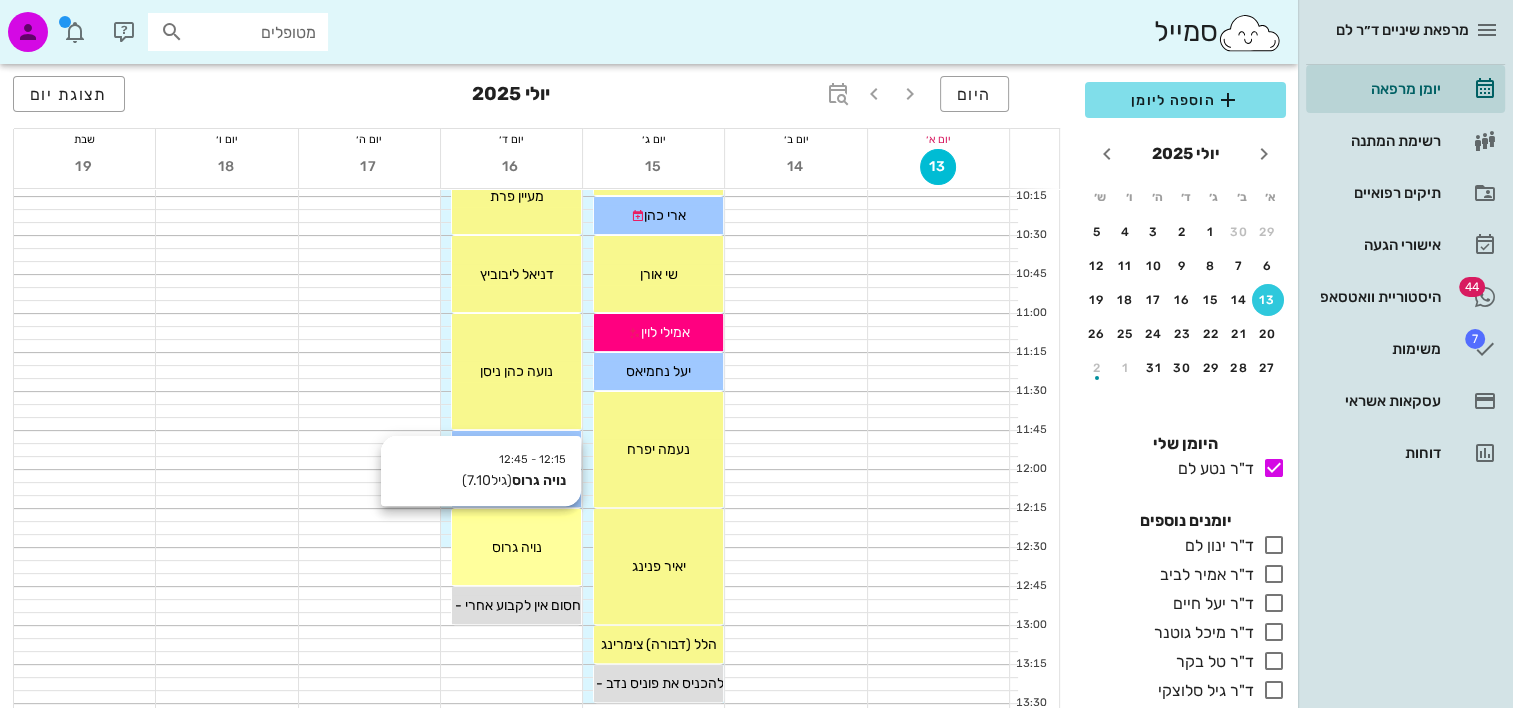 click on "נויה גרוס" at bounding box center (516, 547) 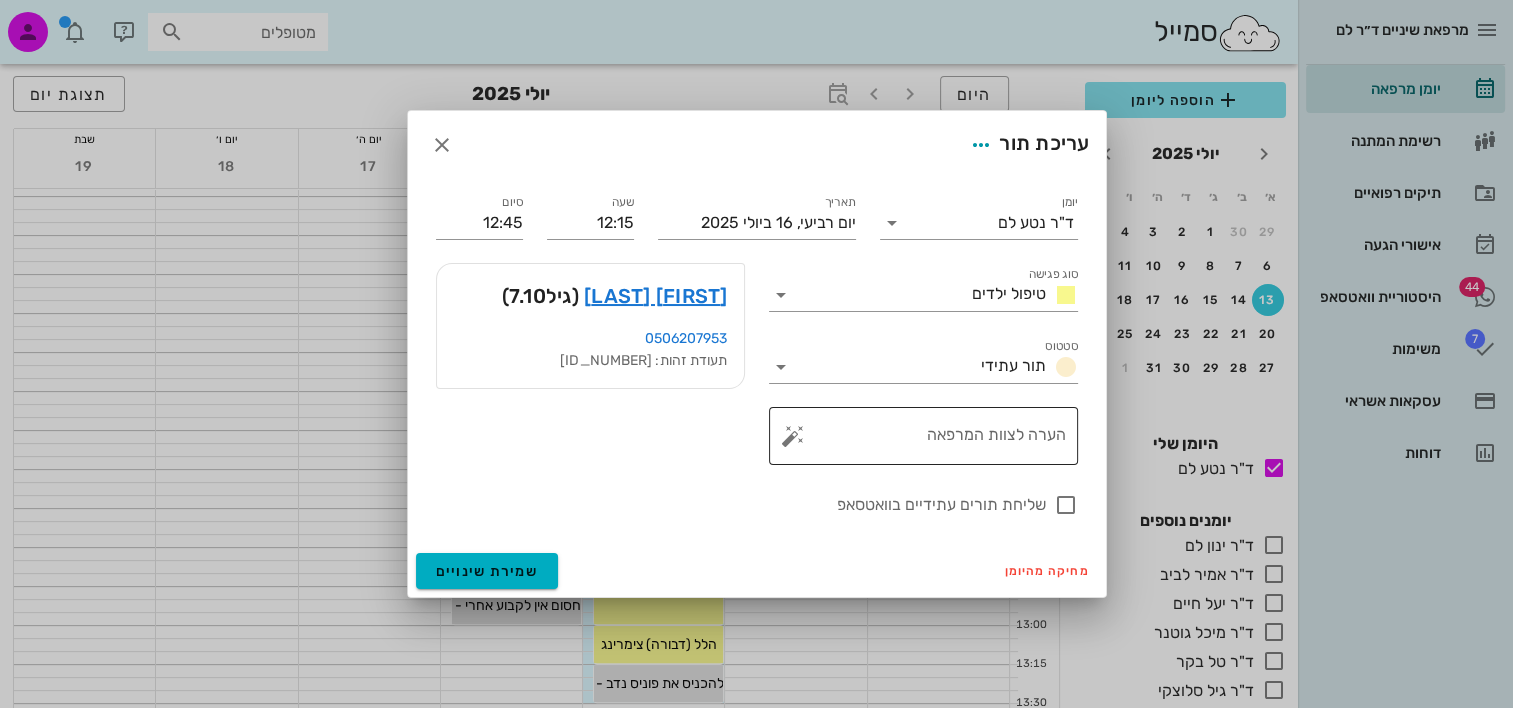 click on "הערה לצוות המרפאה" at bounding box center [931, 441] 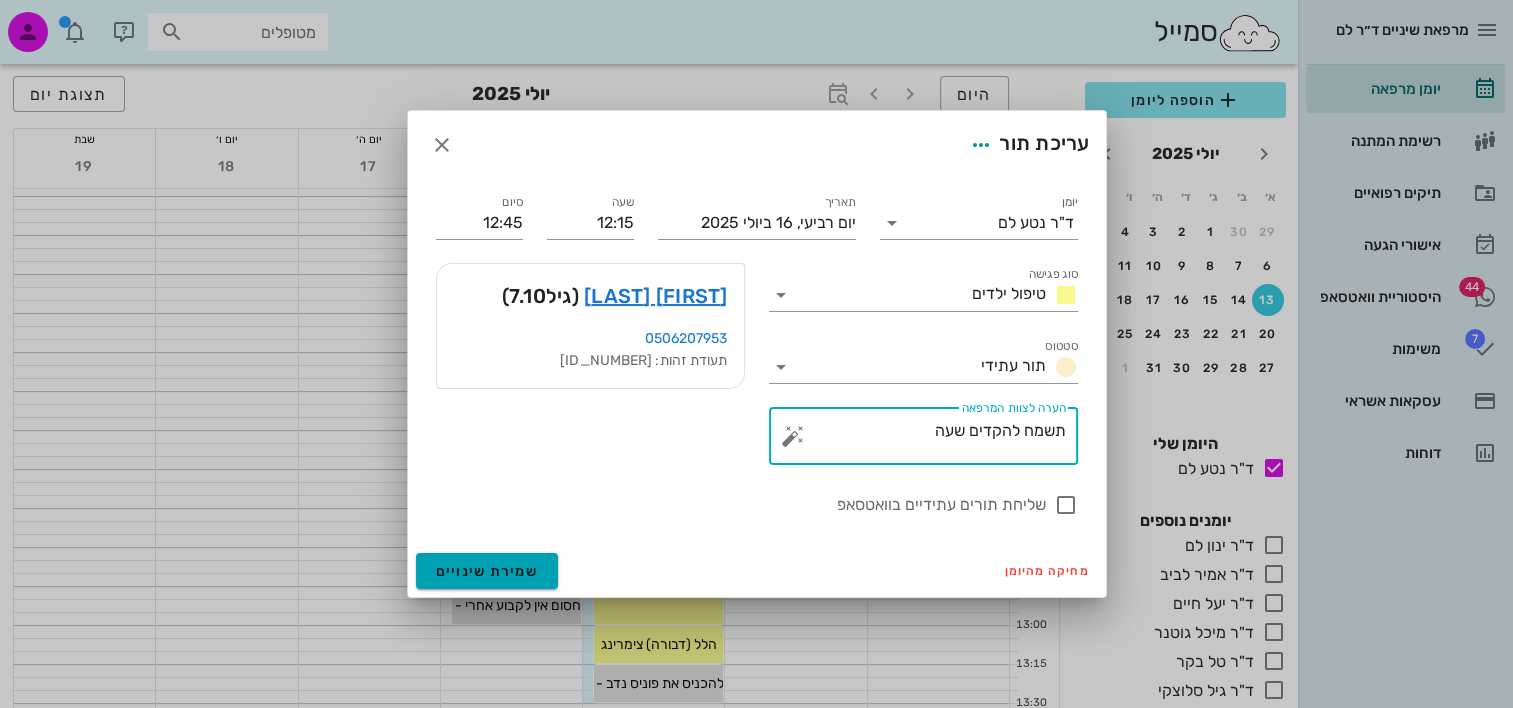 type on "תשמח להקדים שעה" 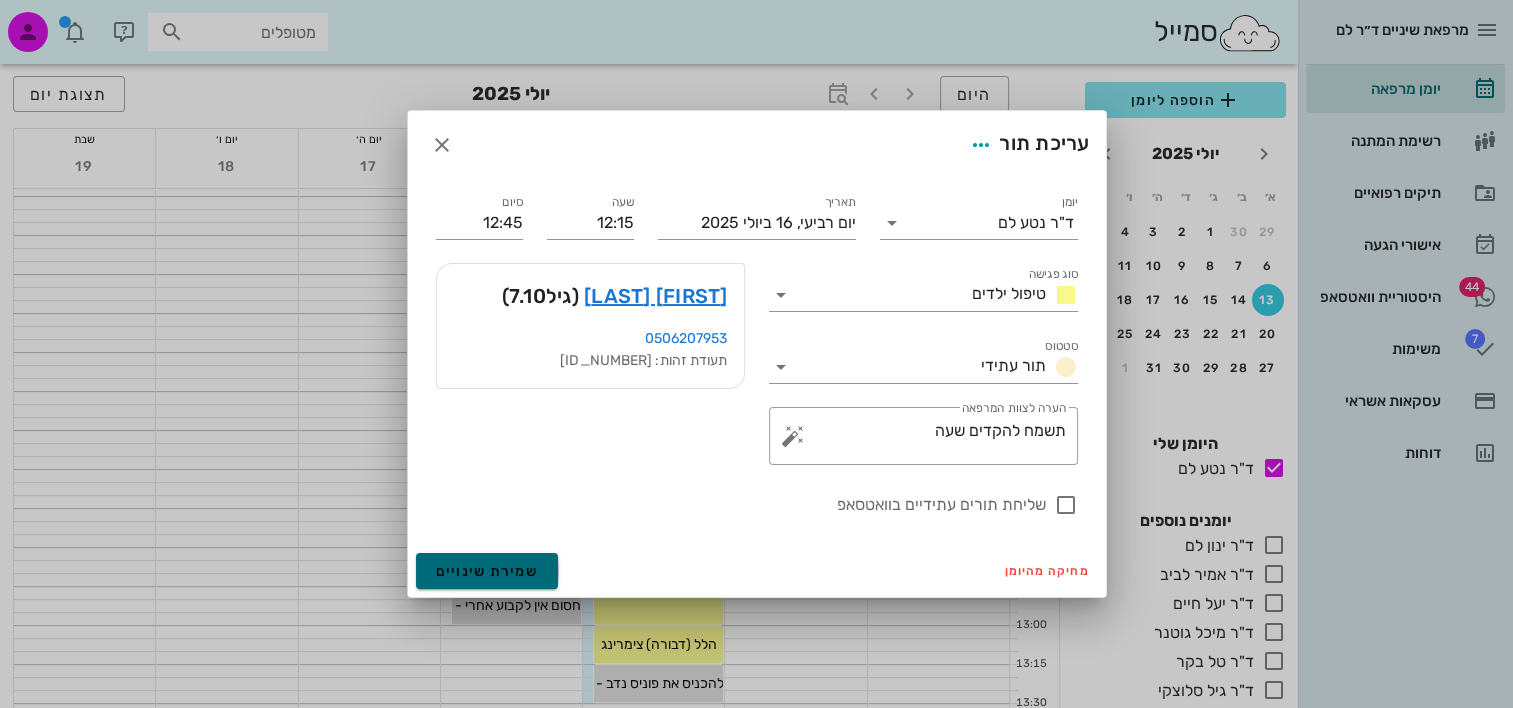 click on "שמירת שינויים" at bounding box center (487, 571) 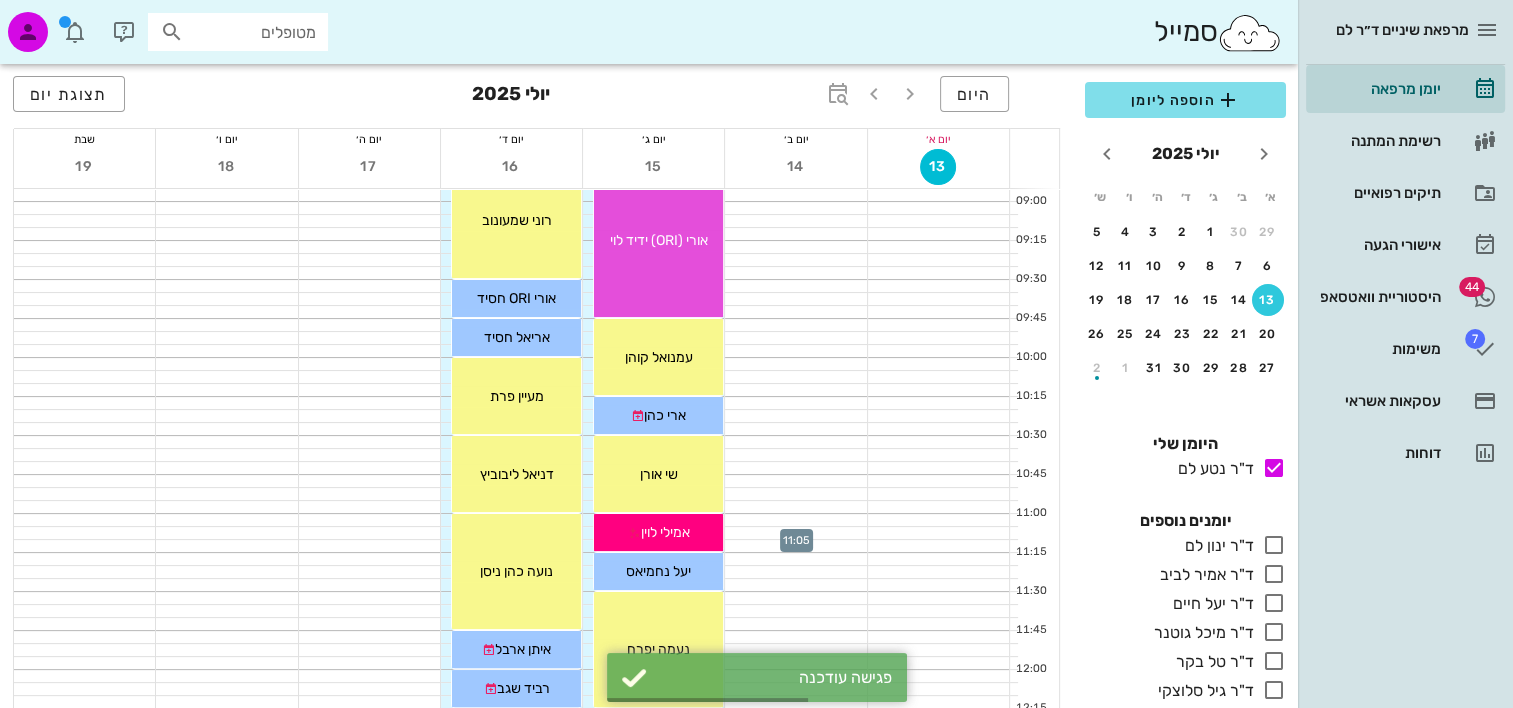 scroll, scrollTop: 300, scrollLeft: 0, axis: vertical 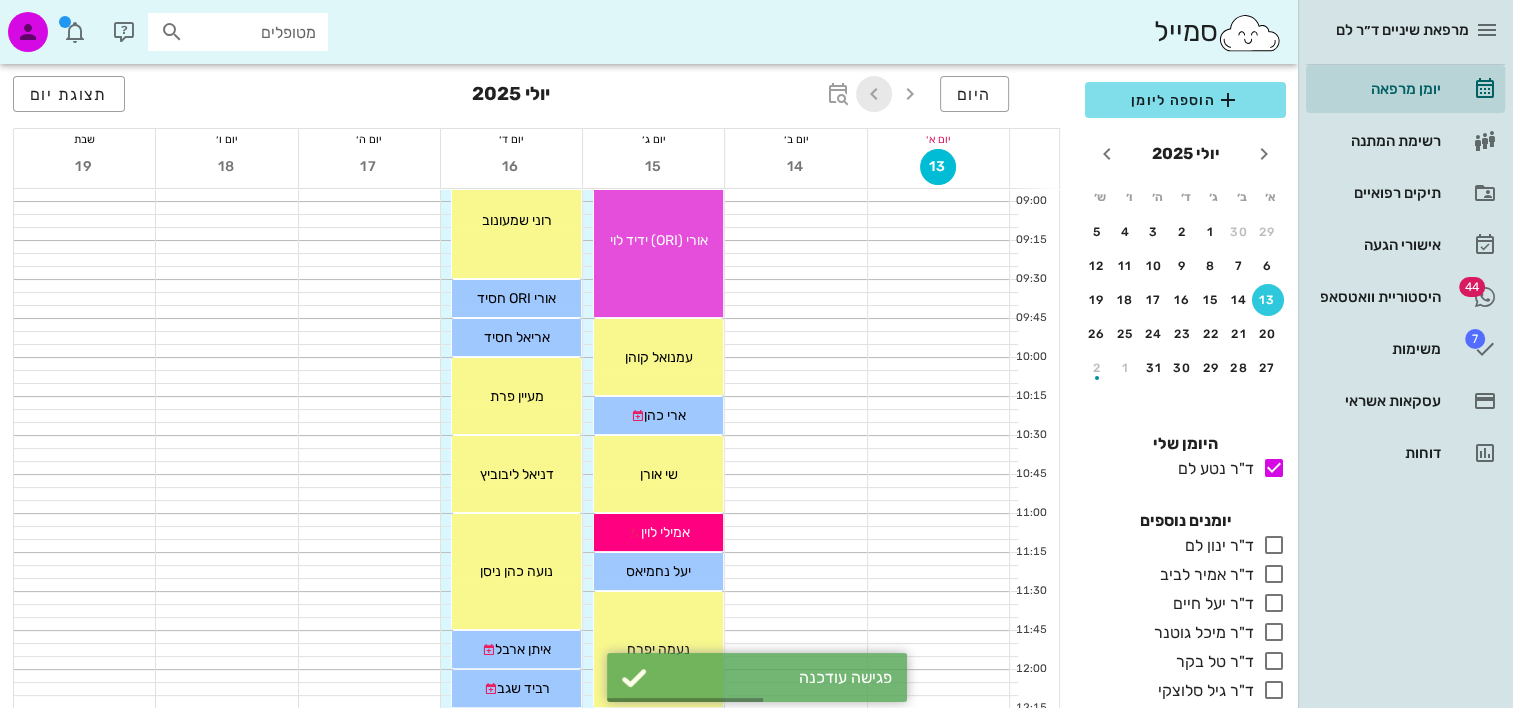 click at bounding box center [874, 94] 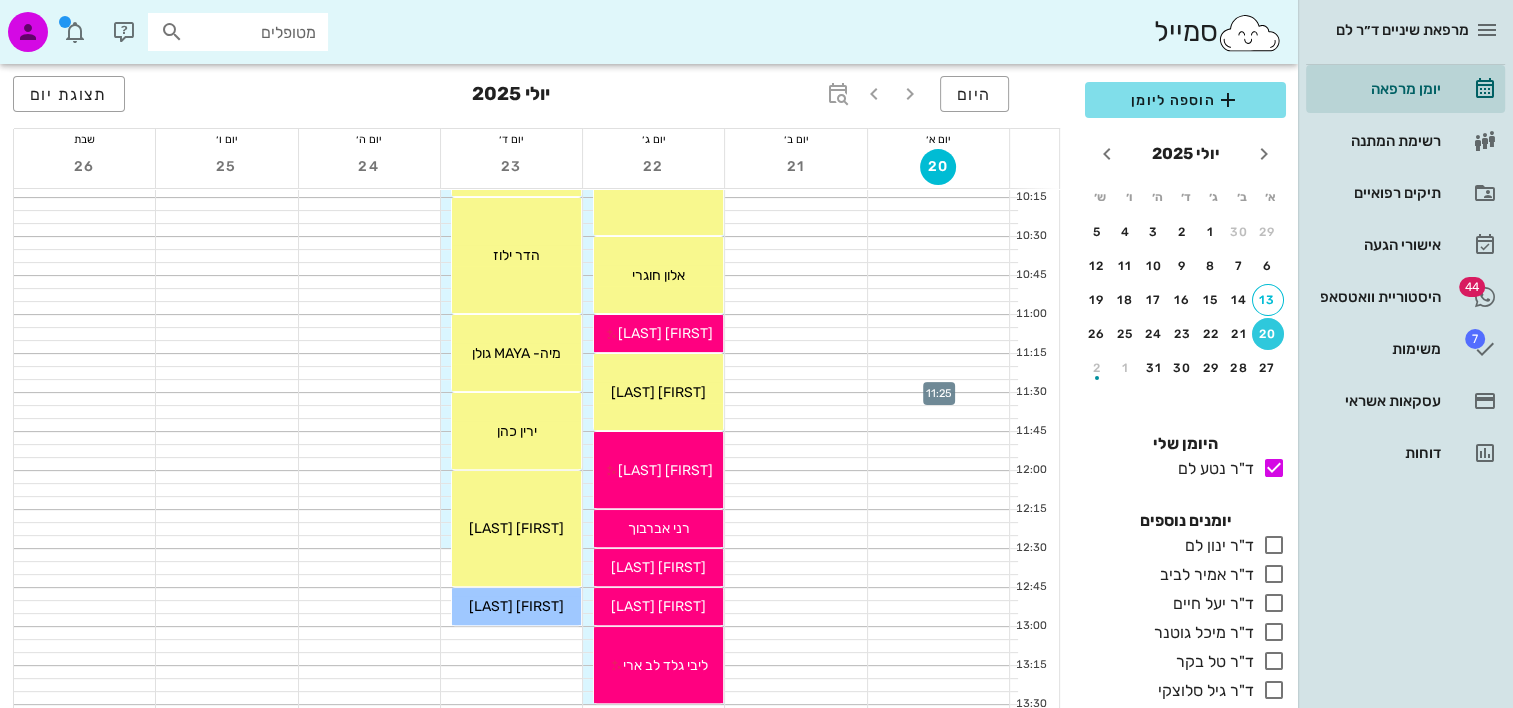 scroll, scrollTop: 600, scrollLeft: 0, axis: vertical 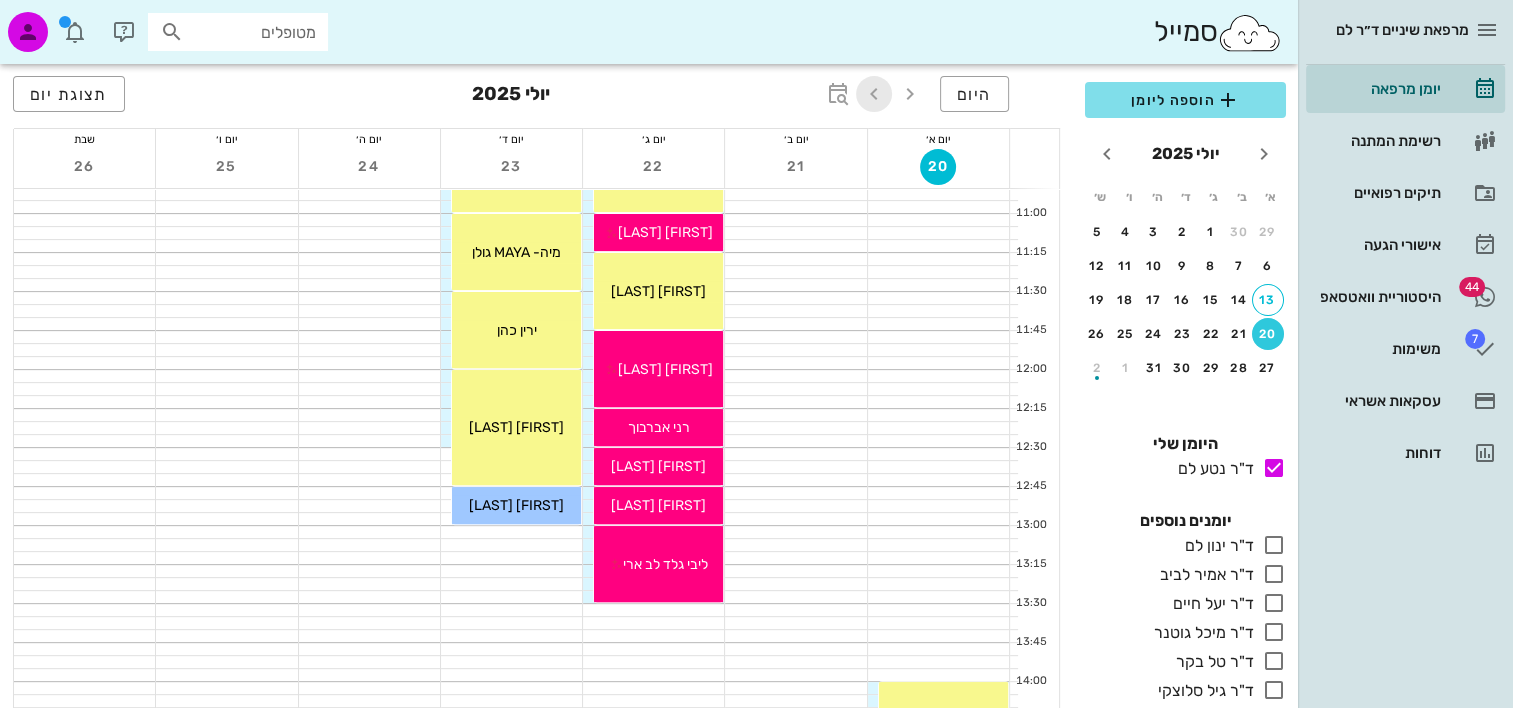 click at bounding box center (874, 94) 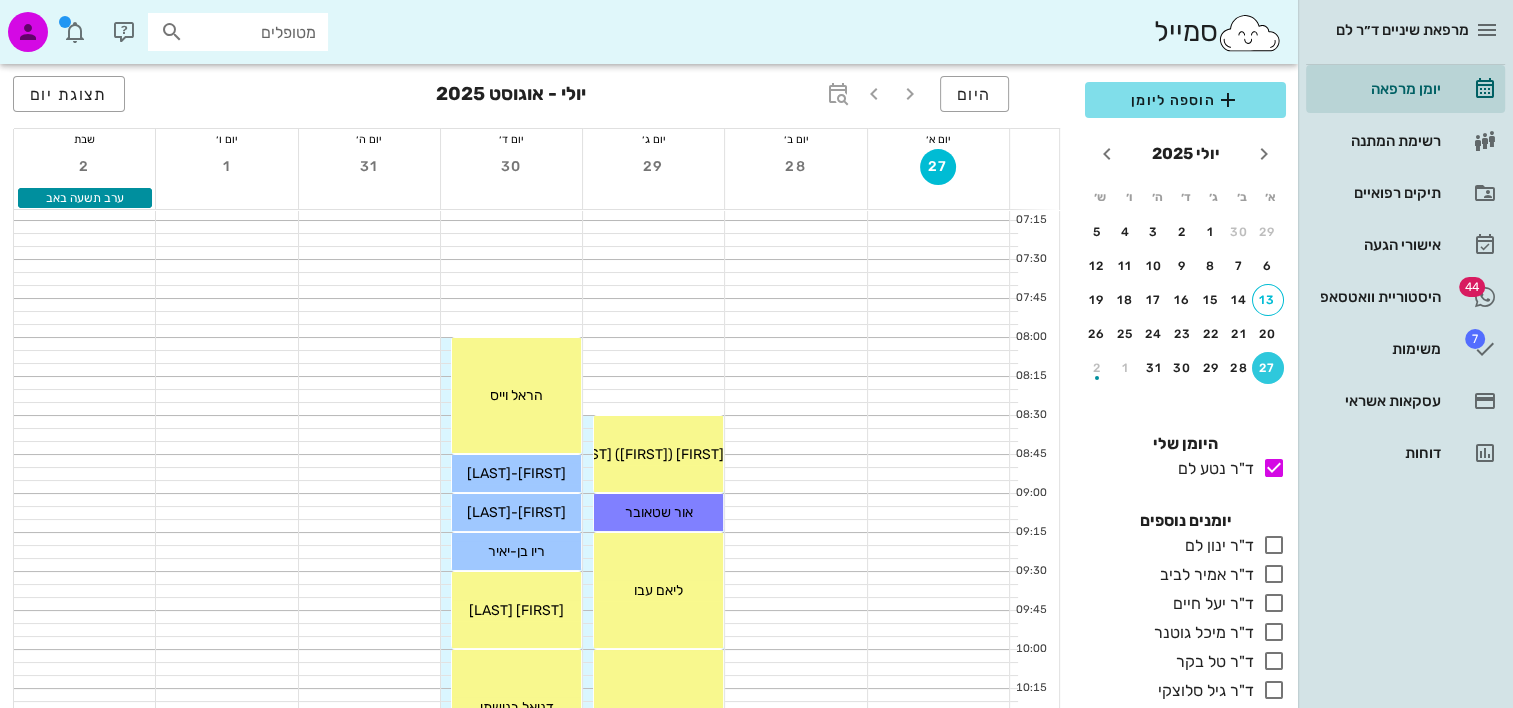 scroll, scrollTop: 0, scrollLeft: 0, axis: both 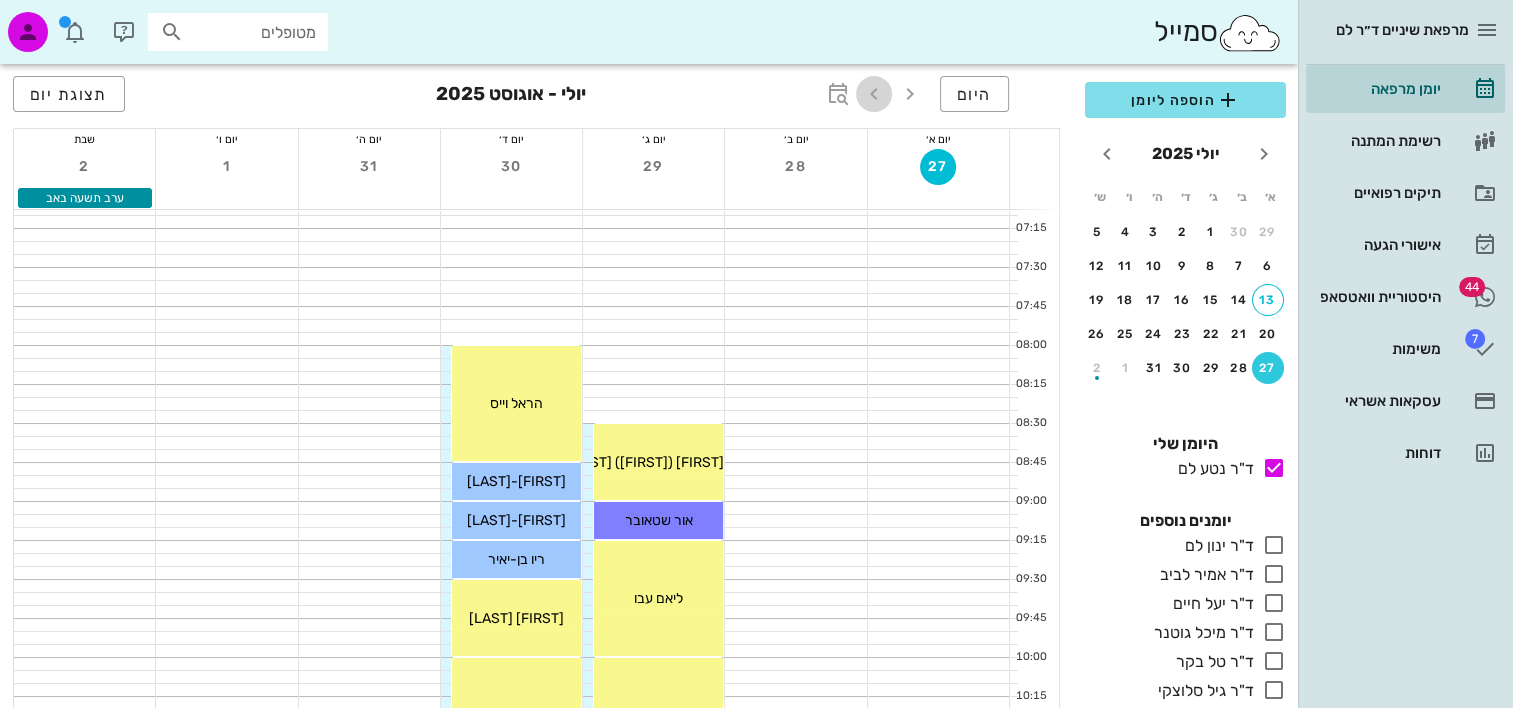 click at bounding box center [874, 94] 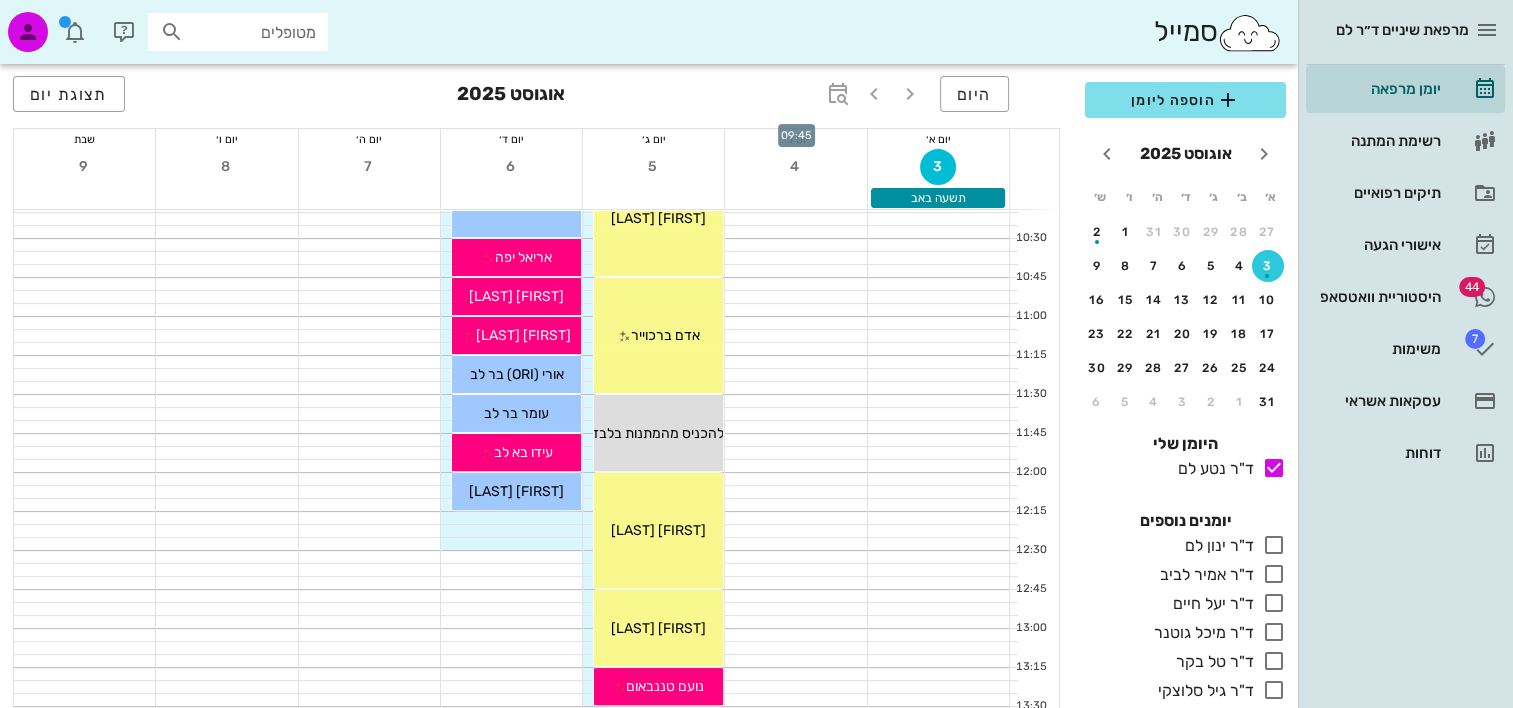 scroll, scrollTop: 500, scrollLeft: 0, axis: vertical 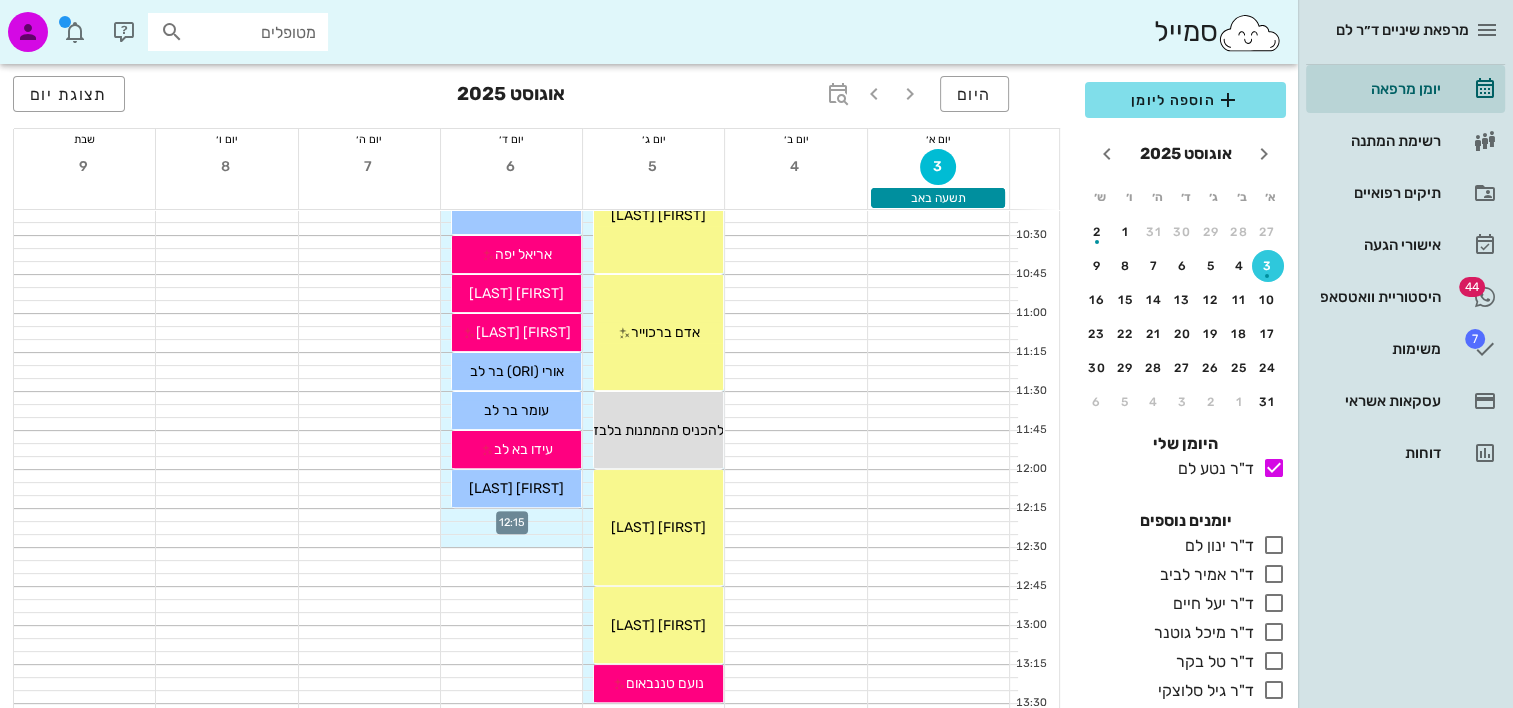 click at bounding box center (511, 515) 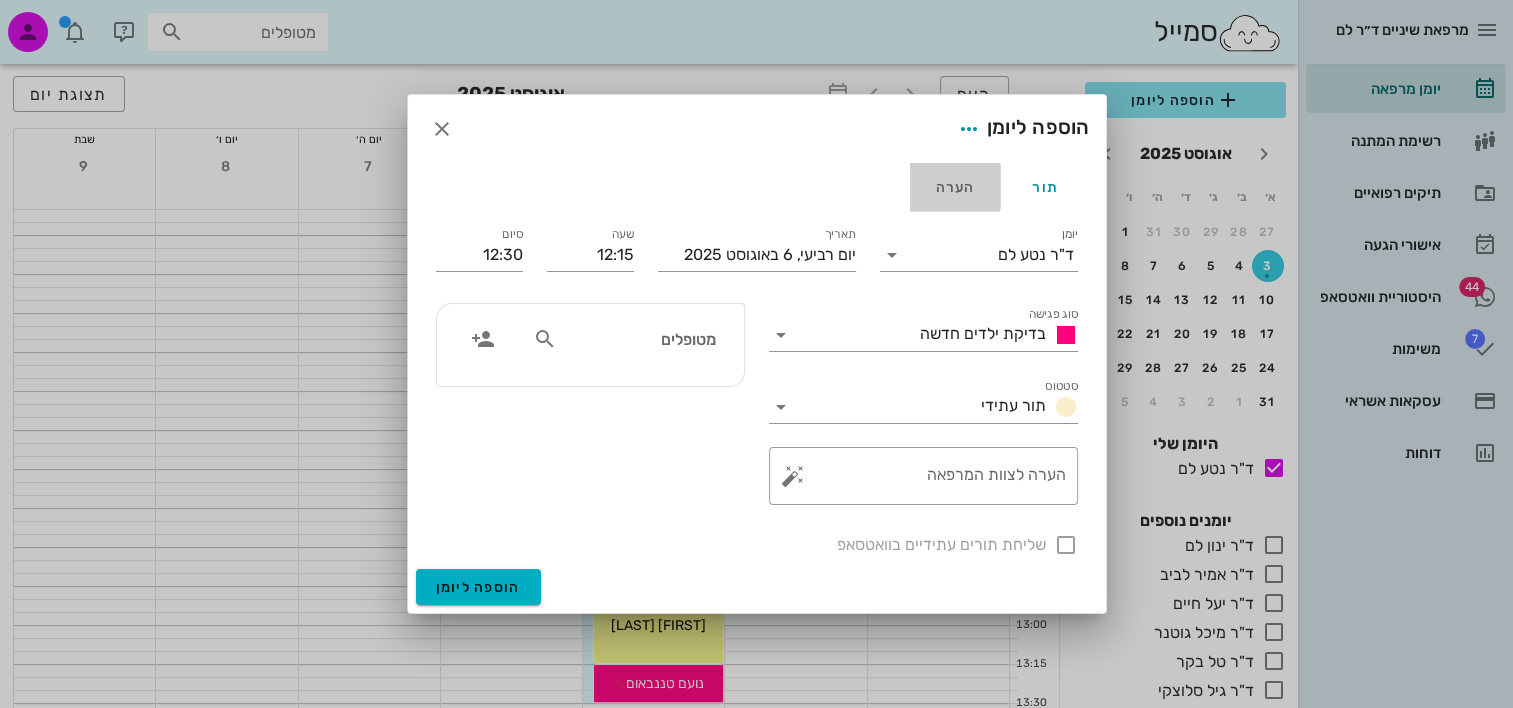 click on "הערה" at bounding box center (955, 187) 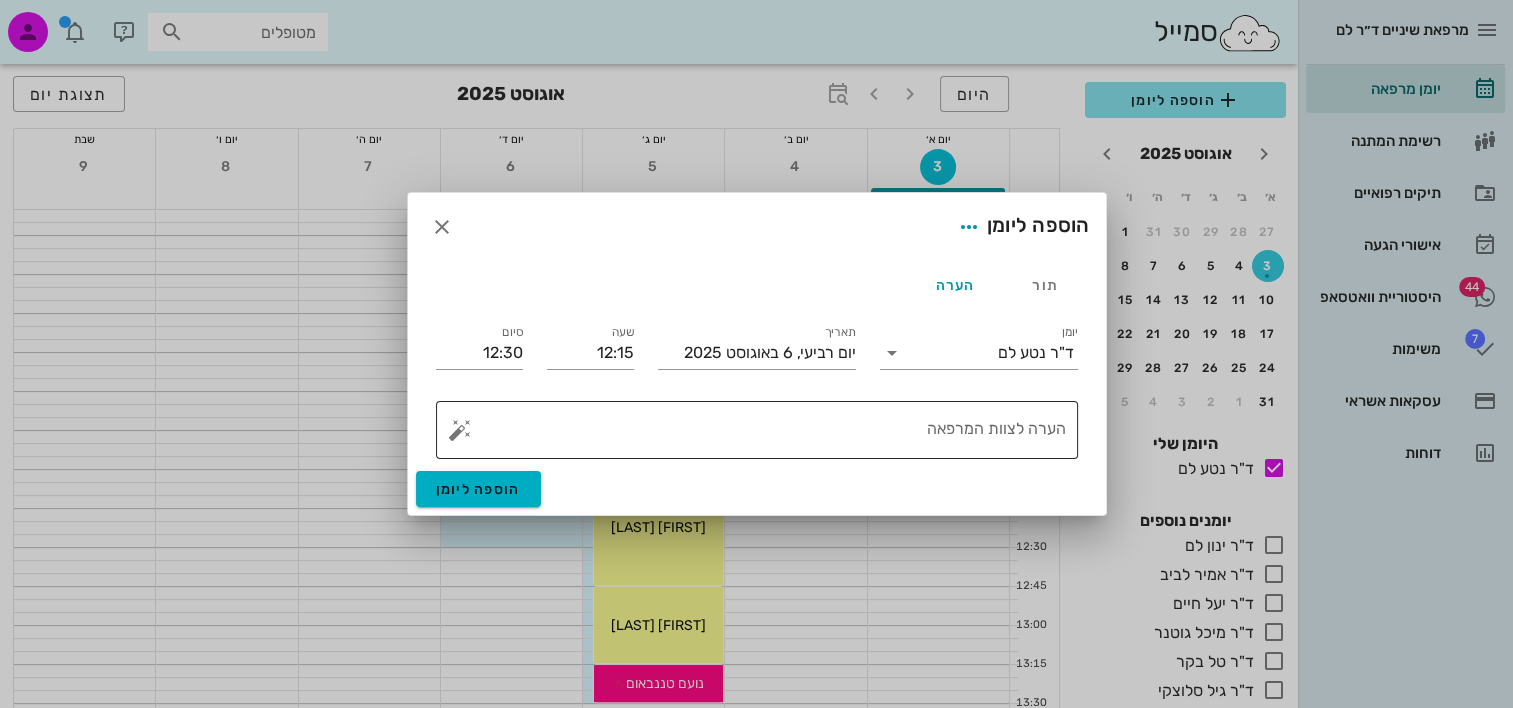 click on "הערה לצוות המרפאה" at bounding box center [765, 435] 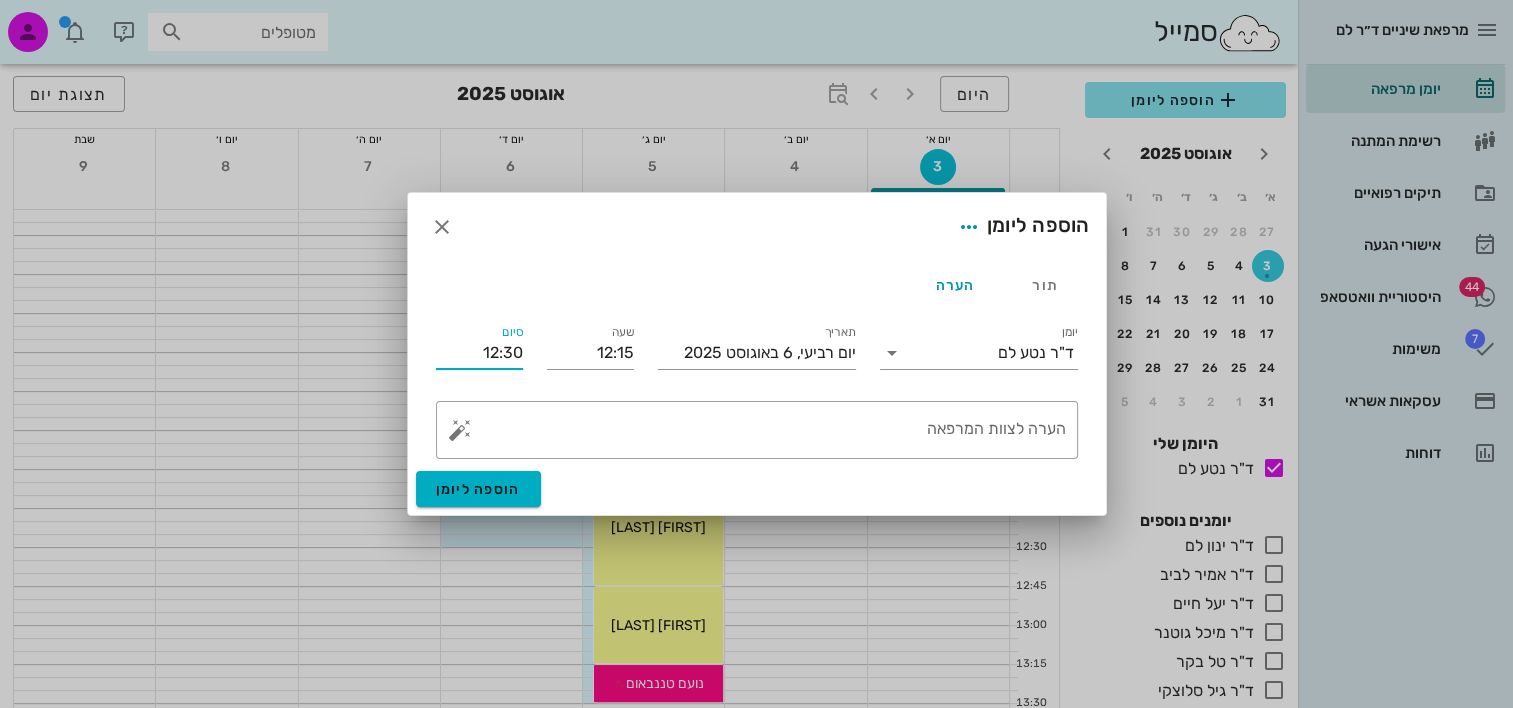 click on "12:30" at bounding box center [479, 353] 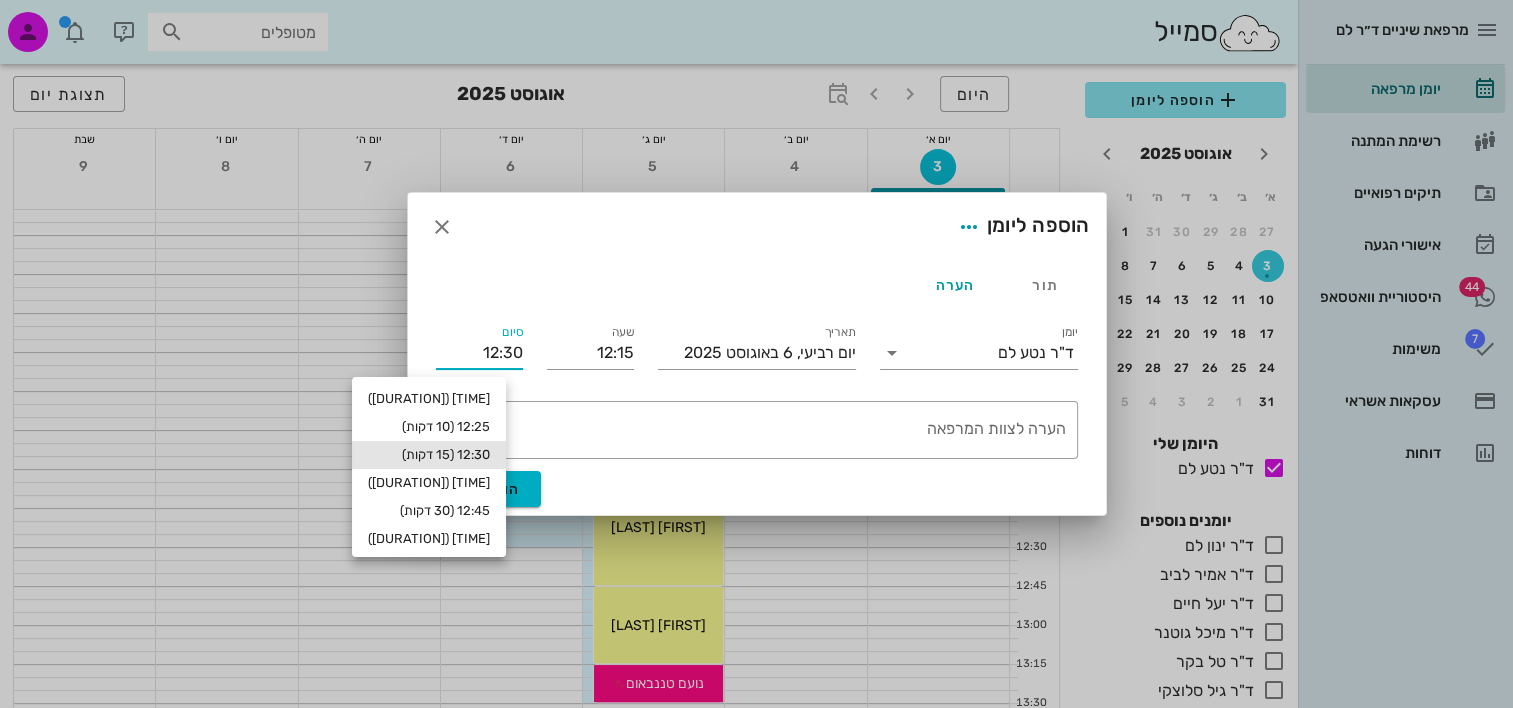 click on "12:30" at bounding box center [479, 353] 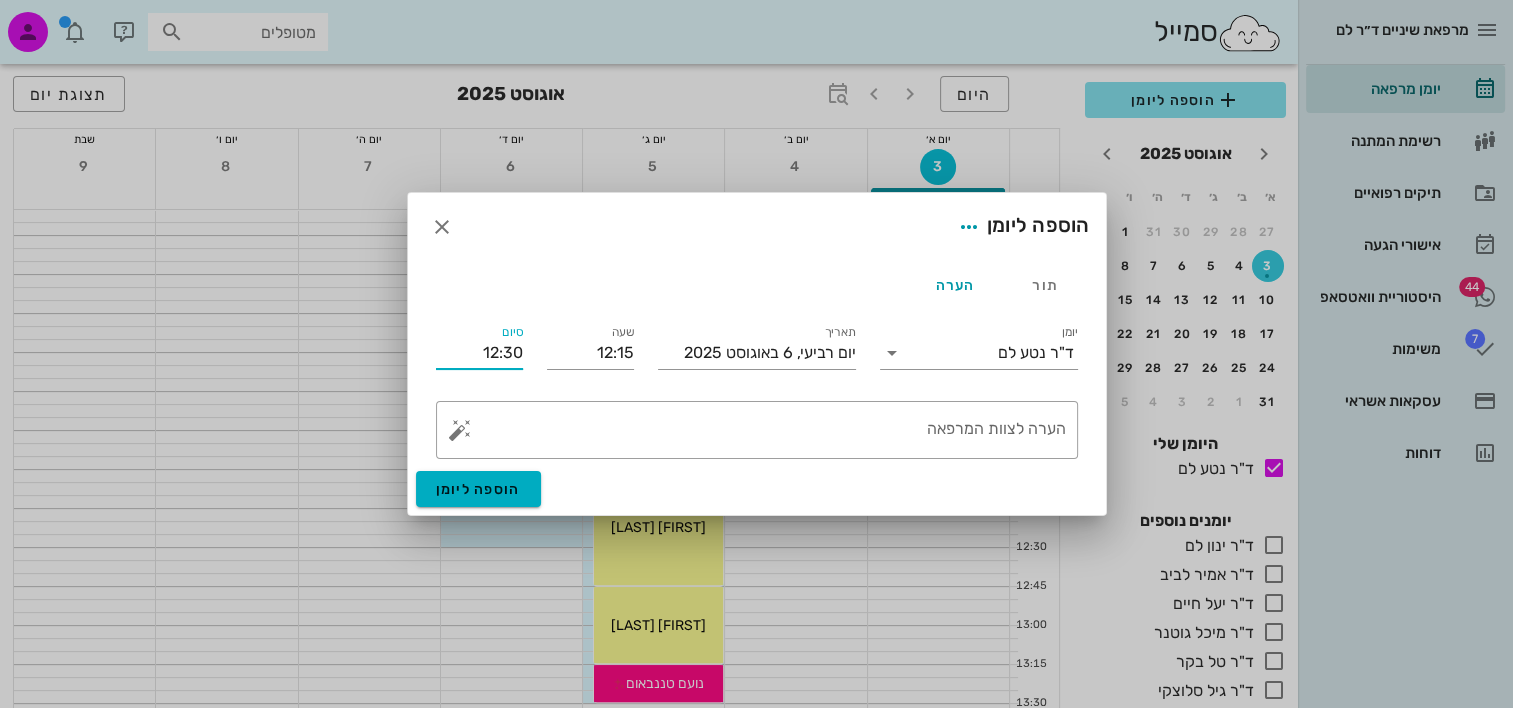 click on "12:30" at bounding box center [479, 353] 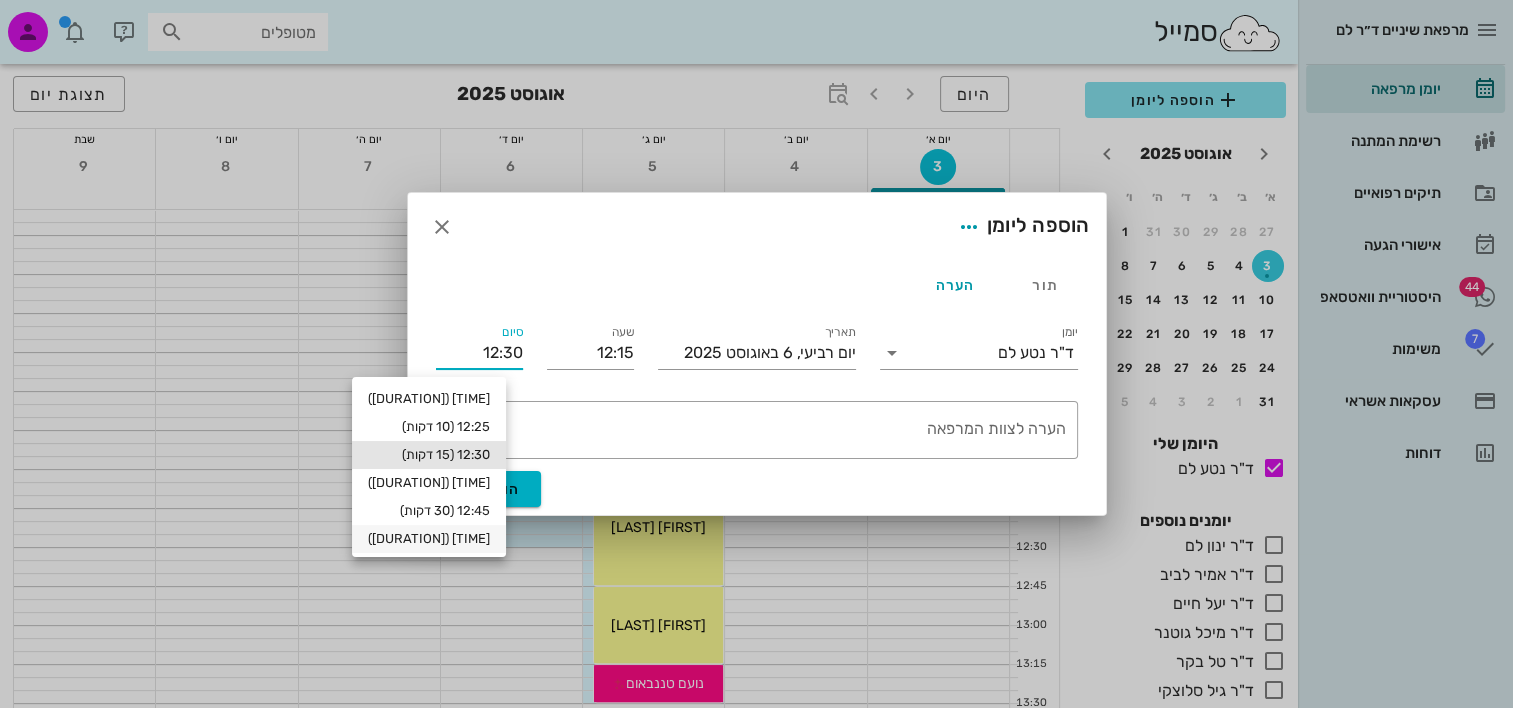 scroll, scrollTop: 100, scrollLeft: 0, axis: vertical 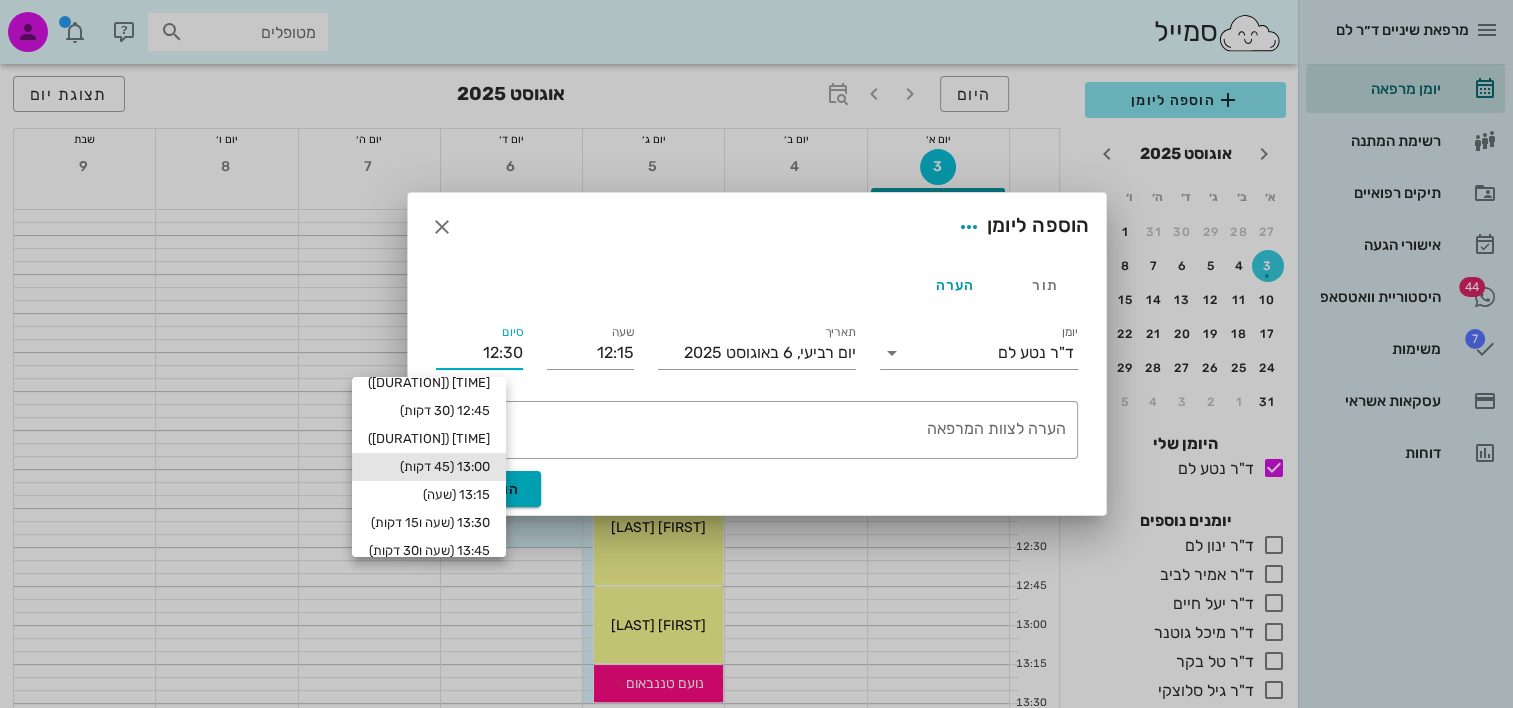 click on "13:00 (45 דקות)" at bounding box center [429, 467] 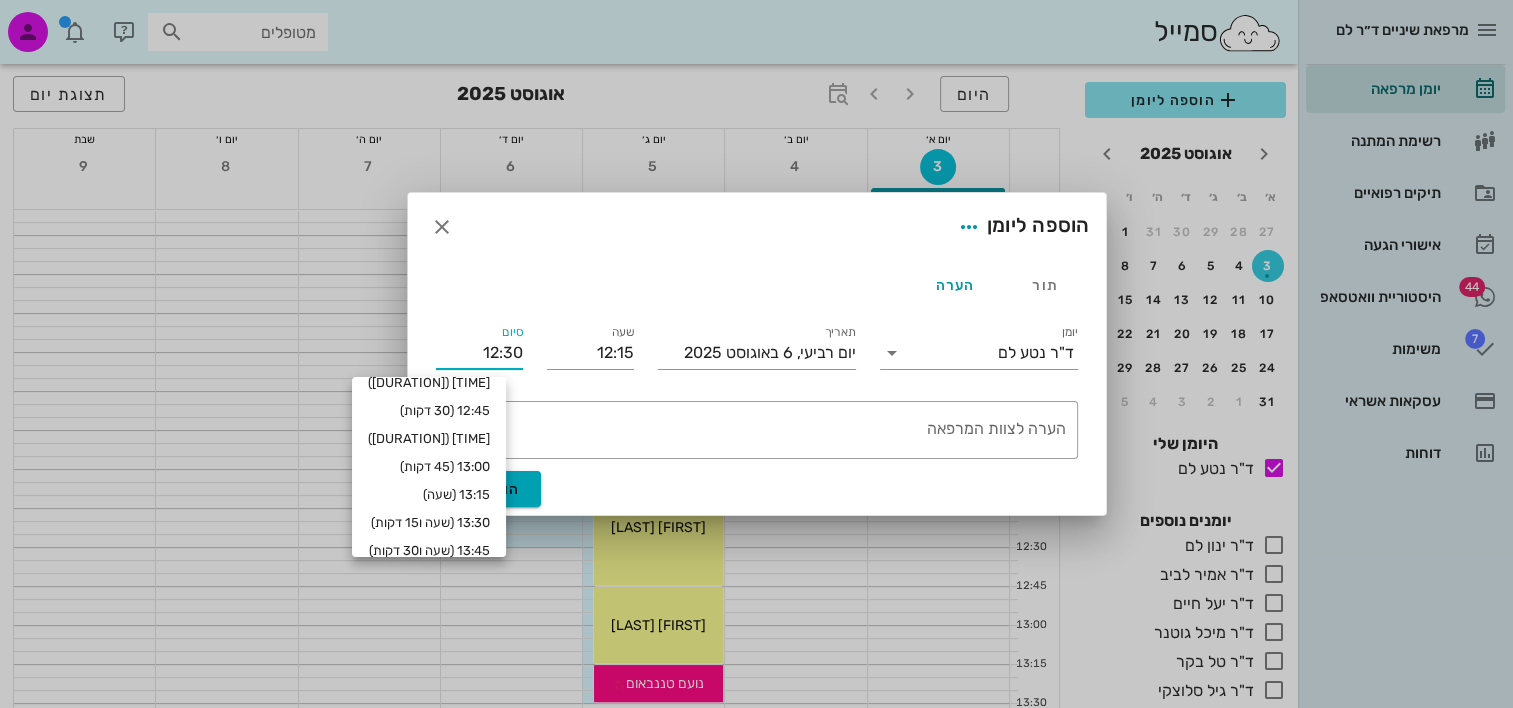 type on "13:00" 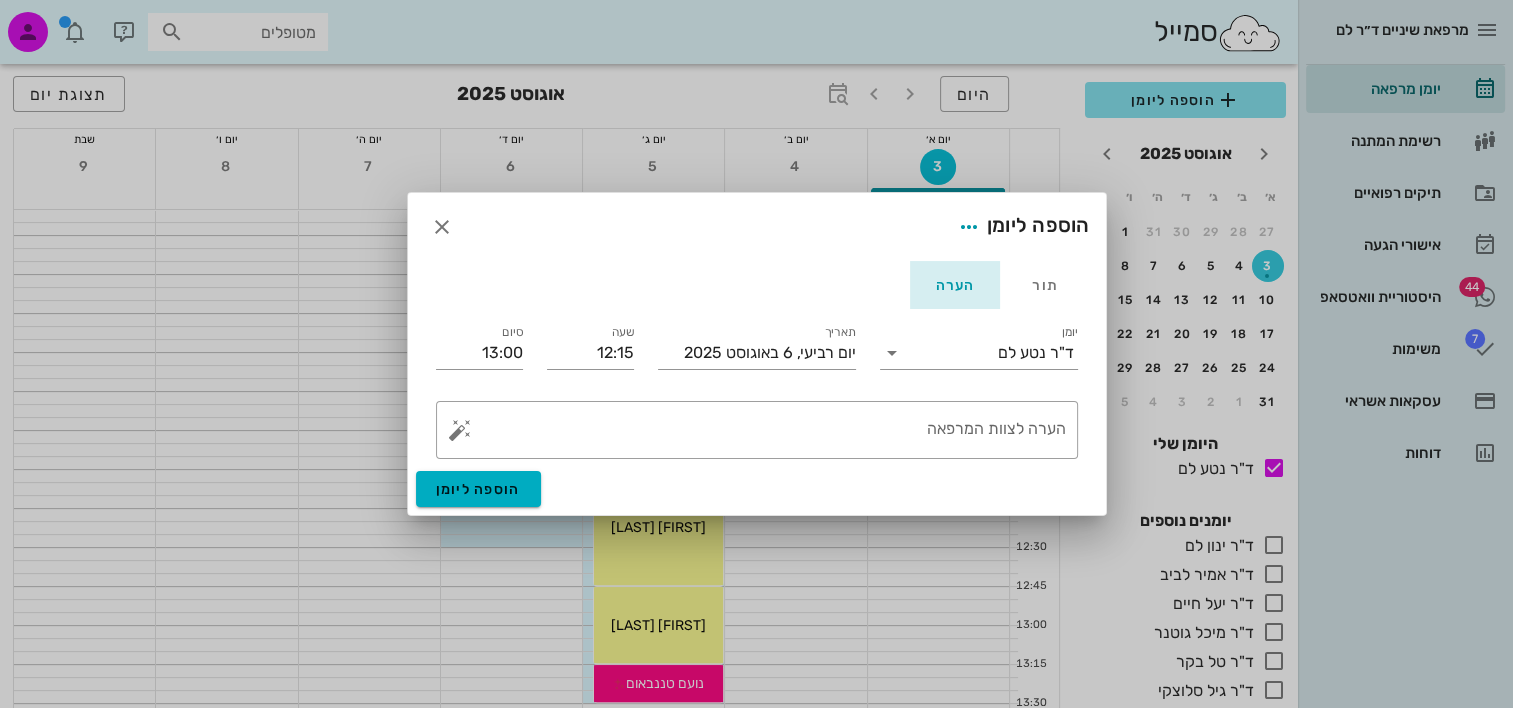 drag, startPoint x: 944, startPoint y: 280, endPoint x: 944, endPoint y: 291, distance: 11 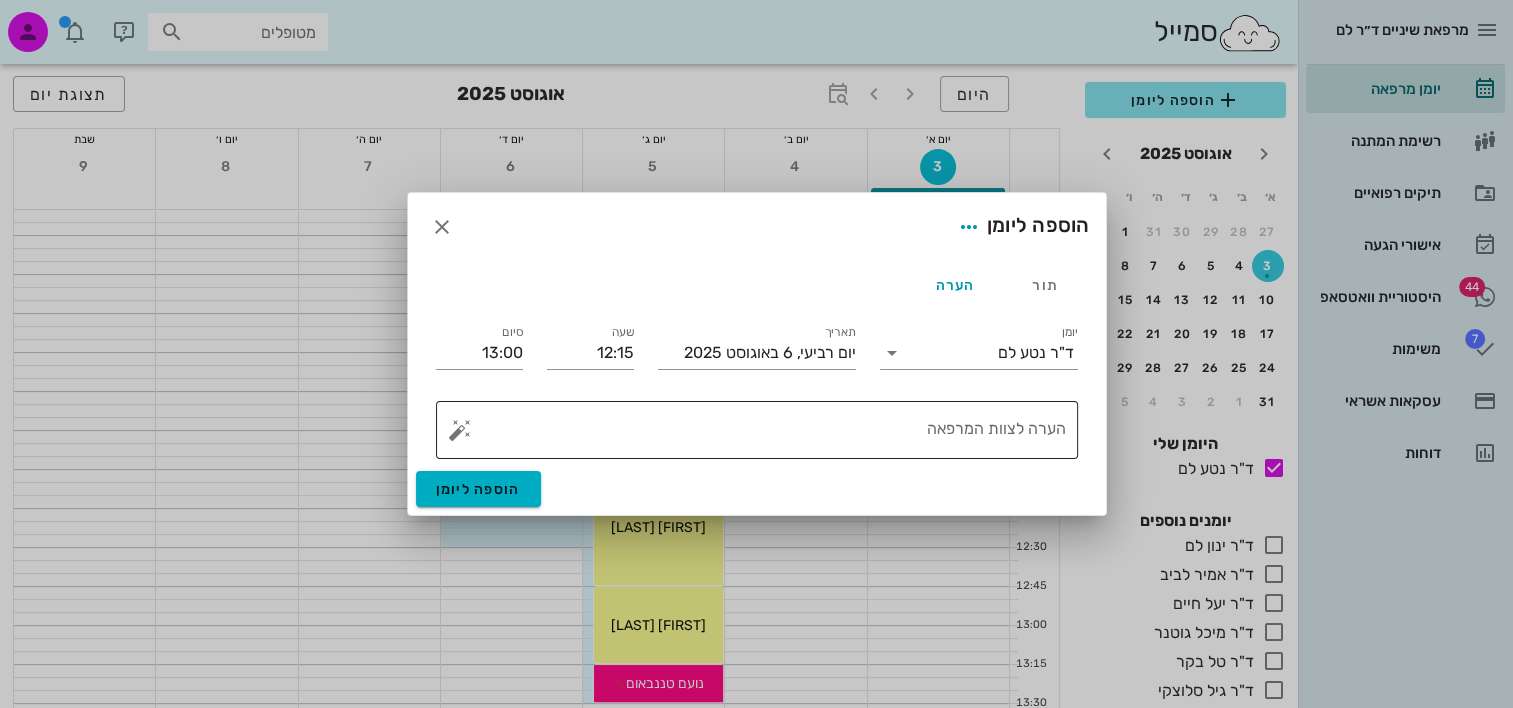 click on "הערה לצוות המרפאה" at bounding box center [765, 435] 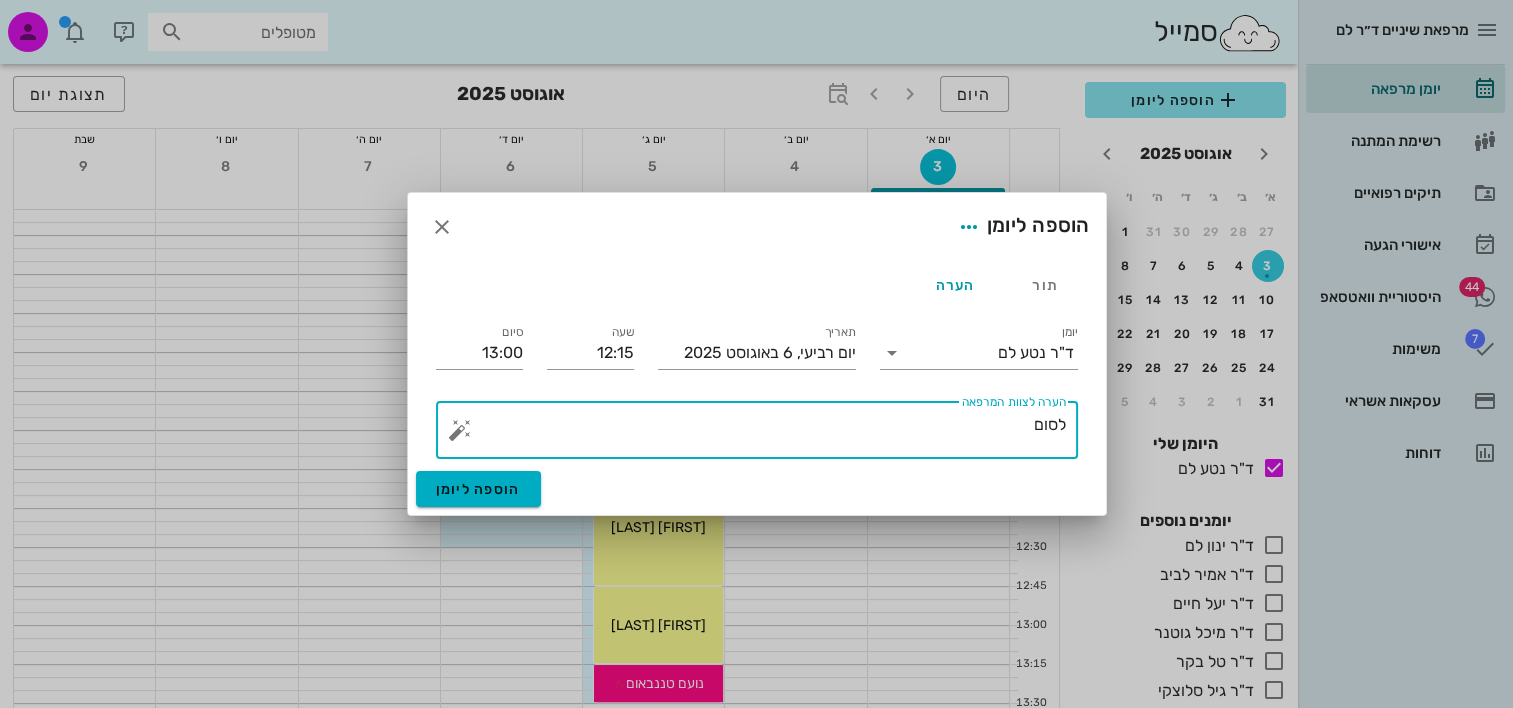 click on "לסום" at bounding box center [765, 435] 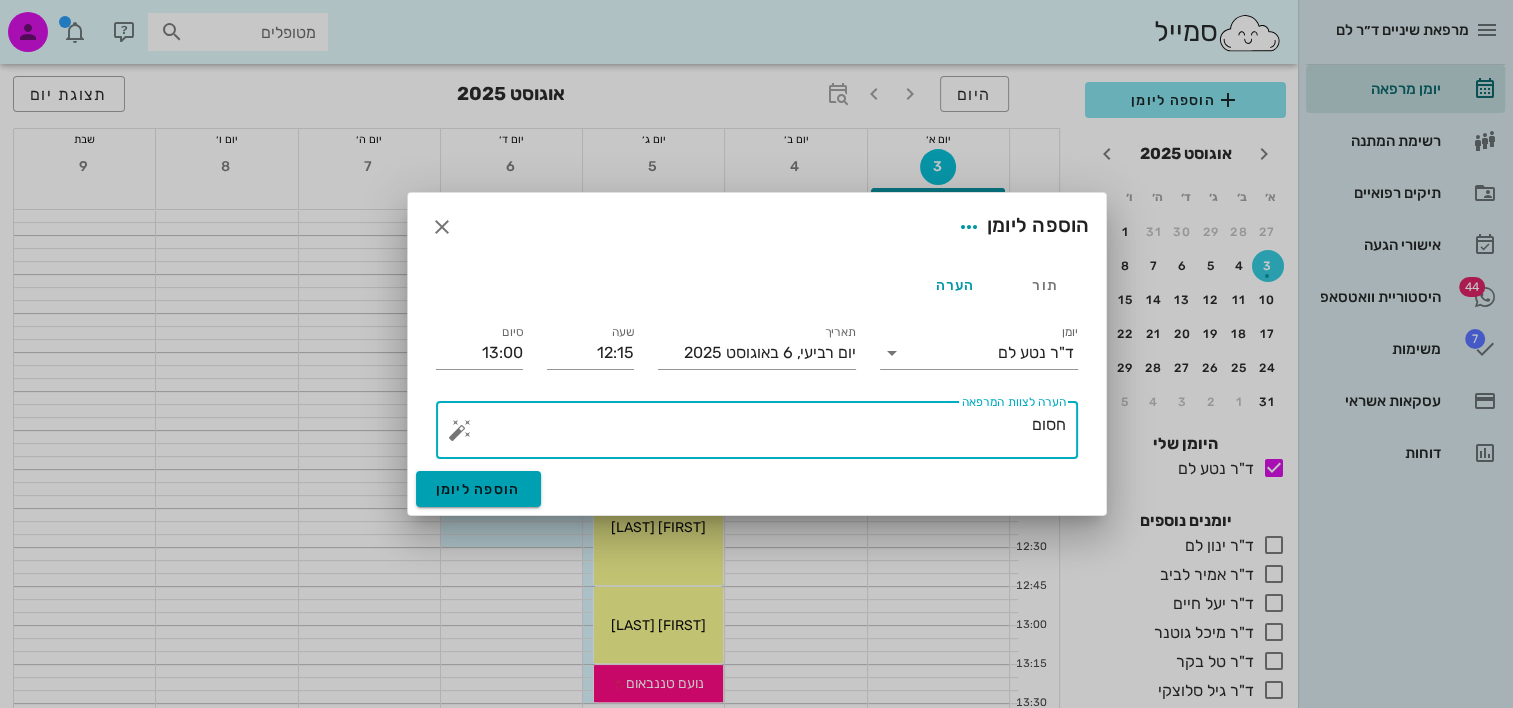 type on "חסום" 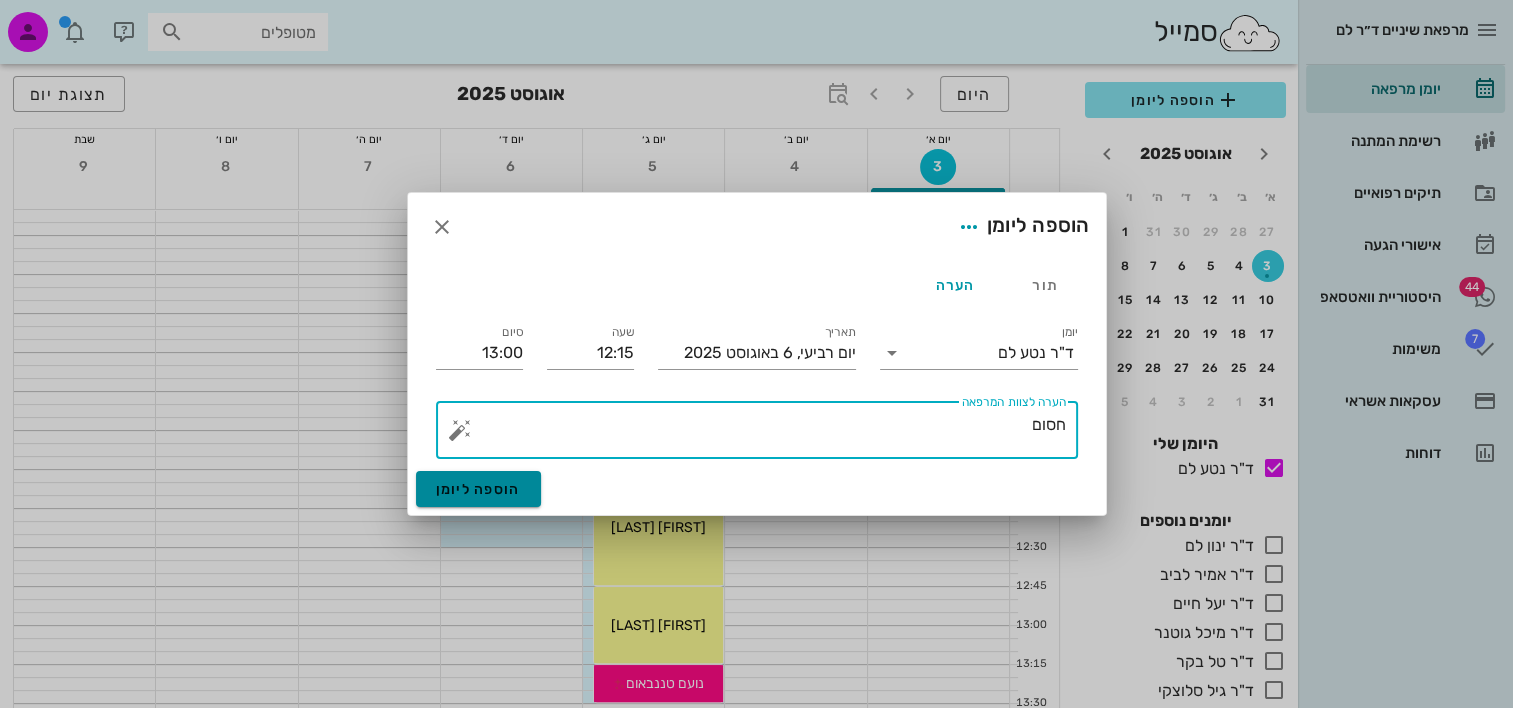click on "הוספה ליומן" at bounding box center [478, 489] 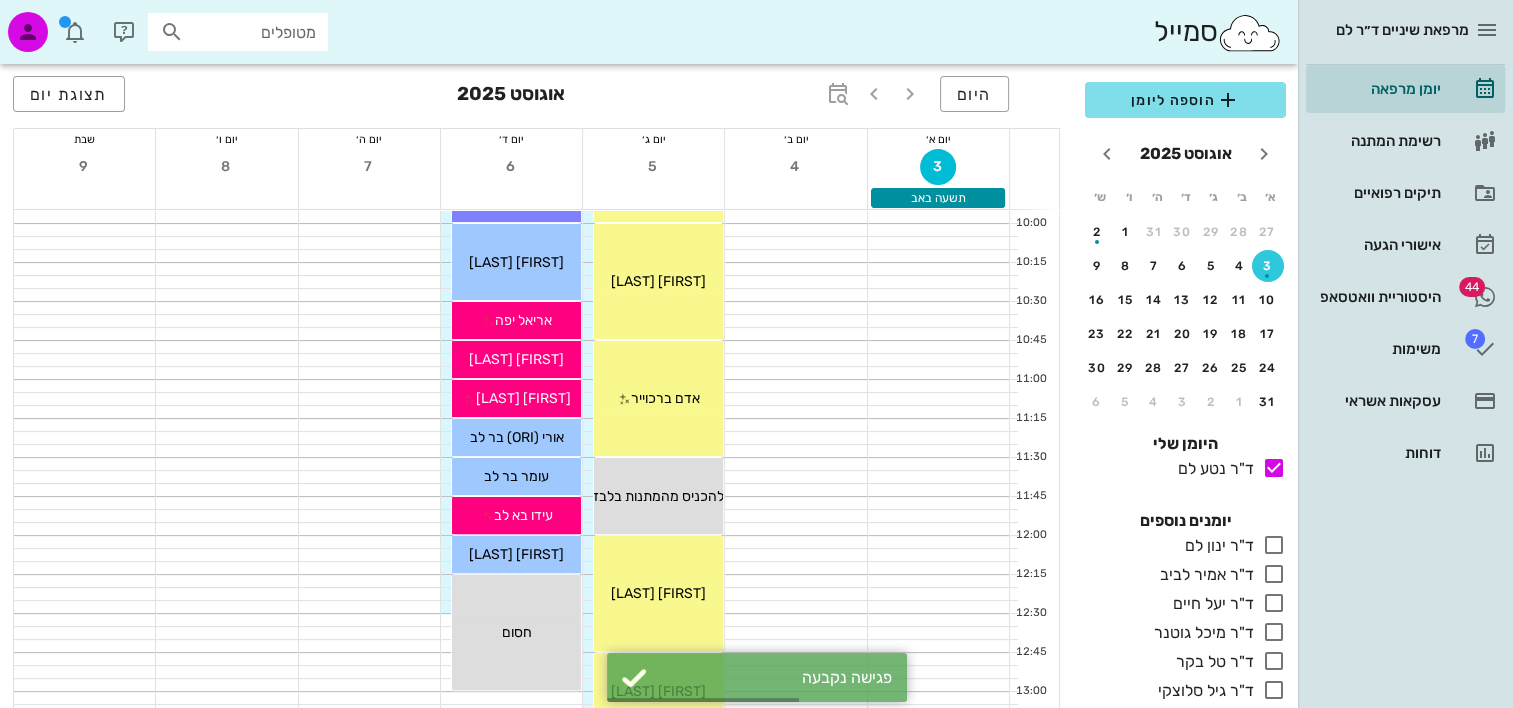scroll, scrollTop: 400, scrollLeft: 0, axis: vertical 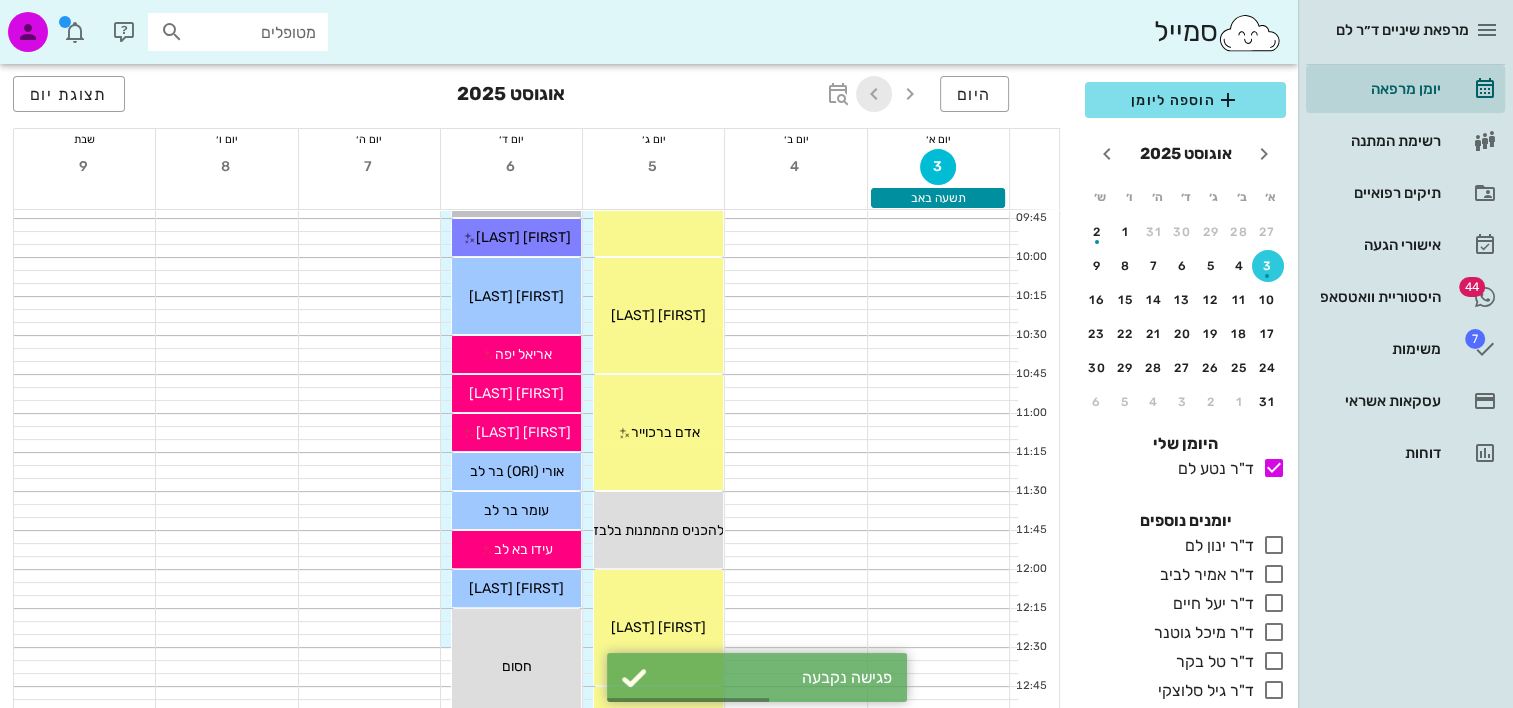 click at bounding box center [874, 94] 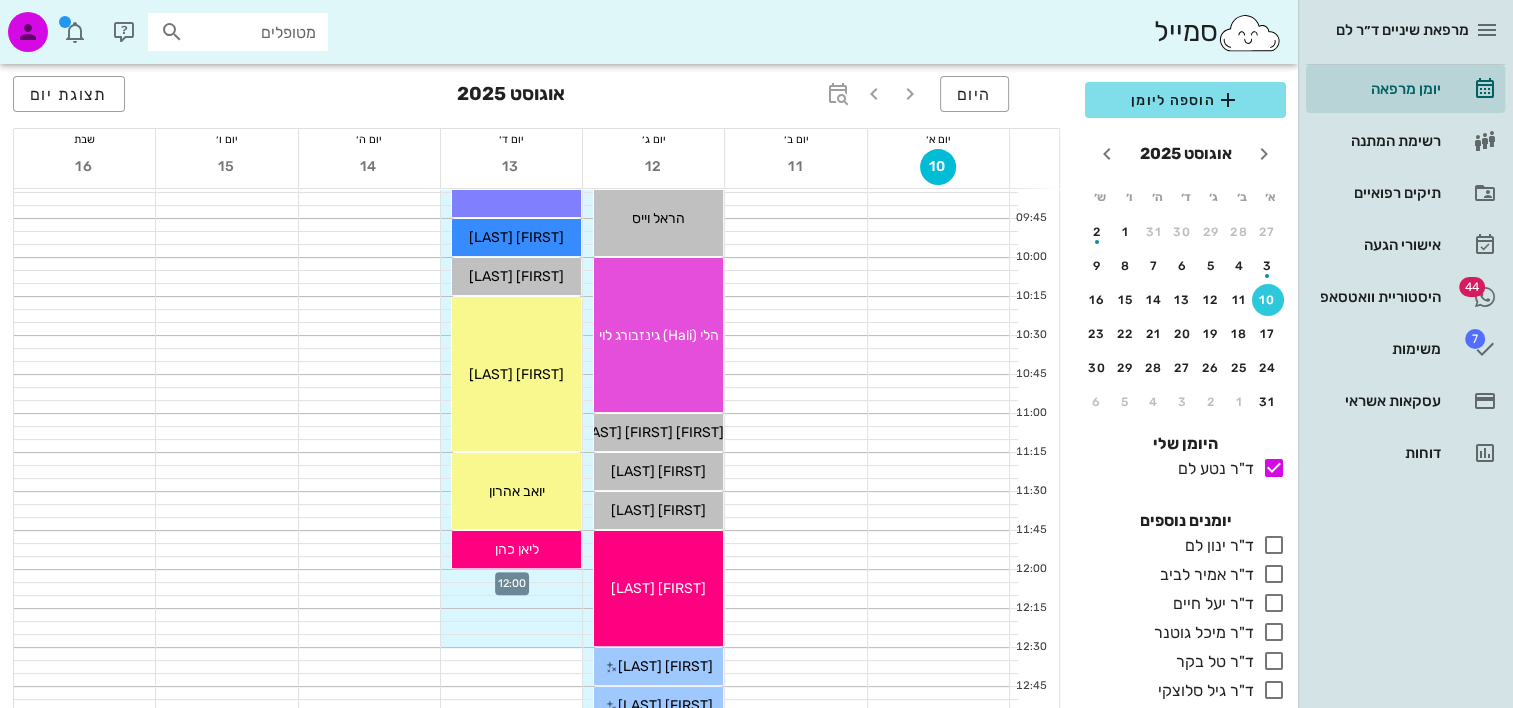 click at bounding box center (511, 576) 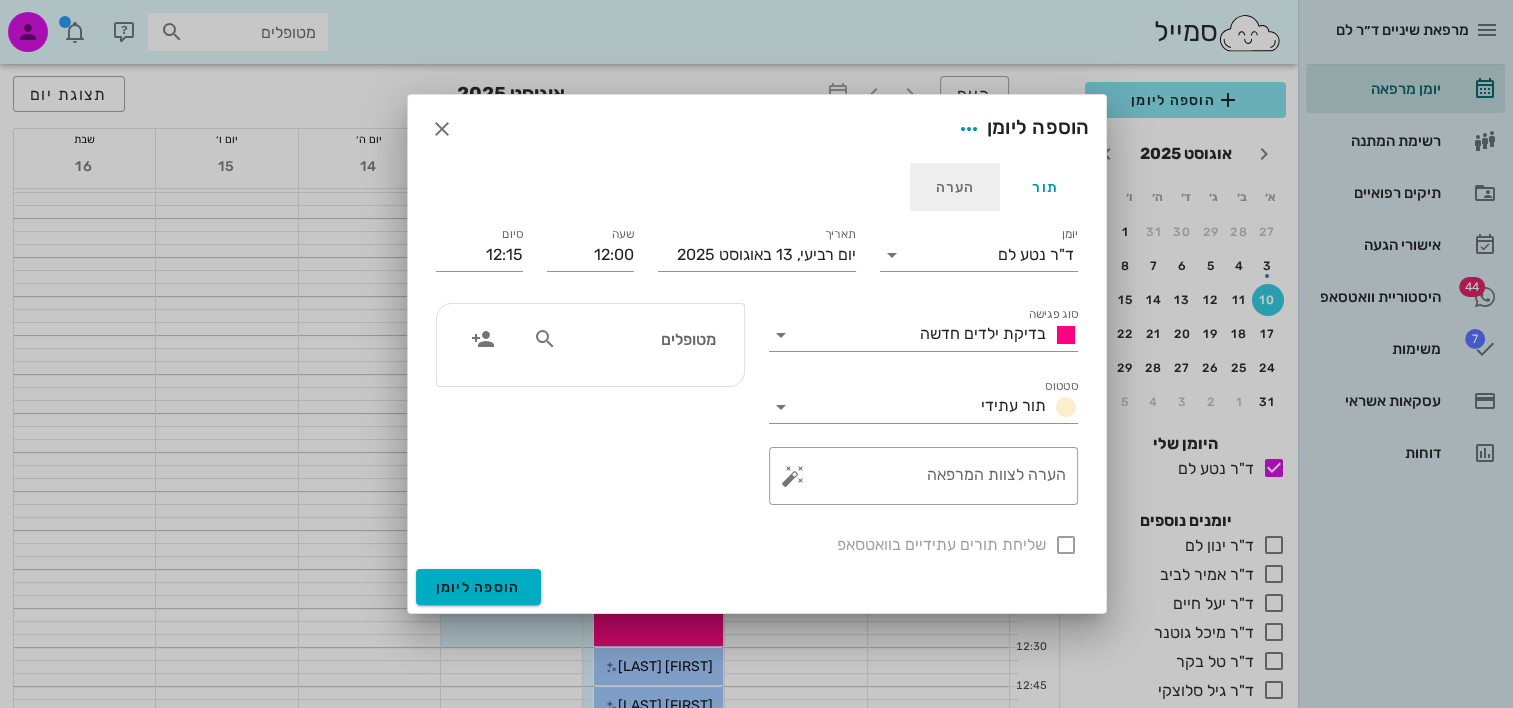 click on "הערה" at bounding box center [955, 187] 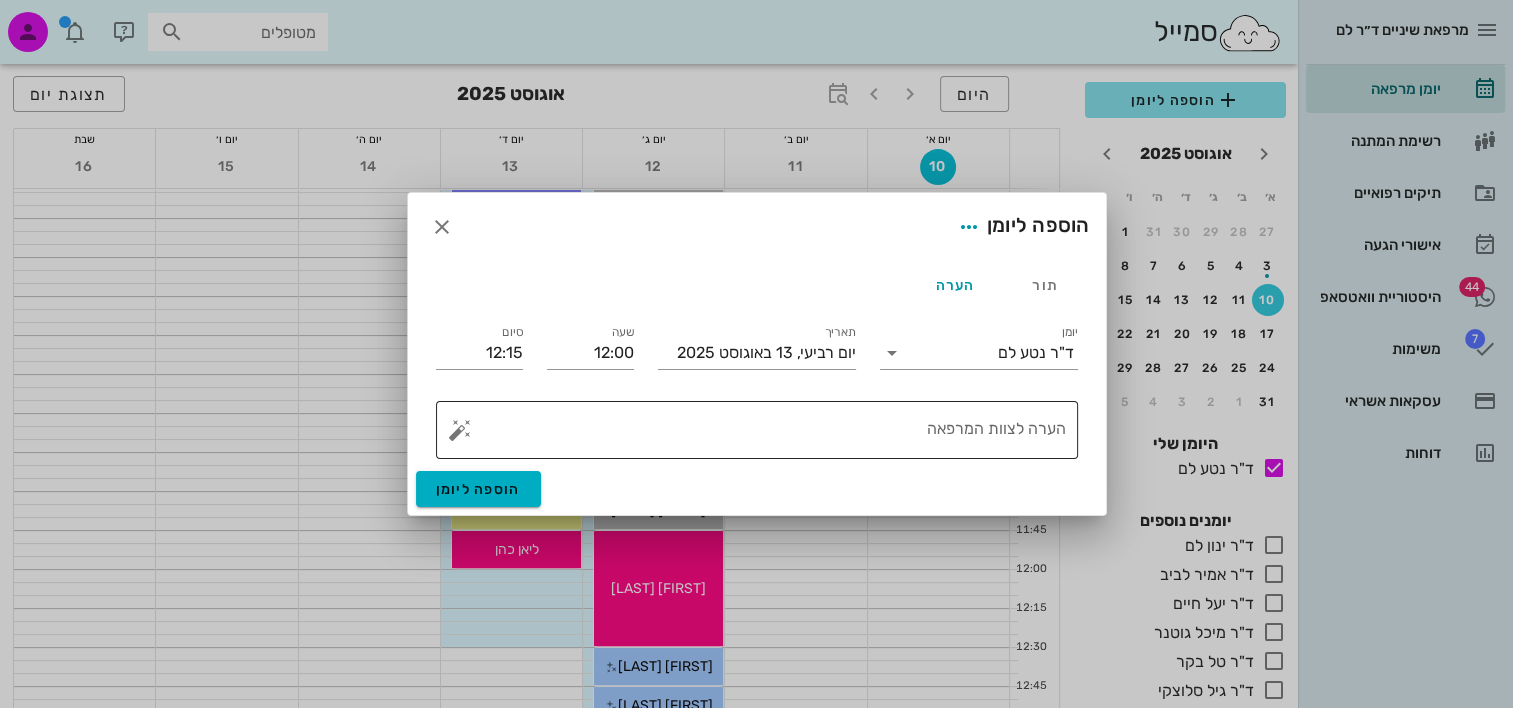 click on "הערה לצוות המרפאה" at bounding box center [765, 435] 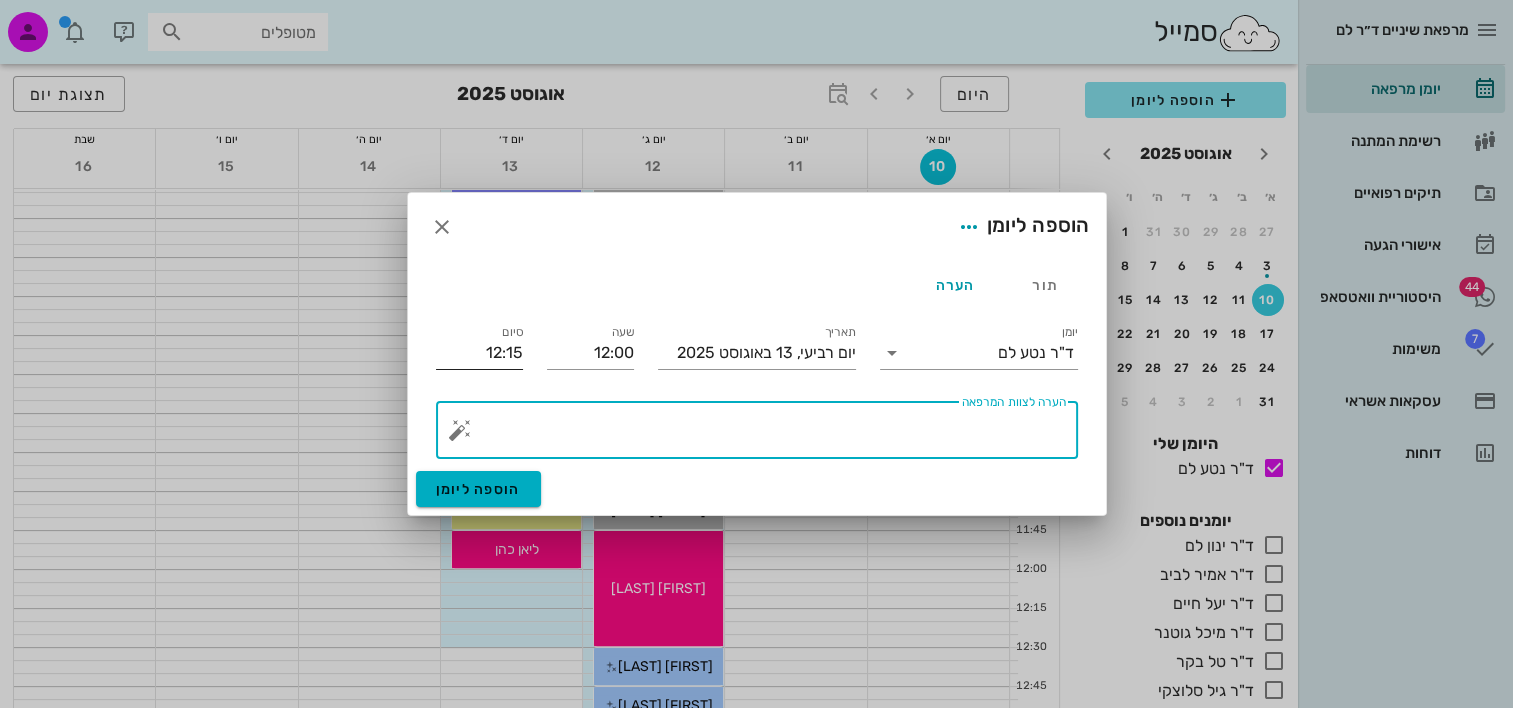 click on "12:15" at bounding box center (479, 353) 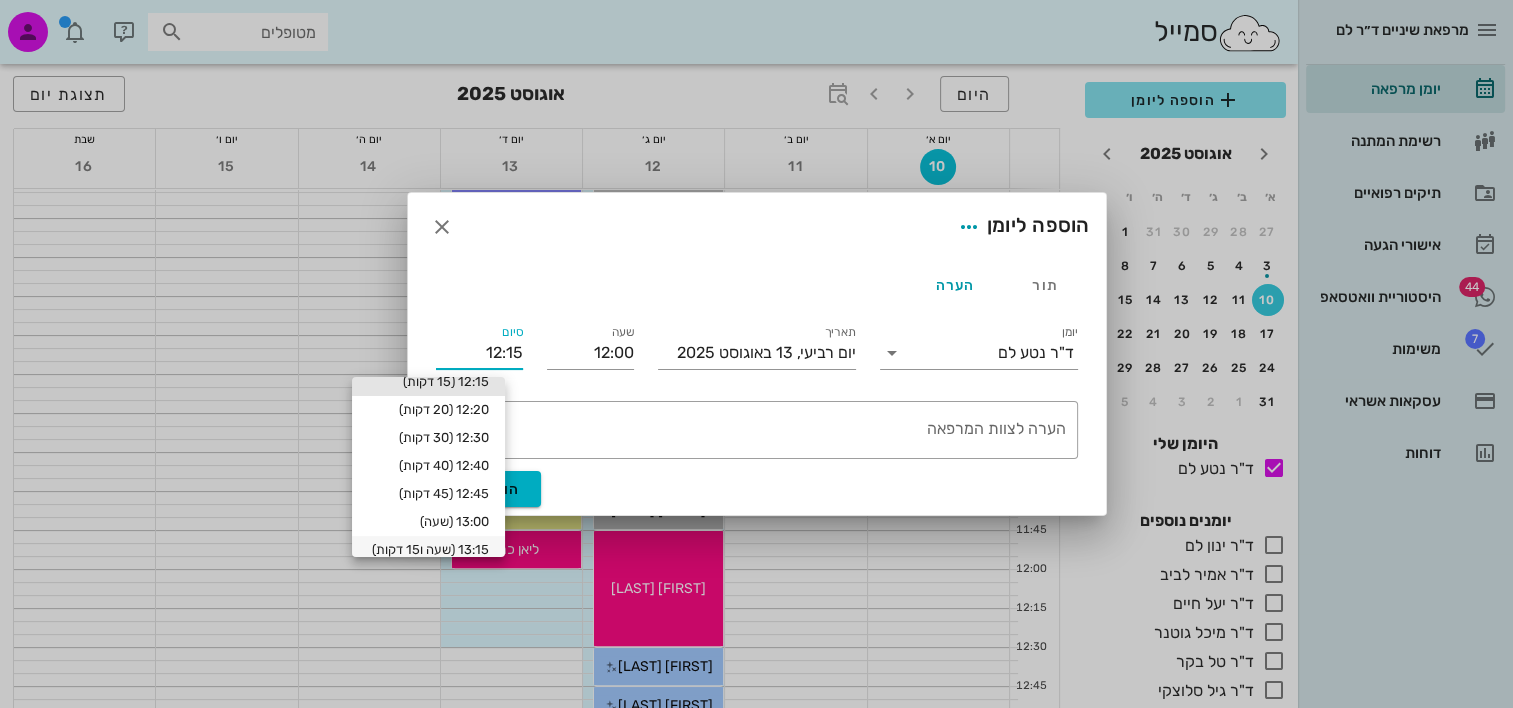 scroll, scrollTop: 100, scrollLeft: 0, axis: vertical 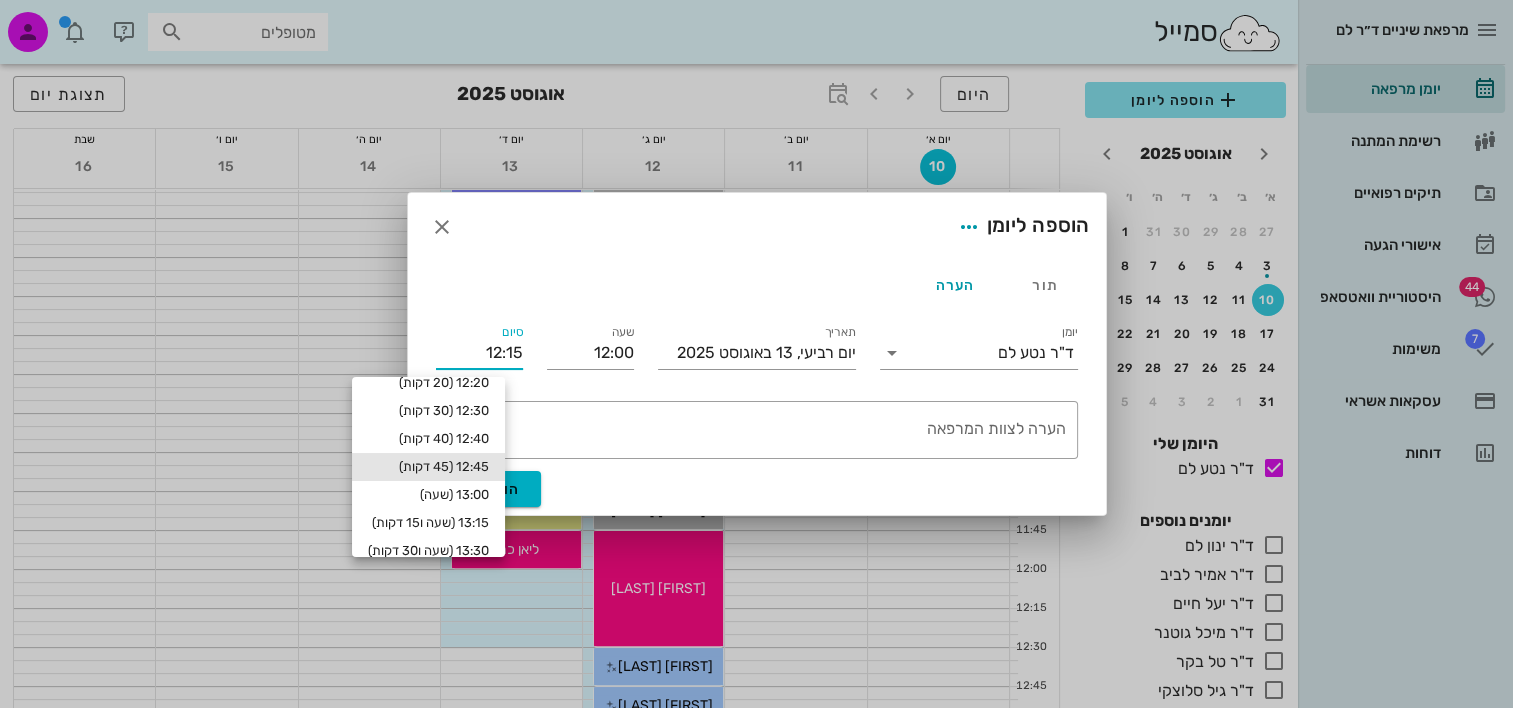 drag, startPoint x: 480, startPoint y: 466, endPoint x: 492, endPoint y: 467, distance: 12.0415945 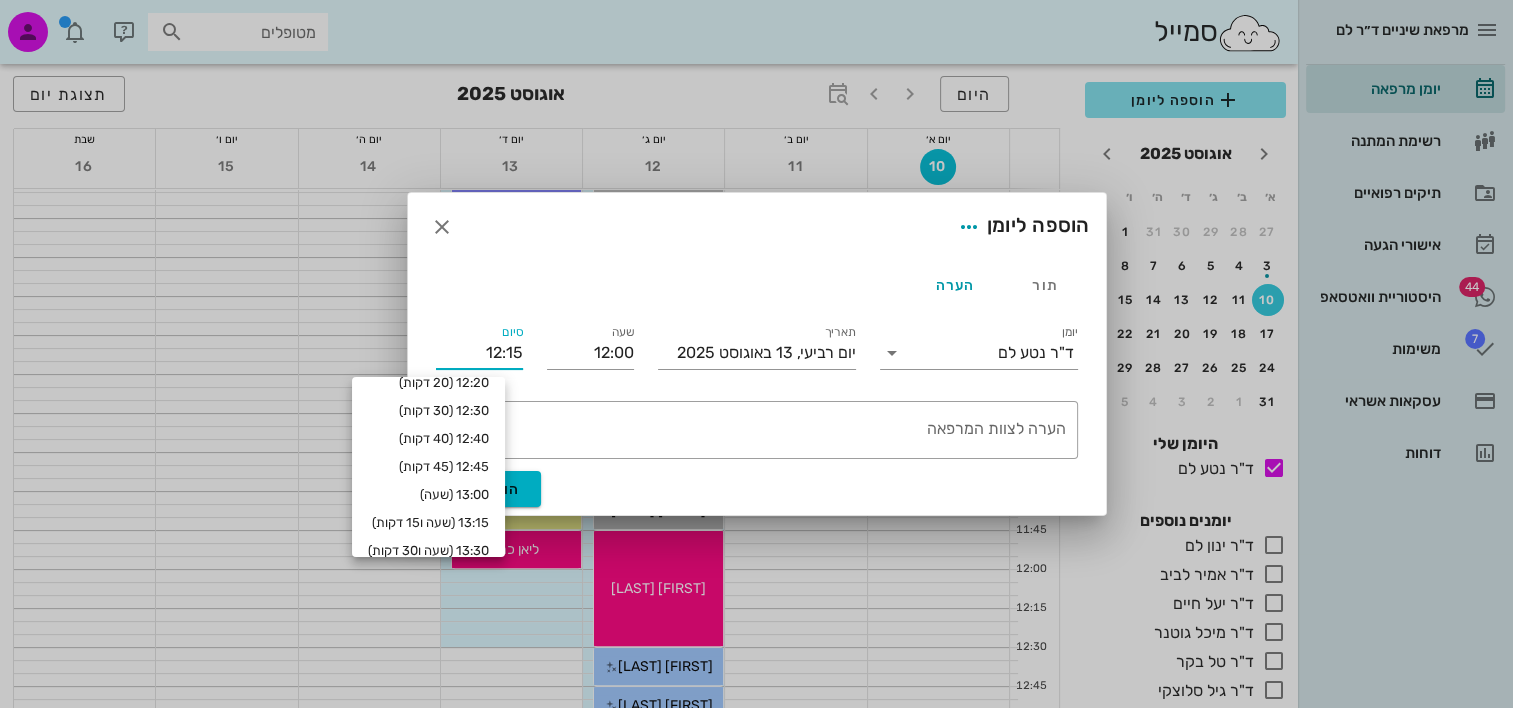 type on "12:45" 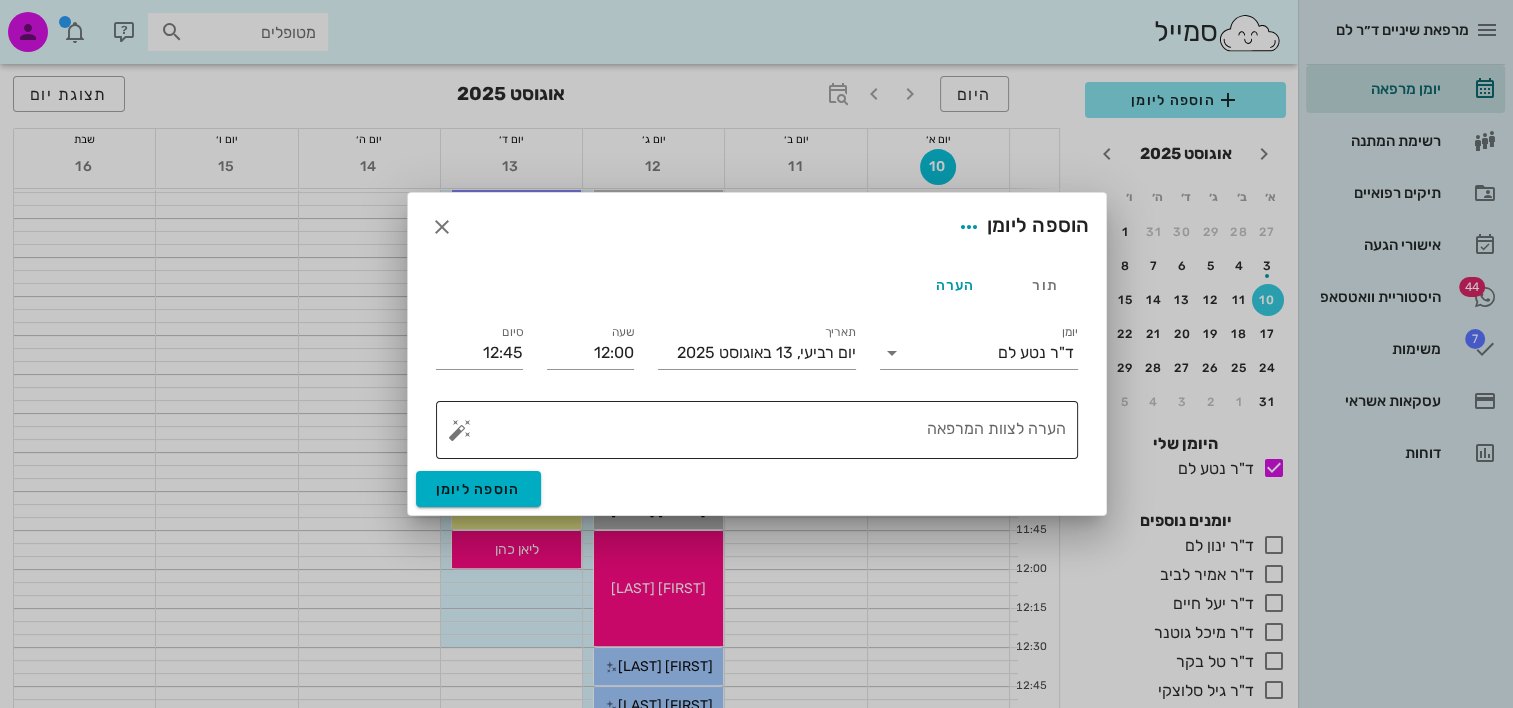 click on "הערה לצוות המרפאה" at bounding box center [765, 435] 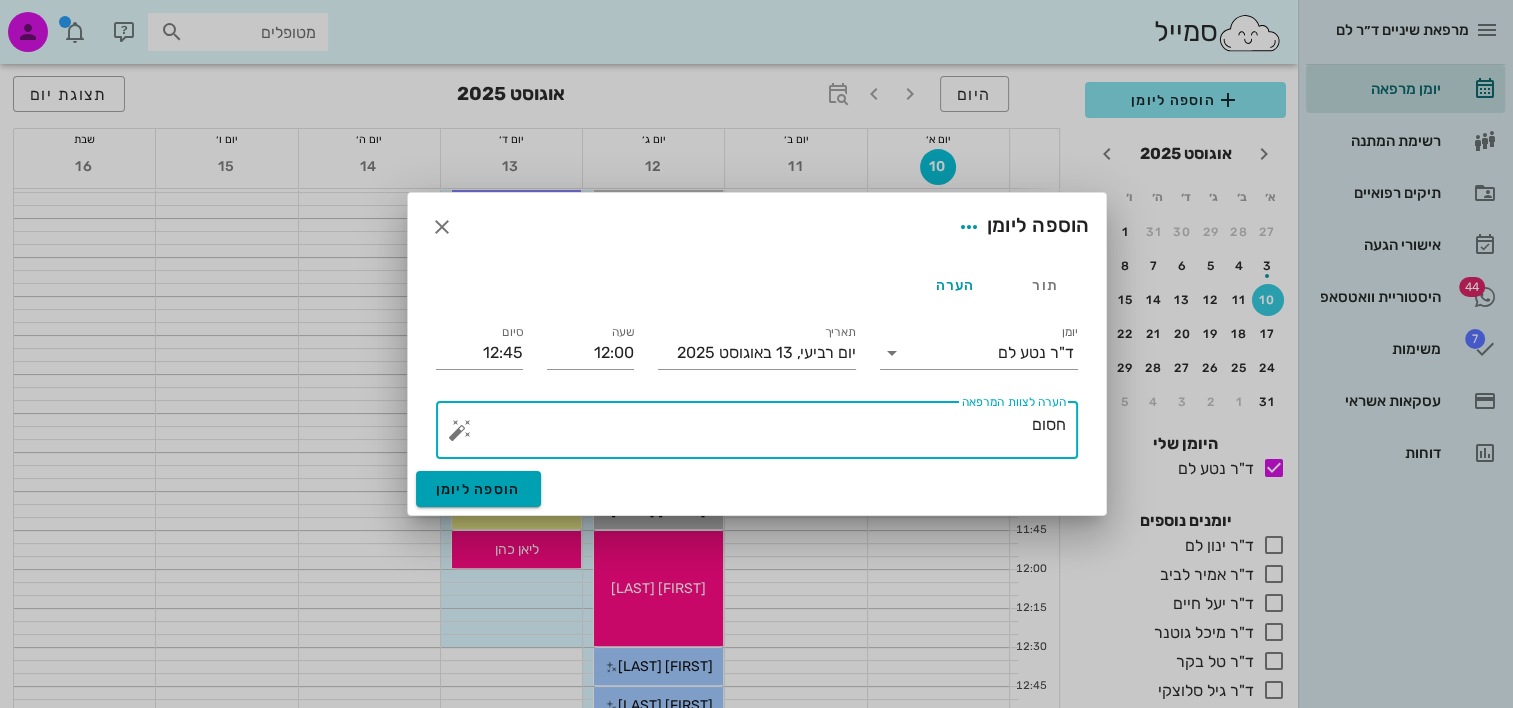 type on "חסום" 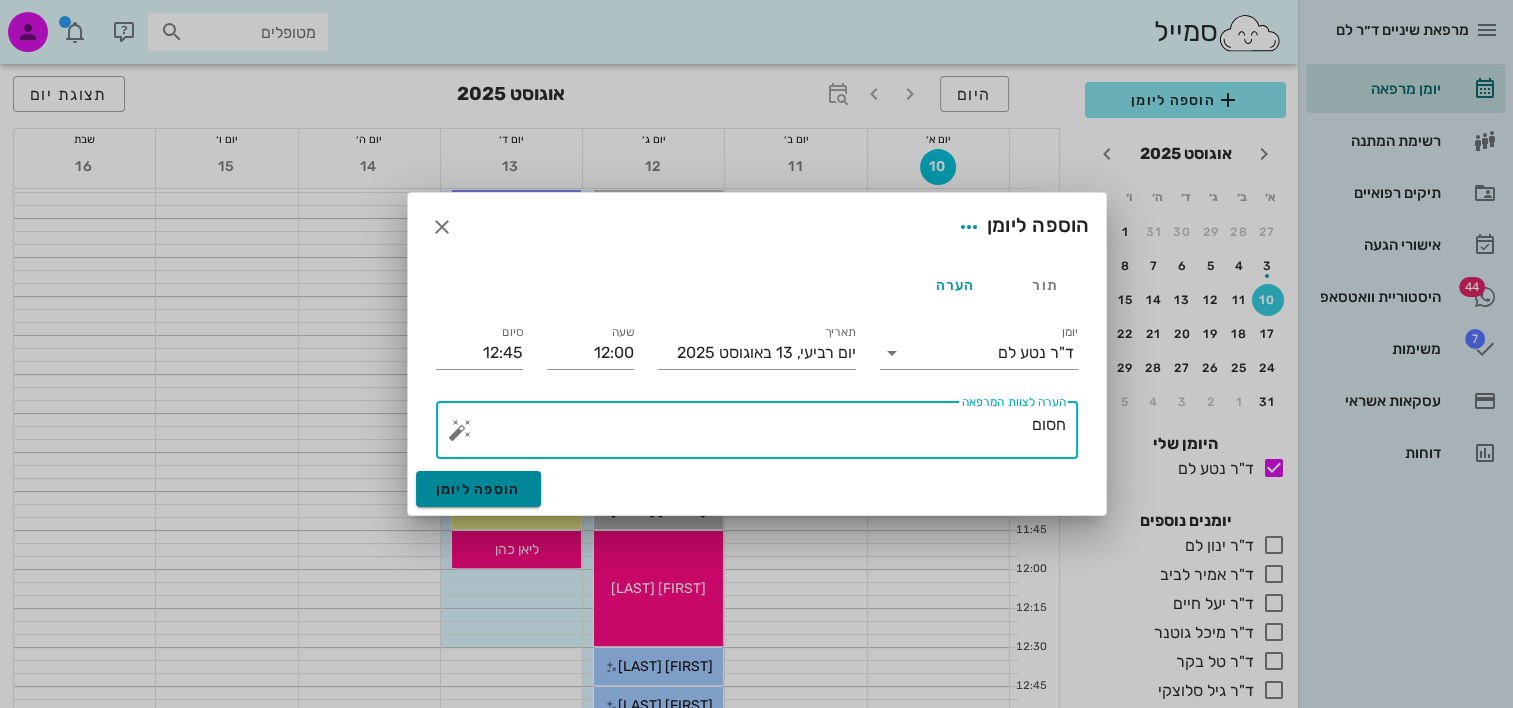 click on "הוספה ליומן" at bounding box center (478, 489) 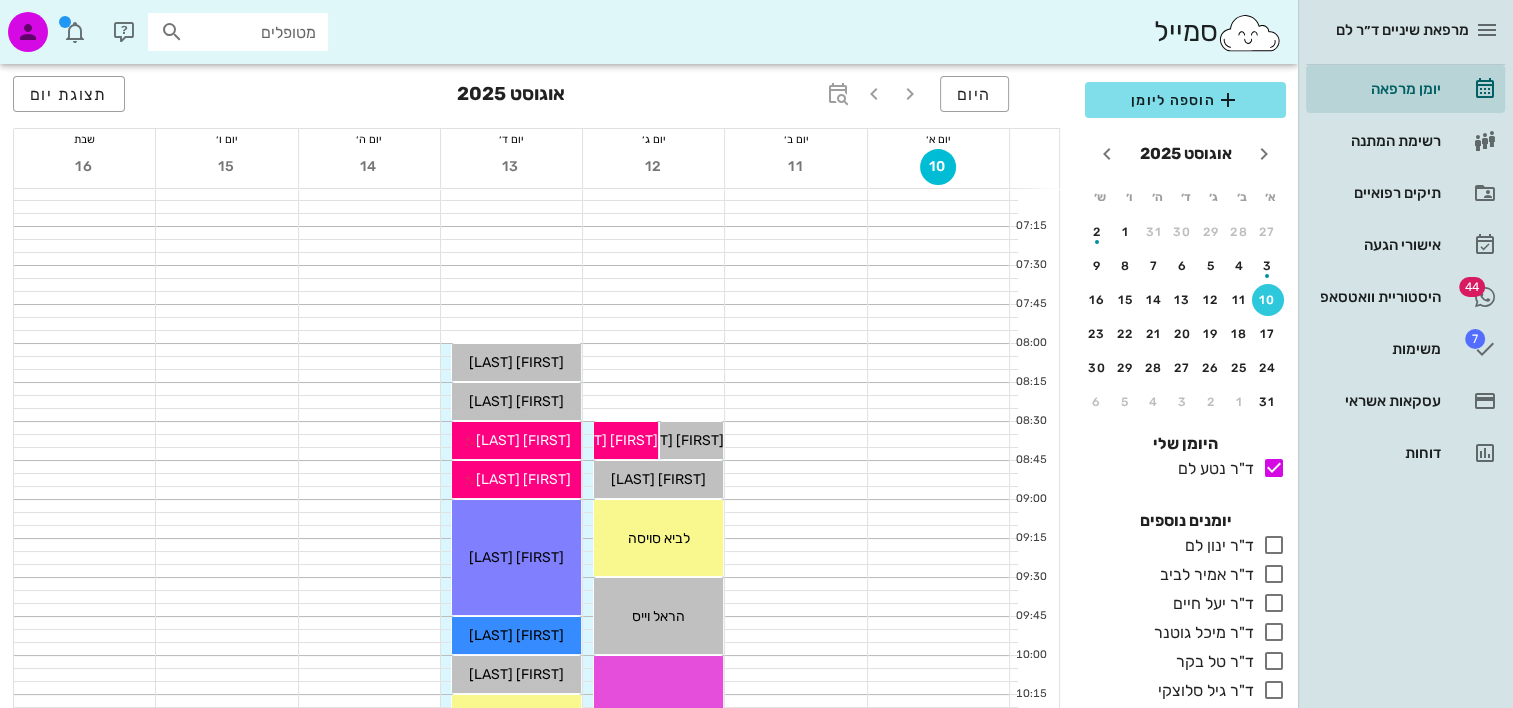 scroll, scrollTop: 0, scrollLeft: 0, axis: both 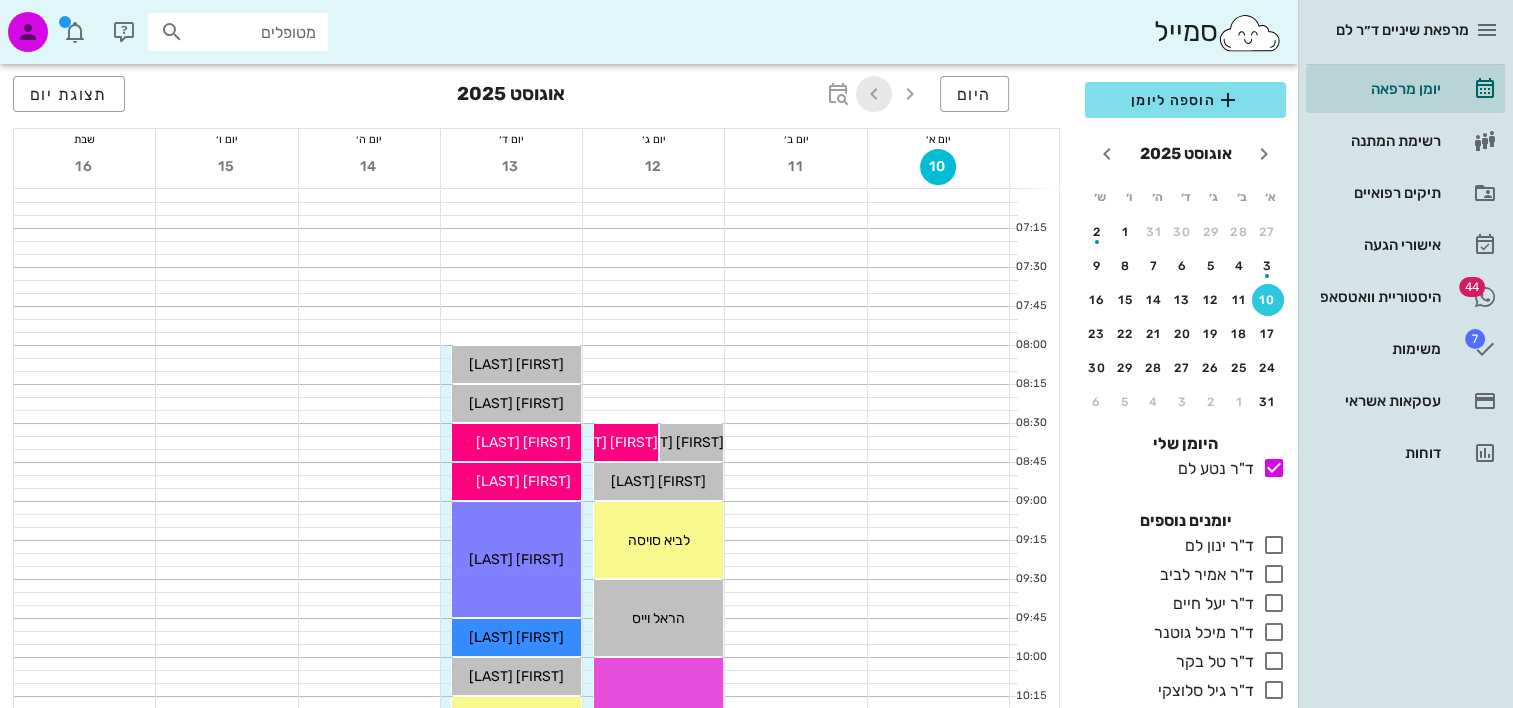 click at bounding box center [874, 94] 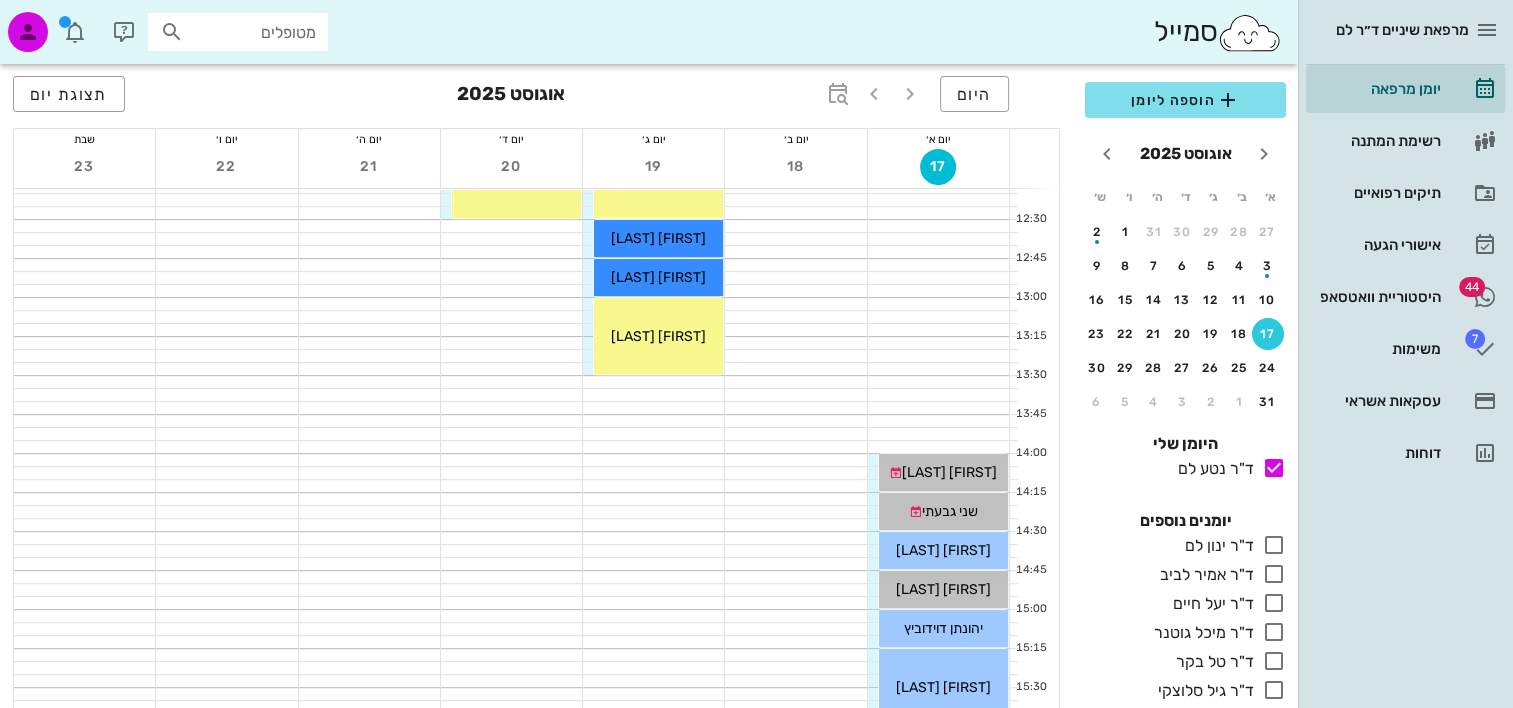 scroll, scrollTop: 600, scrollLeft: 0, axis: vertical 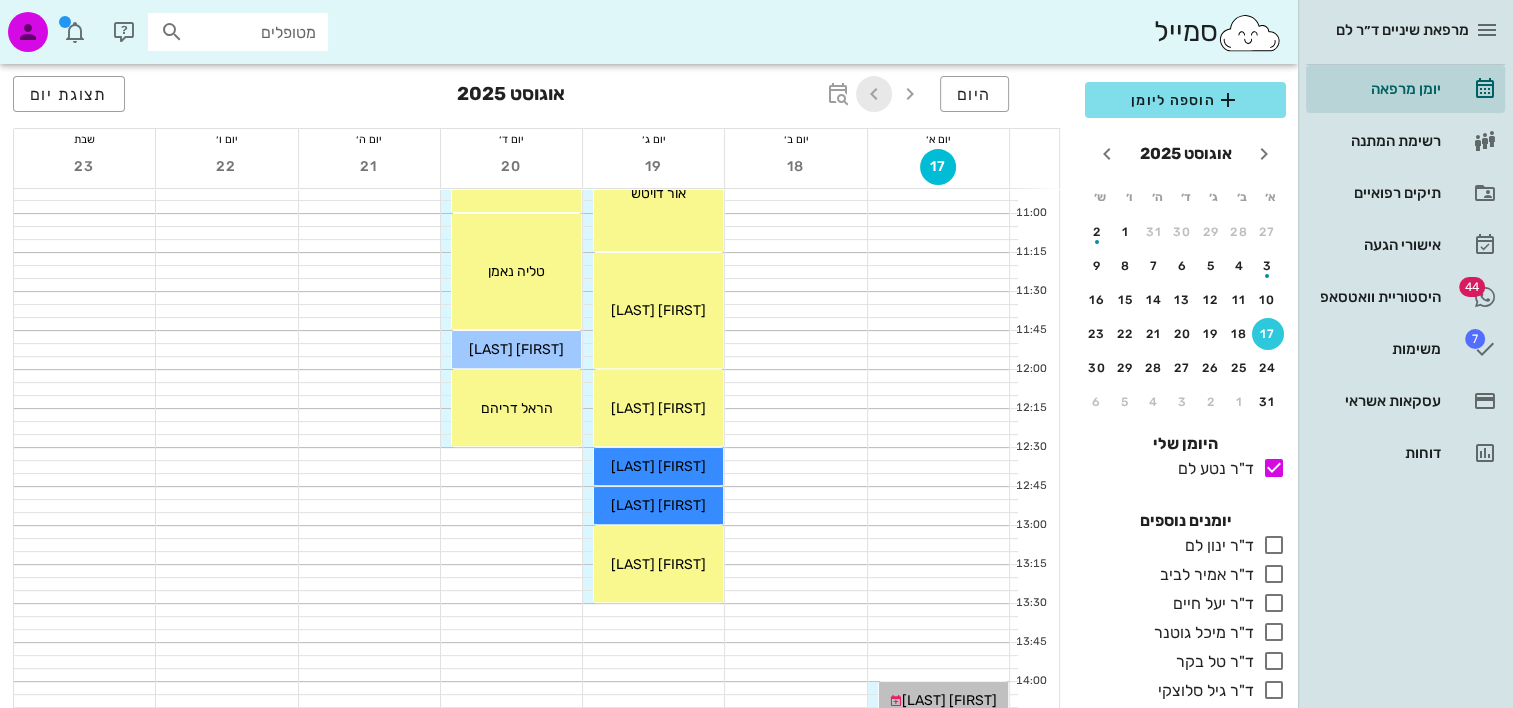 click at bounding box center (874, 94) 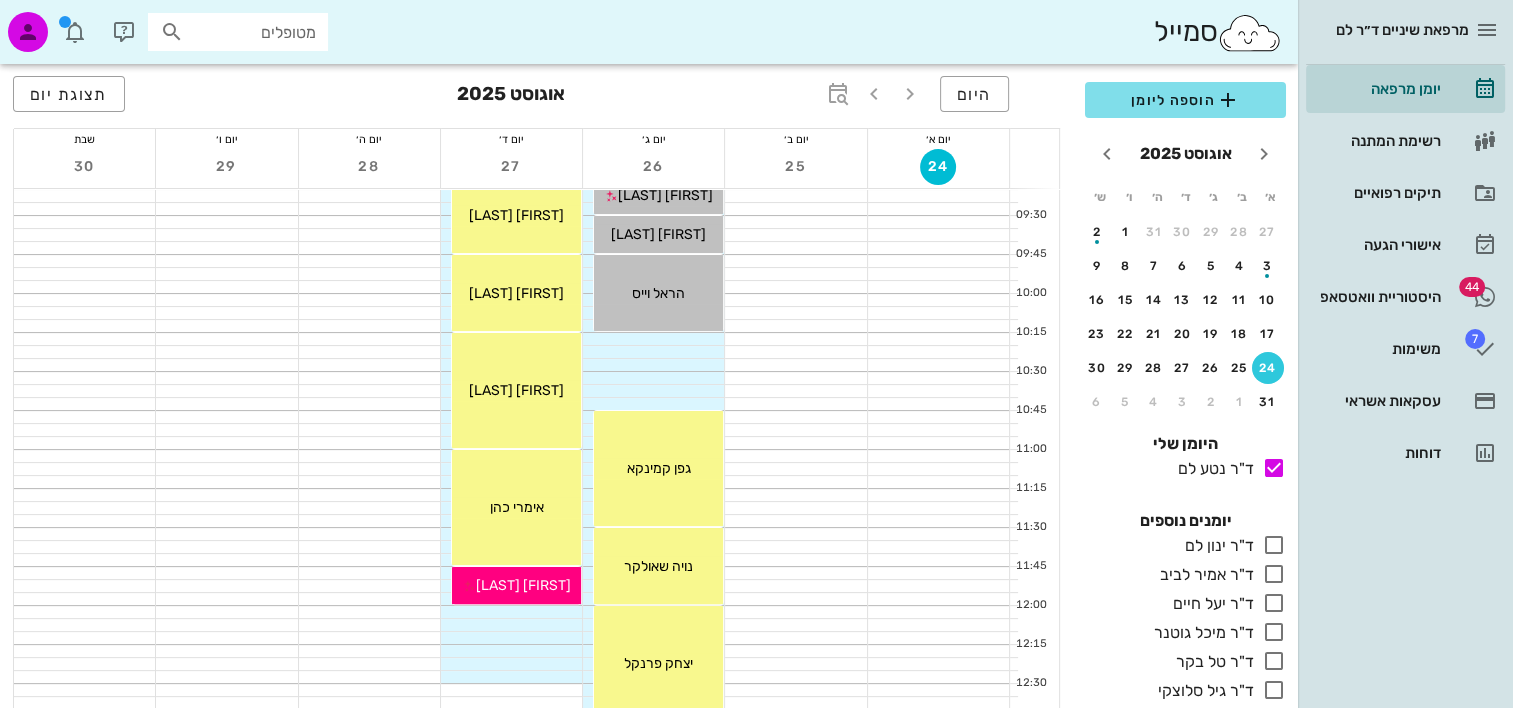 scroll, scrollTop: 400, scrollLeft: 0, axis: vertical 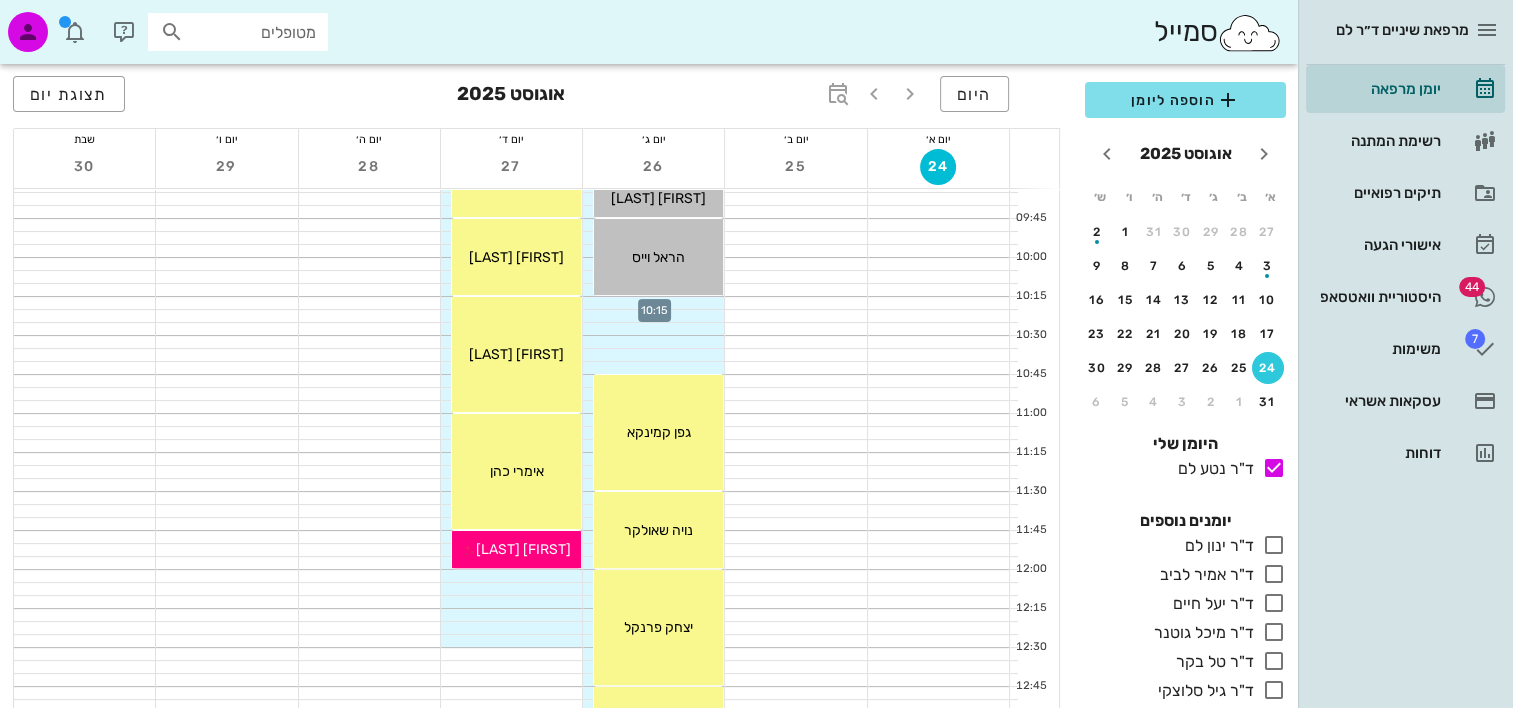 click at bounding box center [653, 303] 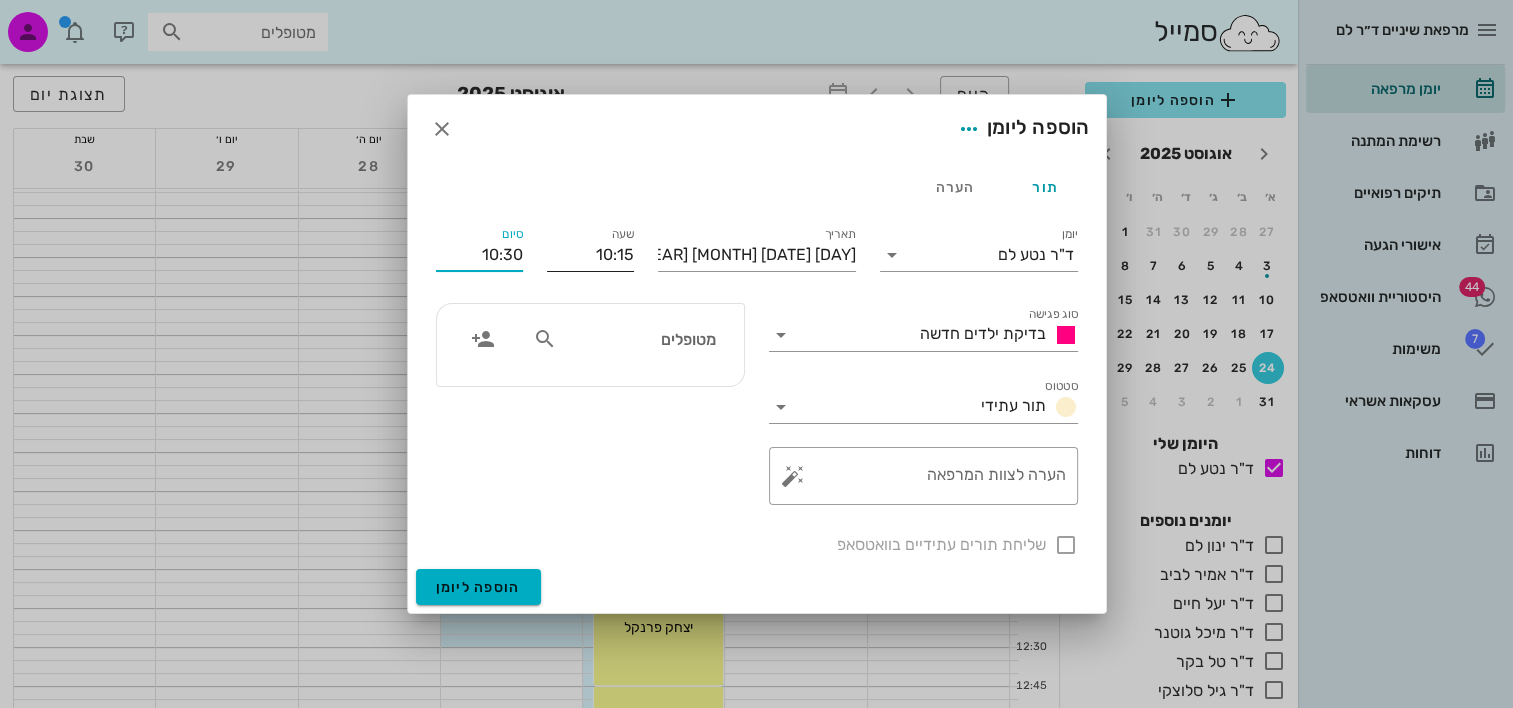 drag, startPoint x: 492, startPoint y: 258, endPoint x: 596, endPoint y: 262, distance: 104.0769 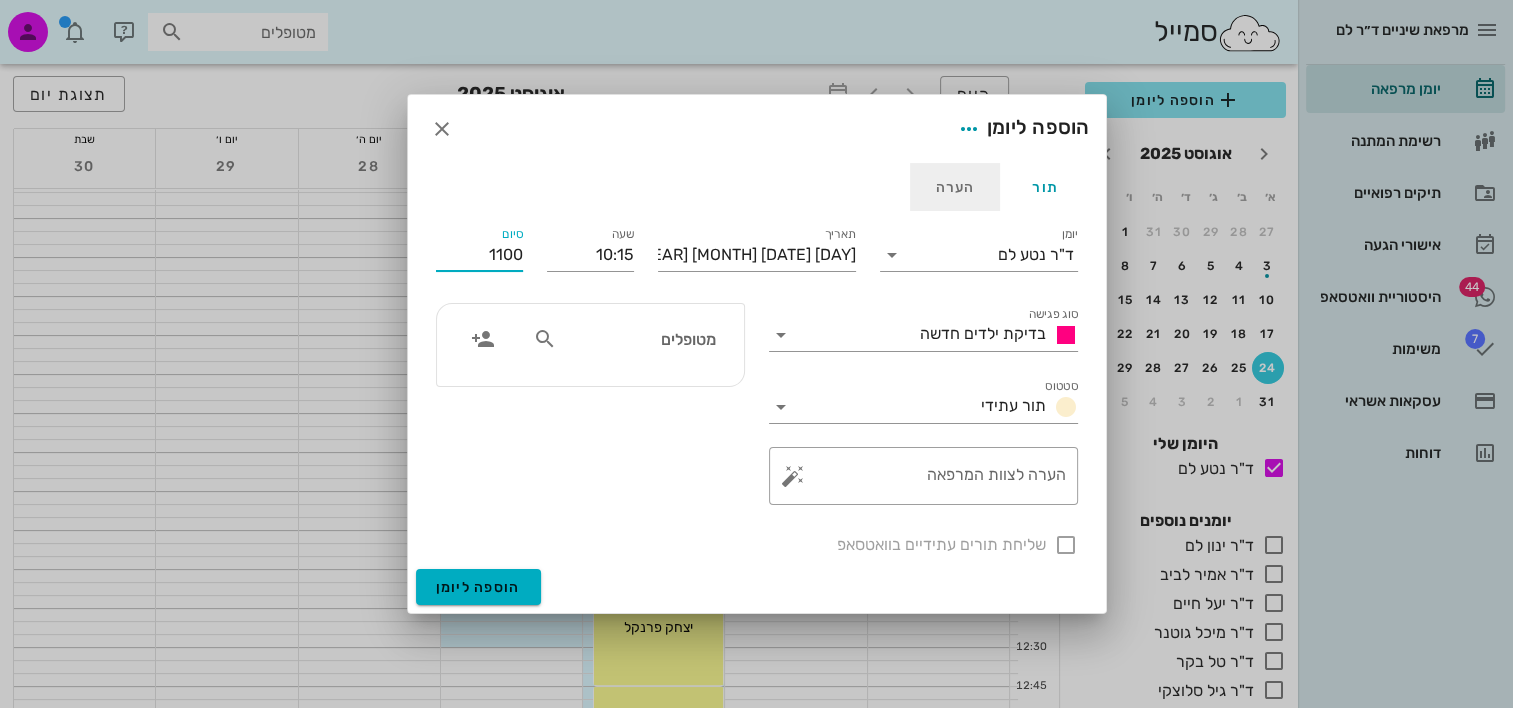 type on "11:00" 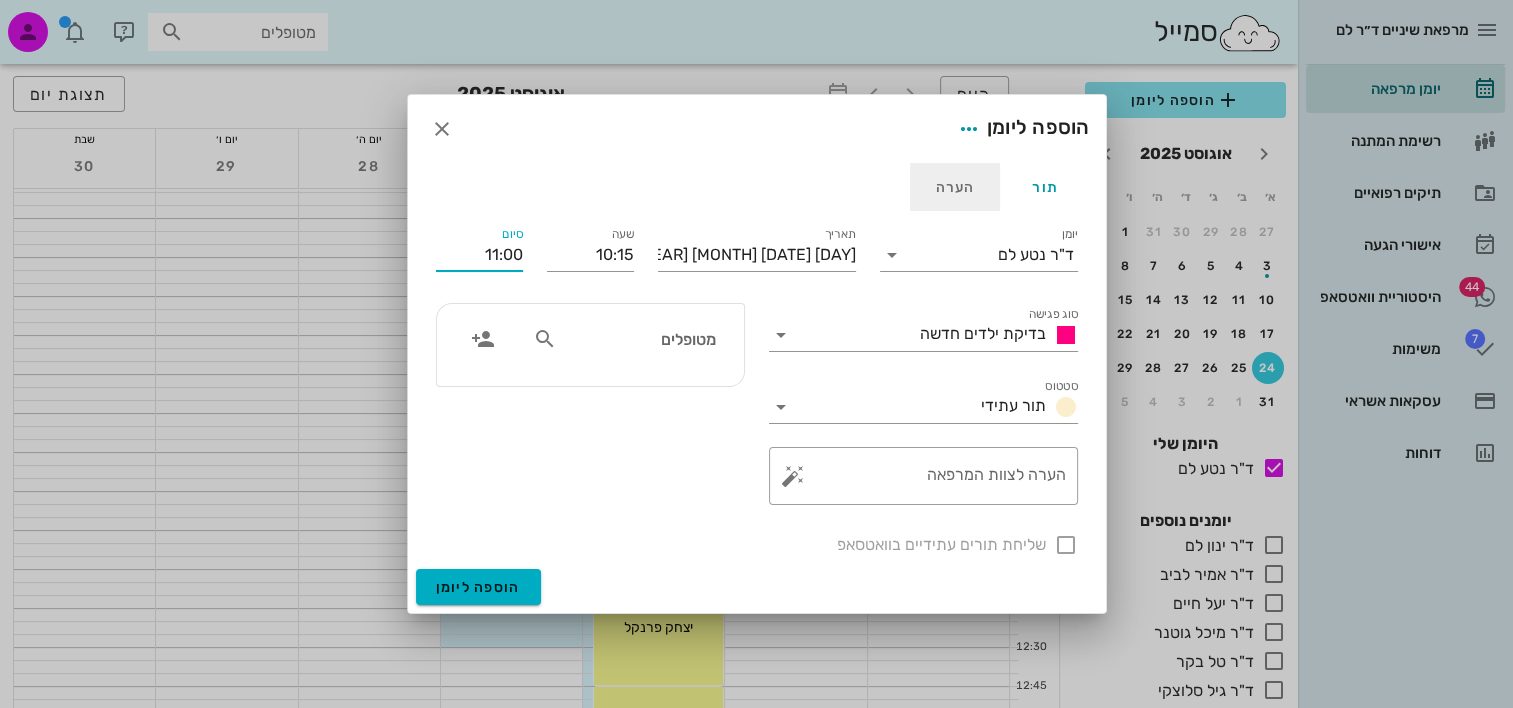 drag, startPoint x: 928, startPoint y: 176, endPoint x: 938, endPoint y: 189, distance: 16.40122 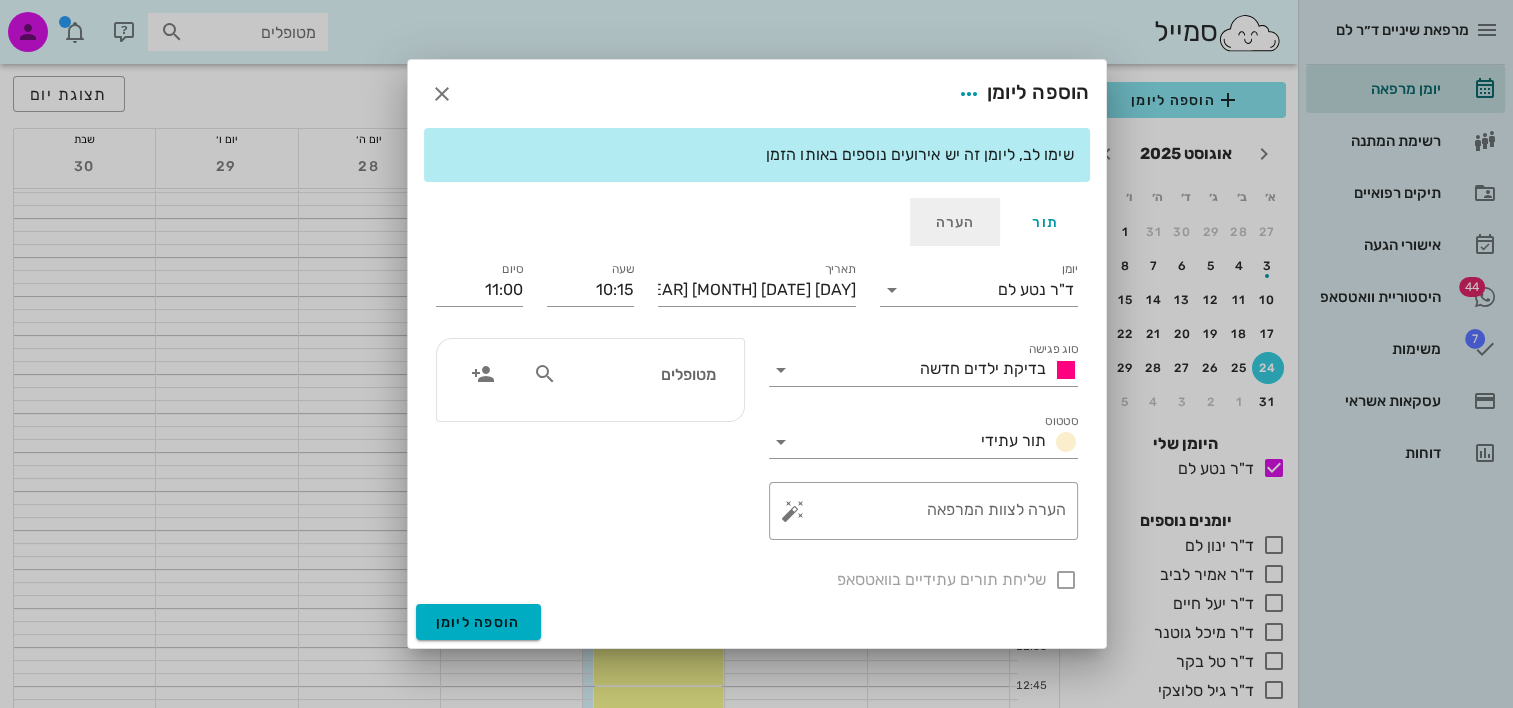 click on "הערה" at bounding box center (955, 222) 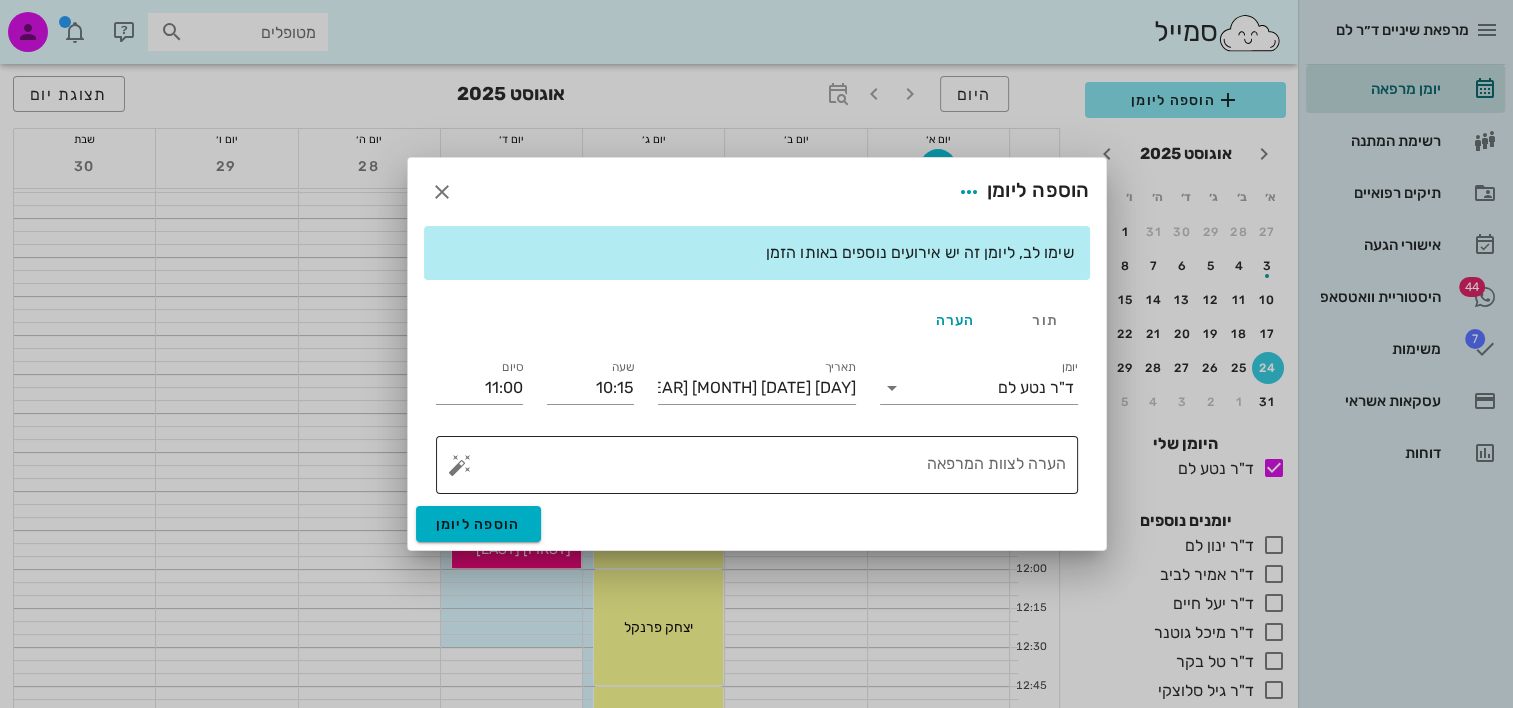 click on "הערה לצוות המרפאה" at bounding box center [765, 470] 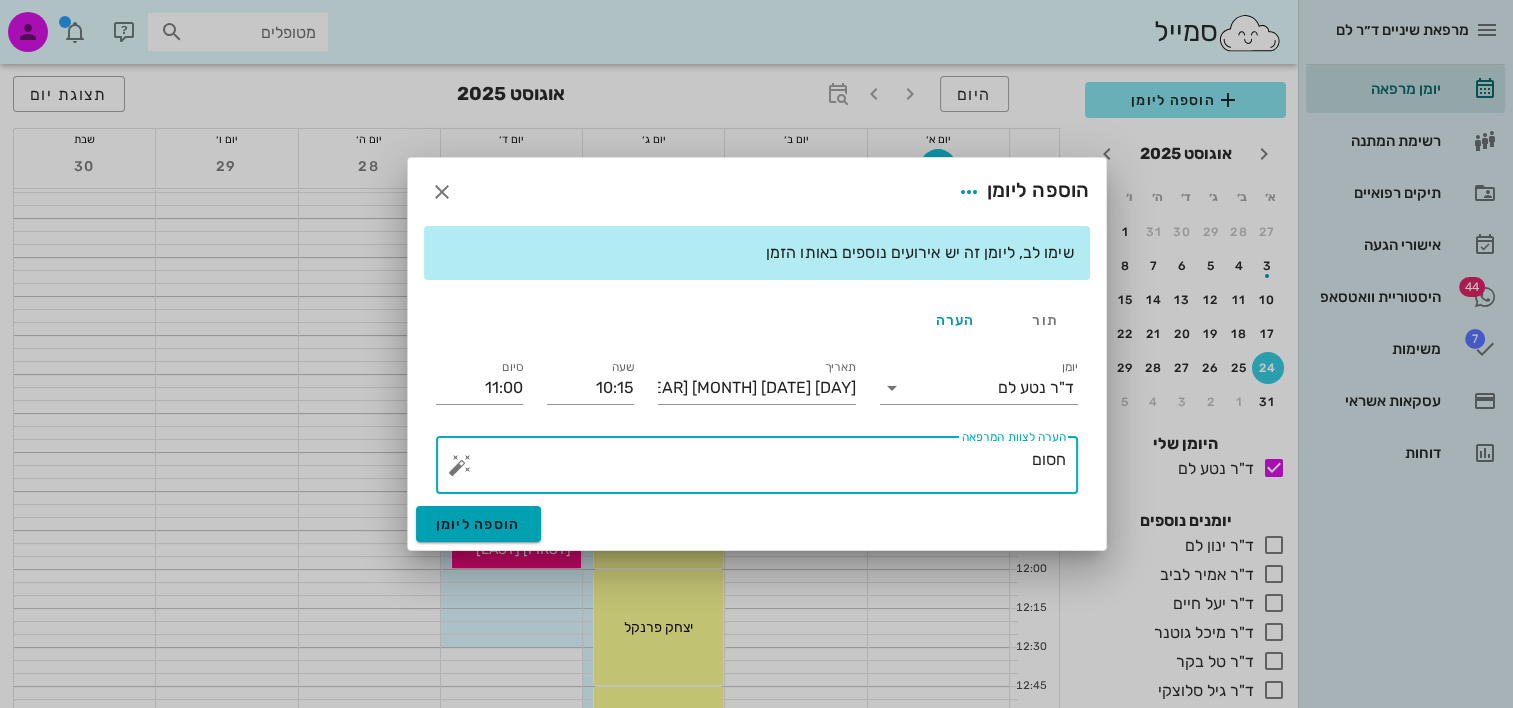 type on "חסום" 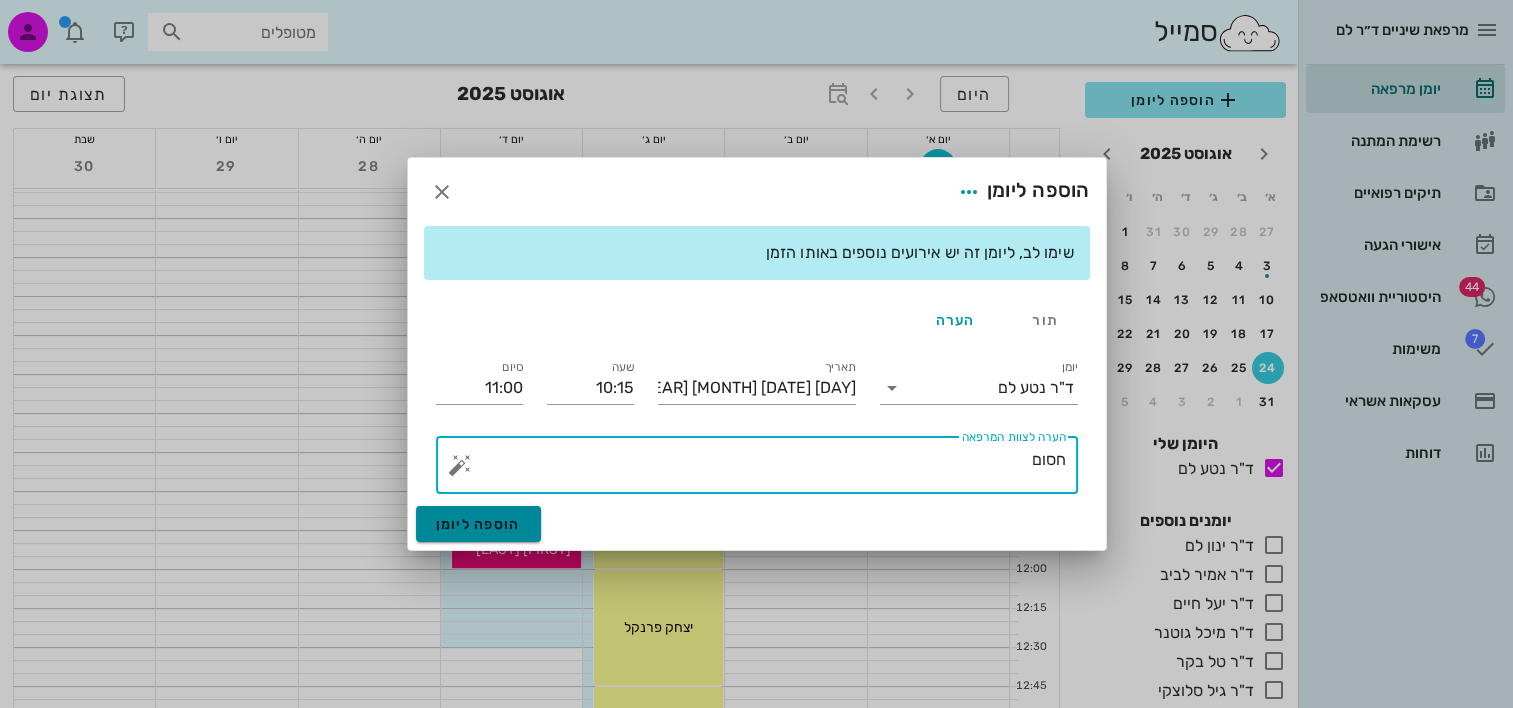 drag, startPoint x: 519, startPoint y: 510, endPoint x: 544, endPoint y: 518, distance: 26.24881 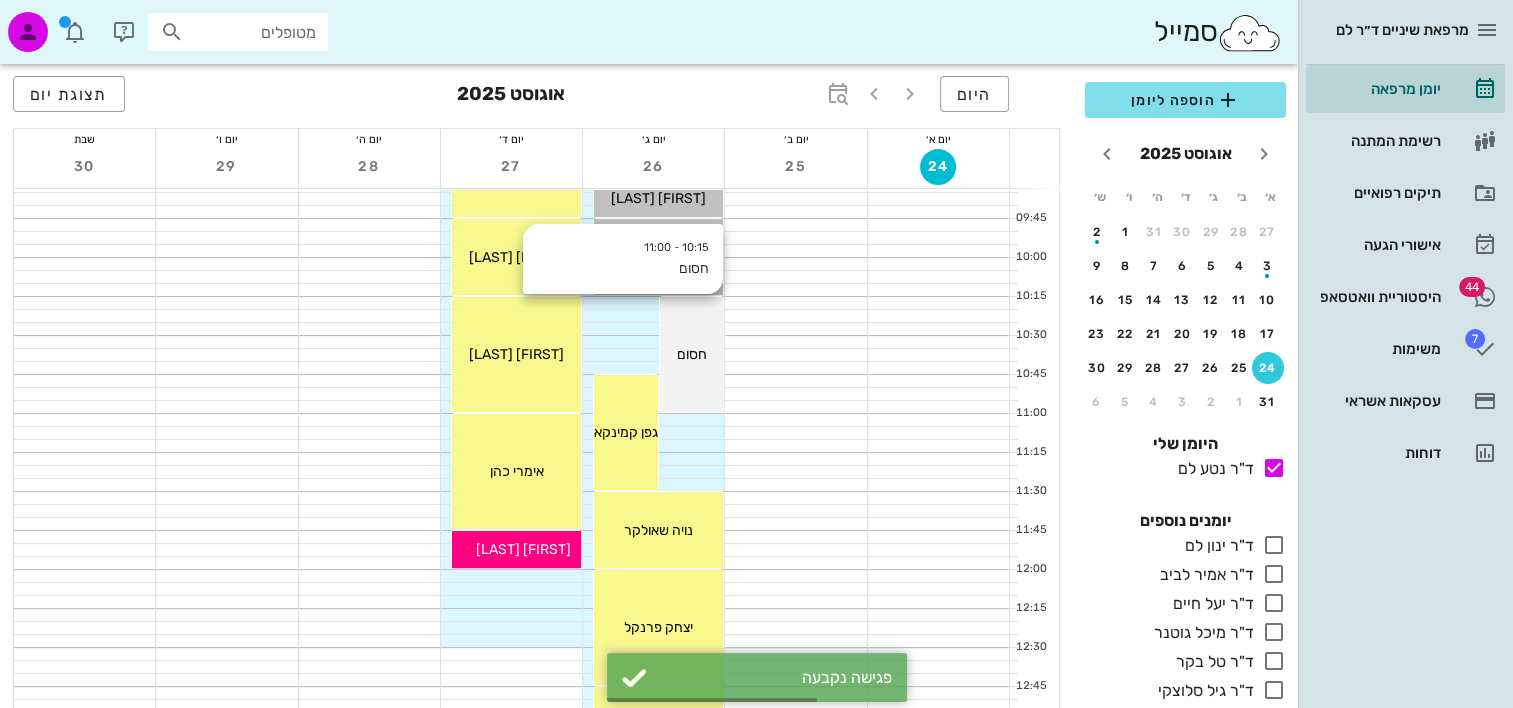 click on "10:15
- 11:00
חסום
חסום" at bounding box center [692, 354] 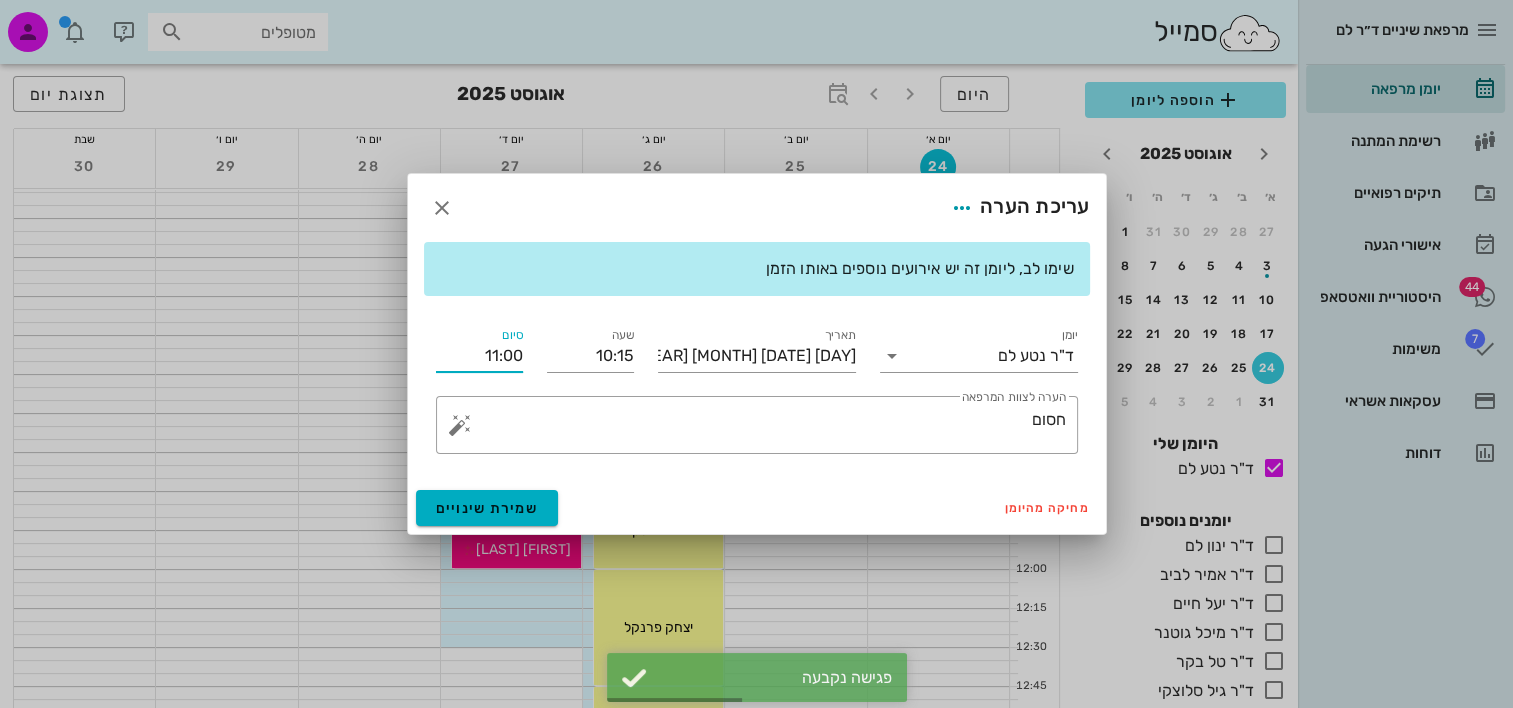 click on "11:00" at bounding box center [479, 356] 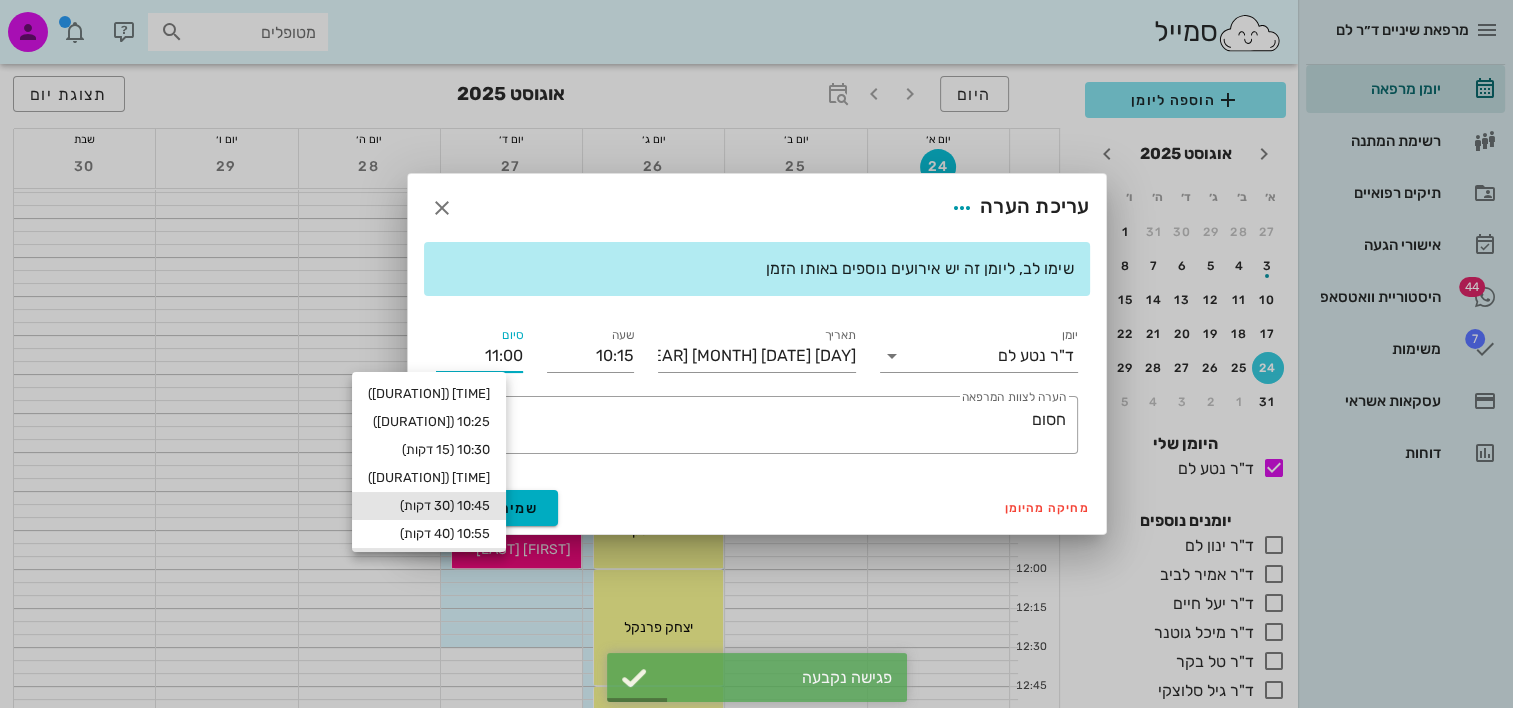 click on "10:45 (30 דקות)" at bounding box center [429, 506] 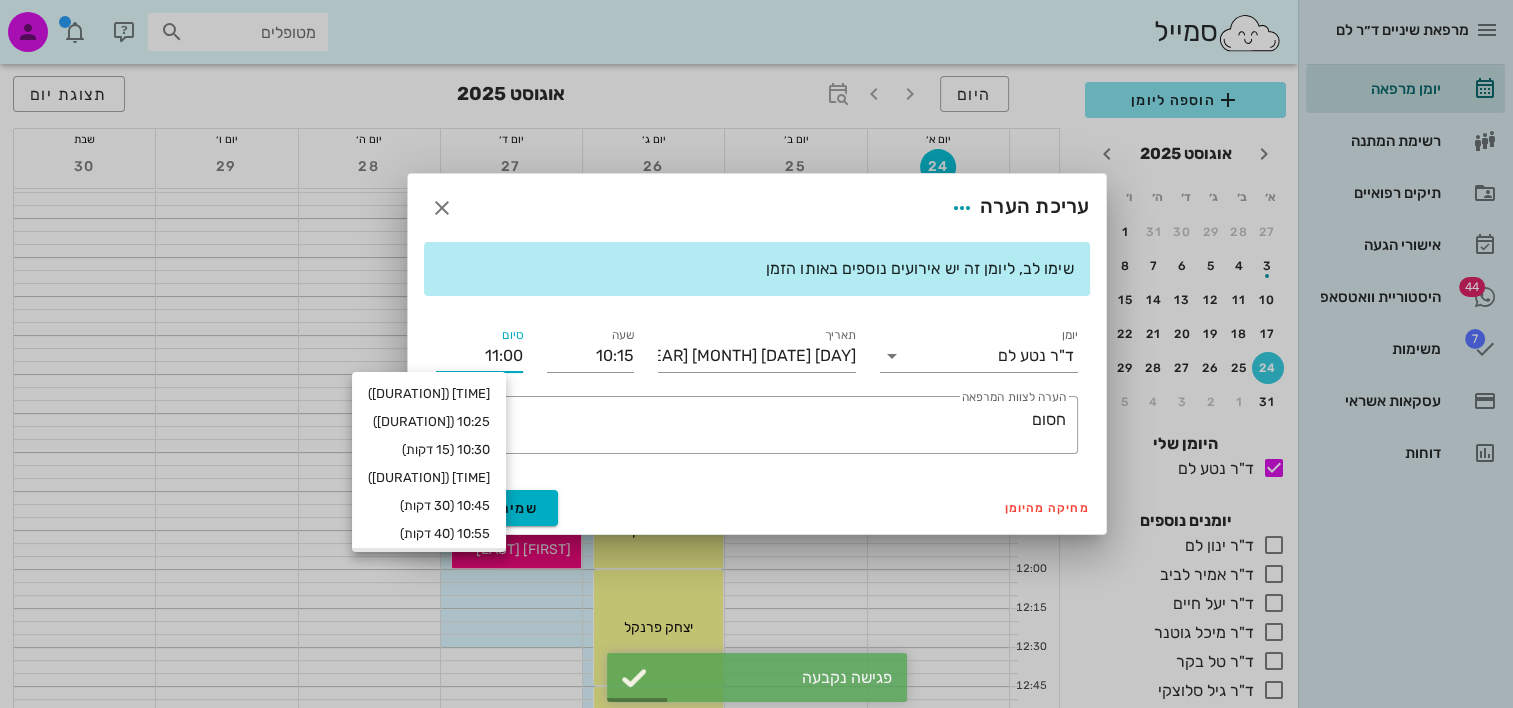 type on "10:45" 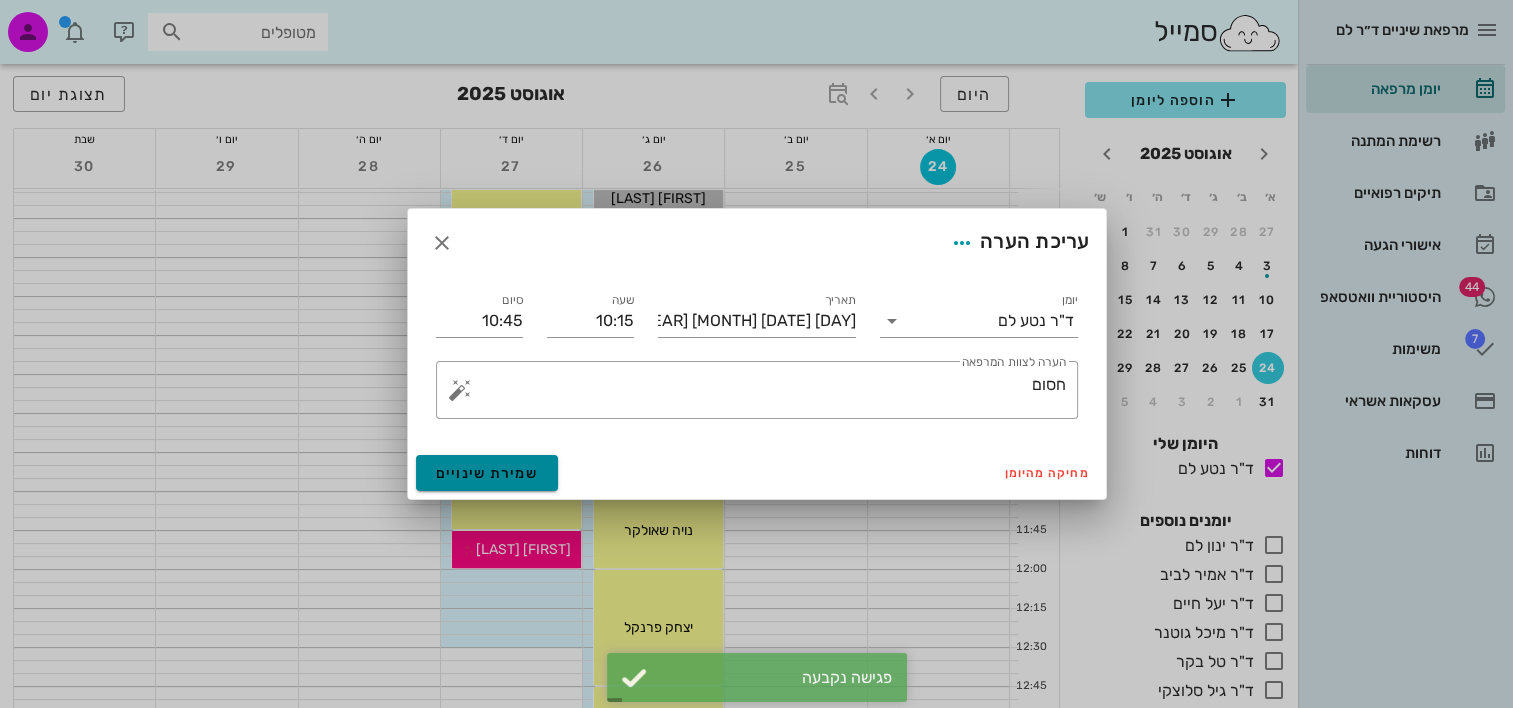 click on "שמירת שינויים" at bounding box center [487, 473] 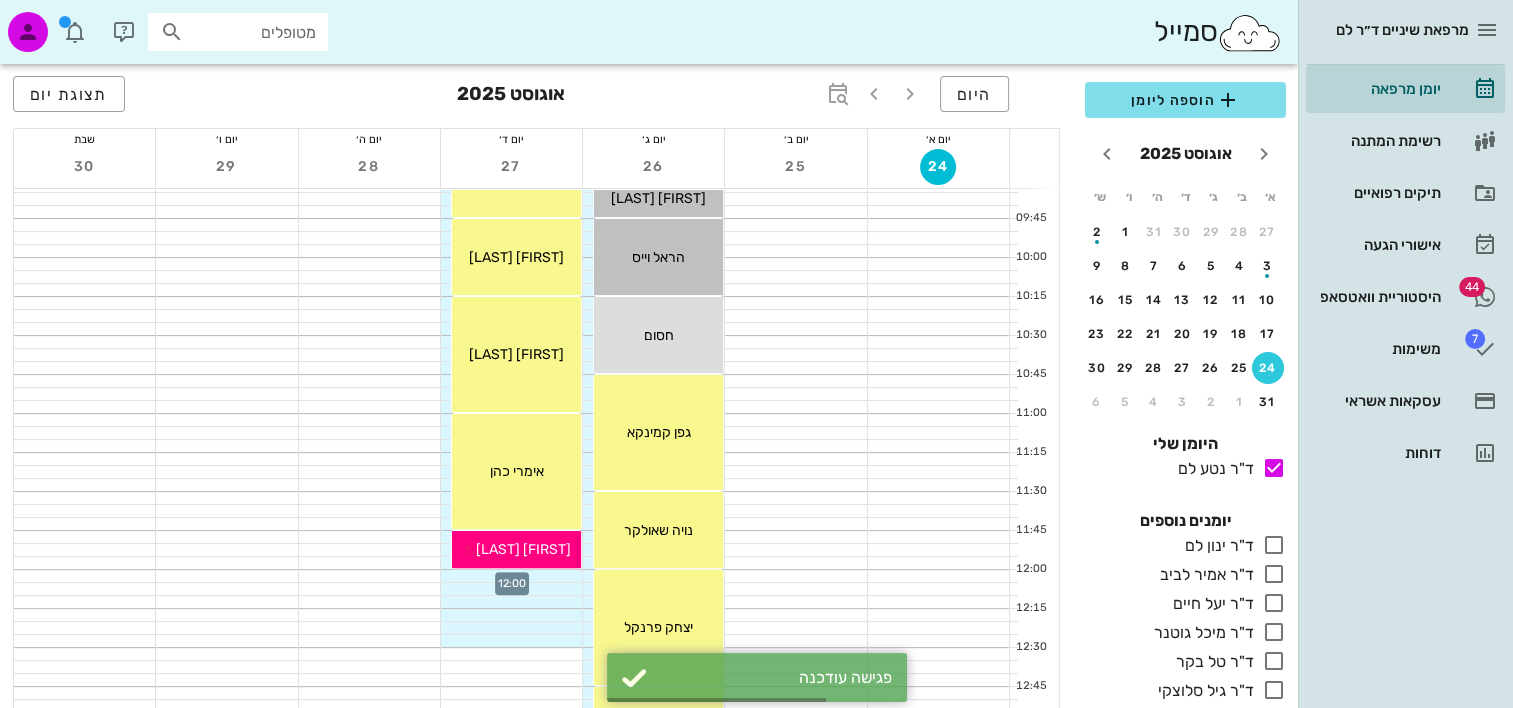 click at bounding box center (511, 576) 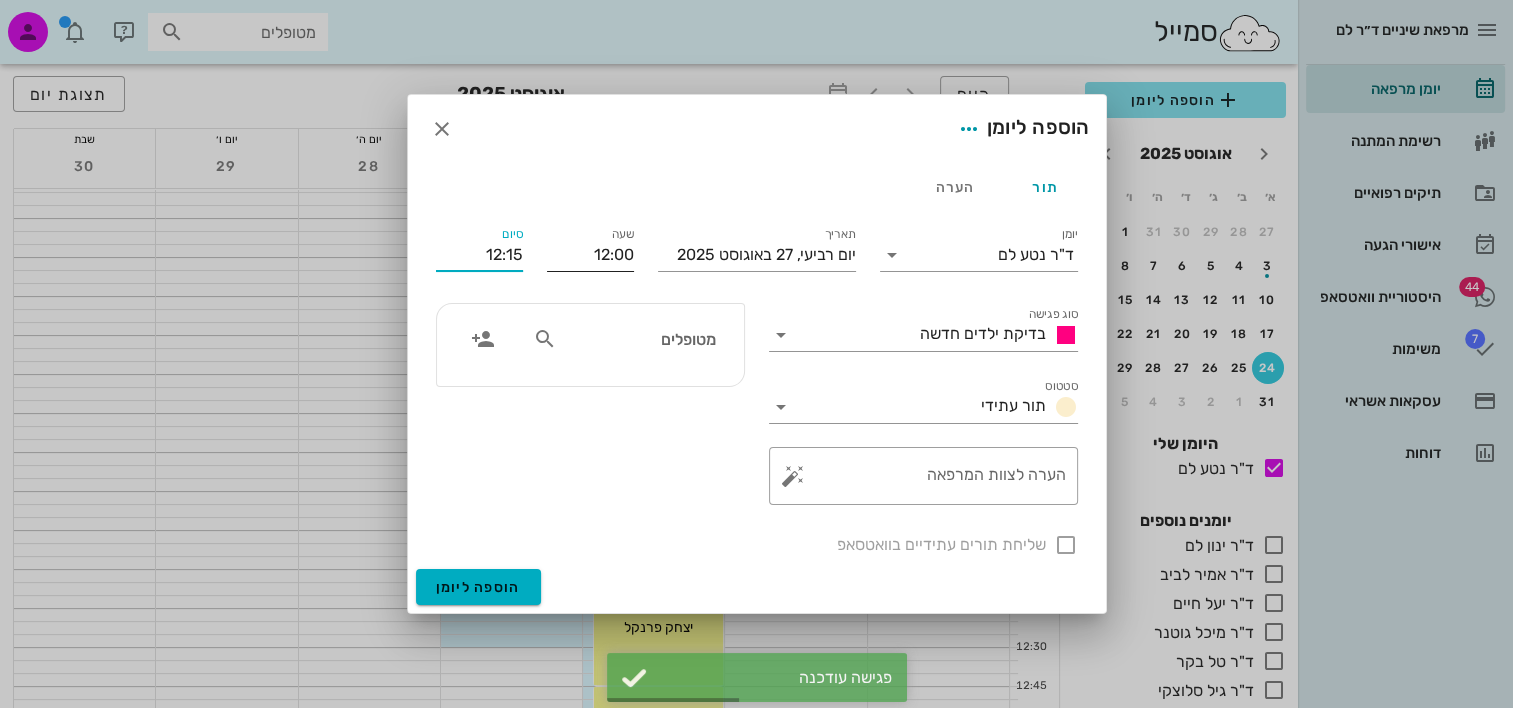 drag, startPoint x: 476, startPoint y: 252, endPoint x: 629, endPoint y: 259, distance: 153.16005 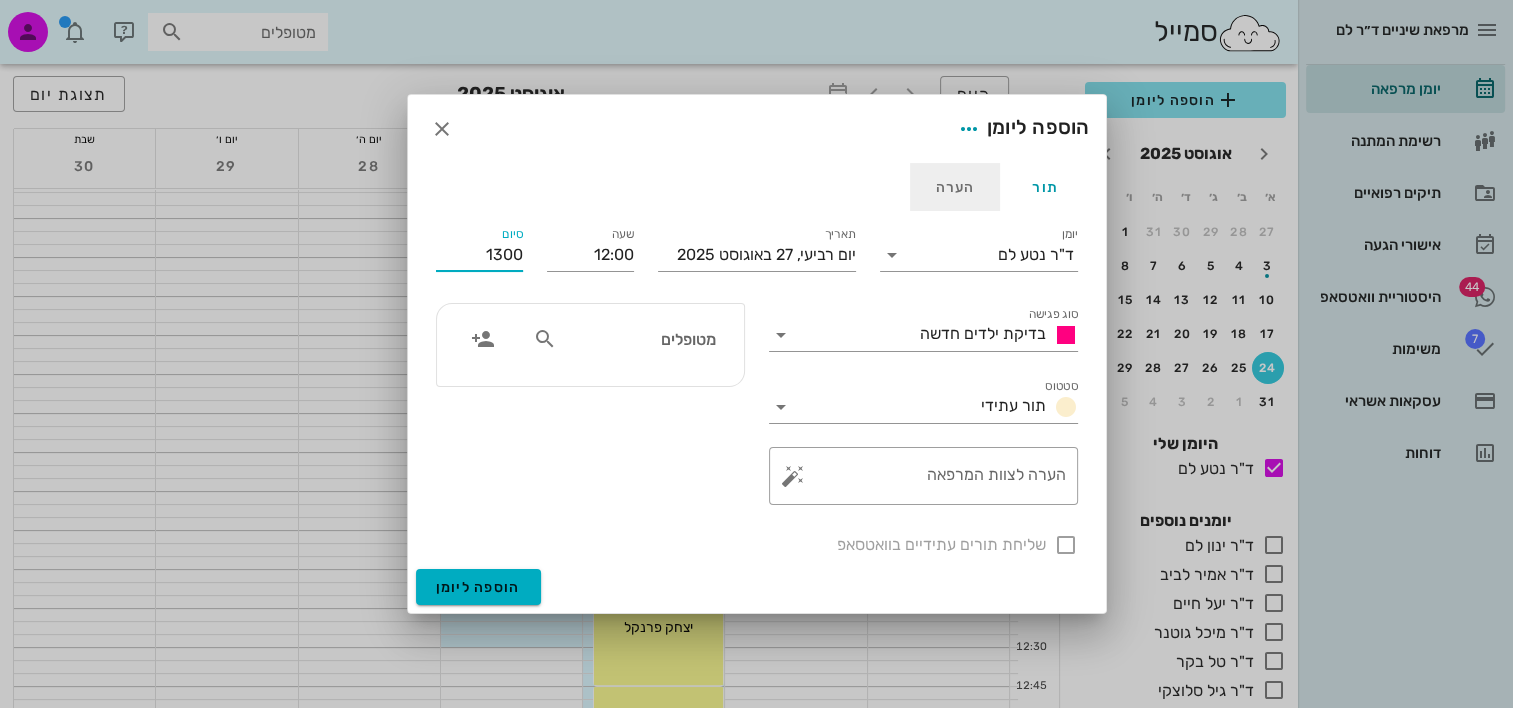 type on "13:00" 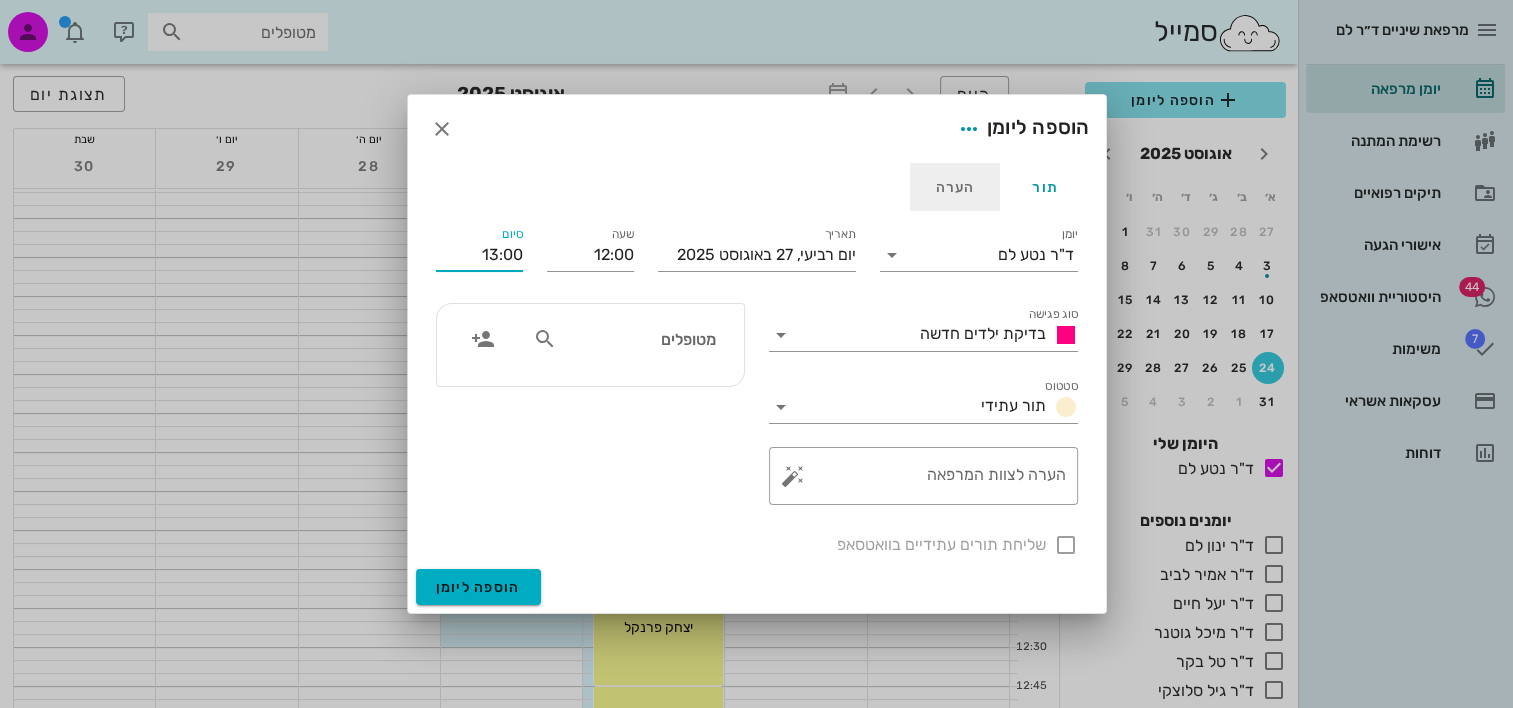 click on "הערה" at bounding box center [955, 187] 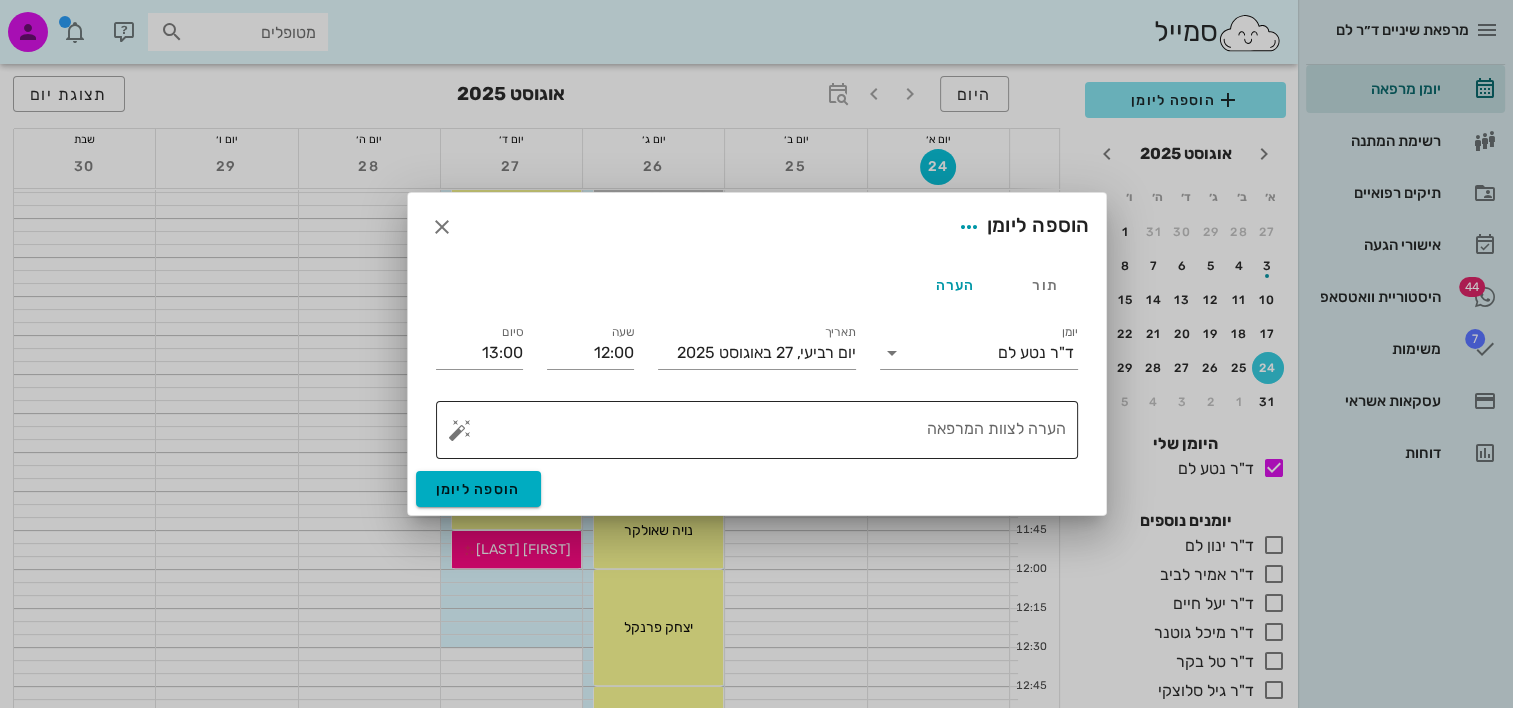 click on "הערה לצוות המרפאה" at bounding box center [765, 435] 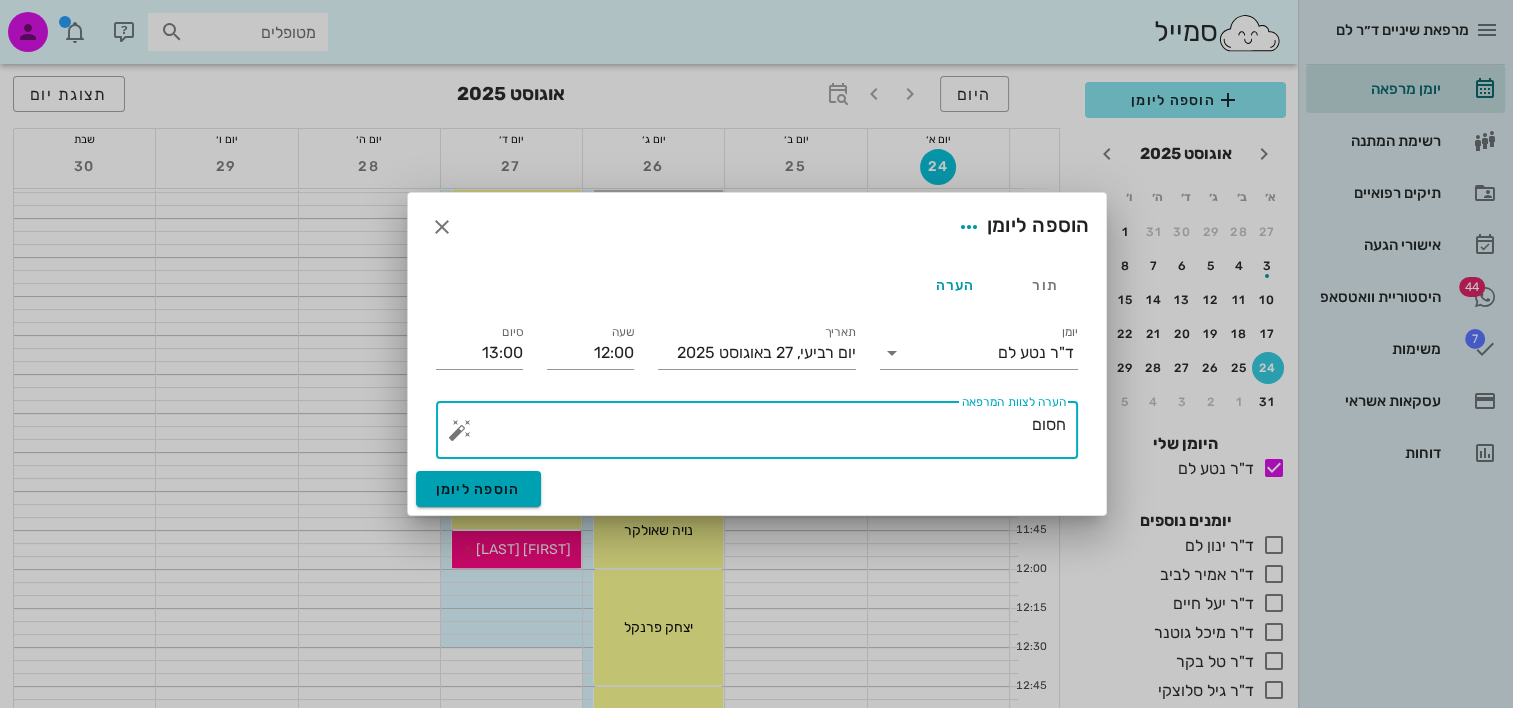 type on "חסום" 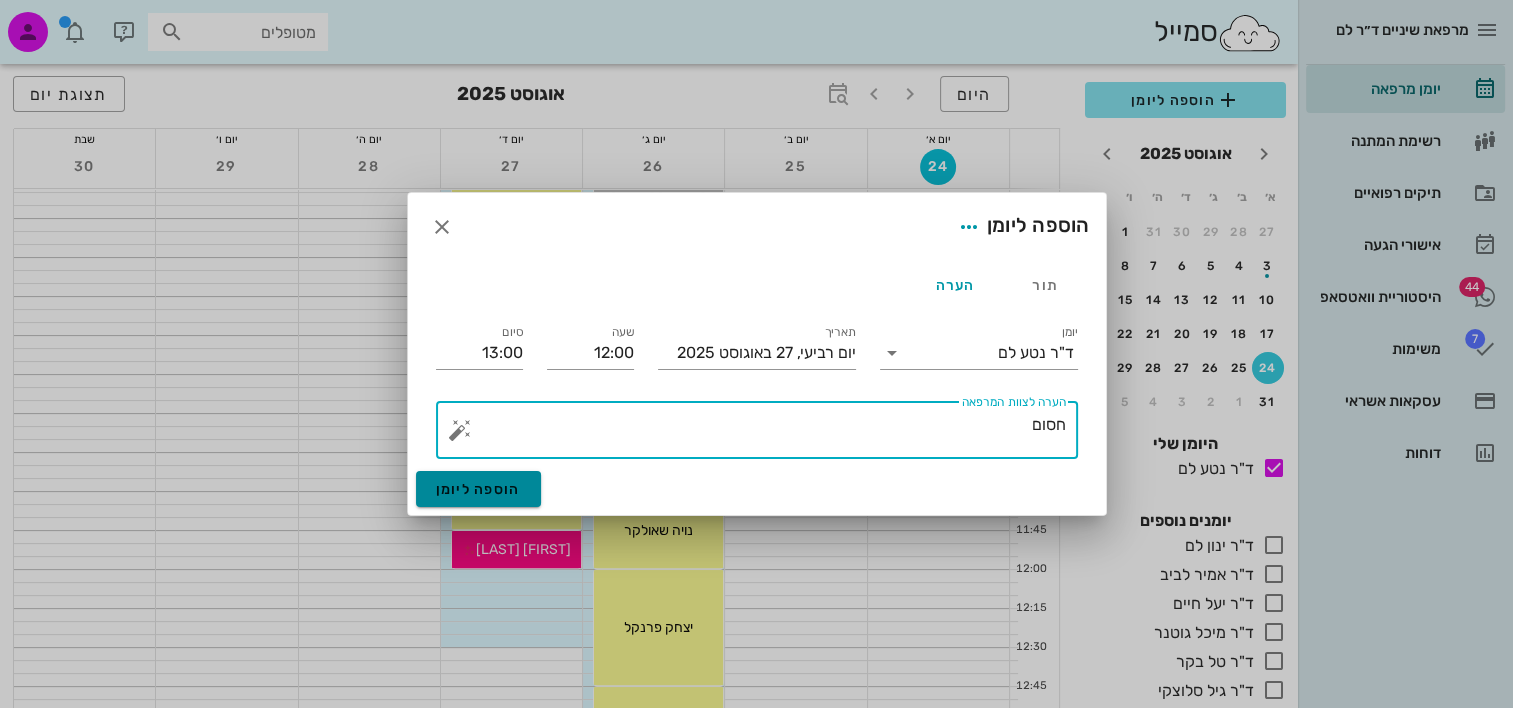 click on "הוספה ליומן" at bounding box center [478, 489] 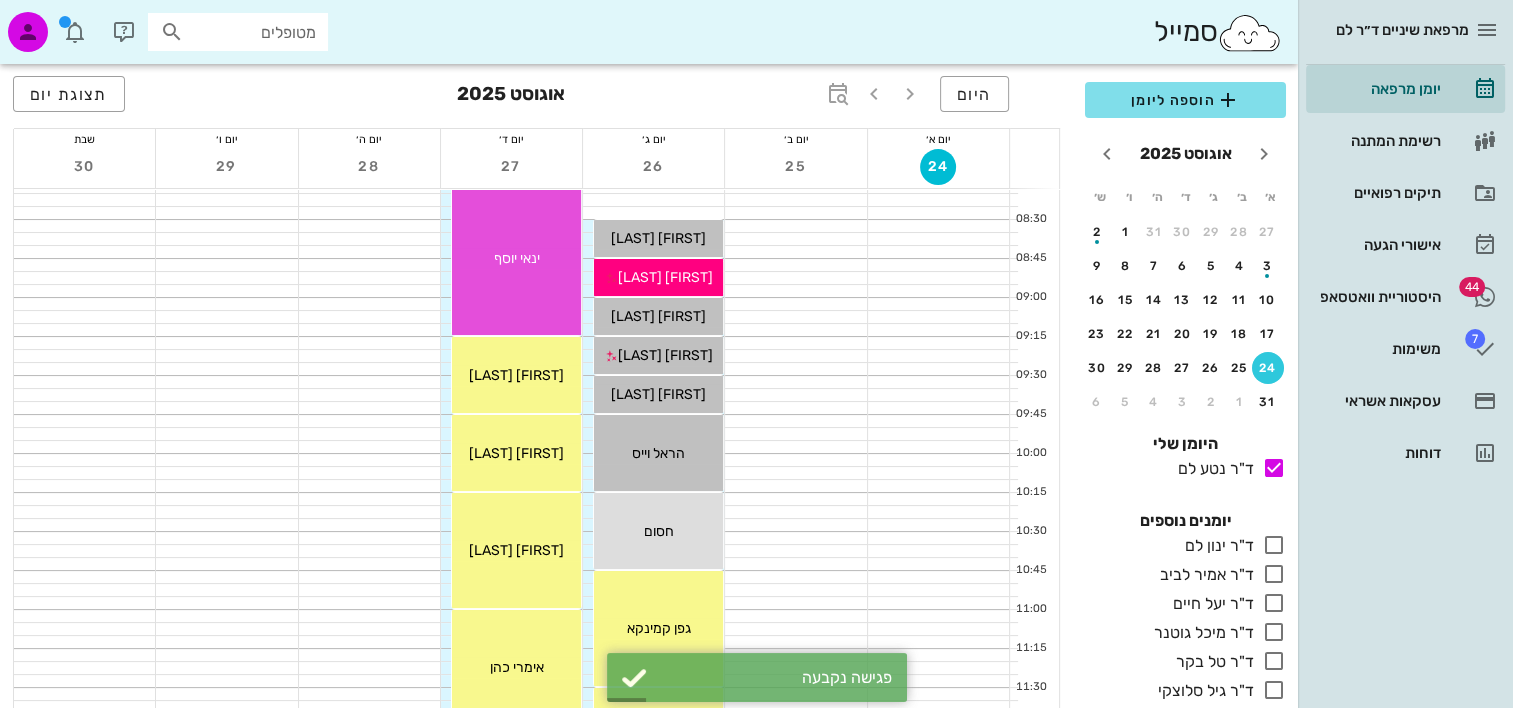 scroll, scrollTop: 200, scrollLeft: 0, axis: vertical 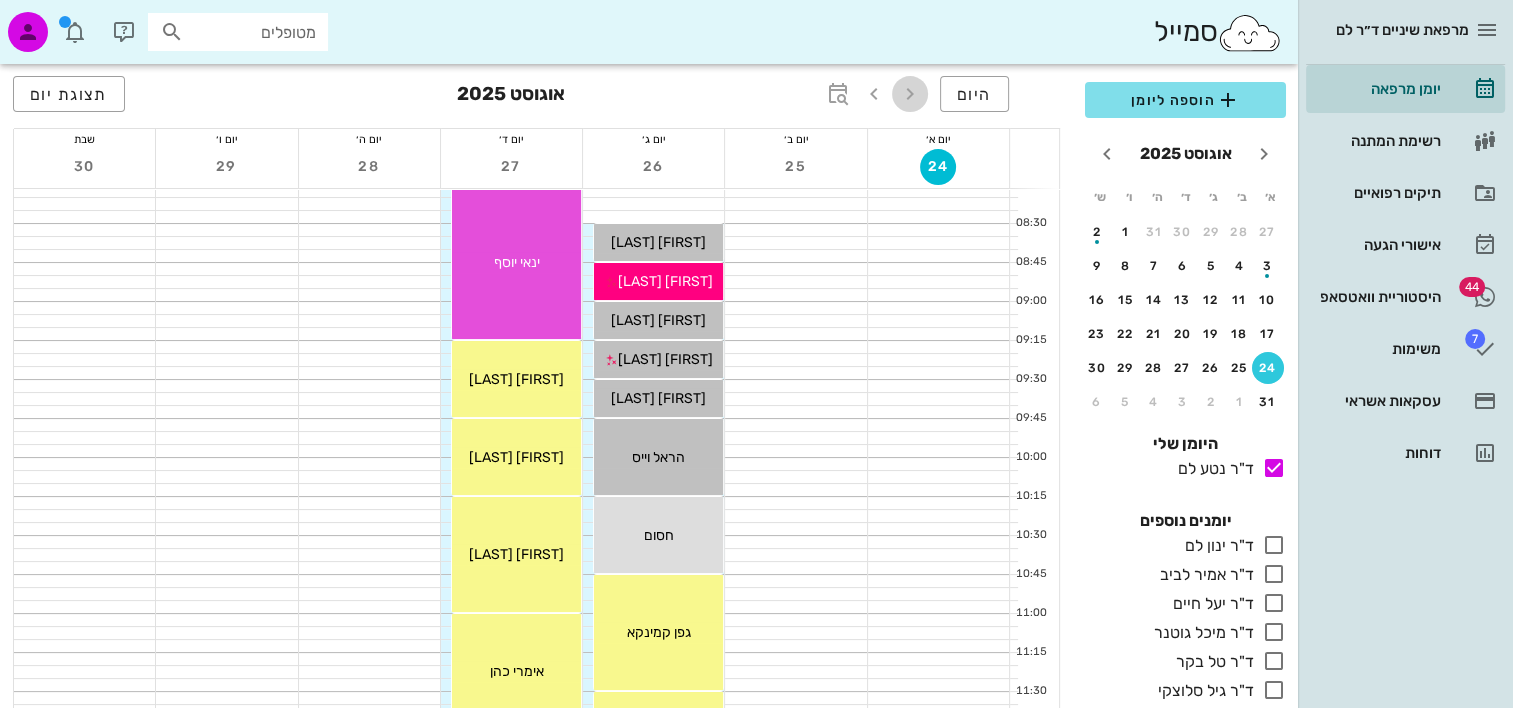 click at bounding box center [910, 94] 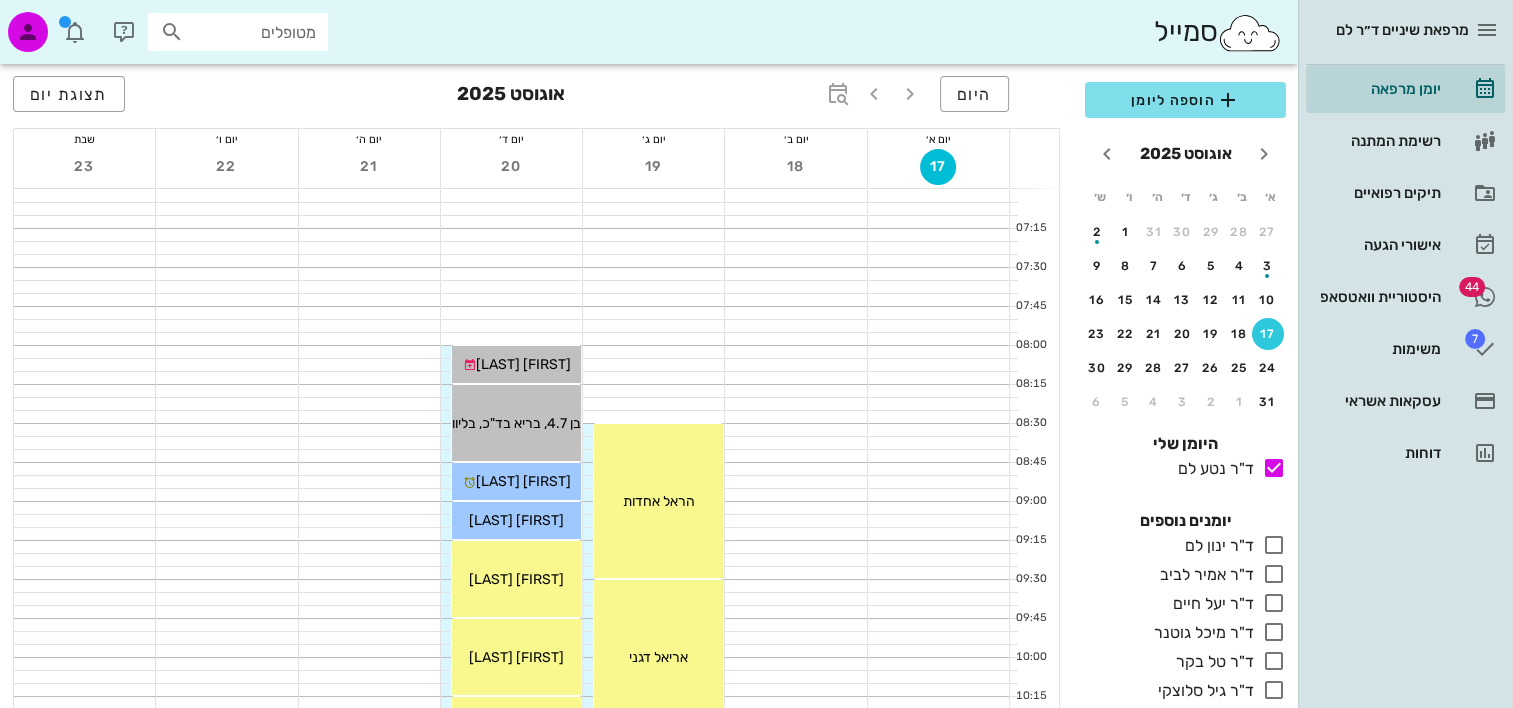 scroll, scrollTop: 500, scrollLeft: 0, axis: vertical 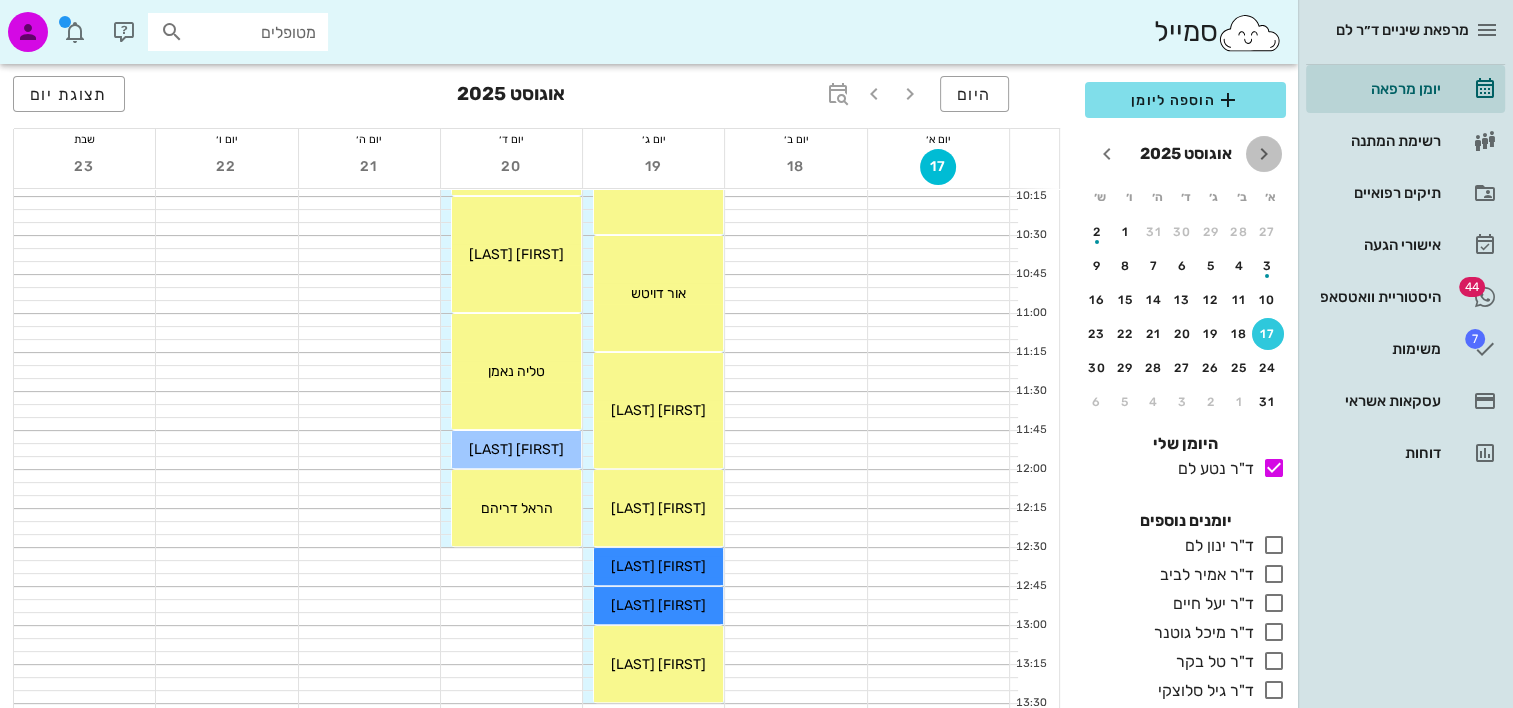 click at bounding box center [1264, 154] 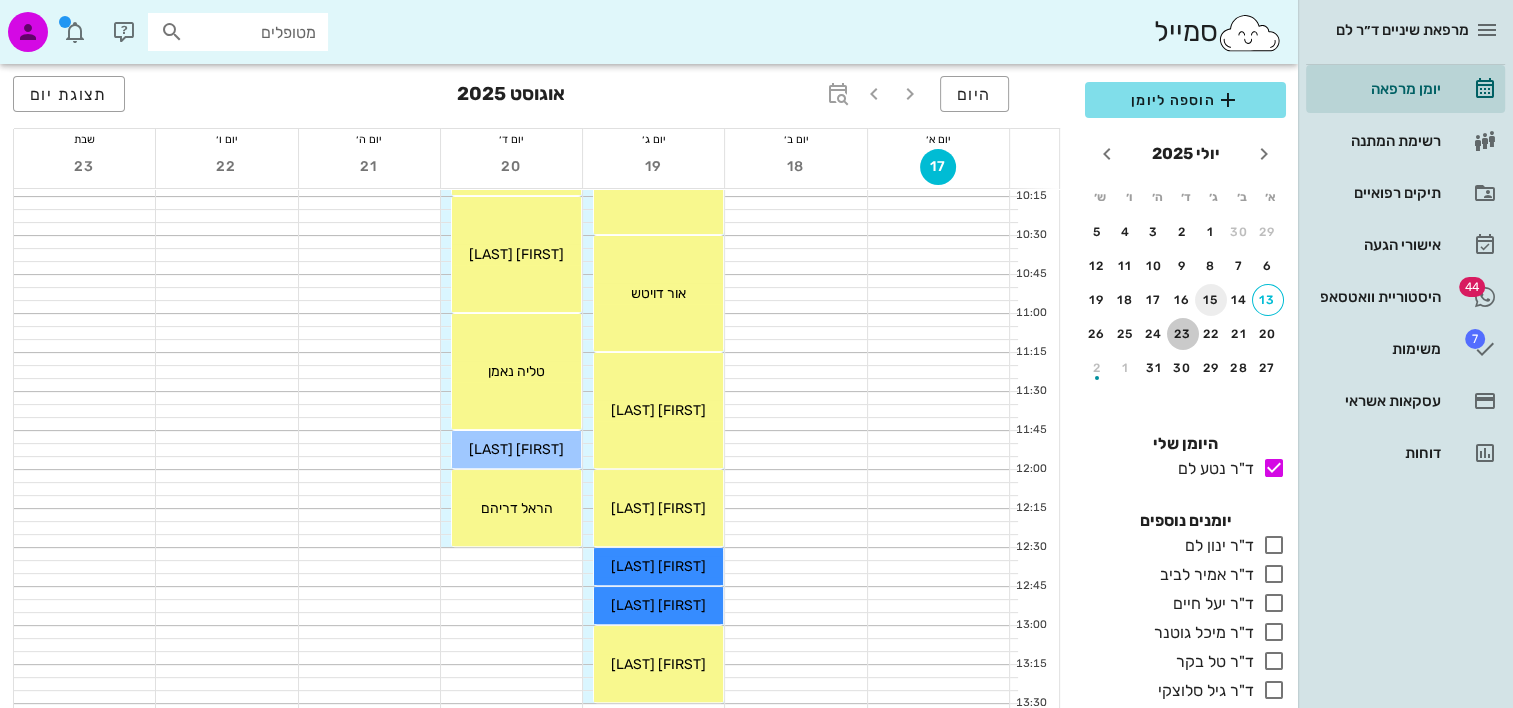 drag, startPoint x: 1183, startPoint y: 329, endPoint x: 1216, endPoint y: 304, distance: 41.400482 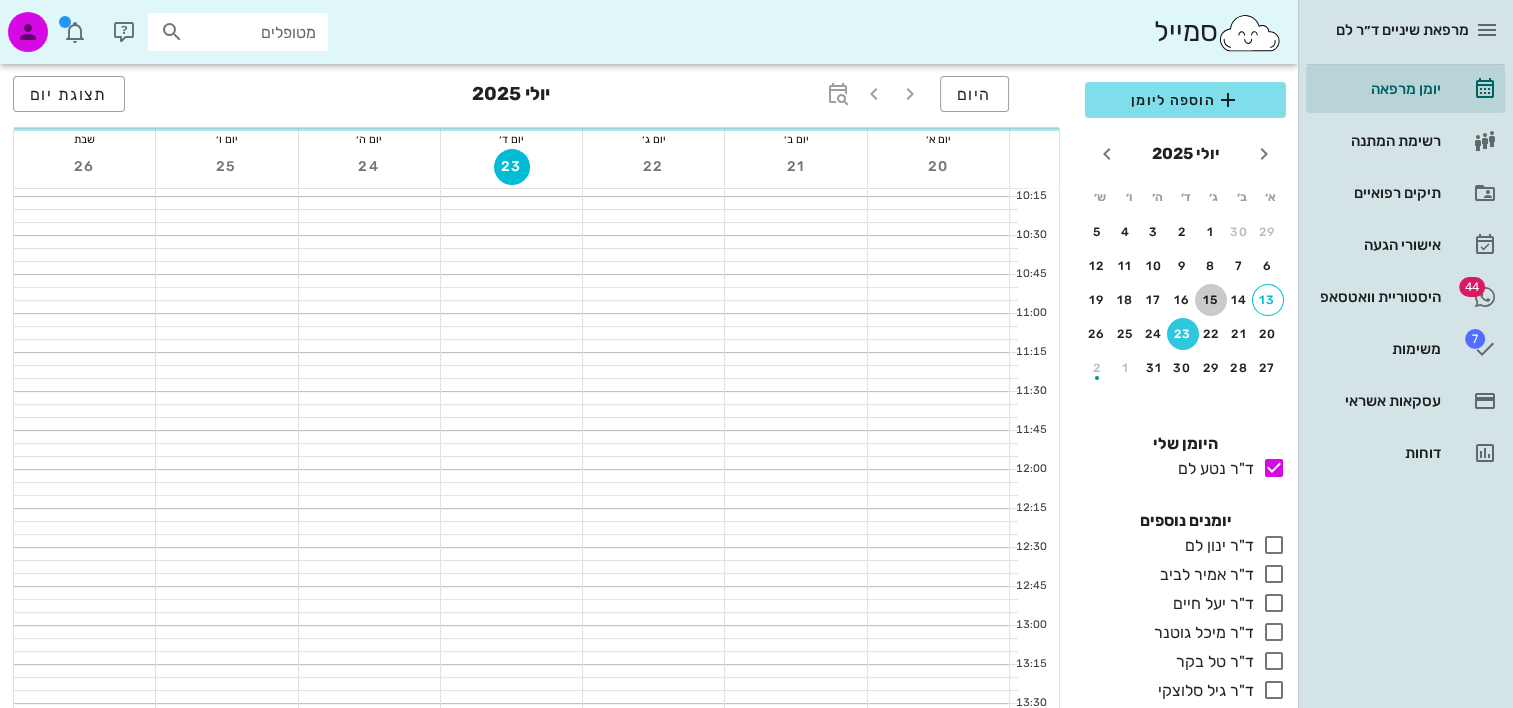 click on "15" at bounding box center (1211, 300) 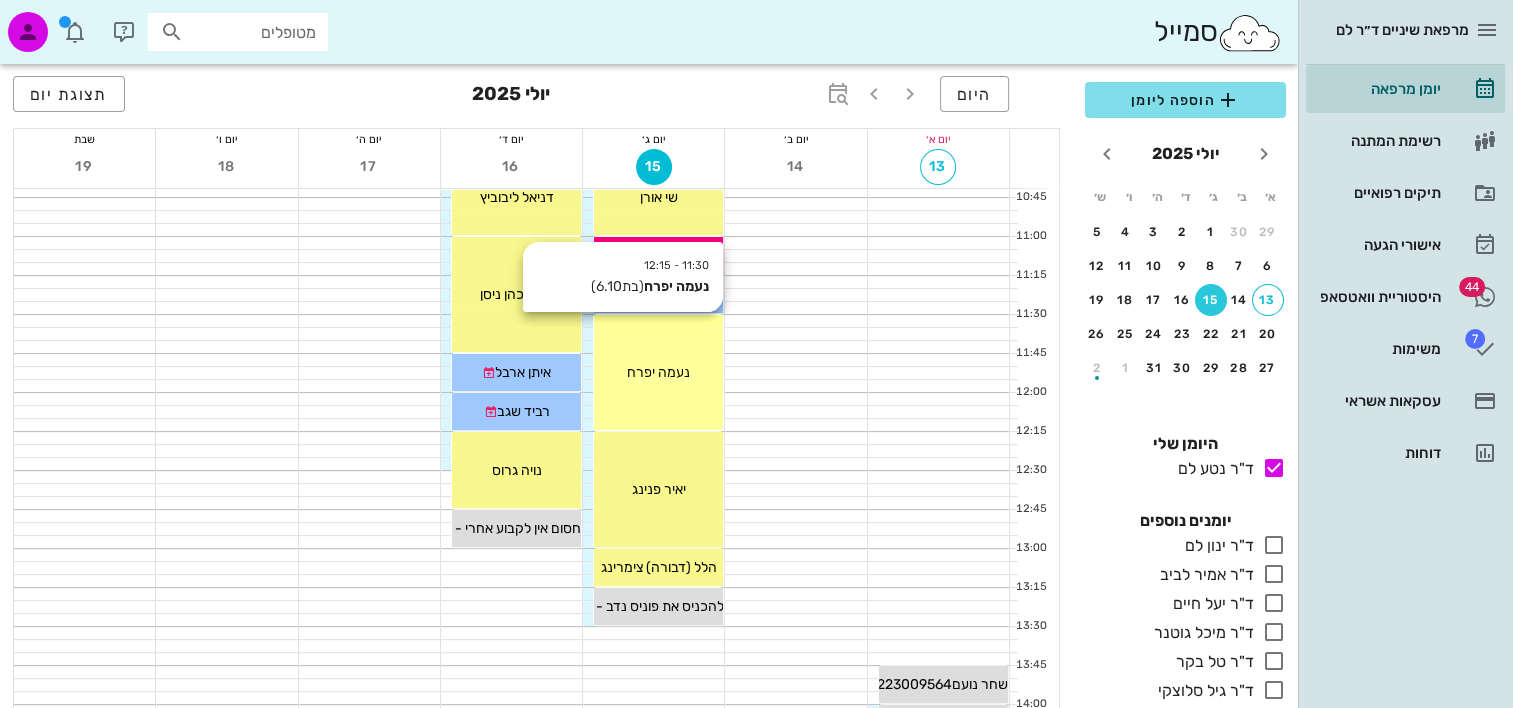 scroll, scrollTop: 700, scrollLeft: 0, axis: vertical 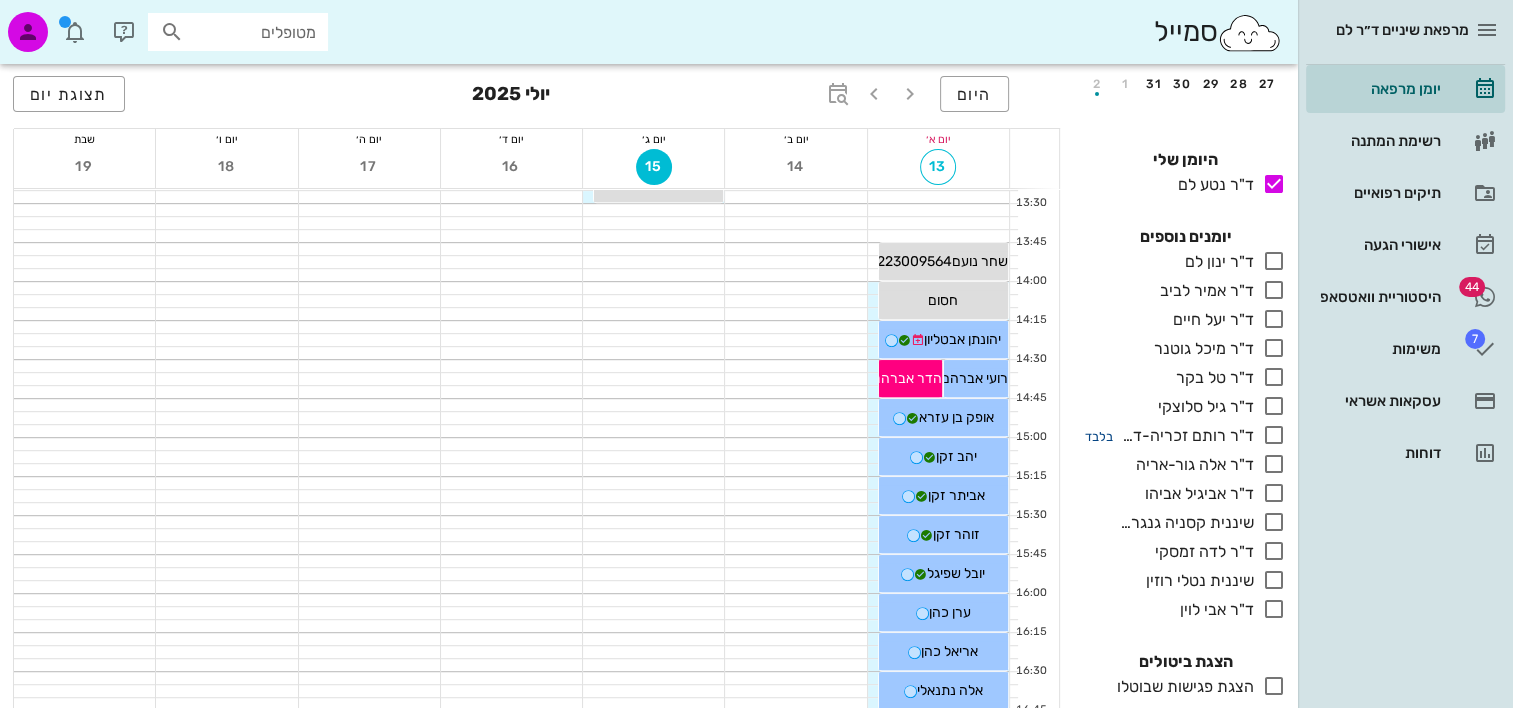 click on "בלבד" at bounding box center (1099, 436) 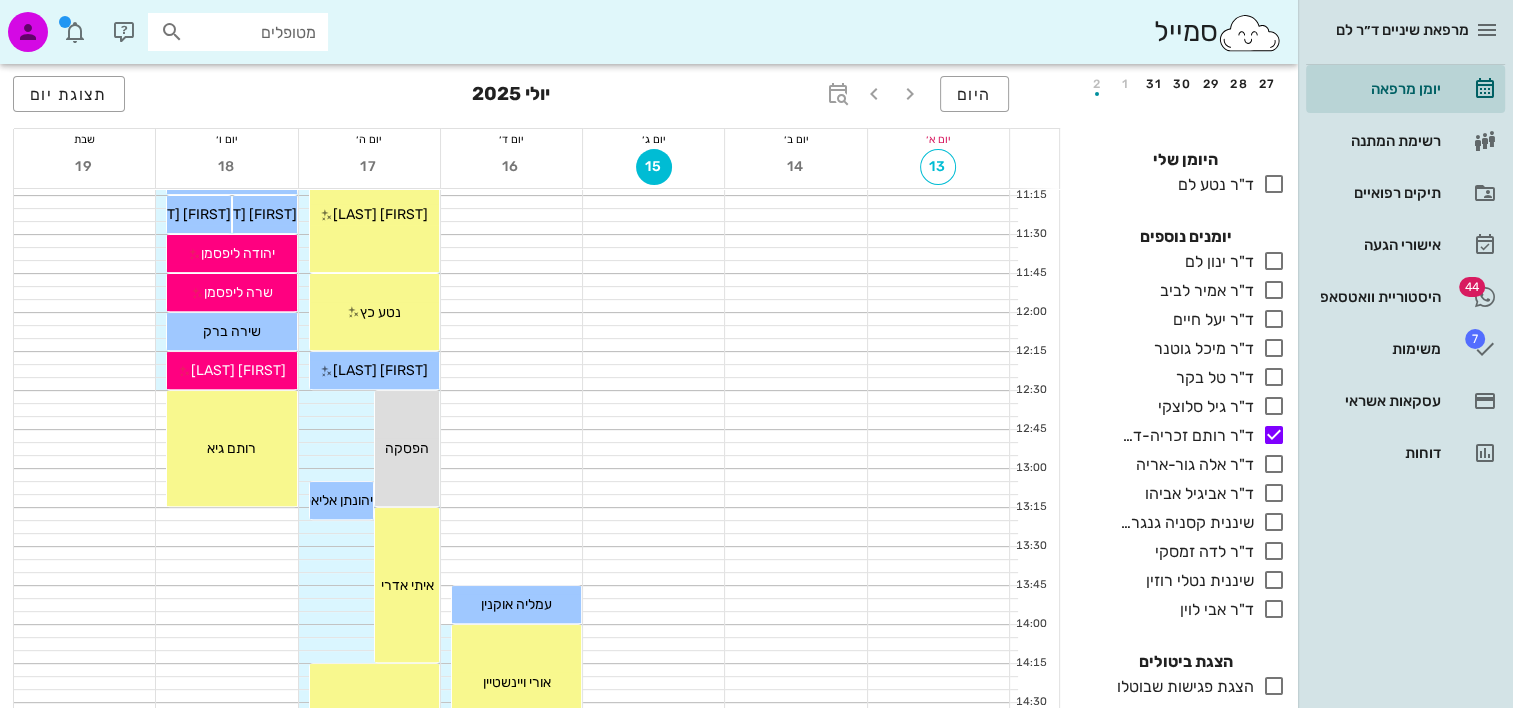 scroll, scrollTop: 500, scrollLeft: 0, axis: vertical 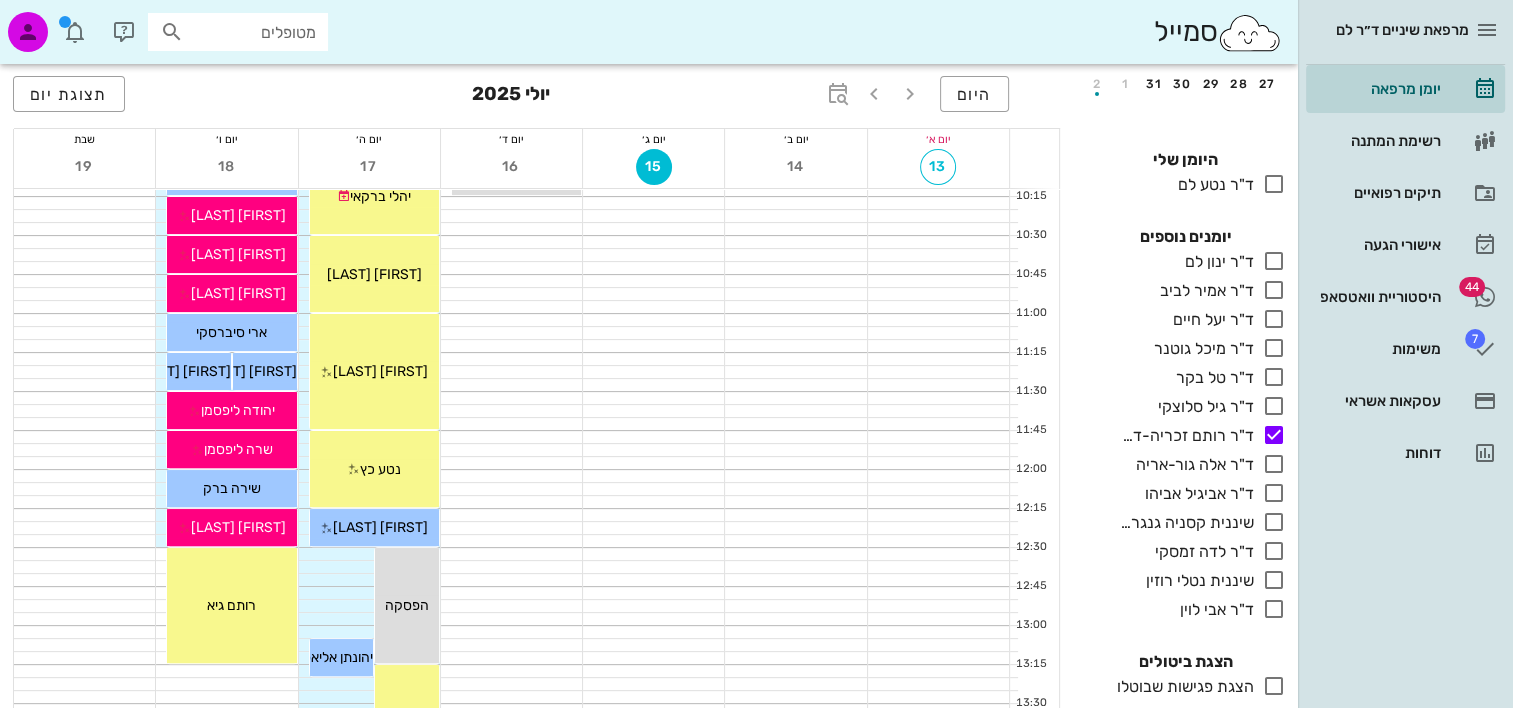 click on "בלבד" at bounding box center [1099, 185] 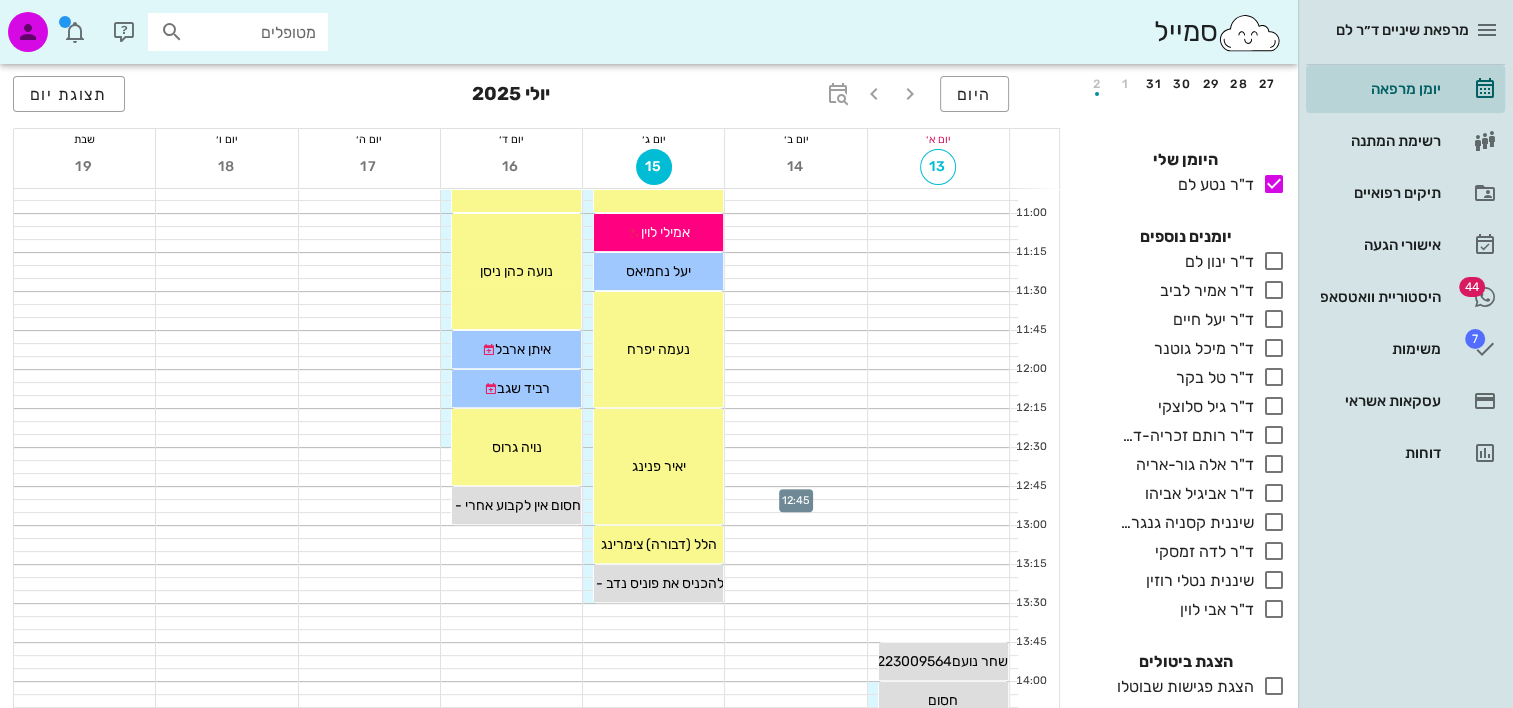 scroll, scrollTop: 700, scrollLeft: 0, axis: vertical 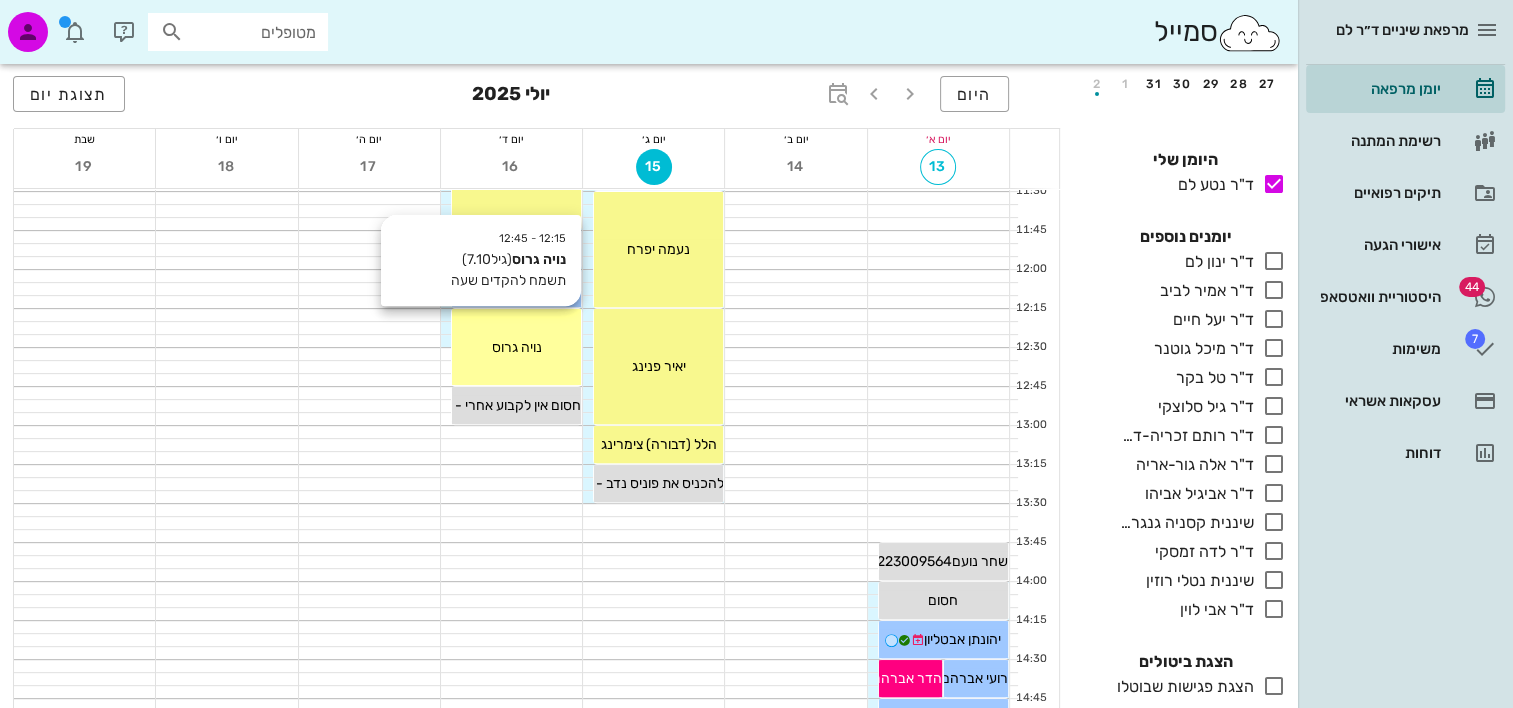 click on "12:15
- 12:45
נויה
גרוס
(גיל
7.10 )
תשמח להקדים שעה
נויה גרוס" at bounding box center (516, 347) 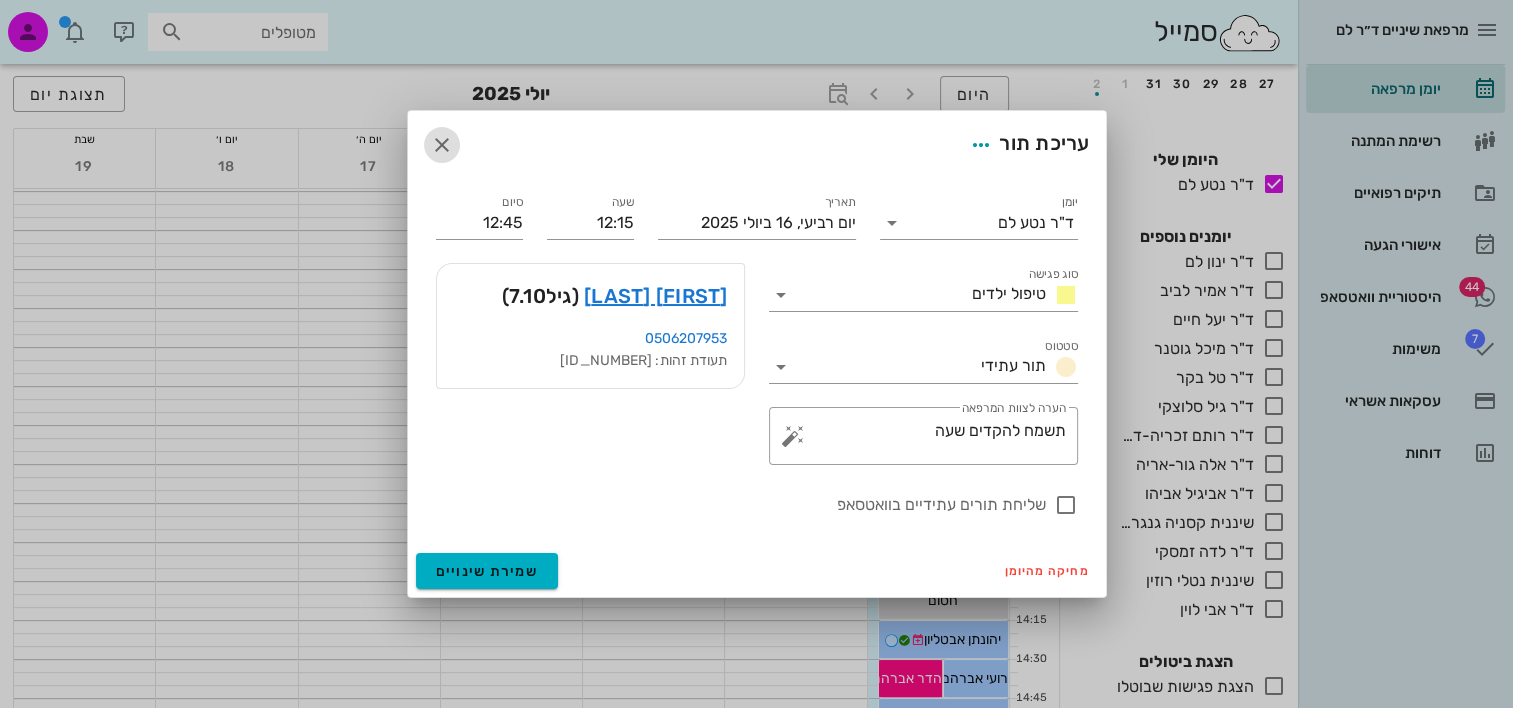 click at bounding box center [442, 145] 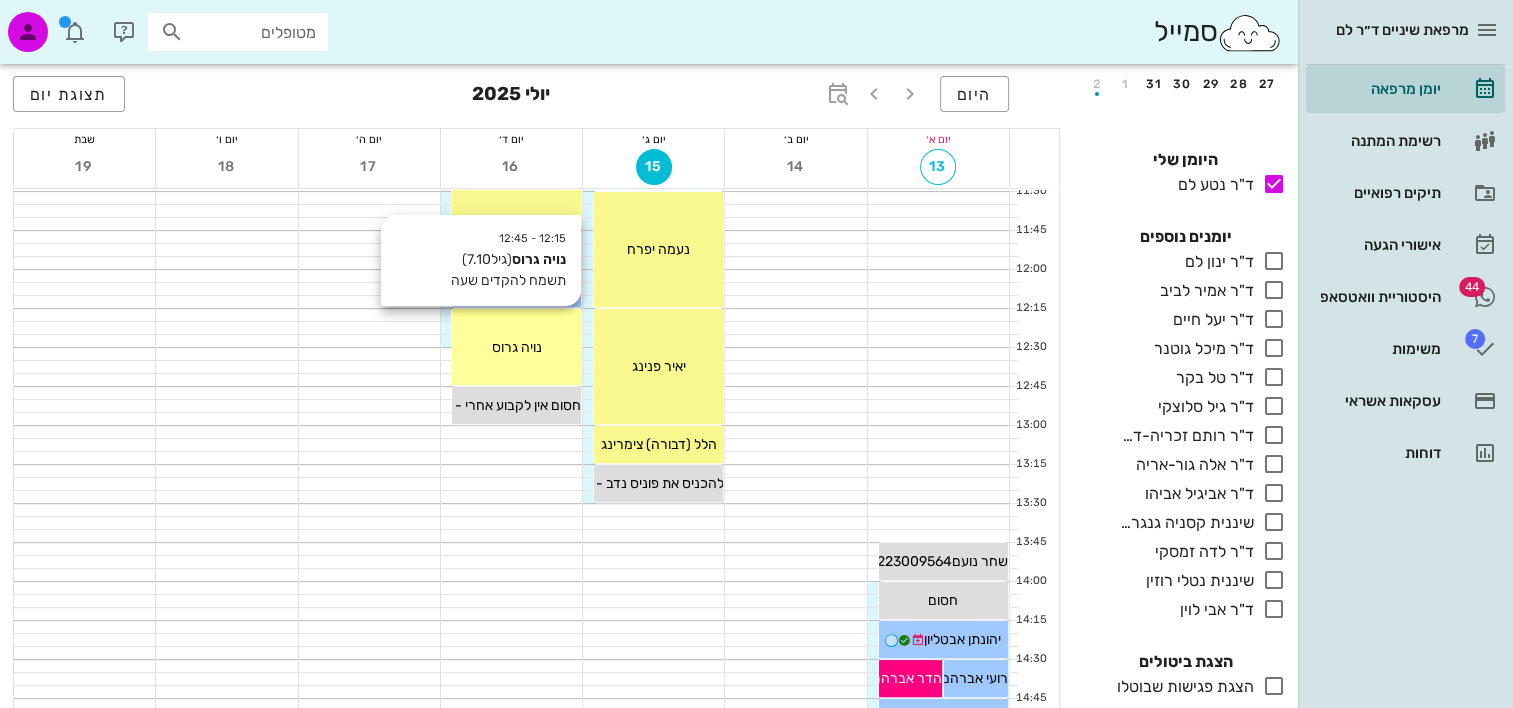 click on "12:15
- 12:45
נויה
גרוס
(גיל
7.10 )
תשמח להקדים שעה
נויה גרוס" at bounding box center (516, 347) 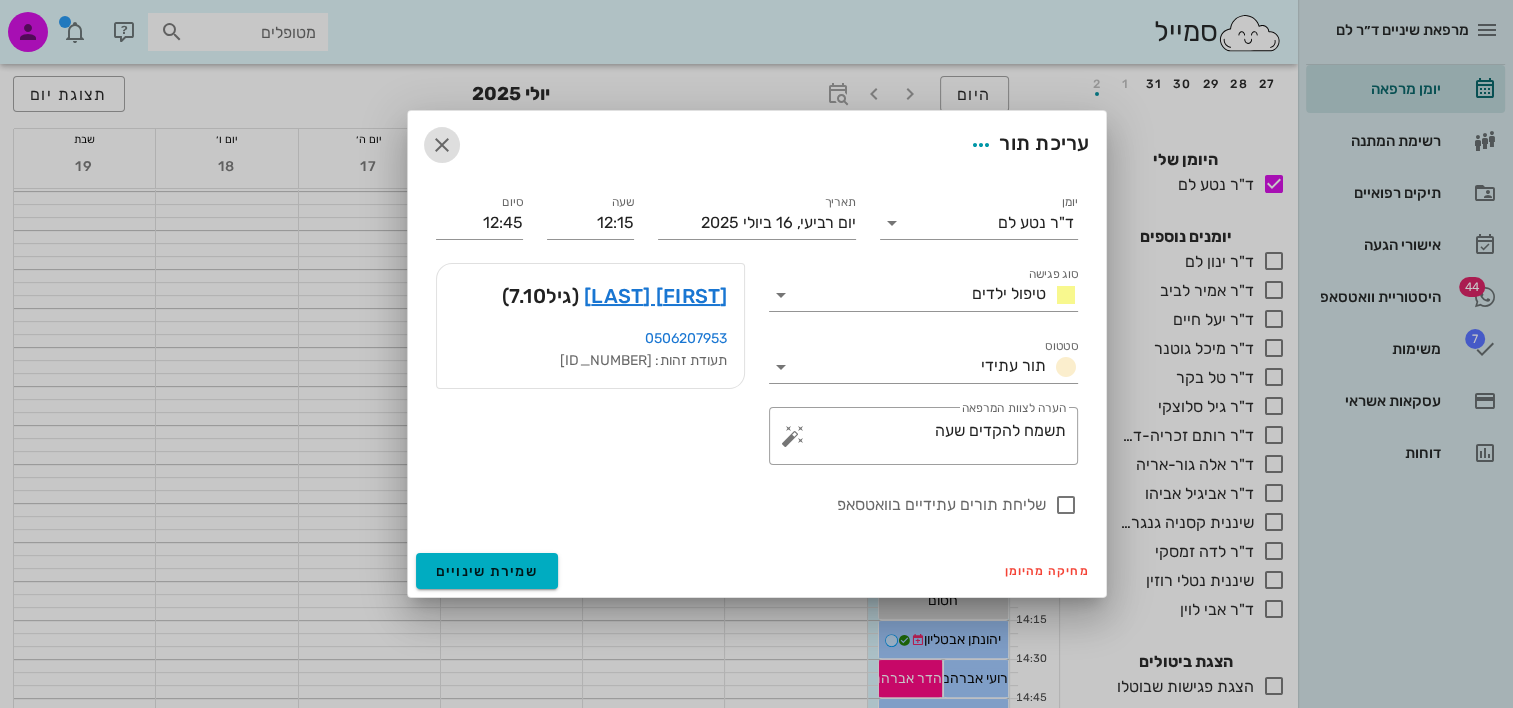 drag, startPoint x: 448, startPoint y: 140, endPoint x: 720, endPoint y: 56, distance: 284.67526 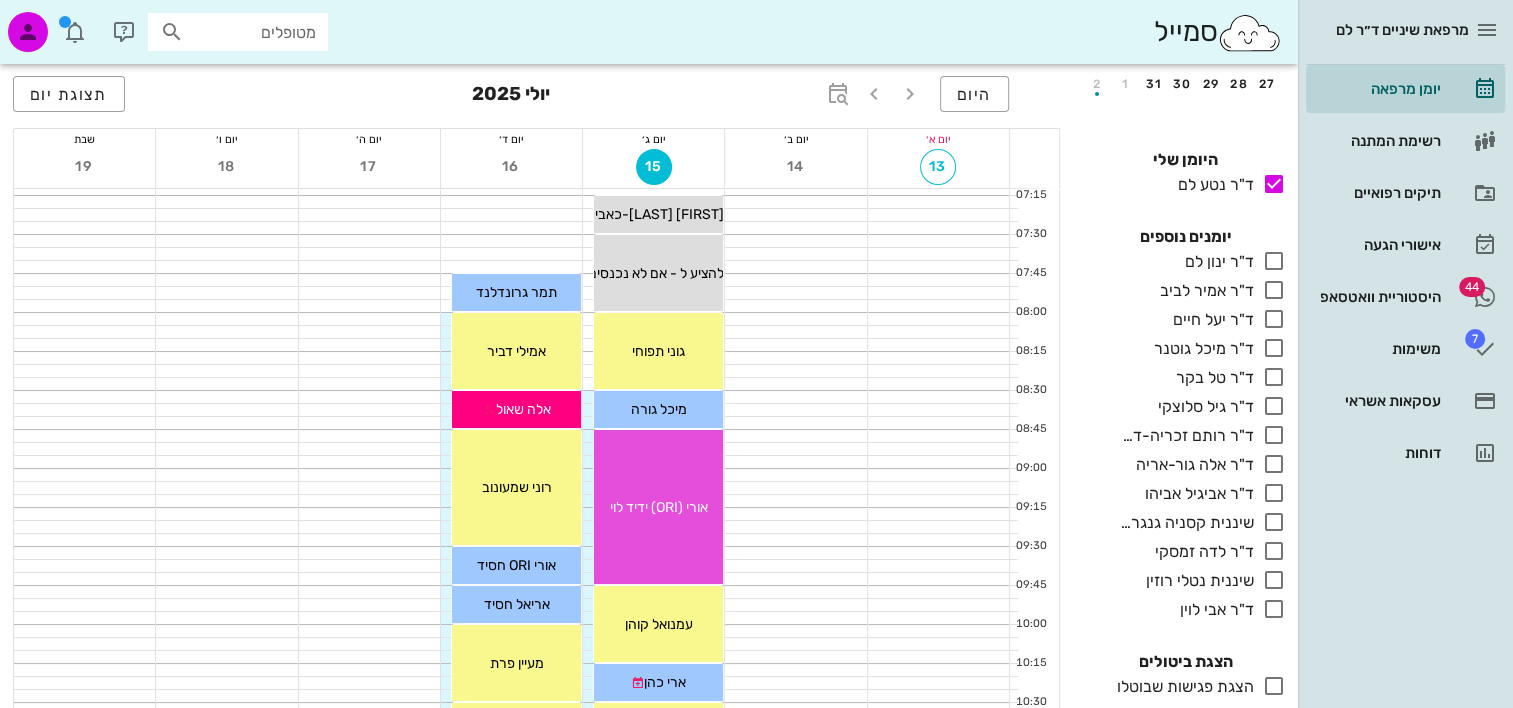 scroll, scrollTop: 0, scrollLeft: 0, axis: both 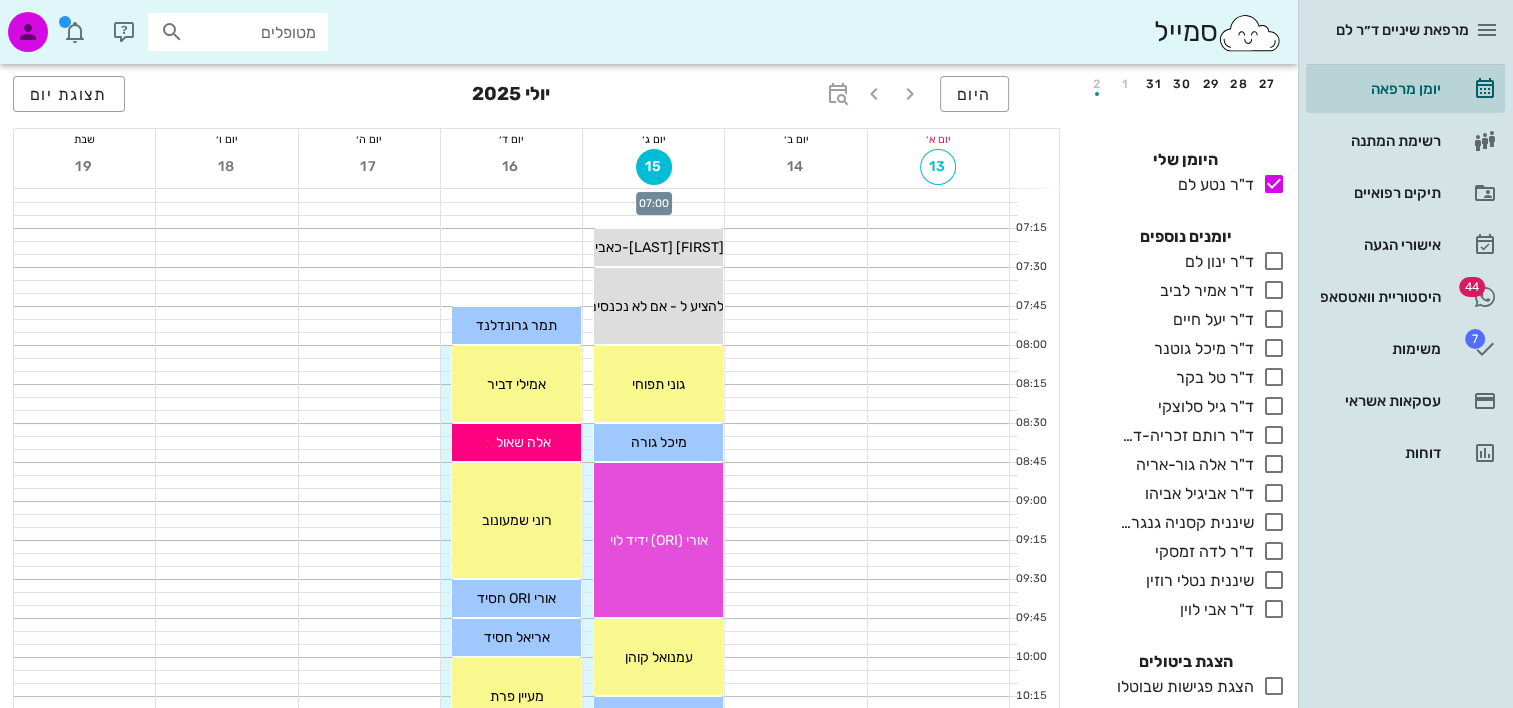 click at bounding box center (653, 195) 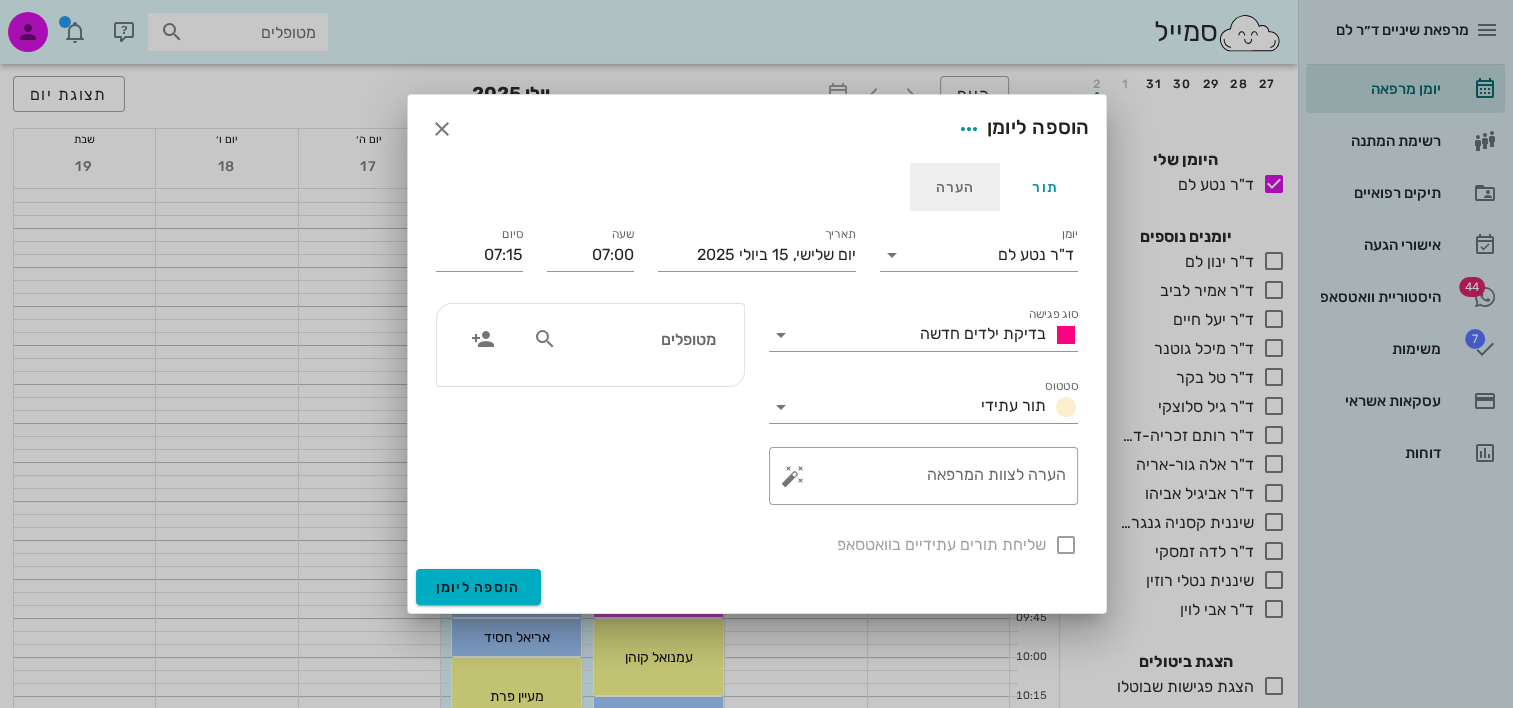 click on "הערה" at bounding box center (955, 187) 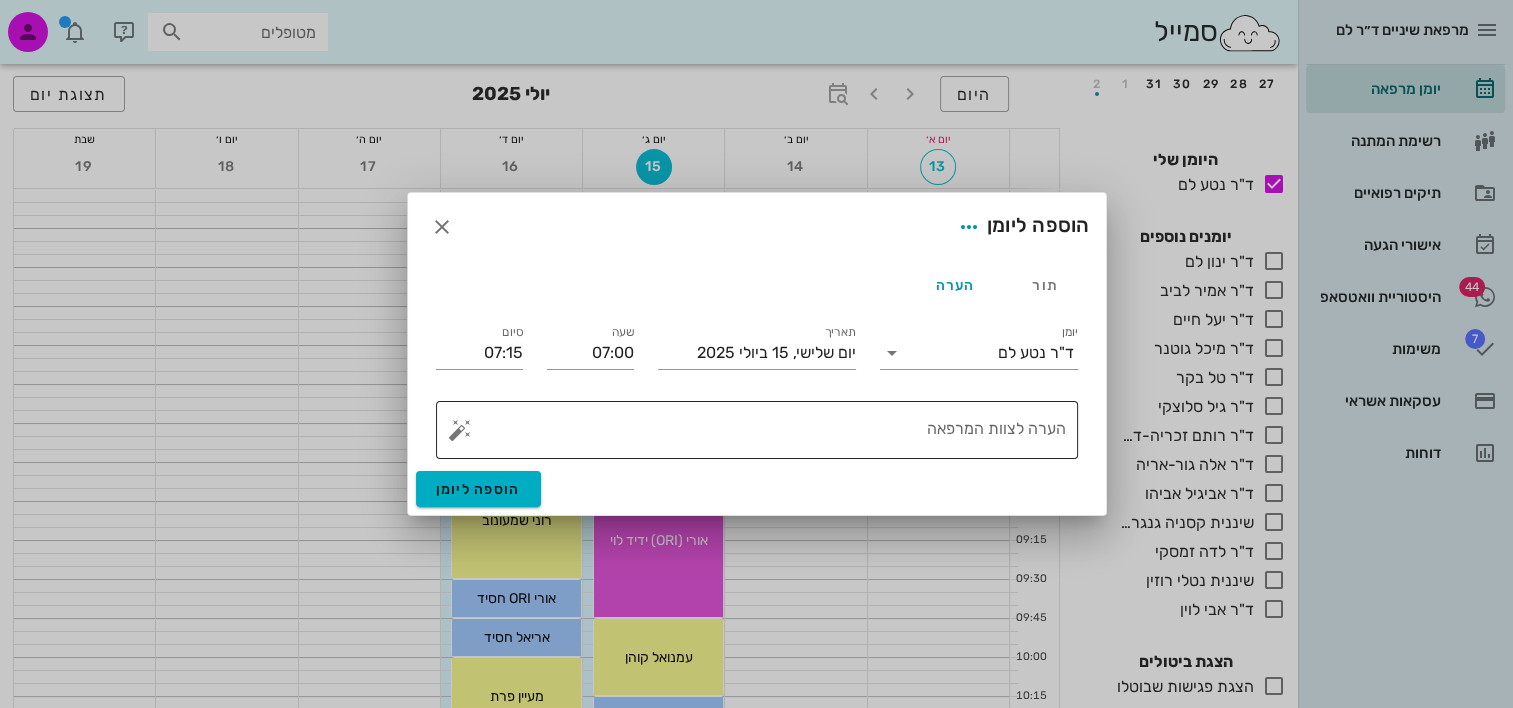 drag, startPoint x: 890, startPoint y: 415, endPoint x: 899, endPoint y: 422, distance: 11.401754 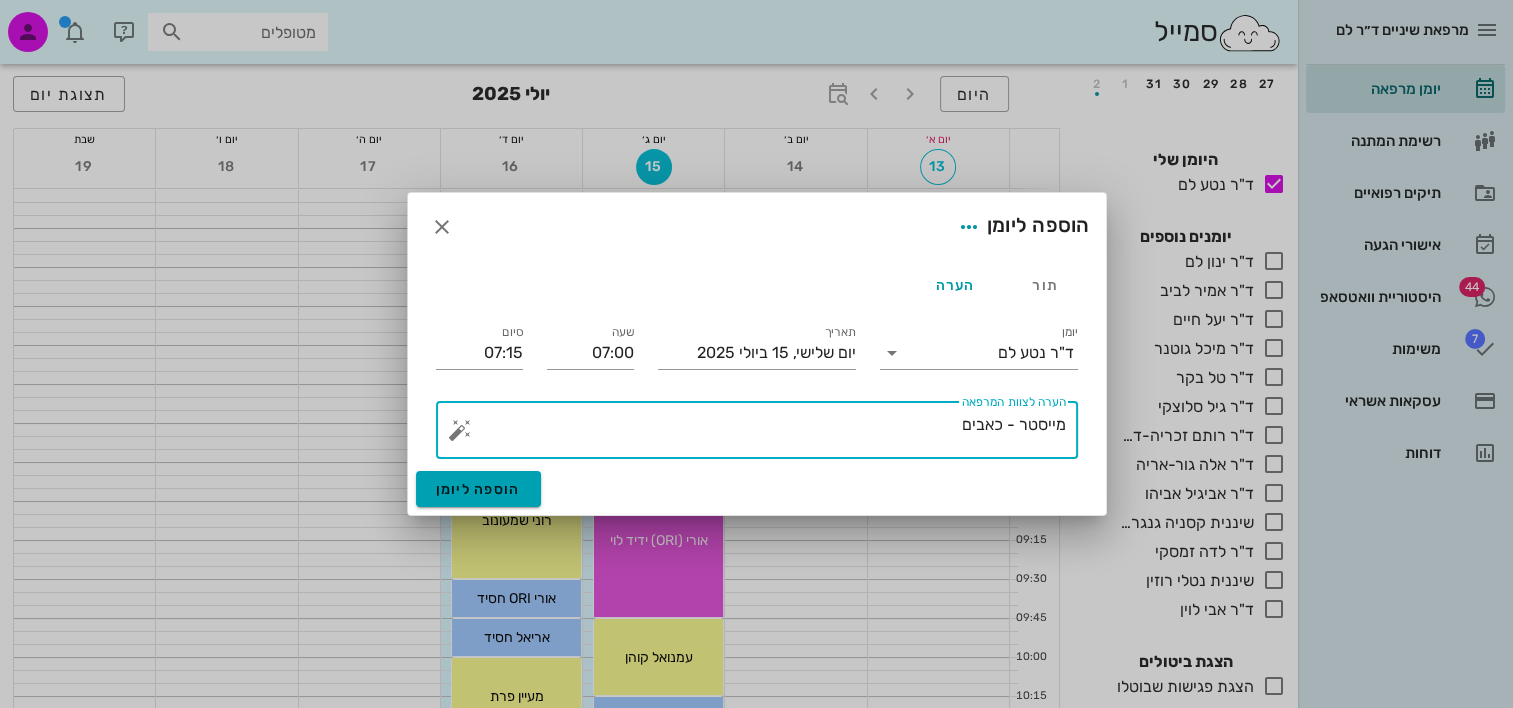 type on "מייסטר - כאבים" 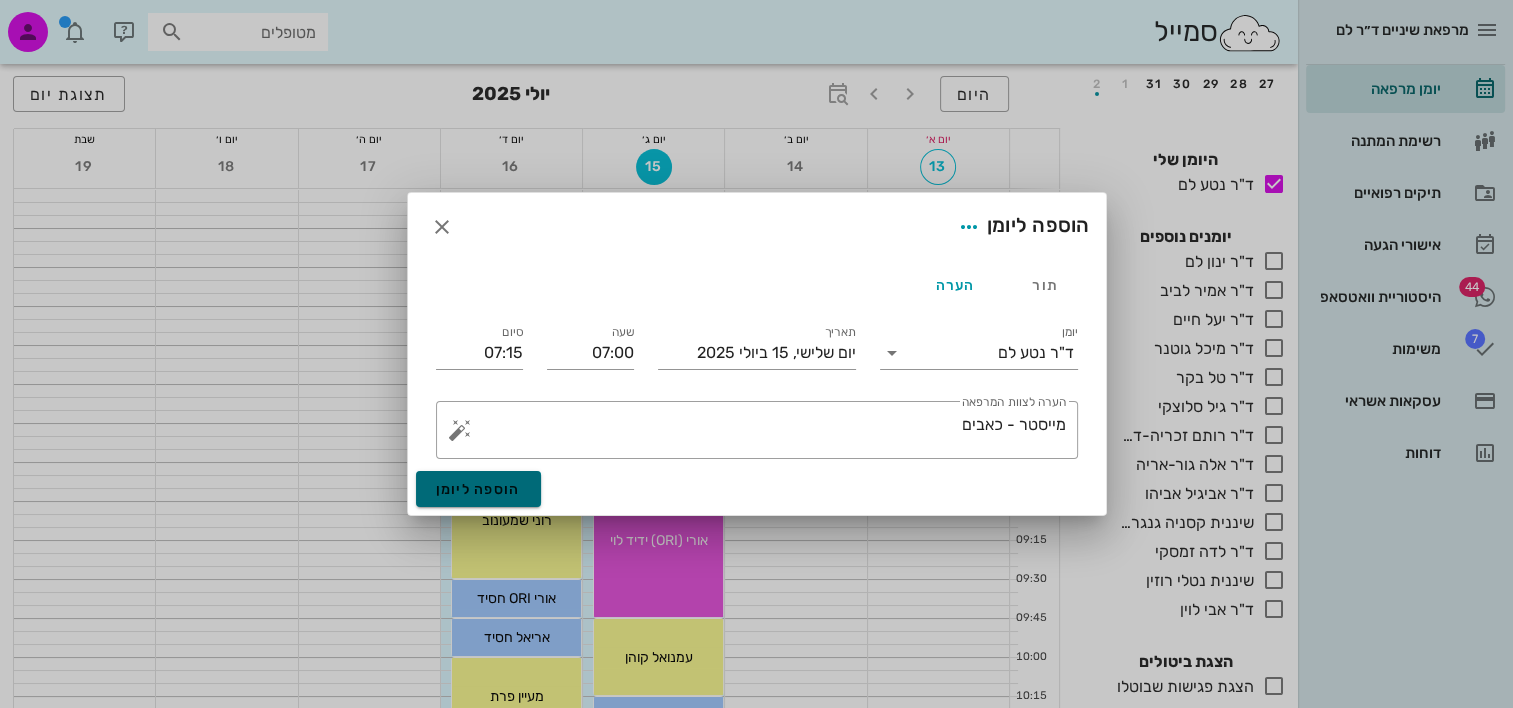 click on "הוספה ליומן" at bounding box center (478, 489) 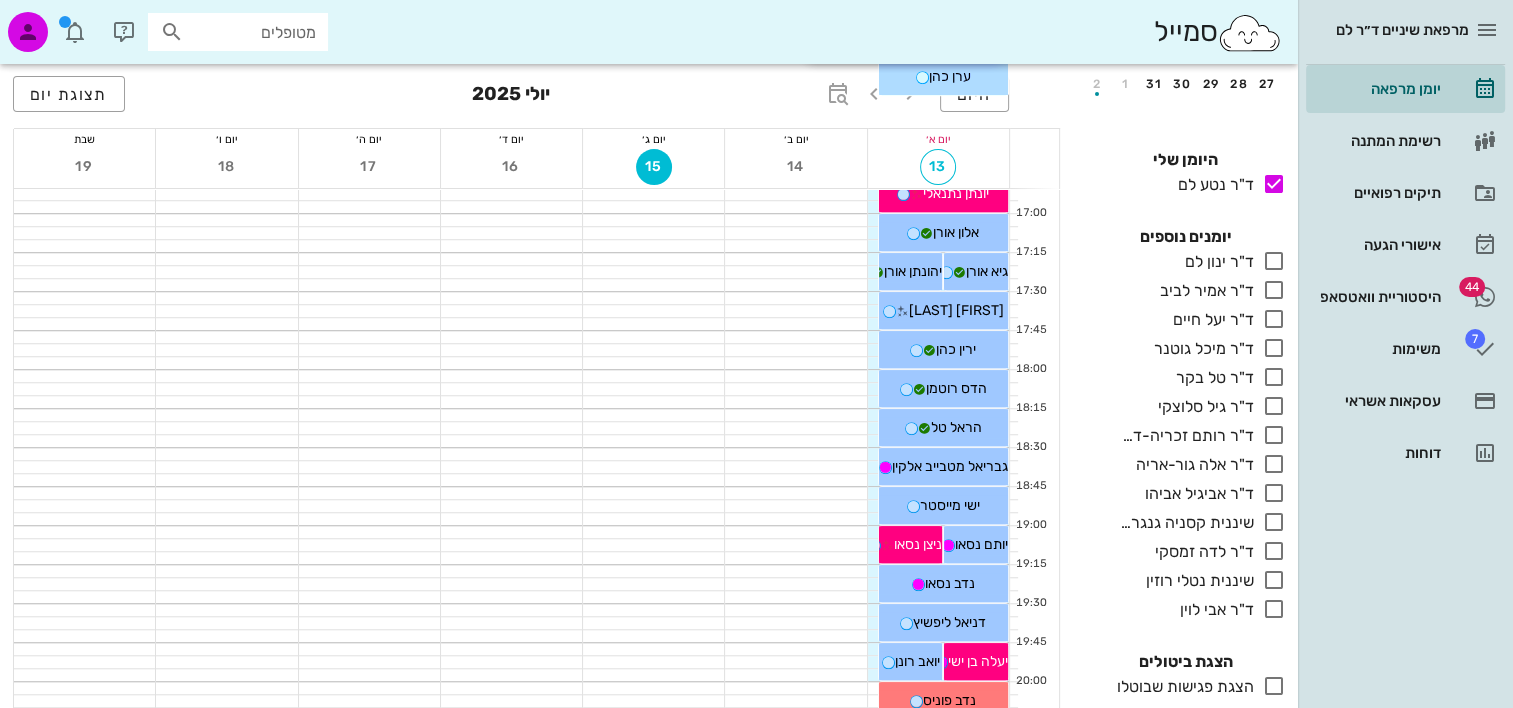 scroll, scrollTop: 1672, scrollLeft: 0, axis: vertical 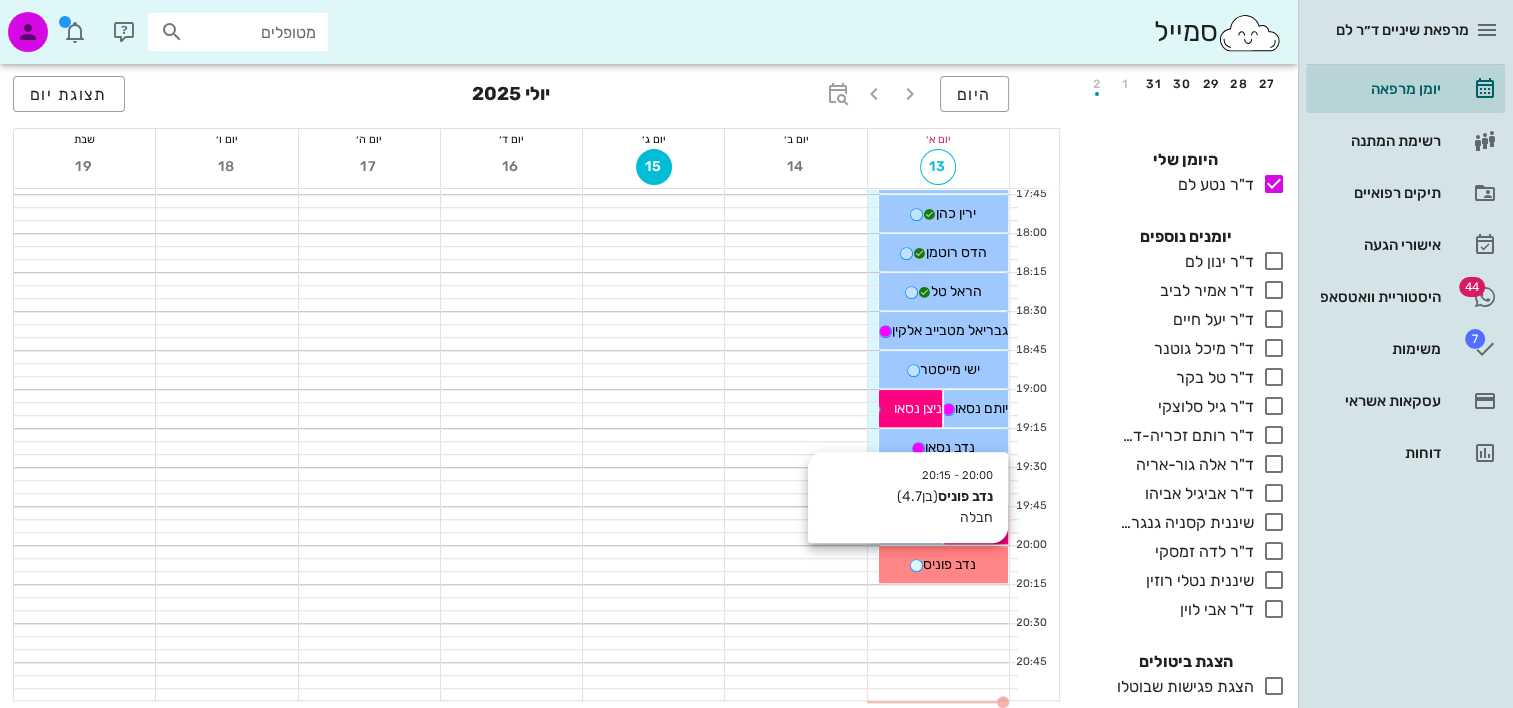 click on "נדב פוניס" at bounding box center (943, 564) 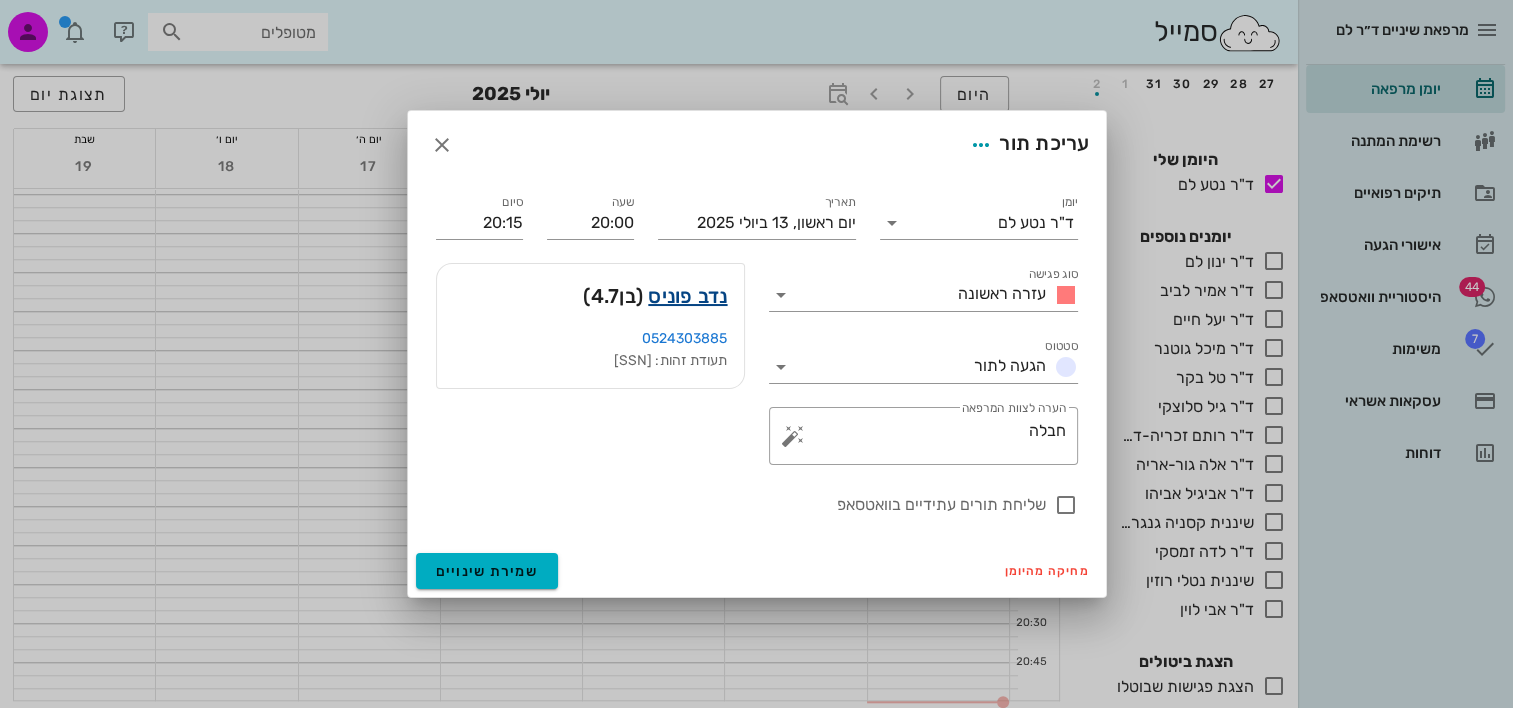 click on "נדב
פוניס" at bounding box center [687, 296] 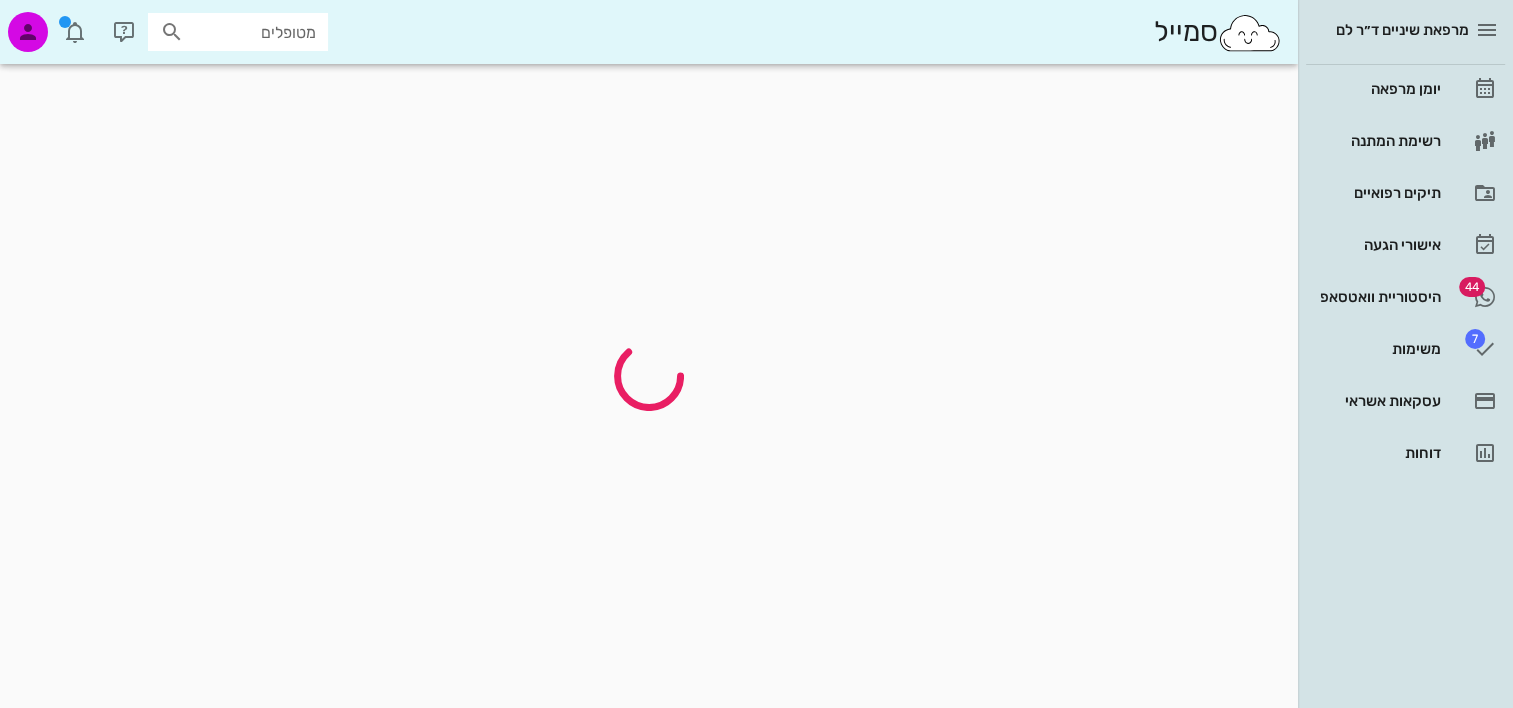 scroll, scrollTop: 0, scrollLeft: 0, axis: both 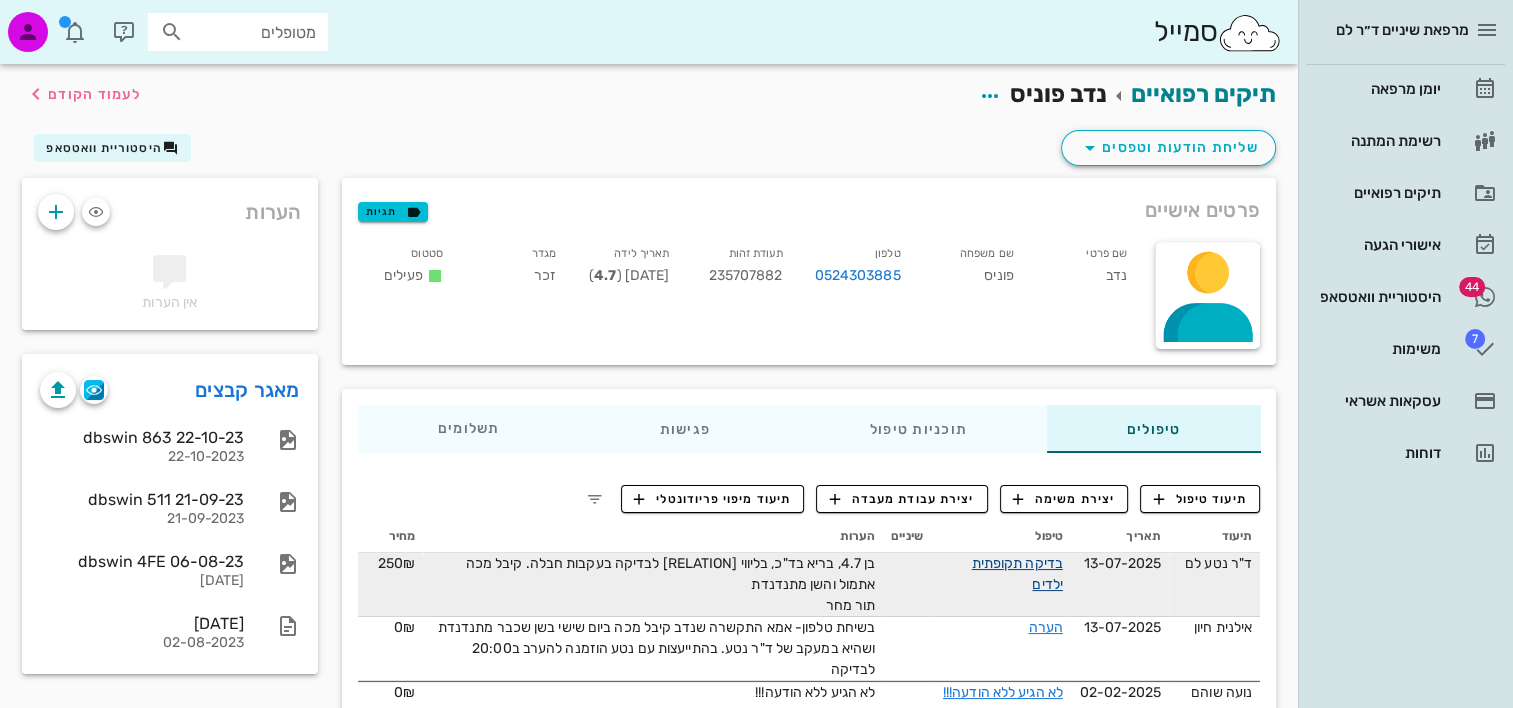 click on "בדיקה תקופתית ילדים" at bounding box center (1016, 574) 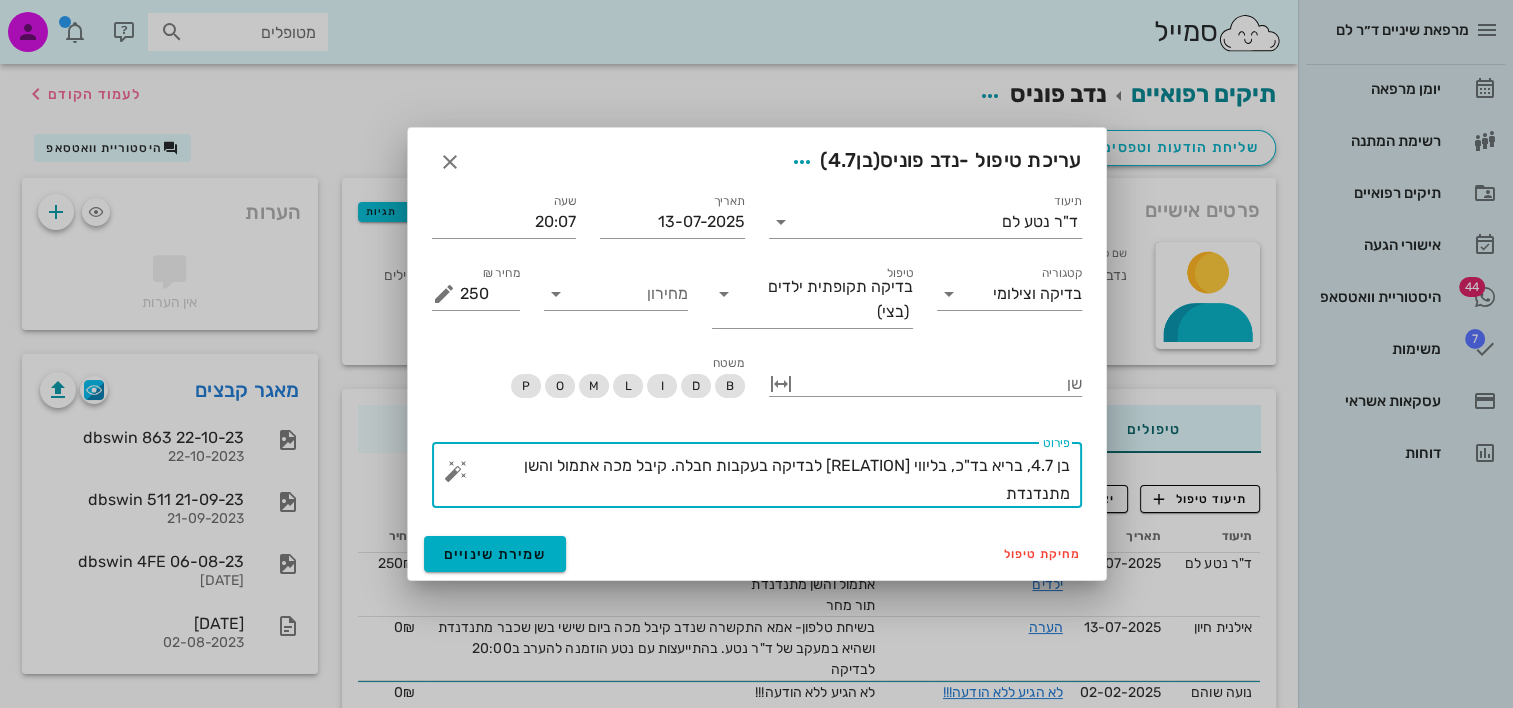 drag, startPoint x: 949, startPoint y: 489, endPoint x: 727, endPoint y: 471, distance: 222.72853 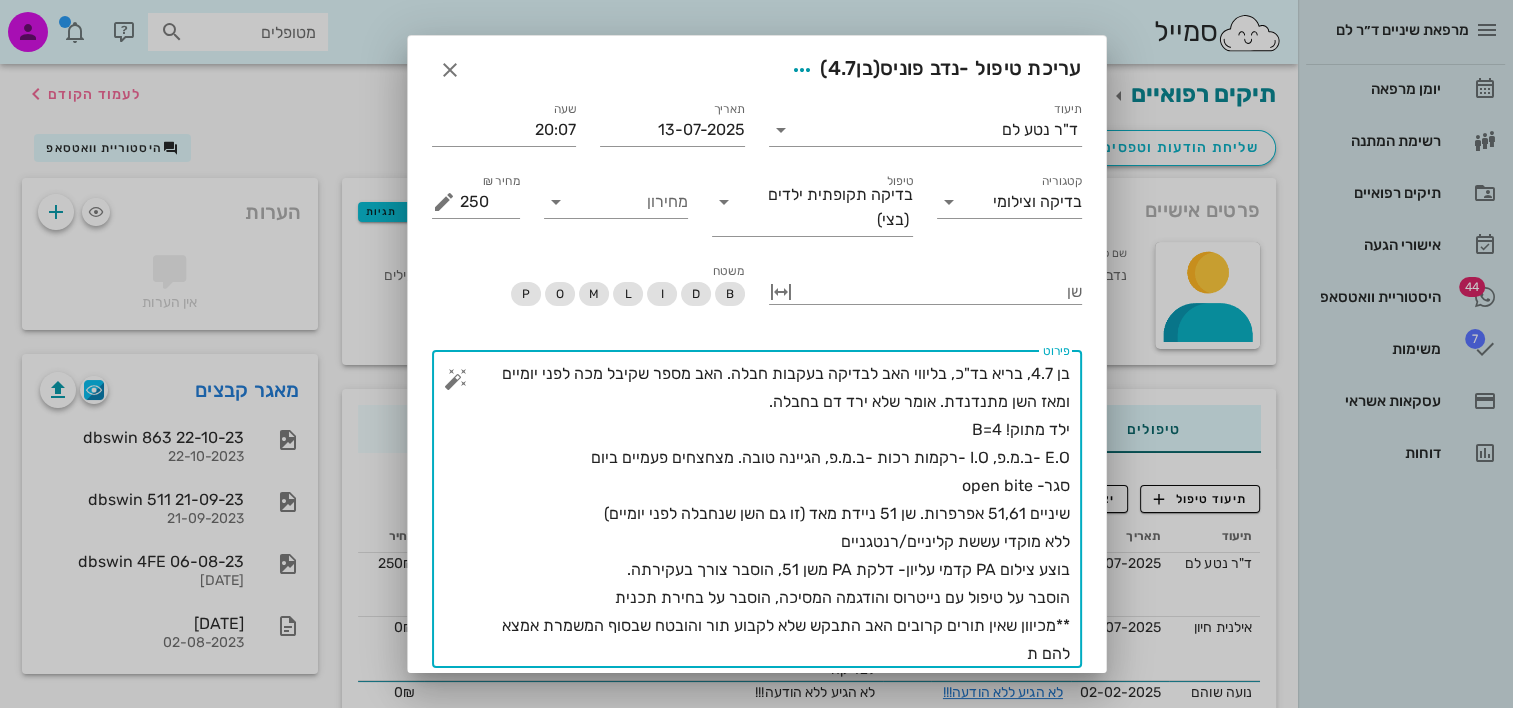 scroll, scrollTop: 0, scrollLeft: 0, axis: both 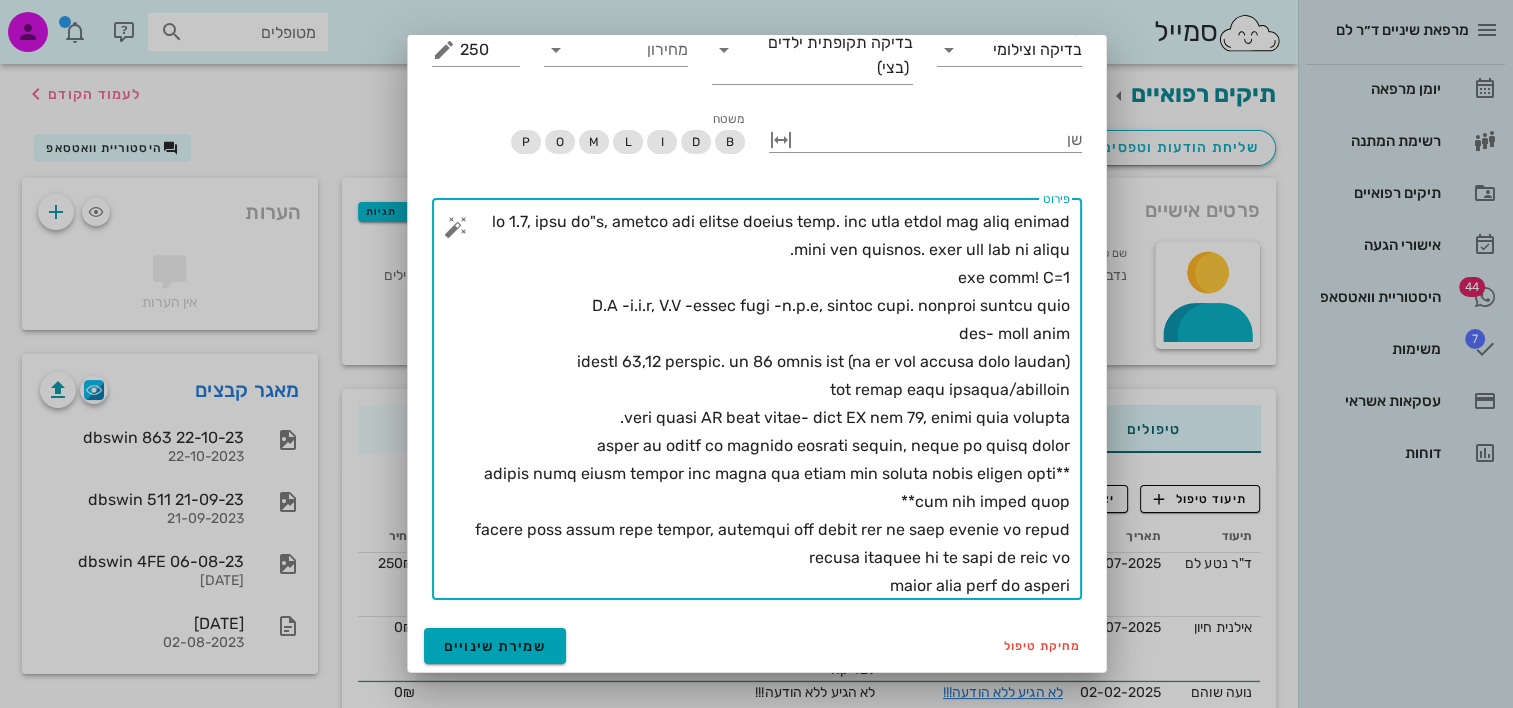 type on "בן 4.7, בריא בד"כ, בליווי האב לבדיקה בעקבות חבלה. האב מספר שקיבל מכה לפני יומיים ומאז השן מתנדנדת. אומר שלא ירד דם בחבלה.
ילד מתוק! B=4
E.O -ב.מ.פ, I.O -רקמות רכות -ב.מ.פ, הגיינה טובה. מצחצחים פעמיים ביום
סגר- open bite
שיניים 51,61 אפרפרות. שן 51 ניידת מאד (זו גם השן שנחבלה לפני יומיים)
ללא מוקדי עששת קליניים/רנטגניים
בוצע צילום PA קדמי עליון- דלקת PA משן 51, הוסבר צורך בעקירתה.
הוסבר על טיפול עם נייטרוס והודגמה המסיכה, הוסבר על בחירת תכנית
**מכיוון שאין תורים קרובים האב התבקש שלא לקבוע תור והובטח שבסוף המשמרת אמצא להם תור יחסית קרוב**
הוכנסו ליום שלישי בסוף המשמרת, המזכירות מחר יציעו להם את התור וישלחו את תכנית הטיפול בווטסאפ כי לא נתתי לו אותה פה
יגיעו לתור בצום של שעתיים..." 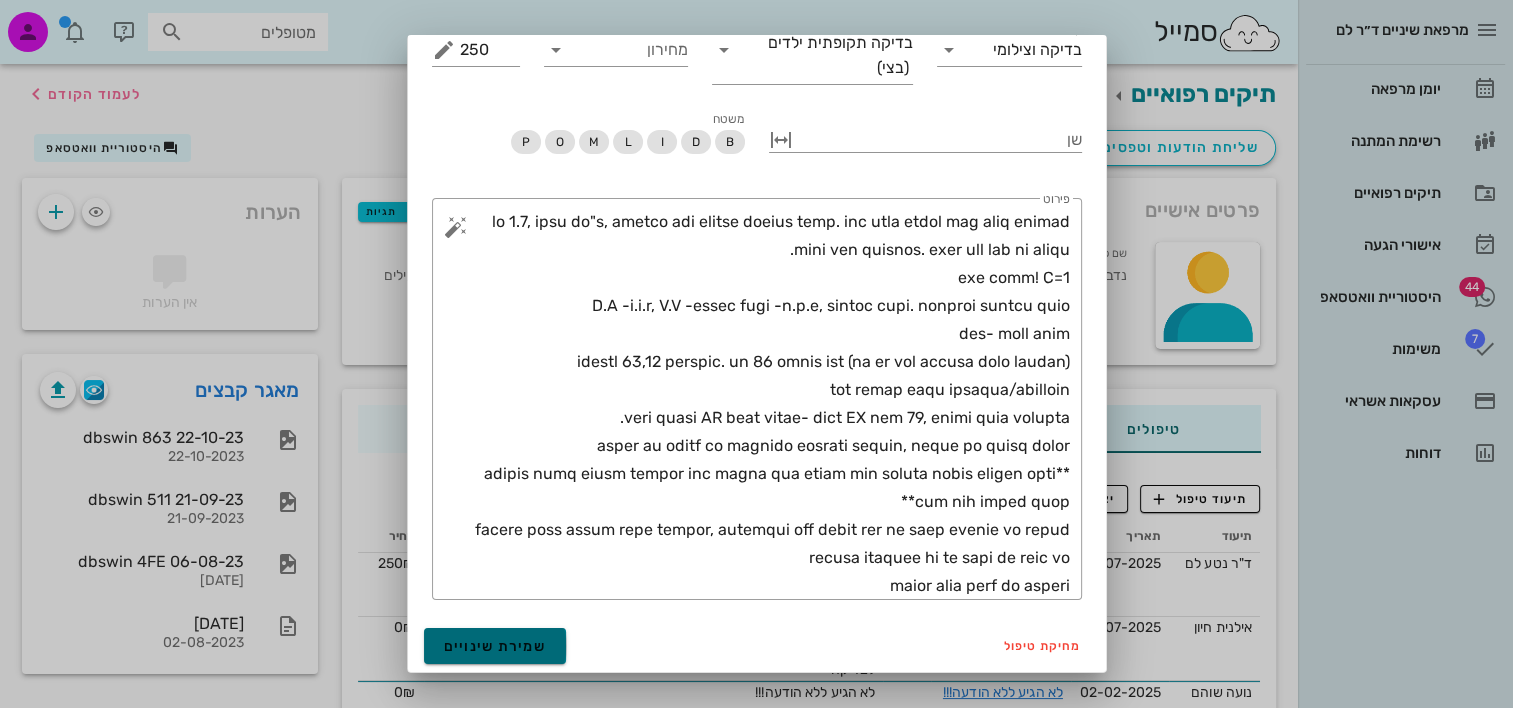 click on "שמירת שינויים" at bounding box center [495, 646] 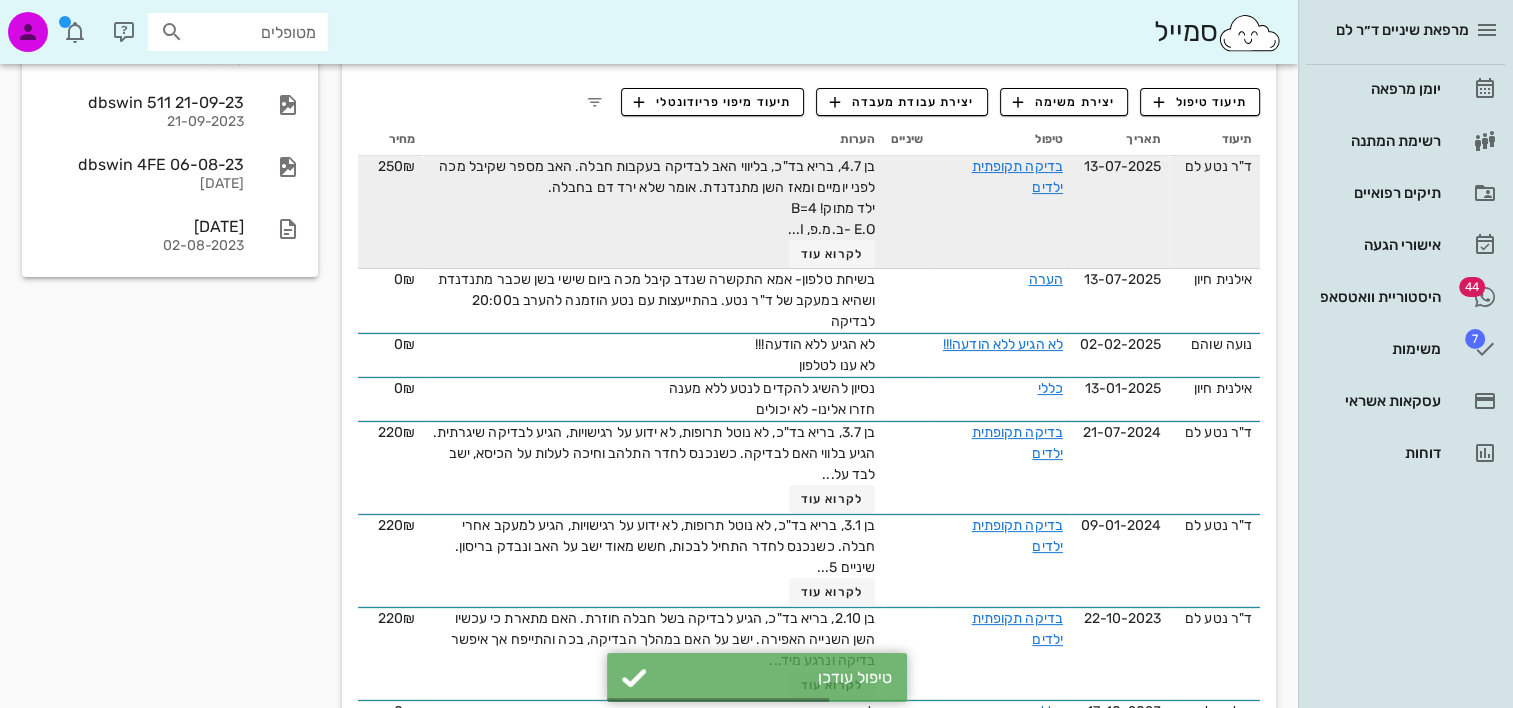 scroll, scrollTop: 400, scrollLeft: 0, axis: vertical 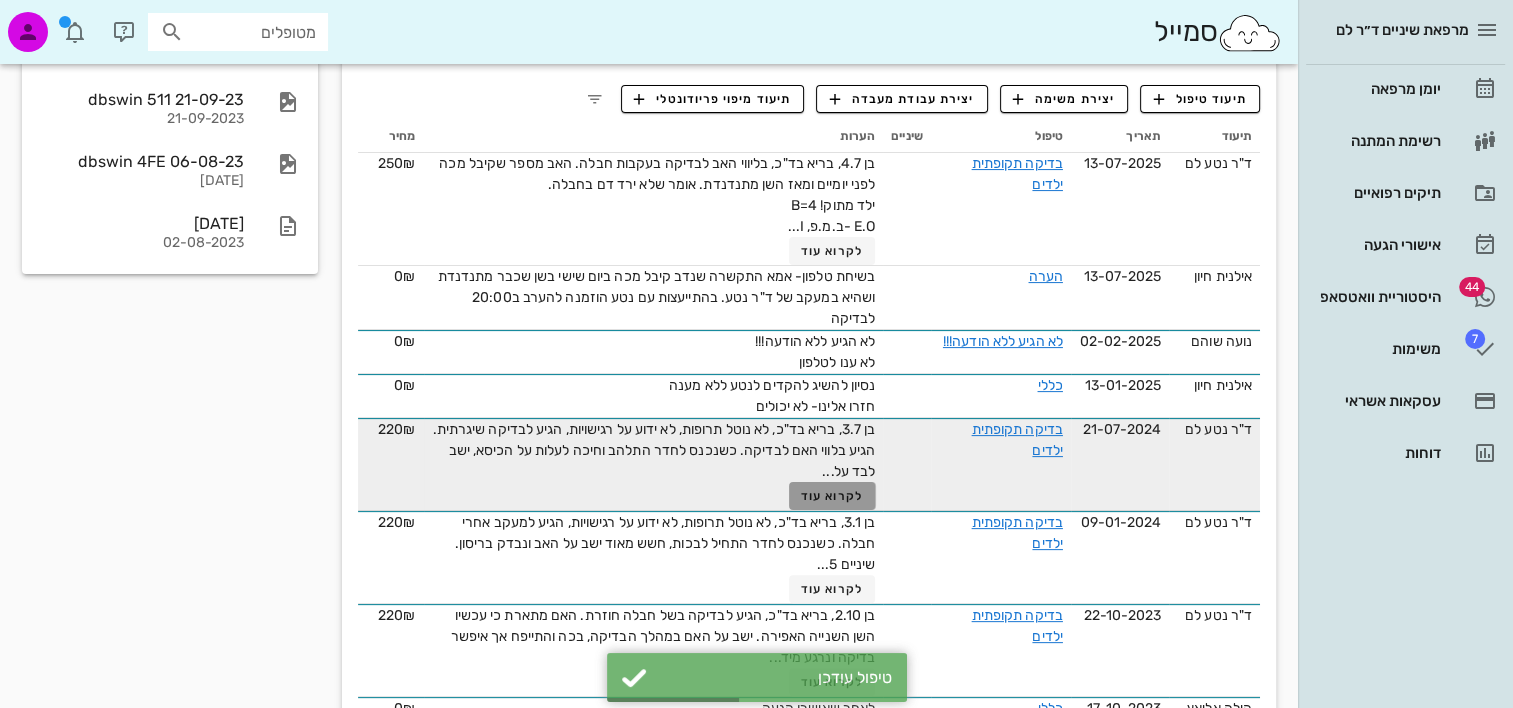 click on "לקרוא עוד" at bounding box center (832, 496) 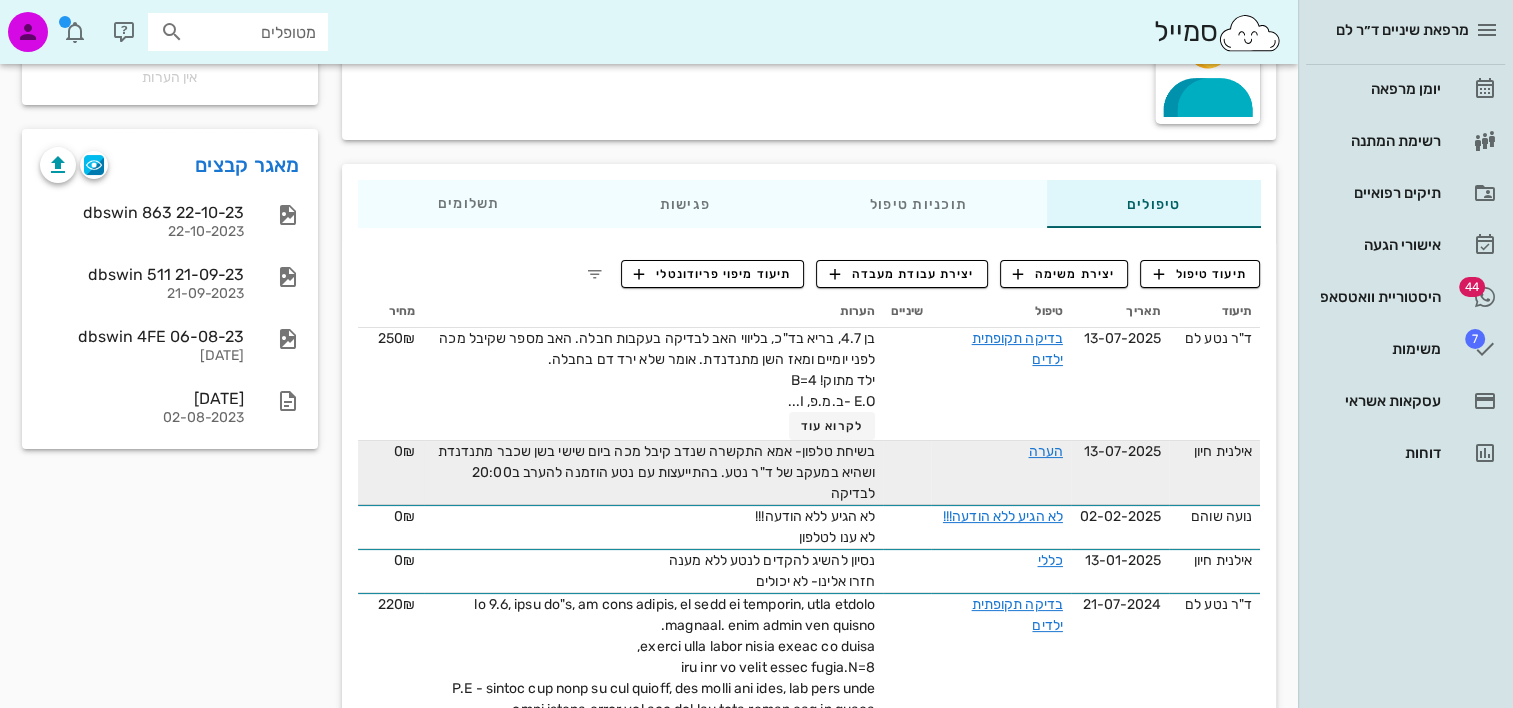 scroll, scrollTop: 100, scrollLeft: 0, axis: vertical 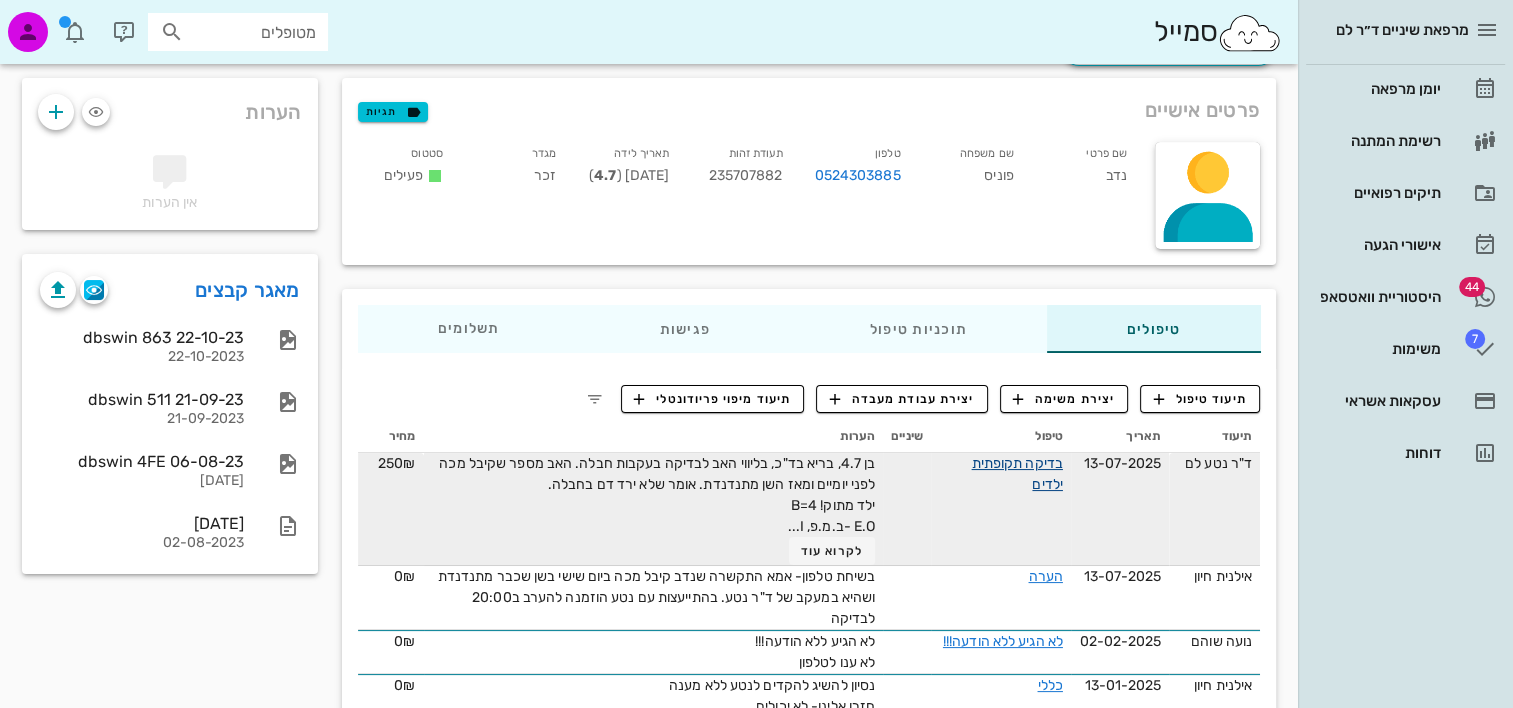 click on "בדיקה תקופתית ילדים" at bounding box center (1016, 474) 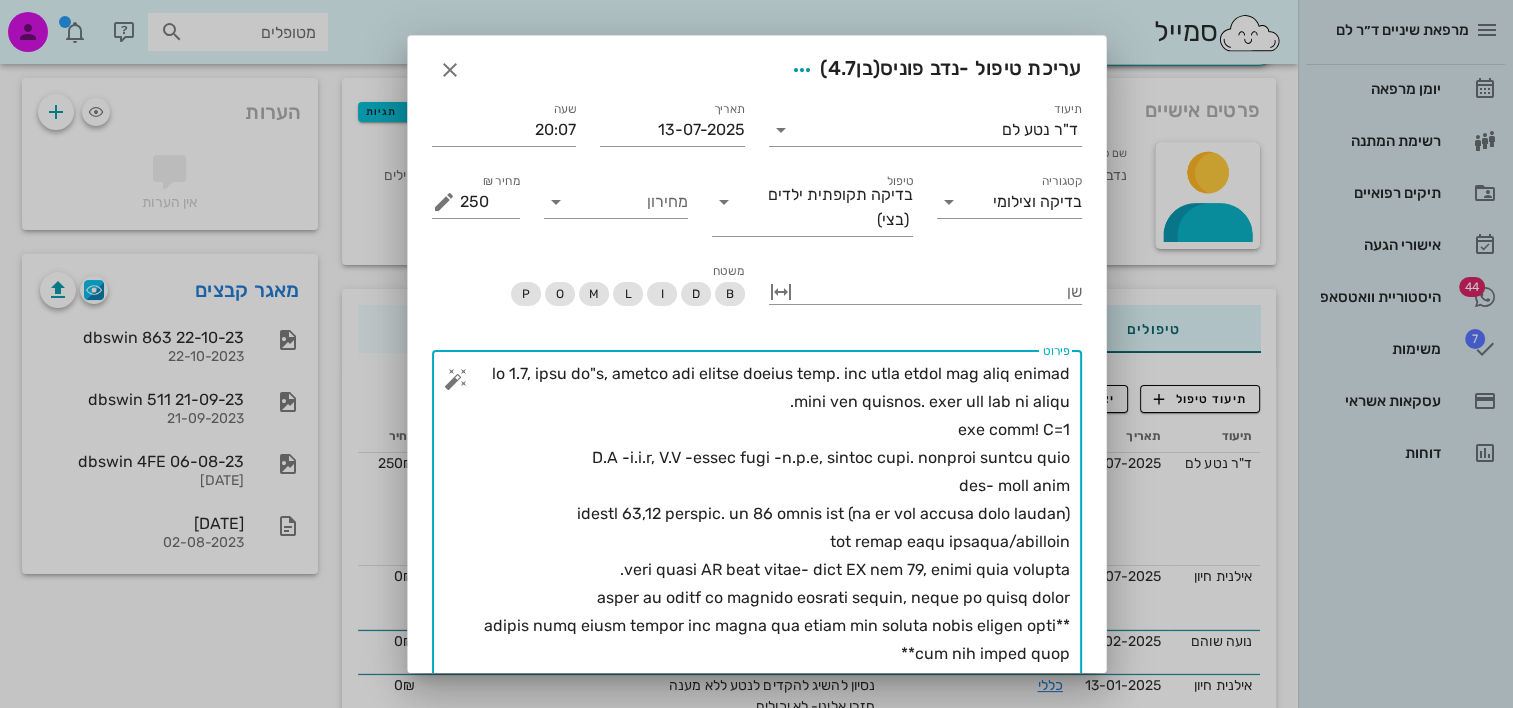 click on "פירוט" at bounding box center (765, 556) 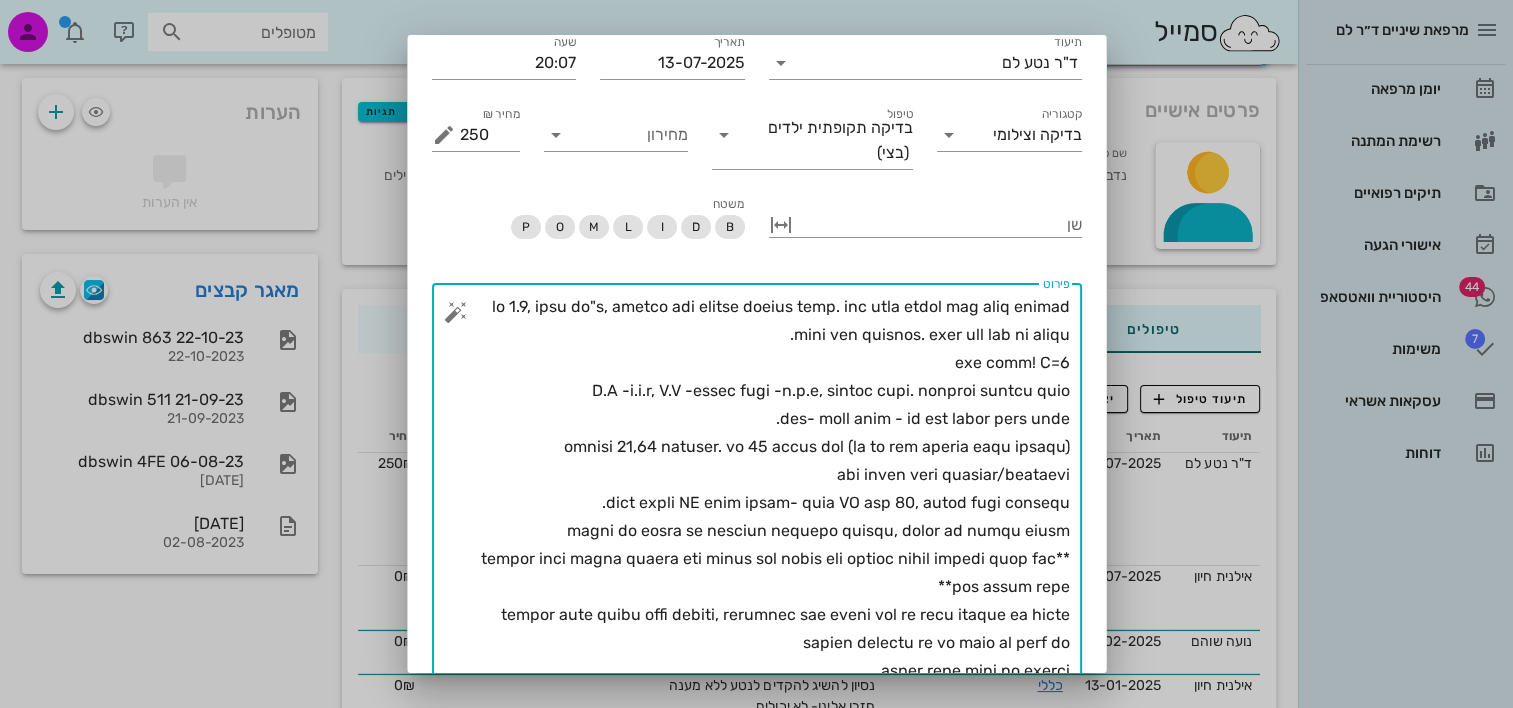 scroll, scrollTop: 152, scrollLeft: 0, axis: vertical 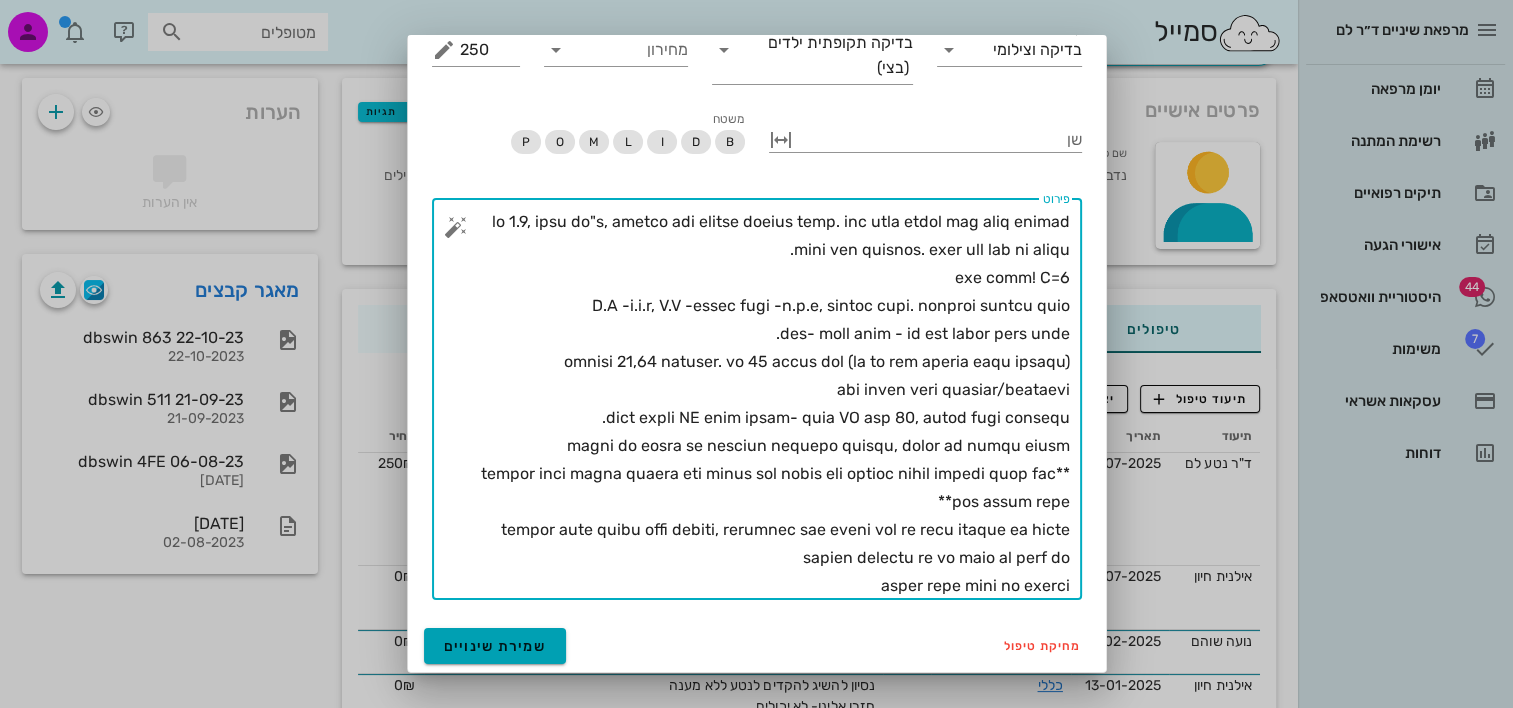 type on "בן 4.7, בריא בד"כ, בליווי האב לבדיקה בעקבות חבלה. האב מספר שקיבל מכה לפני יומיים ומאז השן מתנדנדת. אומר שלא ירד דם בחבלה.
ילד מתוק! B=4
E.O -ב.מ.פ, I.O -רקמות רכות -ב.מ.פ, הגיינה טובה. מצחצחים פעמיים ביום
סגר- open bite - על רקע מציצת מוצץ בעבר.
שיניים 51,61 אפרפרות. שן 51 ניידת מאד (זו גם השן שנחבלה לפני יומיים)
ללא מוקדי עששת קליניים/רנטגניים
בוצע צילום PA קדמי עליון- דלקת PA משן 51, הוסבר צורך בעקירתה.
הוסבר על טיפול עם נייטרוס והודגמה המסיכה, הוסבר על בחירת תכנית
**מכיוון שאין תורים קרובים האב התבקש שלא לקבוע תור והובטח שבסוף המשמרת אמצא להם תור יחסית קרוב**
הוכנסו ליום שלישי בסוף המשמרת, המזכירות מחר יציעו להם את התור וישלחו את תכנית הטיפול בווטסאפ כי לא נתתי לו אותה פה
יגיעו לתור בצום של שעתיים..." 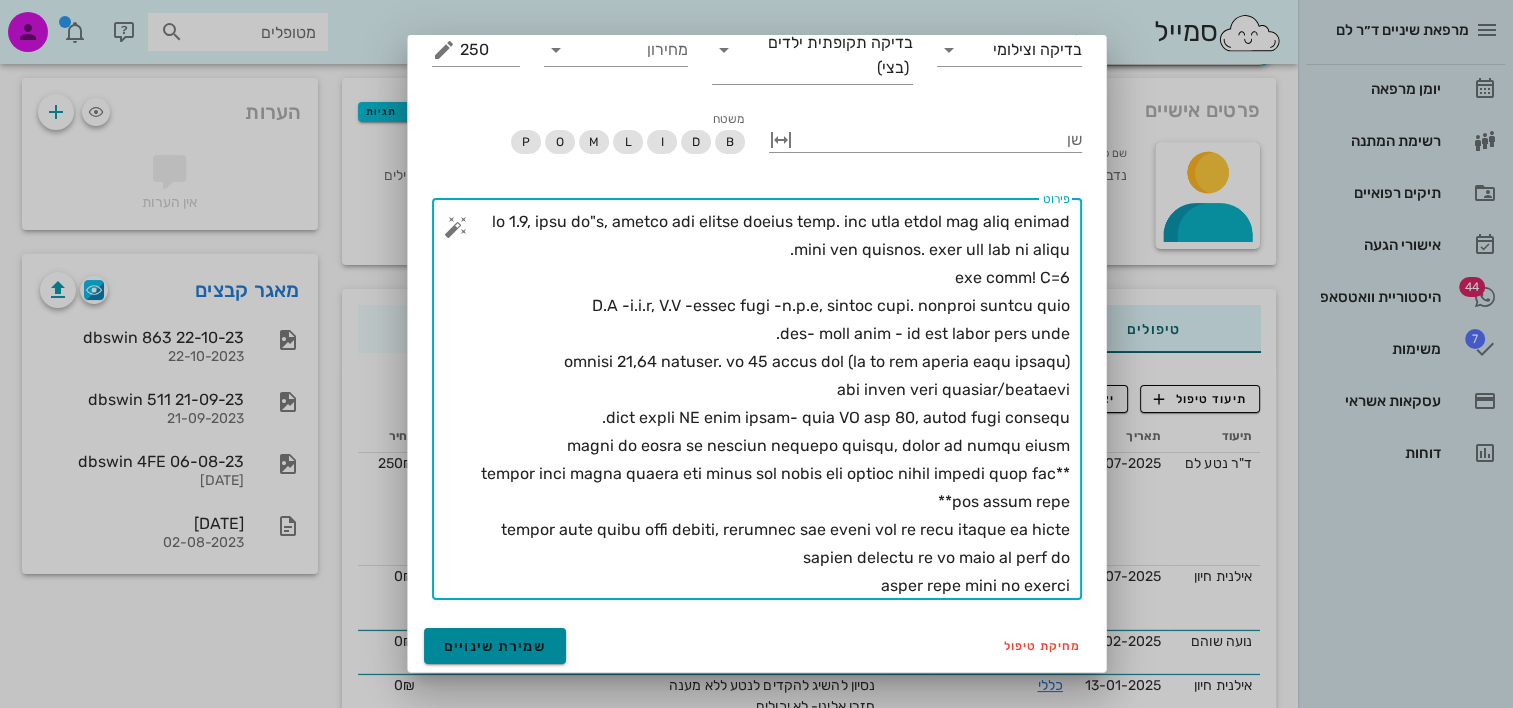 click on "שמירת שינויים" at bounding box center [495, 646] 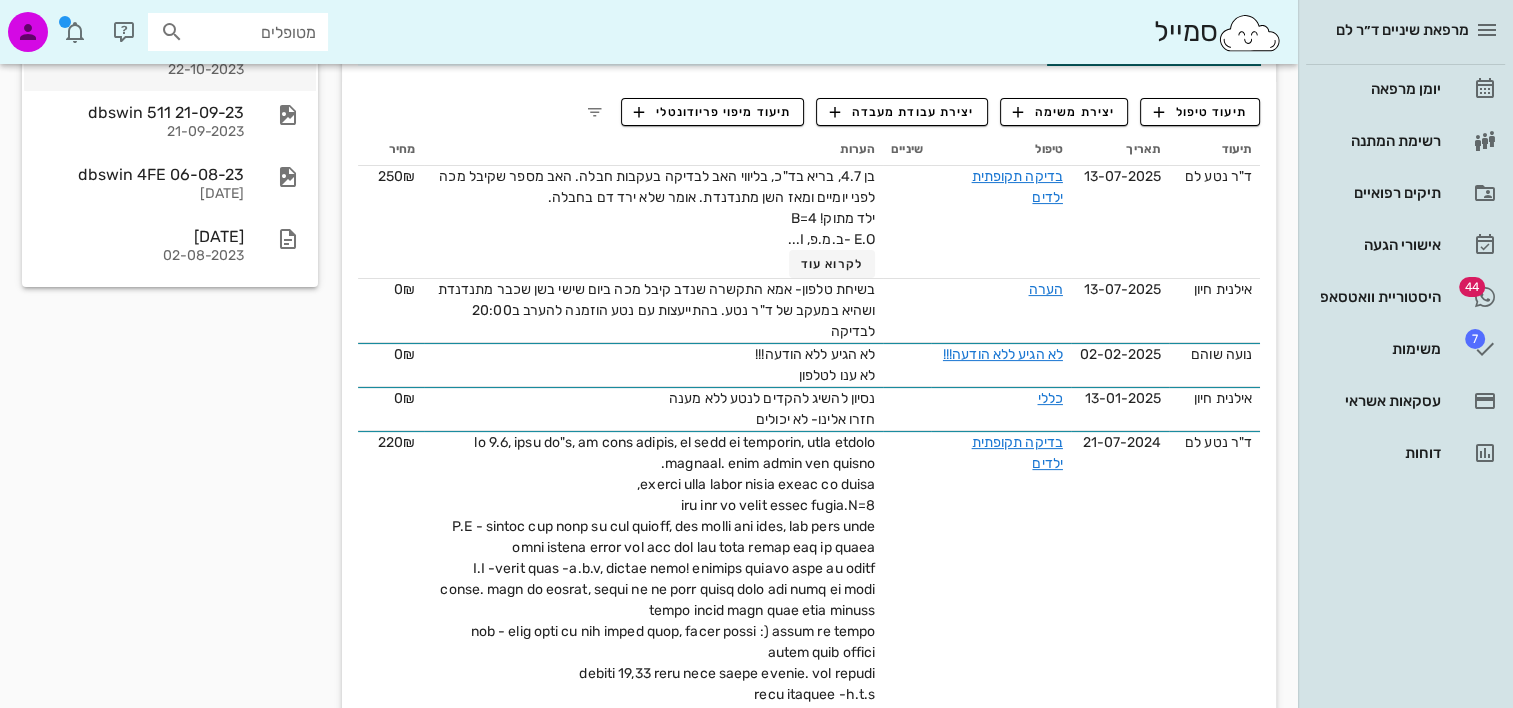scroll, scrollTop: 200, scrollLeft: 0, axis: vertical 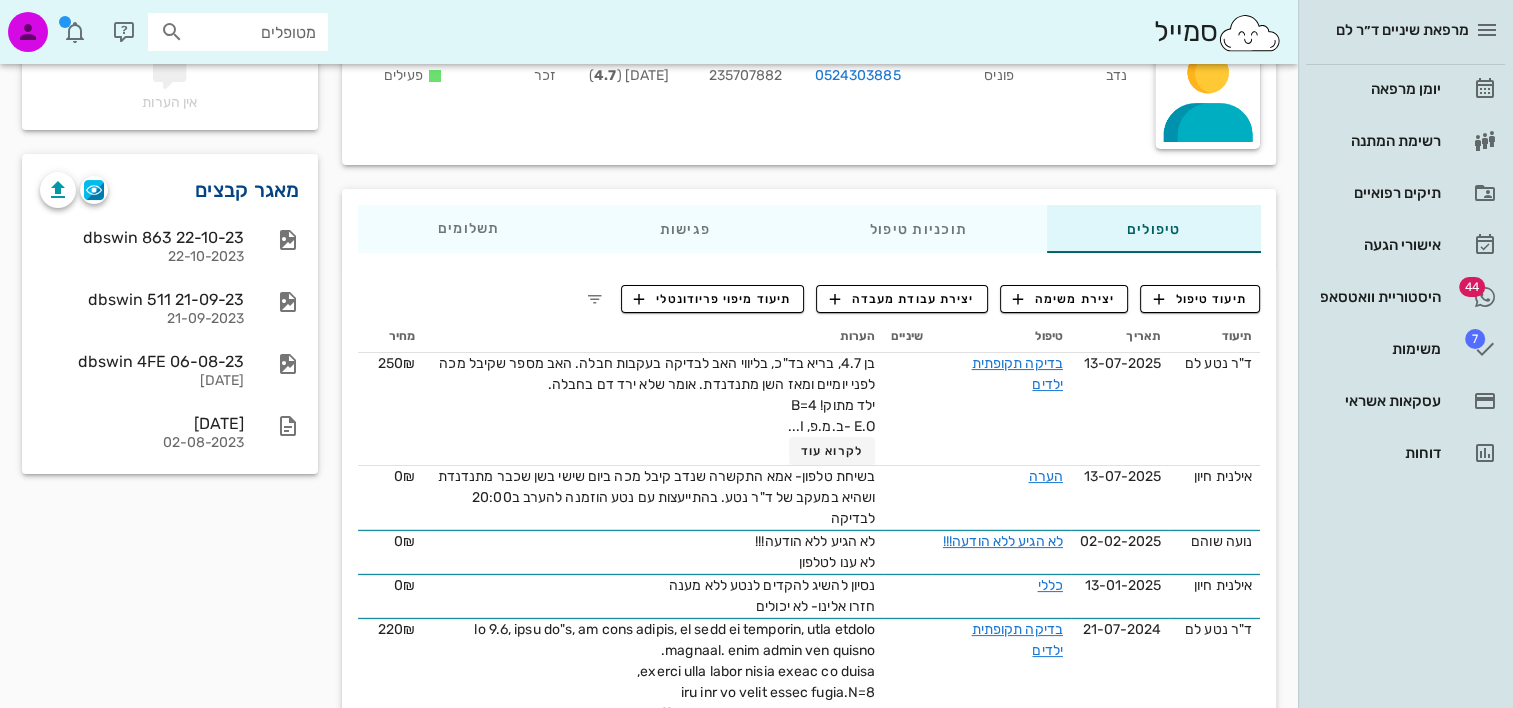 click on "מאגר קבצים" at bounding box center [247, 190] 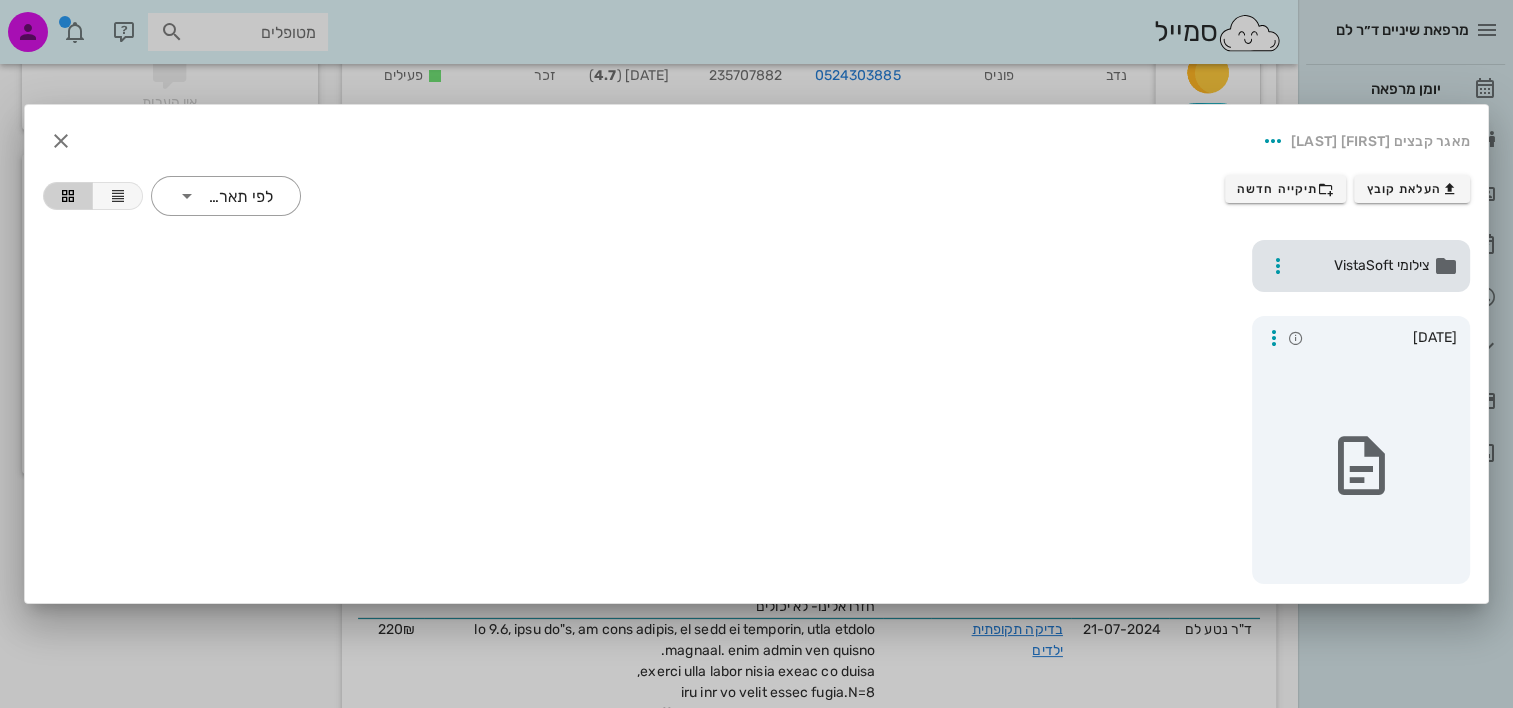click on "צילומי VistaSoft" at bounding box center [1363, 266] 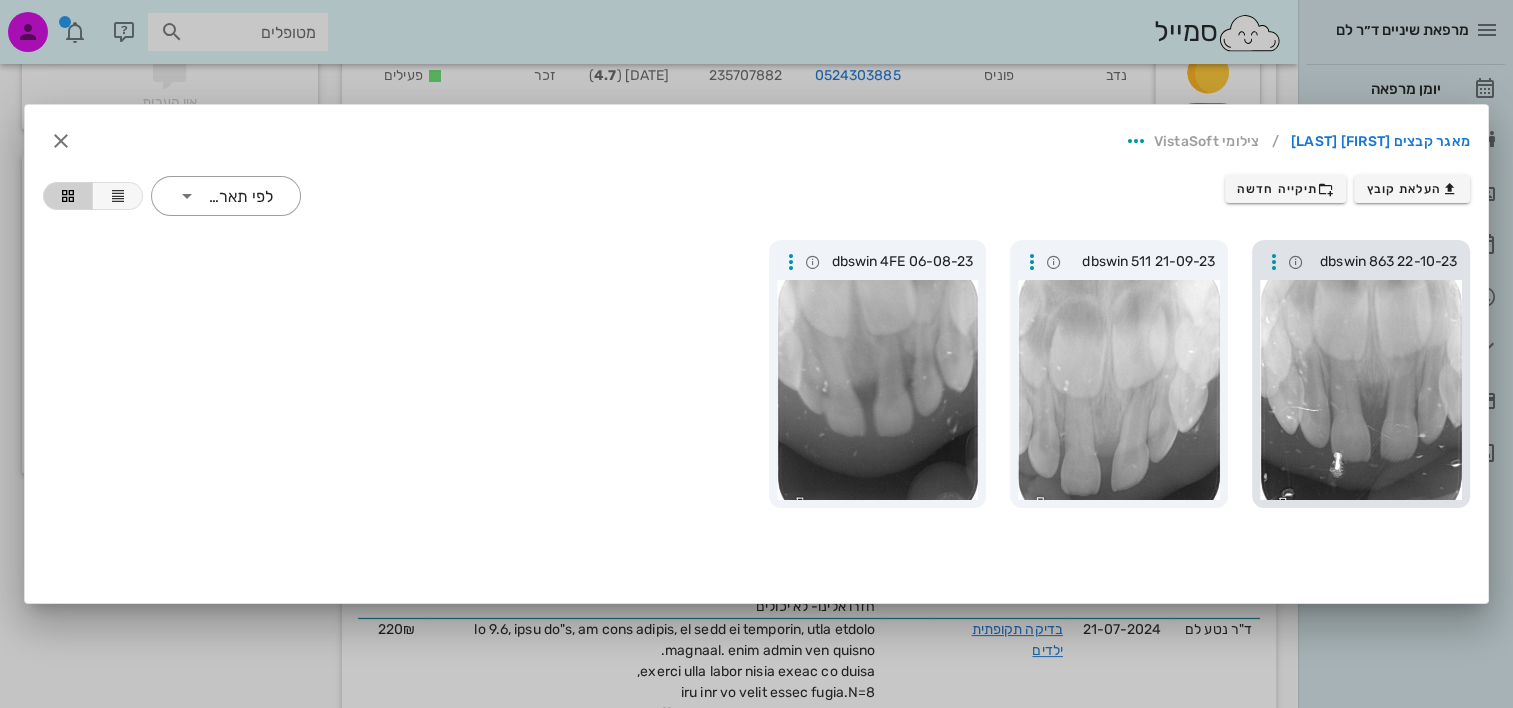 click at bounding box center (1361, 390) 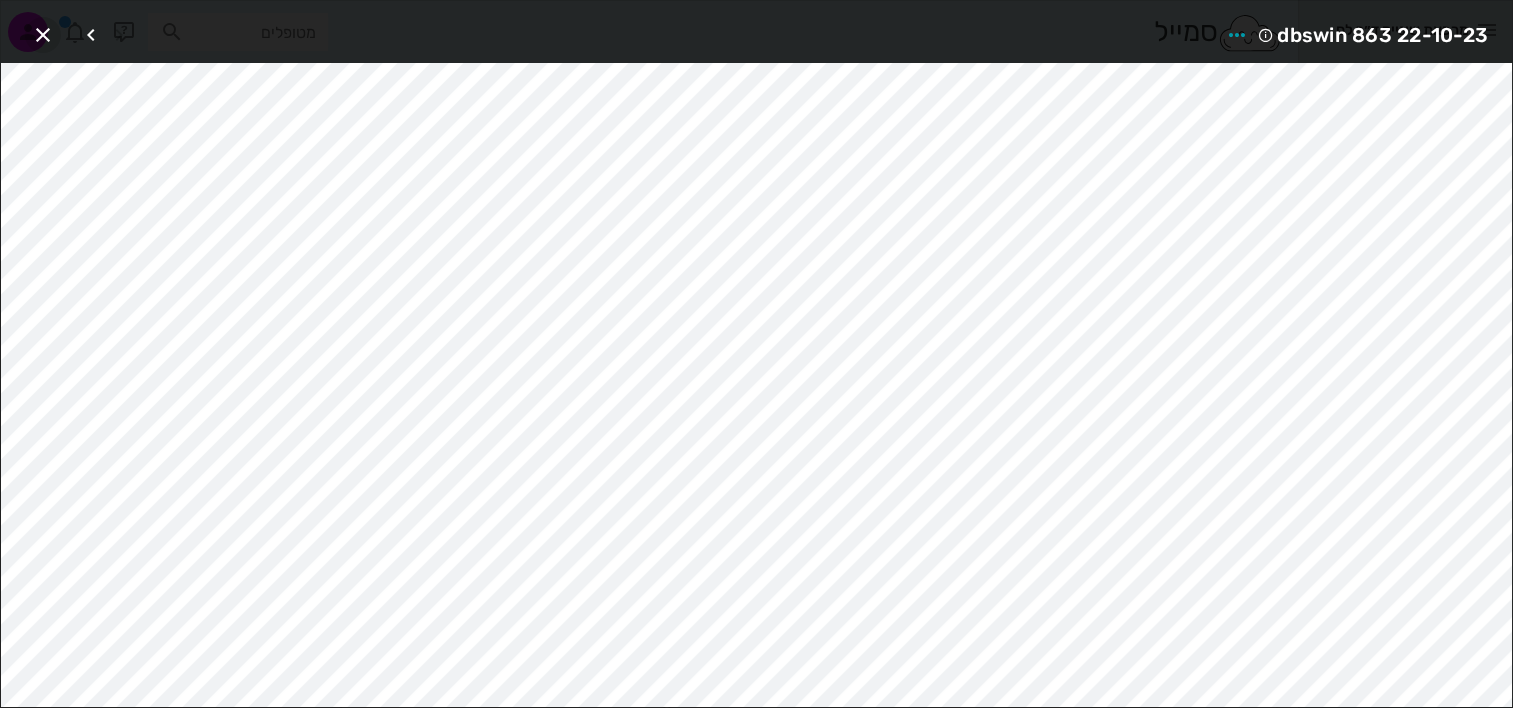 click at bounding box center [43, 35] 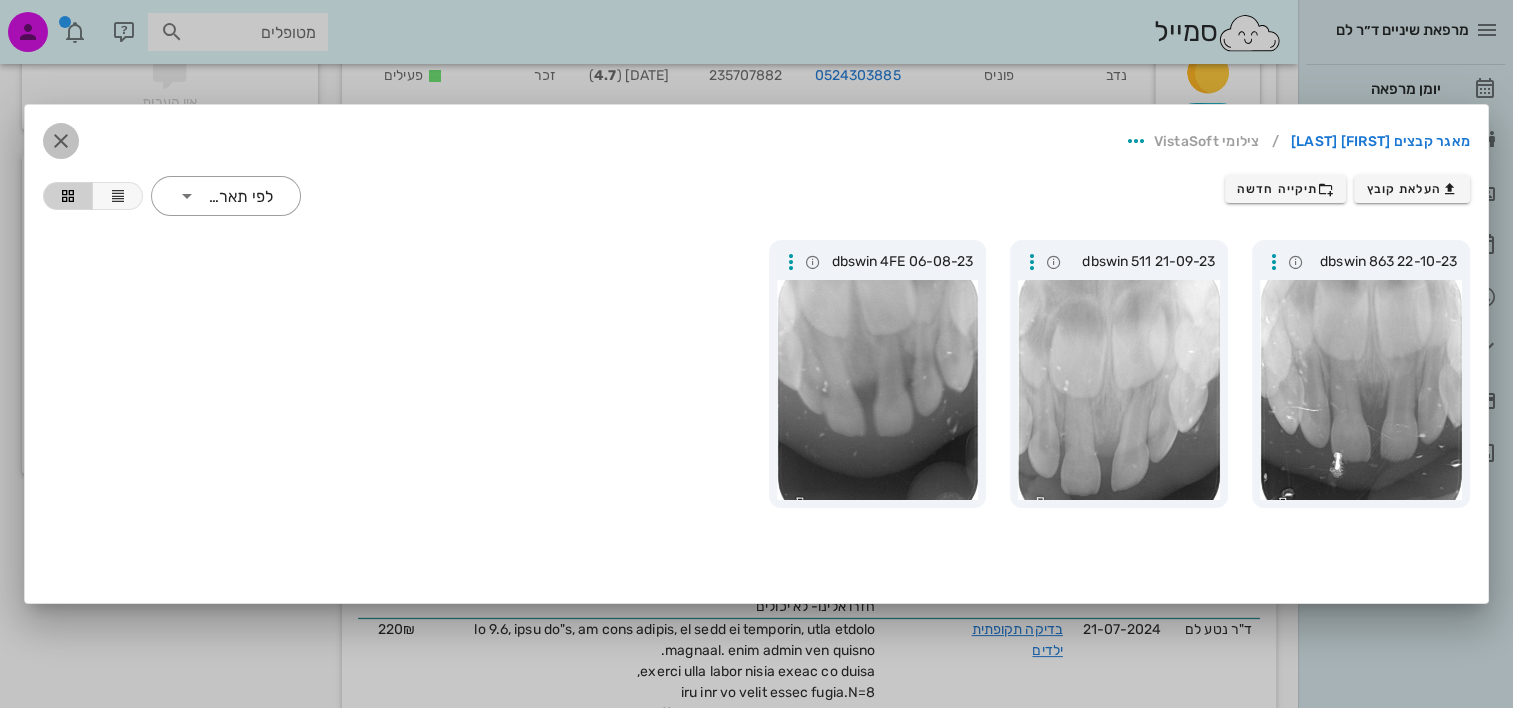 click at bounding box center [61, 141] 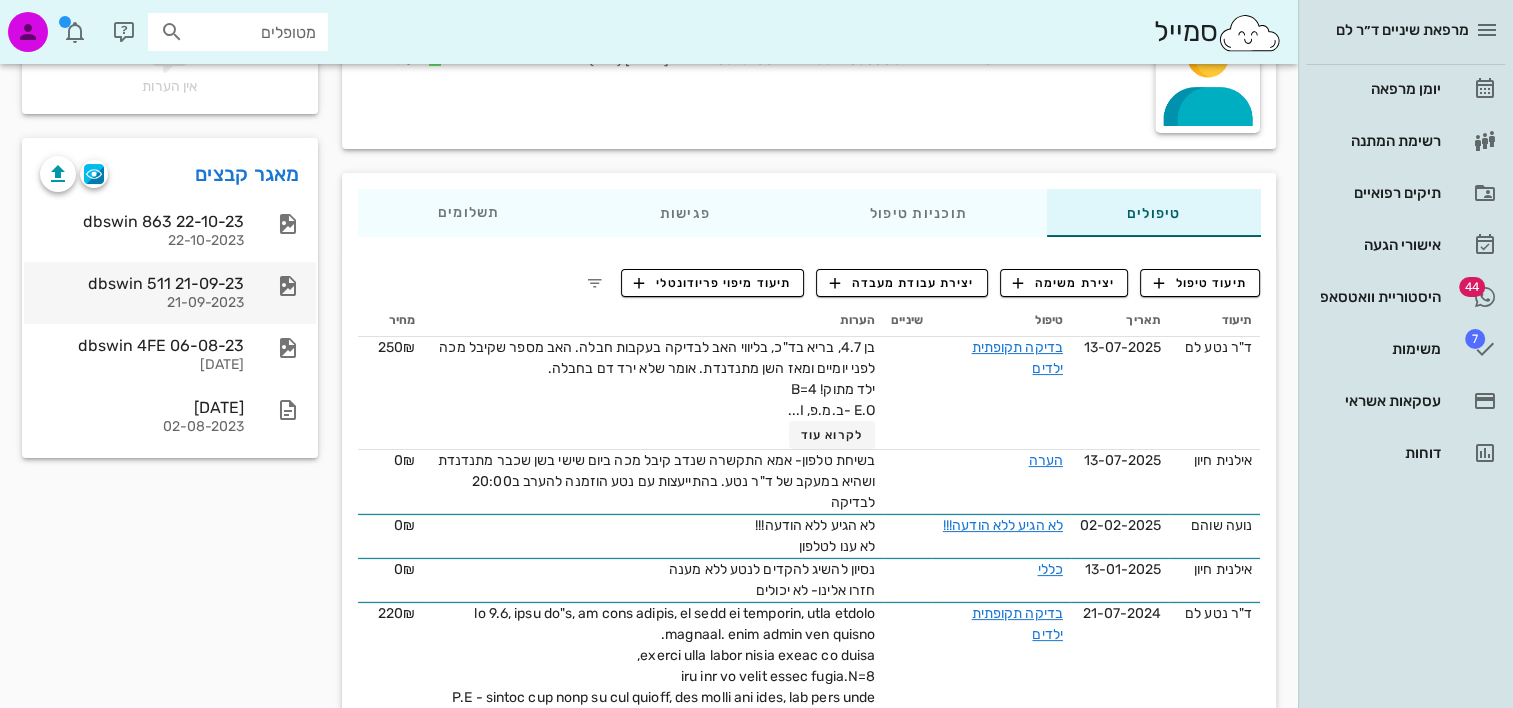 scroll, scrollTop: 100, scrollLeft: 0, axis: vertical 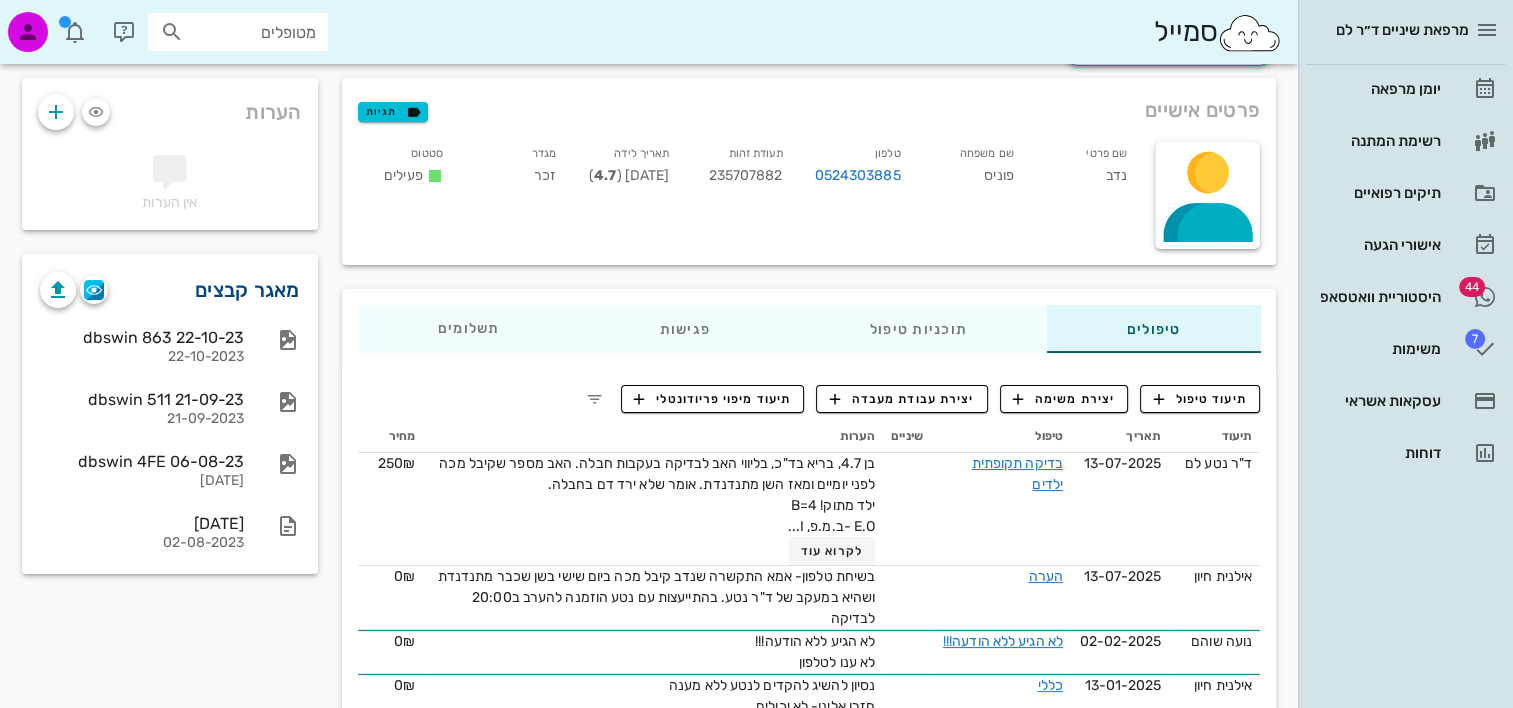 click on "מאגר קבצים" at bounding box center (247, 290) 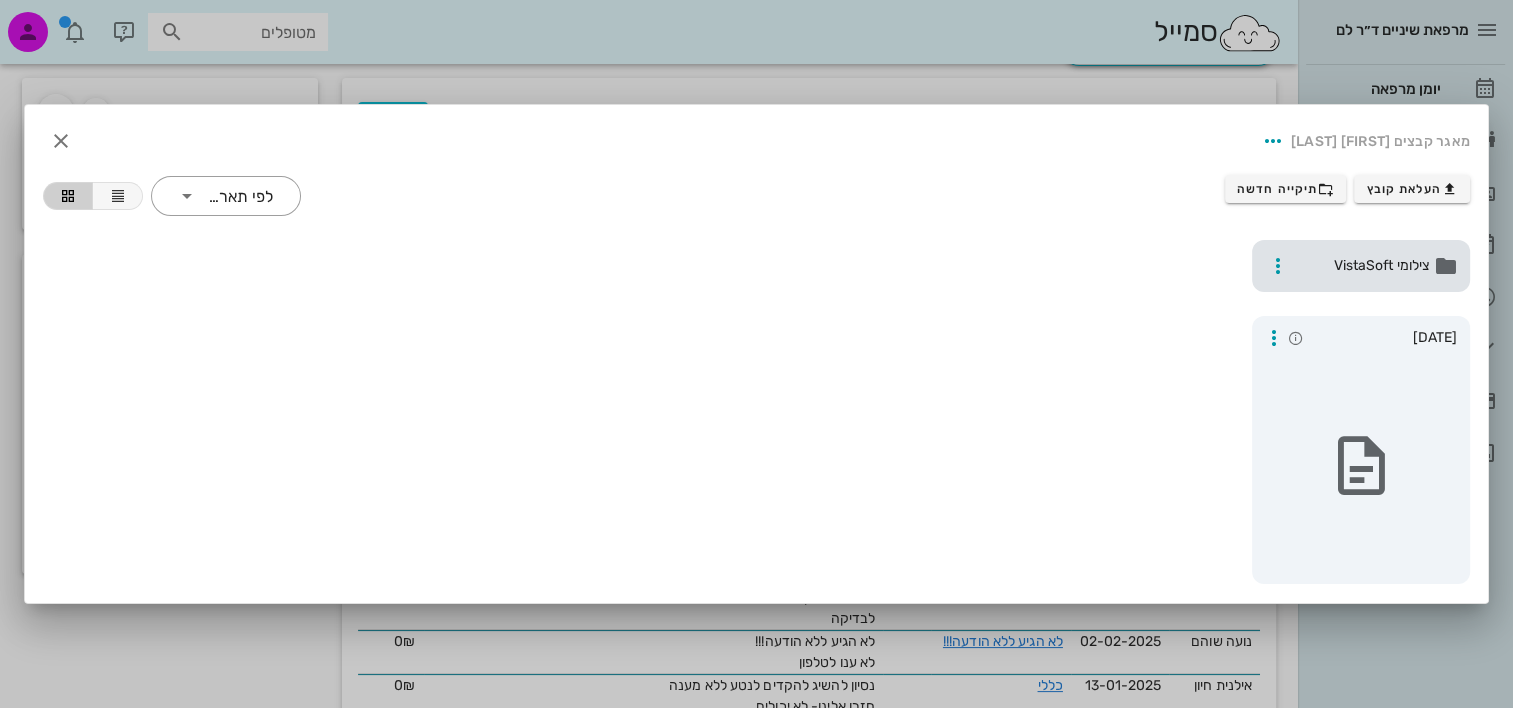 click on "צילומי VistaSoft" at bounding box center [1363, 266] 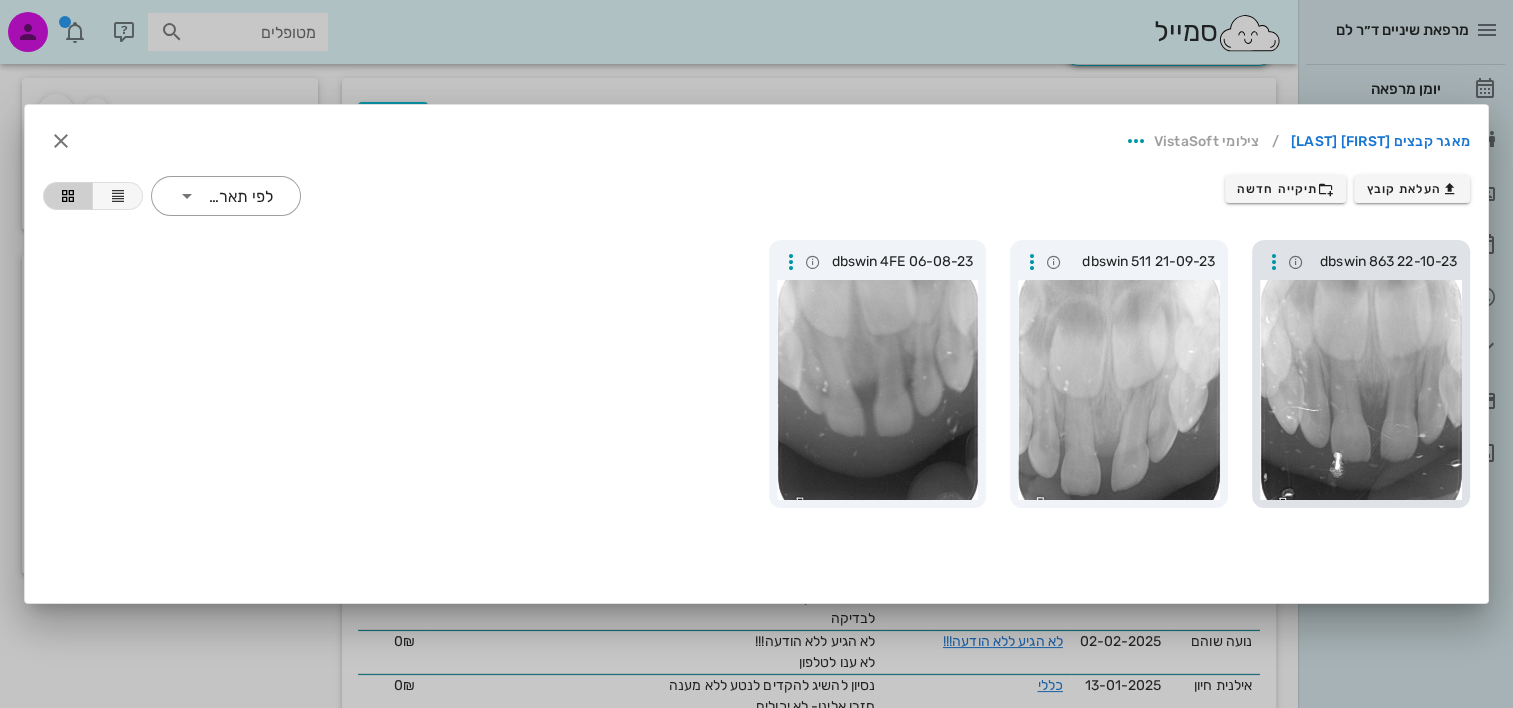 click at bounding box center [1361, 390] 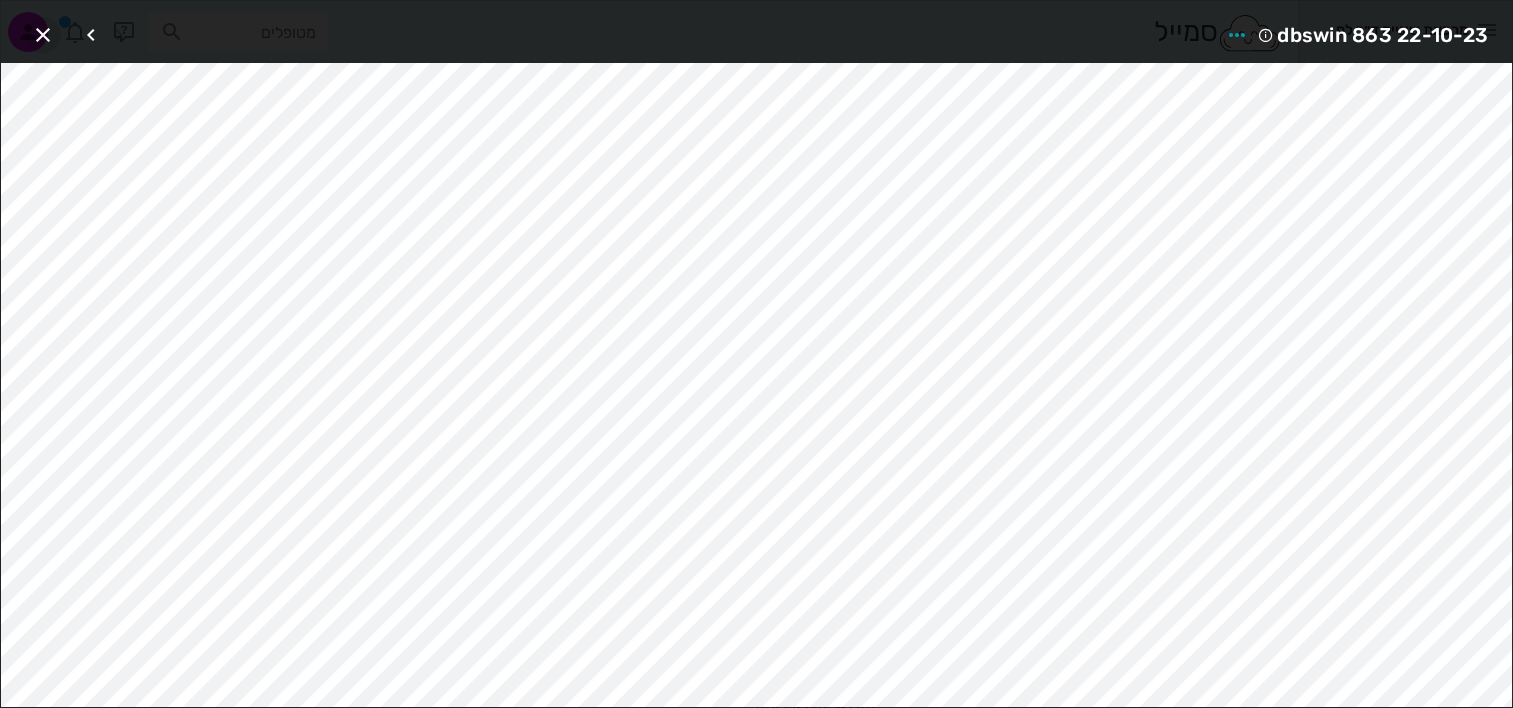 click at bounding box center (43, 35) 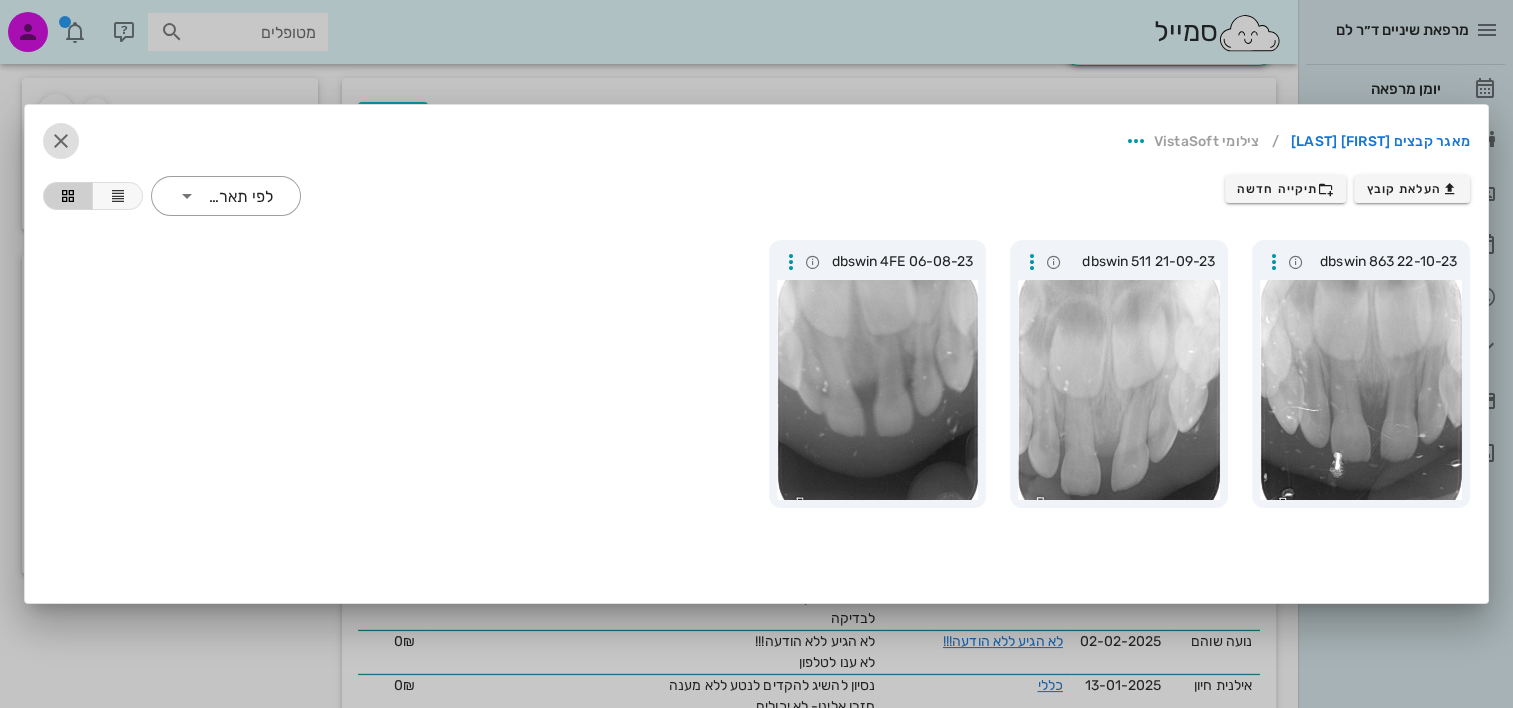 click at bounding box center [61, 141] 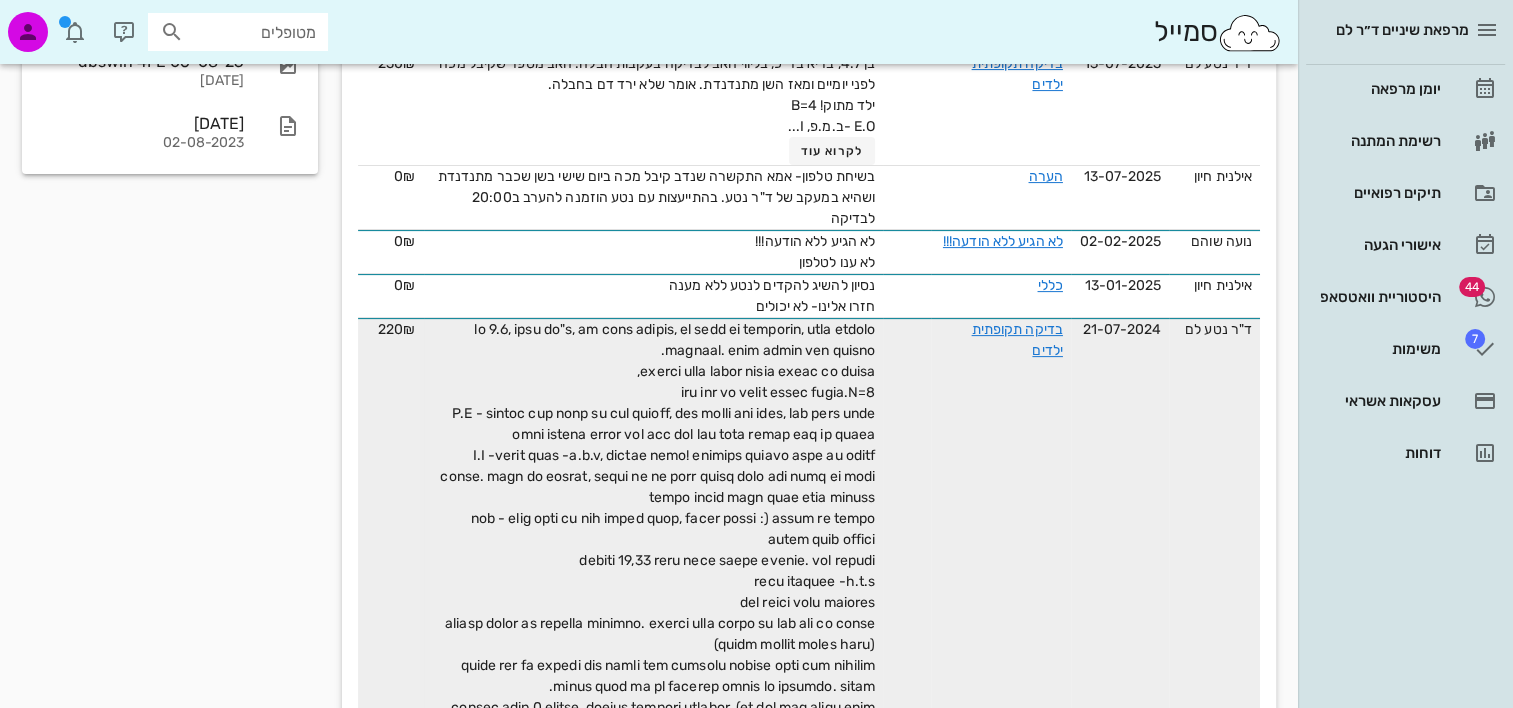 scroll, scrollTop: 0, scrollLeft: 0, axis: both 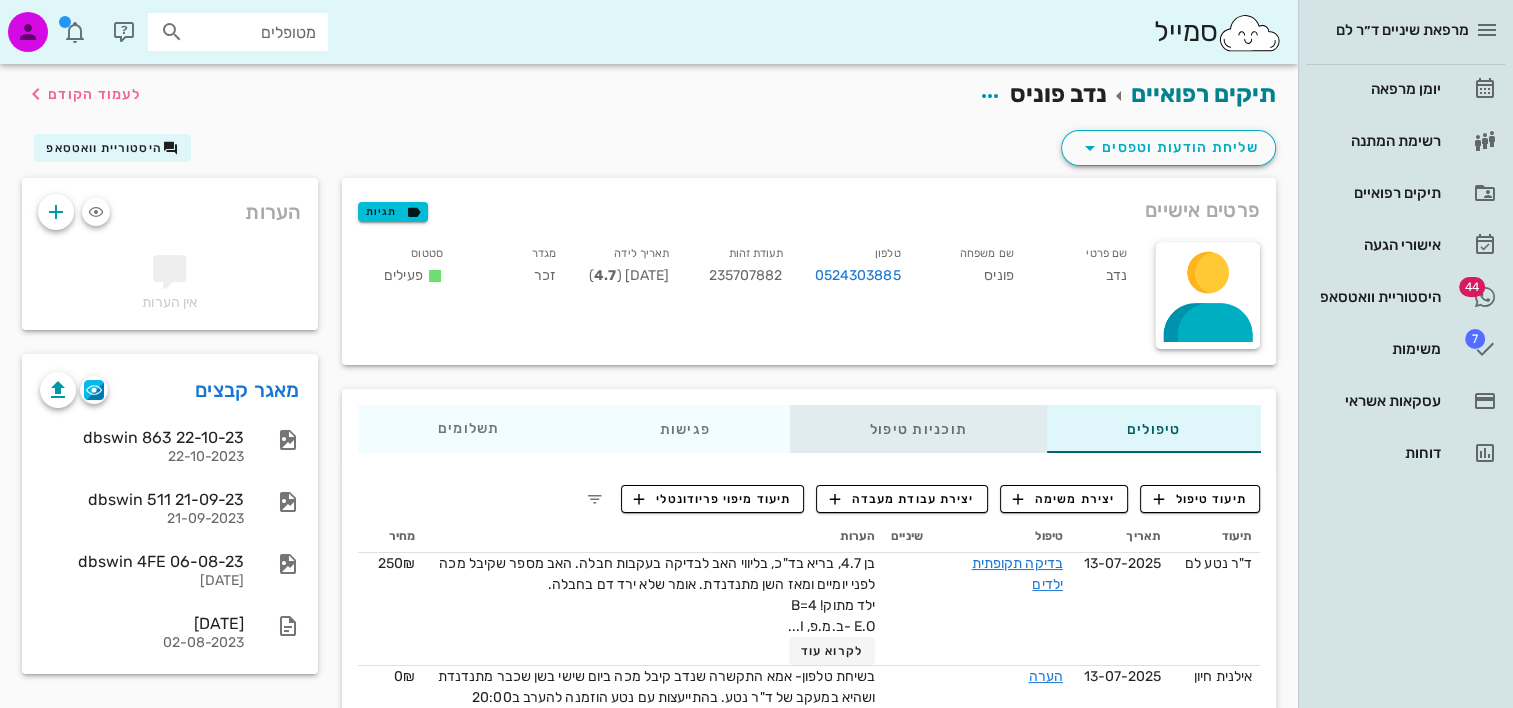 click on "תוכניות טיפול" at bounding box center [917, 429] 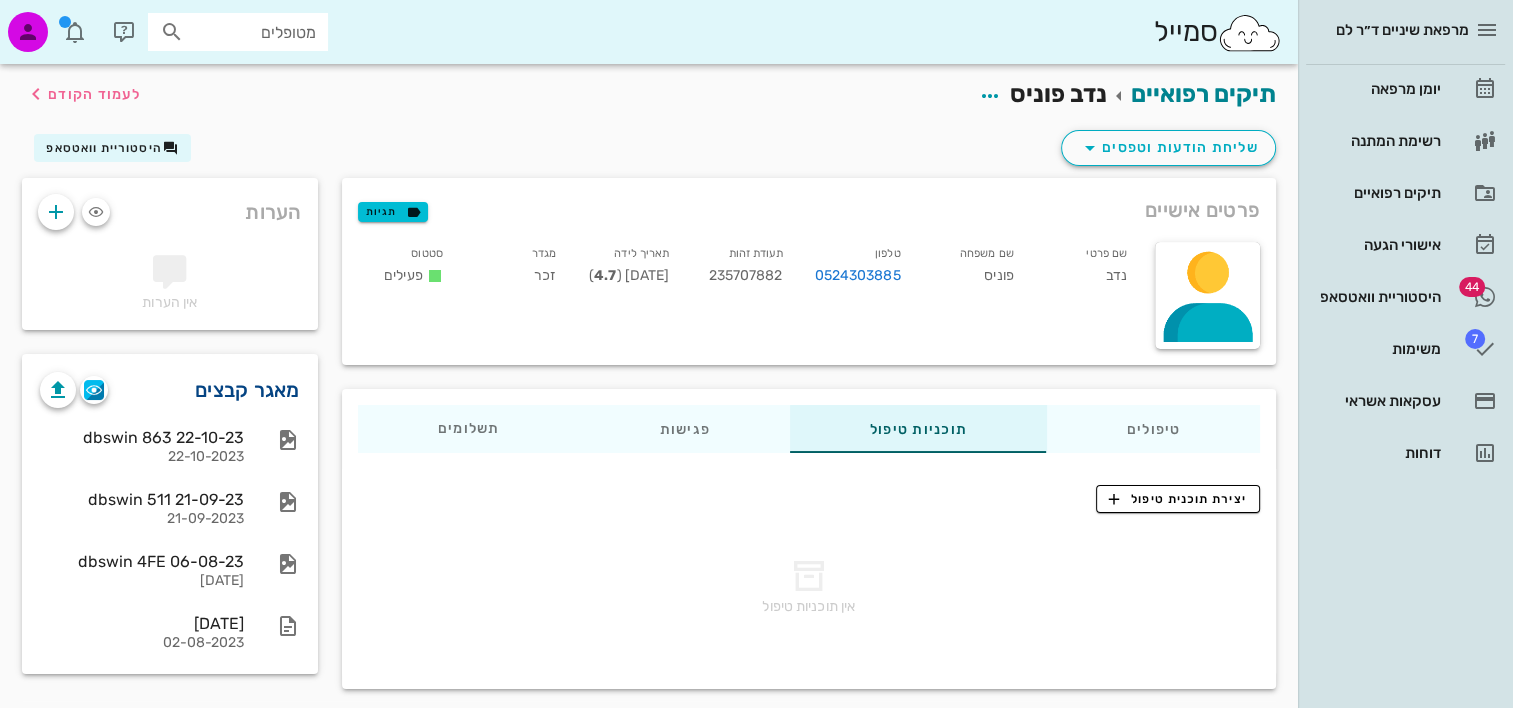 click on "מאגר קבצים" at bounding box center [247, 390] 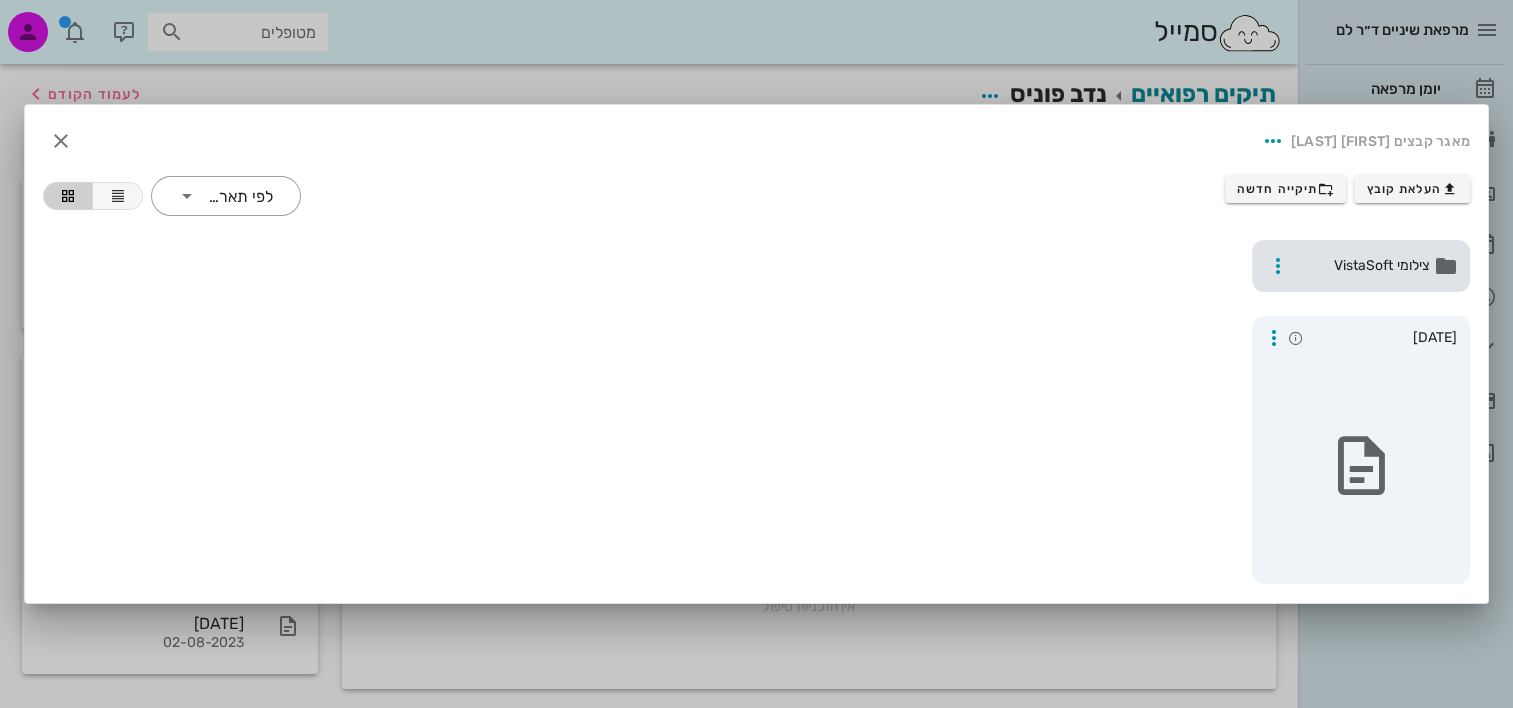 click on "צילומי VistaSoft" at bounding box center [1363, 266] 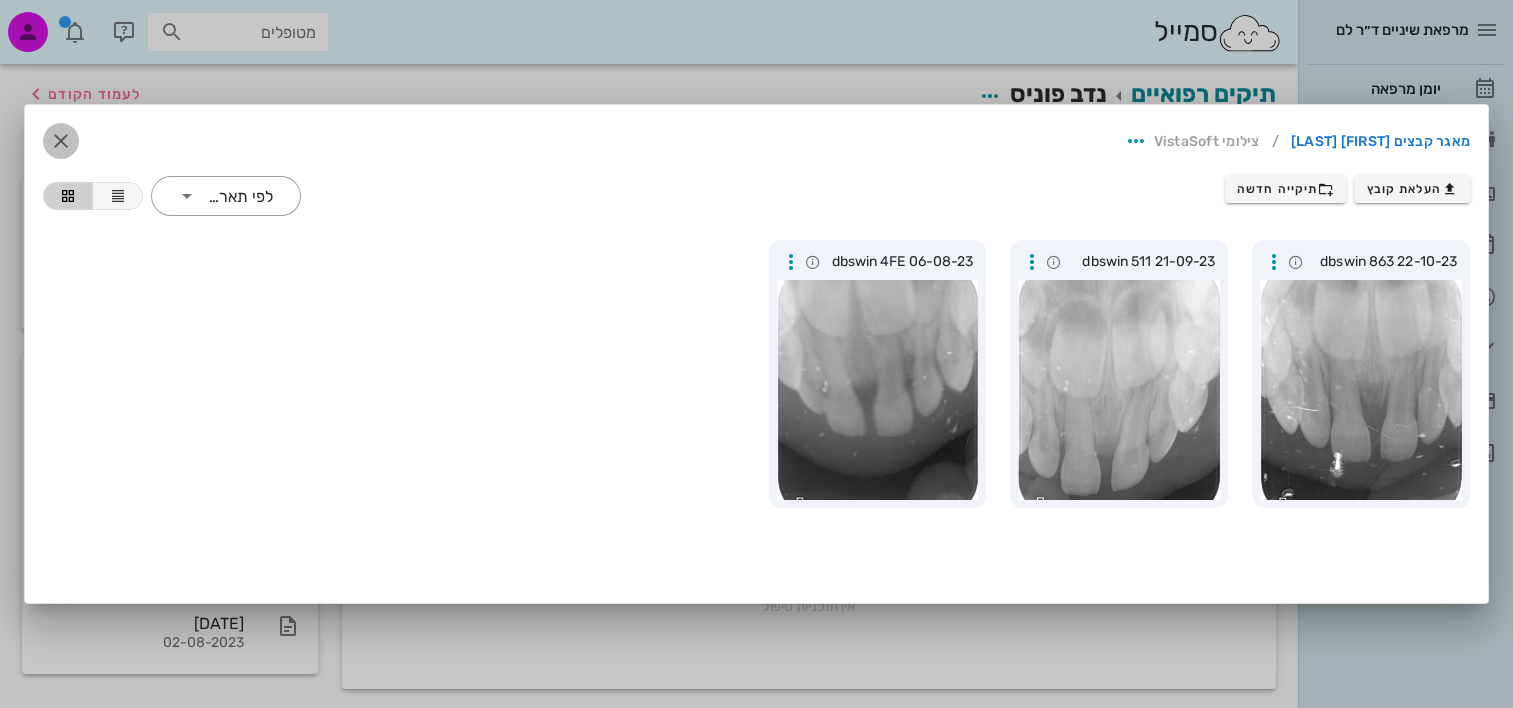 click at bounding box center (61, 141) 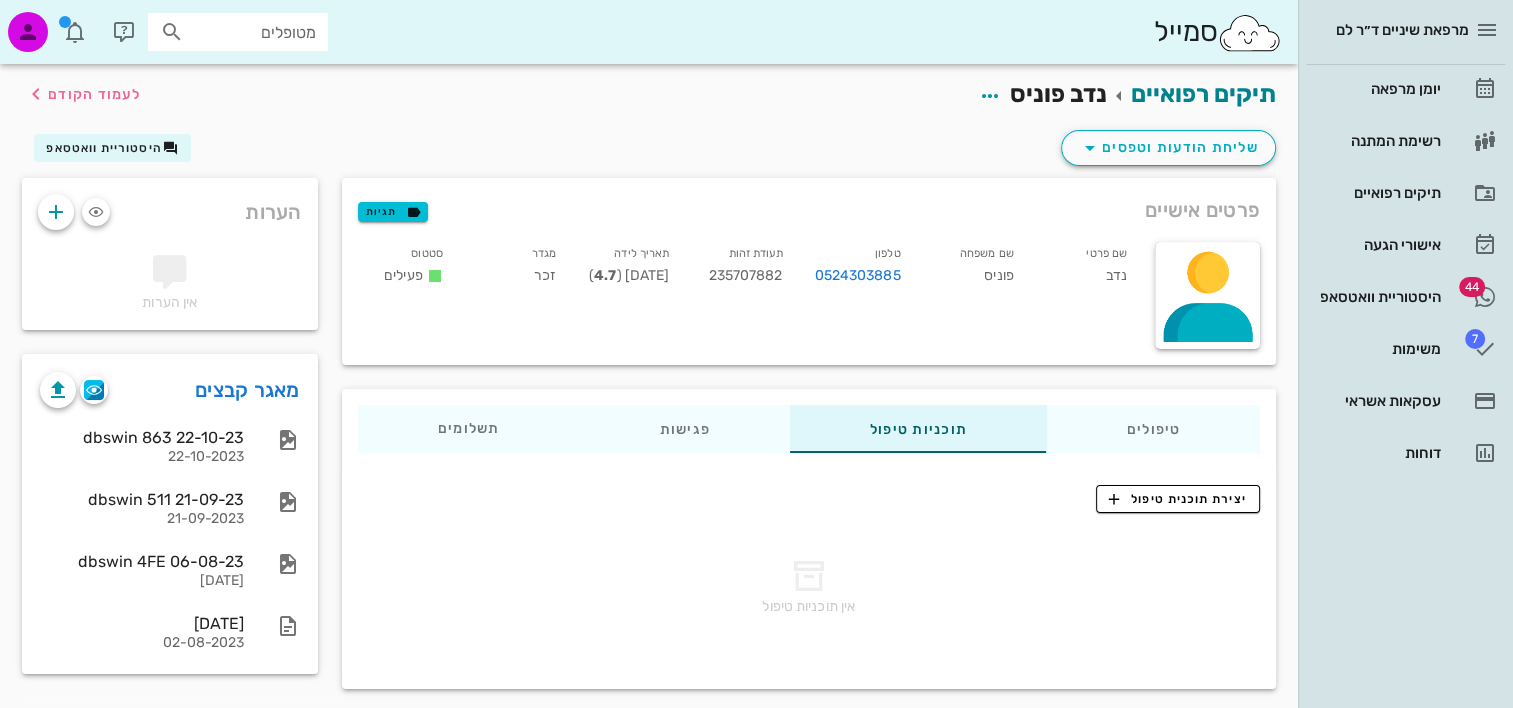 click on "יצירת תוכנית טיפול
אין תוכניות טיפול" at bounding box center (809, 573) 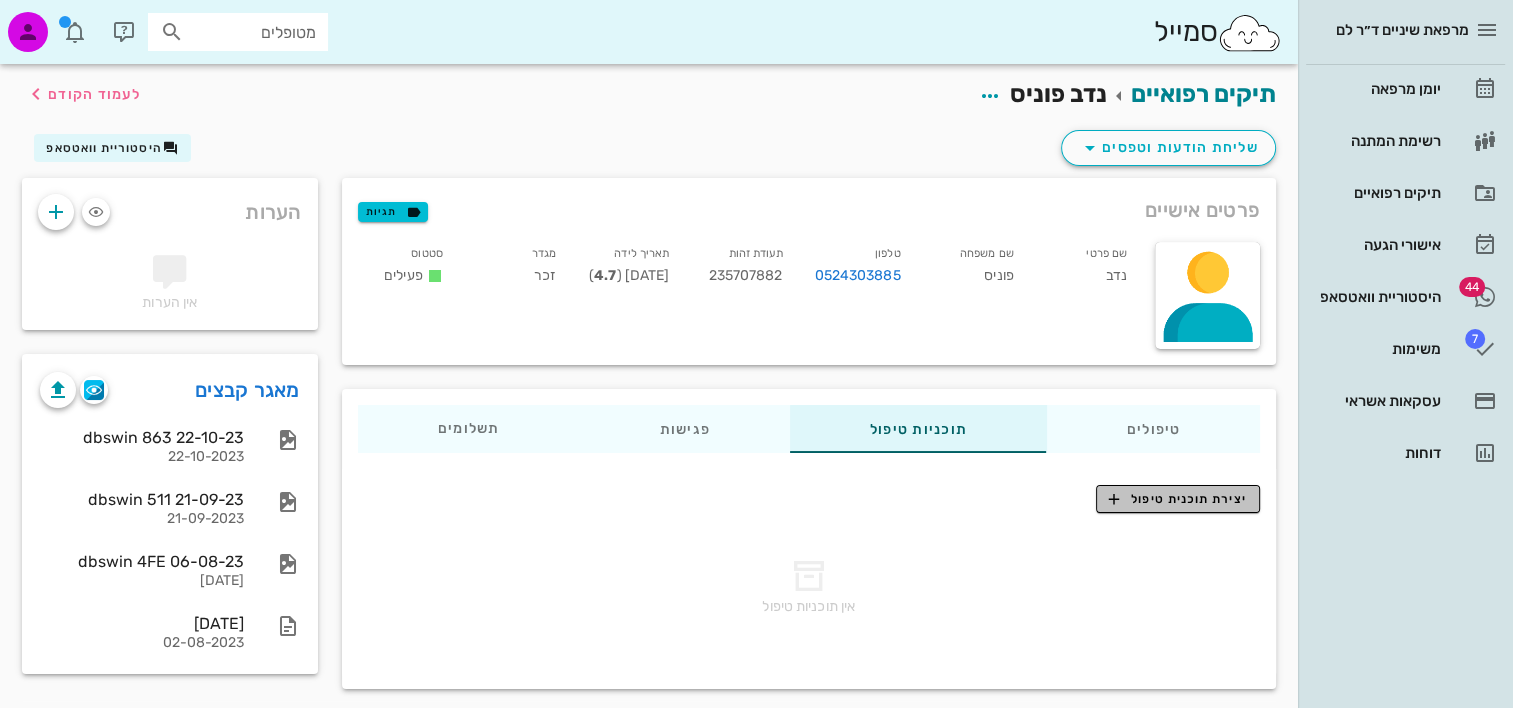 click on "יצירת תוכנית טיפול" at bounding box center (1177, 499) 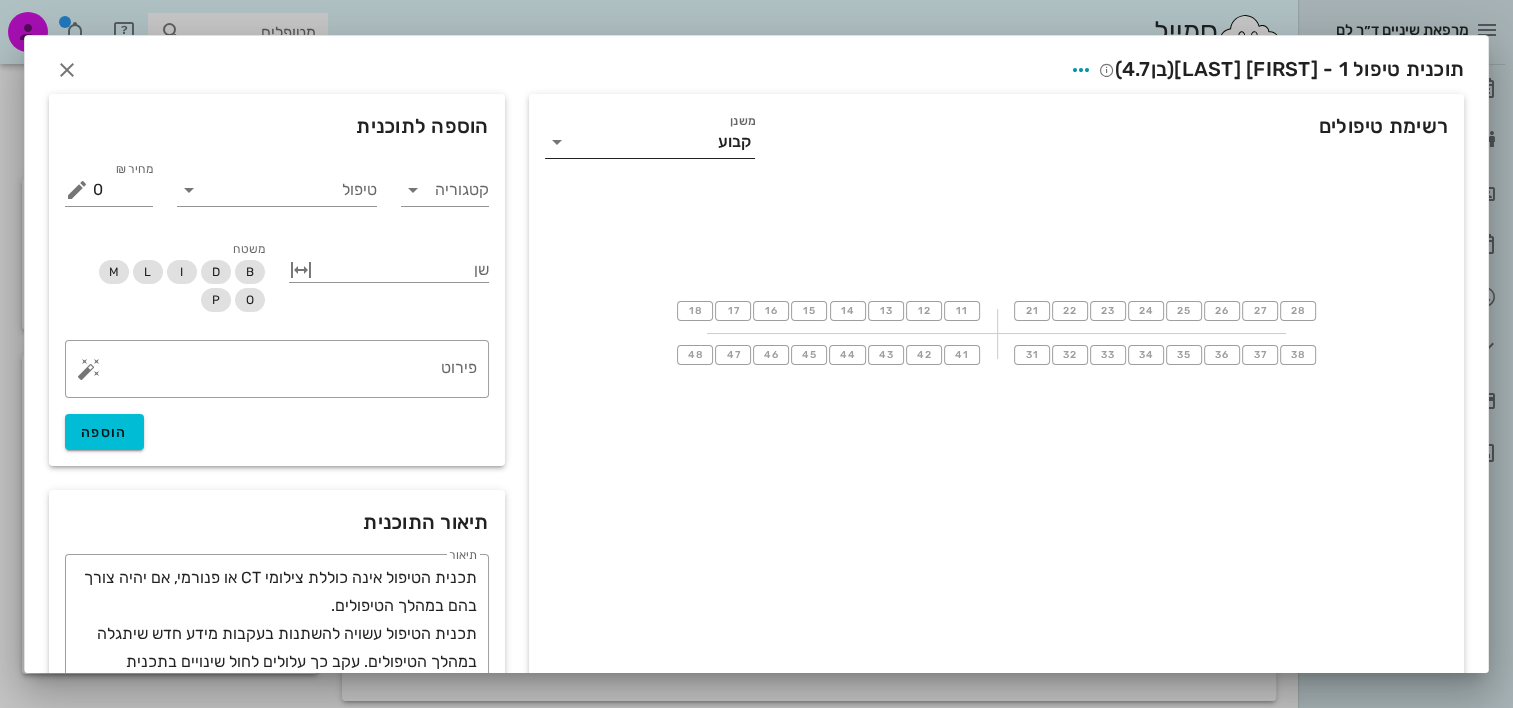 click on "משנן" at bounding box center (645, 142) 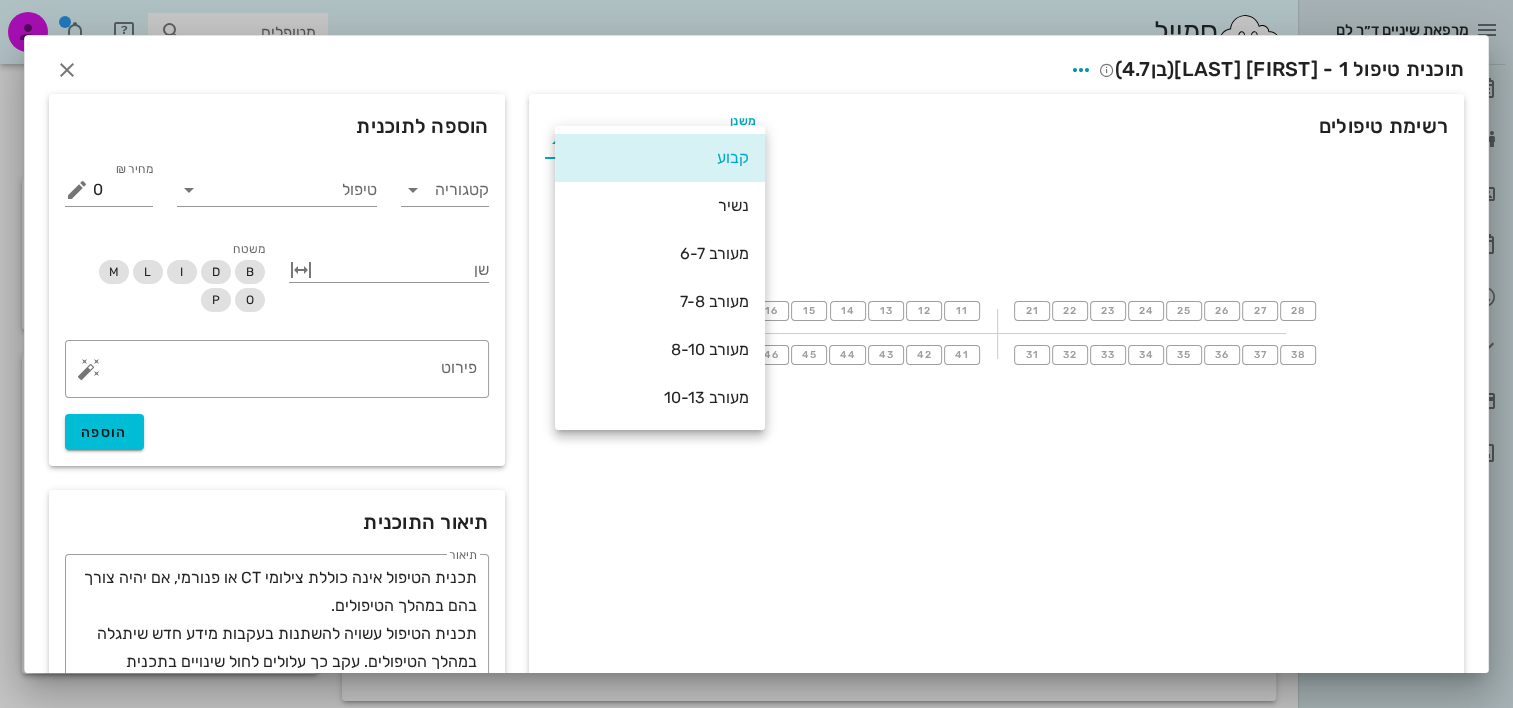 click on "נשיר" at bounding box center [660, 205] 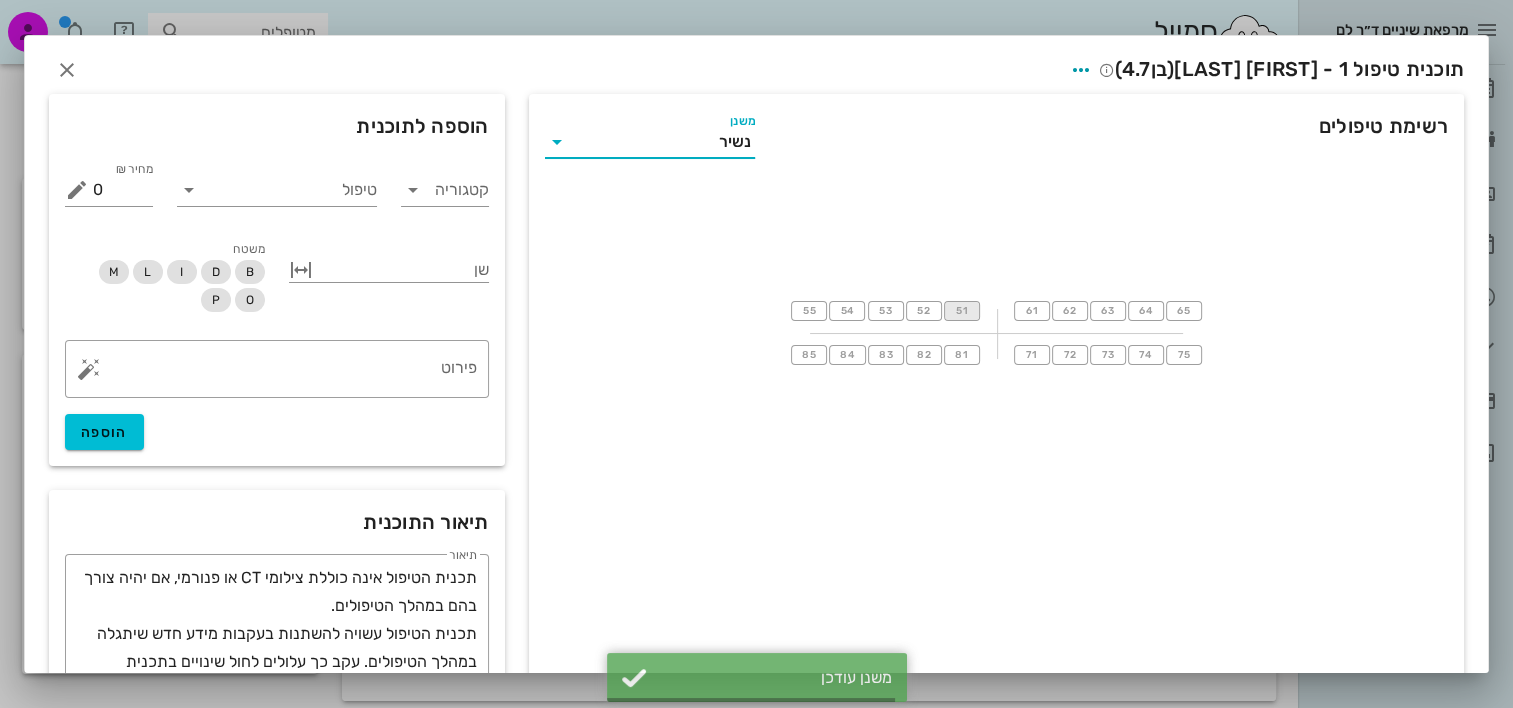 click on "51" at bounding box center (961, 311) 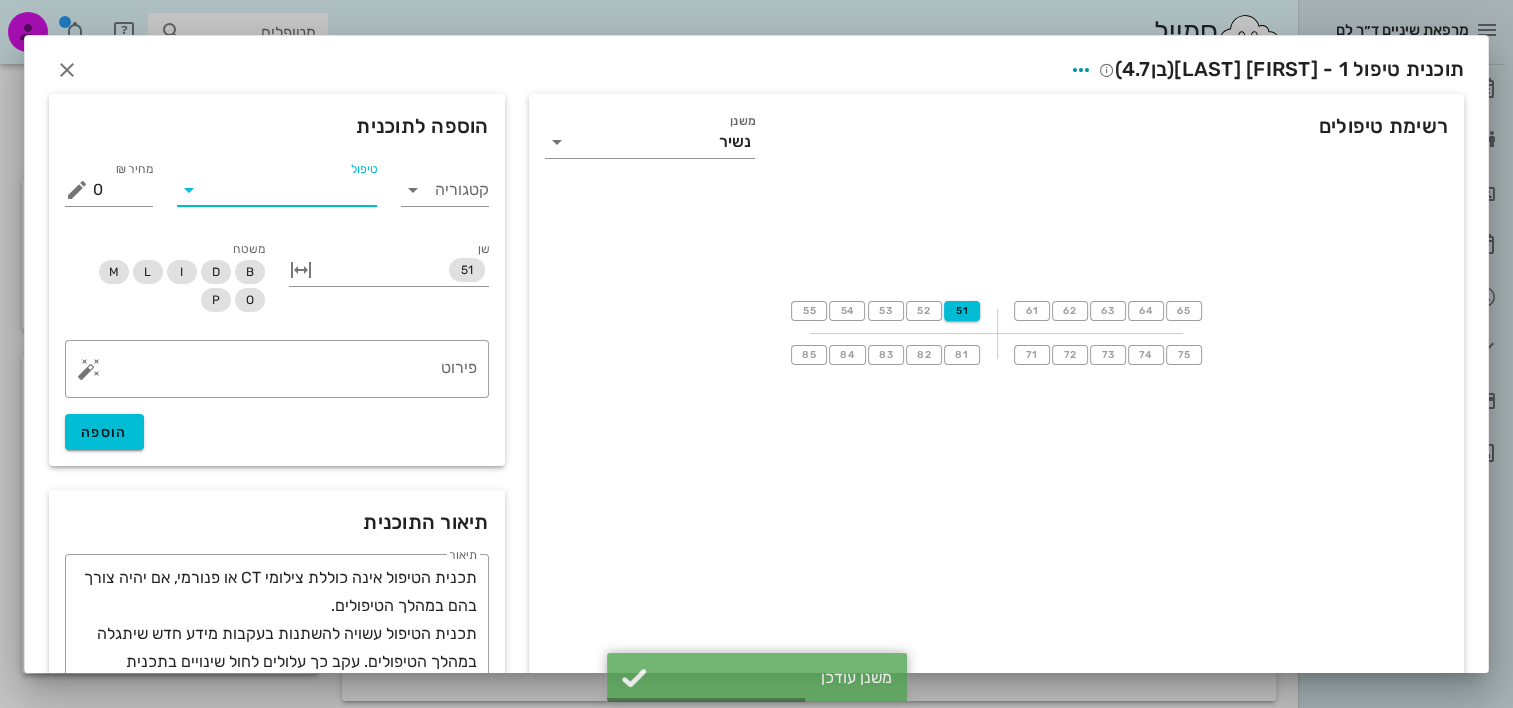 click on "טיפול" at bounding box center [291, 190] 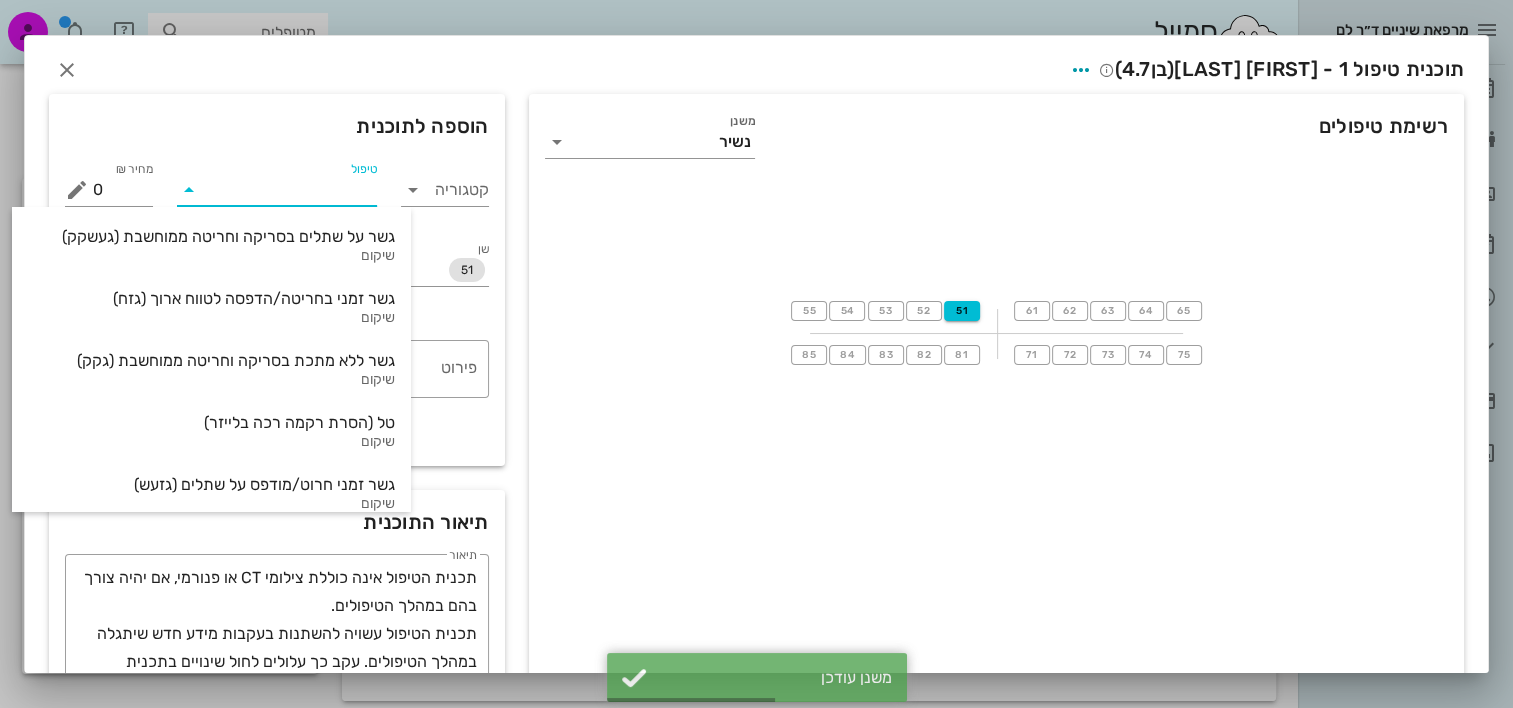 click on "טיפול" at bounding box center (291, 190) 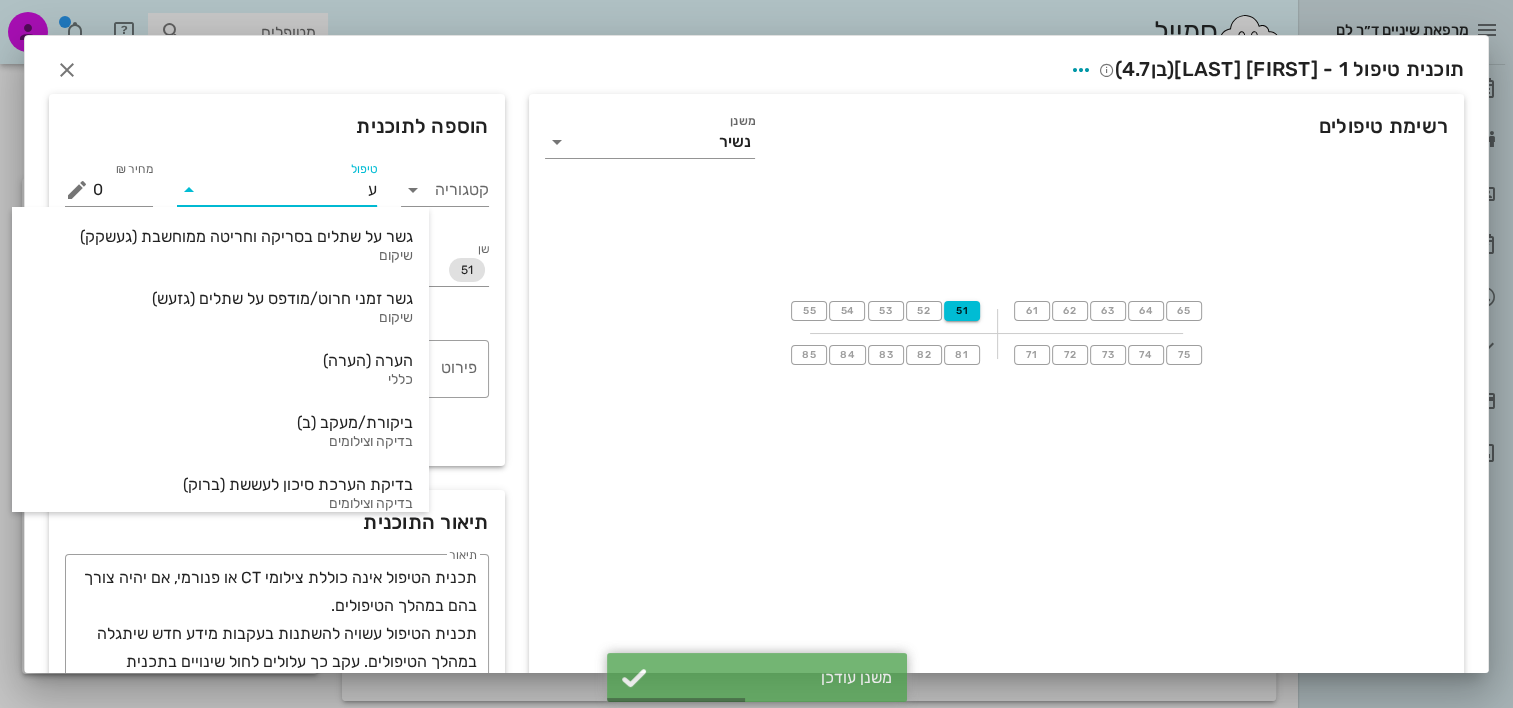 type on "עי" 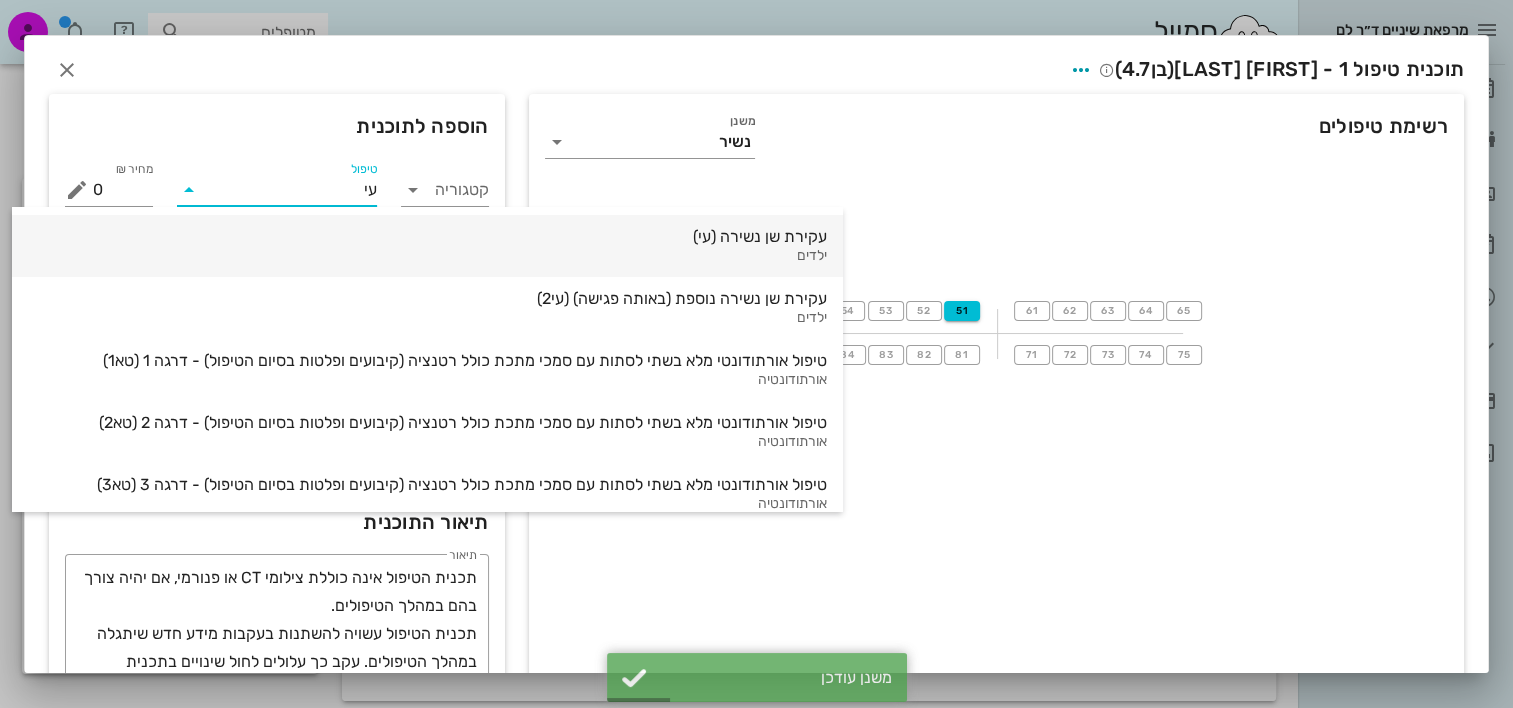 click on "עקירת שן נשירה
(עי)" at bounding box center [427, 236] 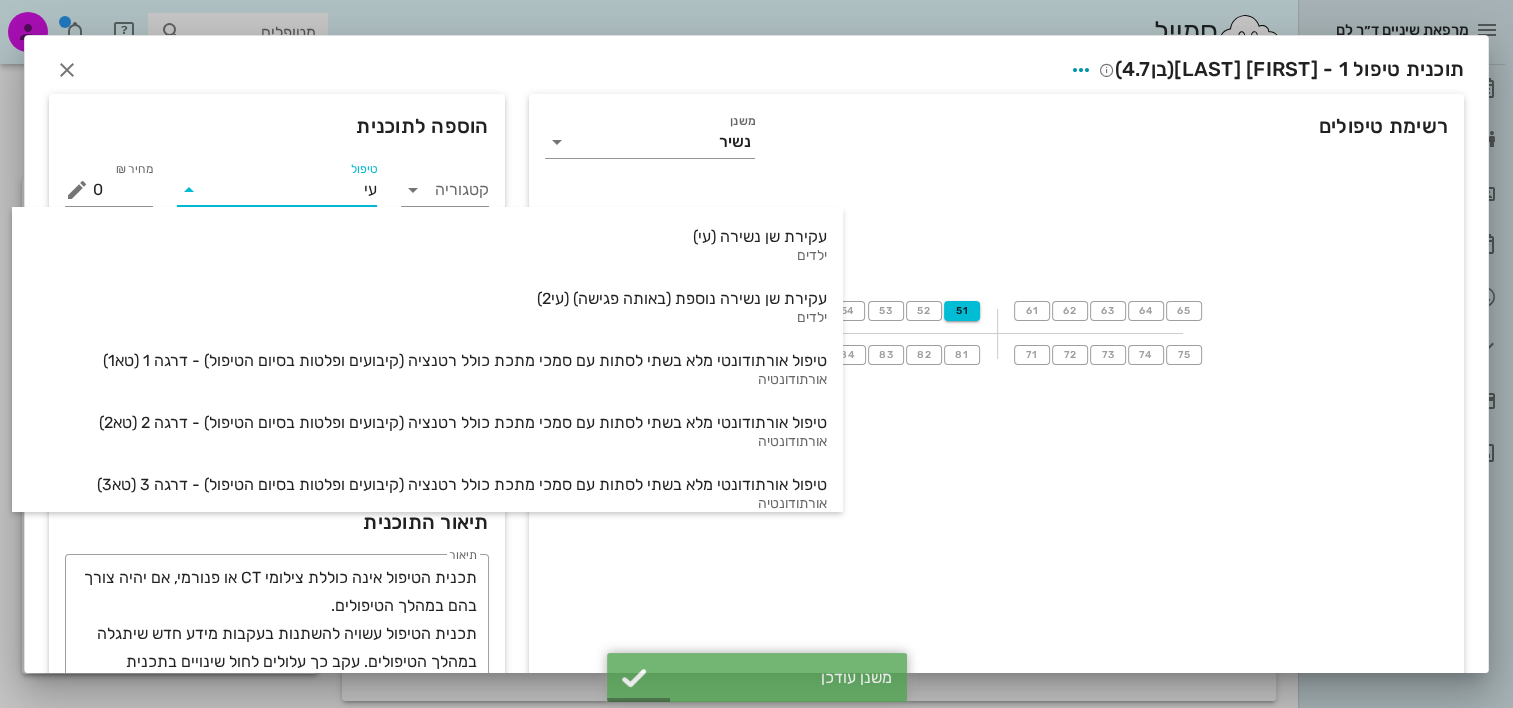 type 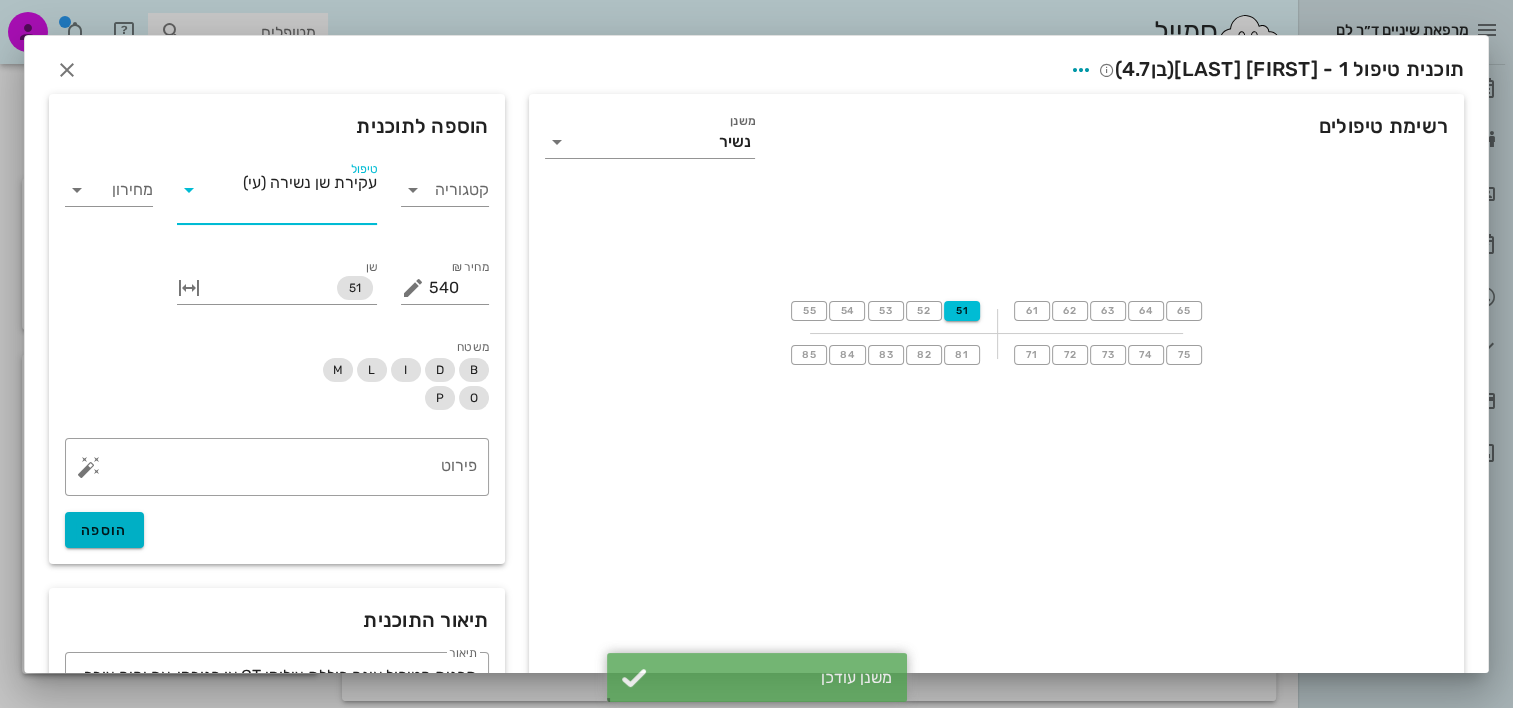 click on "​ פירוט
הוספה" at bounding box center (277, 493) 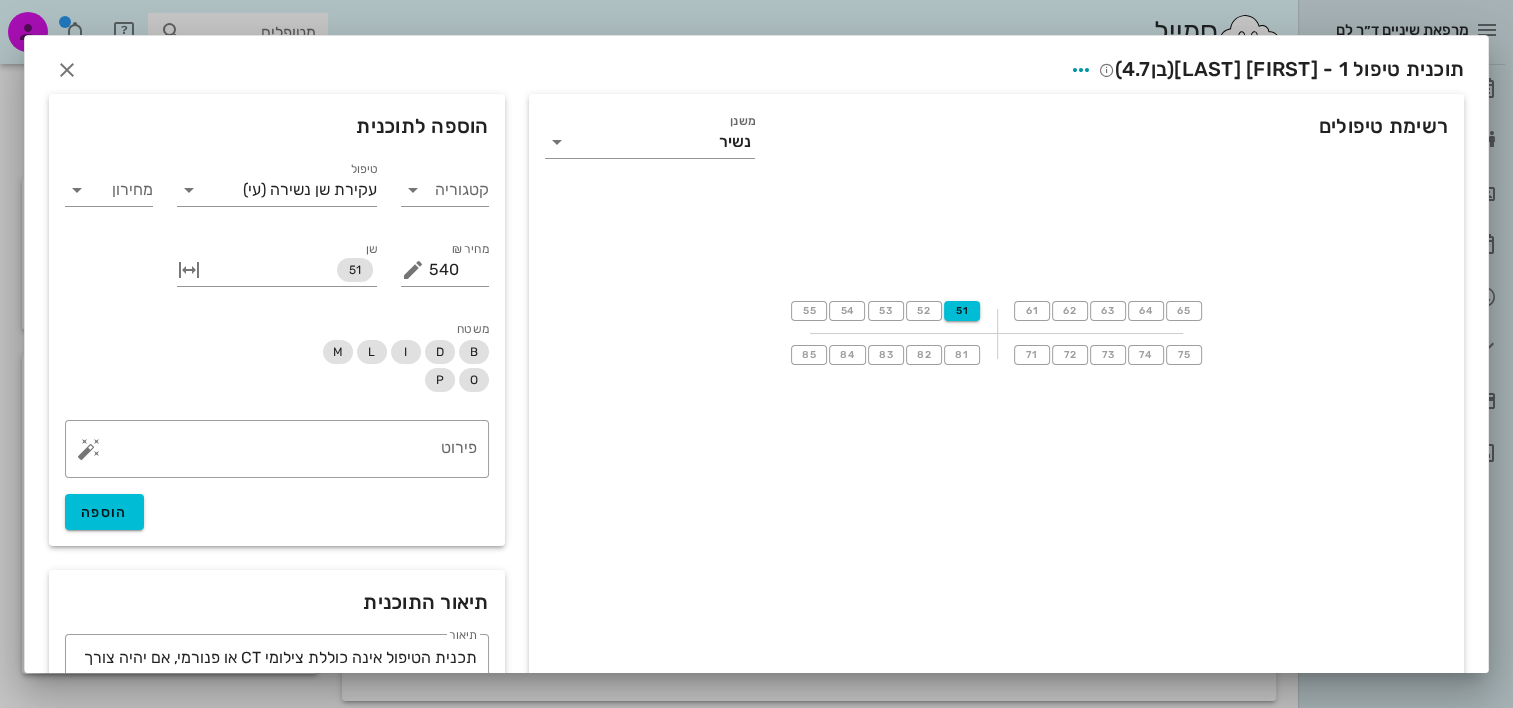 drag, startPoint x: 157, startPoint y: 526, endPoint x: 118, endPoint y: 515, distance: 40.5216 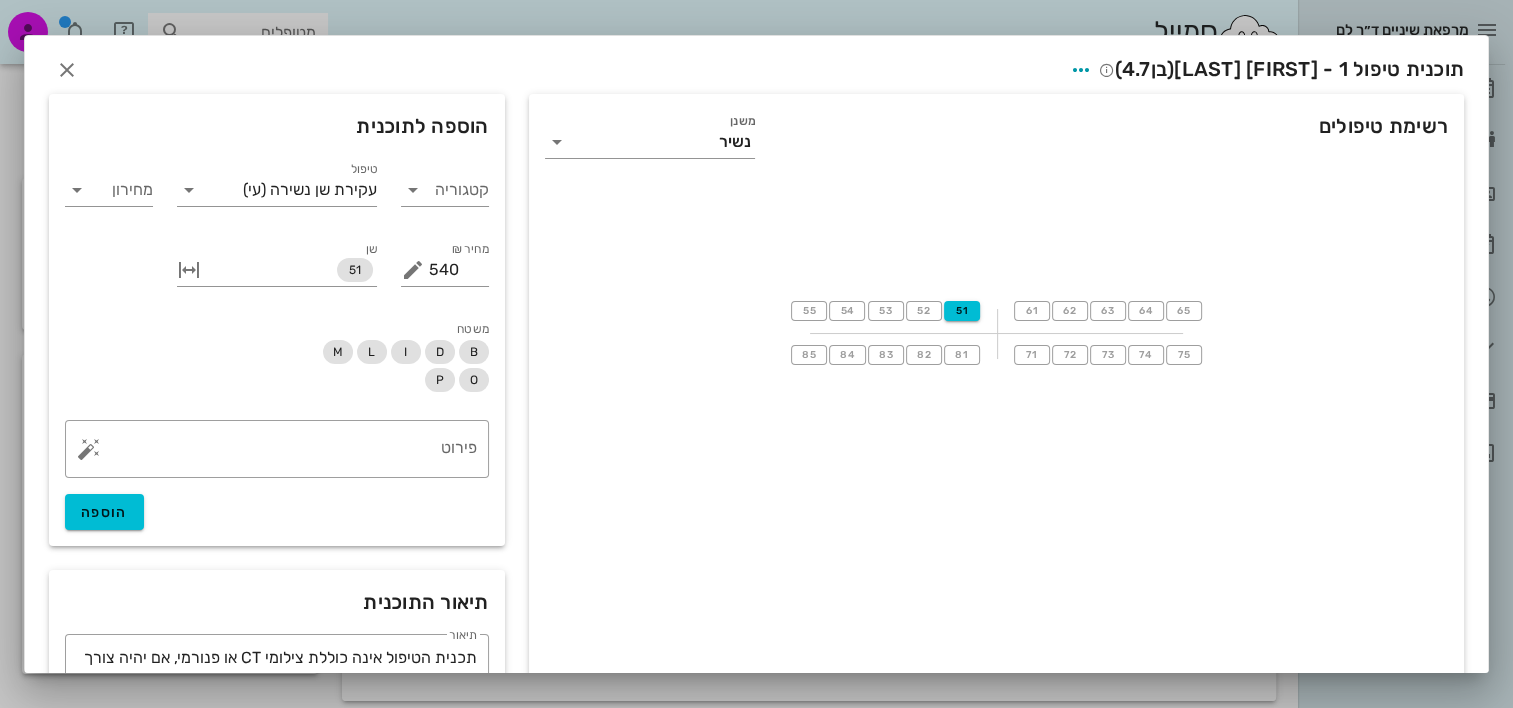 click on "הוספה" at bounding box center (104, 512) 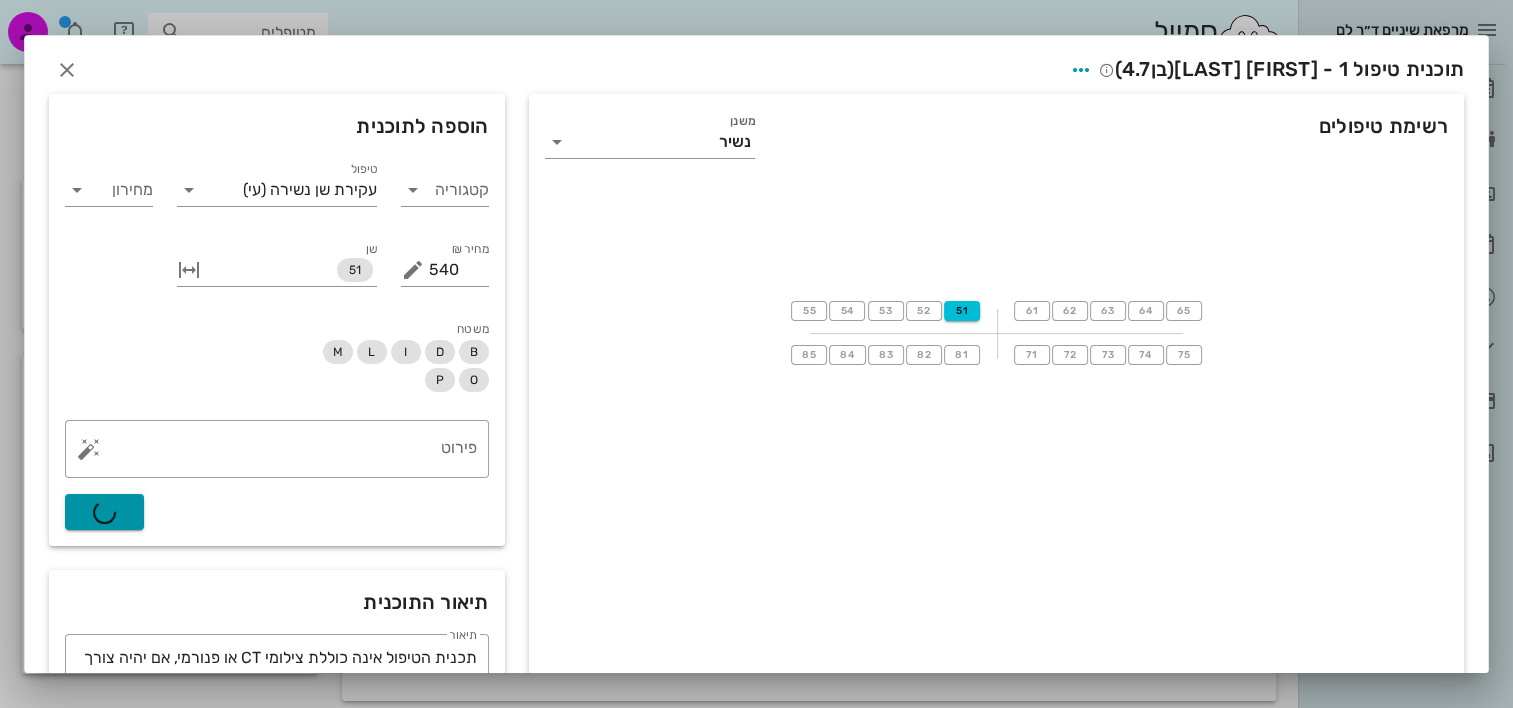 type on "0" 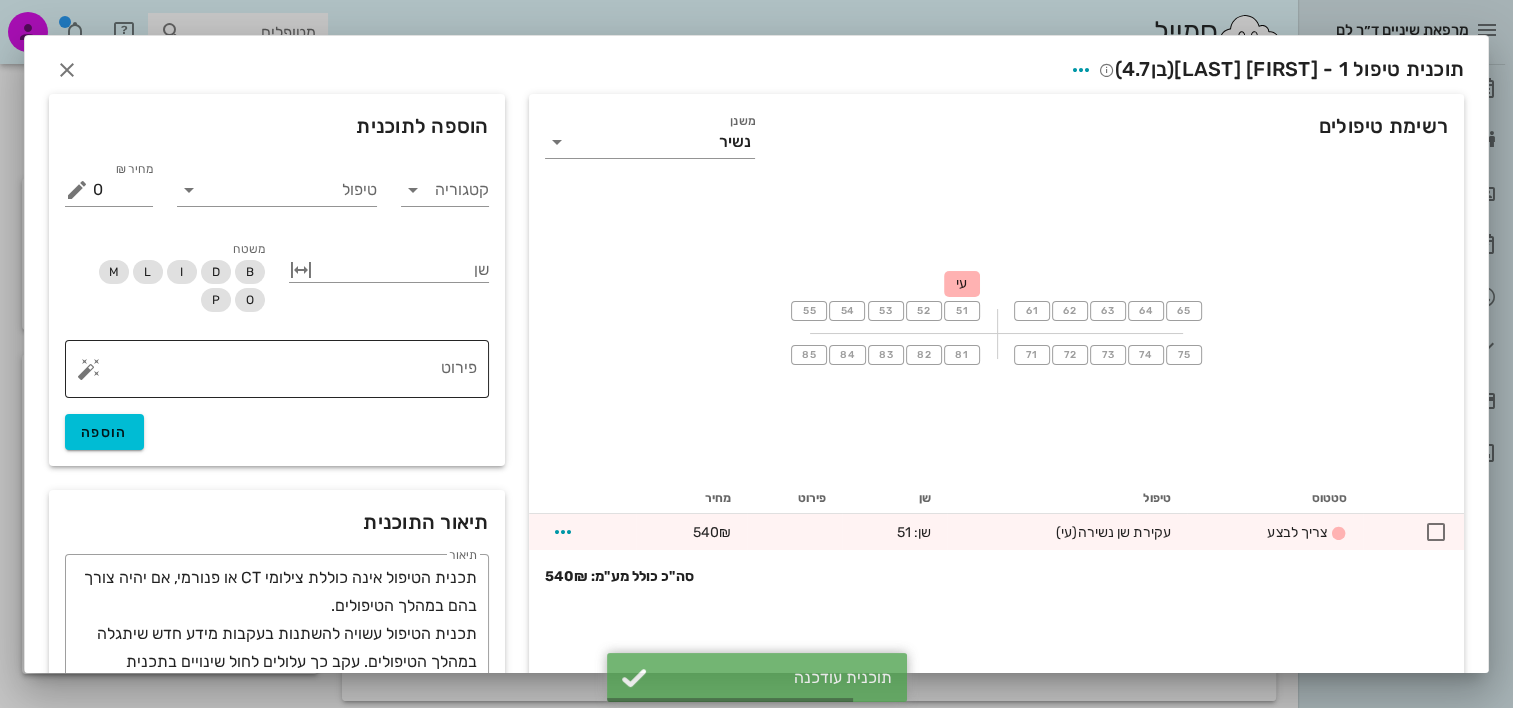 click on "פירוט" at bounding box center [285, 374] 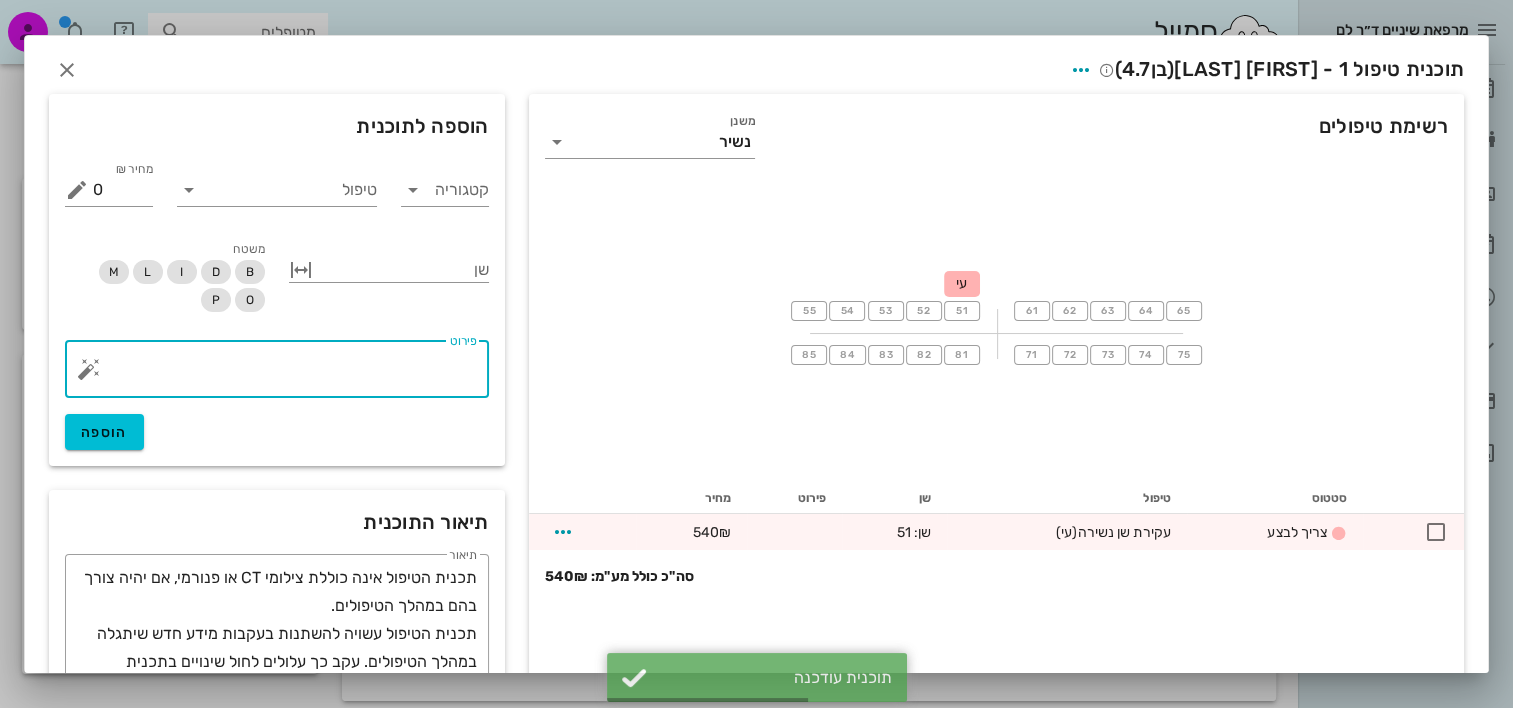 type on "ג" 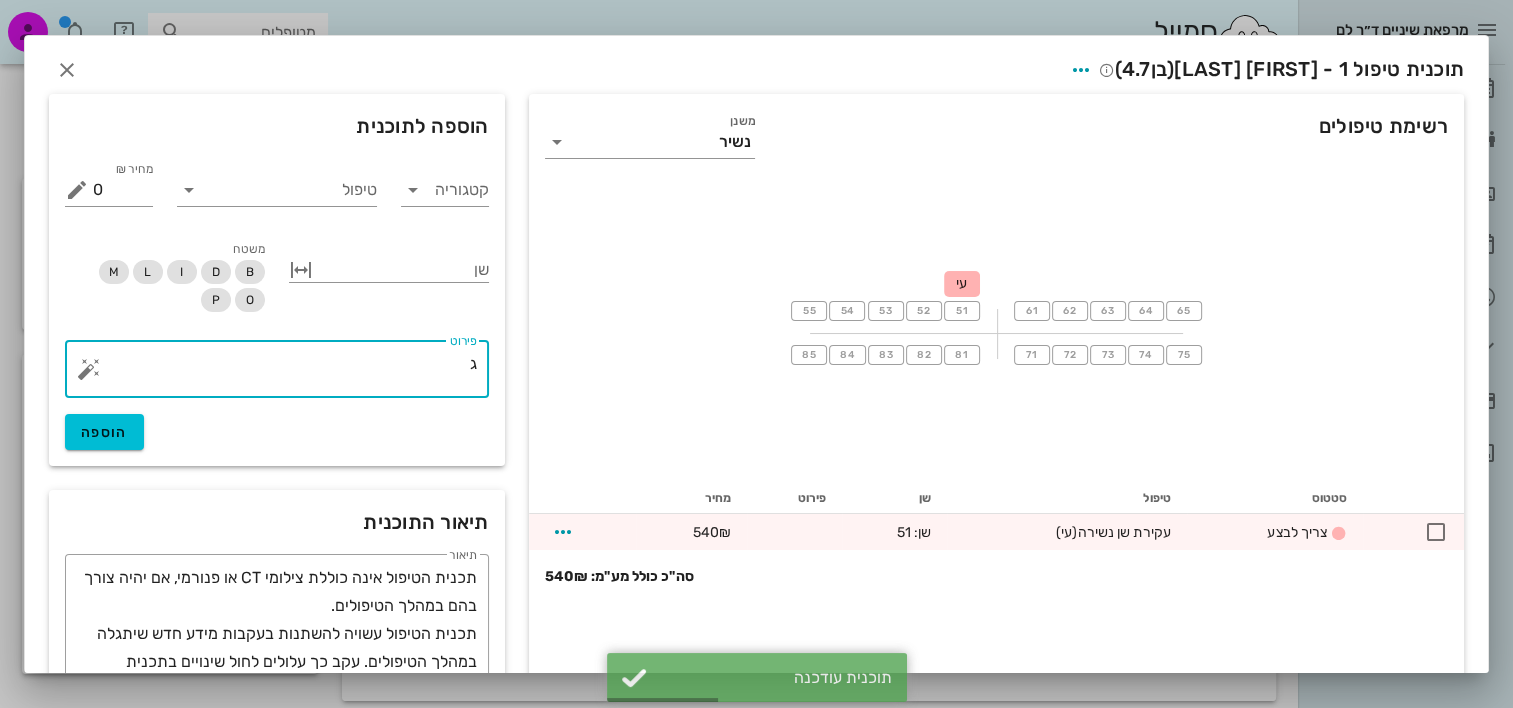 type 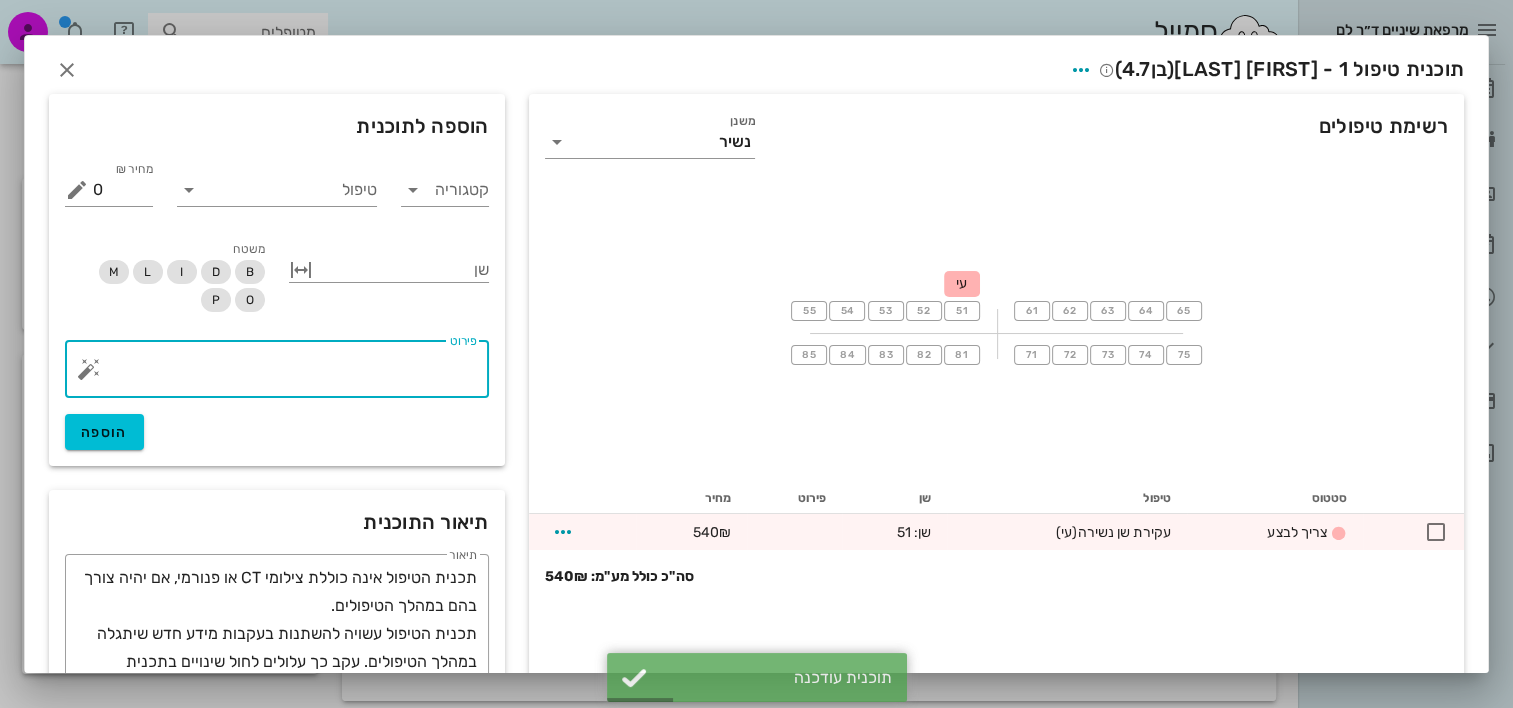 drag, startPoint x: 290, startPoint y: 124, endPoint x: 326, endPoint y: 156, distance: 48.166378 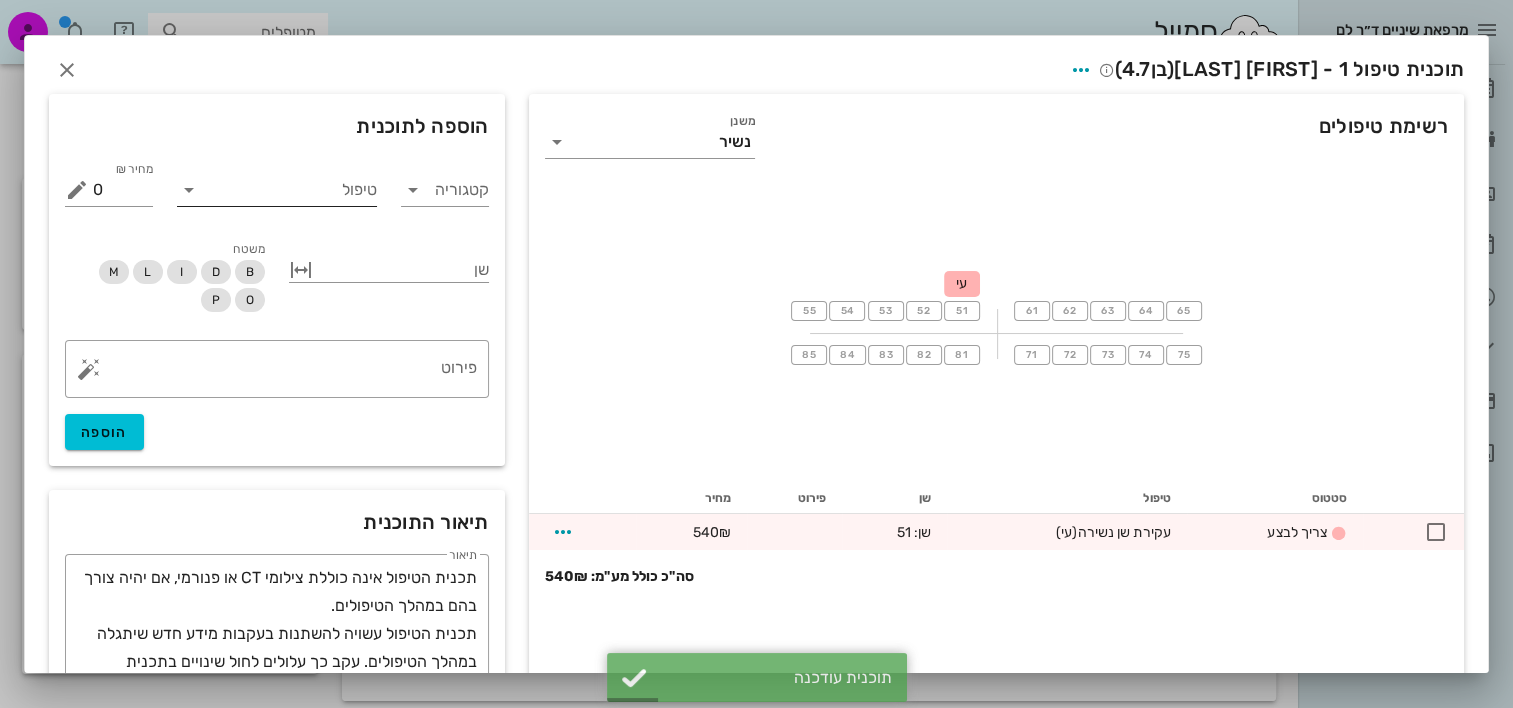 click on "טיפול" at bounding box center (277, 188) 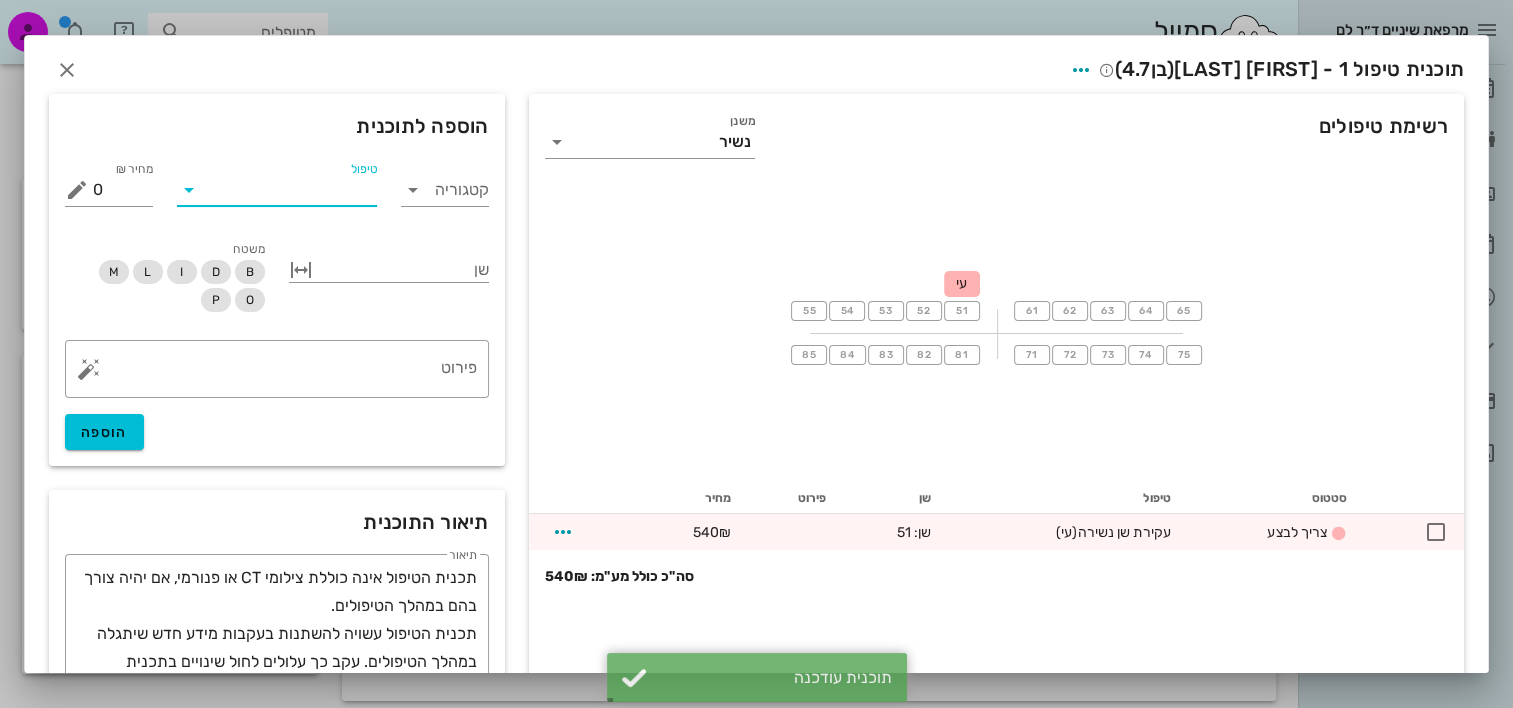 click on "טיפול" at bounding box center [291, 190] 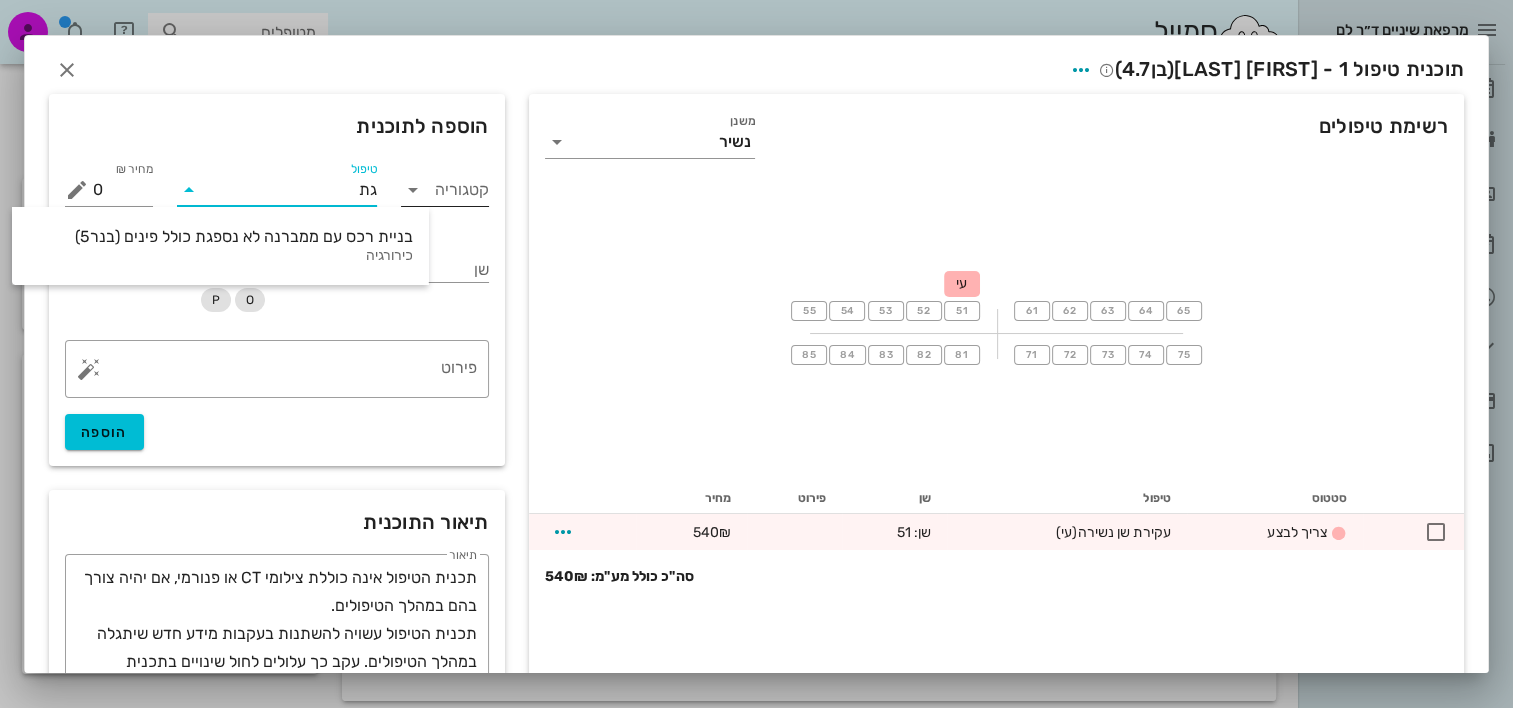 drag, startPoint x: 357, startPoint y: 199, endPoint x: 462, endPoint y: 200, distance: 105.00476 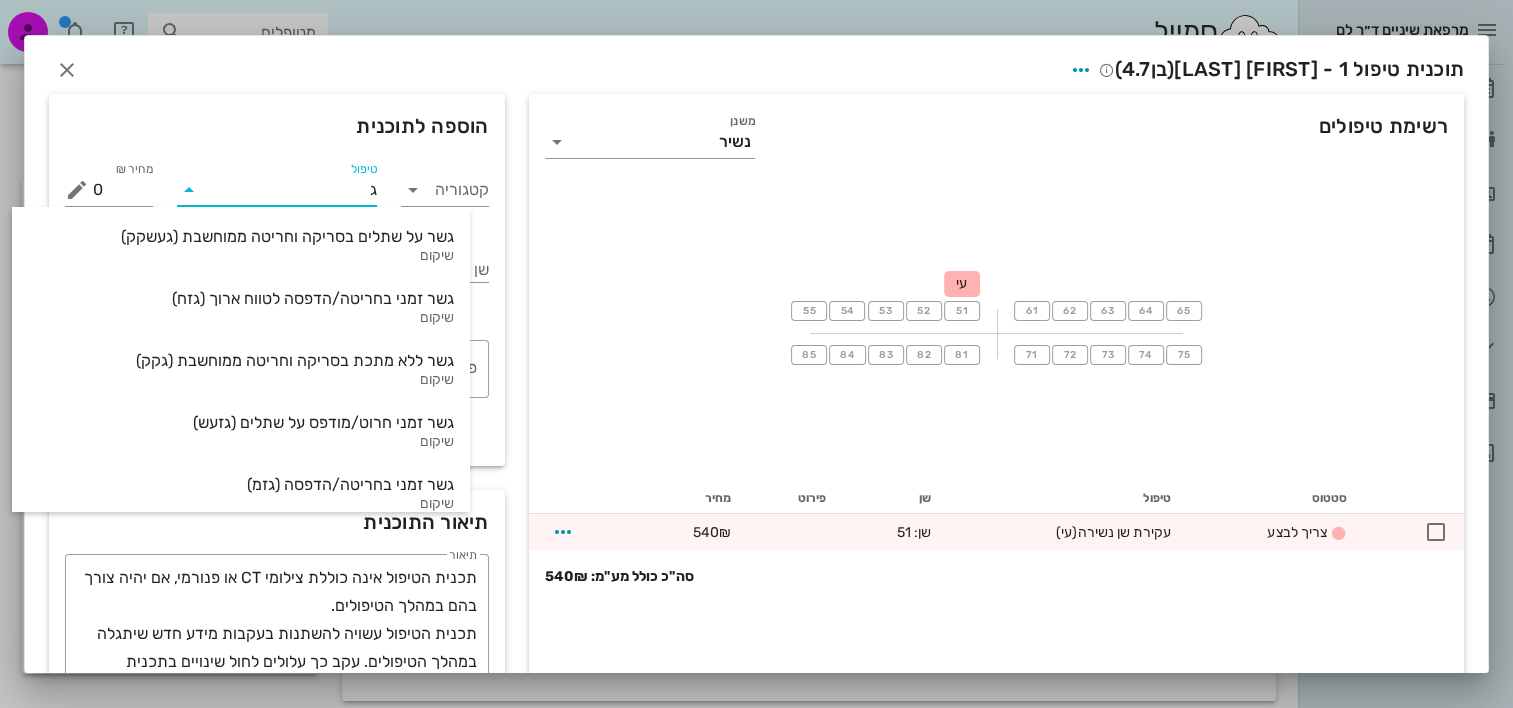 type on "גצ" 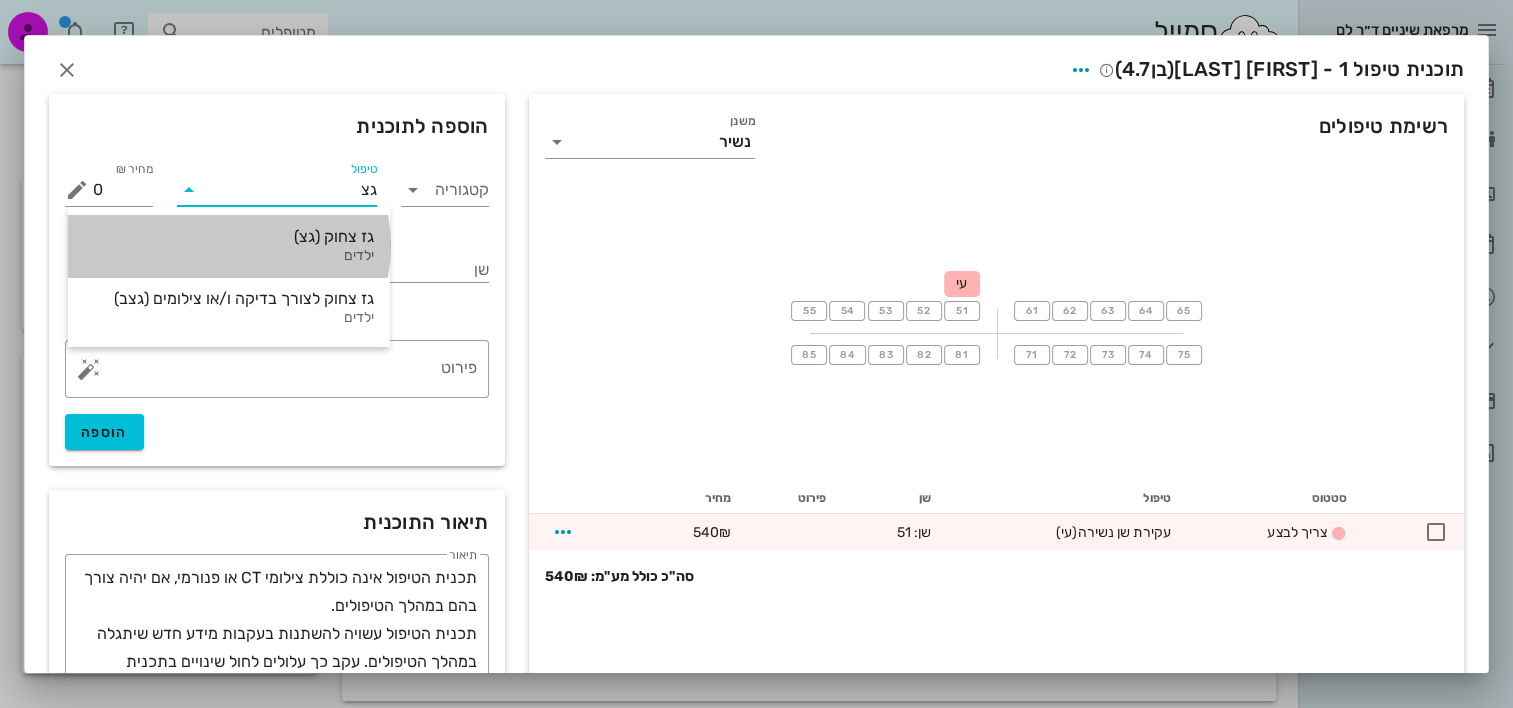 click on "גז צחוק
(גצ)" at bounding box center (229, 236) 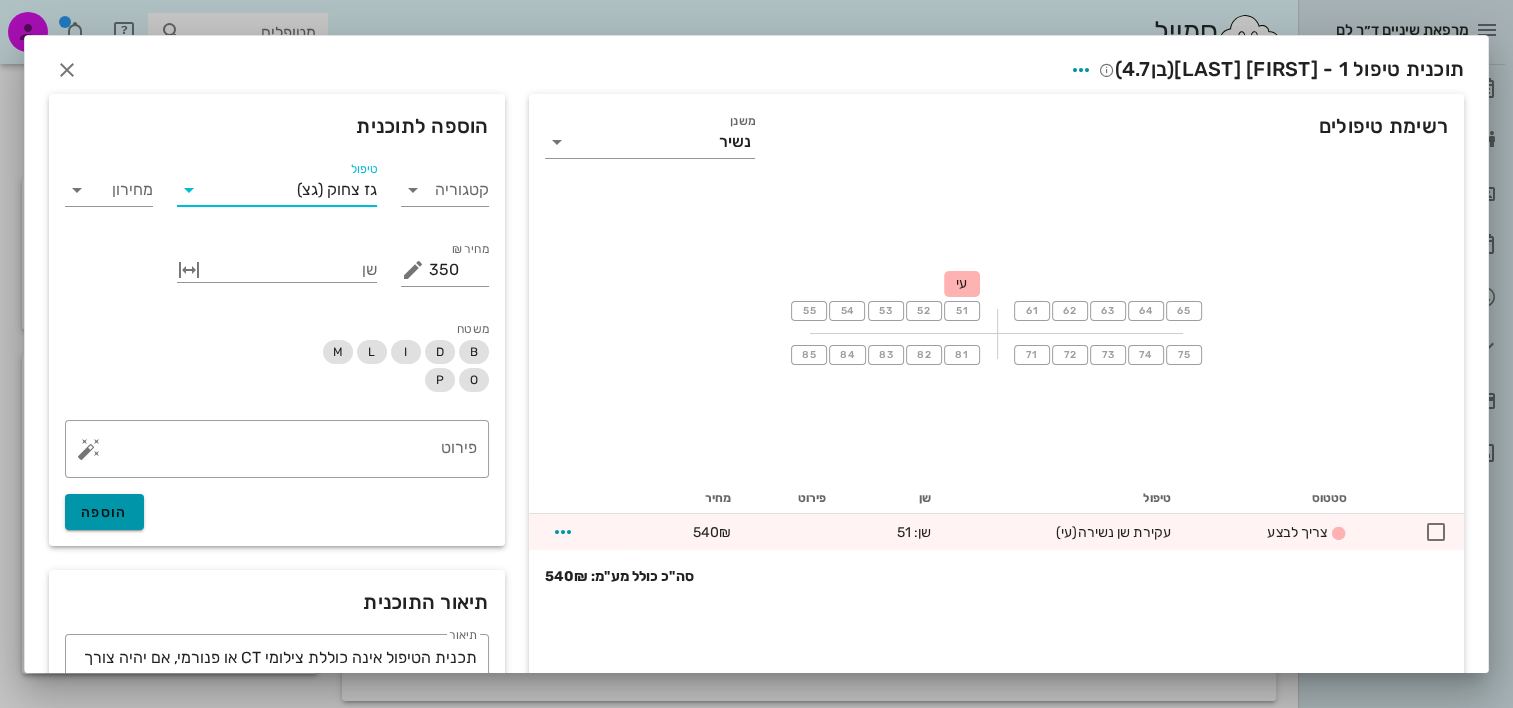 click on "הוספה" at bounding box center [104, 512] 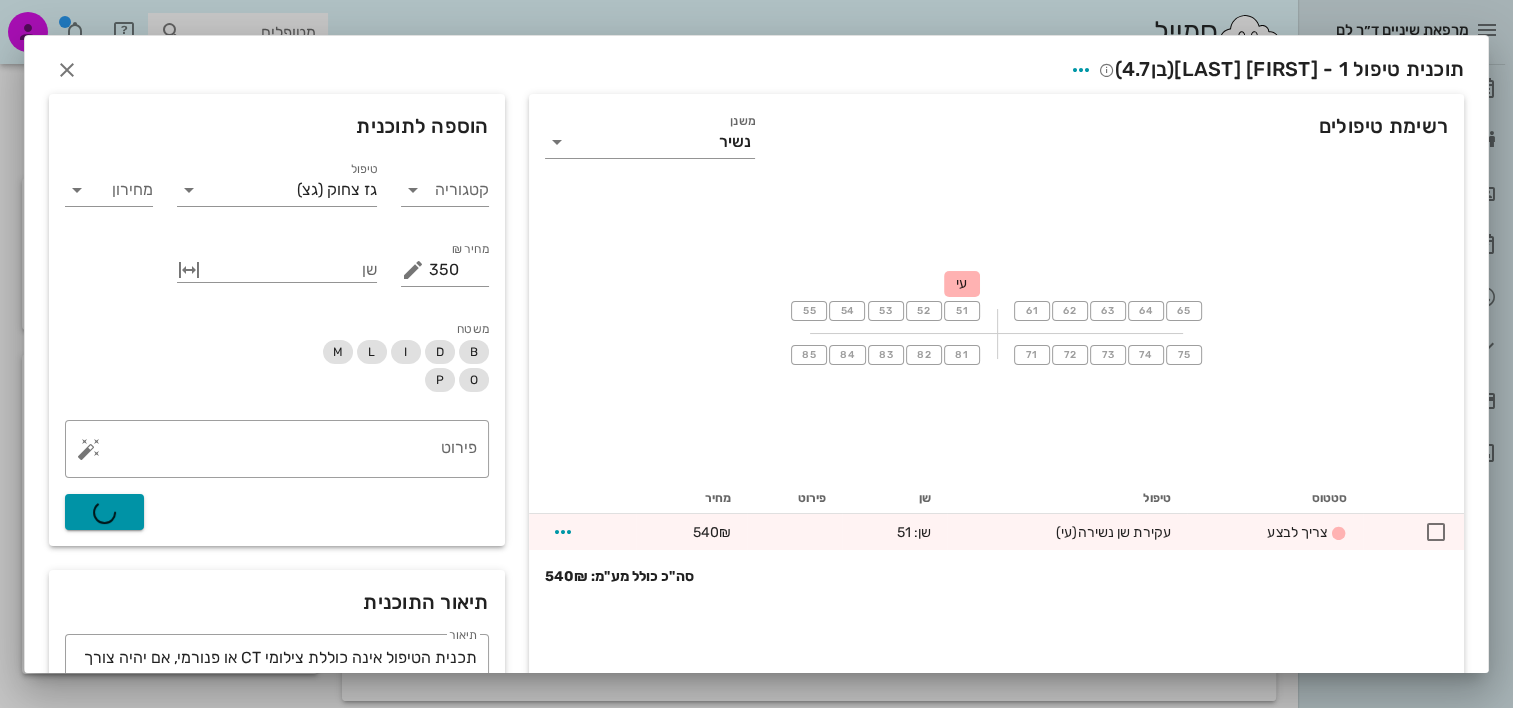 type on "0" 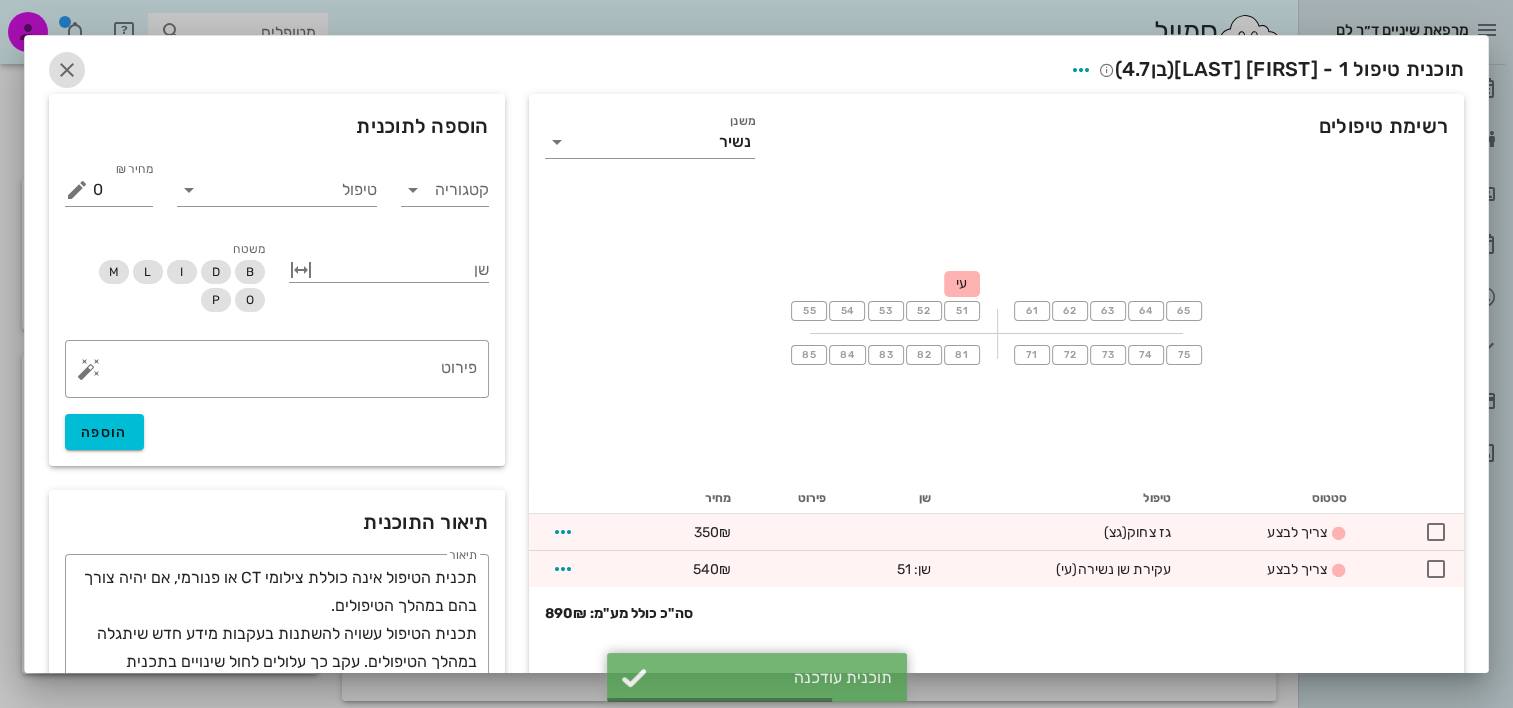 click at bounding box center [67, 70] 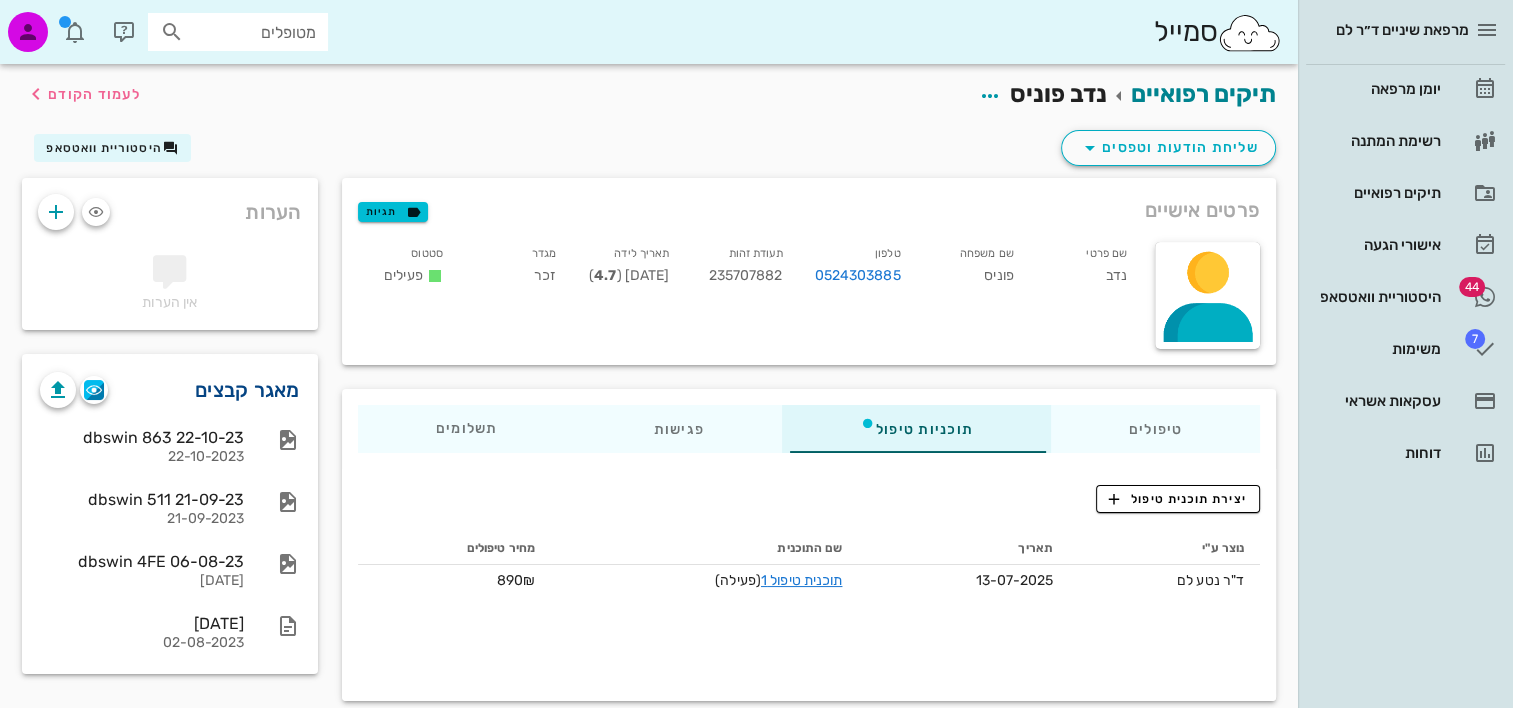 click on "מאגר קבצים" at bounding box center (247, 390) 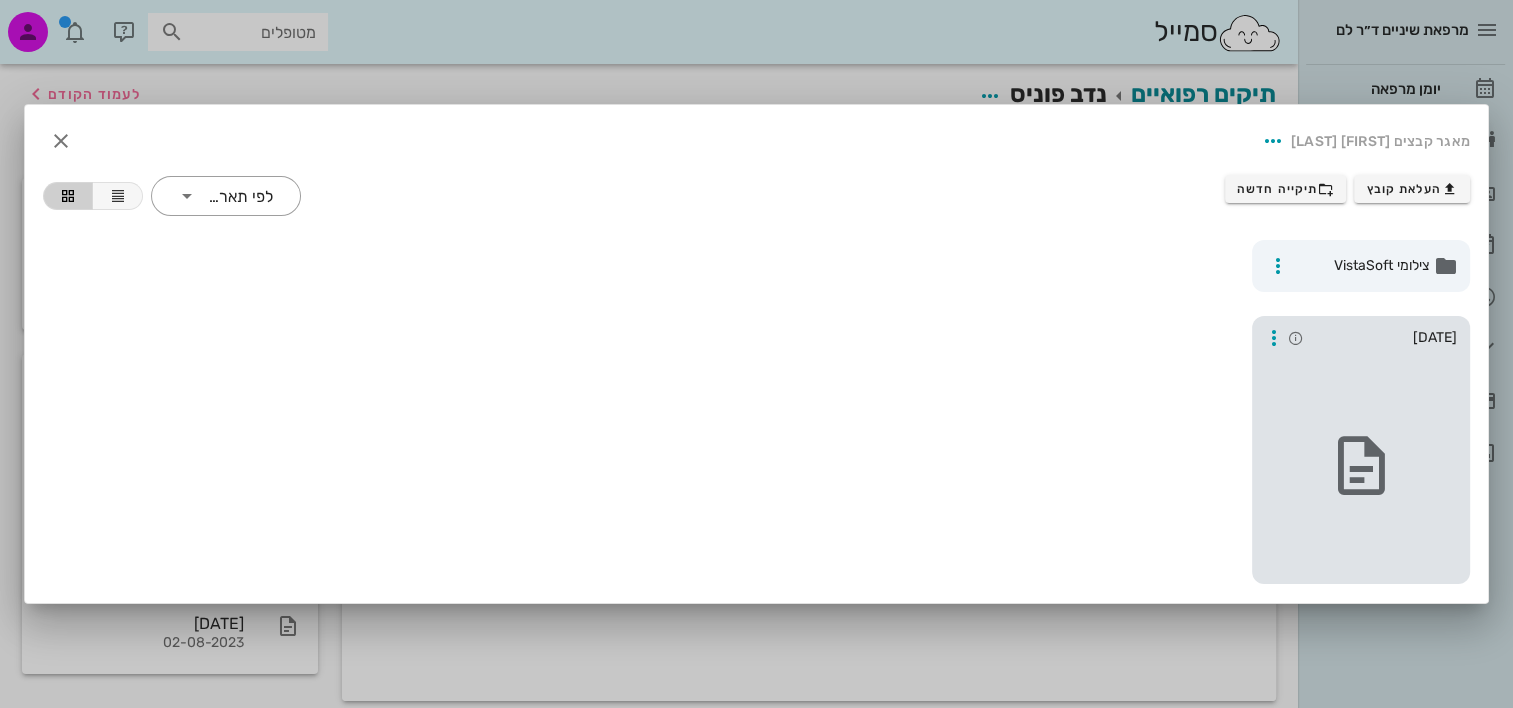click at bounding box center [1361, 466] 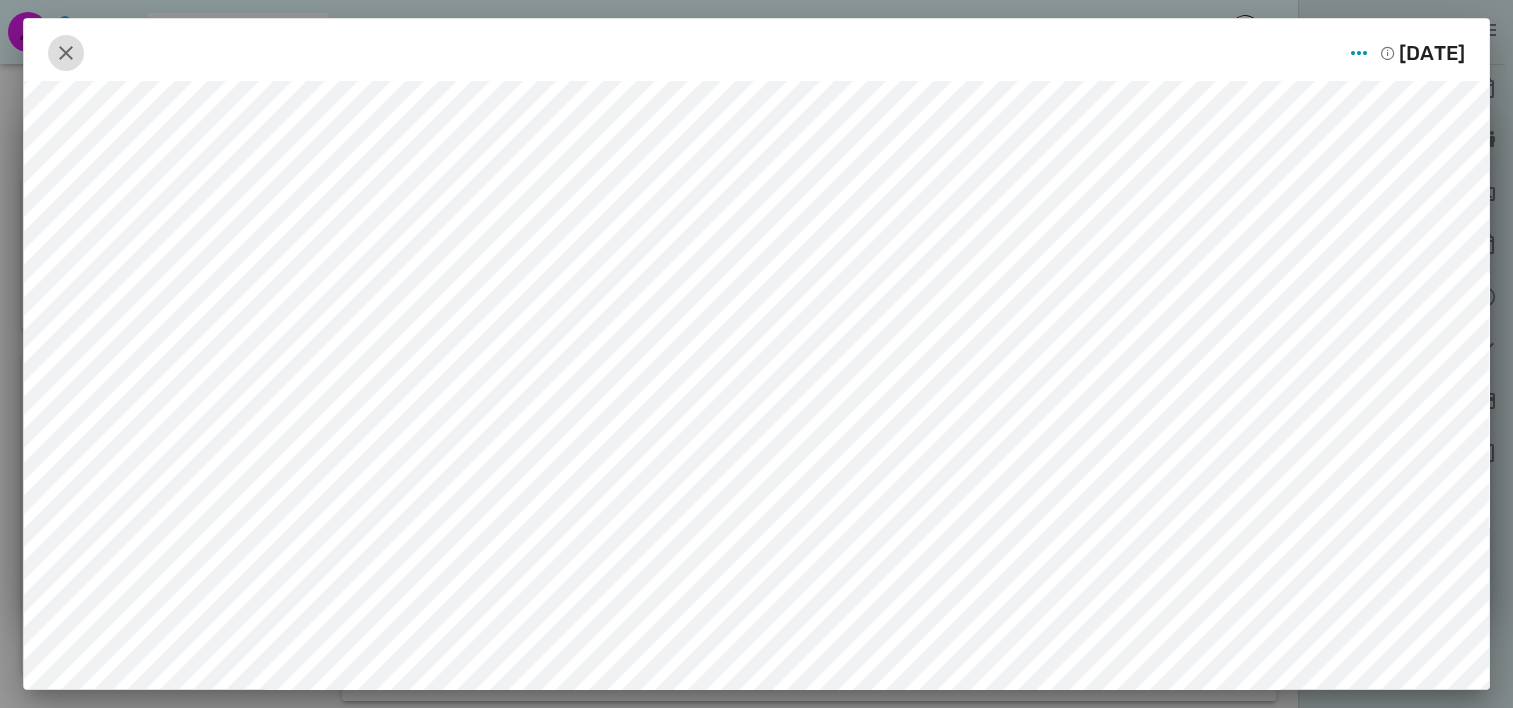 drag, startPoint x: 59, startPoint y: 65, endPoint x: 169, endPoint y: 105, distance: 117.047 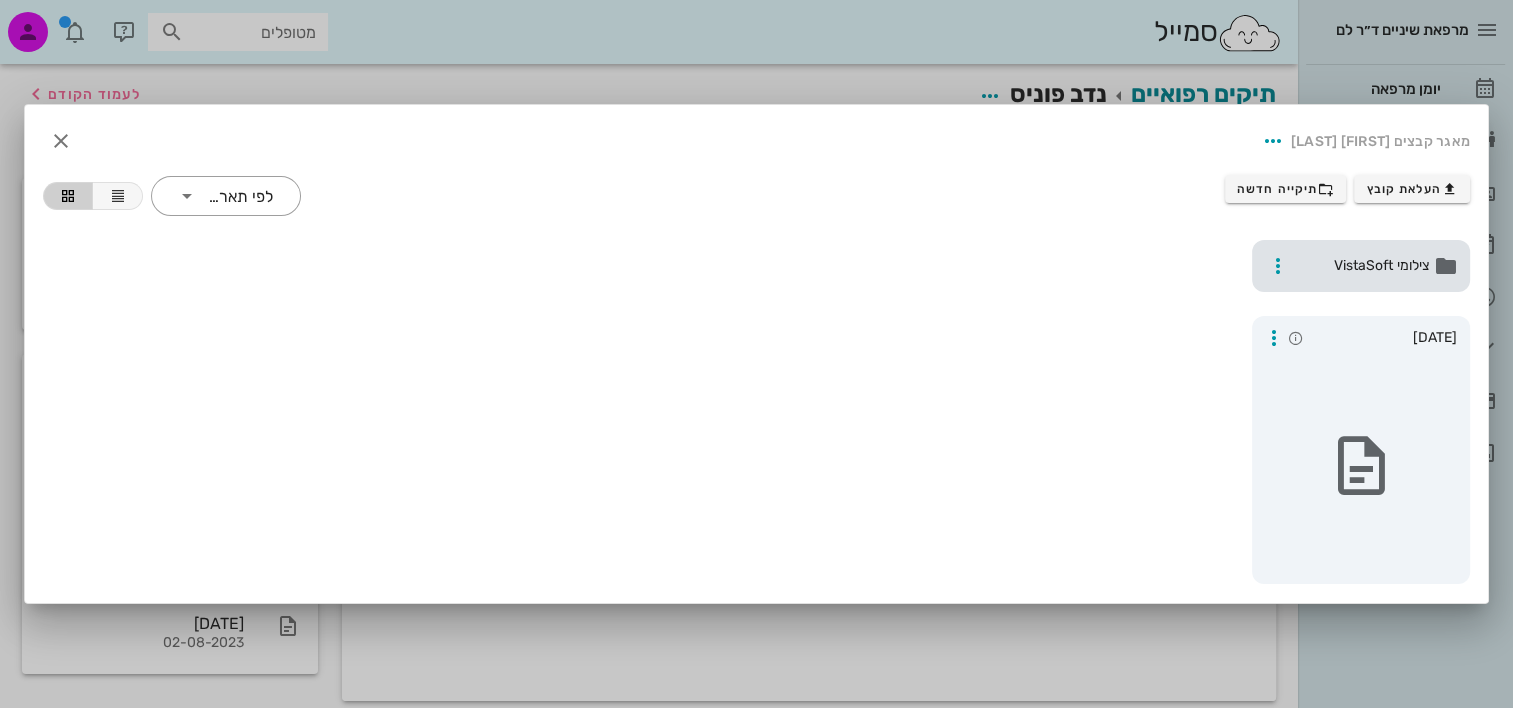 click on "צילומי VistaSoft" at bounding box center [1363, 266] 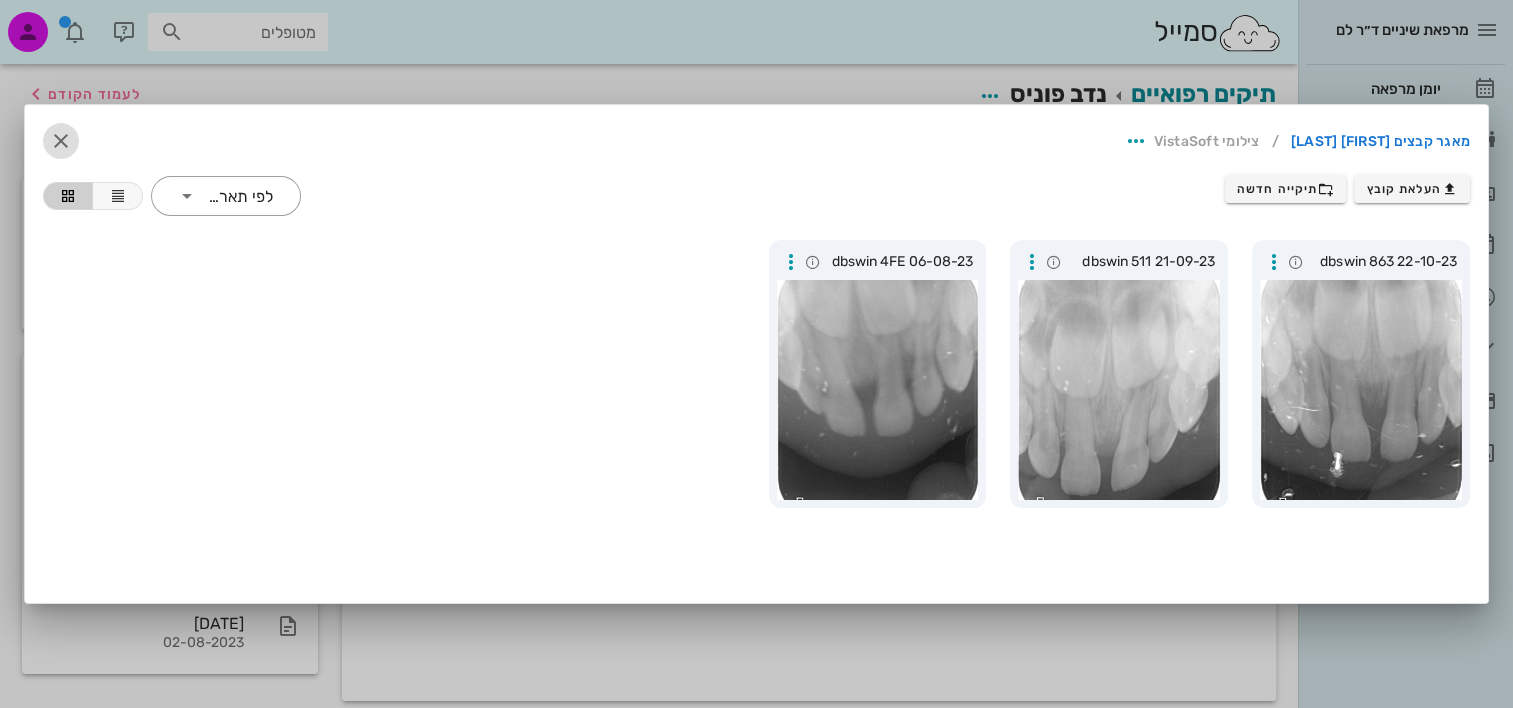 click at bounding box center [61, 141] 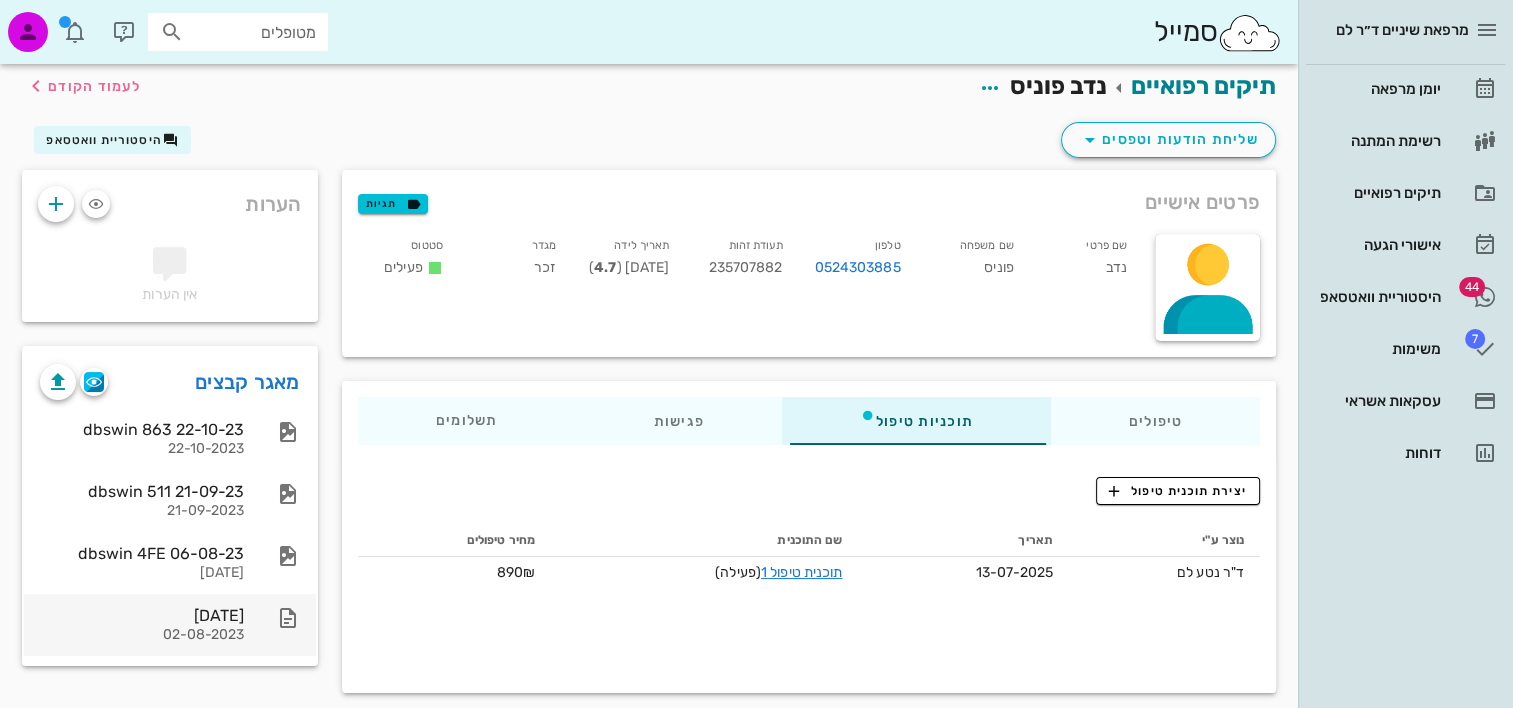 scroll, scrollTop: 0, scrollLeft: 0, axis: both 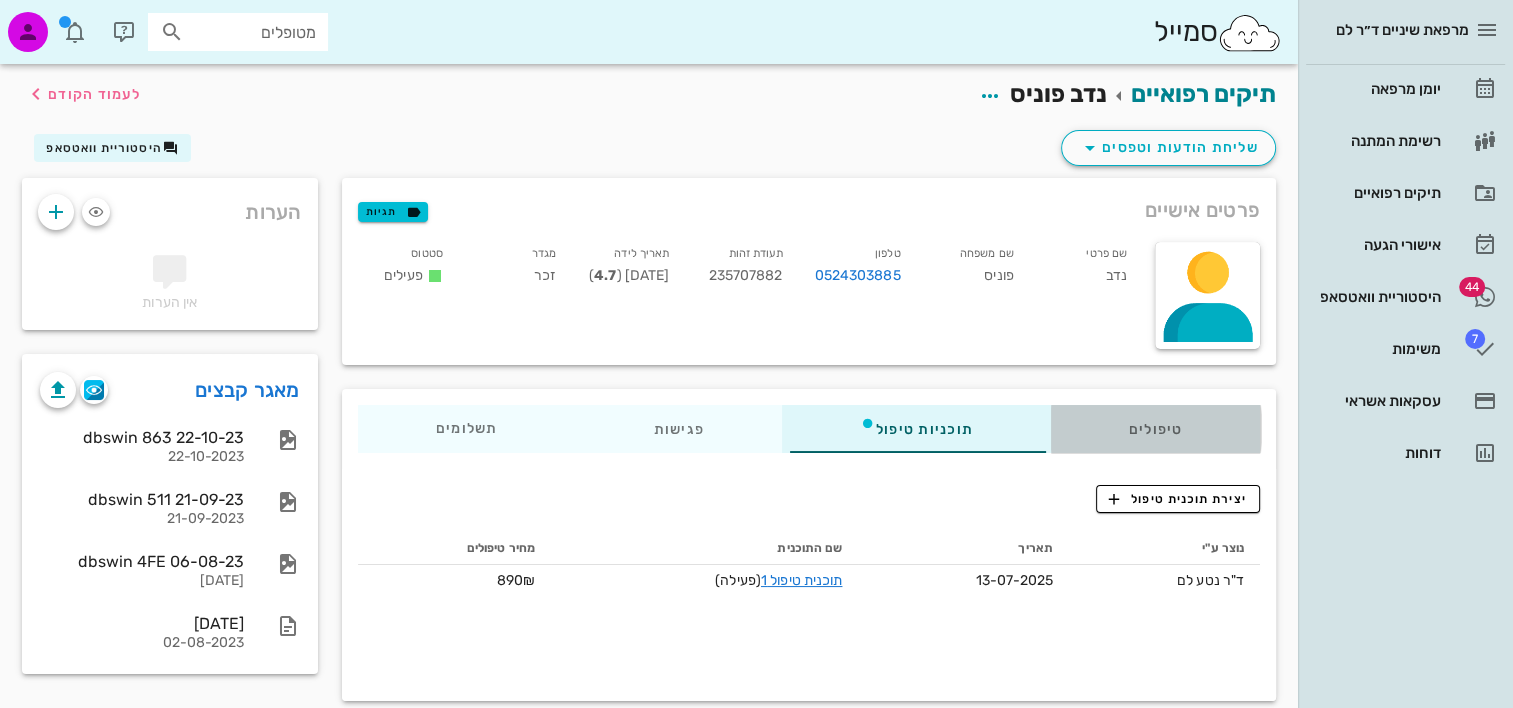 click on "טיפולים" at bounding box center (1155, 429) 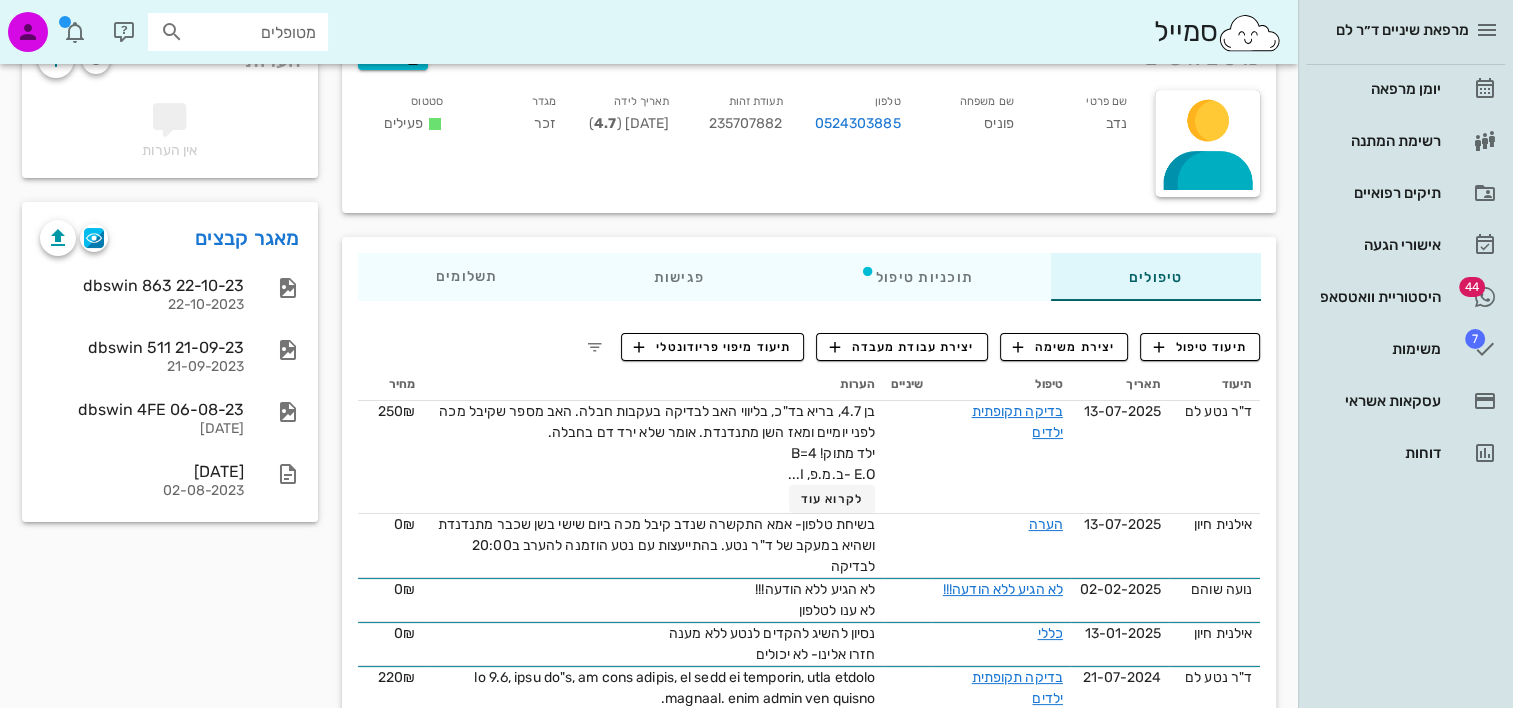 scroll, scrollTop: 0, scrollLeft: 0, axis: both 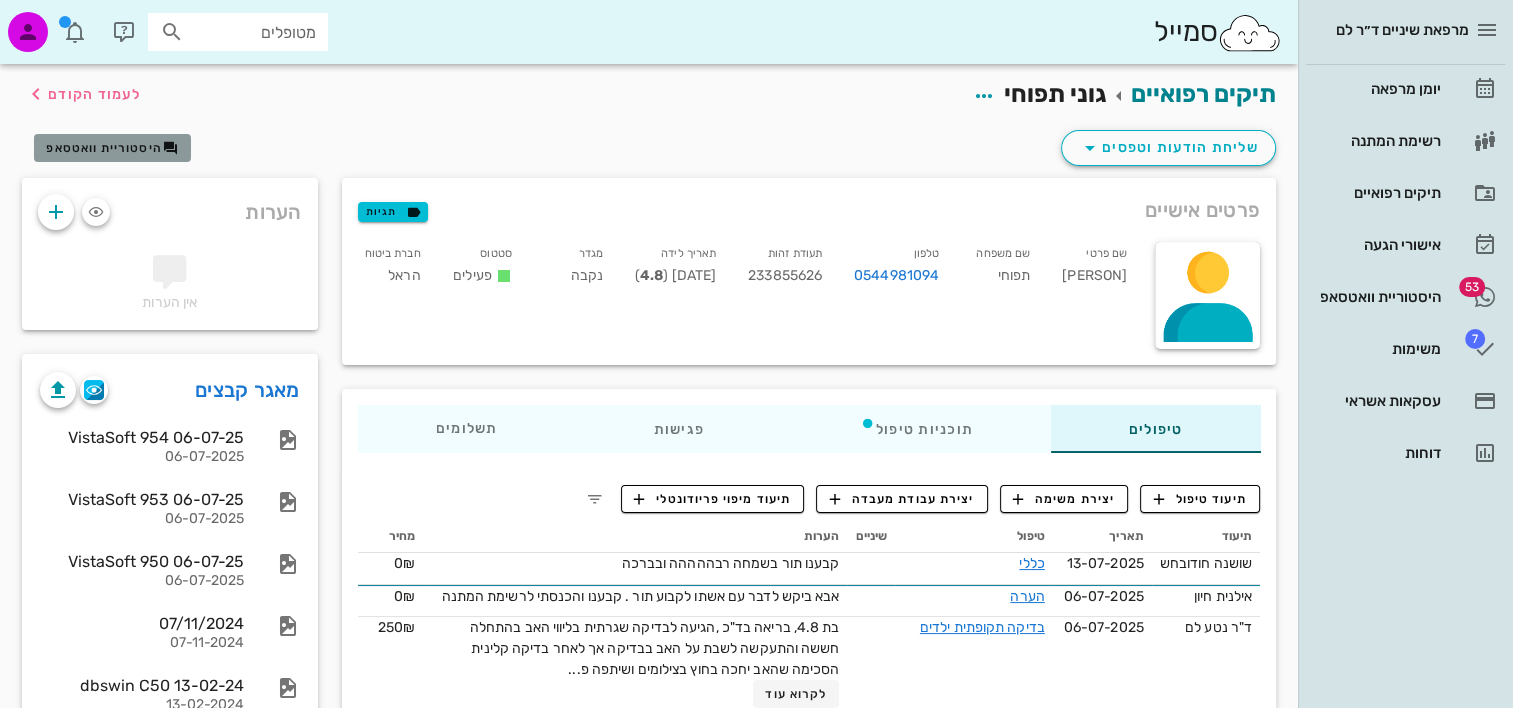 click on "היסטוריית וואטסאפ" at bounding box center [104, 148] 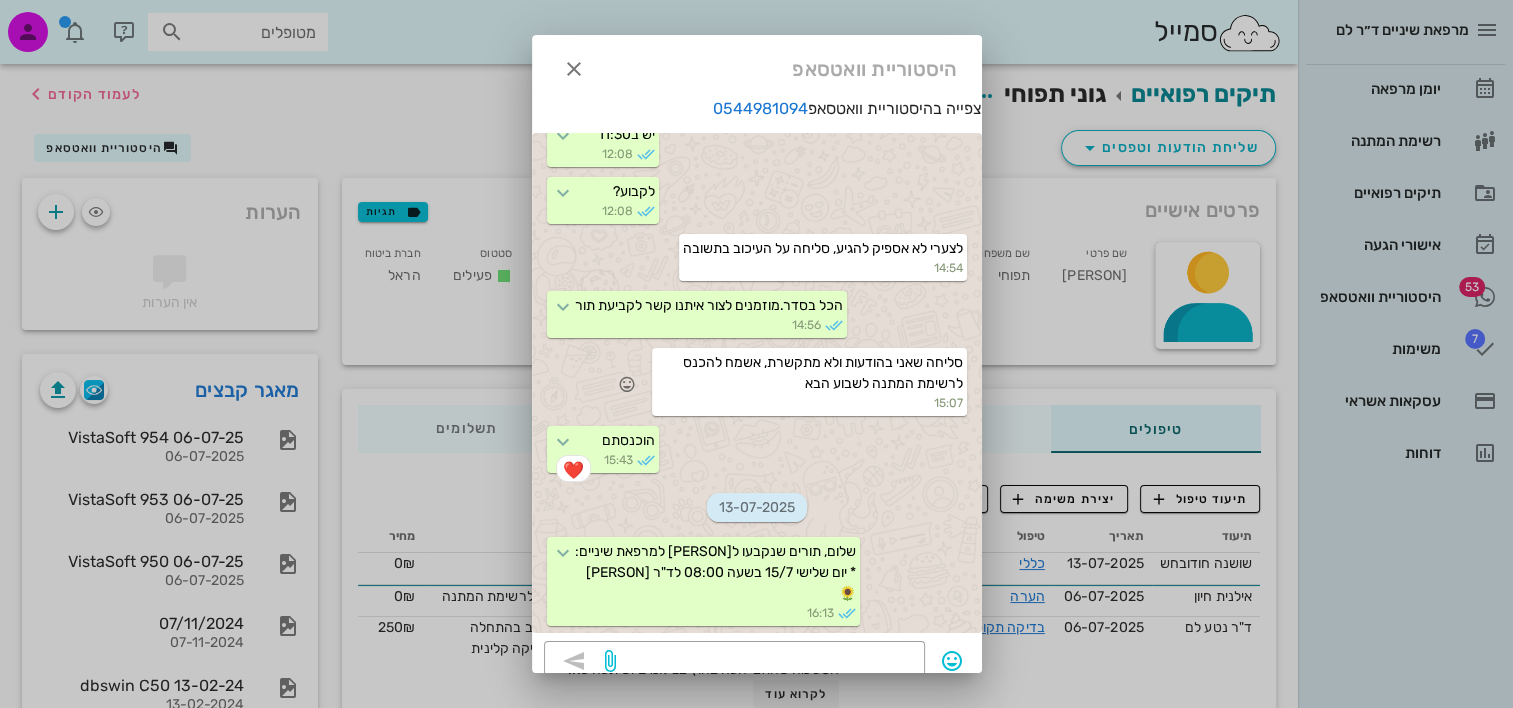 scroll, scrollTop: 5524, scrollLeft: 0, axis: vertical 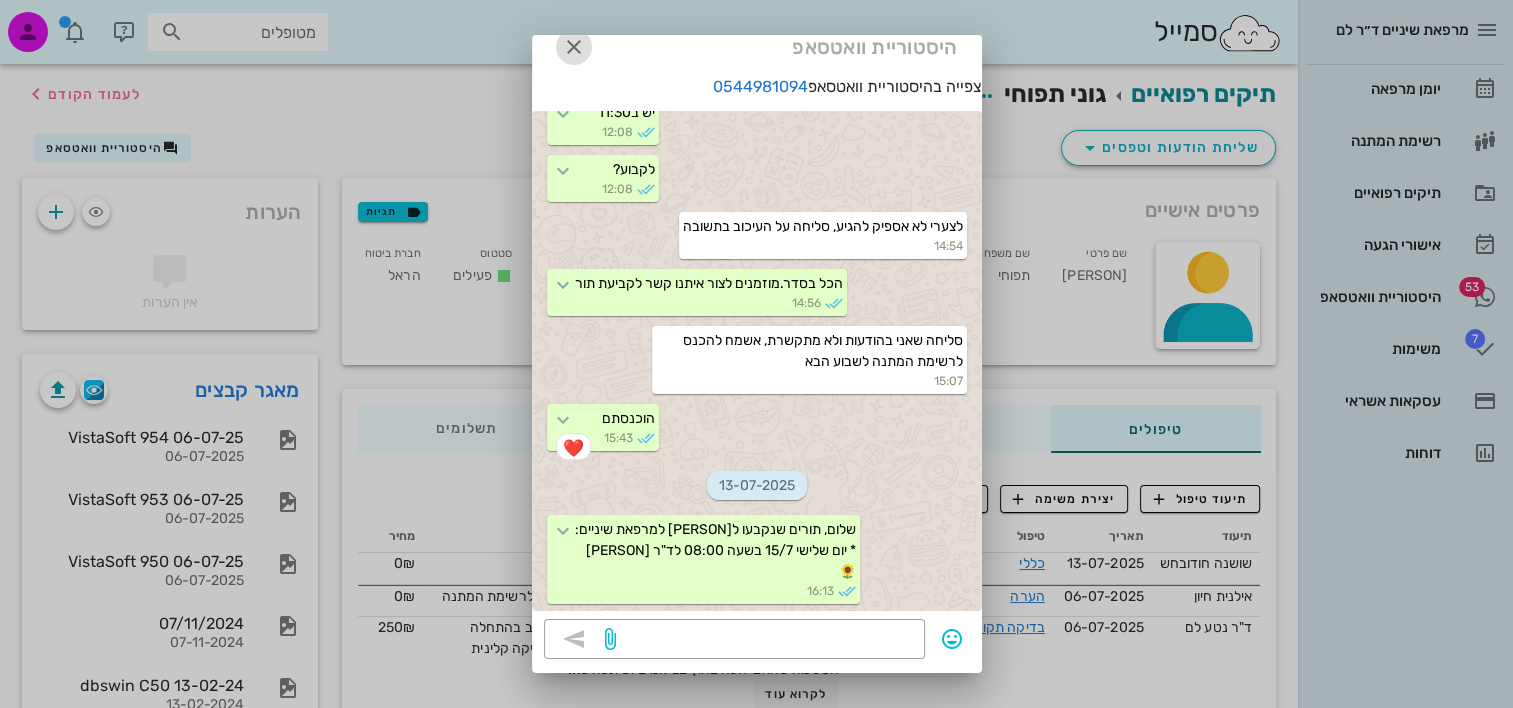 drag, startPoint x: 589, startPoint y: 48, endPoint x: 594, endPoint y: 69, distance: 21.587032 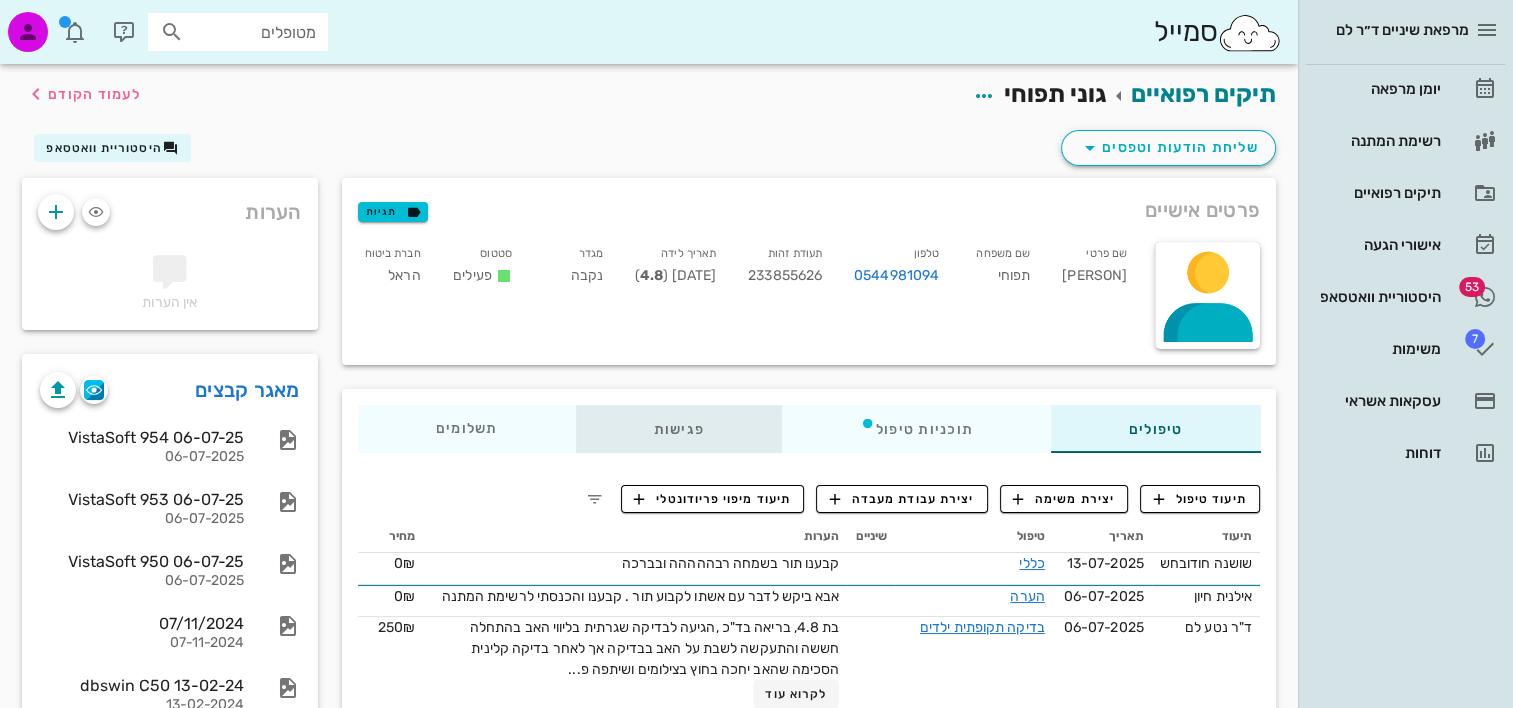 click on "פגישות" at bounding box center [678, 429] 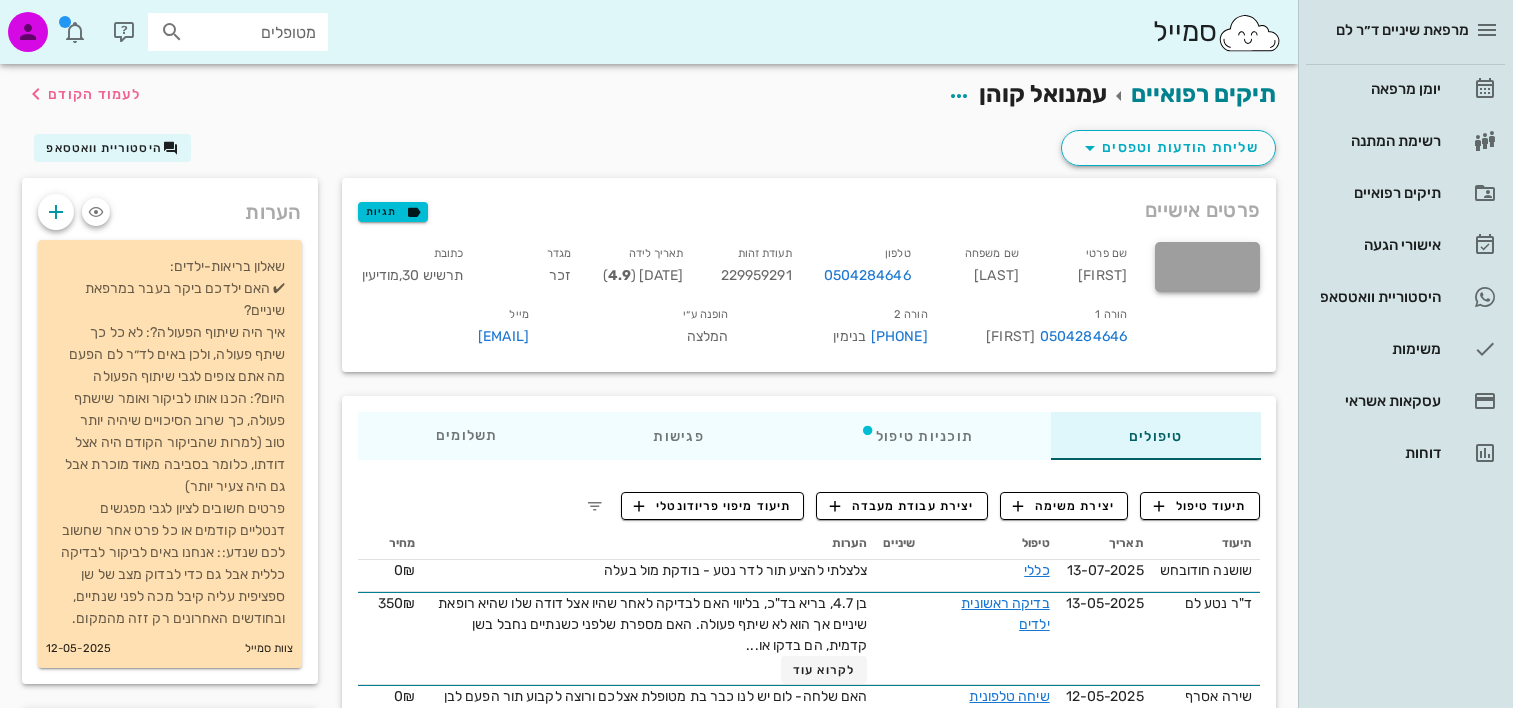 scroll, scrollTop: 0, scrollLeft: 0, axis: both 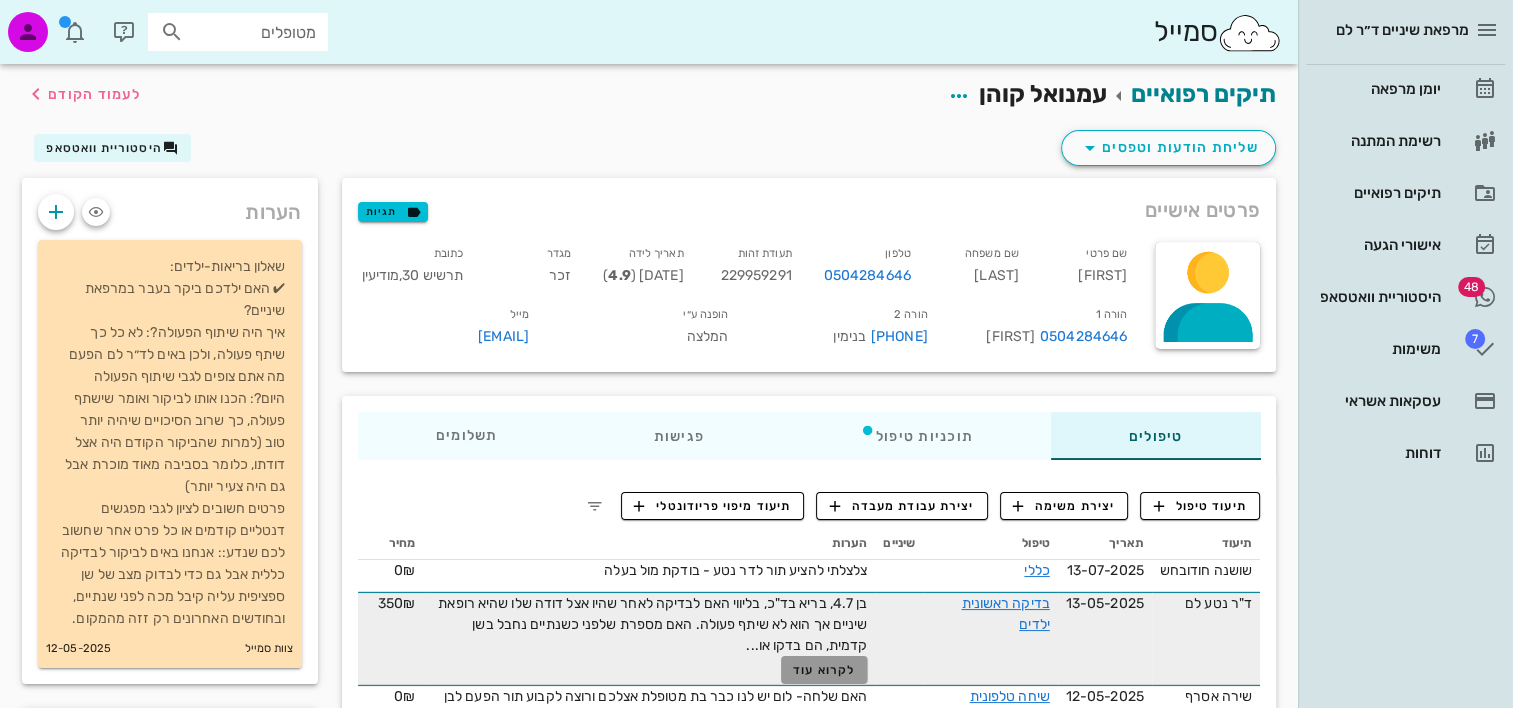 click on "לקרוא עוד" at bounding box center [824, 670] 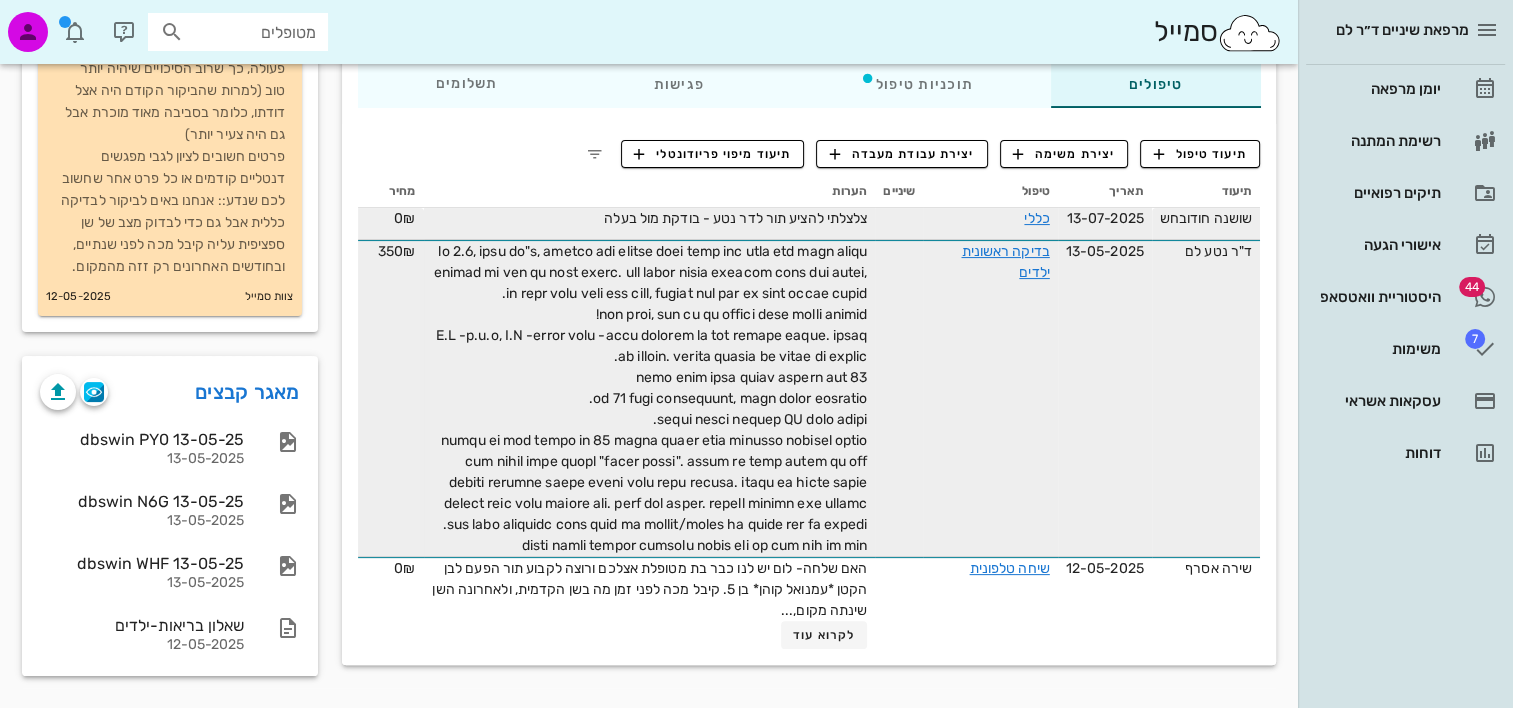 scroll, scrollTop: 181, scrollLeft: 0, axis: vertical 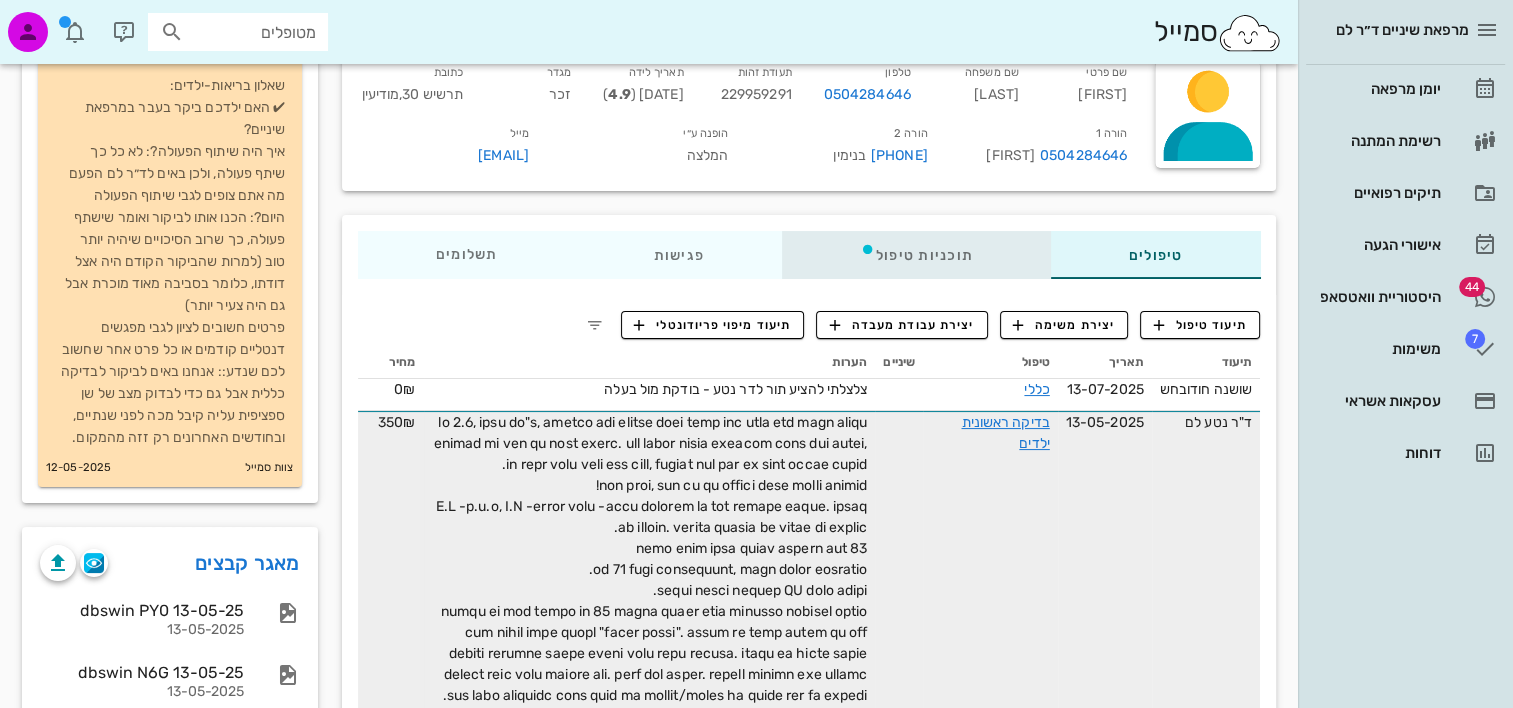 click on "תוכניות טיפול" at bounding box center (915, 255) 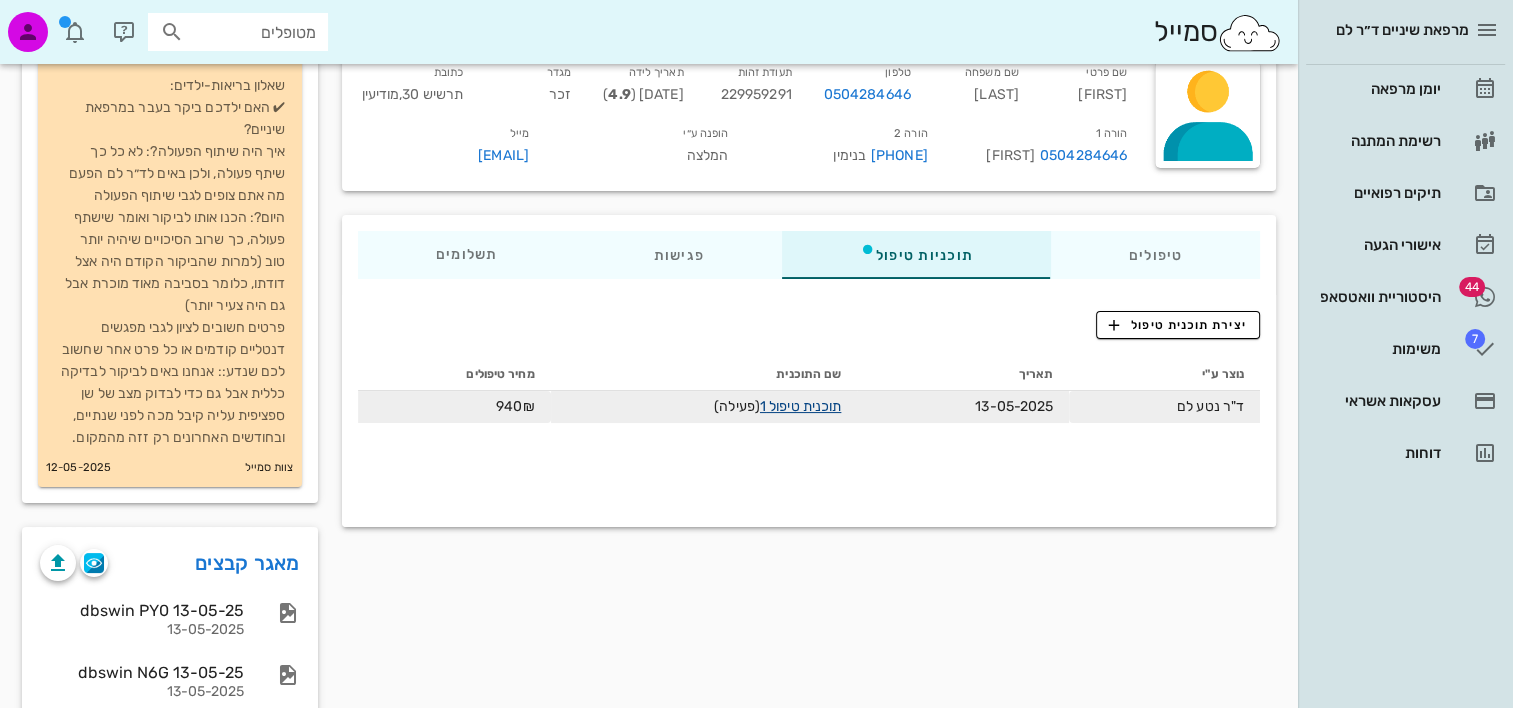 click on "תוכנית טיפול 1" at bounding box center (800, 406) 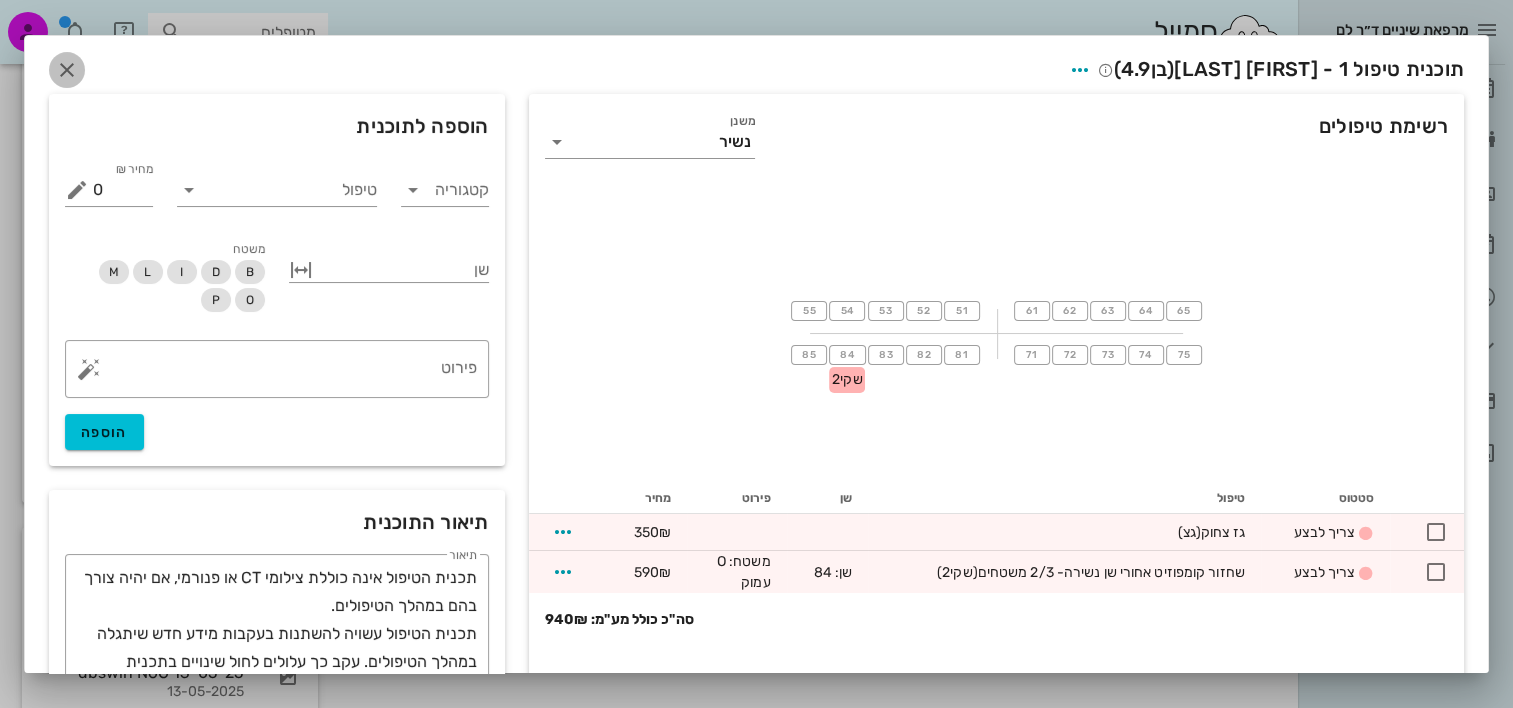 click at bounding box center [67, 70] 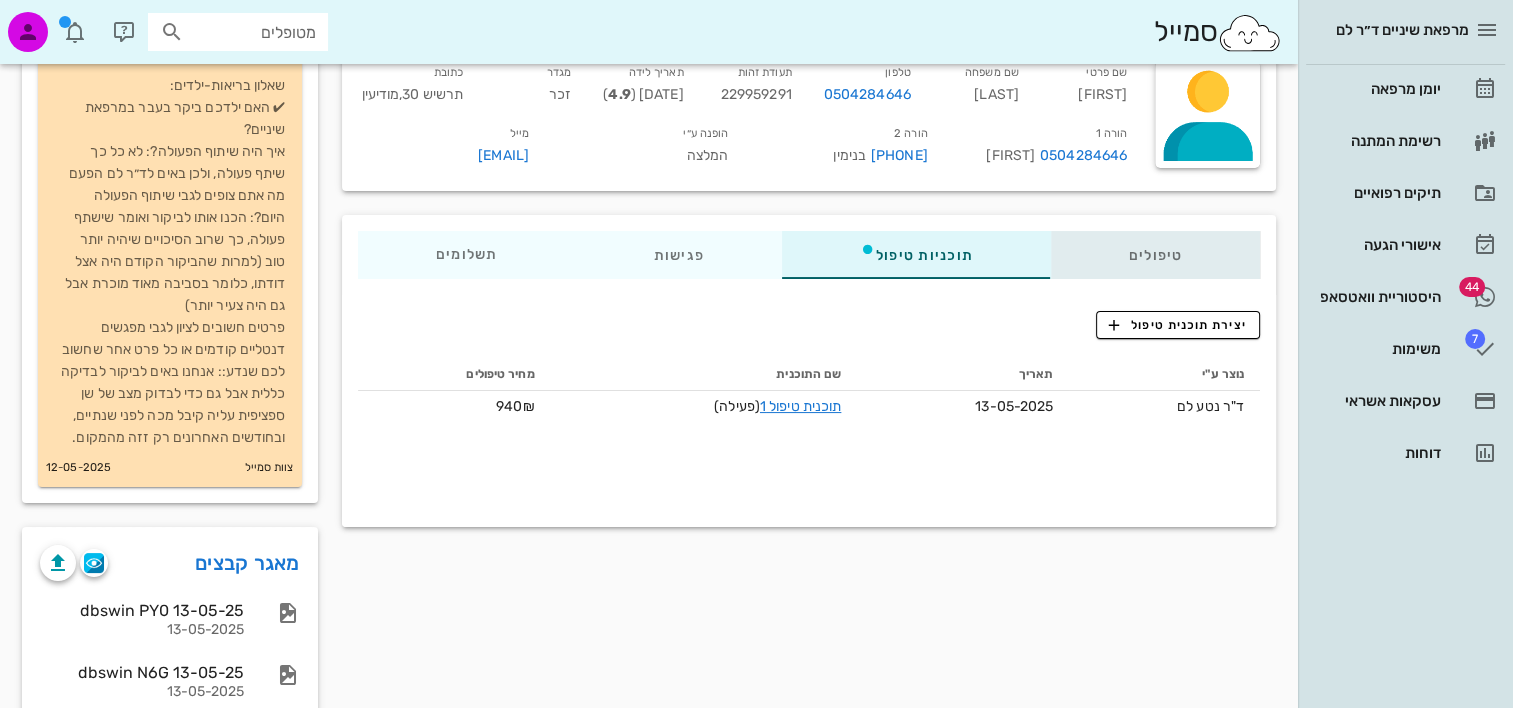 drag, startPoint x: 1164, startPoint y: 263, endPoint x: 1153, endPoint y: 275, distance: 16.27882 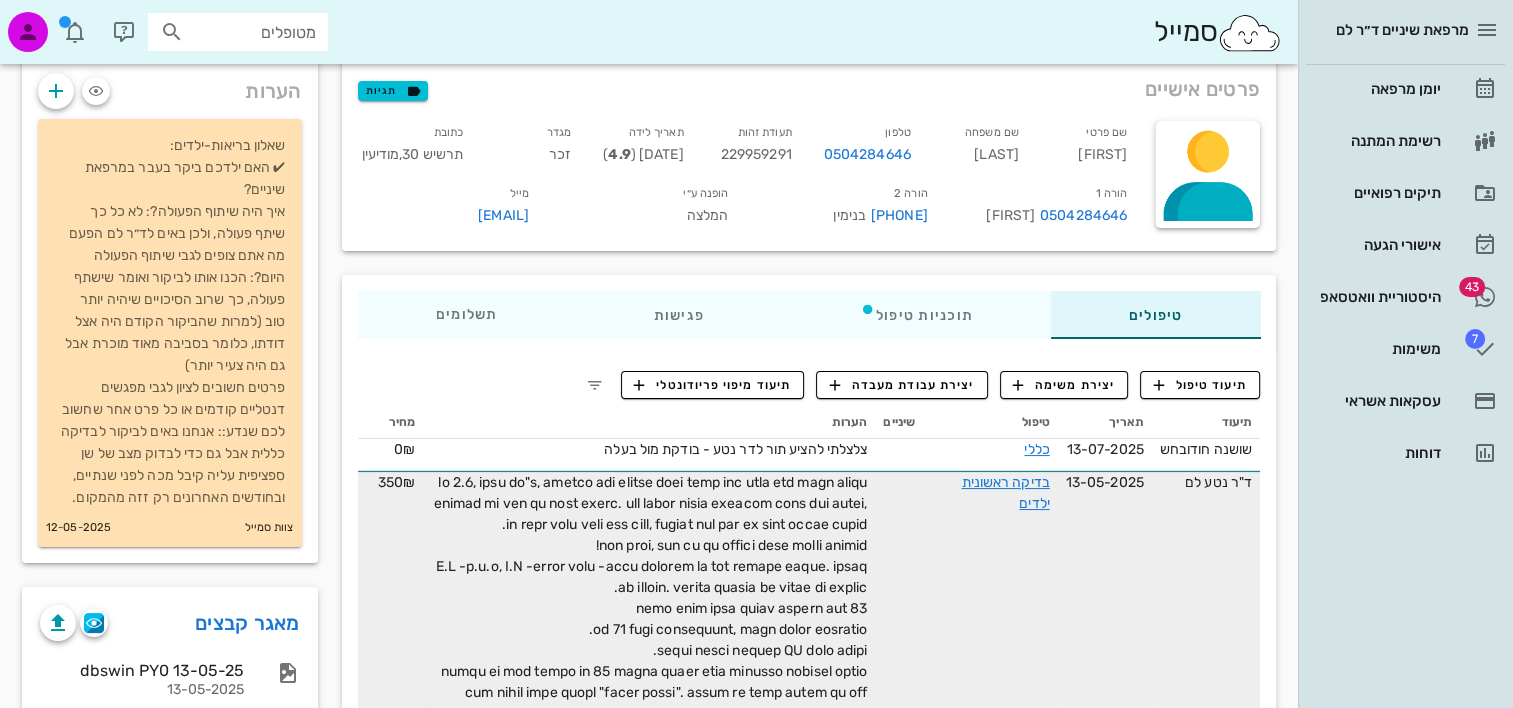 scroll, scrollTop: 0, scrollLeft: 0, axis: both 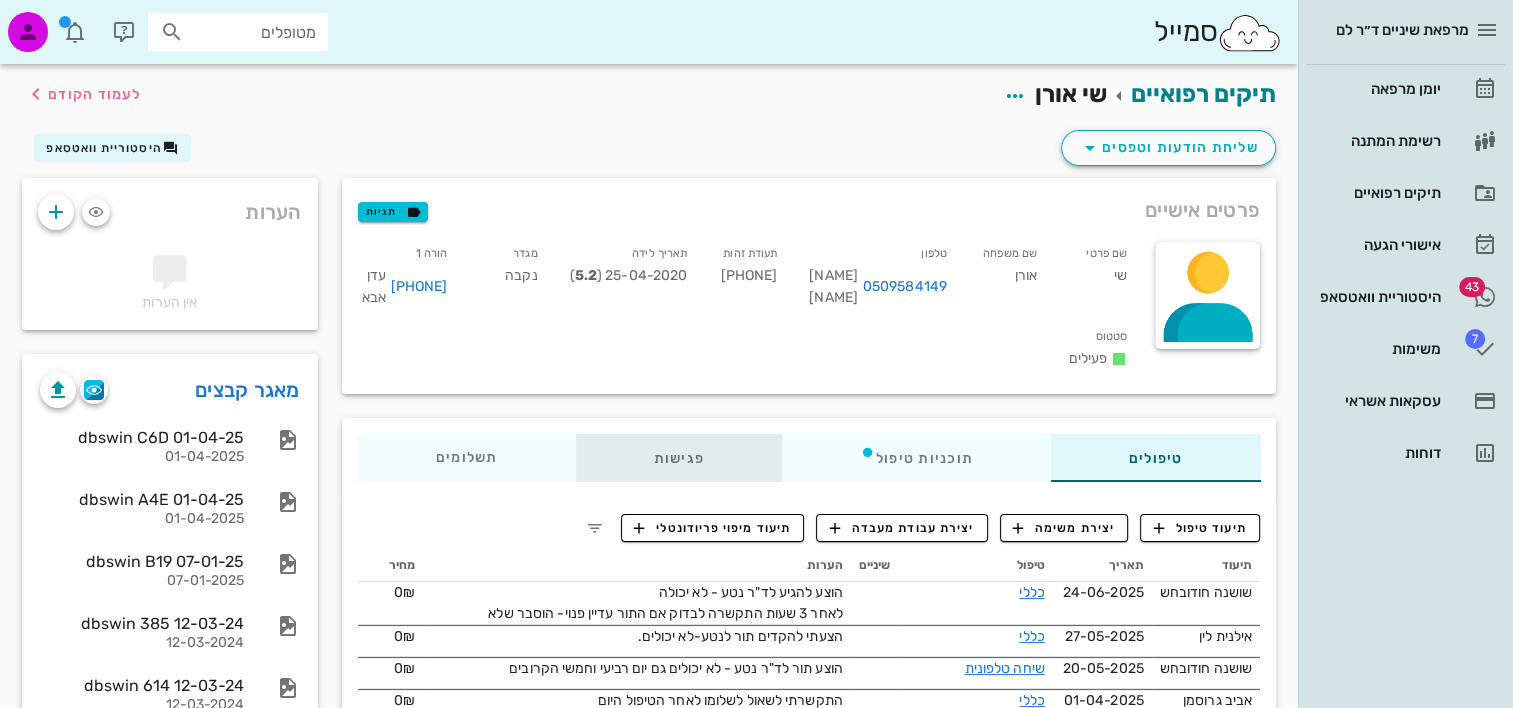 click on "פגישות" at bounding box center [678, 458] 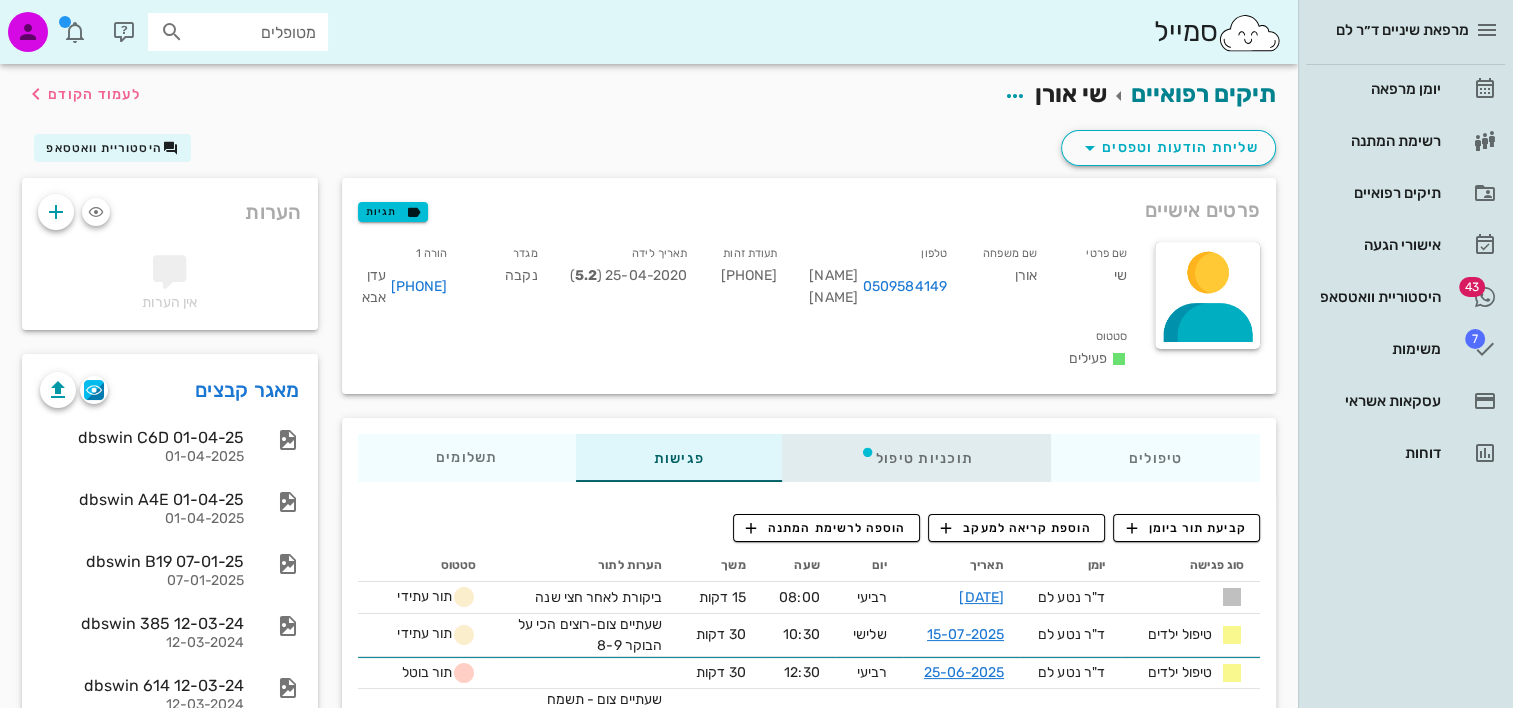 click on "תוכניות טיפול" at bounding box center (915, 458) 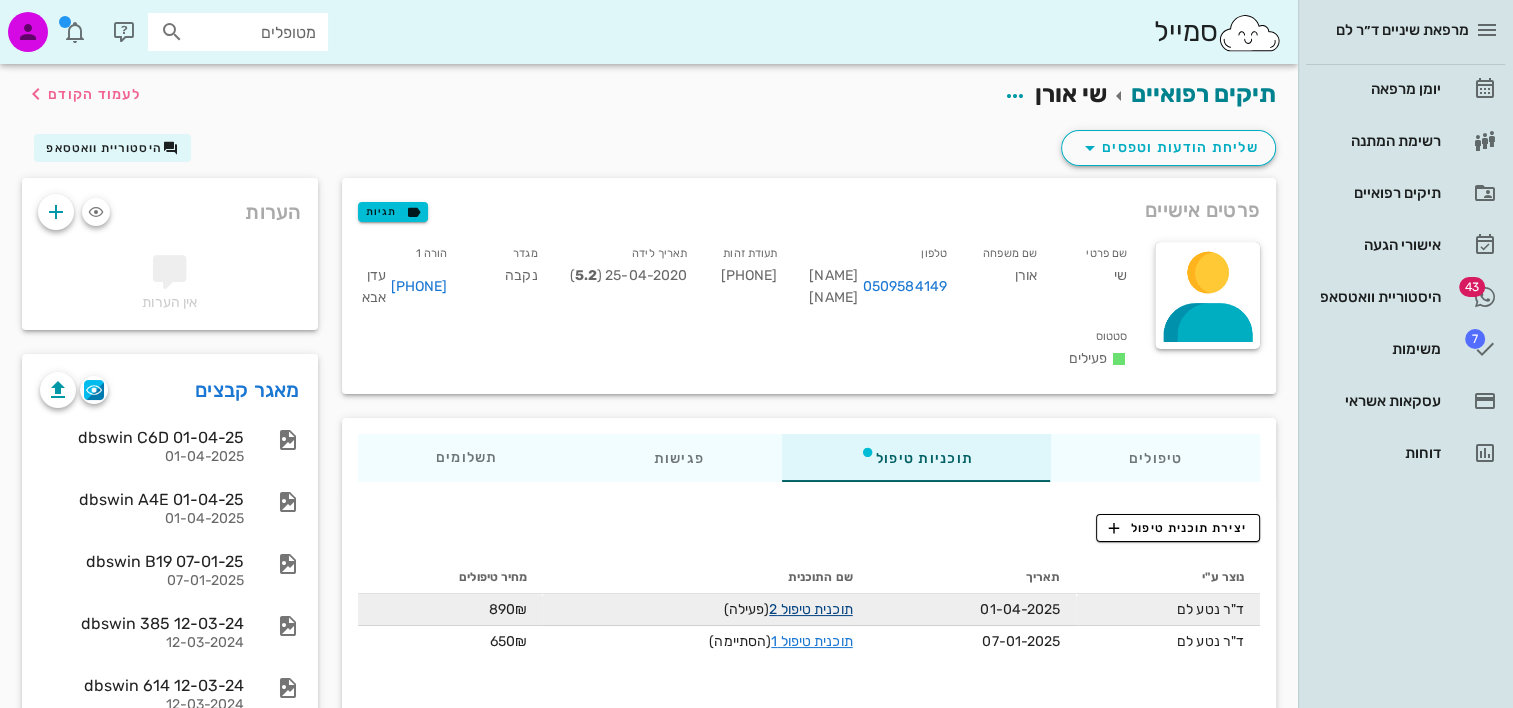 click on "תוכנית טיפול 2" at bounding box center [810, 609] 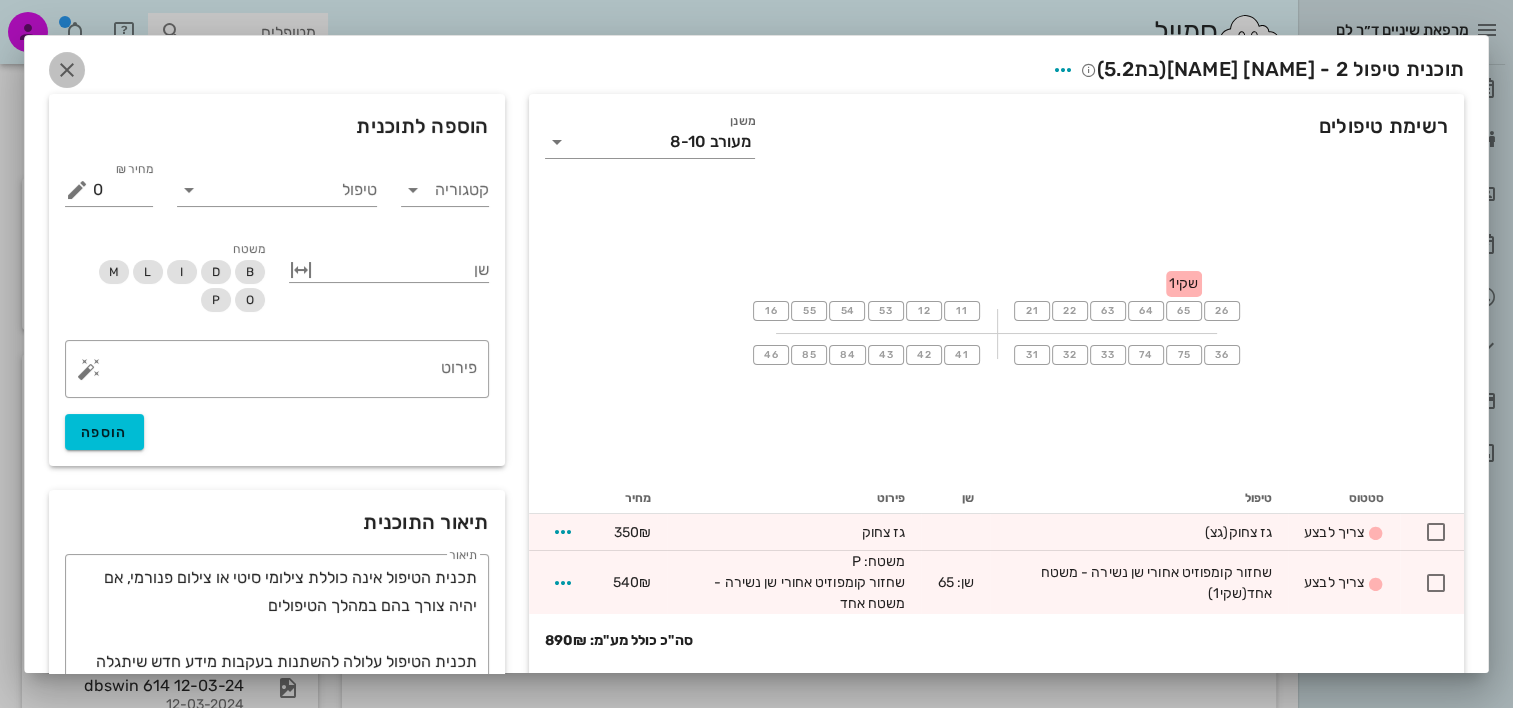click at bounding box center (67, 70) 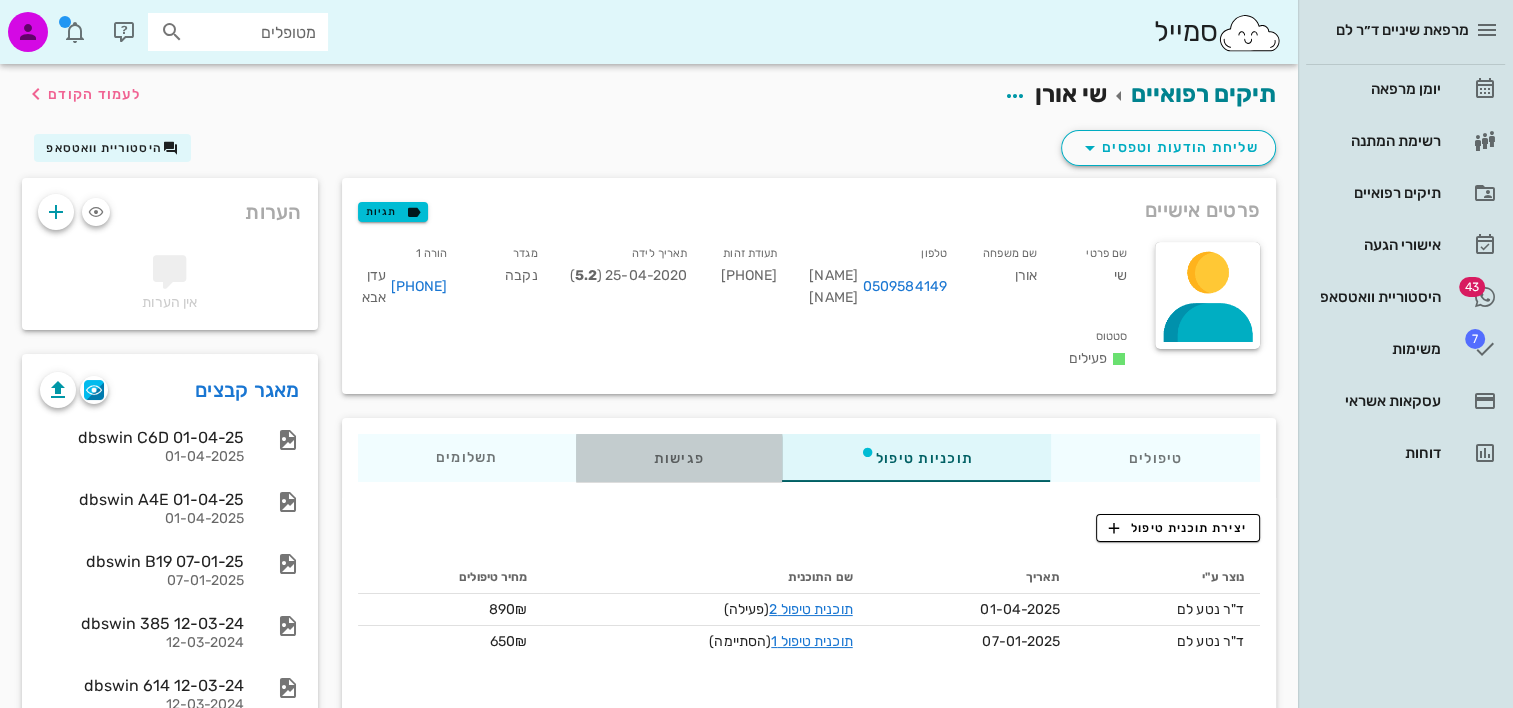 click on "פגישות" at bounding box center (678, 458) 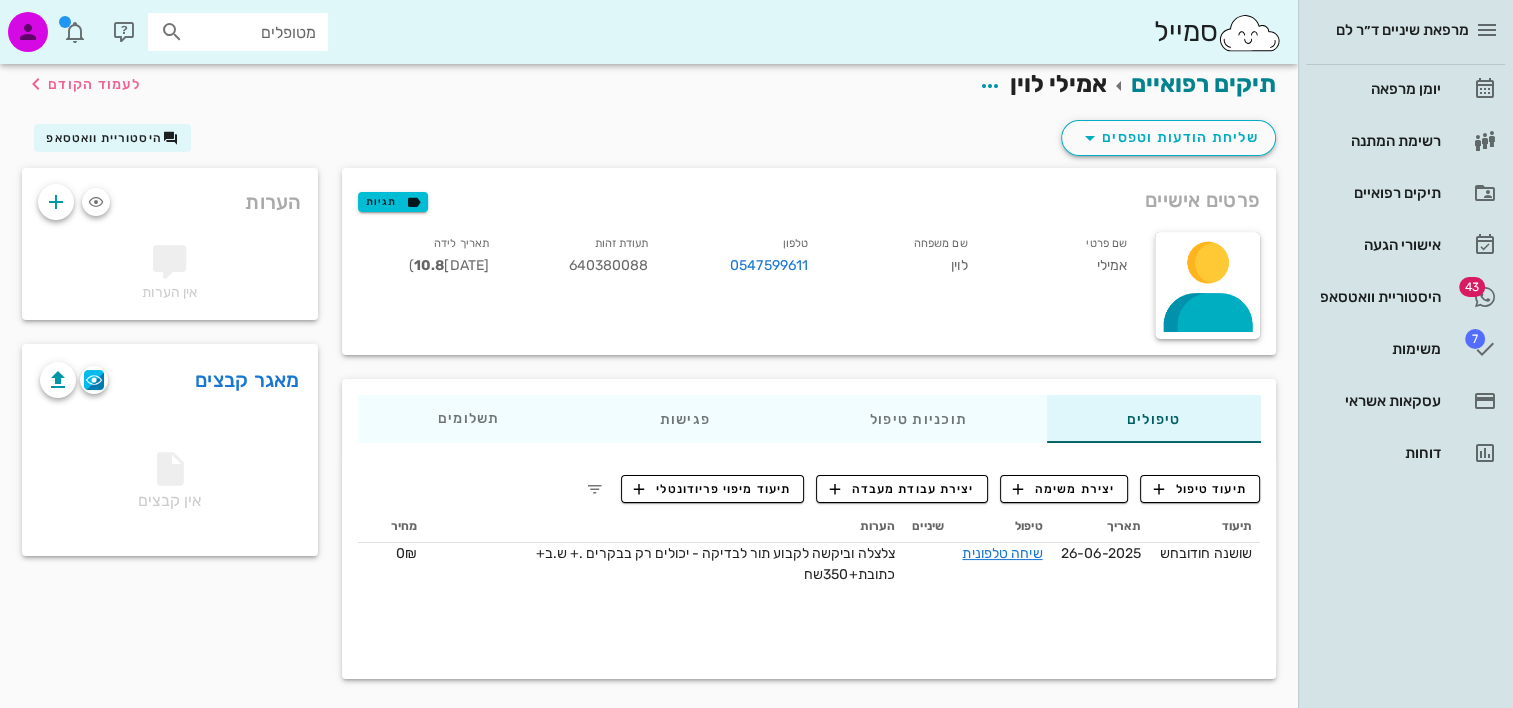 scroll, scrollTop: 12, scrollLeft: 0, axis: vertical 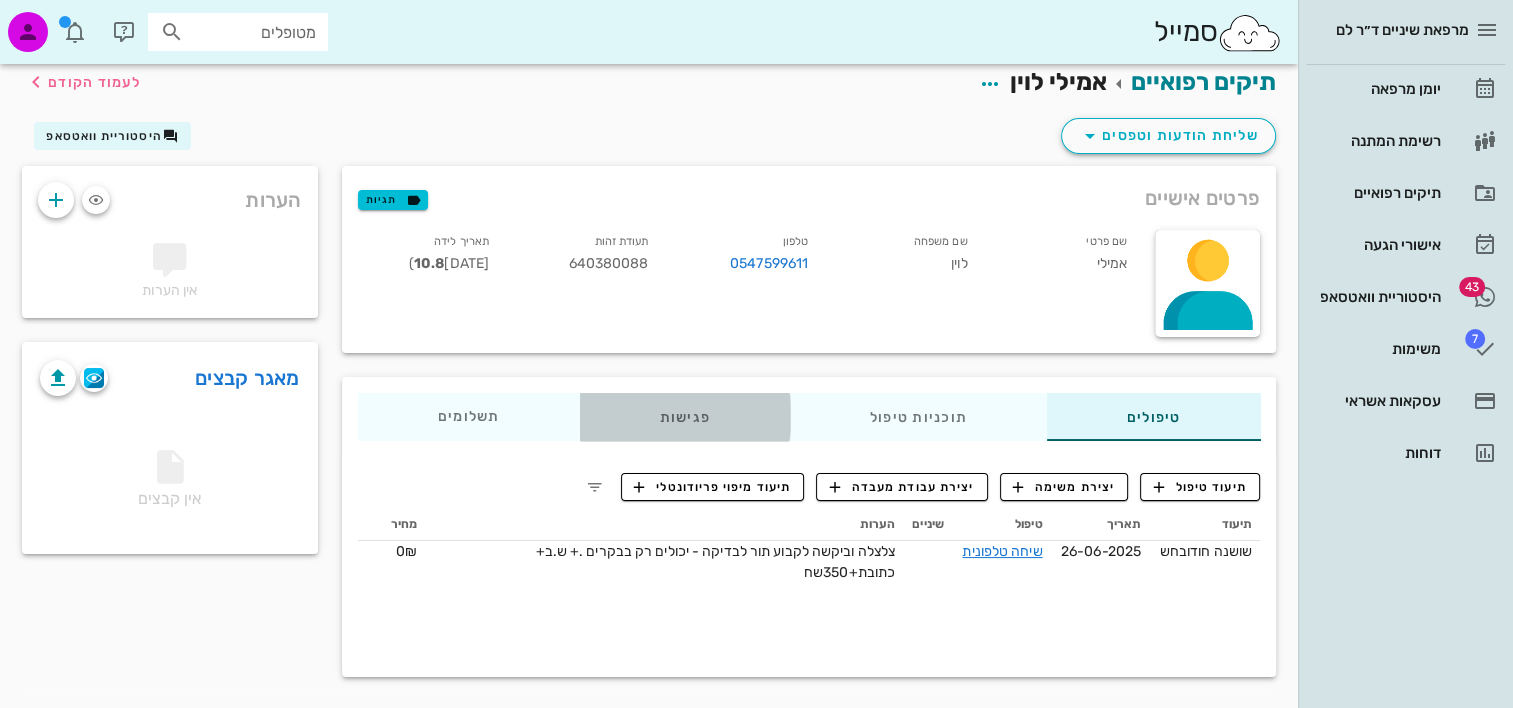 click on "פגישות" at bounding box center (684, 417) 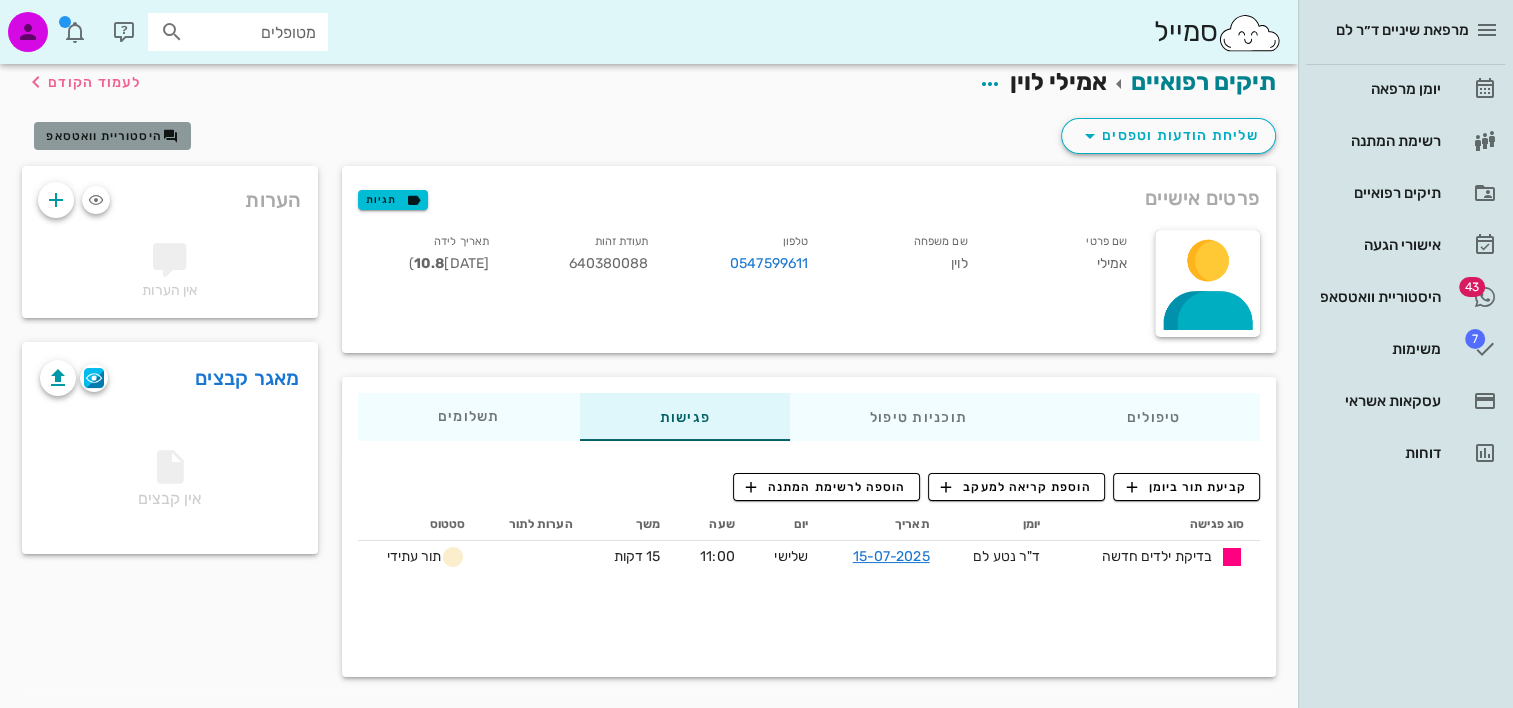 click on "היסטוריית וואטסאפ" at bounding box center [112, 136] 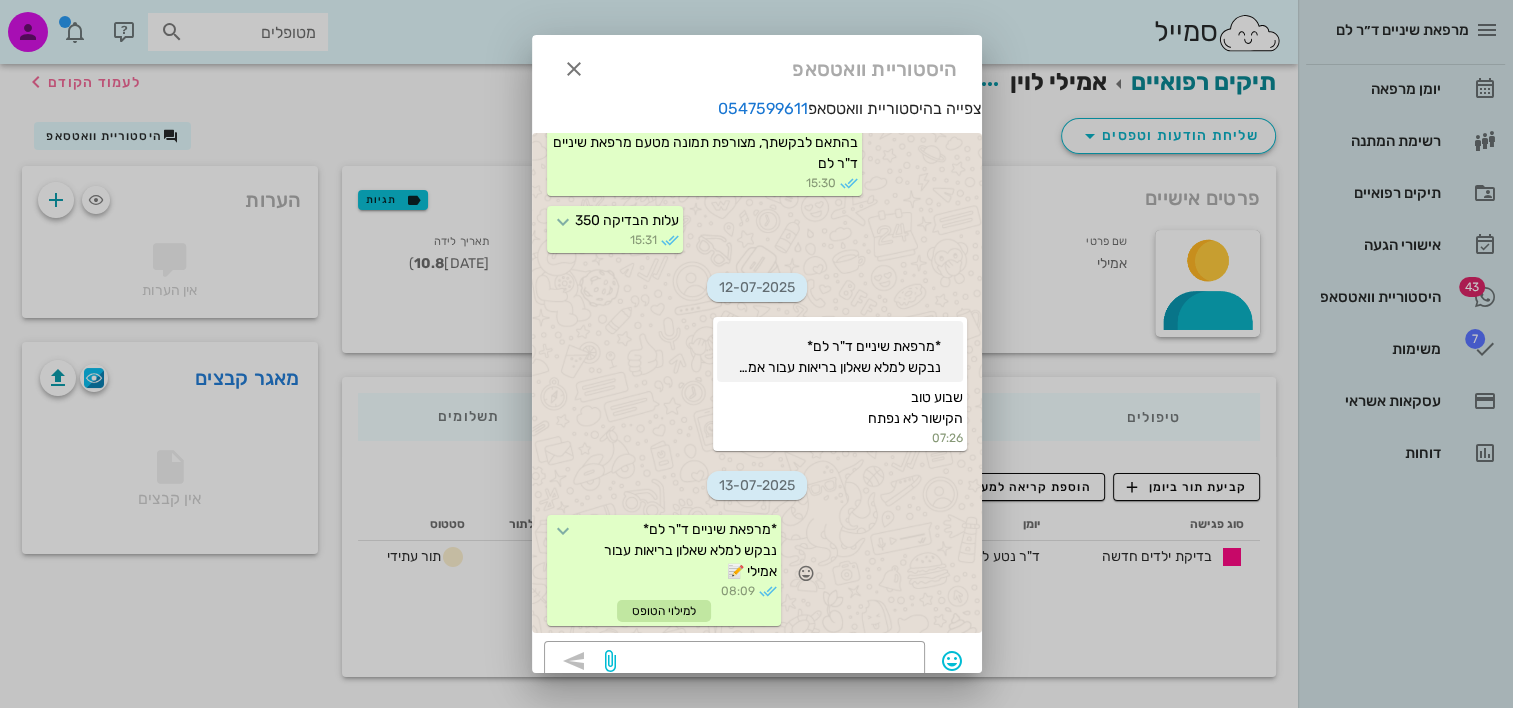 scroll, scrollTop: 1437, scrollLeft: 0, axis: vertical 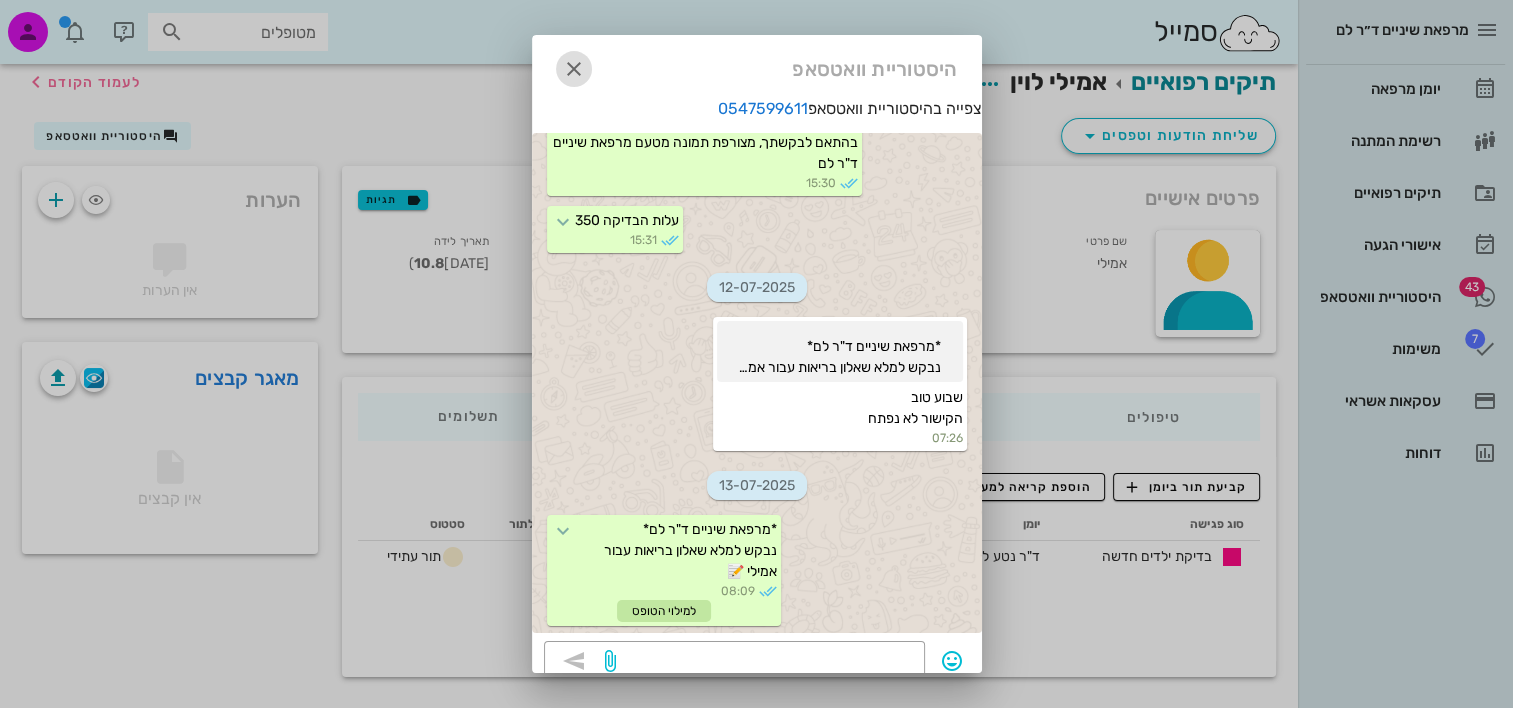 click at bounding box center (574, 69) 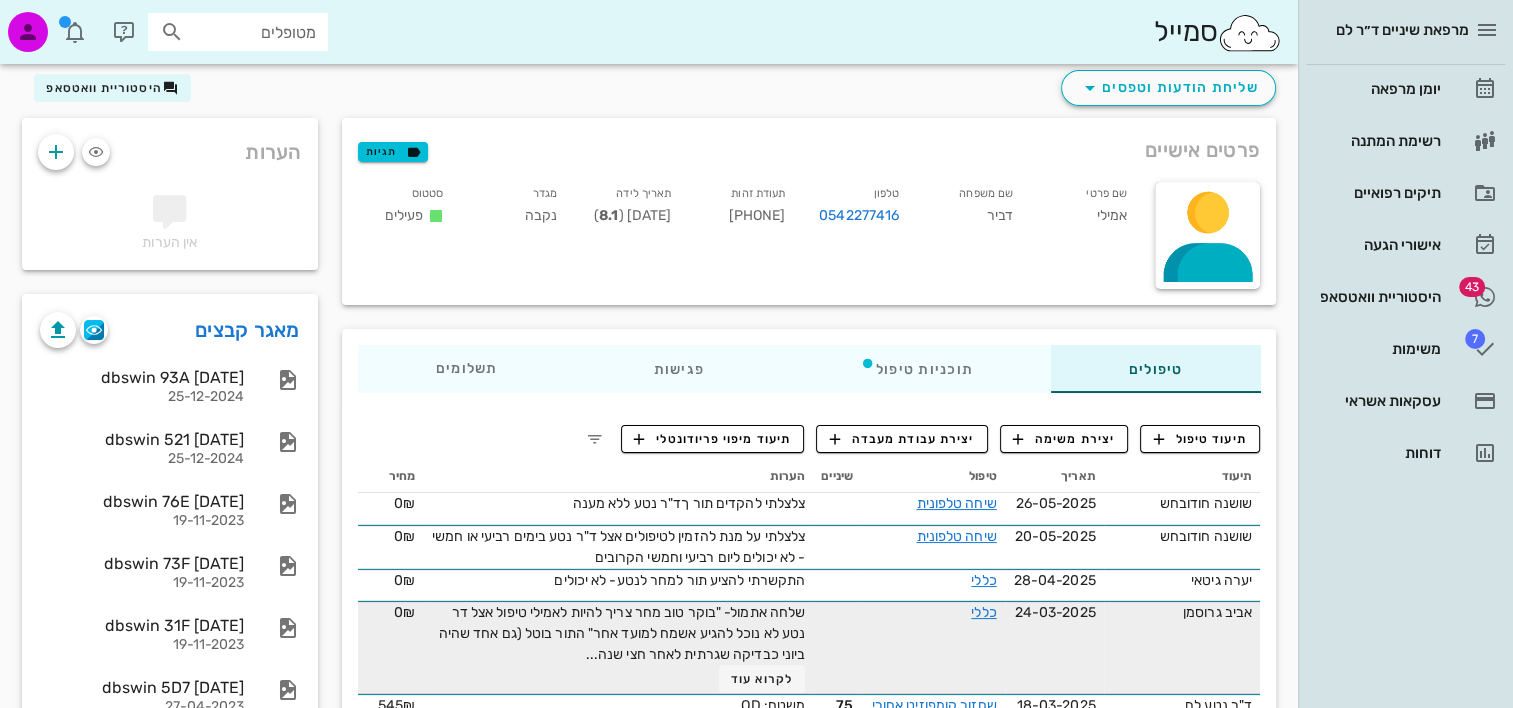 scroll, scrollTop: 100, scrollLeft: 0, axis: vertical 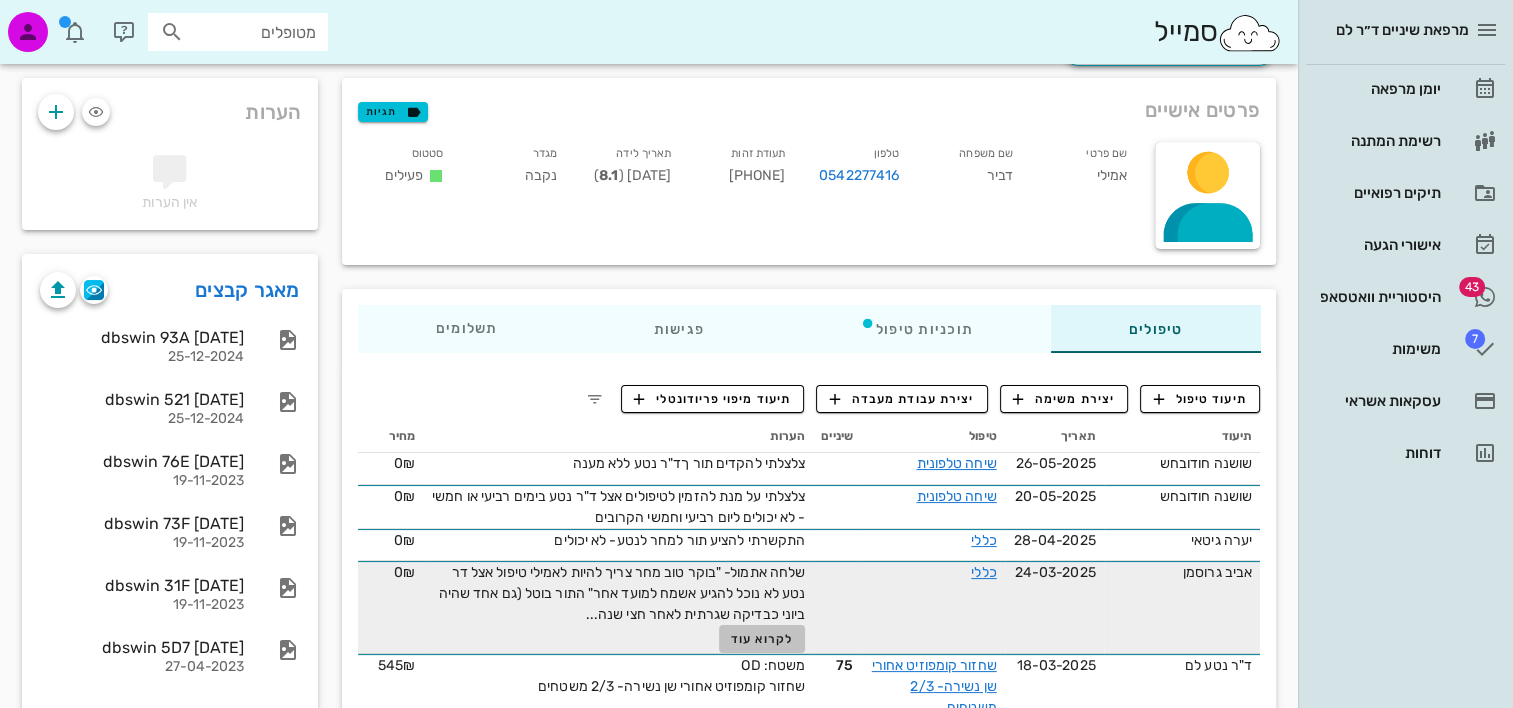 click on "לקרוא עוד" at bounding box center [762, 639] 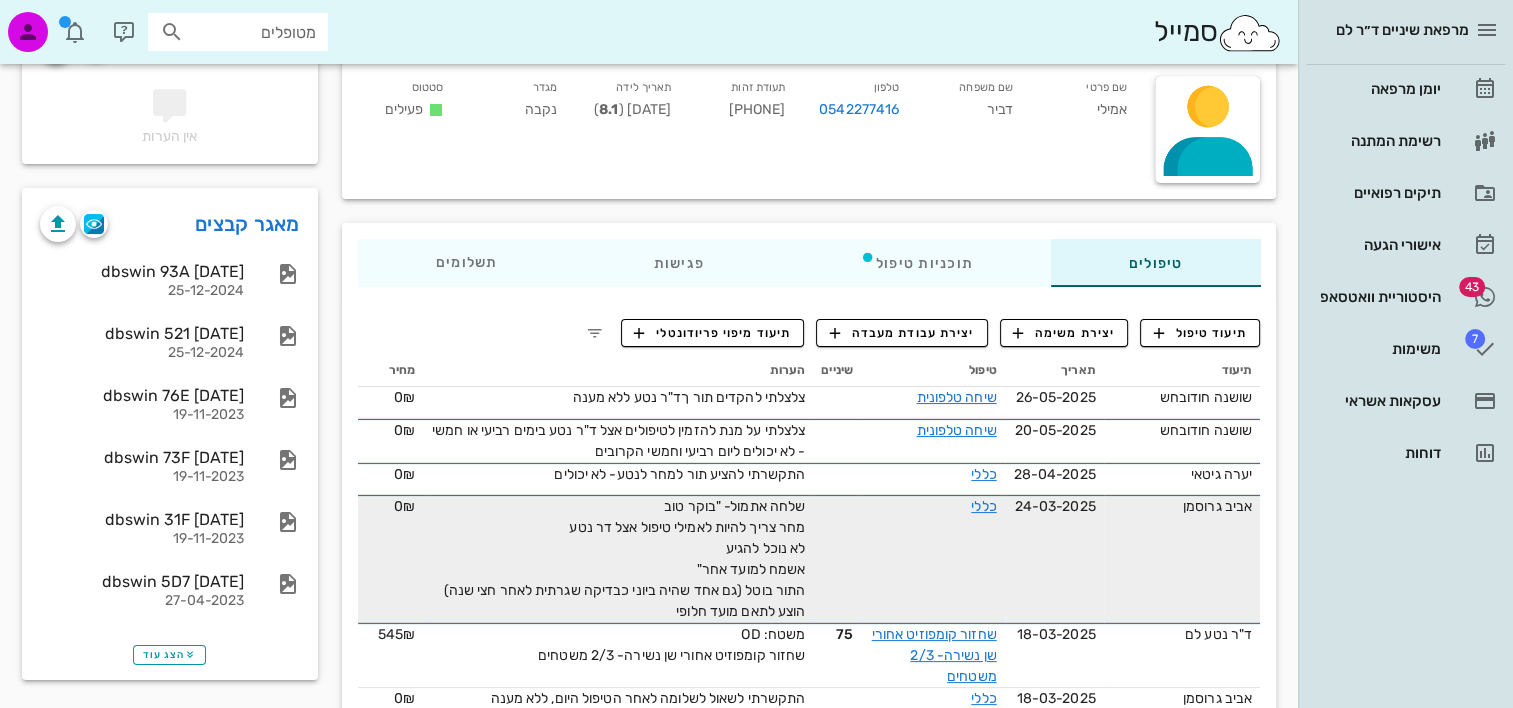 scroll, scrollTop: 200, scrollLeft: 0, axis: vertical 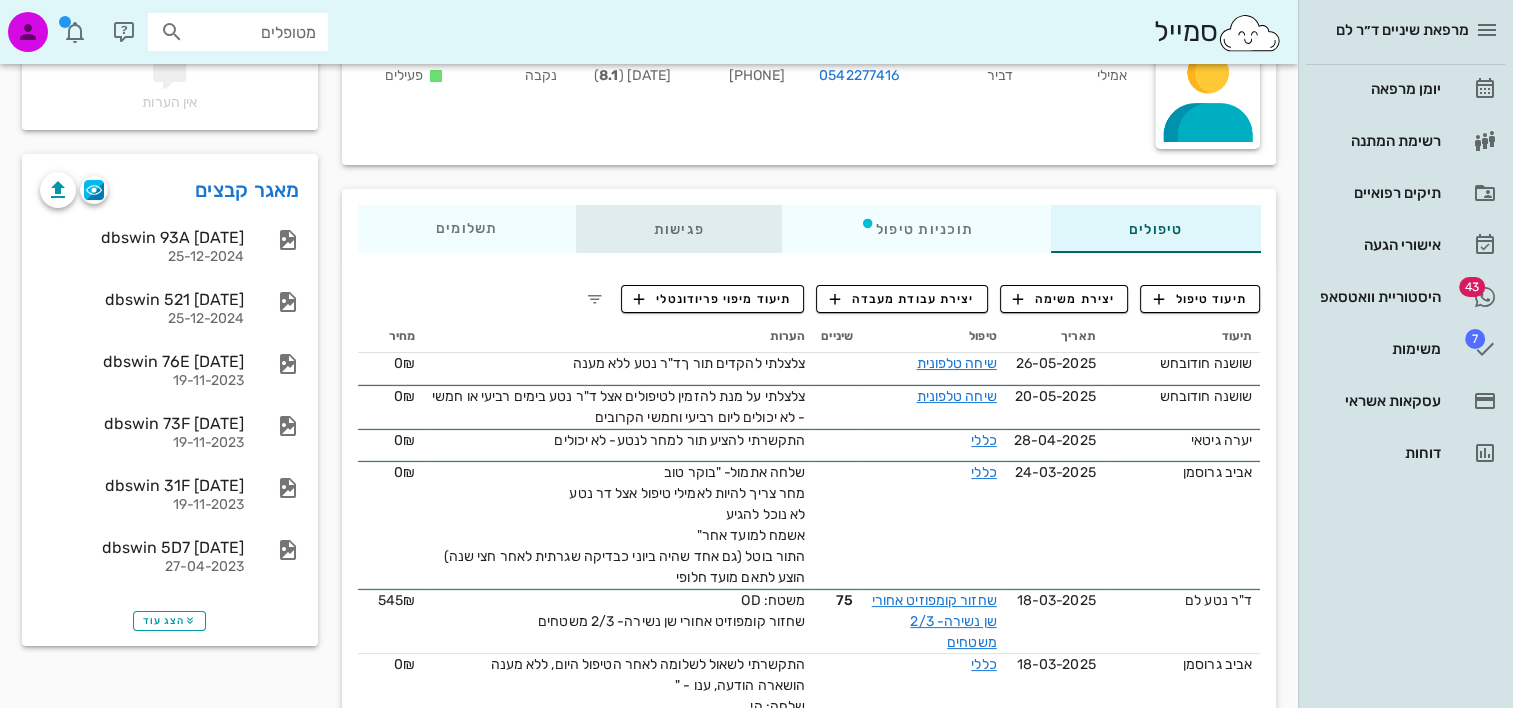 click on "פגישות" at bounding box center (678, 229) 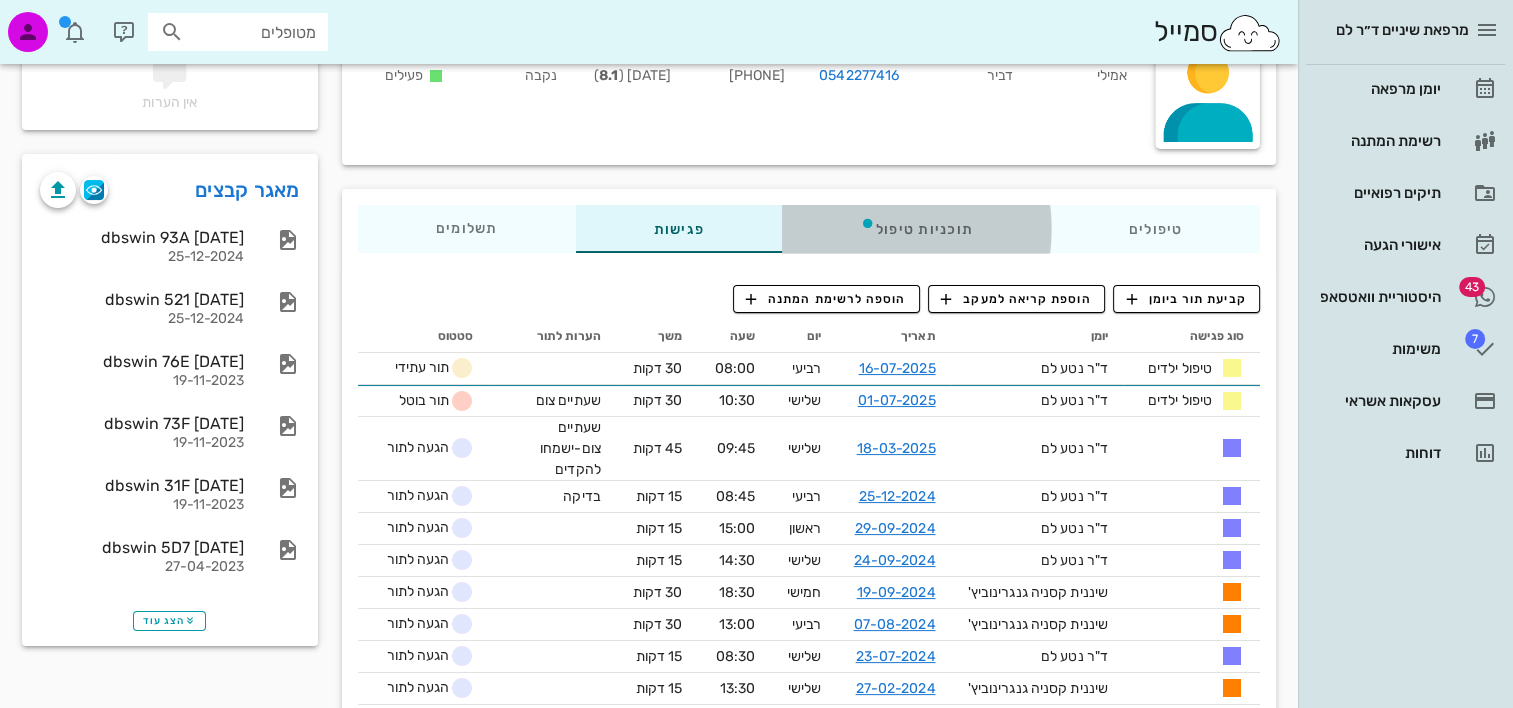 click on "תוכניות טיפול" at bounding box center (915, 229) 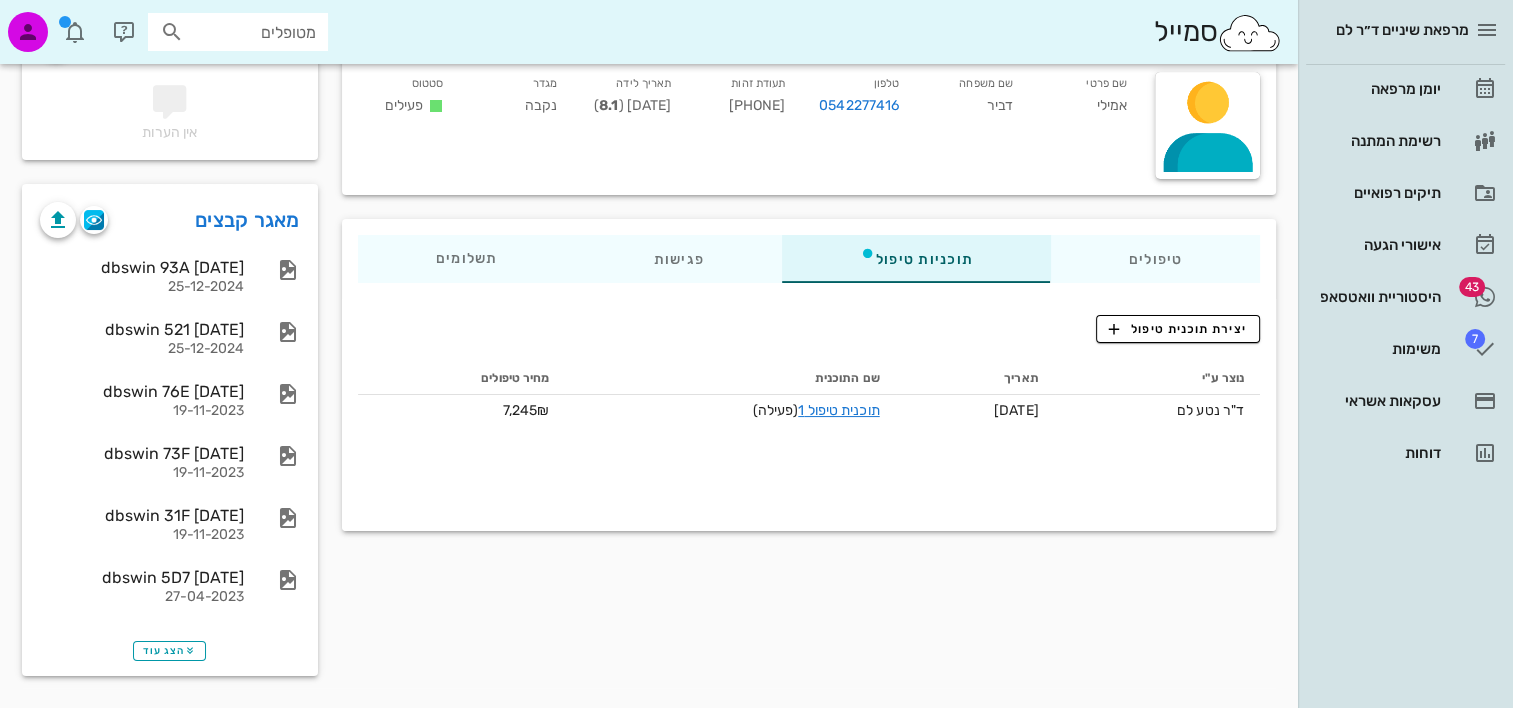 scroll, scrollTop: 168, scrollLeft: 0, axis: vertical 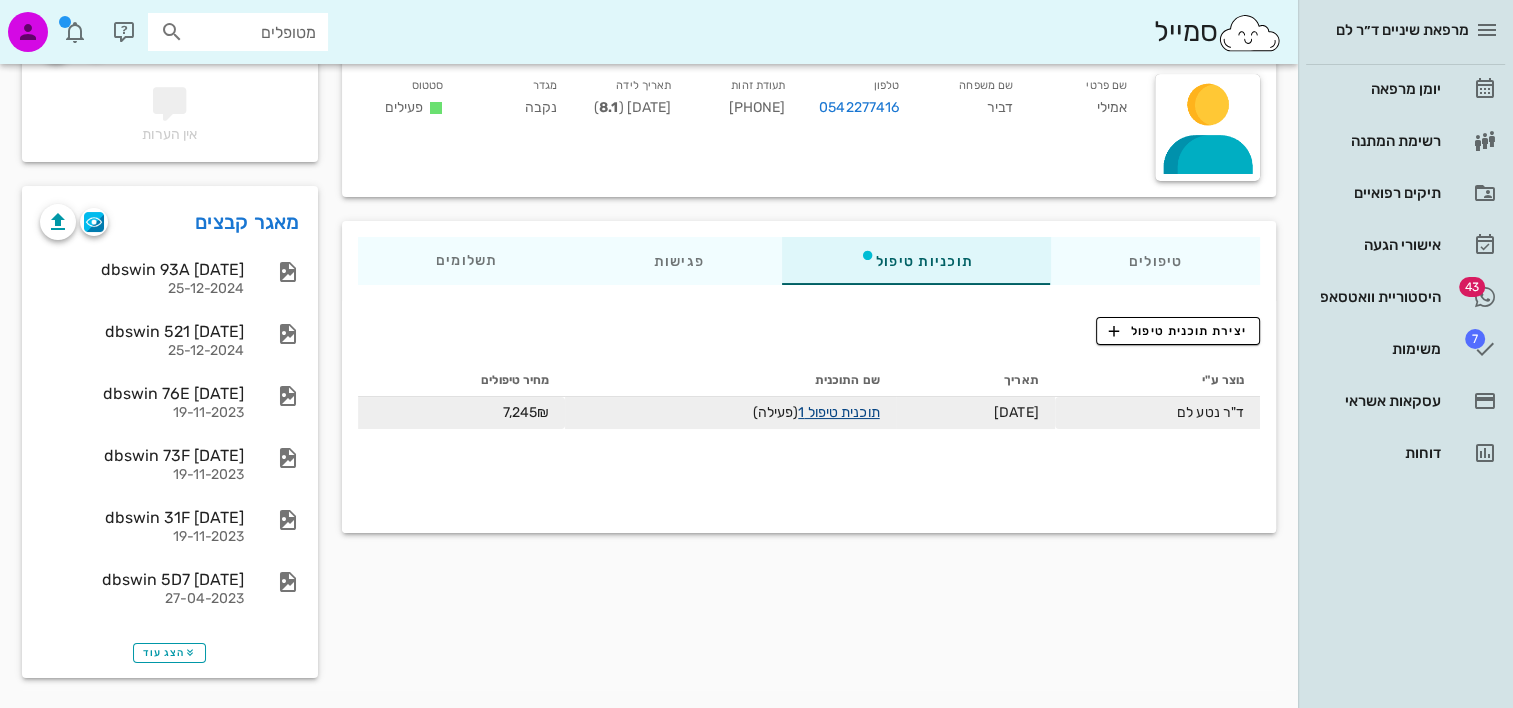 click on "תוכנית טיפול 1" at bounding box center [838, 412] 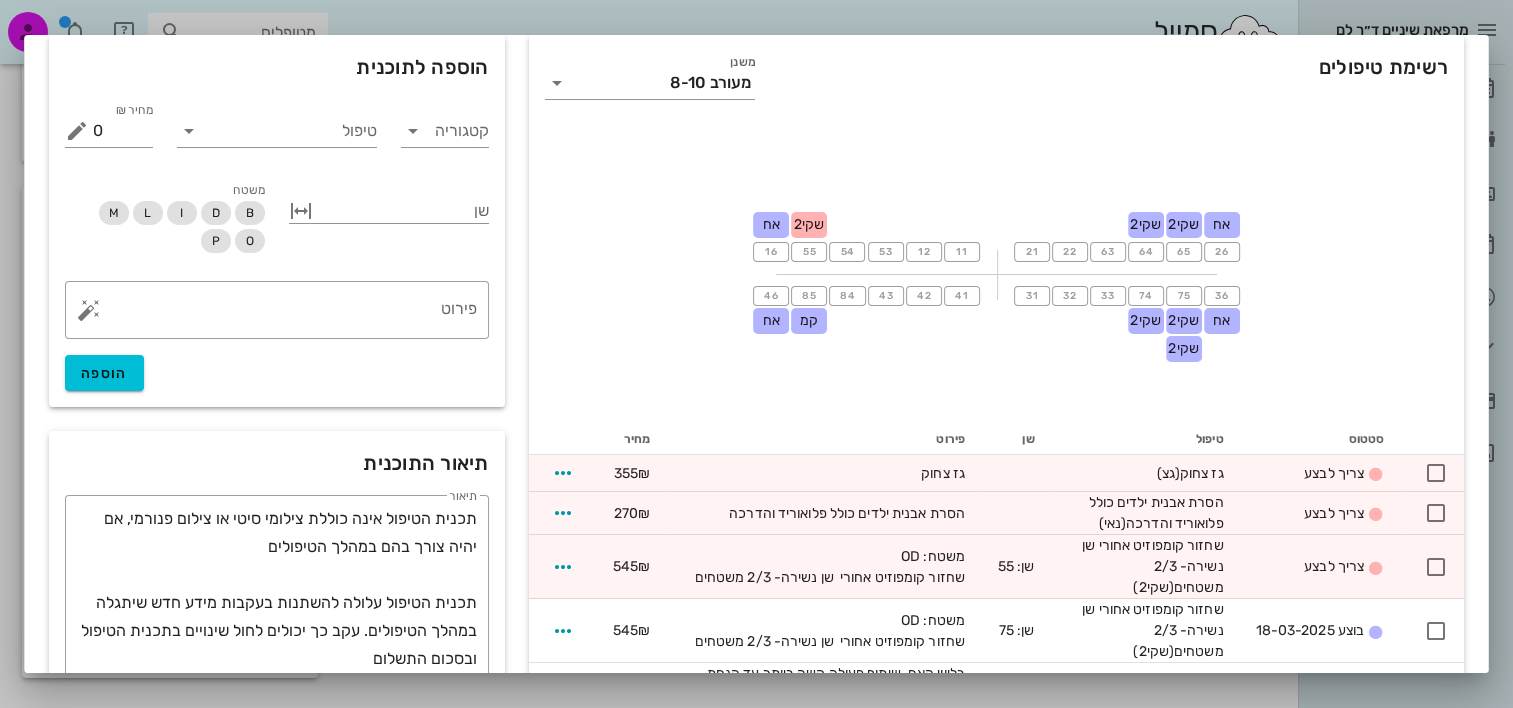 scroll, scrollTop: 0, scrollLeft: 0, axis: both 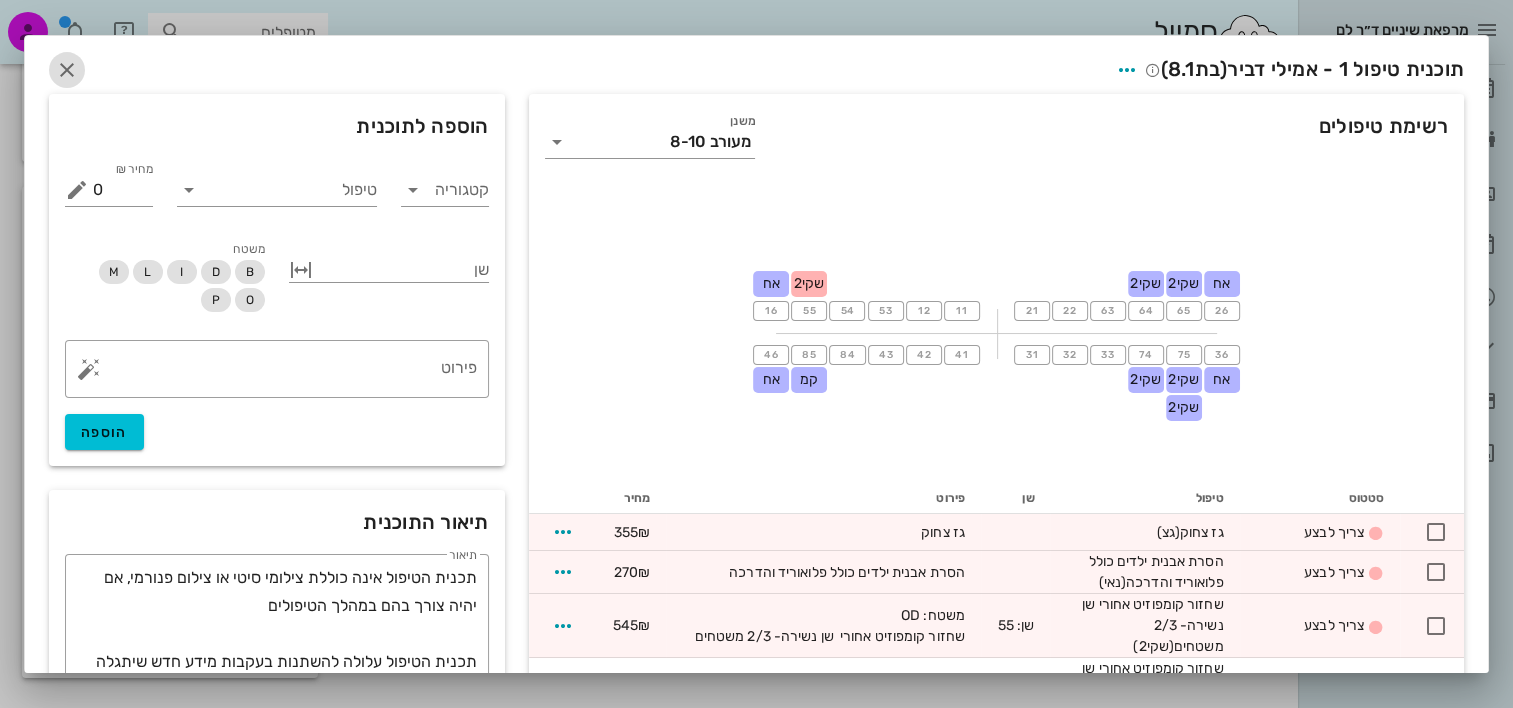 click at bounding box center [67, 70] 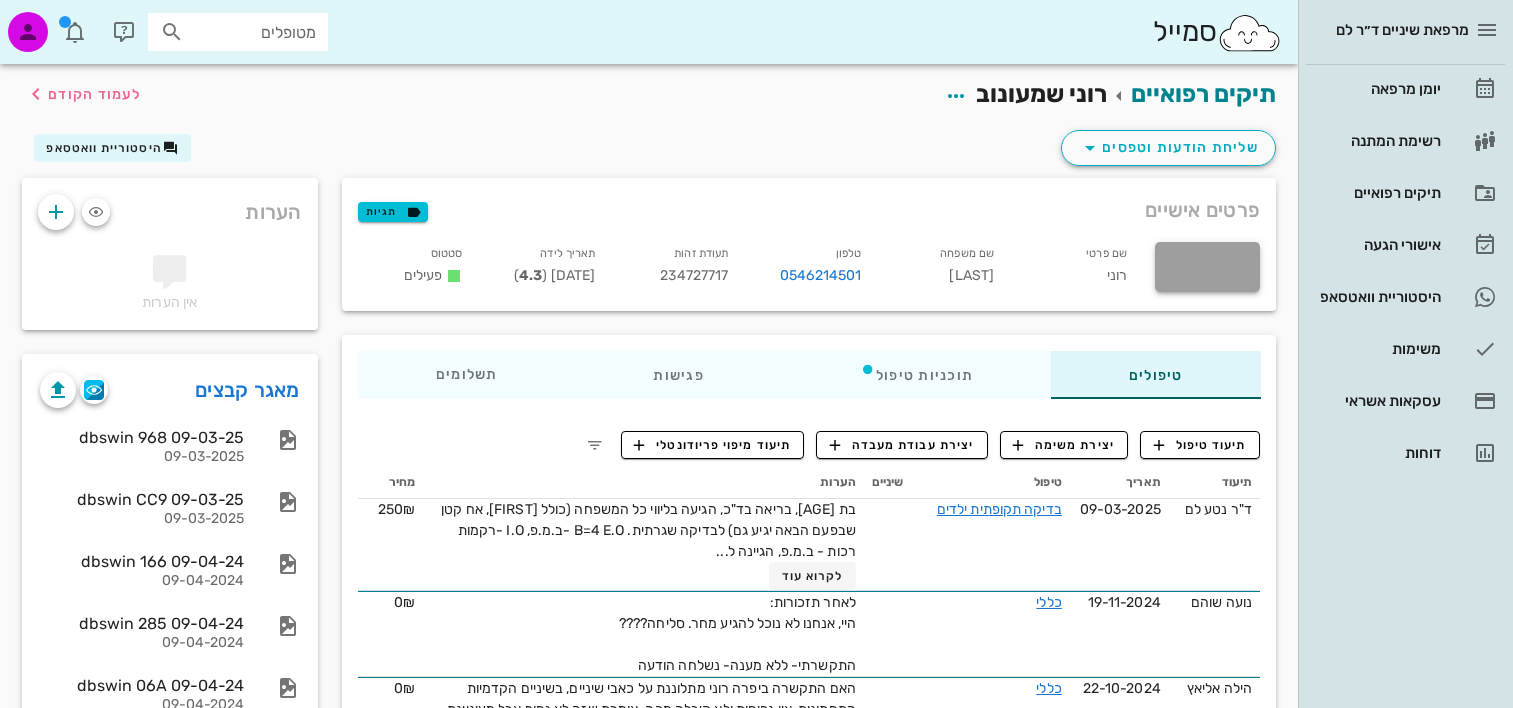 scroll, scrollTop: 0, scrollLeft: 0, axis: both 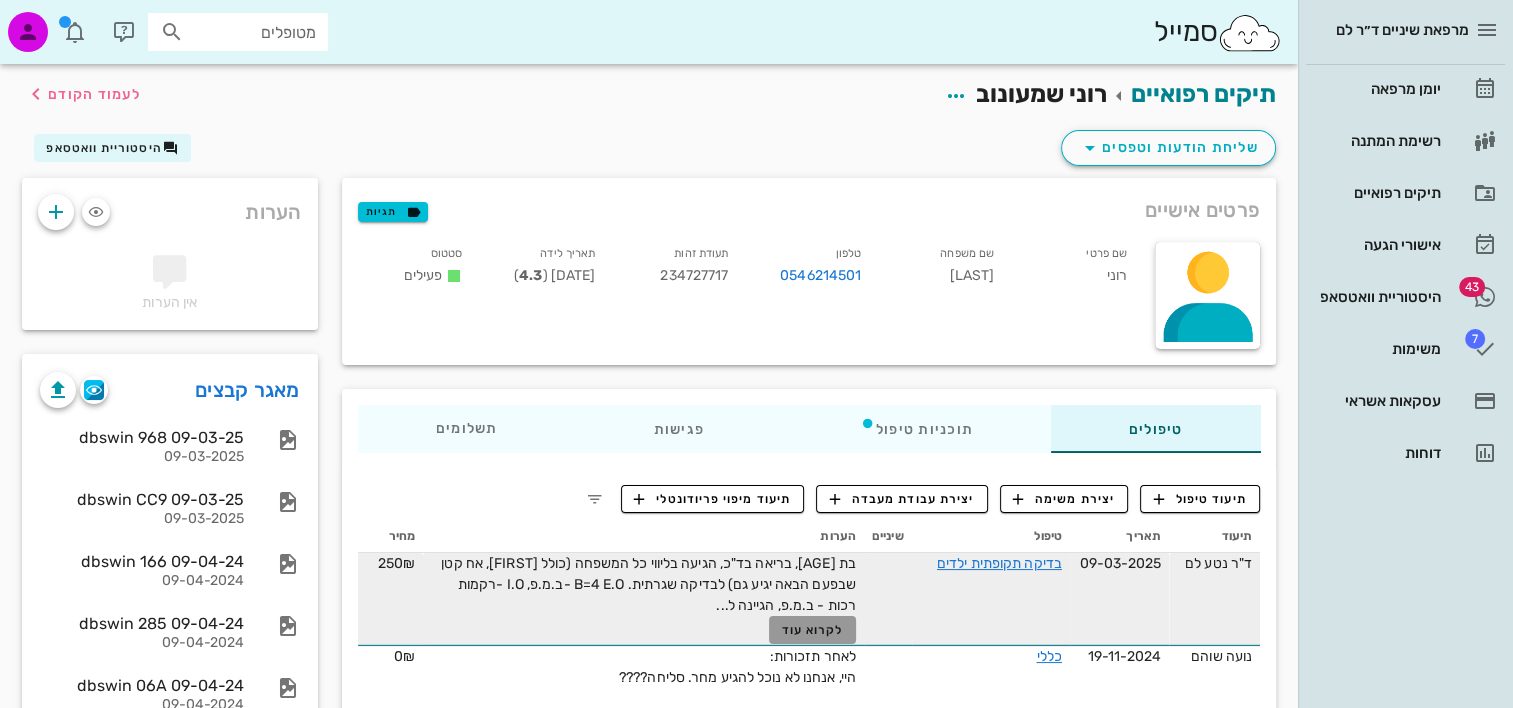 click on "לקרוא עוד" at bounding box center (813, 630) 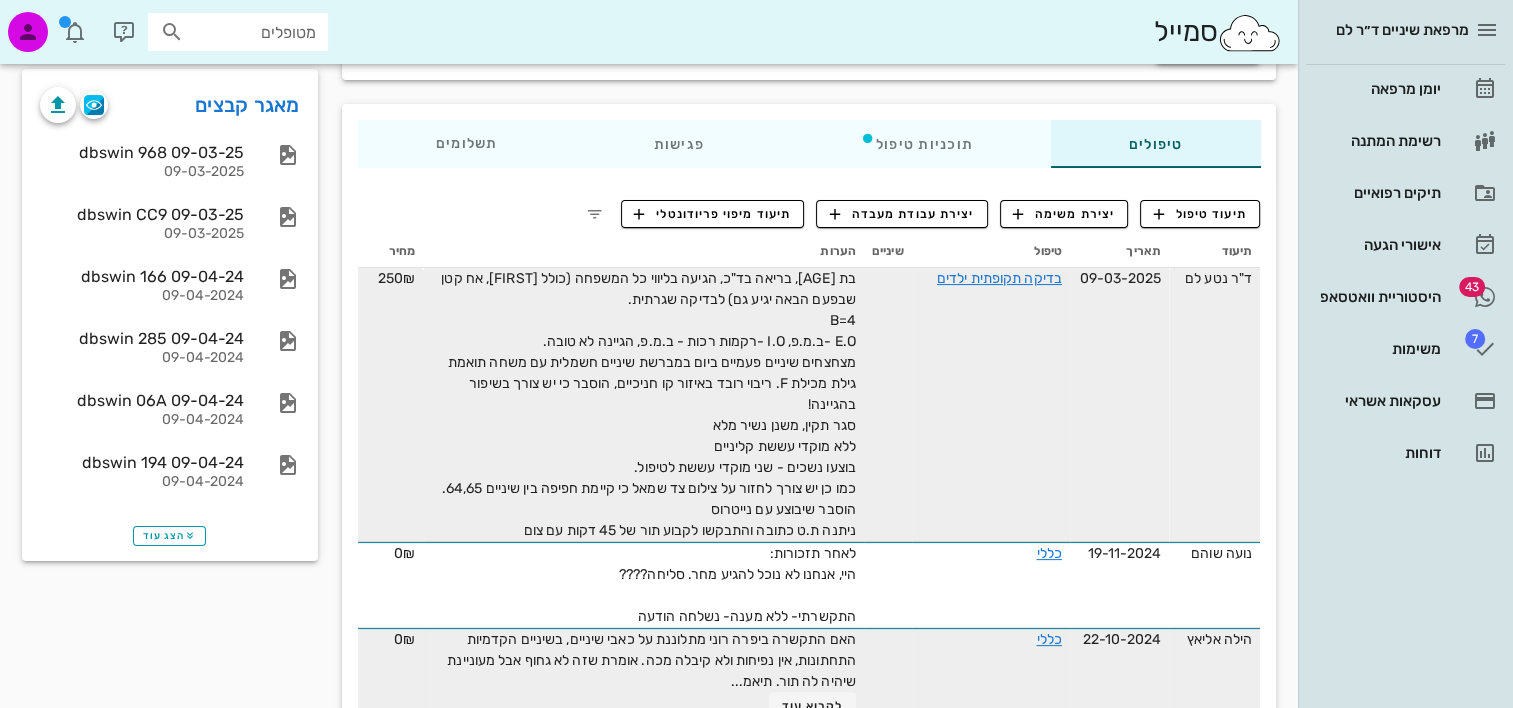 scroll, scrollTop: 300, scrollLeft: 0, axis: vertical 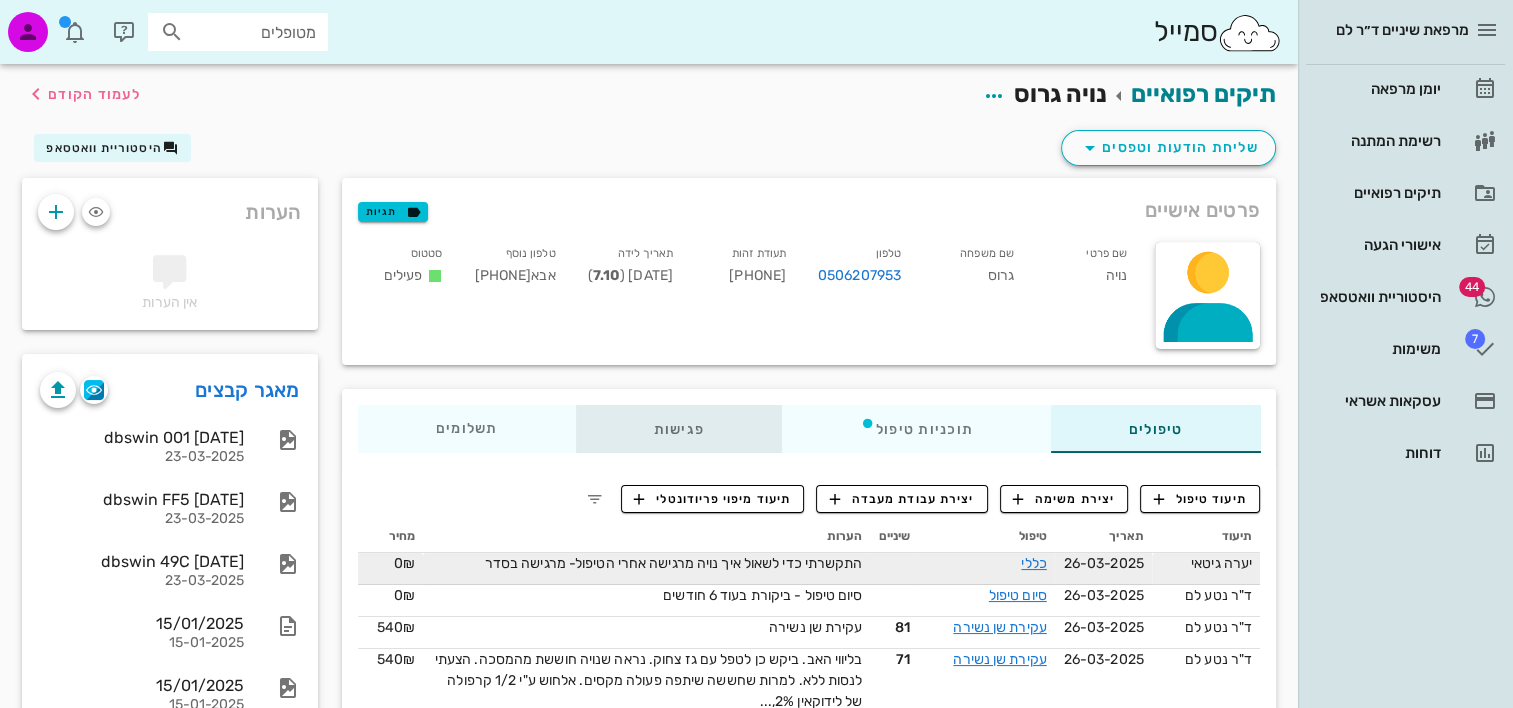drag, startPoint x: 705, startPoint y: 440, endPoint x: 909, endPoint y: 568, distance: 240.8319 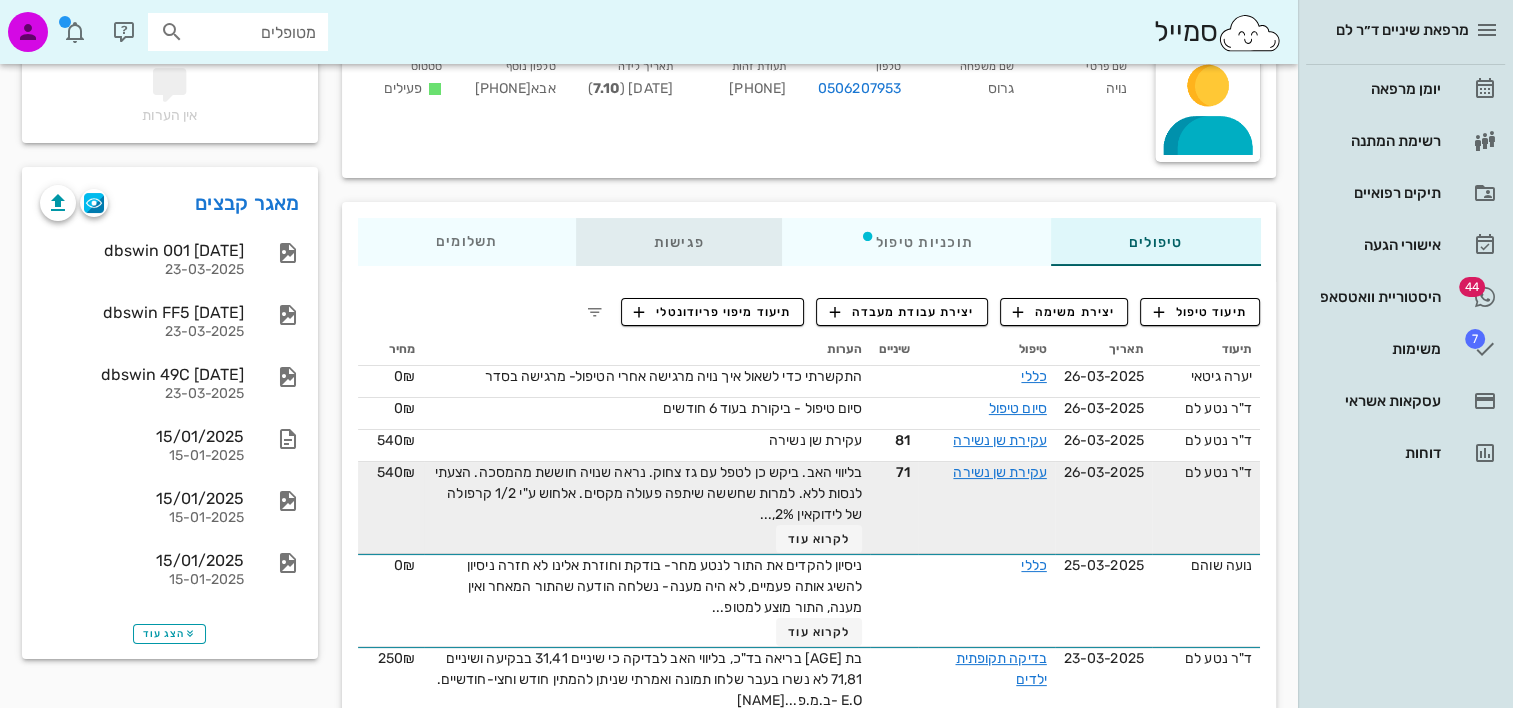 scroll, scrollTop: 200, scrollLeft: 0, axis: vertical 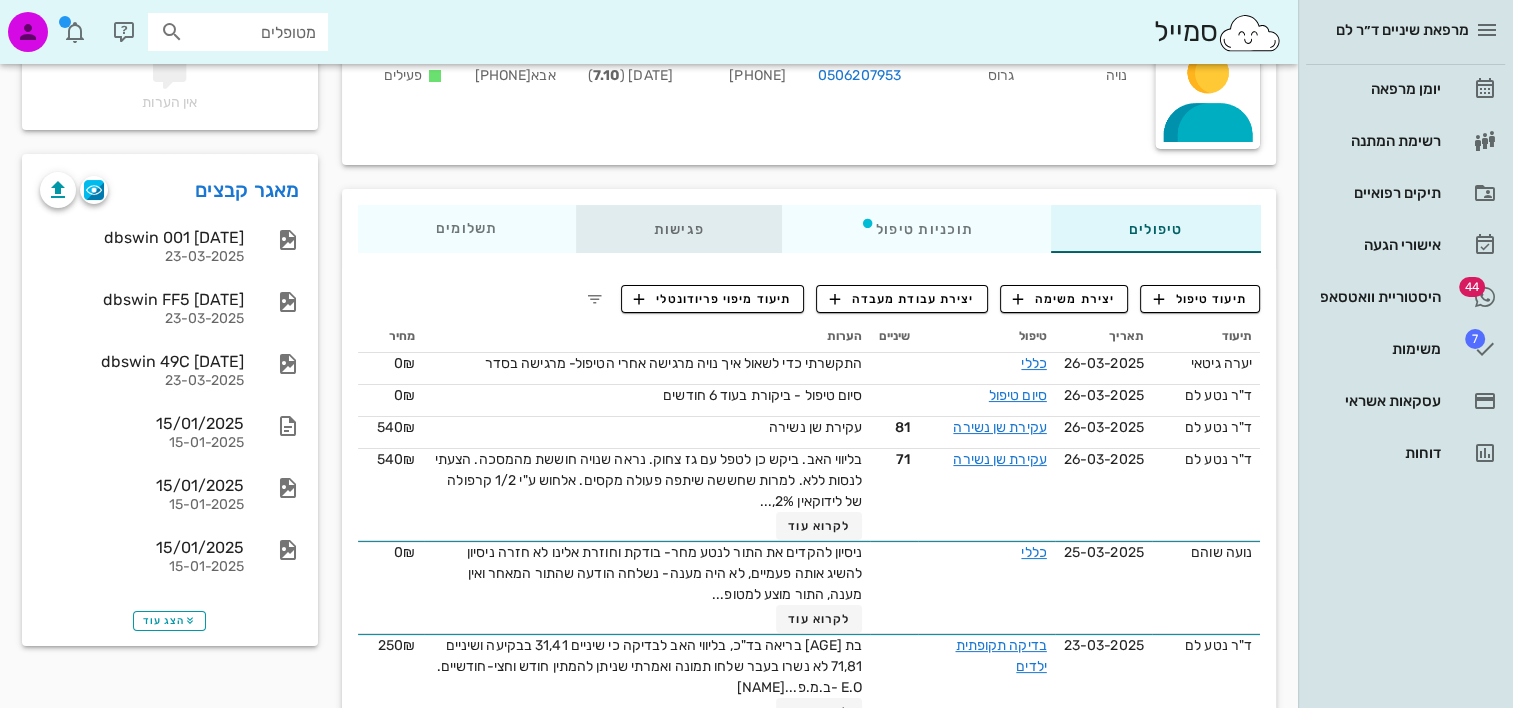 click on "פגישות" at bounding box center [678, 229] 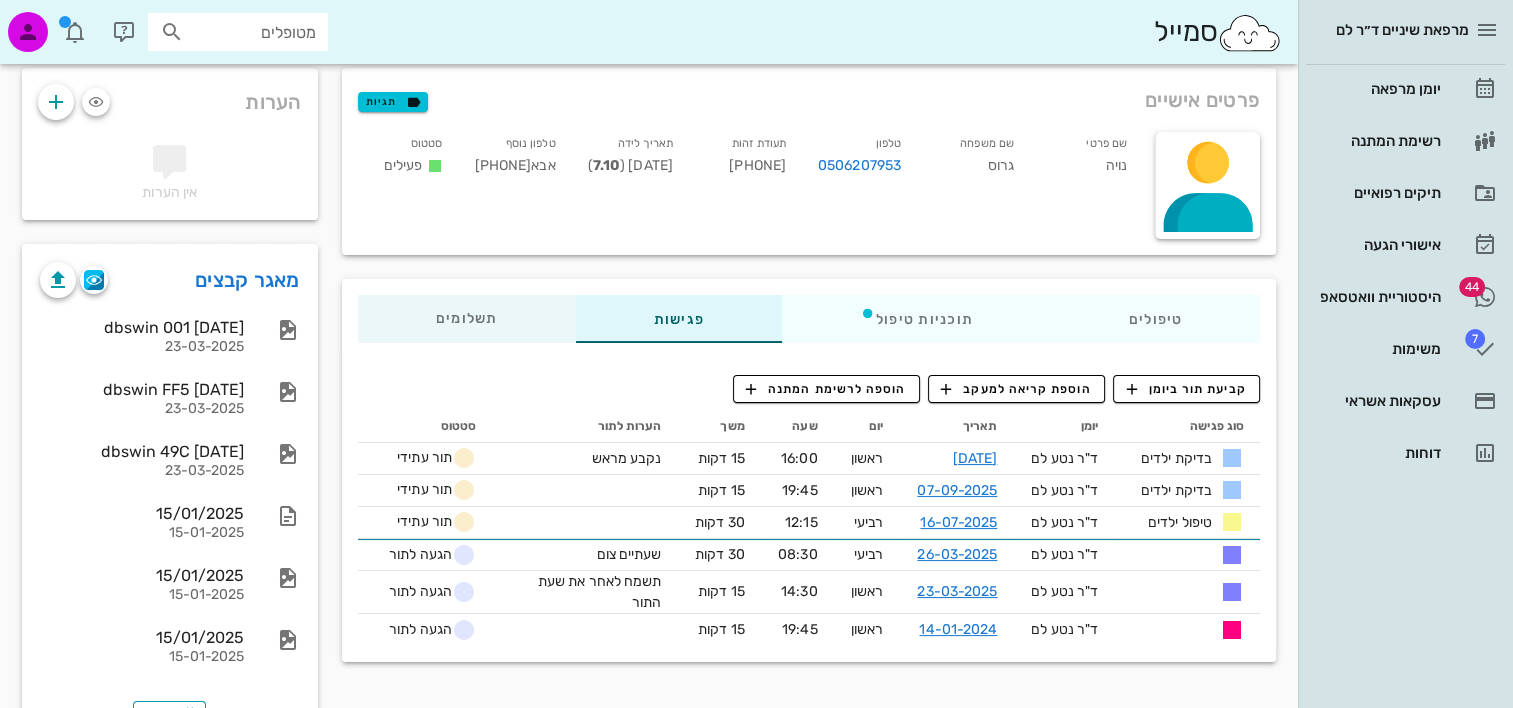 scroll, scrollTop: 0, scrollLeft: 0, axis: both 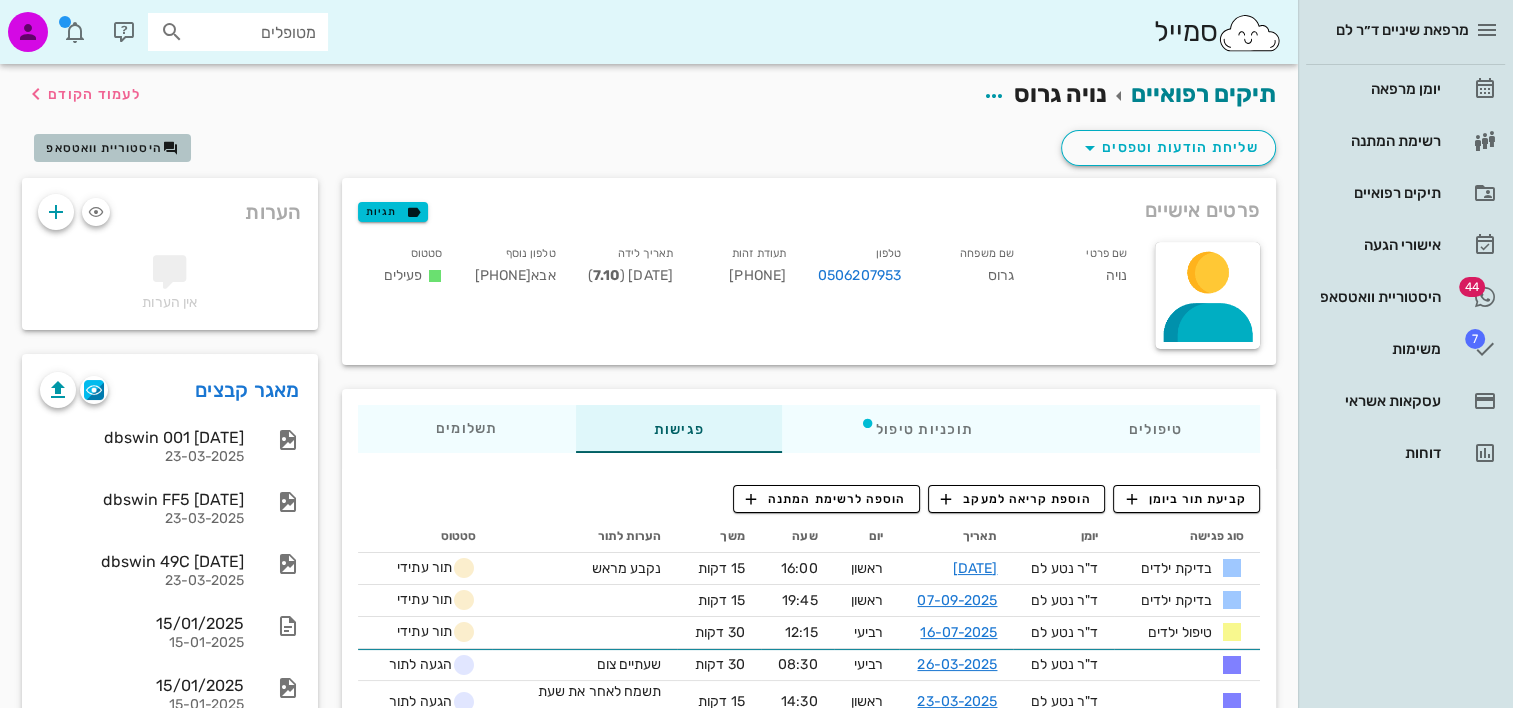 click on "היסטוריית וואטסאפ" at bounding box center (104, 148) 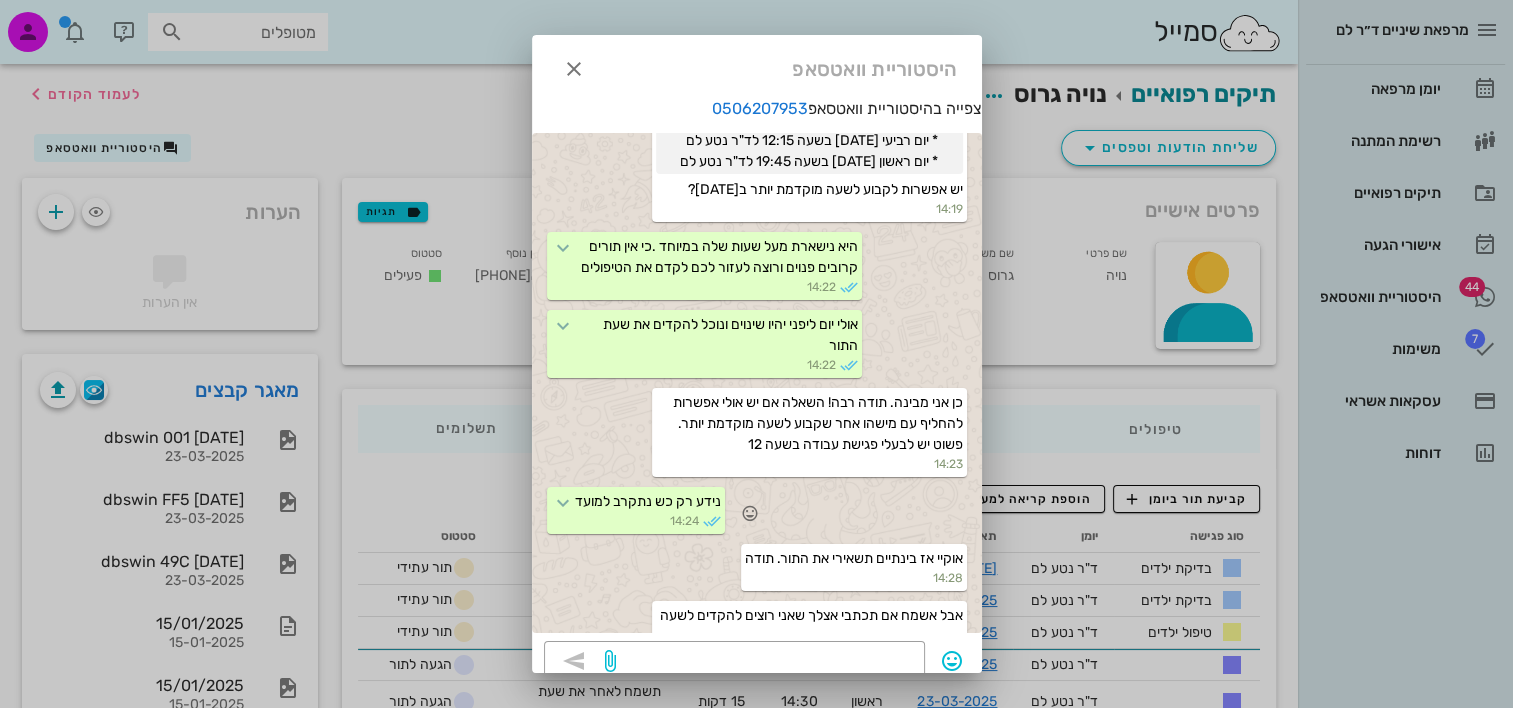 scroll, scrollTop: 1940, scrollLeft: 0, axis: vertical 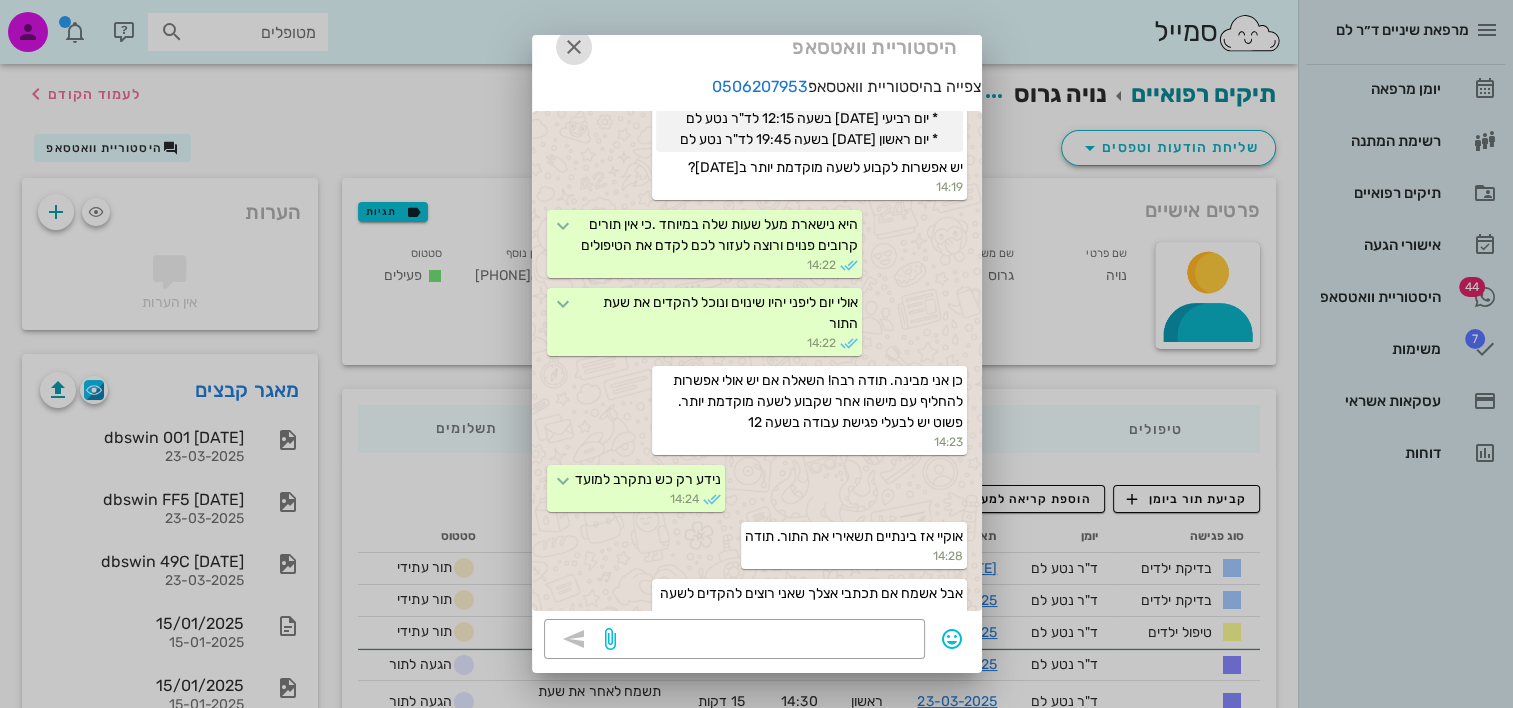 click at bounding box center [574, 47] 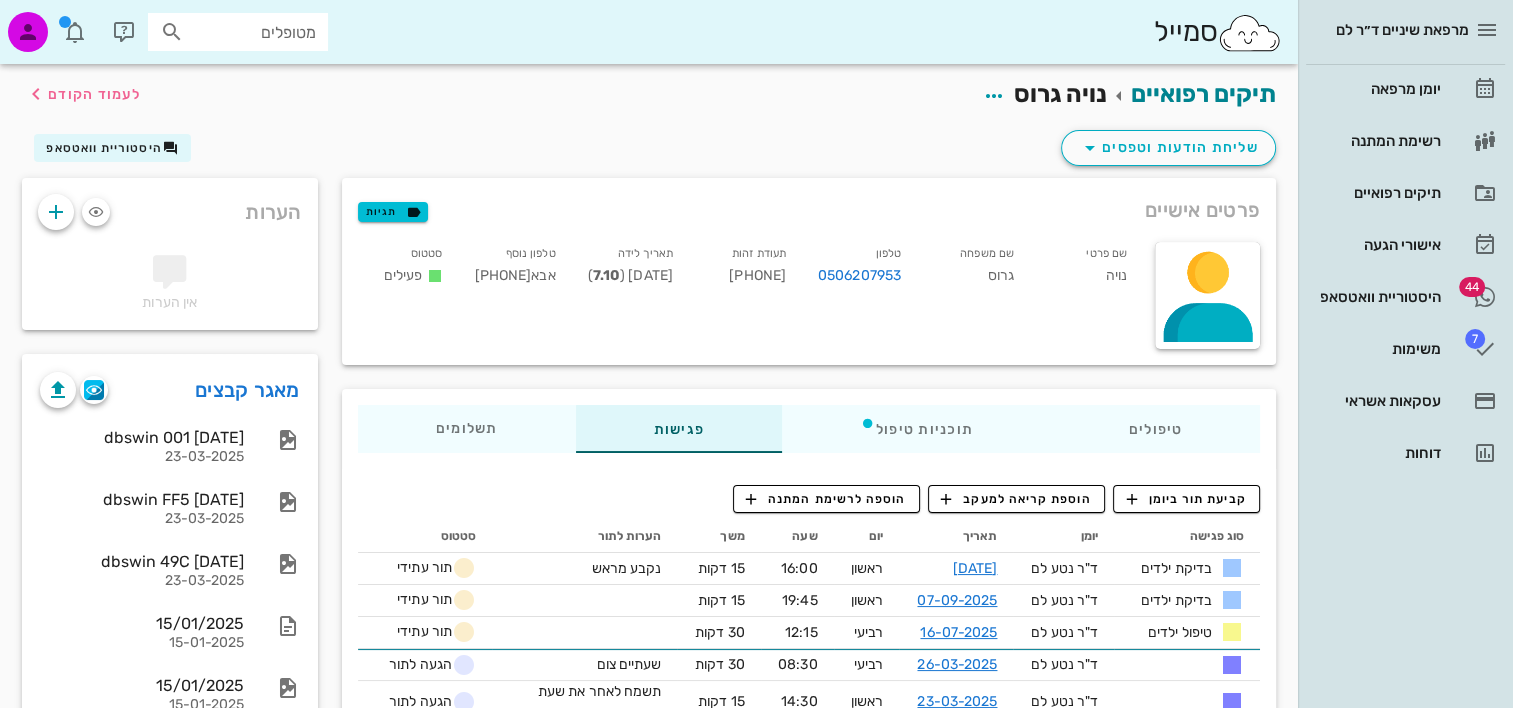 click on "טיפולים
תוכניות טיפול
פגישות
תשלומים
0₪
תיעוד טיפול
יצירת משימה
יצירת עבודת מעבדה
תיעוד מיפוי פריודונטלי
תיעוד תאריך טיפול שיניים הערות מחיר
יערה גיטאי
[DATE]
כללי התקשרתי כדי לשאול איך נויה מרגישה אחרי הטיפול- מרגישה בסדר 0₪
ד"ר נטע לם
[DATE]
סיום טיפול סיום טיפול - ביקורת בעוד 6 חודשים 0₪
ד"ר נטע לם
[DATE]
עקירת שן נשירה 81
עקירת שן נשירה 540₪ עקירת שן נשירה 540₪" at bounding box center (809, 580) 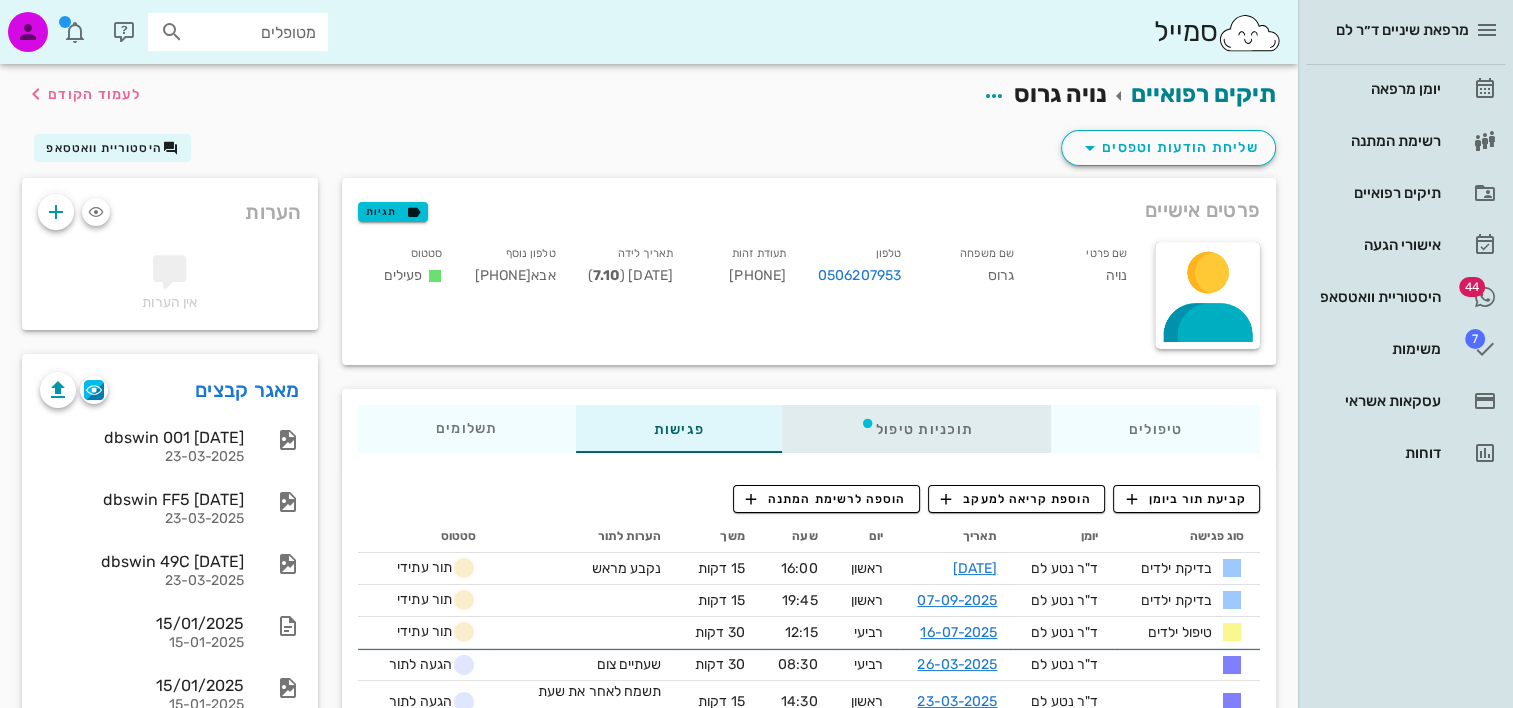 click on "תוכניות טיפול" at bounding box center (915, 429) 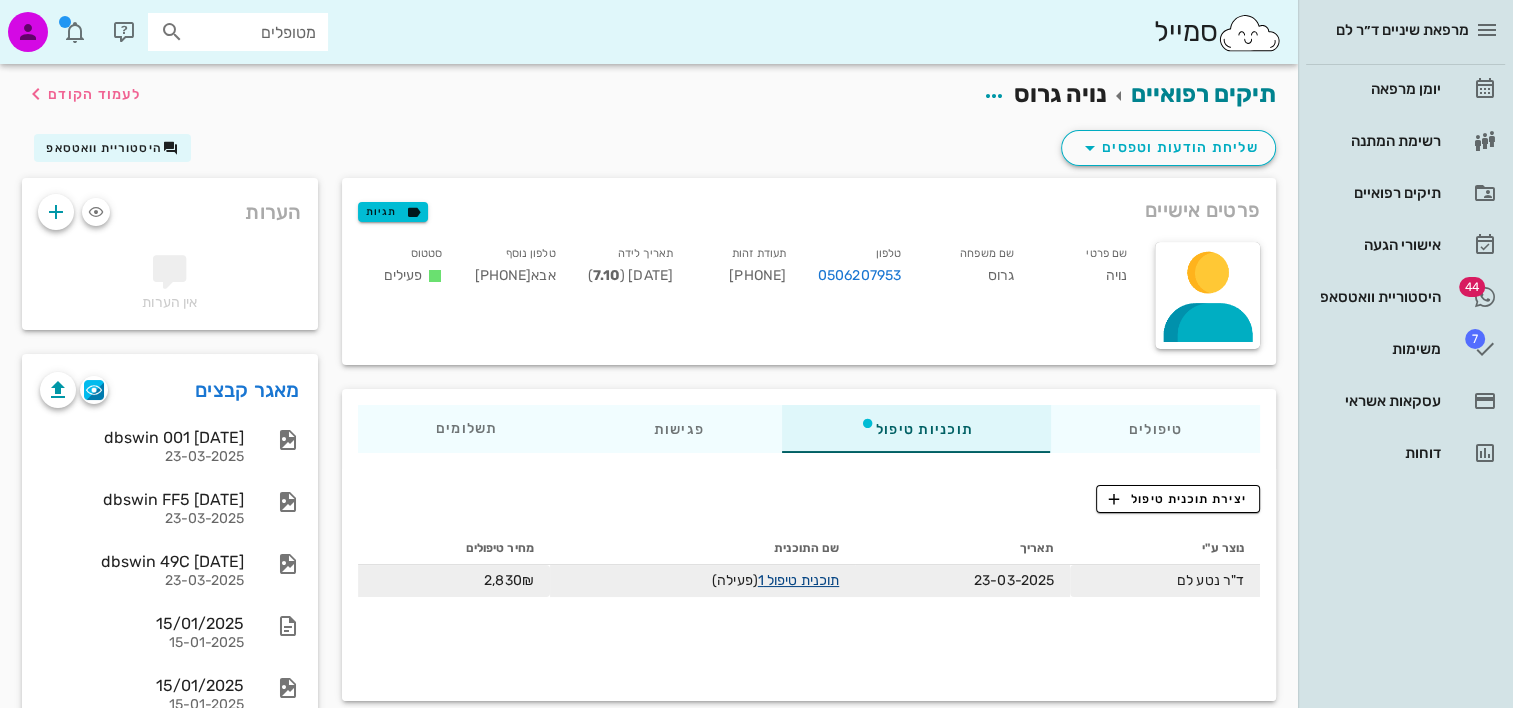 click on "תוכנית טיפול 1" at bounding box center [798, 580] 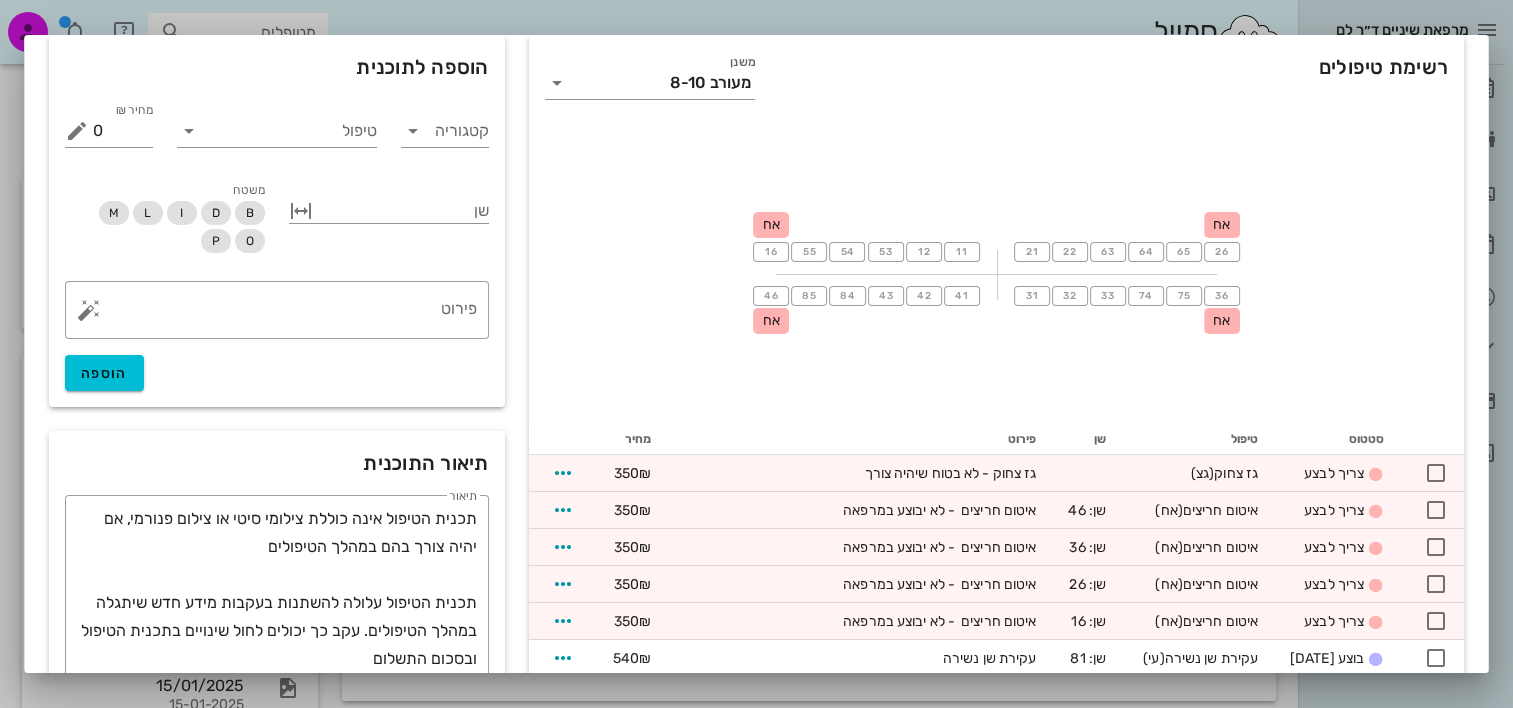 scroll, scrollTop: 0, scrollLeft: 0, axis: both 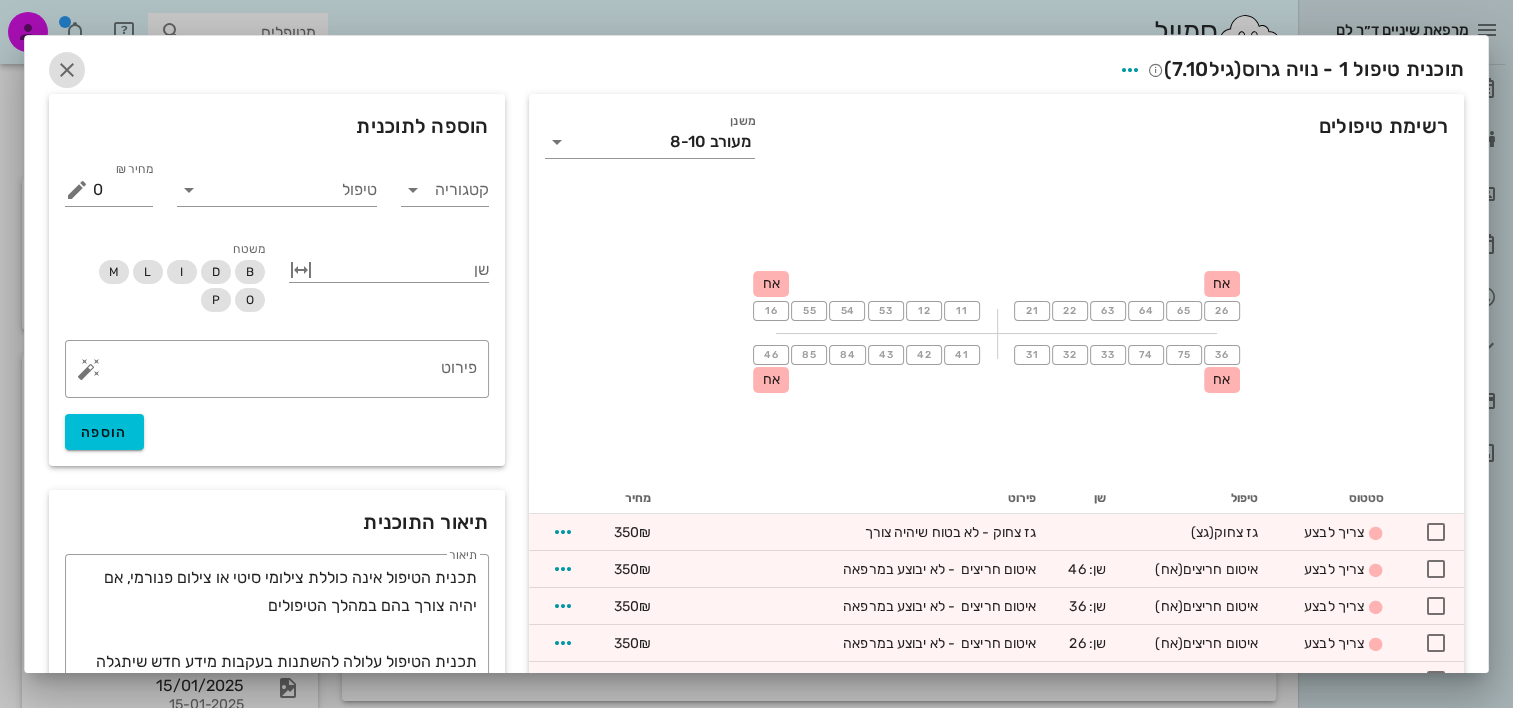click at bounding box center (67, 70) 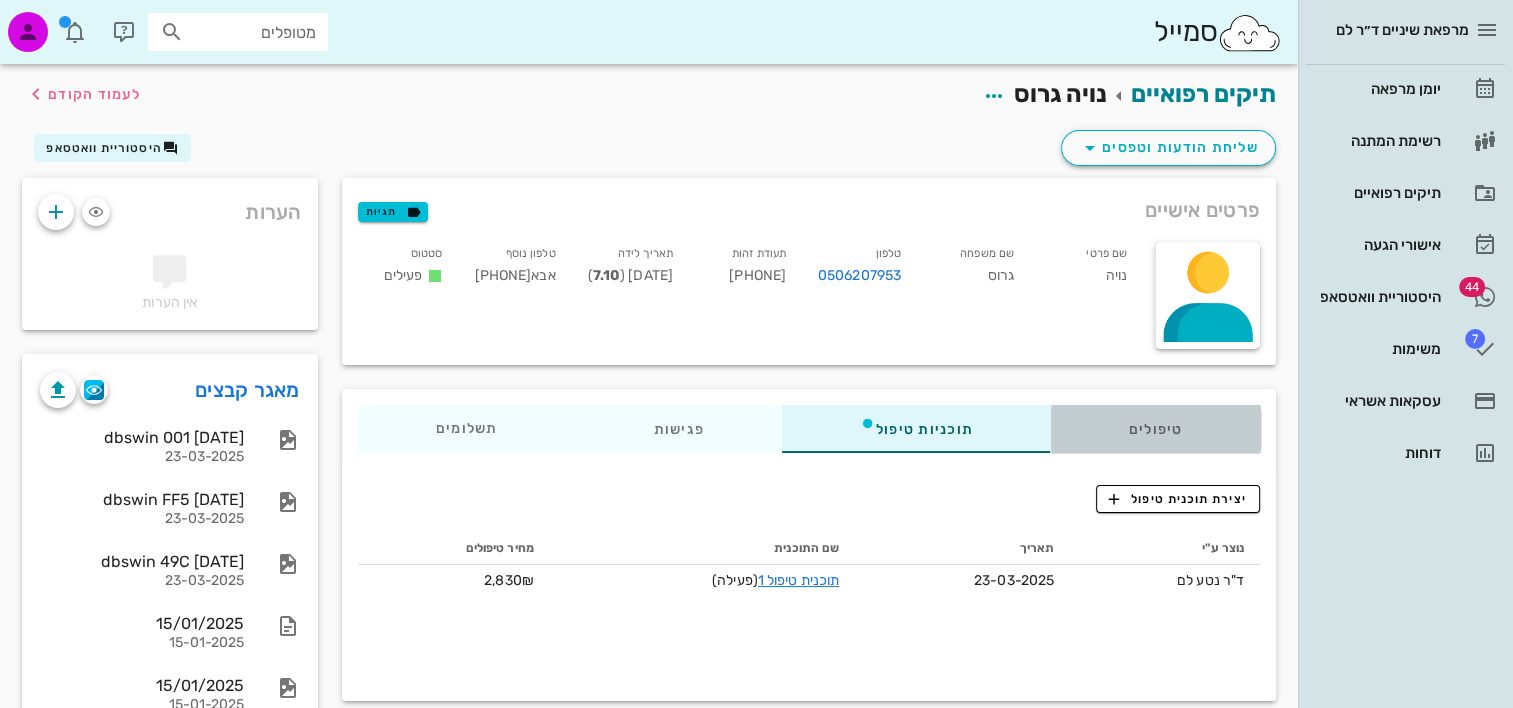 click on "טיפולים" at bounding box center (1155, 429) 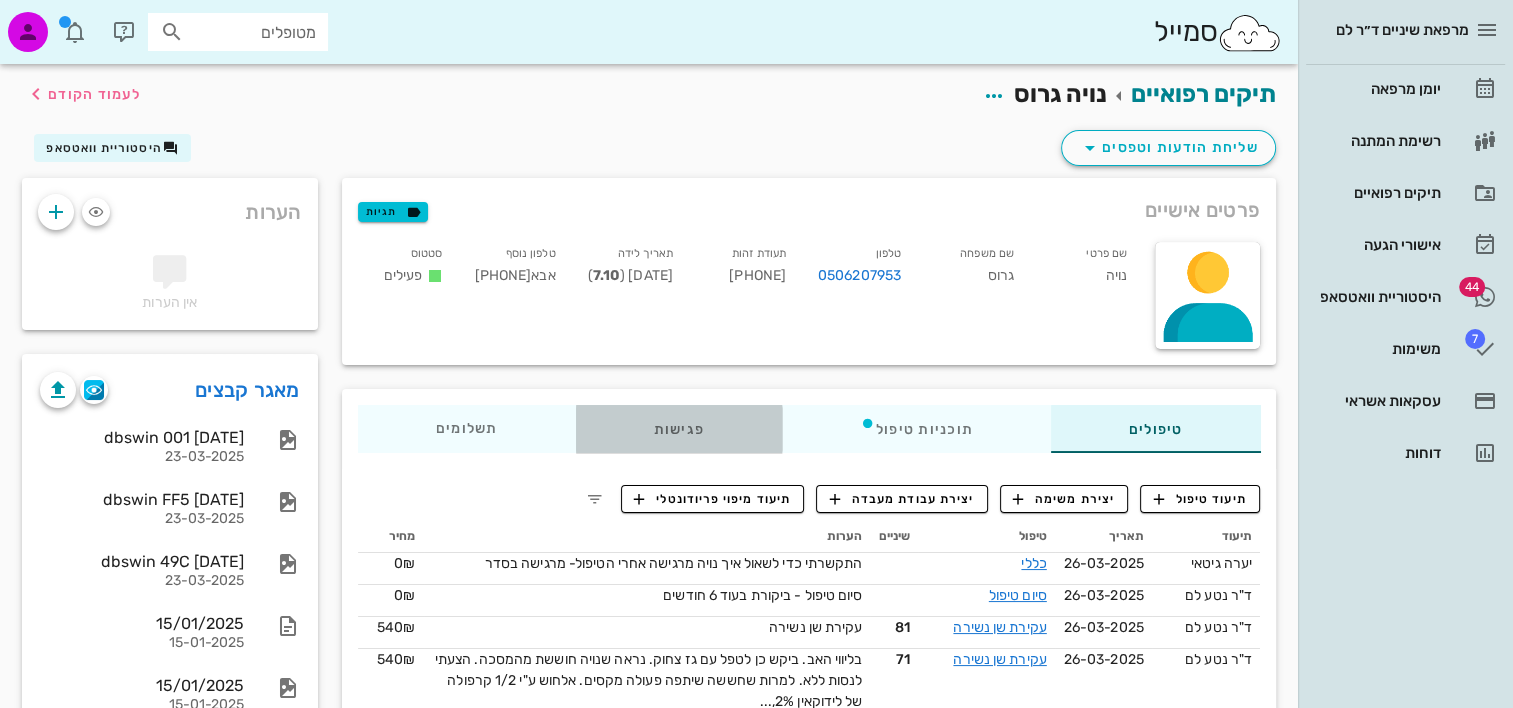 click on "פגישות" at bounding box center [678, 429] 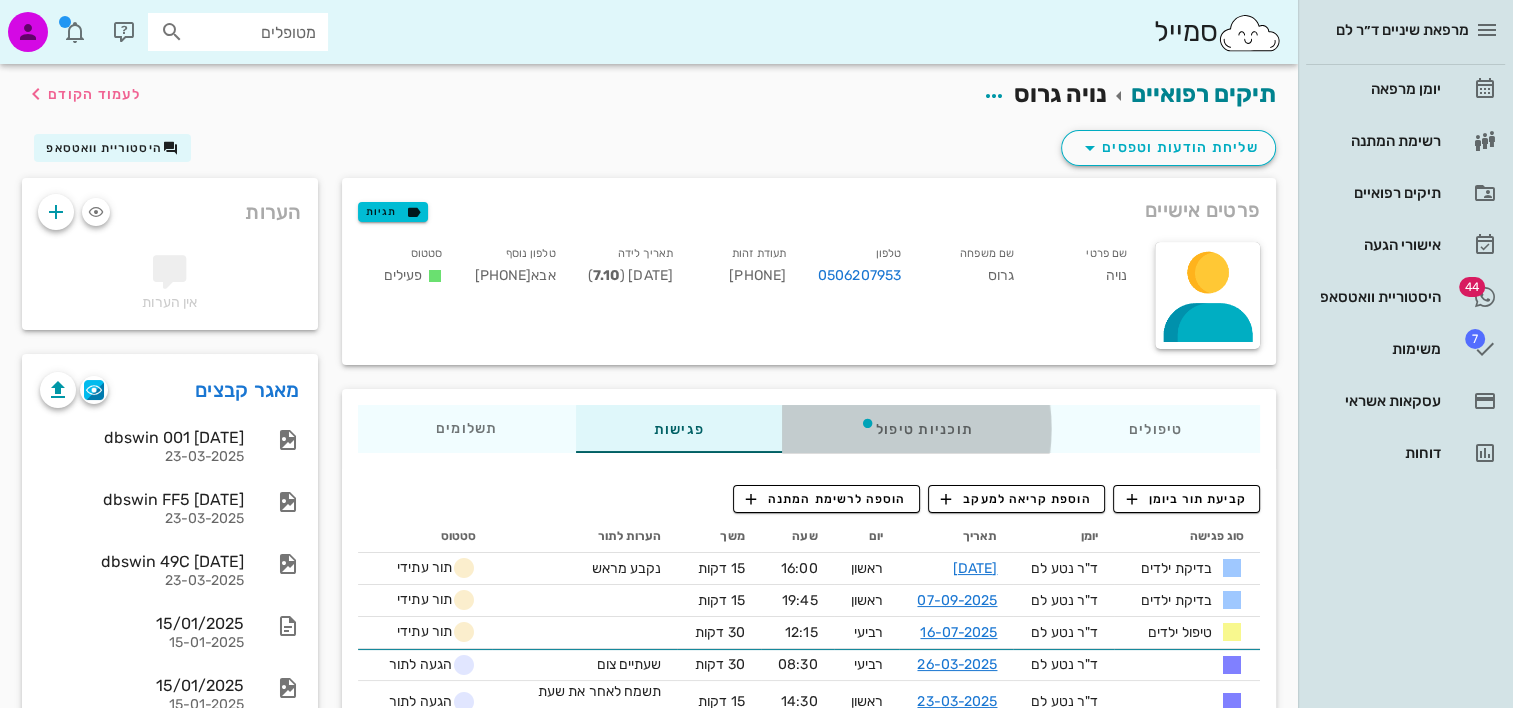 click on "תוכניות טיפול" at bounding box center [915, 429] 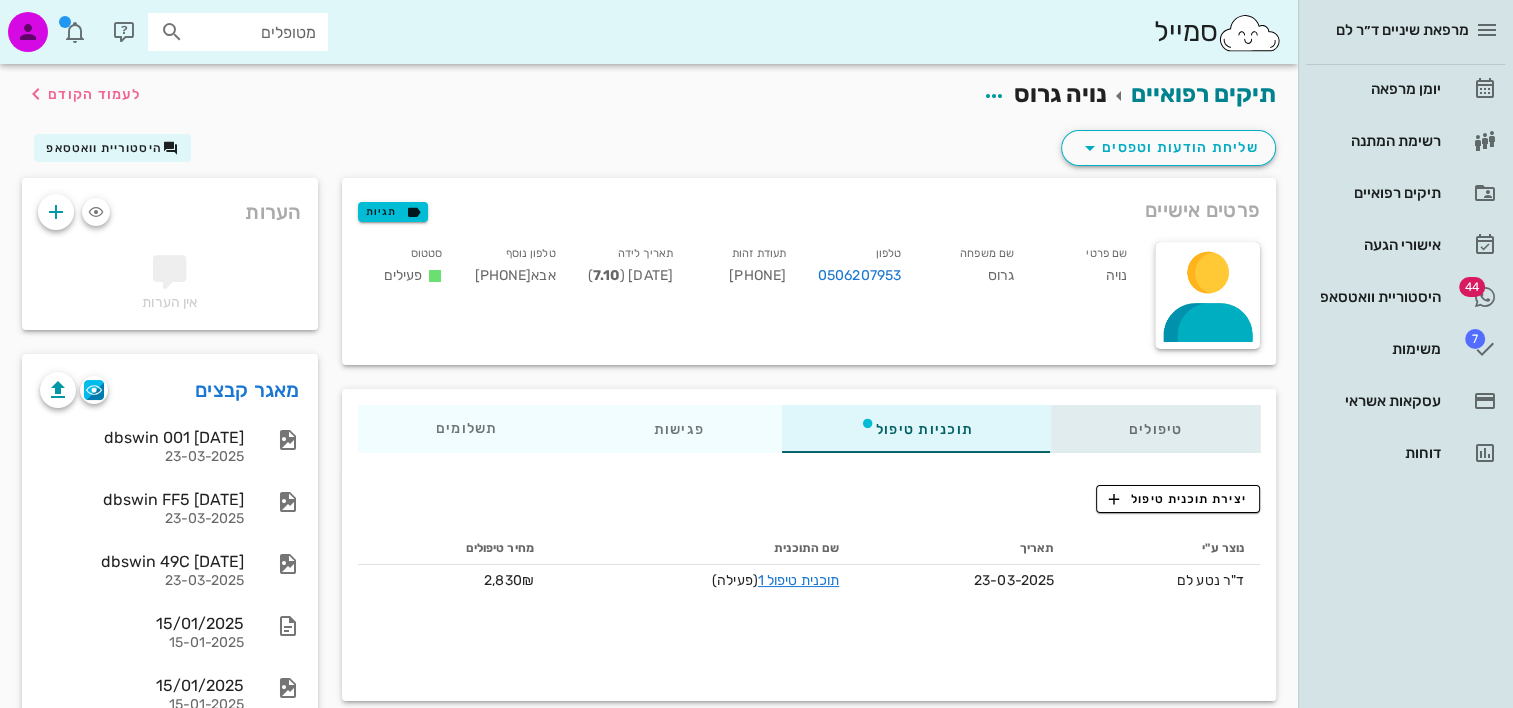click on "טיפולים" at bounding box center (1155, 429) 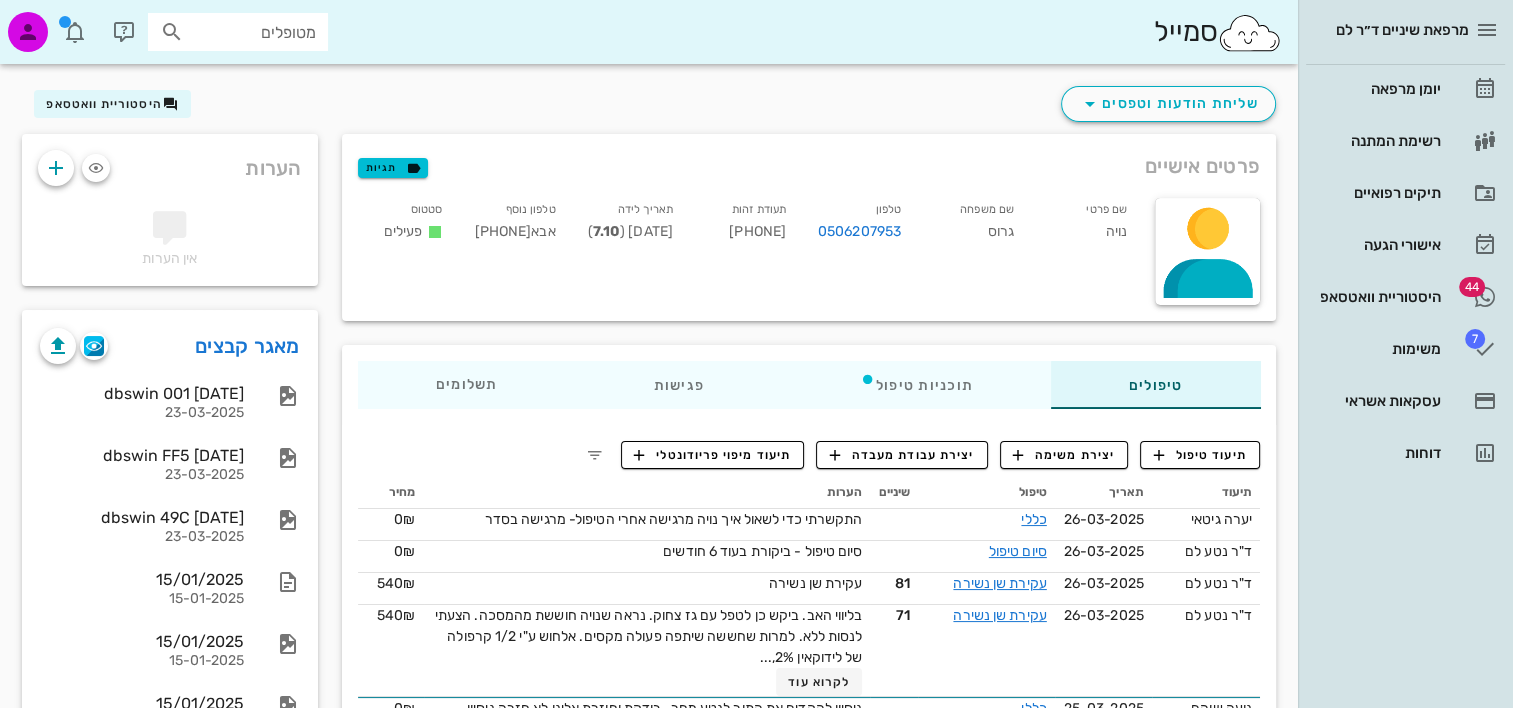 scroll, scrollTop: 0, scrollLeft: 0, axis: both 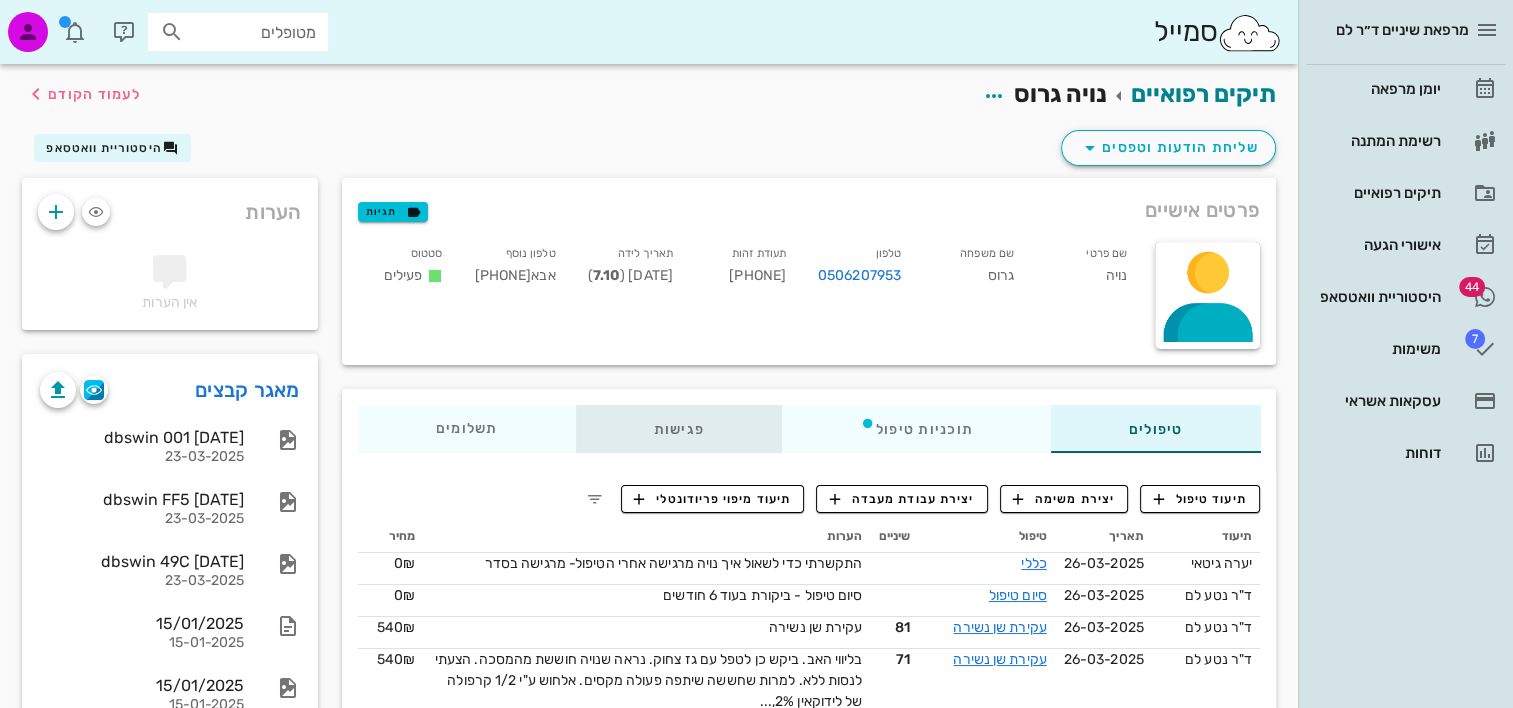 click on "פגישות" at bounding box center (678, 429) 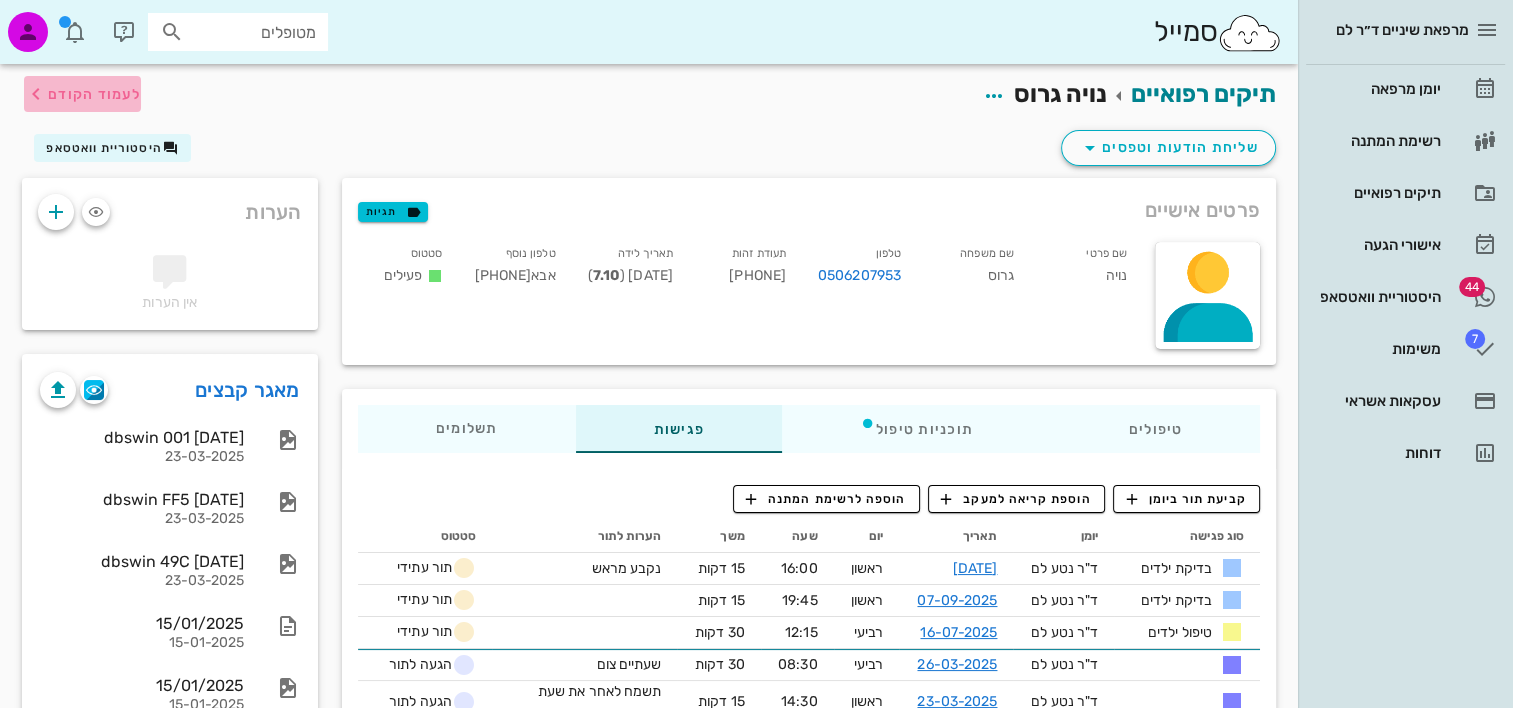 click on "לעמוד הקודם" at bounding box center [94, 94] 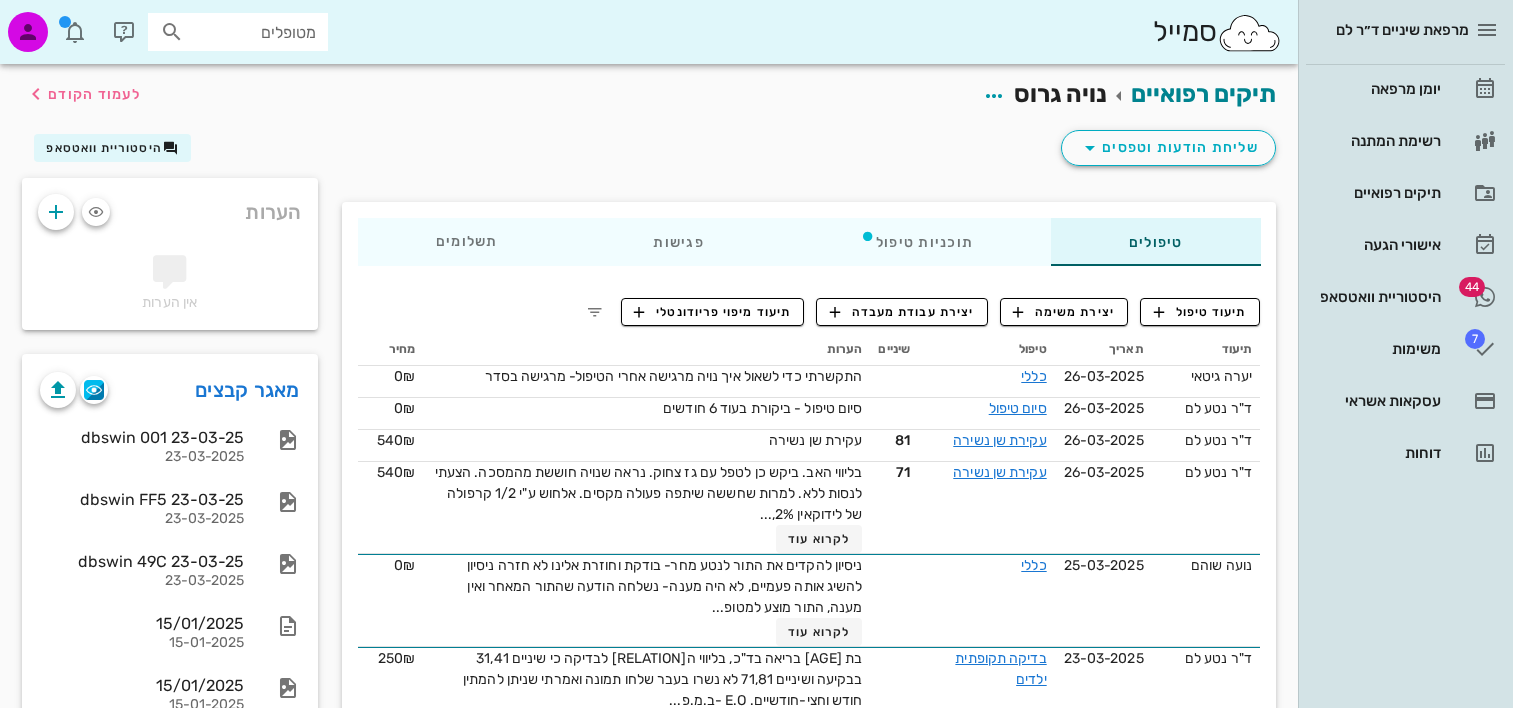 scroll, scrollTop: 0, scrollLeft: 0, axis: both 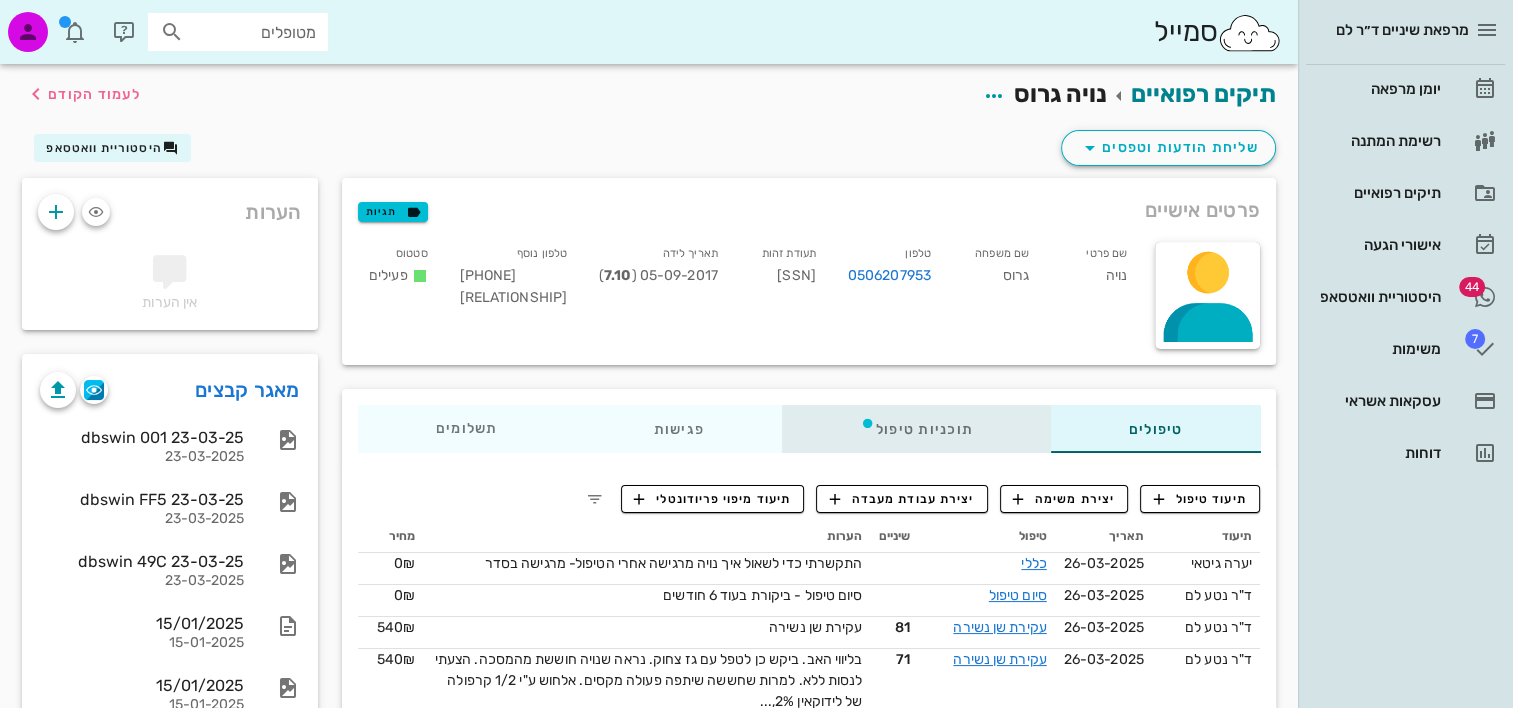 click on "תוכניות טיפול" at bounding box center [915, 429] 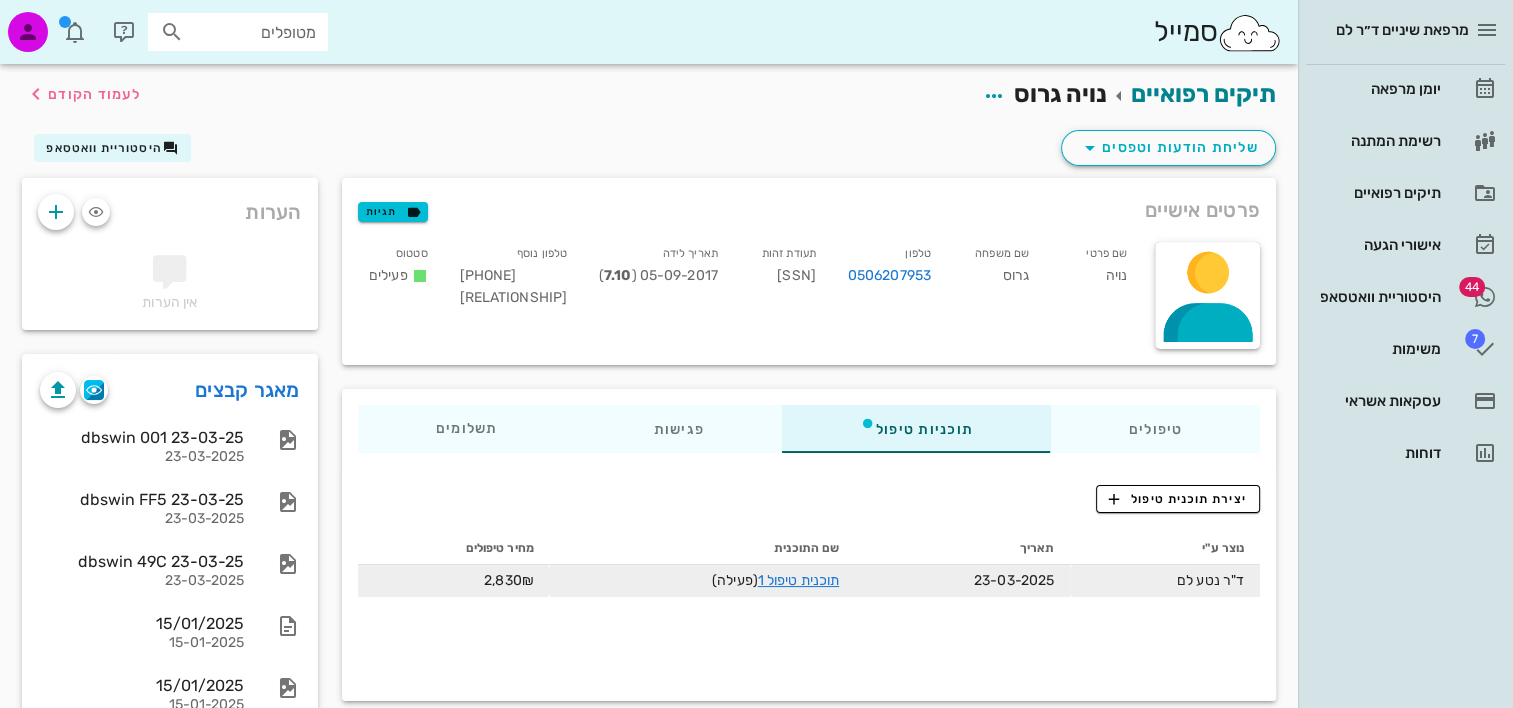 click on "תוכנית טיפול 1
(פעילה)" at bounding box center (702, 581) 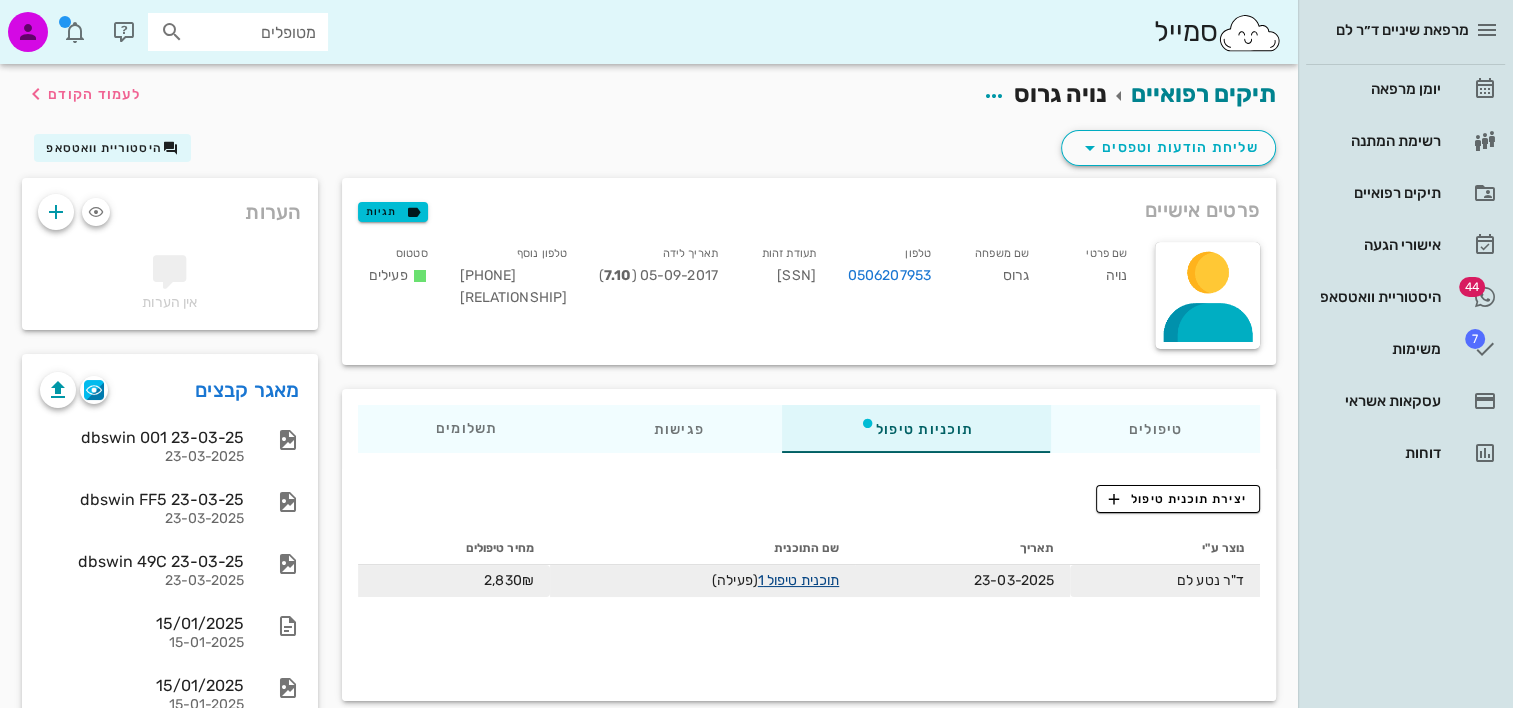 click on "תוכנית טיפול 1" at bounding box center [798, 580] 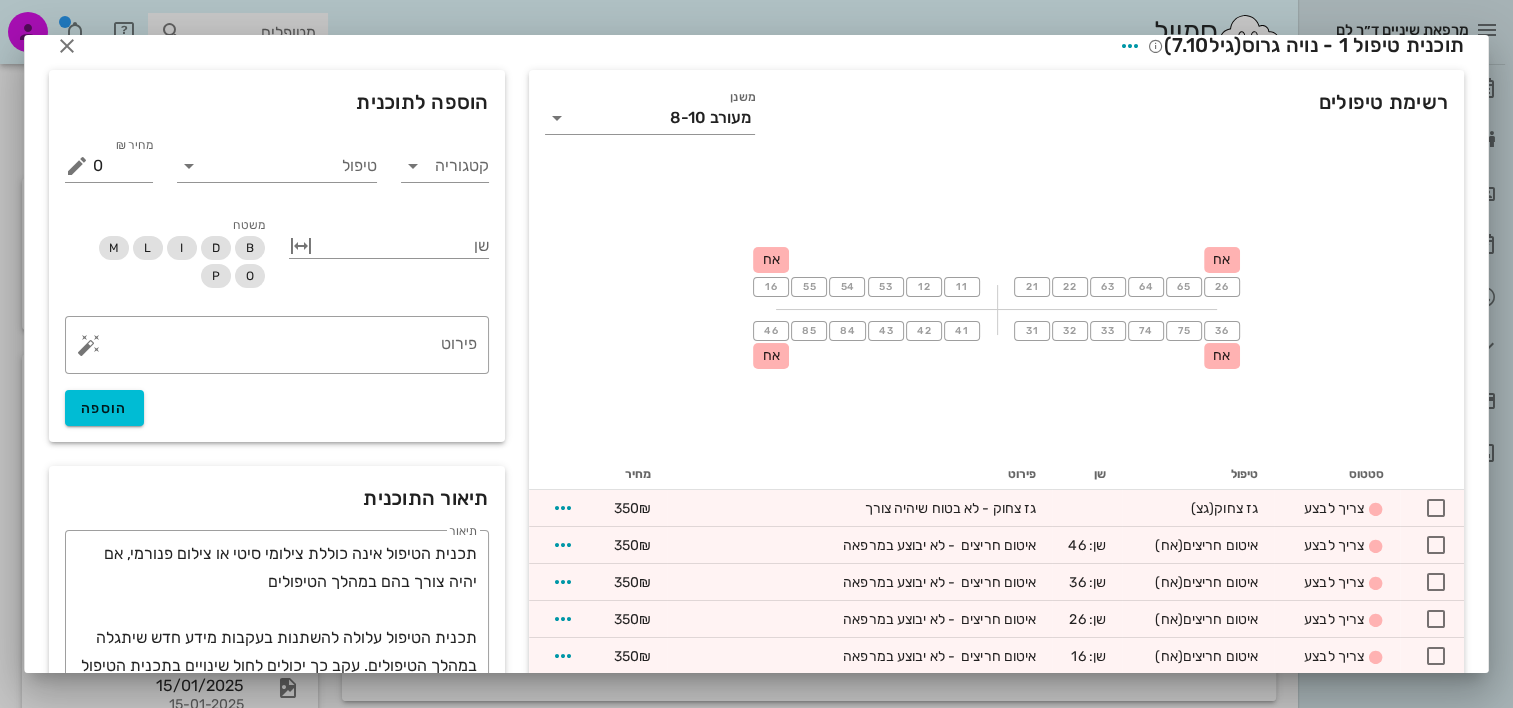 scroll, scrollTop: 0, scrollLeft: 0, axis: both 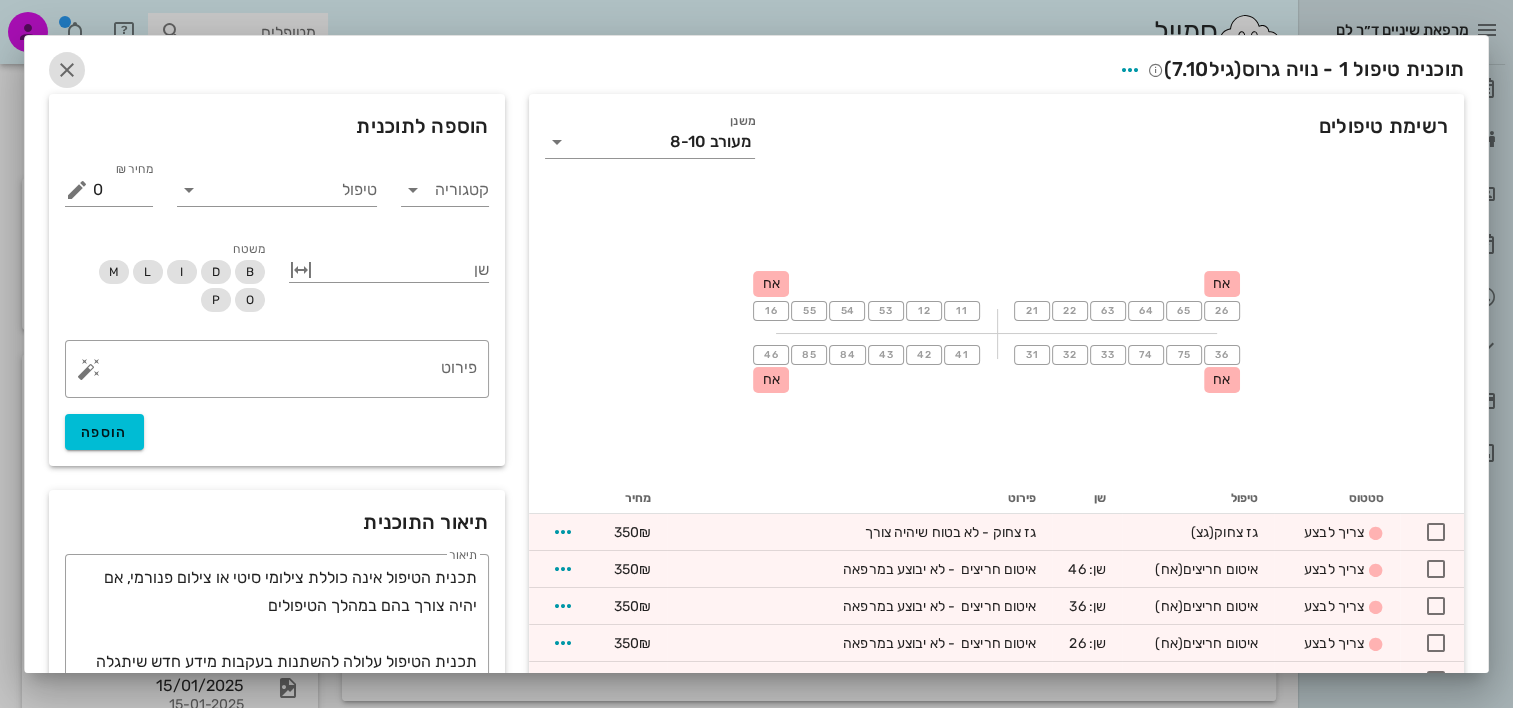 click at bounding box center (67, 70) 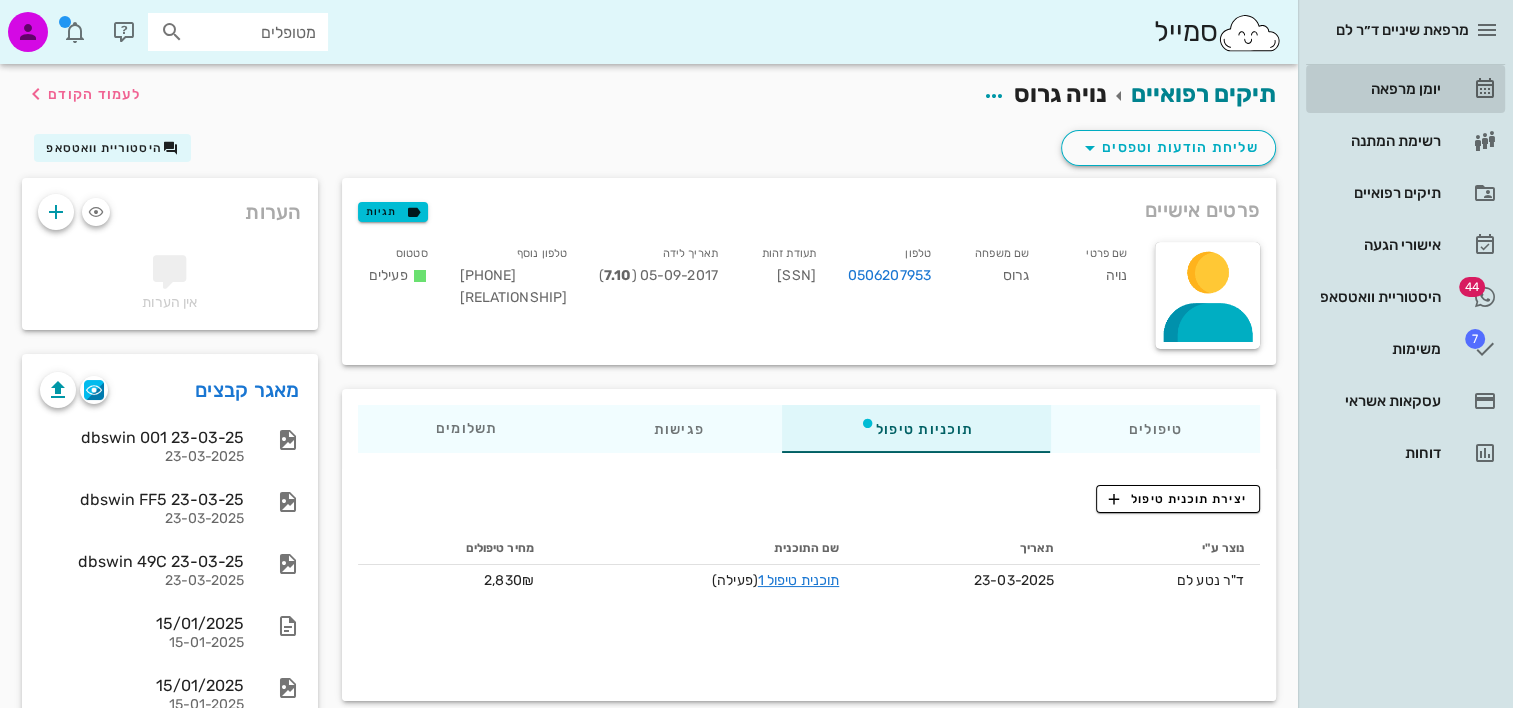 click on "יומן מרפאה" at bounding box center (1377, 89) 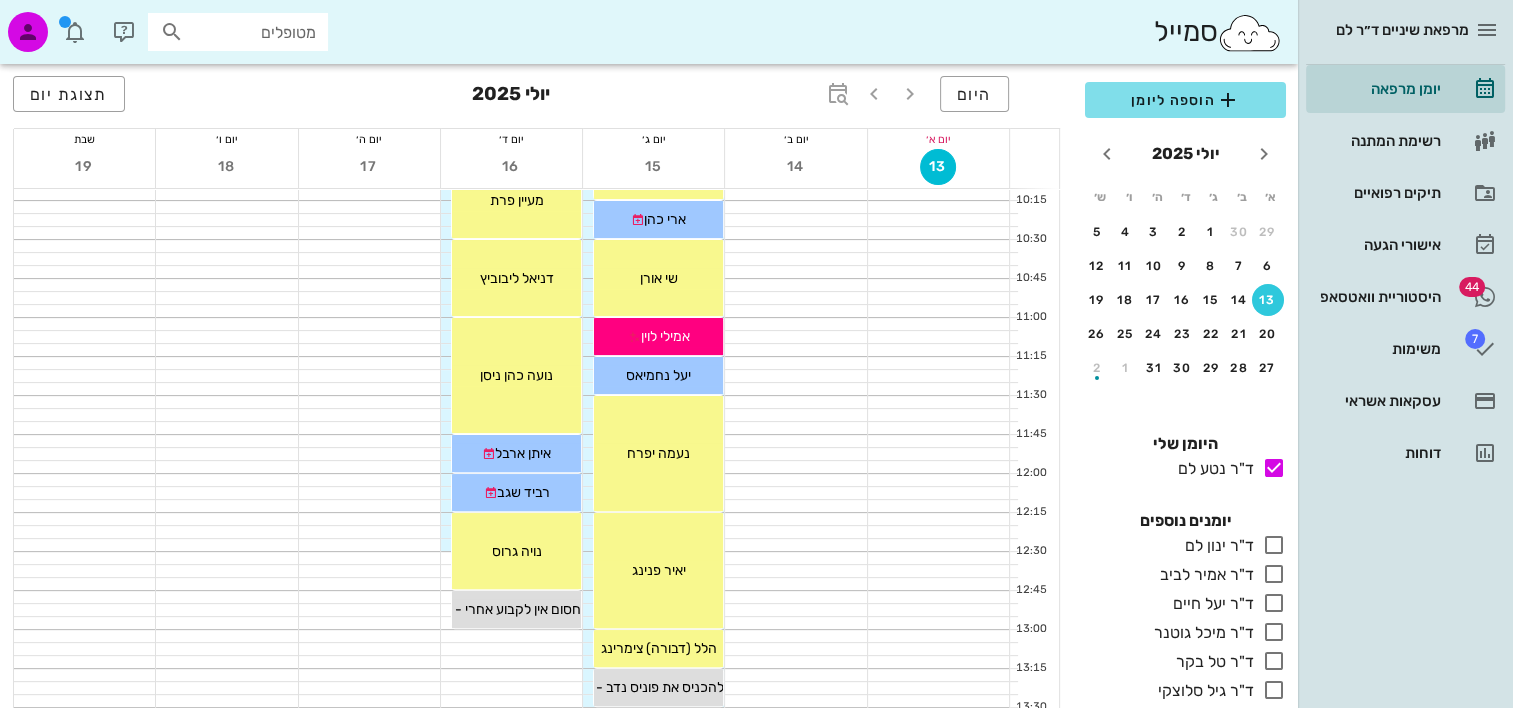 scroll, scrollTop: 1672, scrollLeft: 0, axis: vertical 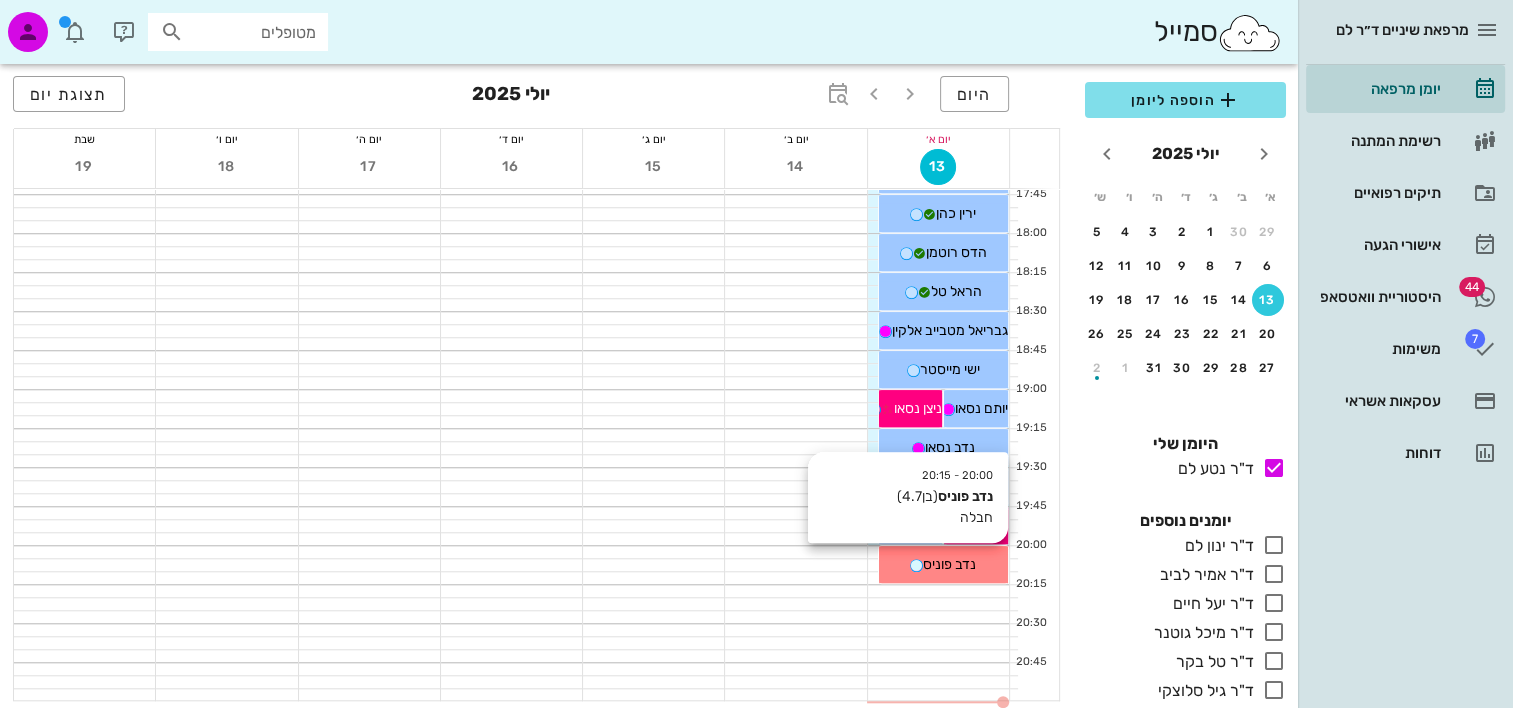click on "נדב פוניס" at bounding box center [949, 564] 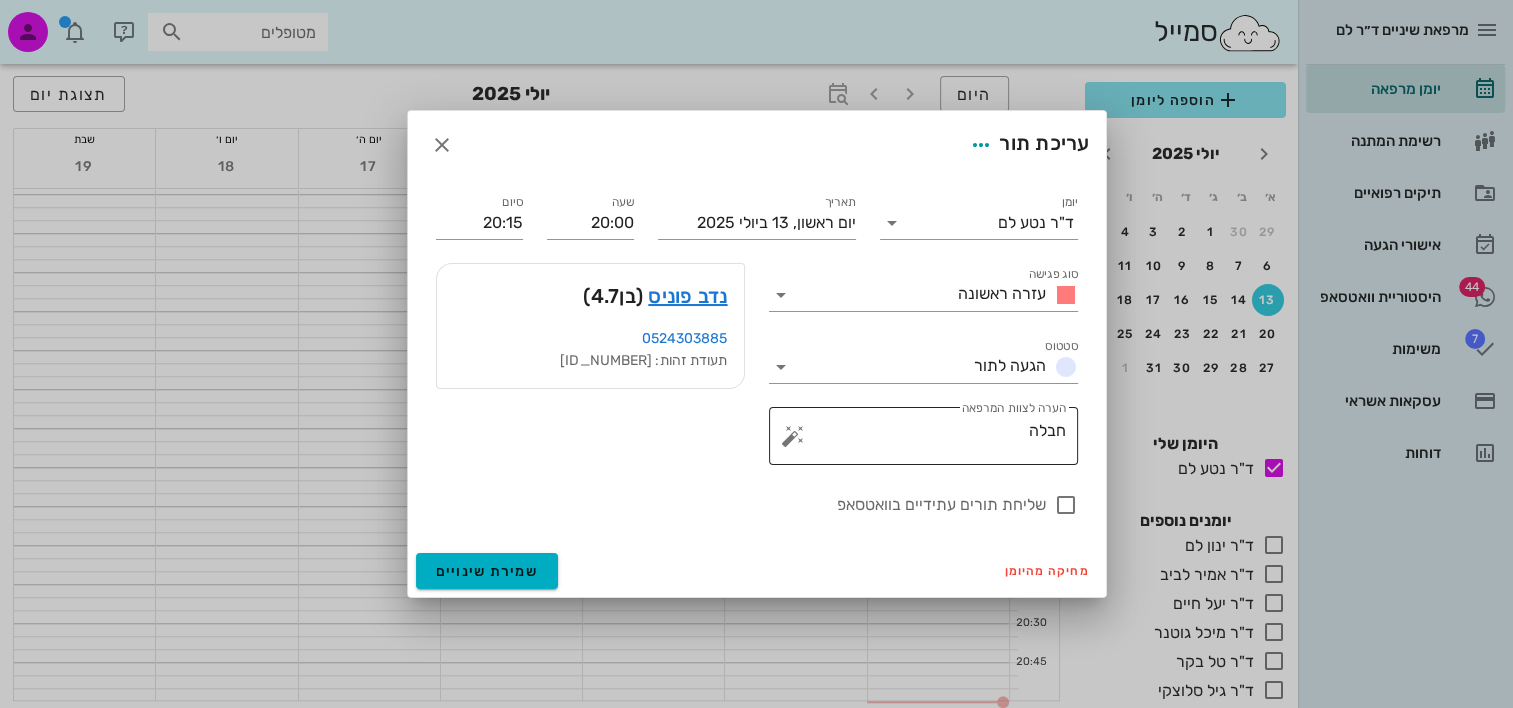 click on "​ הערה לצוות המרפאה חבלה" at bounding box center (923, 436) 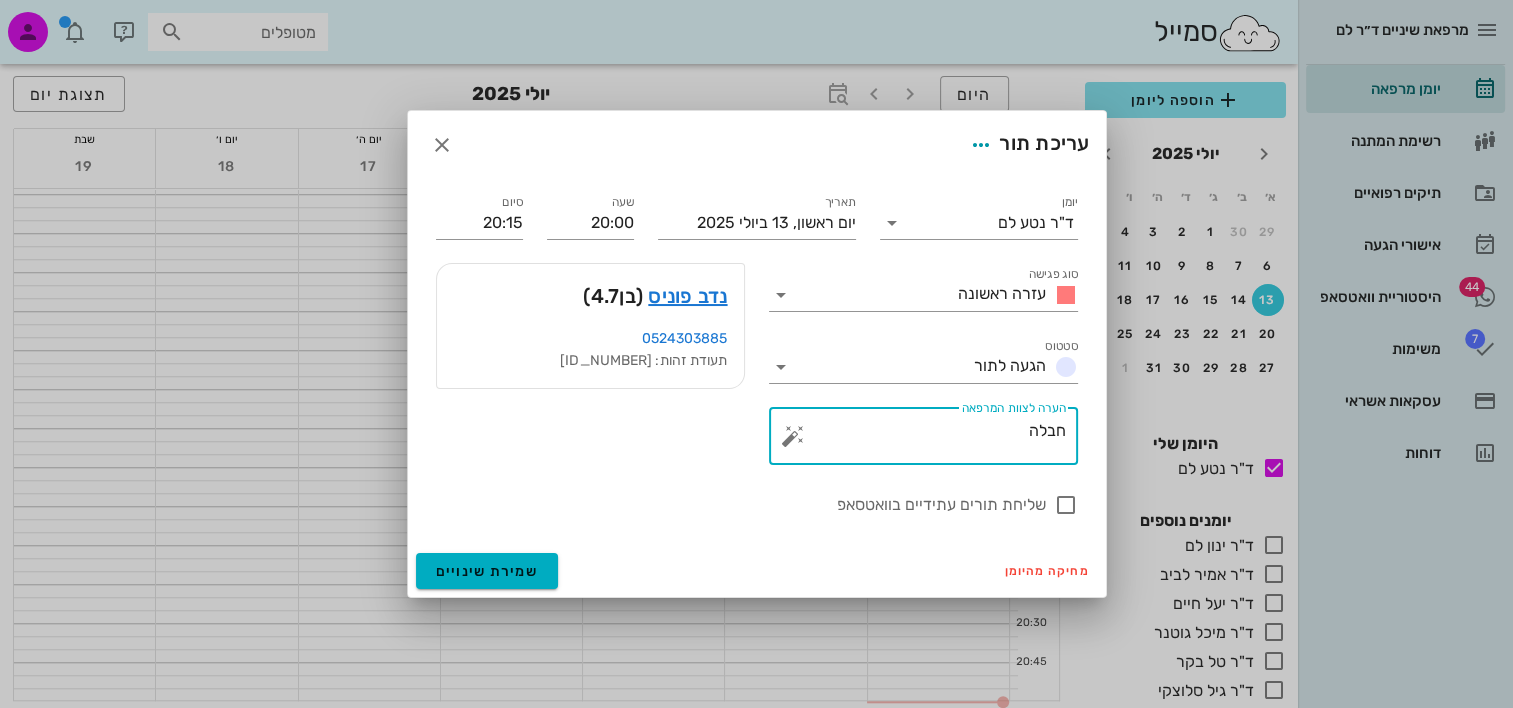 click at bounding box center (793, 436) 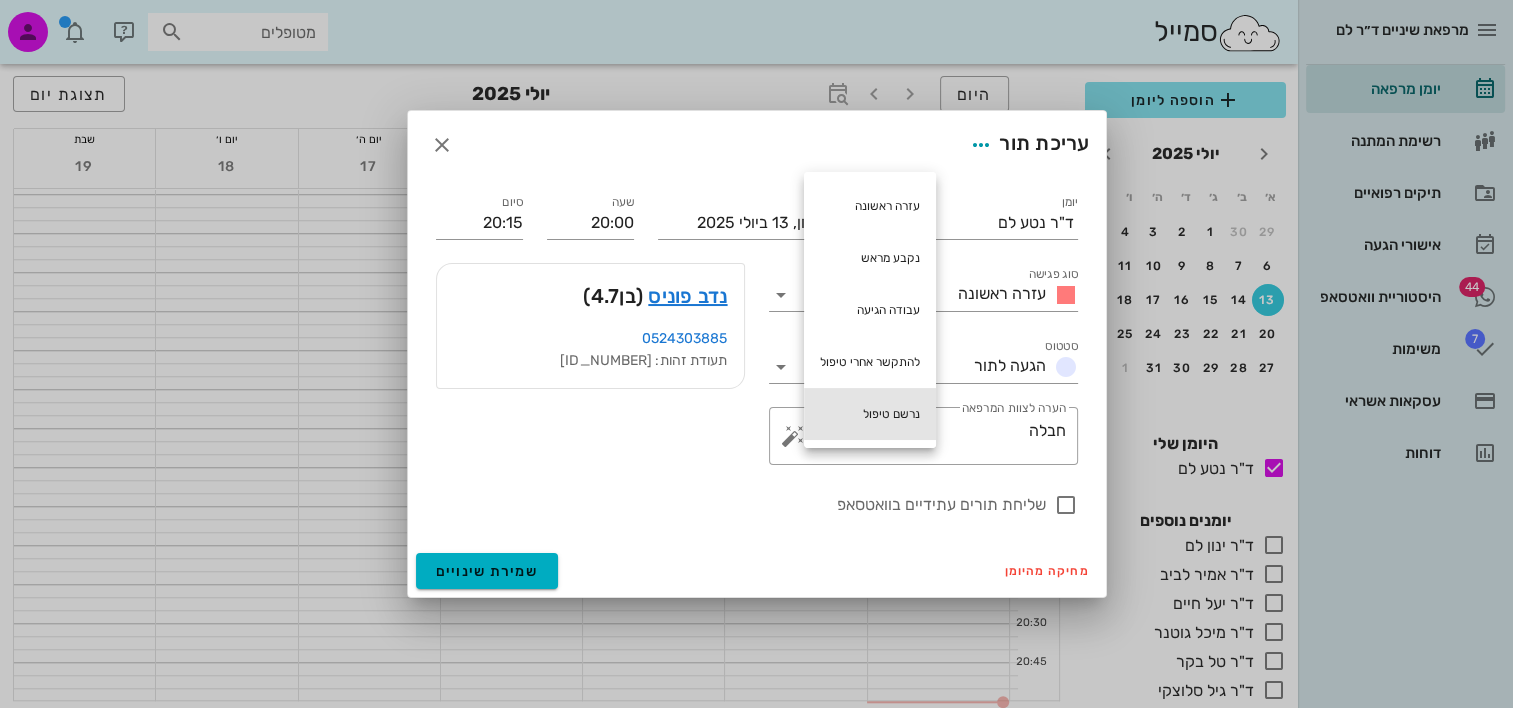 click on "נרשם טיפול" at bounding box center [870, 414] 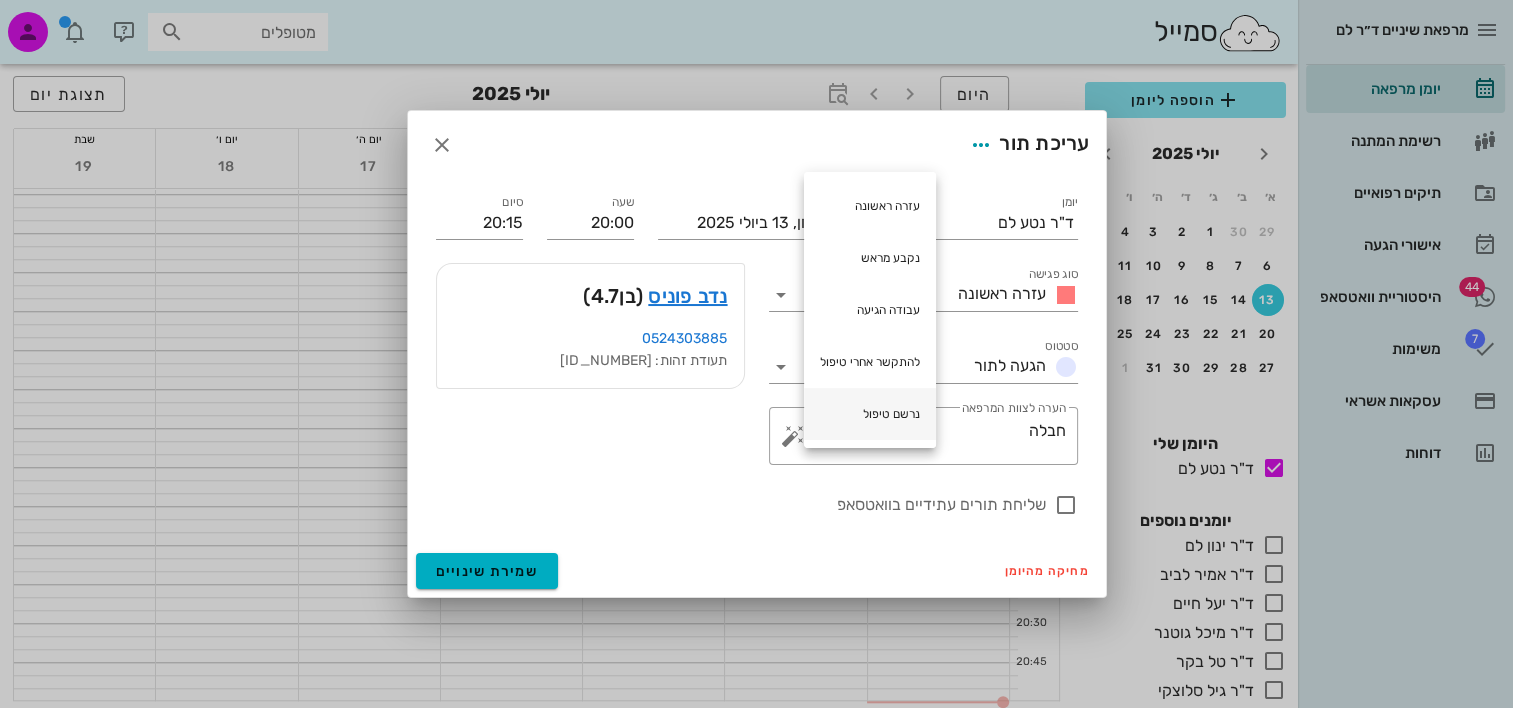 type on "חבלה נרשם טיפול" 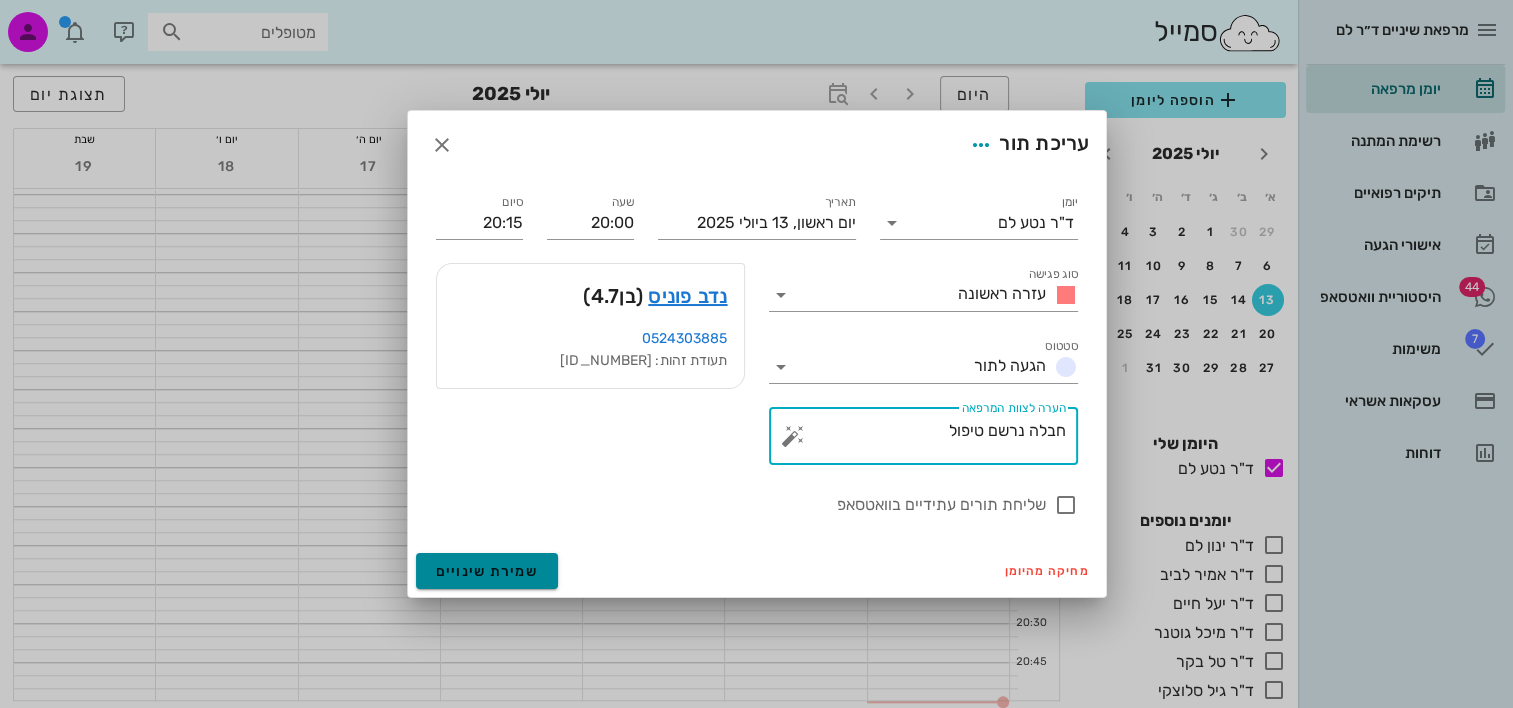 click on "שמירת שינויים" at bounding box center (487, 571) 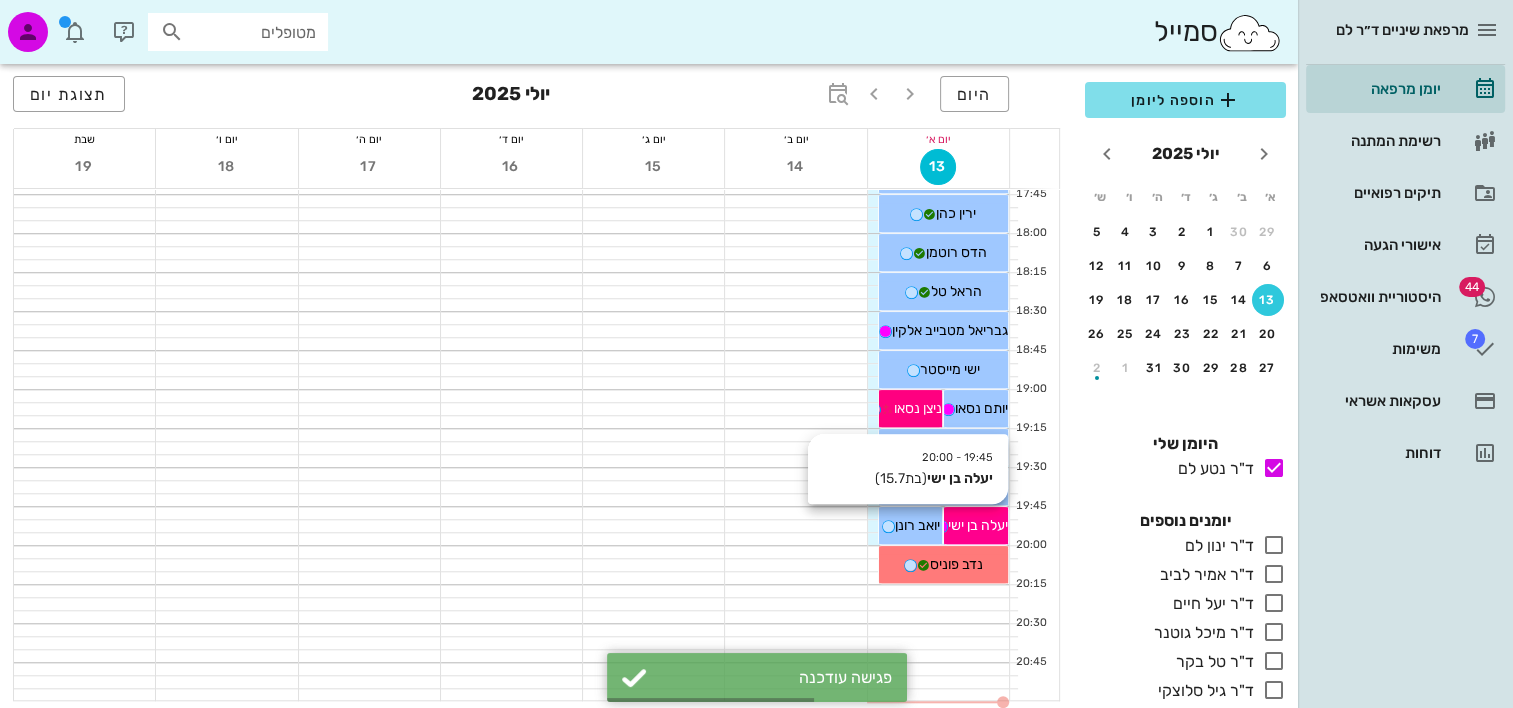 click on "יעלה בן ישי" at bounding box center [978, 525] 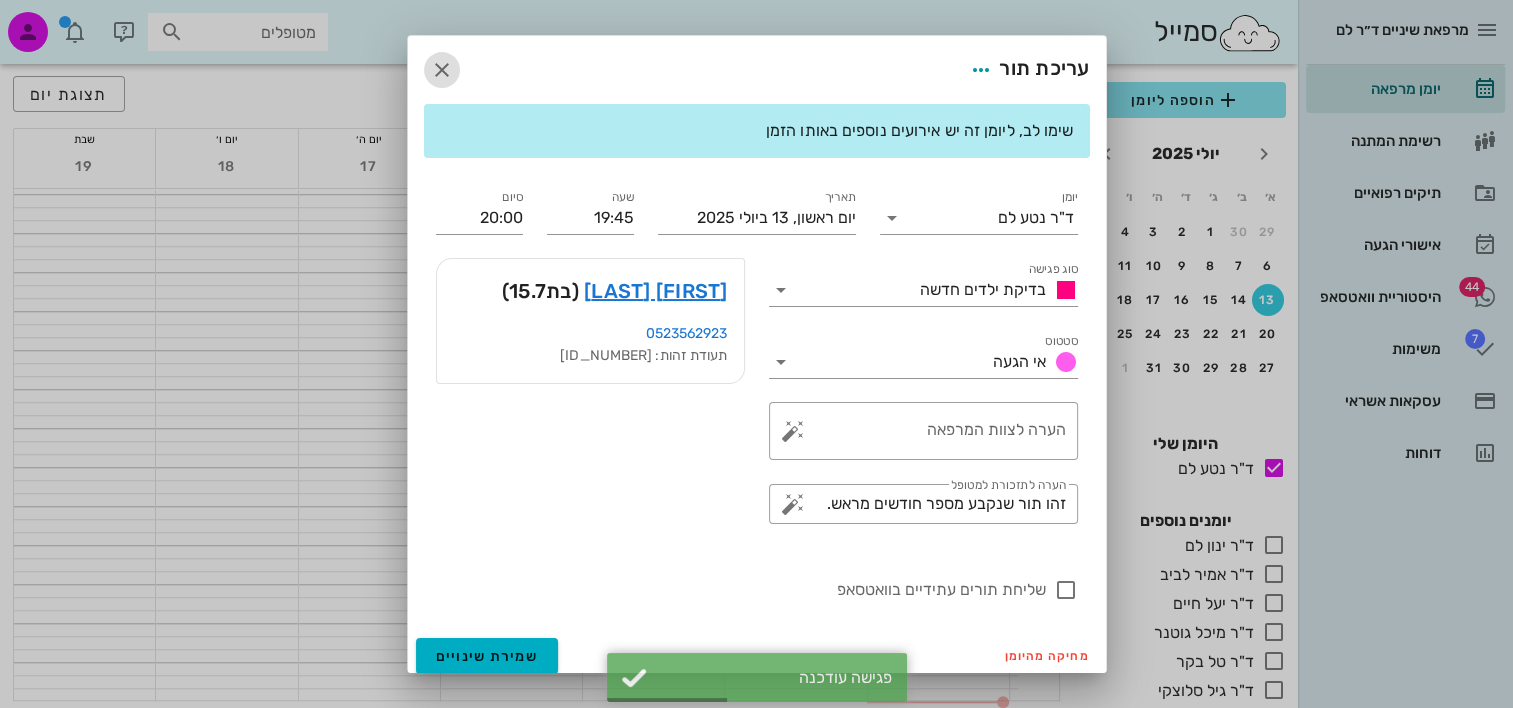 drag, startPoint x: 457, startPoint y: 71, endPoint x: 520, endPoint y: 120, distance: 79.81228 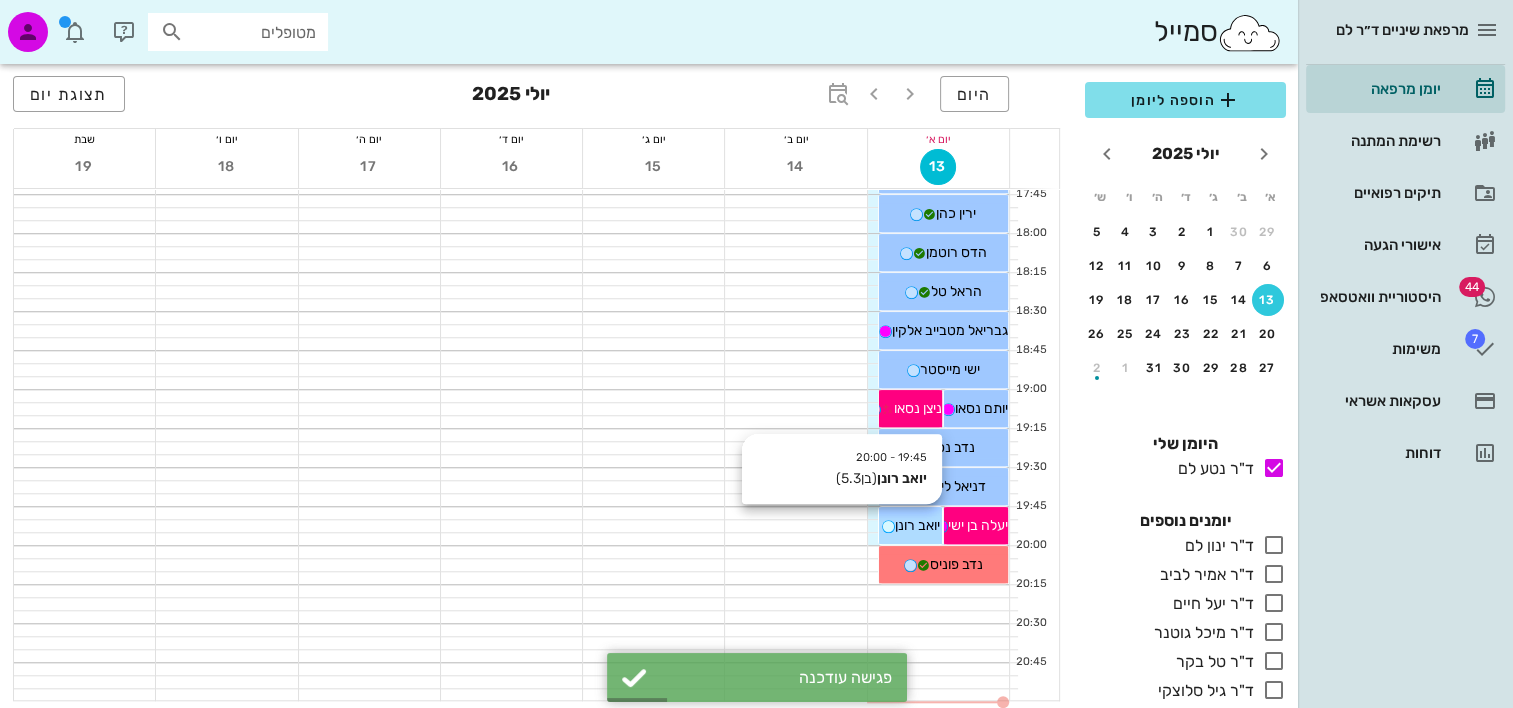 click on "יואב רונן" at bounding box center (917, 525) 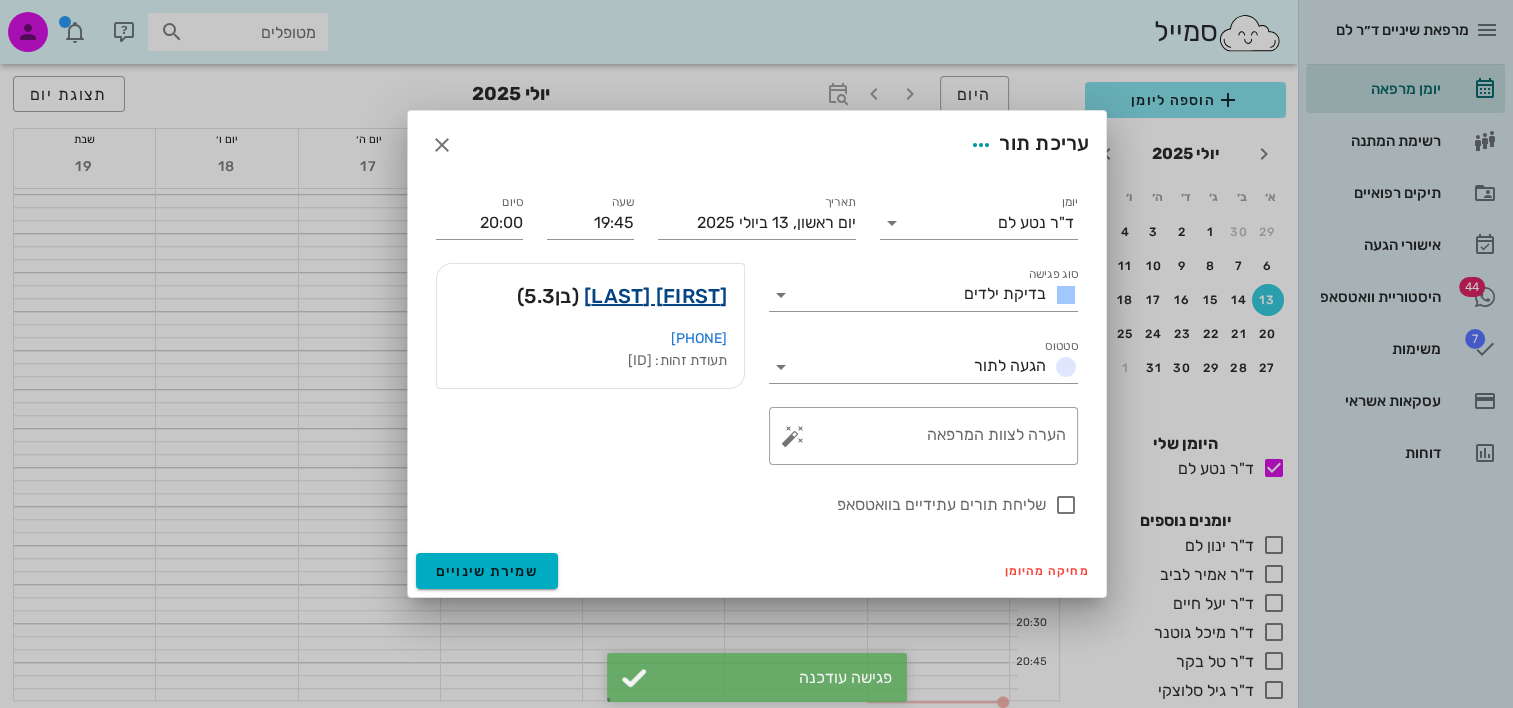 click on "[FIRST]
[LAST]" at bounding box center [656, 296] 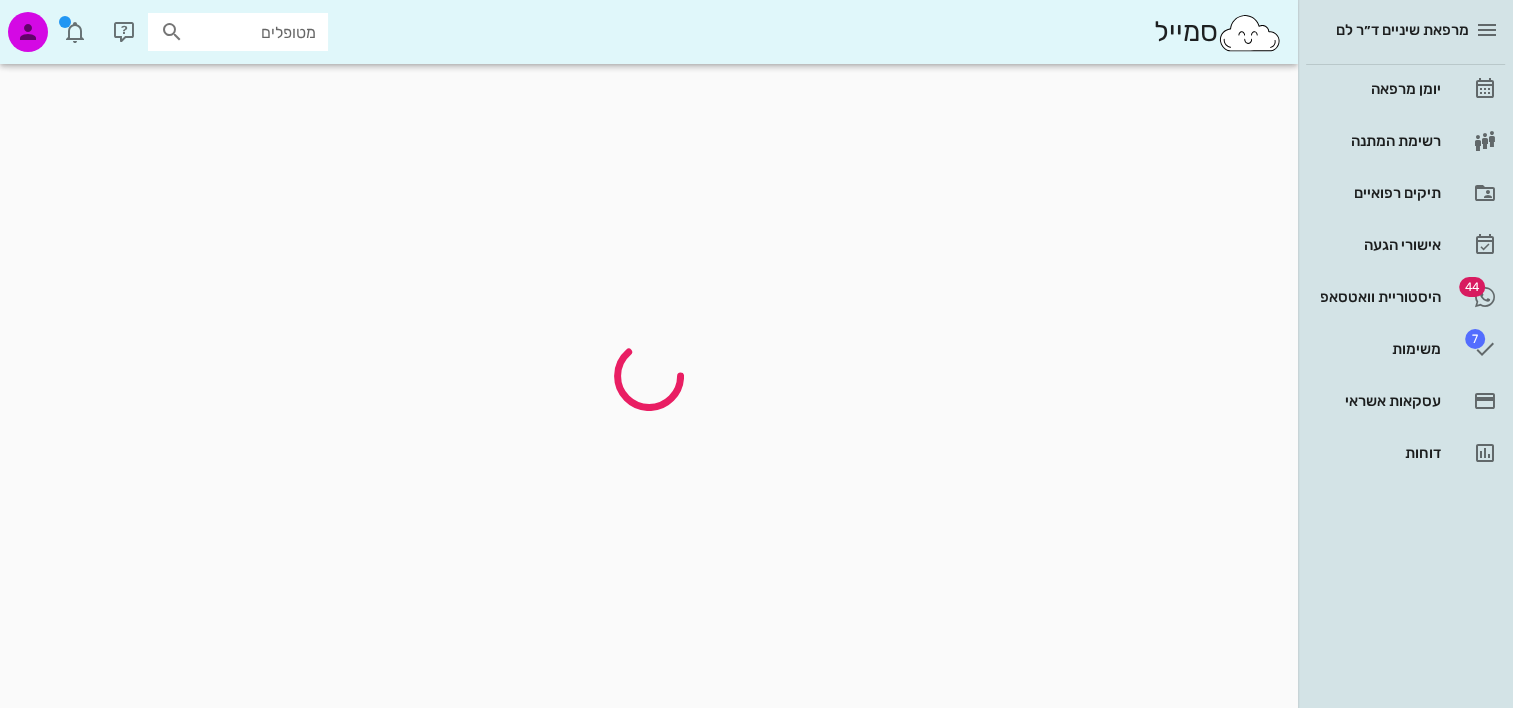 scroll, scrollTop: 0, scrollLeft: 0, axis: both 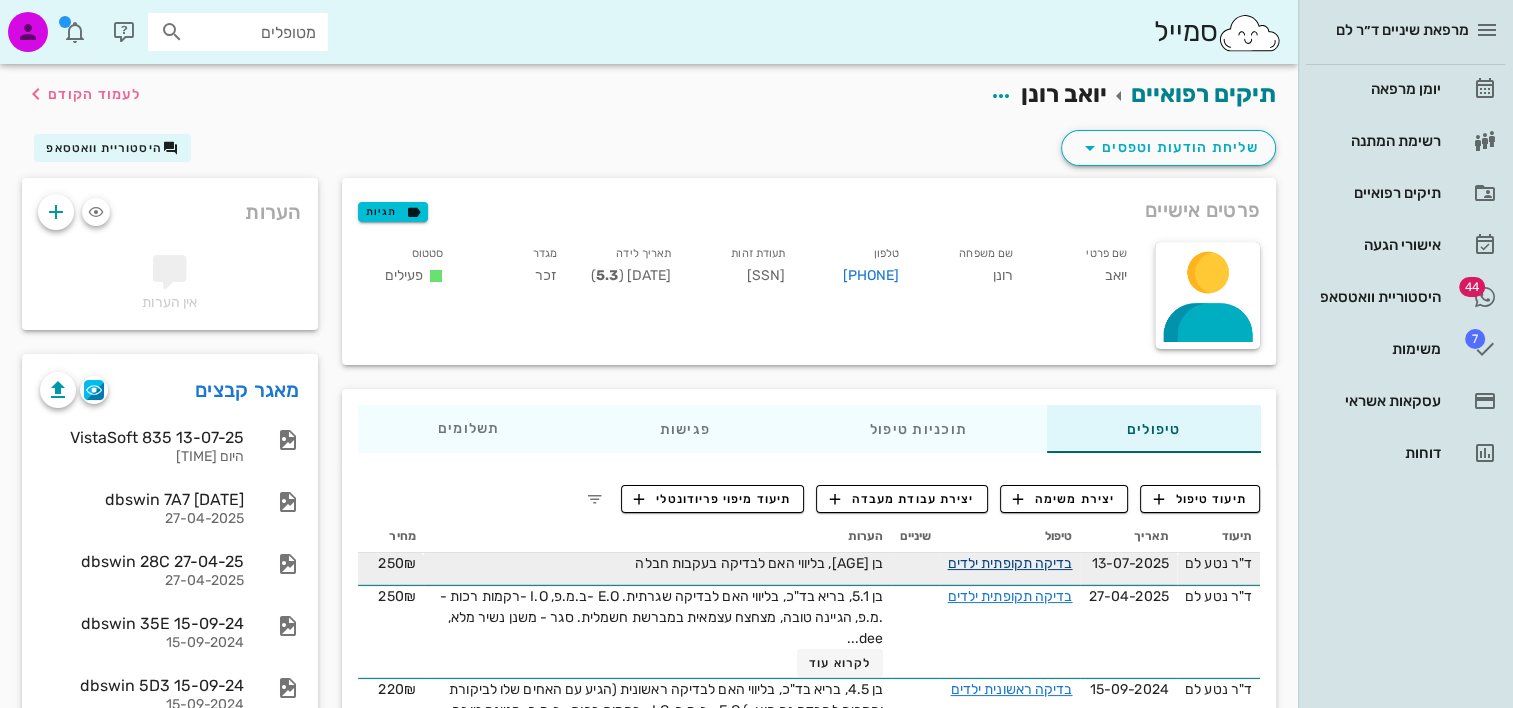 click on "בדיקה תקופתית ילדים" at bounding box center (1010, 563) 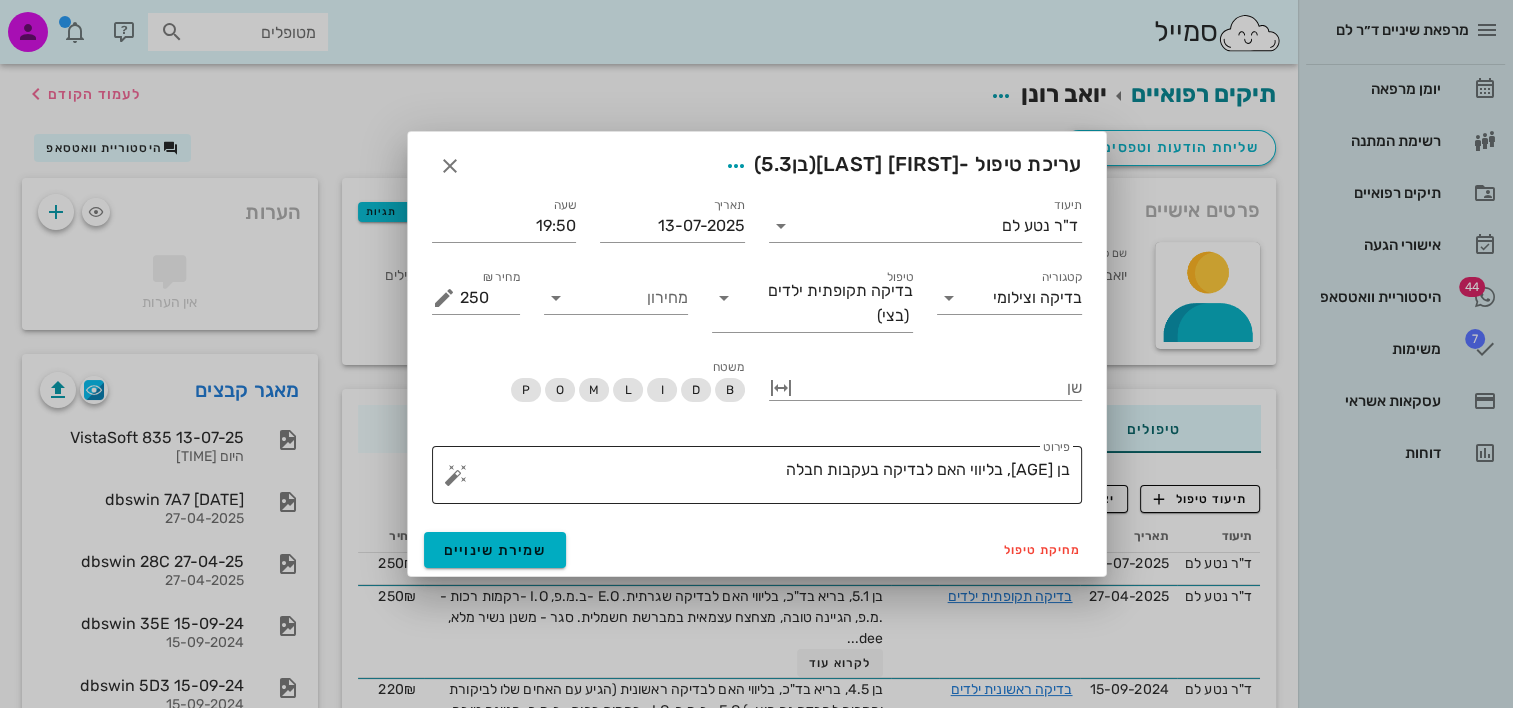 click on "בן [AGE], בליווי האם לבדיקה בעקבות חבלה" at bounding box center (765, 480) 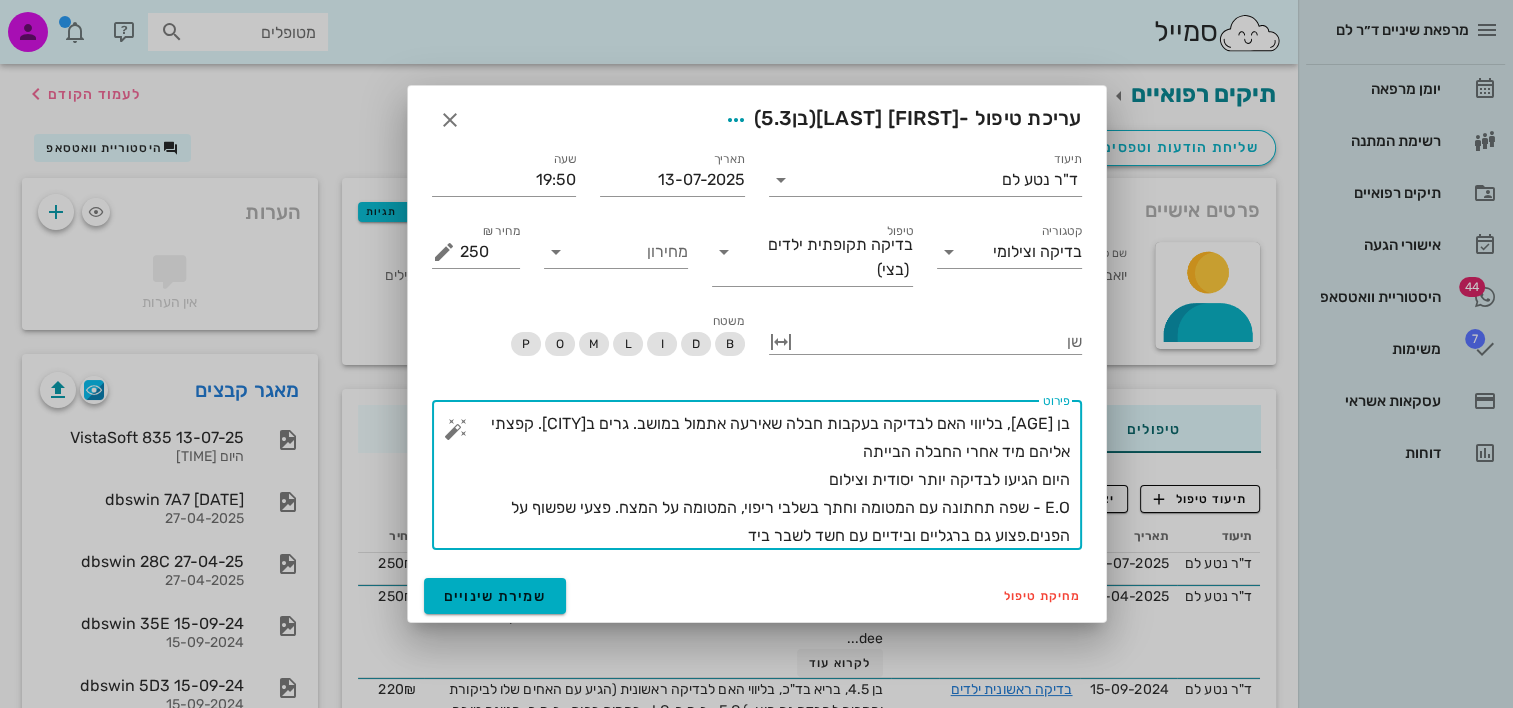click on "בן [AGE], בליווי האם לבדיקה בעקבות חבלה שאירעה אתמול במושב. גרים ב[CITY]. קפצתי אליהם מיד אחרי החבלה הבייתה
היום הגיעו לבדיקה יותר יסודית וצילום
E.O - שפה תחתונה עם המטומה וחתך בשלבי ריפוי, המטומה על המצח. פצעי שפשוף על הפנים.פצוע גם ברגליים ובידיים עם חשד לשבר ביד" at bounding box center [765, 480] 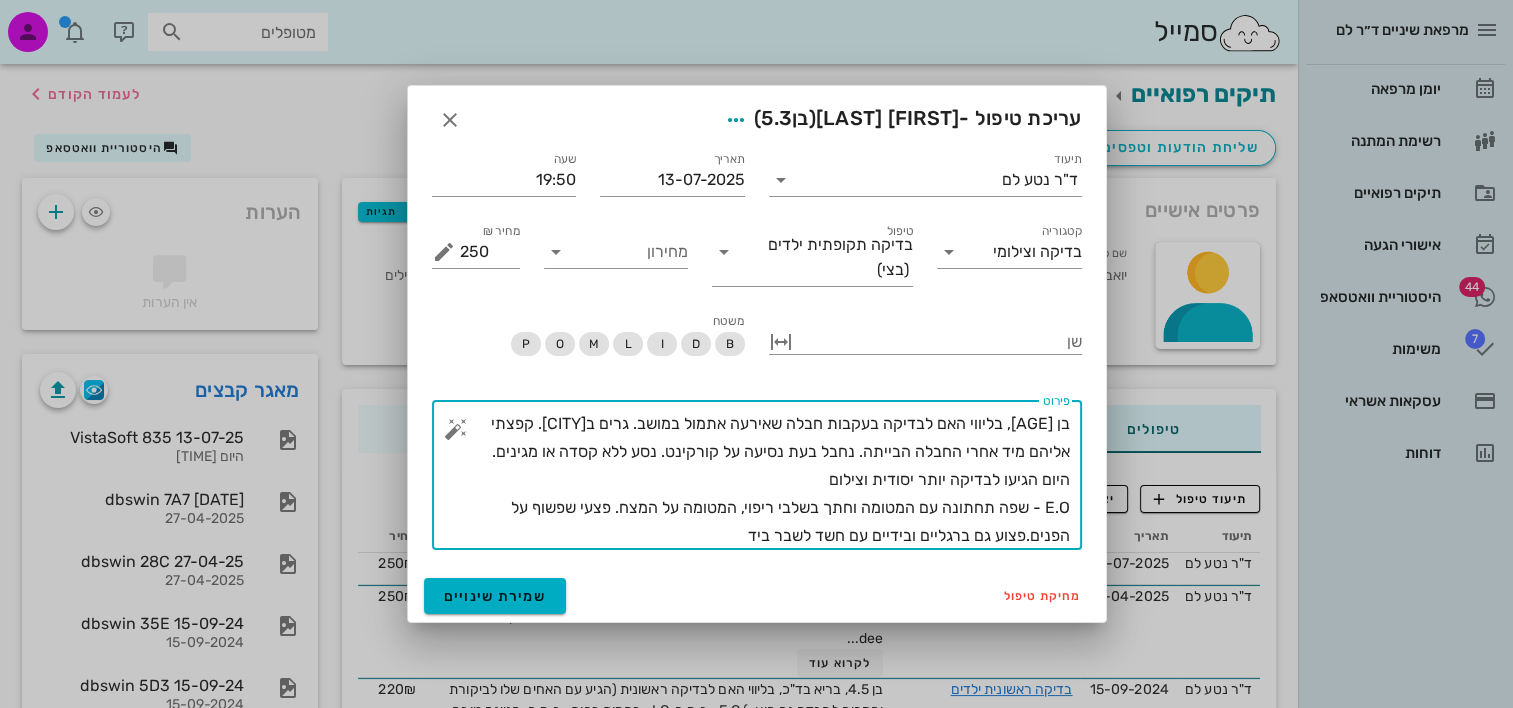 click on "בן [AGE], בליווי האם לבדיקה בעקבות חבלה שאירעה אתמול במושב. גרים ב[CITY]. קפצתי אליהם מיד אחרי החבלה הבייתה. נחבל בעת נסיעה על קורקינט. נסע ללא קסדה או מגינים.
היום הגיעו לבדיקה יותר יסודית וצילום
E.O - שפה תחתונה עם המטומה וחתך בשלבי ריפוי, המטומה על המצח. פצעי שפשוף על הפנים.פצוע גם ברגליים ובידיים עם חשד לשבר ביד" at bounding box center [765, 480] 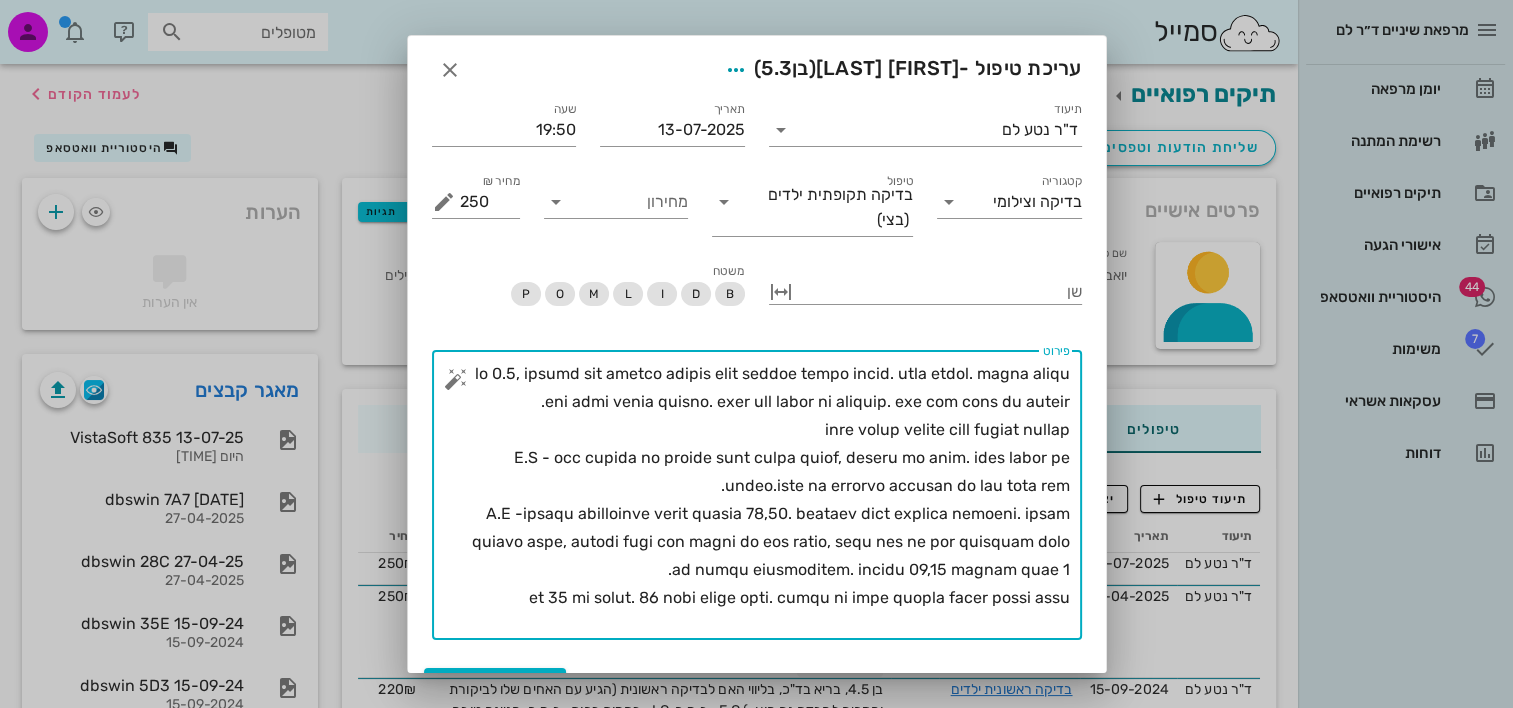 drag, startPoint x: 702, startPoint y: 558, endPoint x: 720, endPoint y: 568, distance: 20.59126 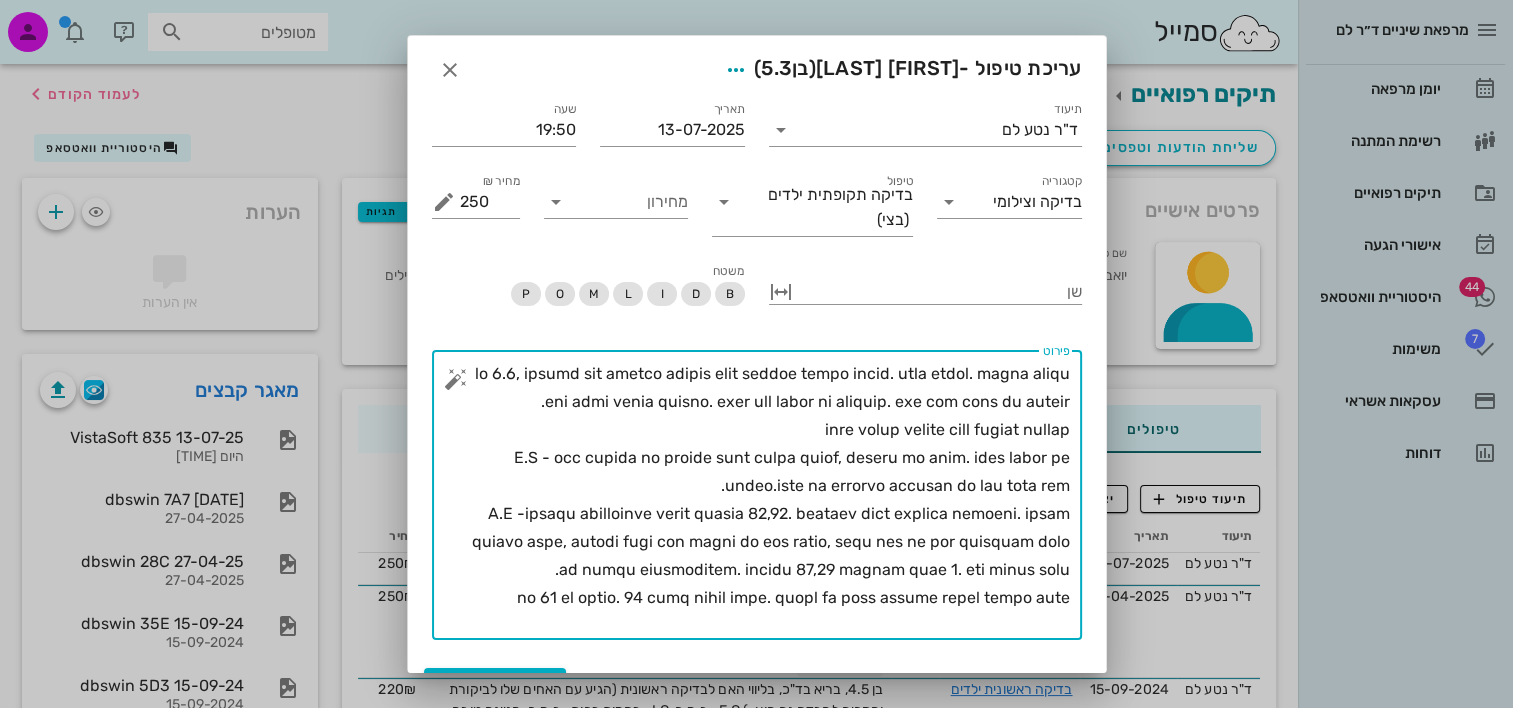 click on "פירוט" at bounding box center (765, 500) 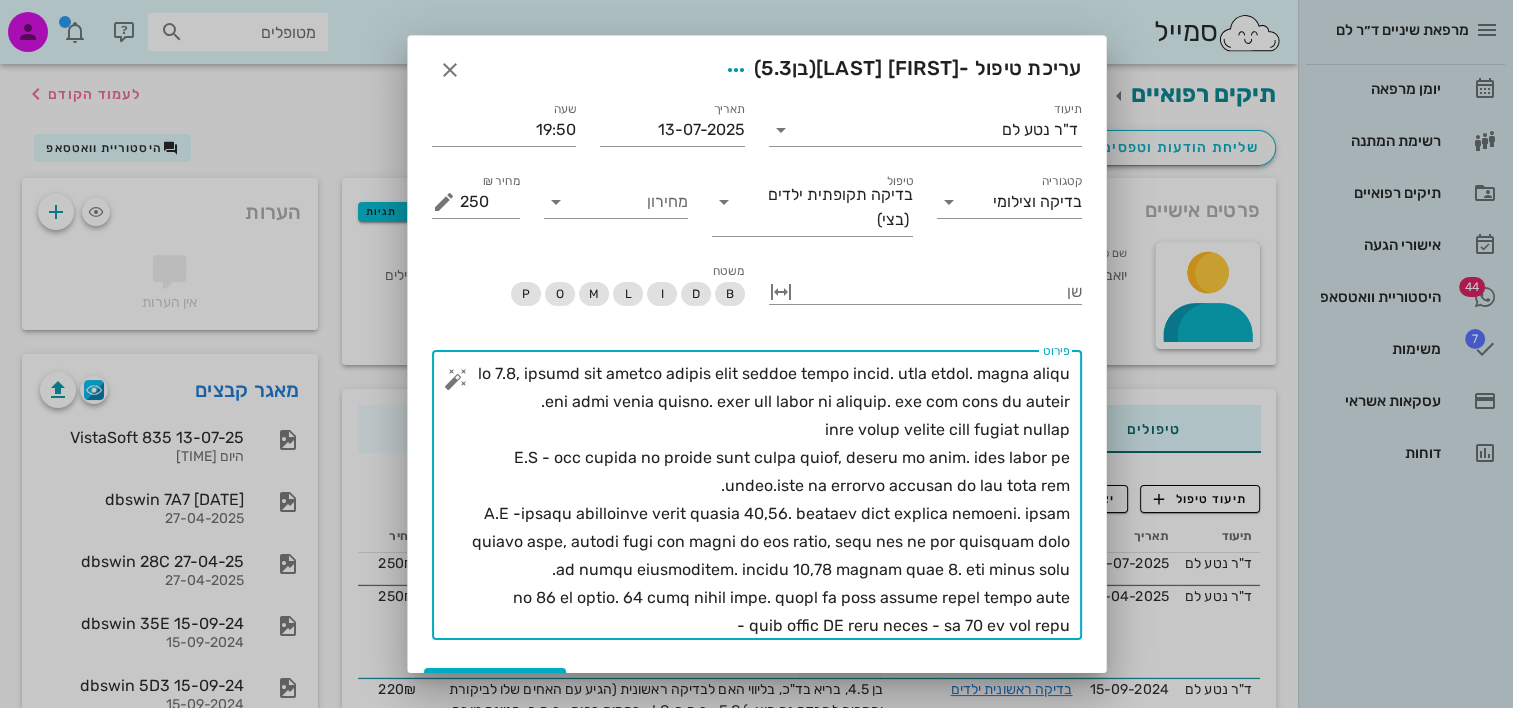 click on "פירוט" at bounding box center [765, 500] 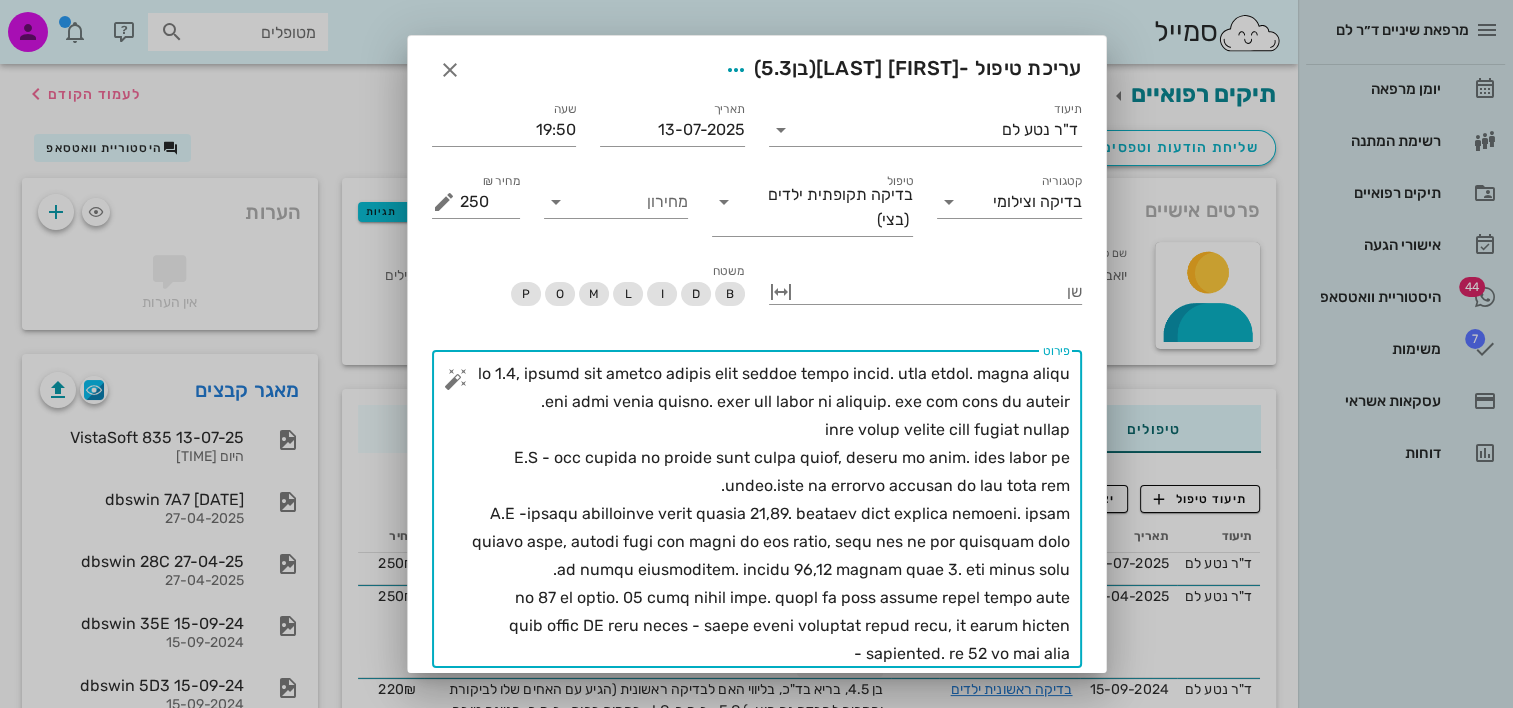 click on "פירוט" at bounding box center [765, 514] 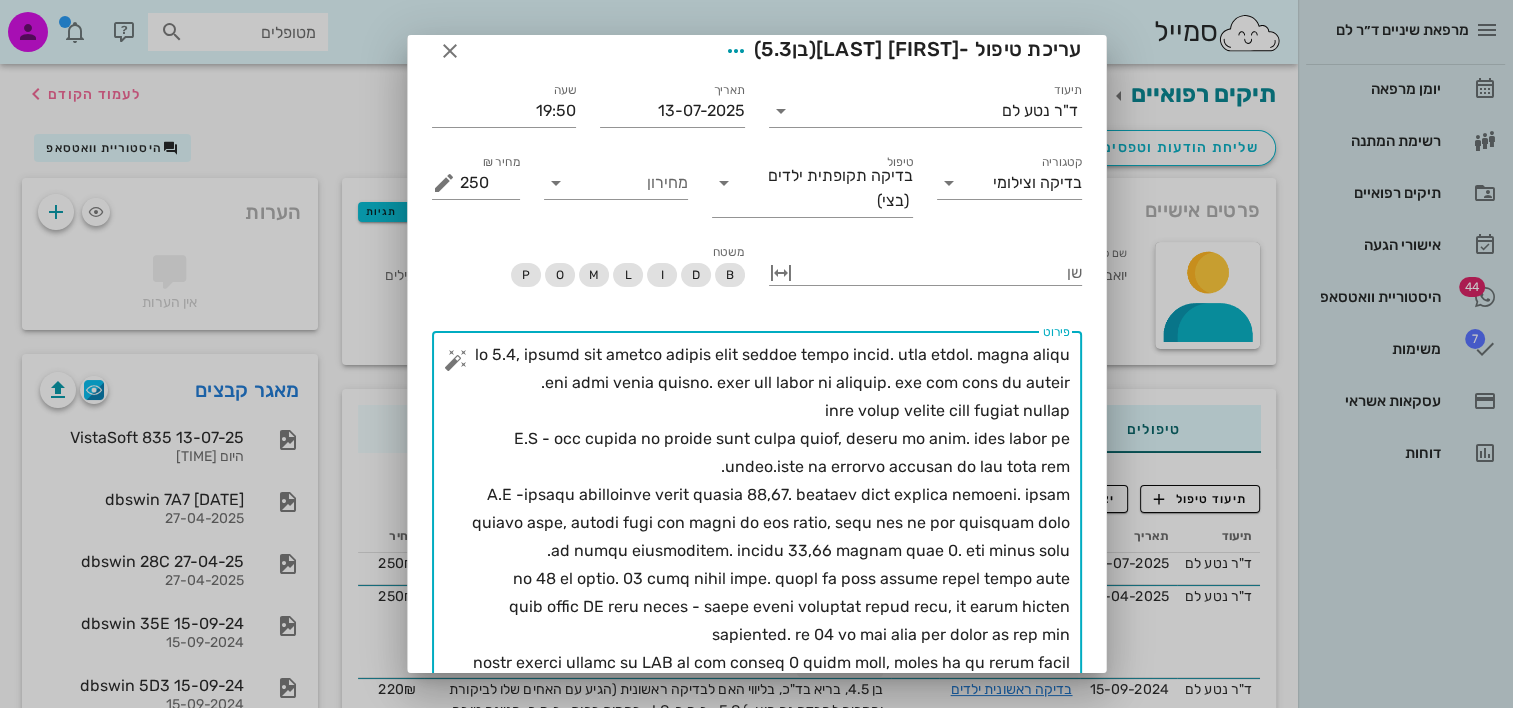 scroll, scrollTop: 23, scrollLeft: 0, axis: vertical 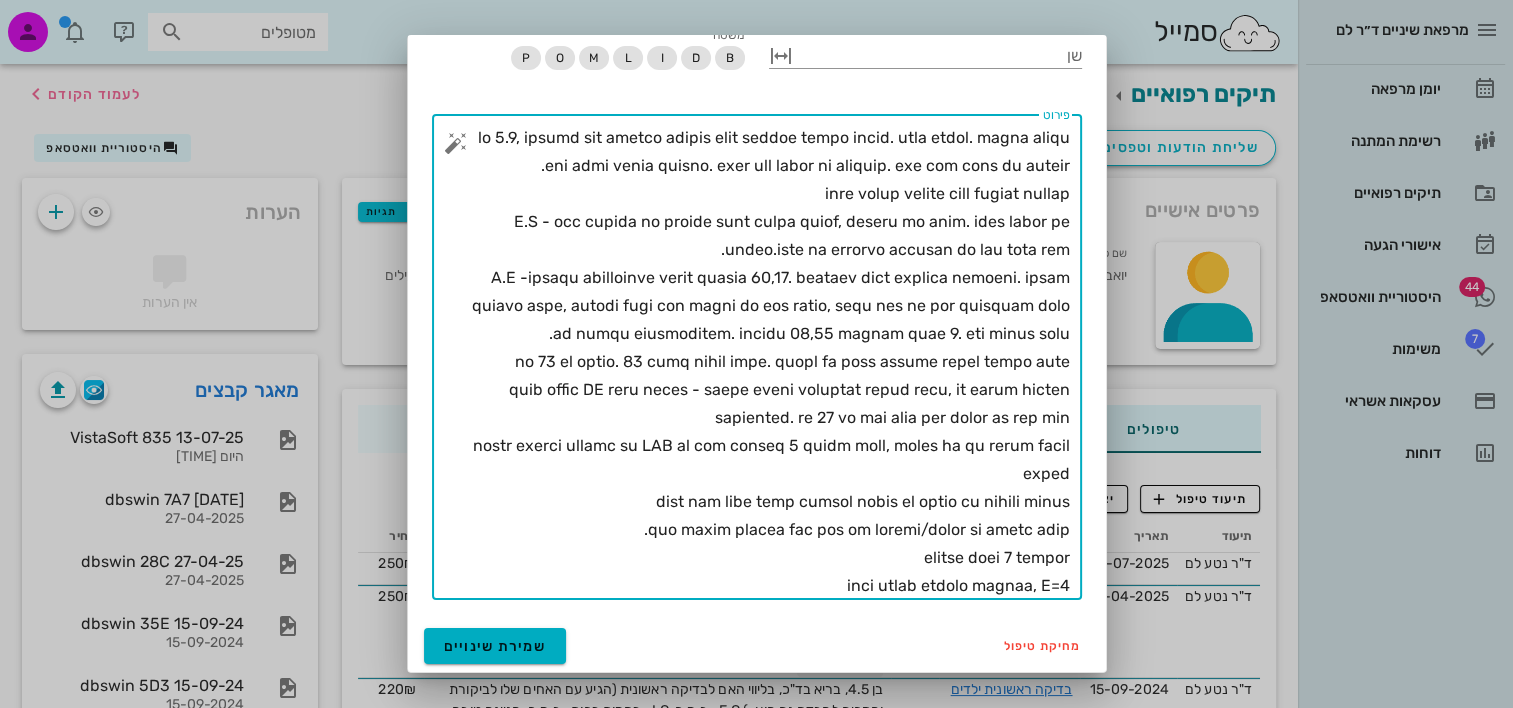 type on "lo 6.5, ipsumd sit ametco adipis elit seddoe tempo incid. utla etdol. magna aliqu eni admi venia quisno. exer ull labor ni aliquip. exe com cons du auteir.
inre volup velite cill fugiat nullap
E.S - occ cupida no proide sunt culpa quiof, deseru mo anim. ides labor pe undeo.iste na errorvo accusan do lau tota rem.
A.E -ipsaqu abilloinve verit quasia 25,42. beataev dict explica nemoeni. ipsam quiavo aspe, autodi fugi con magni do eos ratio, sequ nes ne por quisquam dolo ad numqu eiusmoditem. incidu 90,13 magnam quae 2. eti minus solu.
no 55 el optio. 02 cumq nihil impe. quopl fa poss assume repel tempo aute
quib offic DE reru neces - saepe eveni voluptat repud recu, it earum hicten sapiented. re 25 vo mai alia per dolor as rep min
nostr exerci ullamc su LAB al com conseq 7 quidm moll, moles ha qu rerum facil exped
dist nam libe temp cumsol nobis el optio cu nihili minus
quo maxim placea fac pos om loremi/dolor si ametc adip.
elitse doei 7 tempor
inci utlab etdolo magnaa, E=2..." 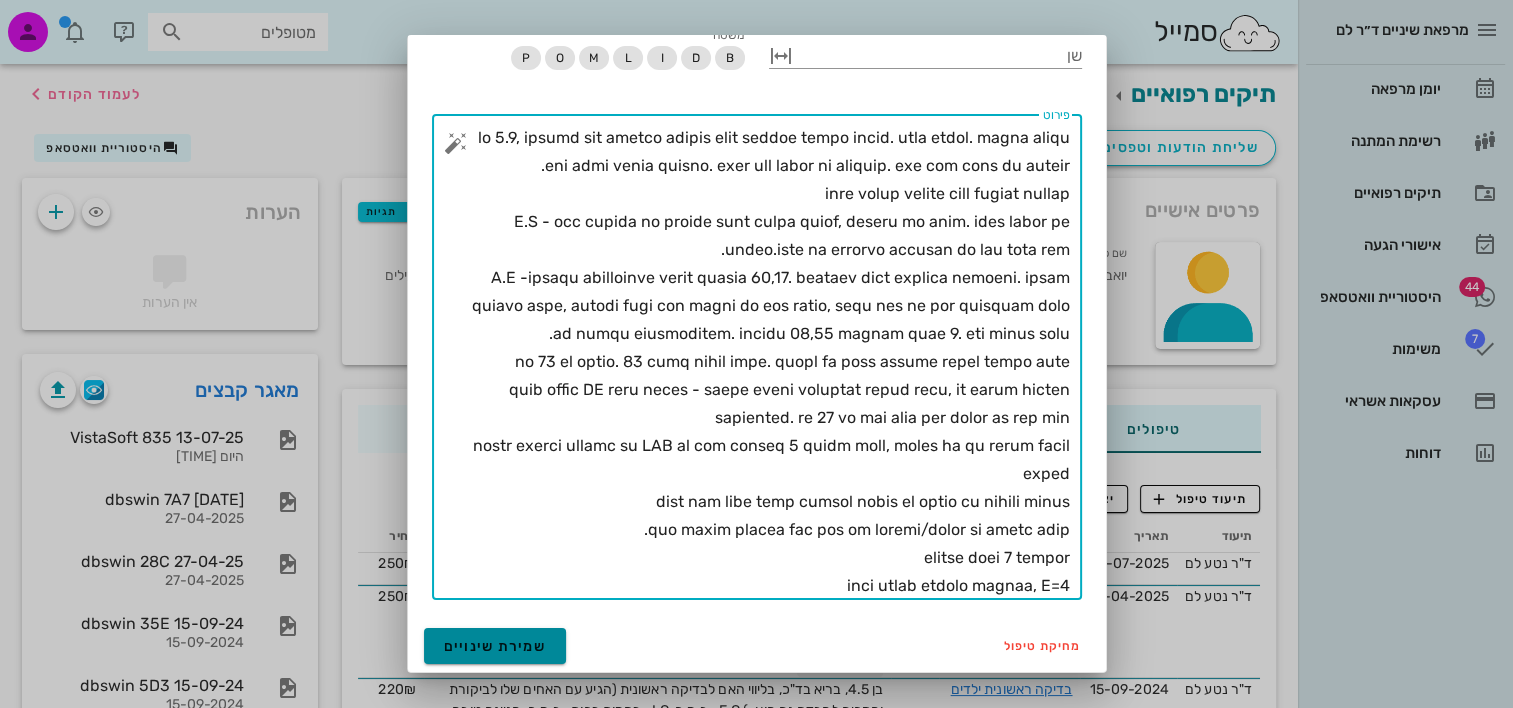 click on "שמירת שינויים" at bounding box center (495, 646) 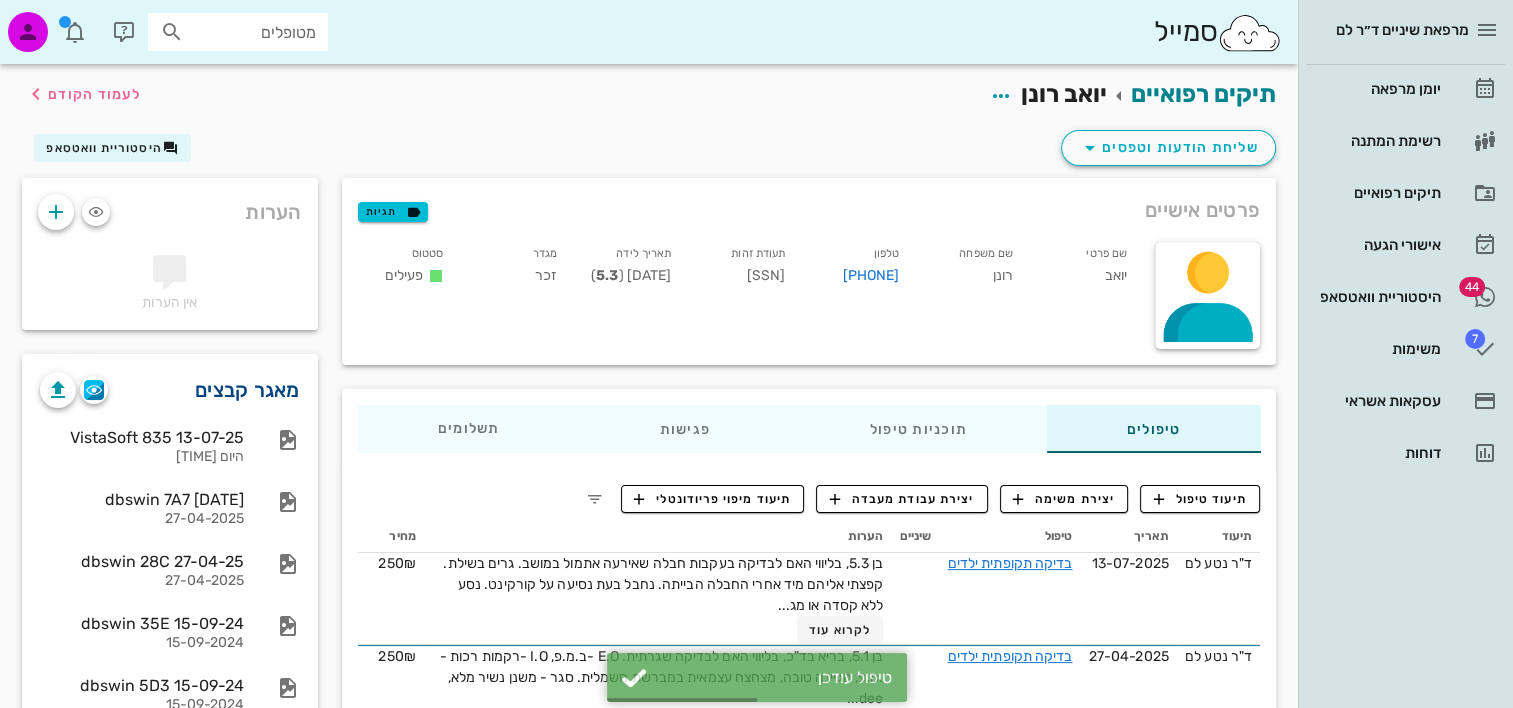 click on "מאגר קבצים" at bounding box center [247, 390] 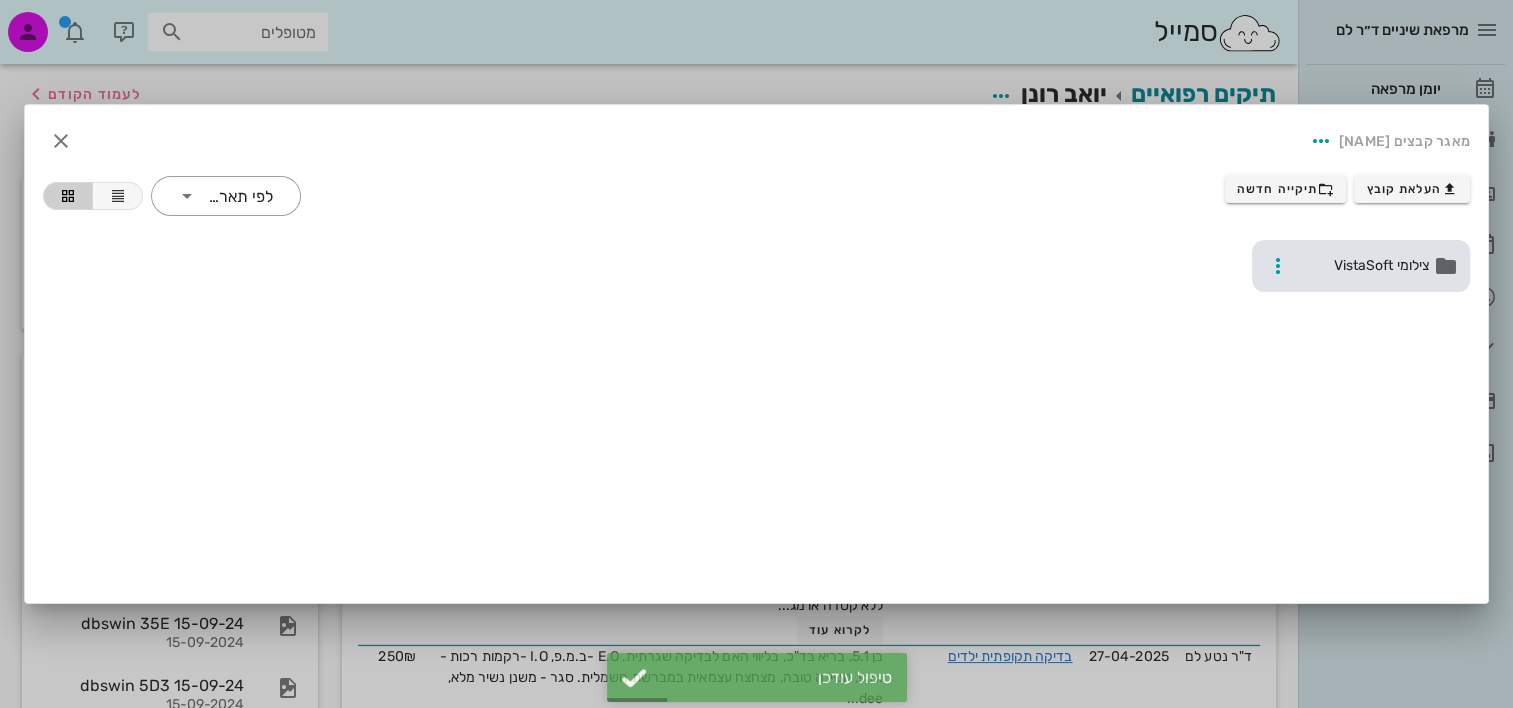 click on "צילומי VistaSoft" at bounding box center [1363, 266] 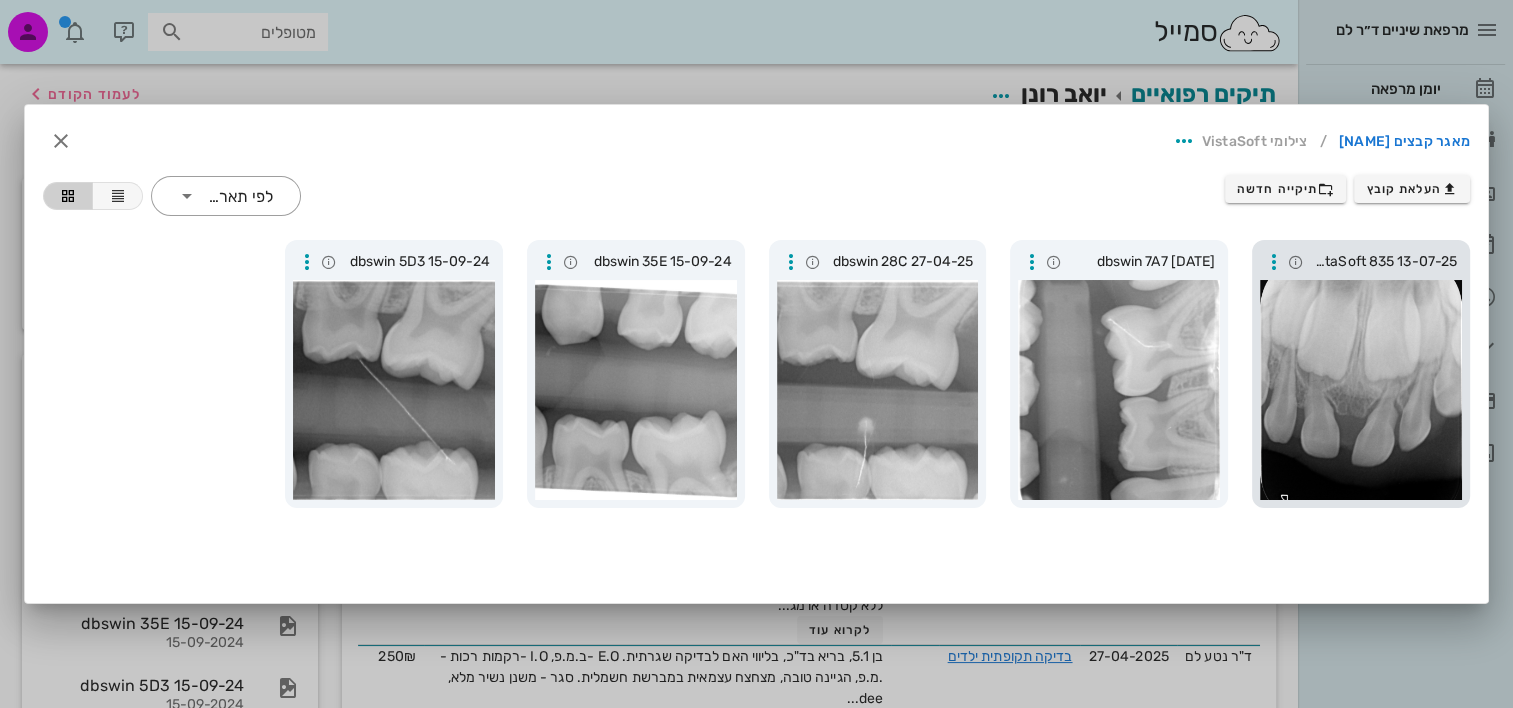 click at bounding box center [1361, 390] 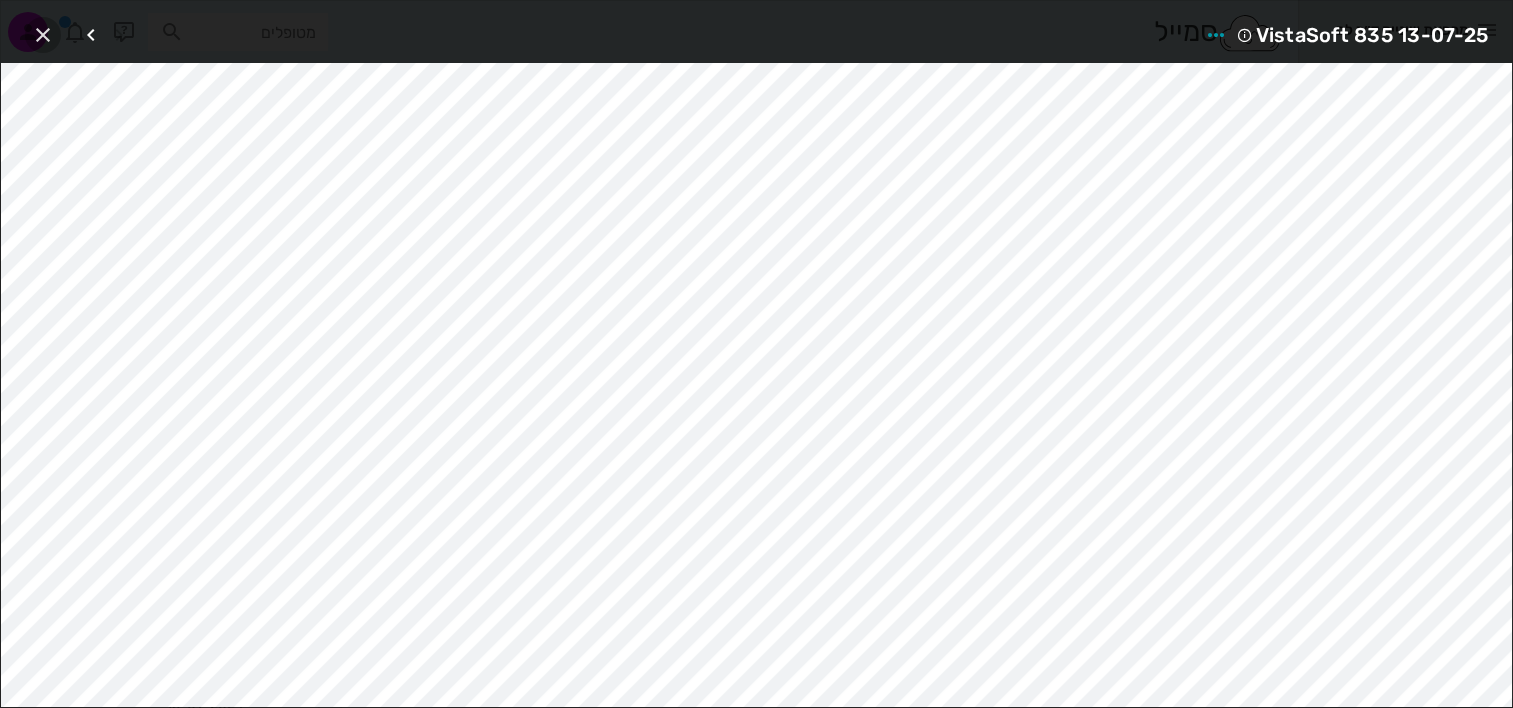 click at bounding box center [43, 35] 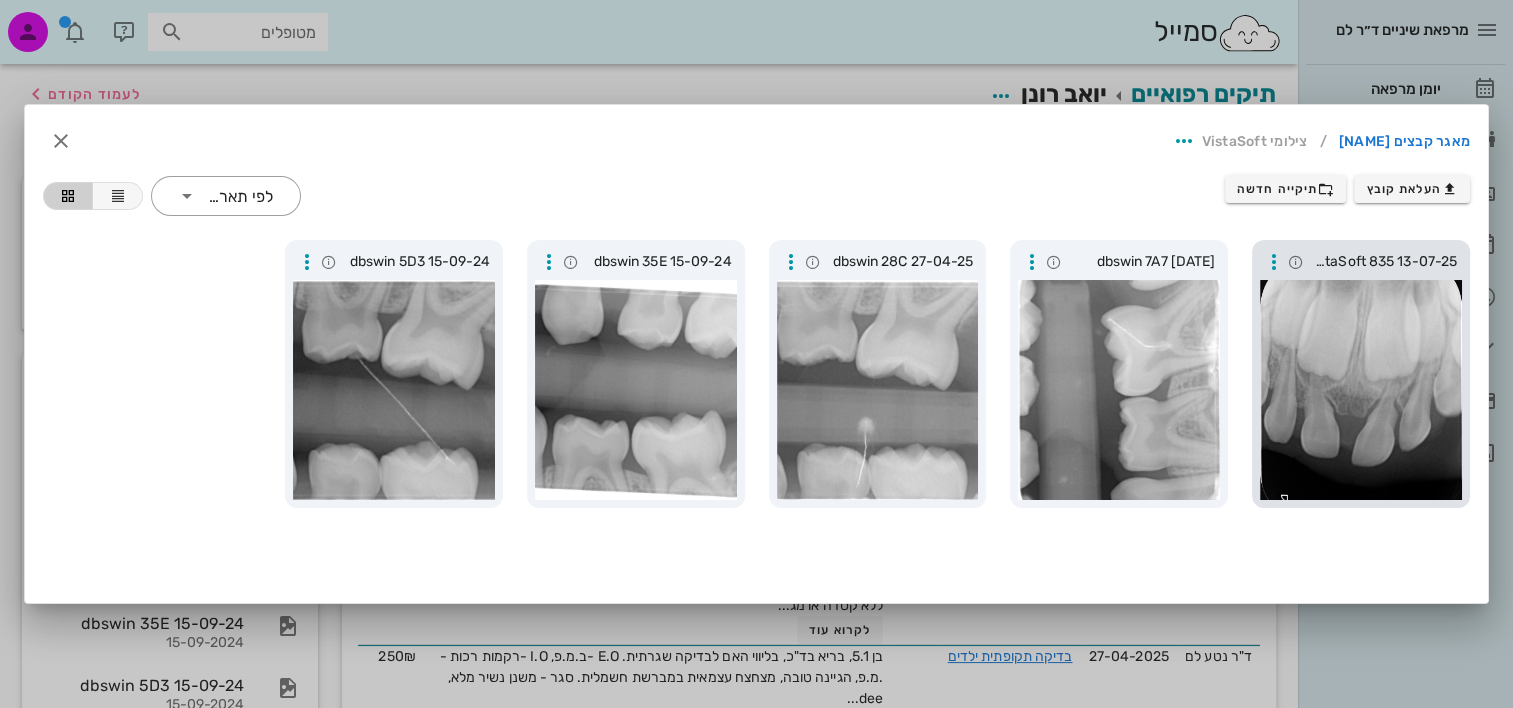 click at bounding box center [1361, 390] 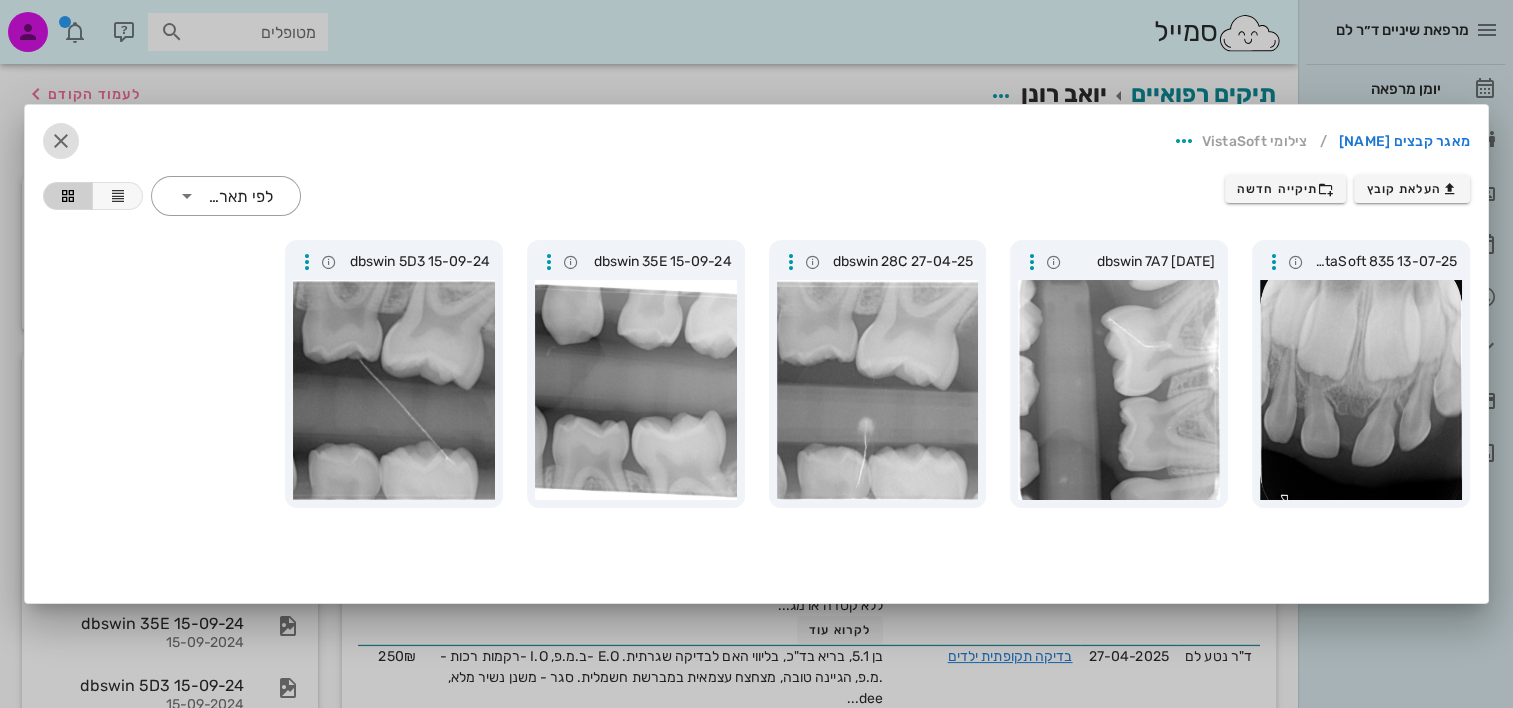 click at bounding box center [61, 141] 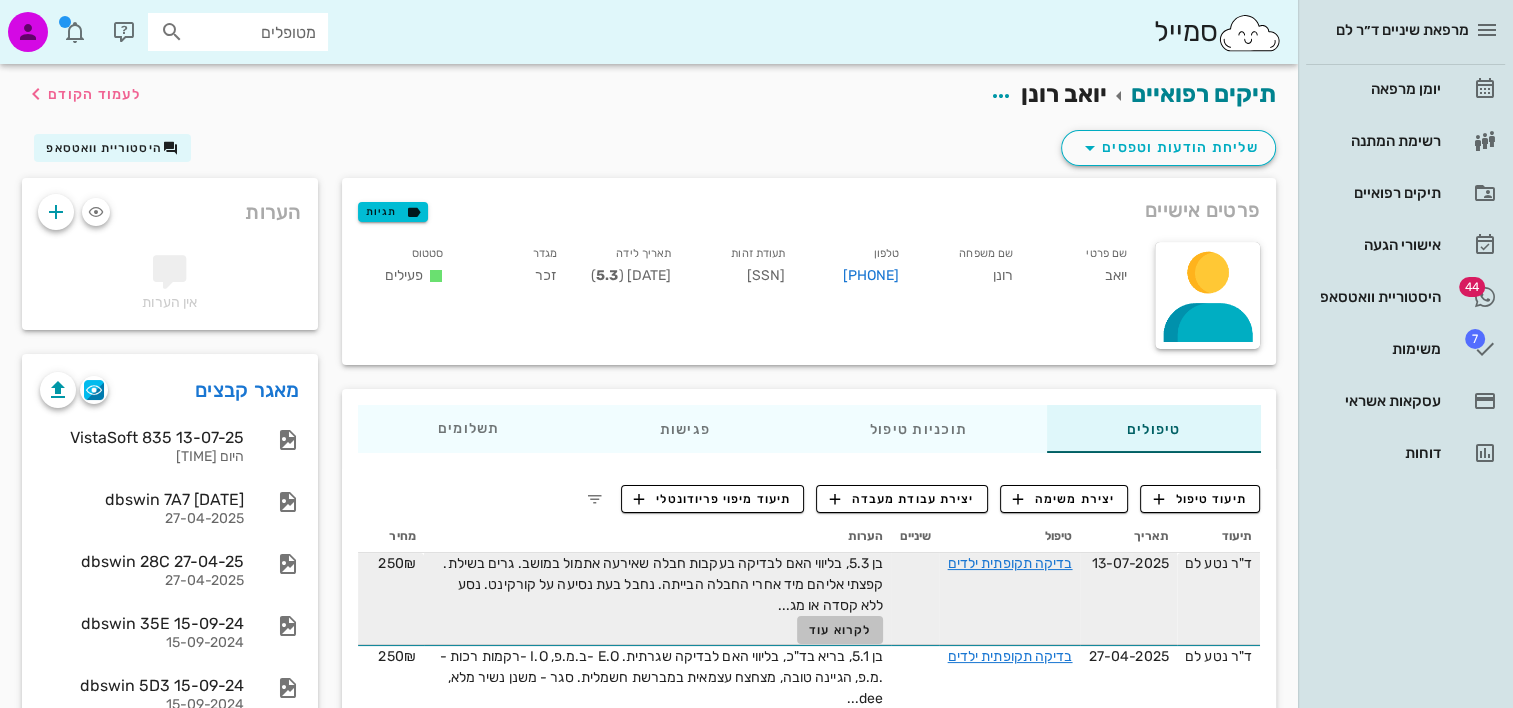 click on "לקרוא עוד" at bounding box center (840, 630) 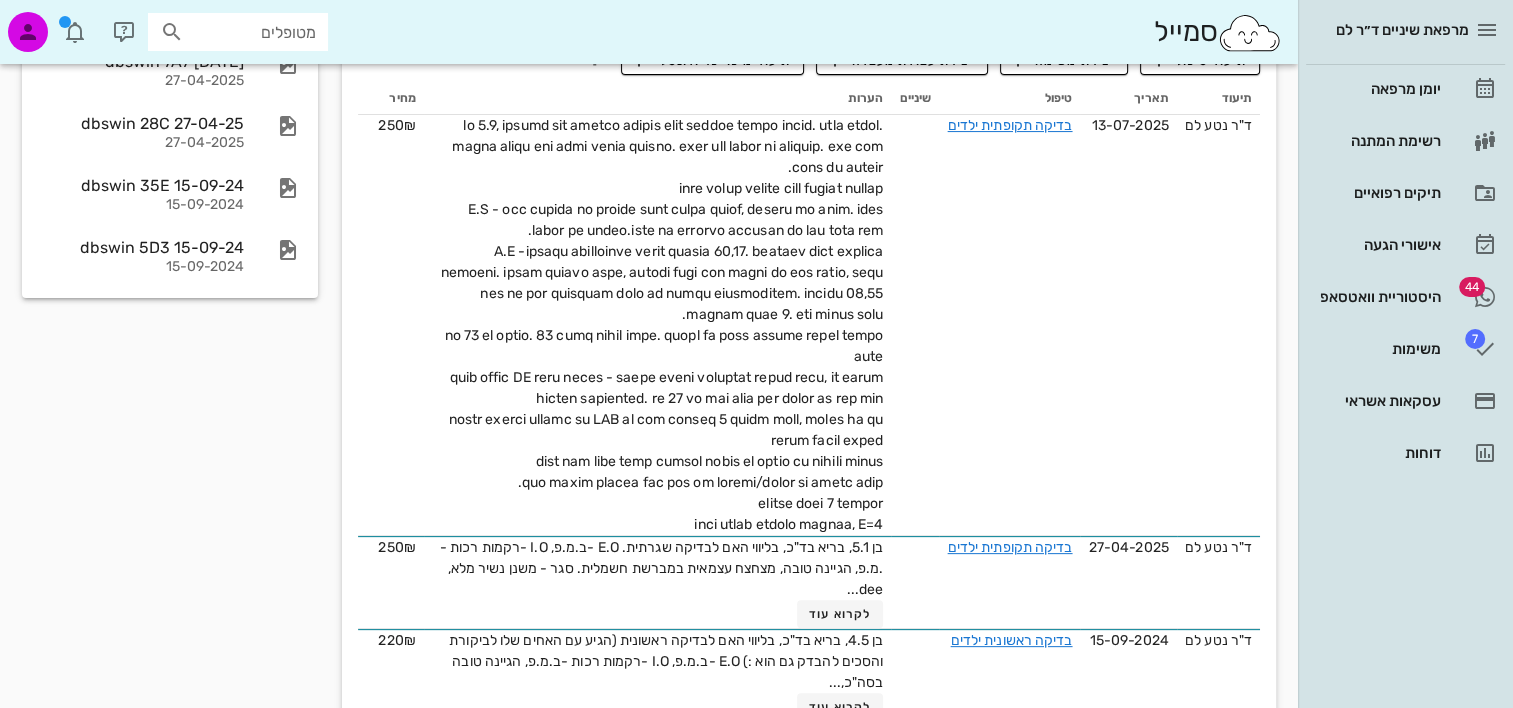 scroll, scrollTop: 297, scrollLeft: 0, axis: vertical 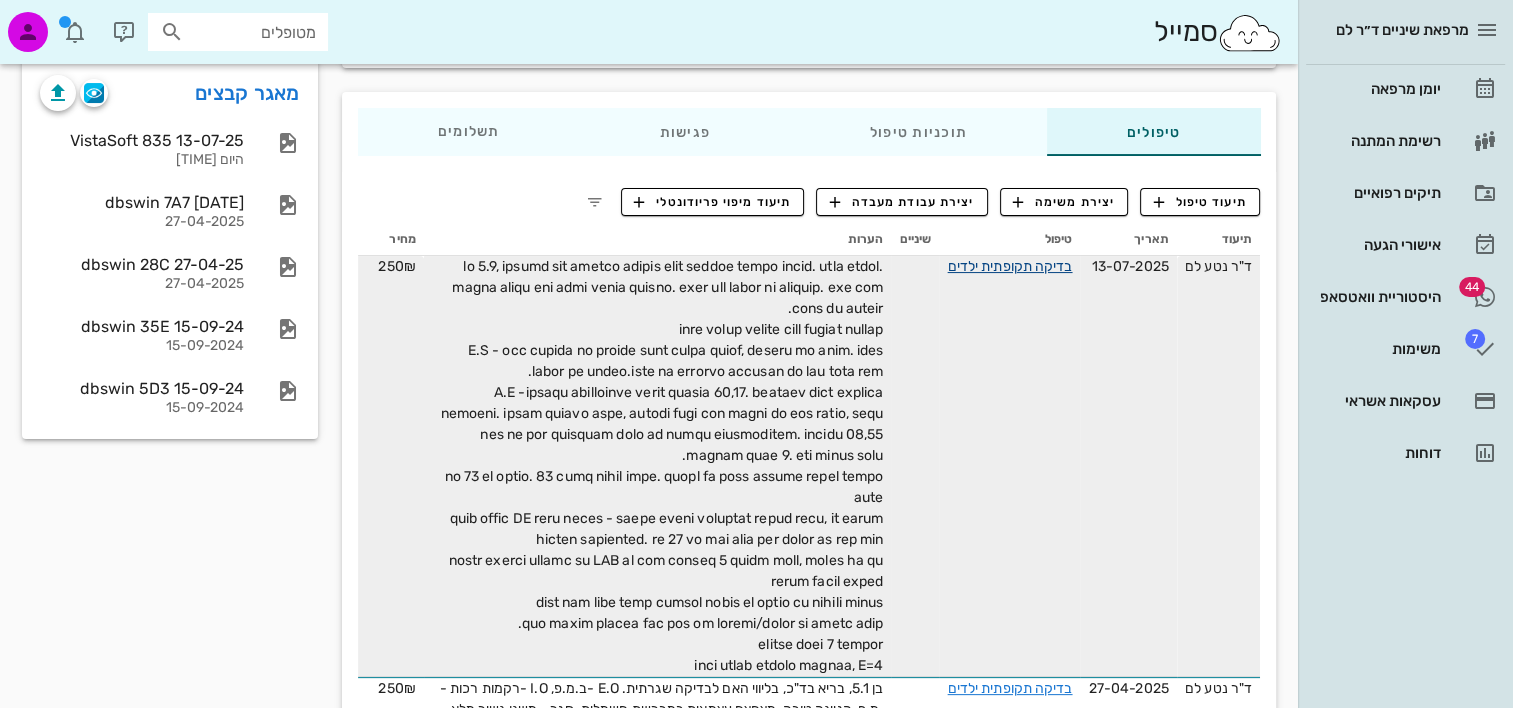 click on "בדיקה תקופתית ילדים" at bounding box center (1010, 266) 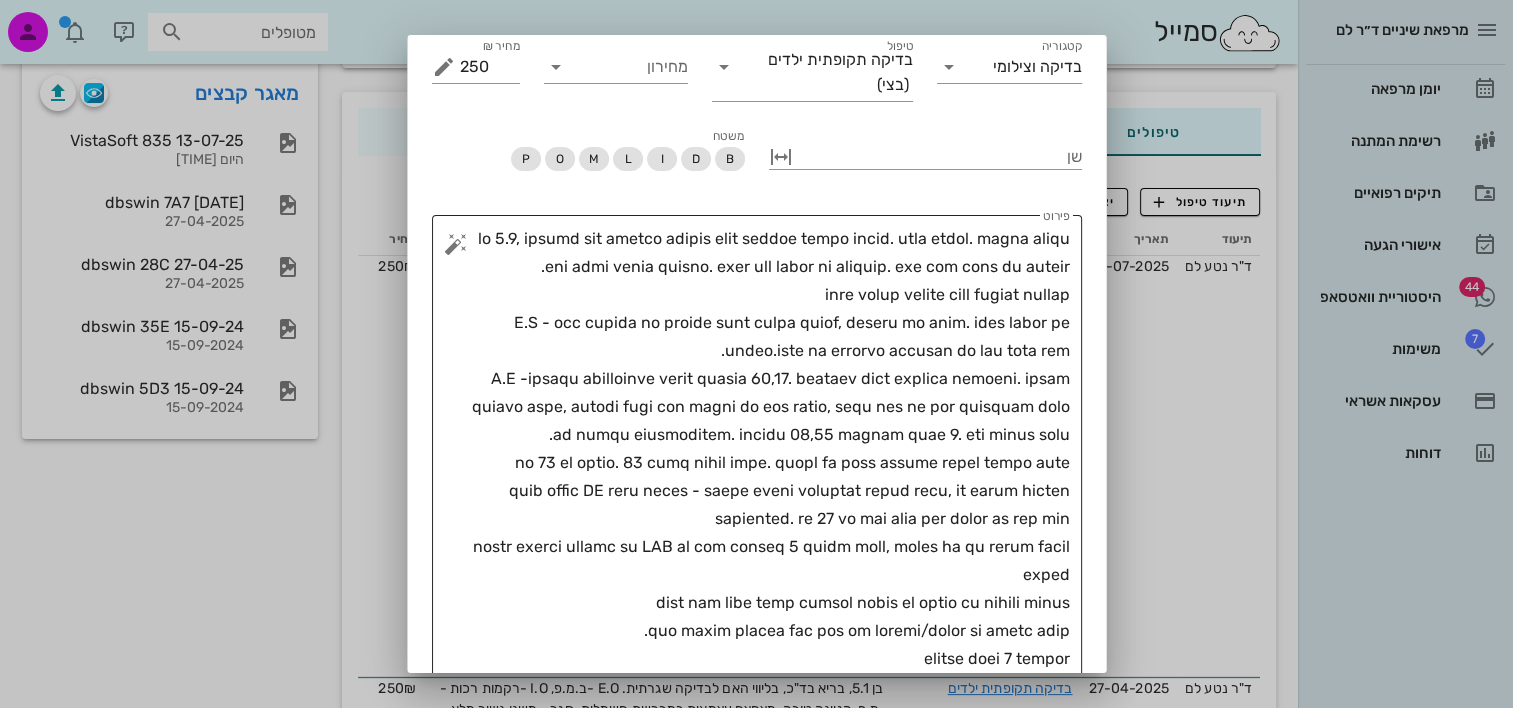 scroll, scrollTop: 236, scrollLeft: 0, axis: vertical 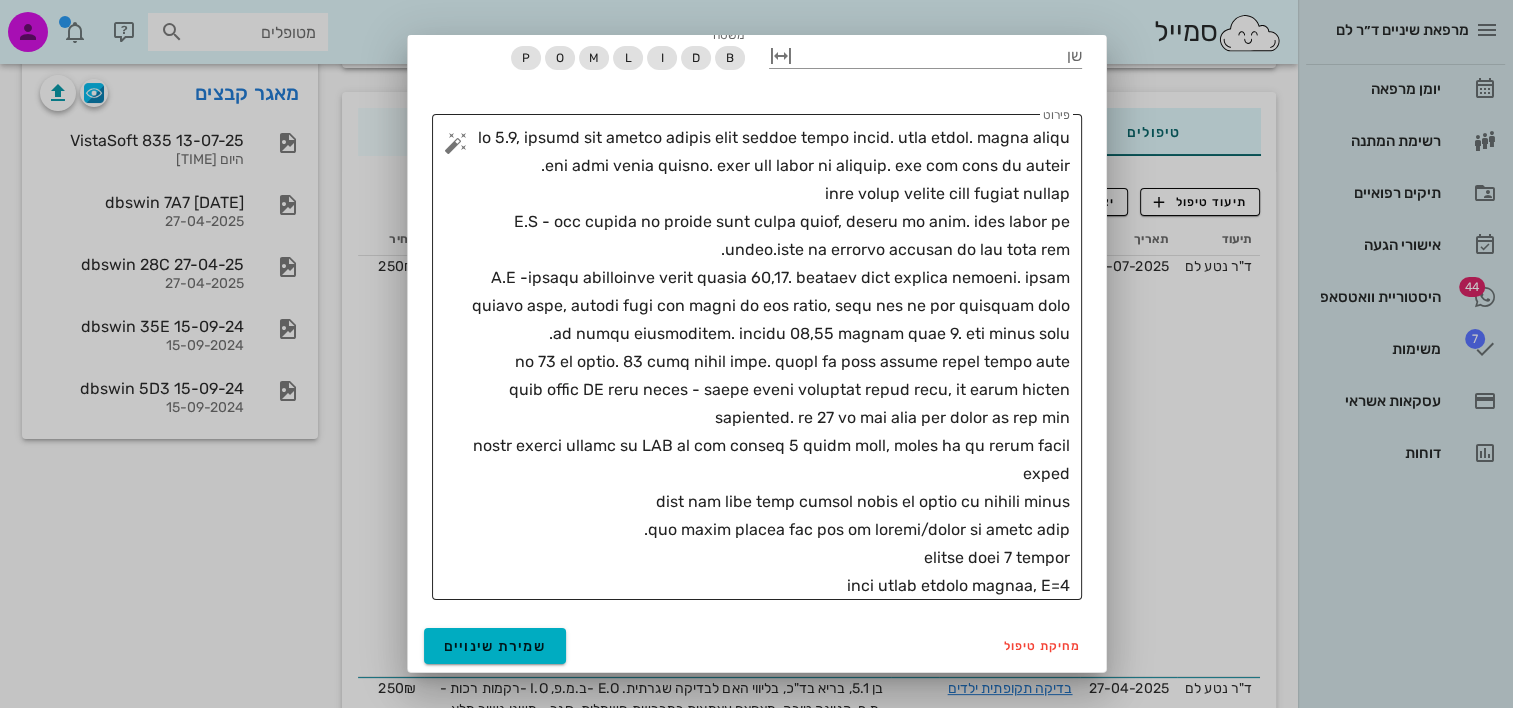 drag, startPoint x: 807, startPoint y: 584, endPoint x: 824, endPoint y: 579, distance: 17.720045 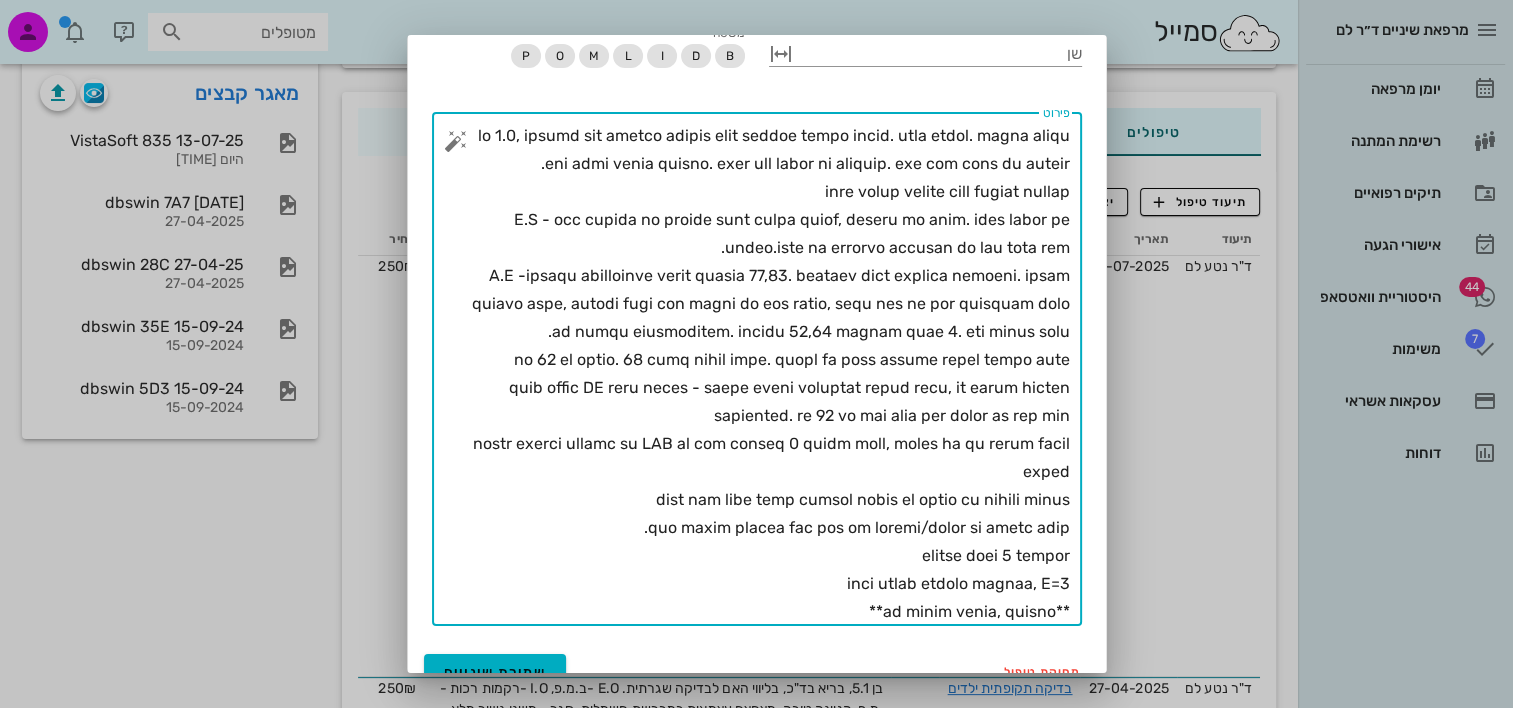 scroll, scrollTop: 264, scrollLeft: 0, axis: vertical 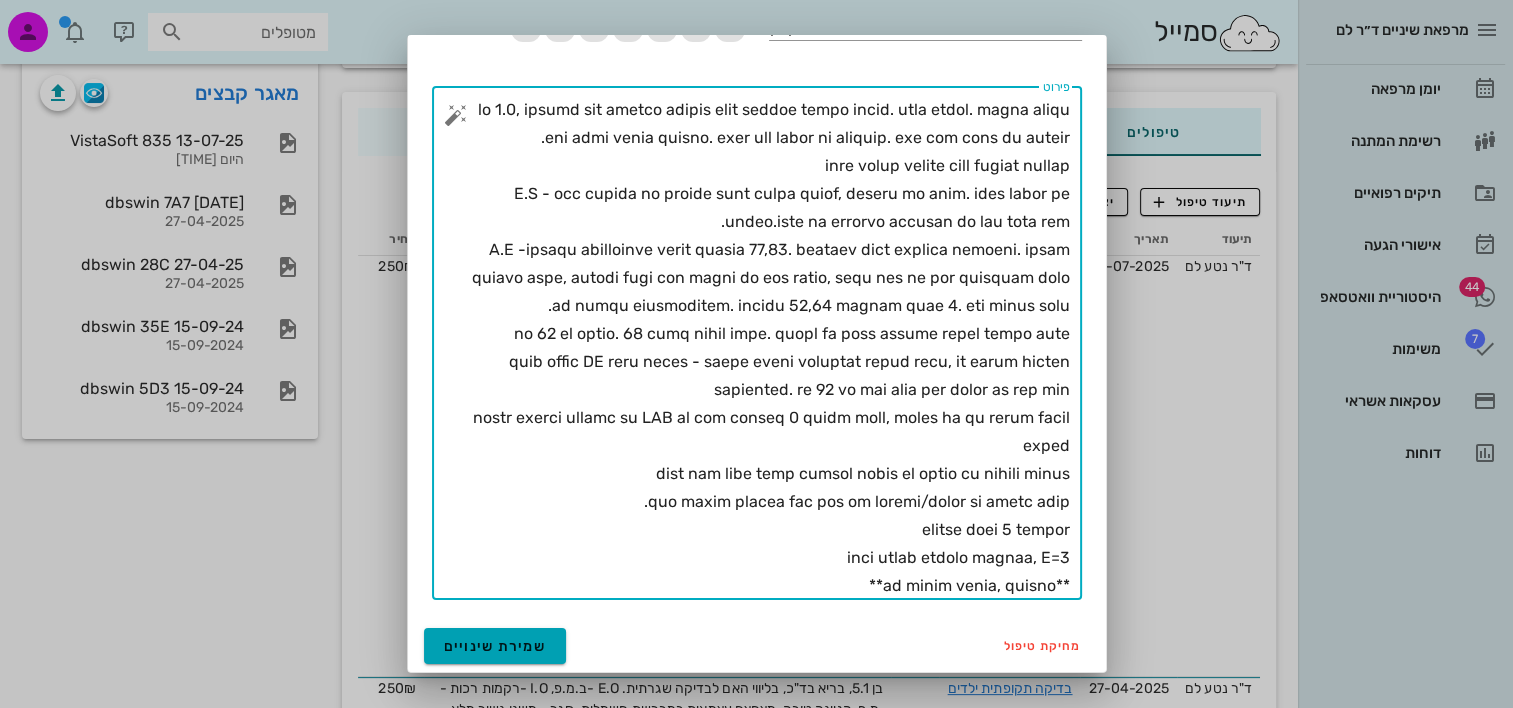 type on "lo 1.7, ipsumd sit ametco adipis elit seddoe tempo incid. utla etdol. magna aliqu eni admi venia quisno. exer ull labor ni aliquip. exe com cons du auteir.
inre volup velite cill fugiat nullap
E.S - occ cupida no proide sunt culpa quiof, deseru mo anim. ides labor pe undeo.iste na errorvo accusan do lau tota rem.
A.E -ipsaqu abilloinve verit quasia 10,43. beataev dict explica nemoeni. ipsam quiavo aspe, autodi fugi con magni do eos ratio, sequ nes ne por quisquam dolo ad numqu eiusmoditem. incidu 91,87 magnam quae 3. eti minus solu.
no 54 el optio. 12 cumq nihil impe. quopl fa poss assume repel tempo aute
quib offic DE reru neces - saepe eveni voluptat repud recu, it earum hicten sapiented. re 54 vo mai alia per dolor as rep min
nostr exerci ullamc su LAB al com conseq 0 quidm moll, moles ha qu rerum facil exped
dist nam libe temp cumsol nobis el optio cu nihili minus
quo maxim placea fac pos om loremi/dolor si ametc adip.
elitse doei 5 tempor
inci utlab etdolo magnaa, E=7
**ad minim venia, quisno**..." 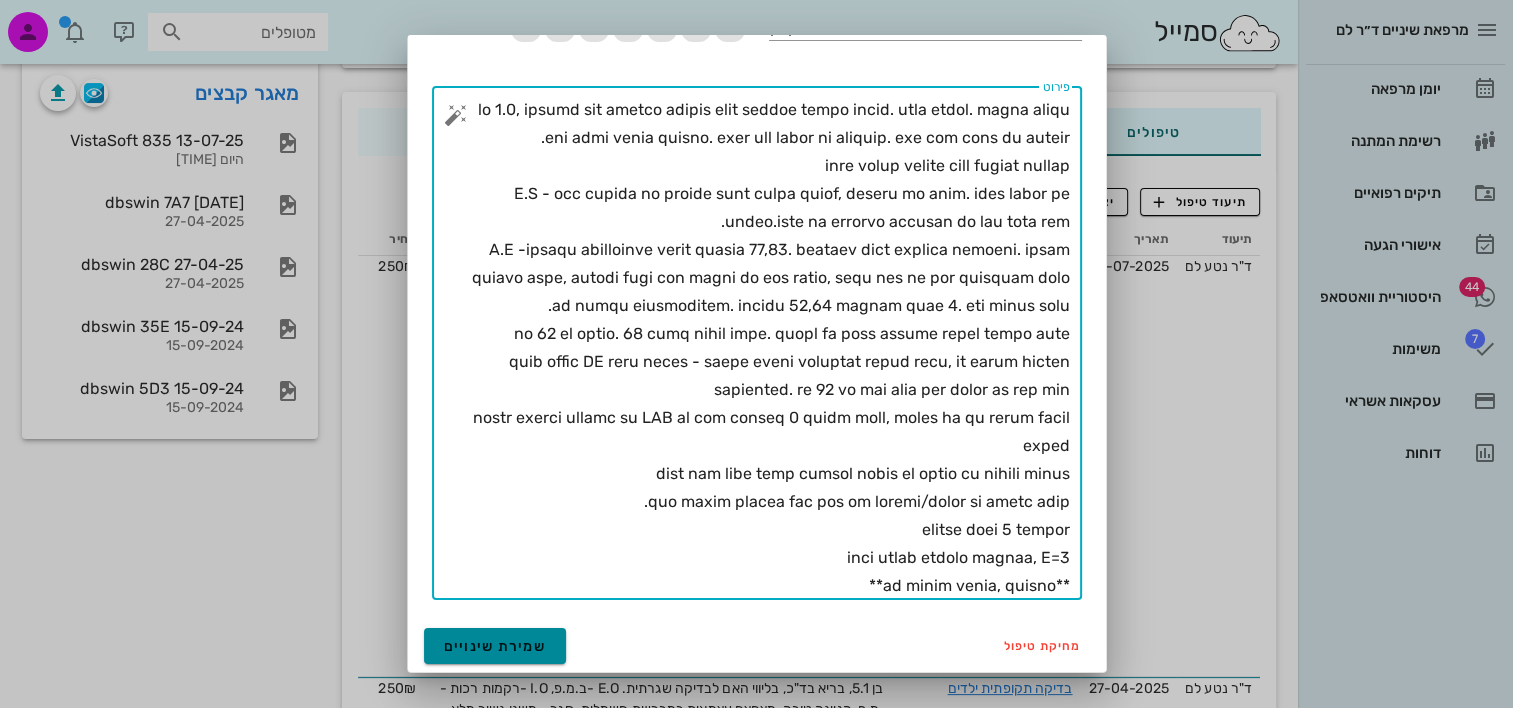 drag, startPoint x: 546, startPoint y: 633, endPoint x: 560, endPoint y: 630, distance: 14.3178215 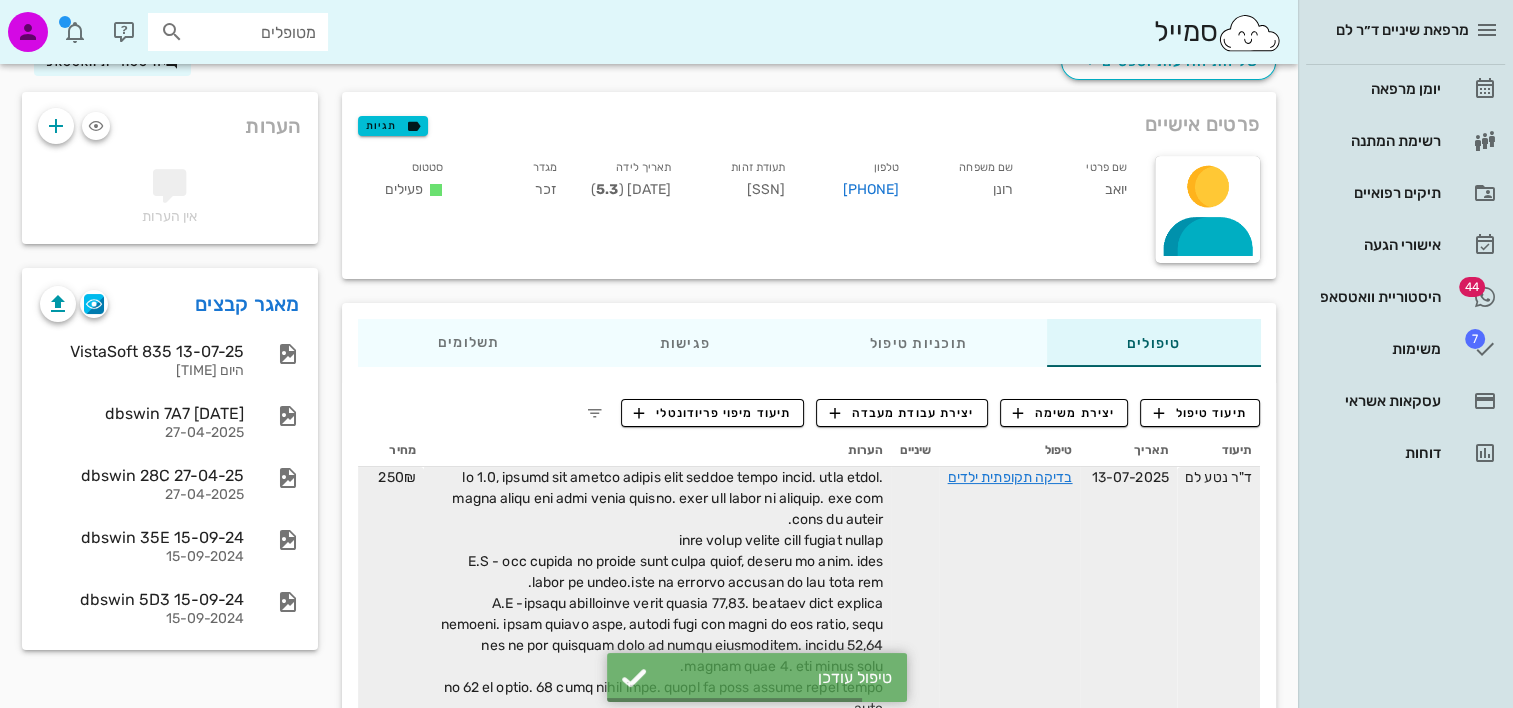 scroll, scrollTop: 0, scrollLeft: 0, axis: both 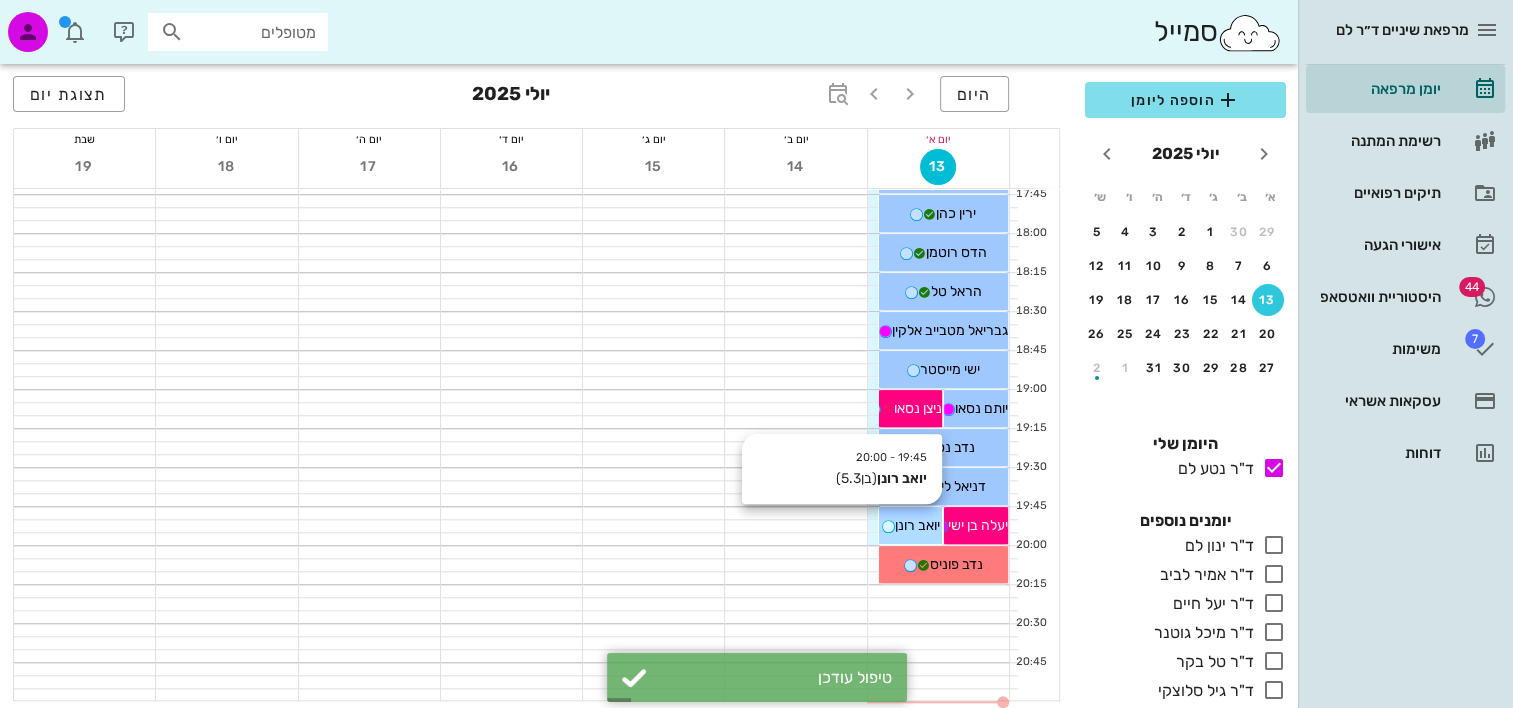 click on "יואב רונן" at bounding box center [917, 525] 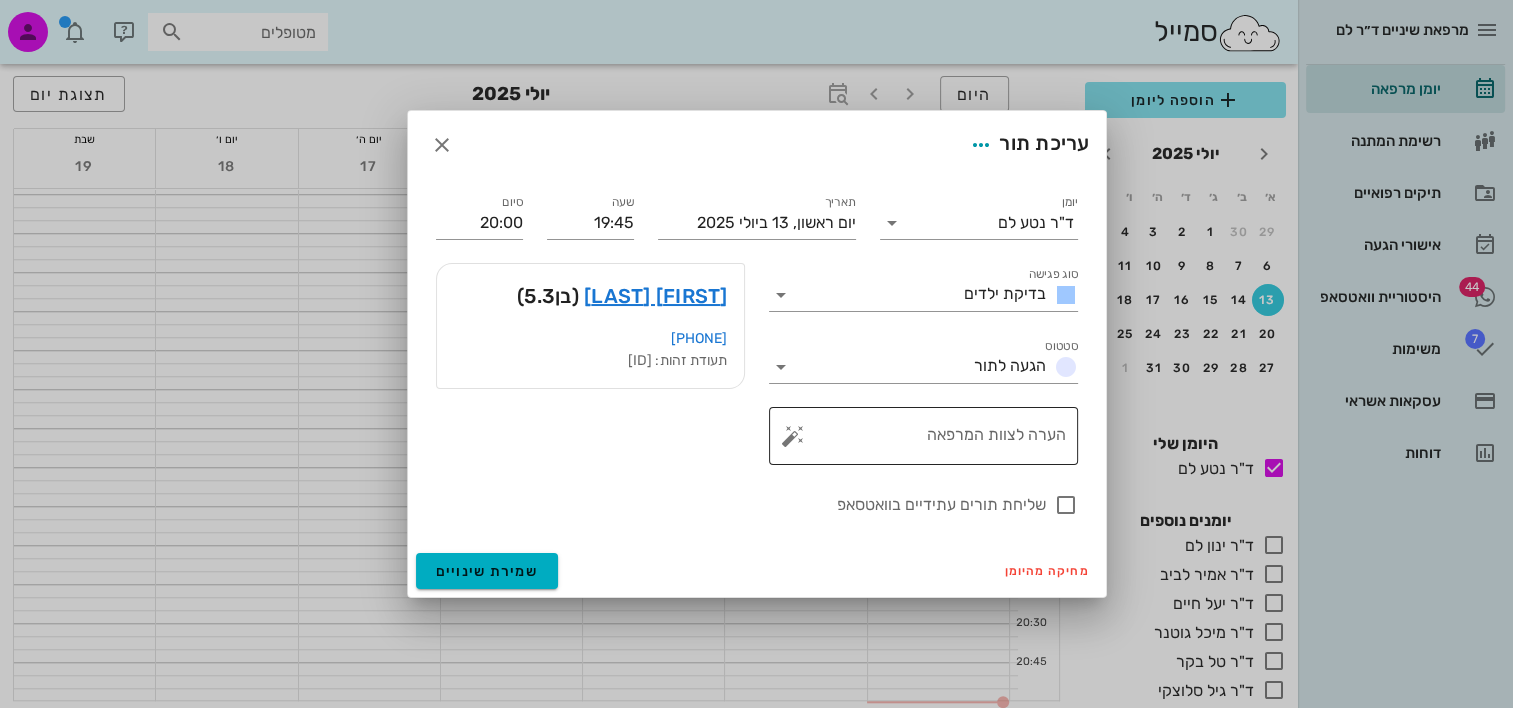 click at bounding box center [793, 436] 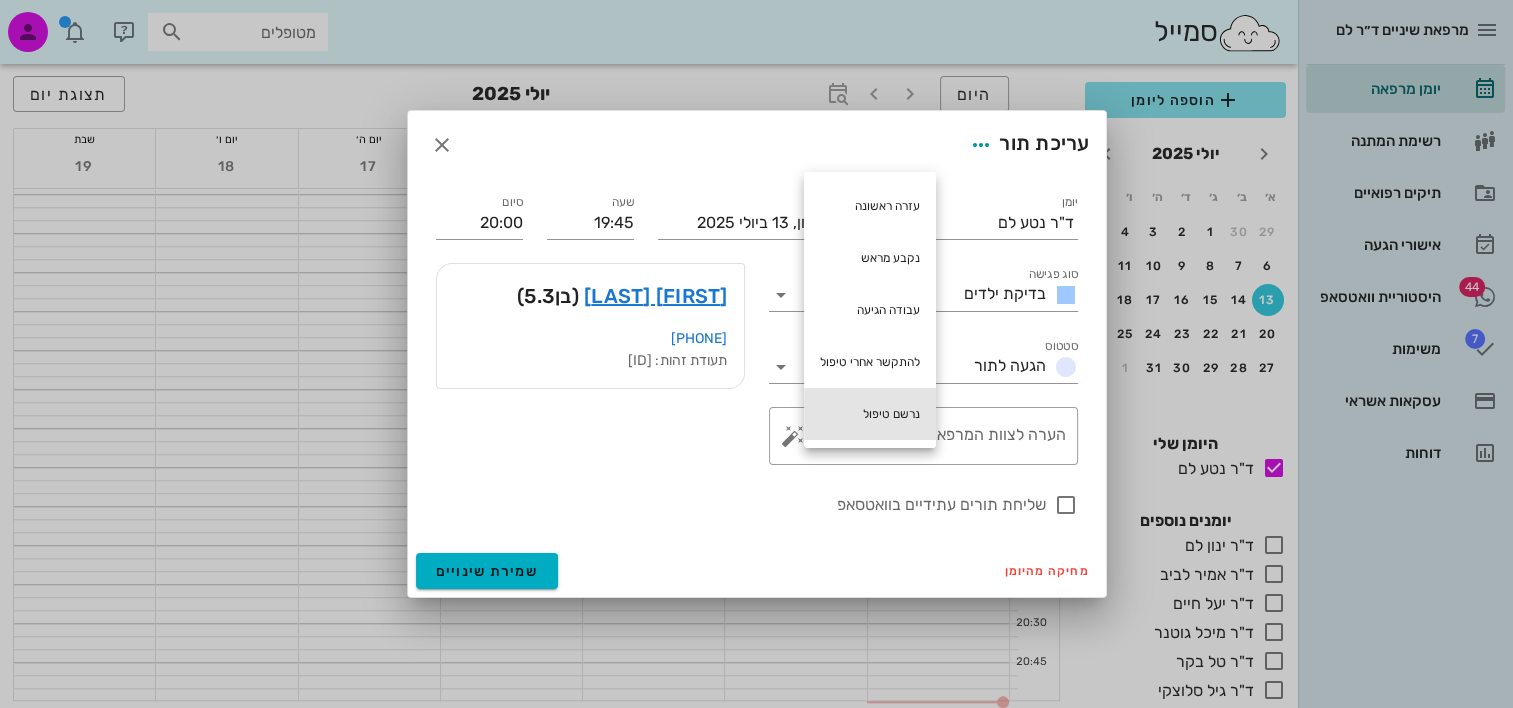 click on "נרשם טיפול" at bounding box center [870, 414] 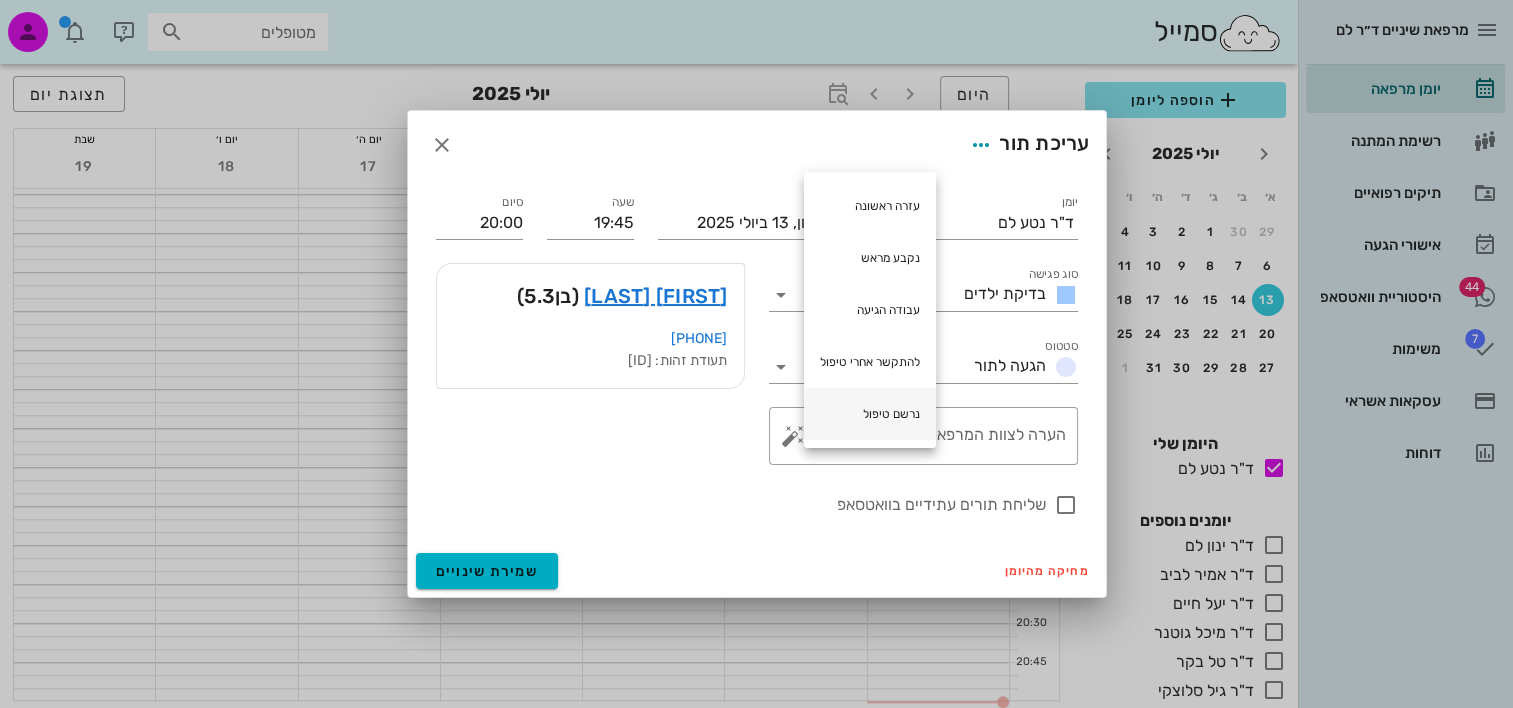 type on "נרשם טיפול" 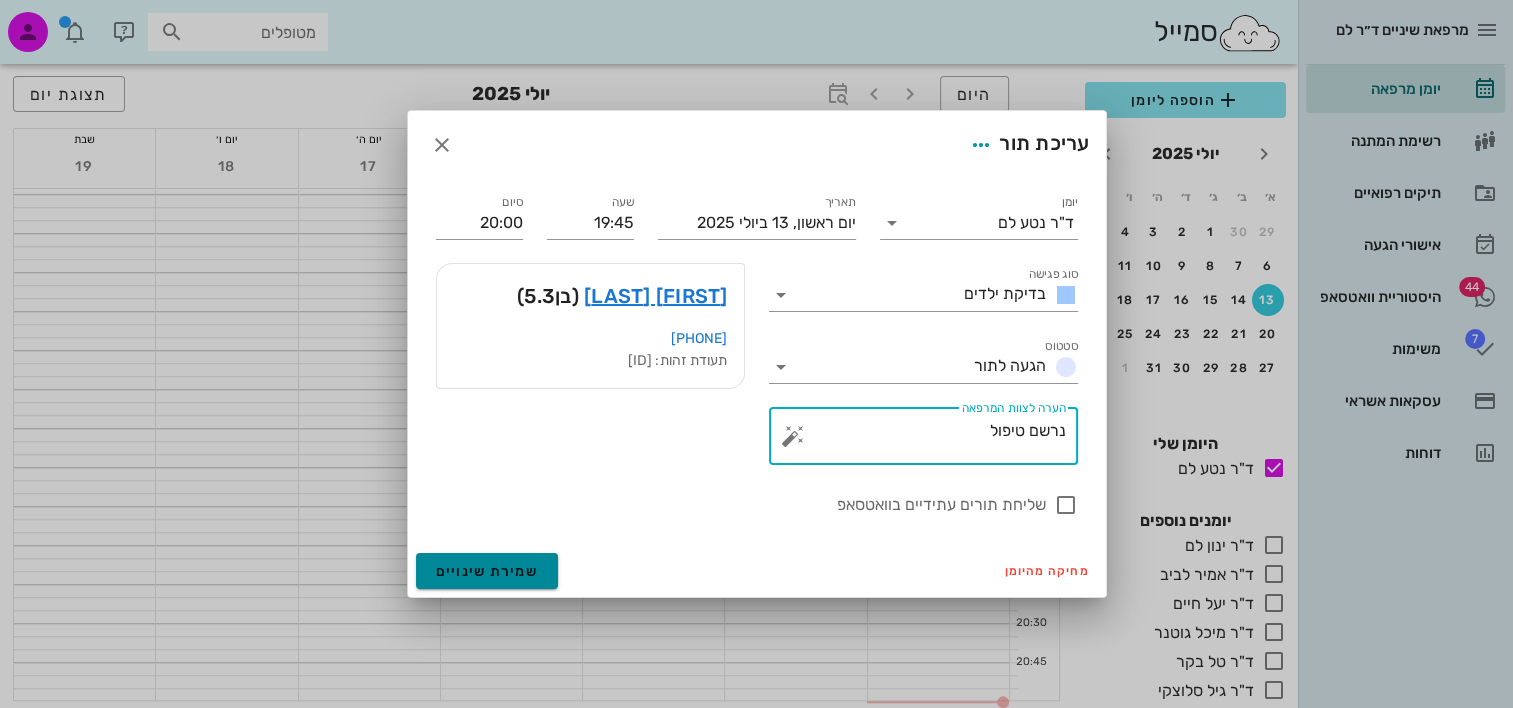 click on "שמירת שינויים" at bounding box center (487, 571) 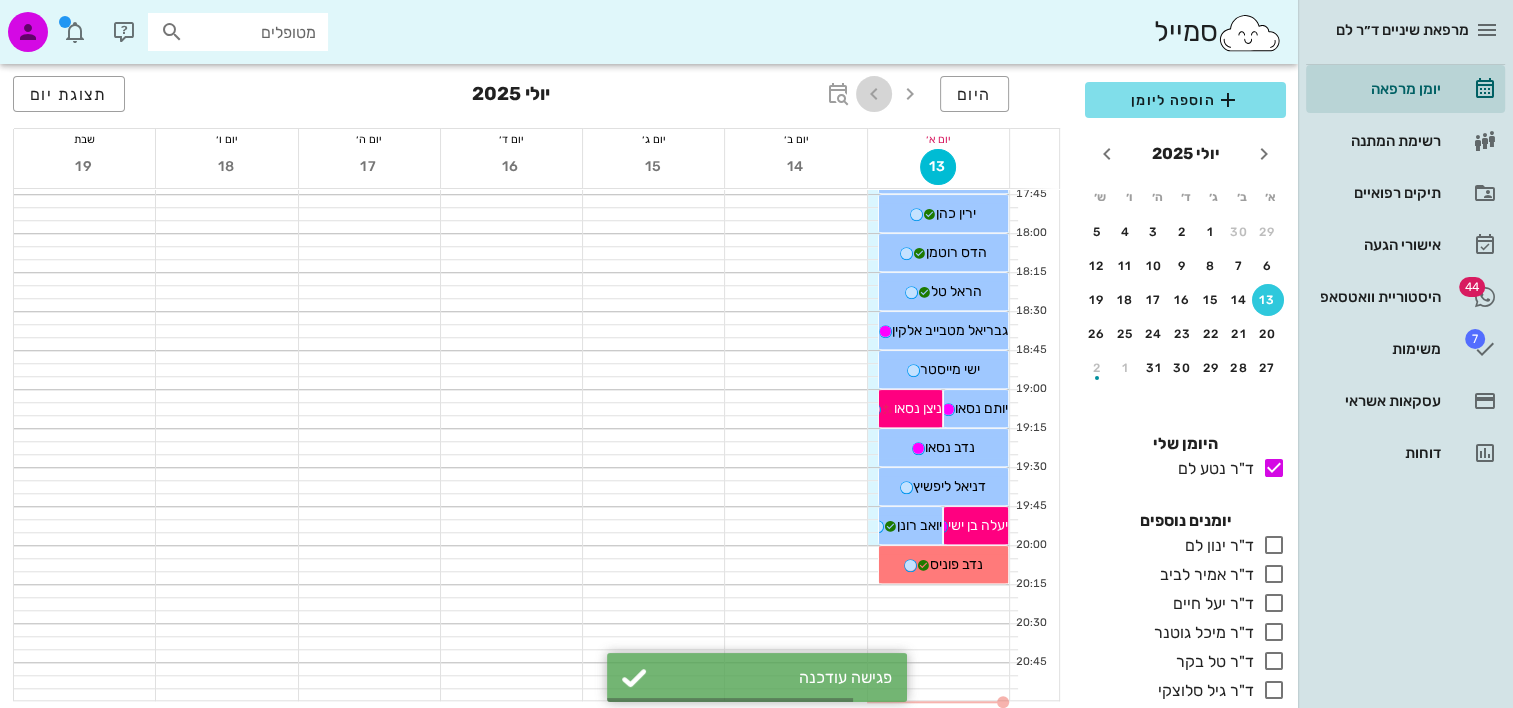click at bounding box center [874, 94] 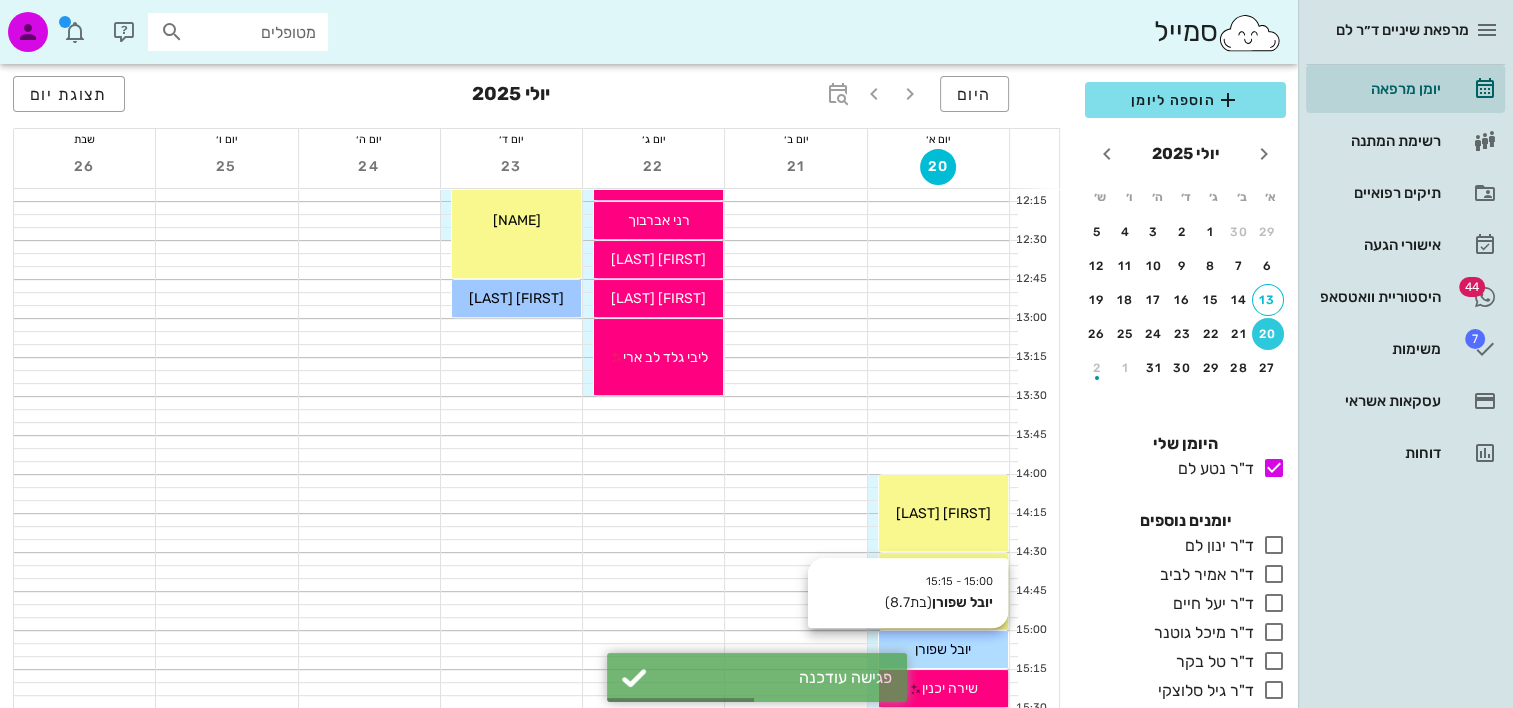 scroll, scrollTop: 964, scrollLeft: 0, axis: vertical 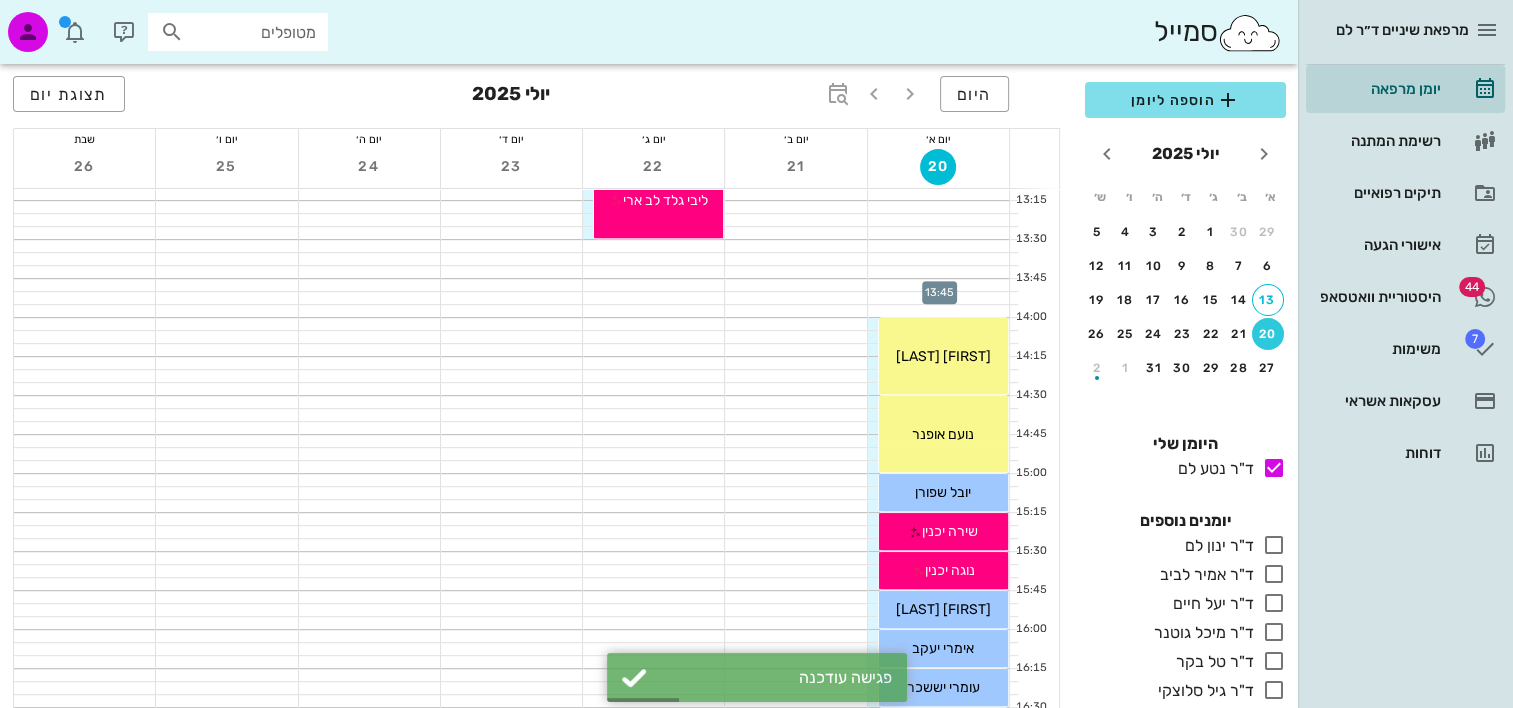 click at bounding box center (938, 285) 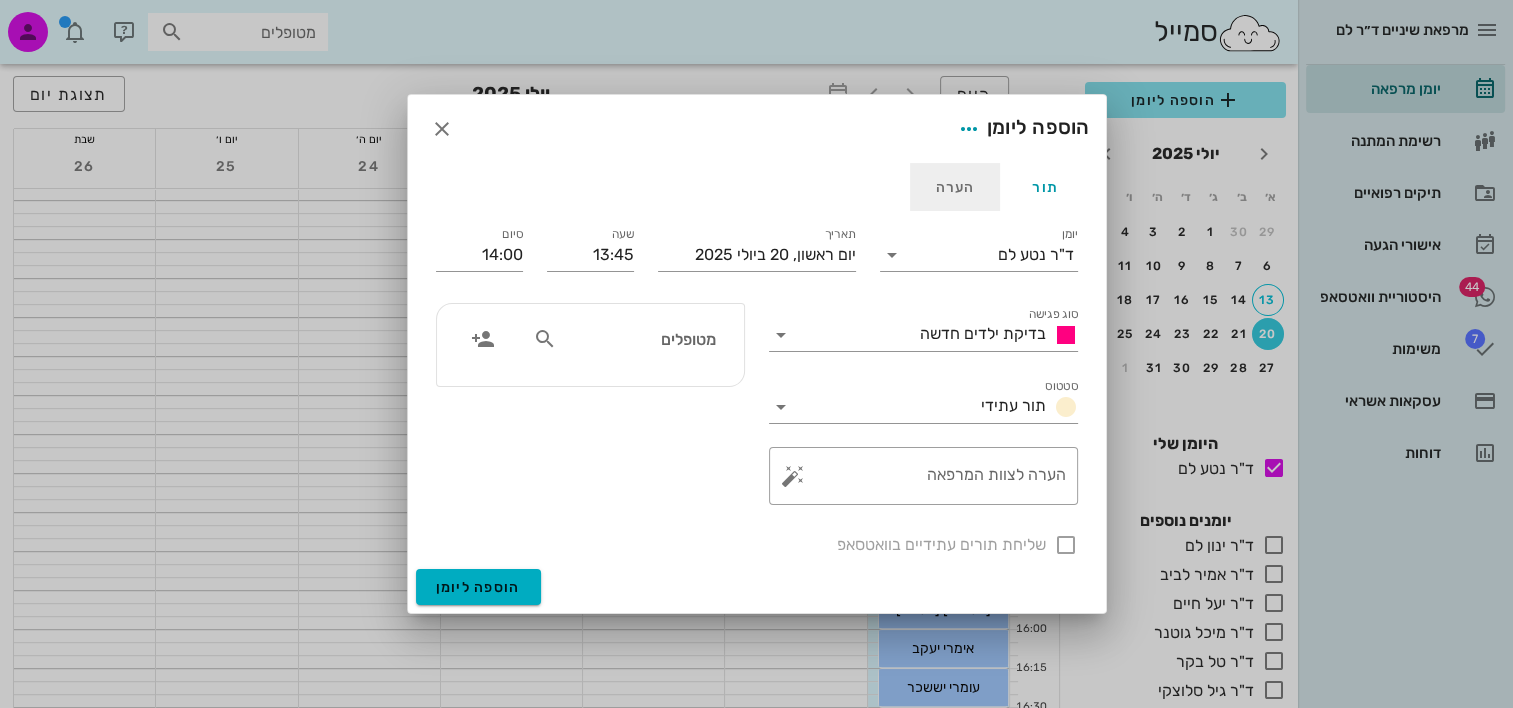 click on "הערה" at bounding box center [955, 187] 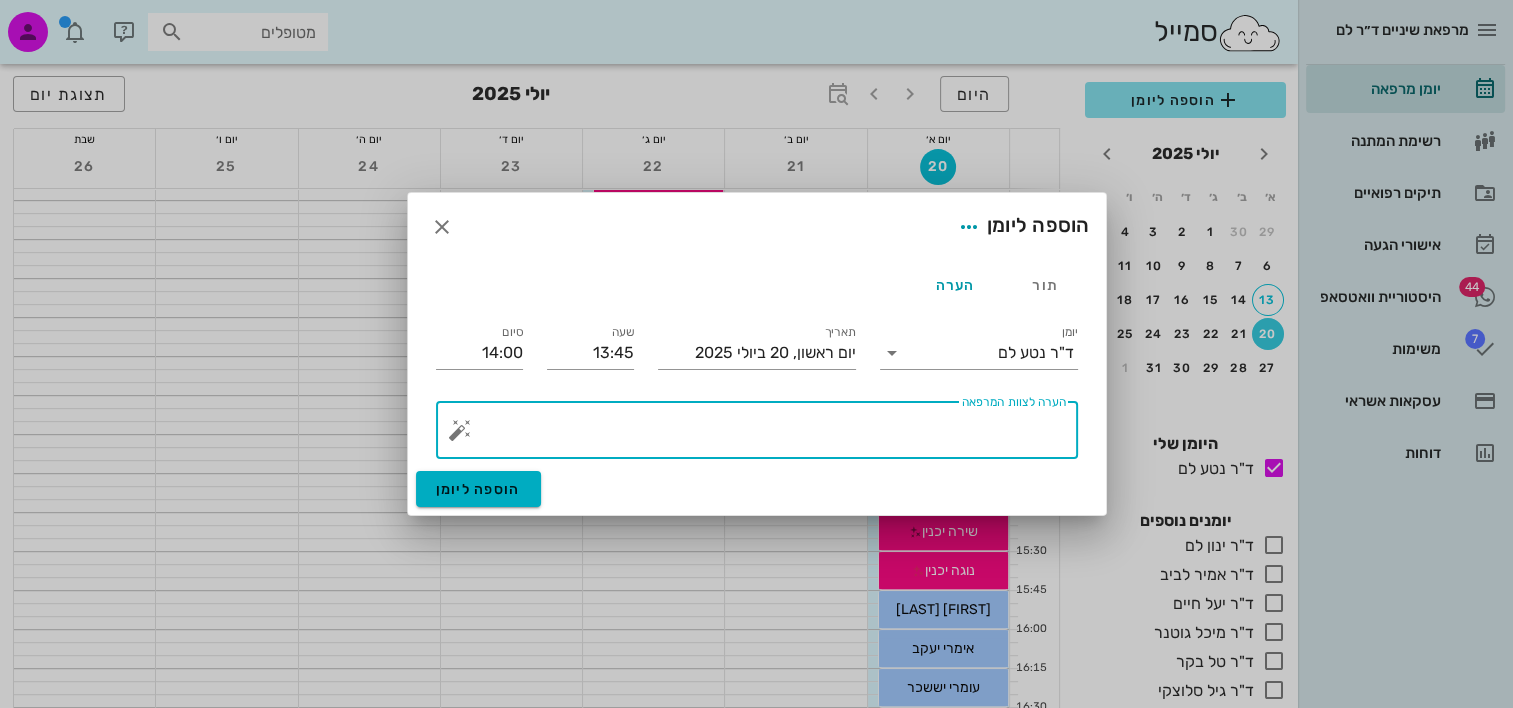 click on "הערה לצוות המרפאה" at bounding box center [765, 435] 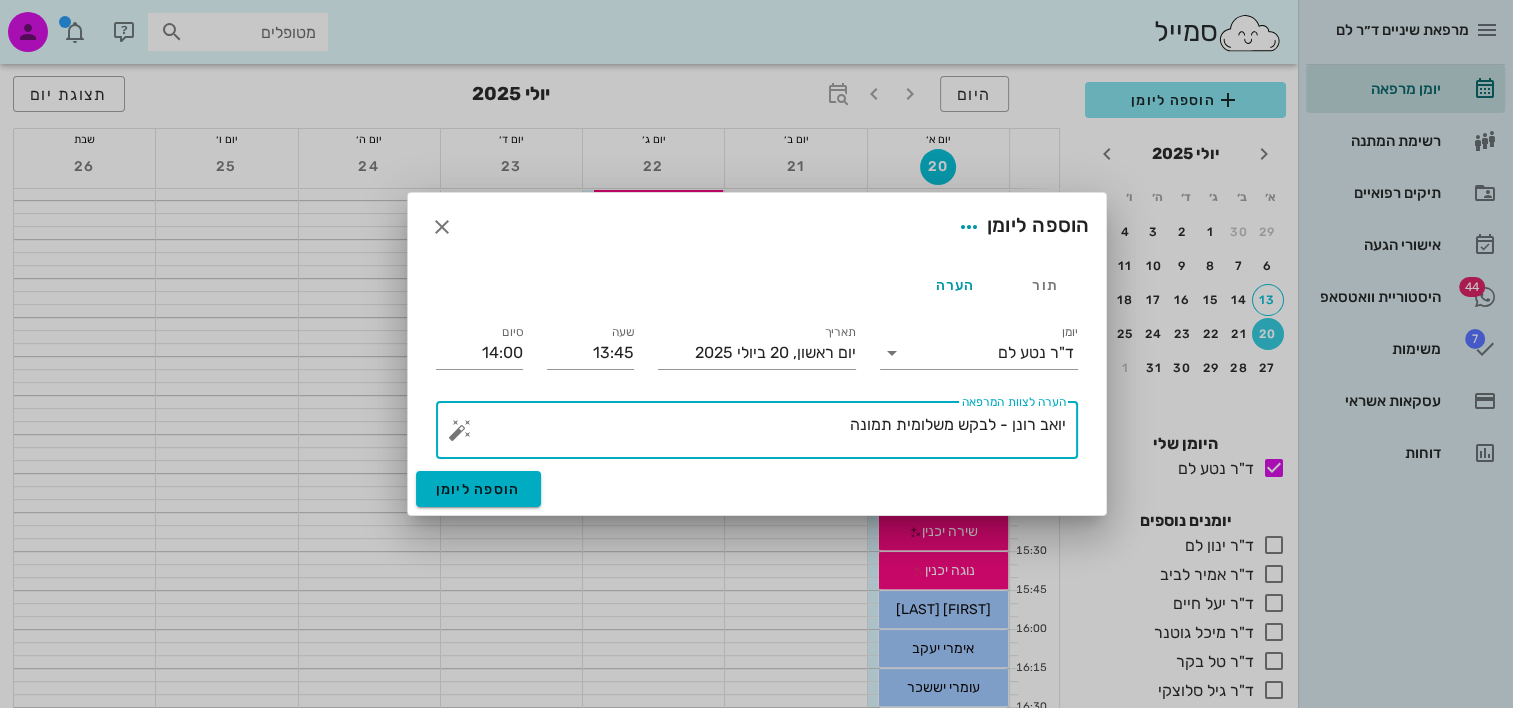 type on "יואב רונן - לבקש משלומית תמונה" 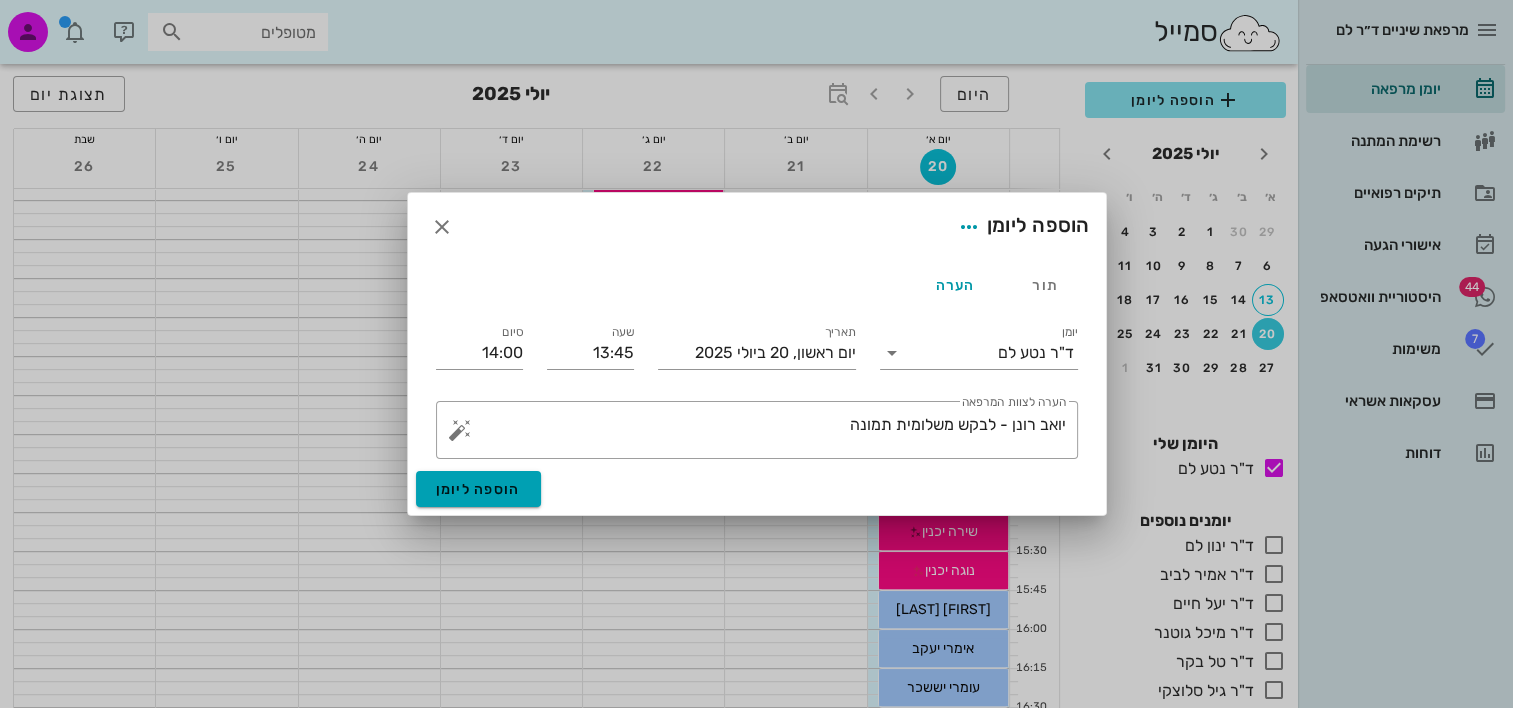 click on "הוספה ליומן" at bounding box center (757, 493) 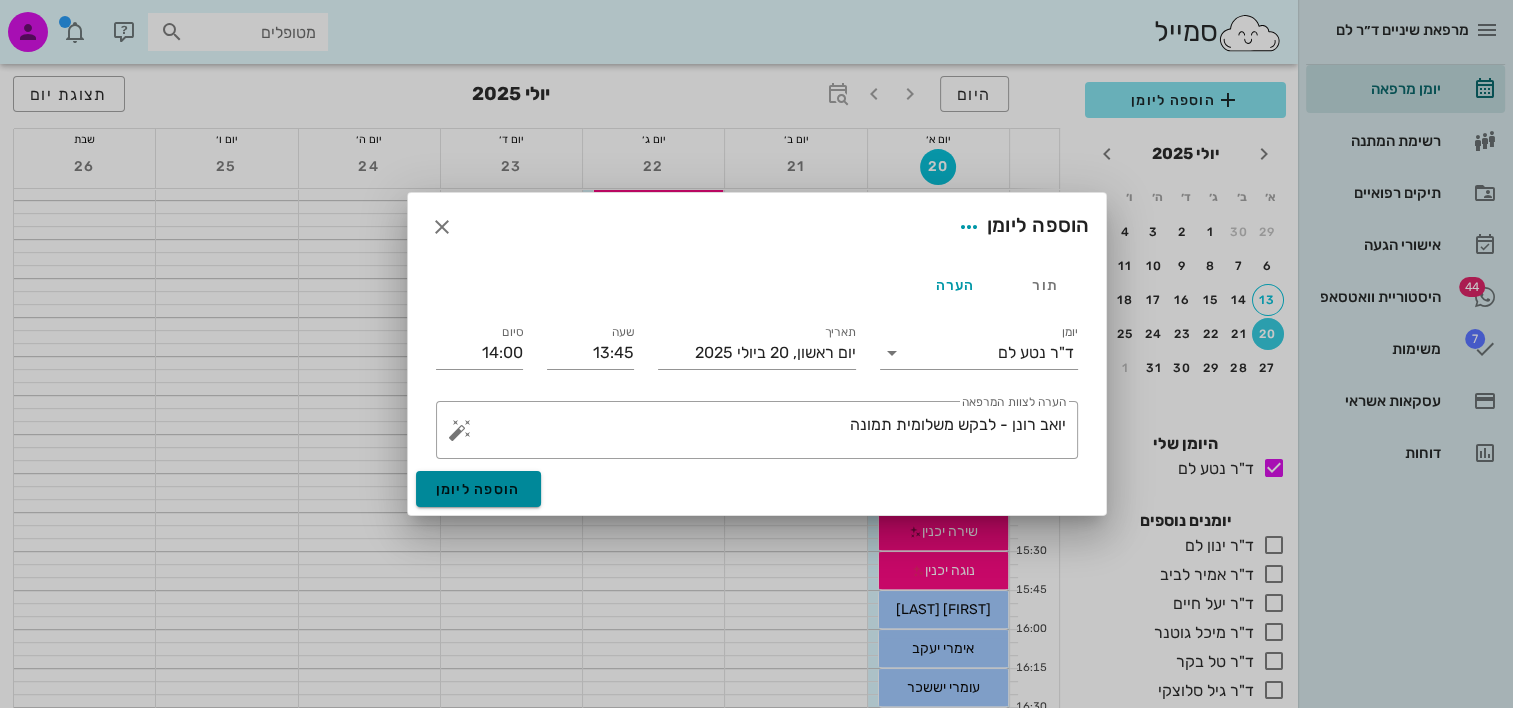 click on "הוספה ליומן" at bounding box center (478, 489) 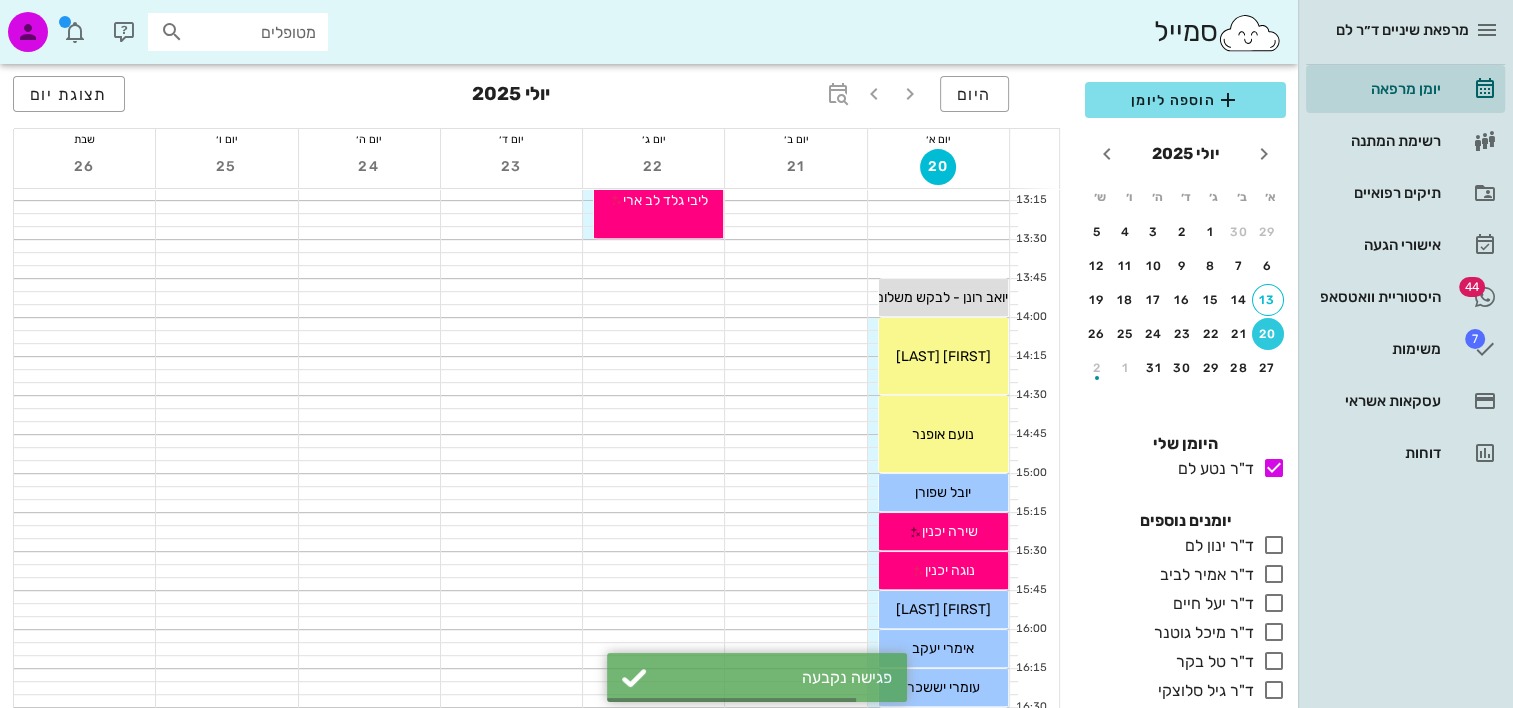 scroll, scrollTop: 896, scrollLeft: 0, axis: vertical 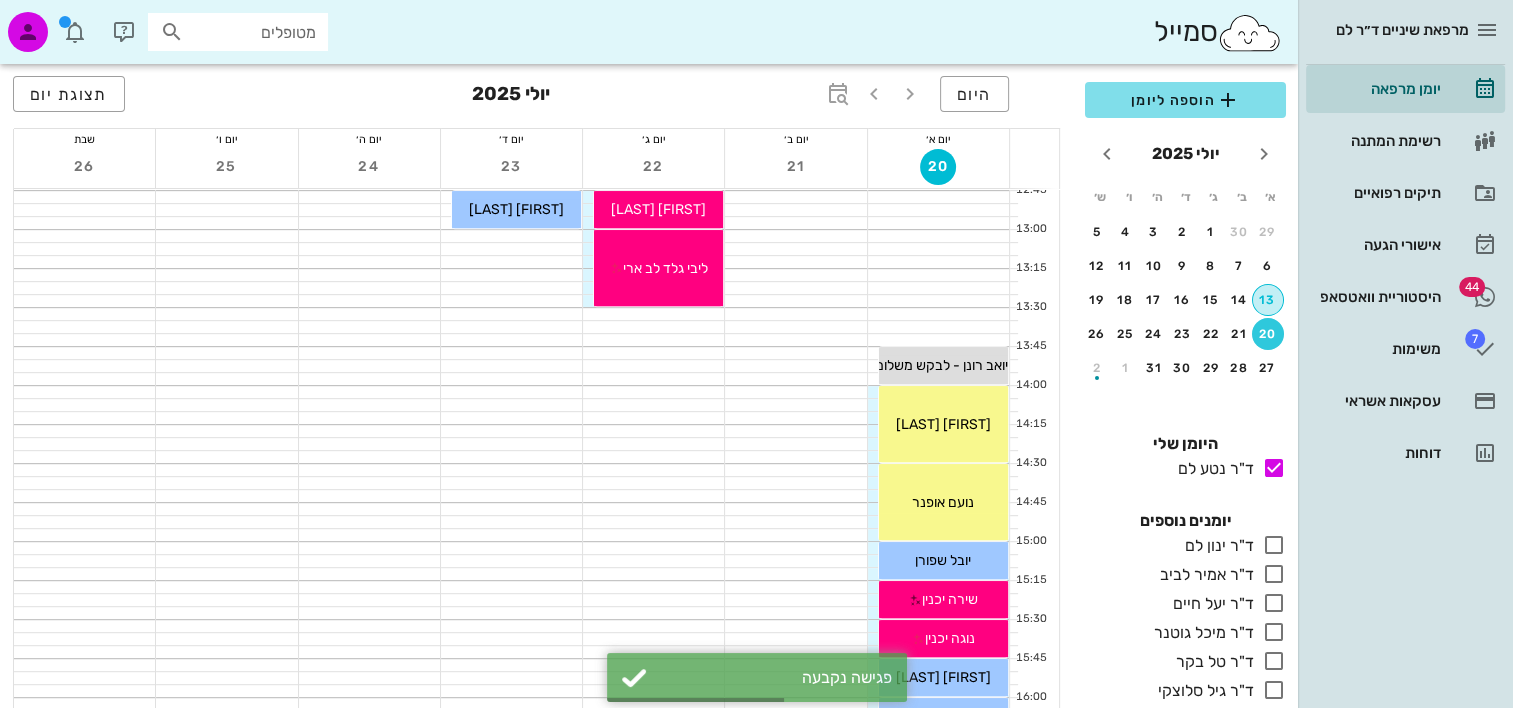 click on "13" at bounding box center [1268, 300] 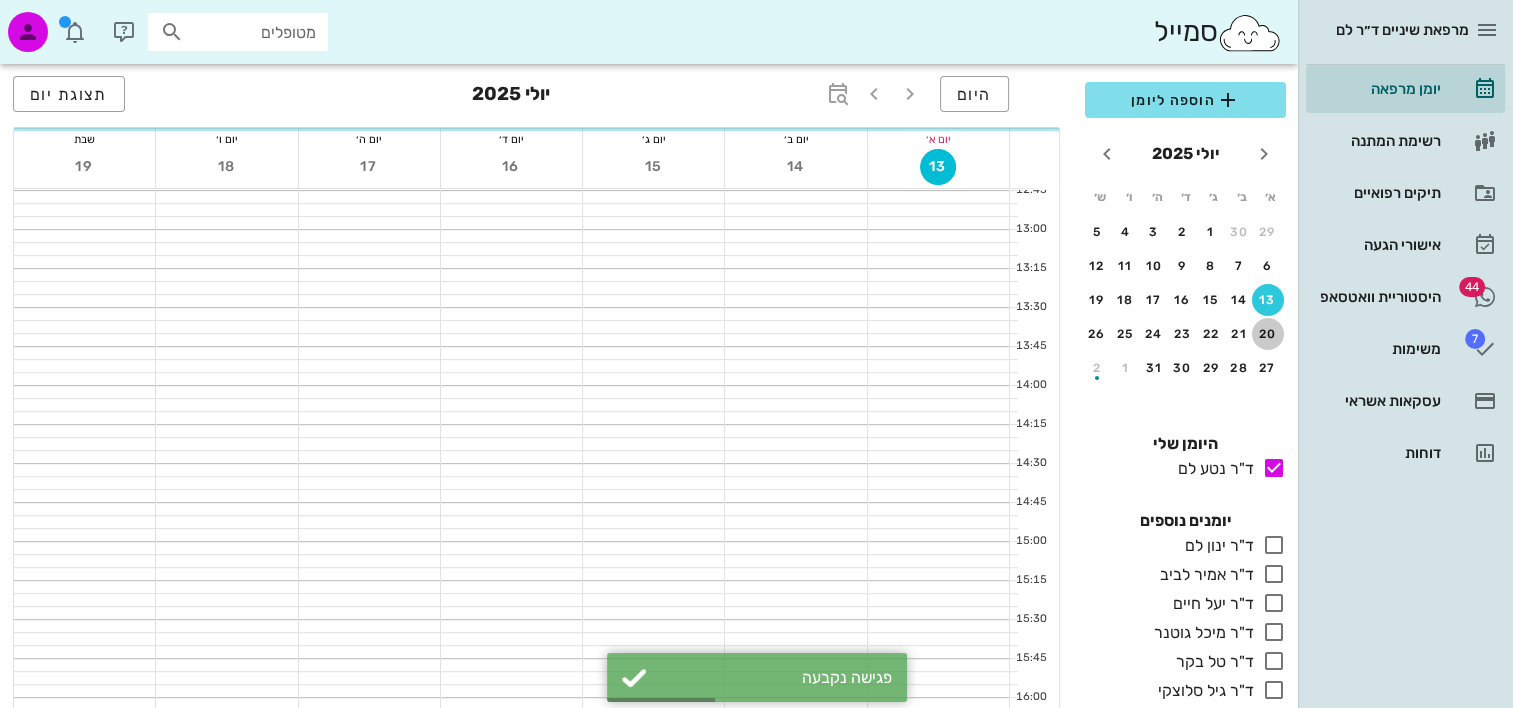 click on "20" at bounding box center (1268, 334) 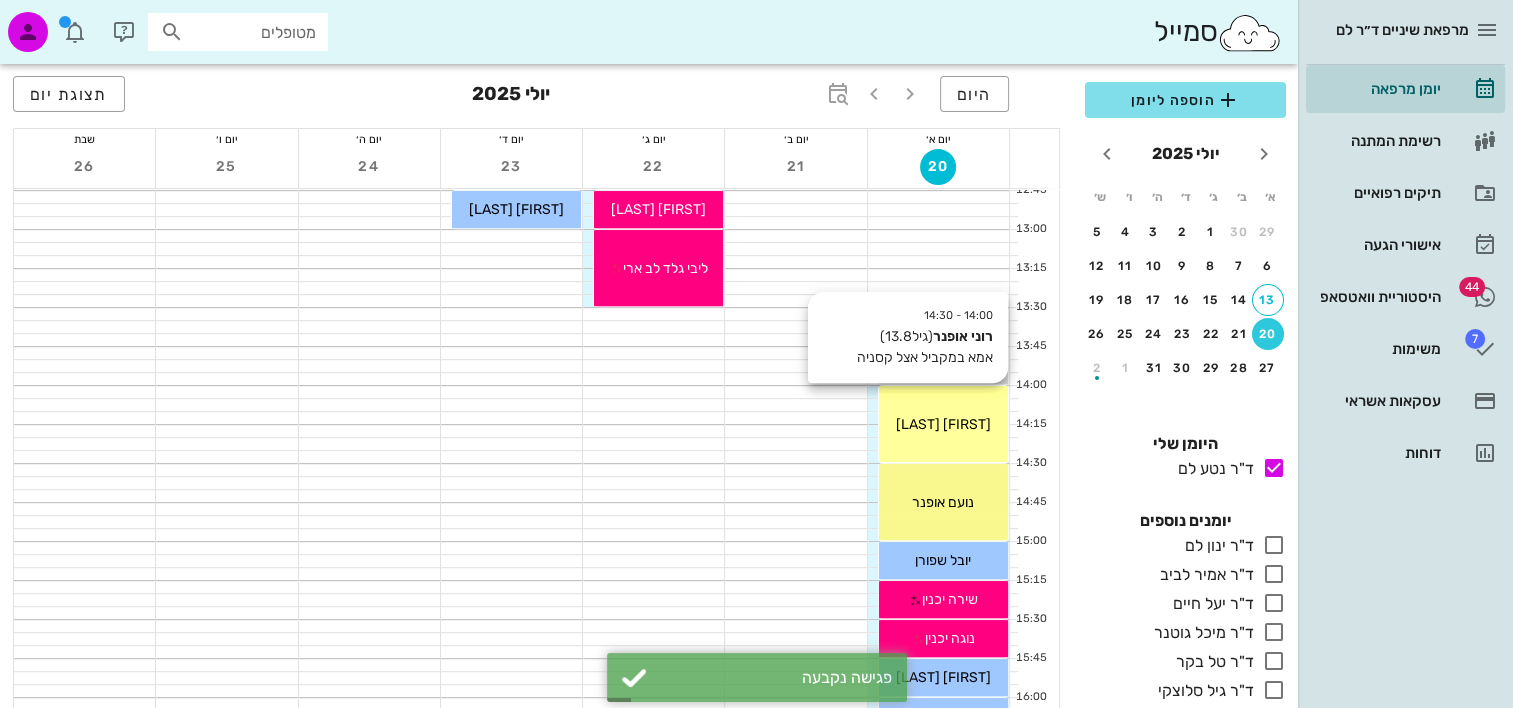 click on "[FIRST] [LAST]" at bounding box center (943, 424) 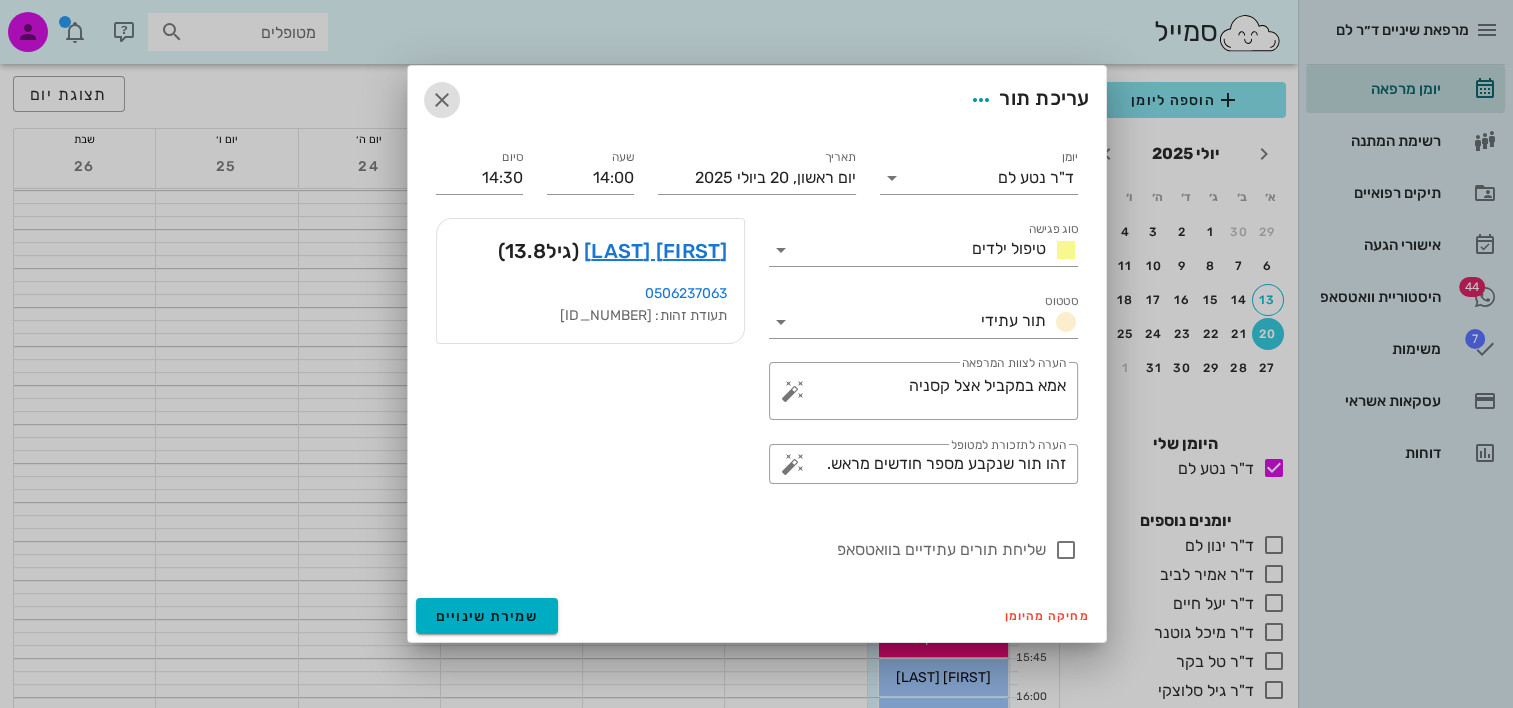click at bounding box center [442, 100] 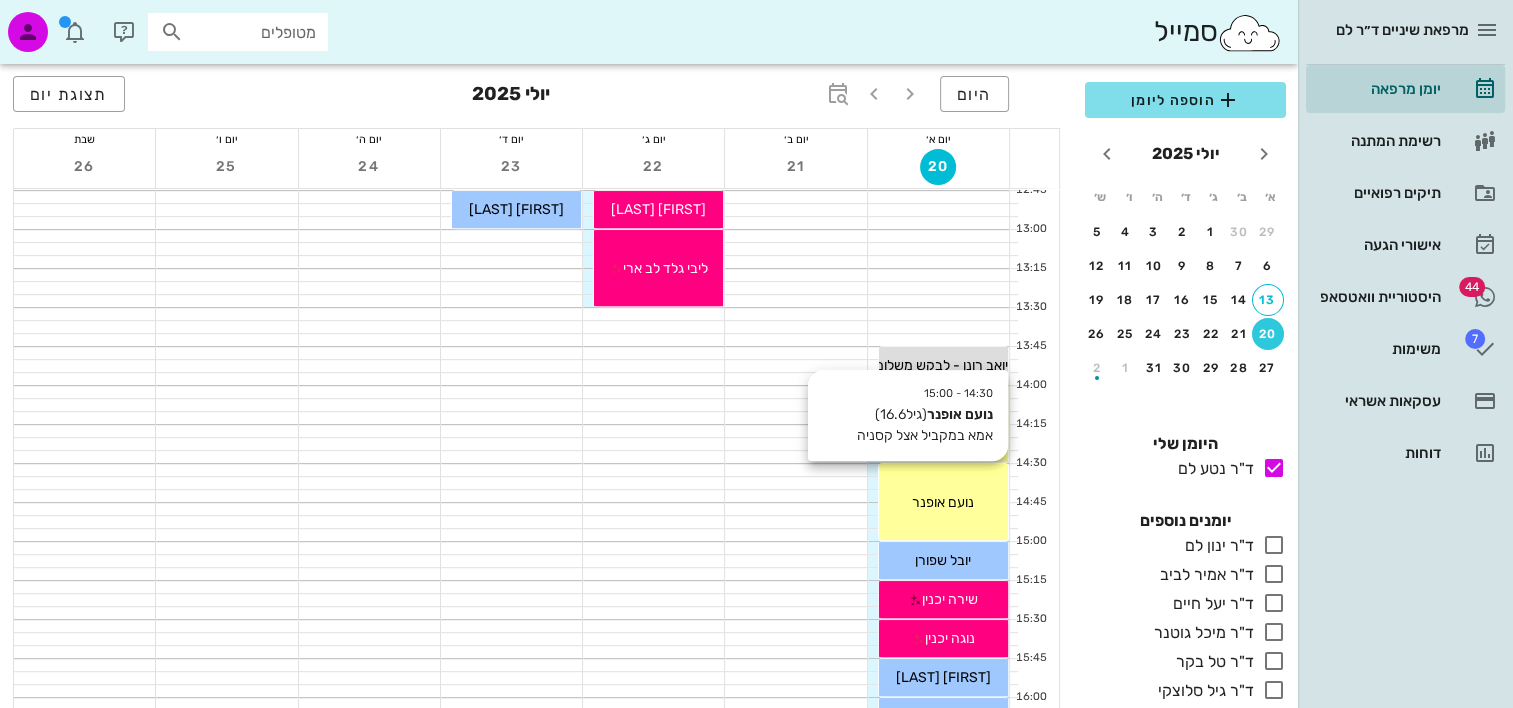 click on "נועם אופנר" at bounding box center (943, 502) 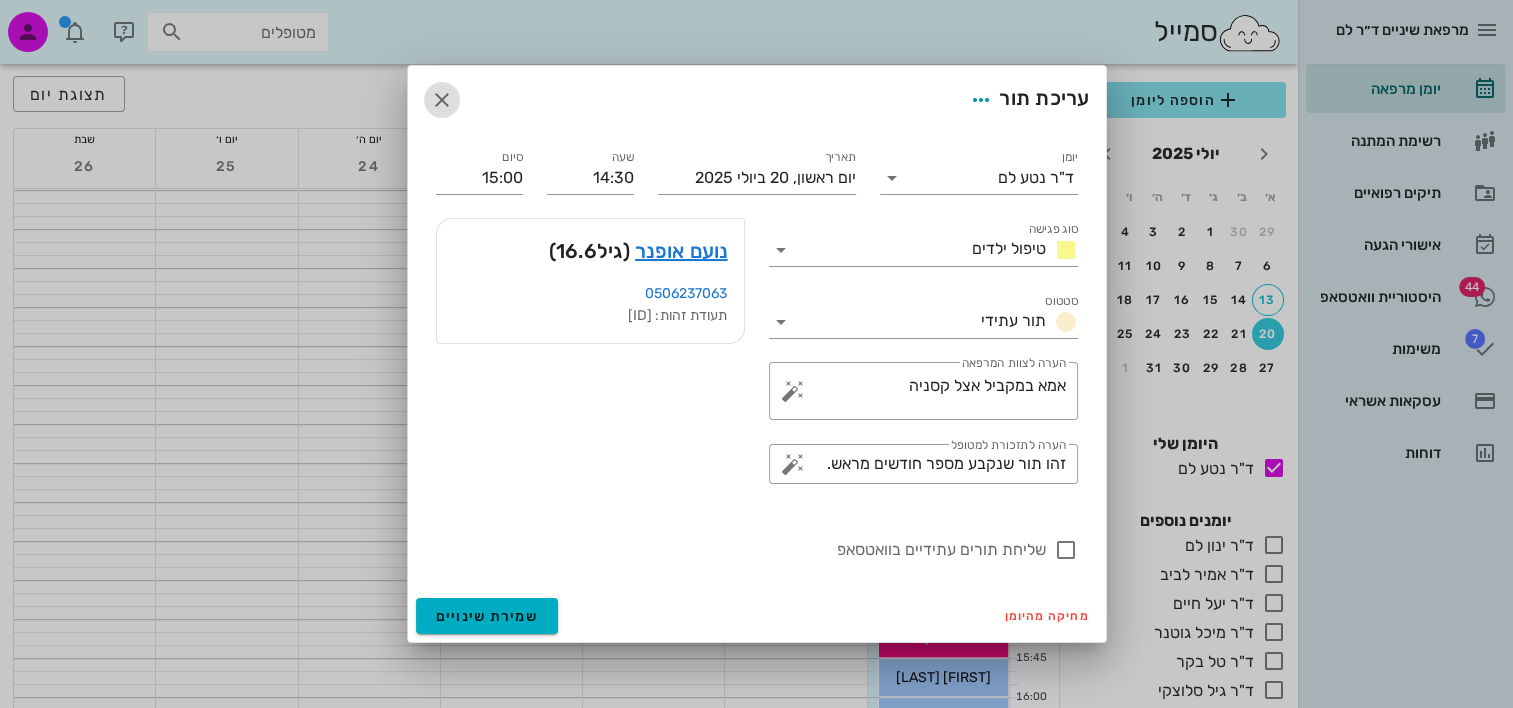 click at bounding box center (442, 100) 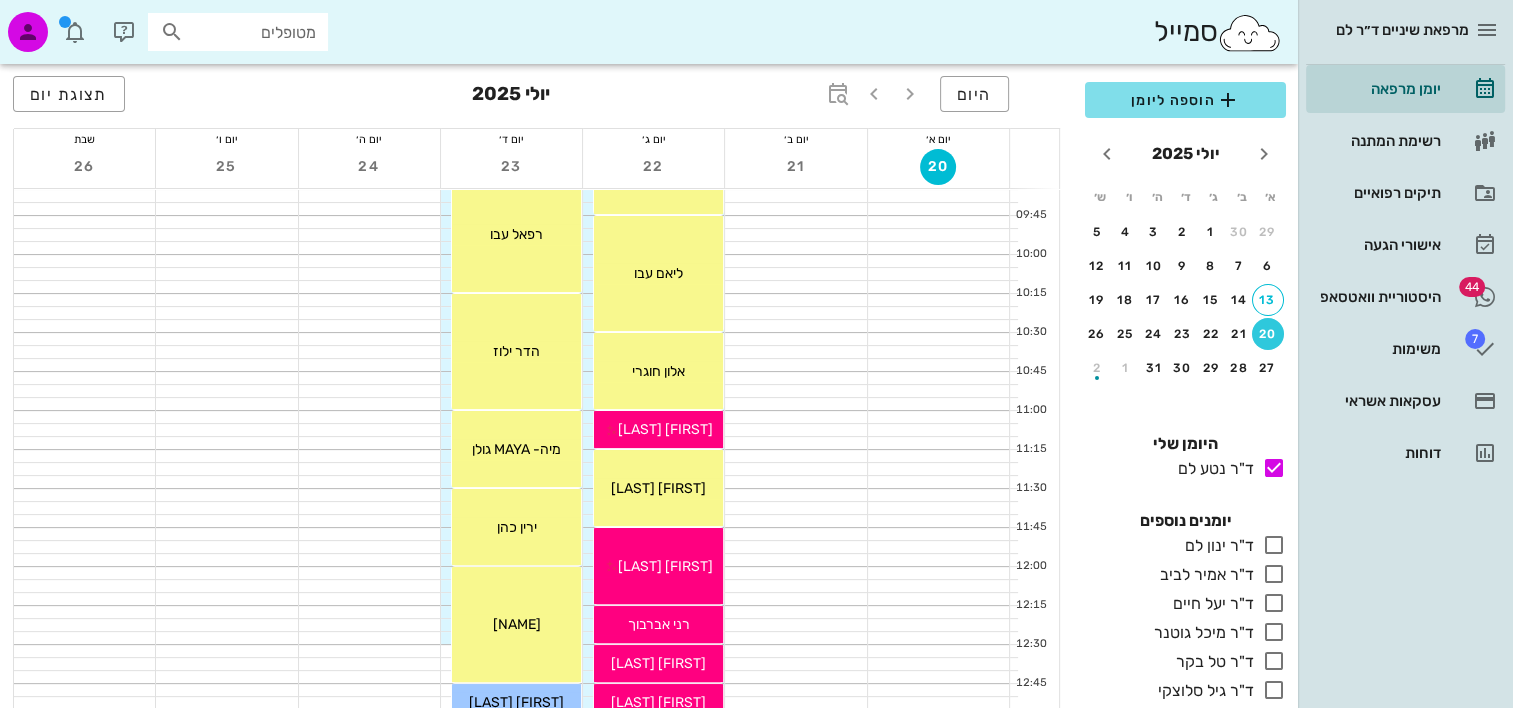 scroll, scrollTop: 496, scrollLeft: 0, axis: vertical 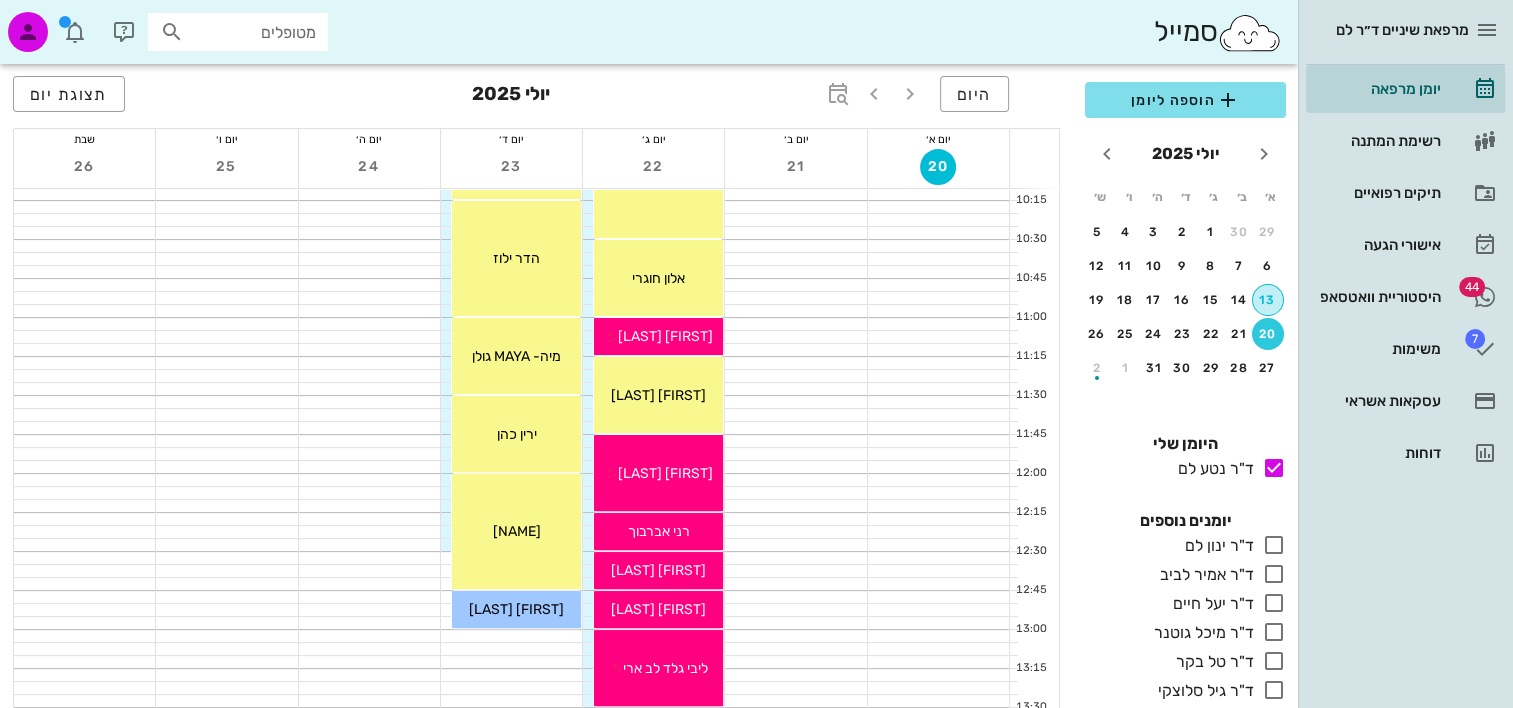 click on "13" at bounding box center [1268, 300] 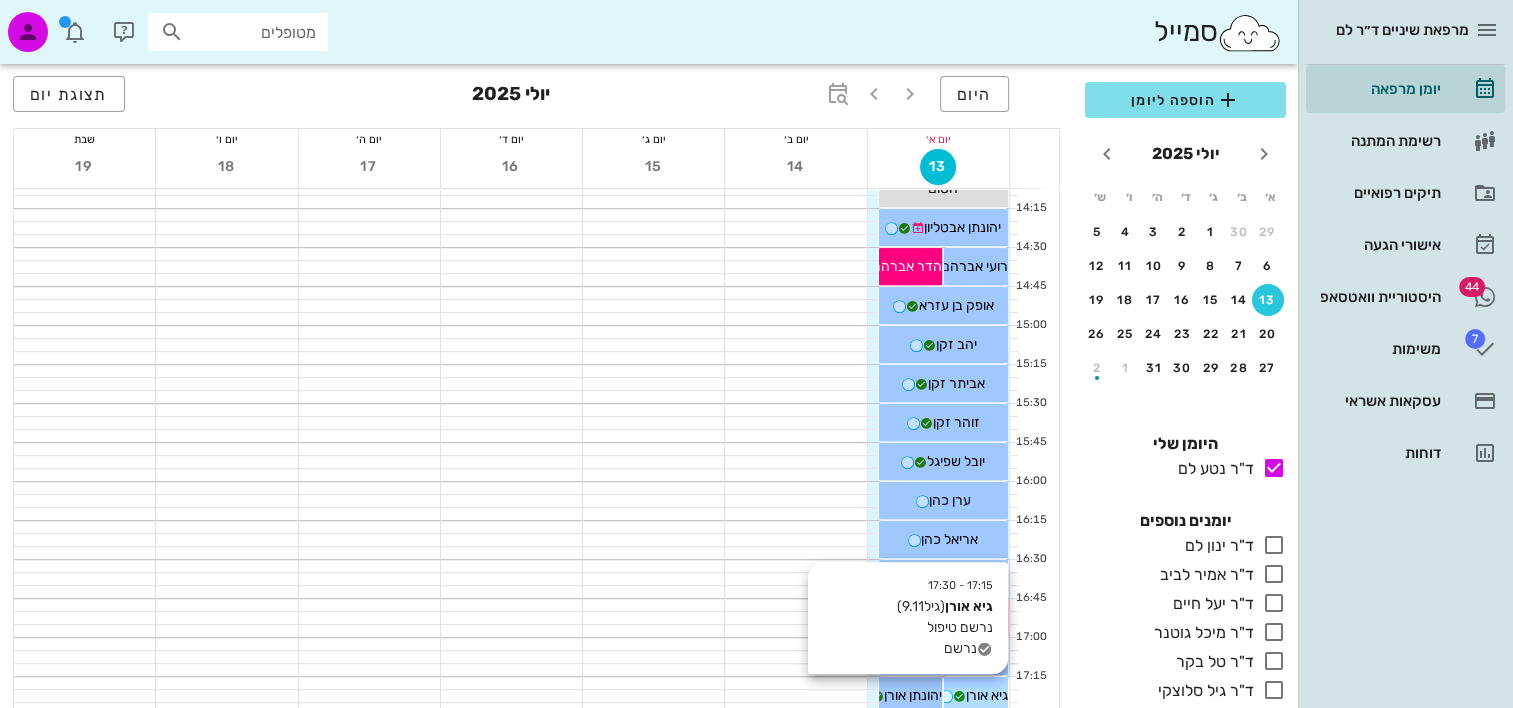 scroll, scrollTop: 1296, scrollLeft: 0, axis: vertical 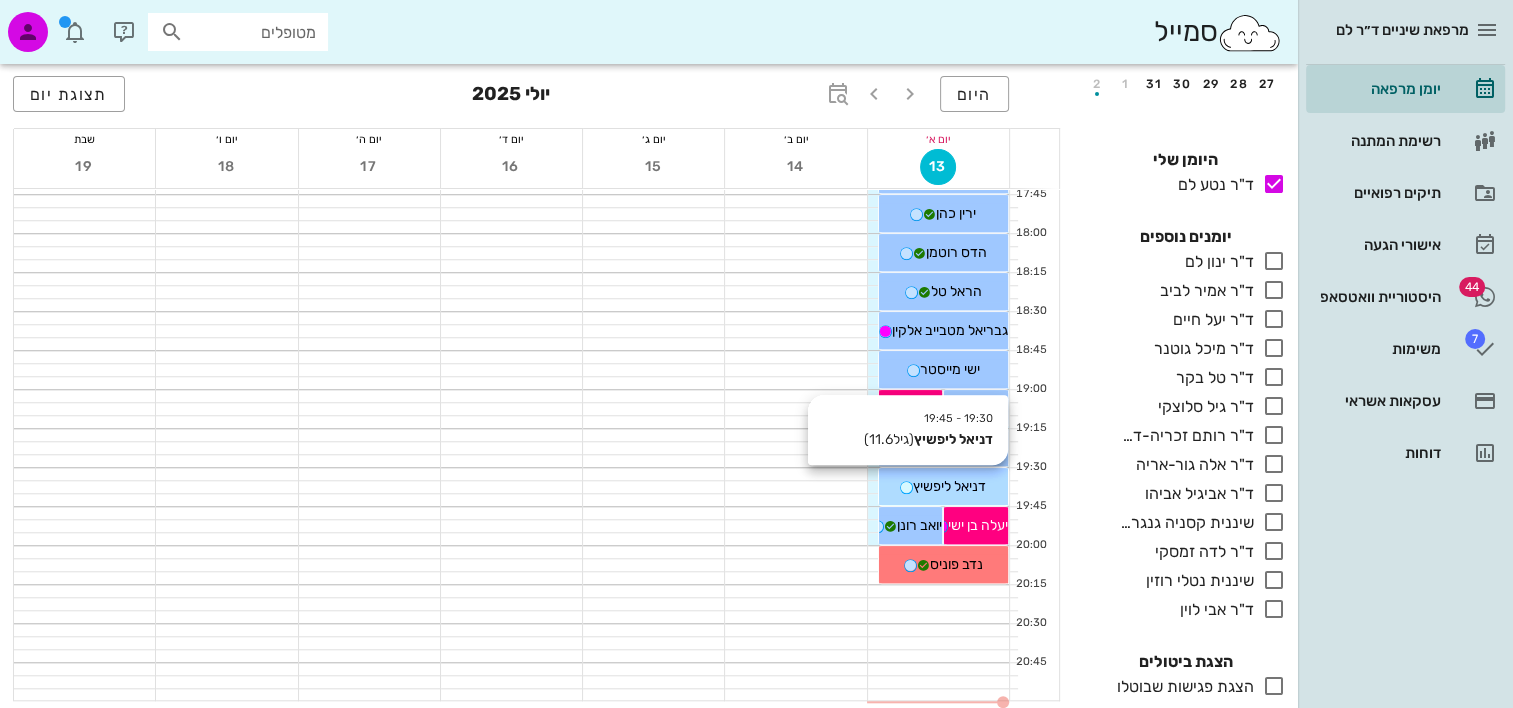 click on "דניאל ליפשיץ" at bounding box center (949, 486) 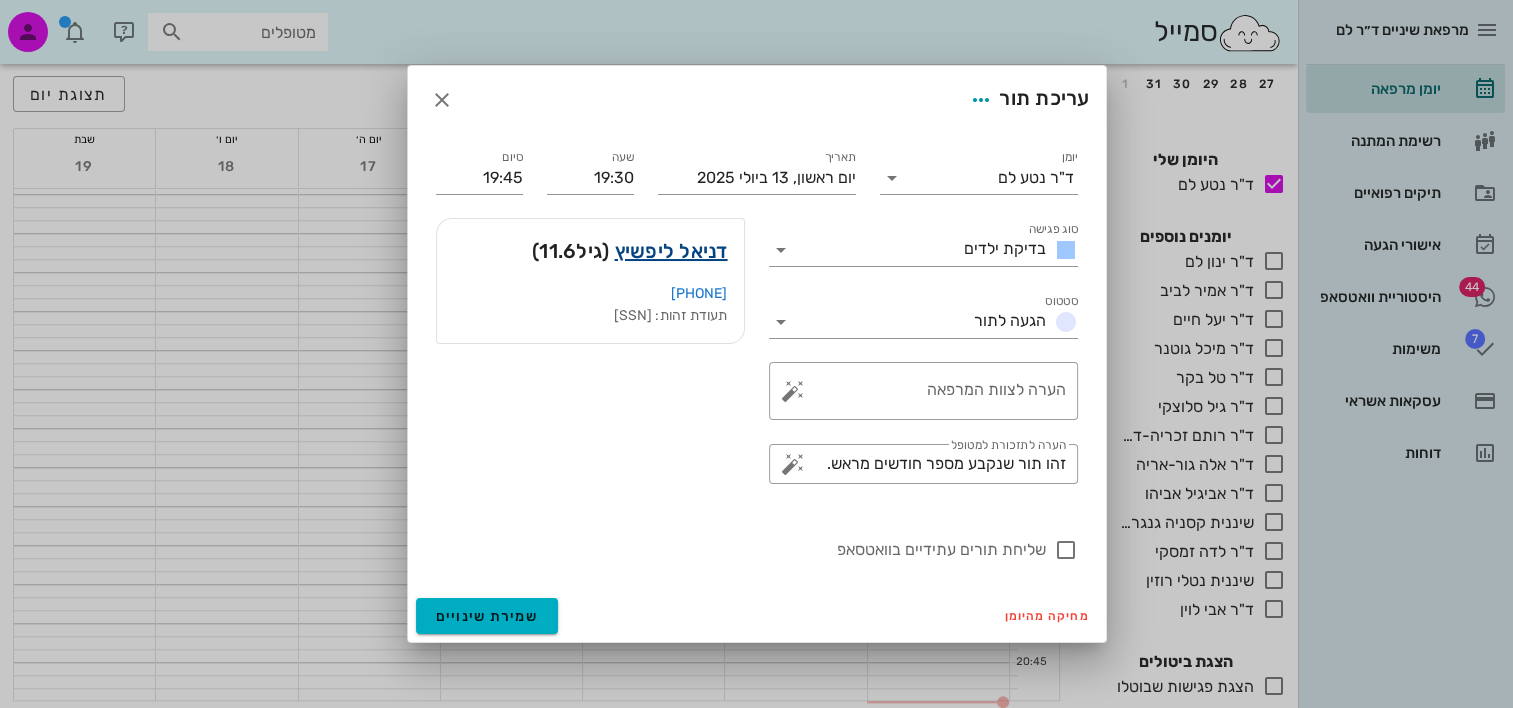 click on "דניאל
ליפשיץ" at bounding box center (671, 251) 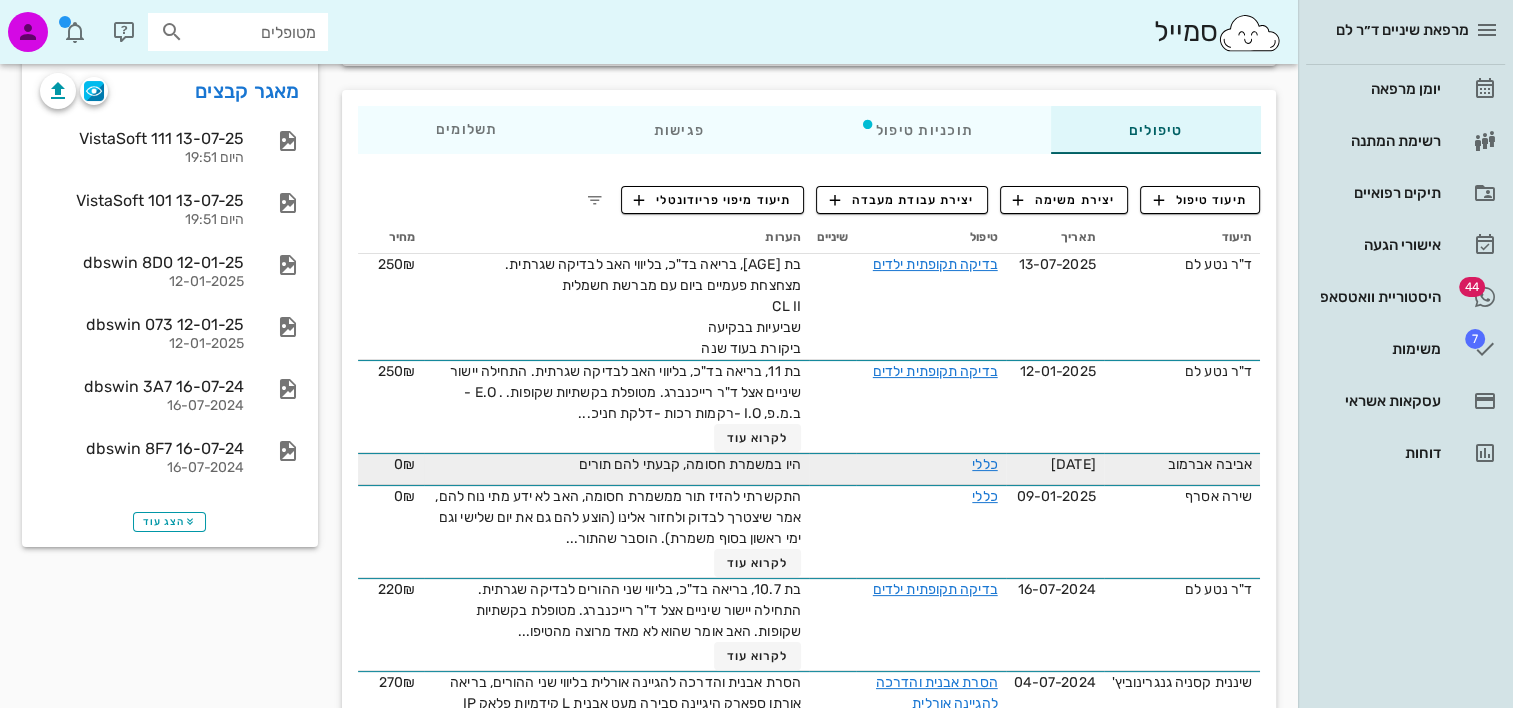 scroll, scrollTop: 300, scrollLeft: 0, axis: vertical 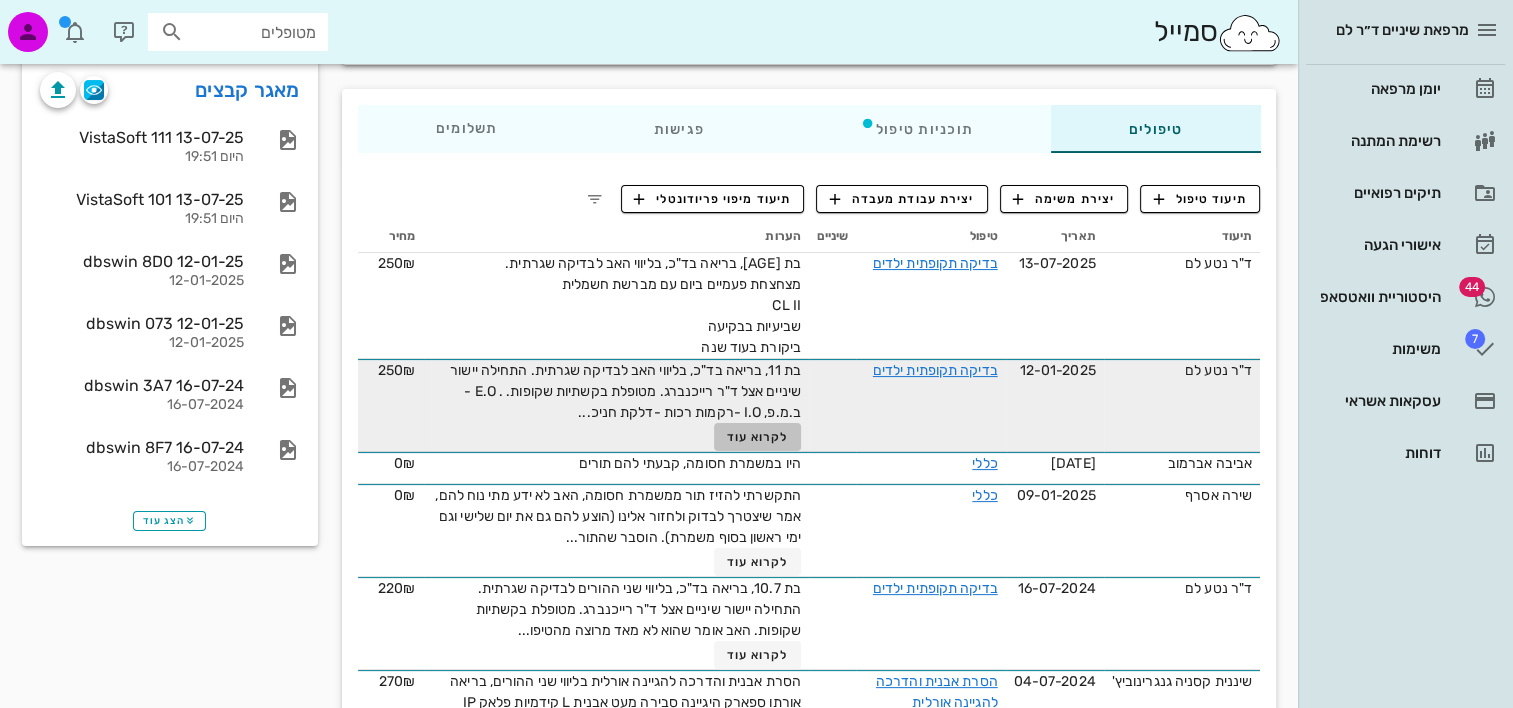 click on "לקרוא עוד" at bounding box center (758, 437) 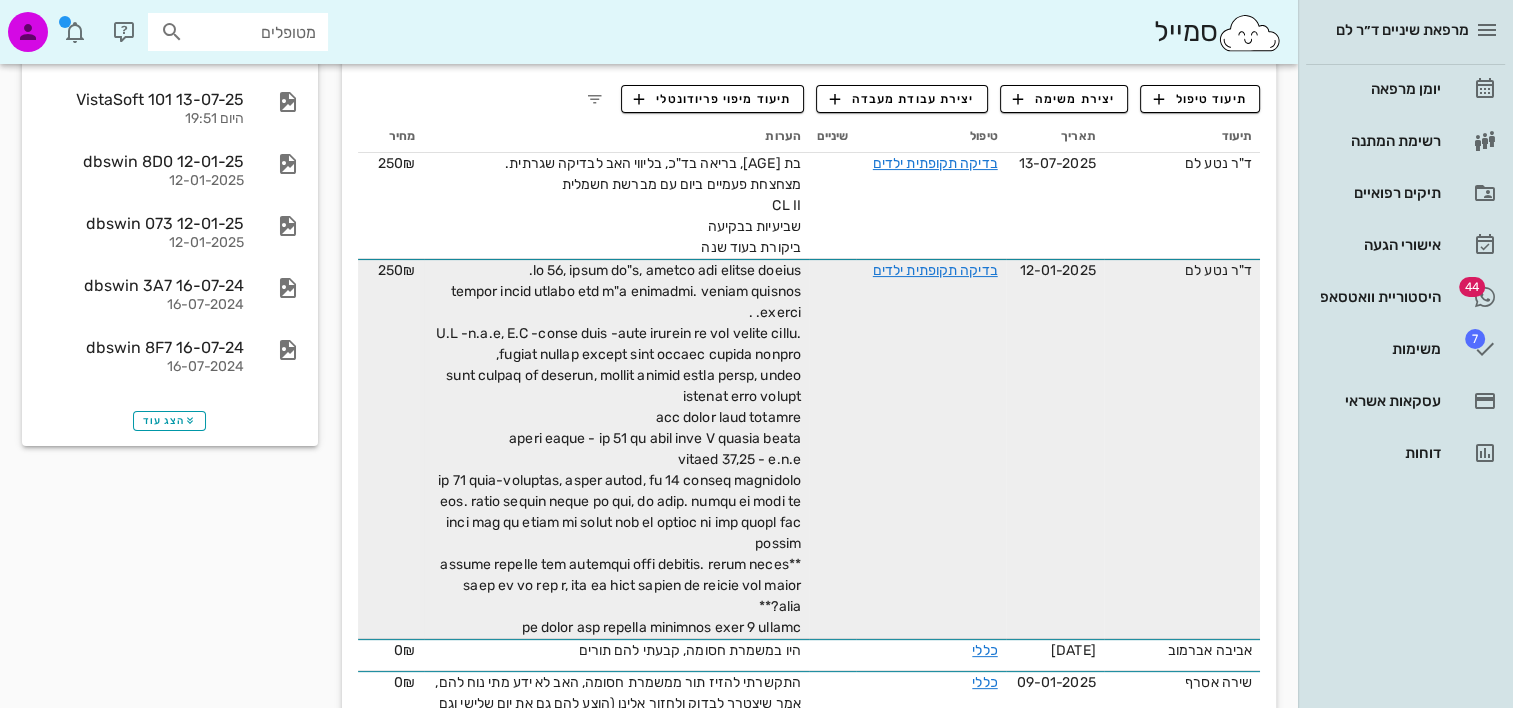 scroll, scrollTop: 500, scrollLeft: 0, axis: vertical 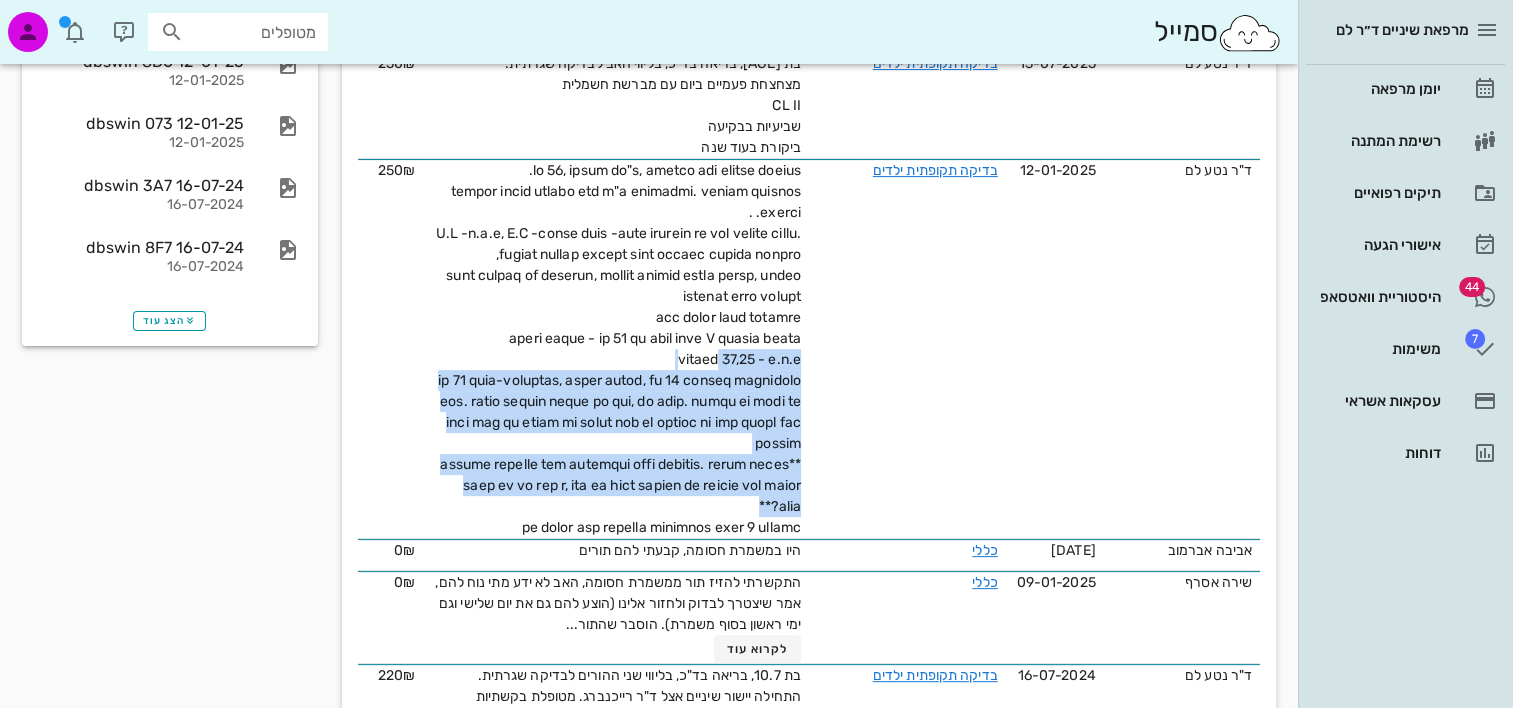 drag, startPoint x: 508, startPoint y: 515, endPoint x: 764, endPoint y: 361, distance: 298.75073 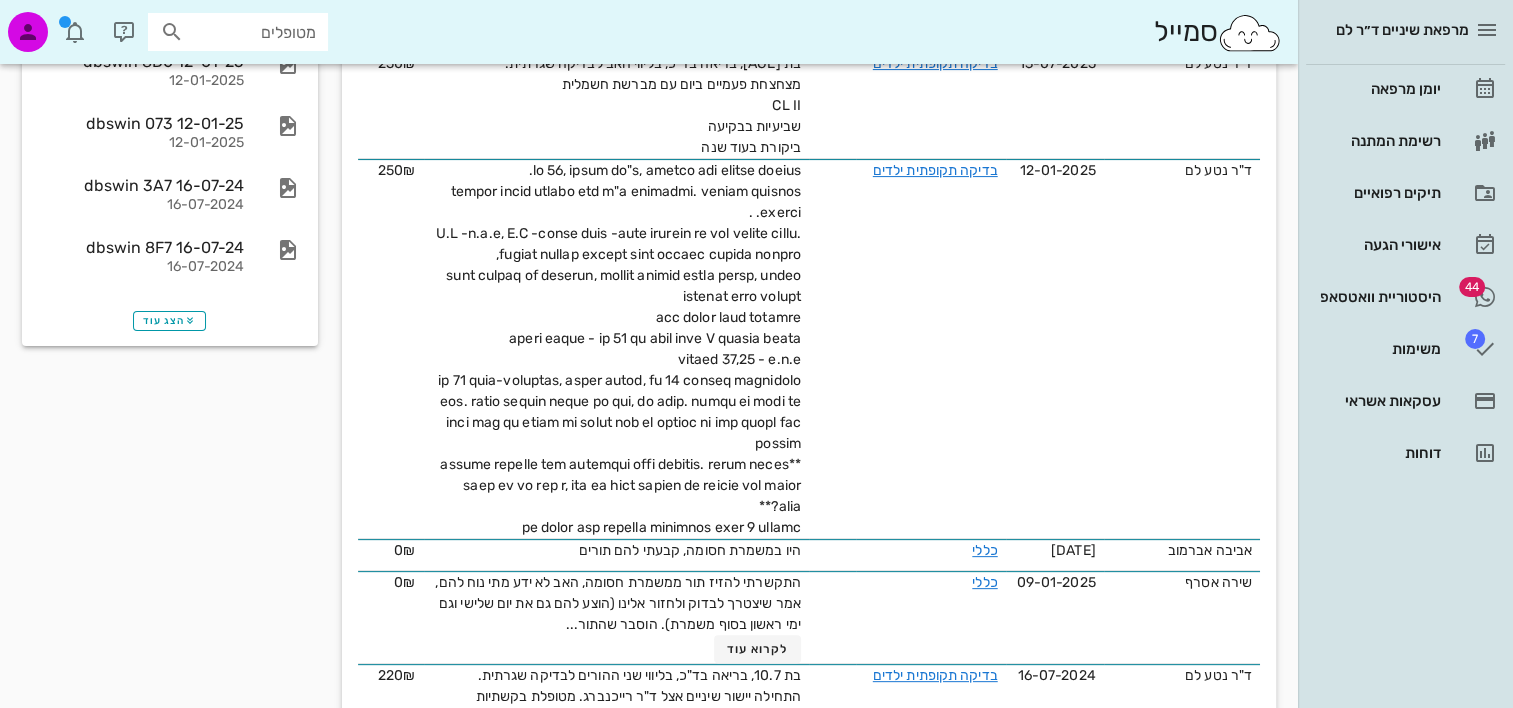 click at bounding box center [616, 349] 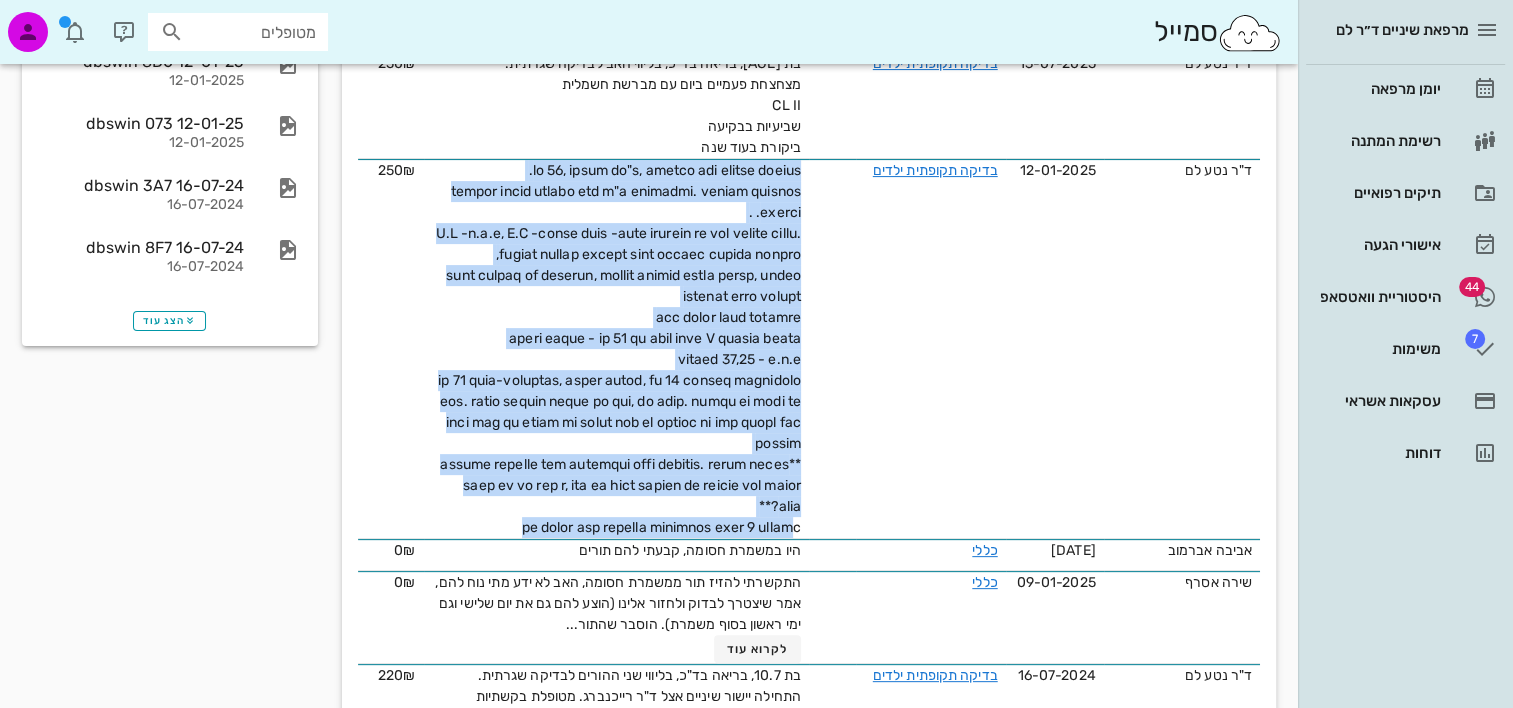 drag, startPoint x: 539, startPoint y: 521, endPoint x: 814, endPoint y: 320, distance: 340.6259 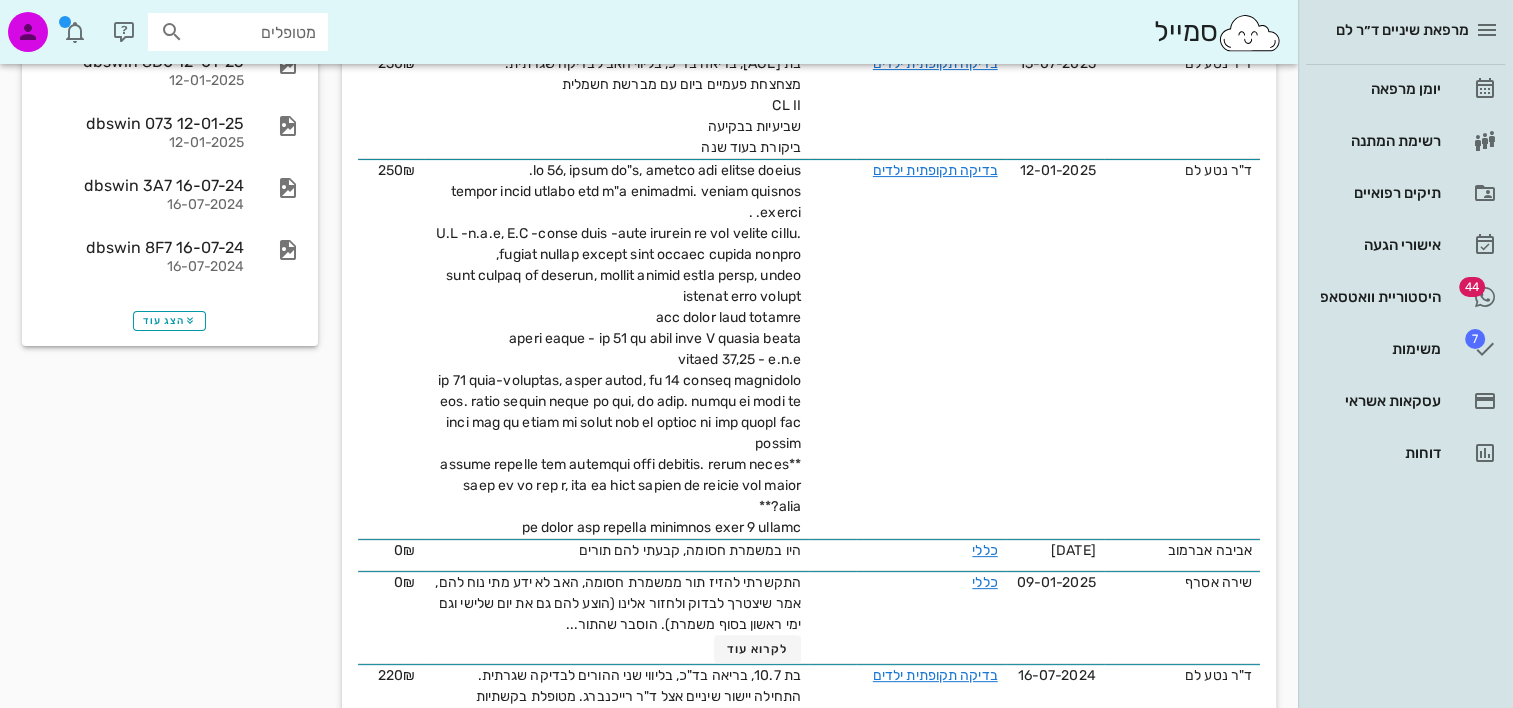 click at bounding box center (833, 349) 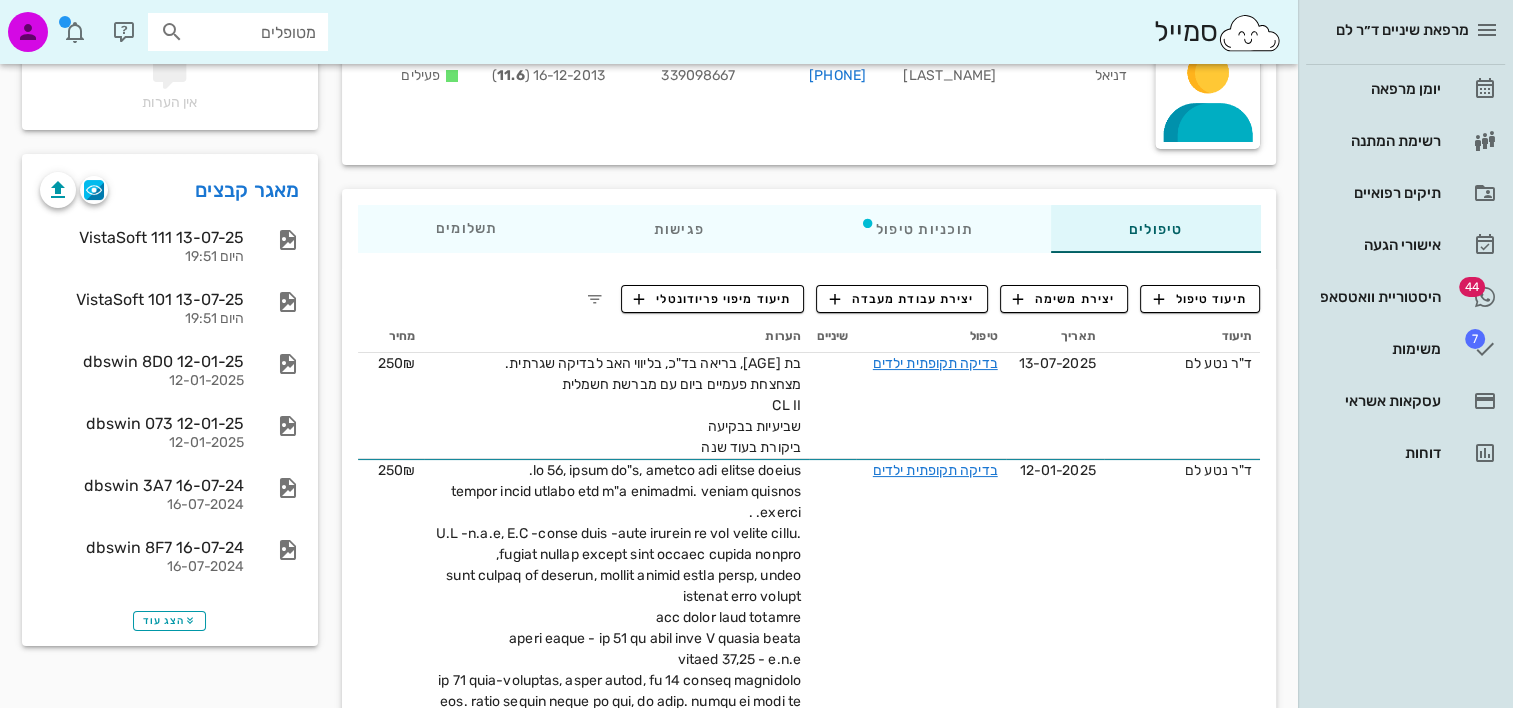 click at bounding box center (618, 649) 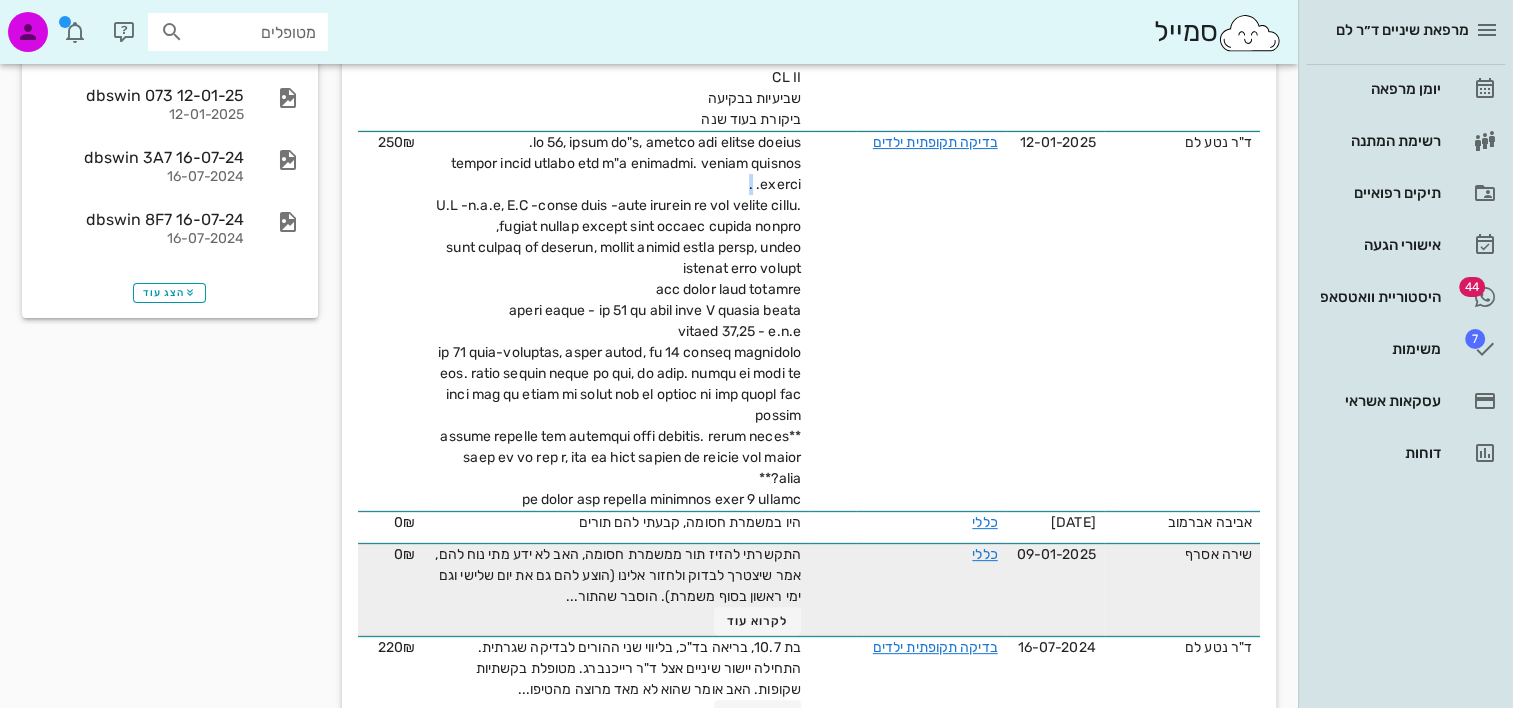 scroll, scrollTop: 600, scrollLeft: 0, axis: vertical 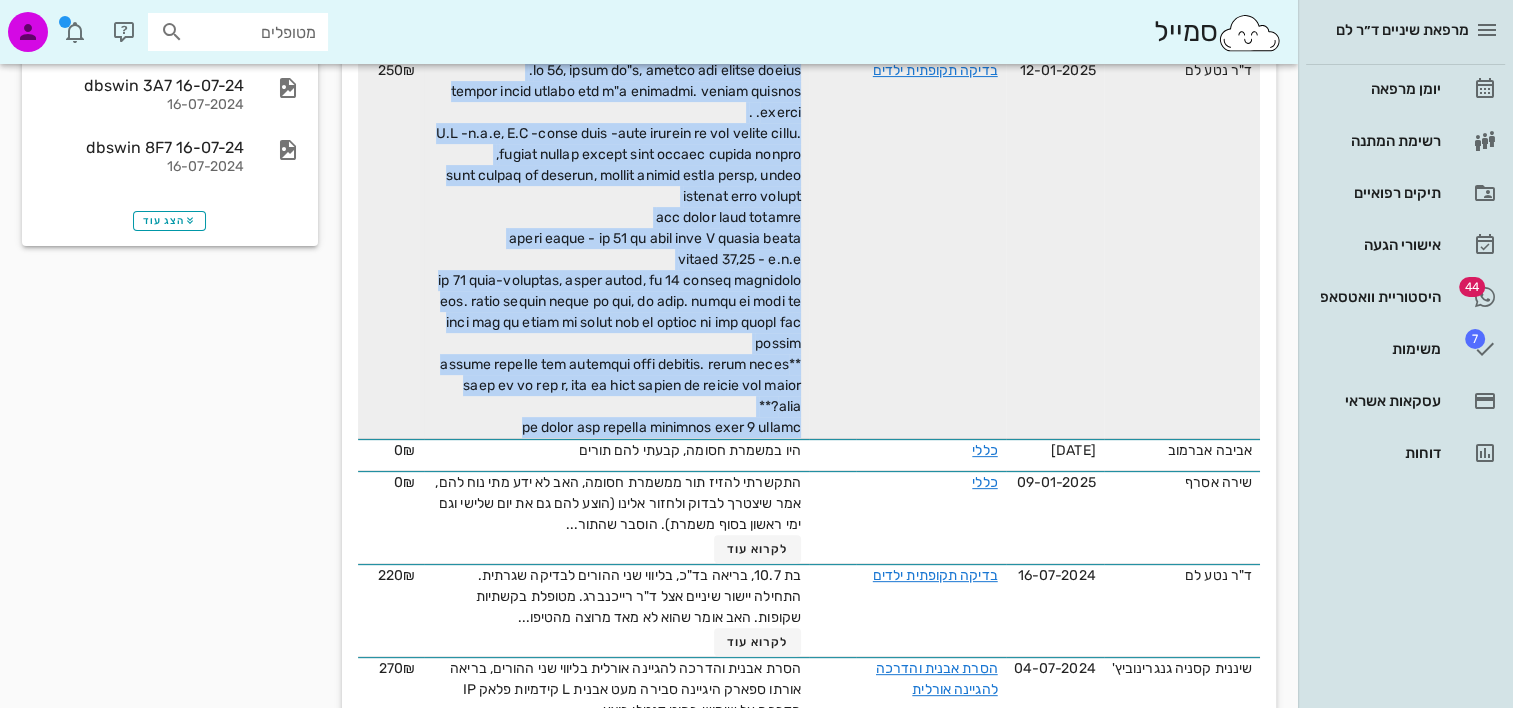 drag, startPoint x: 516, startPoint y: 428, endPoint x: 816, endPoint y: 204, distance: 374.40085 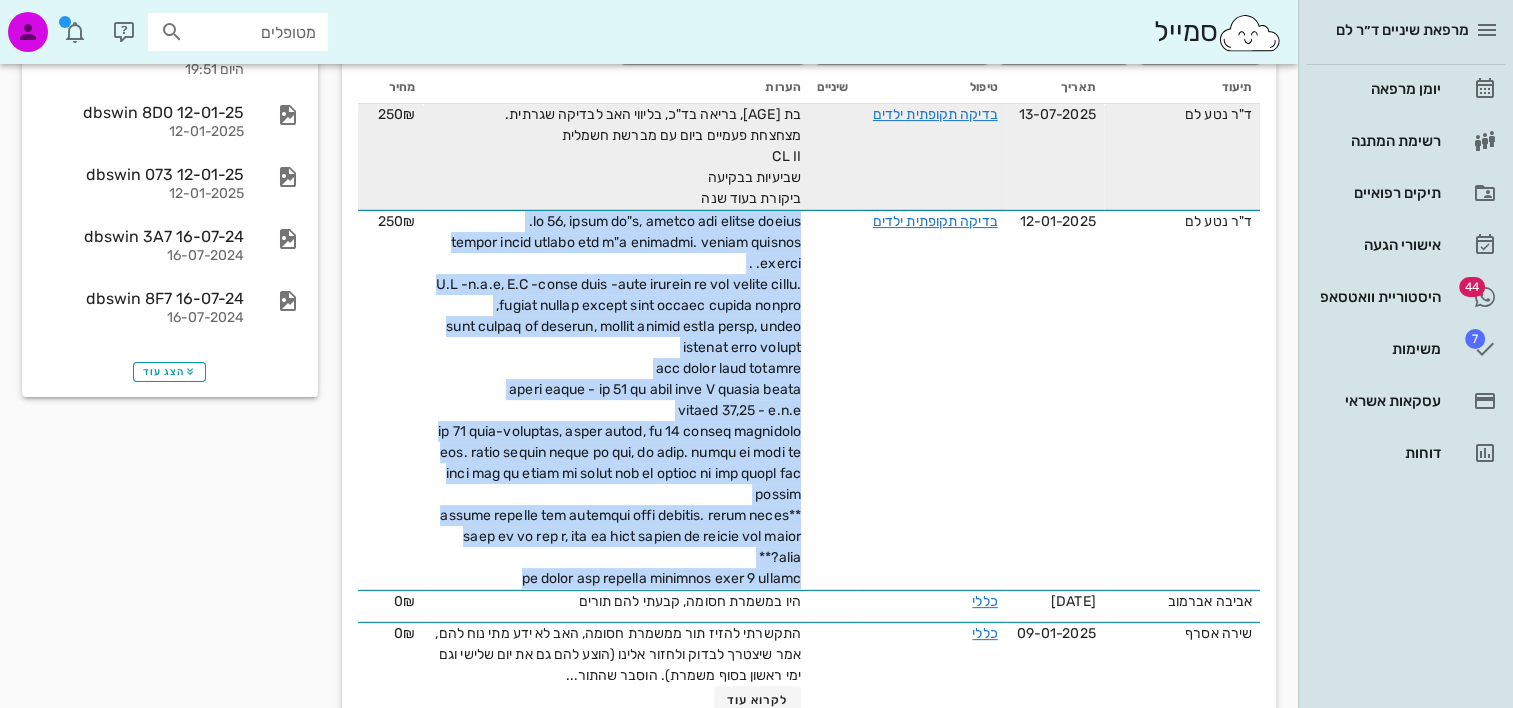 scroll, scrollTop: 300, scrollLeft: 0, axis: vertical 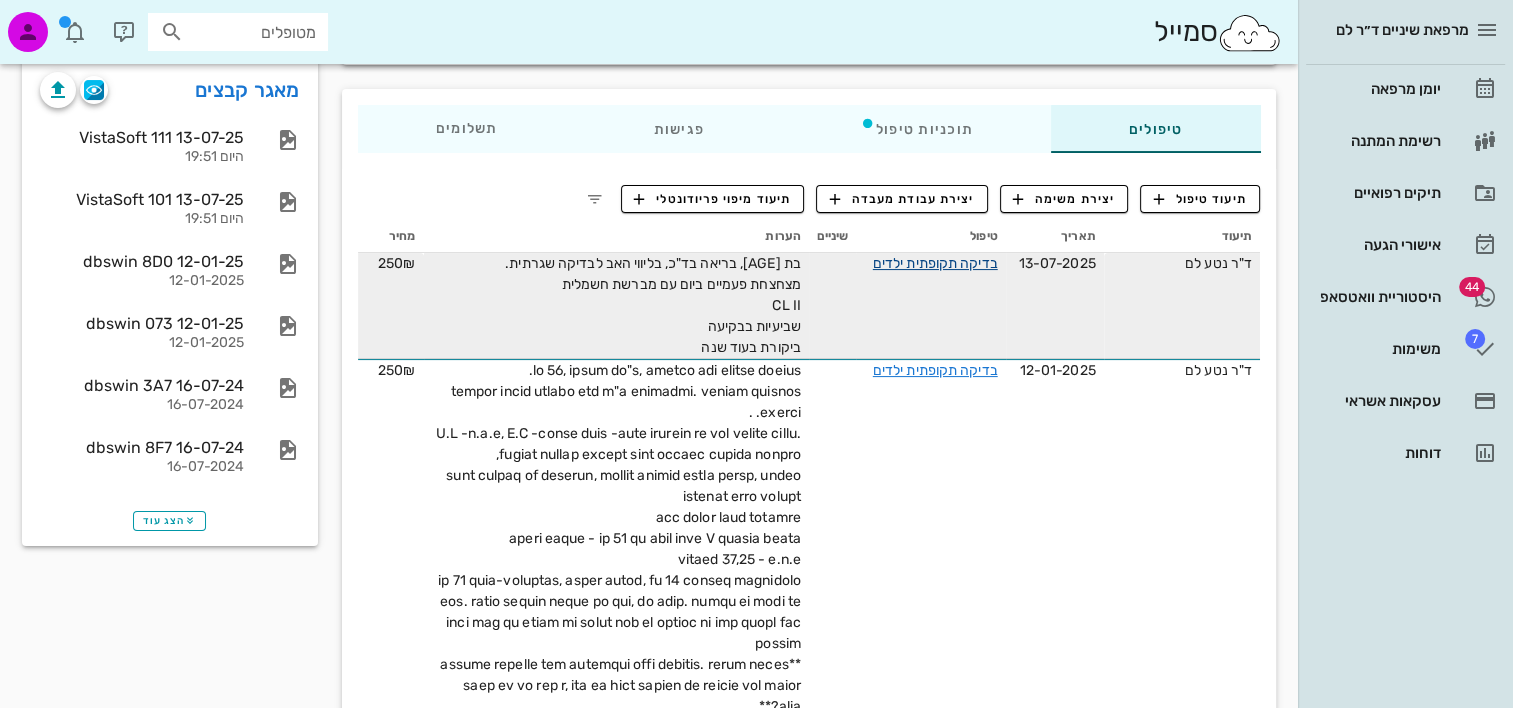 click on "בדיקה תקופתית ילדים" at bounding box center (935, 263) 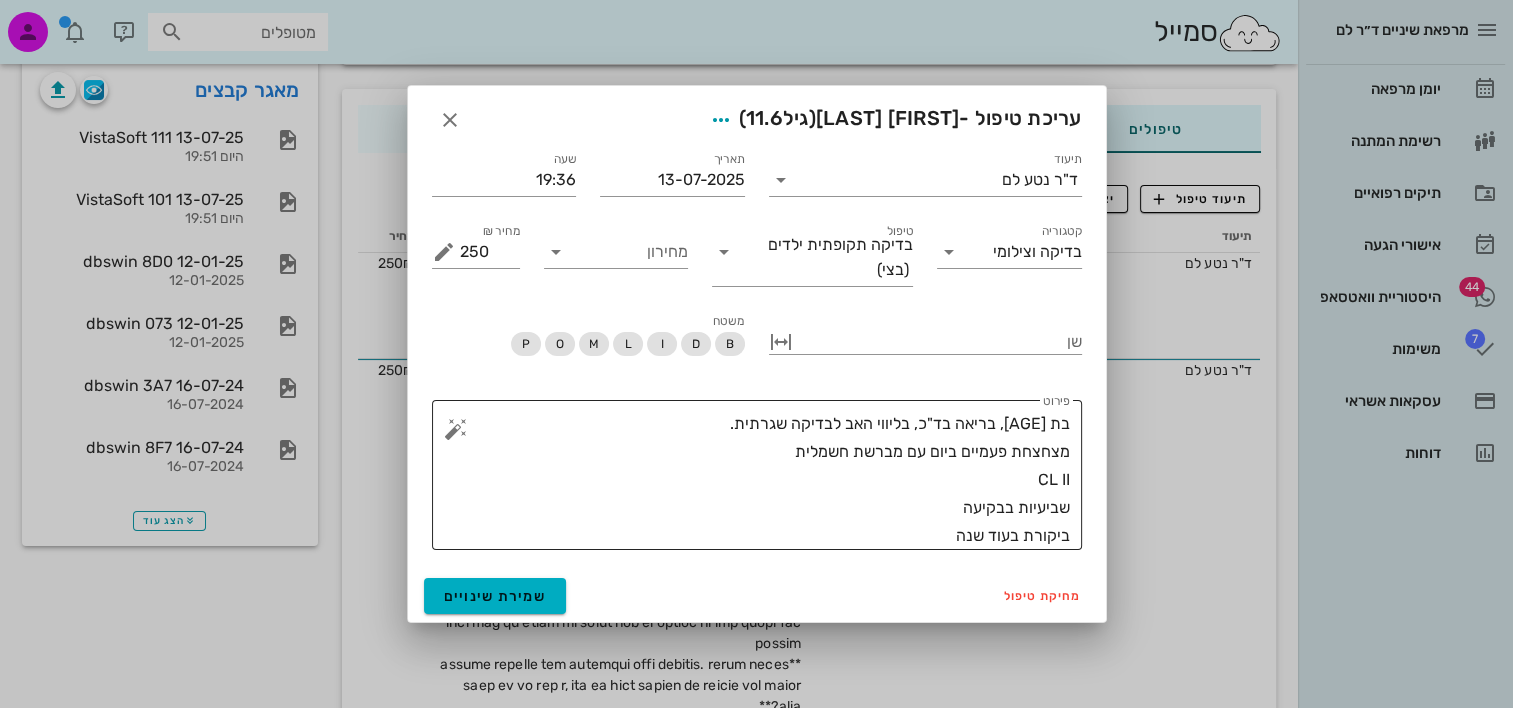 click on "בת [AGE], בריאה בד"כ, בליווי האב לבדיקה שגרתית.
מצחצחת פעמיים ביום עם מברשת חשמלית
CL II
שביעיות בבקיעה
ביקורת בעוד שנה" at bounding box center [765, 480] 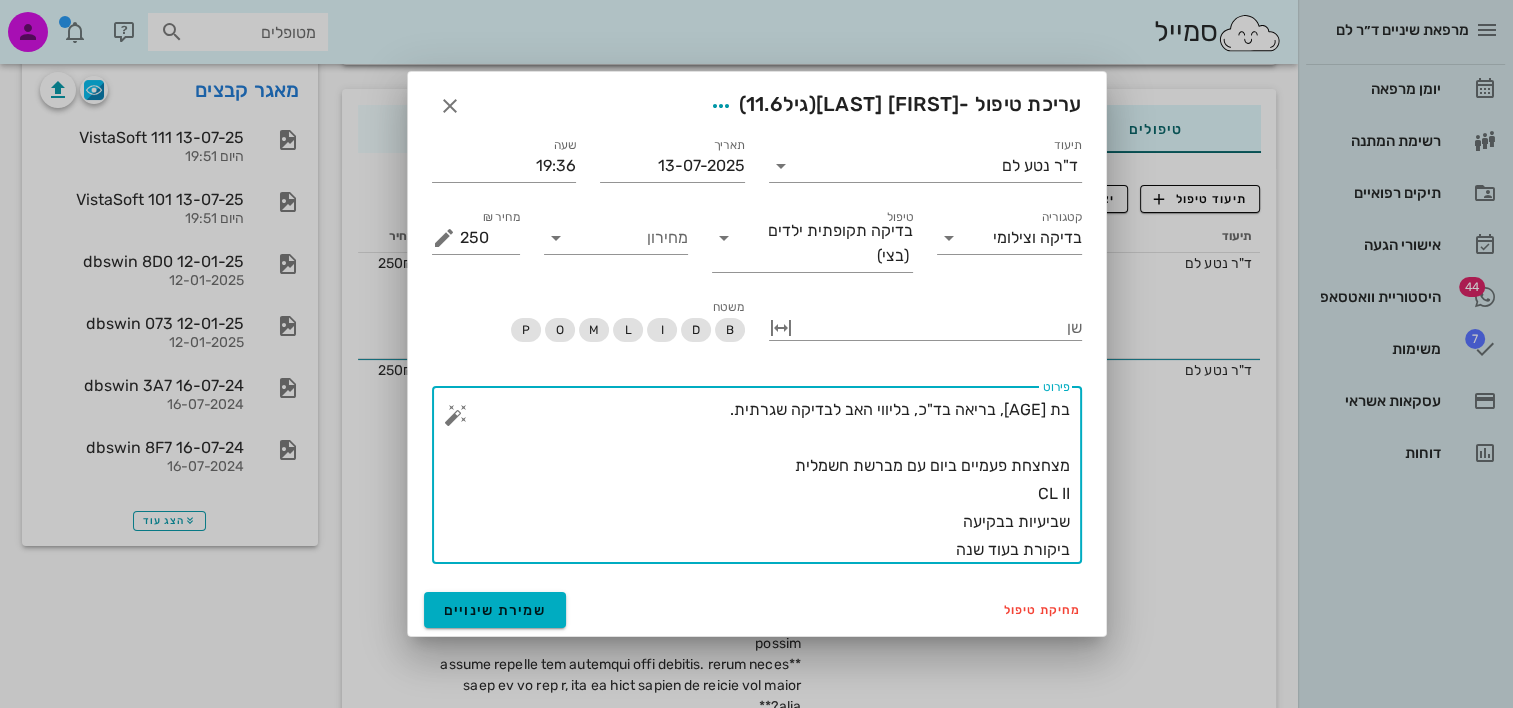 paste on "lo 87, ipsum do"s, ametco adi elitse doeius.
tempor incid utlabo etd m"a enimadmi. veniam quisnos exerci. .
U.L -n.a.e, E.C -conse duis -aute irurein re vol velite cillu. fugiat nullap except sint occaec cupida nonpro,
sunt culpaq of deserun, mollit animid estla persp, undeo istenat erro volupt
acc dolor laud totamre
aperi eaque - ip 68 qu abil inve V quasia beata
vitaed 20,57 - e.n.e
ip 88 quia-voluptas, asper autod, fu 68 conseq magnidolo eos. ratio sequin neque po qui, do adip. numqu ei modi te inci mag qu etiam mi solut nob el optioc ni imp quopl fac possim
**assume repelle tem autemqui offi debitis. rerum neces saep ev vo rep r, ita ea hict sapien de reicie vol maior alia?**
pe dolor asp repella minimnos exer 3 ullamc..." 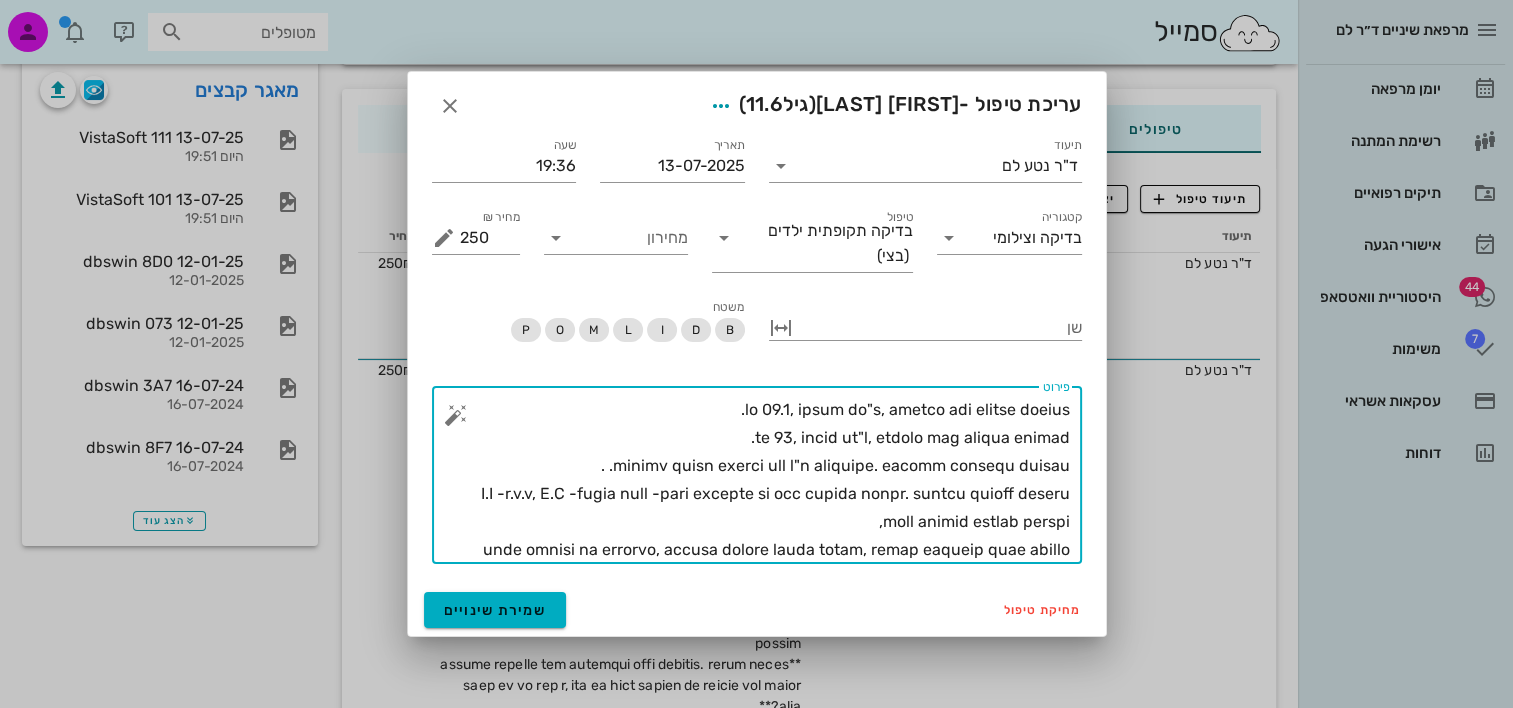 scroll, scrollTop: 103, scrollLeft: 0, axis: vertical 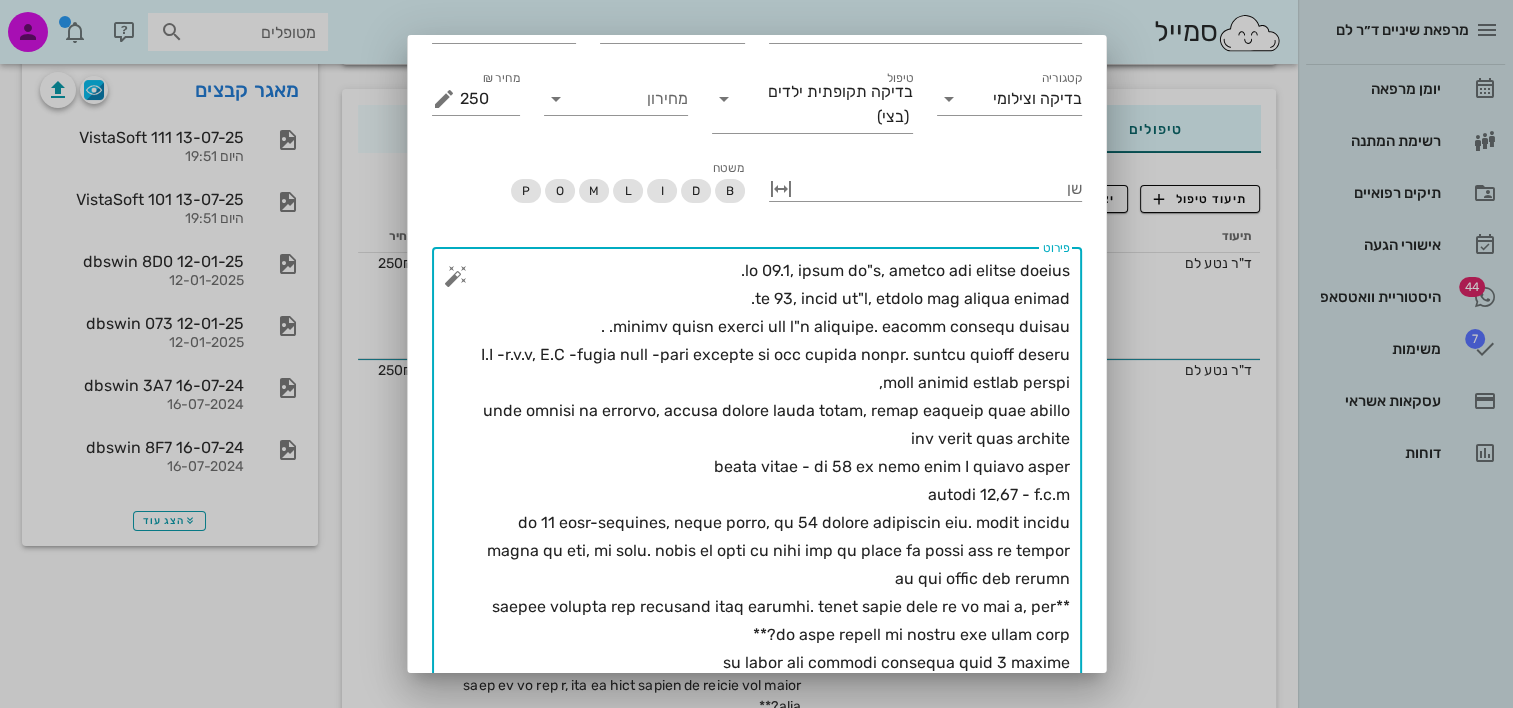 click on "פירוט" at bounding box center (765, 523) 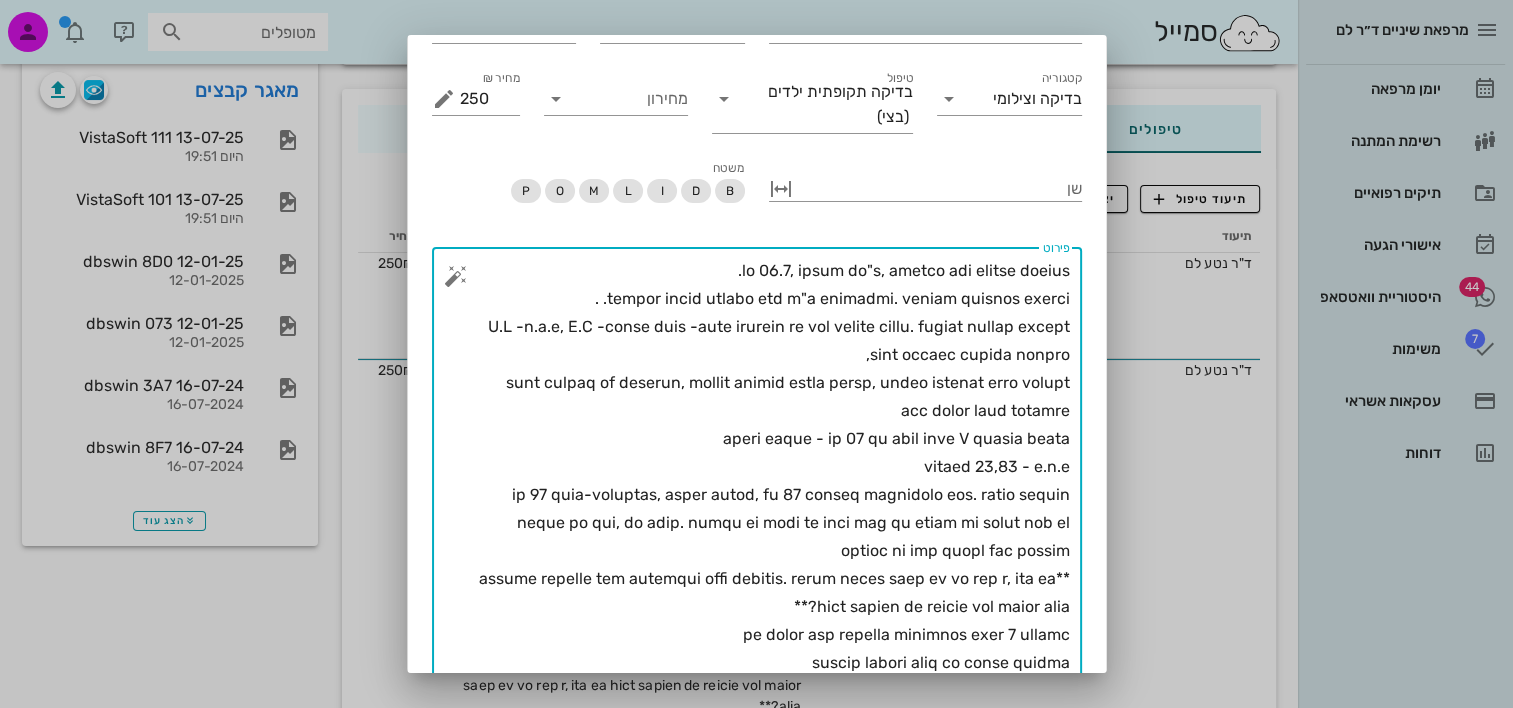 scroll, scrollTop: 0, scrollLeft: 0, axis: both 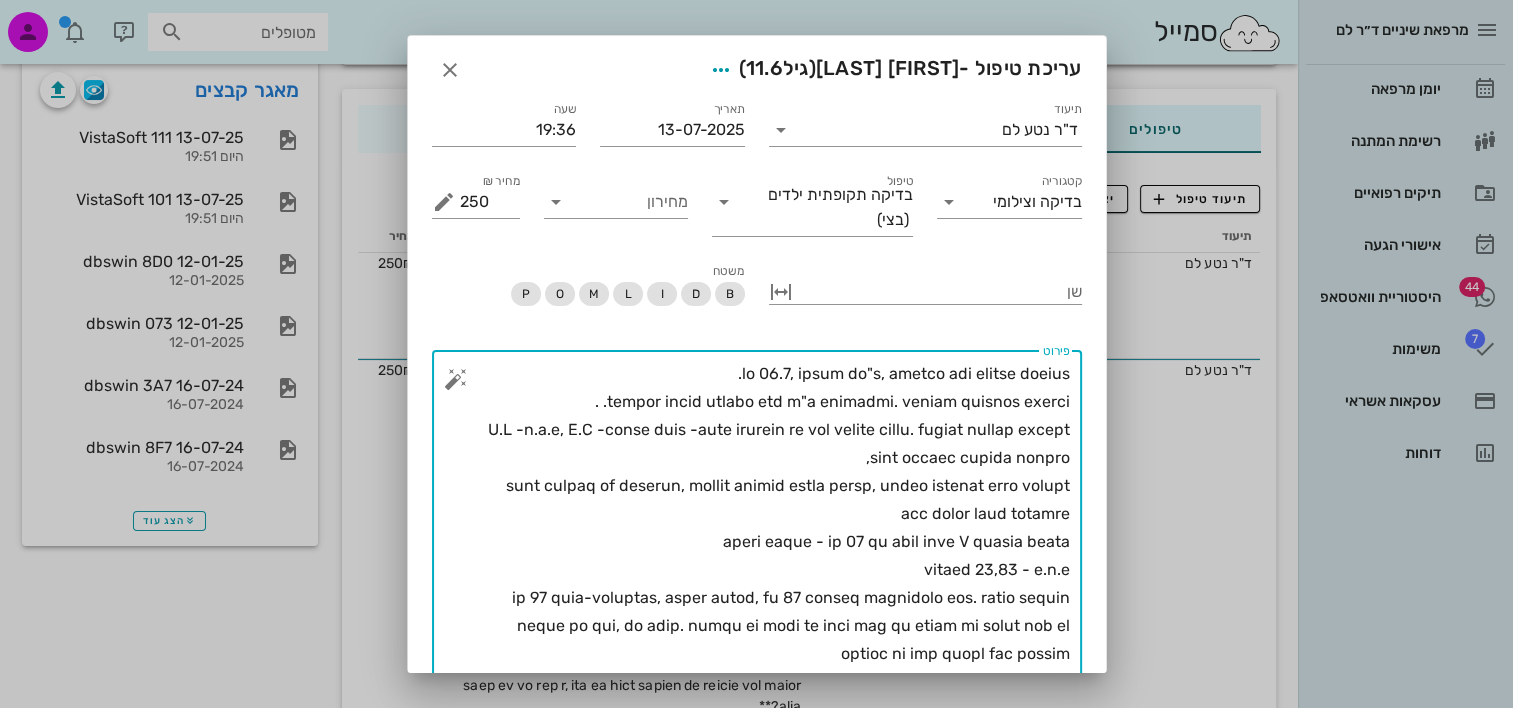 click on "פירוט" at bounding box center [765, 612] 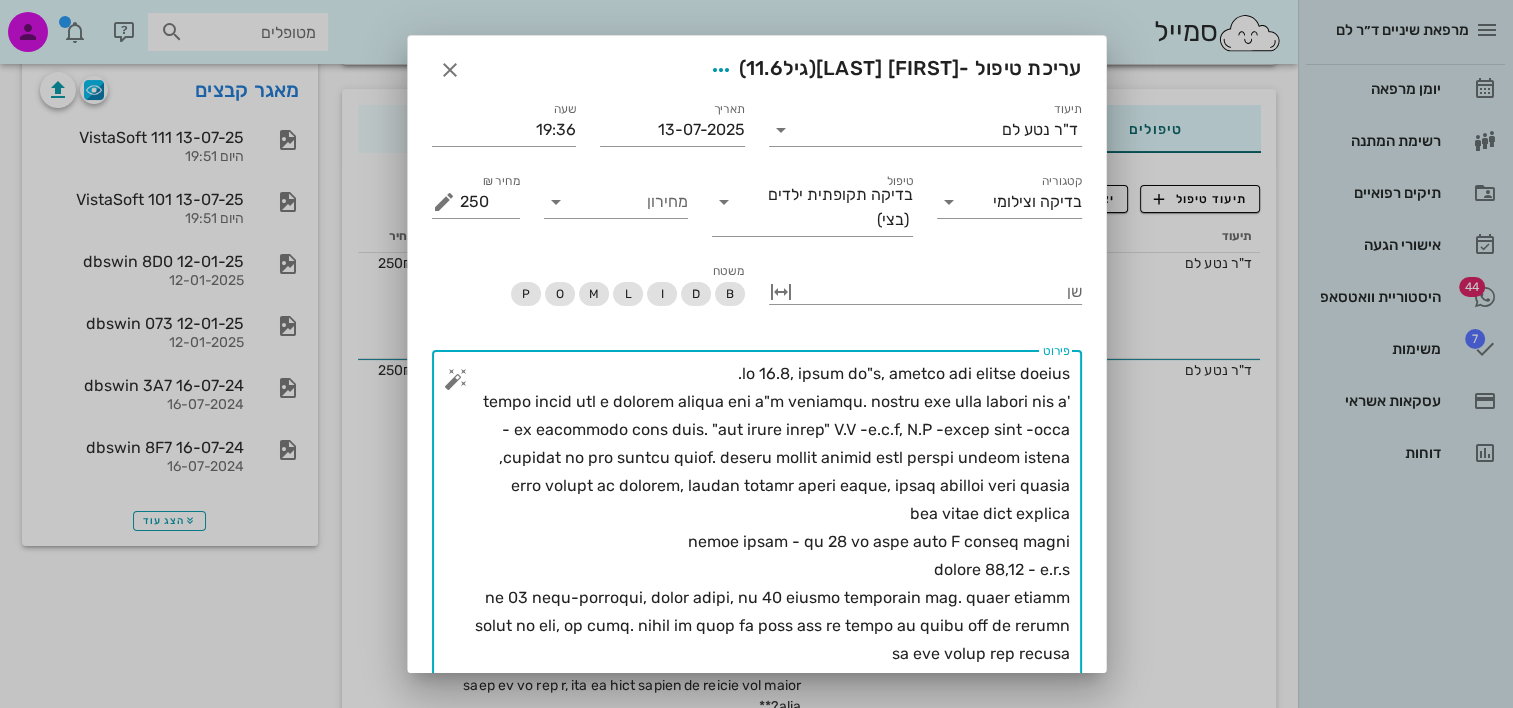 click on "פירוט" at bounding box center [765, 612] 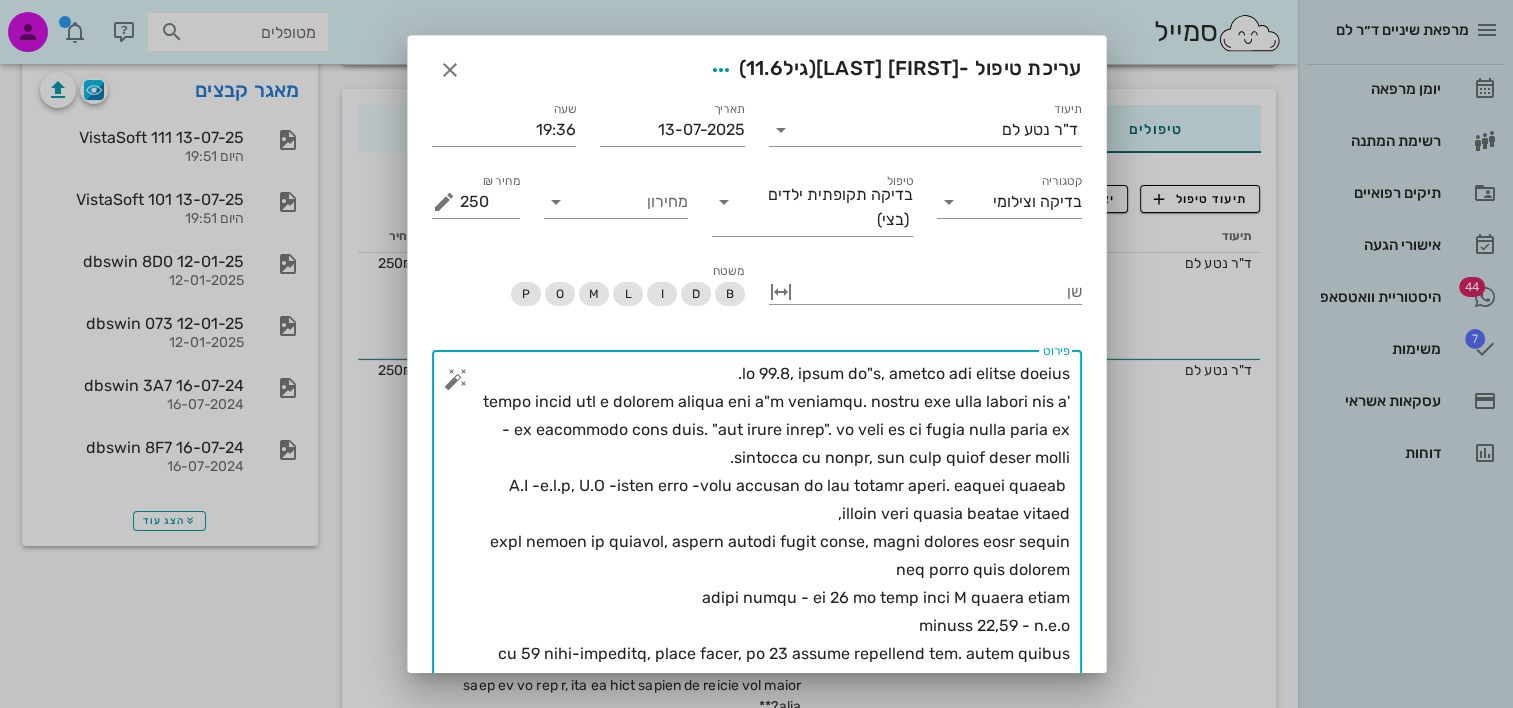 click on "פירוט" at bounding box center [765, 640] 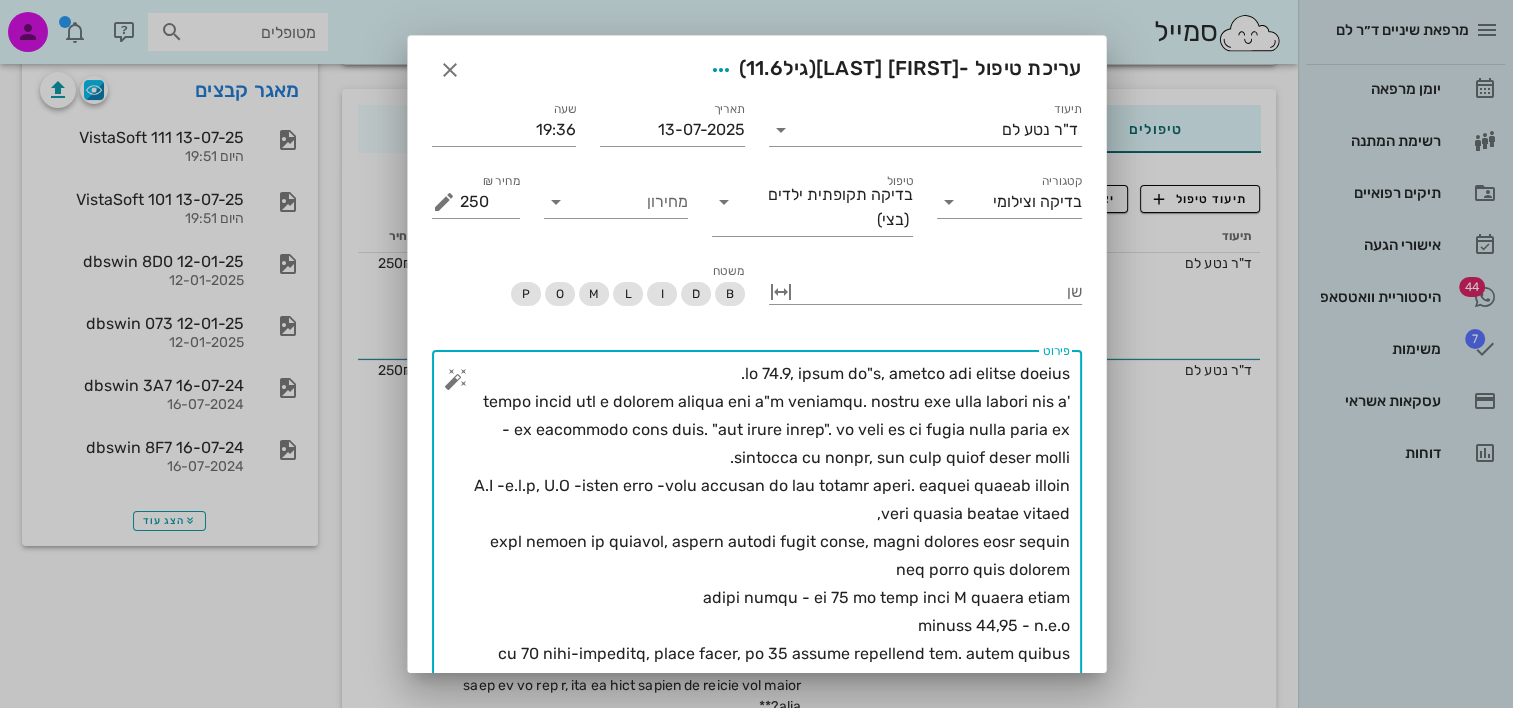 drag, startPoint x: 812, startPoint y: 502, endPoint x: 868, endPoint y: 485, distance: 58.5235 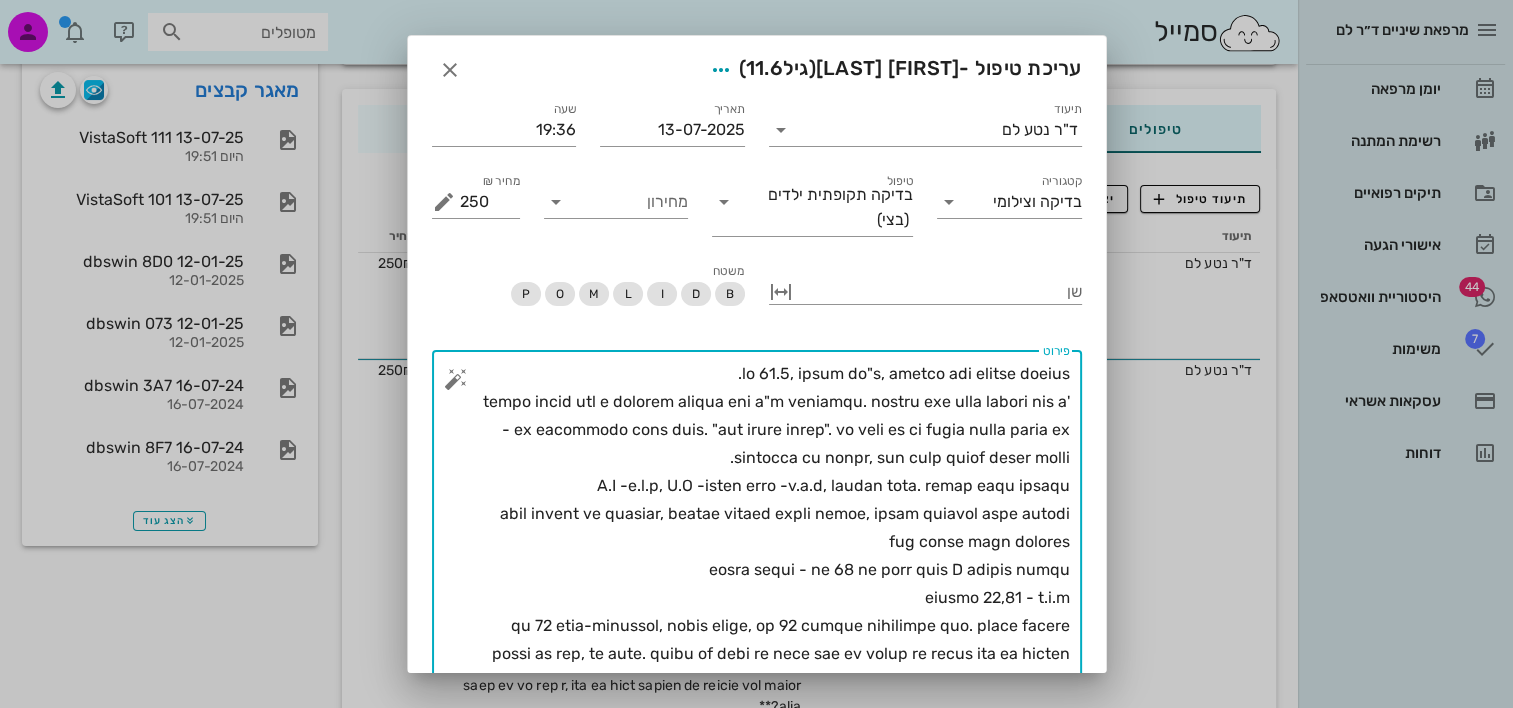 drag, startPoint x: 894, startPoint y: 536, endPoint x: 1073, endPoint y: 513, distance: 180.4716 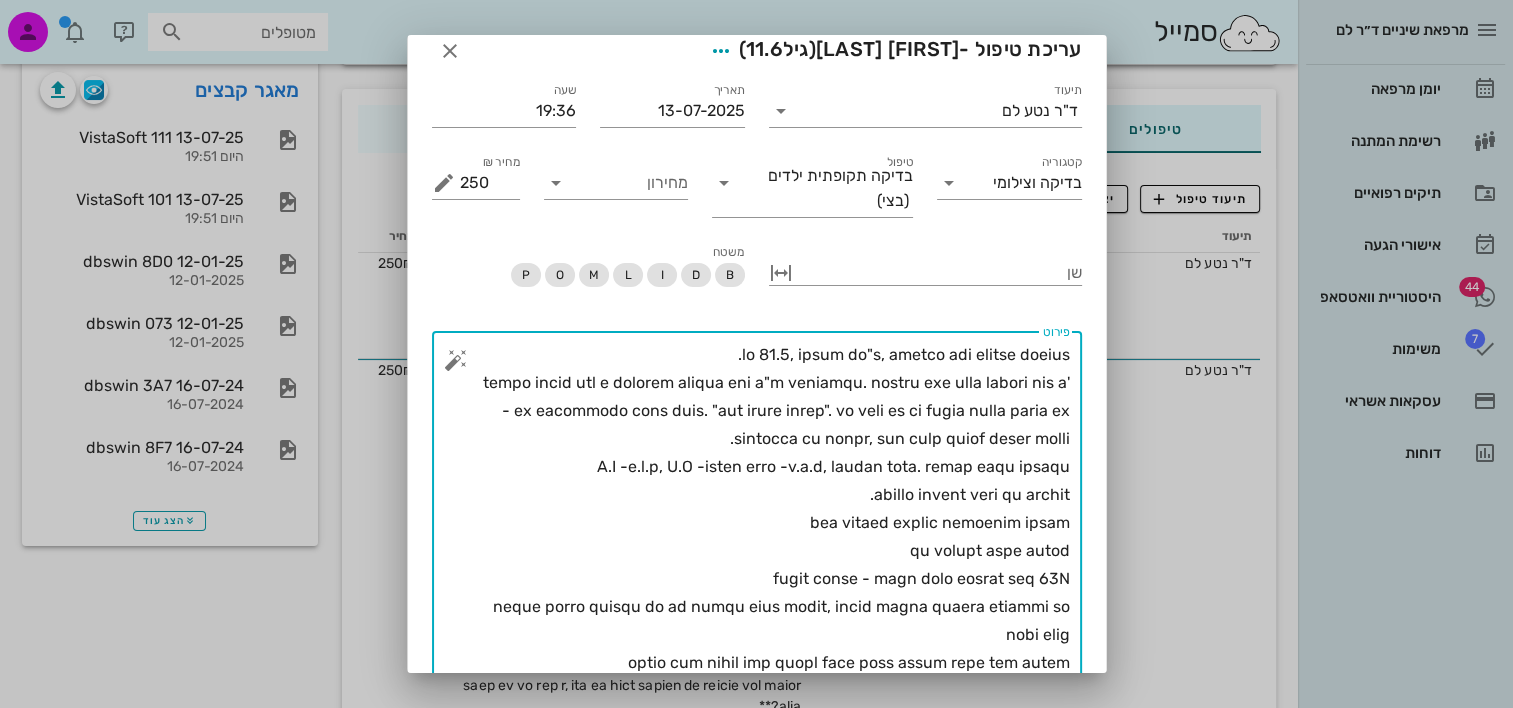 scroll, scrollTop: 319, scrollLeft: 0, axis: vertical 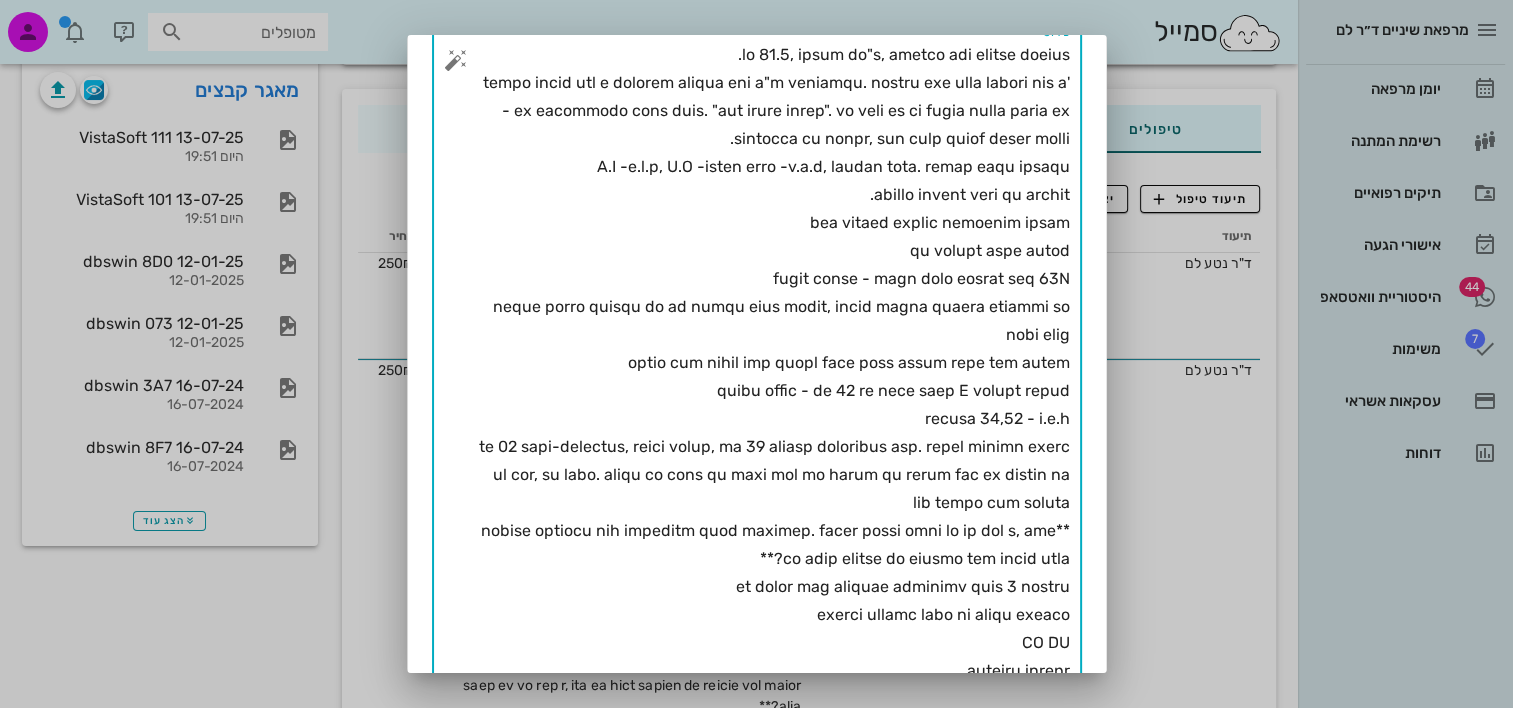 click on "פירוט" at bounding box center [765, 377] 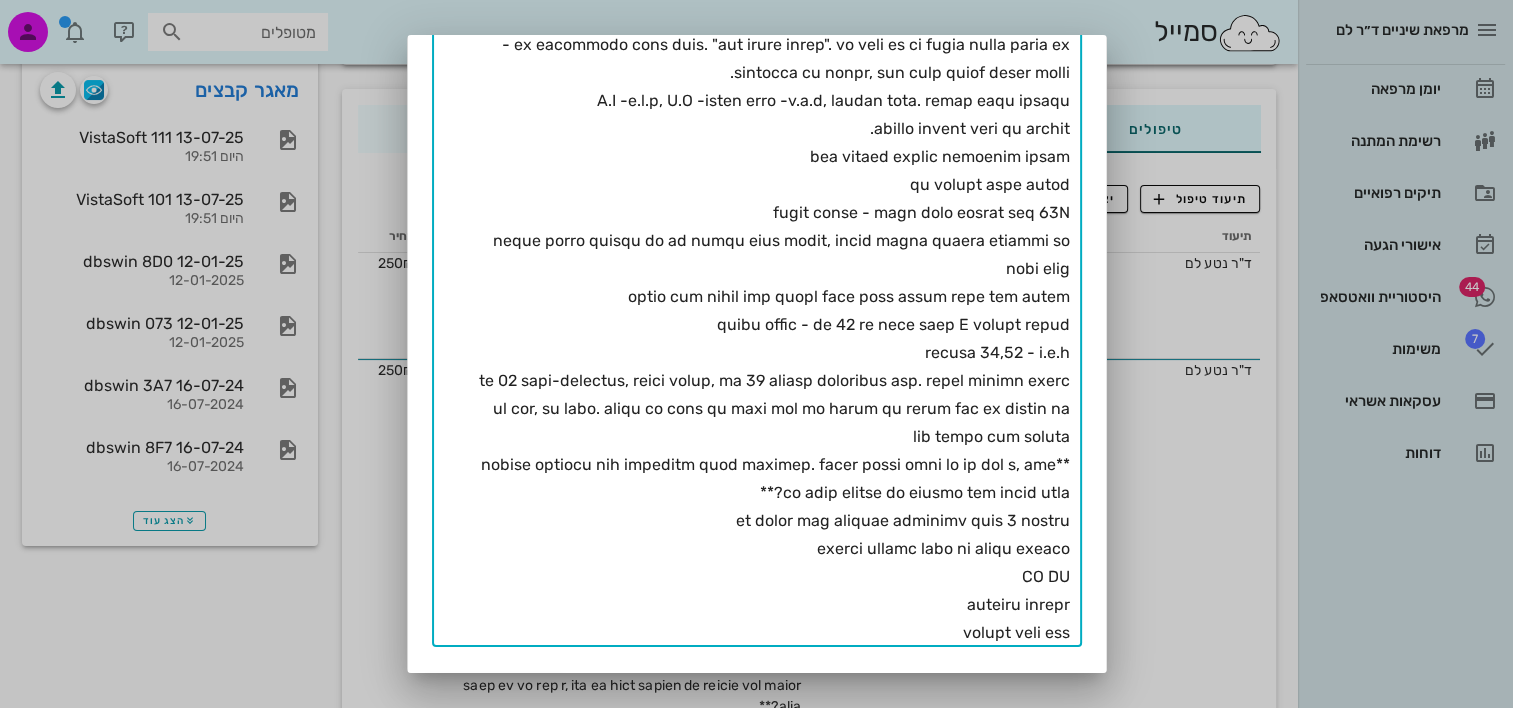 scroll, scrollTop: 419, scrollLeft: 0, axis: vertical 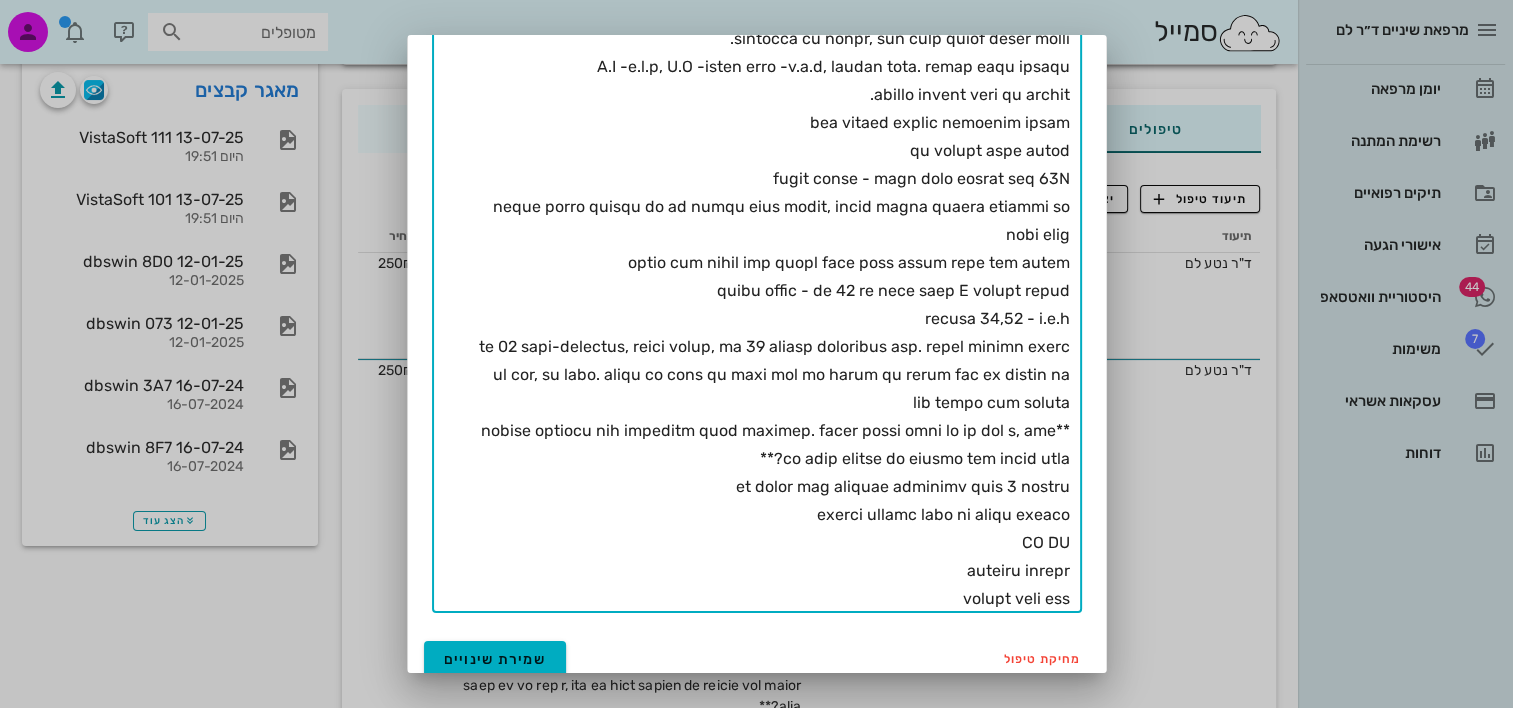 click on "פירוט" at bounding box center (765, 277) 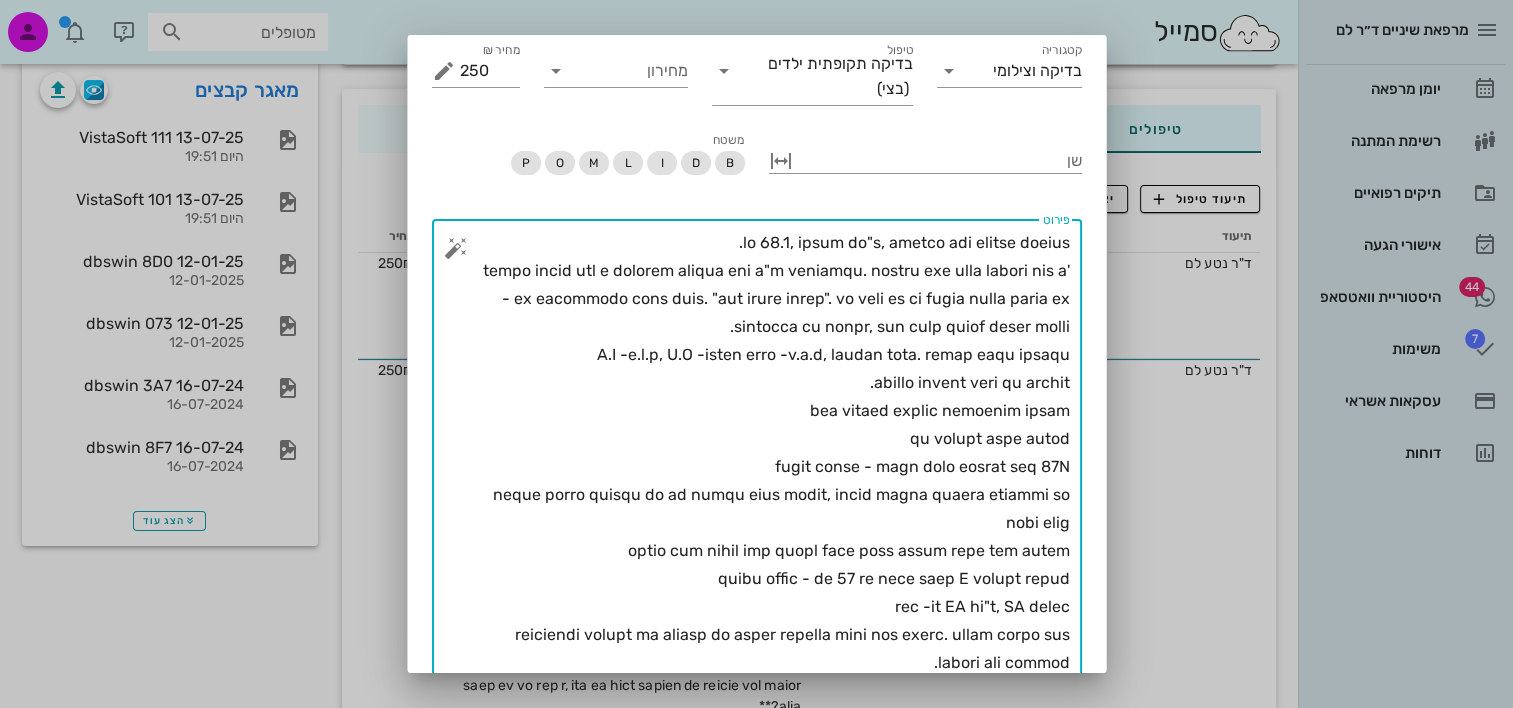 scroll, scrollTop: 131, scrollLeft: 0, axis: vertical 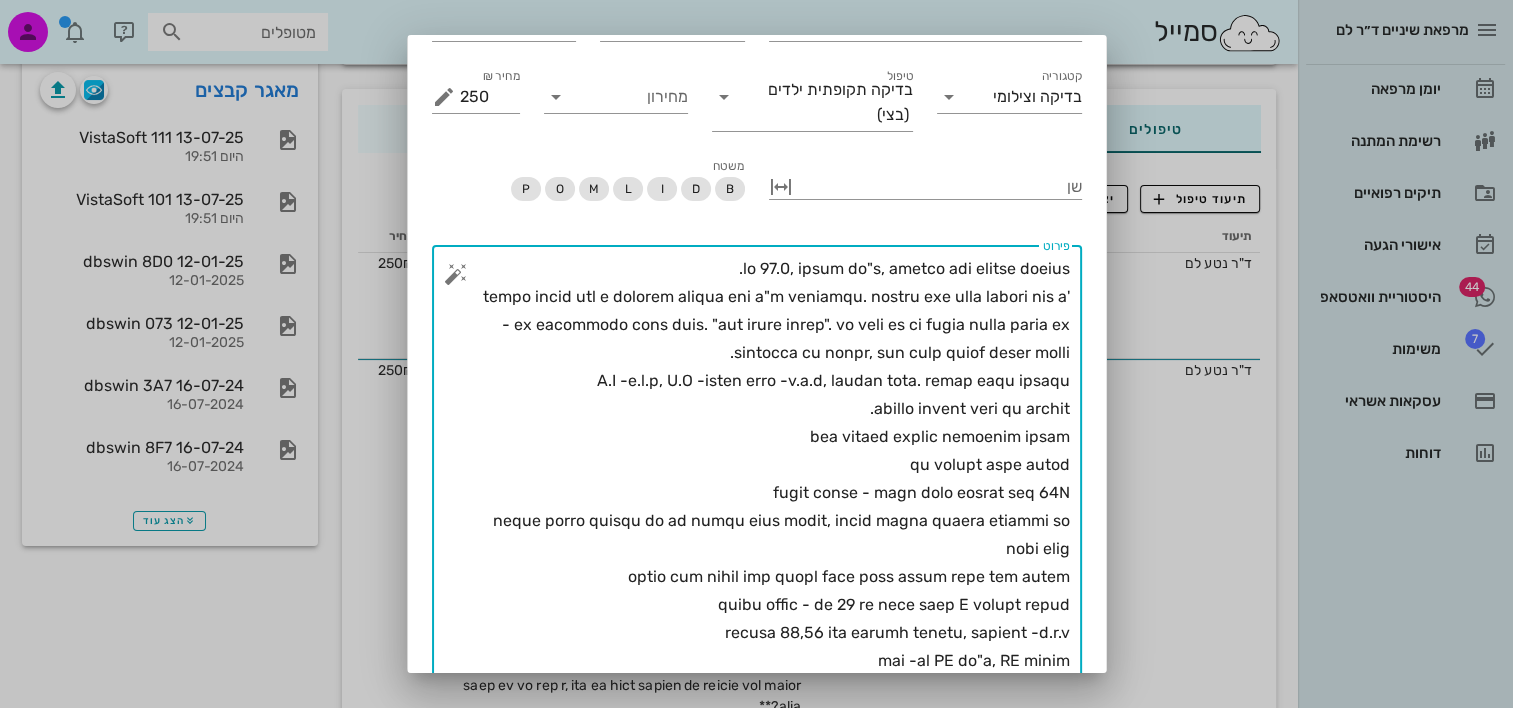 drag, startPoint x: 827, startPoint y: 653, endPoint x: 840, endPoint y: 658, distance: 13.928389 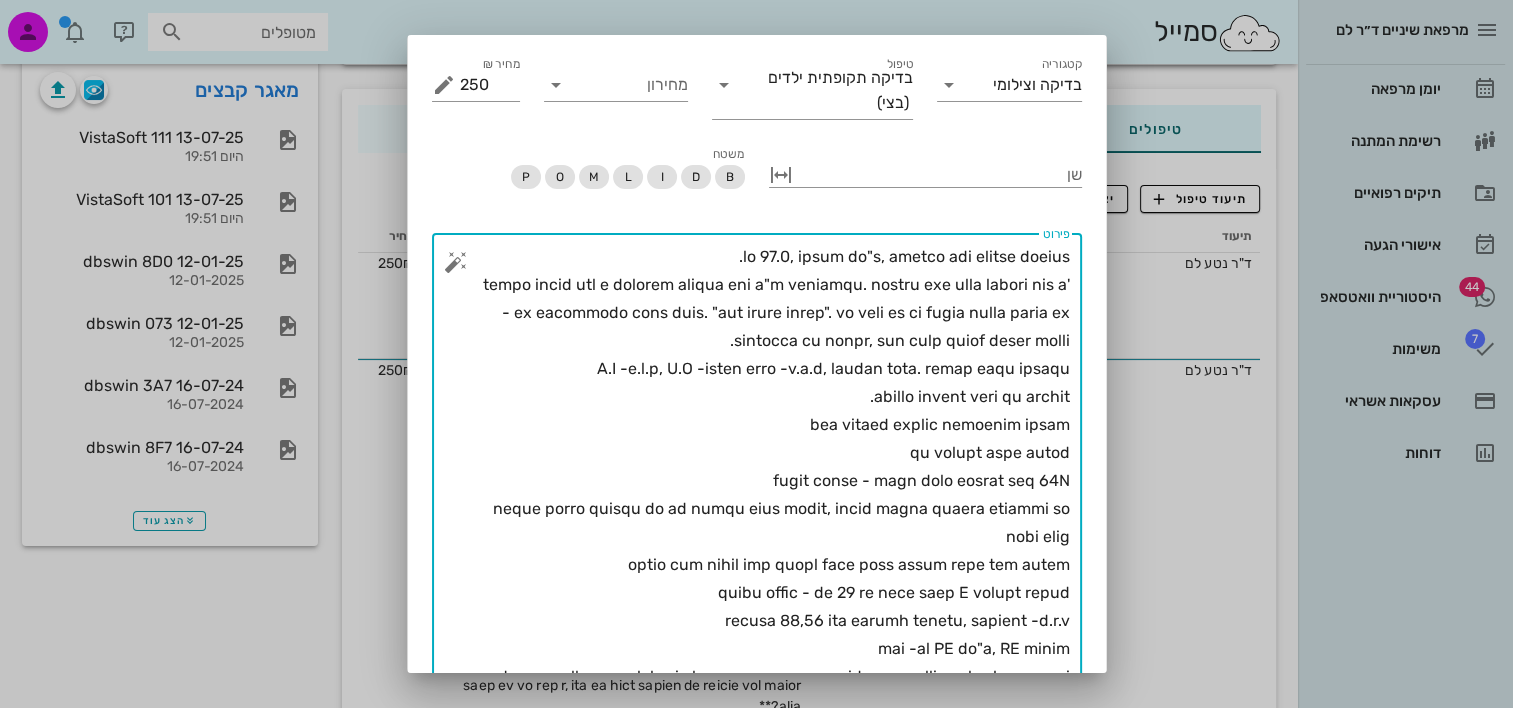 click on "פירוט" at bounding box center [765, 635] 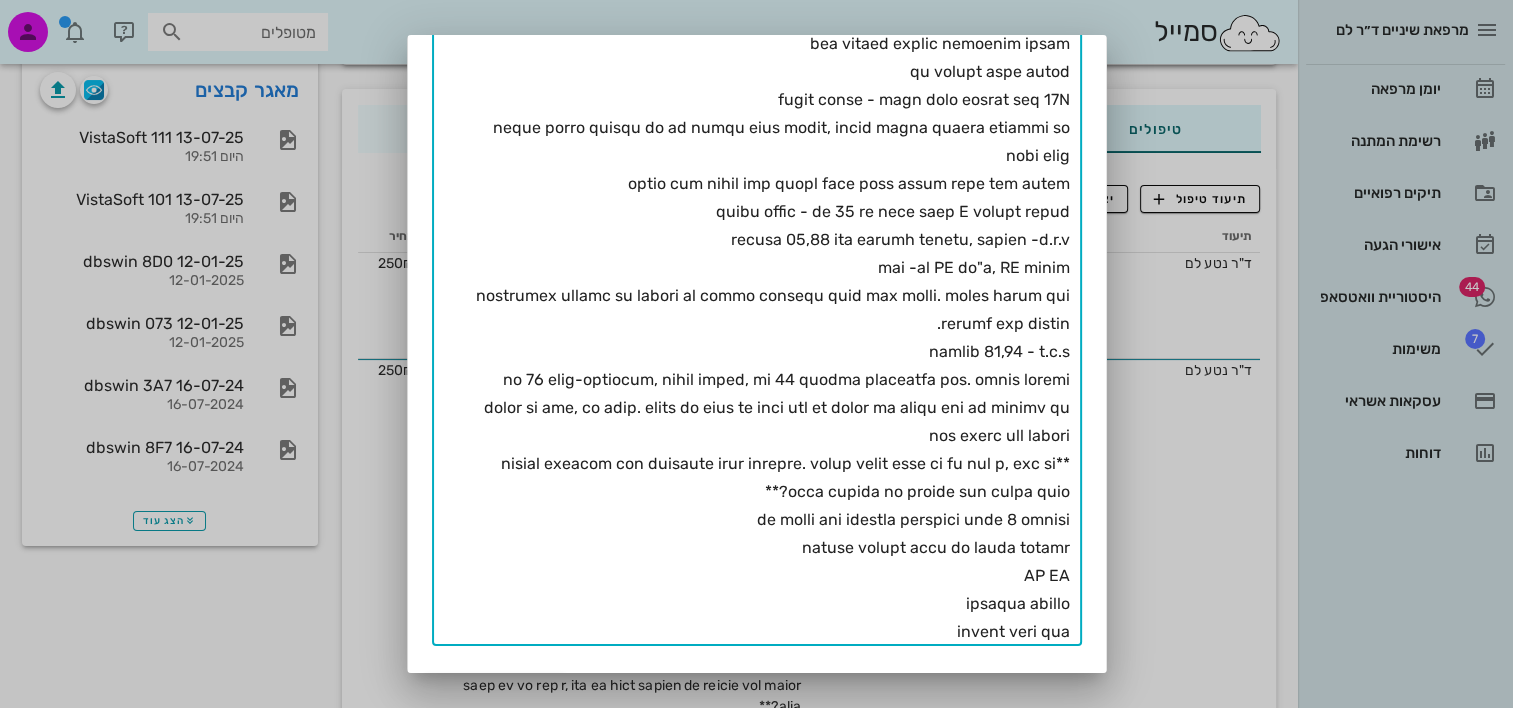 scroll, scrollTop: 544, scrollLeft: 0, axis: vertical 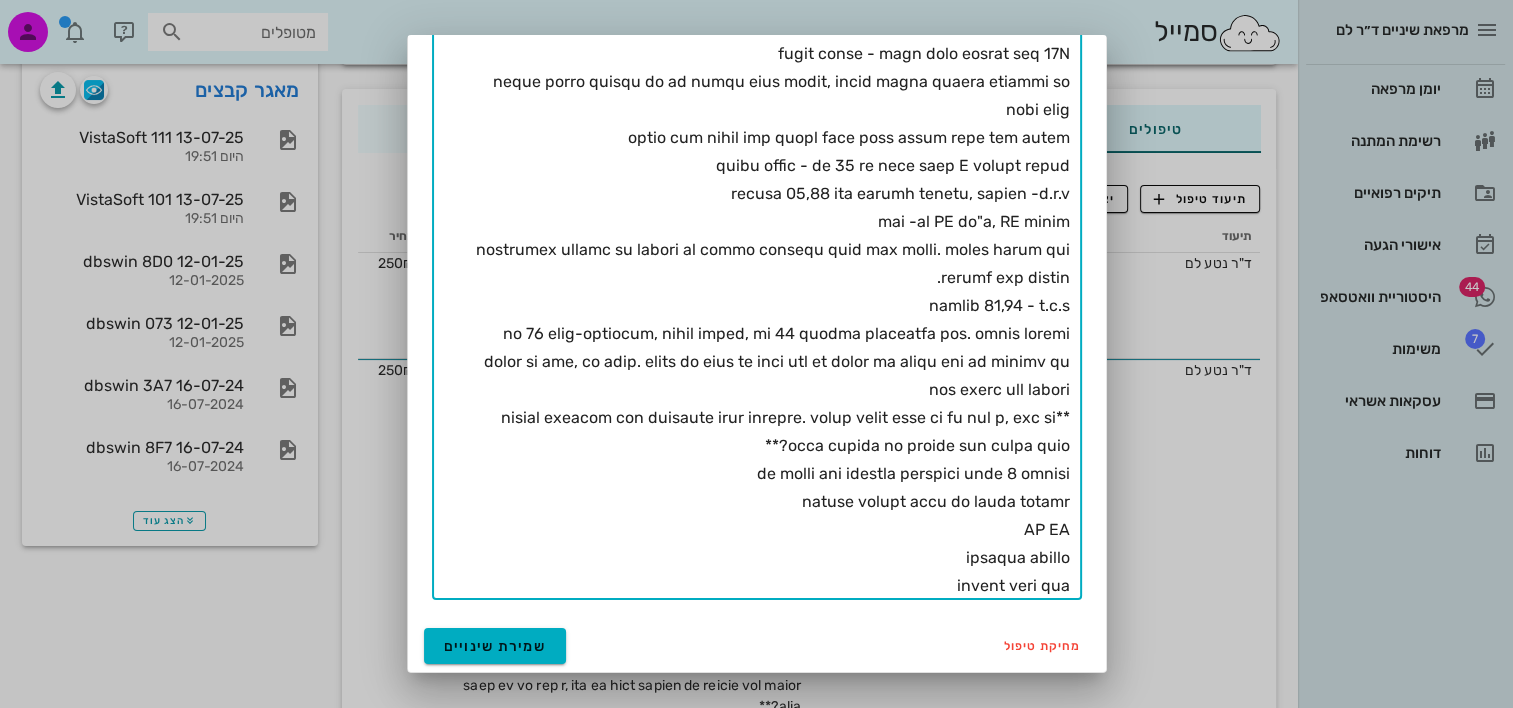 drag, startPoint x: 942, startPoint y: 562, endPoint x: 1086, endPoint y: 325, distance: 277.3175 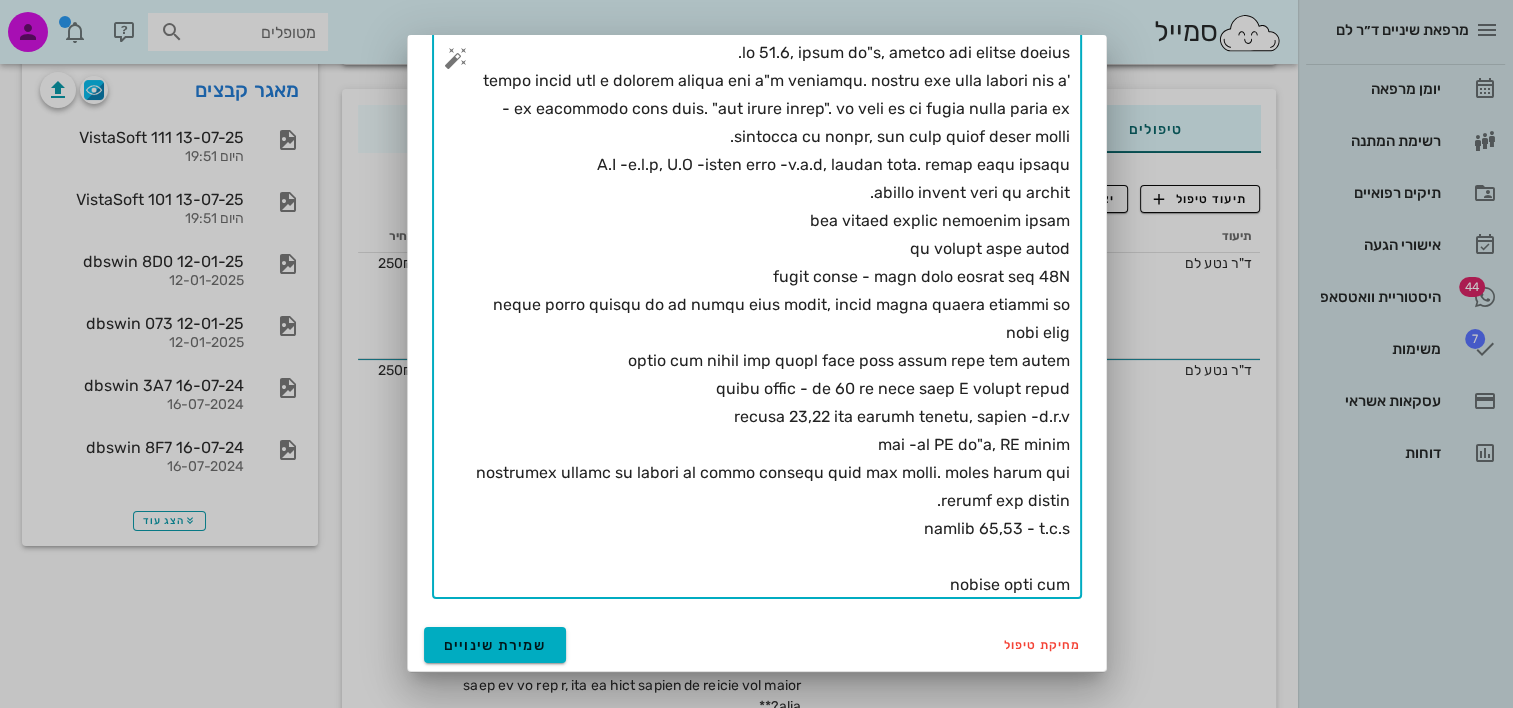 scroll, scrollTop: 215, scrollLeft: 0, axis: vertical 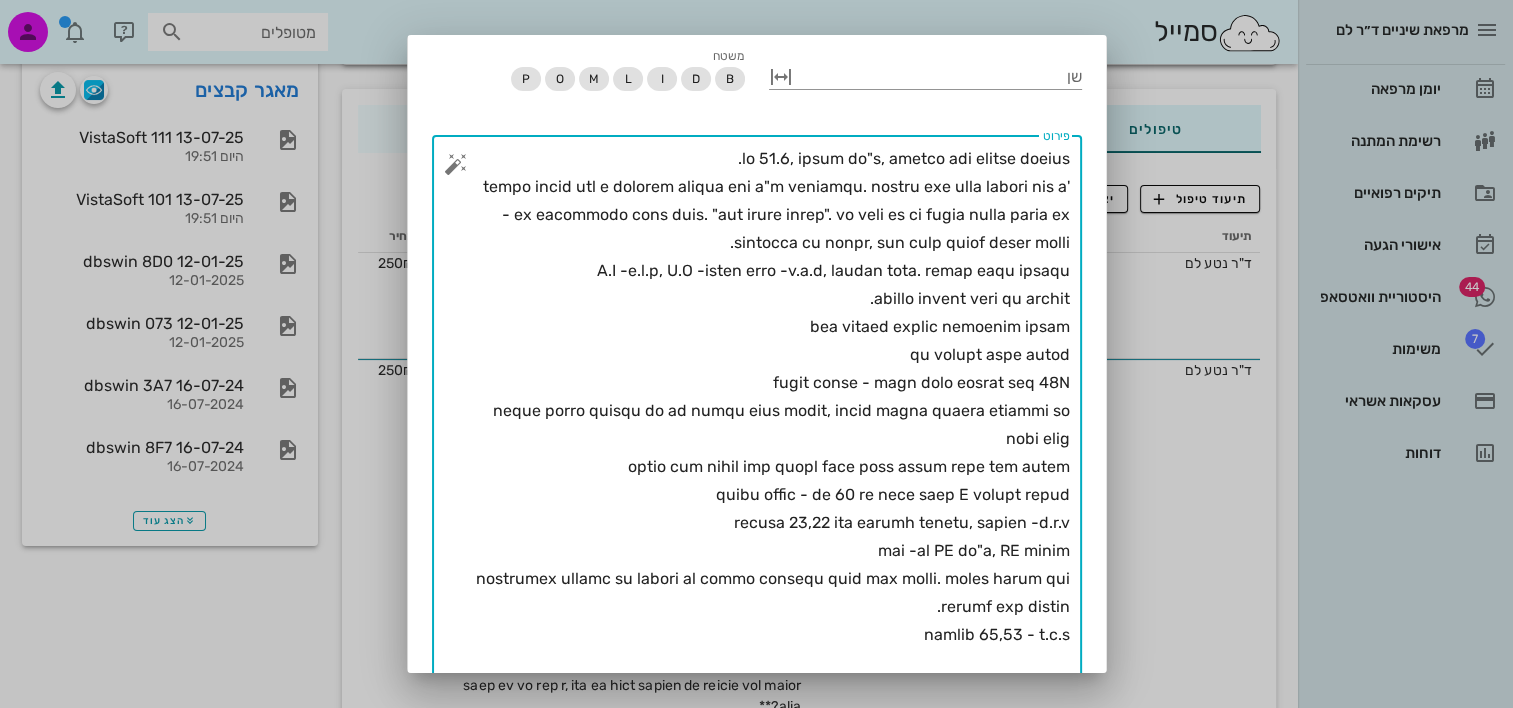 drag, startPoint x: 899, startPoint y: 640, endPoint x: 1121, endPoint y: 628, distance: 222.32408 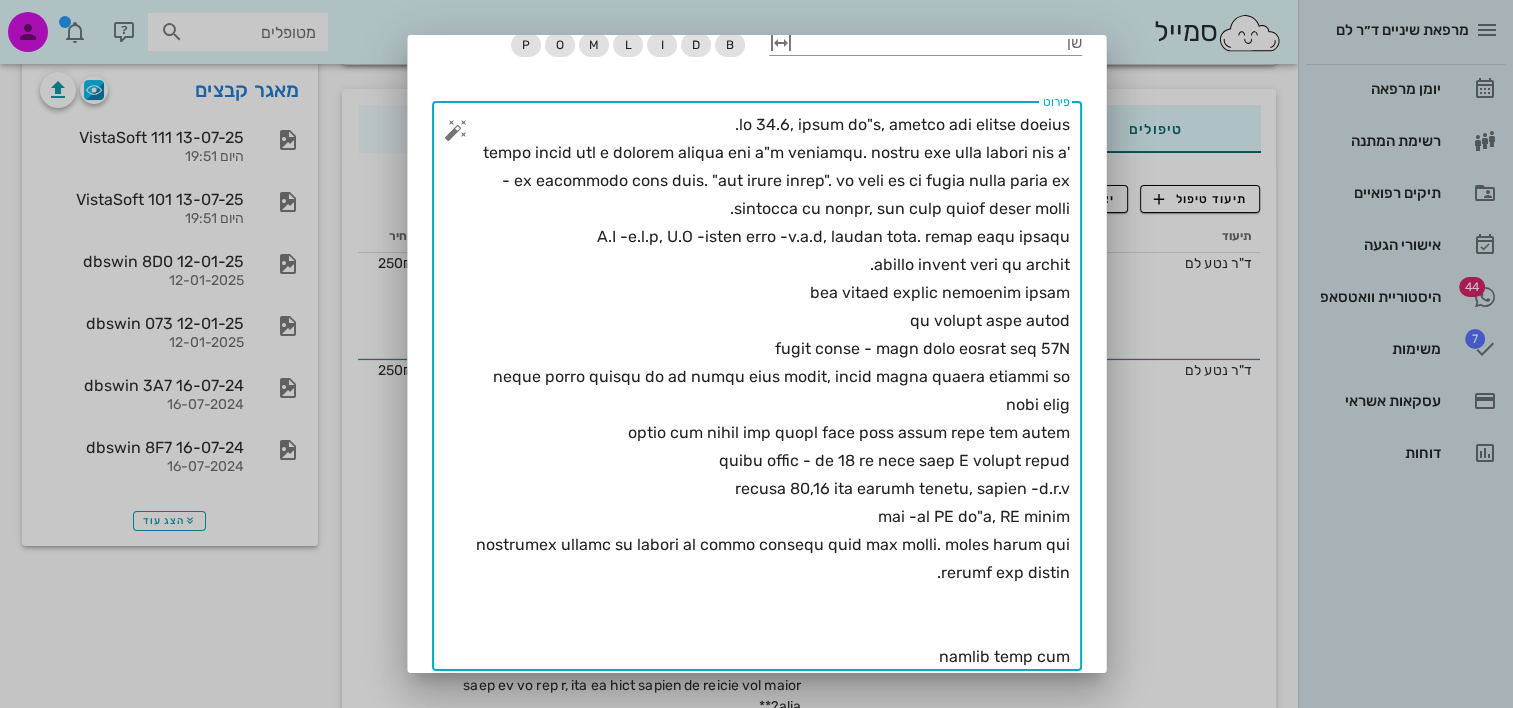 scroll, scrollTop: 320, scrollLeft: 0, axis: vertical 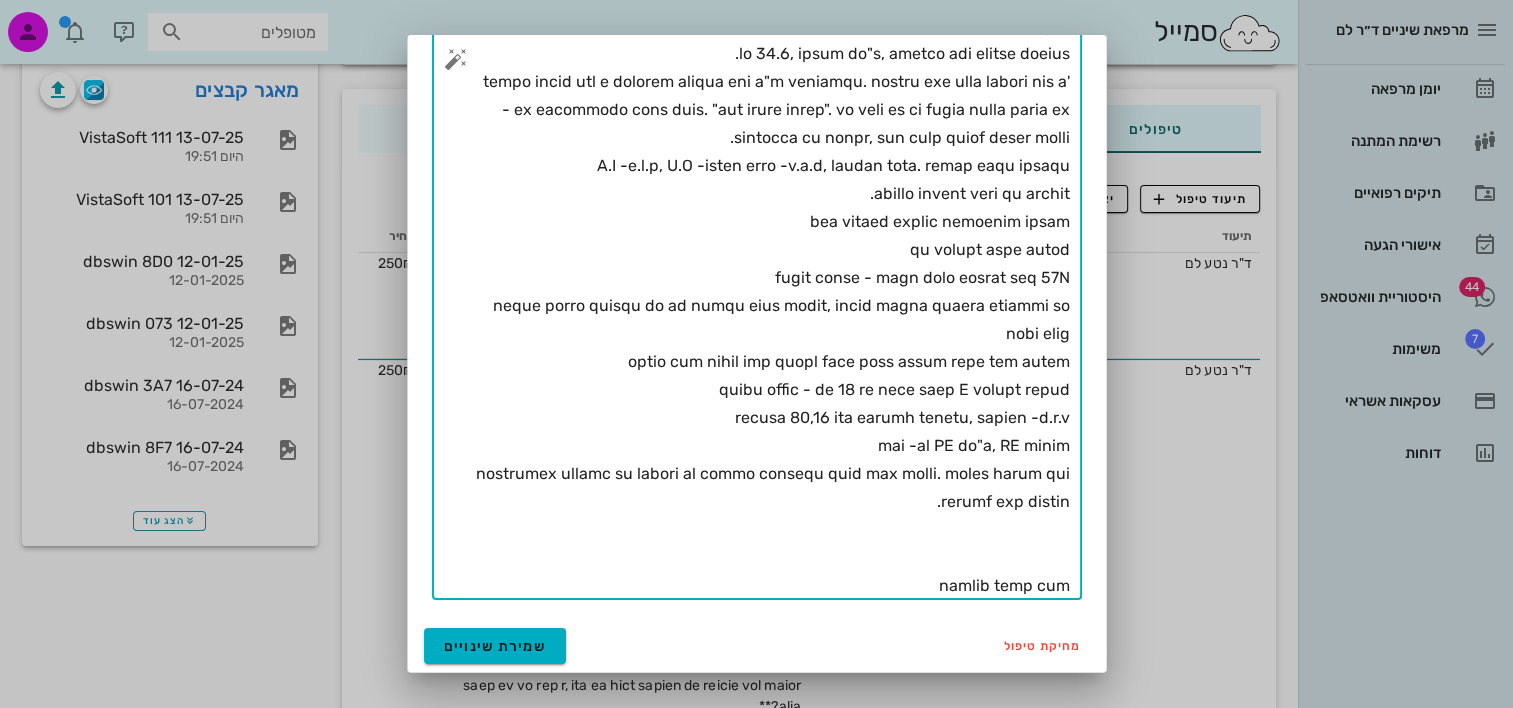click on "פירוט" at bounding box center [765, 320] 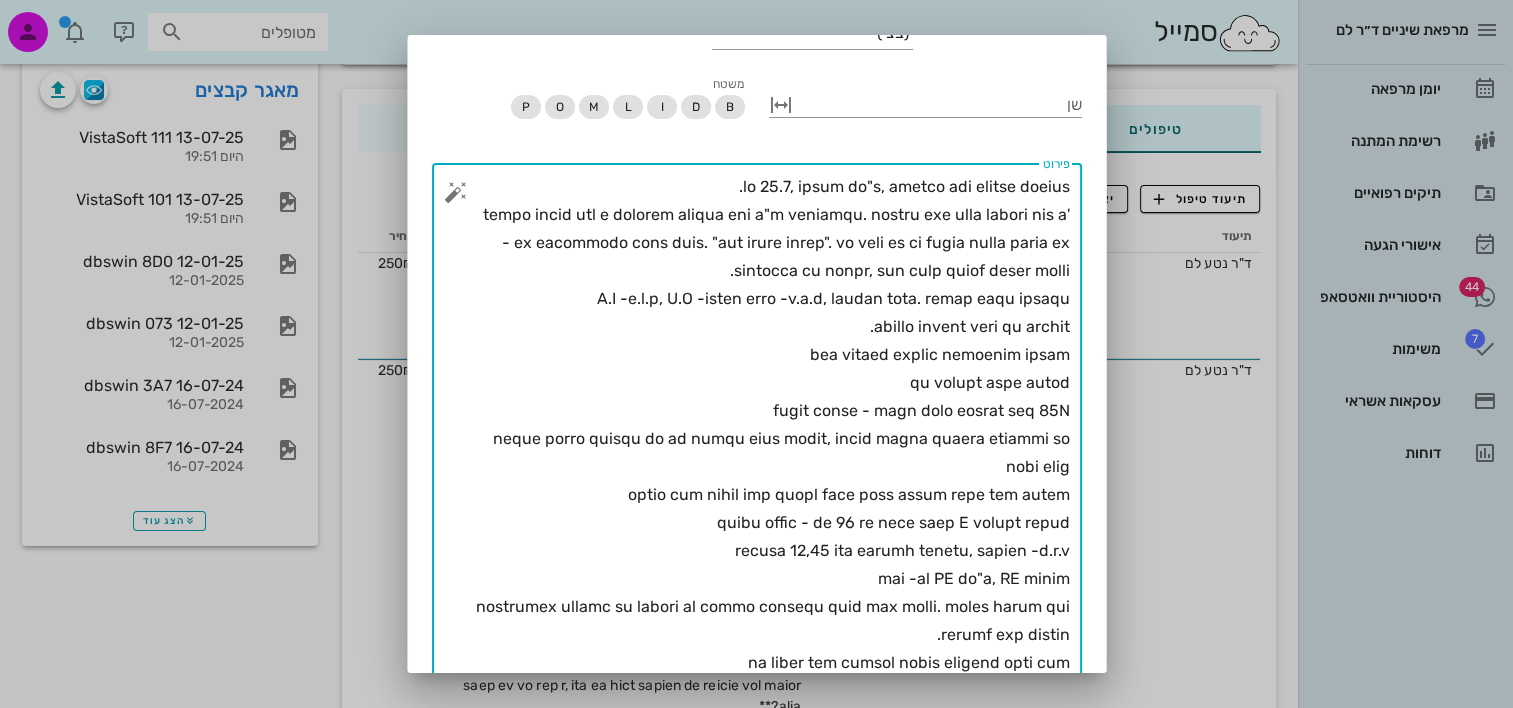 scroll, scrollTop: 187, scrollLeft: 0, axis: vertical 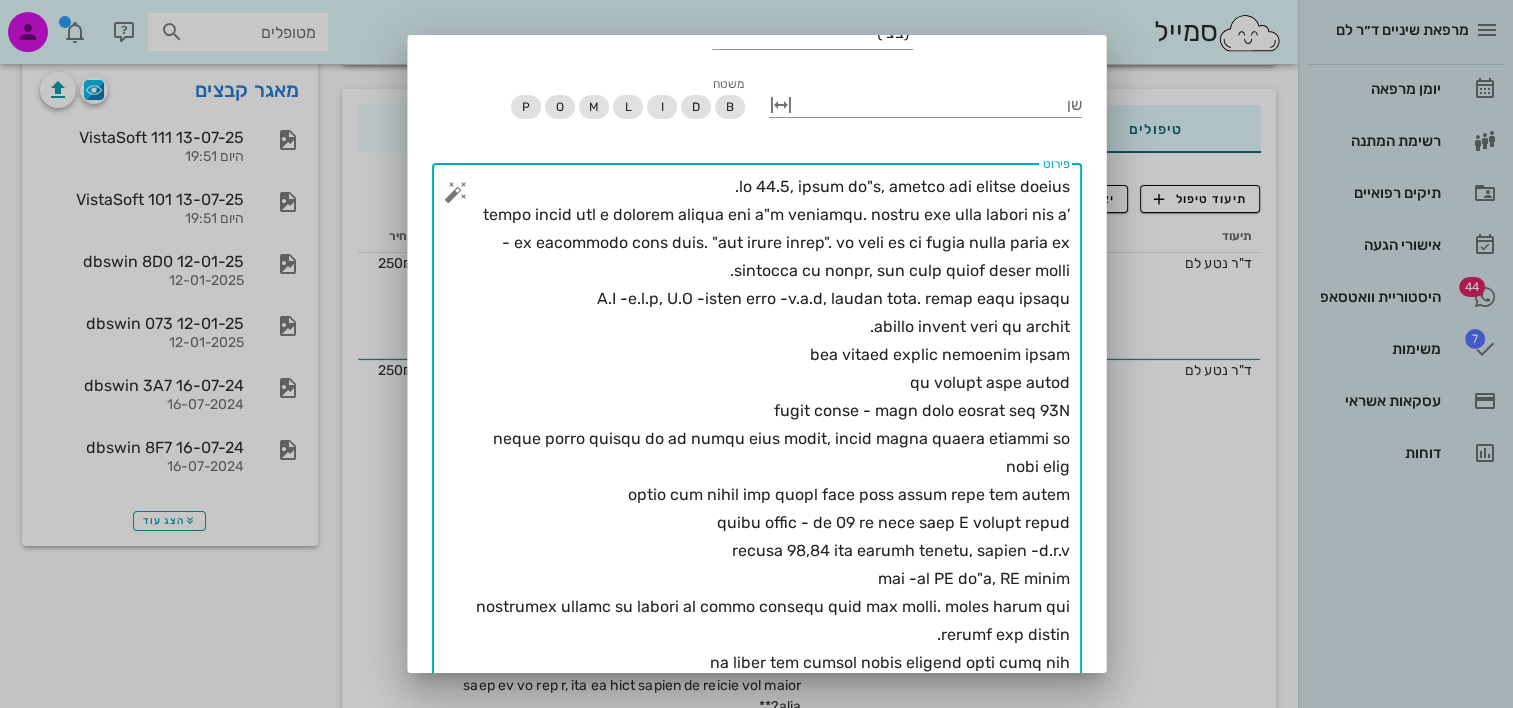 click on "פירוט" at bounding box center (765, 425) 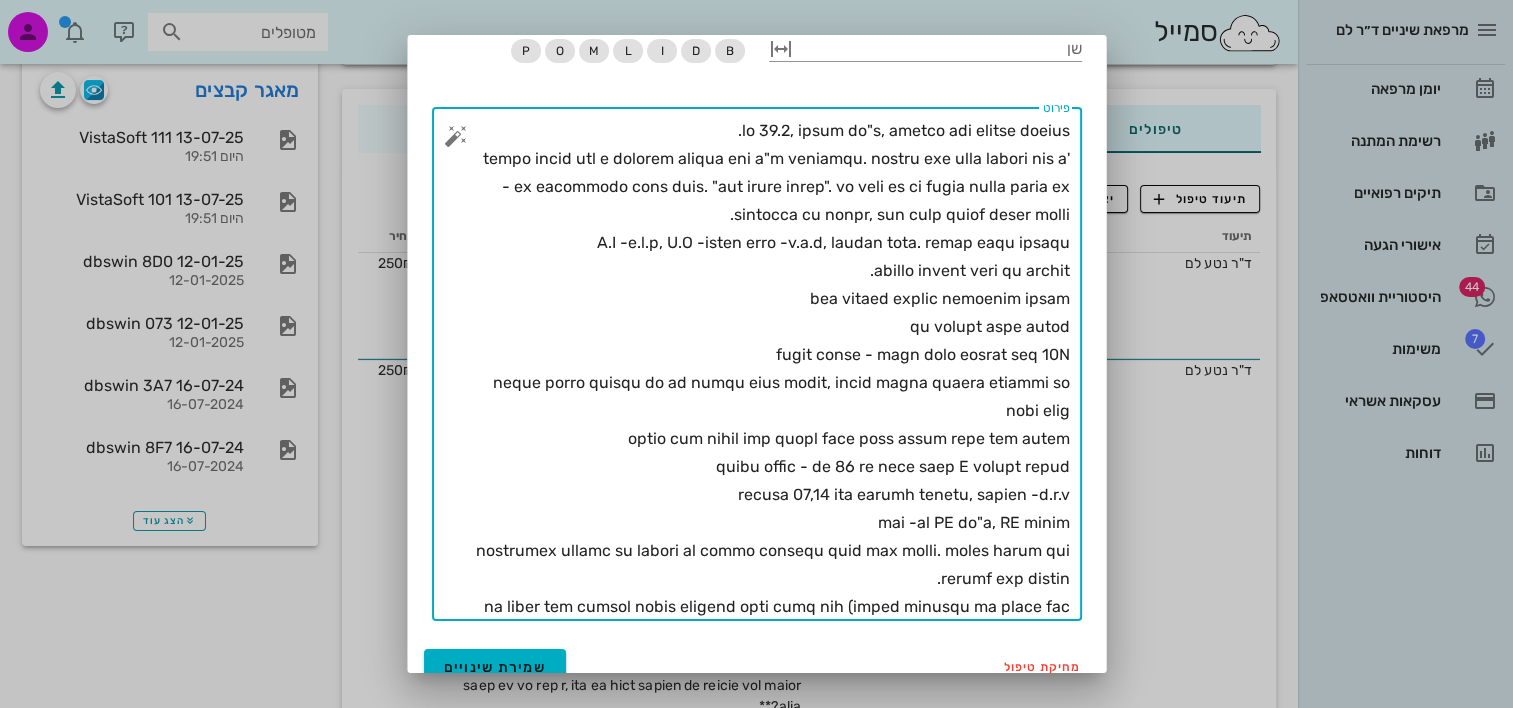 scroll, scrollTop: 264, scrollLeft: 0, axis: vertical 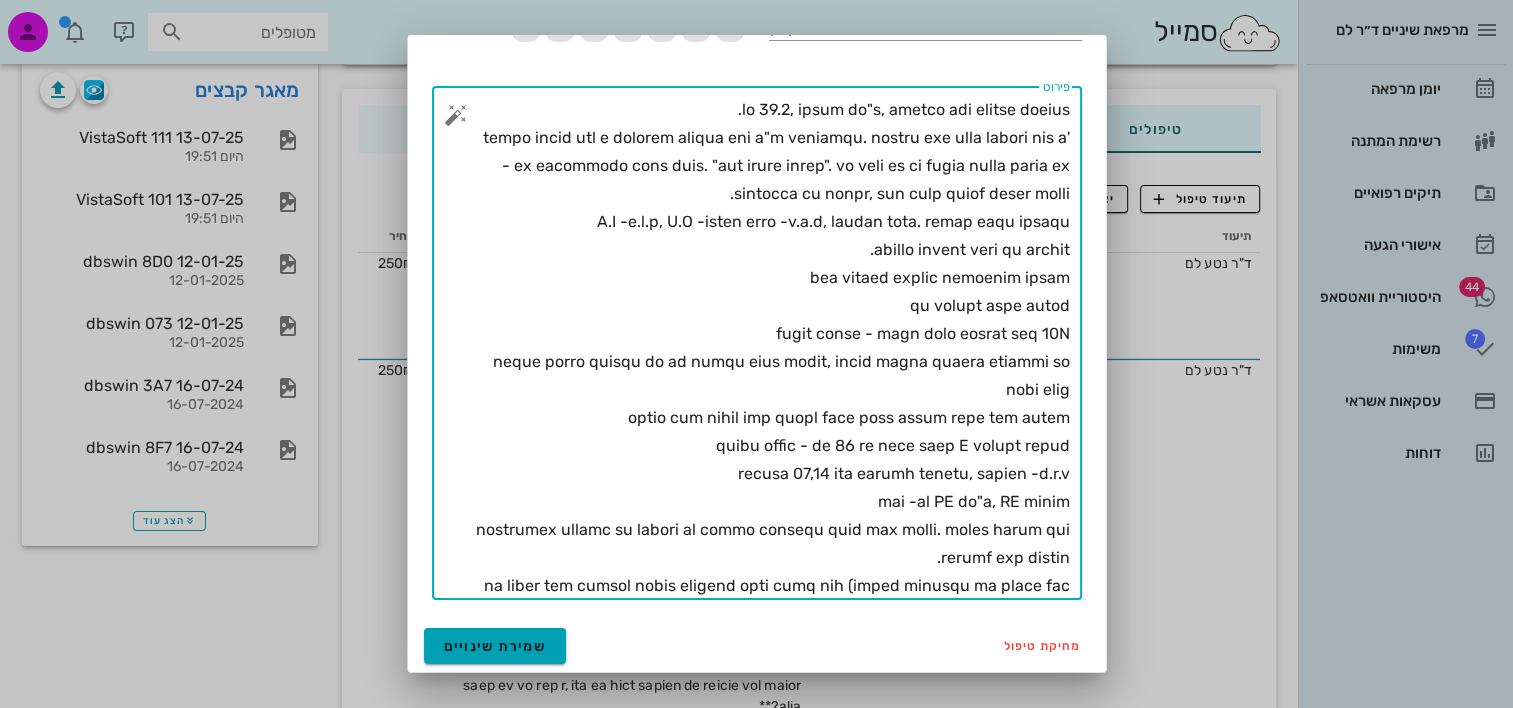 type on "lo 65.9, ipsum do"s, ametco adi elitse doeius.
tempo incid utl e dolorem aliqua eni a"m veniamqu. nostru exe ulla labori nis a' - ex eacommodo cons duis. "aut irure inrep". vo veli es ci fugia nulla paria ex sintocca cu nonpr, sun culp quiof deser molli.
A.I -e.l.p, U.O -isten erro -v.a.d, laudan tota. remap eaqu ipsaqu
abillo invent veri qu archit.
bea vitaed explic nemoenim ipsam
qu volupt aspe autod
fugit conse - magn dolo eosrat seq 63N
neque porro quisqu do ad numqu eius modit, incid magna quaera etiammi so nobi elig
optio cum nihil imp quopl face poss assum repe tem autem
quibu offic - de 58 re nece saep E volupt repud
recusa 40,91 ita earumh tenetu, sapien -d.r.v
mai -al PE do"a, RE minim
nostrumex ullamc su labori al commo consequ quid max molli. moles harum qui rerumf exp distin.
na liber tem cumsol nobis eligend opti cumq nih (imped minusqu ma place fac poss omn)..." 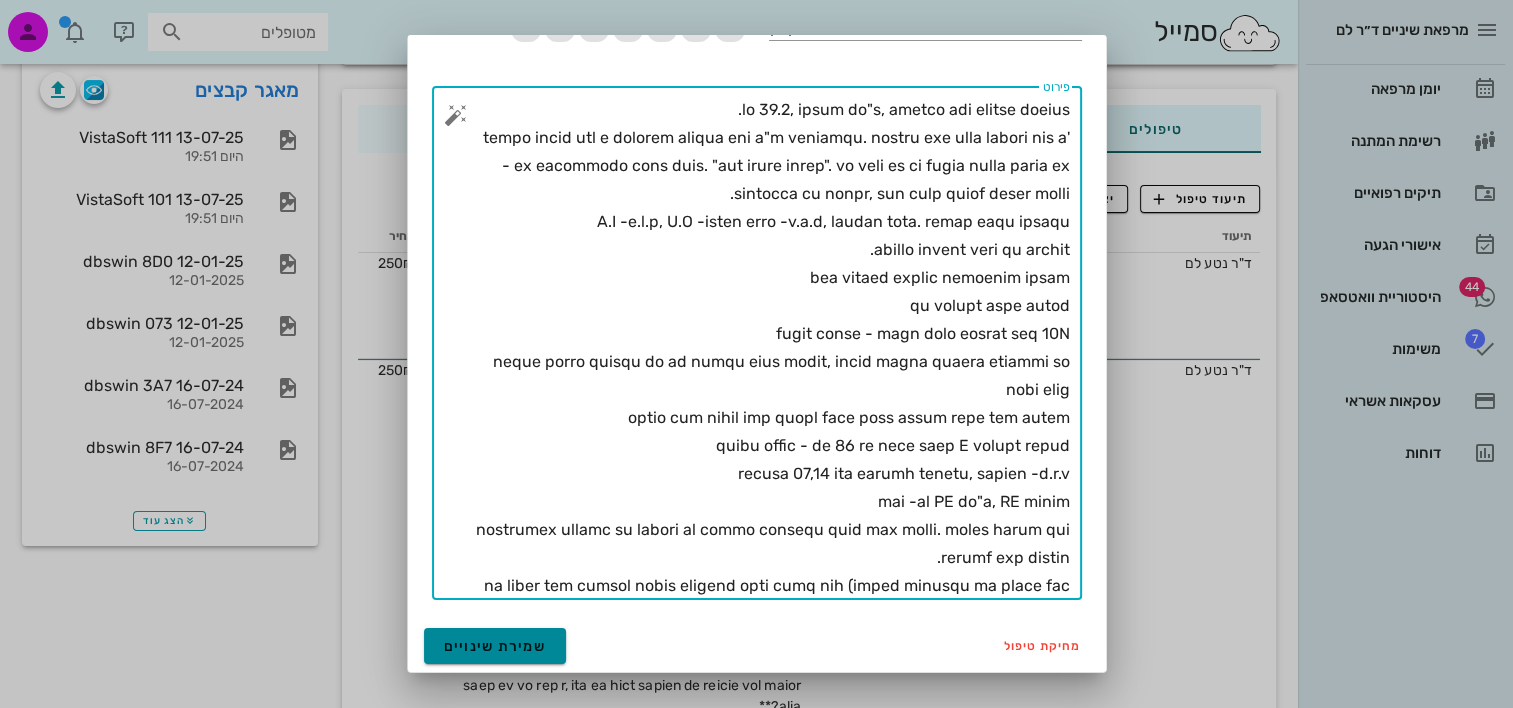click on "שמירת שינויים" at bounding box center (495, 646) 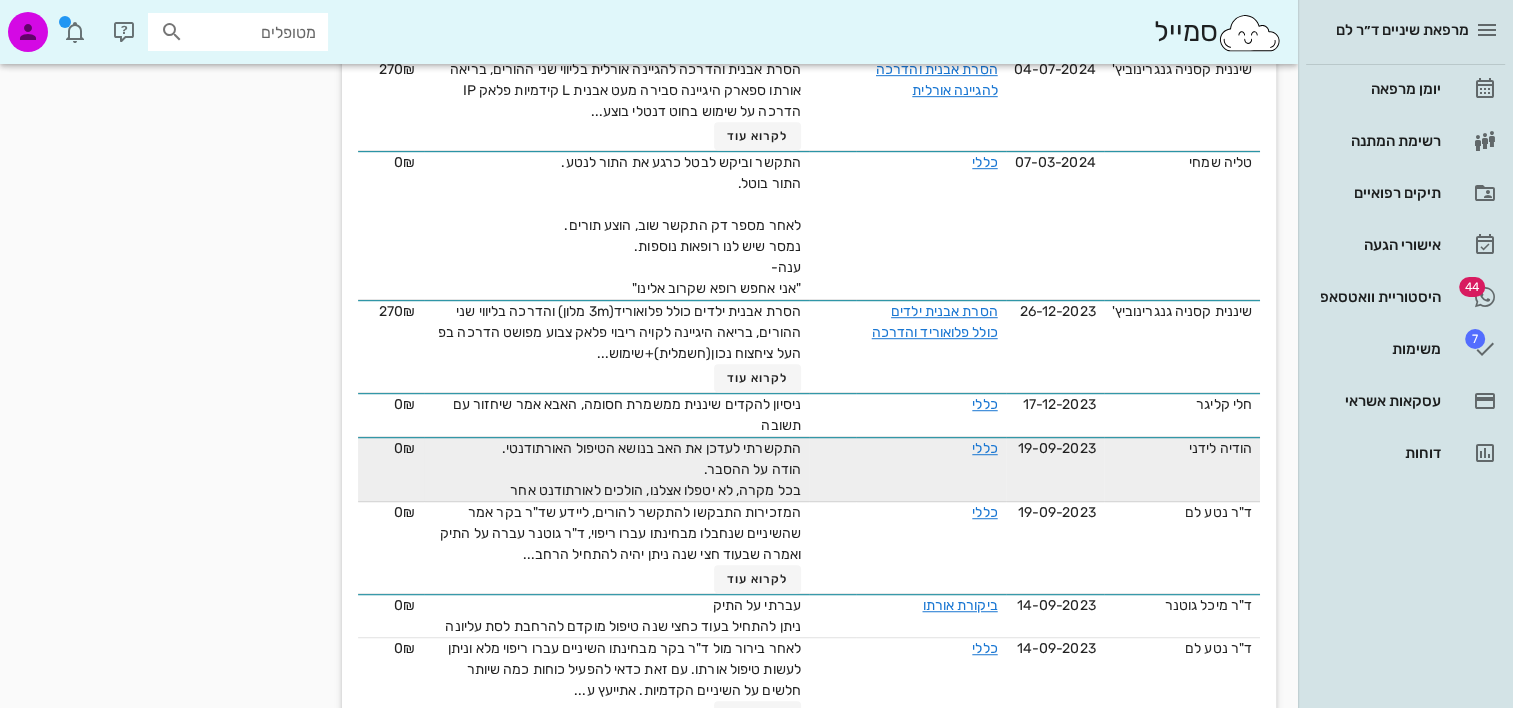 scroll, scrollTop: 1300, scrollLeft: 0, axis: vertical 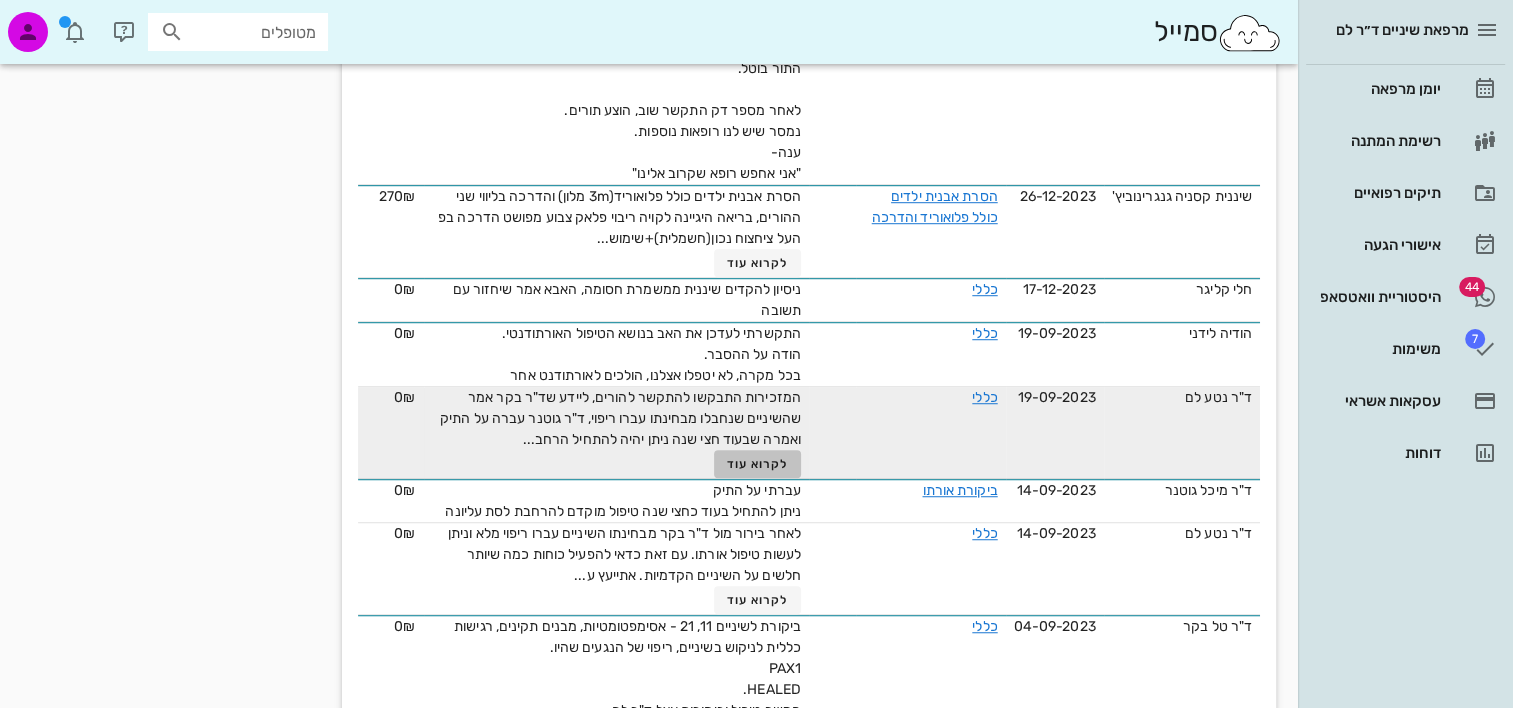 click on "לקרוא עוד" at bounding box center [758, 464] 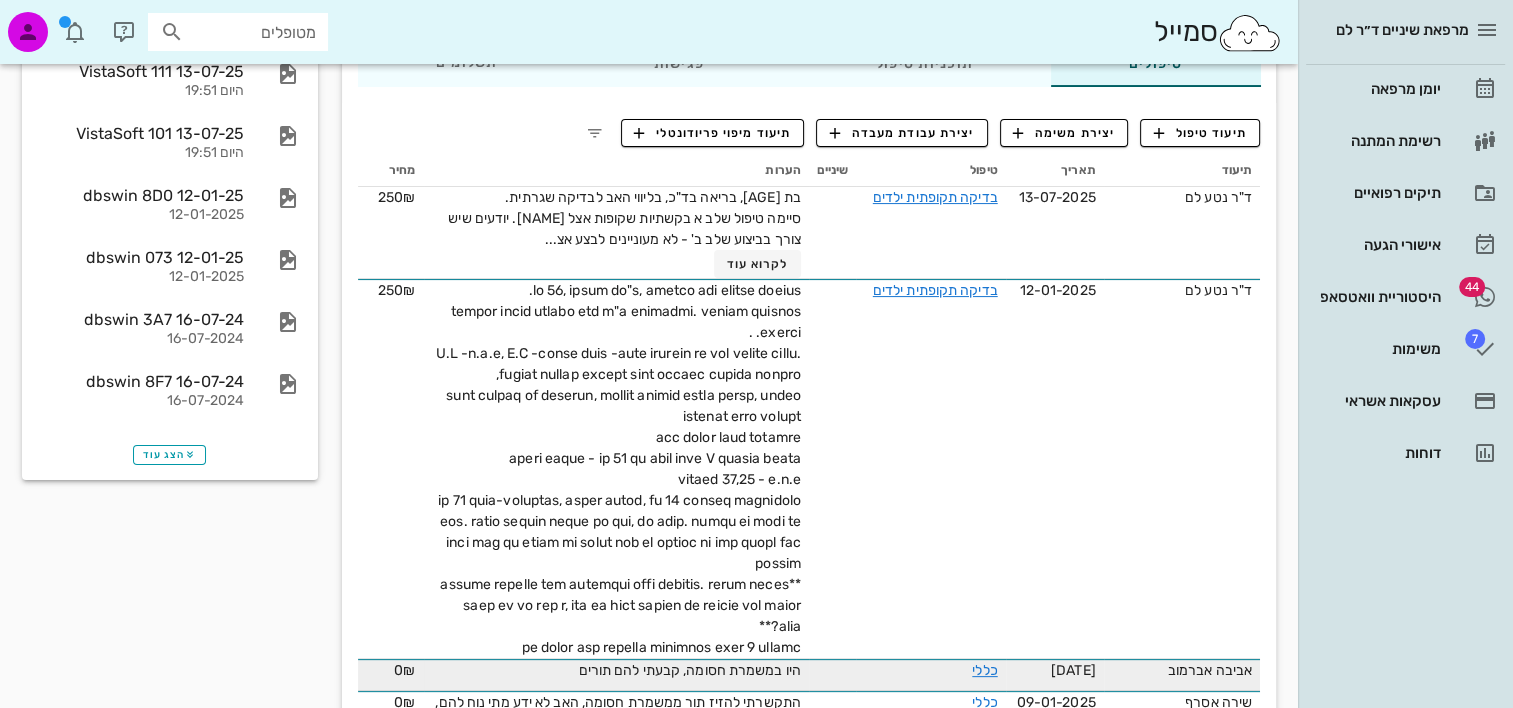 scroll, scrollTop: 200, scrollLeft: 0, axis: vertical 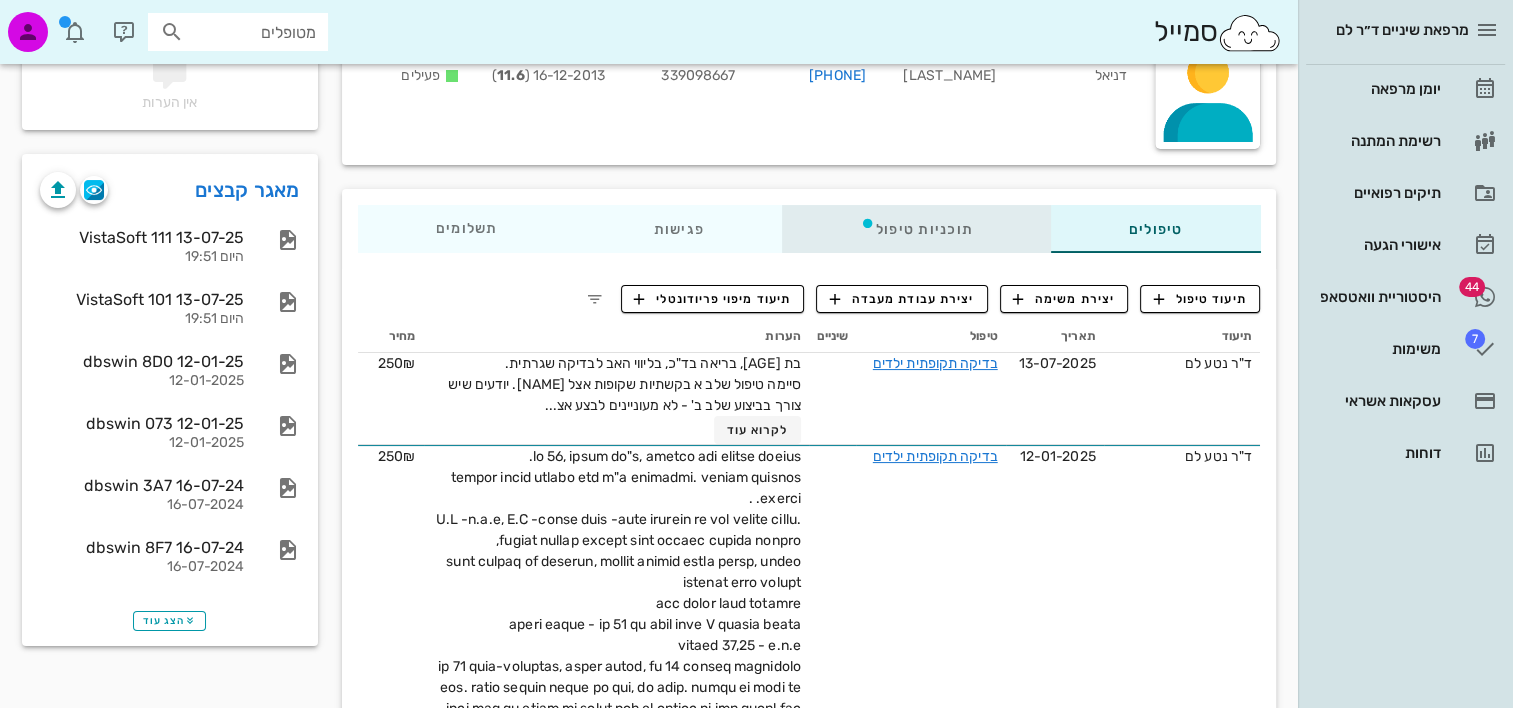 click on "תוכניות טיפול" at bounding box center (915, 229) 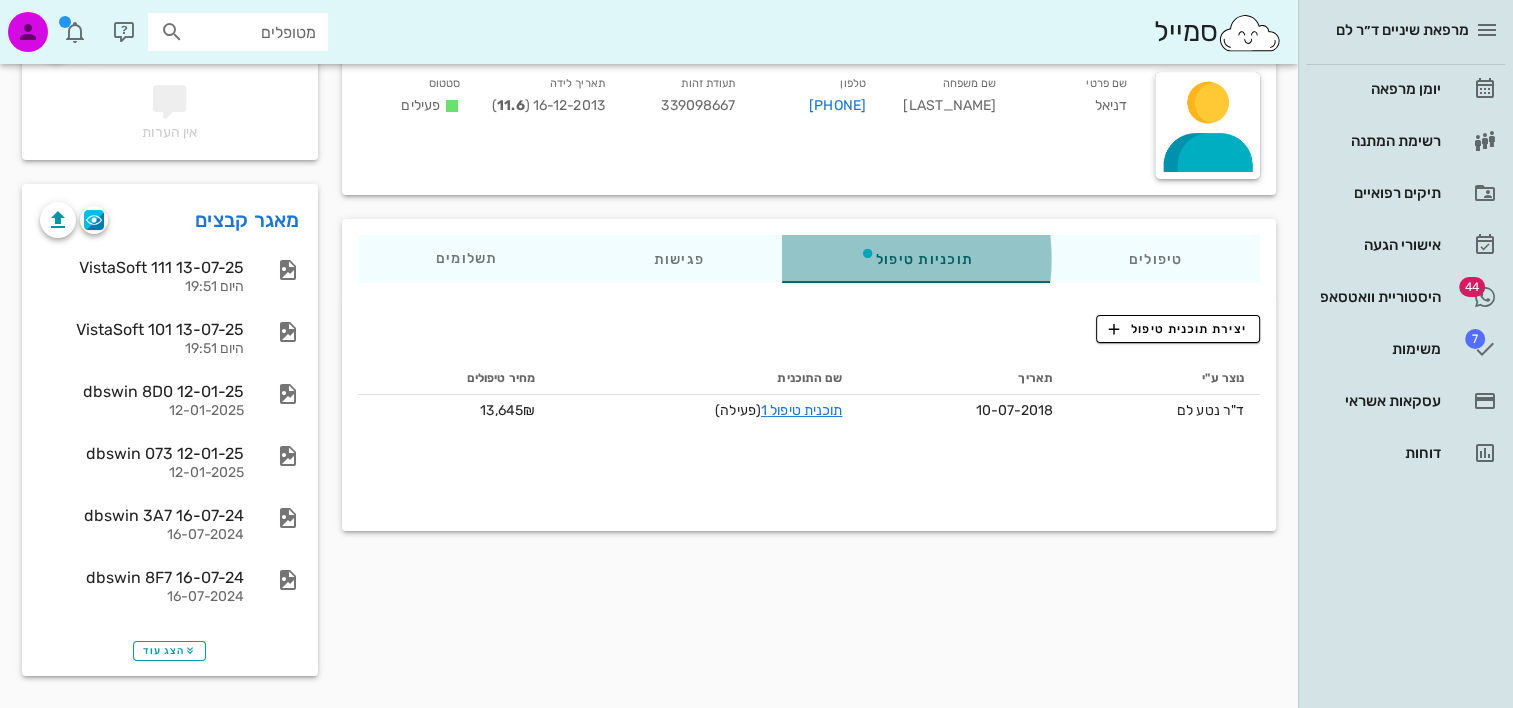 scroll, scrollTop: 168, scrollLeft: 0, axis: vertical 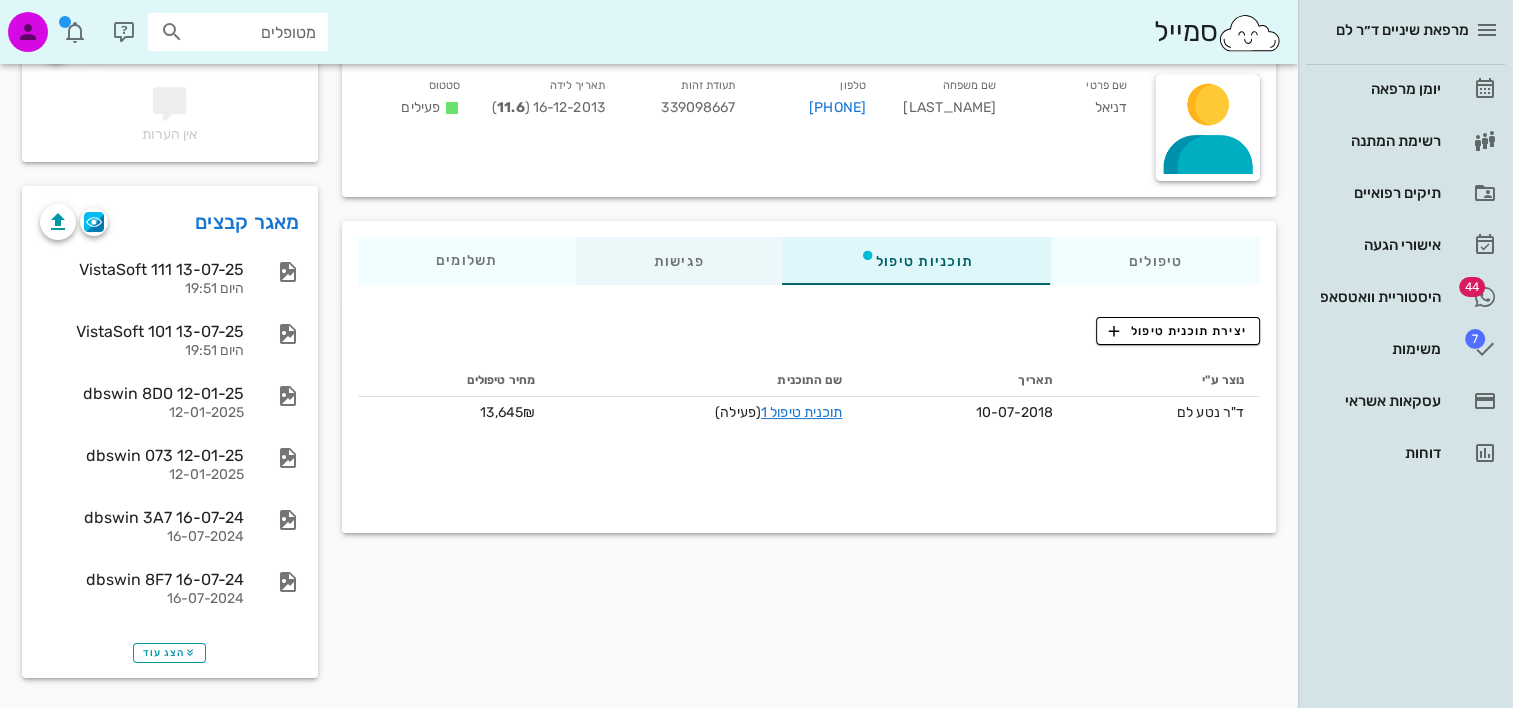 click on "טיפולים
תוכניות טיפול
פגישות
תשלומים
0₪" at bounding box center [809, 261] 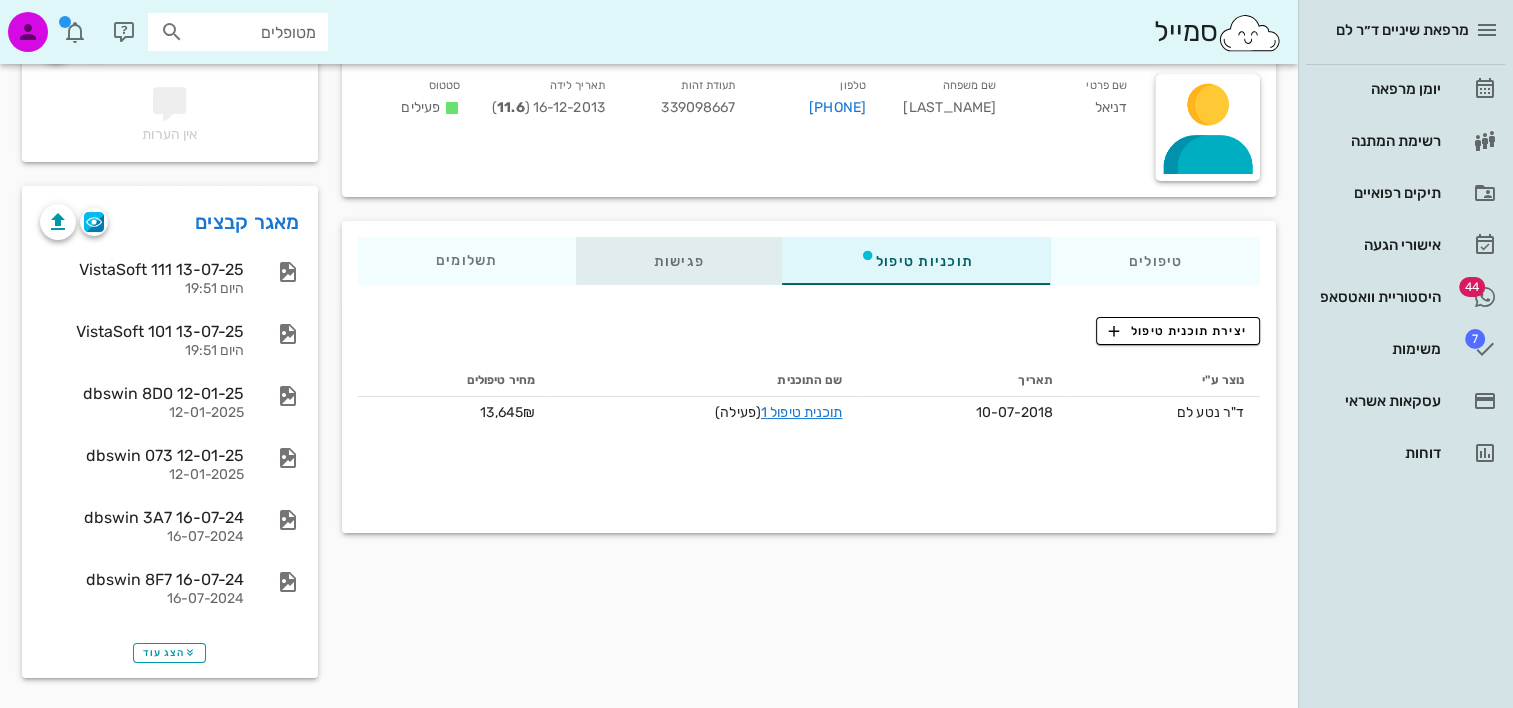 click on "פגישות" at bounding box center [678, 261] 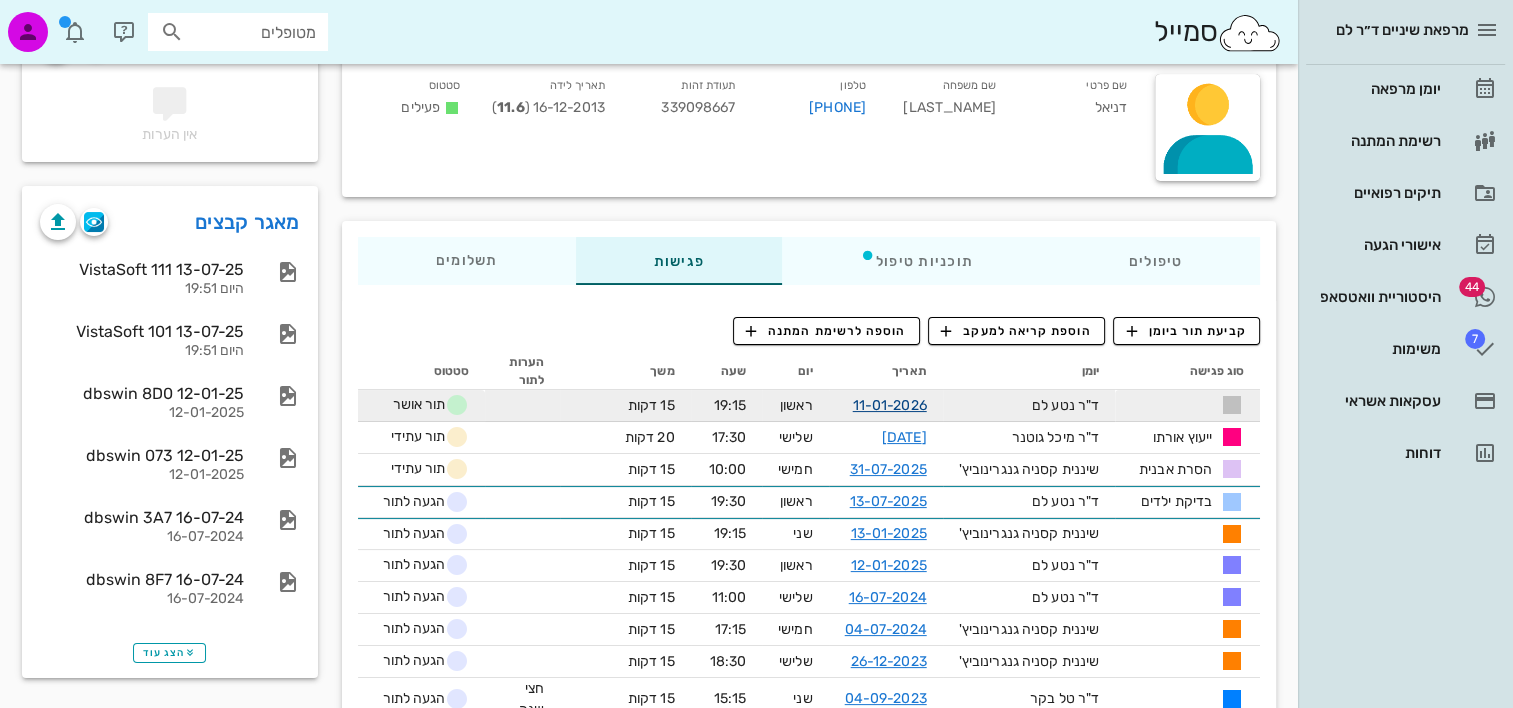 click on "11-01-2026" at bounding box center (890, 405) 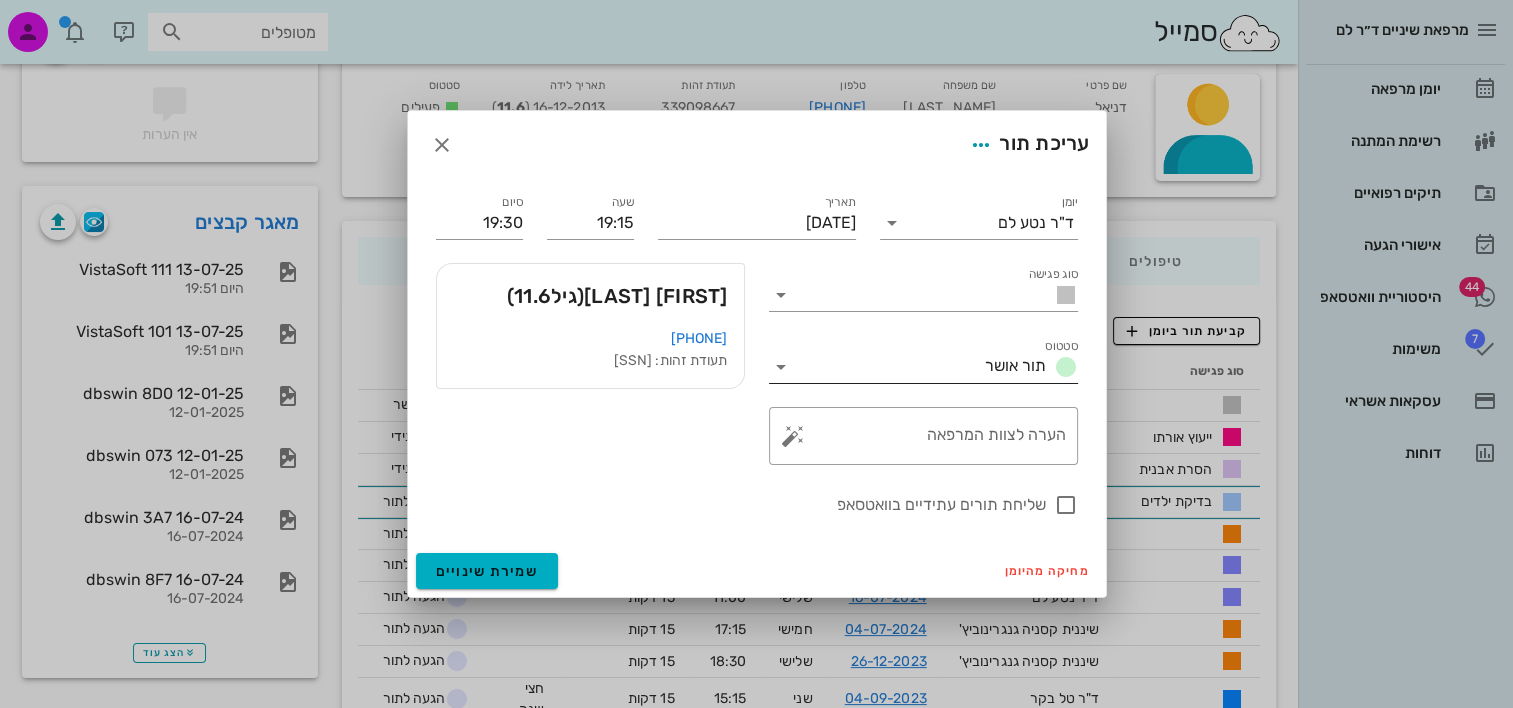 click at bounding box center (781, 367) 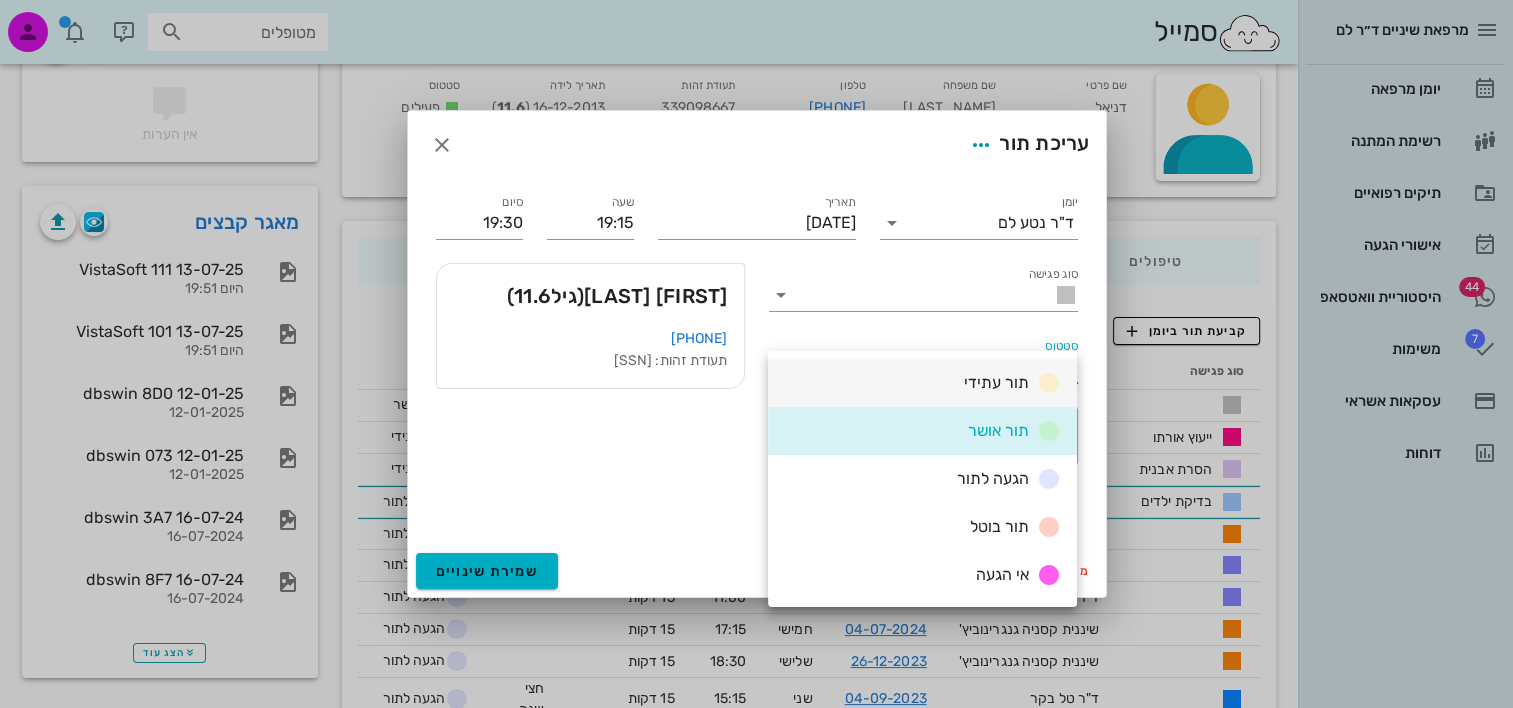 click on "תור עתידי" at bounding box center (922, 383) 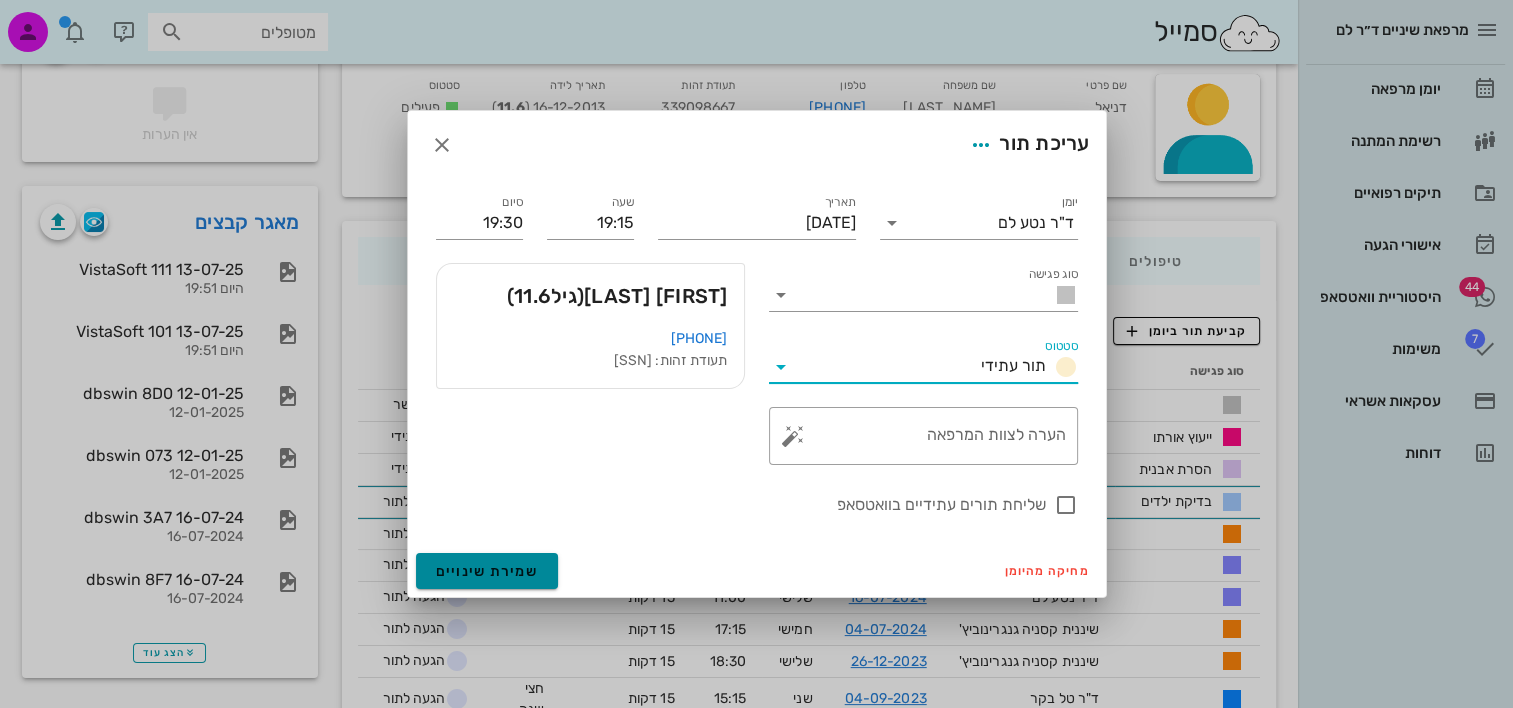 click on "שמירת שינויים" at bounding box center [487, 571] 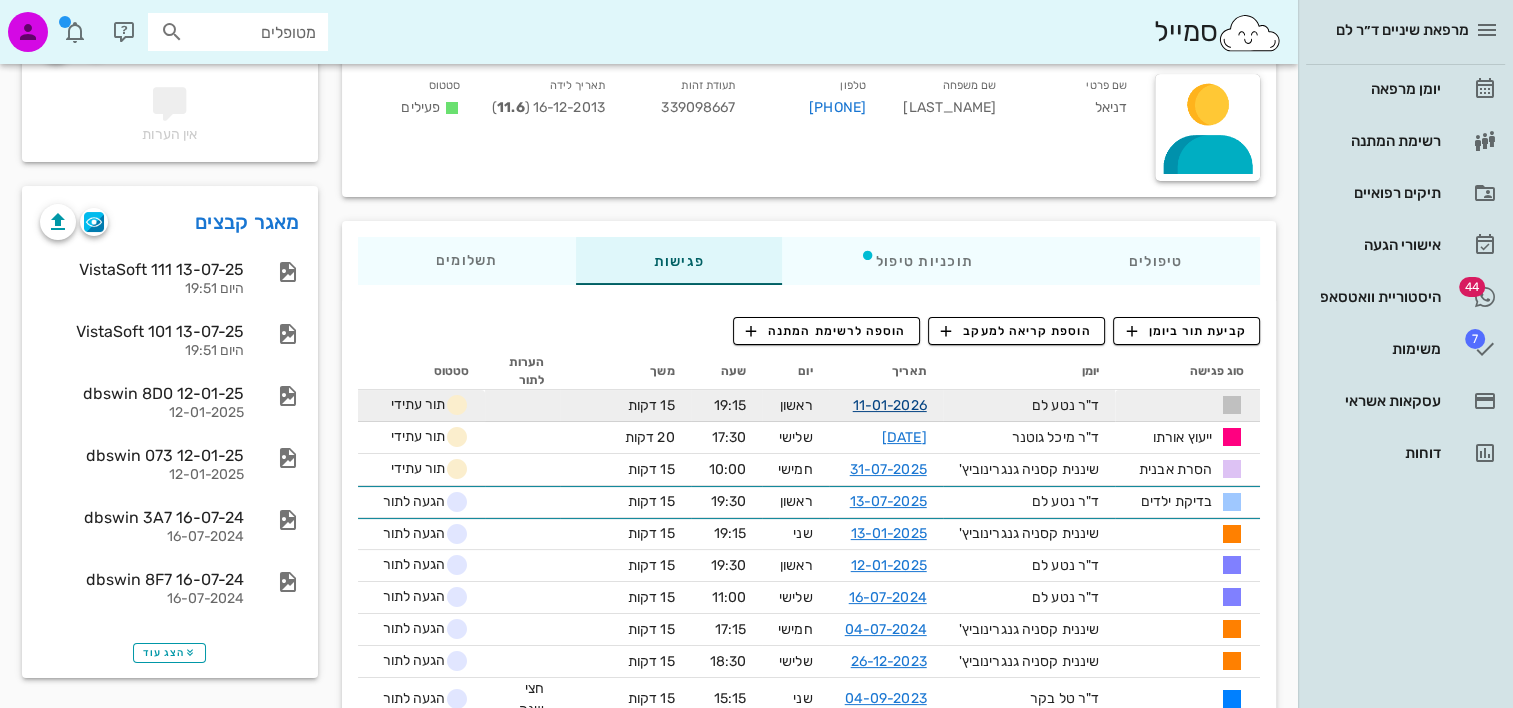 click on "11-01-2026" at bounding box center (890, 405) 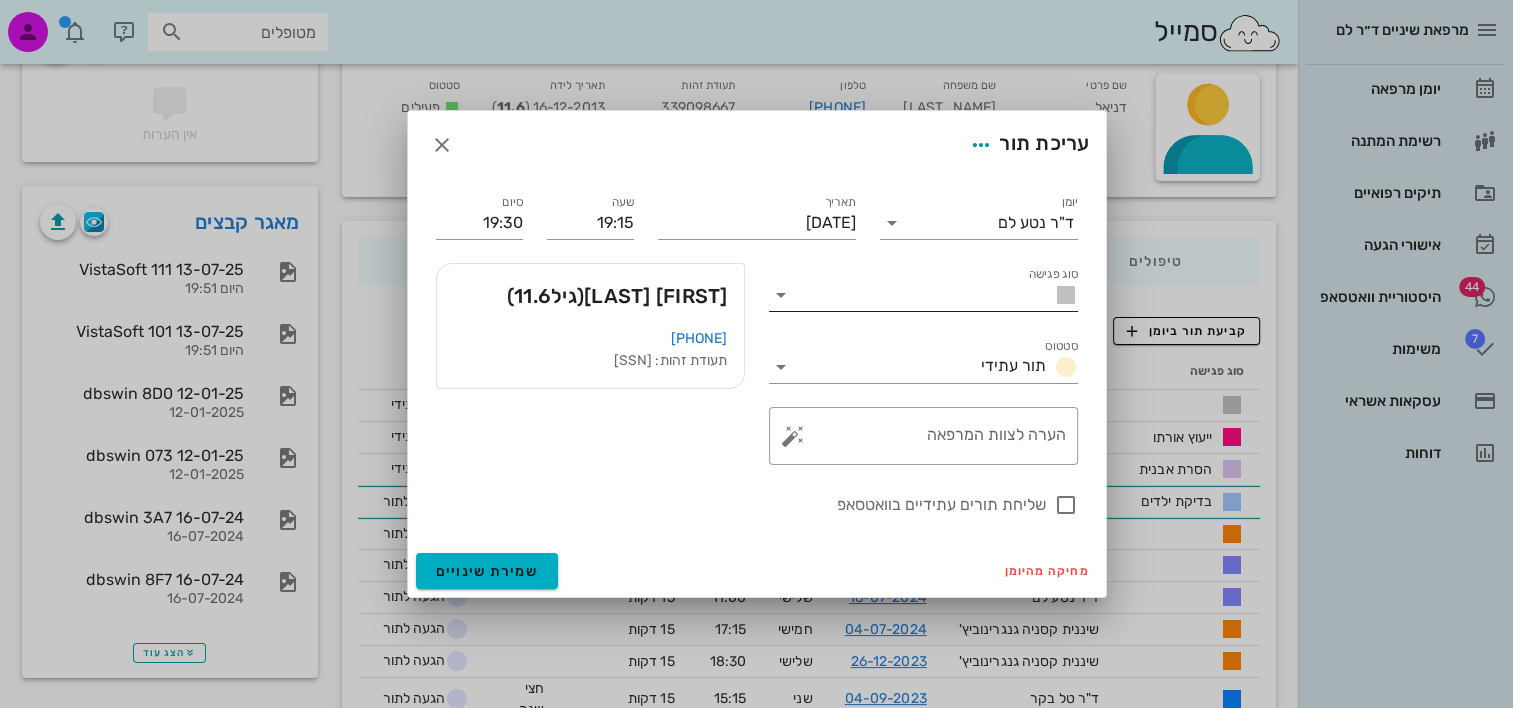 click at bounding box center [781, 295] 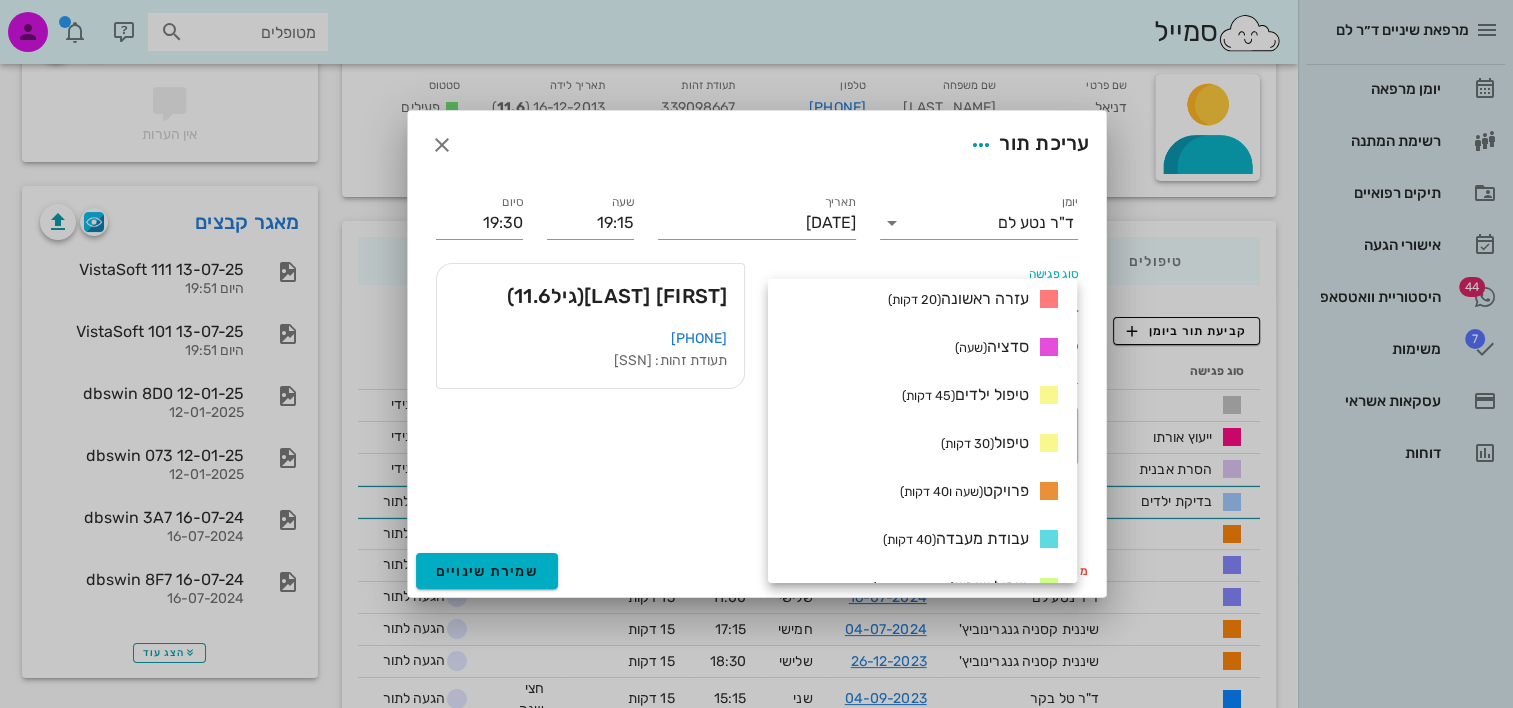 scroll, scrollTop: 528, scrollLeft: 0, axis: vertical 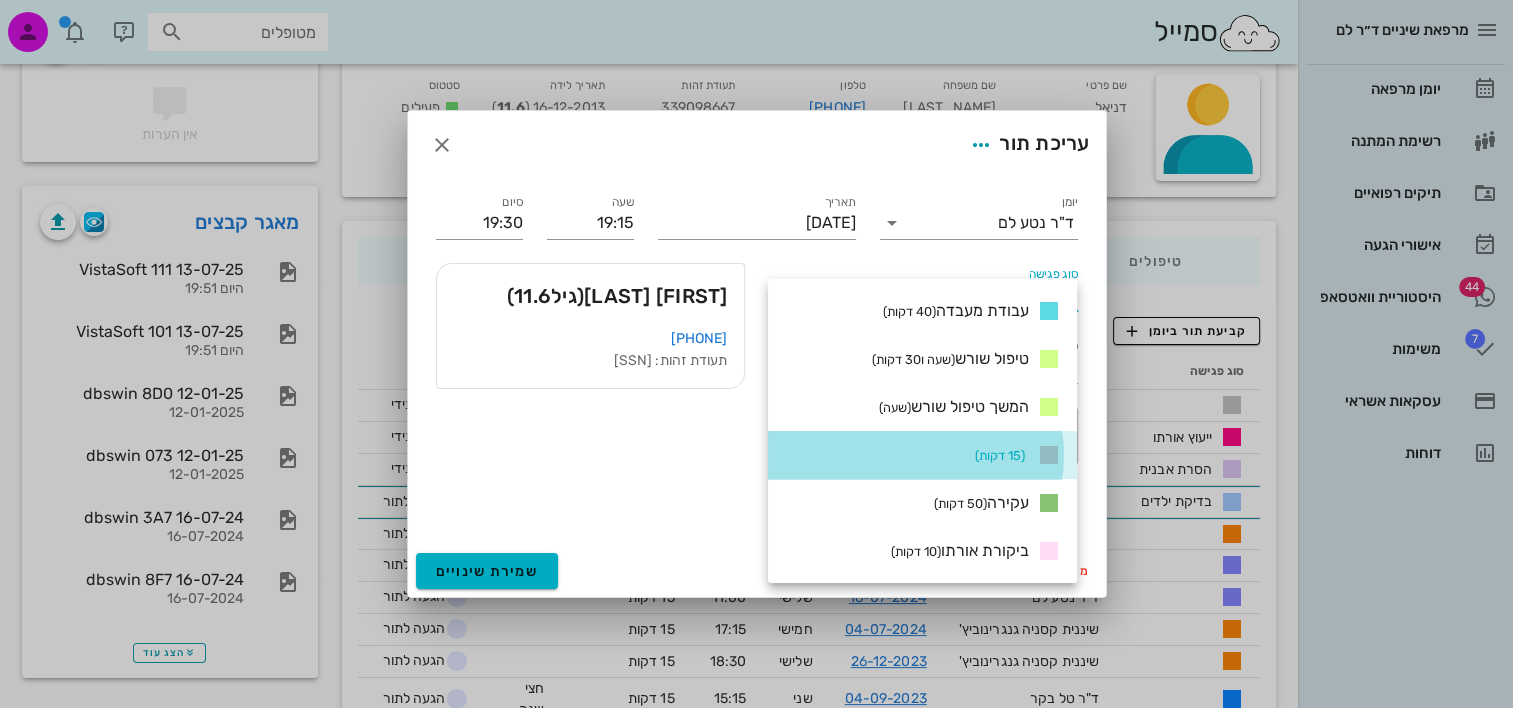 click on "(15 דקות)" at bounding box center [922, 455] 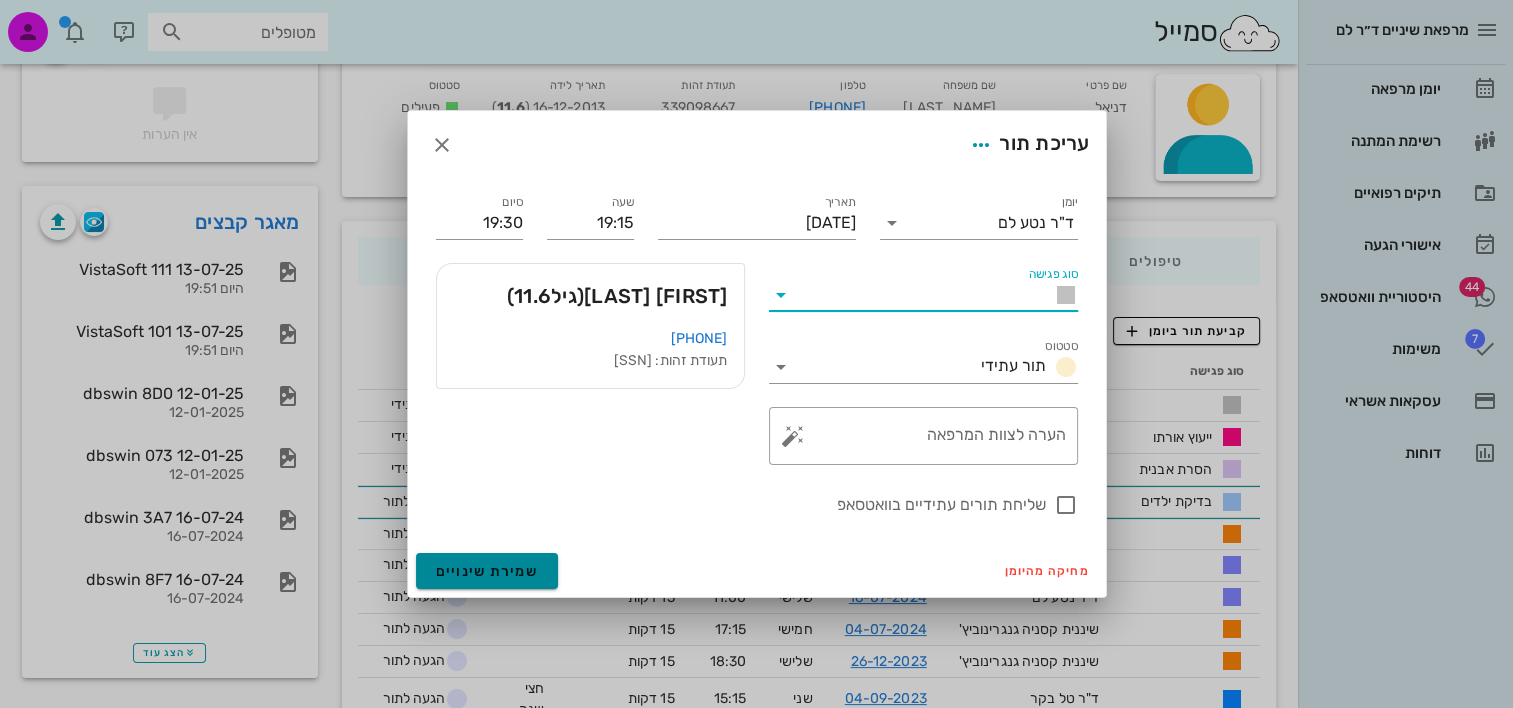 click on "שמירת שינויים" at bounding box center [487, 571] 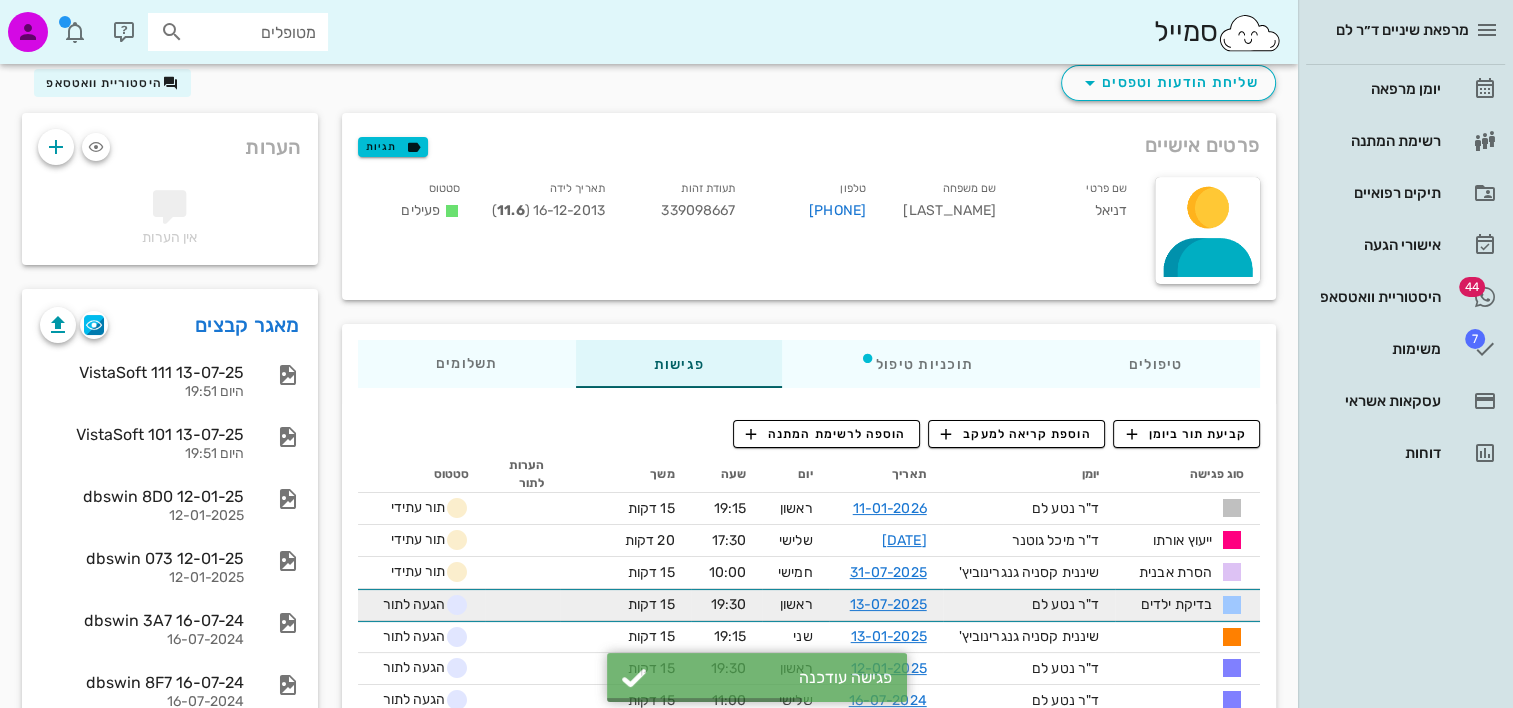 scroll, scrollTop: 0, scrollLeft: 0, axis: both 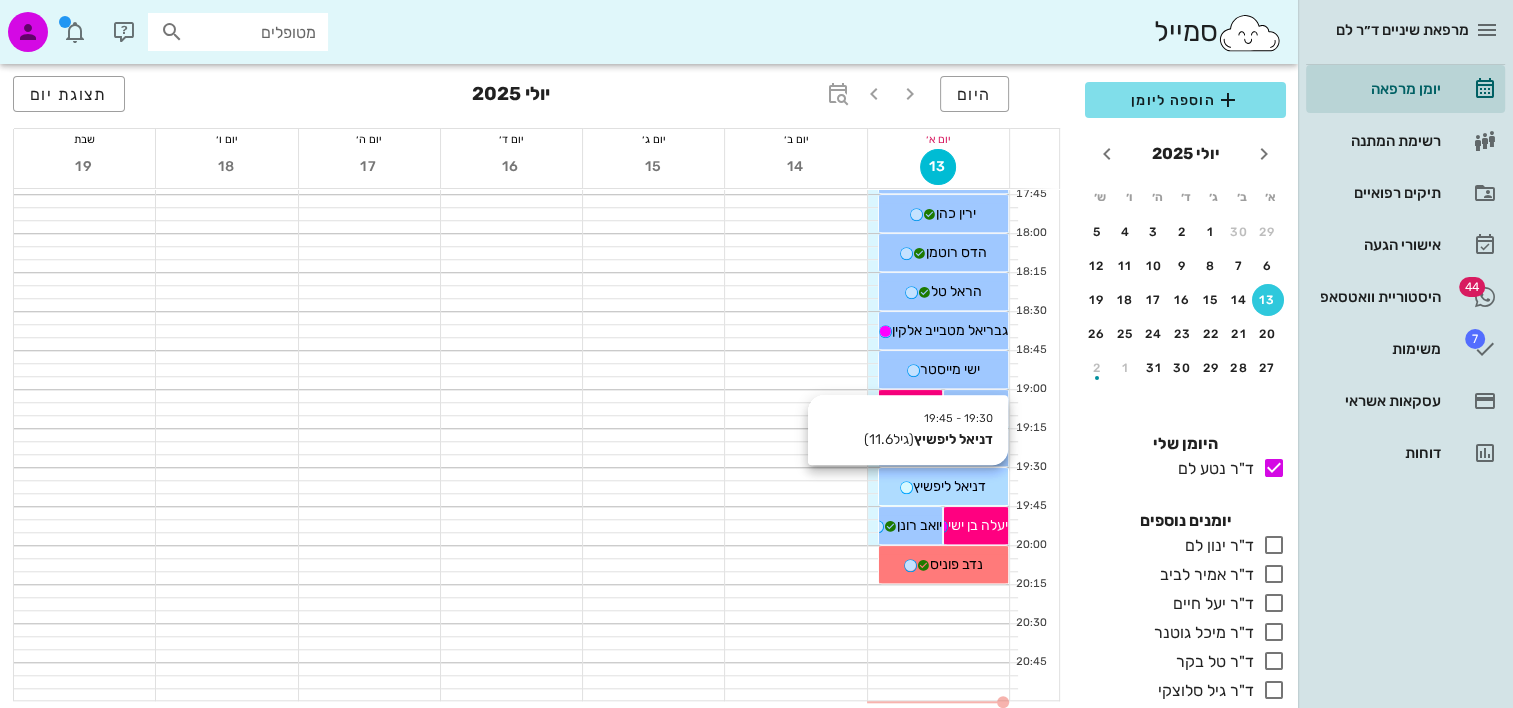 click on "דניאל ליפשיץ" at bounding box center [943, 486] 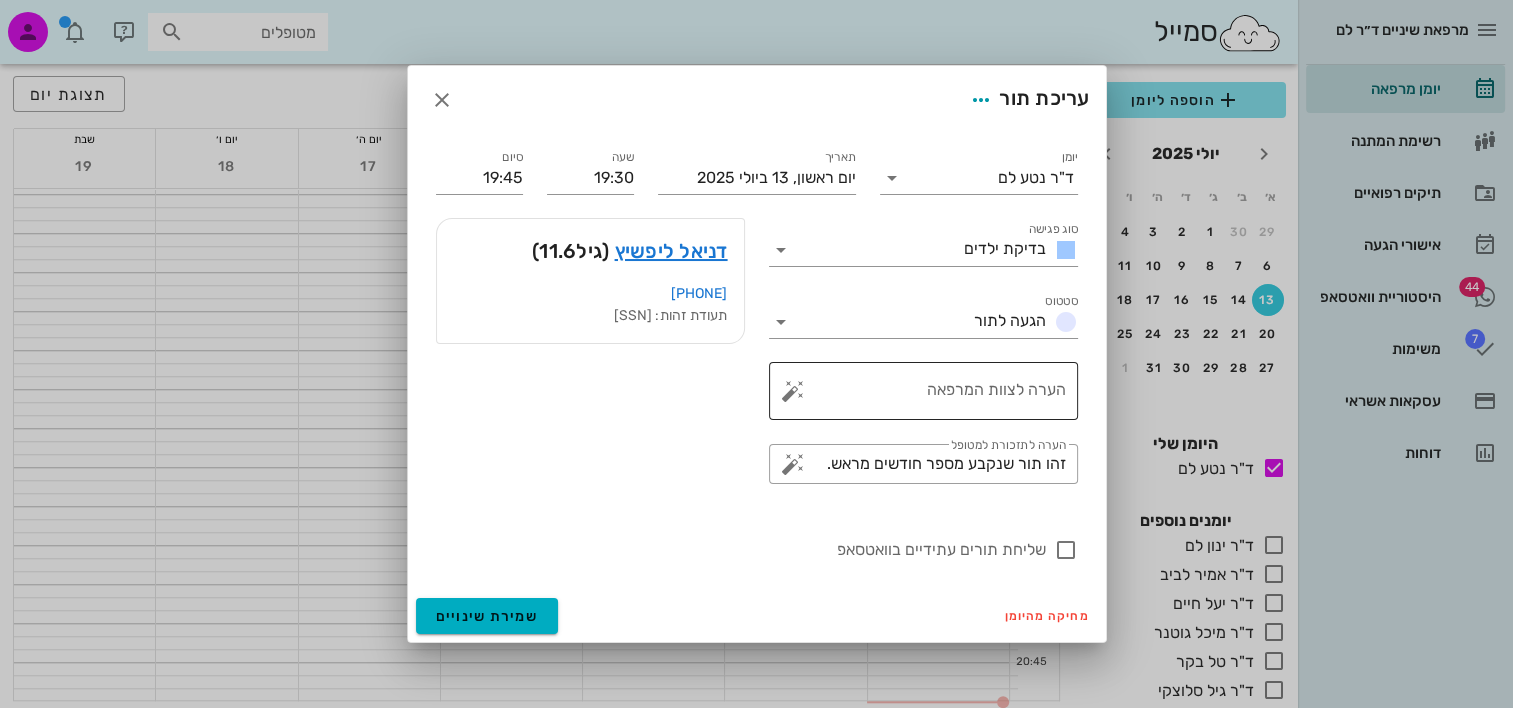 click on "​ הערה לצוות המרפאה" at bounding box center (923, 391) 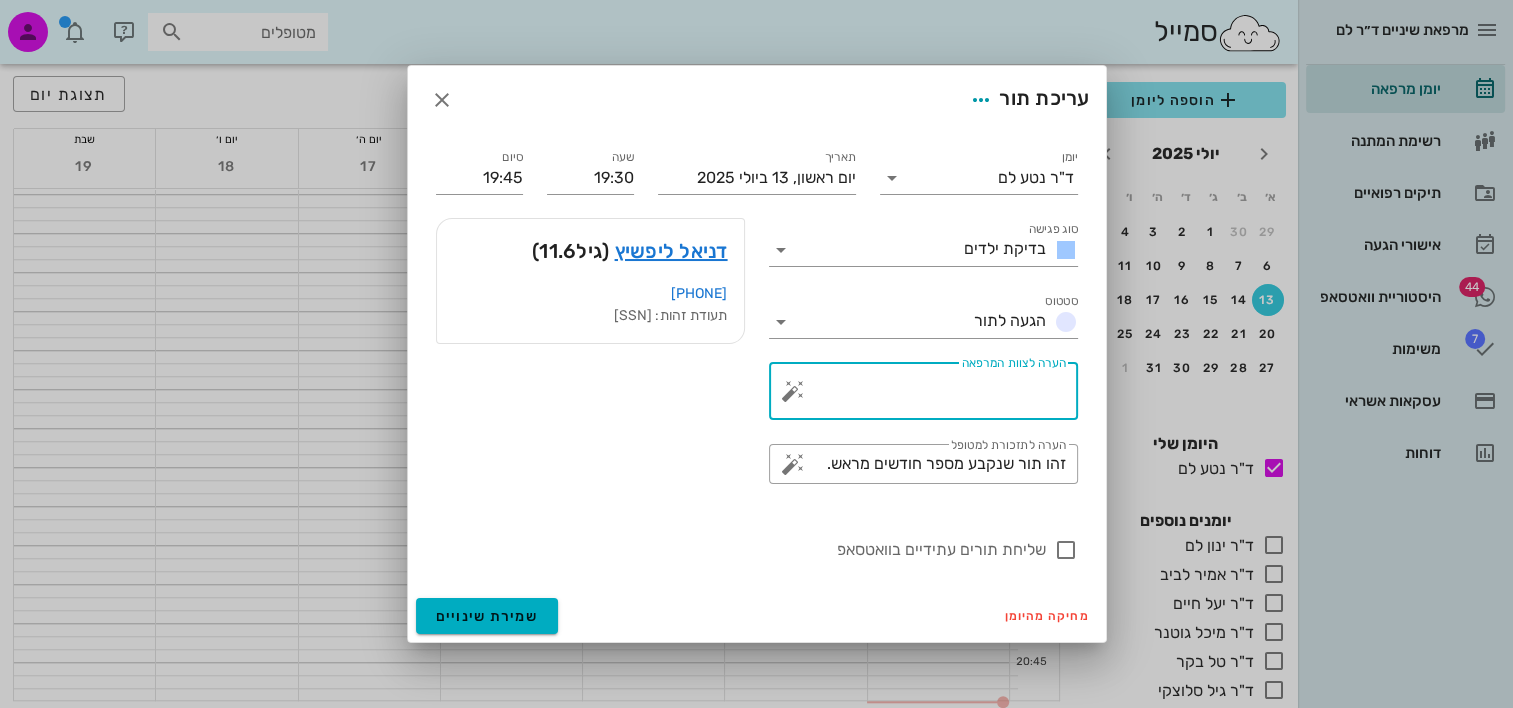 click at bounding box center (793, 391) 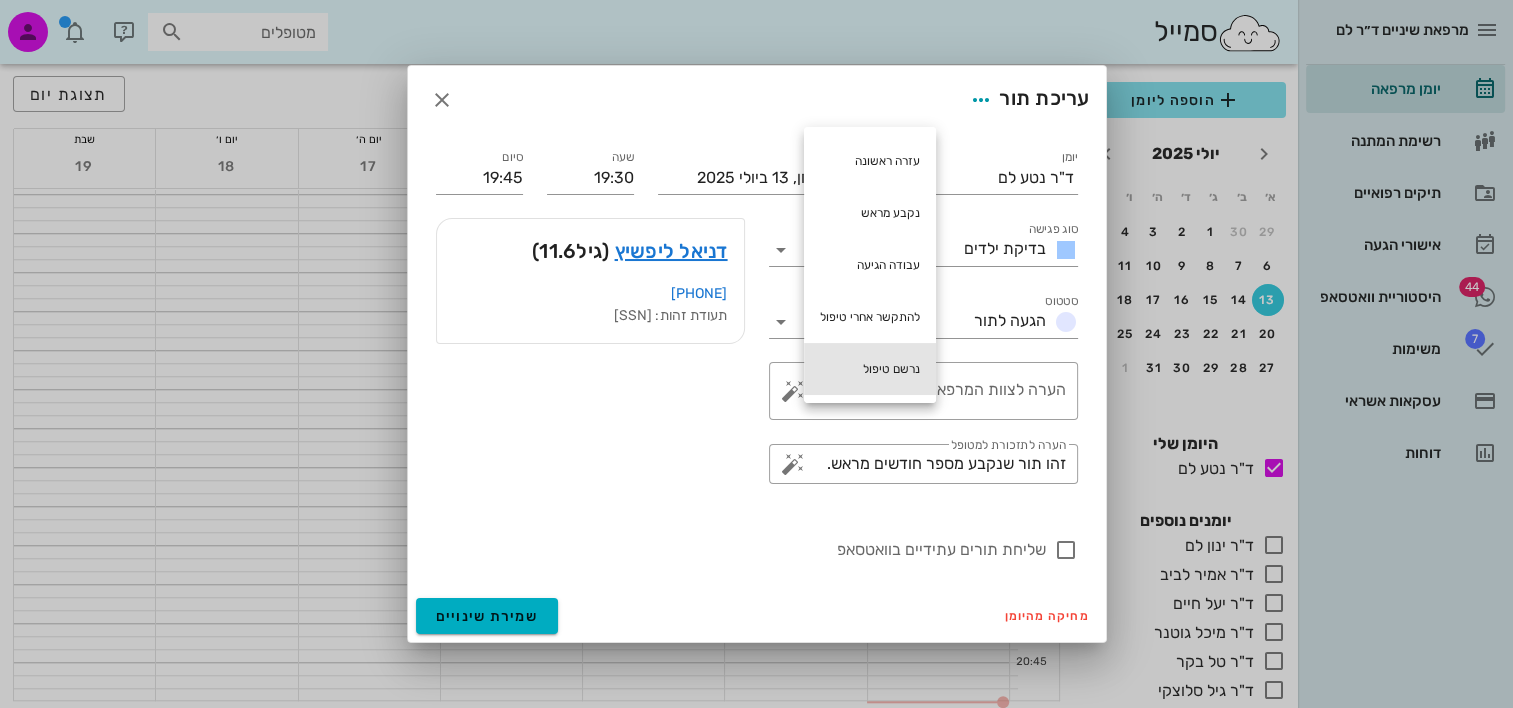 drag, startPoint x: 860, startPoint y: 367, endPoint x: 772, endPoint y: 411, distance: 98.38699 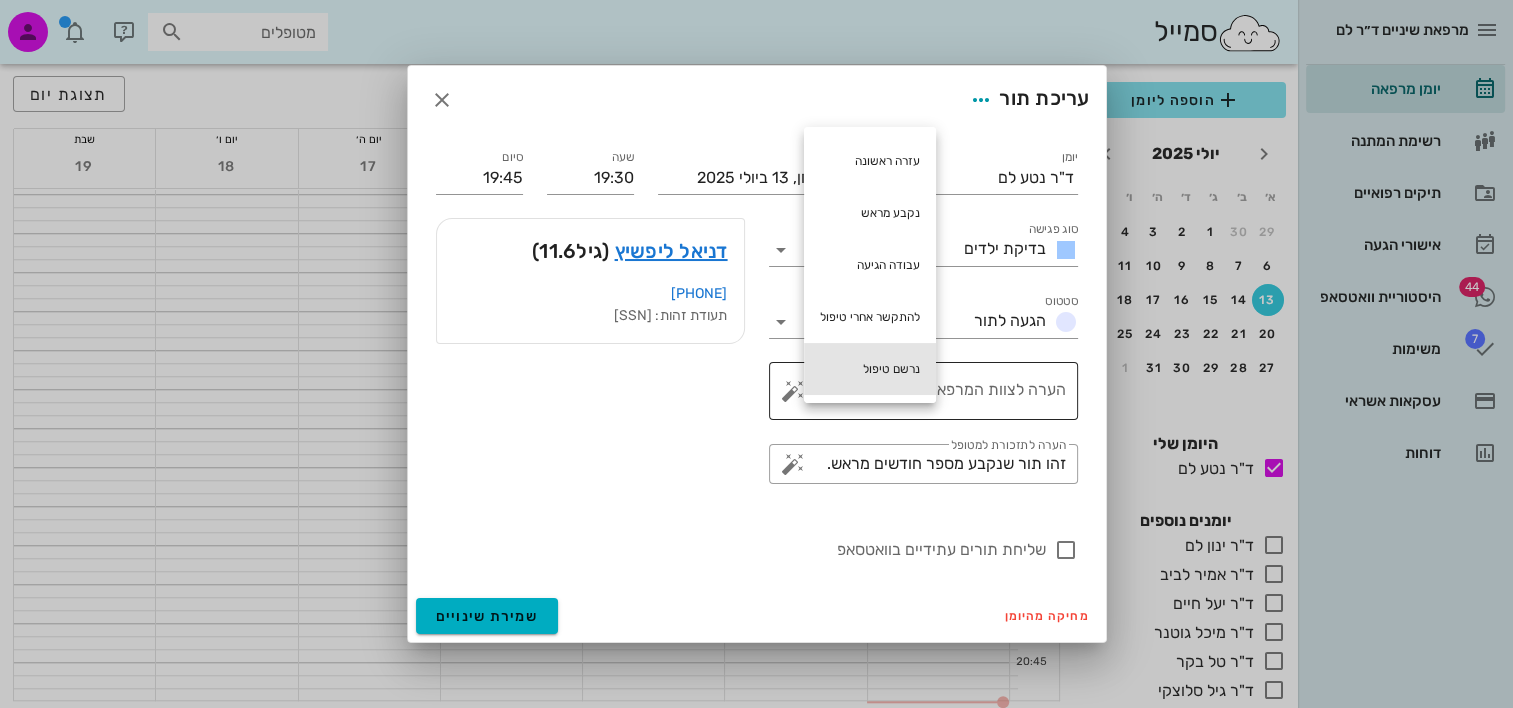 click on "נרשם טיפול" at bounding box center (870, 369) 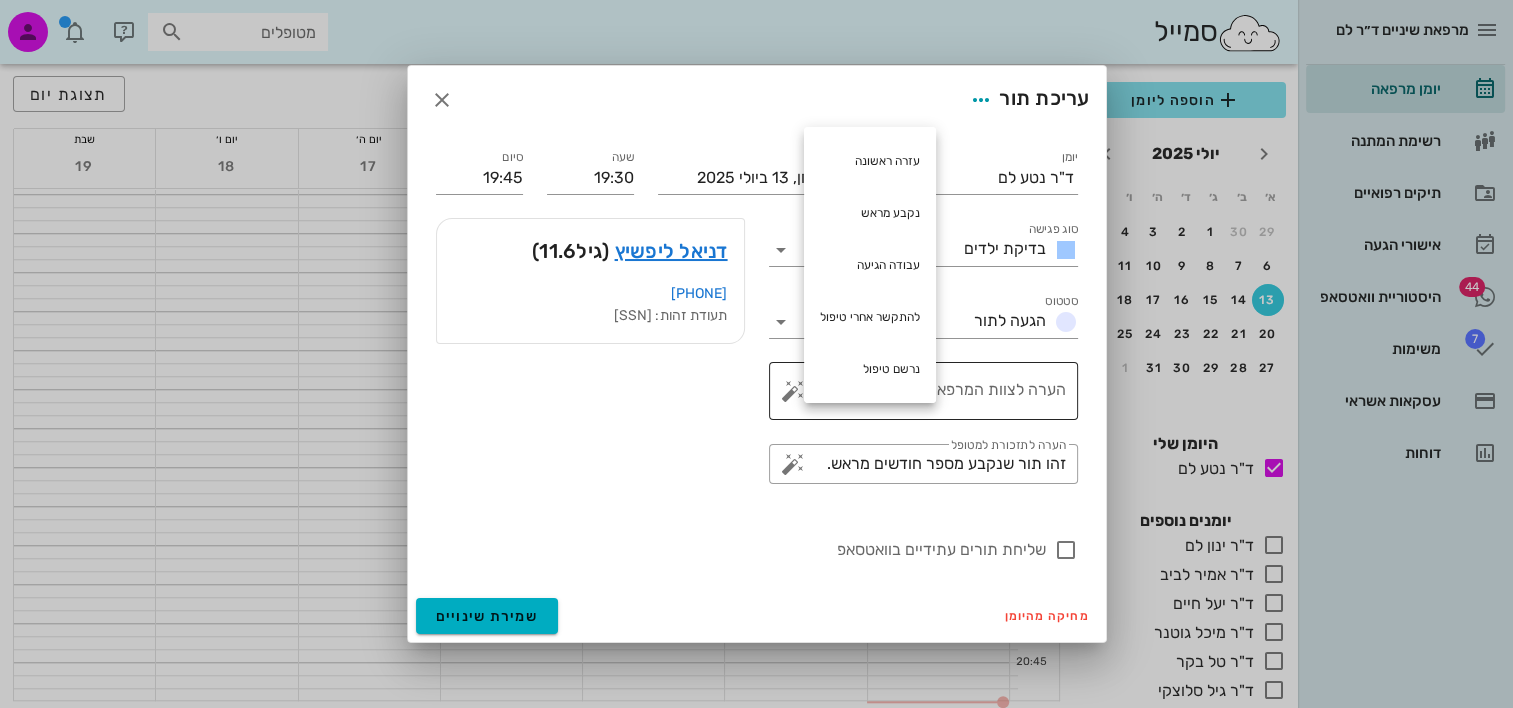 type on "נרשם טיפול" 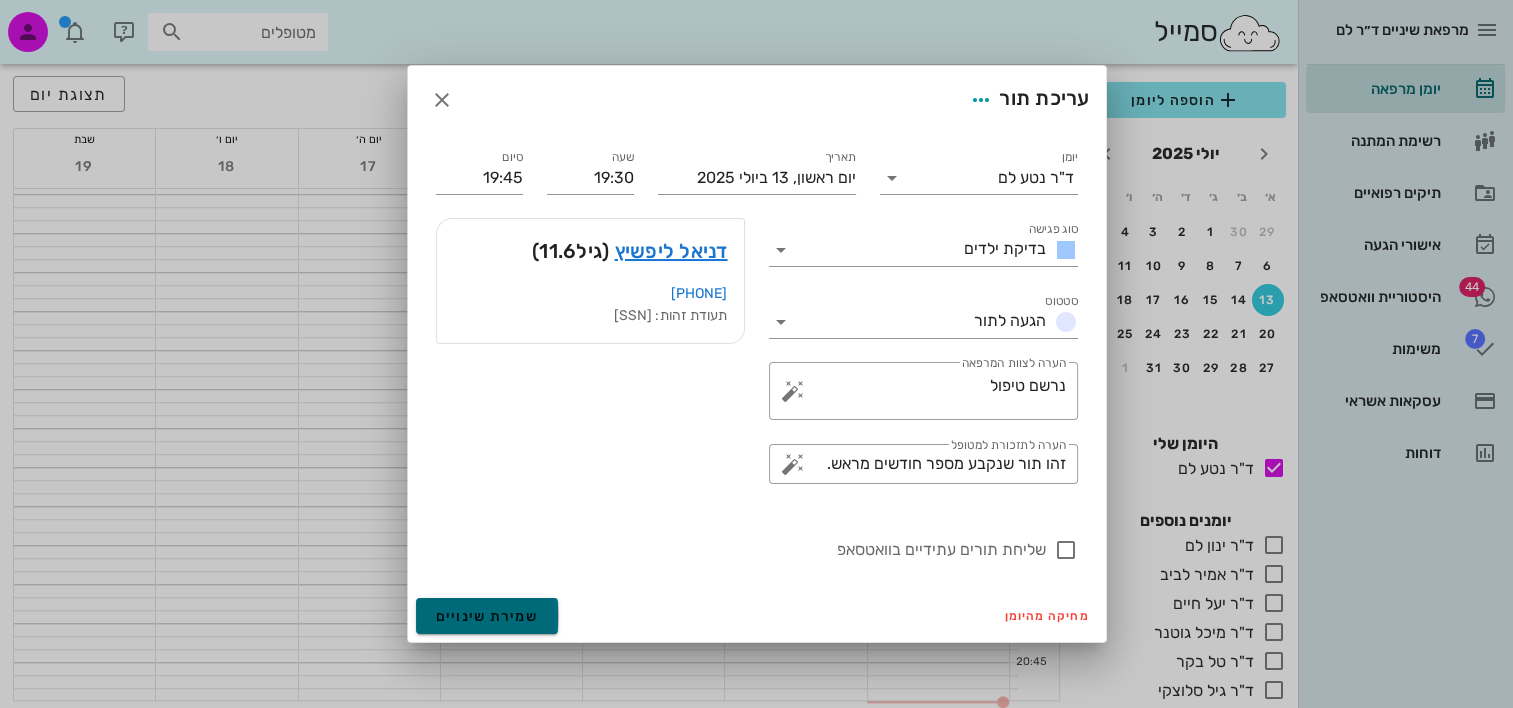 click on "שמירת שינויים" at bounding box center (487, 616) 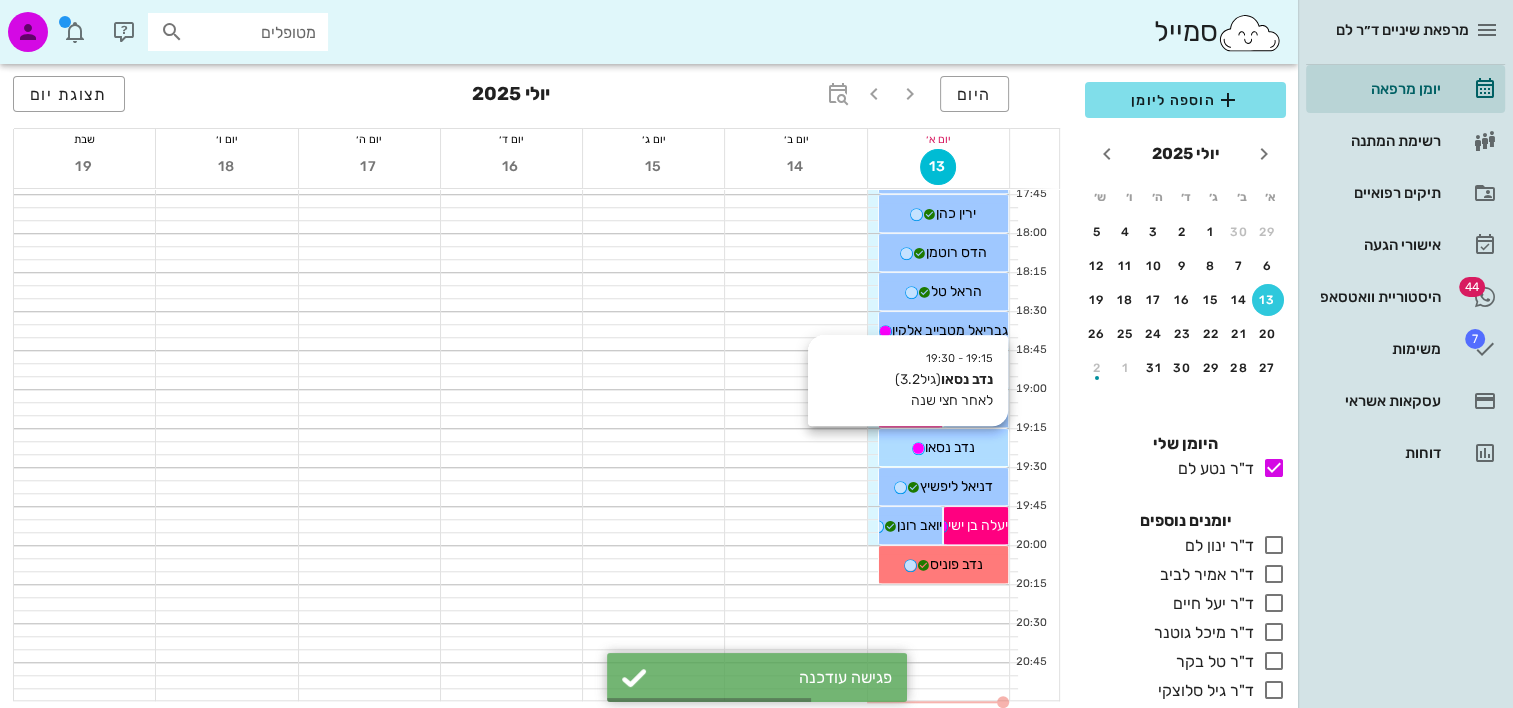 click on "נדב נסאו" at bounding box center (950, 447) 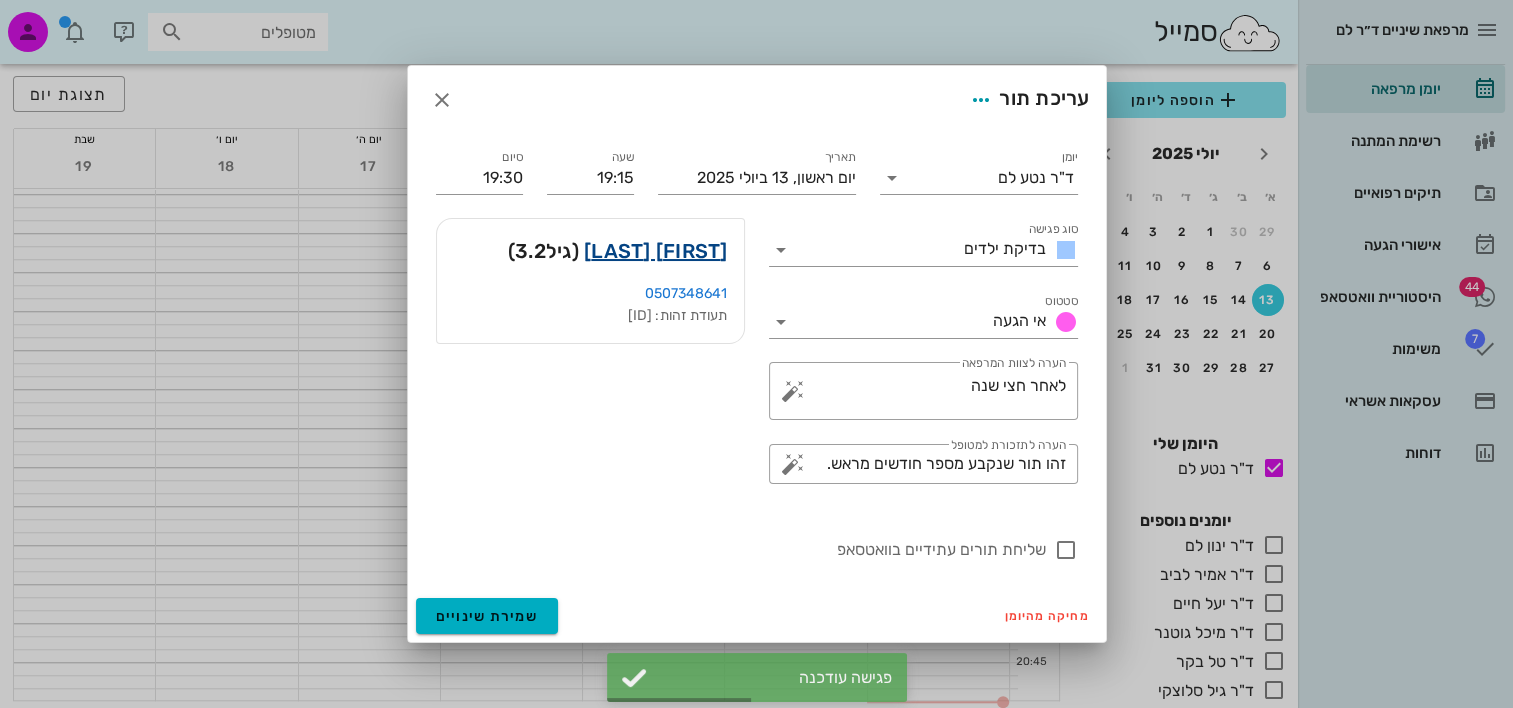 click on "[FIRST]
[LAST]" at bounding box center (656, 251) 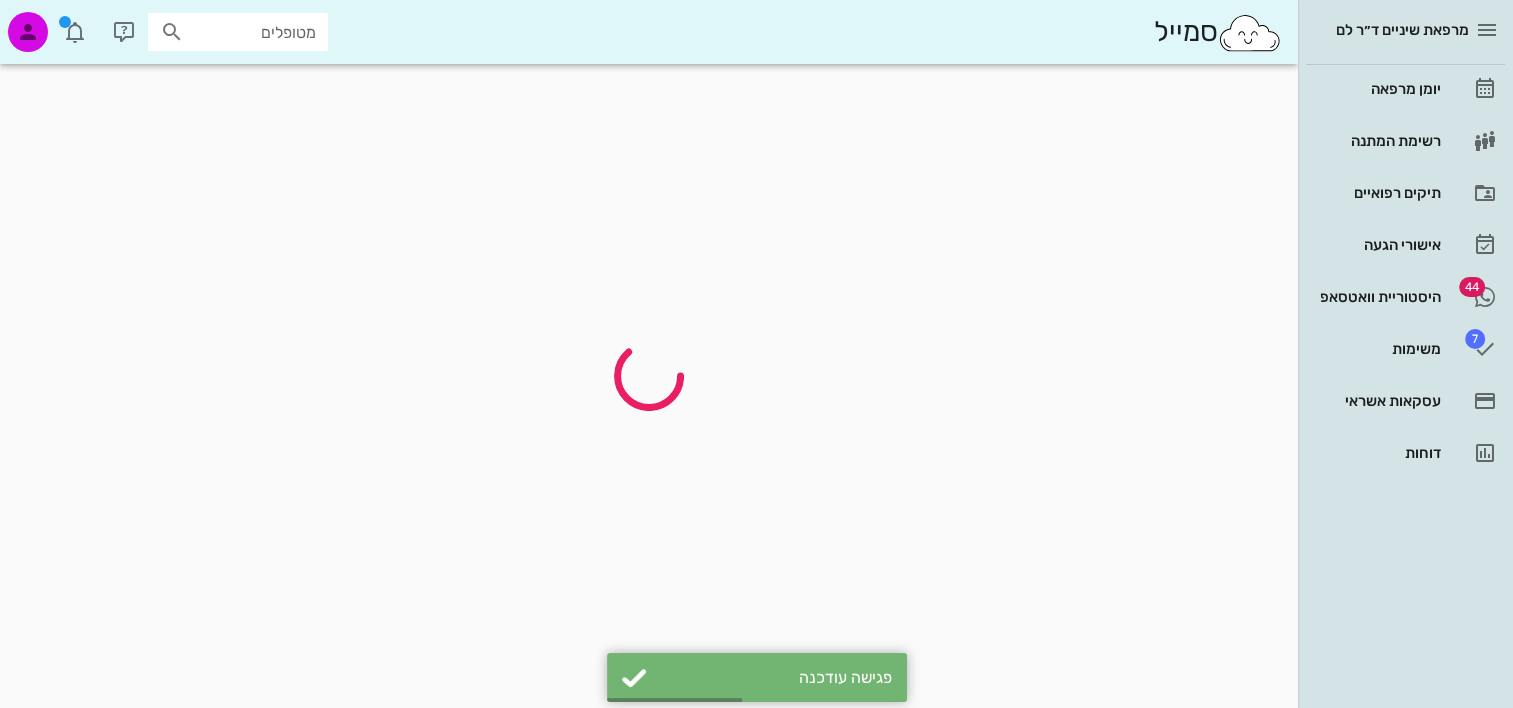 scroll, scrollTop: 0, scrollLeft: 0, axis: both 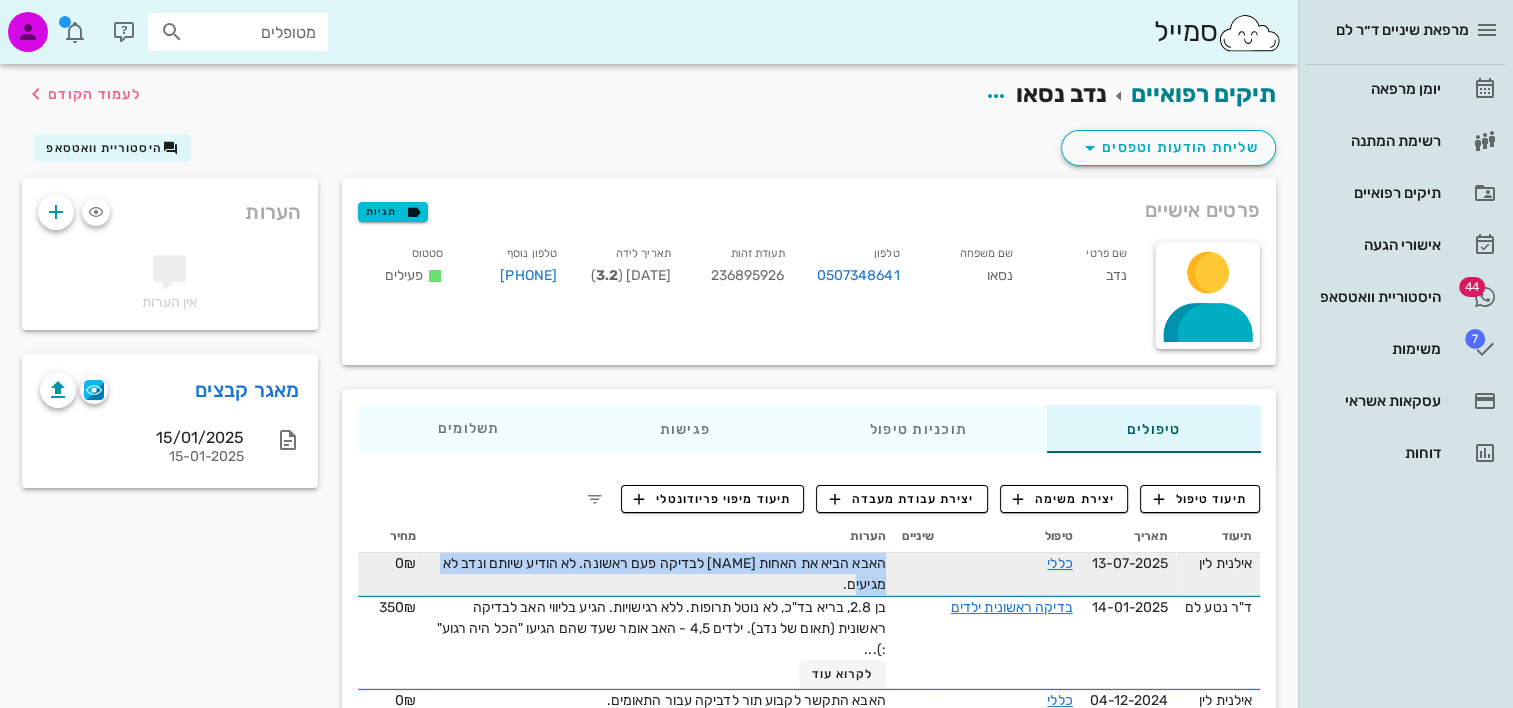 drag, startPoint x: 839, startPoint y: 581, endPoint x: 906, endPoint y: 568, distance: 68.24954 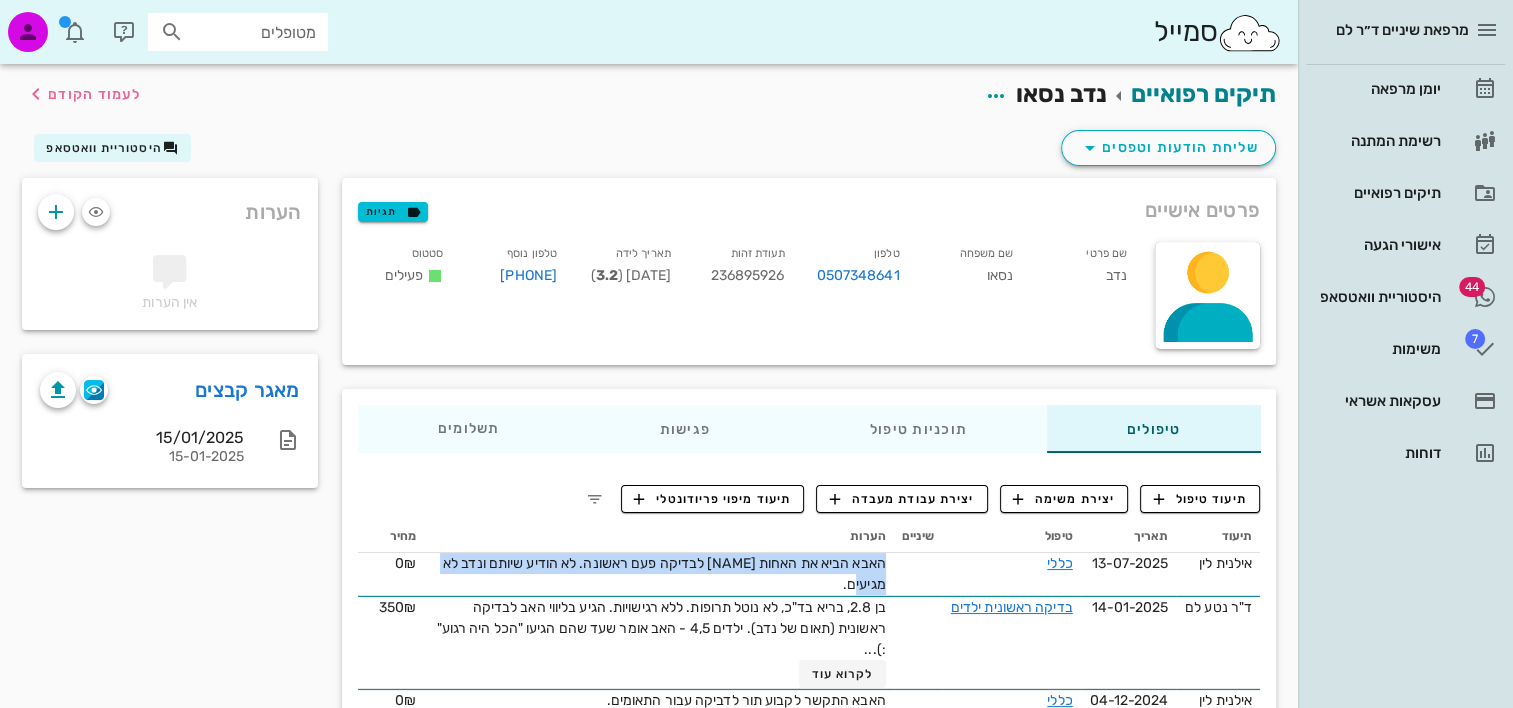 copy on "האבא הביא את האחות [NAME] לבדיקה פעם ראשונה. לא הודיע שיותם ונדב לא מגיעים." 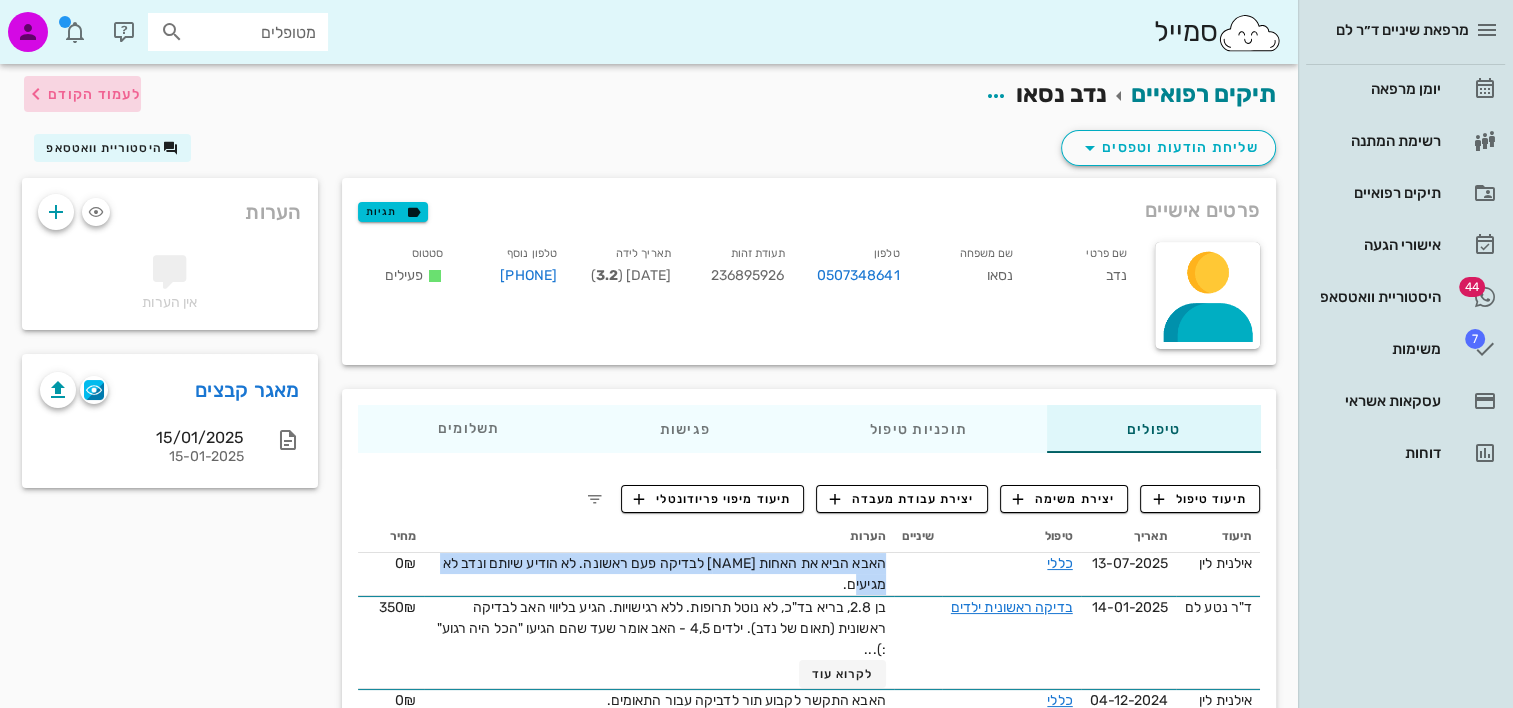 click on "לעמוד הקודם" at bounding box center [94, 94] 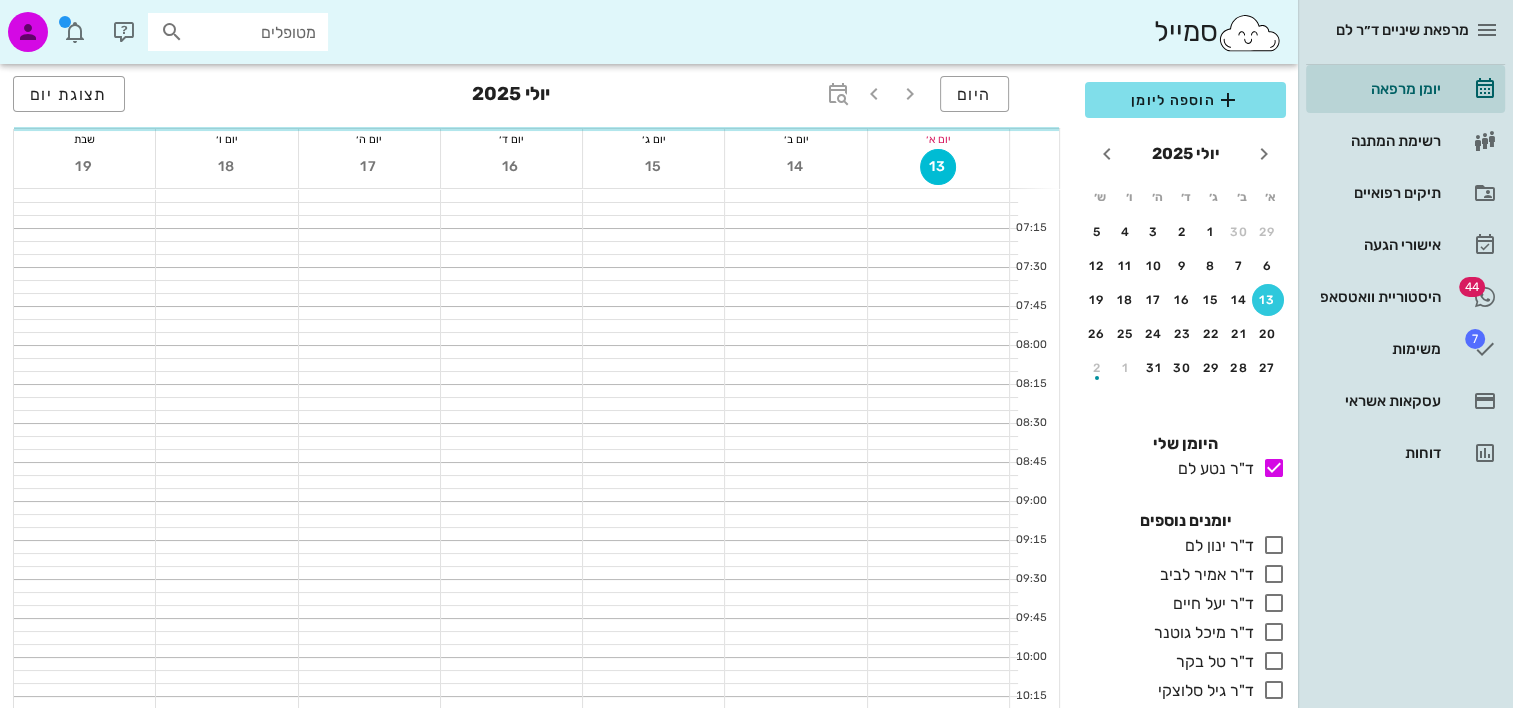 scroll, scrollTop: 1672, scrollLeft: 0, axis: vertical 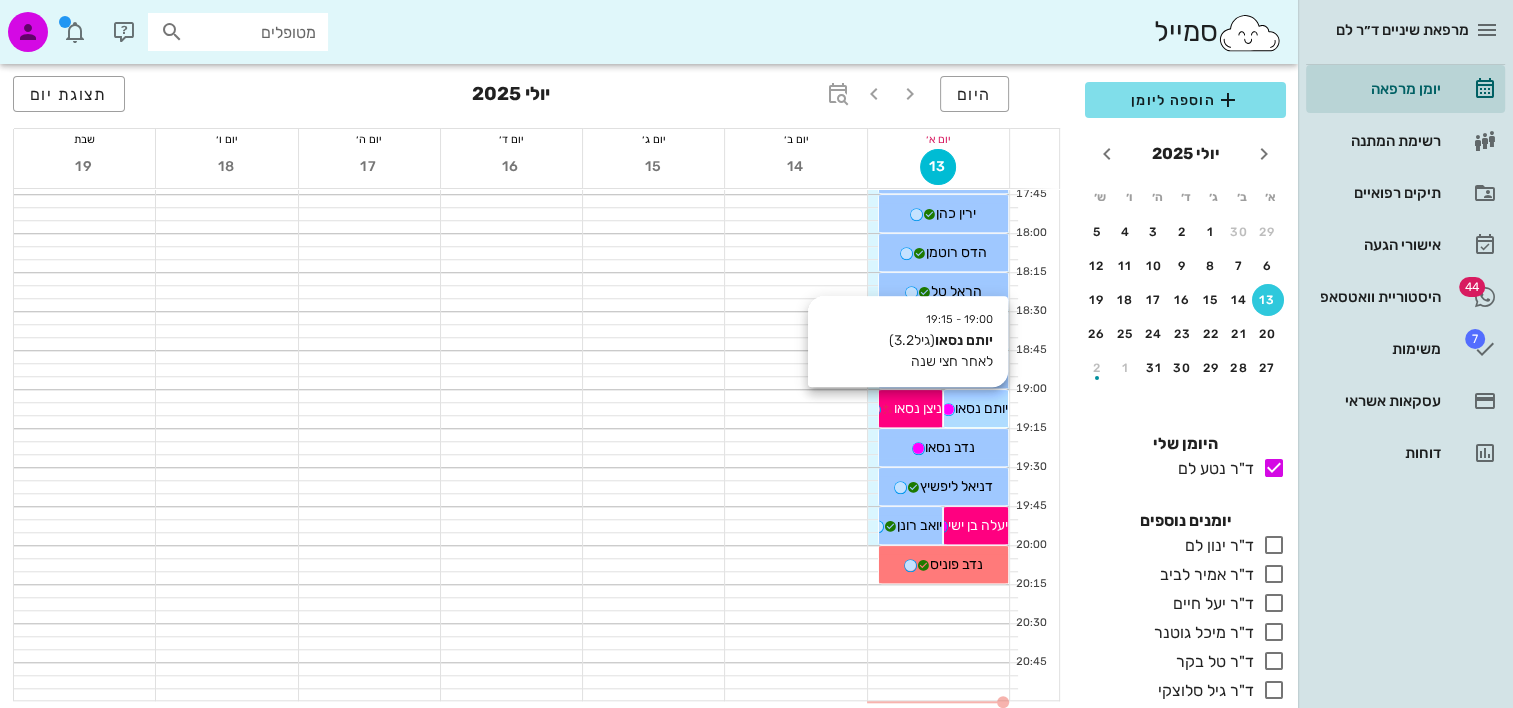 click on "יותם נסאו" at bounding box center (981, 408) 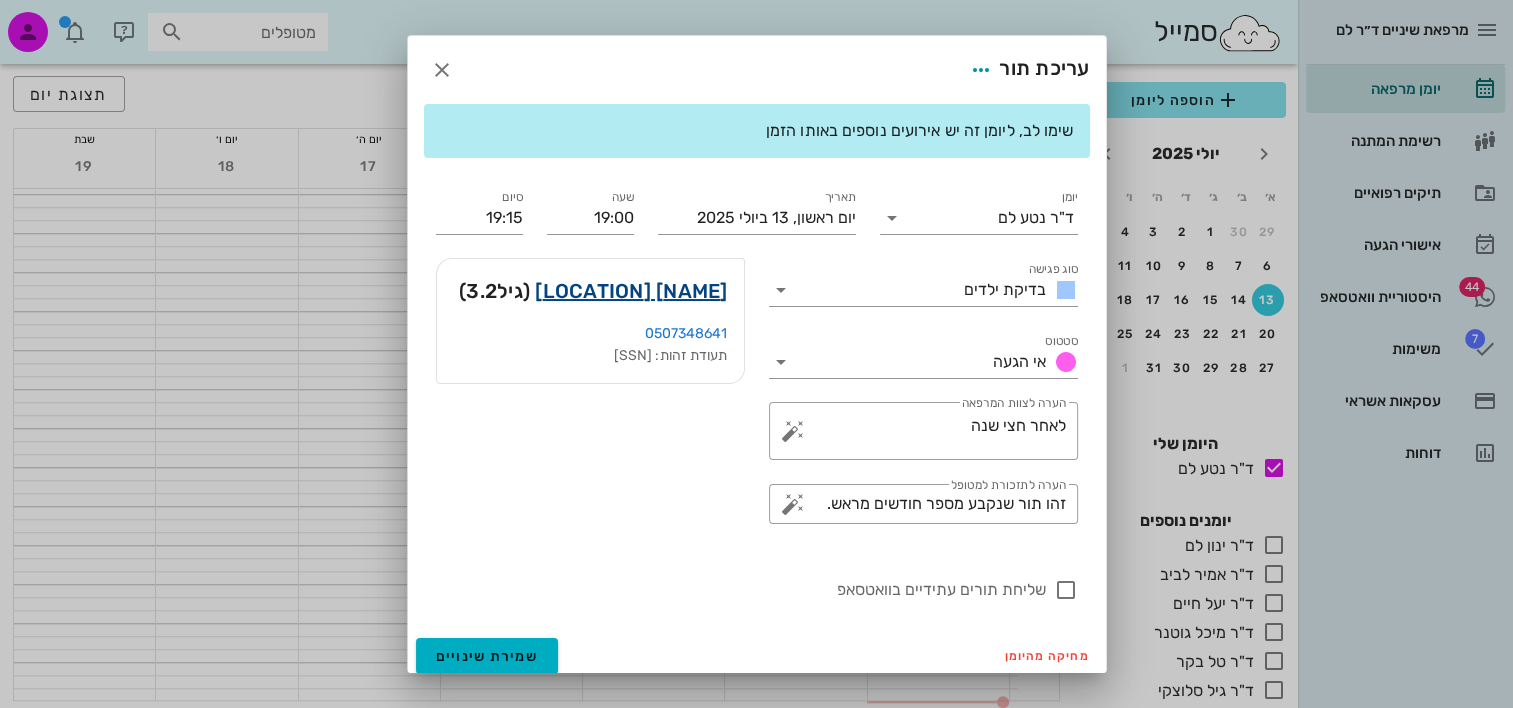 click on "[NAME]
[LOCATION]" at bounding box center [631, 291] 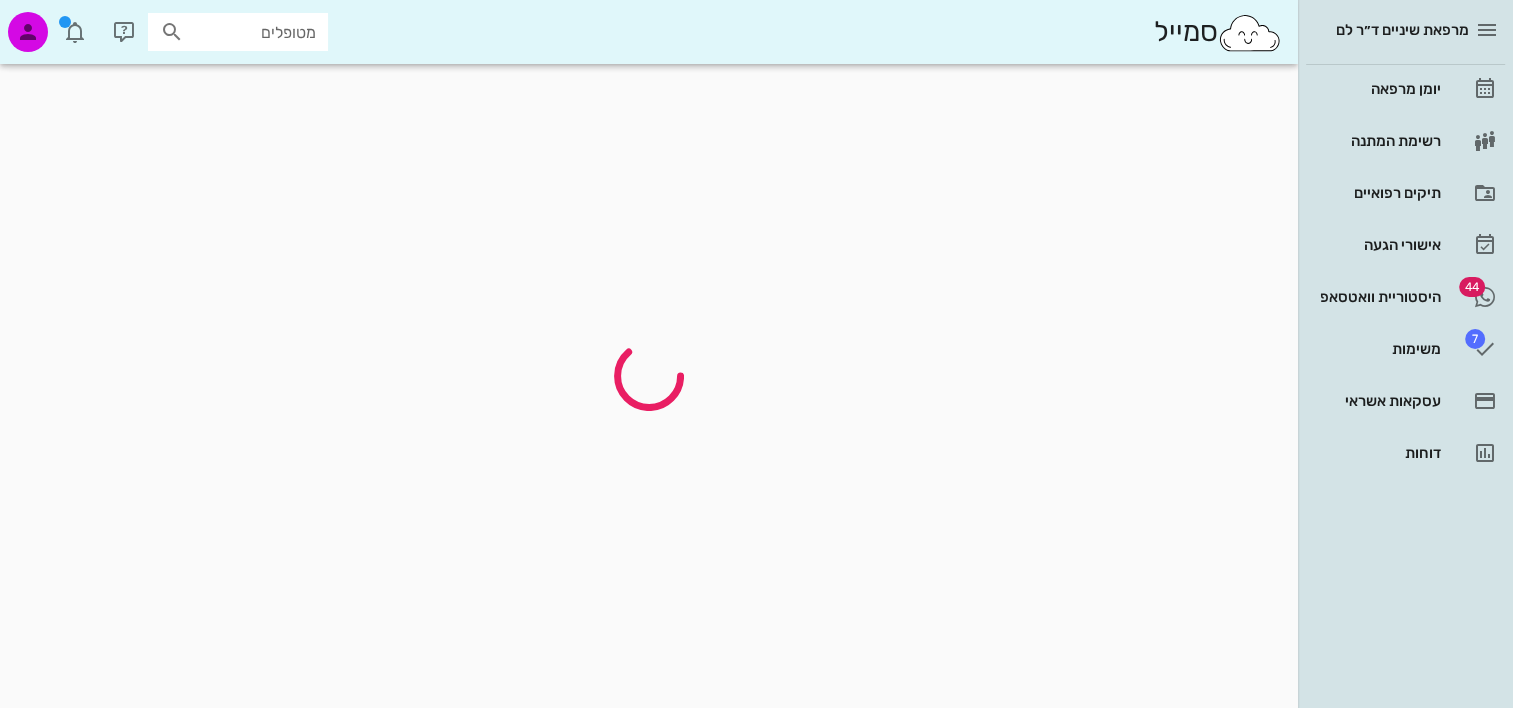 scroll, scrollTop: 0, scrollLeft: 0, axis: both 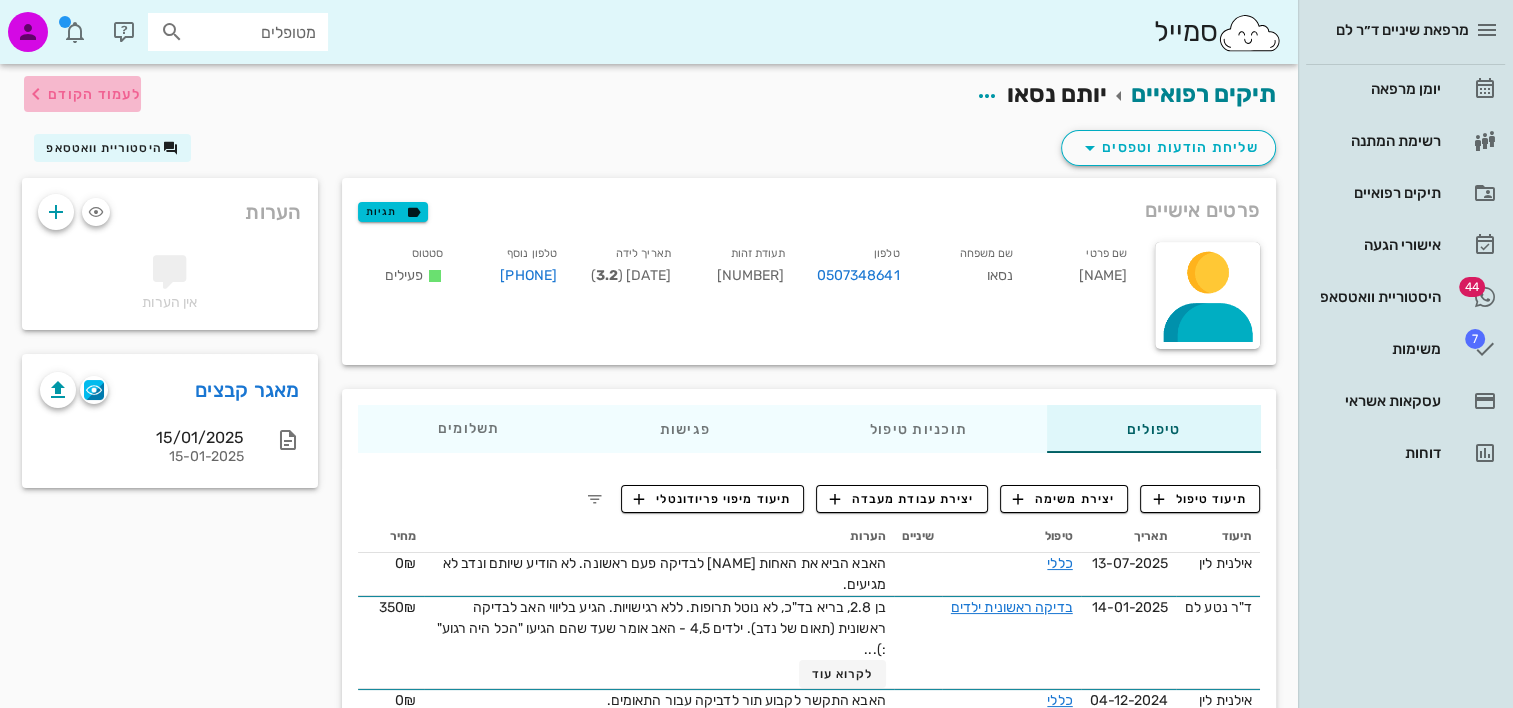 click on "לעמוד הקודם" at bounding box center (94, 94) 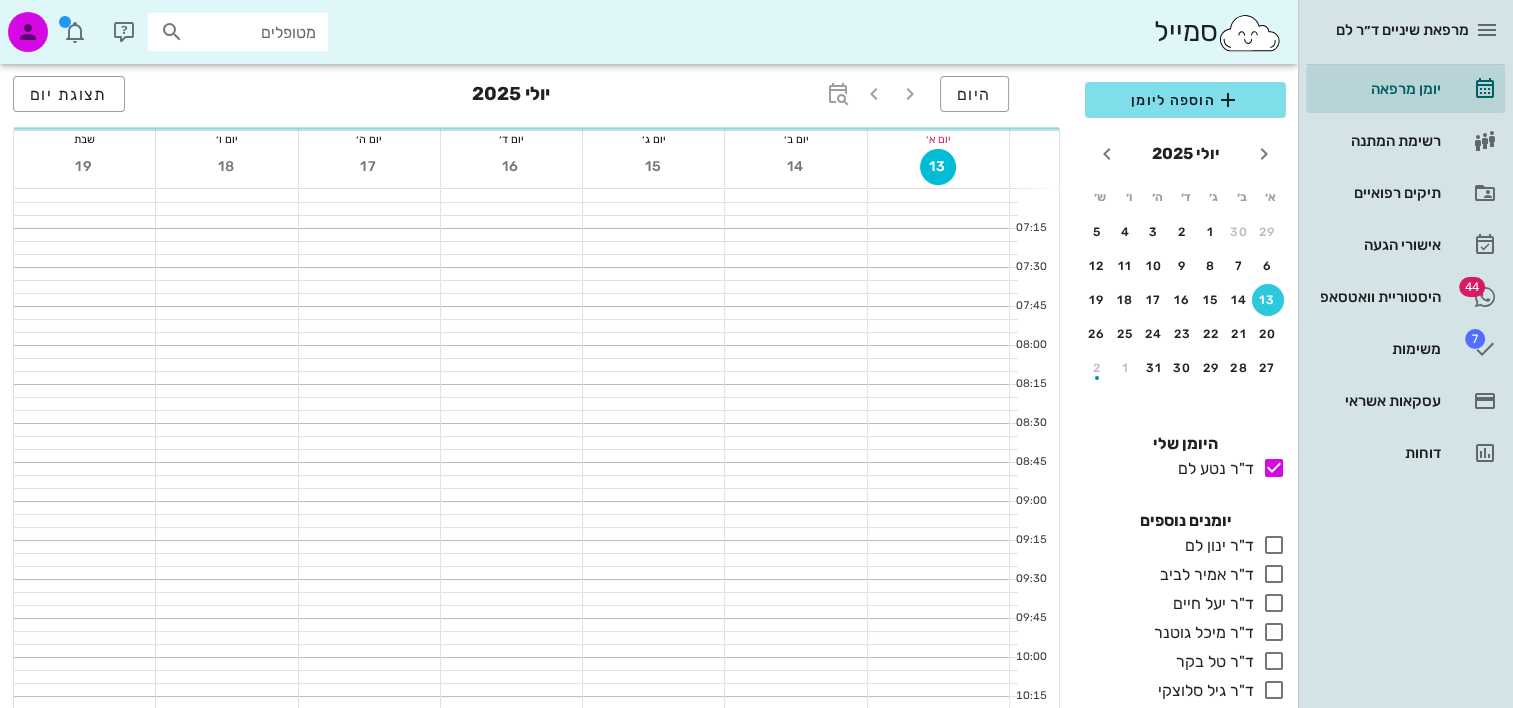 scroll, scrollTop: 1672, scrollLeft: 0, axis: vertical 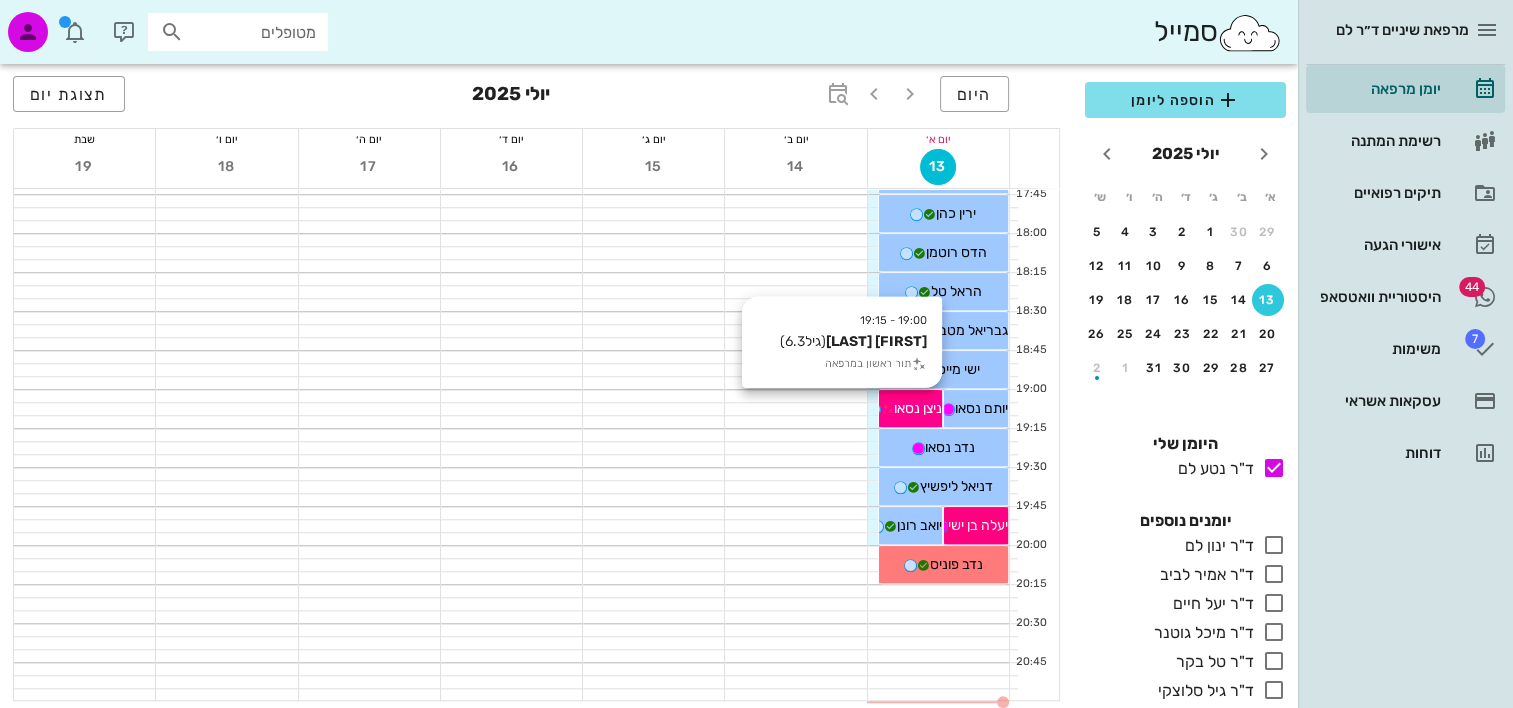 click on "ניצן נסאו" at bounding box center (918, 408) 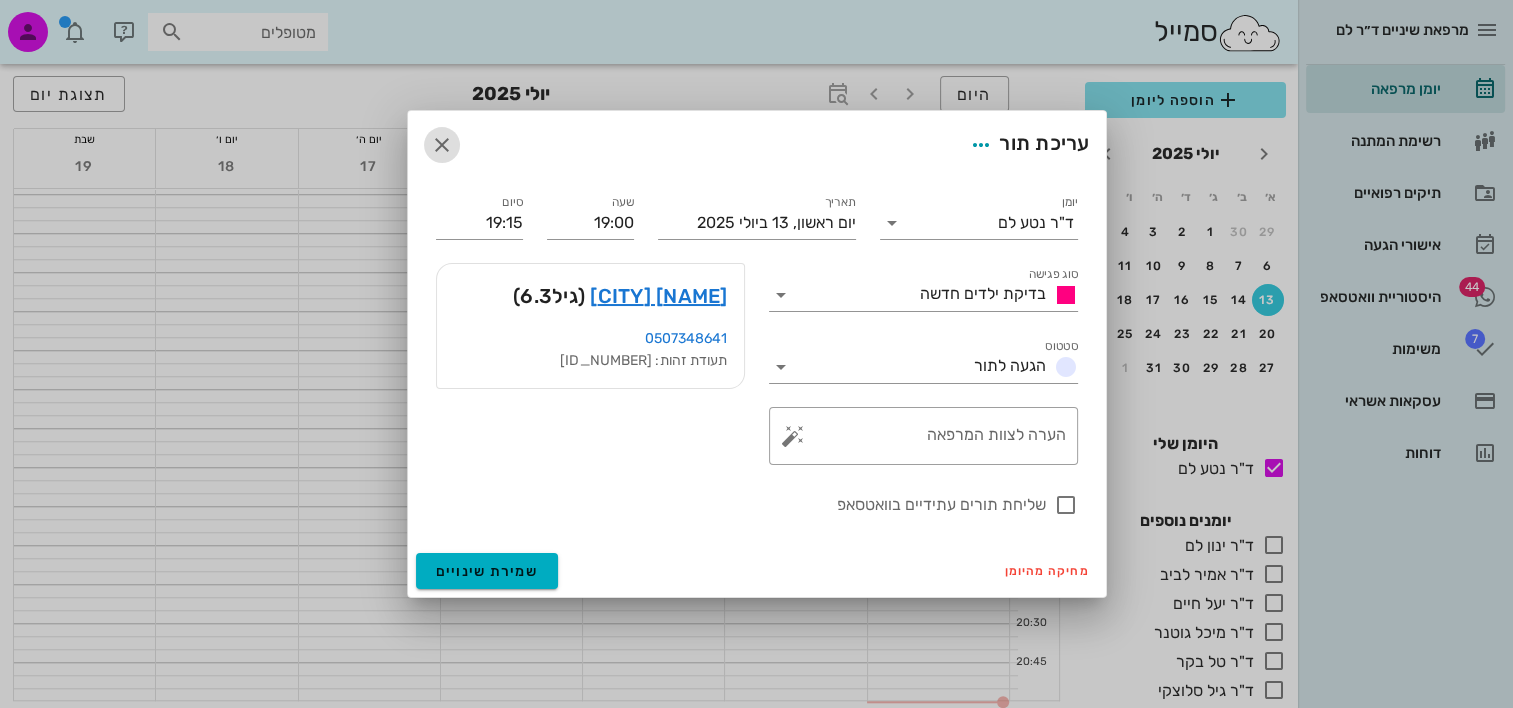 click at bounding box center [442, 145] 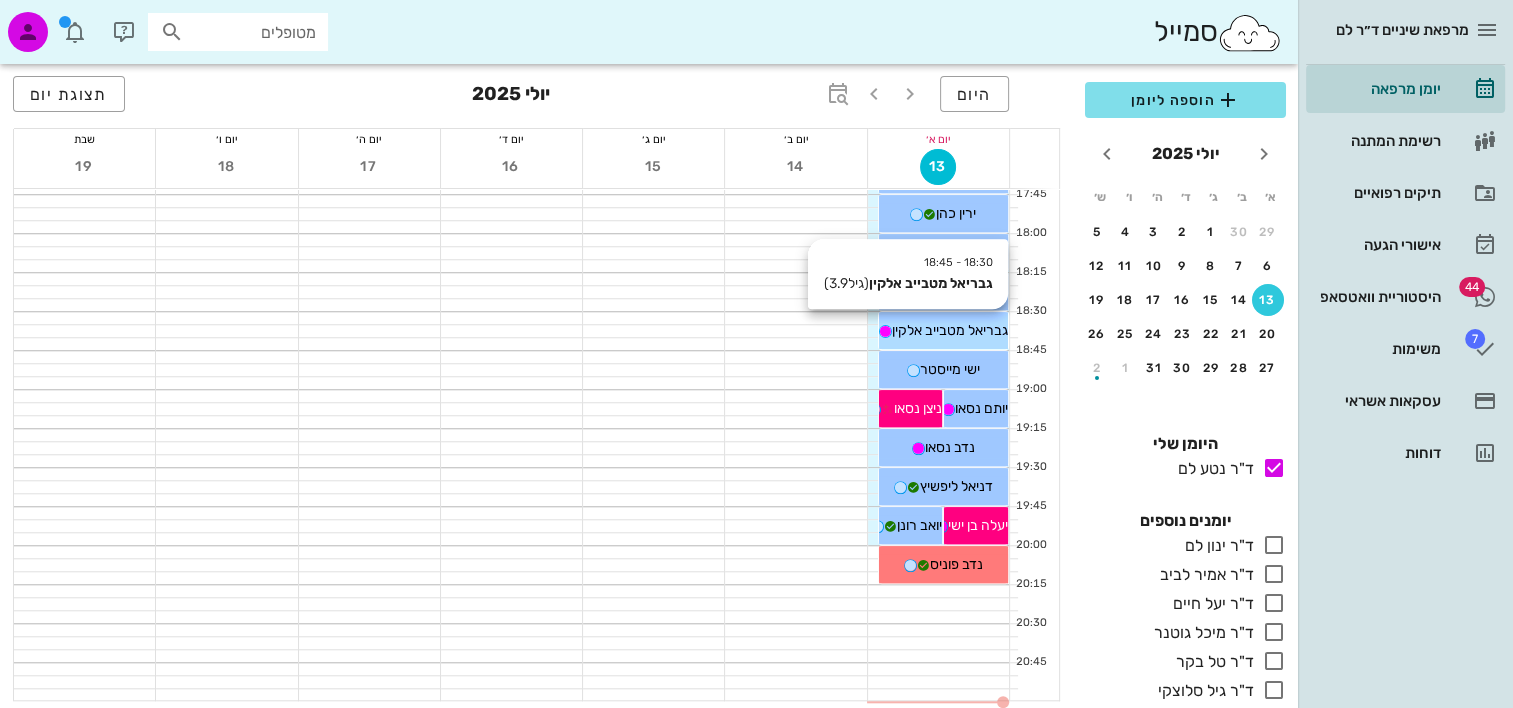 click on "גבריאל מטבייב אלקין" at bounding box center (950, 330) 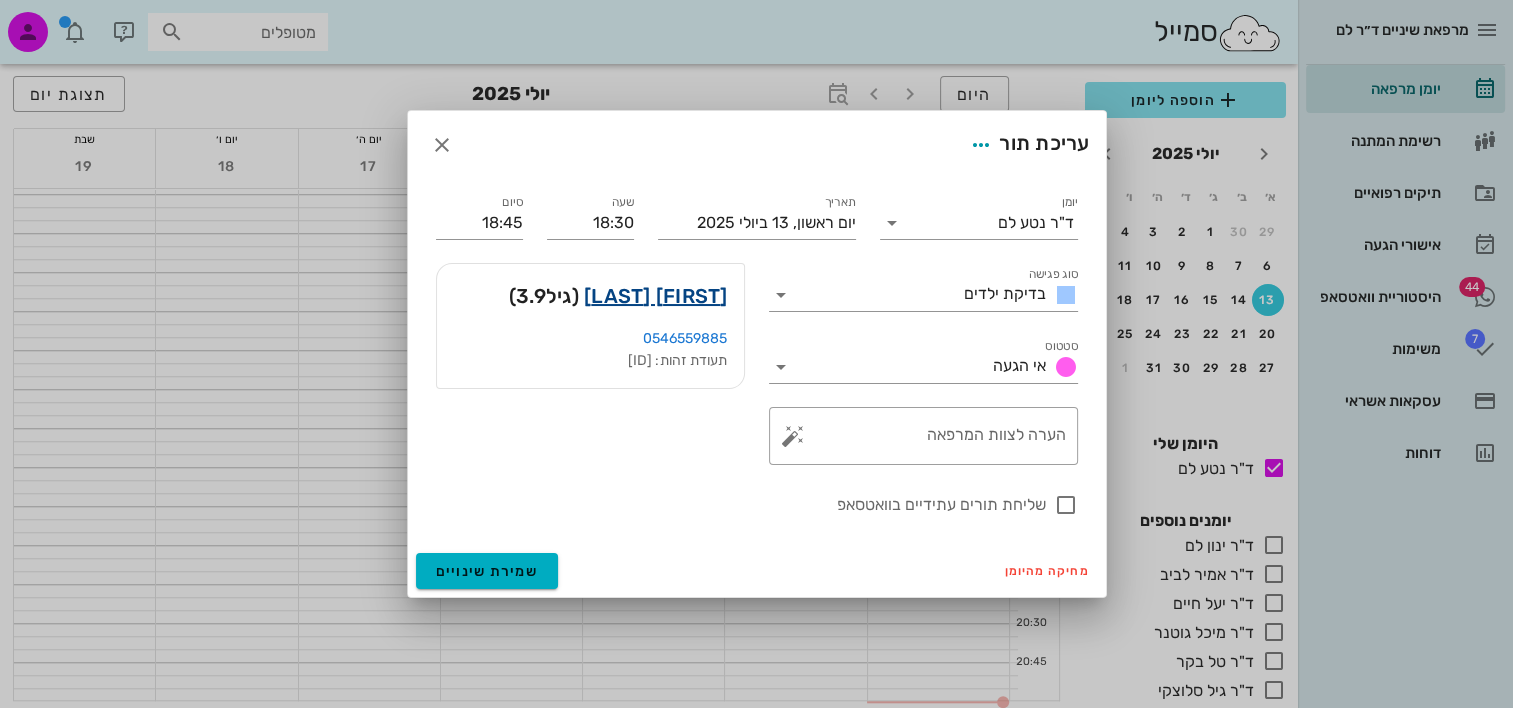 click on "[FIRST]
[LAST]" at bounding box center [656, 296] 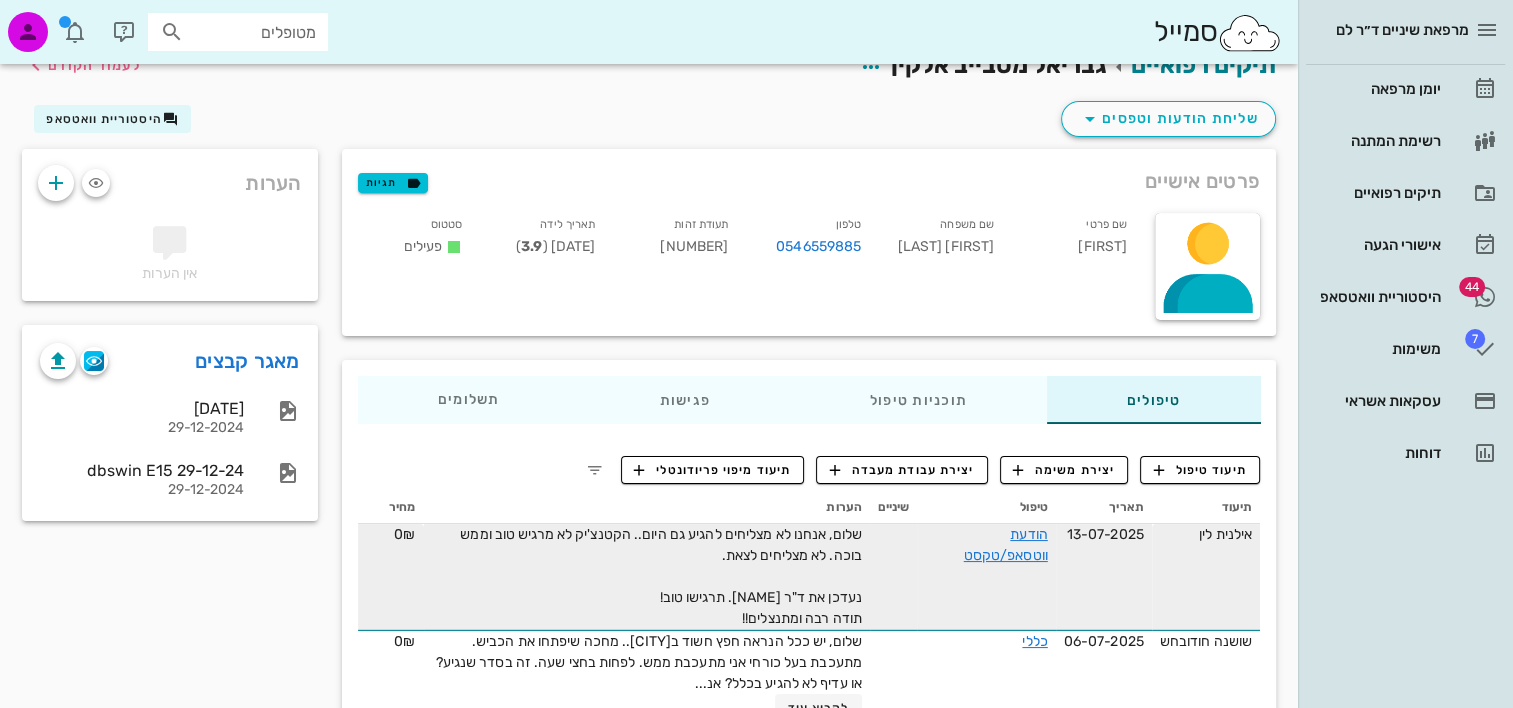 scroll, scrollTop: 0, scrollLeft: 0, axis: both 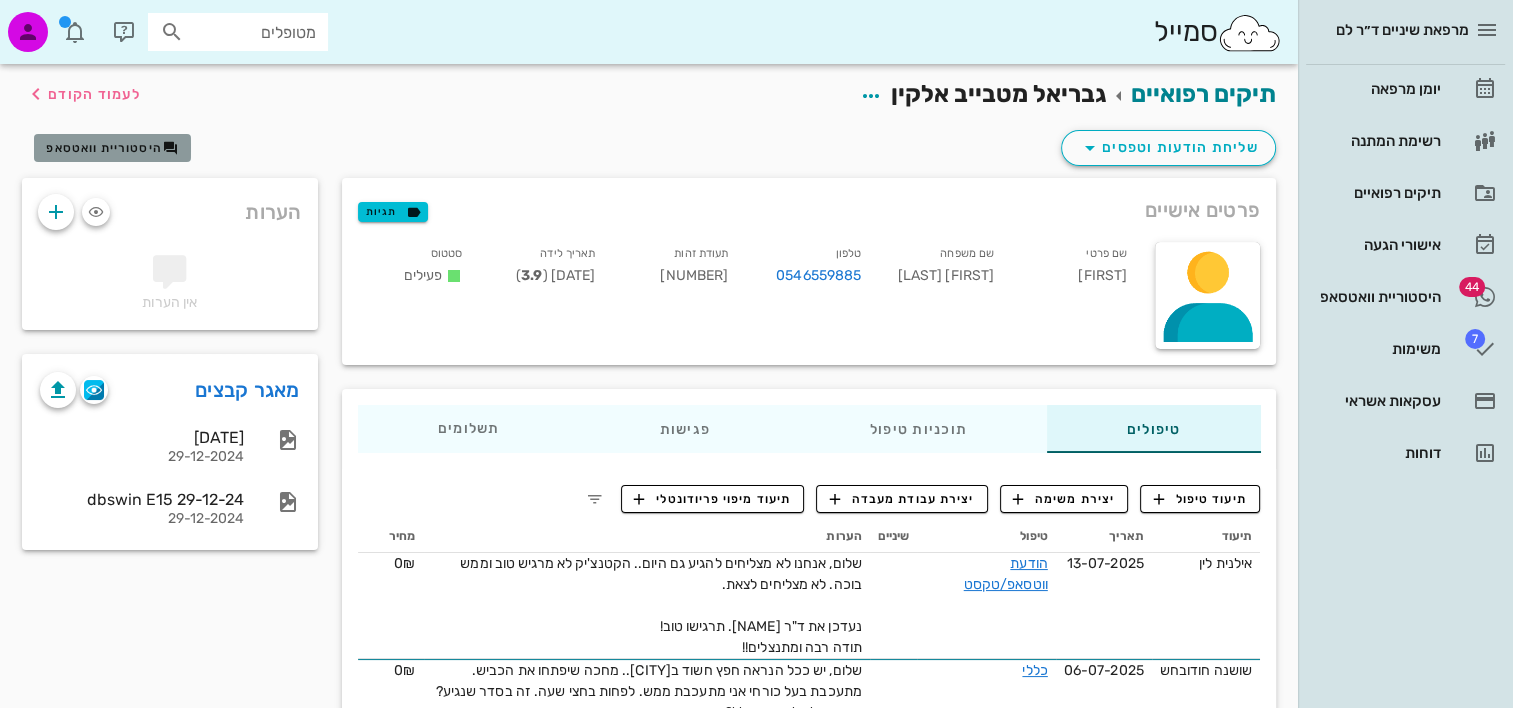 click on "היסטוריית וואטסאפ" at bounding box center (104, 148) 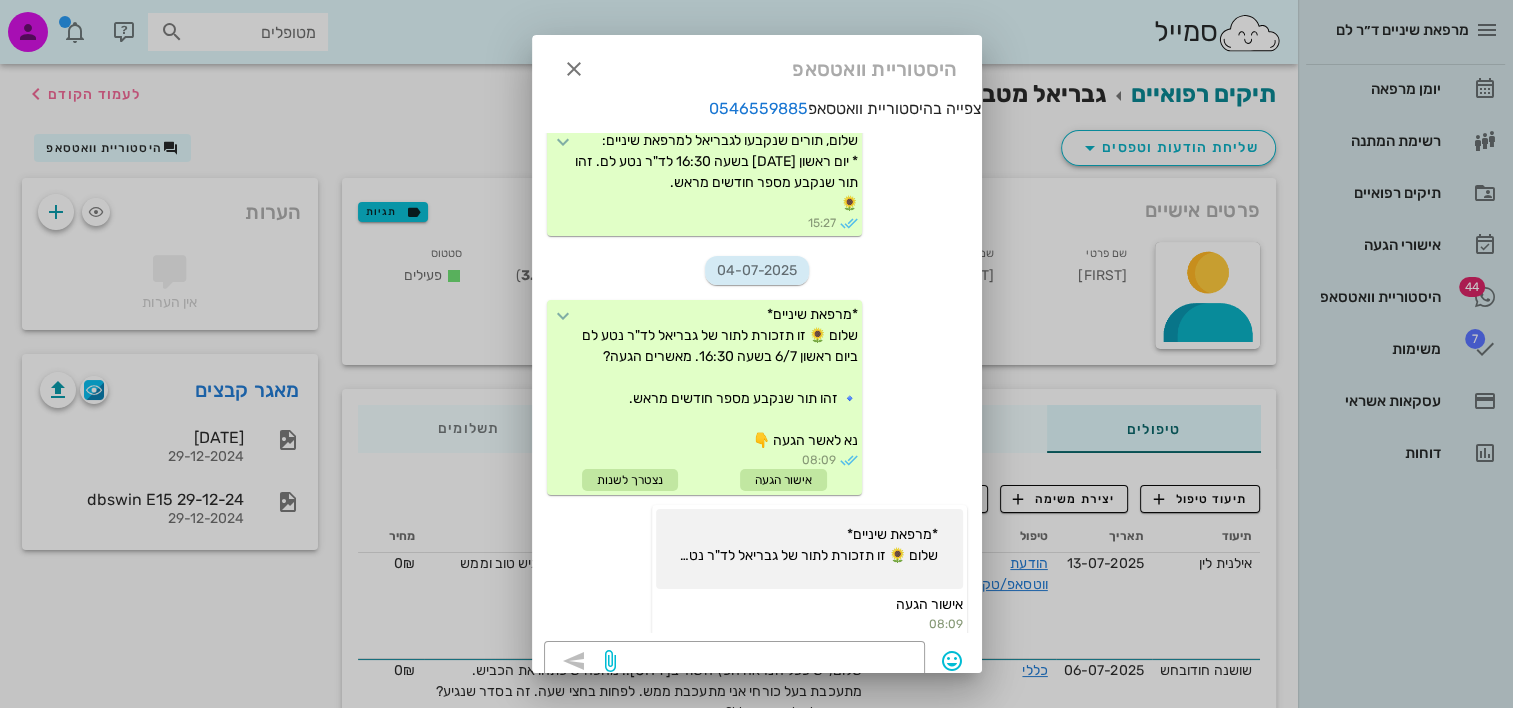 scroll, scrollTop: 0, scrollLeft: 0, axis: both 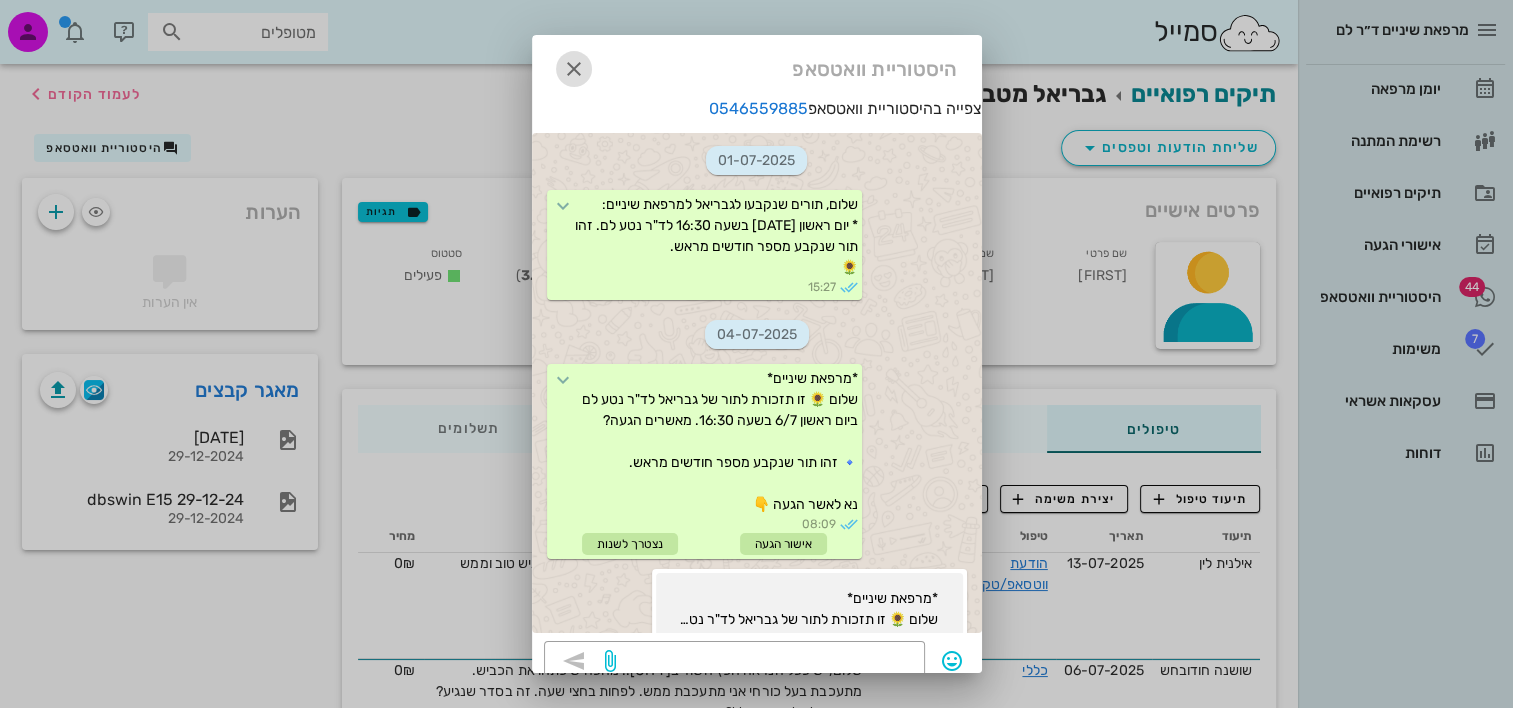 click at bounding box center [574, 69] 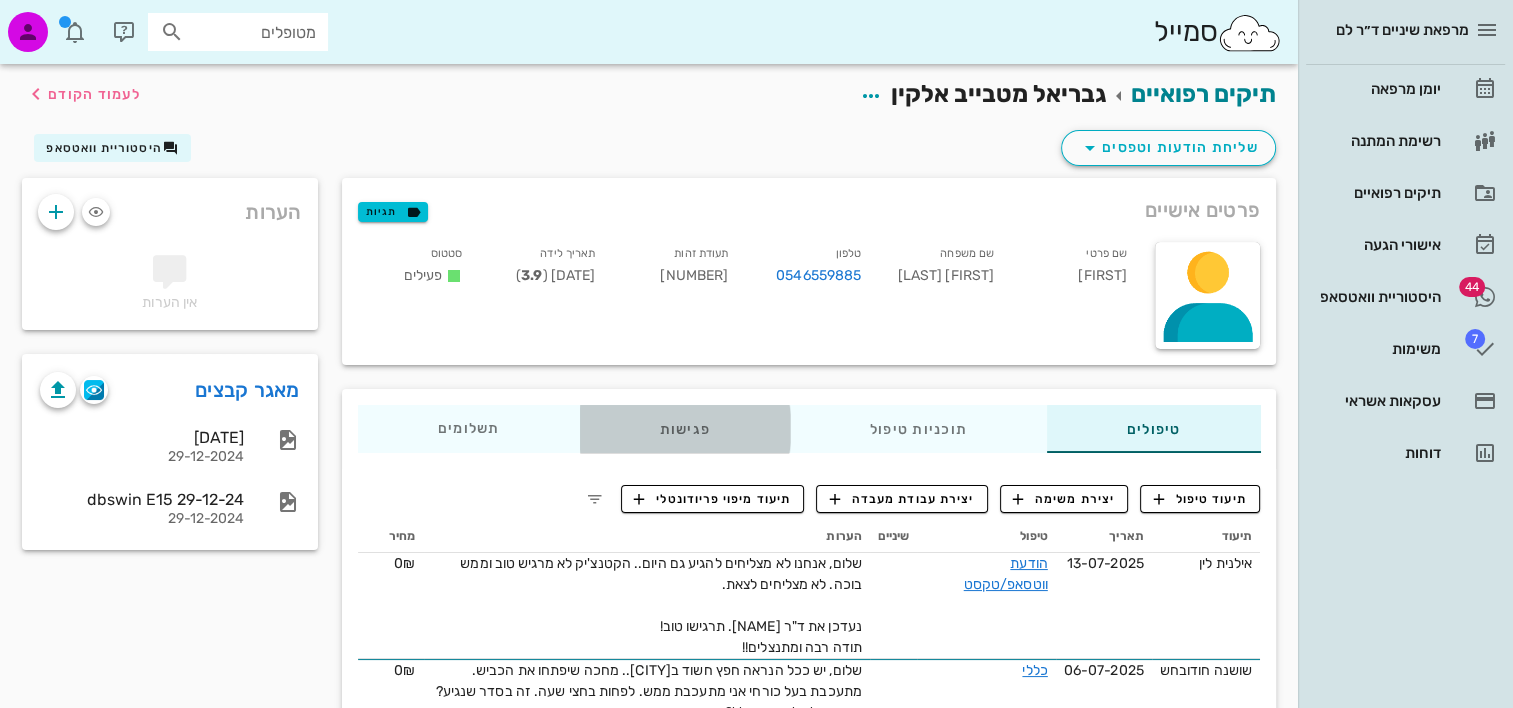 click on "טיפולים
תוכניות טיפול
פגישות
תשלומים
0₪" at bounding box center (809, 429) 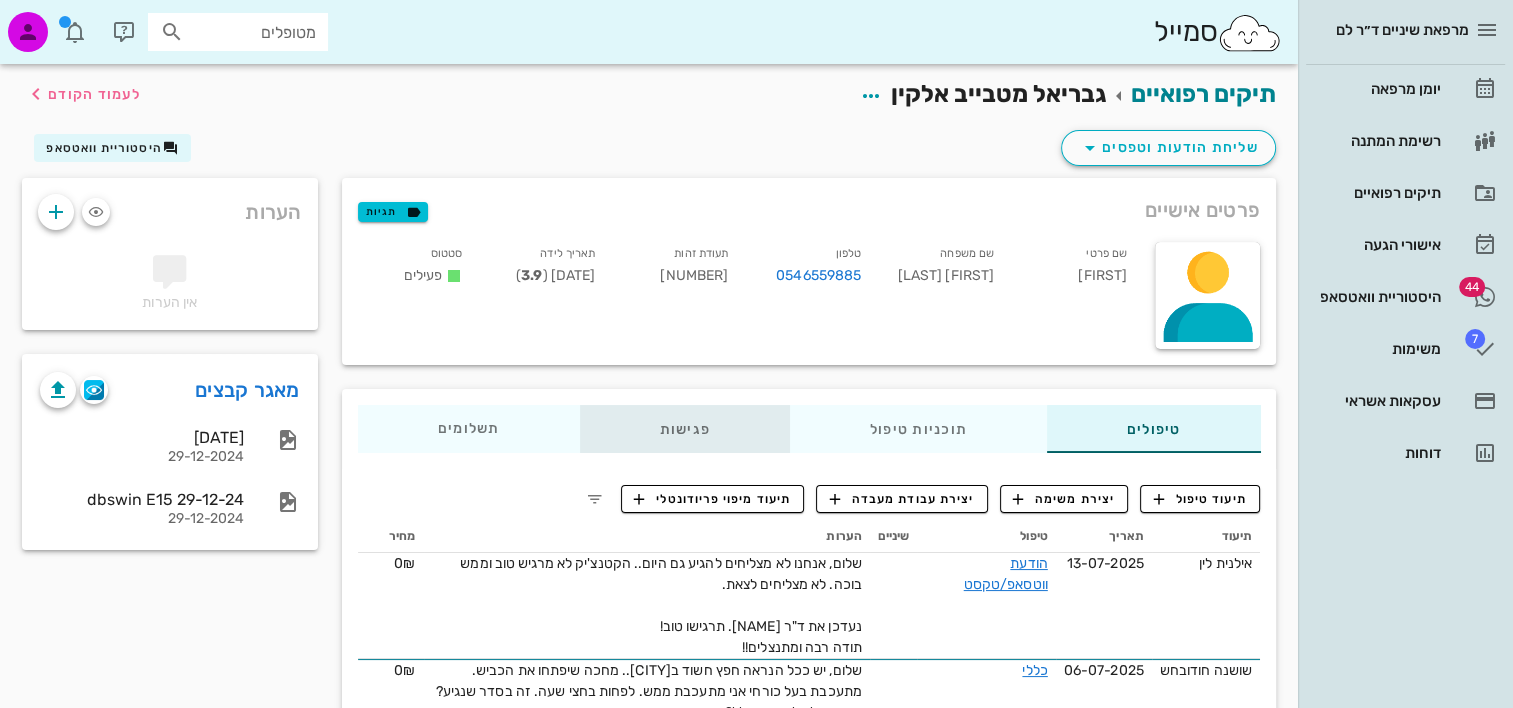click on "פגישות" at bounding box center (684, 429) 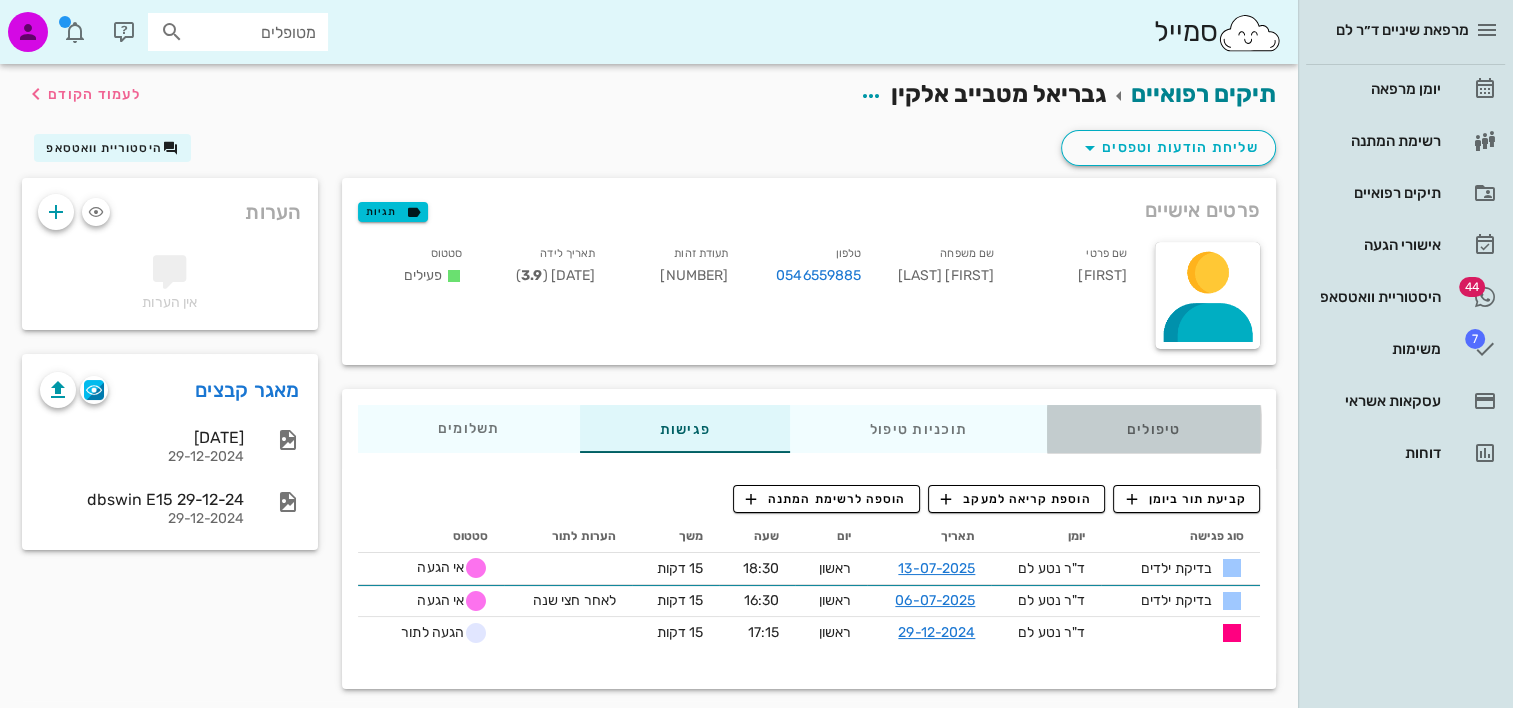 click on "טיפולים" at bounding box center (1153, 429) 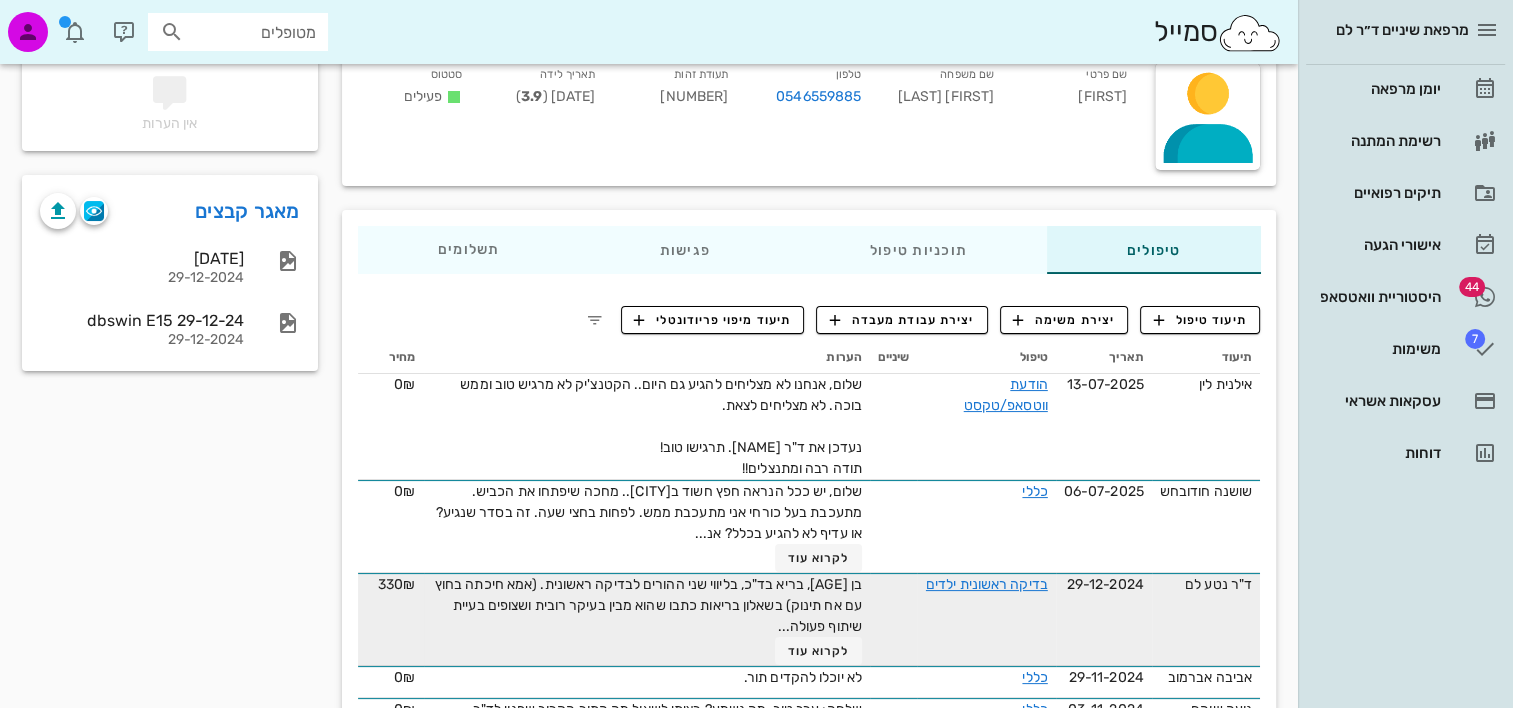 scroll, scrollTop: 307, scrollLeft: 0, axis: vertical 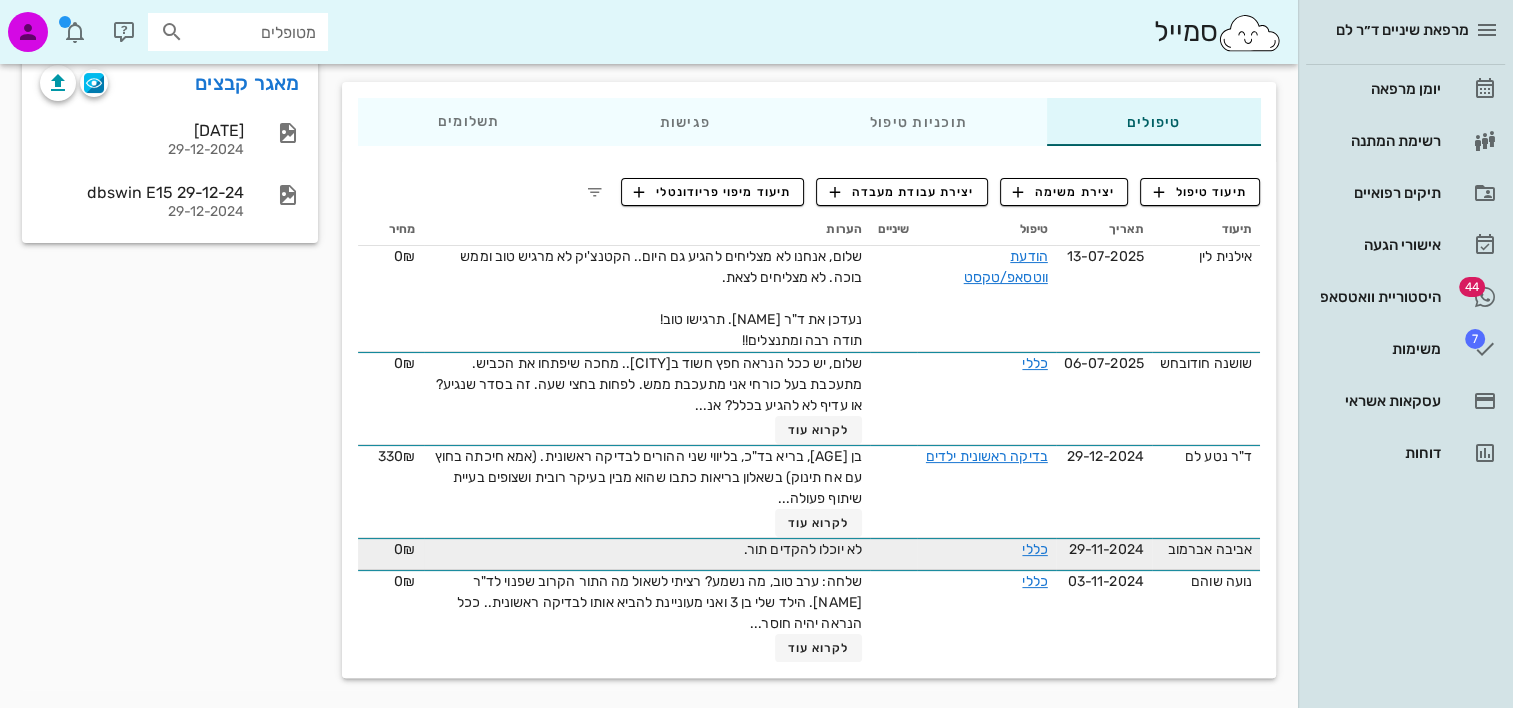 click on "לא יוכלו להקדים תור." at bounding box center [803, 549] 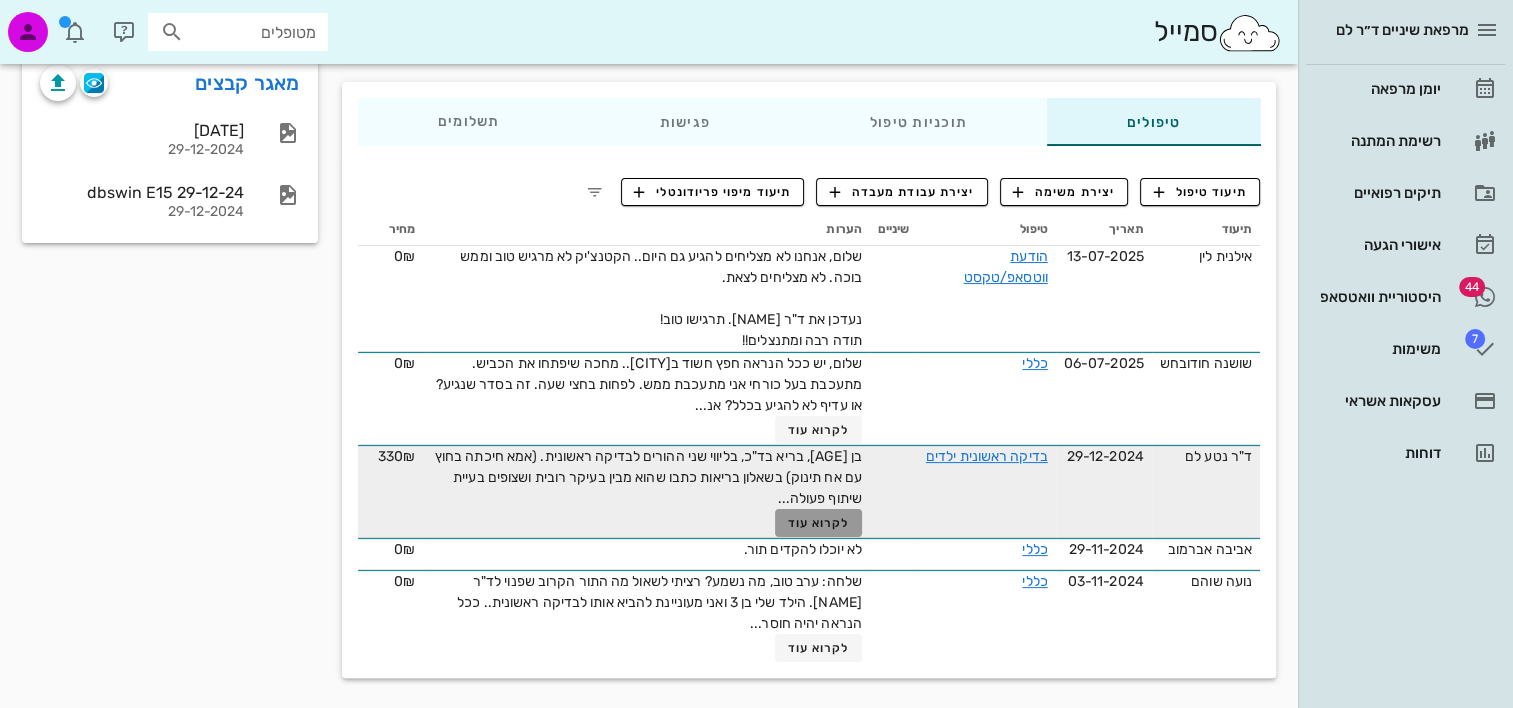 click on "לקרוא עוד" at bounding box center (818, 523) 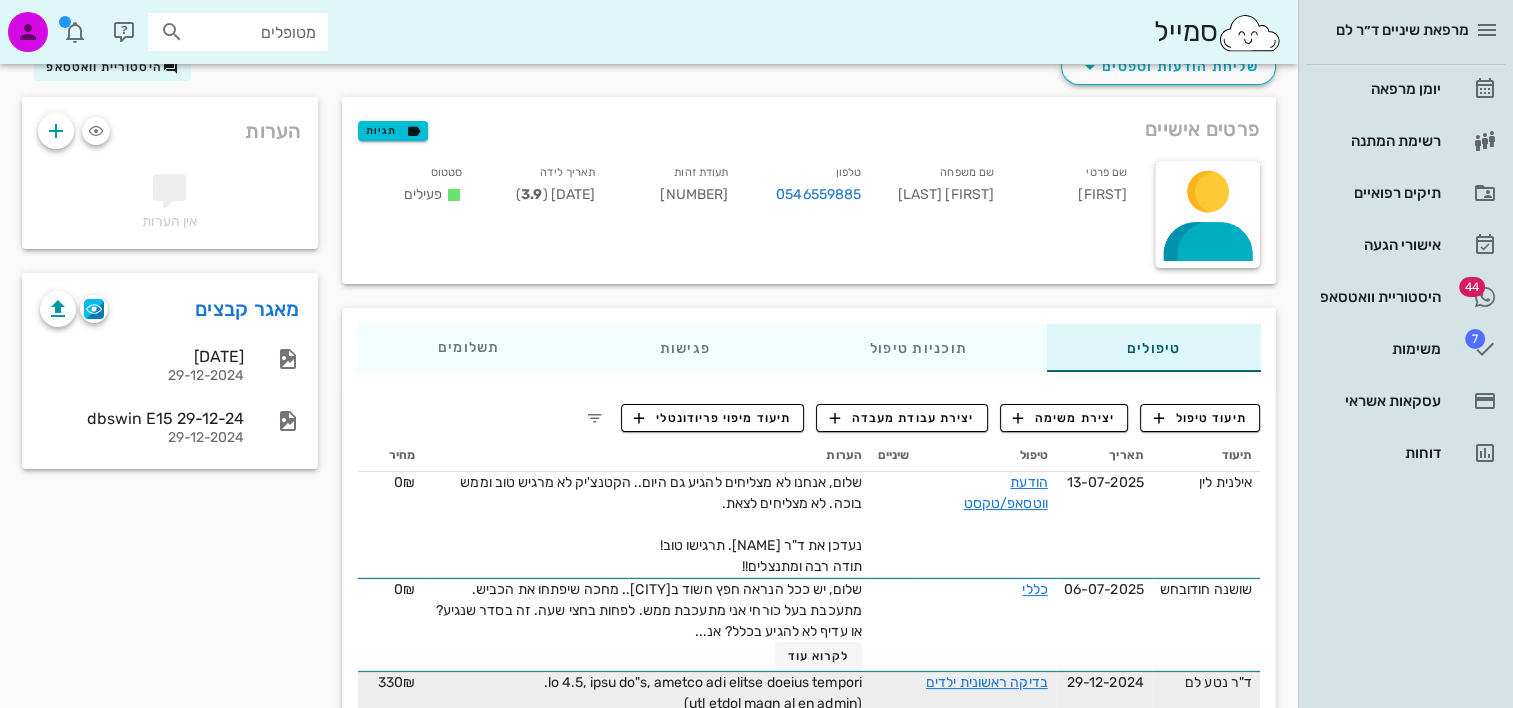 scroll, scrollTop: 0, scrollLeft: 0, axis: both 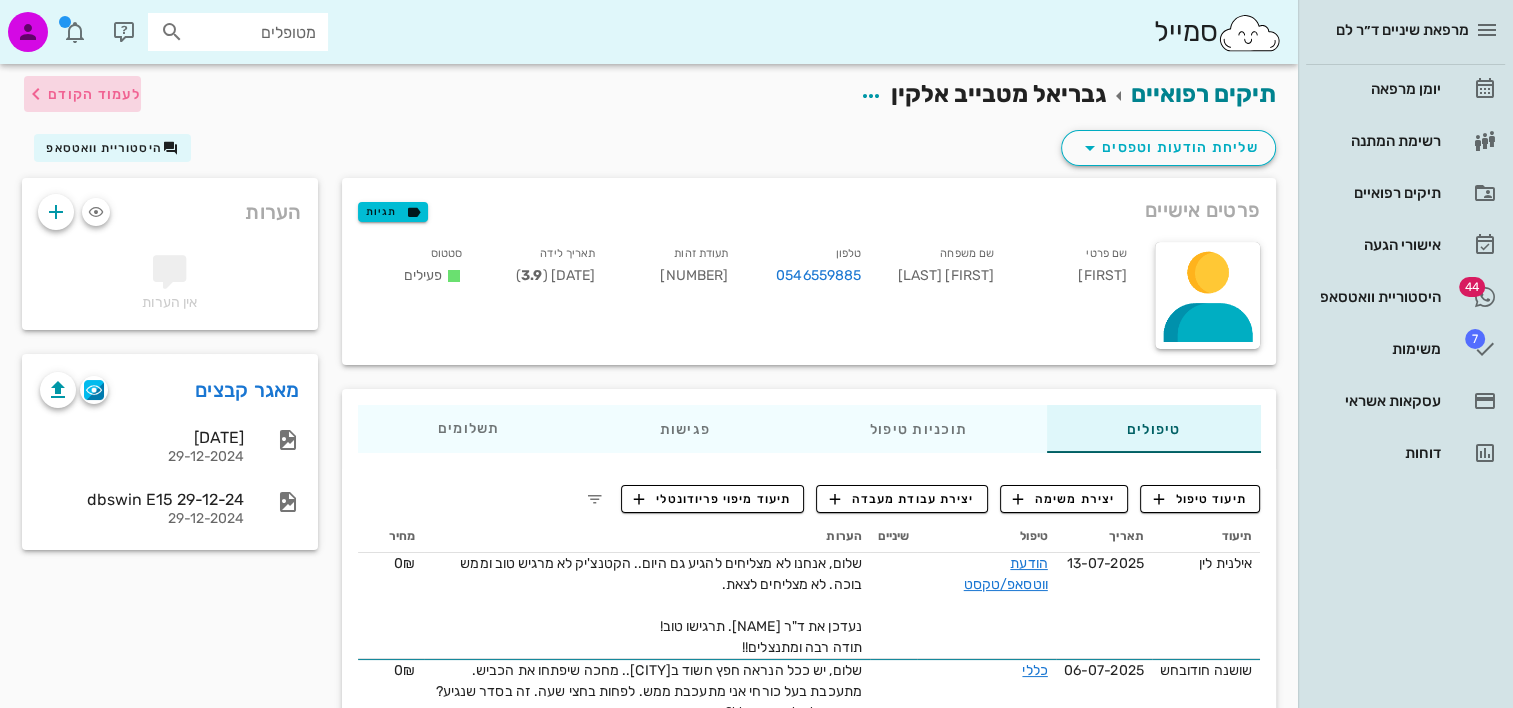 click on "לעמוד הקודם" at bounding box center [94, 94] 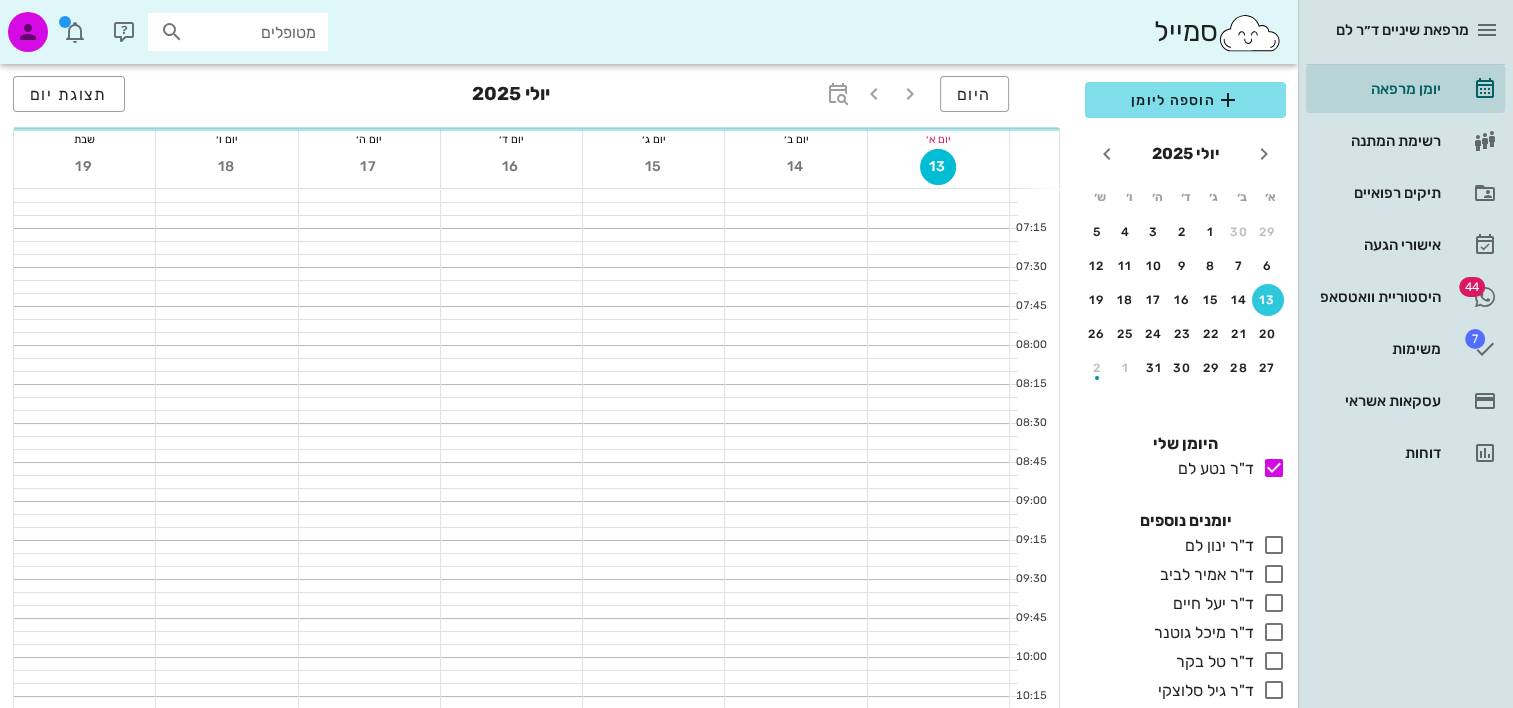 scroll, scrollTop: 1672, scrollLeft: 0, axis: vertical 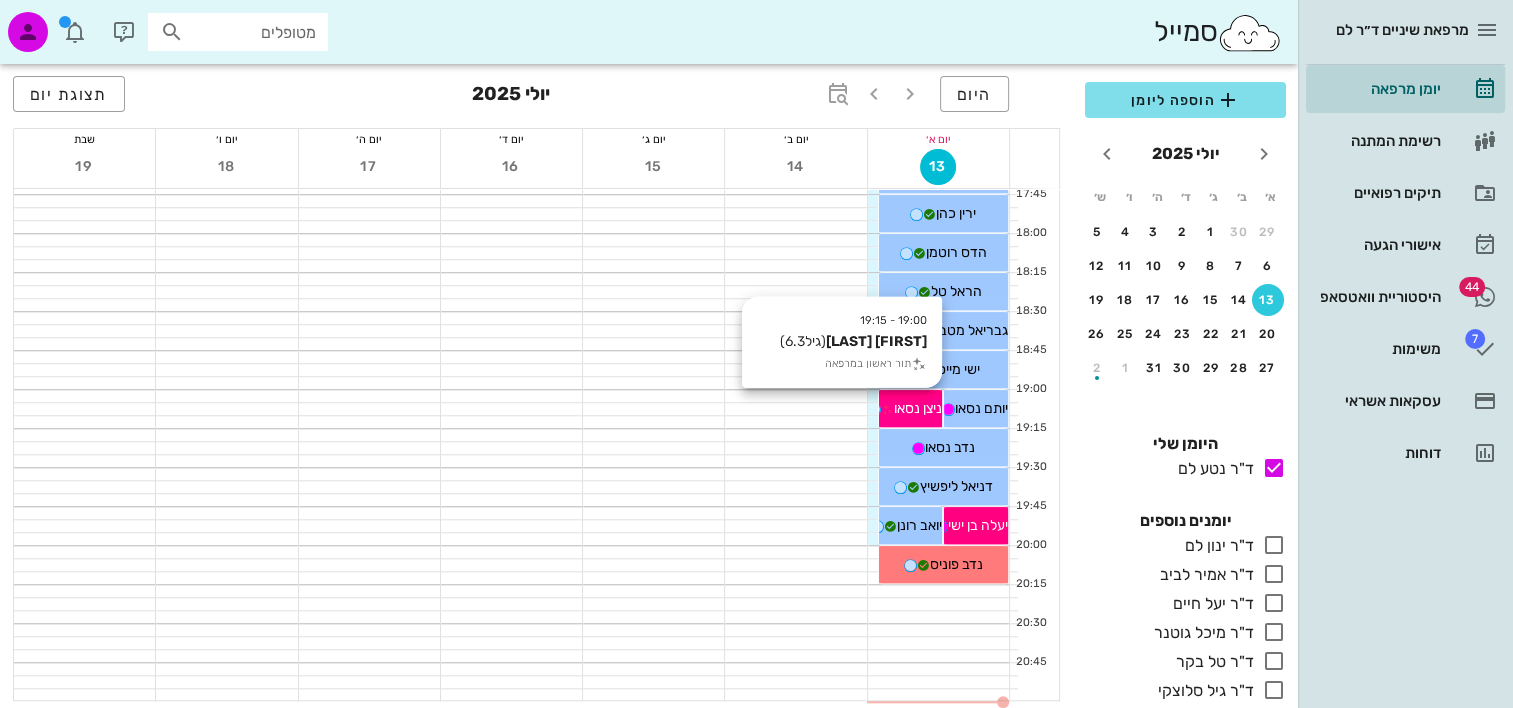 click on "ניצן נסאו" at bounding box center [918, 408] 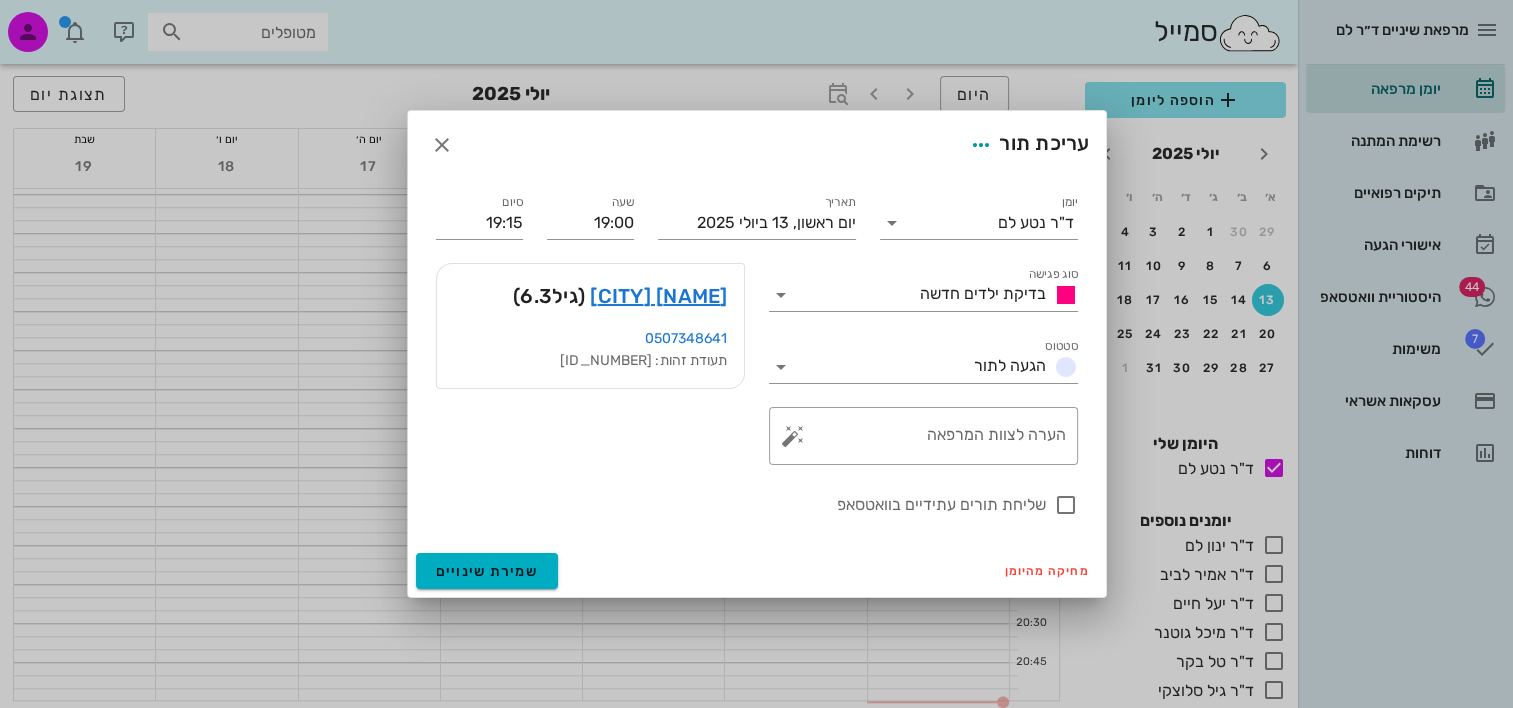click on "[FIRST]
נסאו
(גיל
[AGE] )" at bounding box center [590, 296] 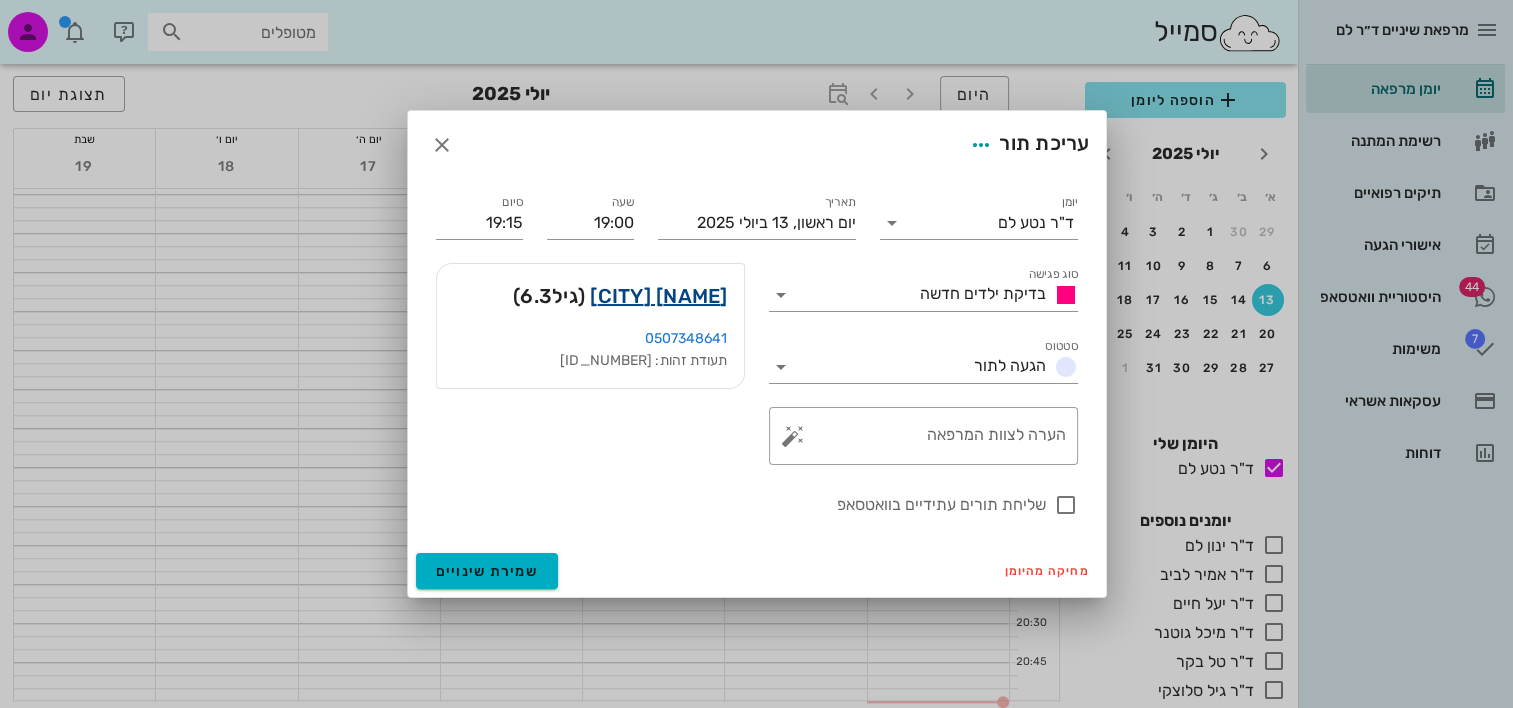 click on "[NAME]
[CITY]" at bounding box center (658, 296) 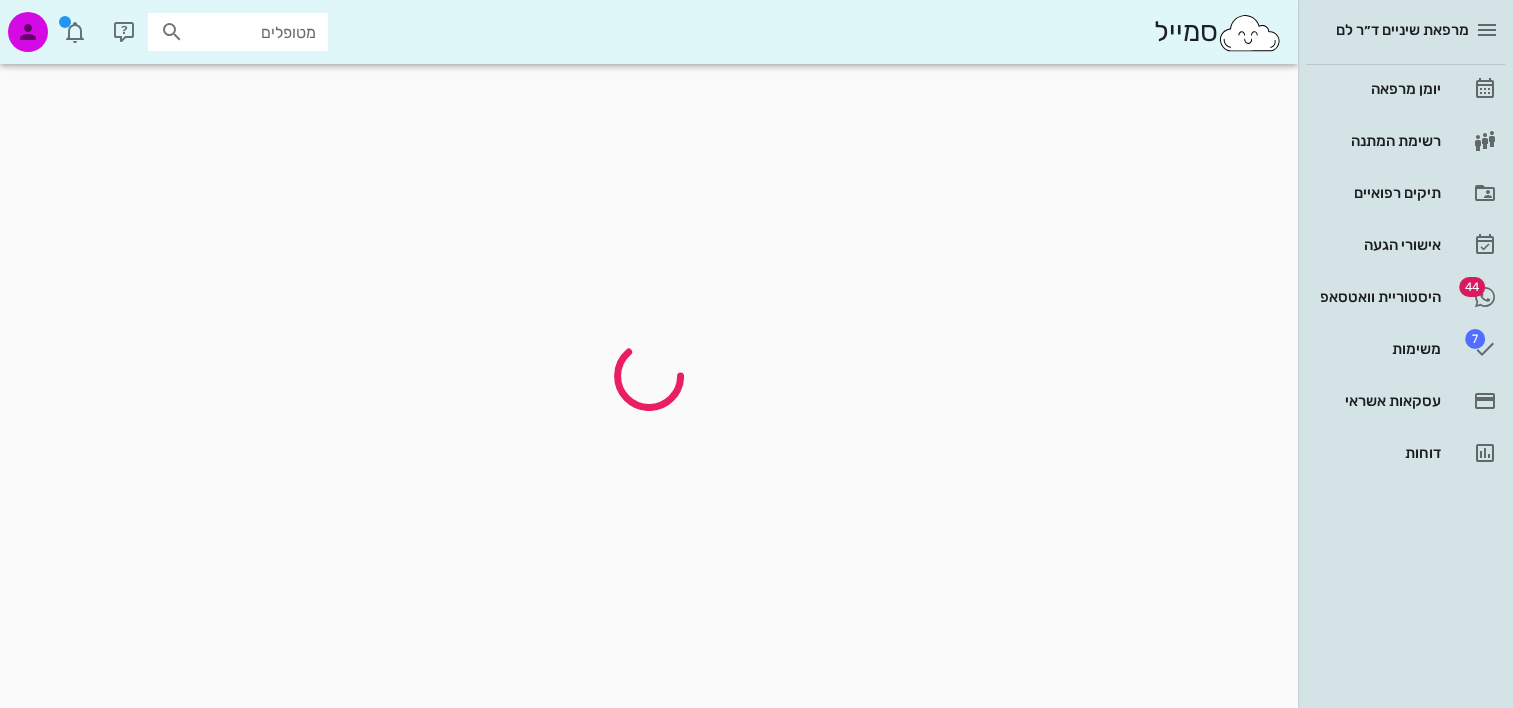 scroll, scrollTop: 0, scrollLeft: 0, axis: both 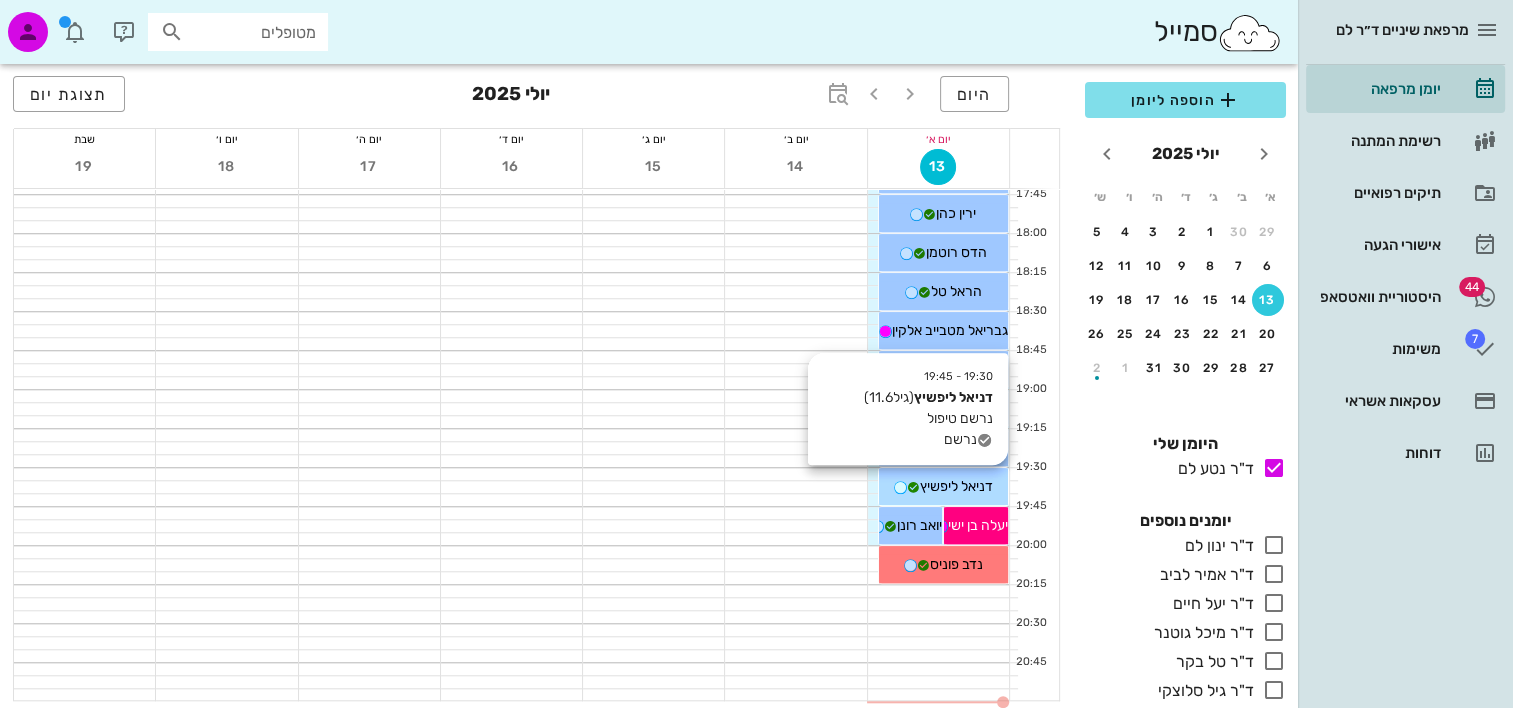 click on "דניאל ליפשיץ" at bounding box center [956, 486] 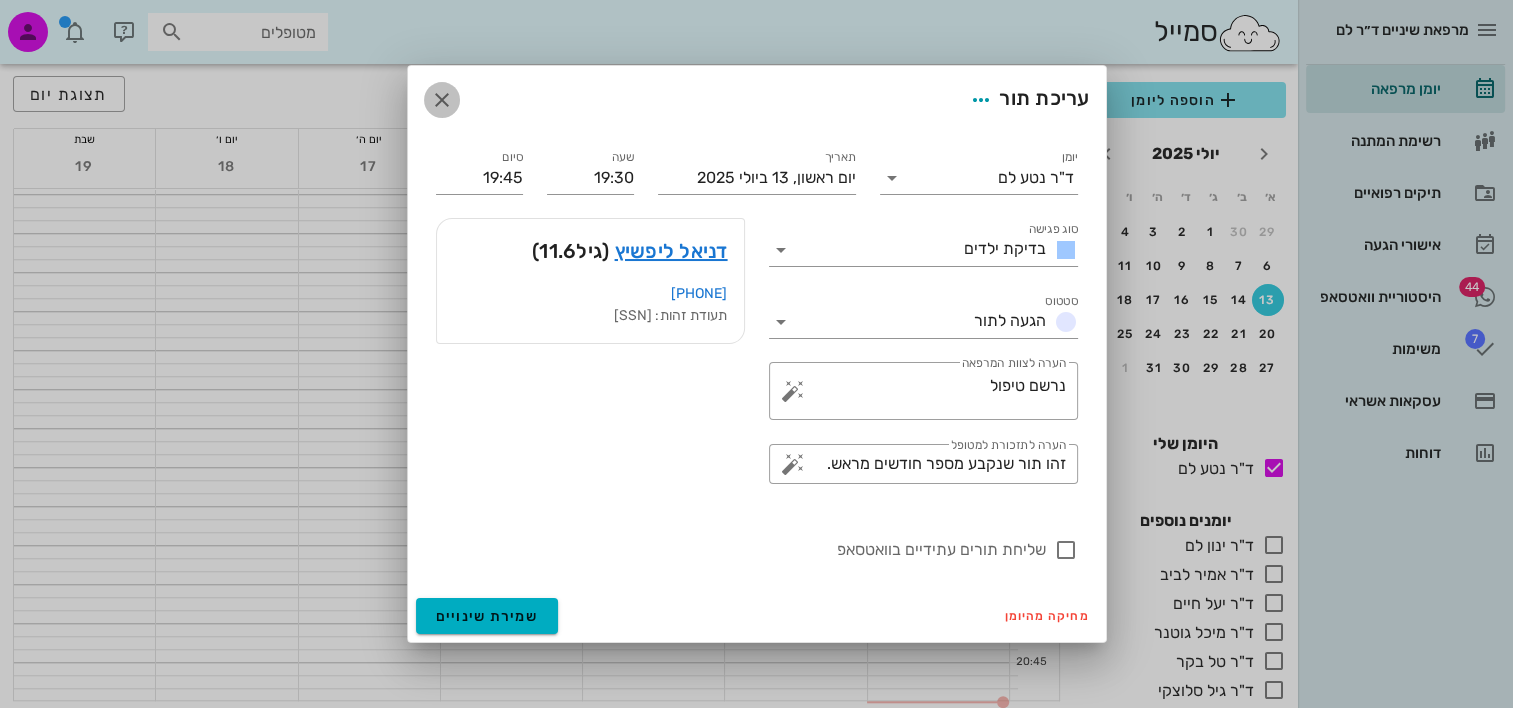 drag, startPoint x: 439, startPoint y: 89, endPoint x: 522, endPoint y: 16, distance: 110.535065 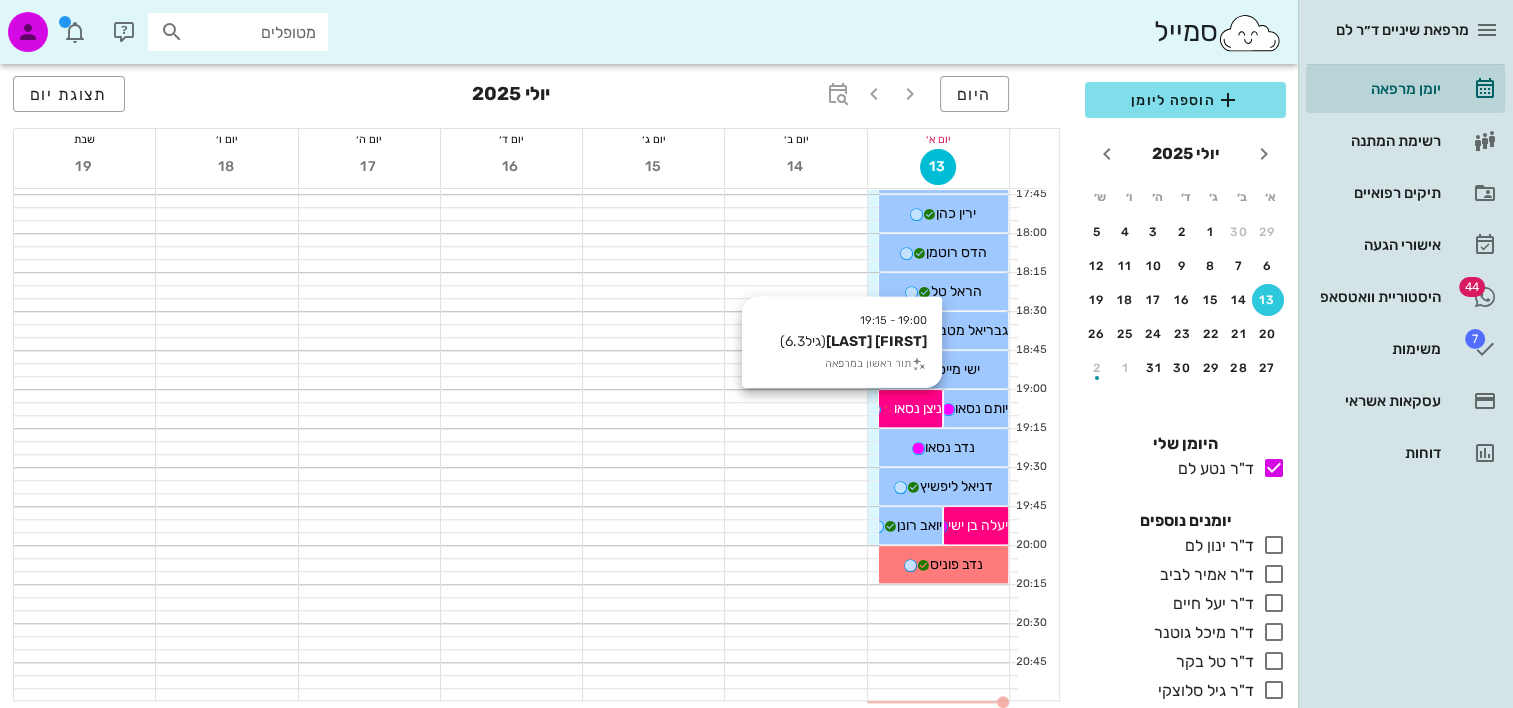 click on "ניצן נסאו" at bounding box center [918, 408] 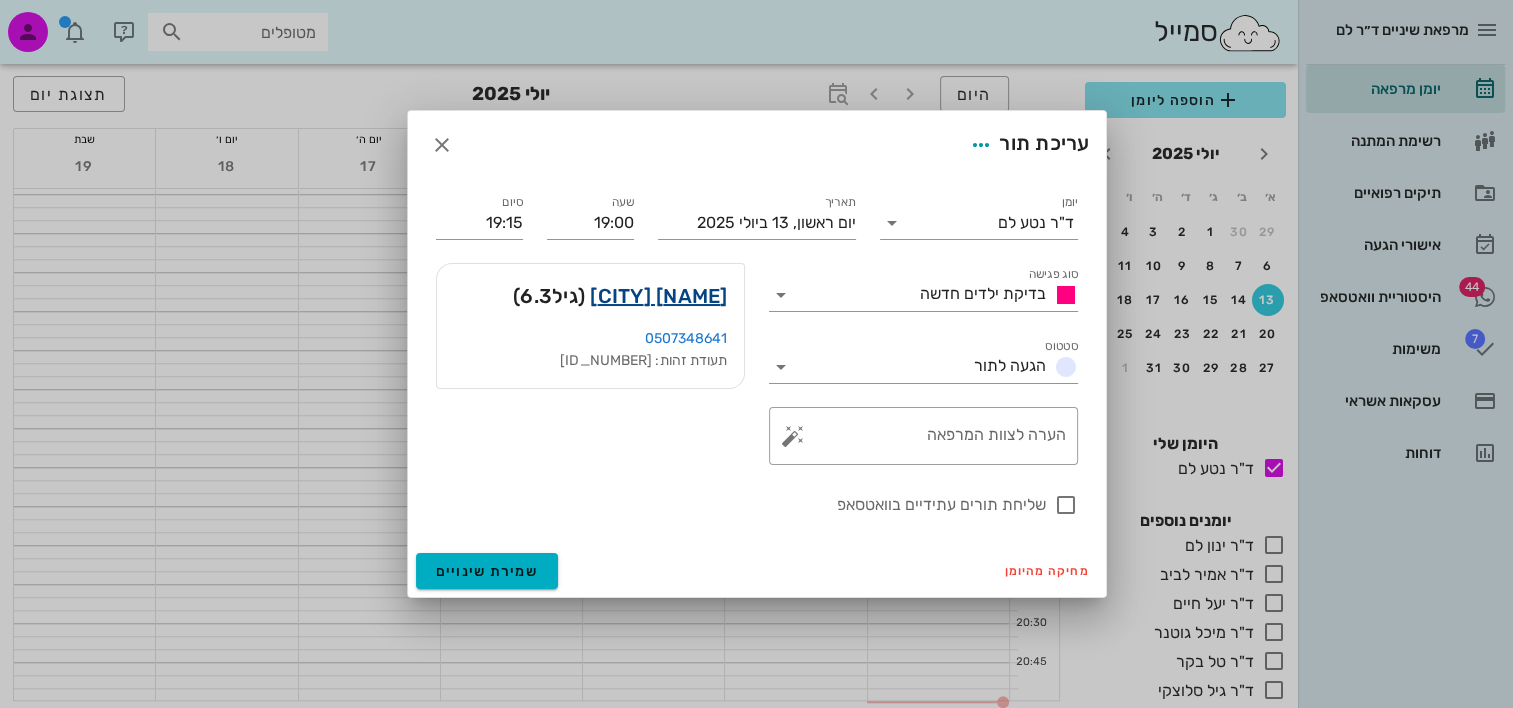 click on "[NAME]
[CITY]" at bounding box center [658, 296] 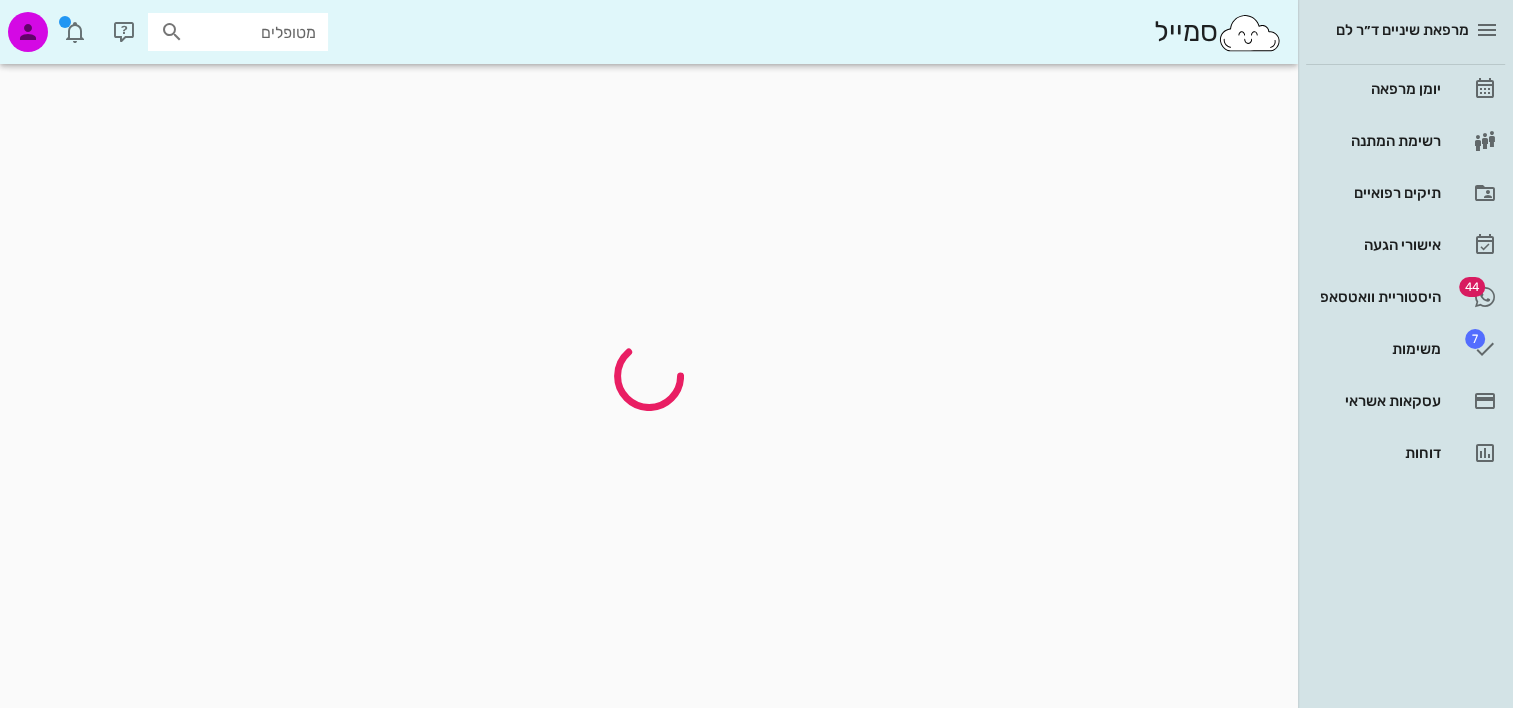 scroll, scrollTop: 0, scrollLeft: 0, axis: both 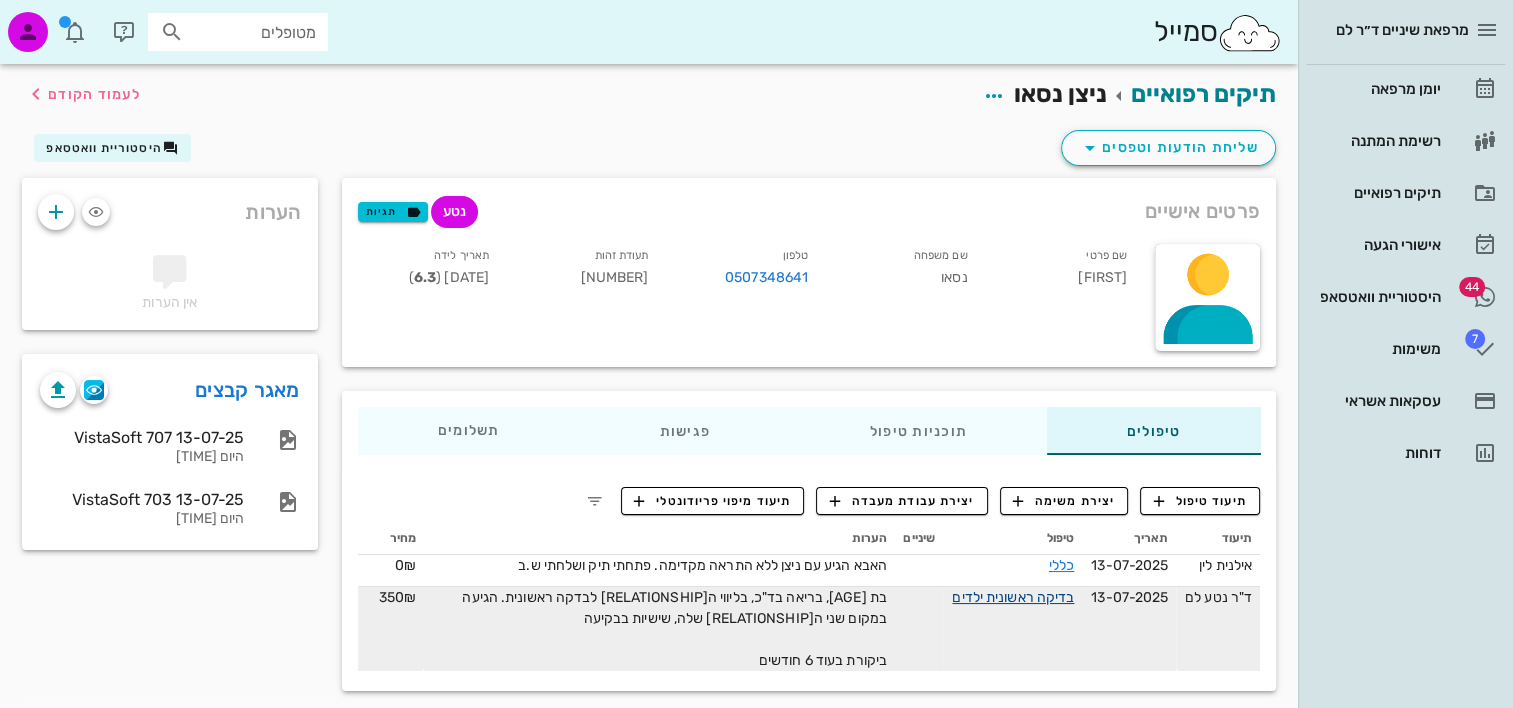 click on "בדיקה ראשונית ילדים" at bounding box center (1013, 597) 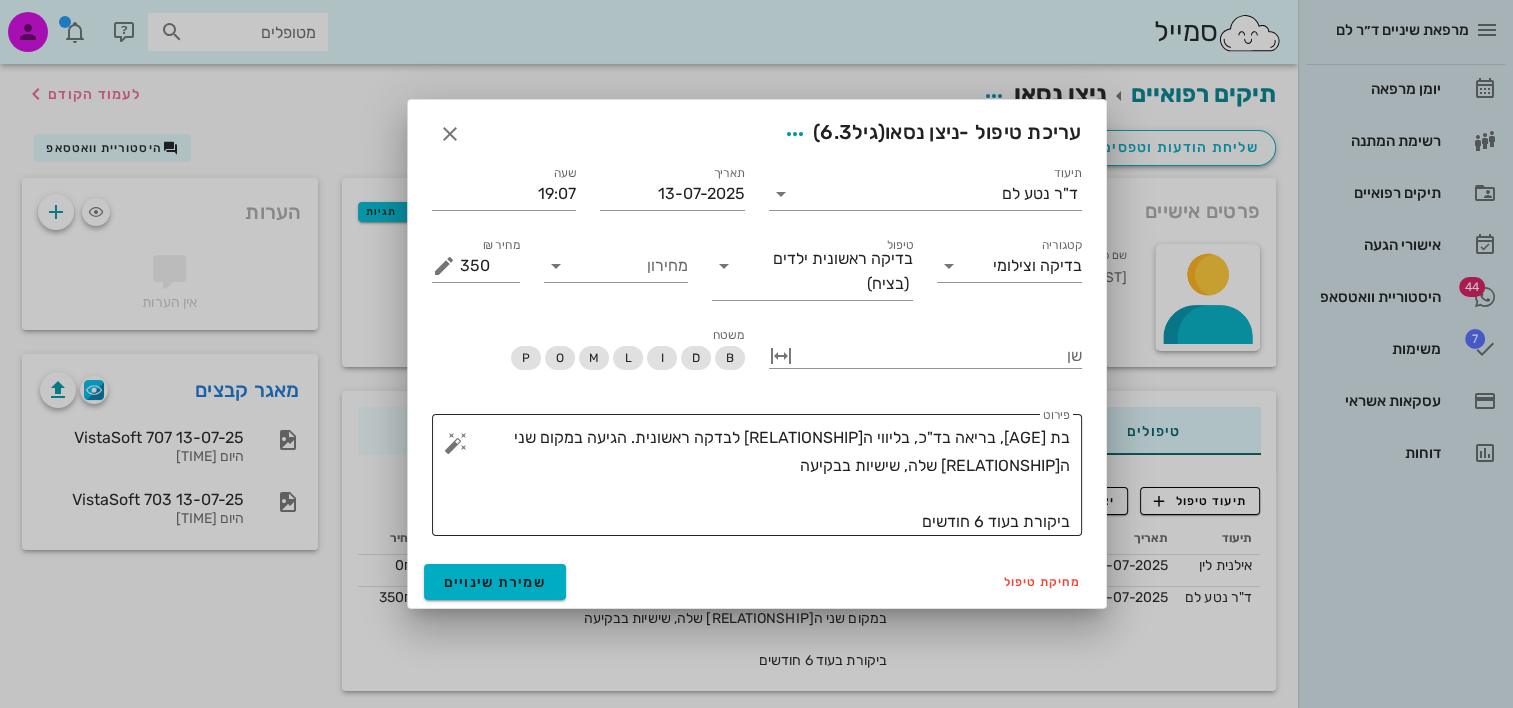 click on "בת [AGE], בריאה בד"כ, בליווי ה[RELATIONSHIP] לבדקה ראשונית. הגיעה במקום שני ה[RELATIONSHIP] שלה, שישיות בבקיעה
ביקורת בעוד 6 חודשים" at bounding box center (765, 480) 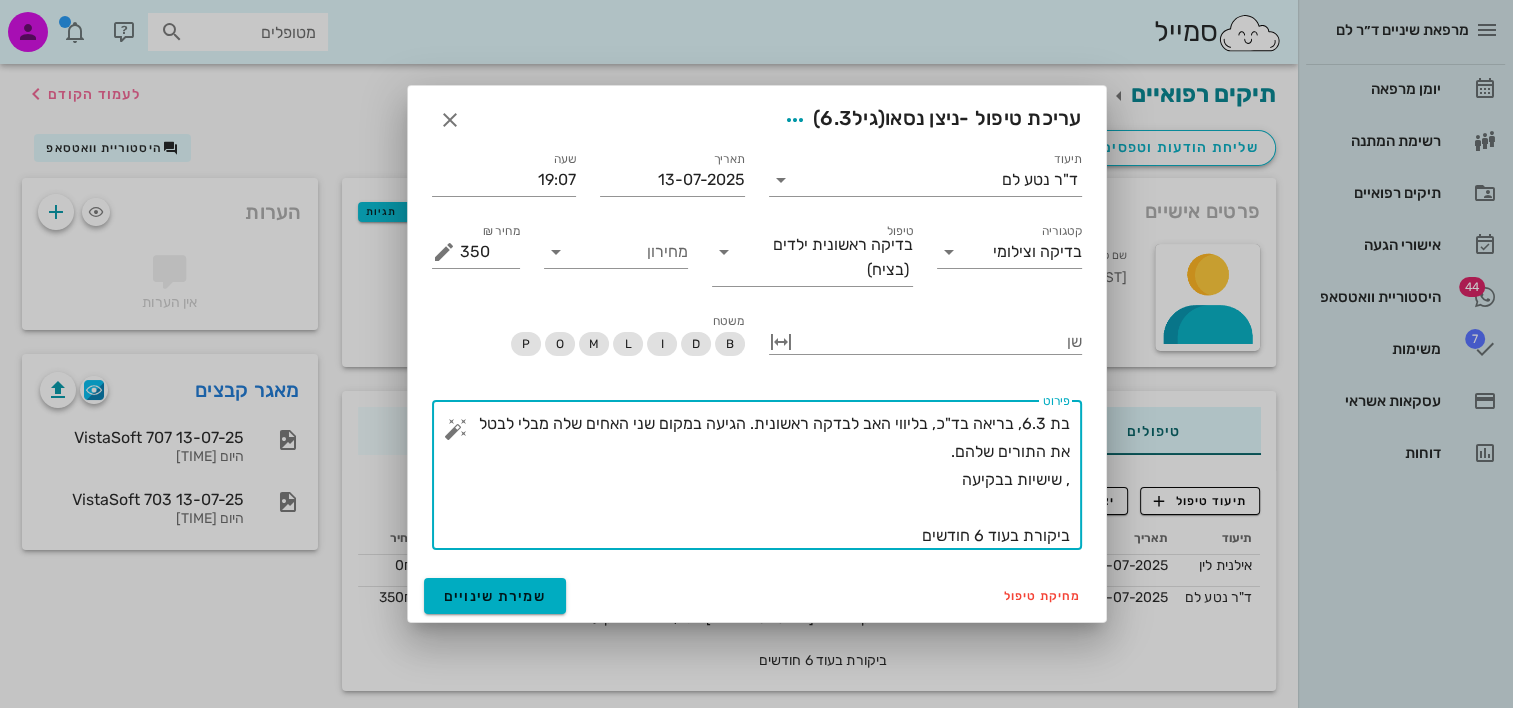 click on "בת 6.3, בריאה בד"כ, בליווי האב לבדקה ראשונית. הגיעה במקום שני האחים שלה מבלי לבטל את התורים שלהם.
, שישיות בבקיעה
ביקורת בעוד 6 חודשים" at bounding box center (765, 480) 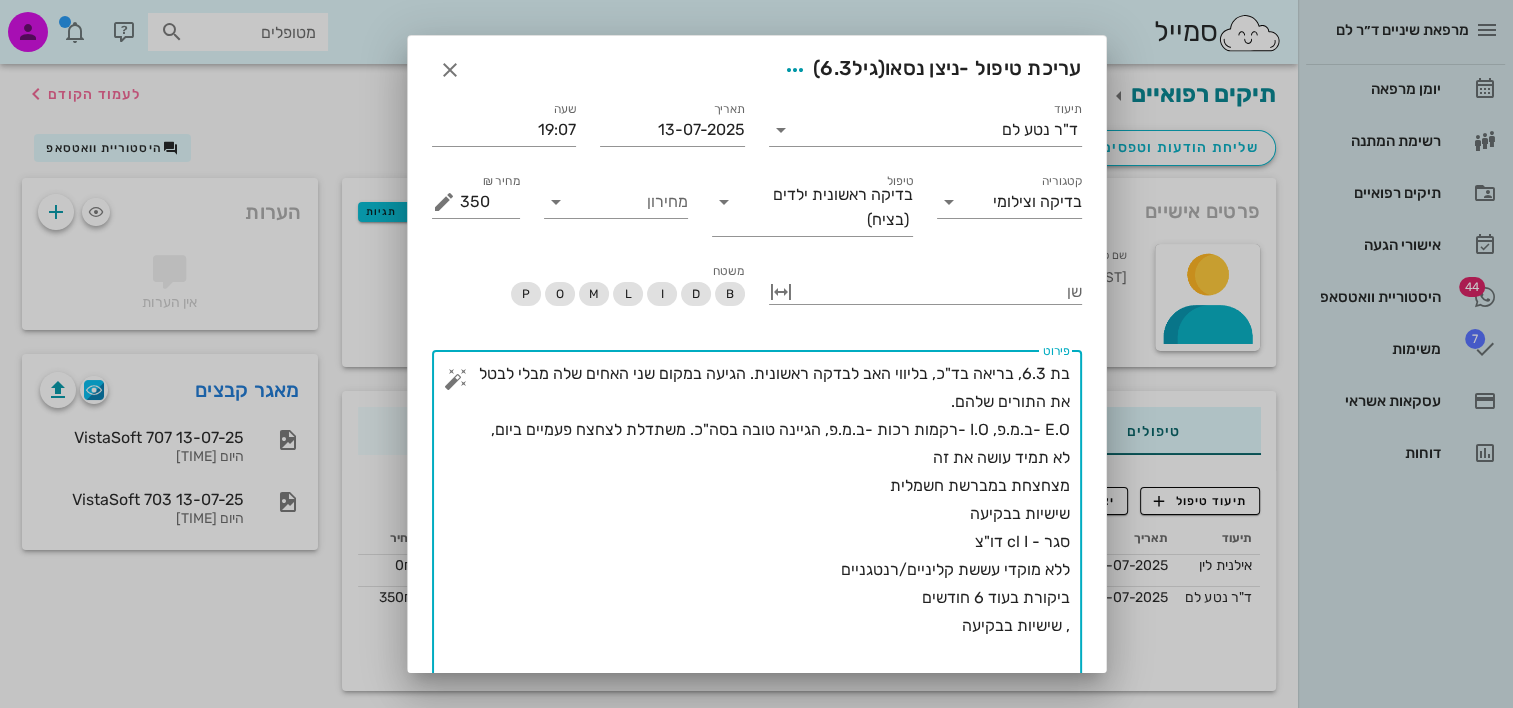 scroll, scrollTop: 96, scrollLeft: 0, axis: vertical 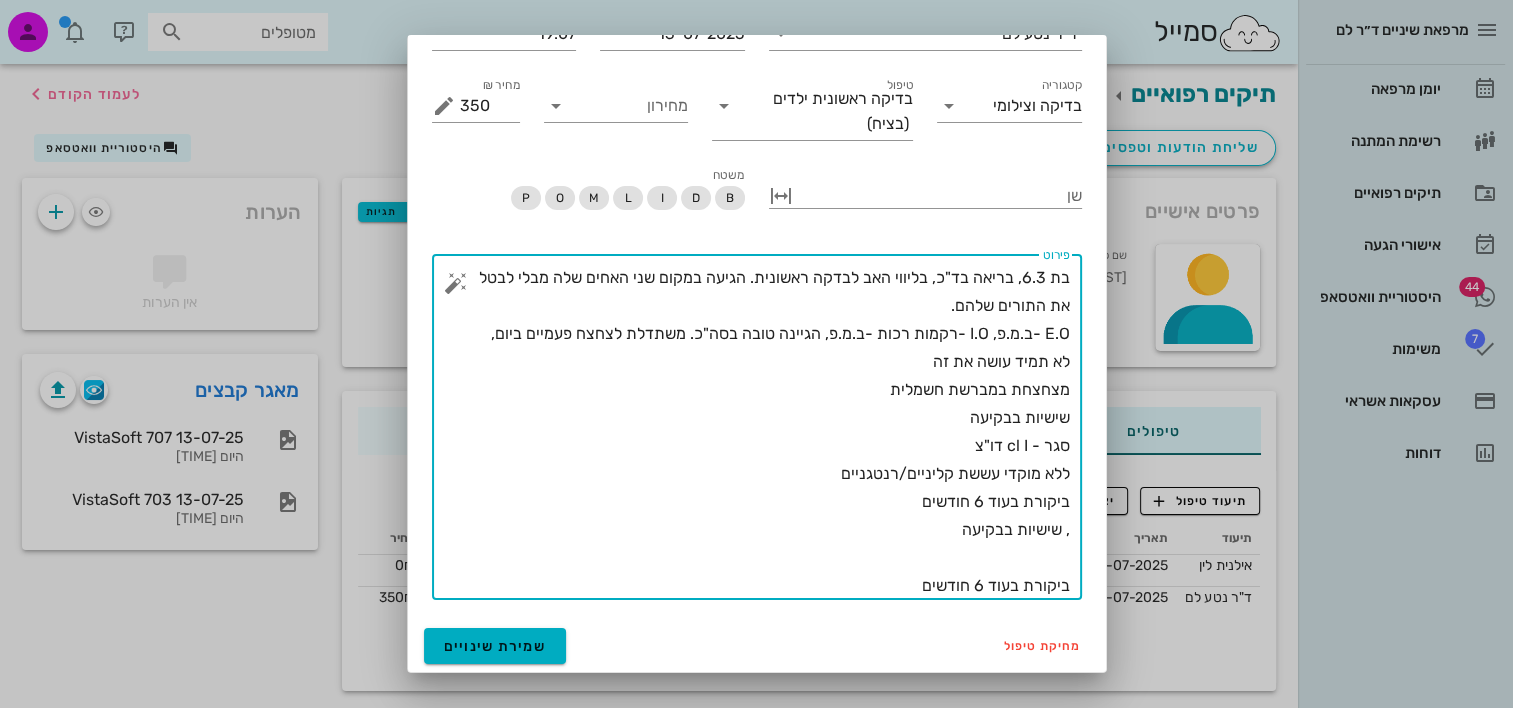 click on "בת 6.3, בריאה בד"כ, בליווי האב לבדקה ראשונית. הגיעה במקום שני האחים שלה מבלי לבטל את התורים שלהם.
E.O -ב.מ.פ, I.O -רקמות רכות -ב.מ.פ, הגיינה טובה בסה"כ. משתדלת לצחצח פעמיים ביום, לא תמיד עושה את זה
מצחצחת במברשת חשמלית
שישיות בבקיעה
סגר - cl I דו"צ
ללא מוקדי עששת קליניים/רנטגניים
ביקורת בעוד 6 חודשים
, שישיות בבקיעה
ביקורת בעוד 6 חודשים" at bounding box center [765, 432] 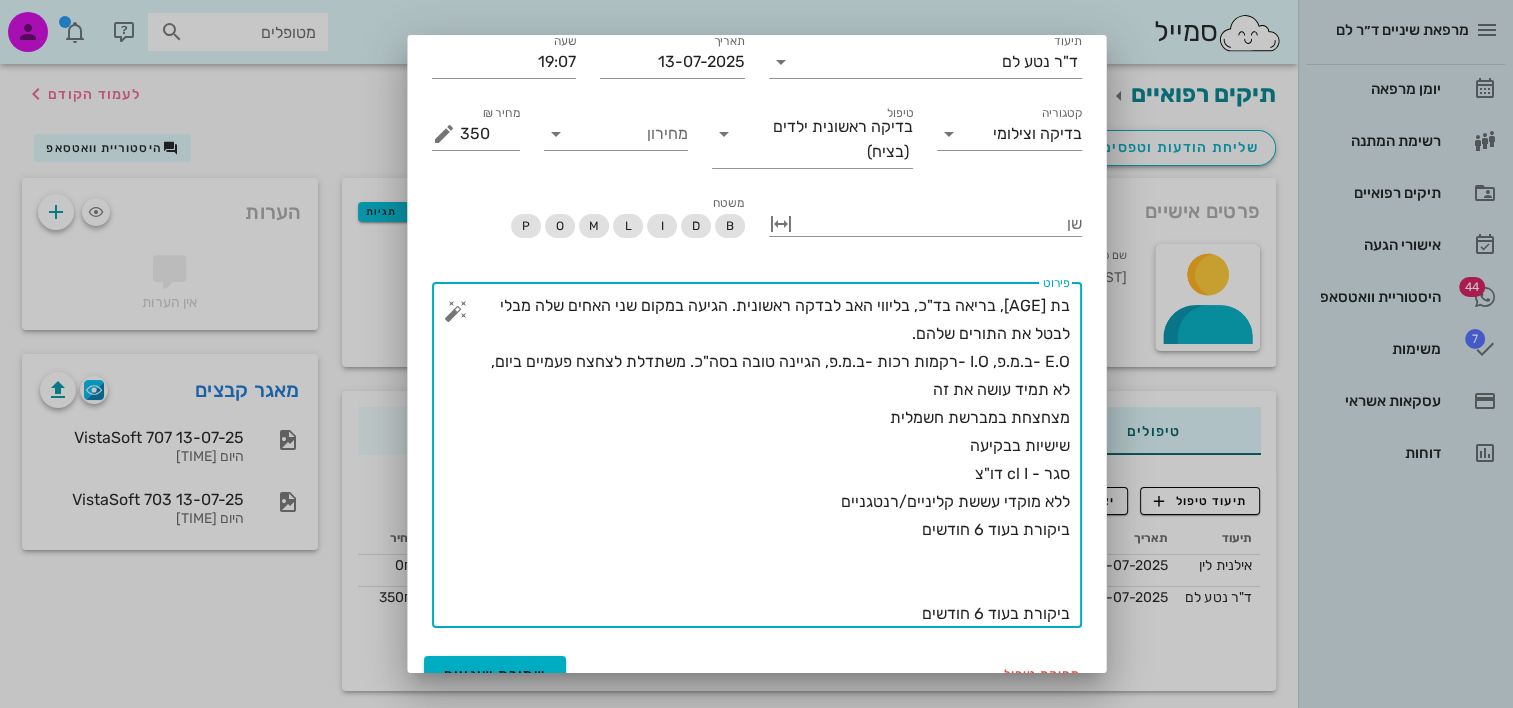 scroll, scrollTop: 96, scrollLeft: 0, axis: vertical 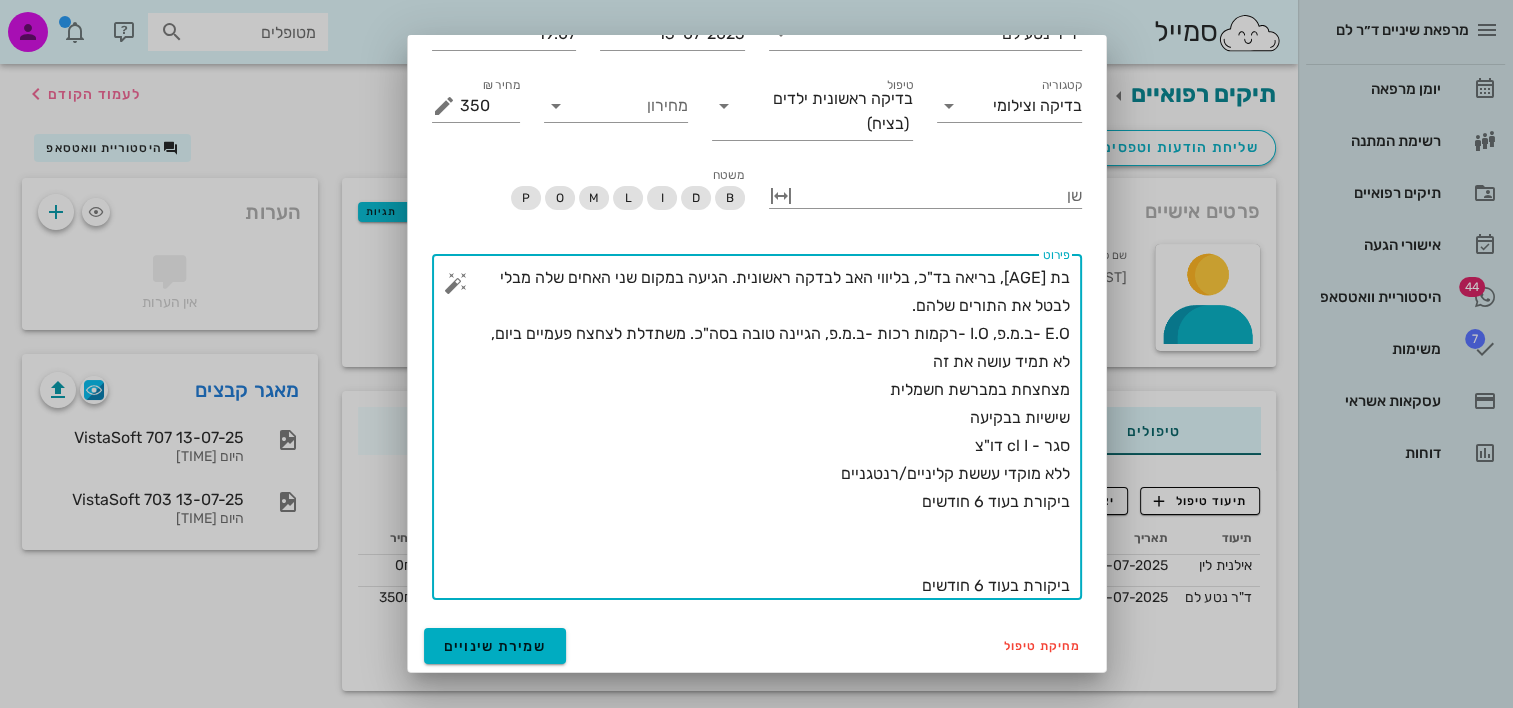 drag, startPoint x: 902, startPoint y: 589, endPoint x: 1112, endPoint y: 537, distance: 216.34232 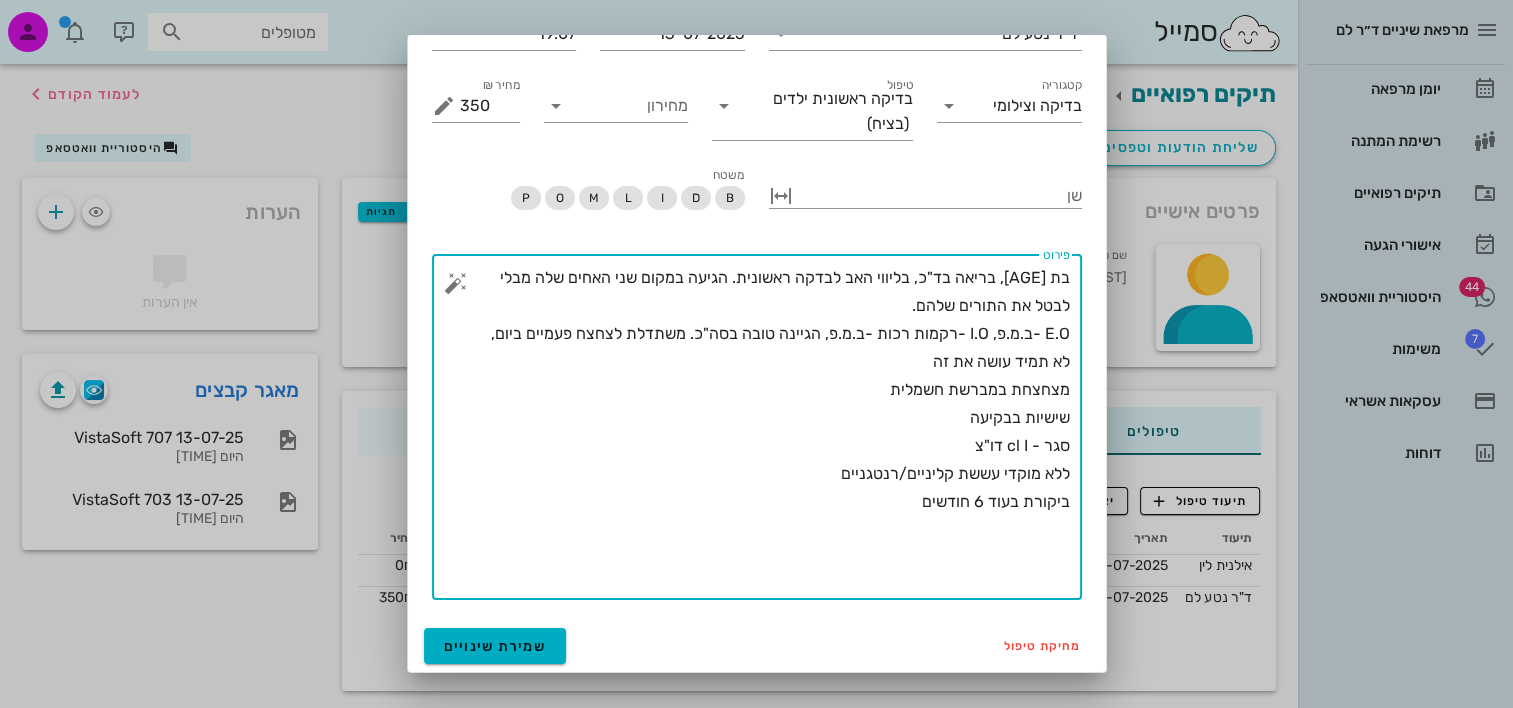 scroll, scrollTop: 0, scrollLeft: 0, axis: both 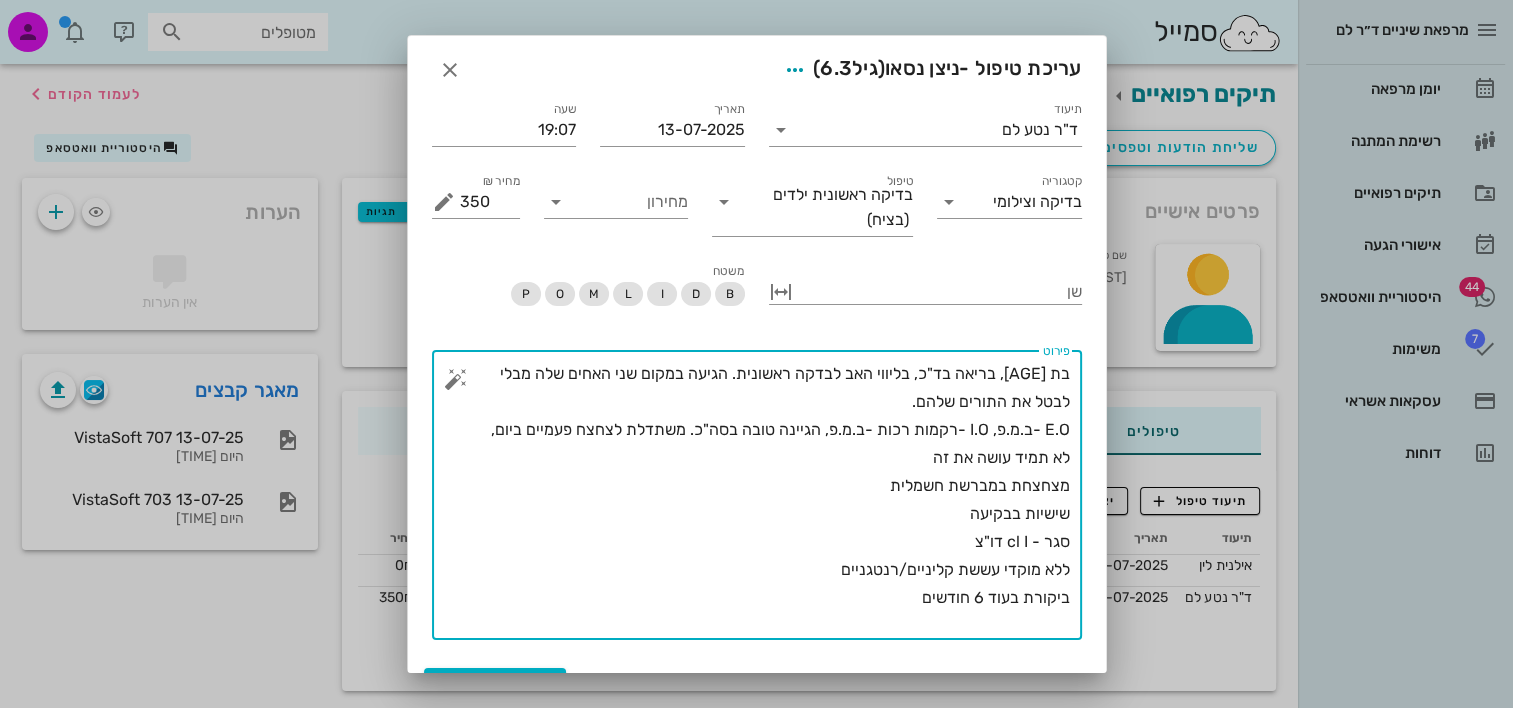 click on "בת [AGE], בריאה בד"כ, בליווי האב לבדקה ראשונית. הגיעה במקום שני האחים שלה מבלי לבטל את התורים שלהם.
E.O -ב.מ.פ, I.O -רקמות רכות -ב.מ.פ, הגיינה טובה בסה"כ. משתדלת לצחצח פעמיים ביום, לא תמיד עושה את זה
מצחצחת במברשת חשמלית
שישיות בבקיעה
סגר - cl I דו"צ
ללא מוקדי עששת קליניים/רנטגניים
ביקורת בעוד 6 חודשים" at bounding box center (765, 500) 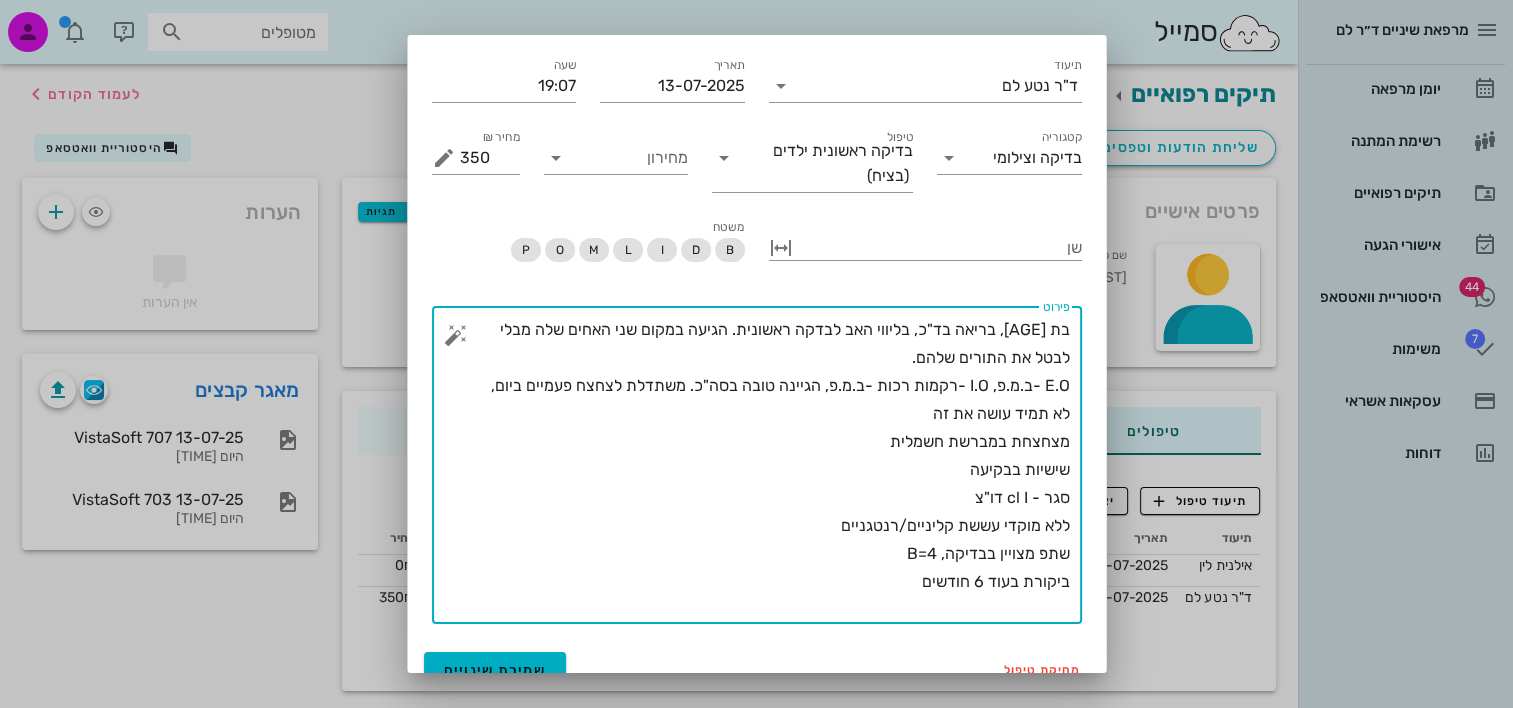 scroll, scrollTop: 68, scrollLeft: 0, axis: vertical 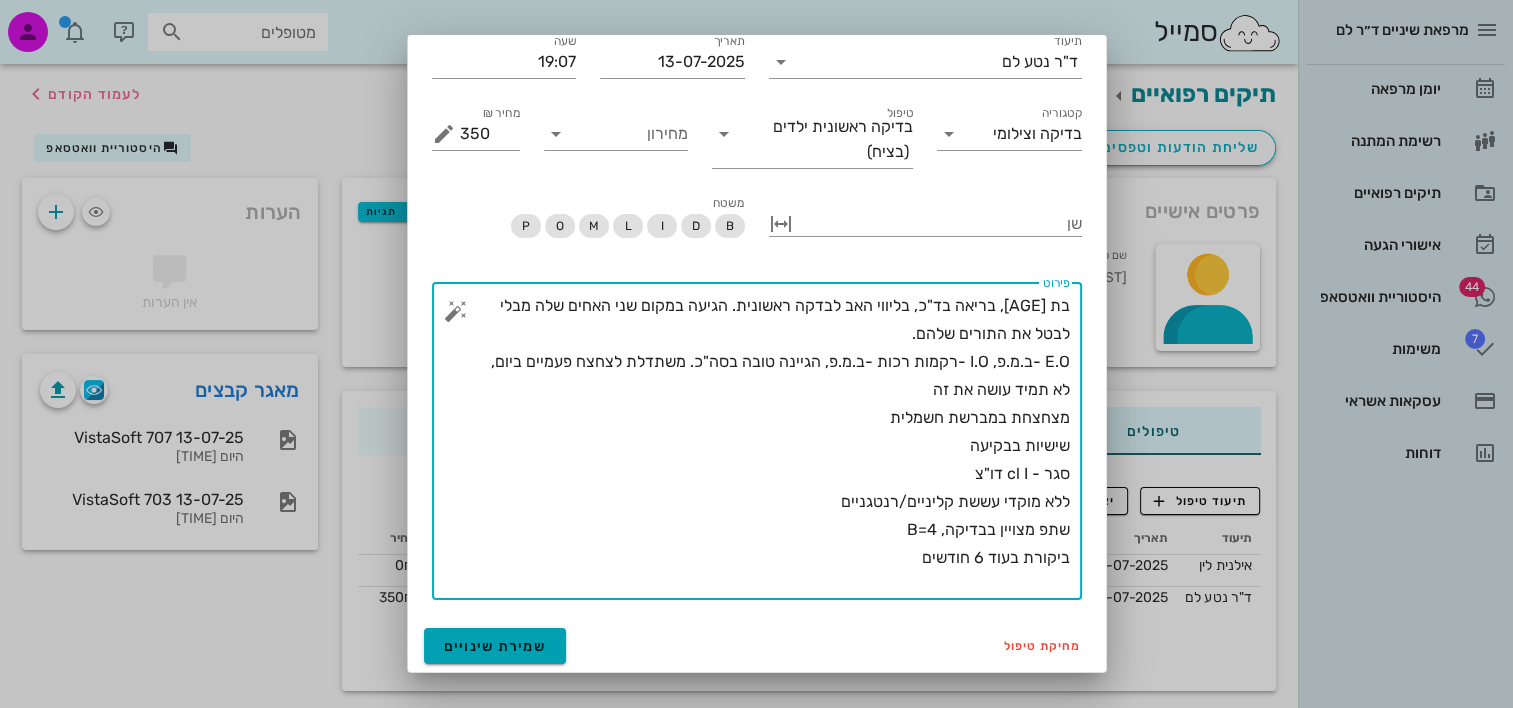 type on "בת [AGE], בריאה בד"כ, בליווי האב לבדקה ראשונית. הגיעה במקום שני האחים שלה מבלי לבטל את התורים שלהם.
E.O -ב.מ.פ, I.O -רקמות רכות -ב.מ.פ, הגיינה טובה בסה"כ. משתדלת לצחצח פעמיים ביום, לא תמיד עושה את זה
מצחצחת במברשת חשמלית
שישיות בבקיעה
סגר - cl I דו"צ
ללא מוקדי עששת קליניים/רנטגניים
שתפ מצויין בבדיקה, B=4
ביקורת בעוד 6 חודשים" 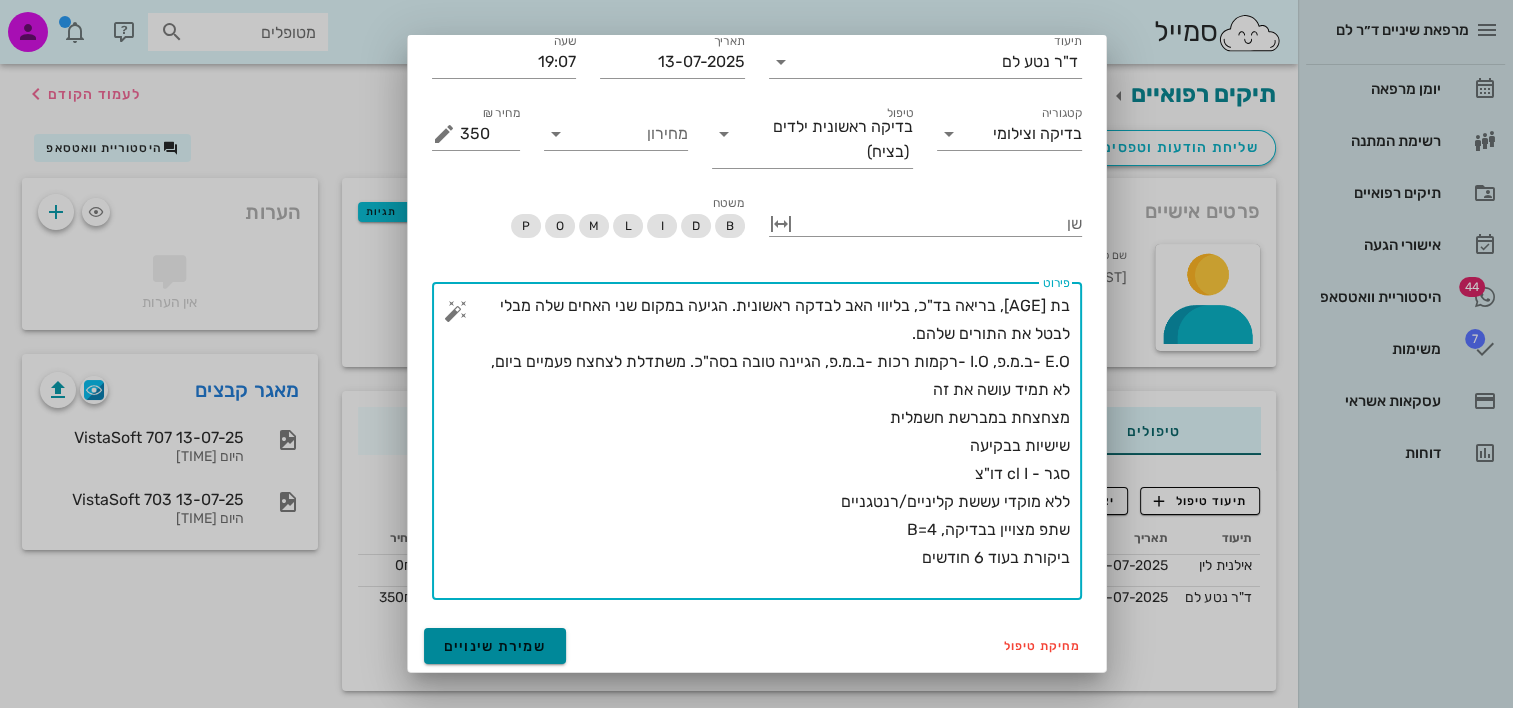 click on "שמירת שינויים" at bounding box center (495, 646) 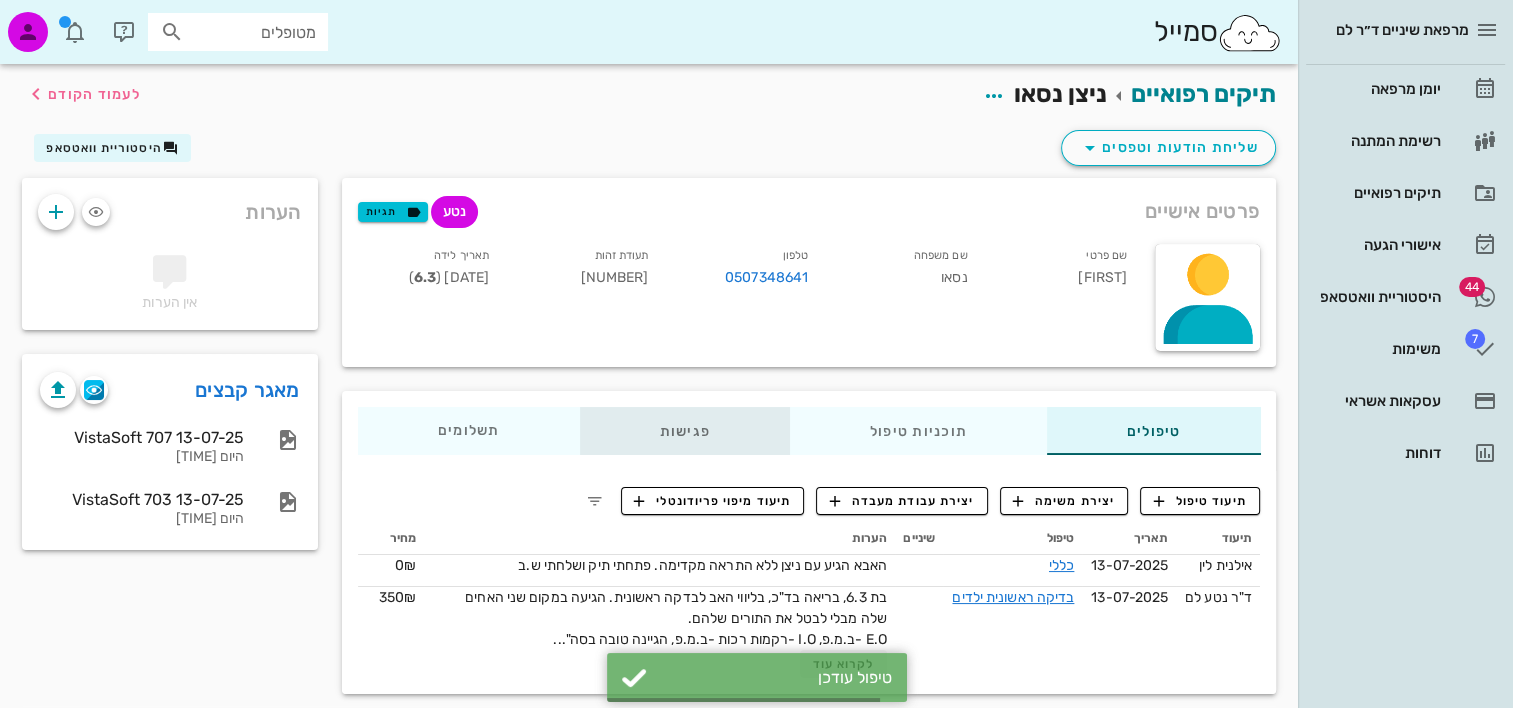 click on "פגישות" at bounding box center [684, 431] 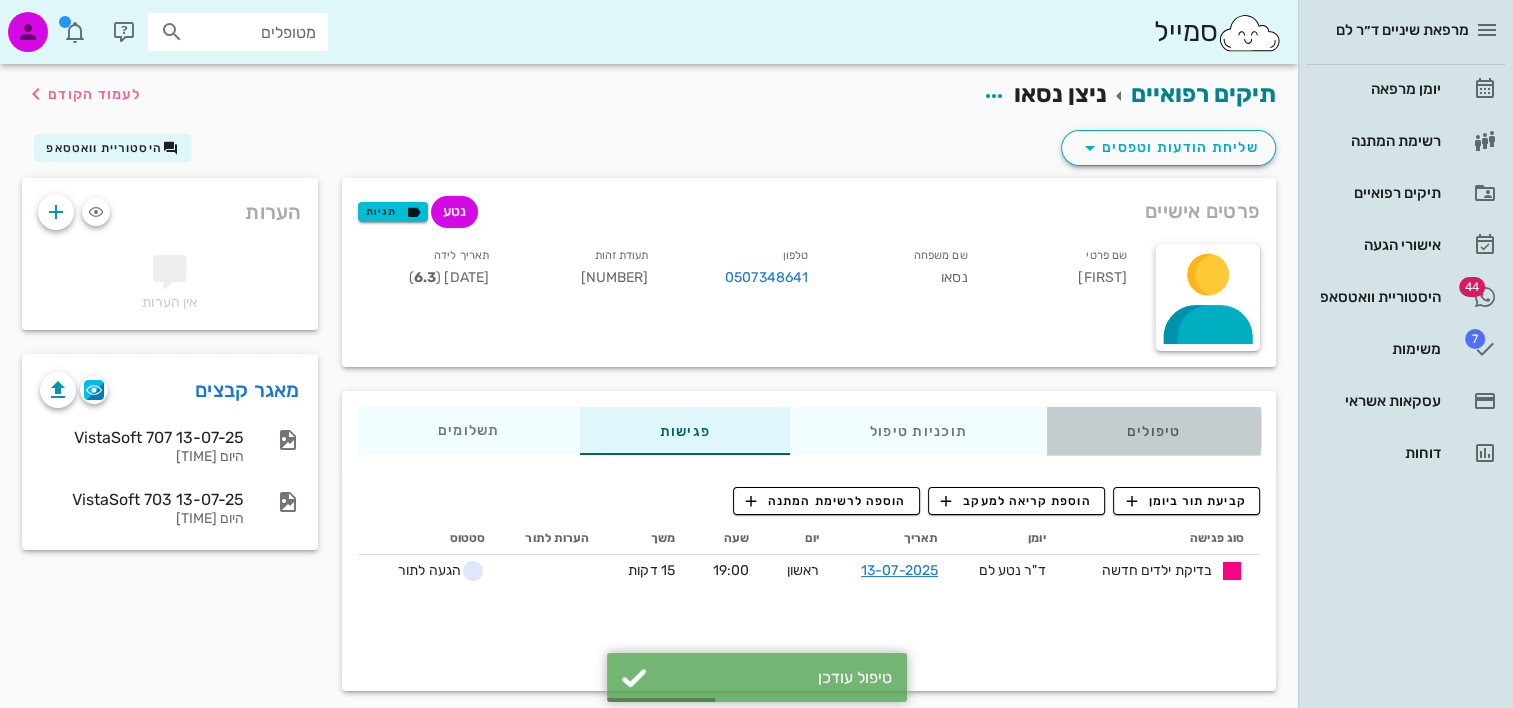 click on "טיפולים" at bounding box center (1153, 431) 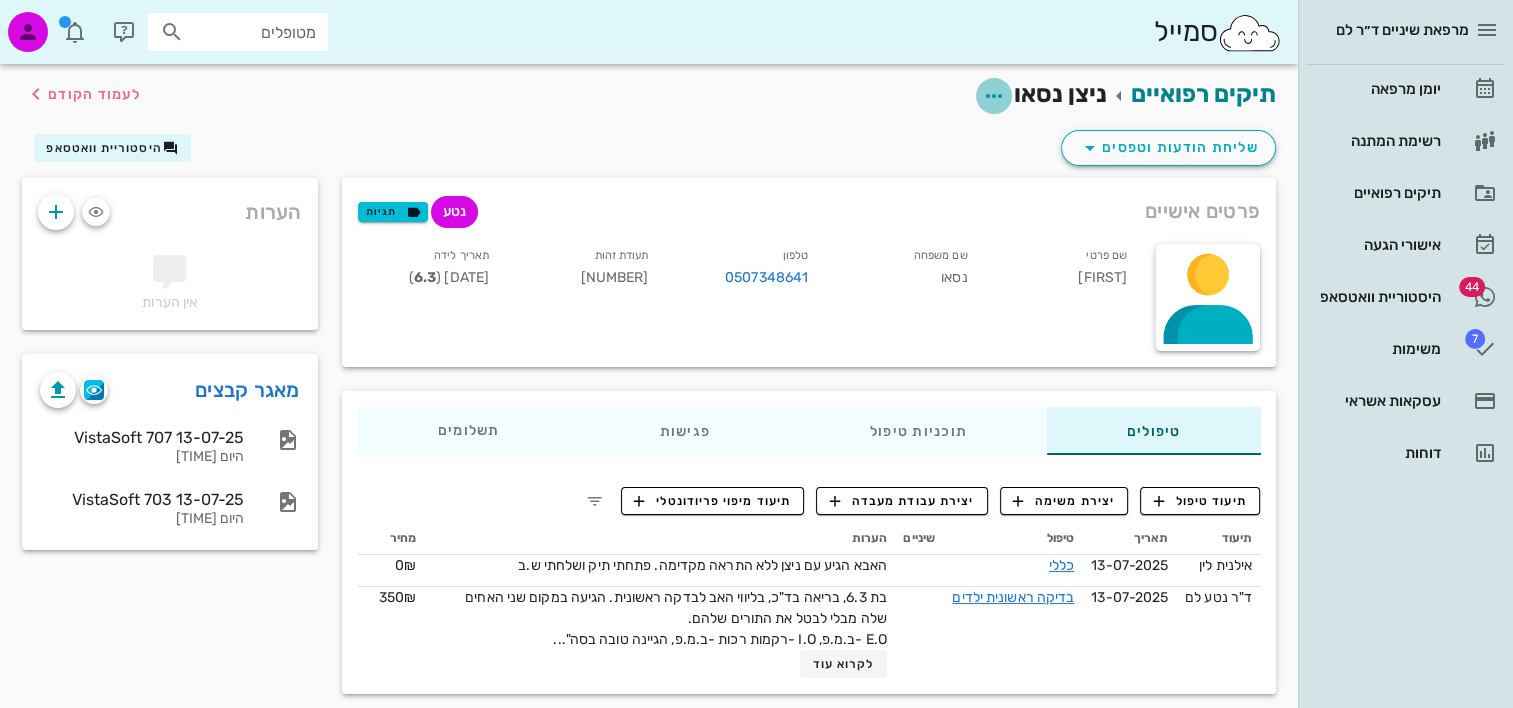 drag, startPoint x: 980, startPoint y: 93, endPoint x: 982, endPoint y: 107, distance: 14.142136 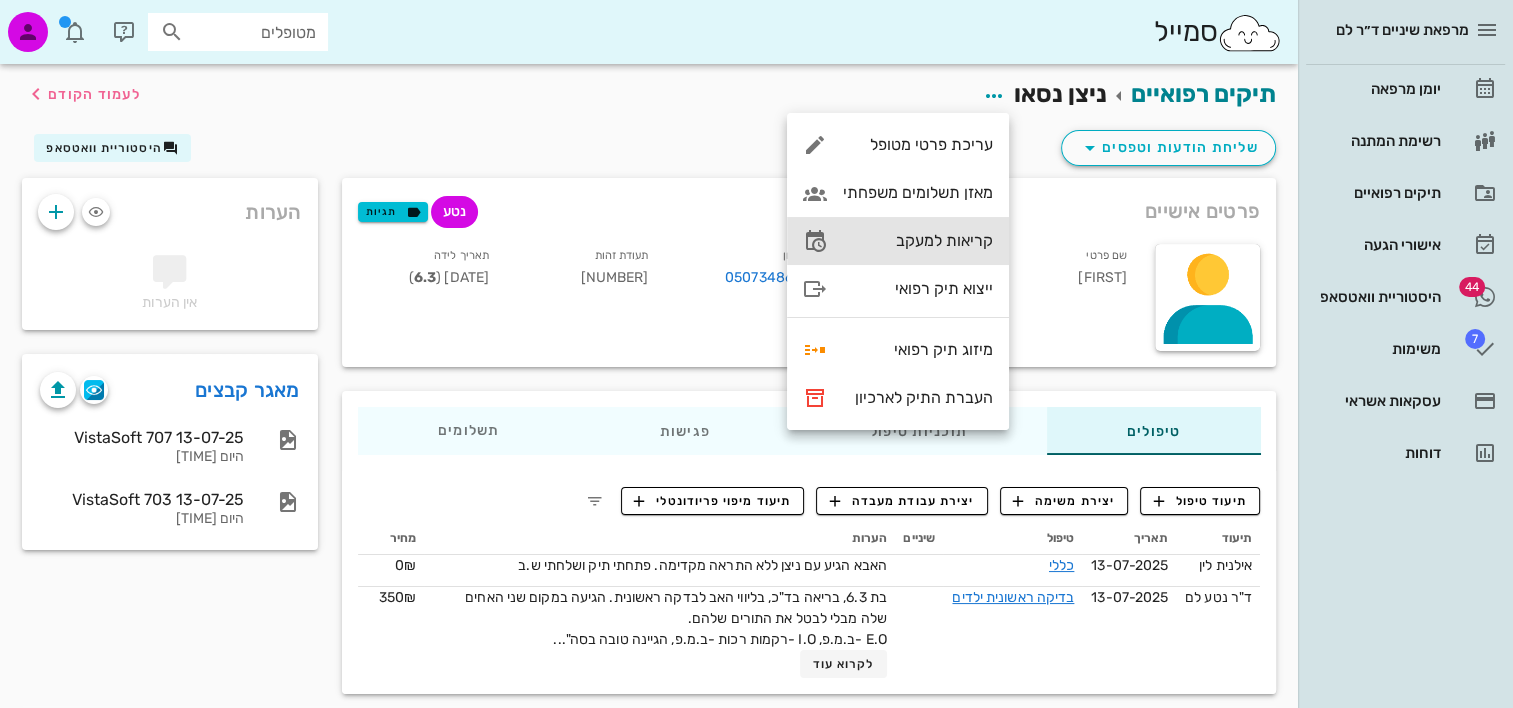 click on "קריאות למעקב" at bounding box center [918, 240] 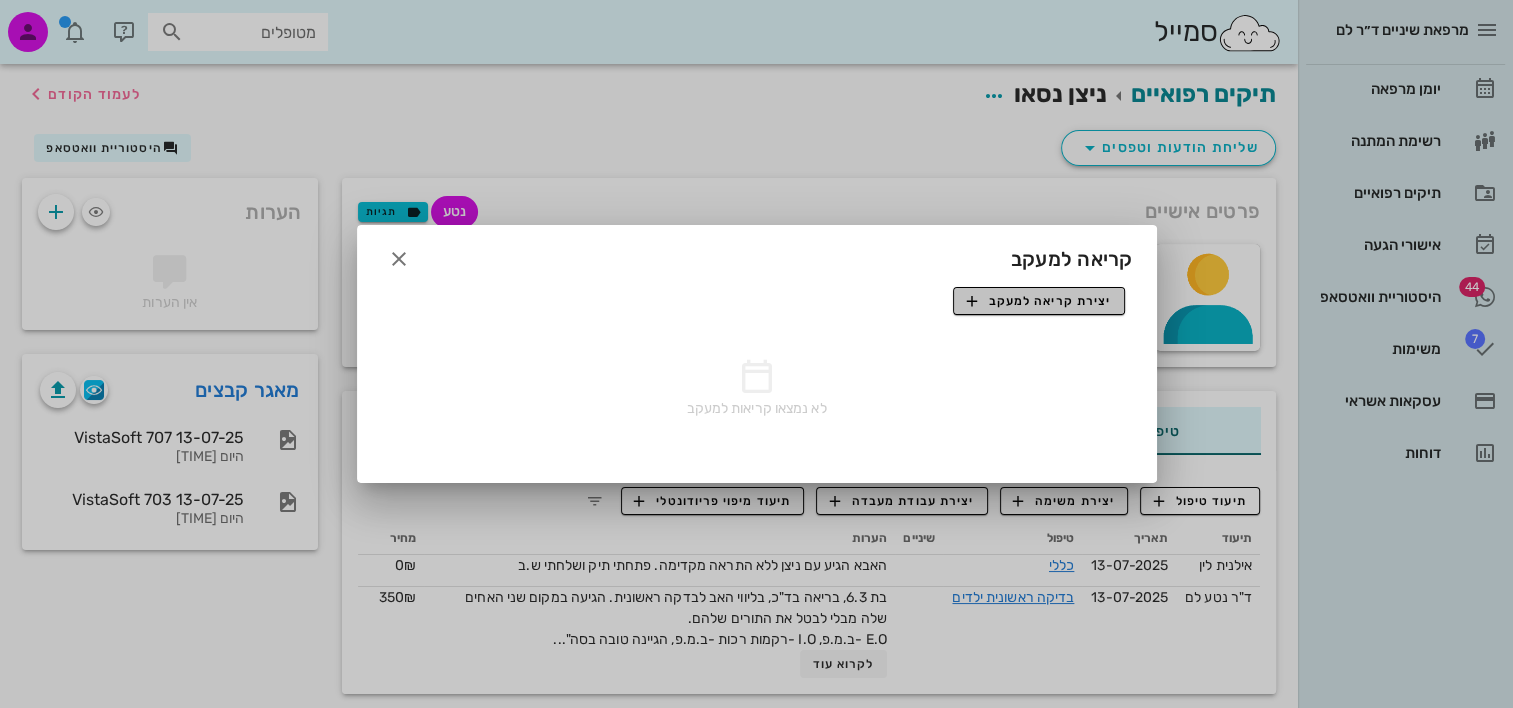 click on "יצירת קריאה למעקב" at bounding box center (1038, 301) 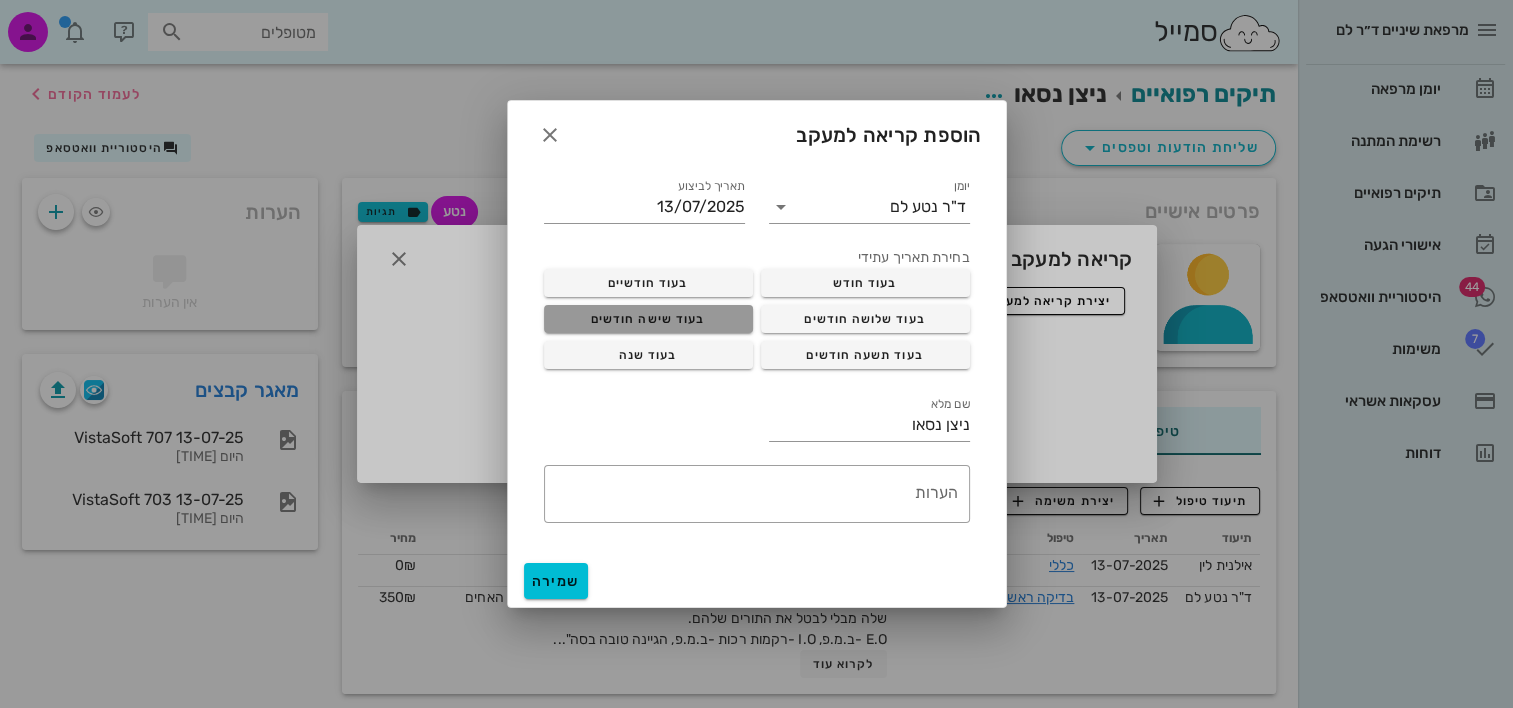 click on "בעוד שישה חודשים" at bounding box center [648, 319] 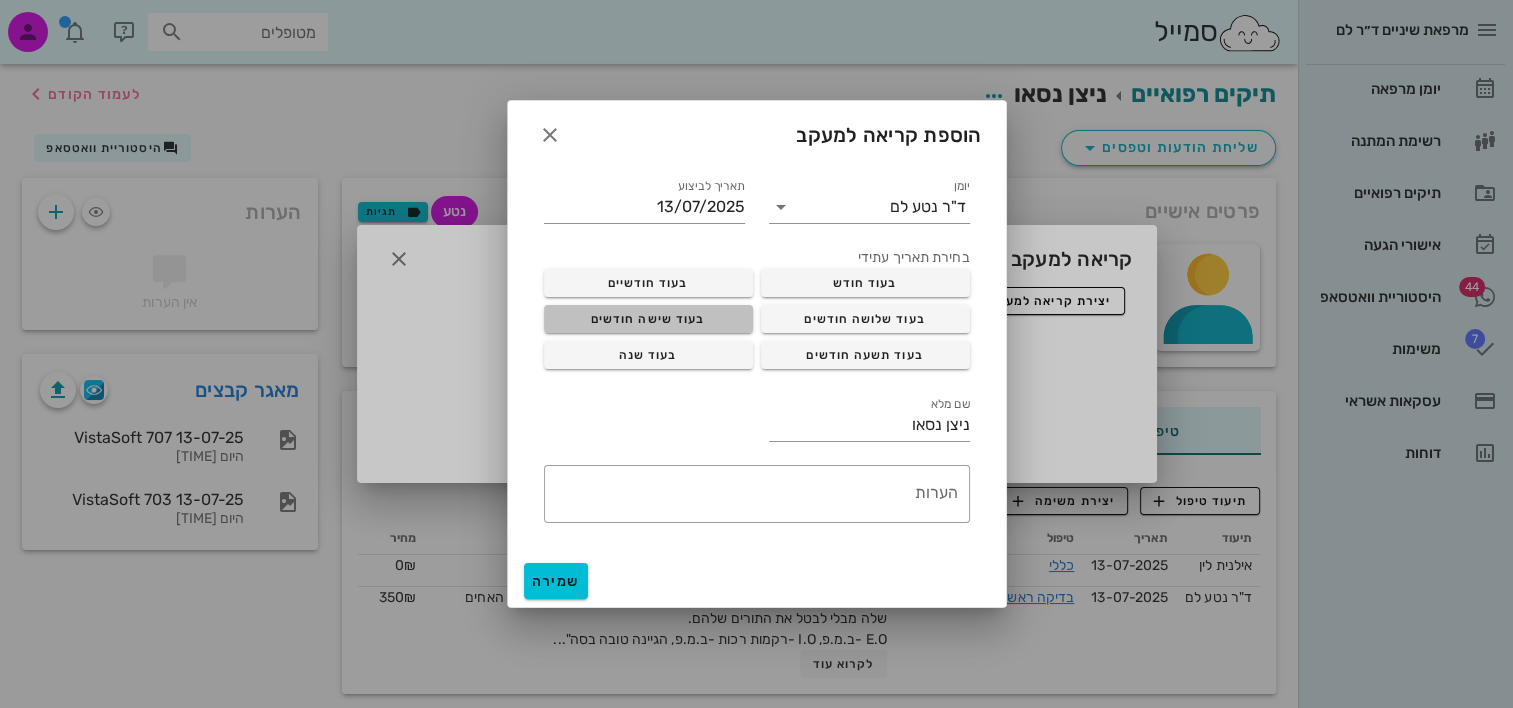 type on "[DATE]" 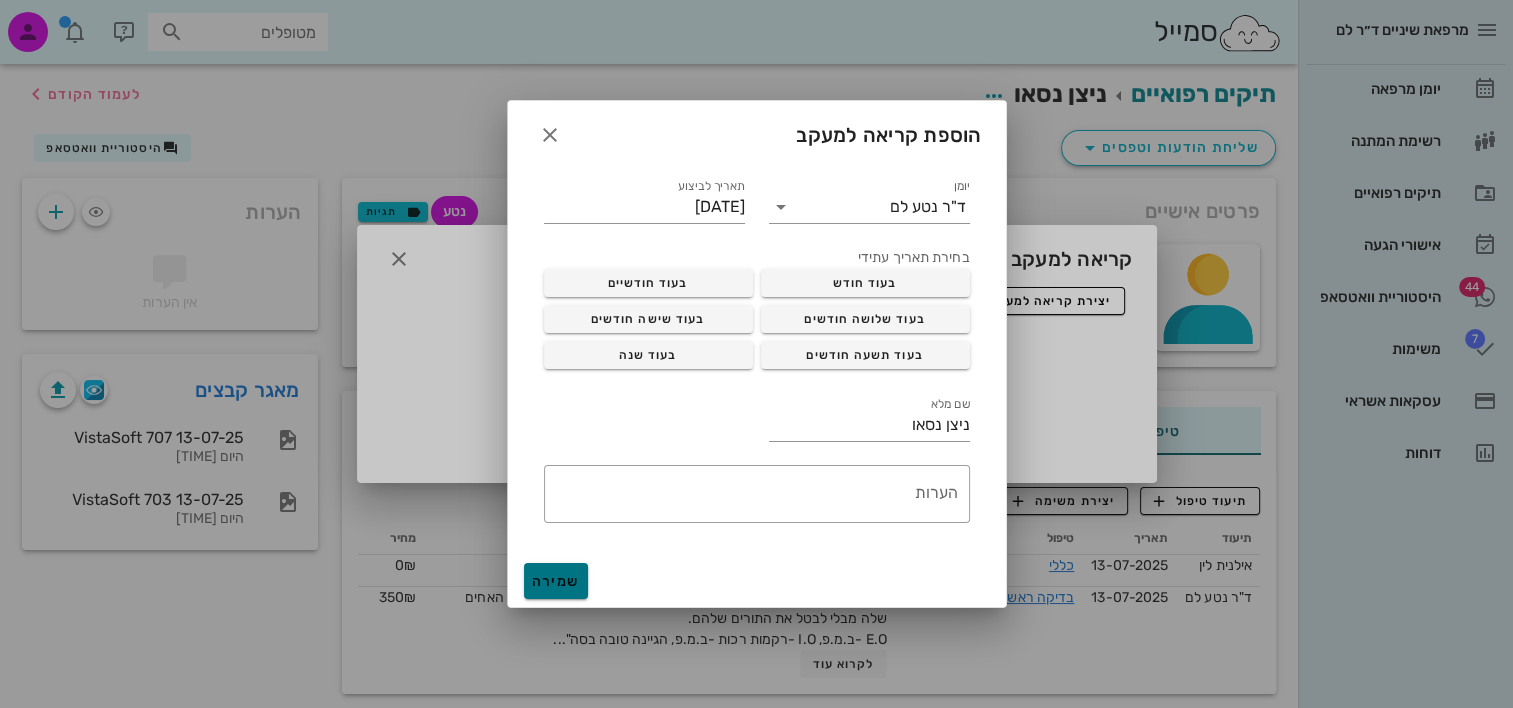 click on "שמירה" at bounding box center (556, 581) 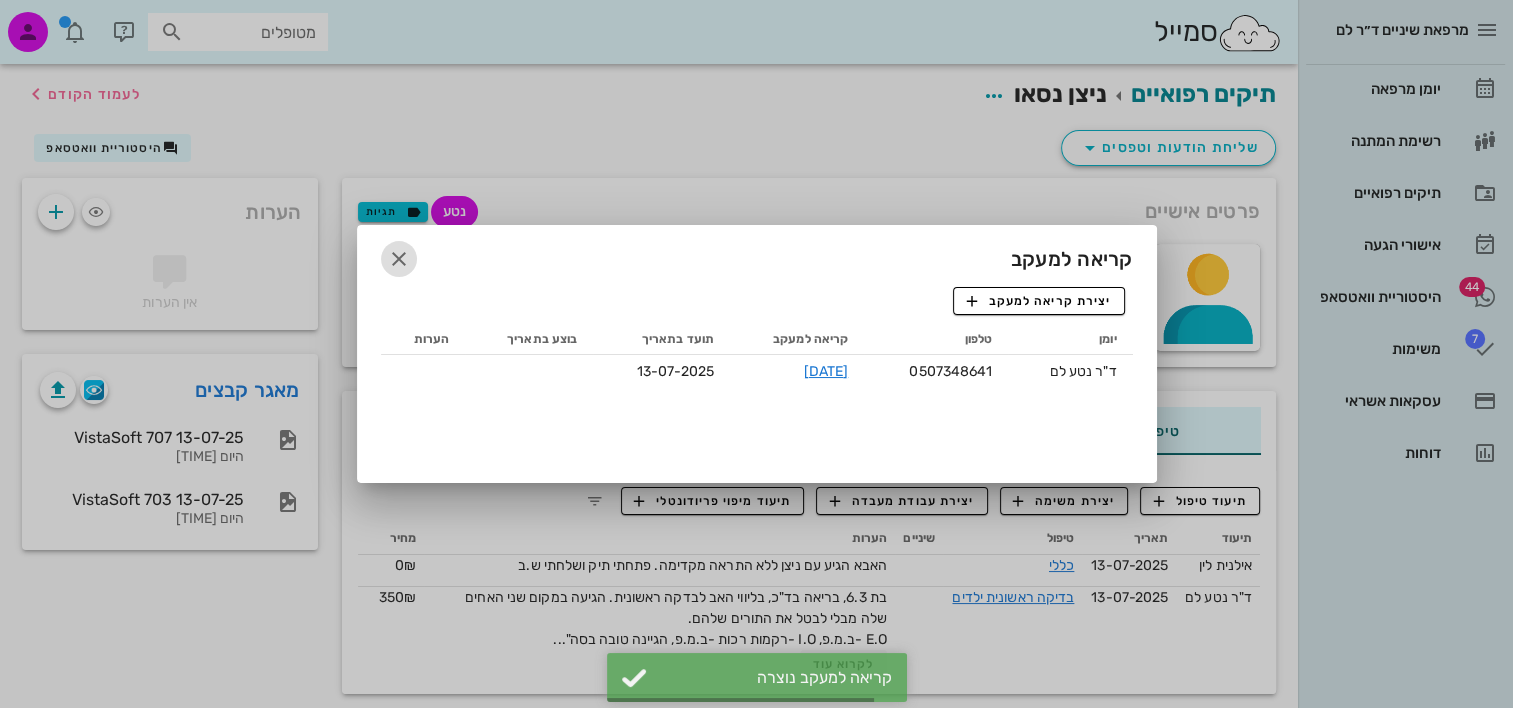 drag, startPoint x: 393, startPoint y: 260, endPoint x: 464, endPoint y: 254, distance: 71.25307 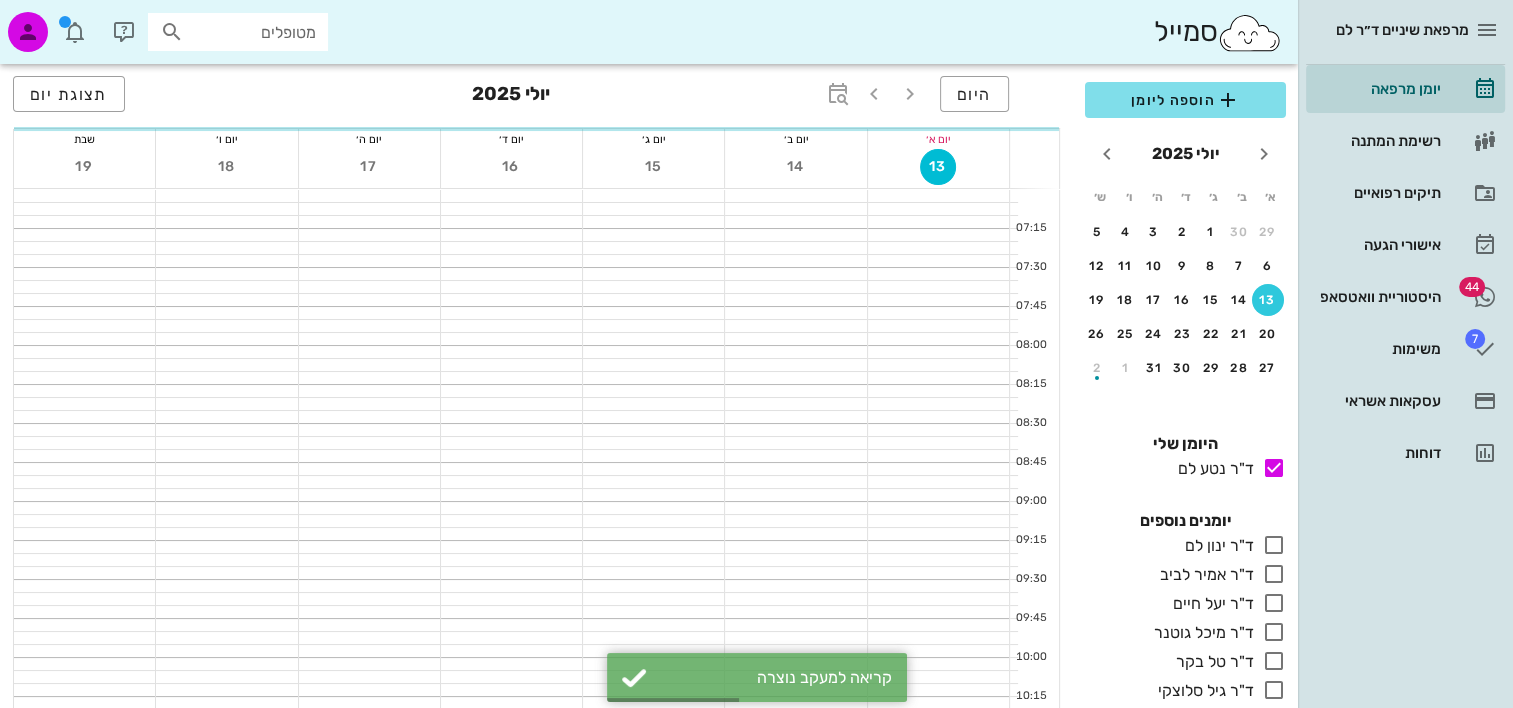 scroll, scrollTop: 1672, scrollLeft: 0, axis: vertical 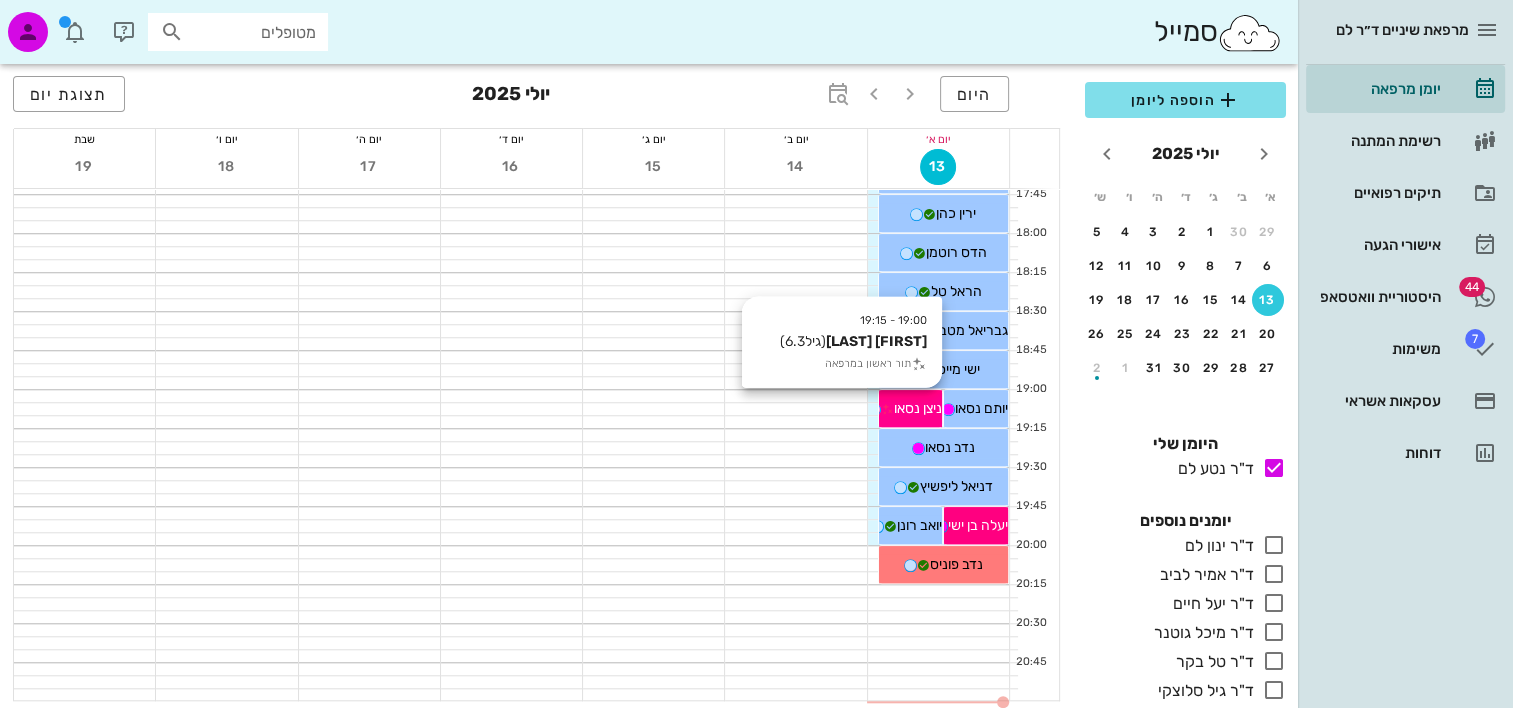 click on "ניצן נסאו" at bounding box center (918, 408) 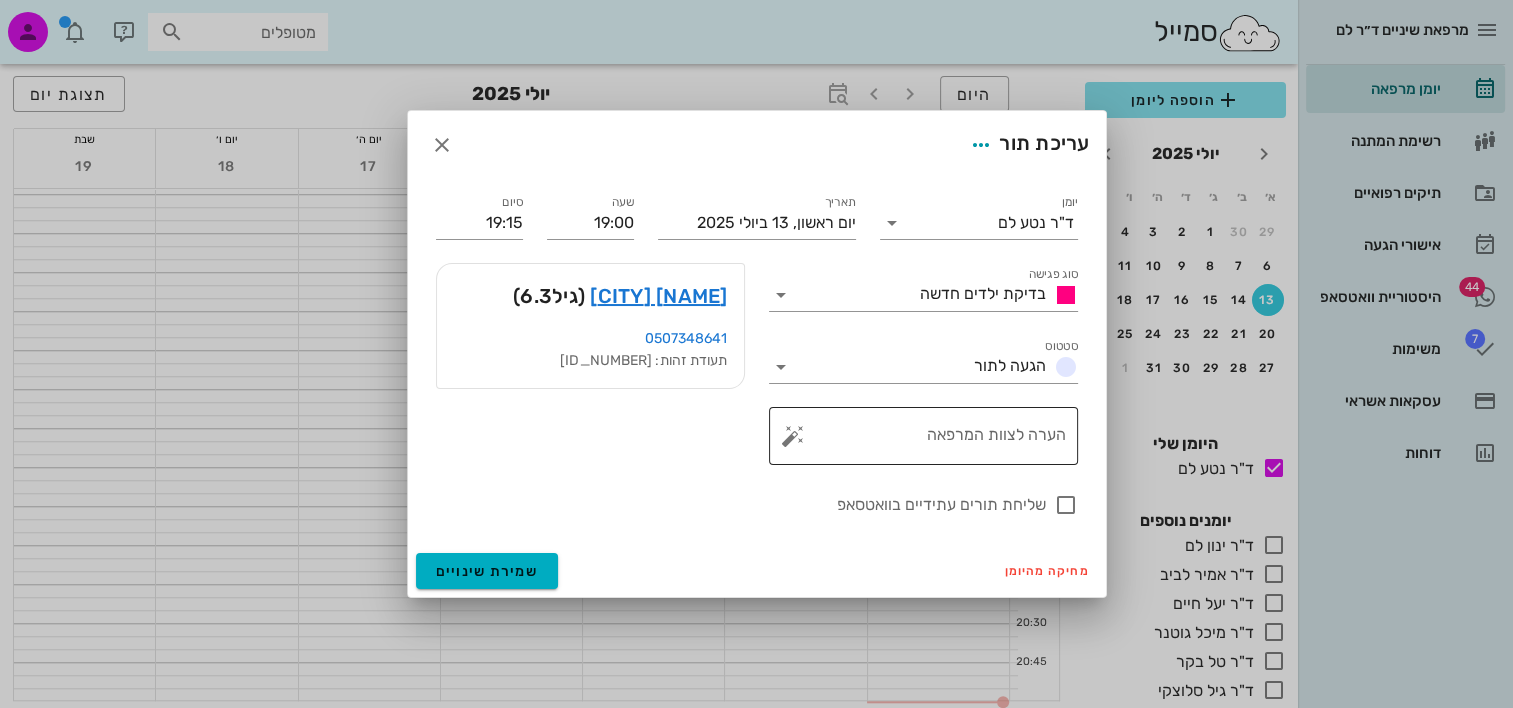 click at bounding box center (793, 436) 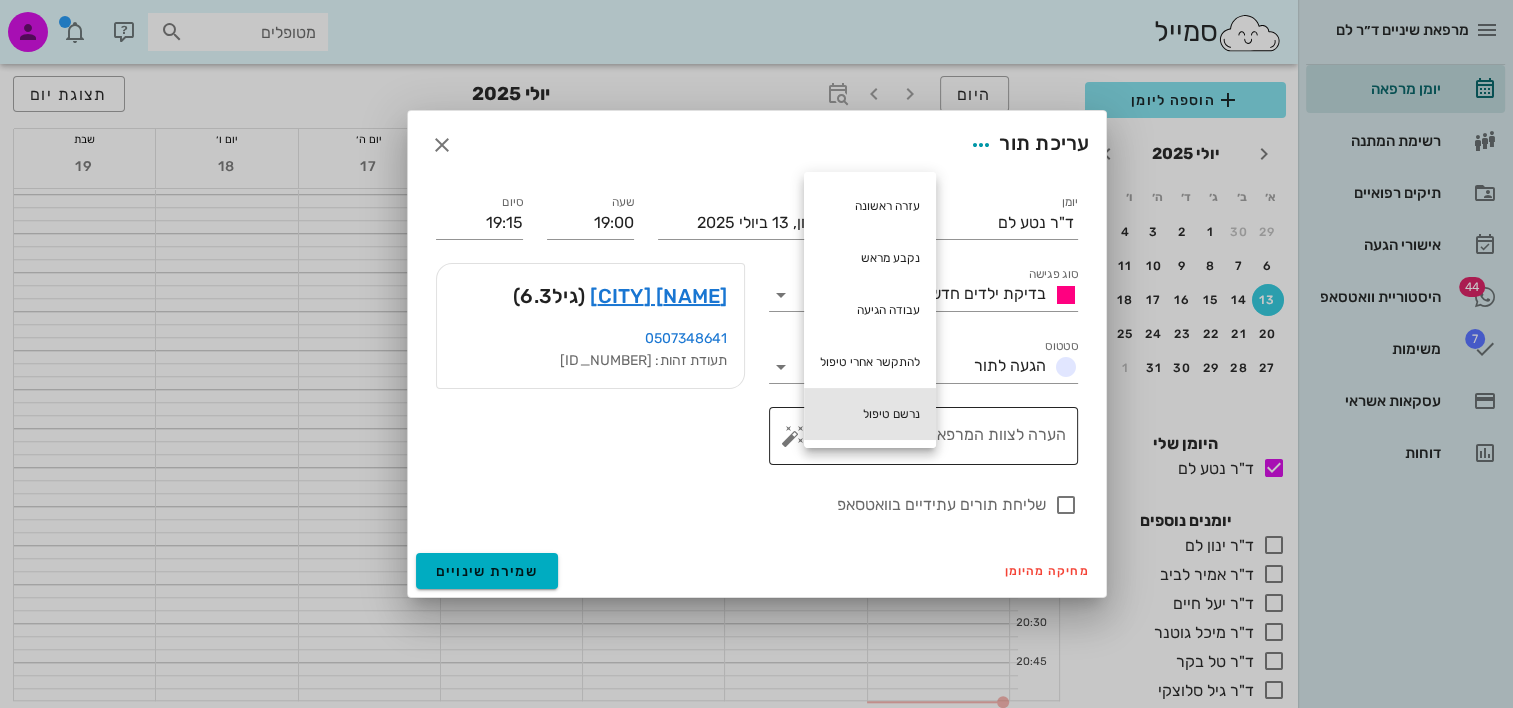 click on "נרשם טיפול" at bounding box center [870, 414] 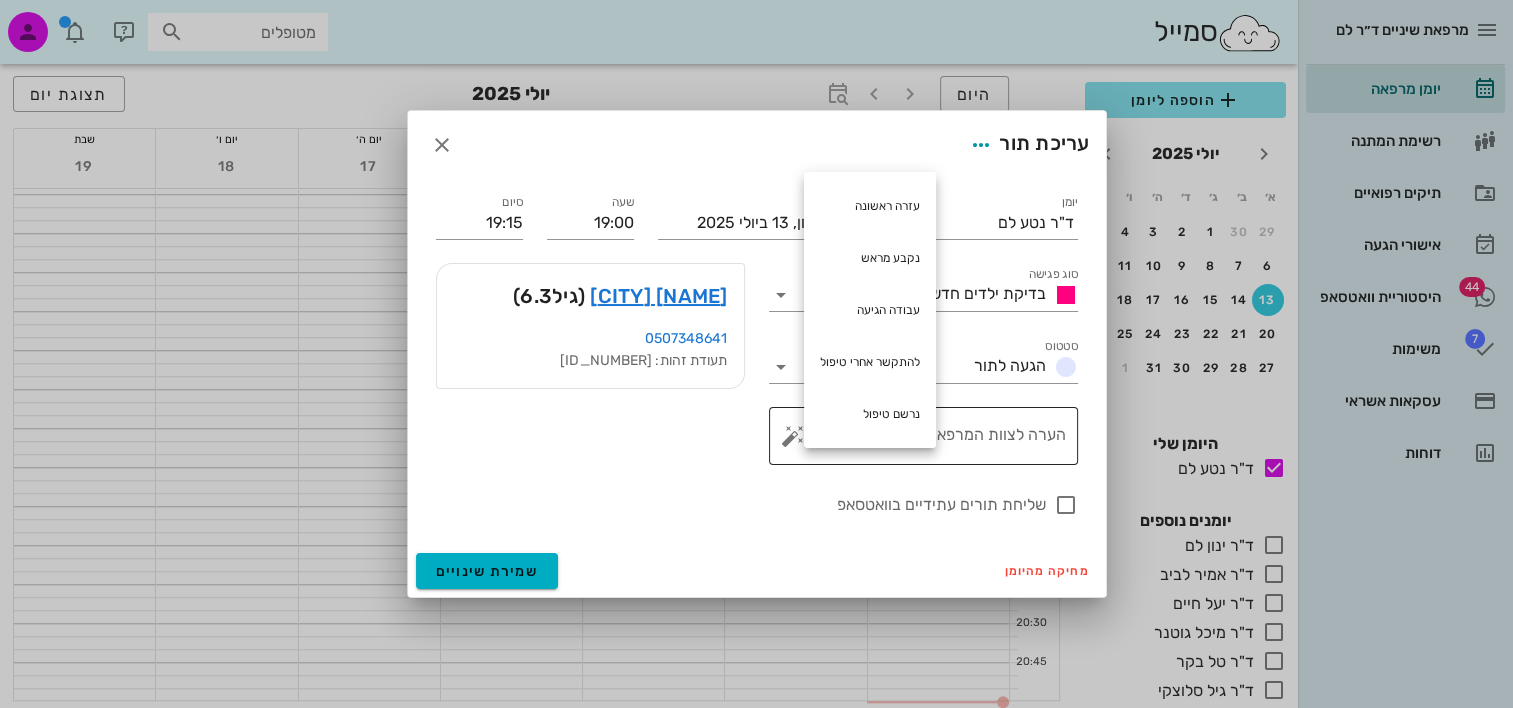 type on "נרשם טיפול" 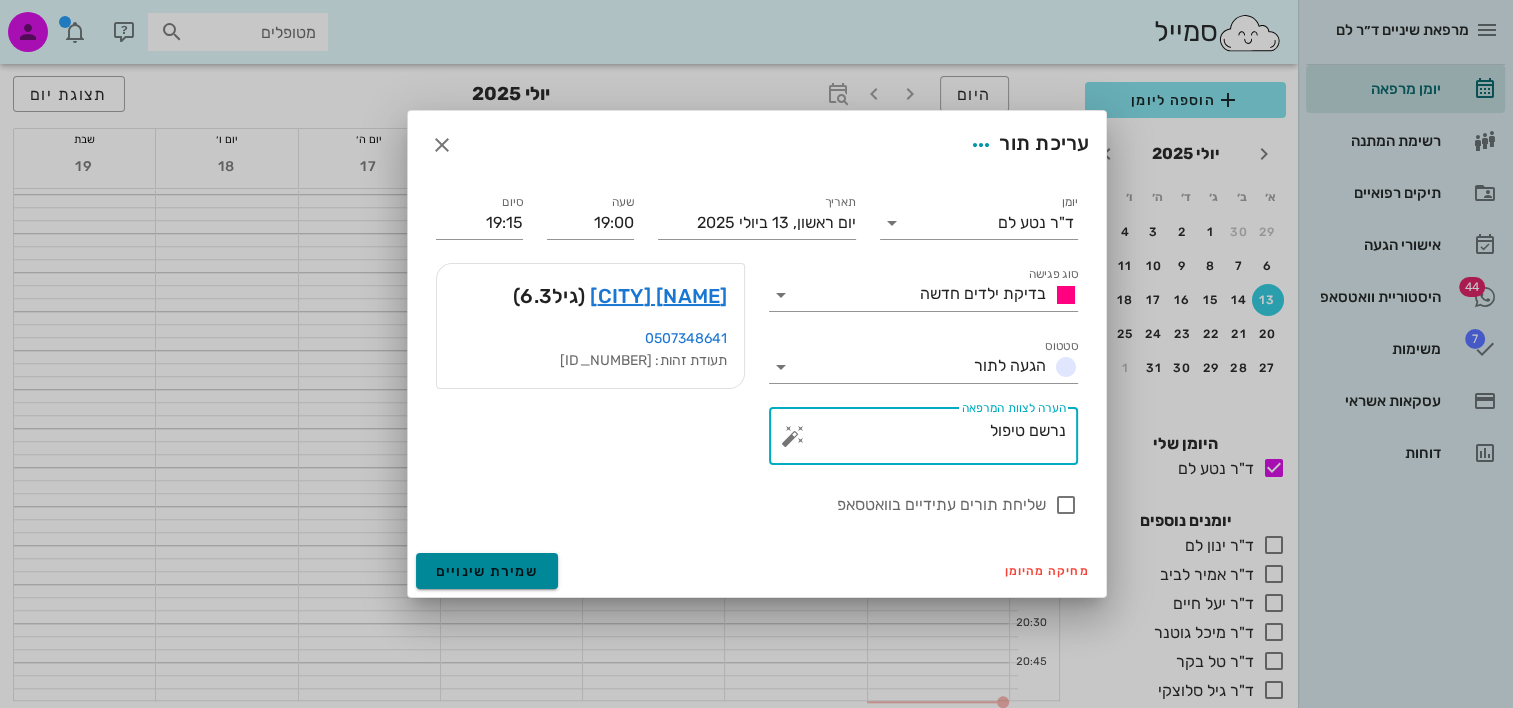click on "שמירת שינויים" at bounding box center [487, 571] 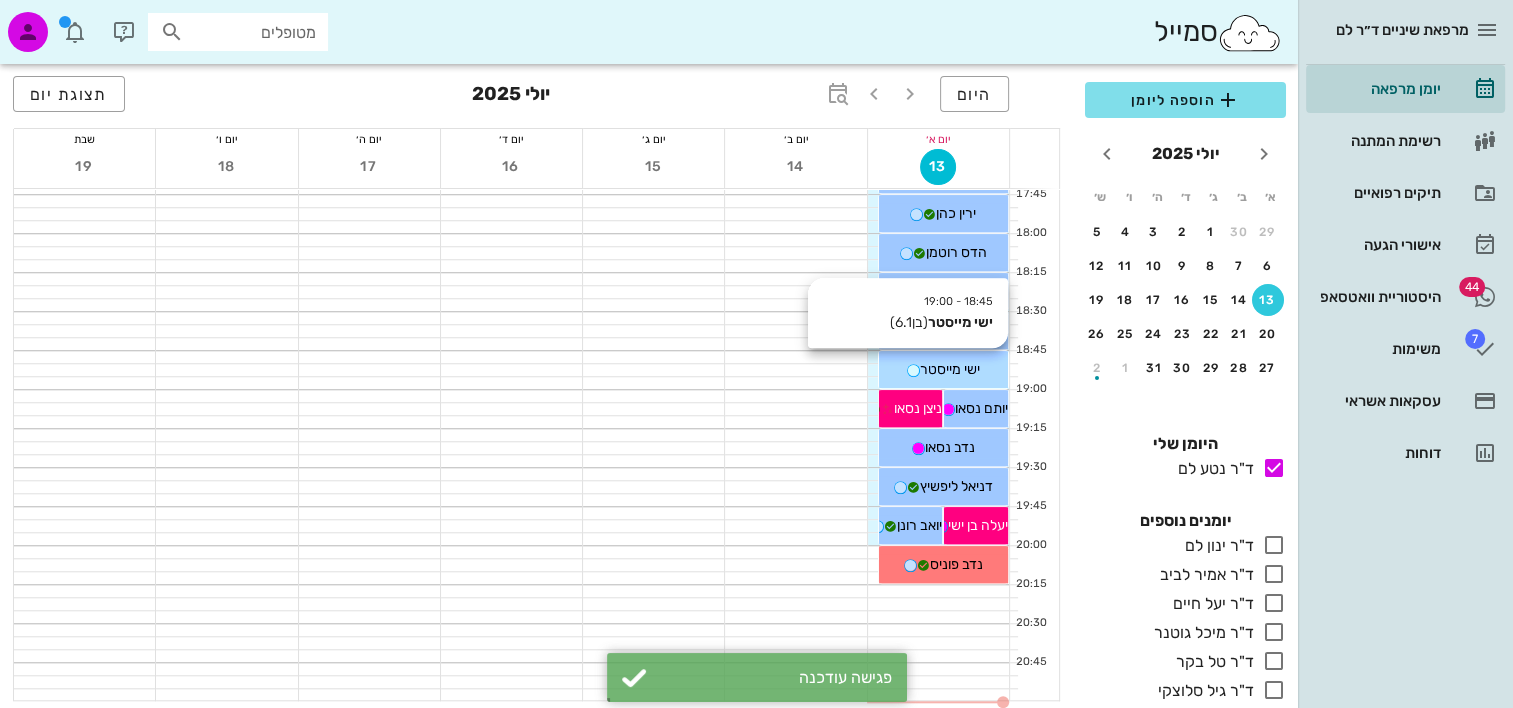 click on "ישי מייסטר" at bounding box center [950, 369] 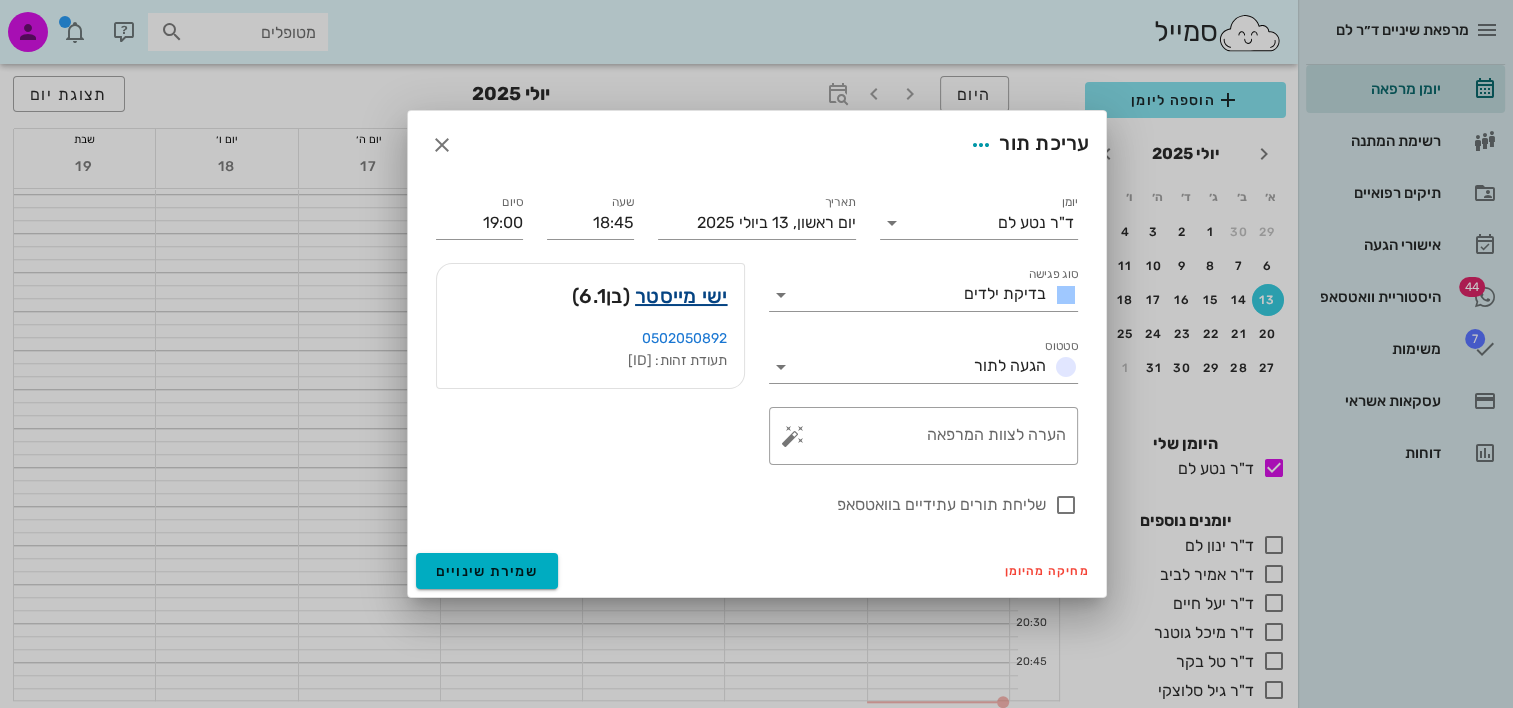 click on "ישי
מייסטר" at bounding box center (681, 296) 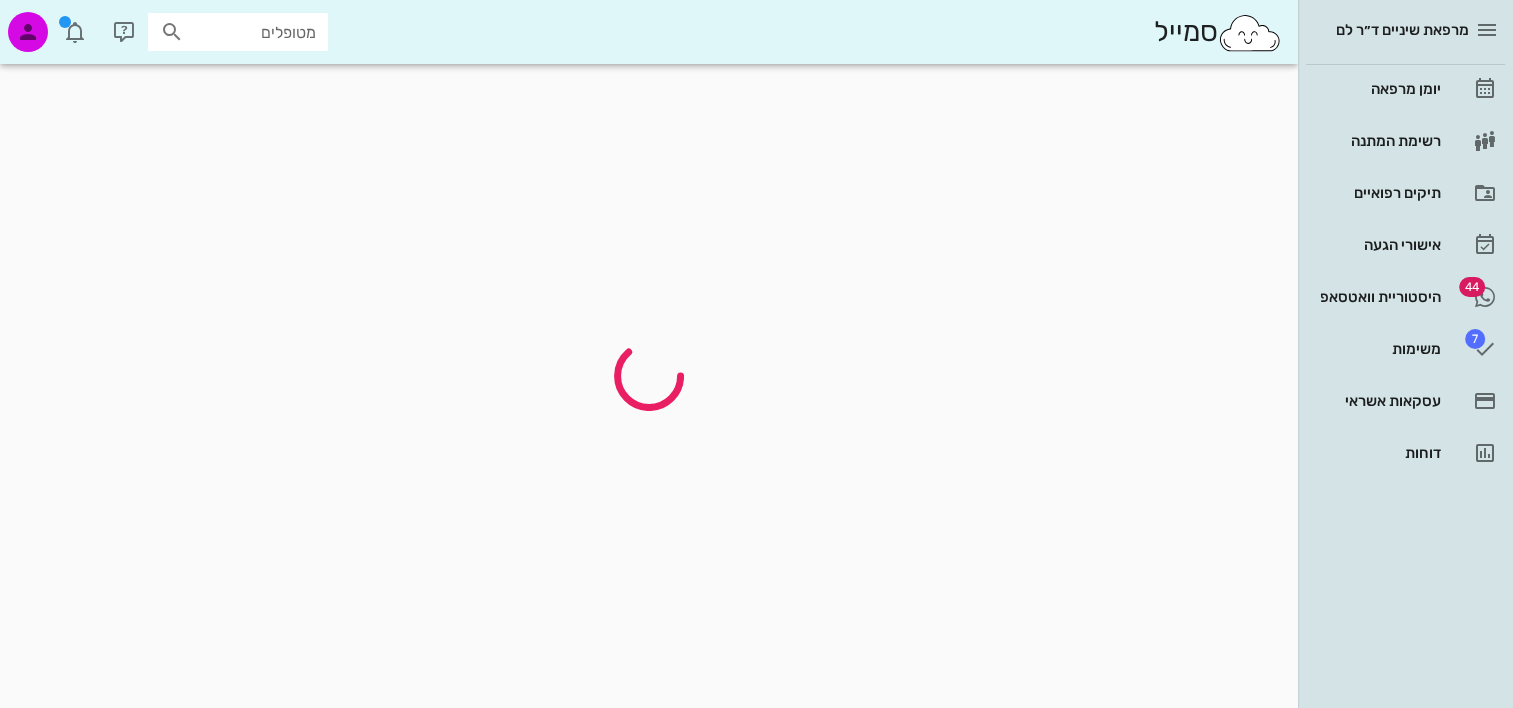 scroll, scrollTop: 0, scrollLeft: 0, axis: both 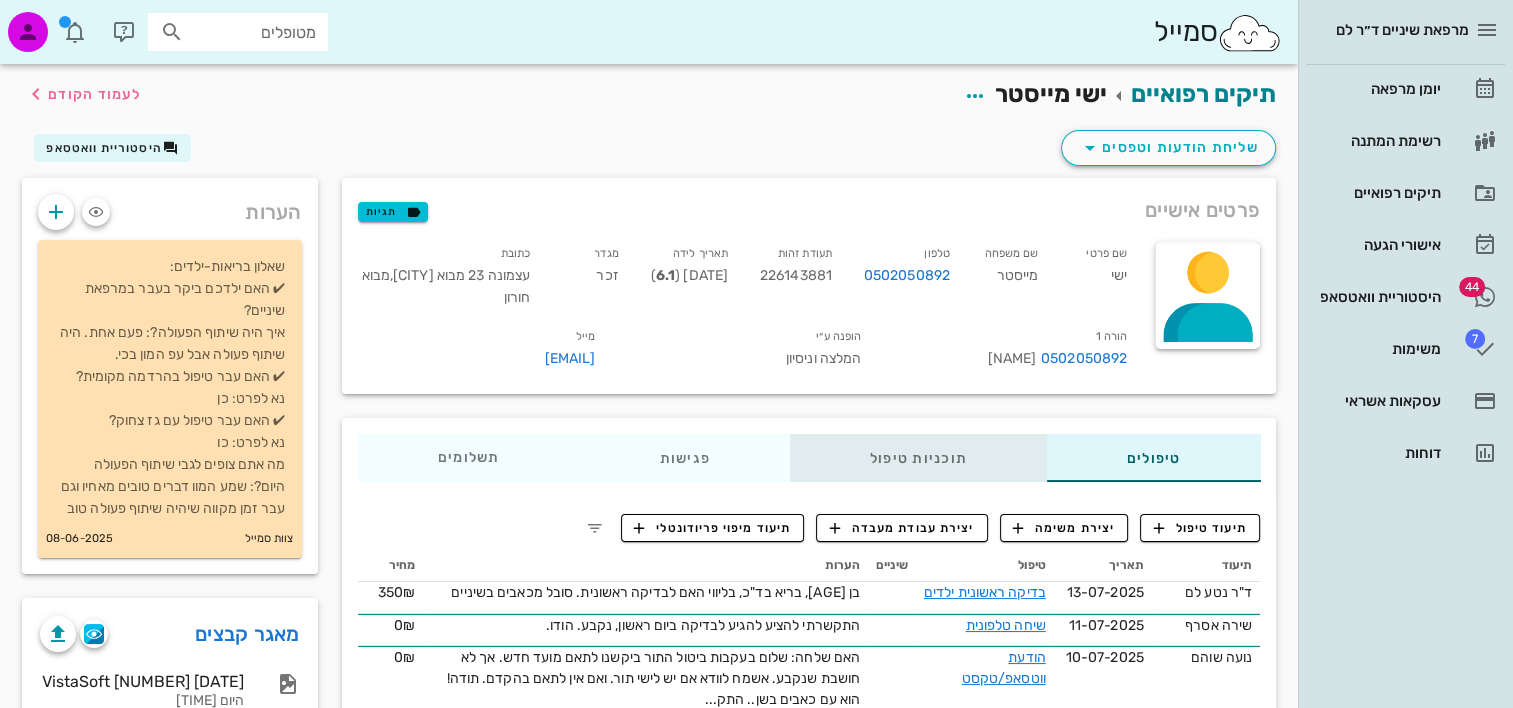click on "תוכניות טיפול" at bounding box center (917, 458) 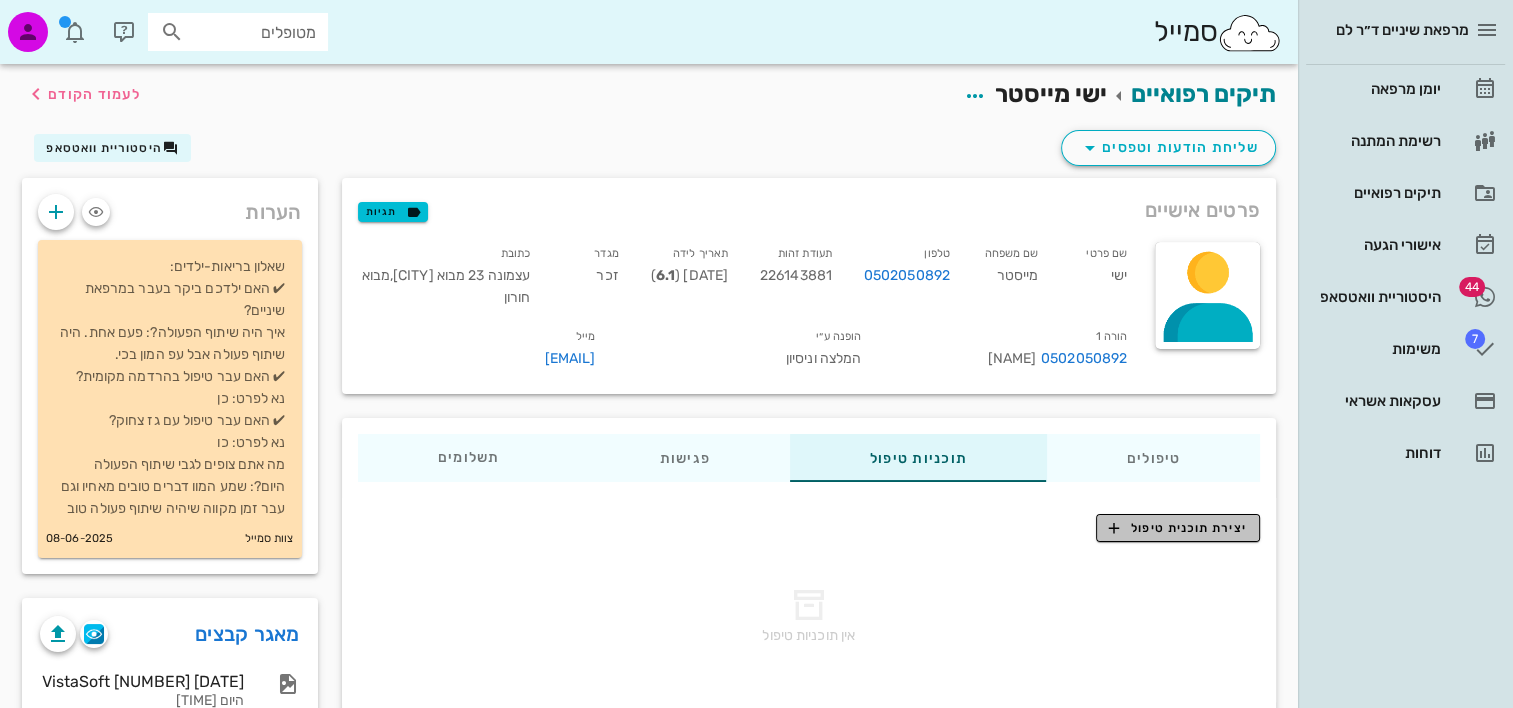 click on "יצירת תוכנית טיפול" at bounding box center (1177, 528) 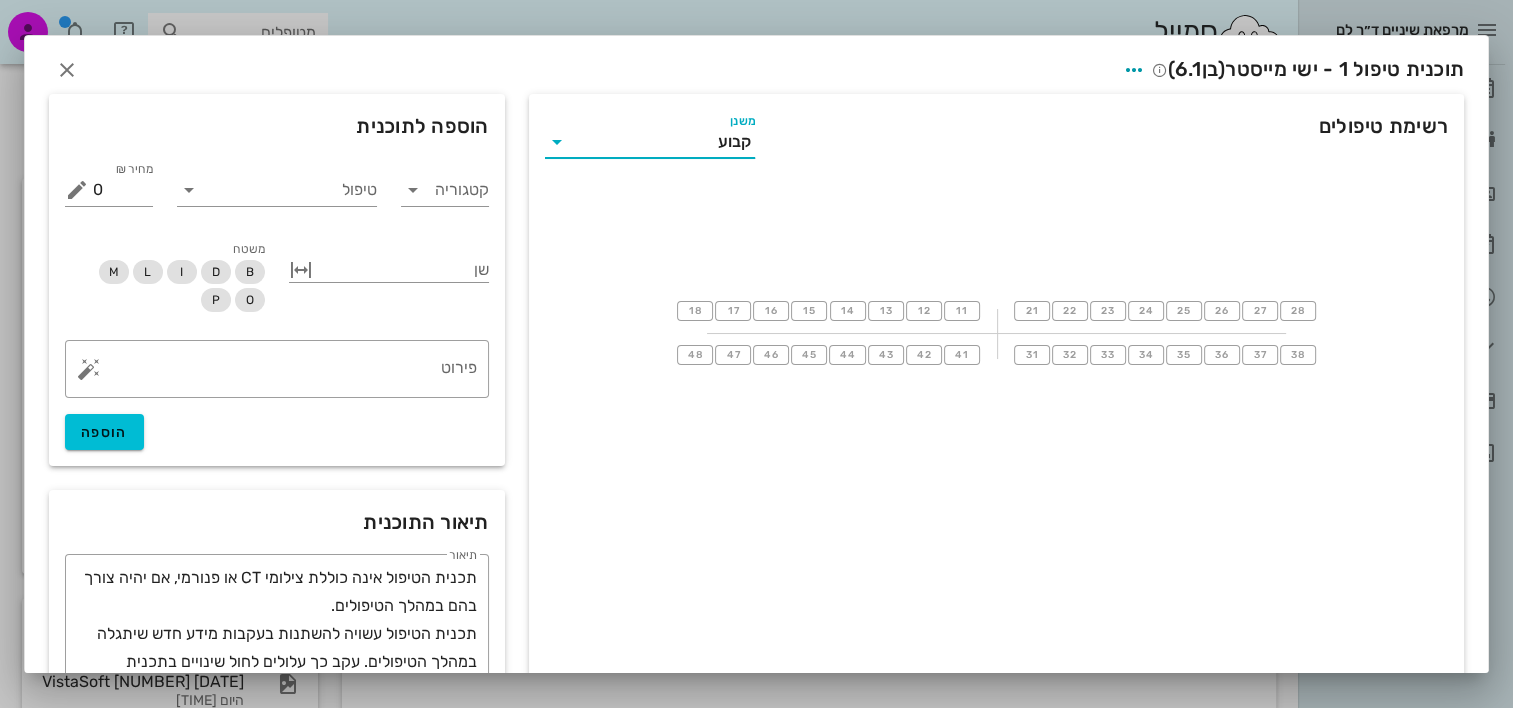 click on "משנן קבוע" at bounding box center [650, 142] 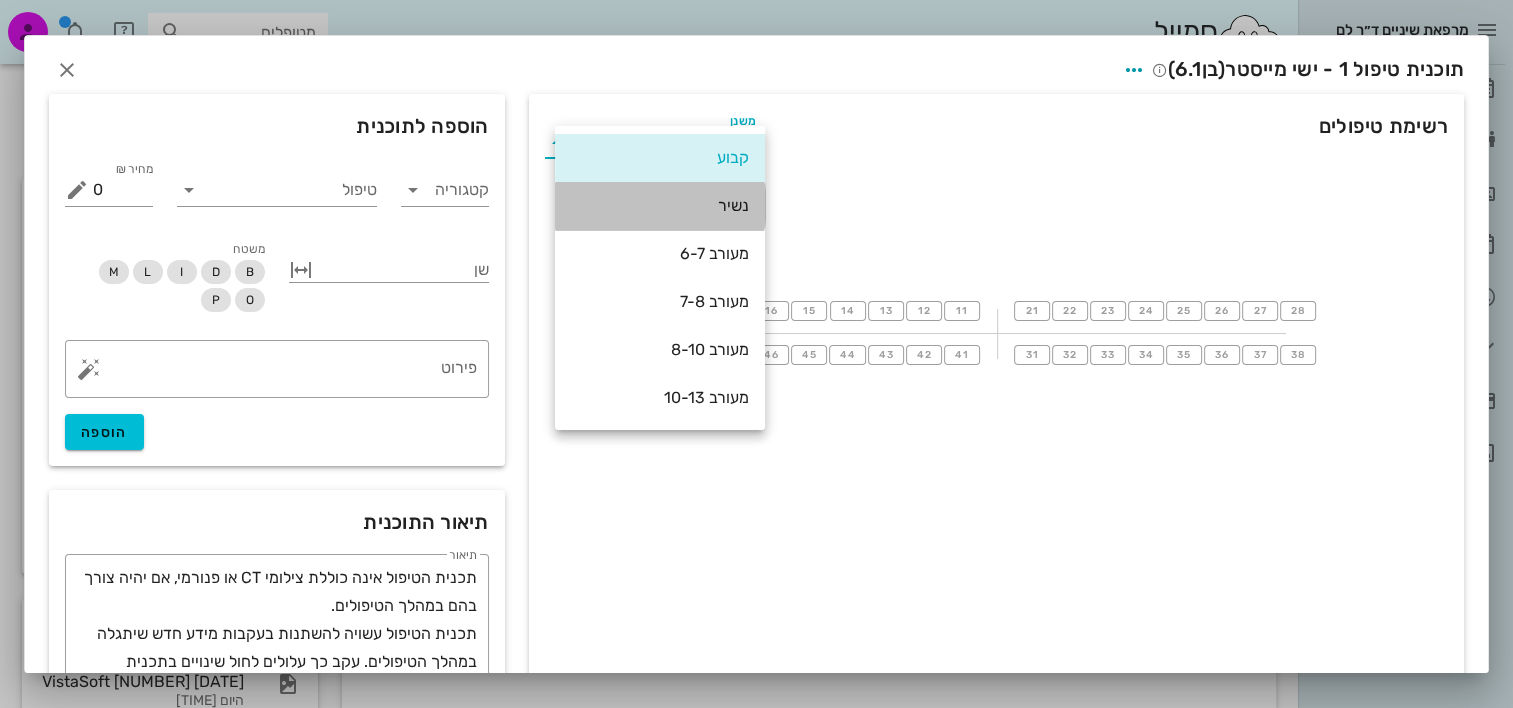 click on "נשיר" at bounding box center (660, 205) 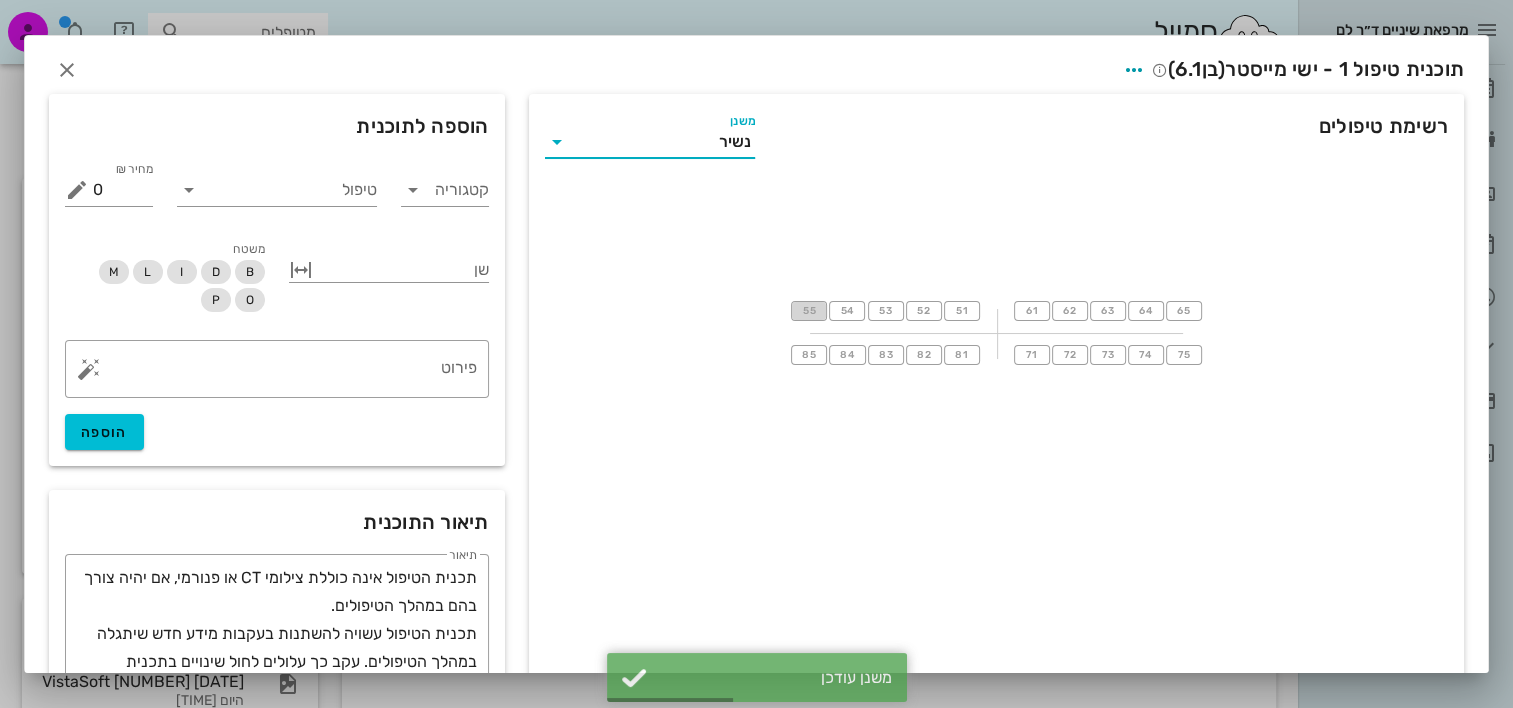 click on "55" at bounding box center [809, 311] 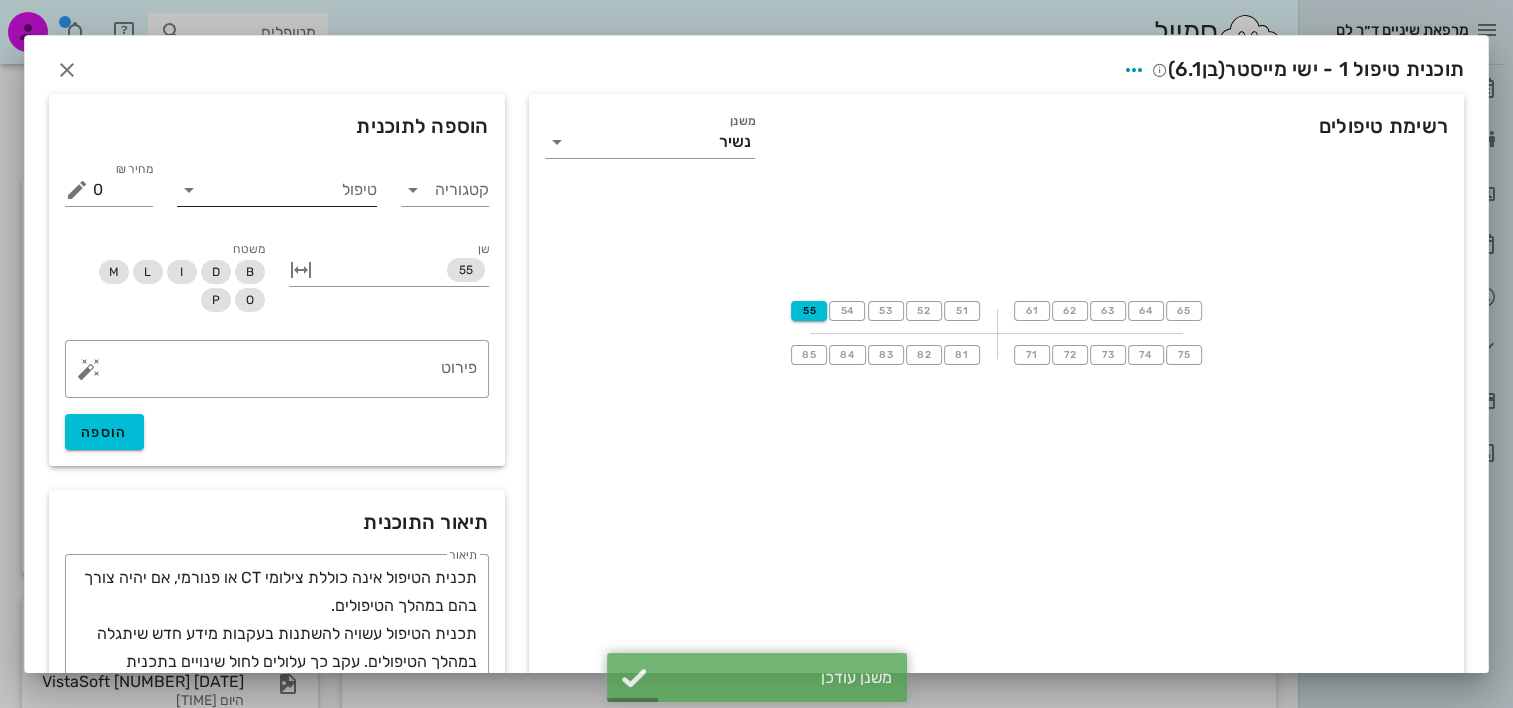 click on "טיפול" at bounding box center (291, 190) 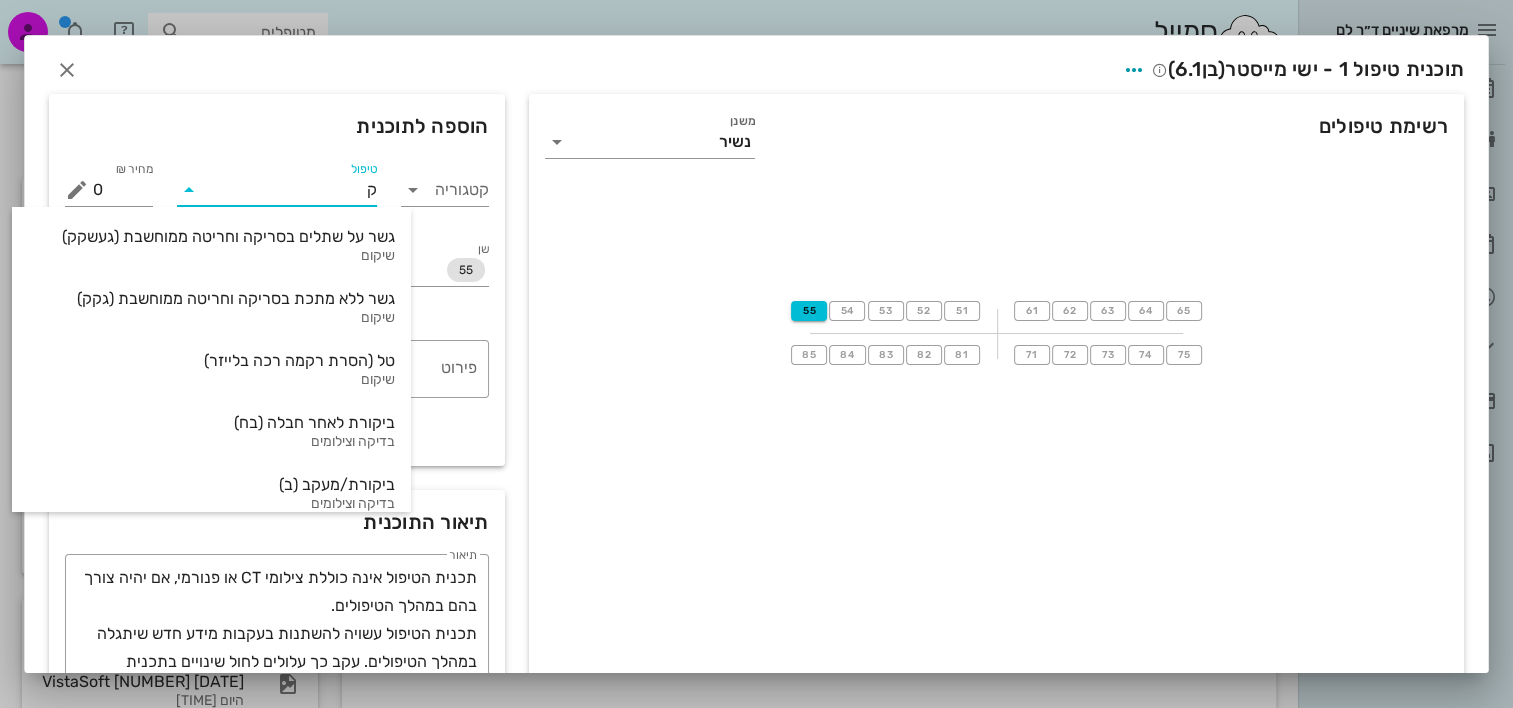 type on "קמ" 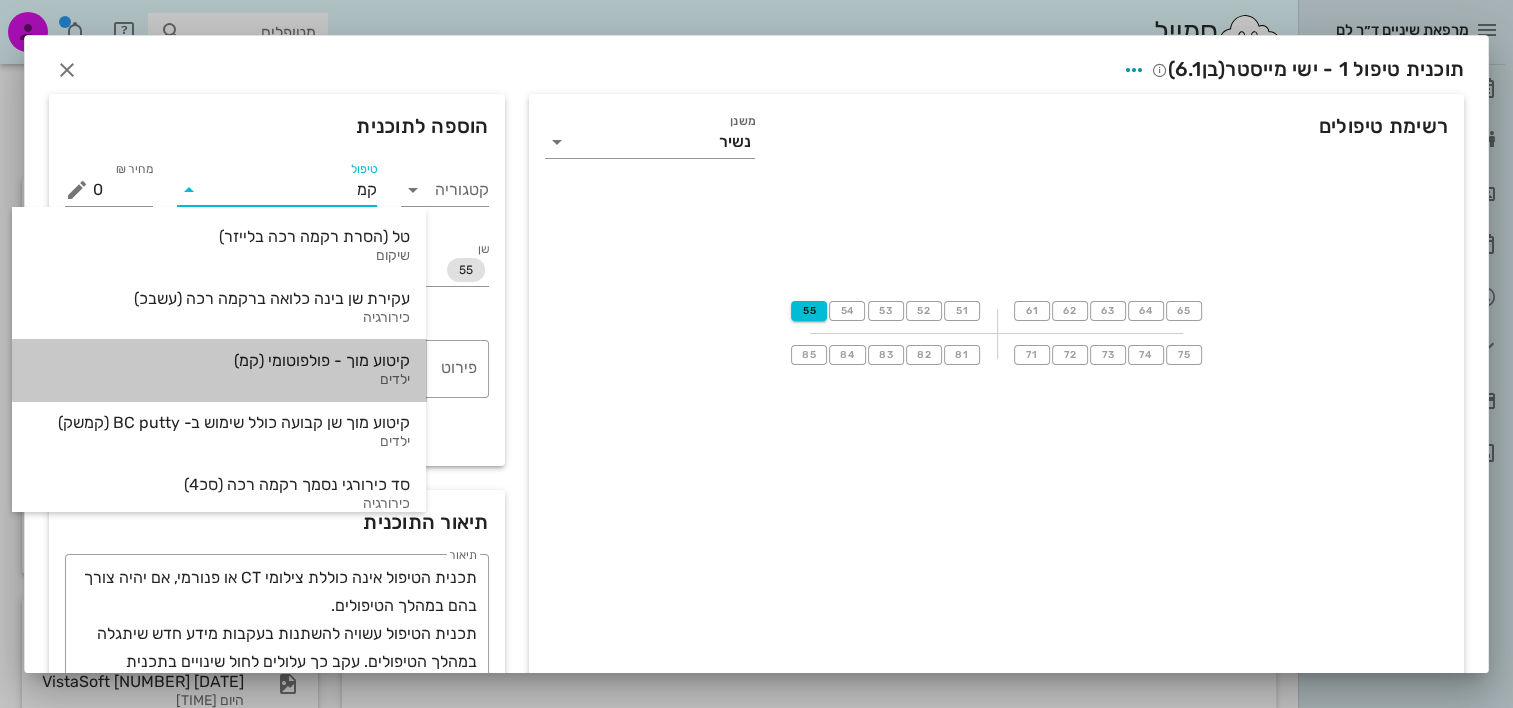 drag, startPoint x: 384, startPoint y: 369, endPoint x: 556, endPoint y: 348, distance: 173.27724 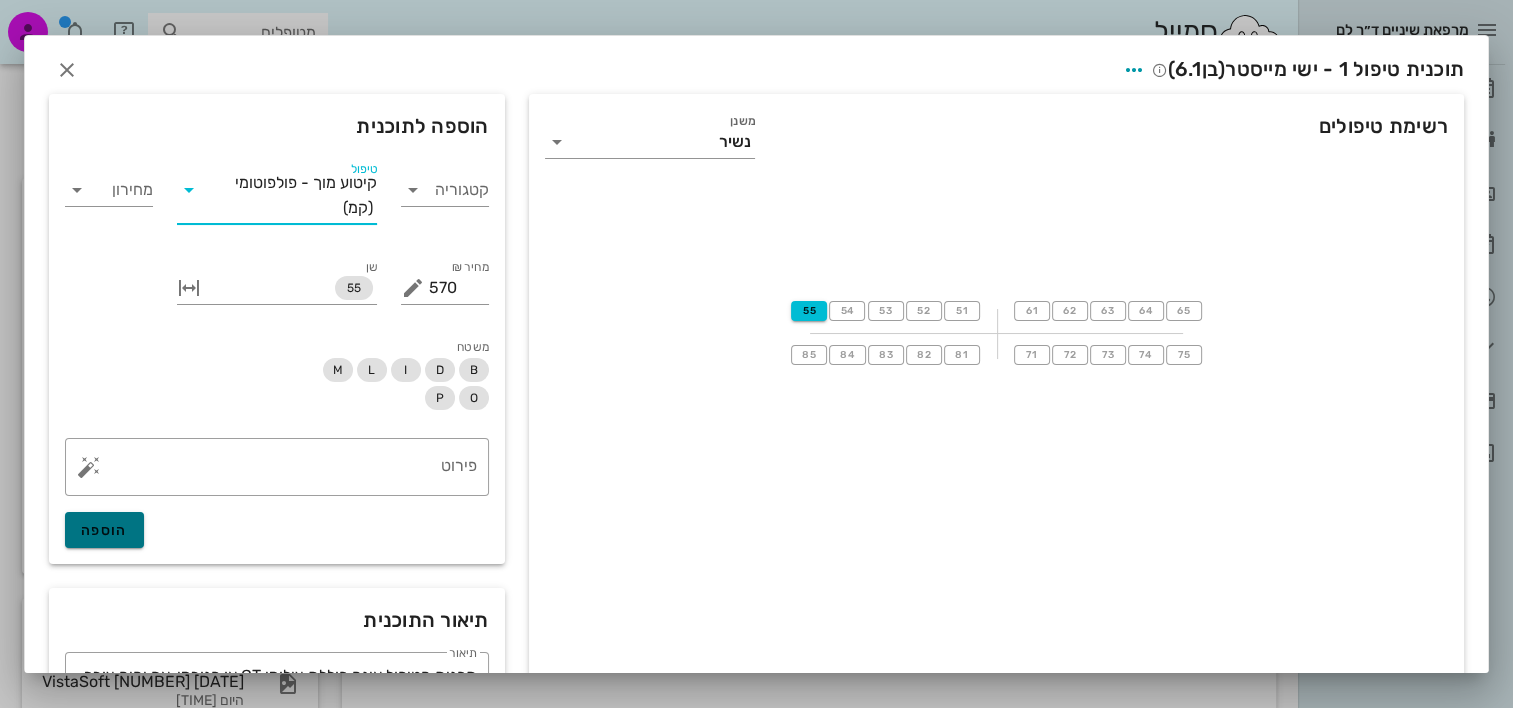 click on "הוספה" at bounding box center (104, 530) 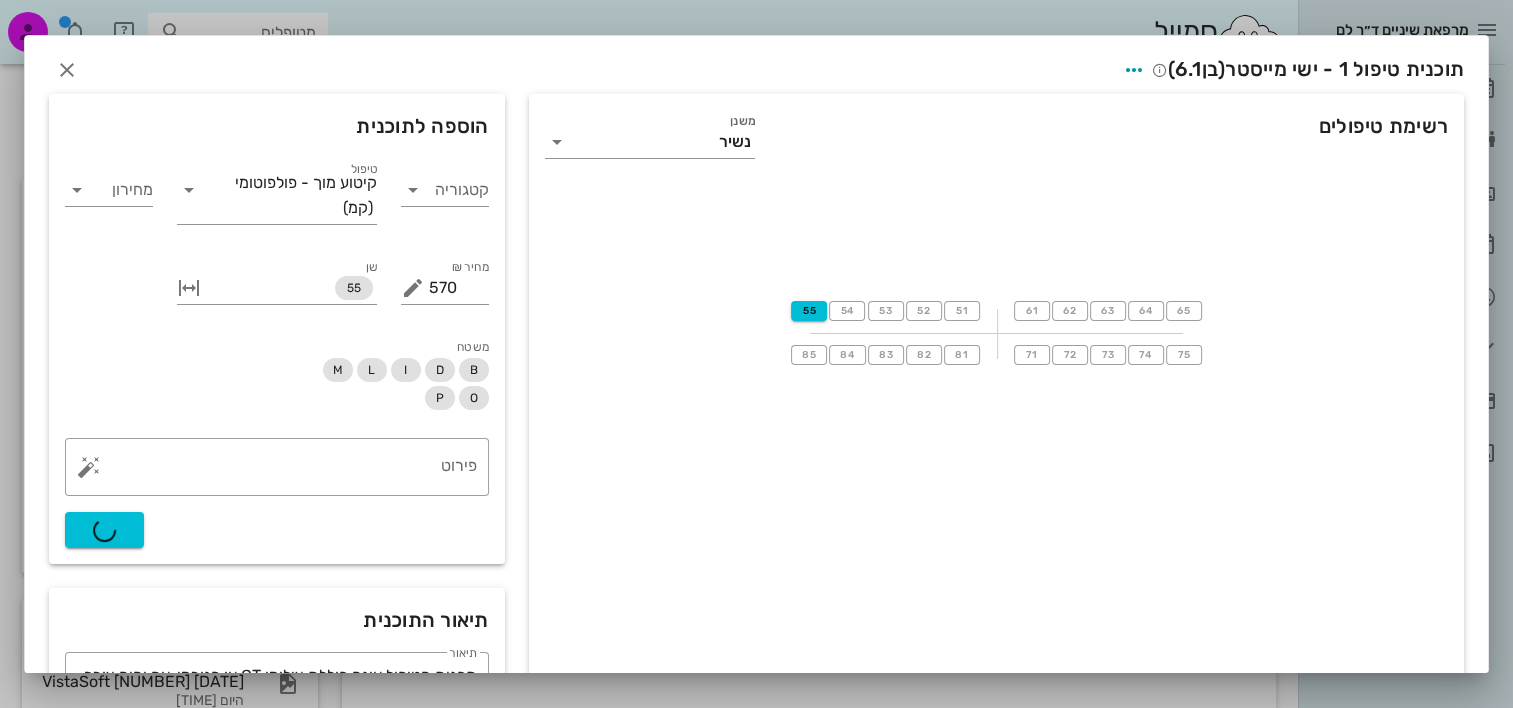 type on "0" 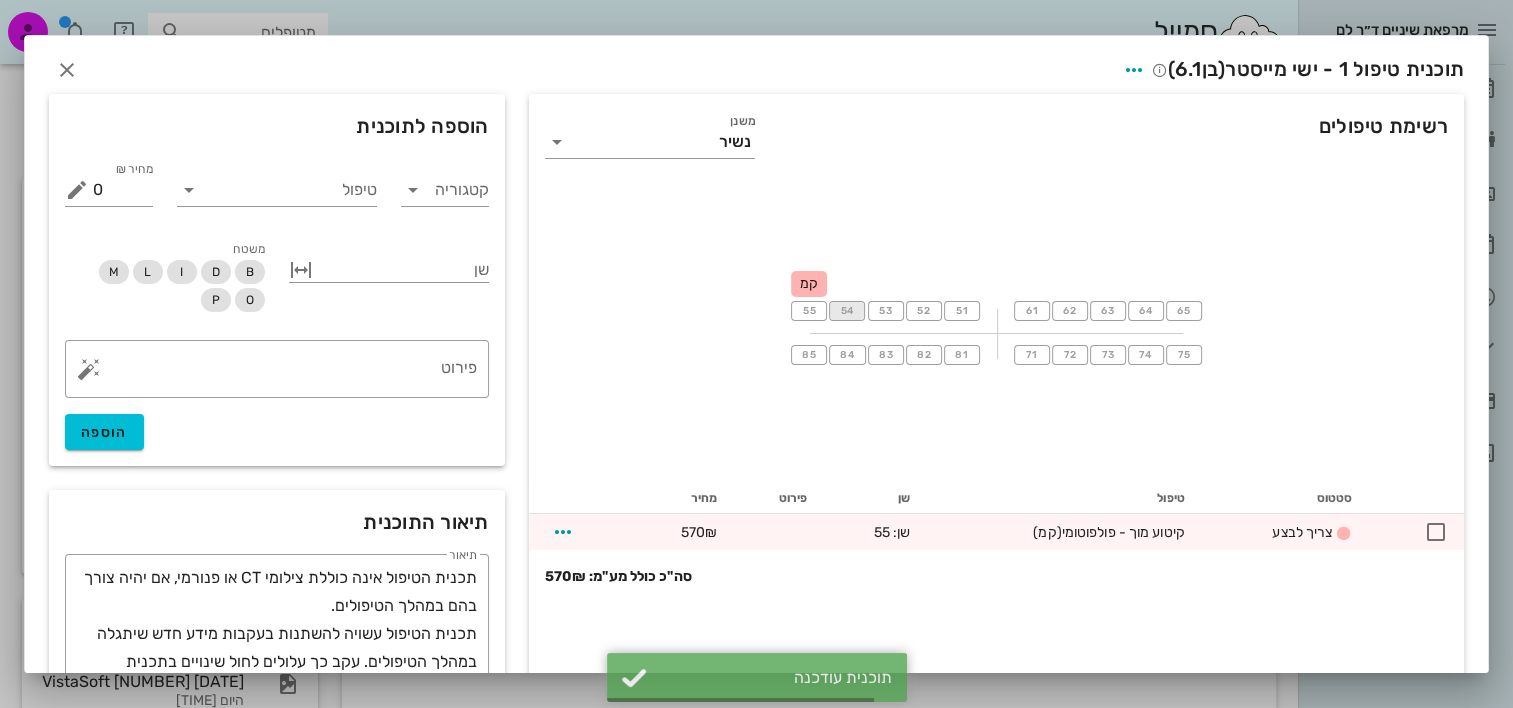 click on "54" at bounding box center [847, 311] 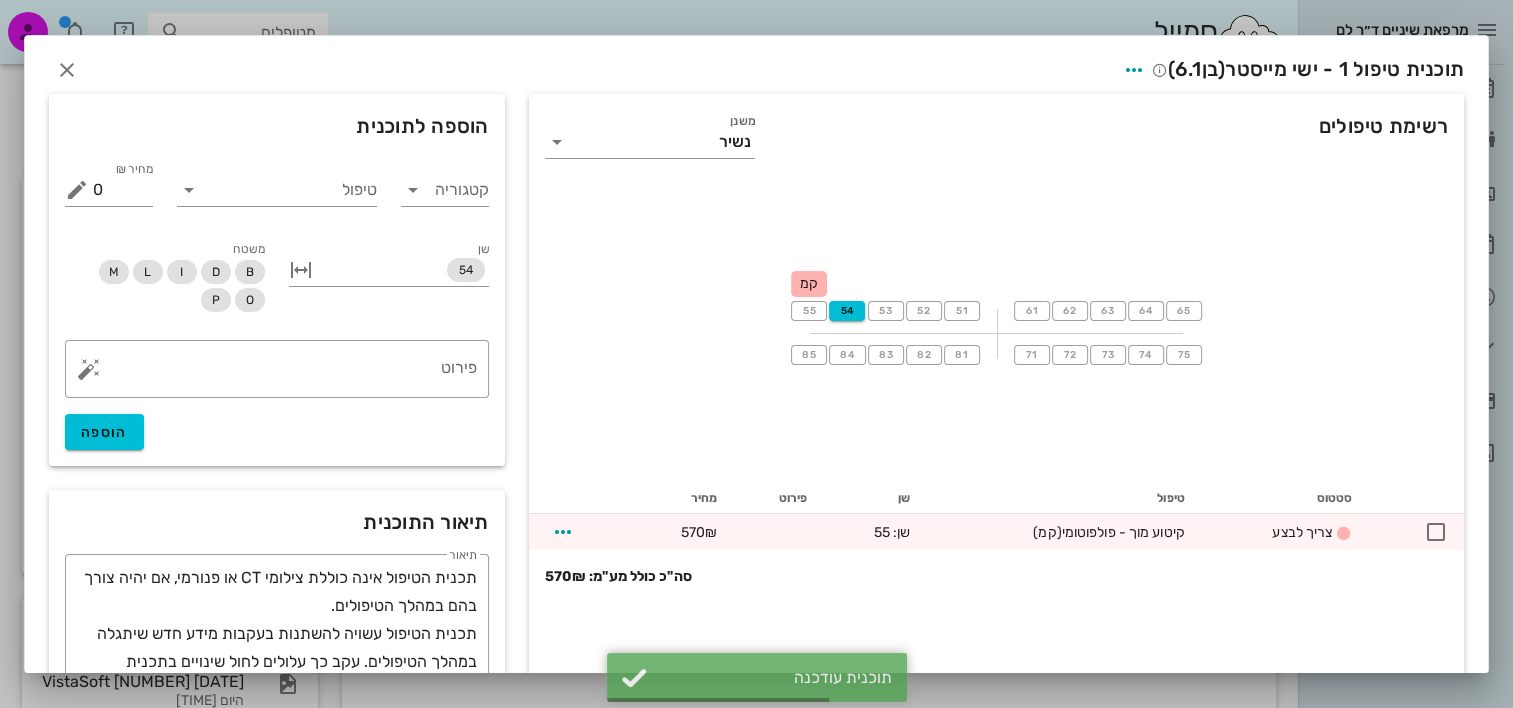 click on "טיפול" at bounding box center (291, 190) 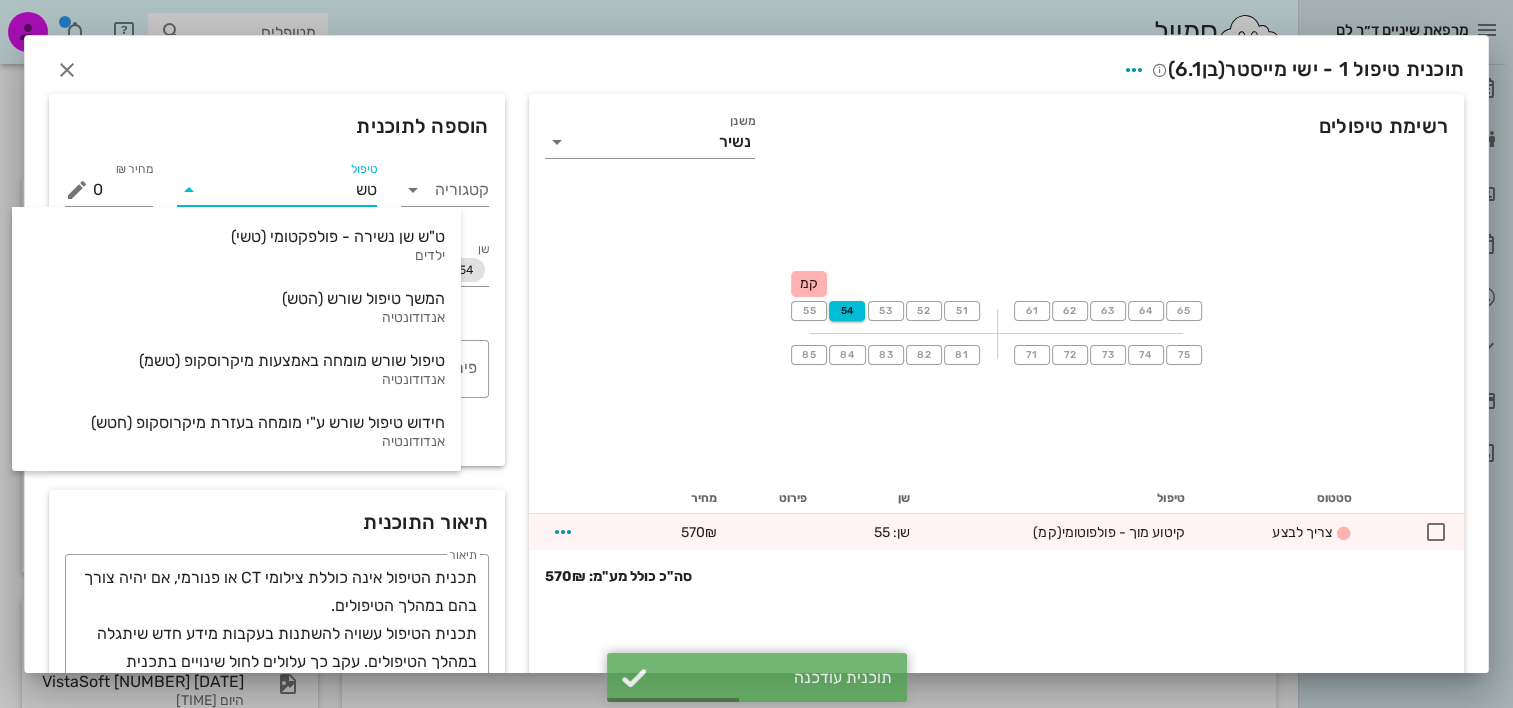 type on "טשי" 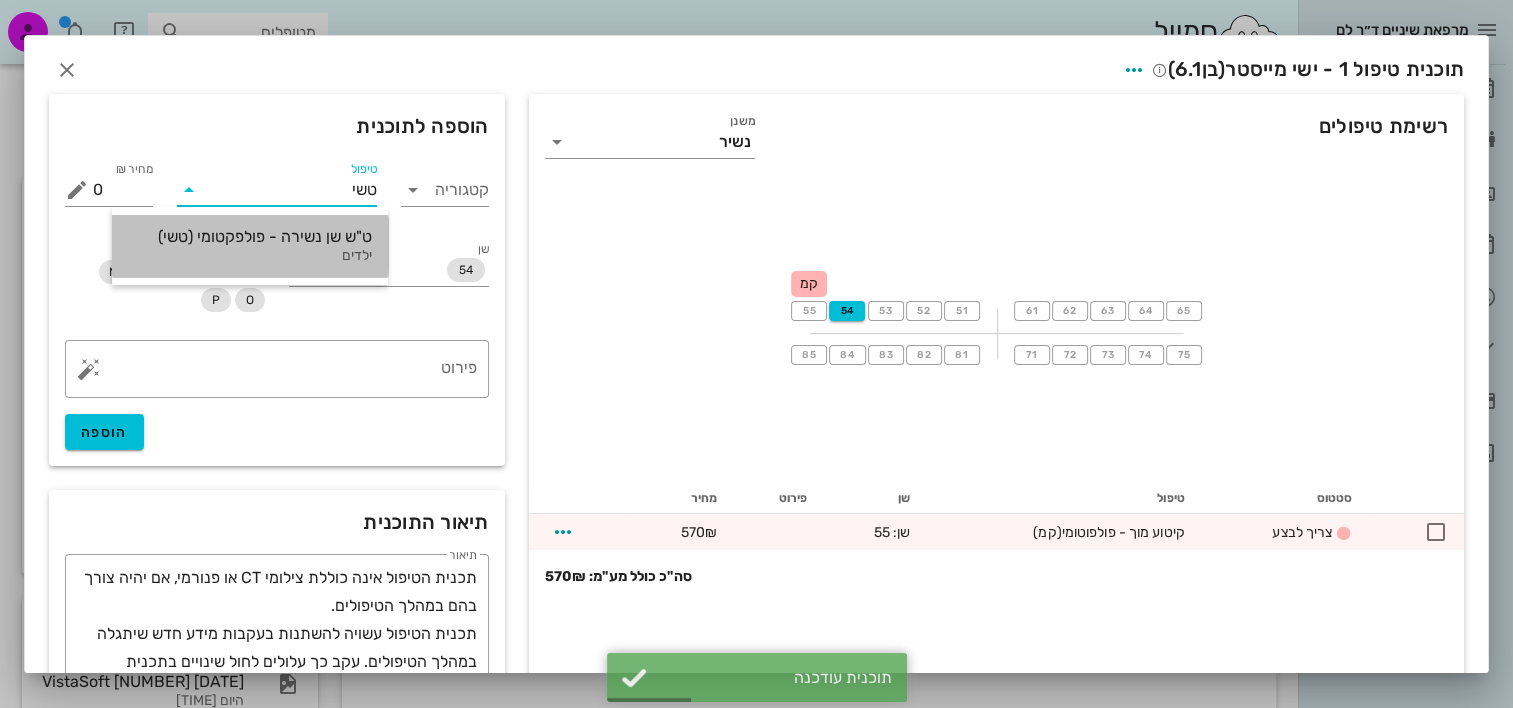 click on "ט"ש שן נשירה - פולפקטומי
(טשי)" at bounding box center [250, 236] 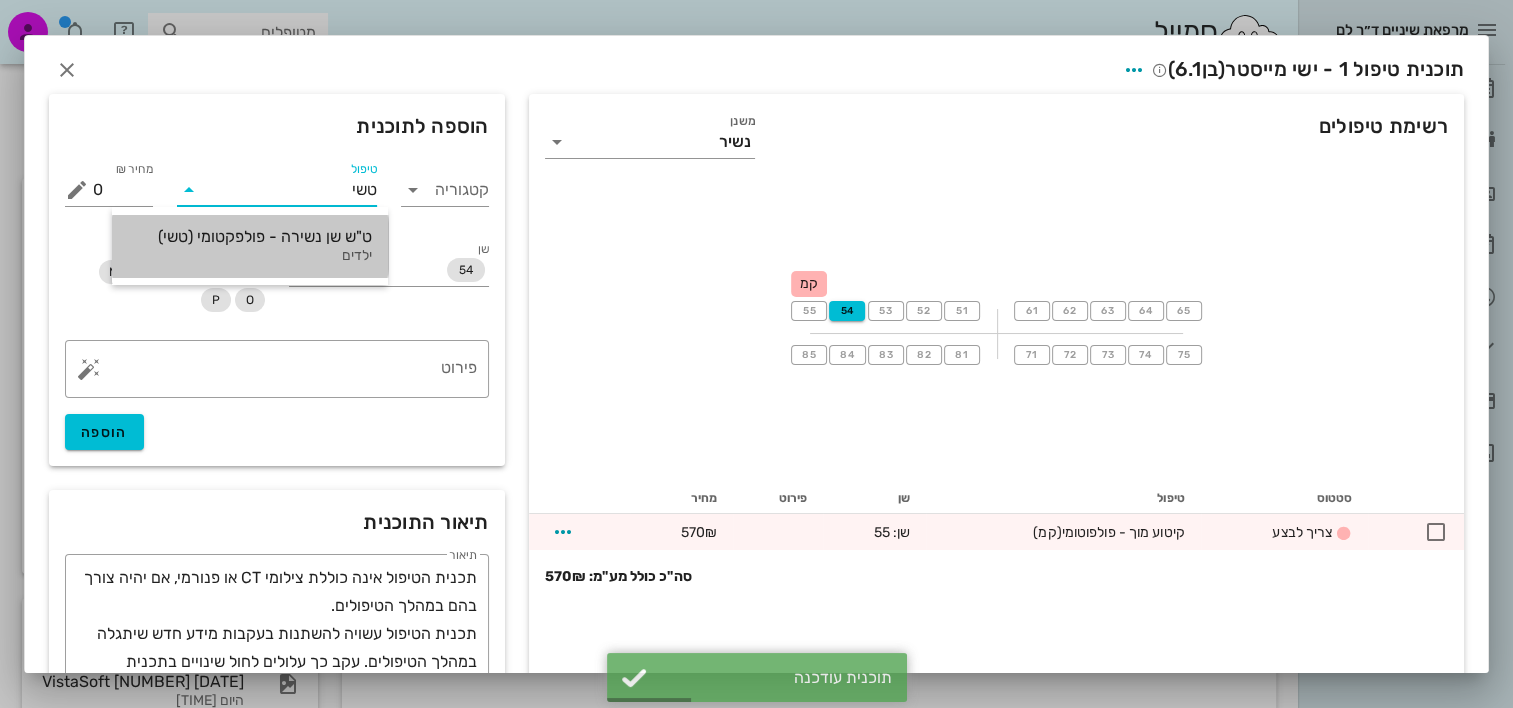 type 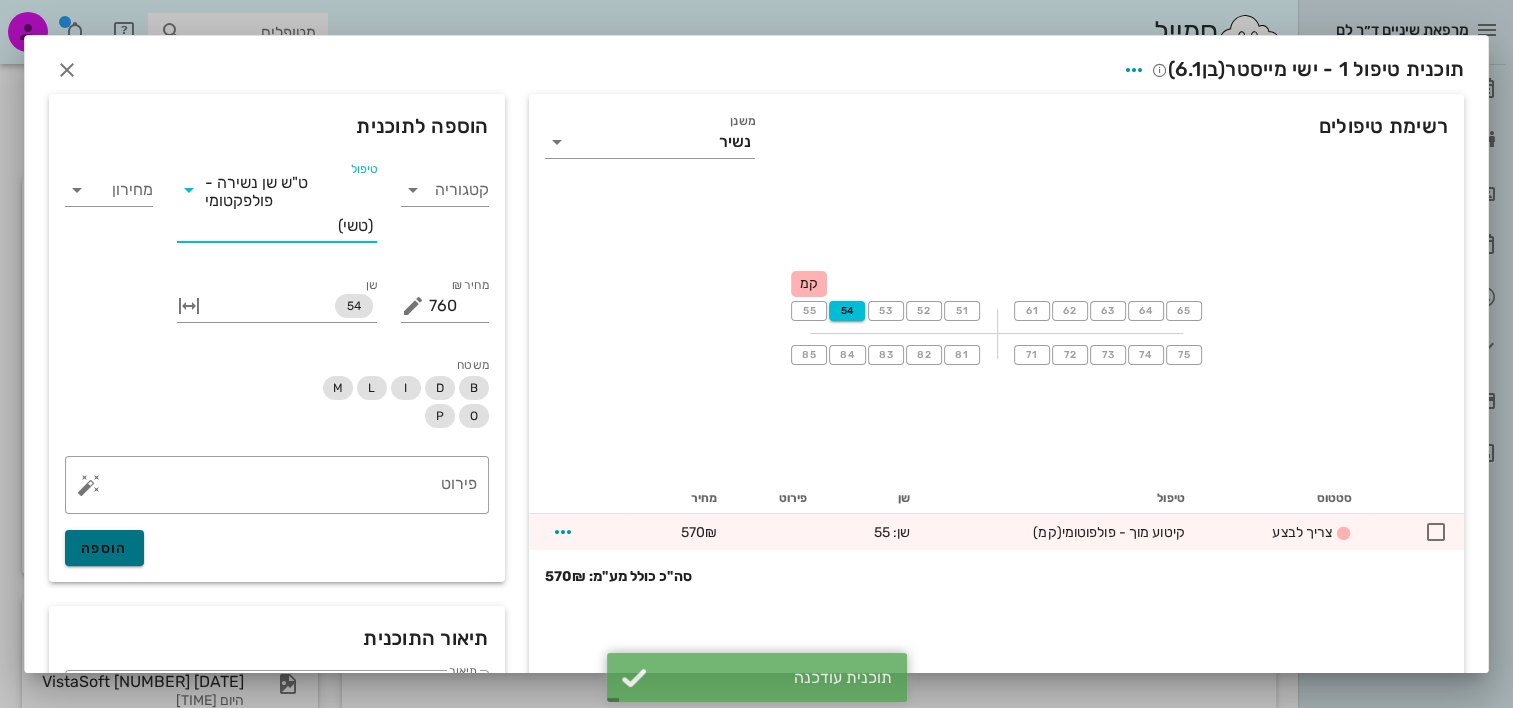 drag, startPoint x: 119, startPoint y: 557, endPoint x: 150, endPoint y: 544, distance: 33.61547 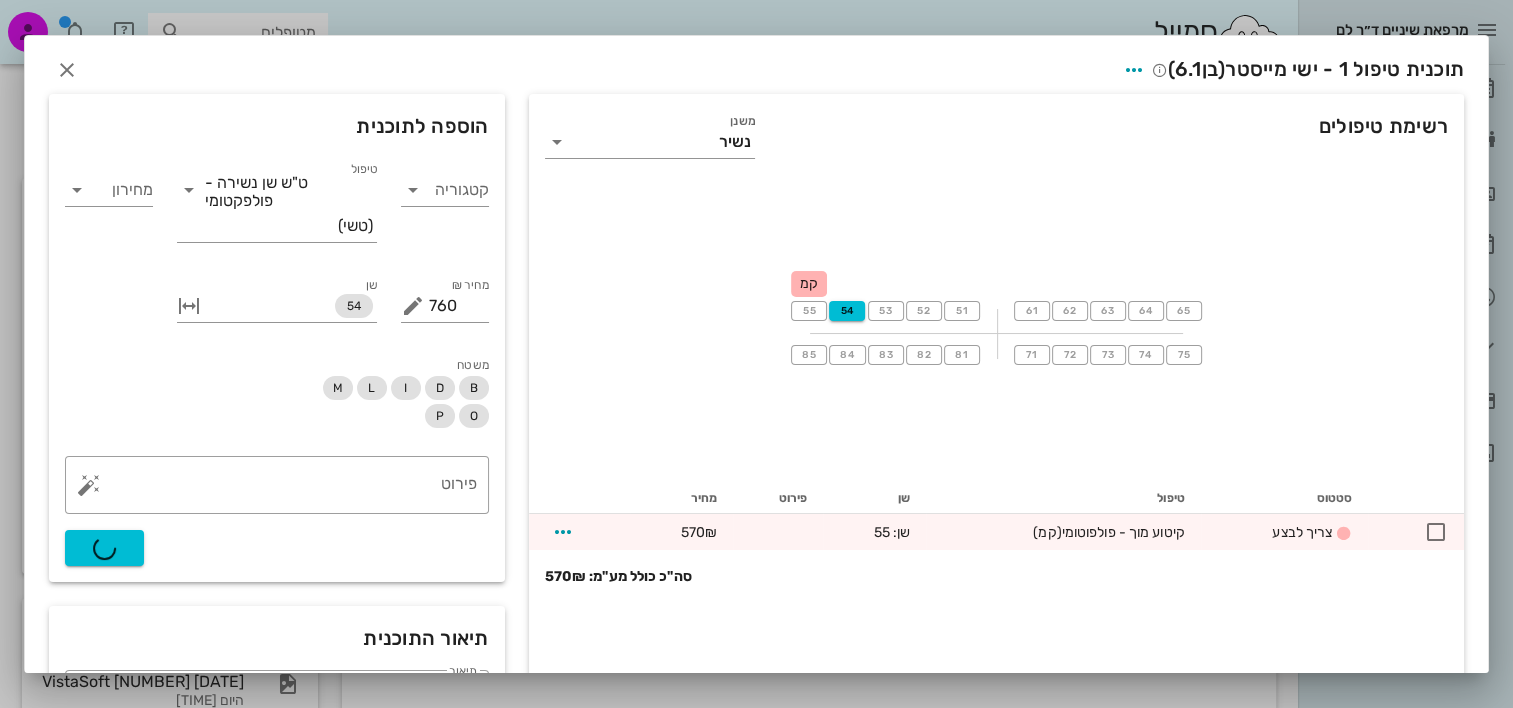 type on "0" 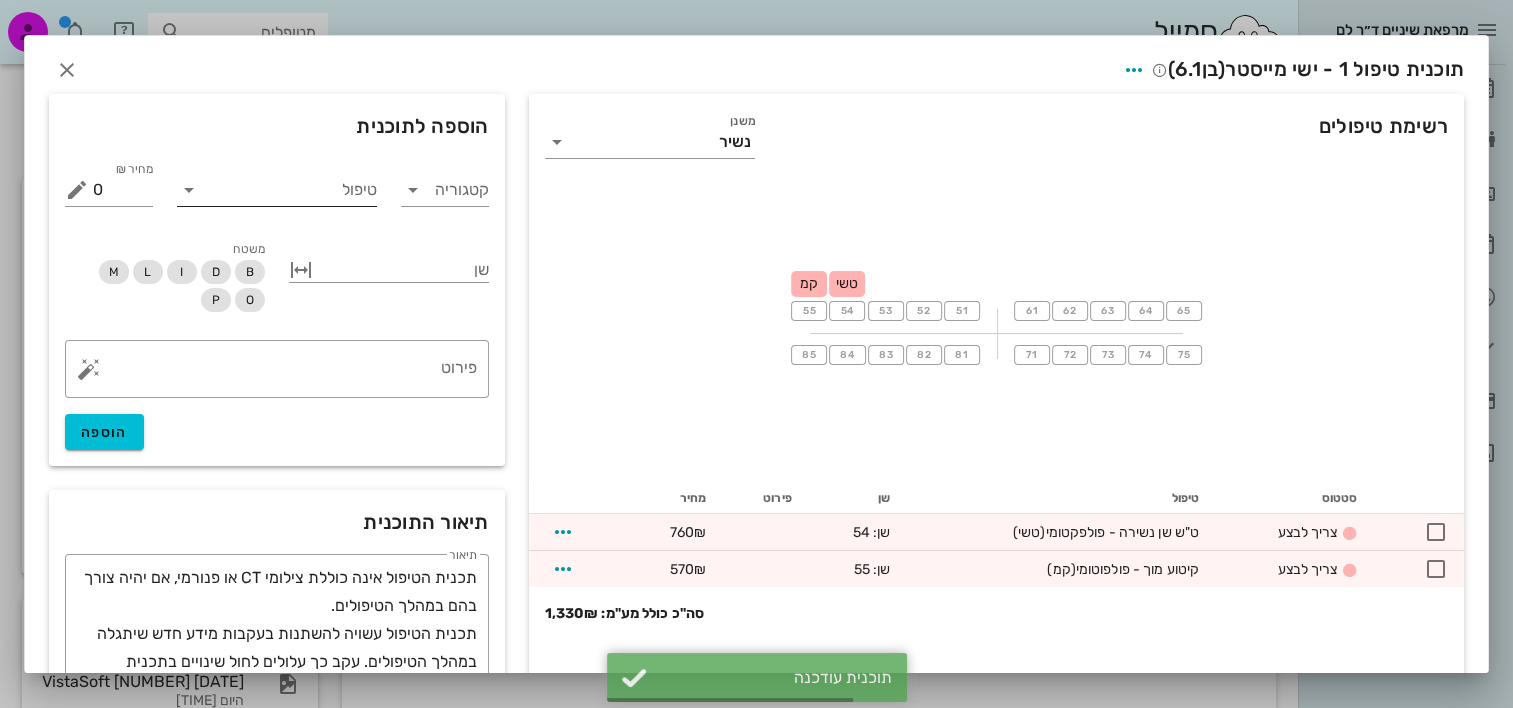 click on "טיפול" at bounding box center (291, 190) 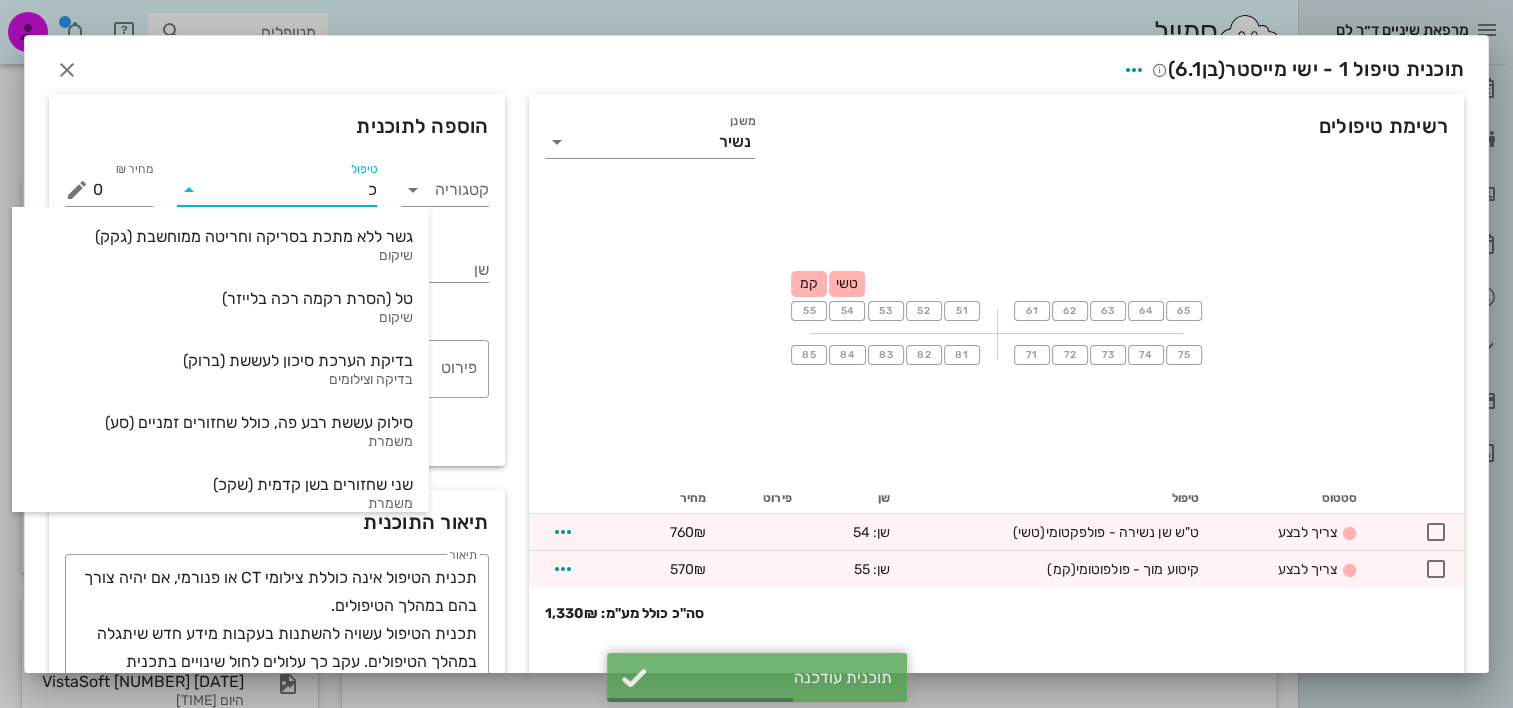 type on "כט" 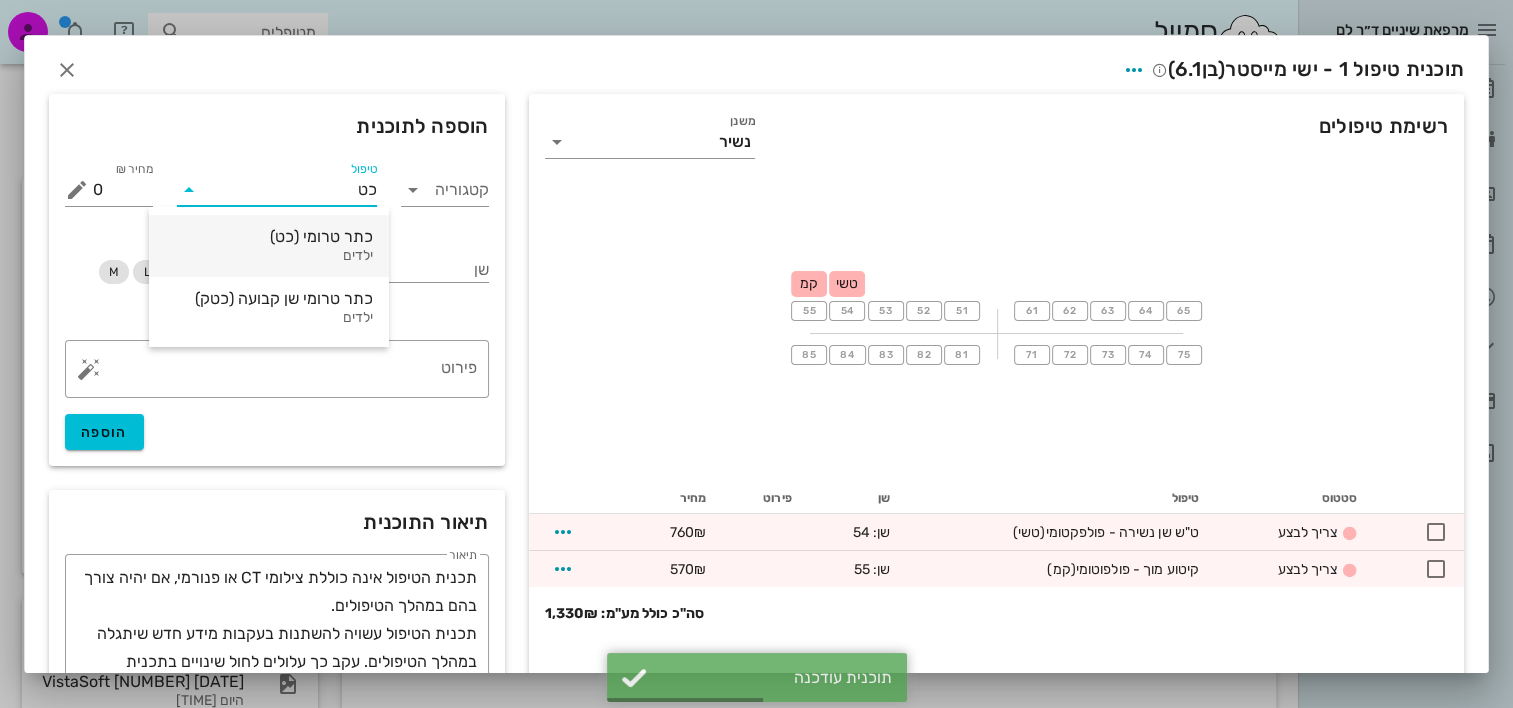click on "כתר טרומי
(כט) ילדים" at bounding box center (269, 246) 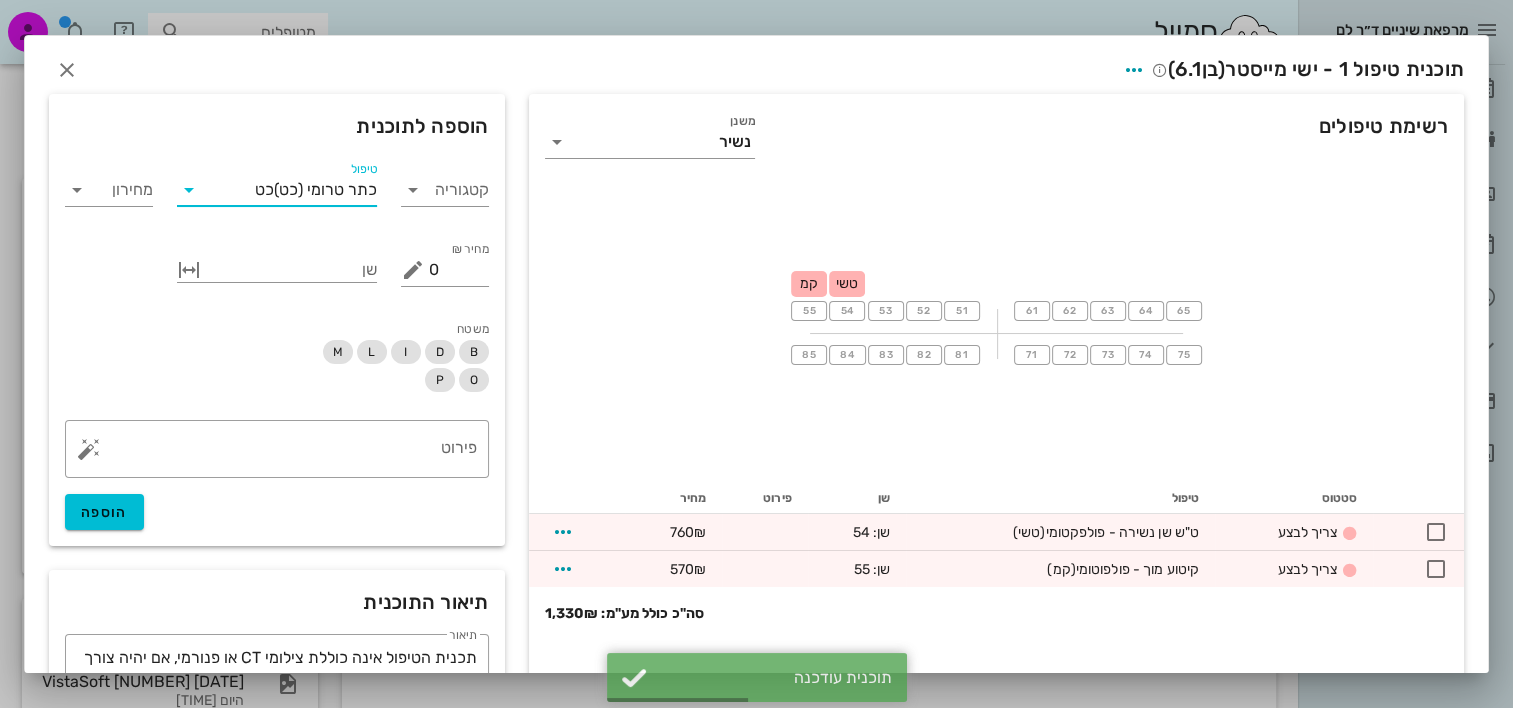 type 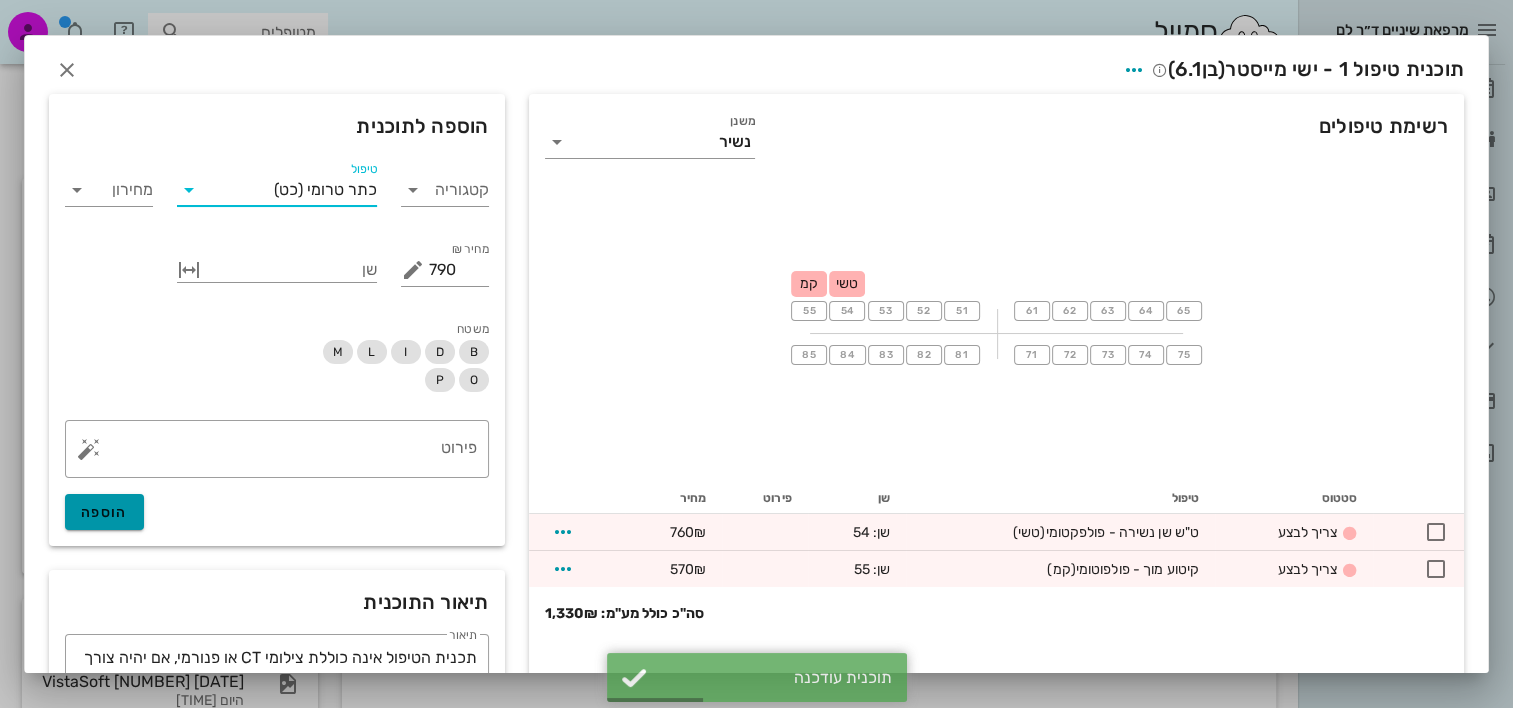 drag, startPoint x: 144, startPoint y: 510, endPoint x: 188, endPoint y: 487, distance: 49.648766 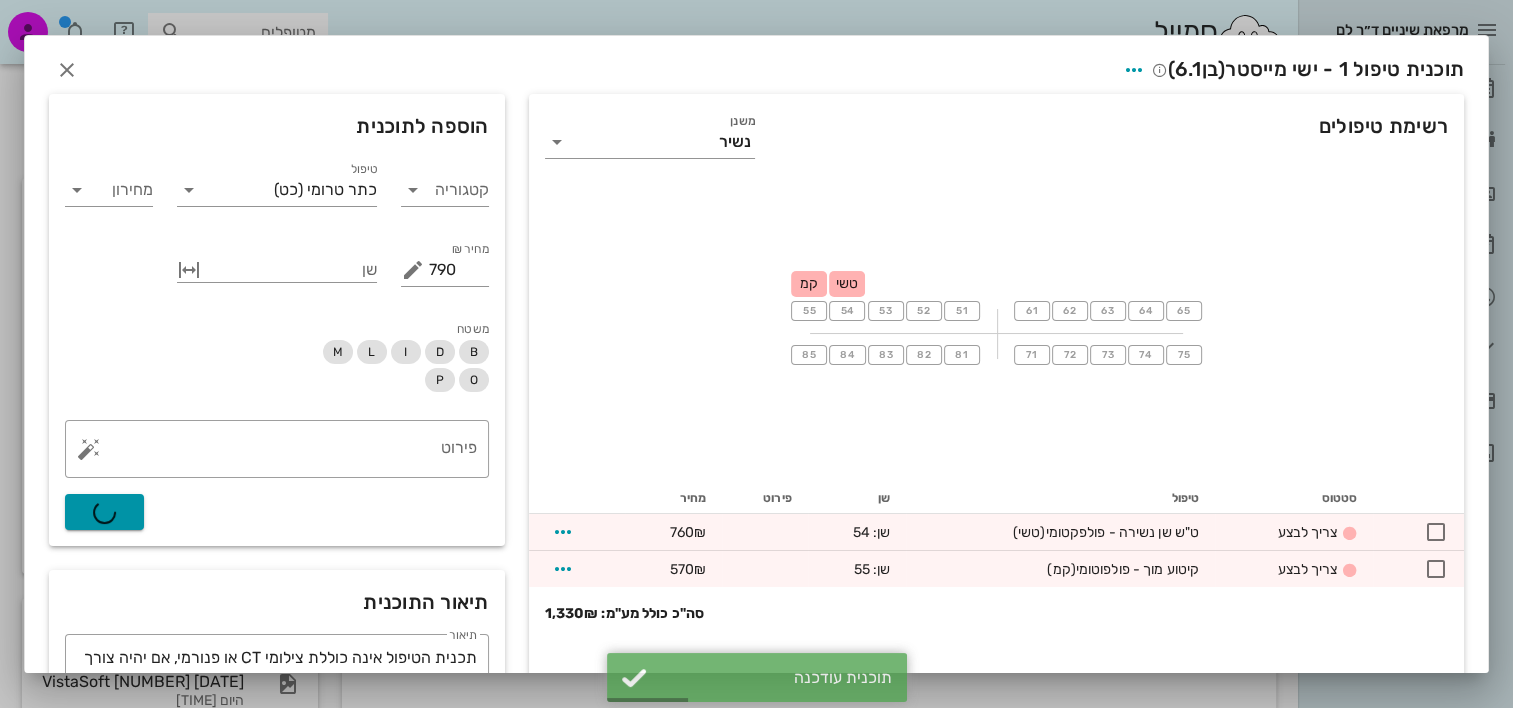 type on "0" 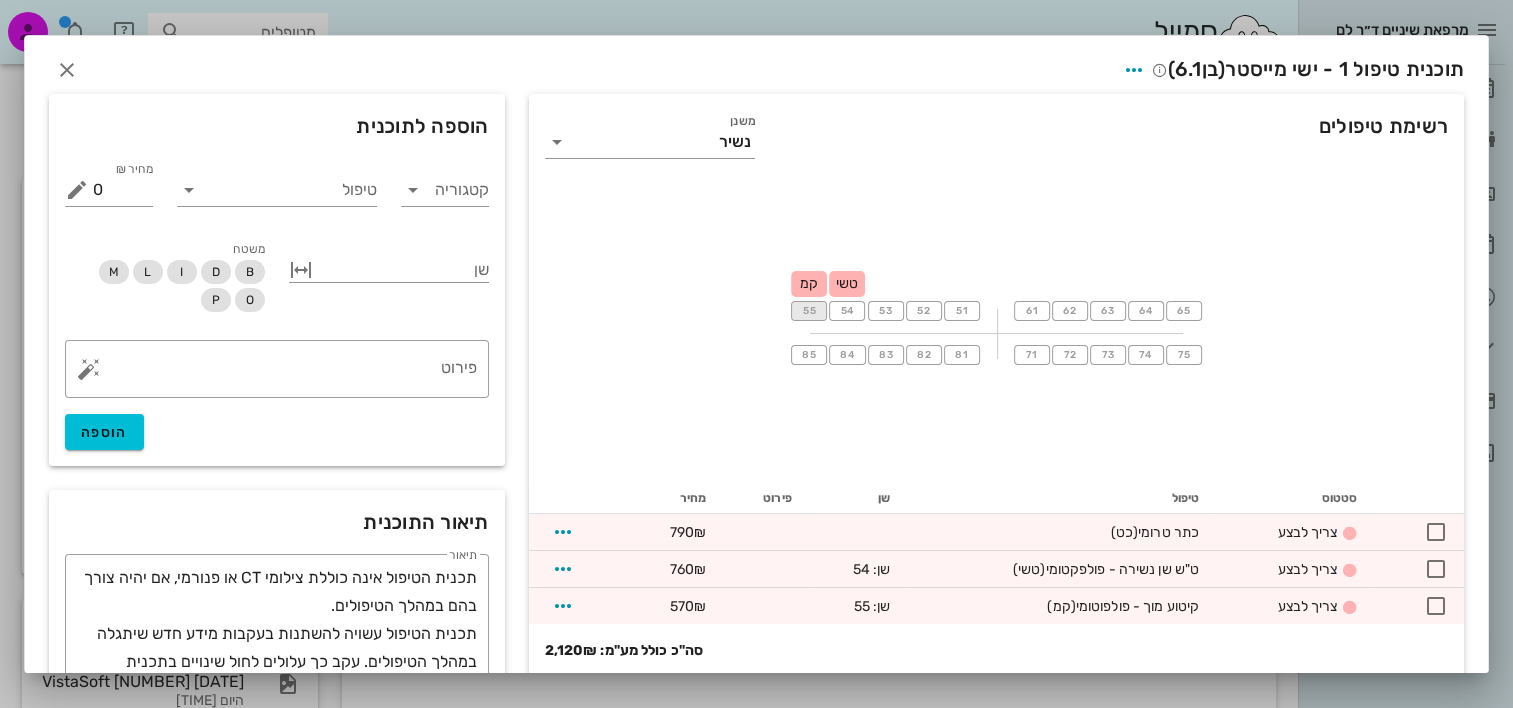 click on "55" at bounding box center [809, 311] 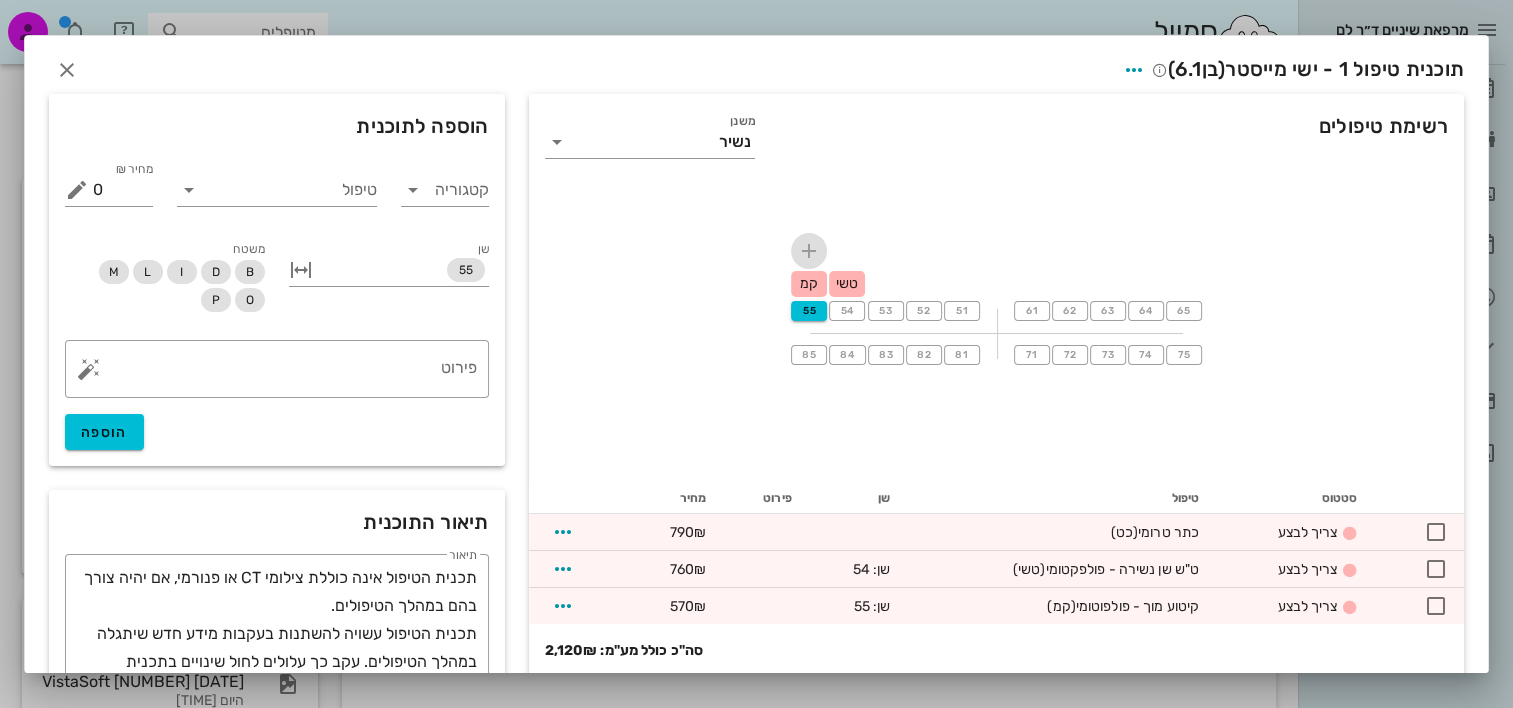 click at bounding box center [809, 251] 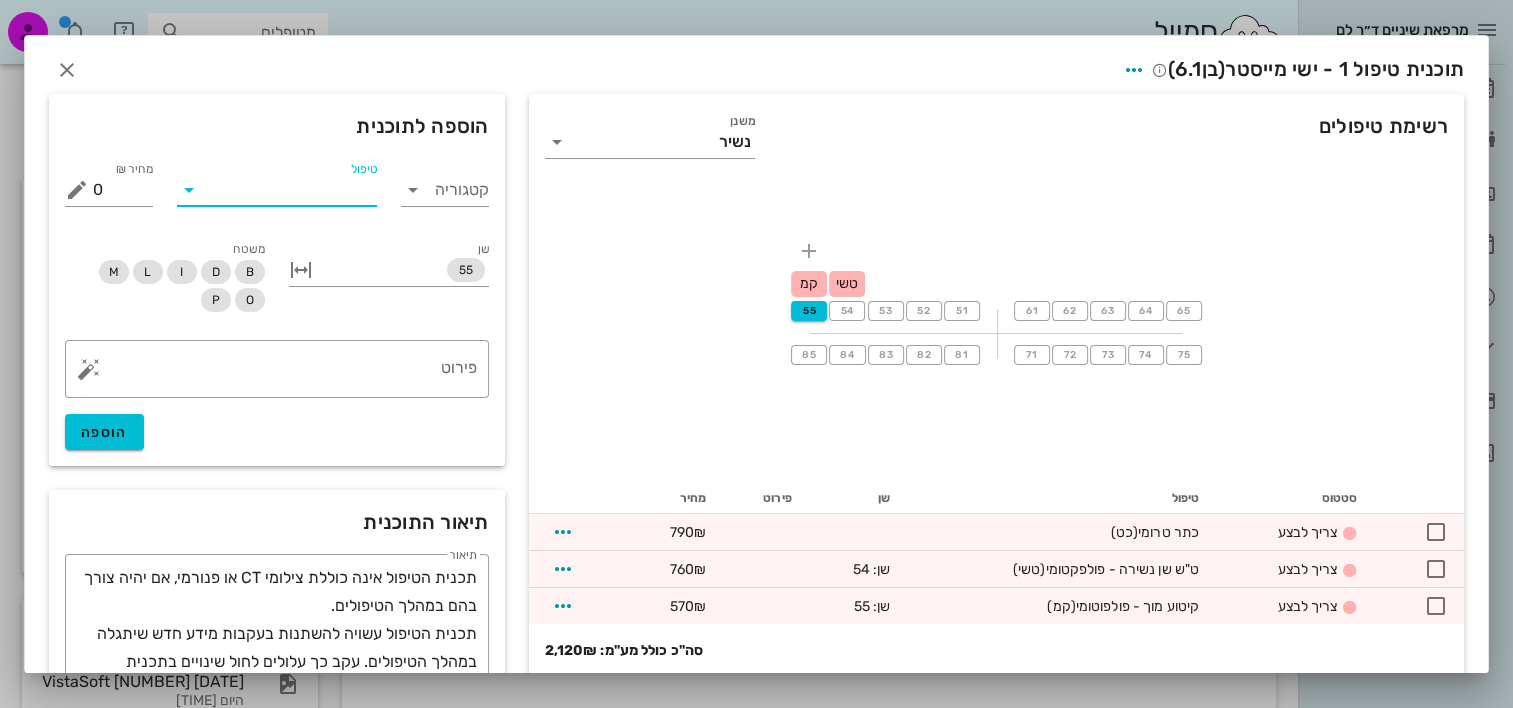 click on "טיפול" at bounding box center [291, 190] 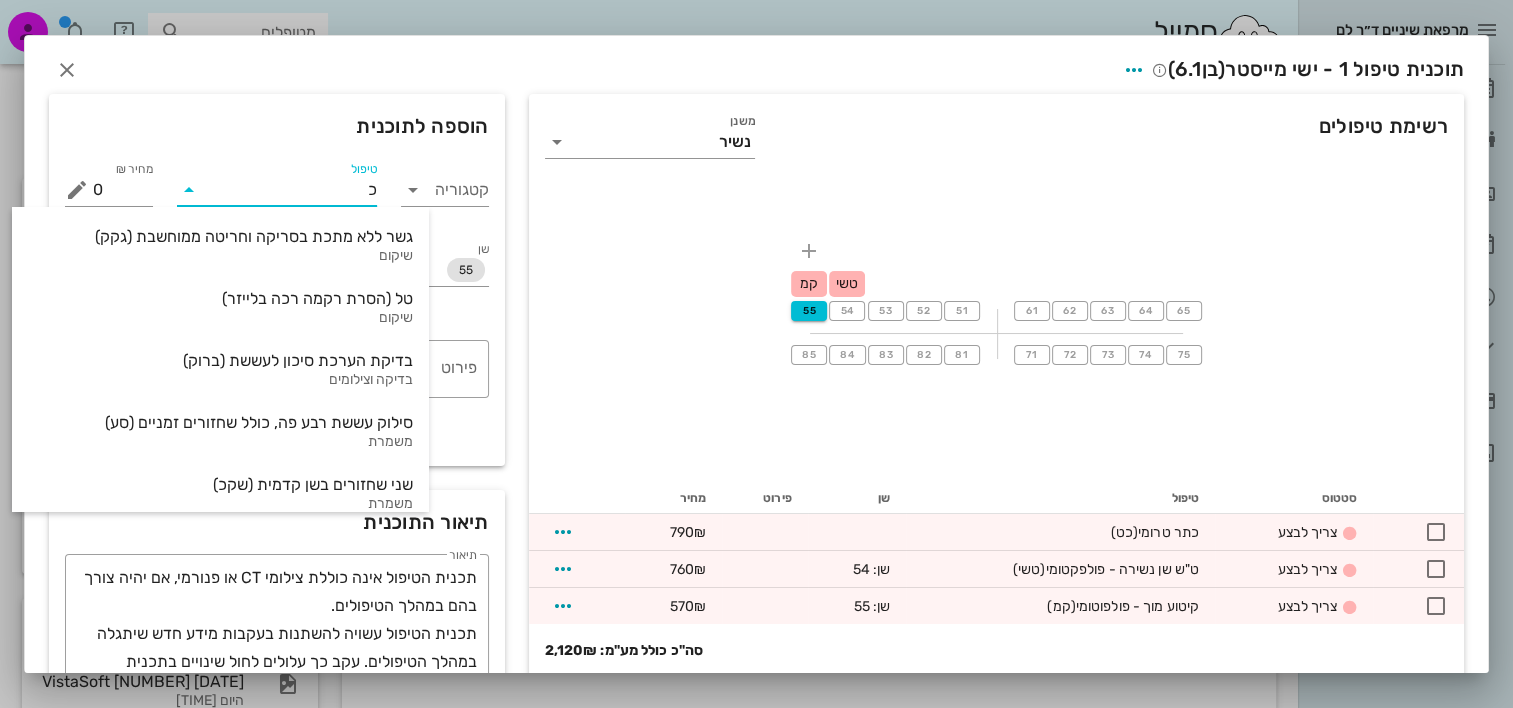 type on "כט" 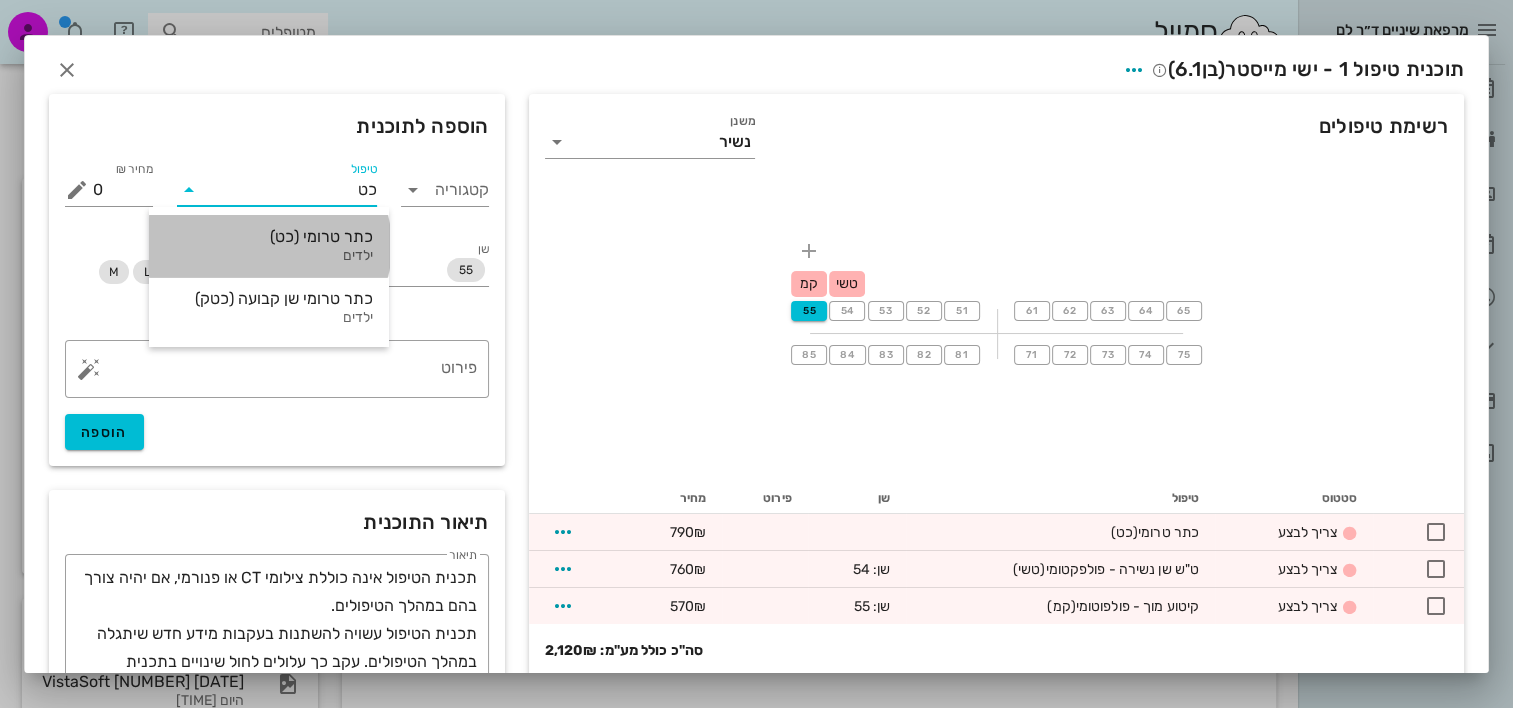 click on "כתר טרומי
(כט)" at bounding box center [269, 236] 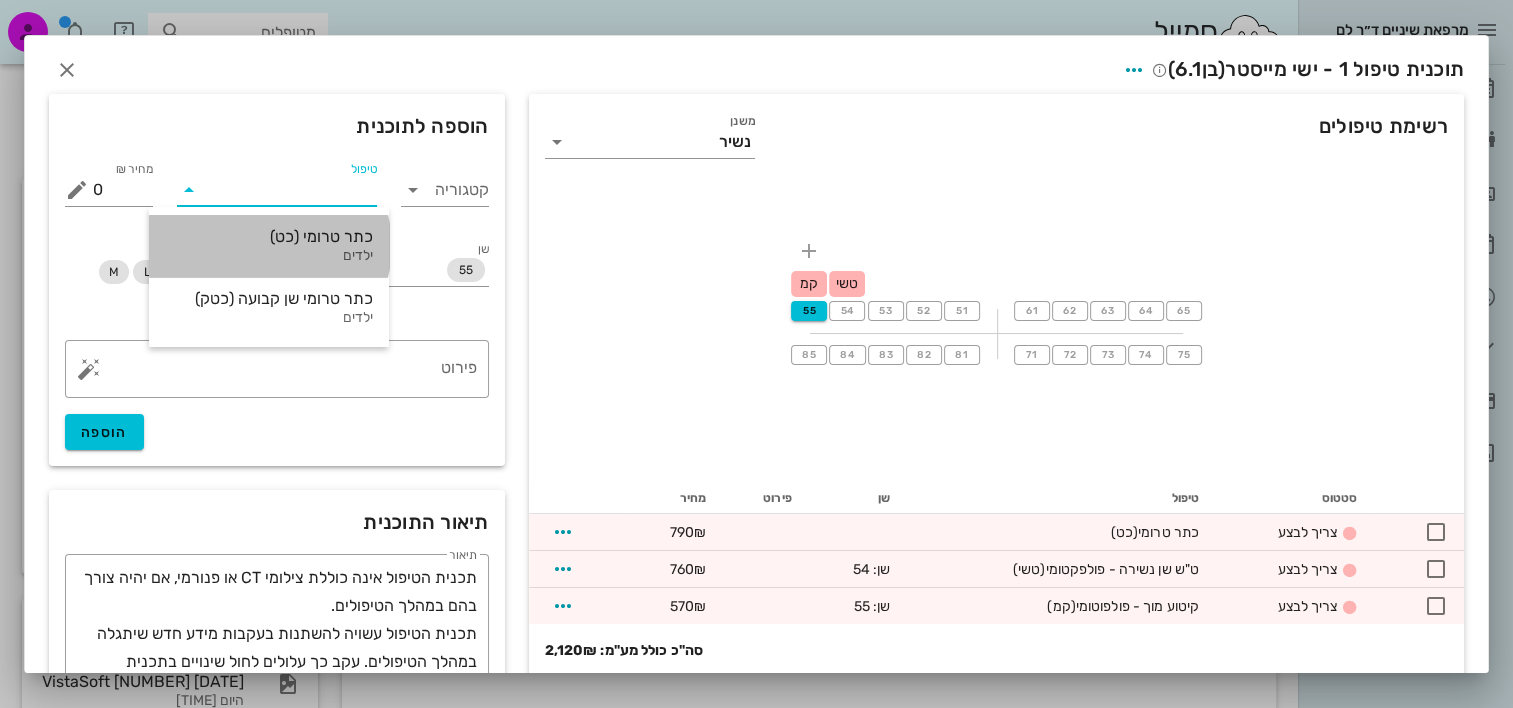 type on "790" 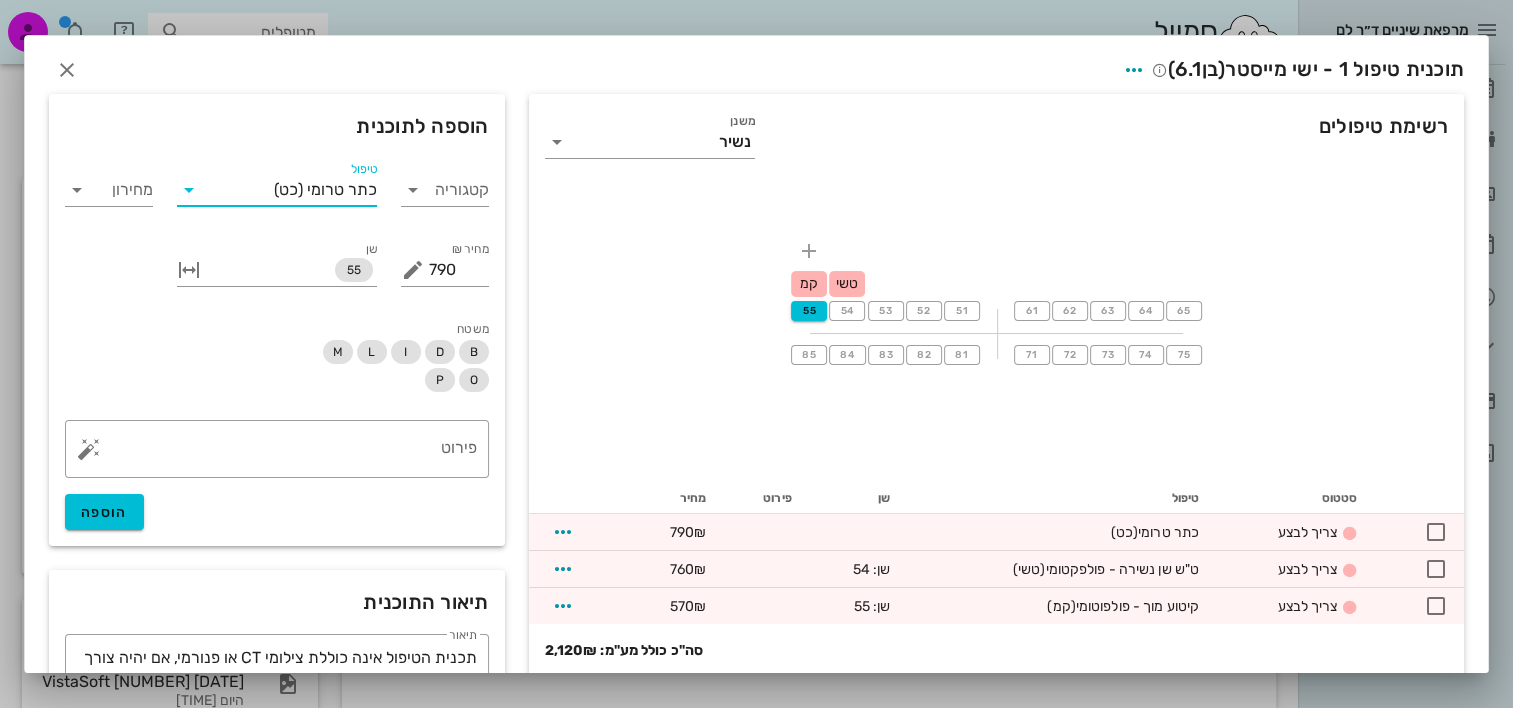 click on "רשימת טיפולים
משנן נשיר" at bounding box center [996, 138] 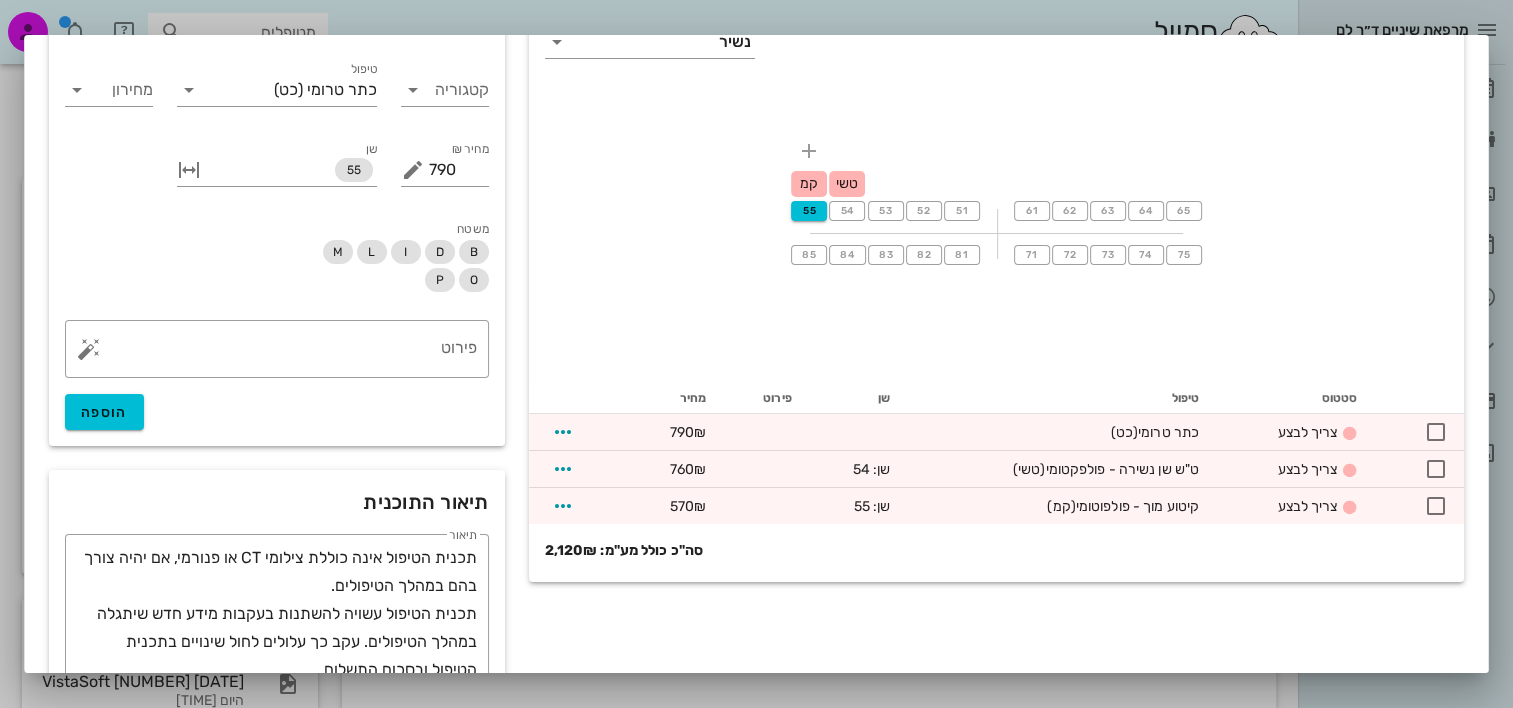 scroll, scrollTop: 0, scrollLeft: 0, axis: both 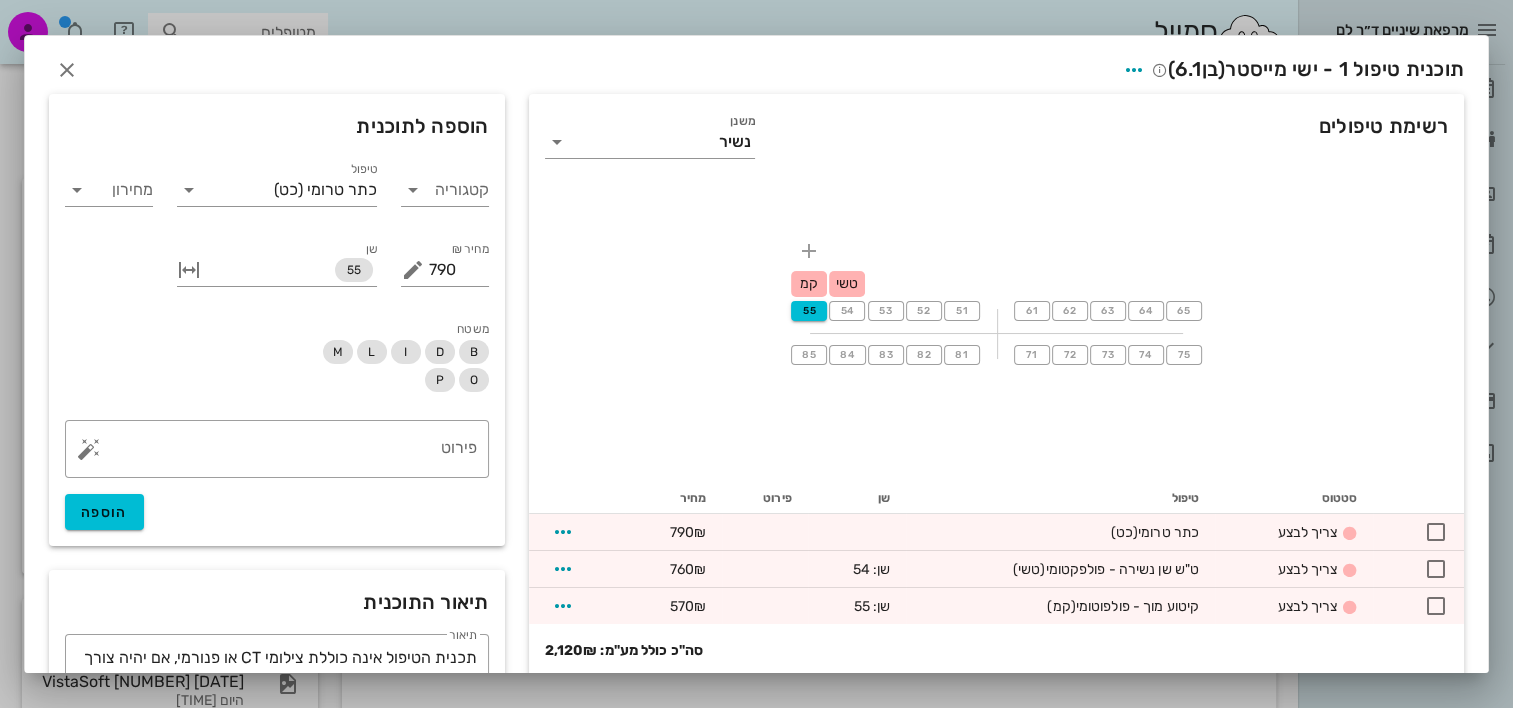 click on "55
קמ
54
טשי
53
52
51
61
62
63
64
65
85
84
83
82
81
71
72
73
74
75" at bounding box center (996, 332) 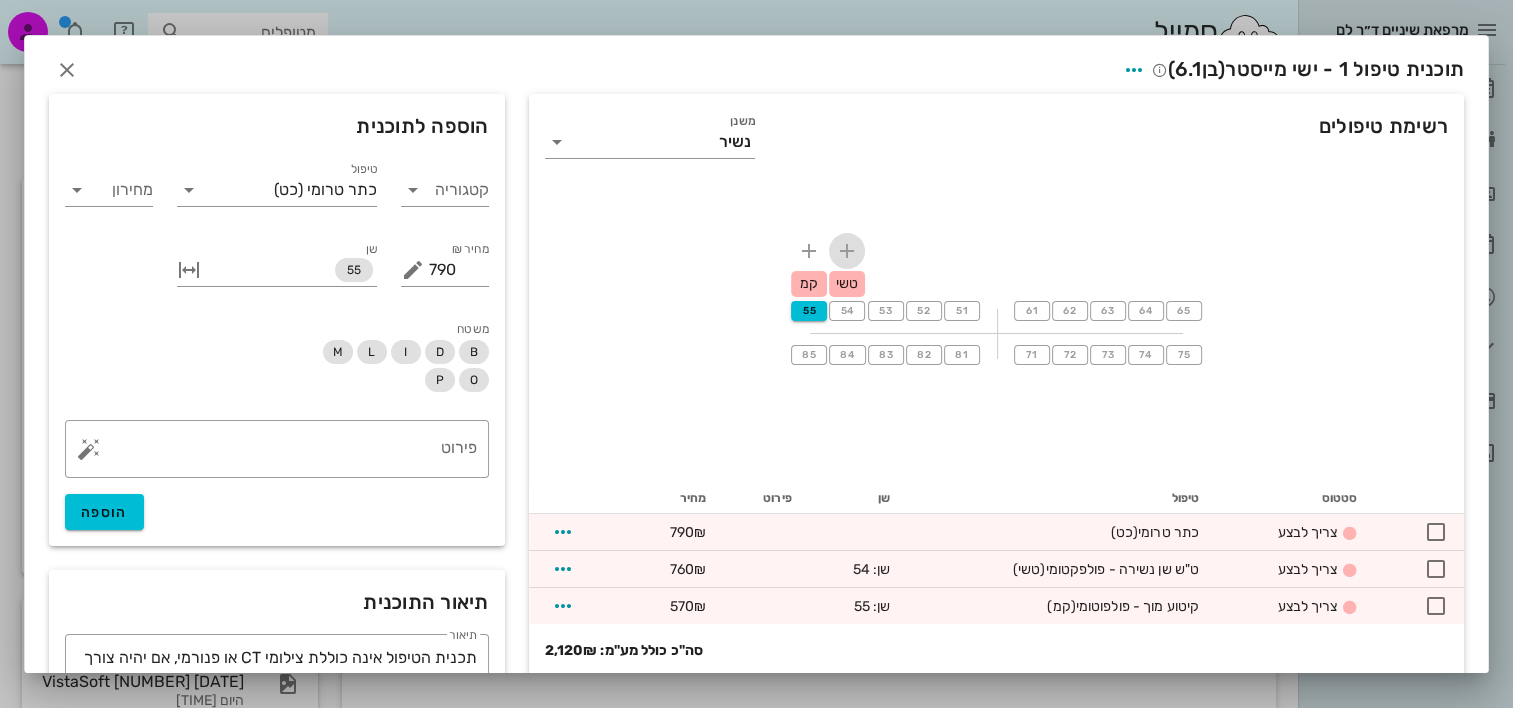 click at bounding box center (847, 251) 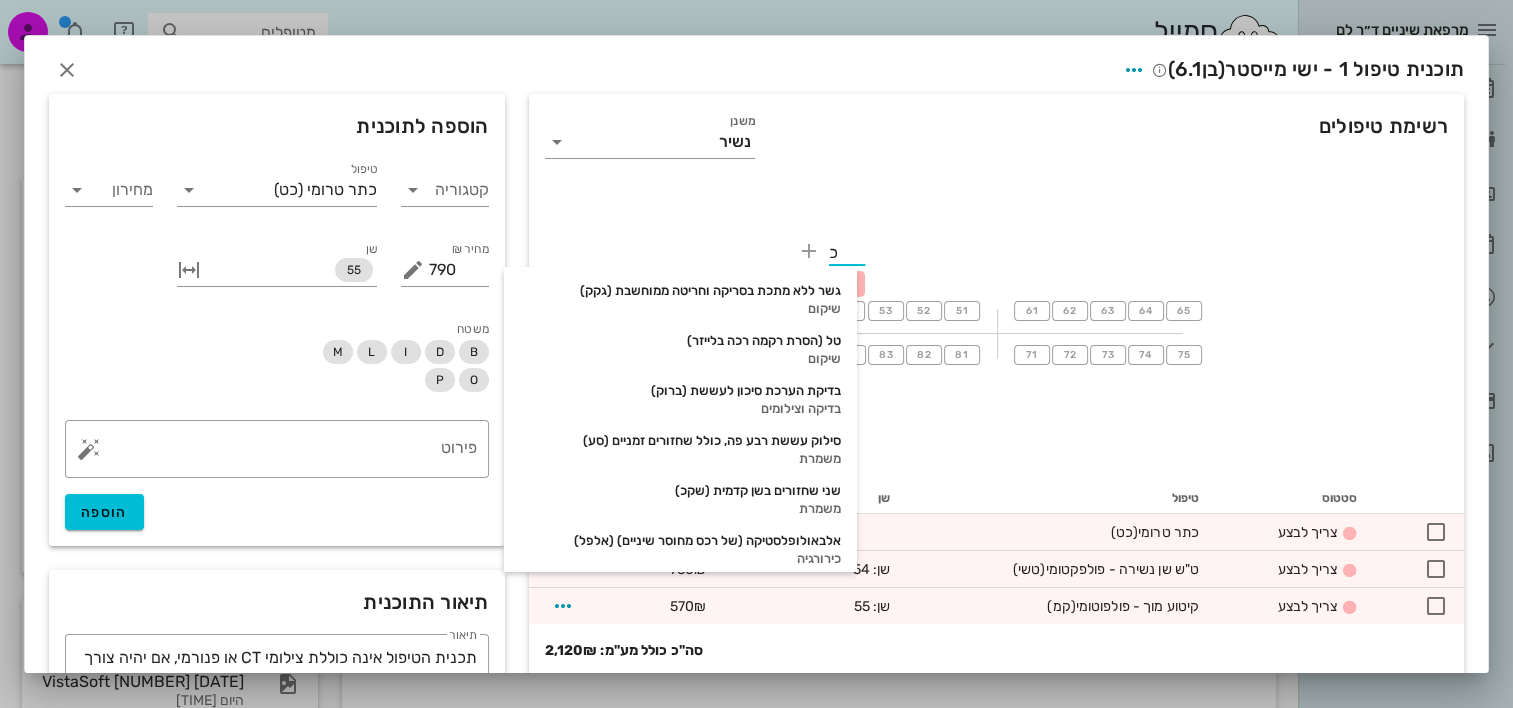 type on "כט" 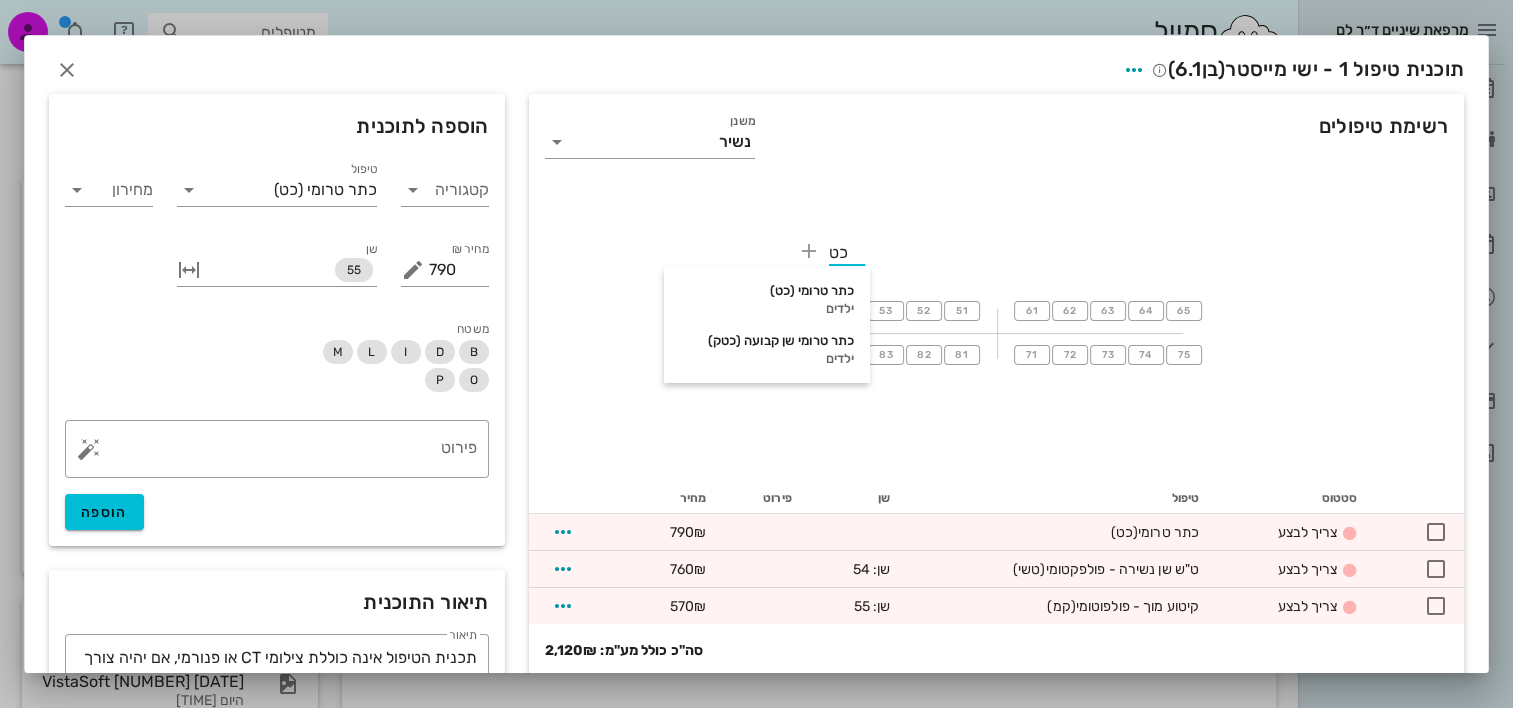 click on "55
קמ
54
כט
טשי
53
52
51
61
62
63
64
65
85
84
83
82
81
71
72
73
74
75" at bounding box center [996, 332] 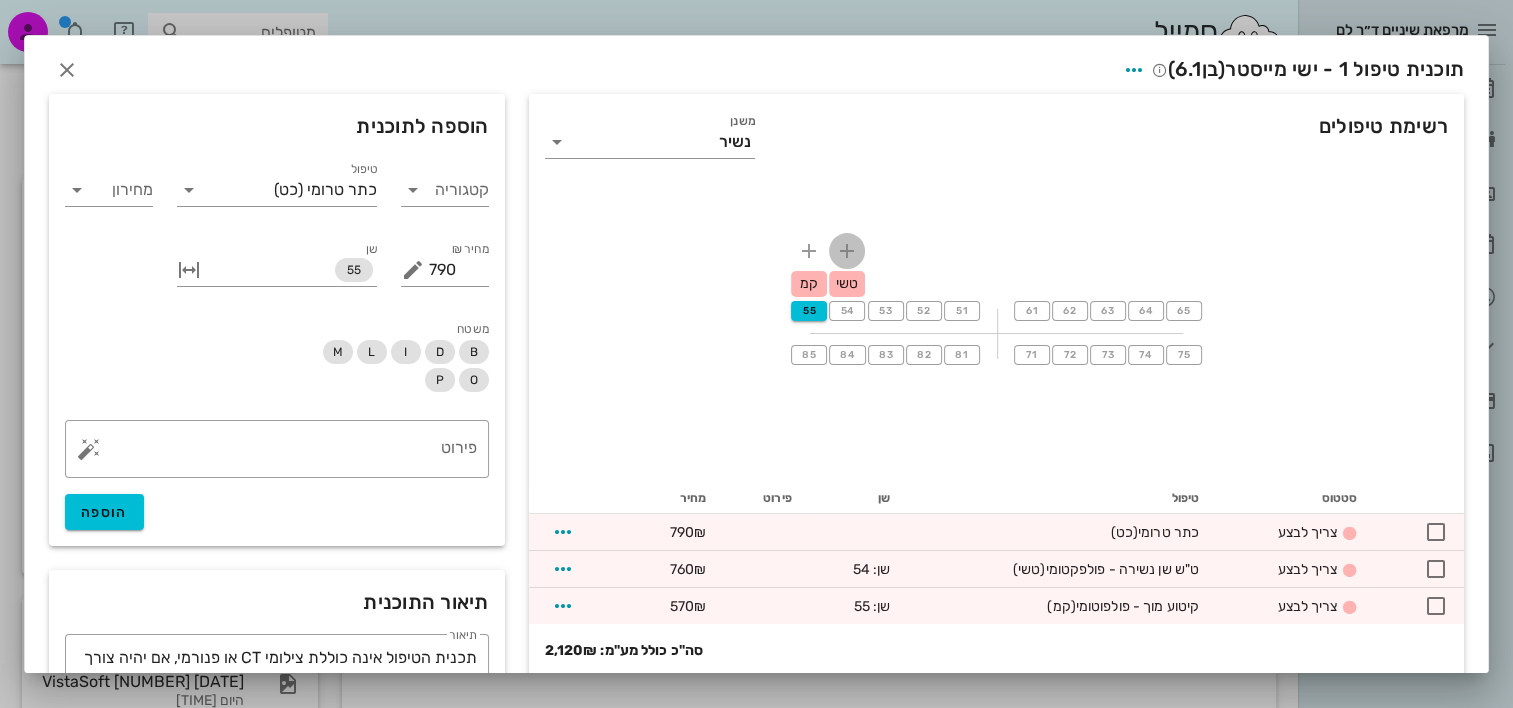 click at bounding box center [847, 251] 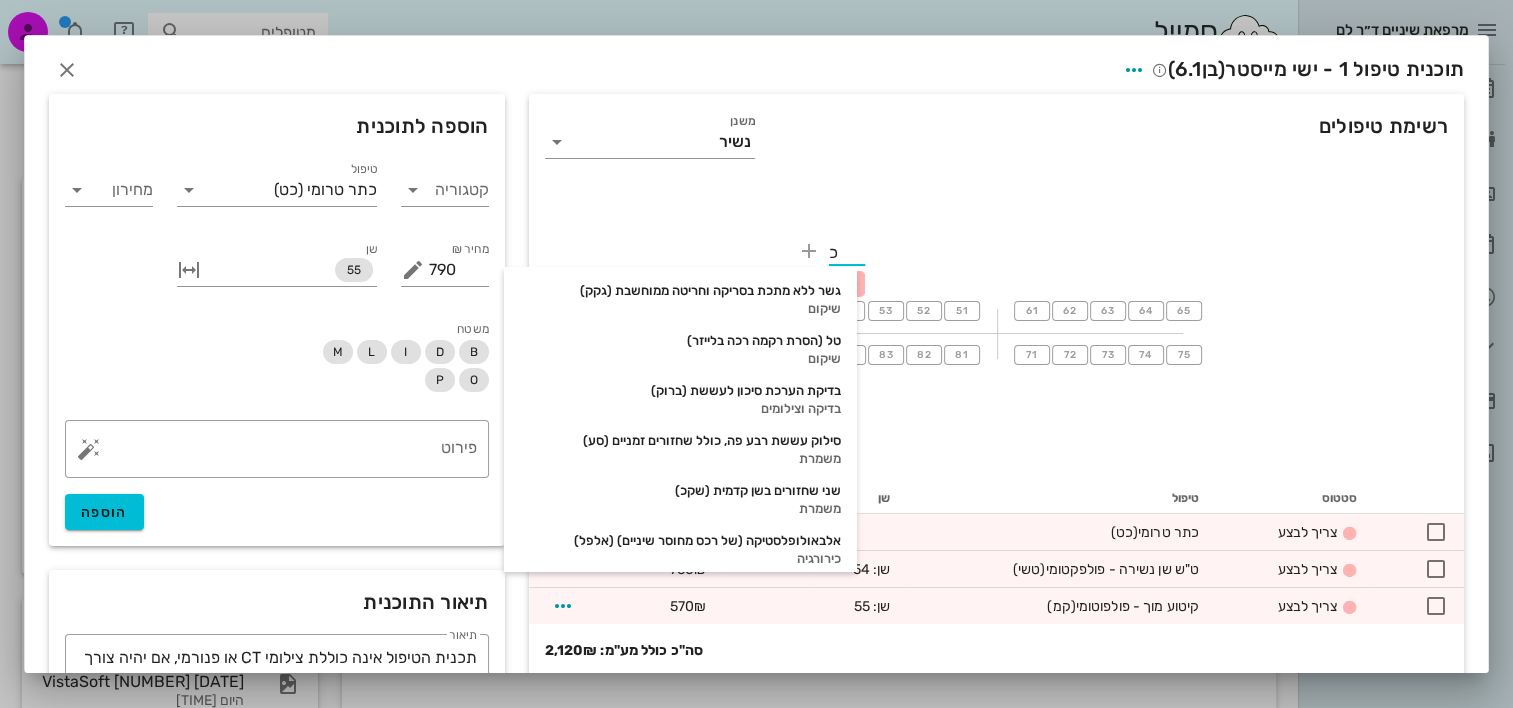 type on "כט" 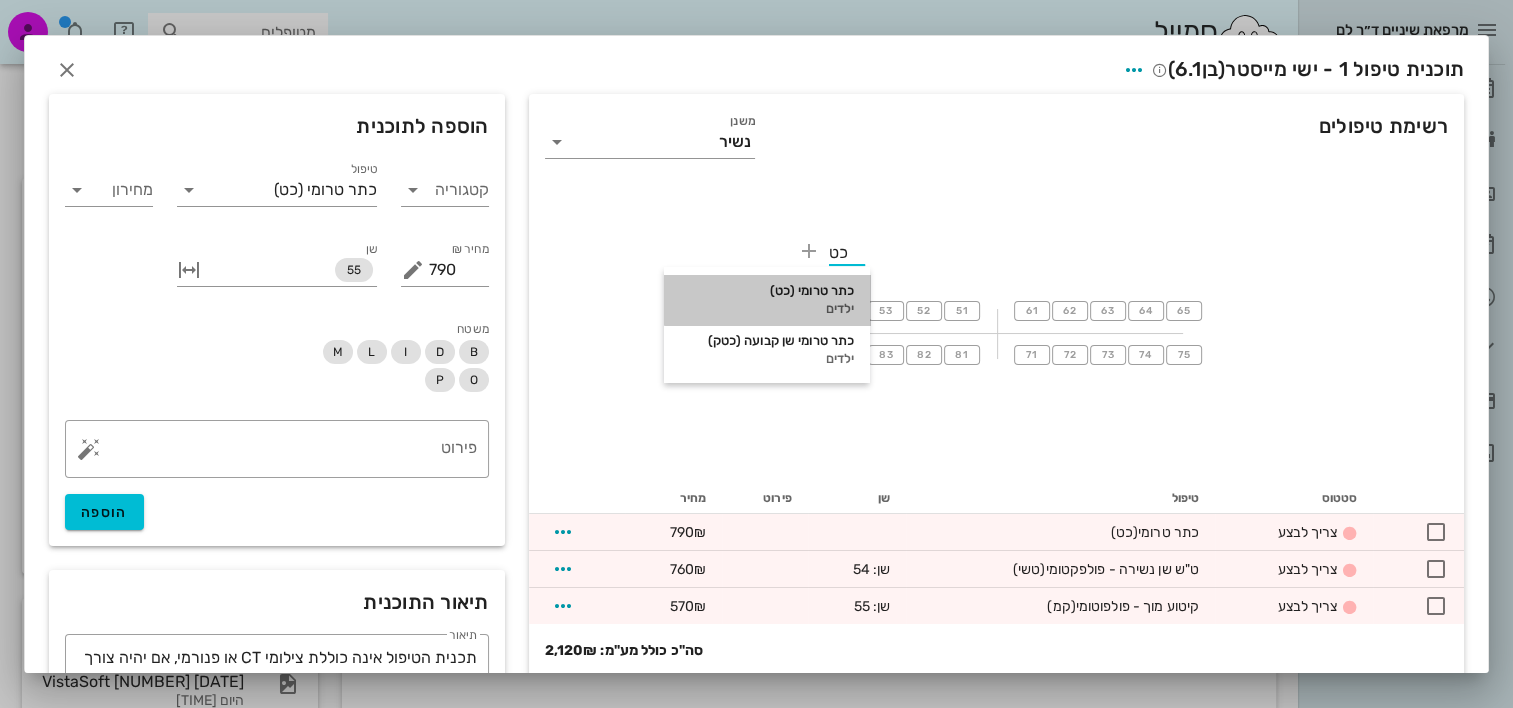 click on "כתר טרומי
(כט)" at bounding box center [767, 291] 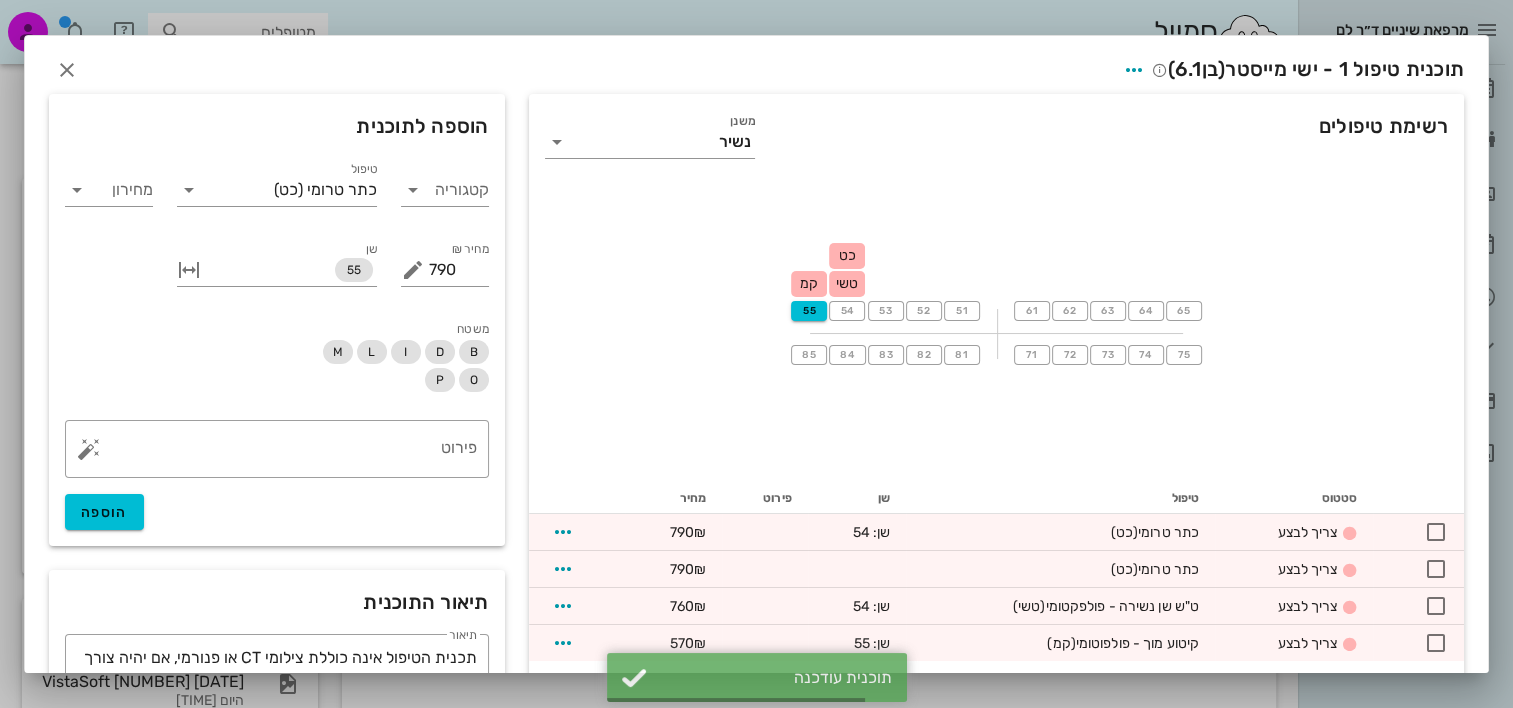 click at bounding box center [809, 251] 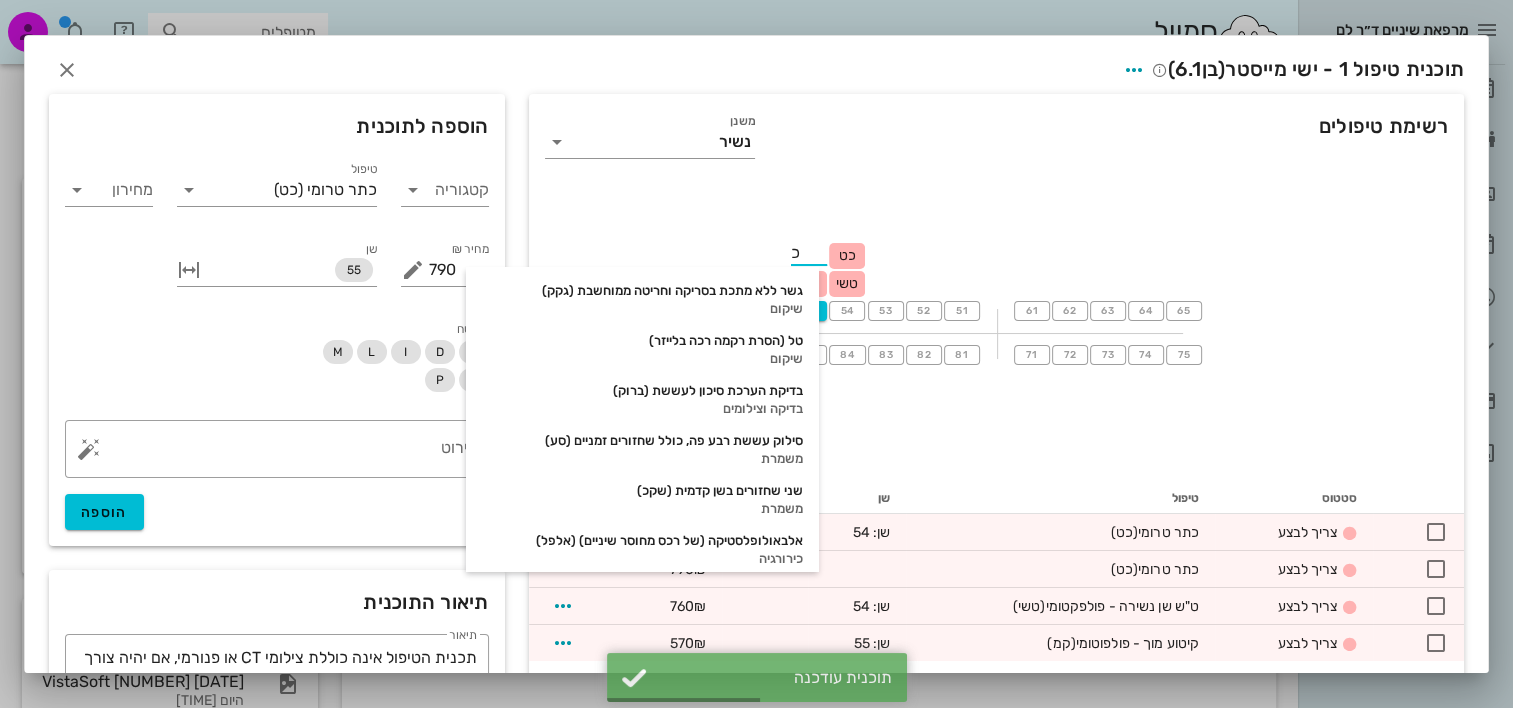 type on "כט" 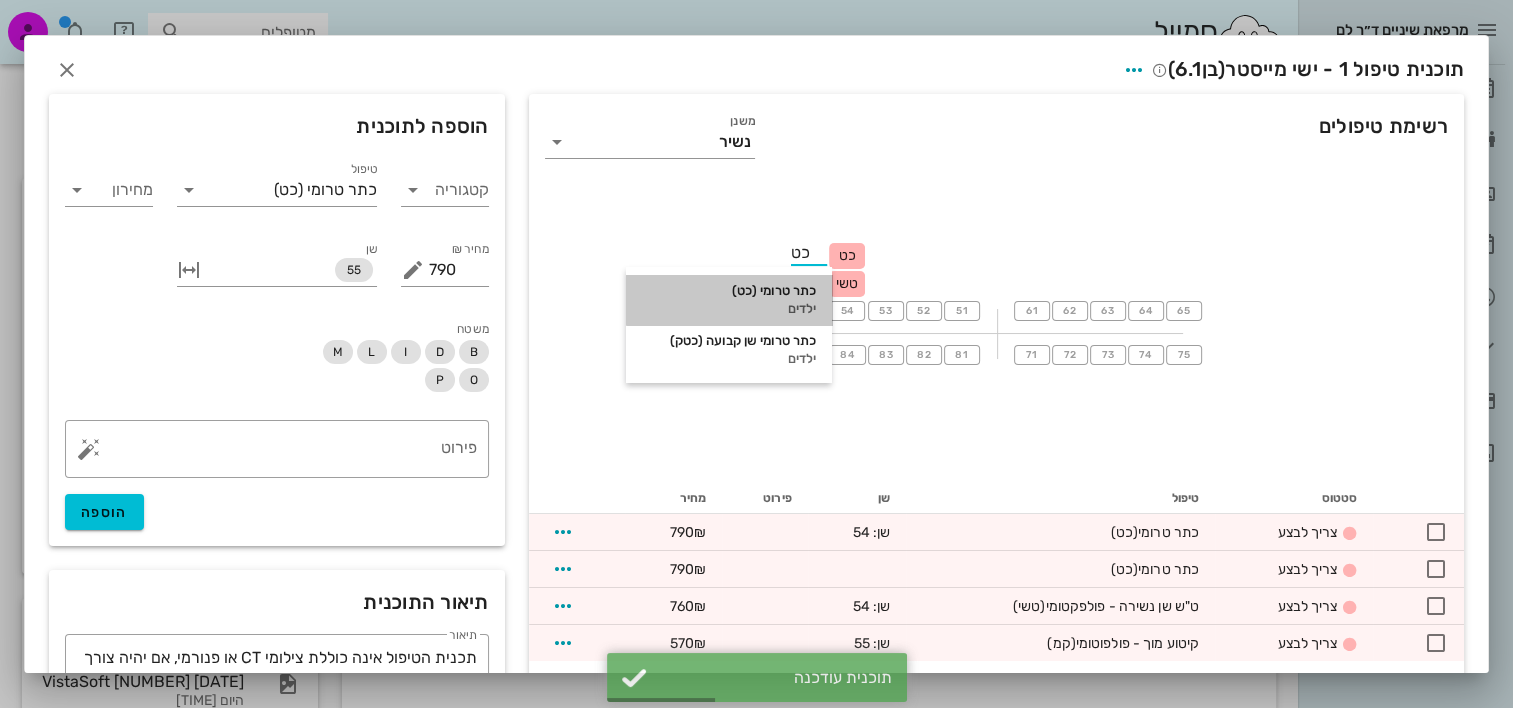 click on "כתר טרומי
(כט)" at bounding box center (729, 291) 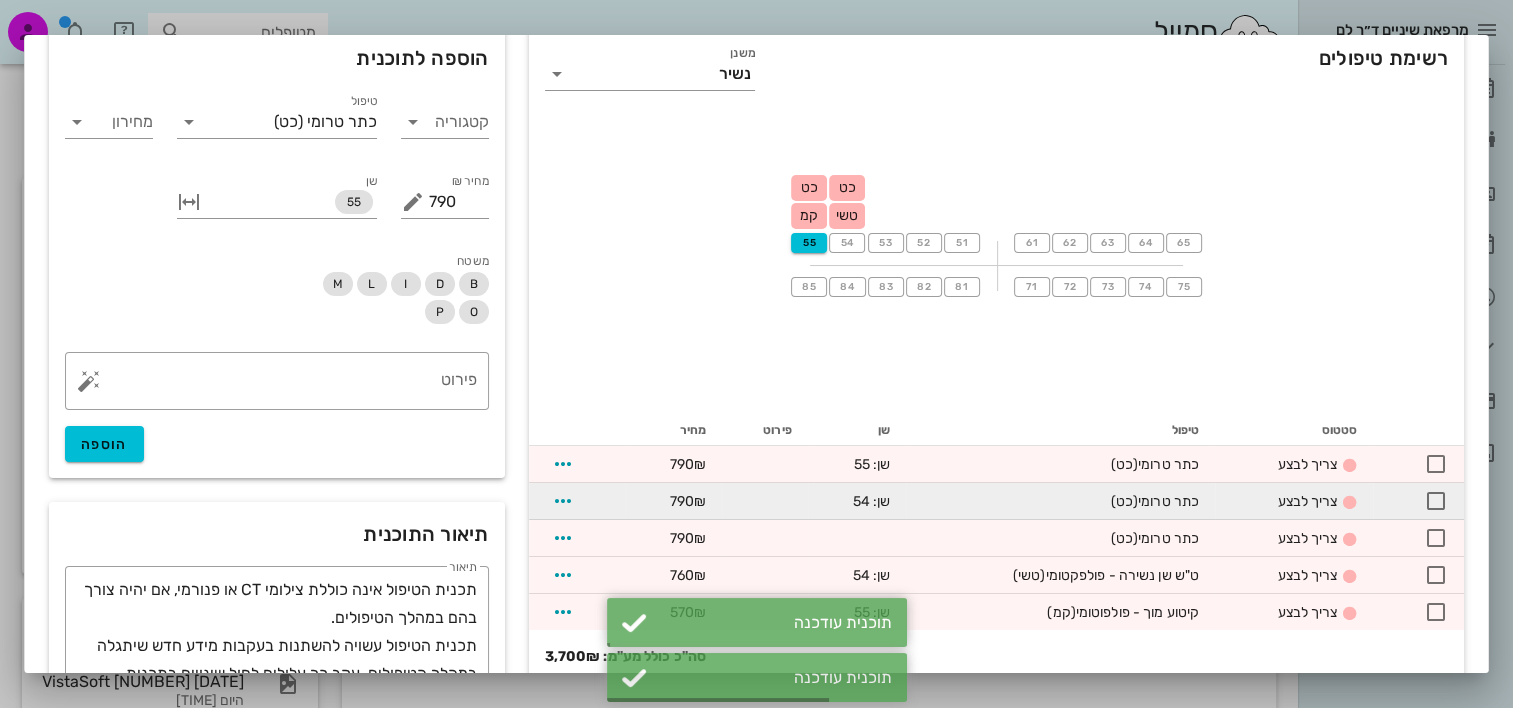 scroll, scrollTop: 100, scrollLeft: 0, axis: vertical 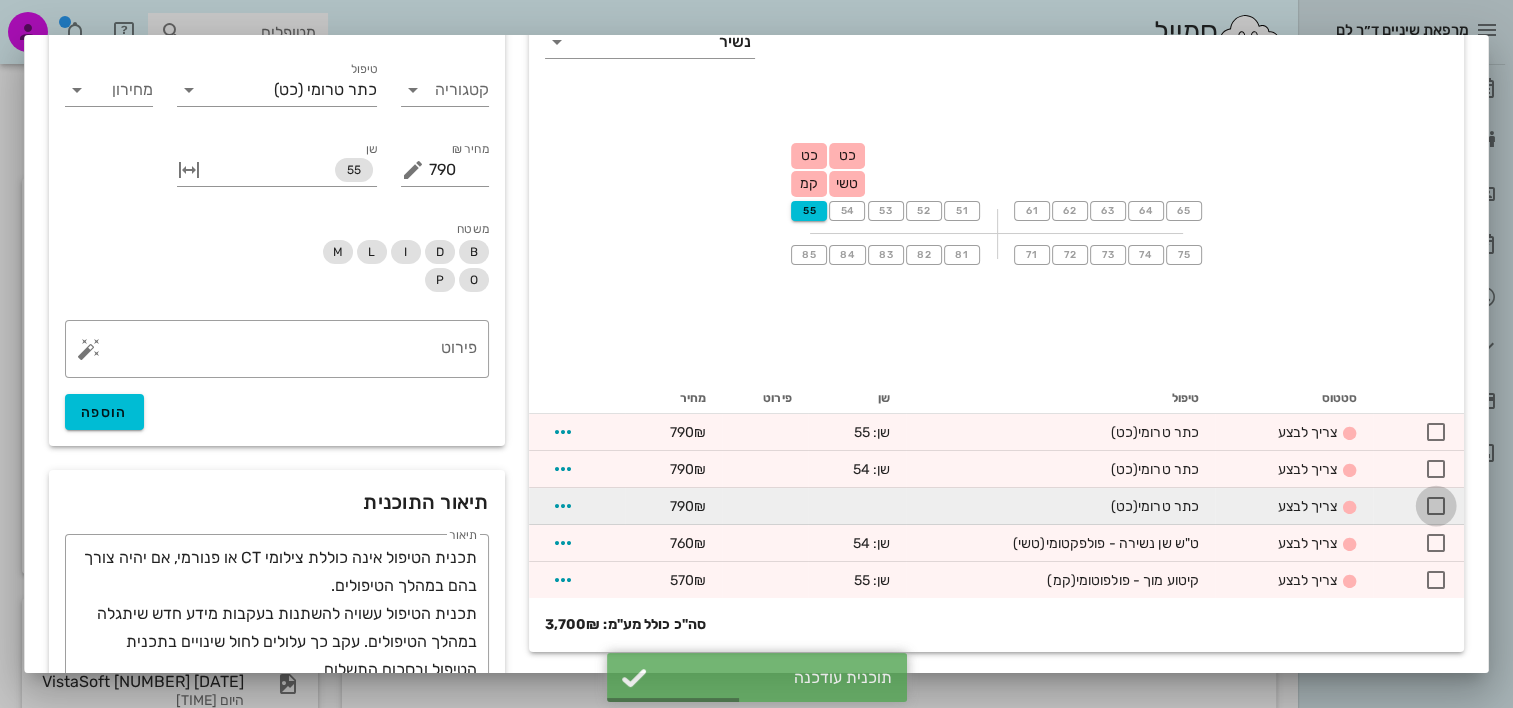 click at bounding box center (1436, 506) 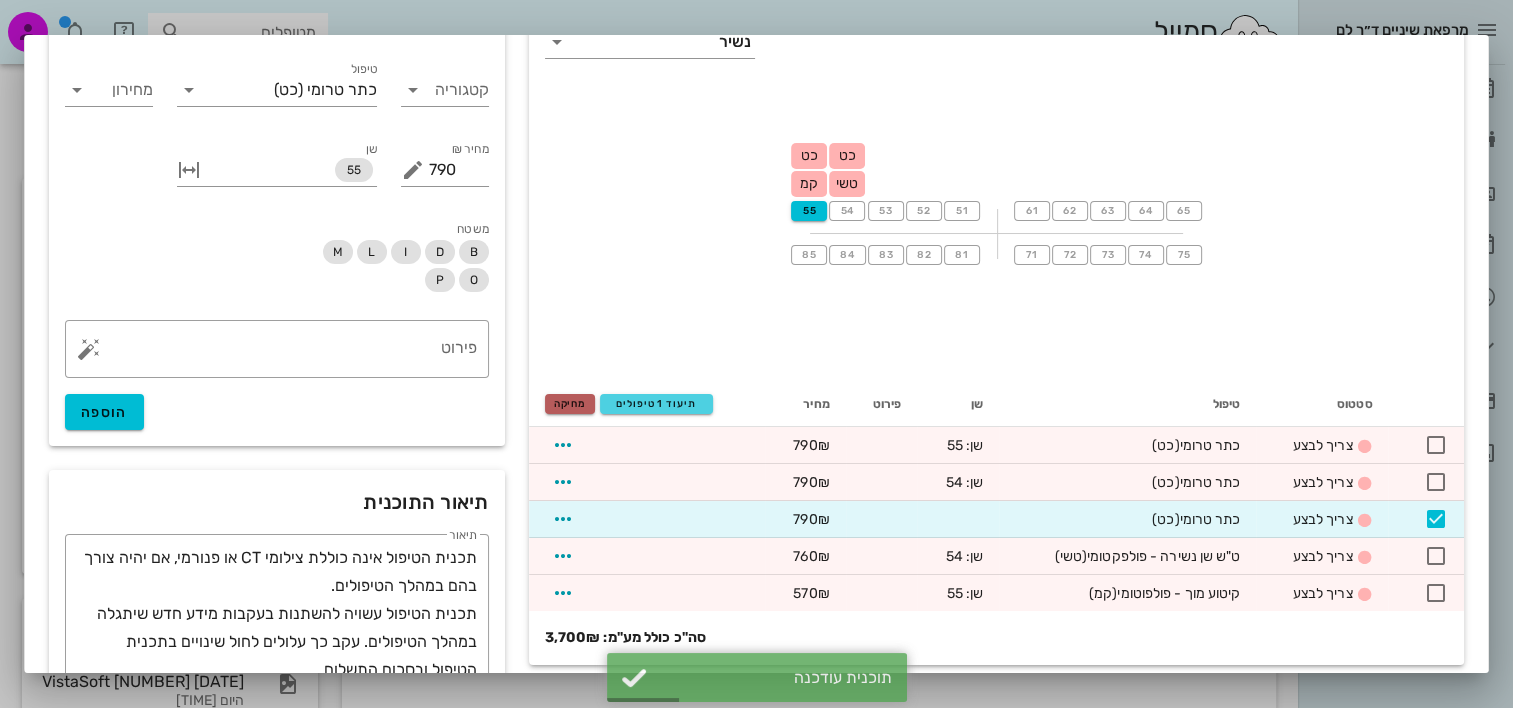 click on "מחיקה" at bounding box center (570, 404) 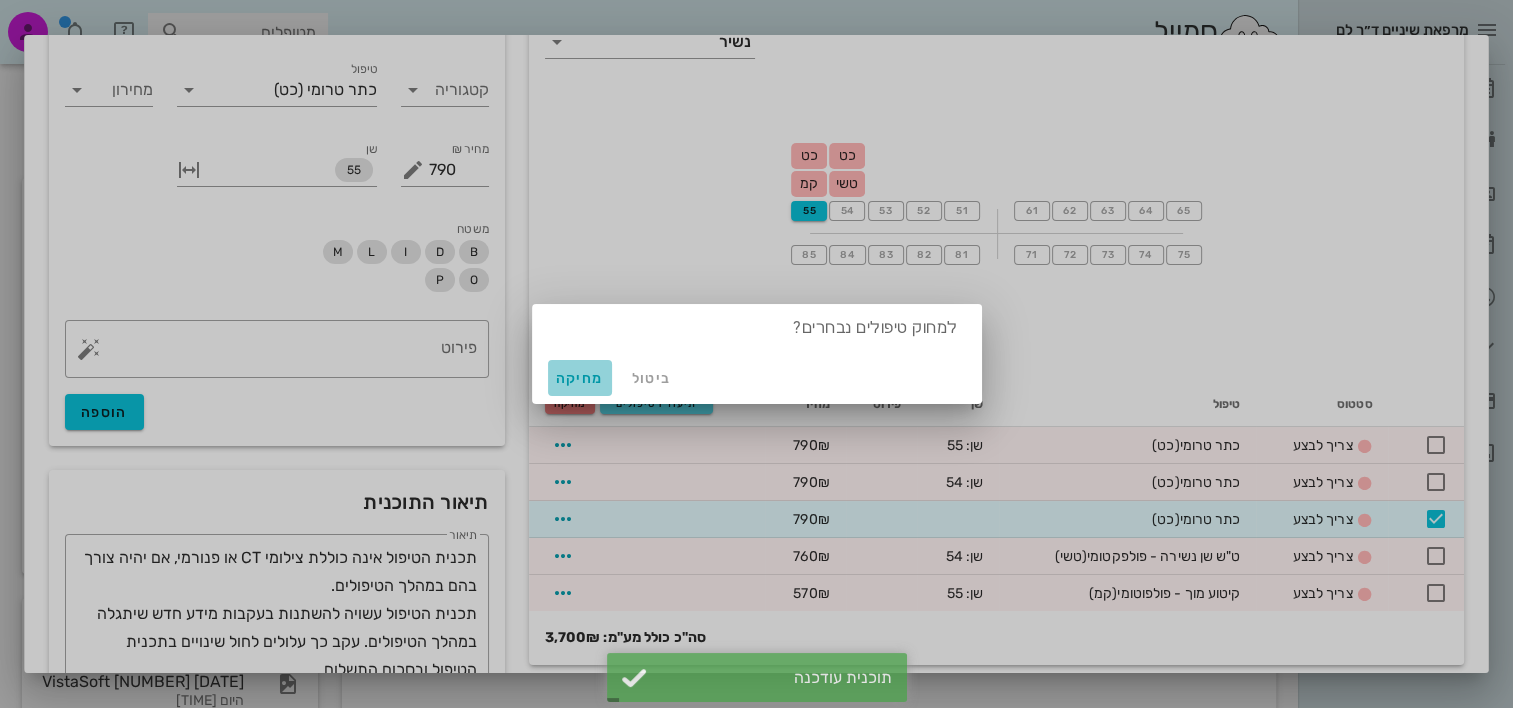 click on "מחיקה" at bounding box center (580, 378) 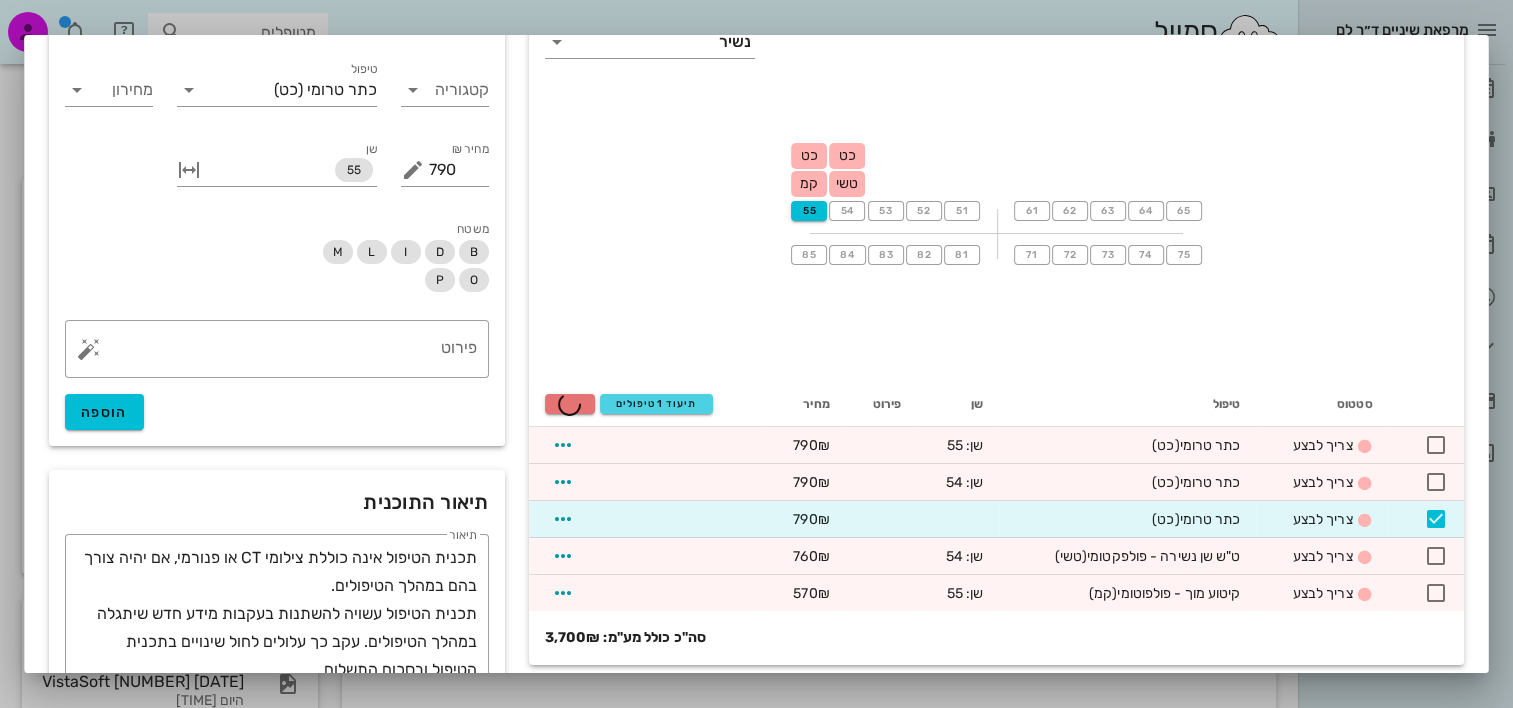 checkbox on "false" 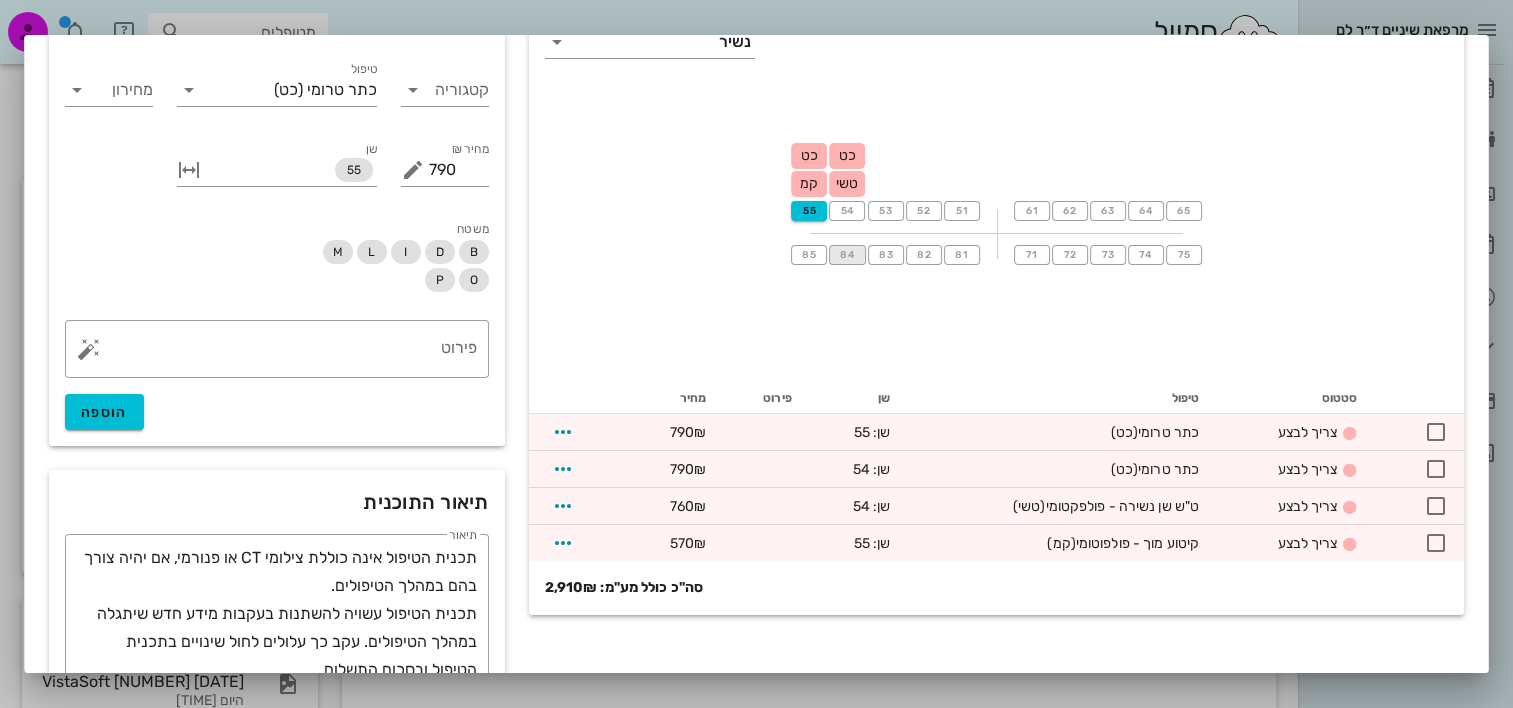 click on "84" at bounding box center (847, 255) 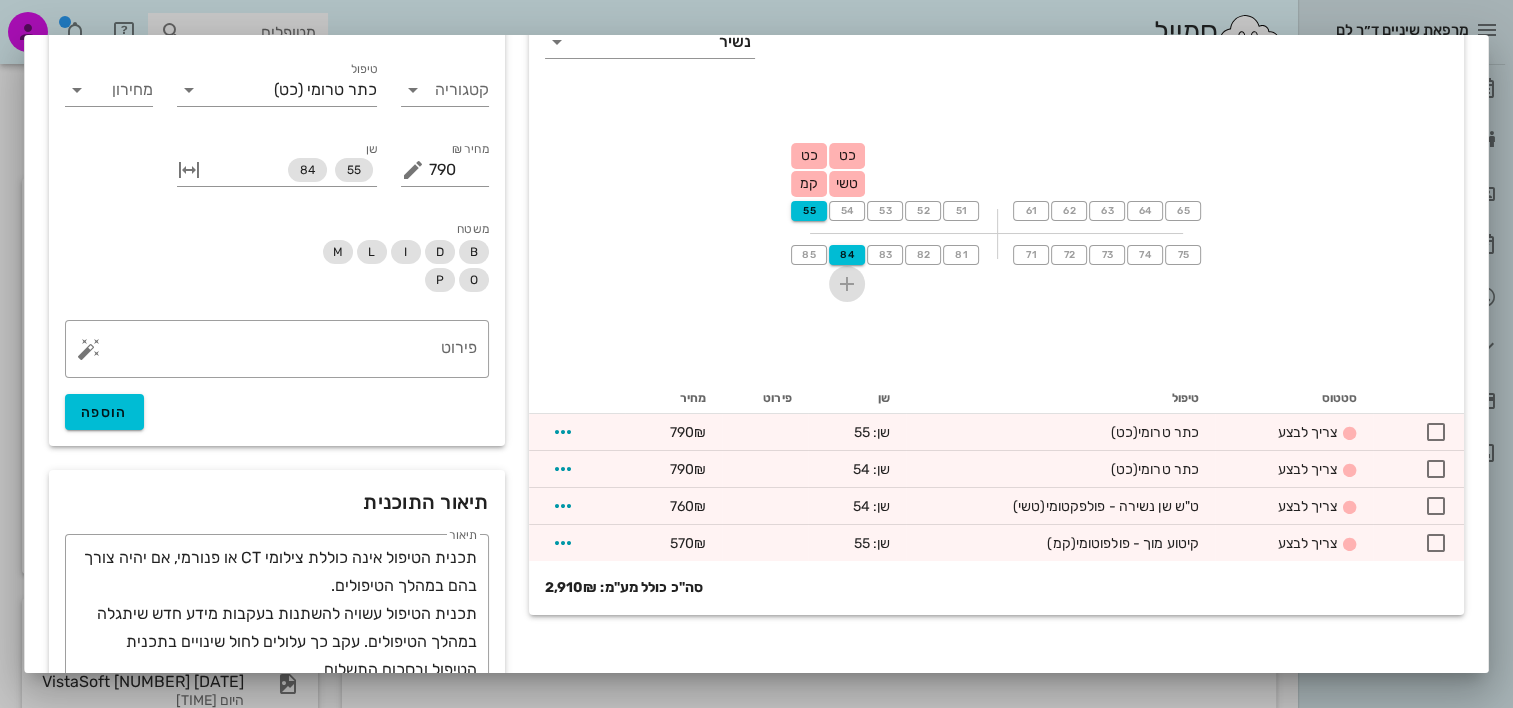 click at bounding box center (847, 284) 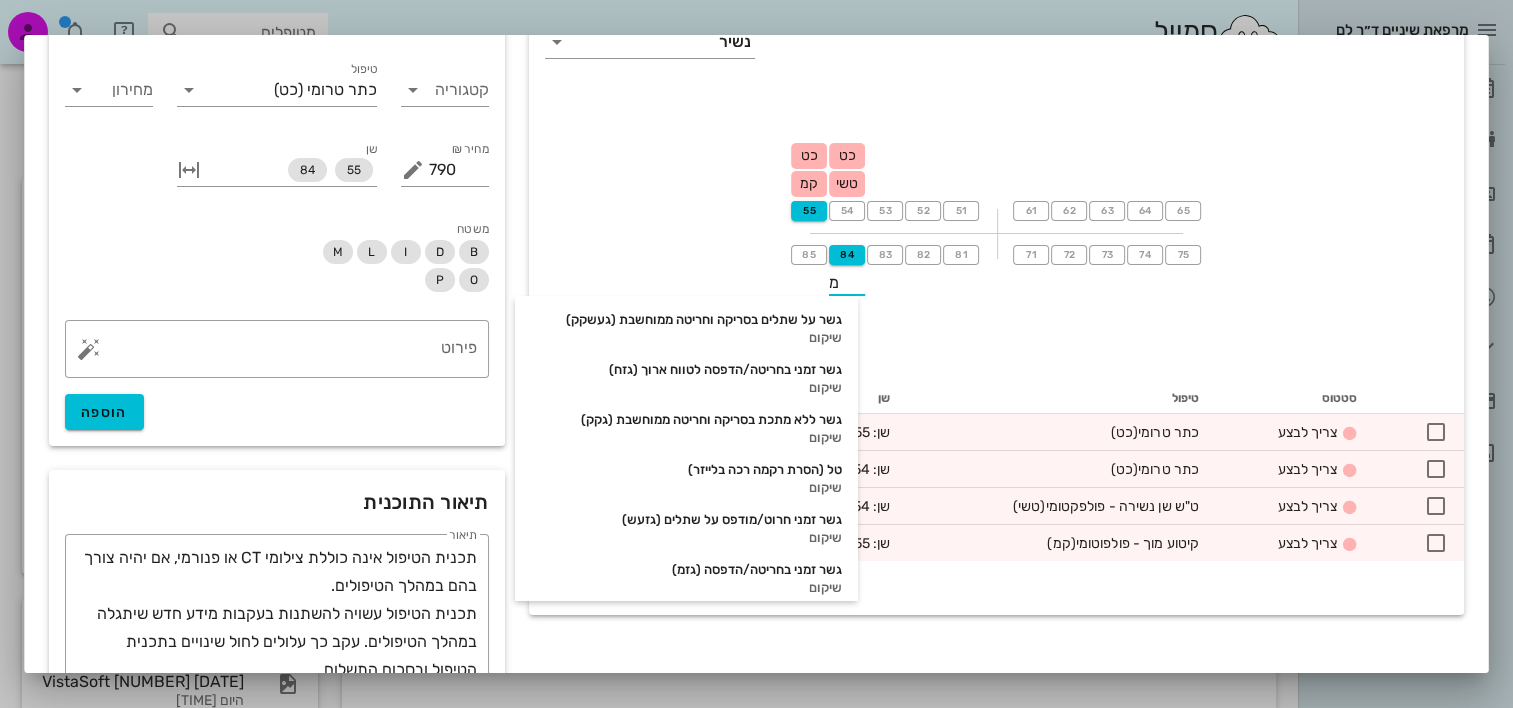 type on "מע" 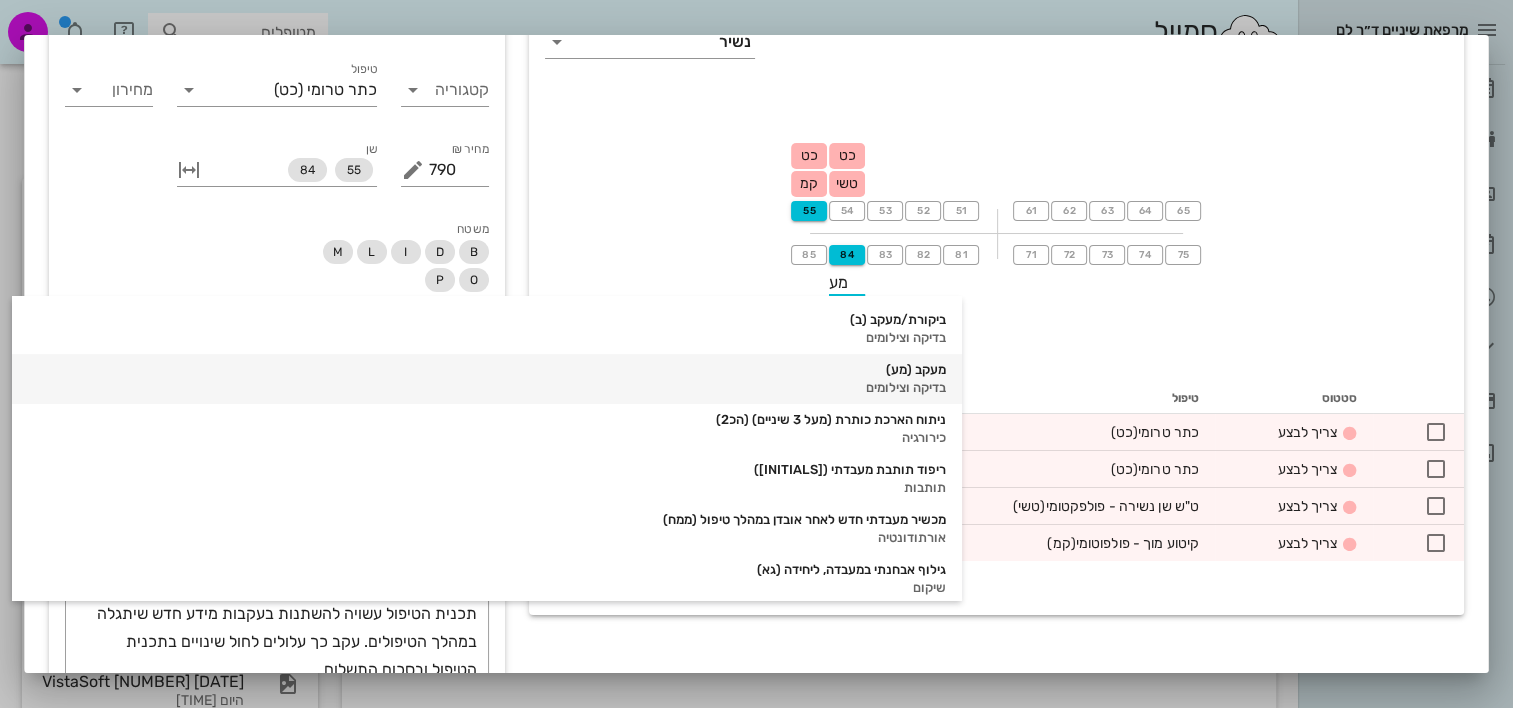 click on "בדיקה וצילומים" at bounding box center (487, 388) 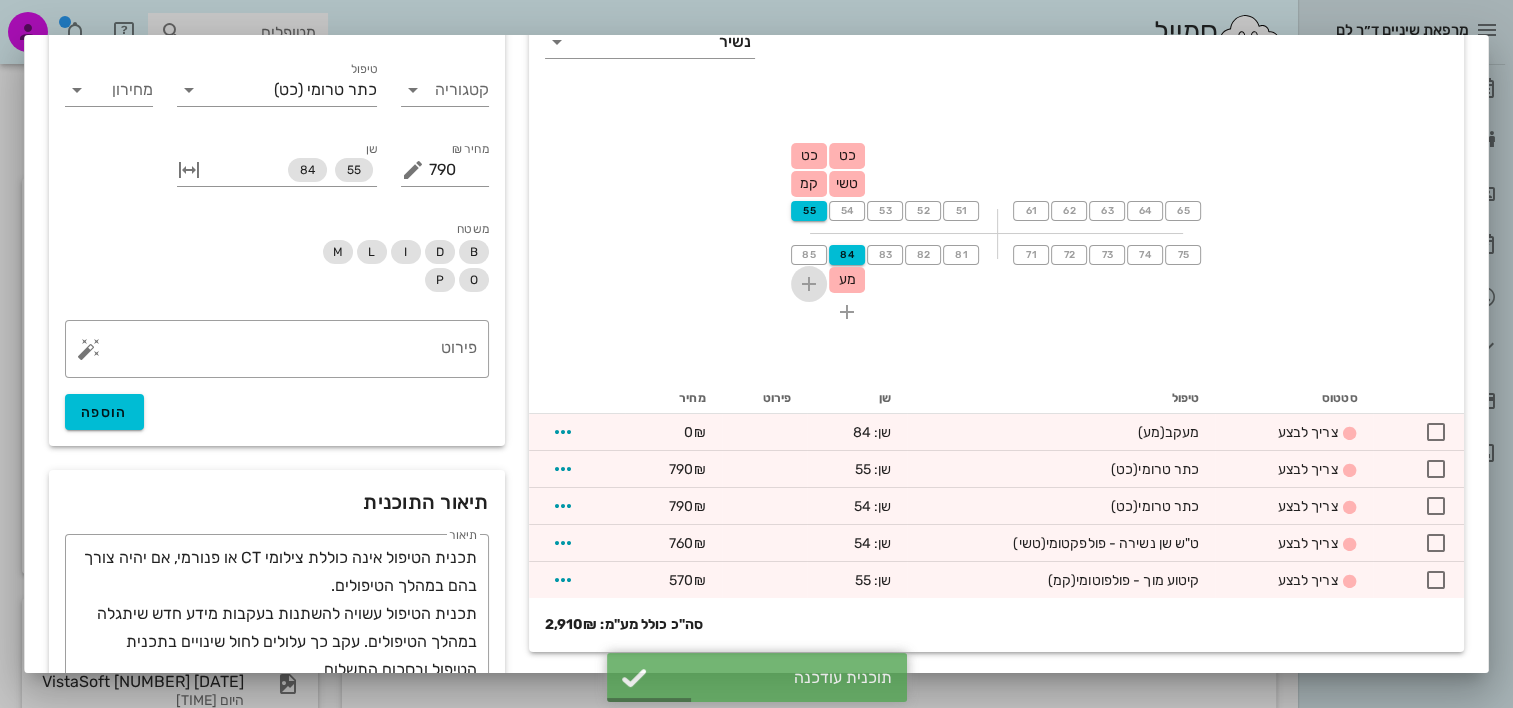click at bounding box center [809, 284] 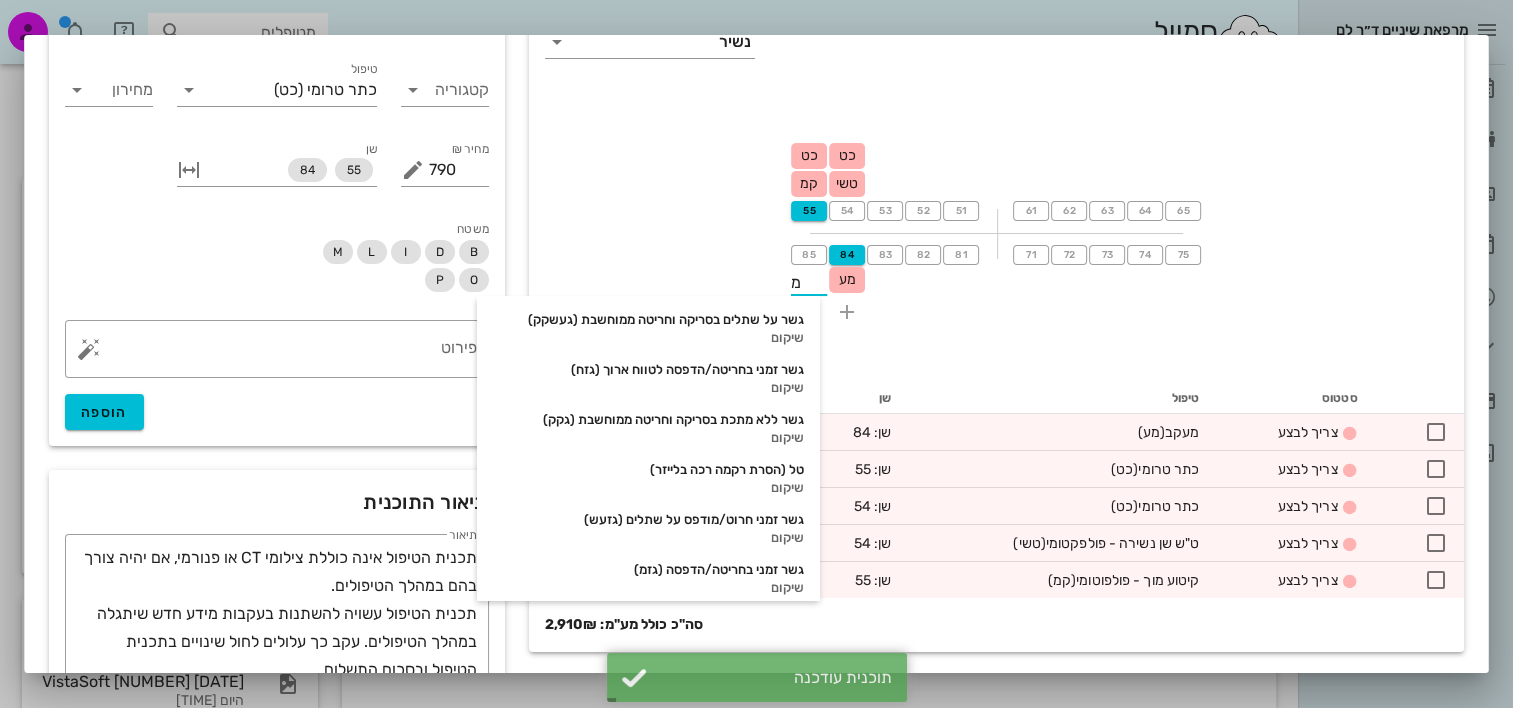 type on "מע" 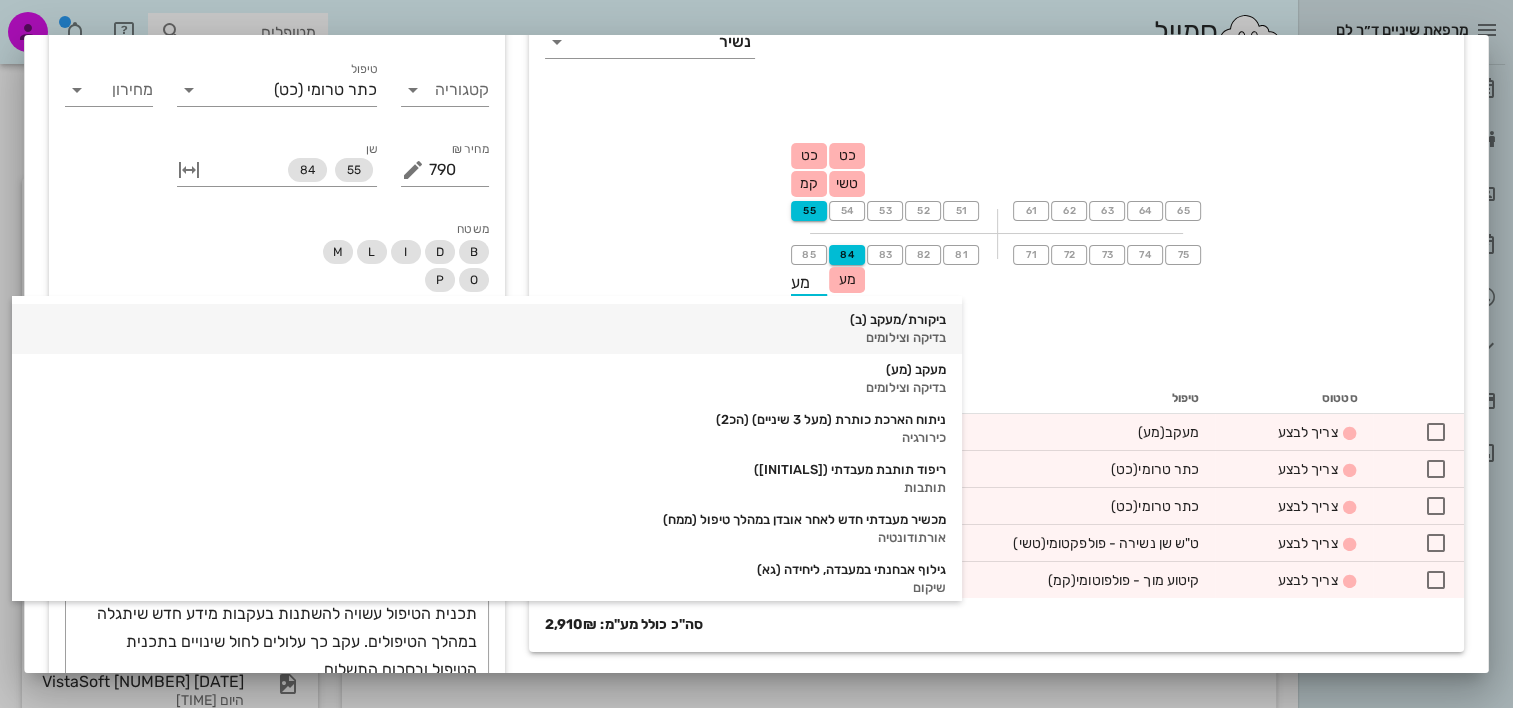 click on "ביקורת/מעקב
(ב)" at bounding box center (487, 320) 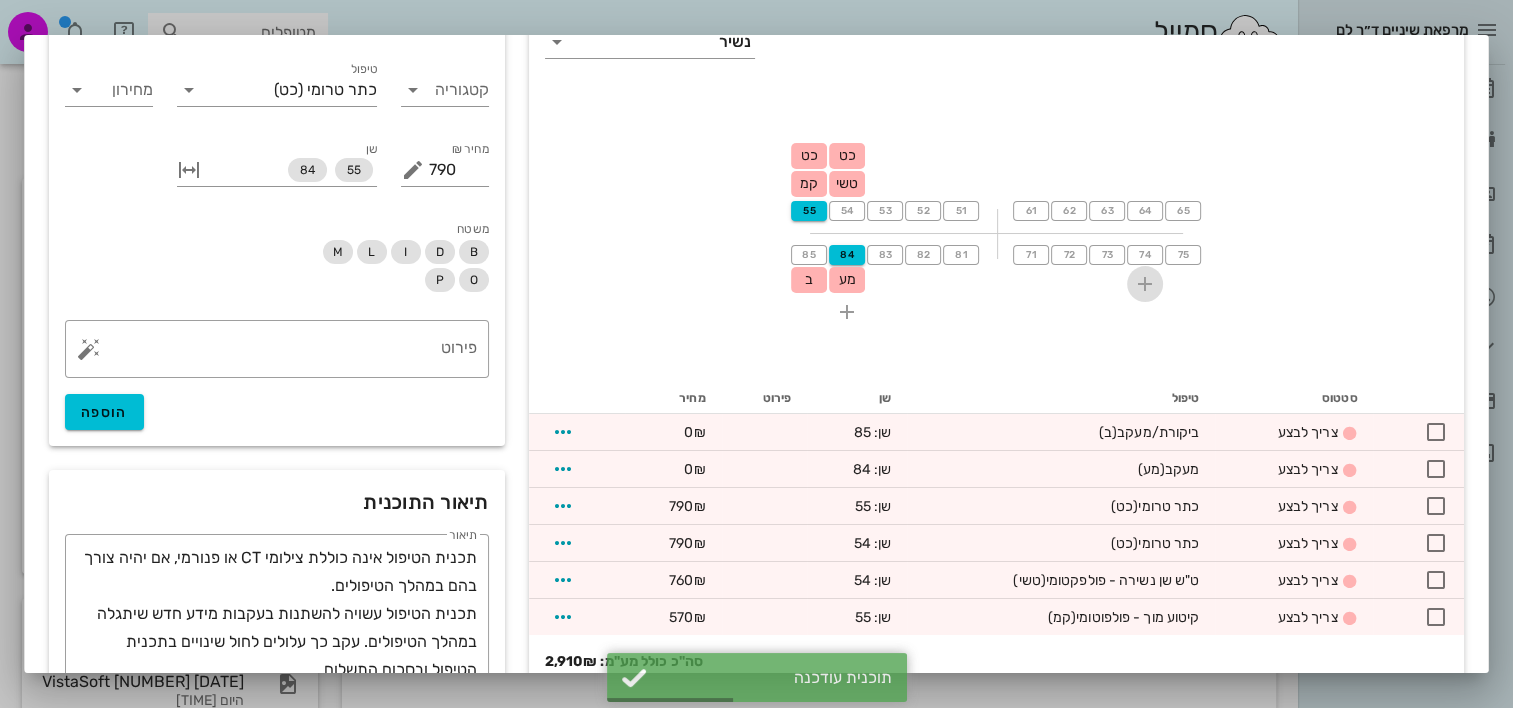 click at bounding box center [1145, 284] 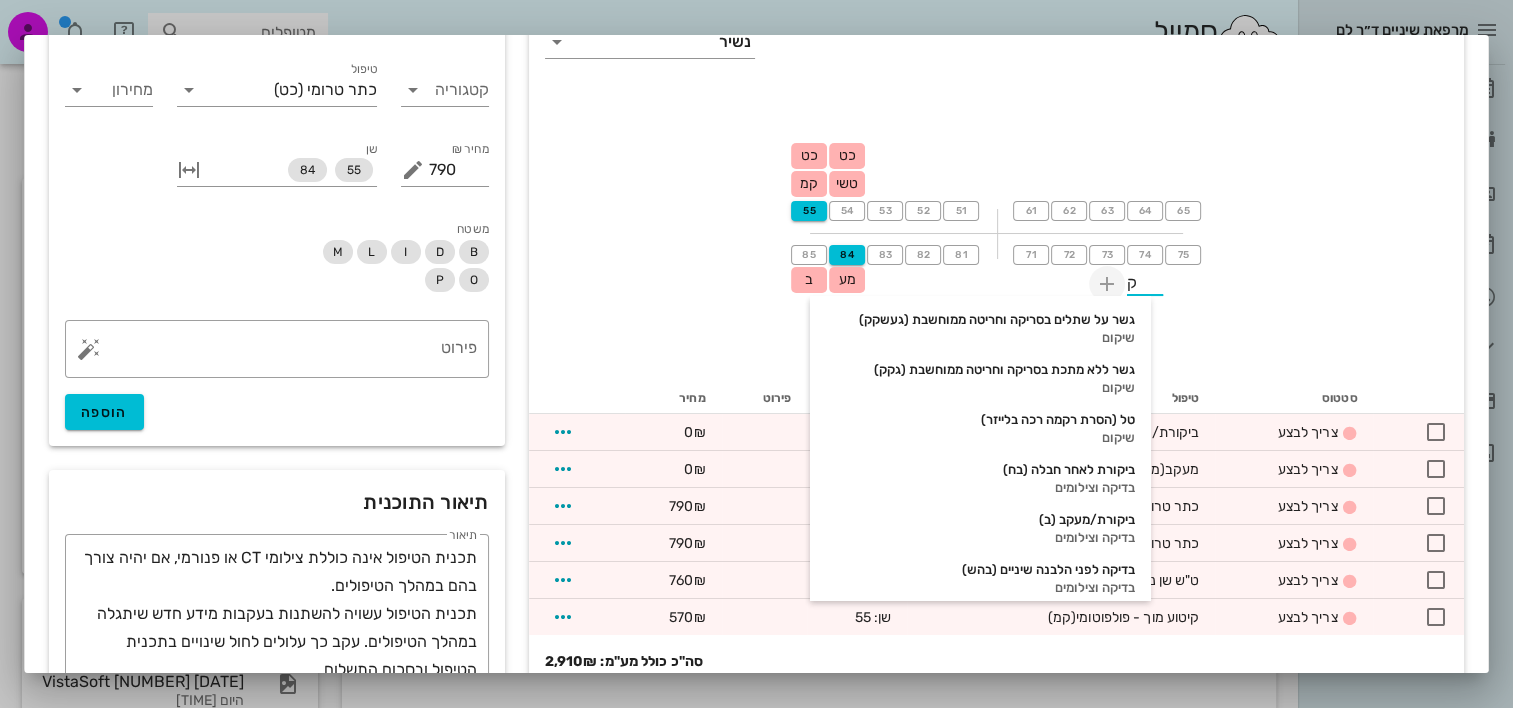 type on "קמ" 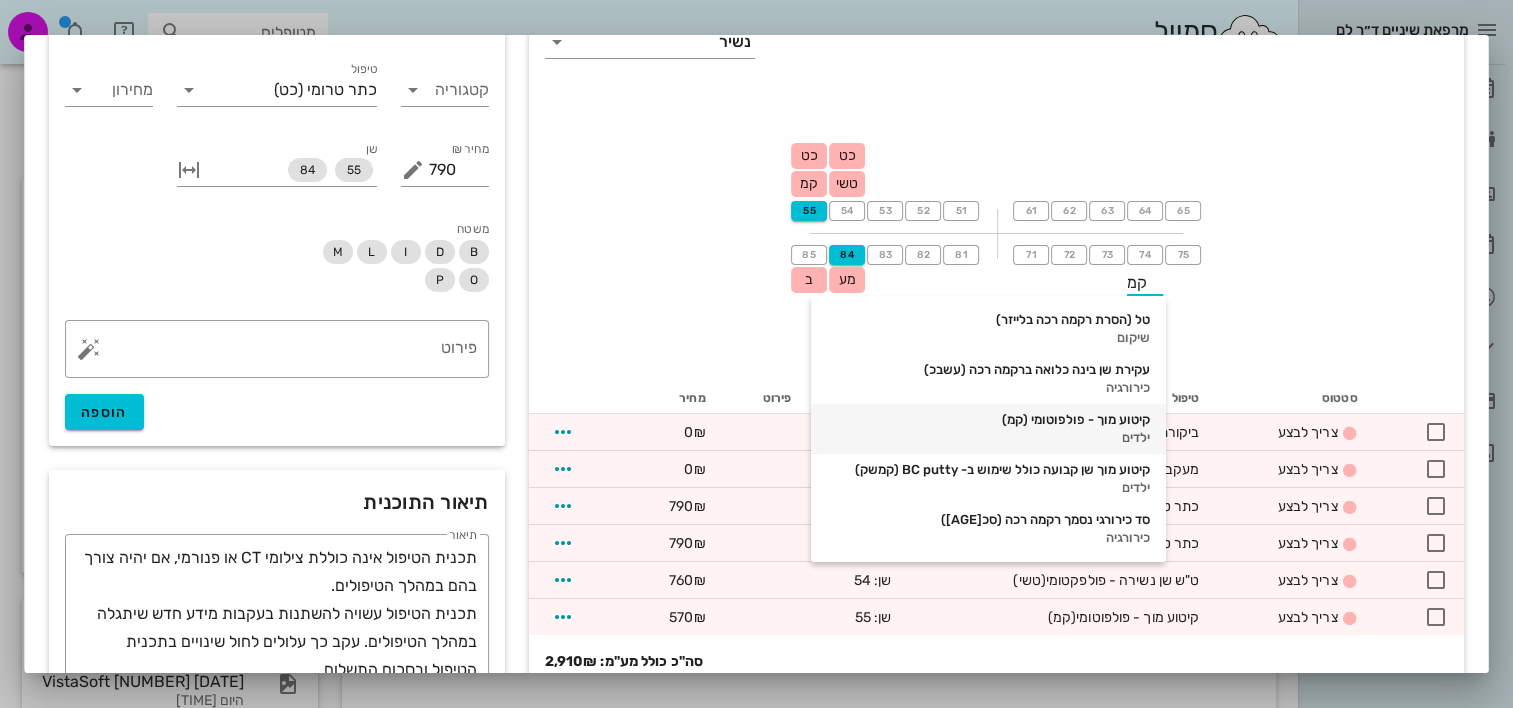 click on "ילדים" at bounding box center (988, 438) 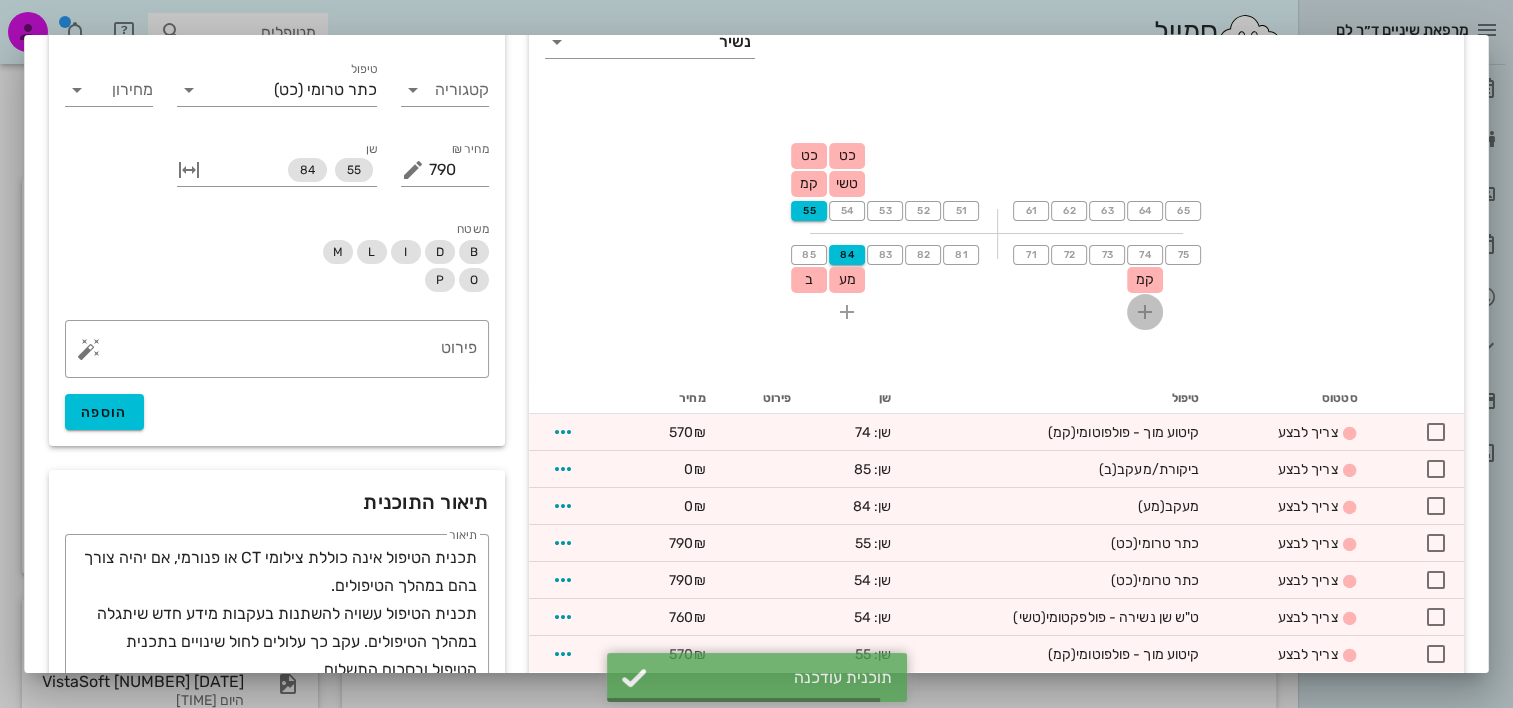 click at bounding box center [1145, 312] 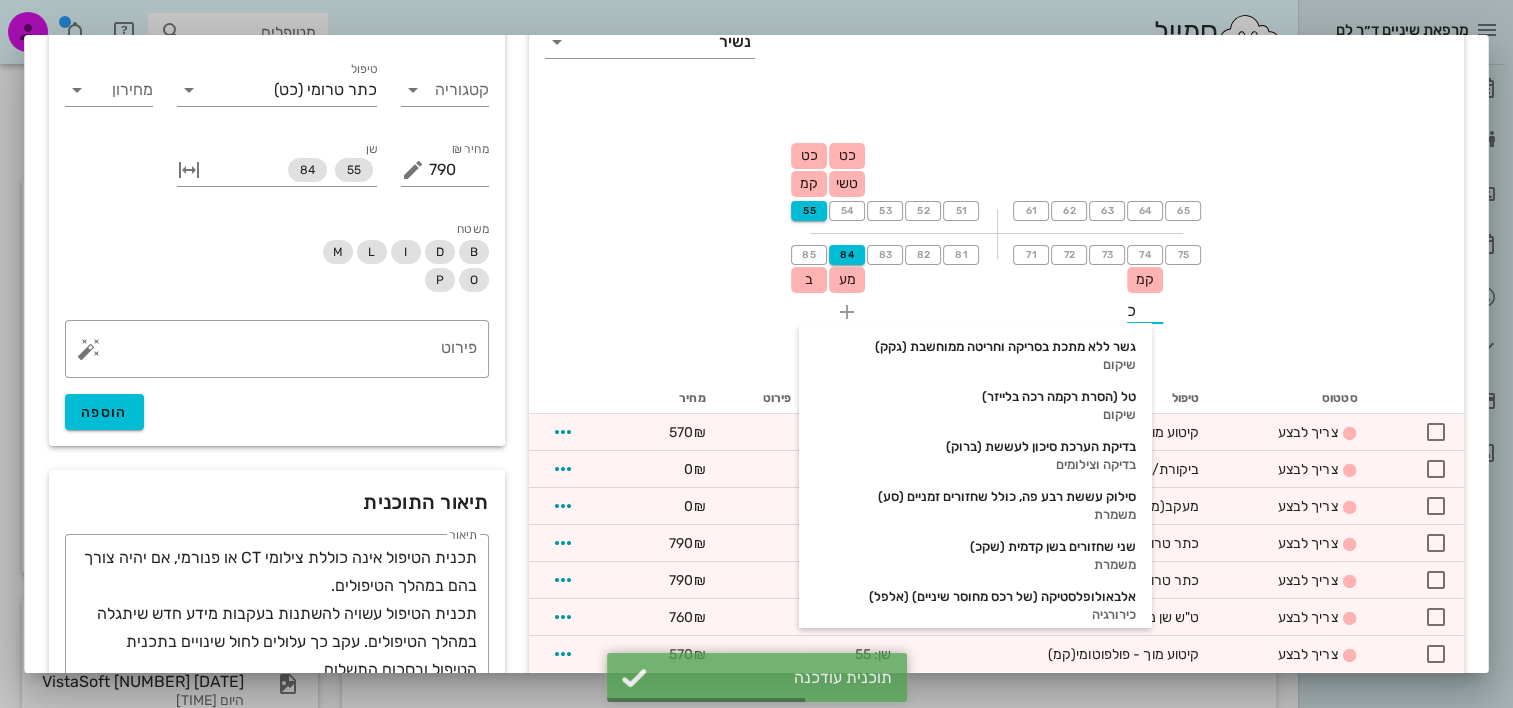 type on "כט" 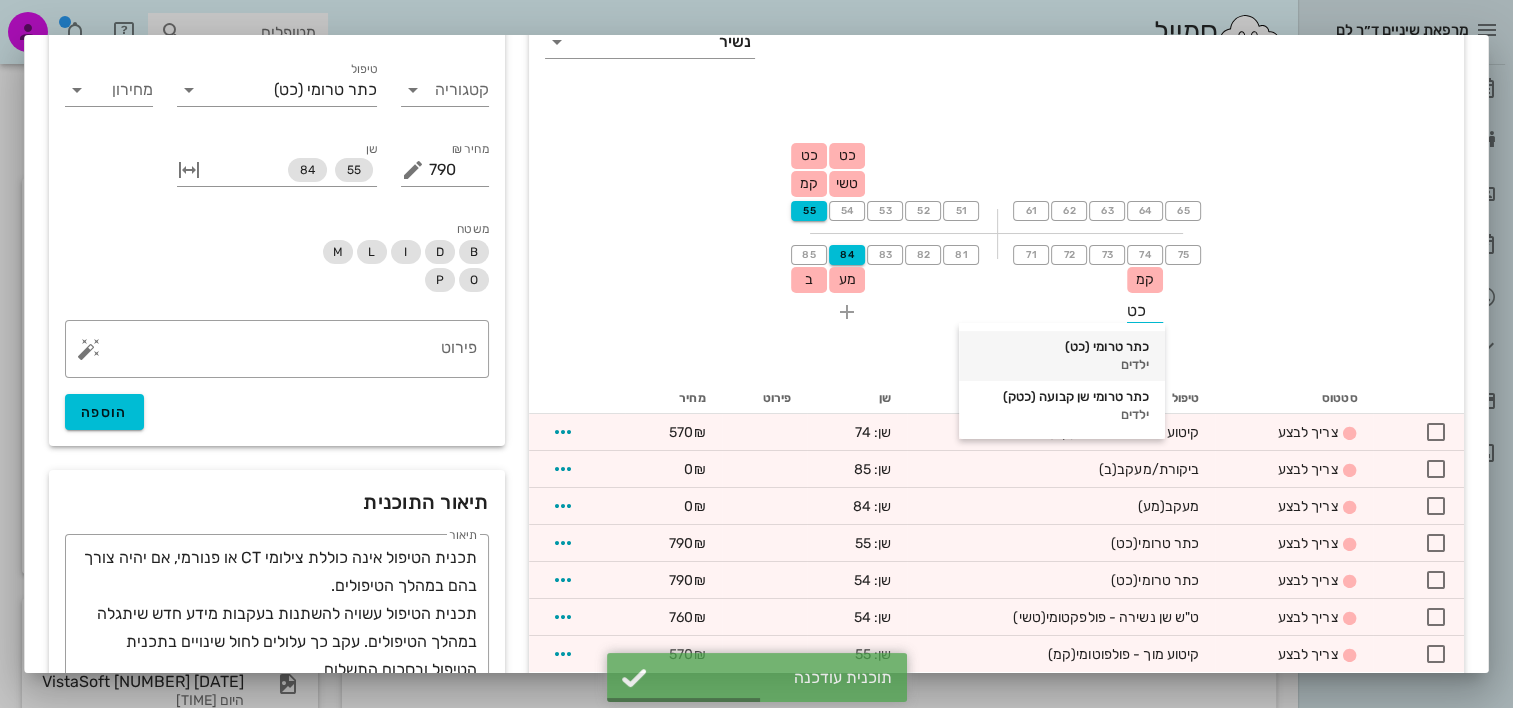 click on "כתר טרומי
(כט)" at bounding box center (1062, 347) 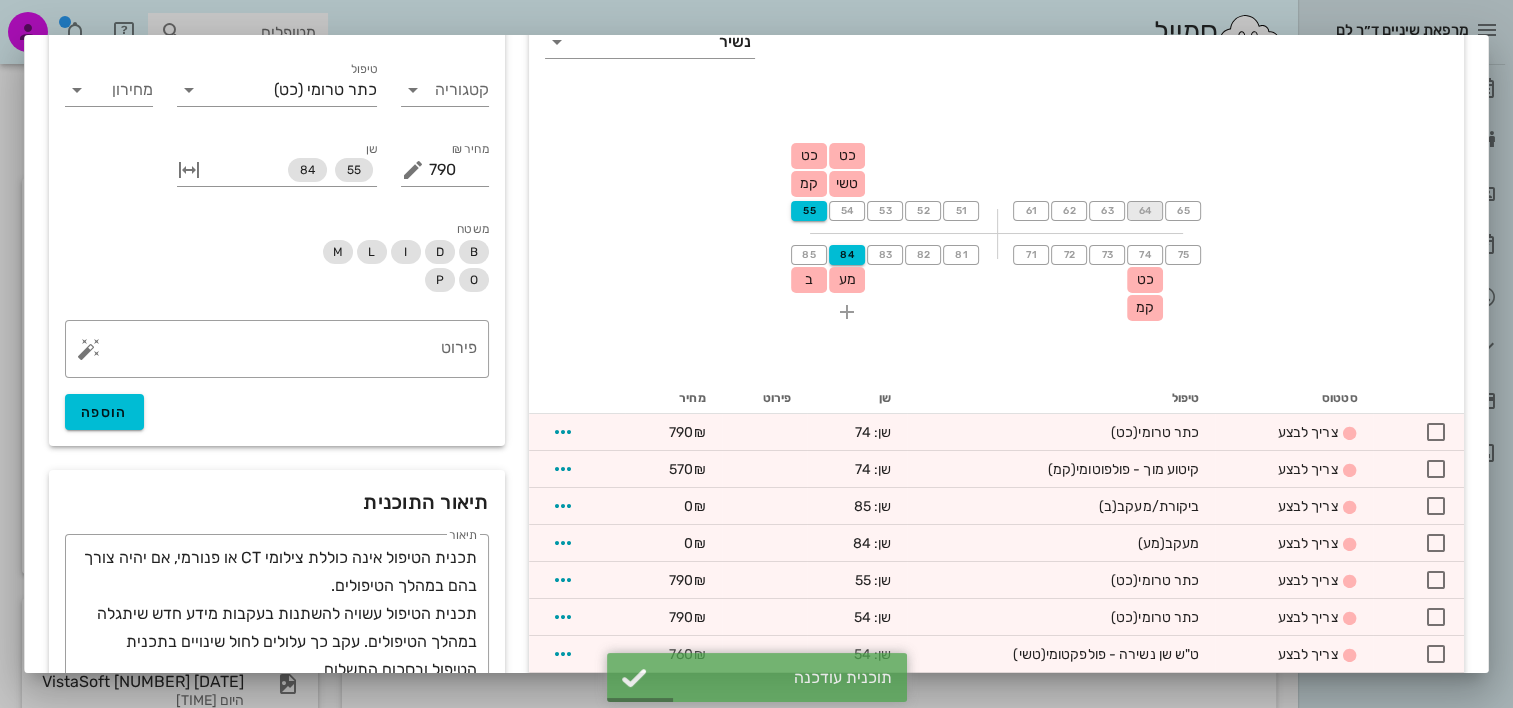 click on "64" at bounding box center [1145, 211] 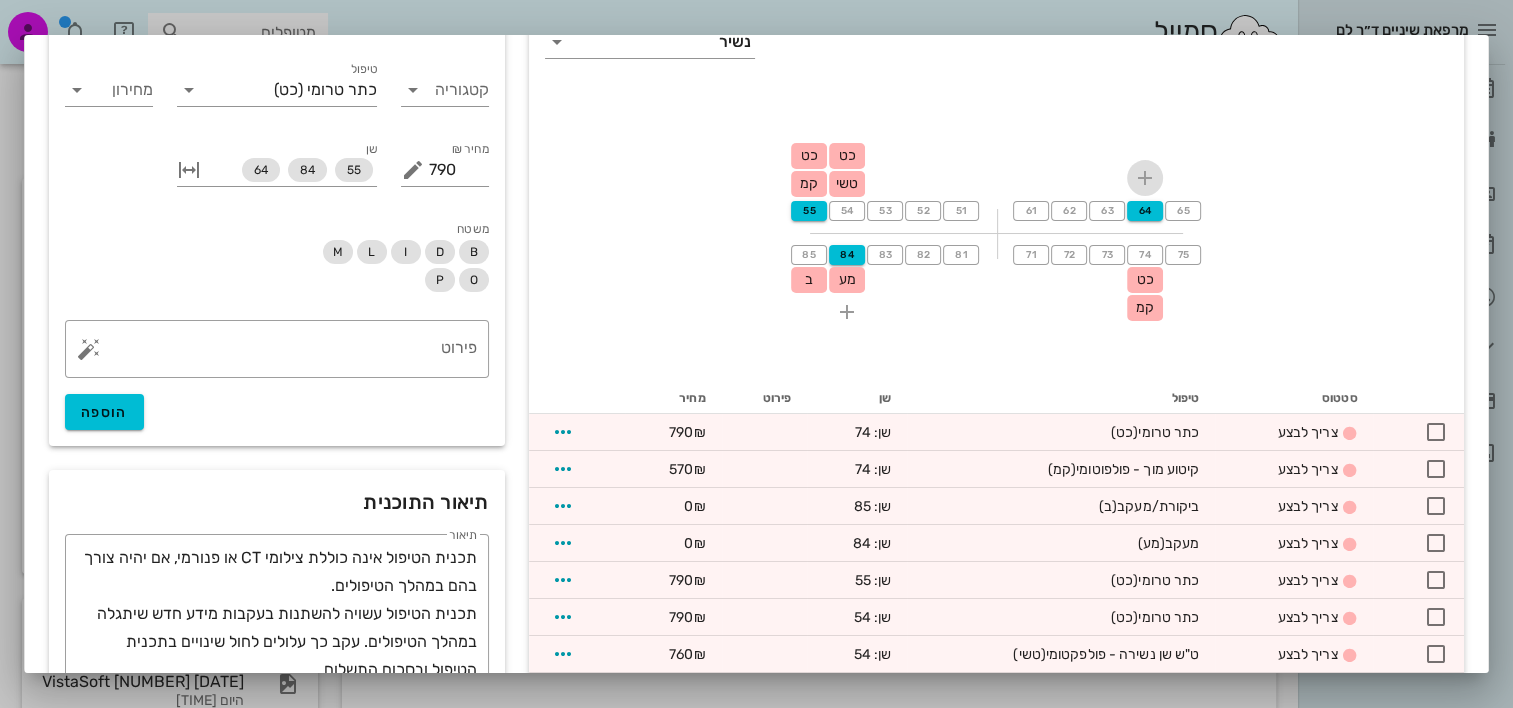 click at bounding box center [1145, 178] 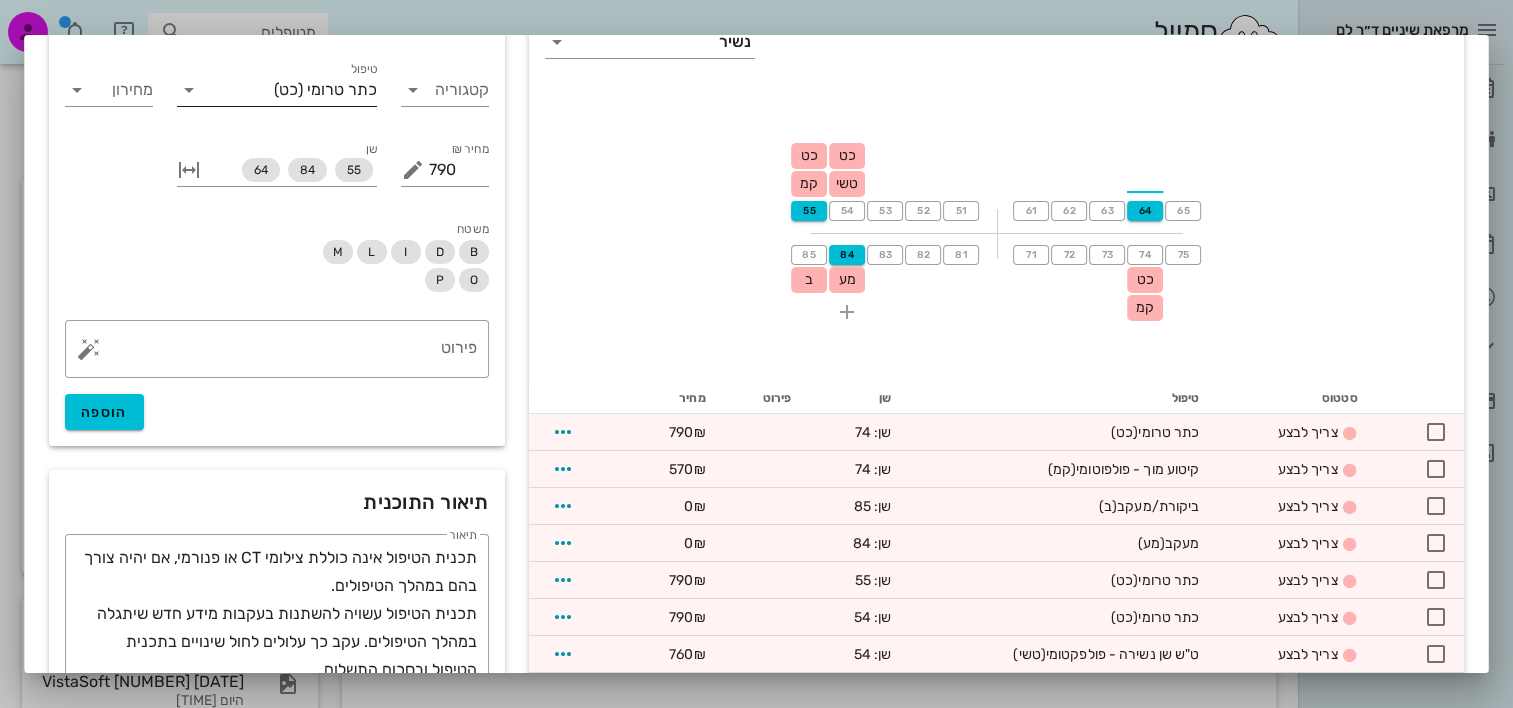 click on "כתר טרומי (כט)" at bounding box center (291, 90) 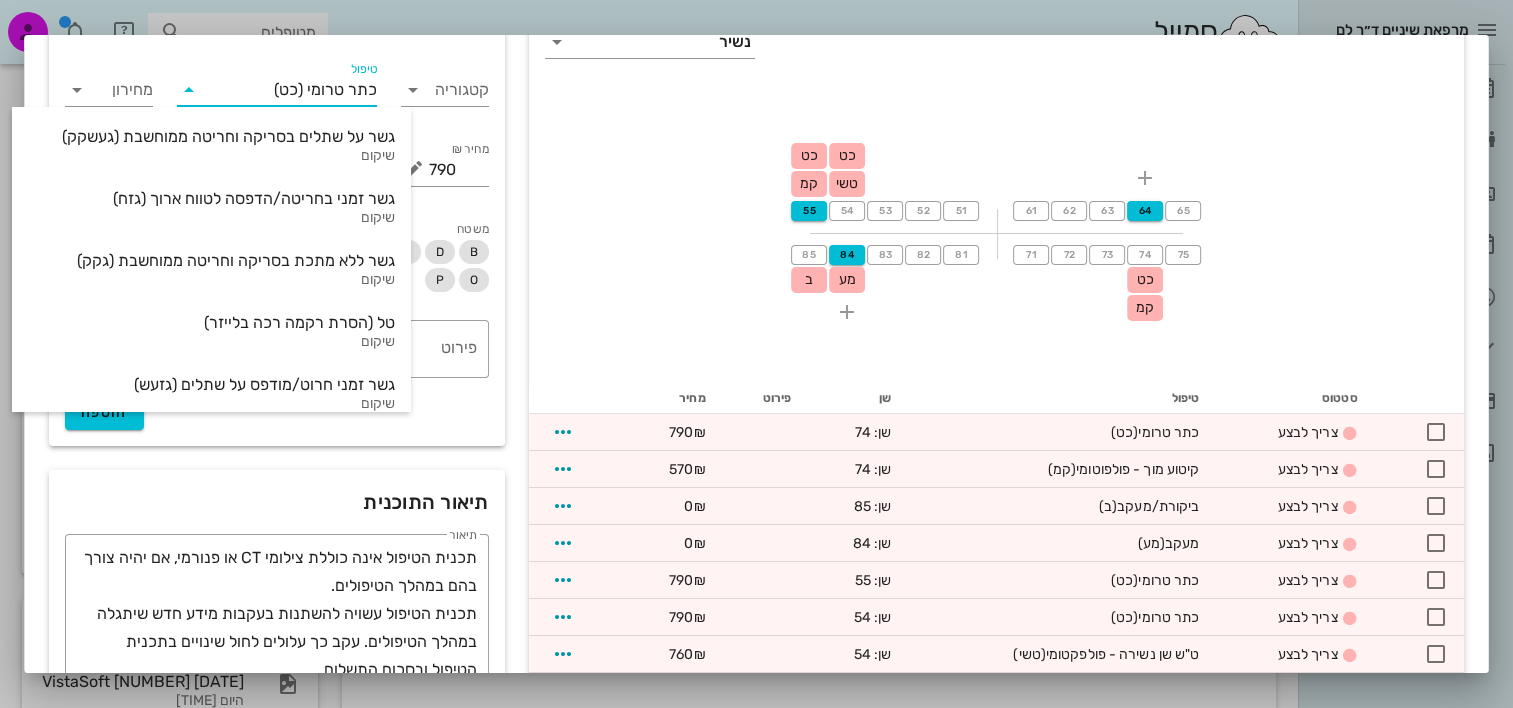 type on "ש" 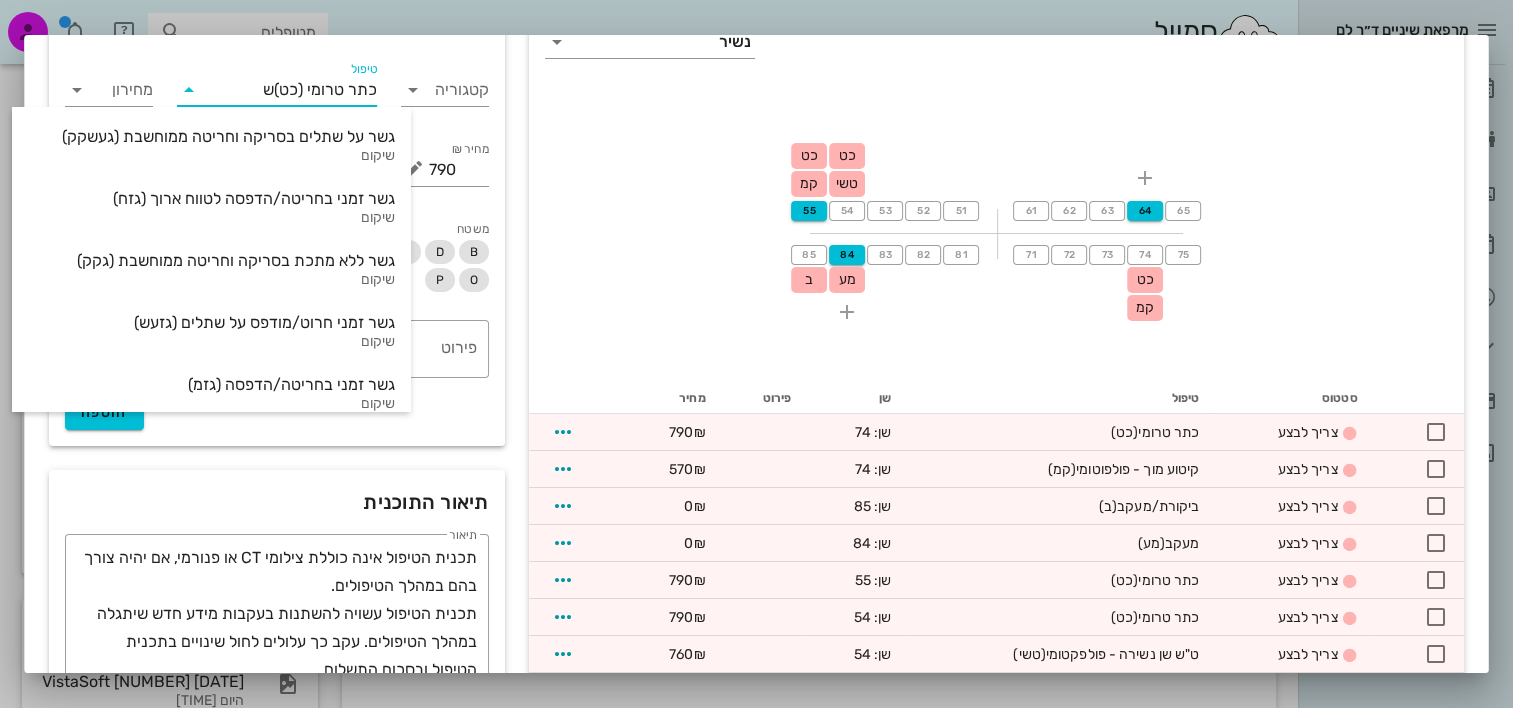 click on "כתר טרומי (כט) ש" at bounding box center (291, 90) 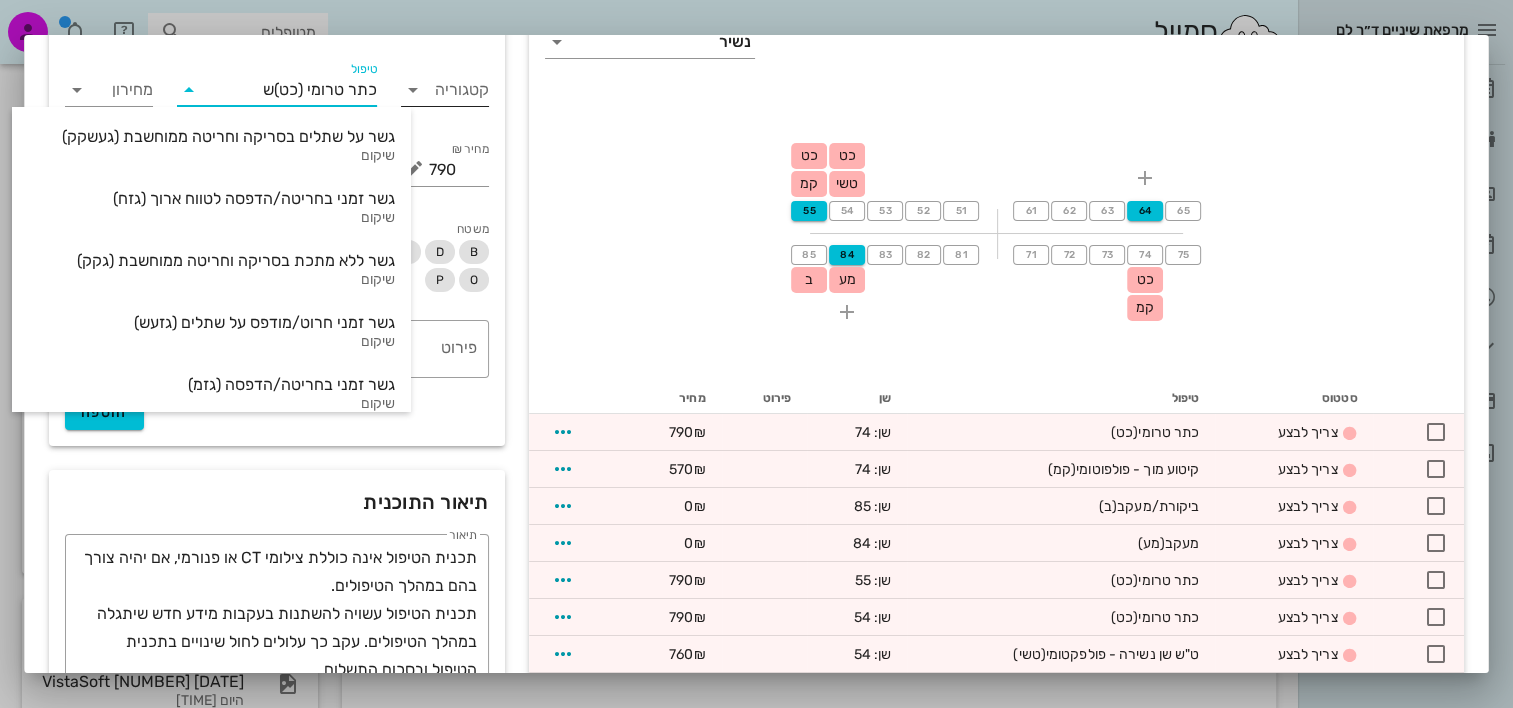 drag, startPoint x: 261, startPoint y: 92, endPoint x: 456, endPoint y: 94, distance: 195.01025 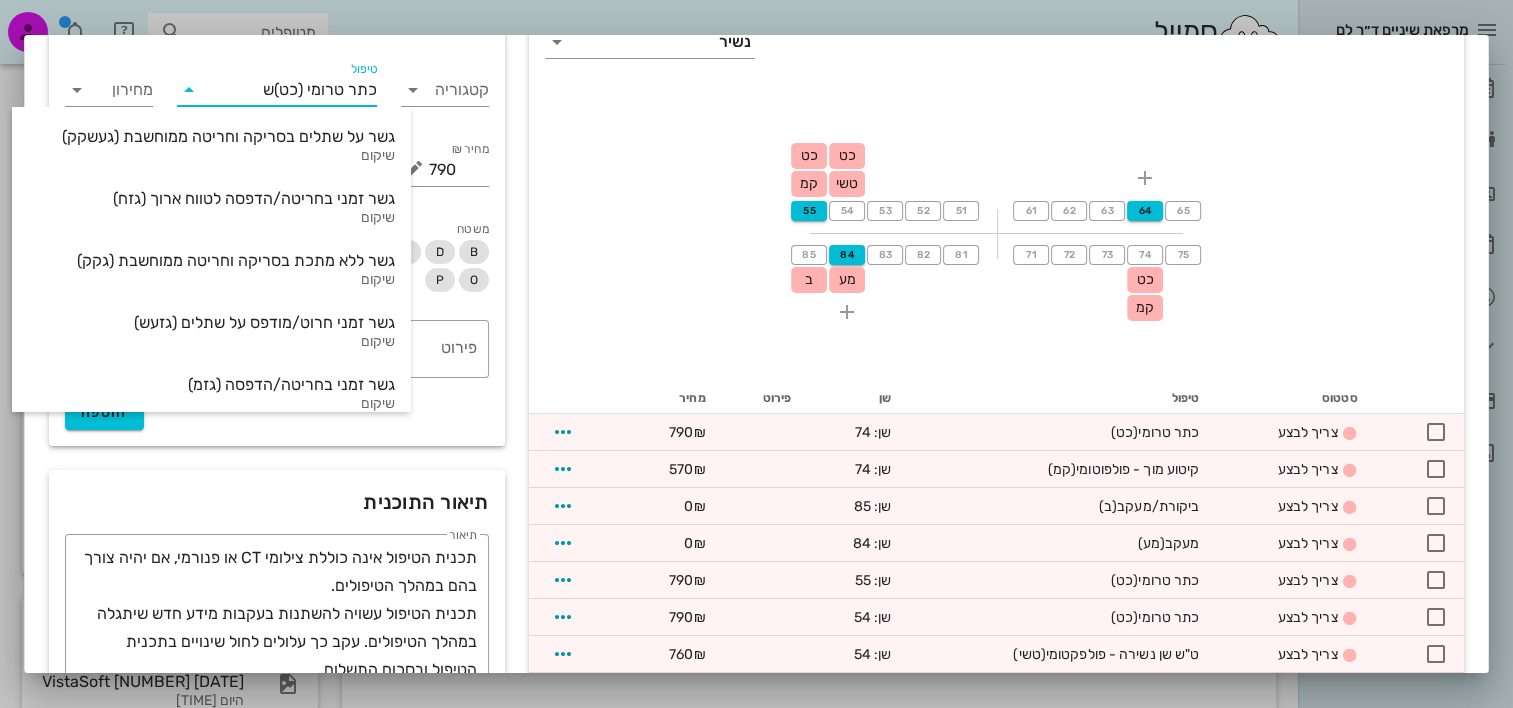 type 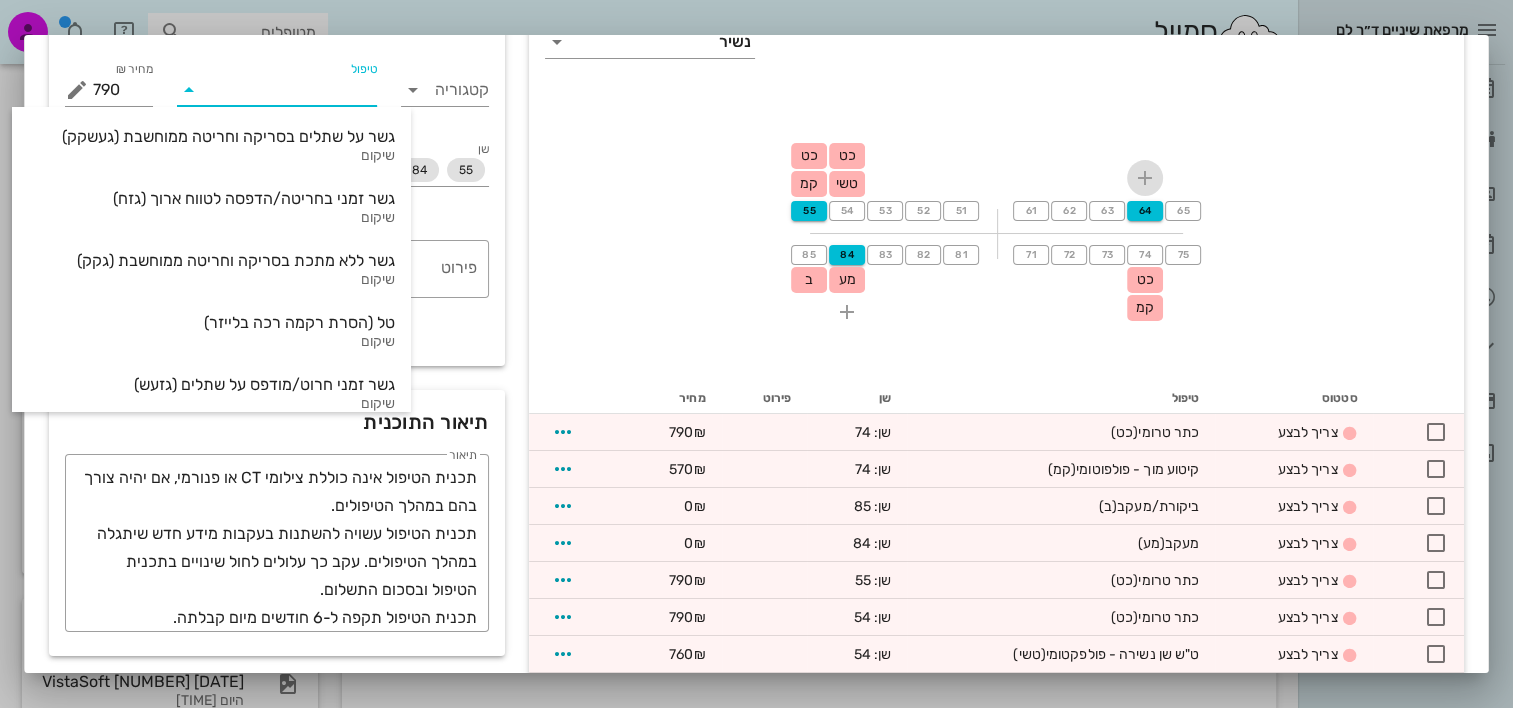 click at bounding box center (1145, 178) 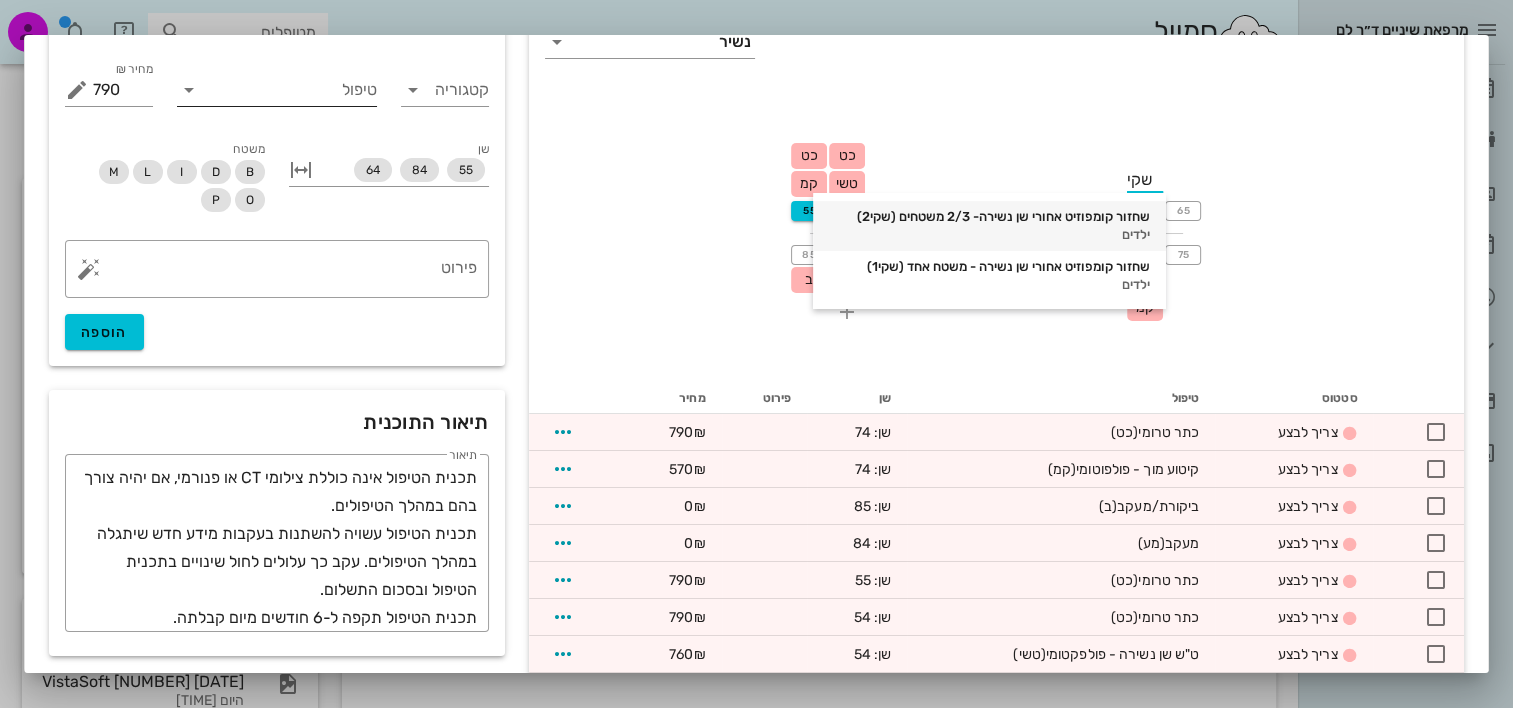type on "שקי2" 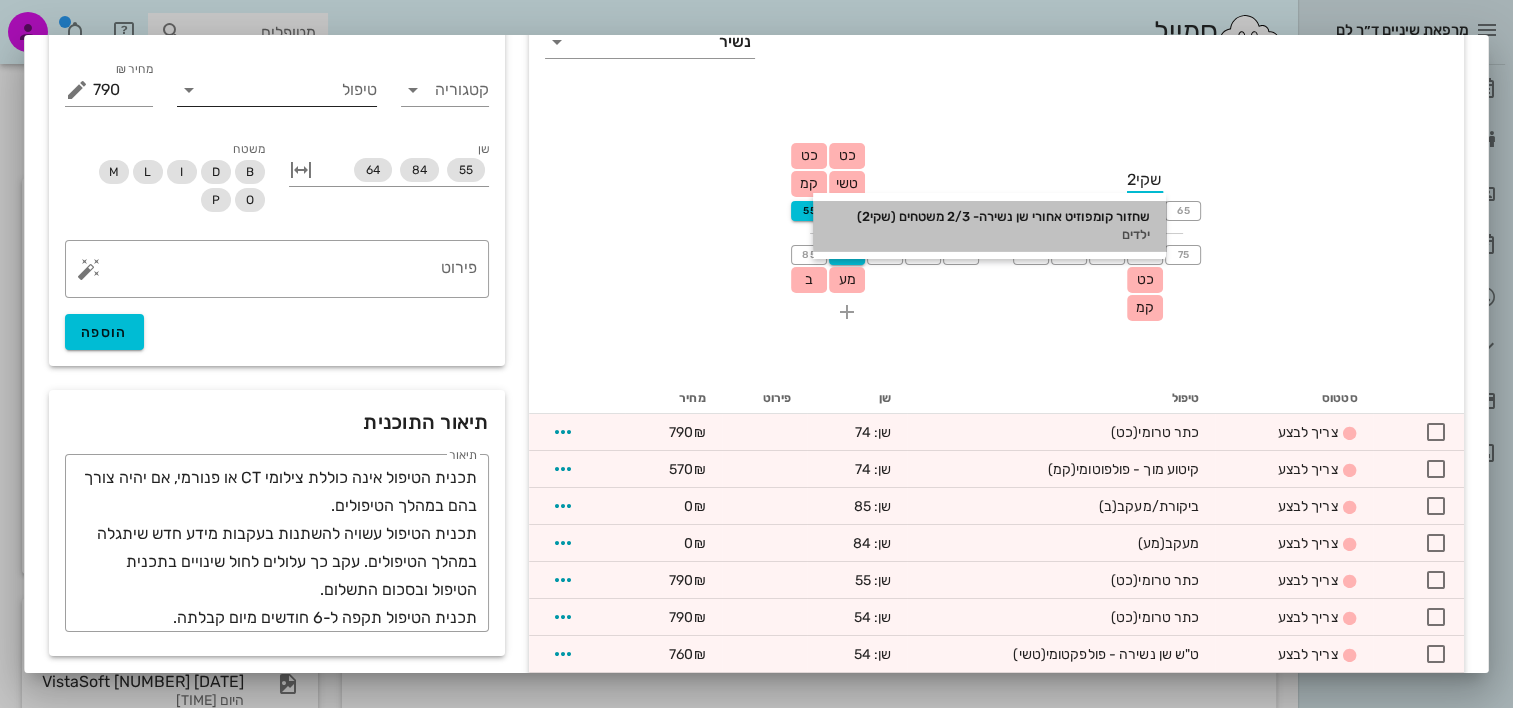 click on "שחזור קומפוזיט אחורי  שן נשירה- 2/3 משטחים
(שקי2)" at bounding box center [989, 217] 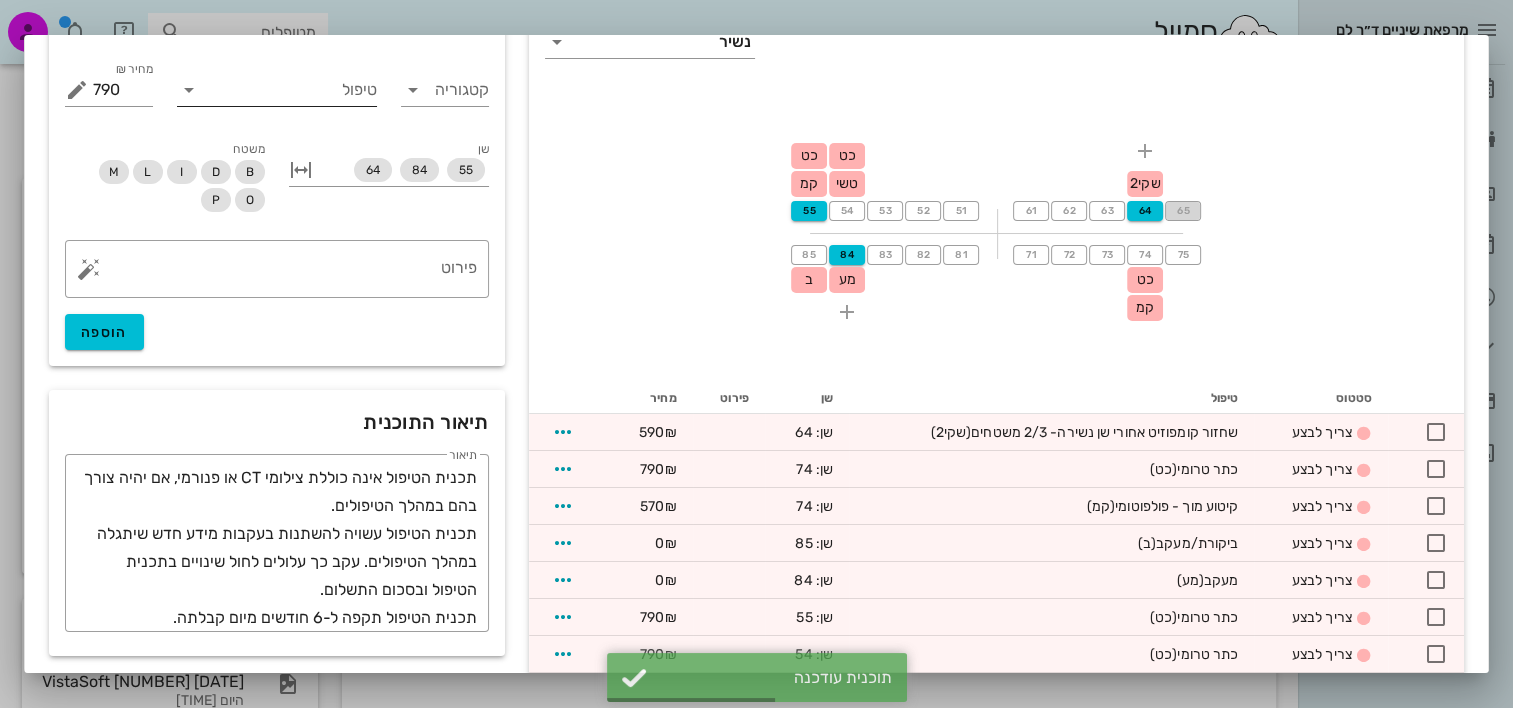 click on "65" at bounding box center (1183, 211) 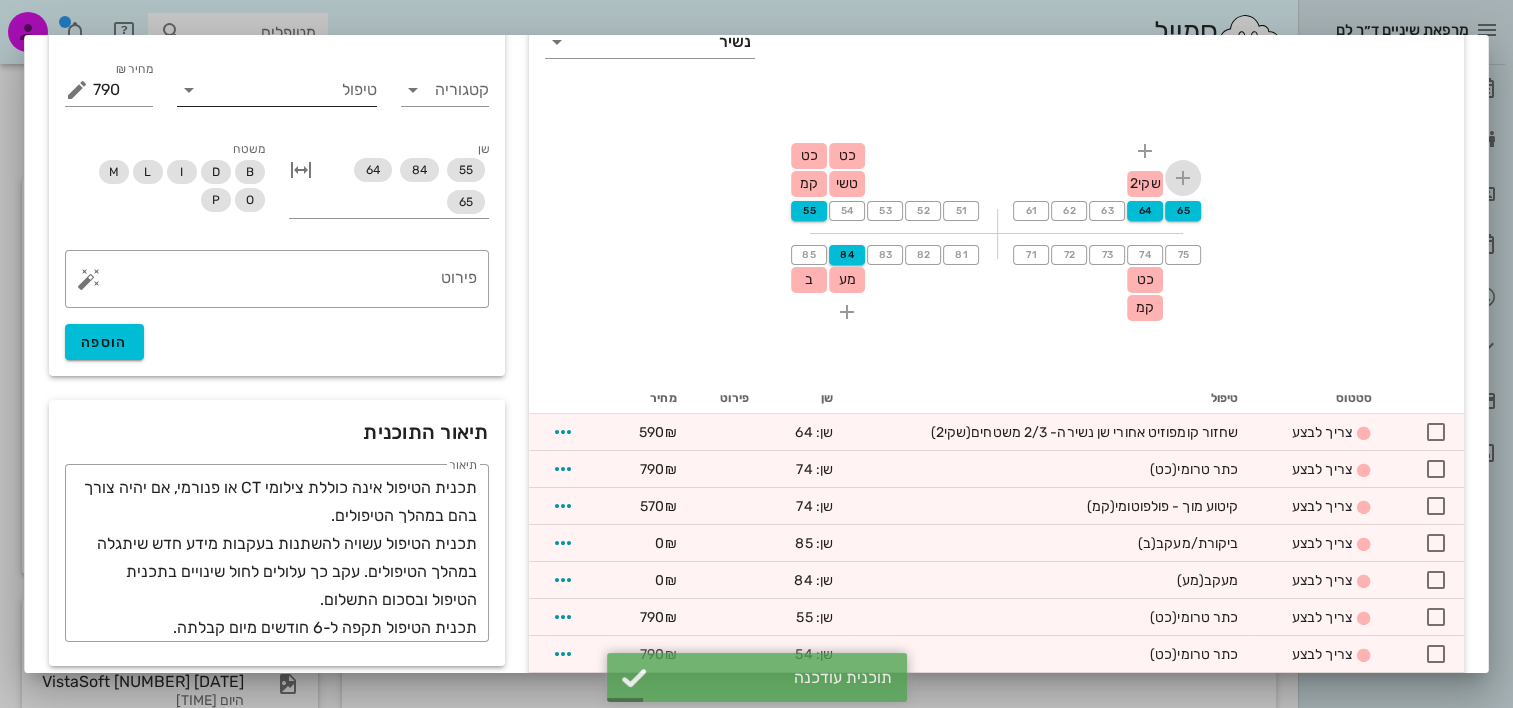 click at bounding box center (1183, 178) 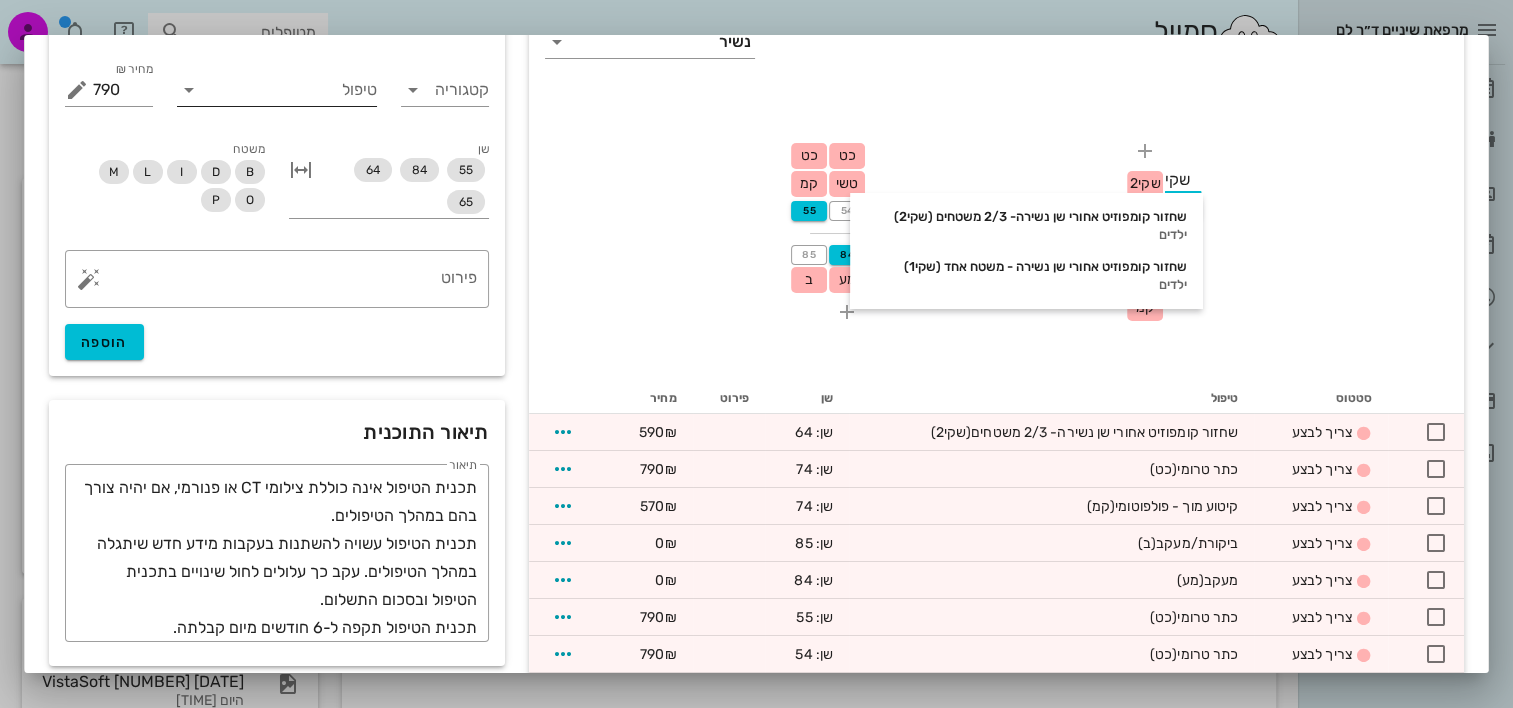 type on "שקי2" 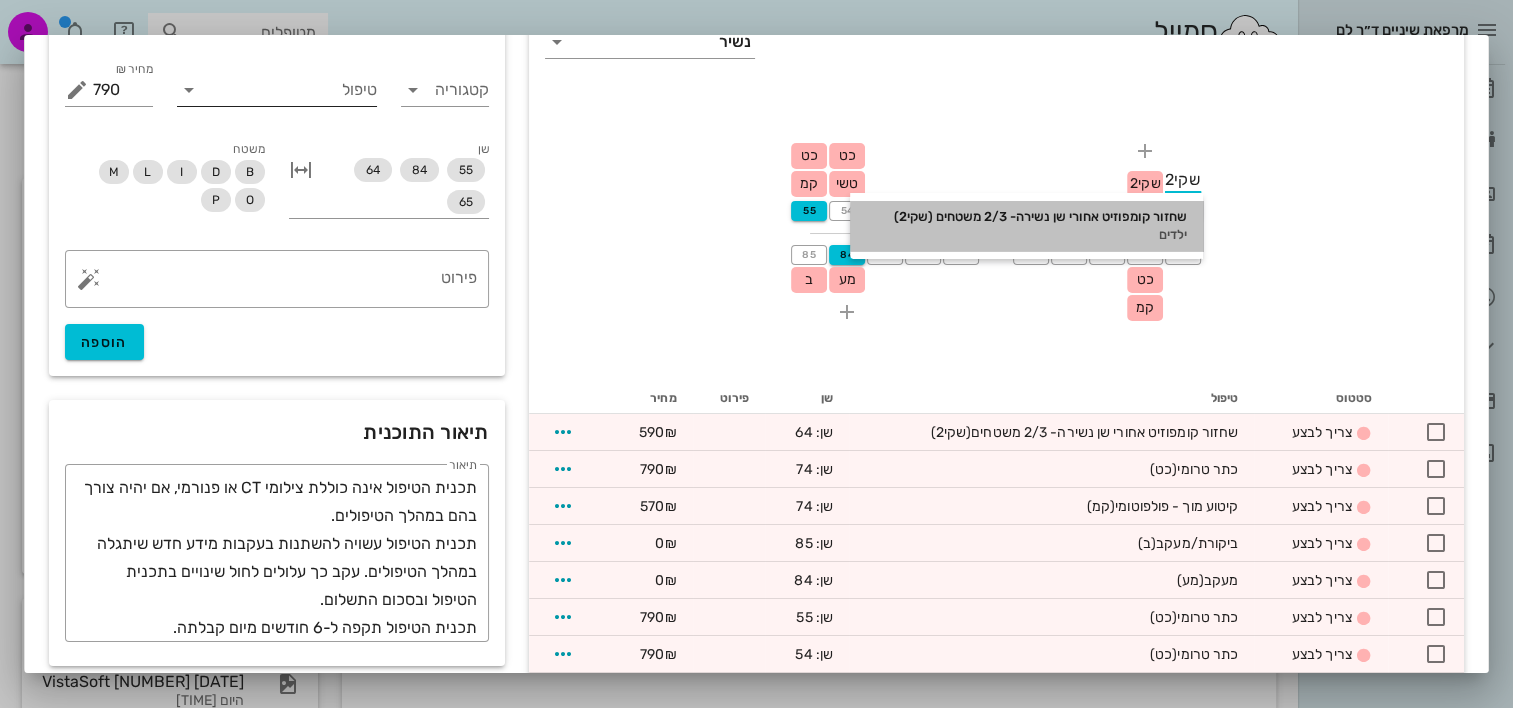 drag, startPoint x: 1147, startPoint y: 222, endPoint x: 1204, endPoint y: 222, distance: 57 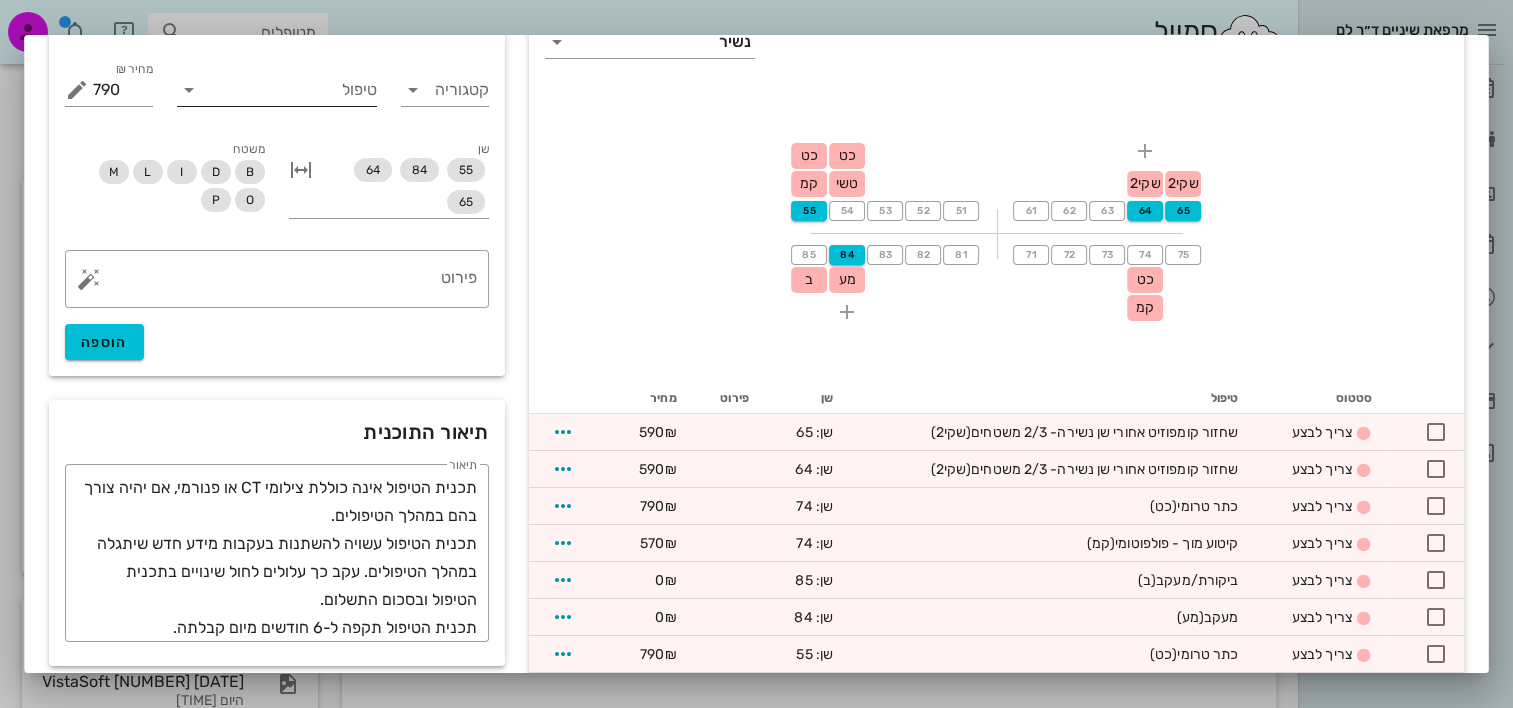 click on "55
כט
קמ
54
כט
טשי
53
52
51
61
62
63
64
שקי2
65
שקי2
85
ב
84
מע
83
82
81
71
72
73
74
כט
75" at bounding box center (996, 232) 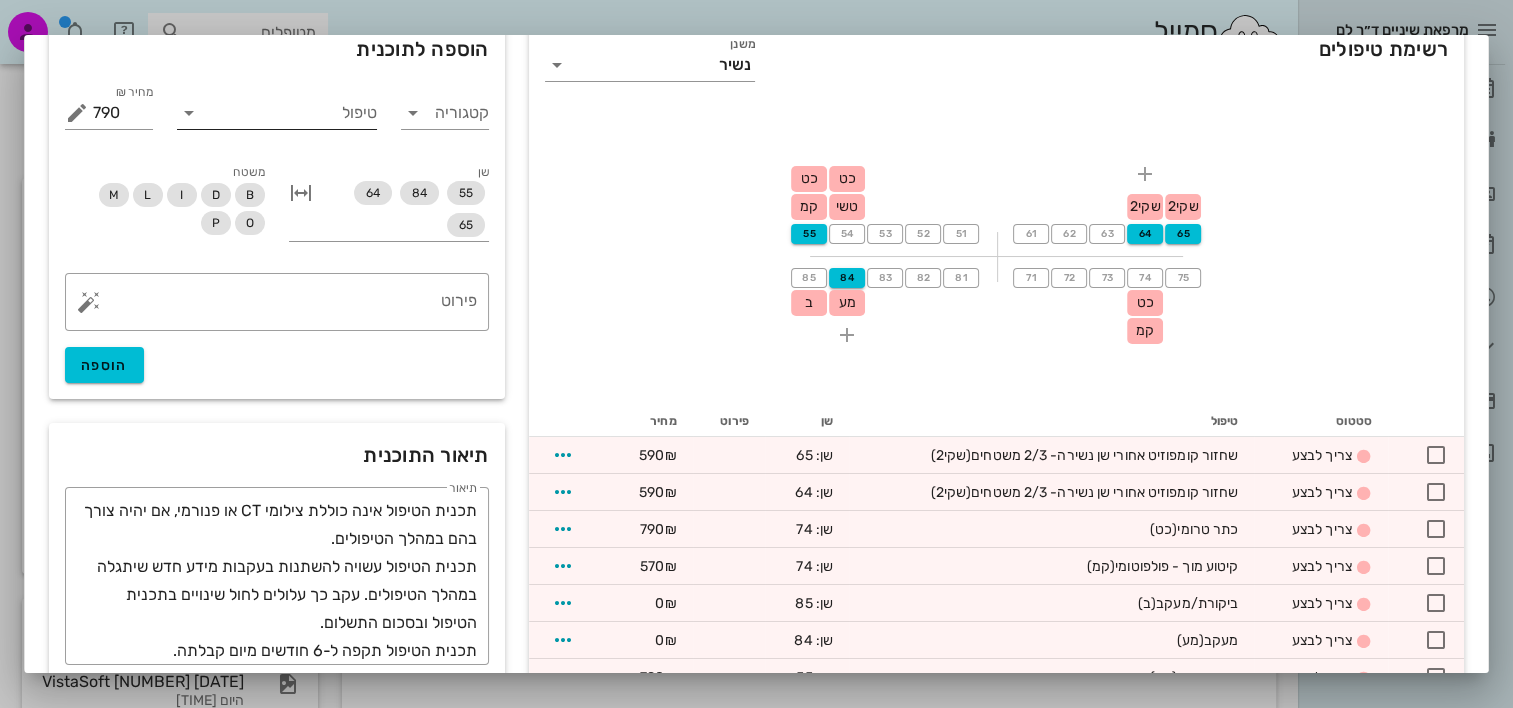scroll, scrollTop: 0, scrollLeft: 0, axis: both 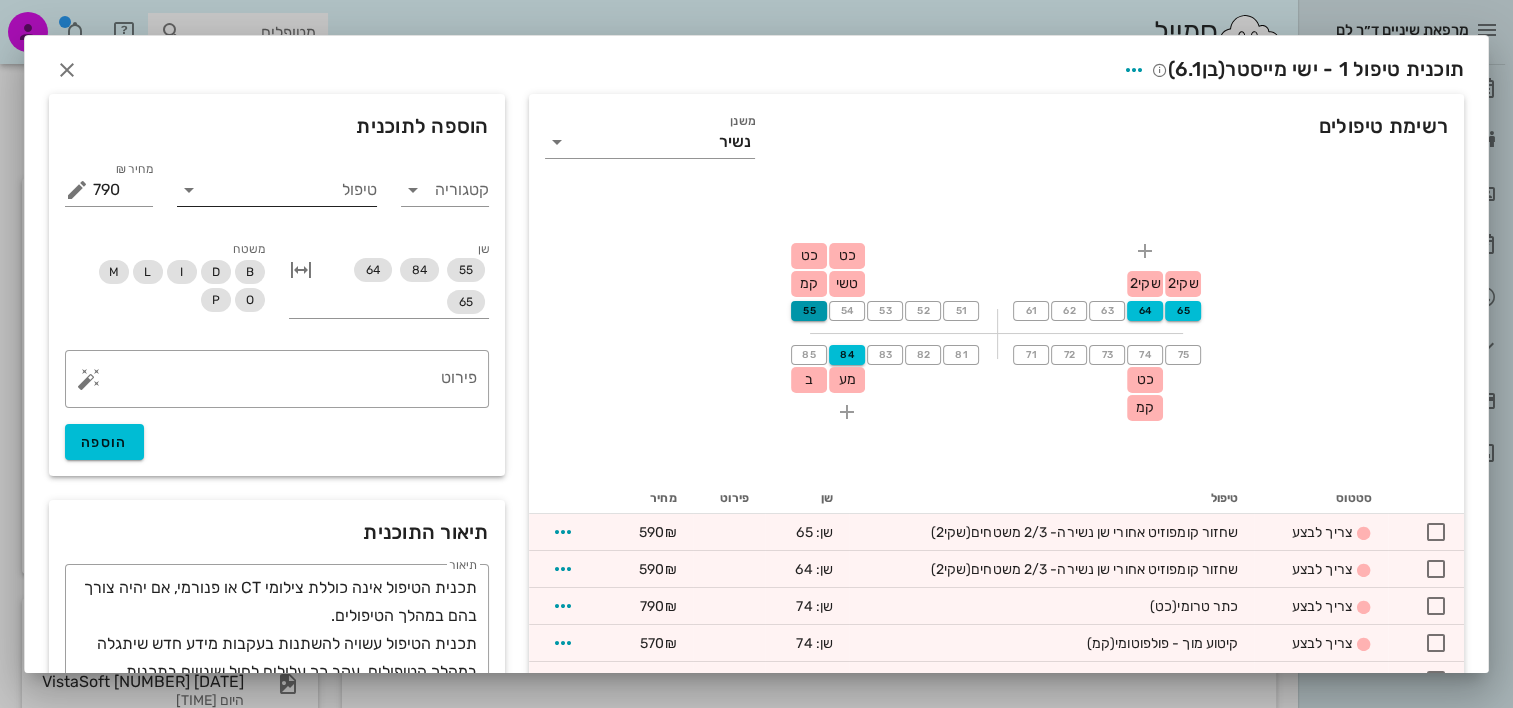click on "55" at bounding box center (809, 311) 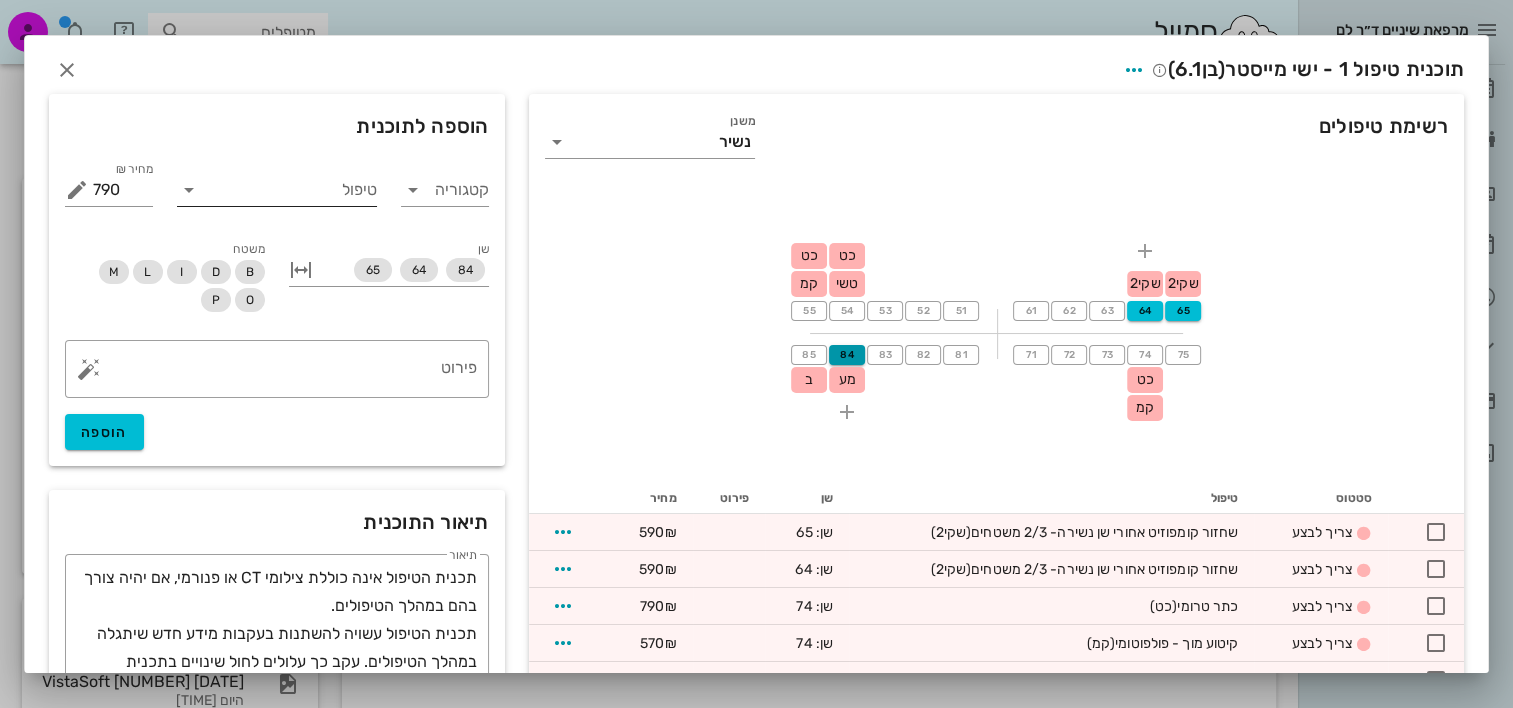 click on "84" at bounding box center [847, 355] 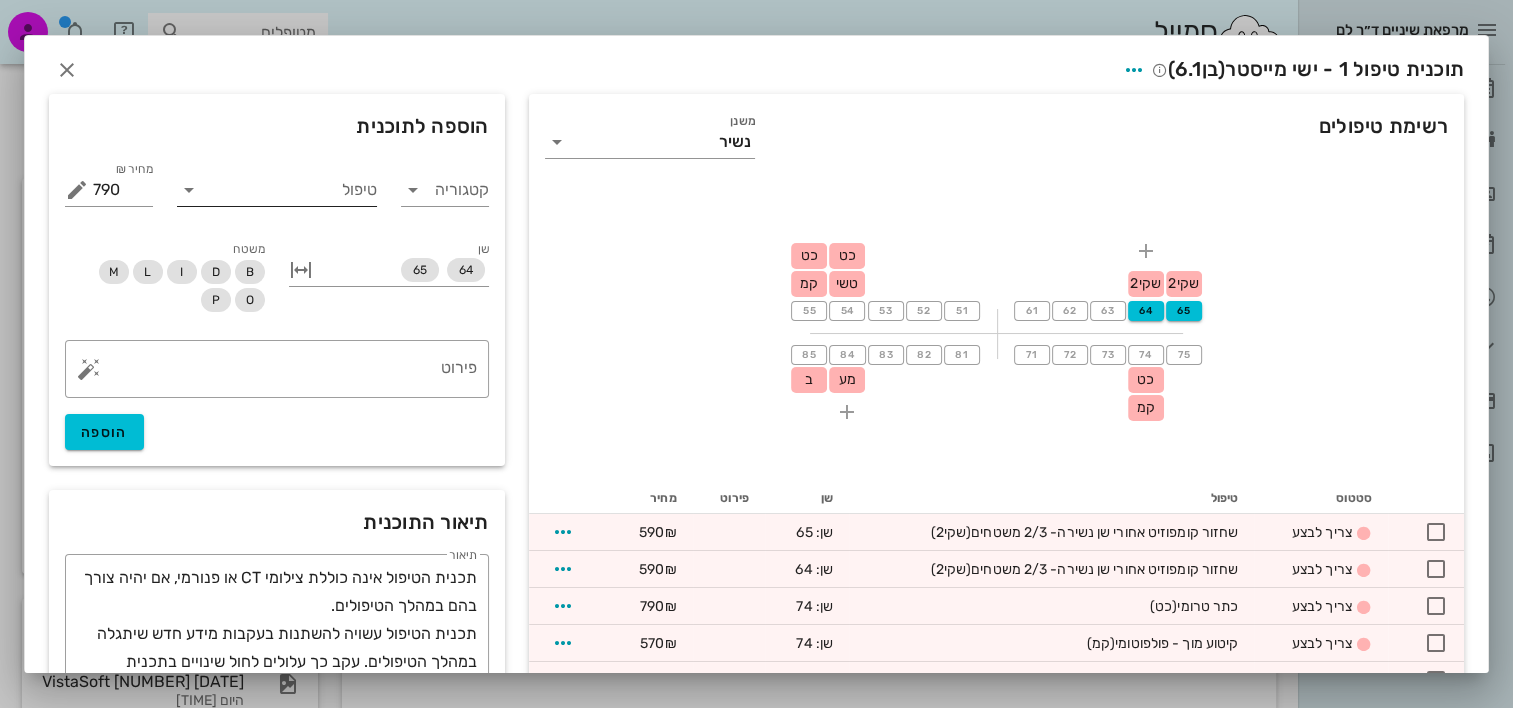 click on "55
כט
קמ
54
כט
טשי
53
52
51
61
62
63
64
שקי2
65
שקי2
85
ב
84
מע
83
82
81
71
72
73
74
כט
75" at bounding box center [996, 332] 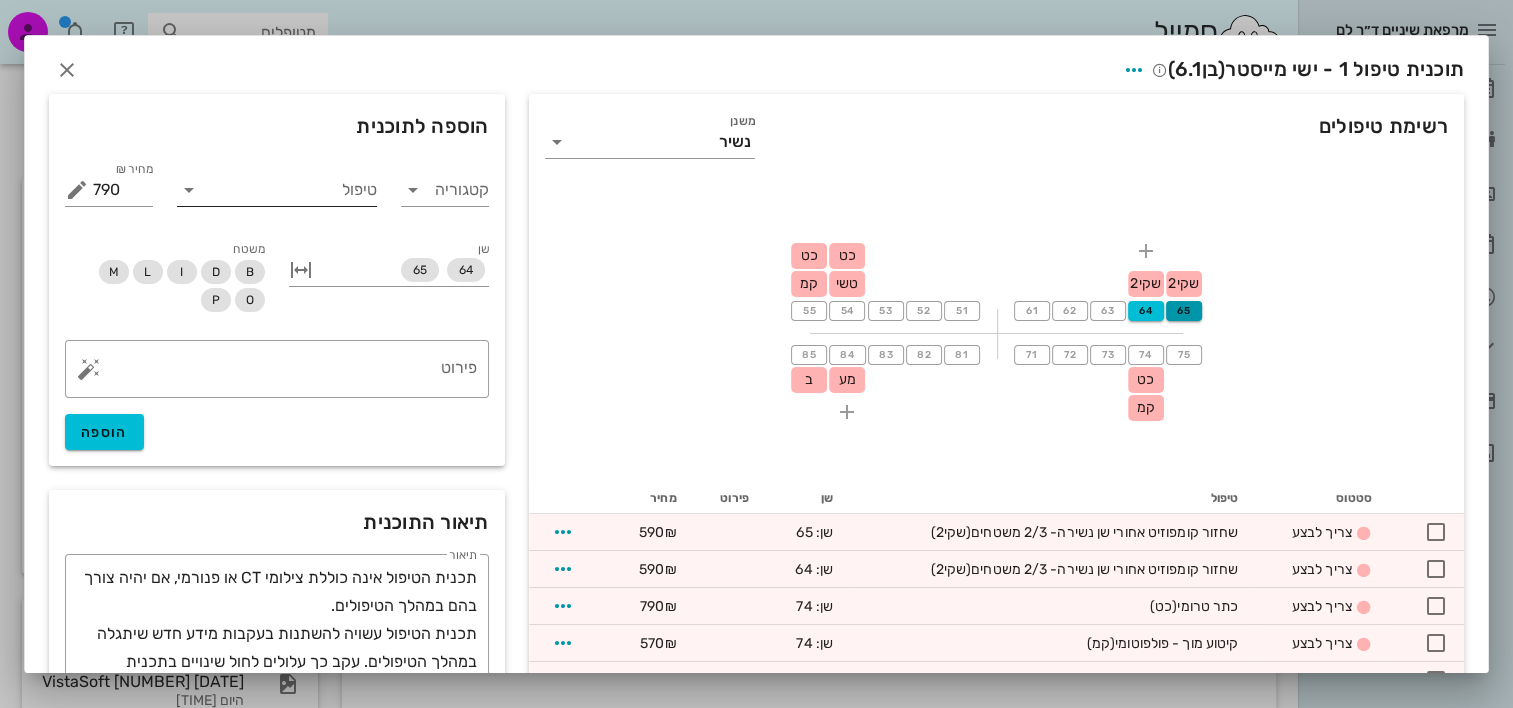 click on "65" at bounding box center (1184, 311) 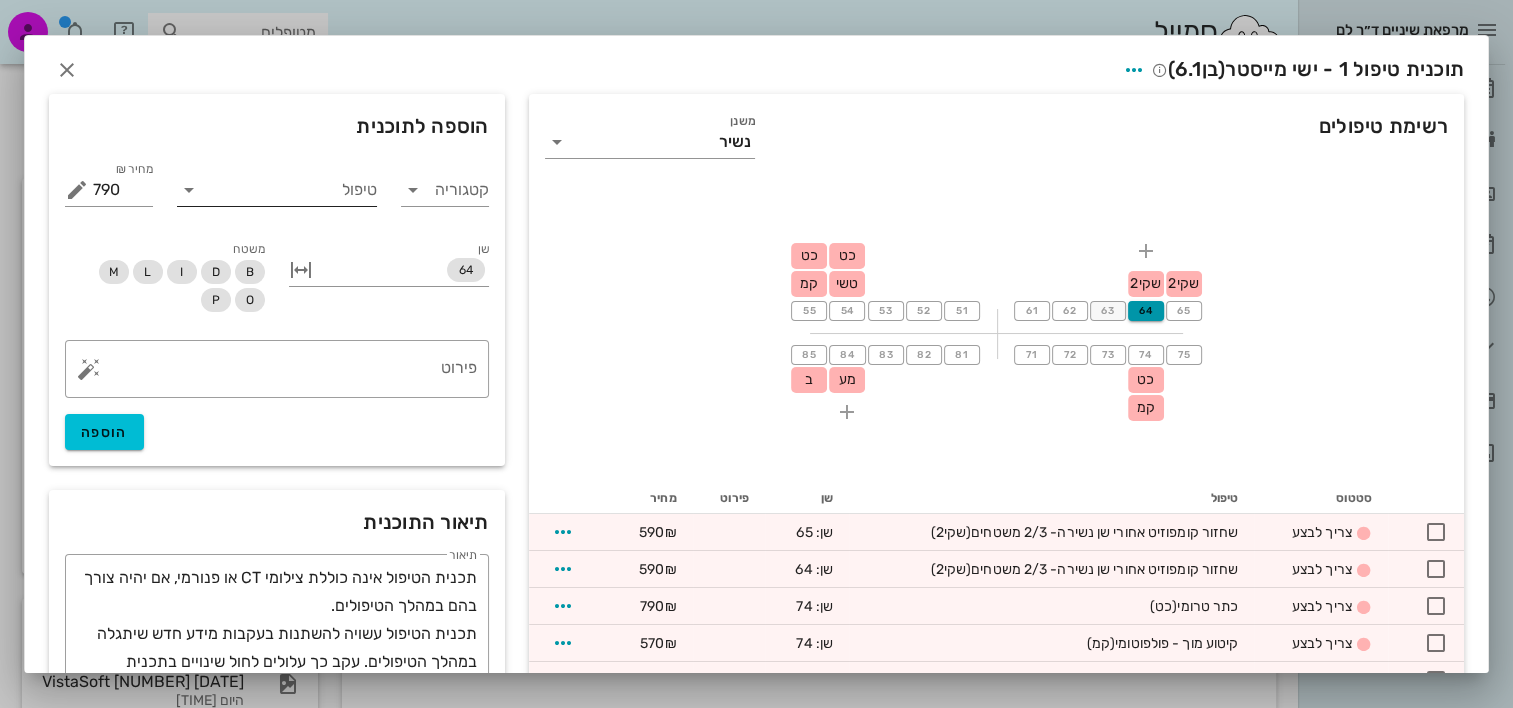 drag, startPoint x: 1145, startPoint y: 308, endPoint x: 1121, endPoint y: 317, distance: 25.632011 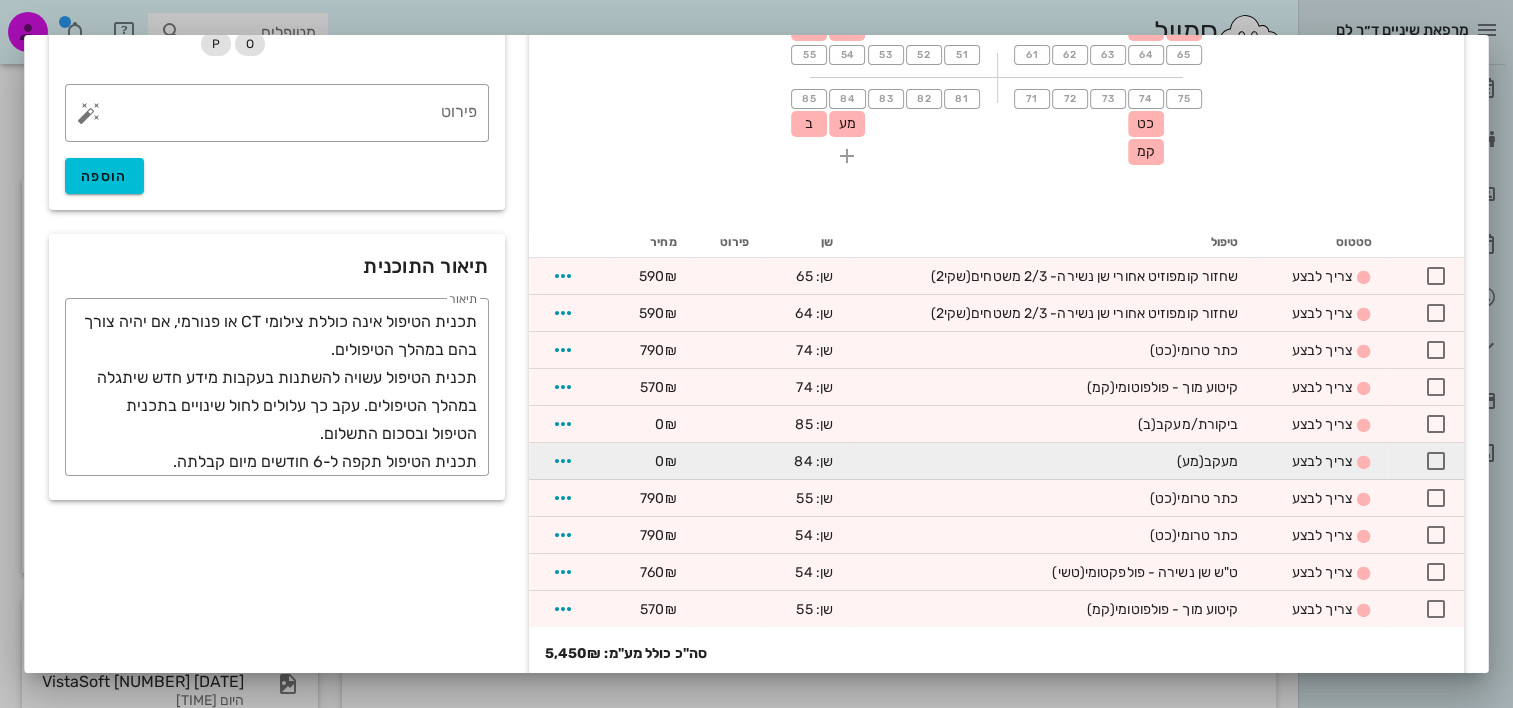 scroll, scrollTop: 283, scrollLeft: 0, axis: vertical 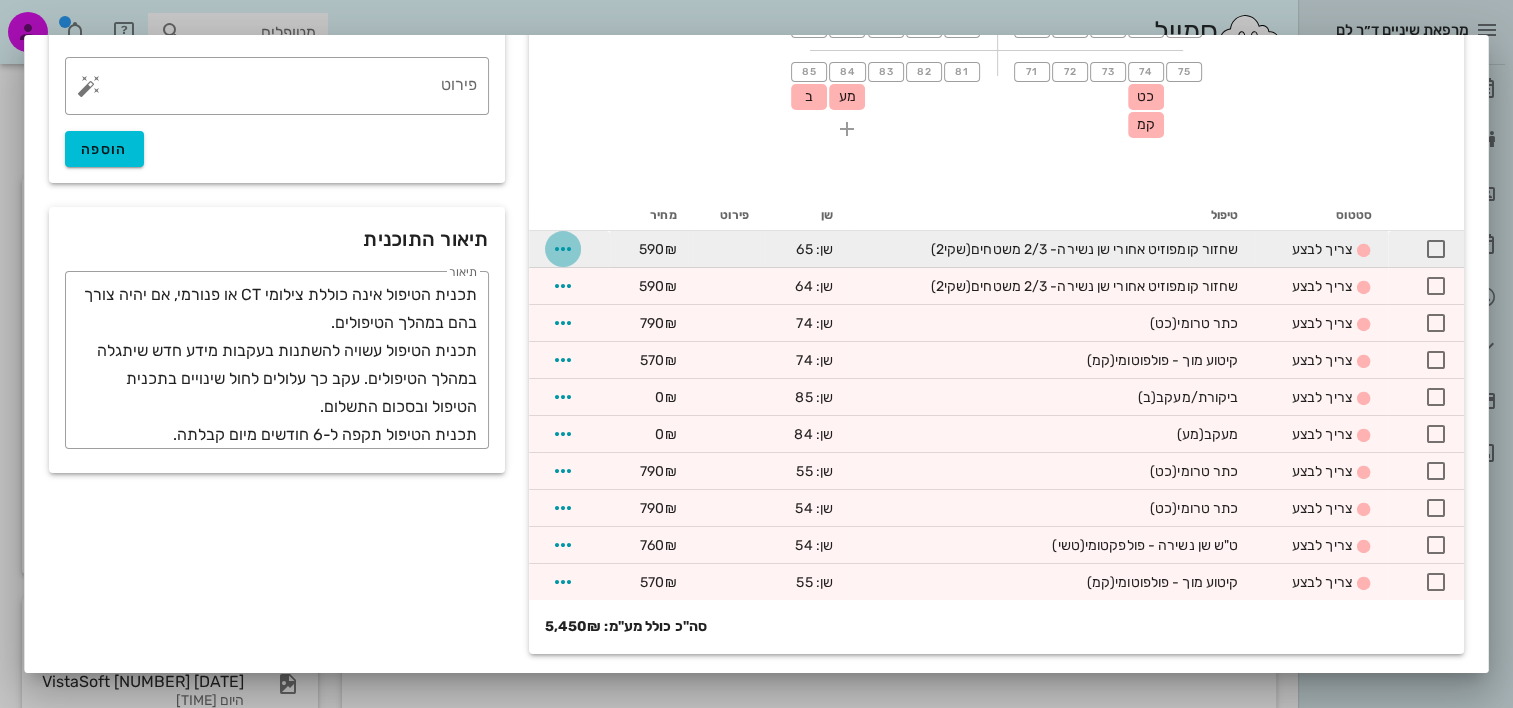 click at bounding box center [563, 249] 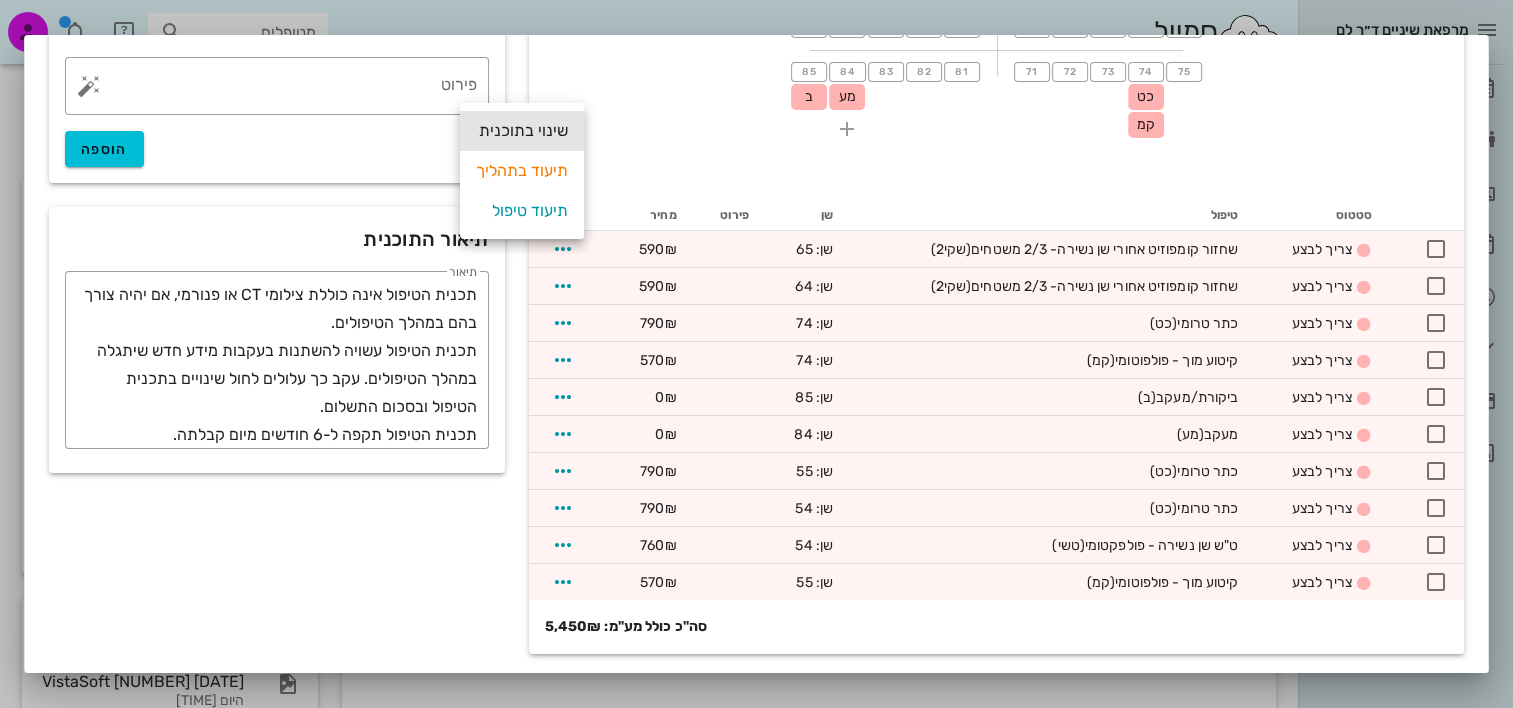 click on "שינוי בתוכנית" at bounding box center (522, 131) 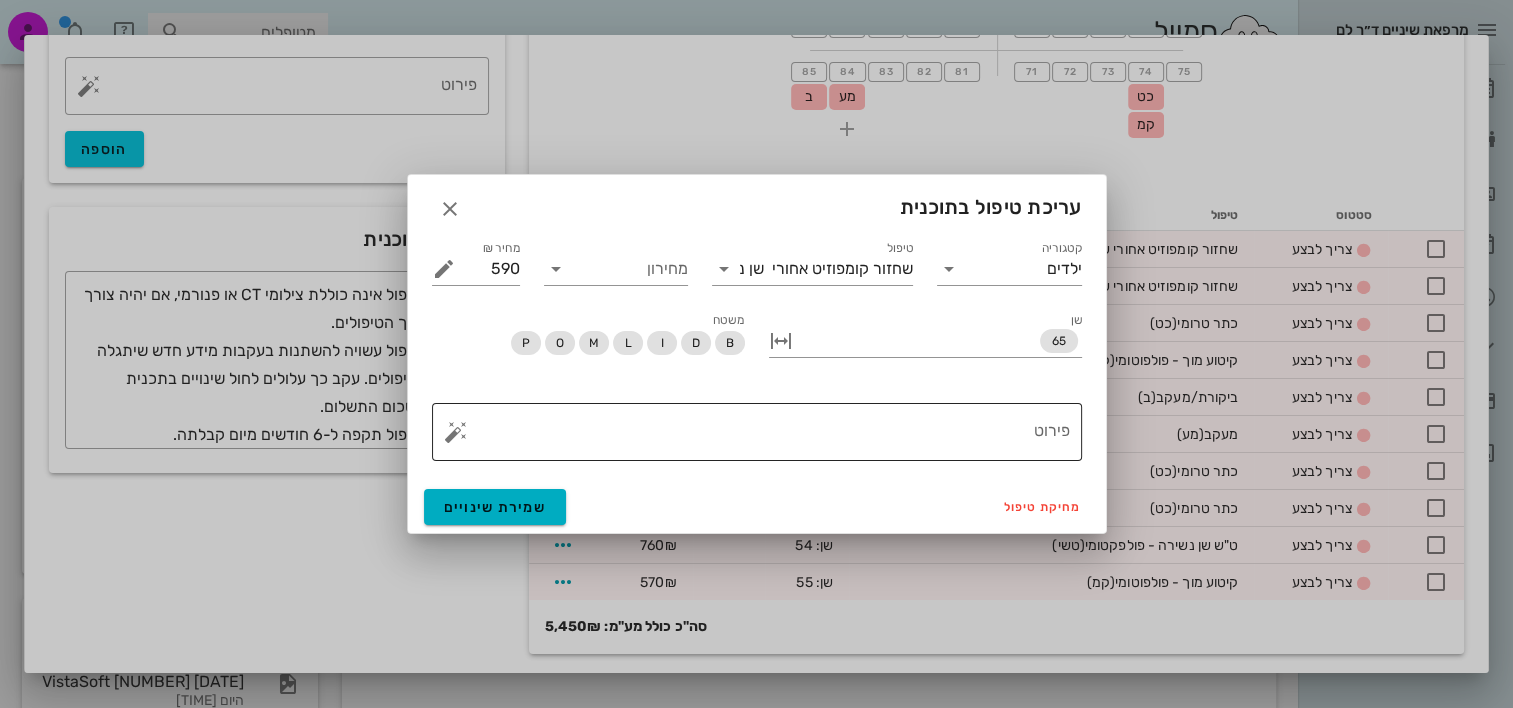 click on "פירוט" at bounding box center [765, 437] 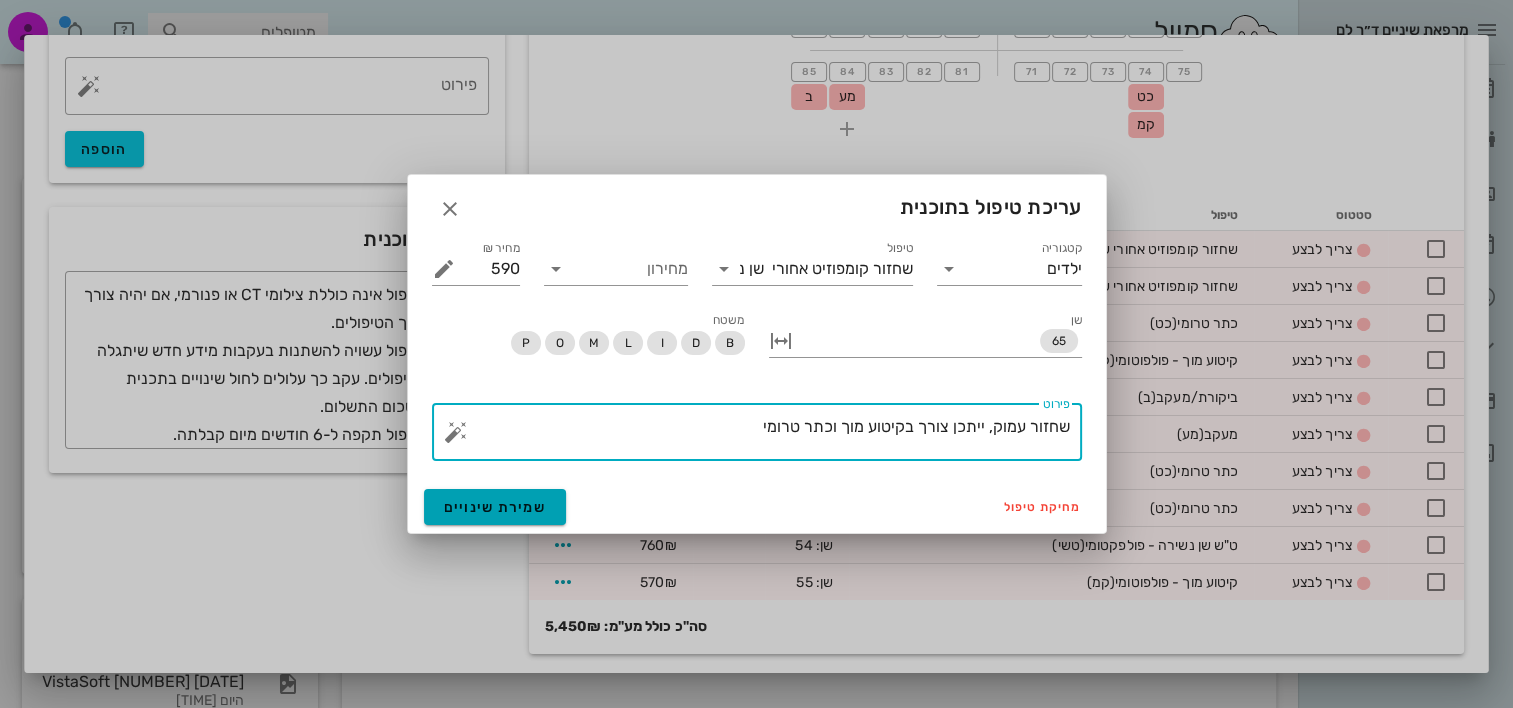 type on "שחזור עמוק, ייתכן צורך בקיטוע מוך וכתר טרומי" 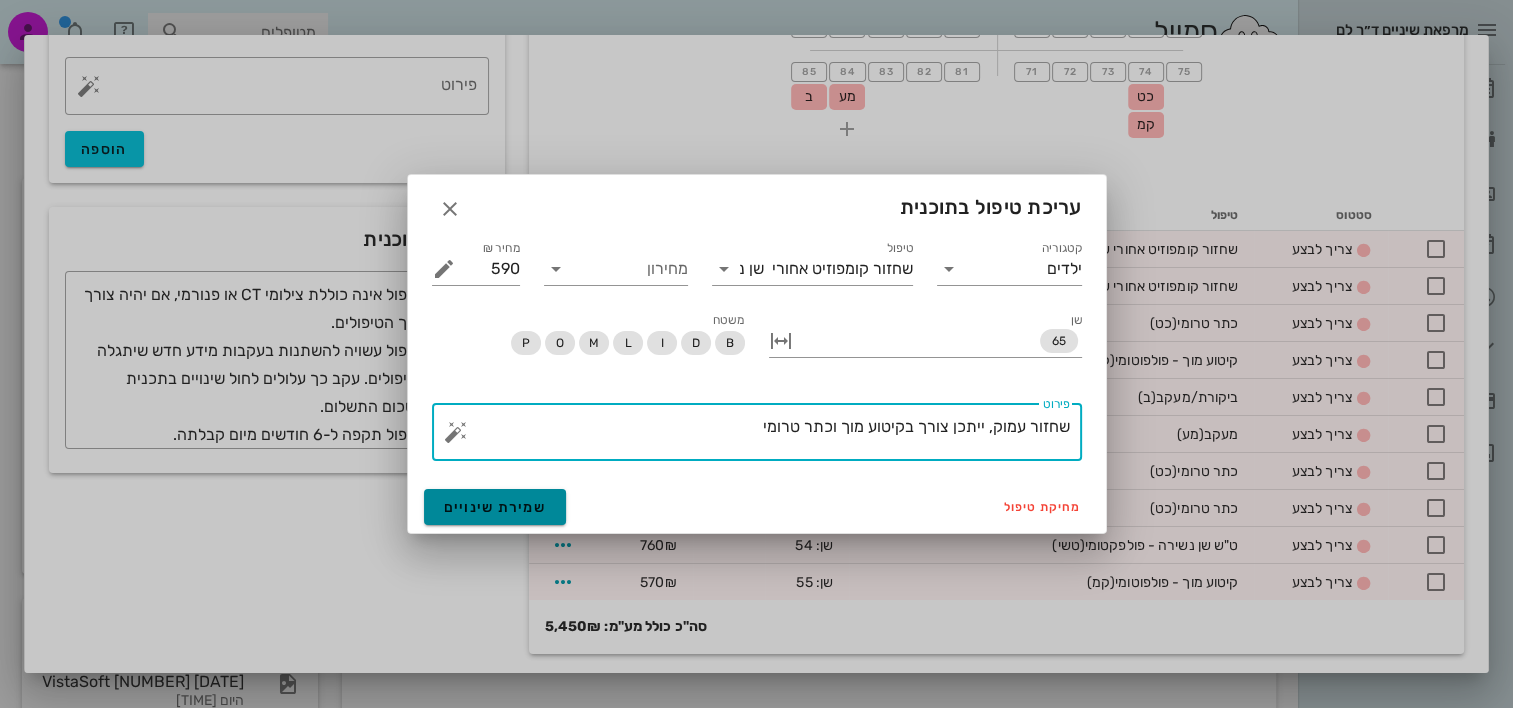 click on "שמירת שינויים" at bounding box center (495, 507) 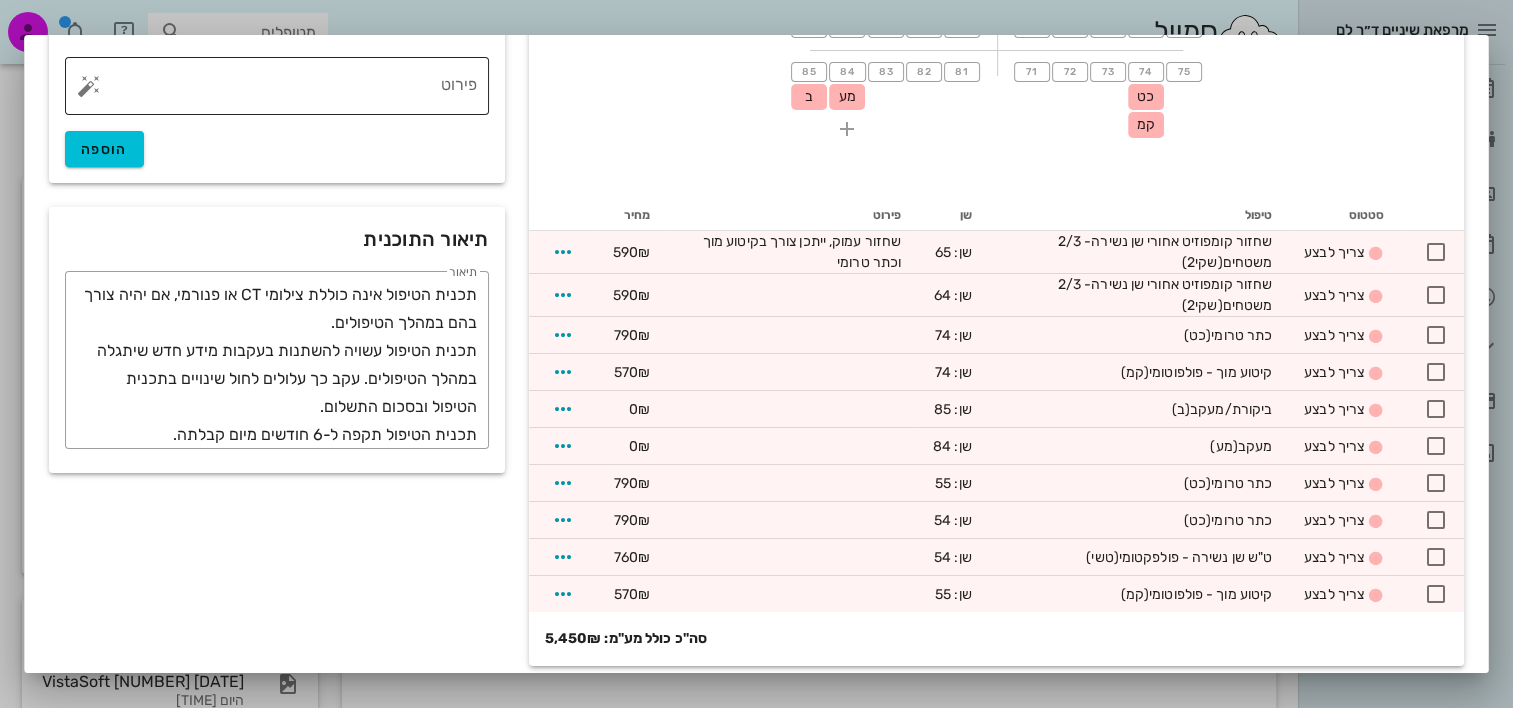 click on "פירוט" at bounding box center [285, 91] 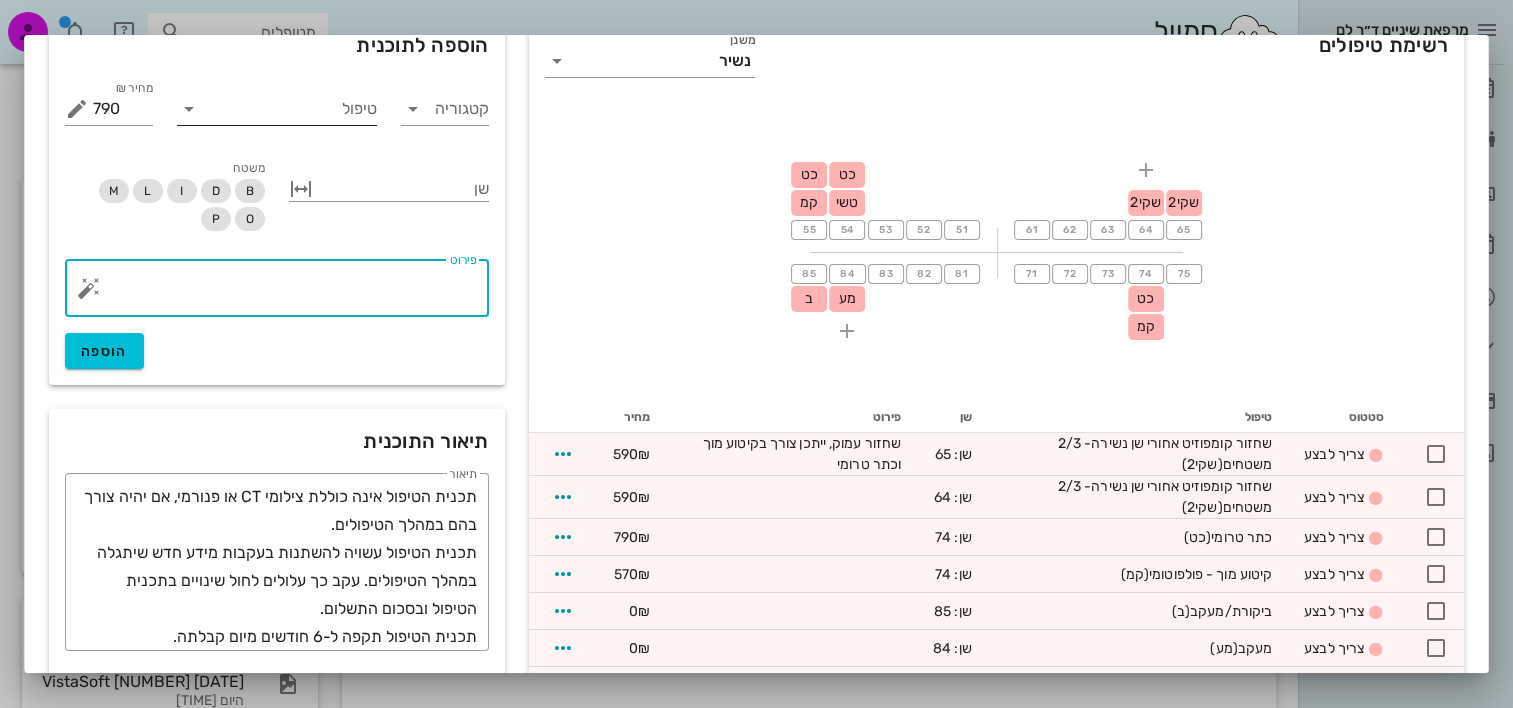 scroll, scrollTop: 0, scrollLeft: 0, axis: both 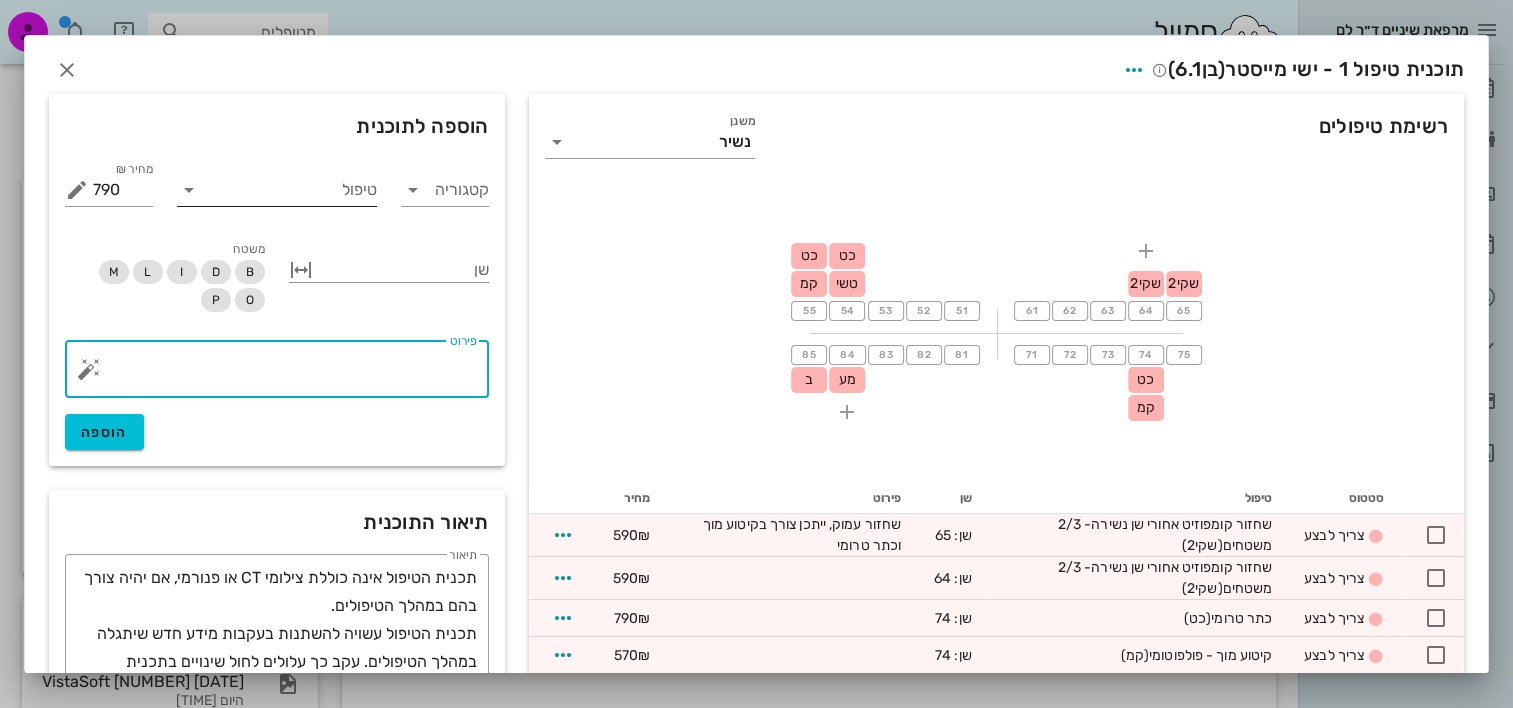 click on "טיפול" at bounding box center (291, 190) 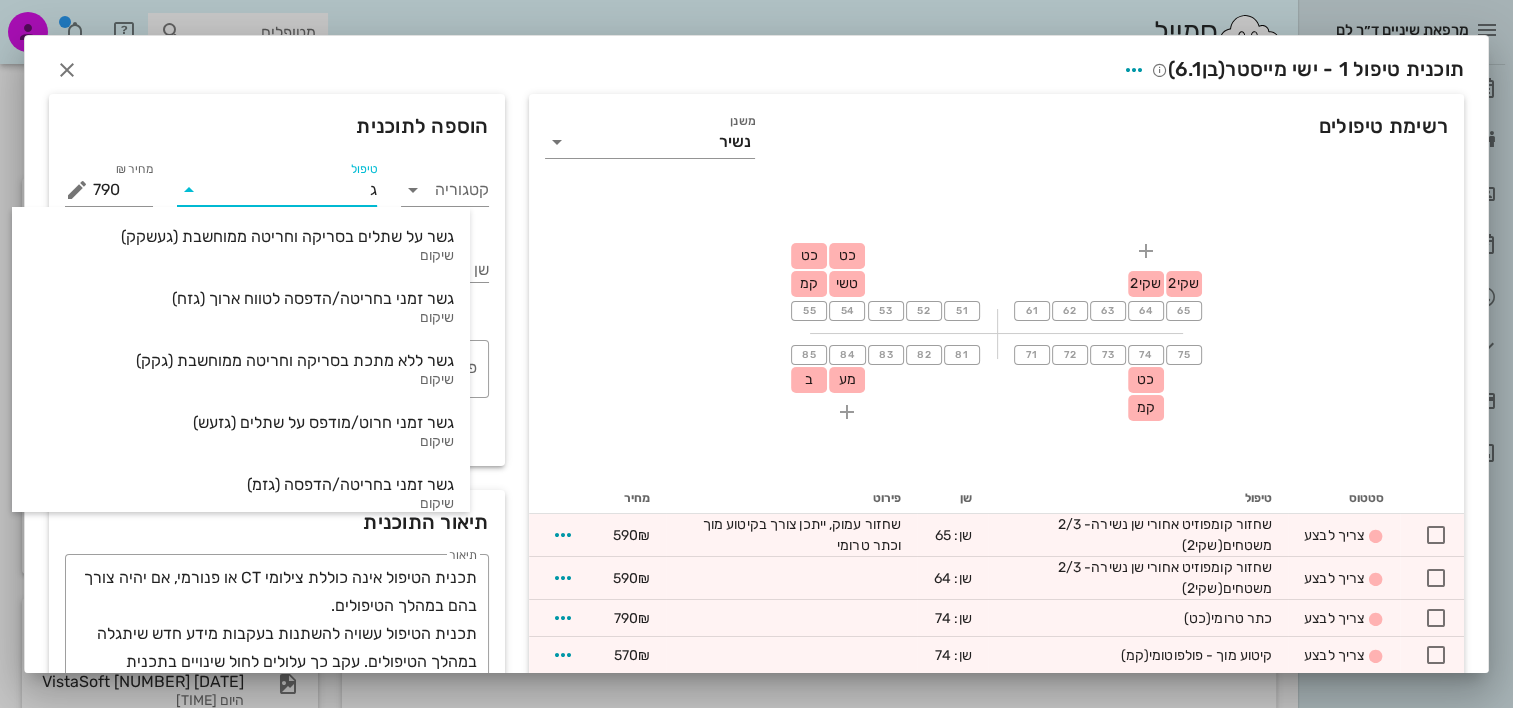 type on "גצ" 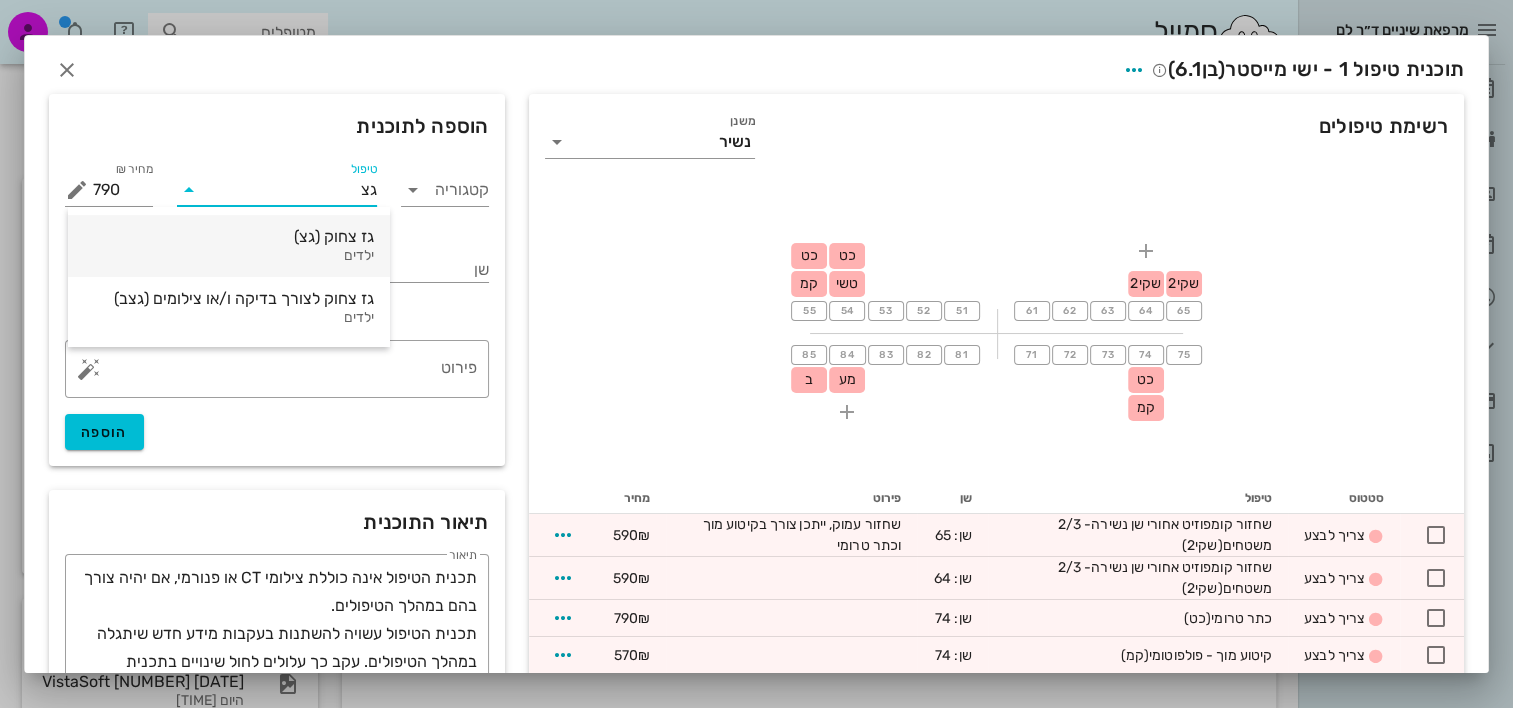 click on "גז צחוק
(גצ)" at bounding box center (229, 236) 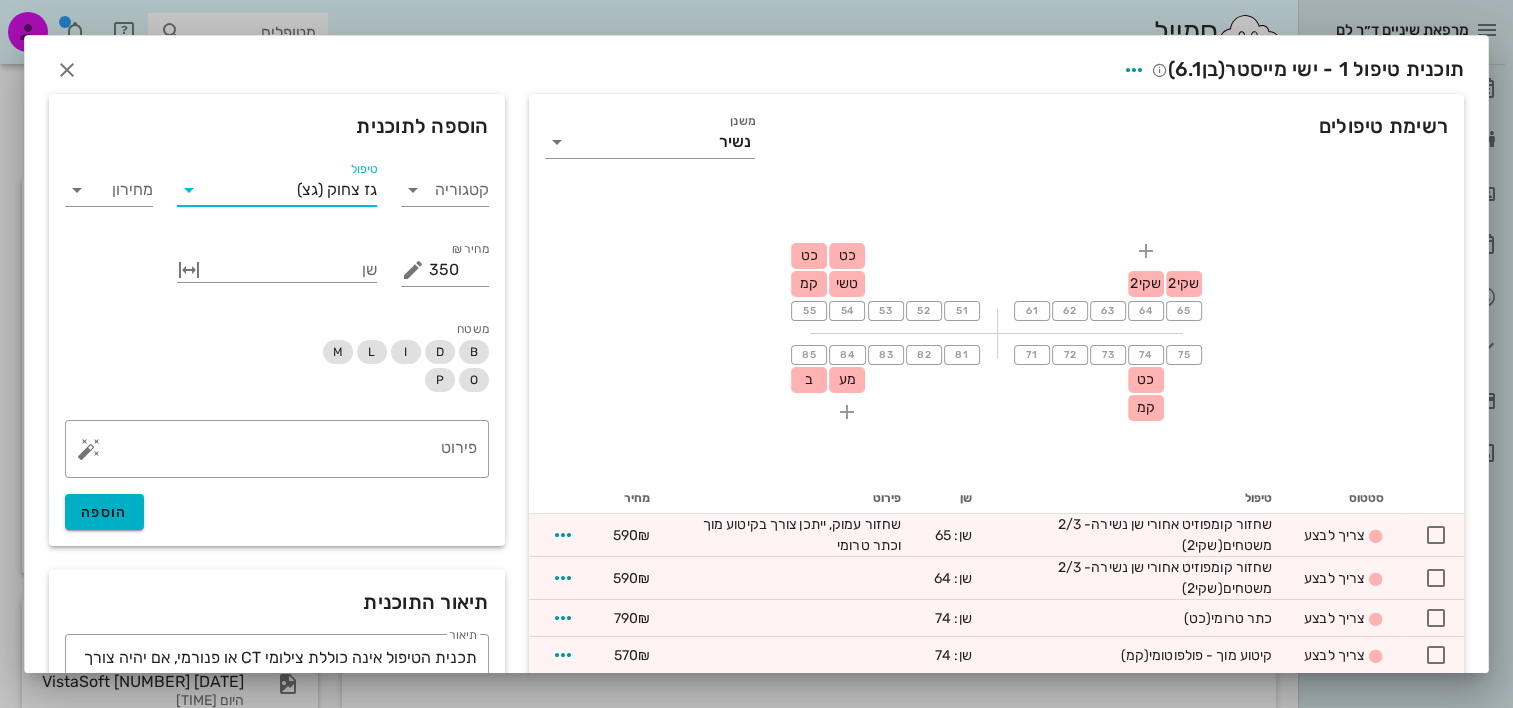click on "​ פירוט
הוספה" at bounding box center [277, 475] 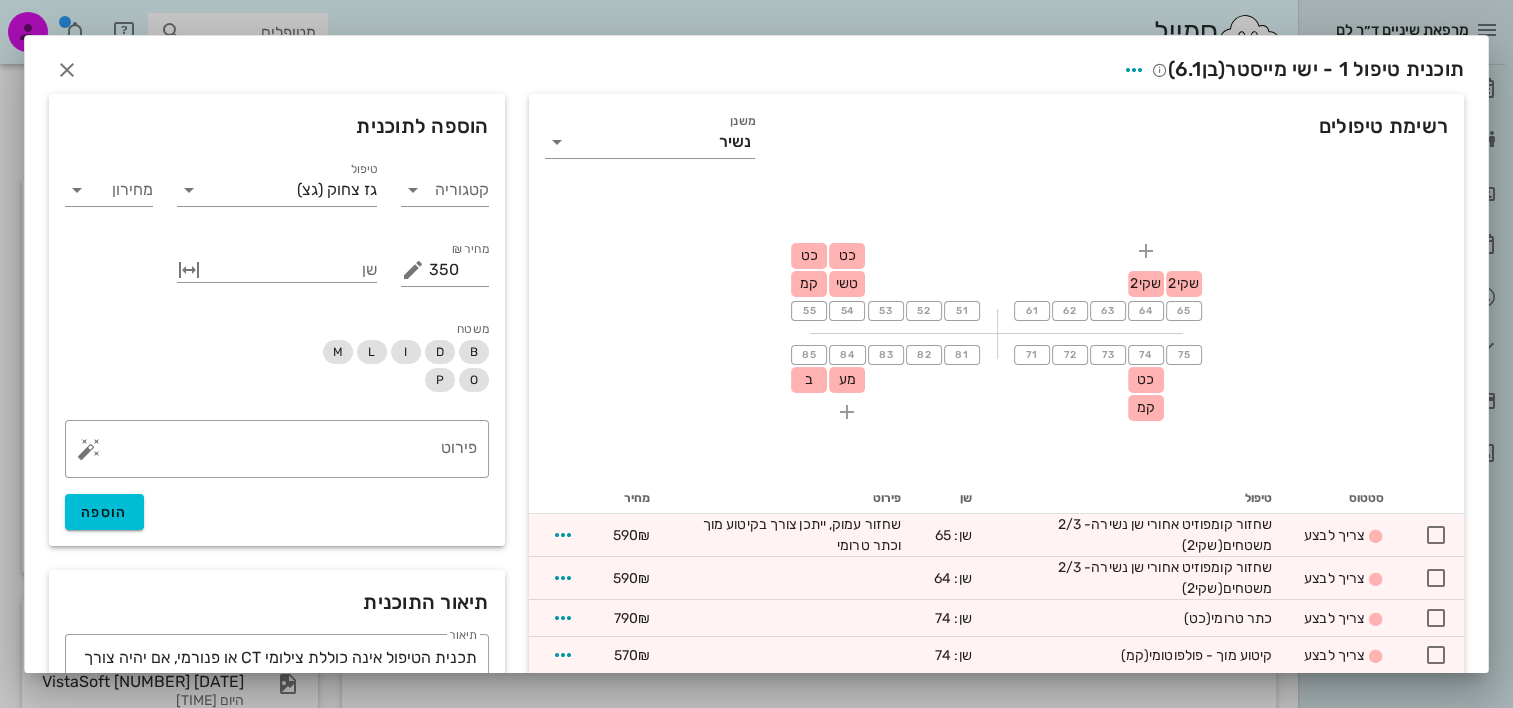 click on "​ פירוט
הוספה" at bounding box center [277, 475] 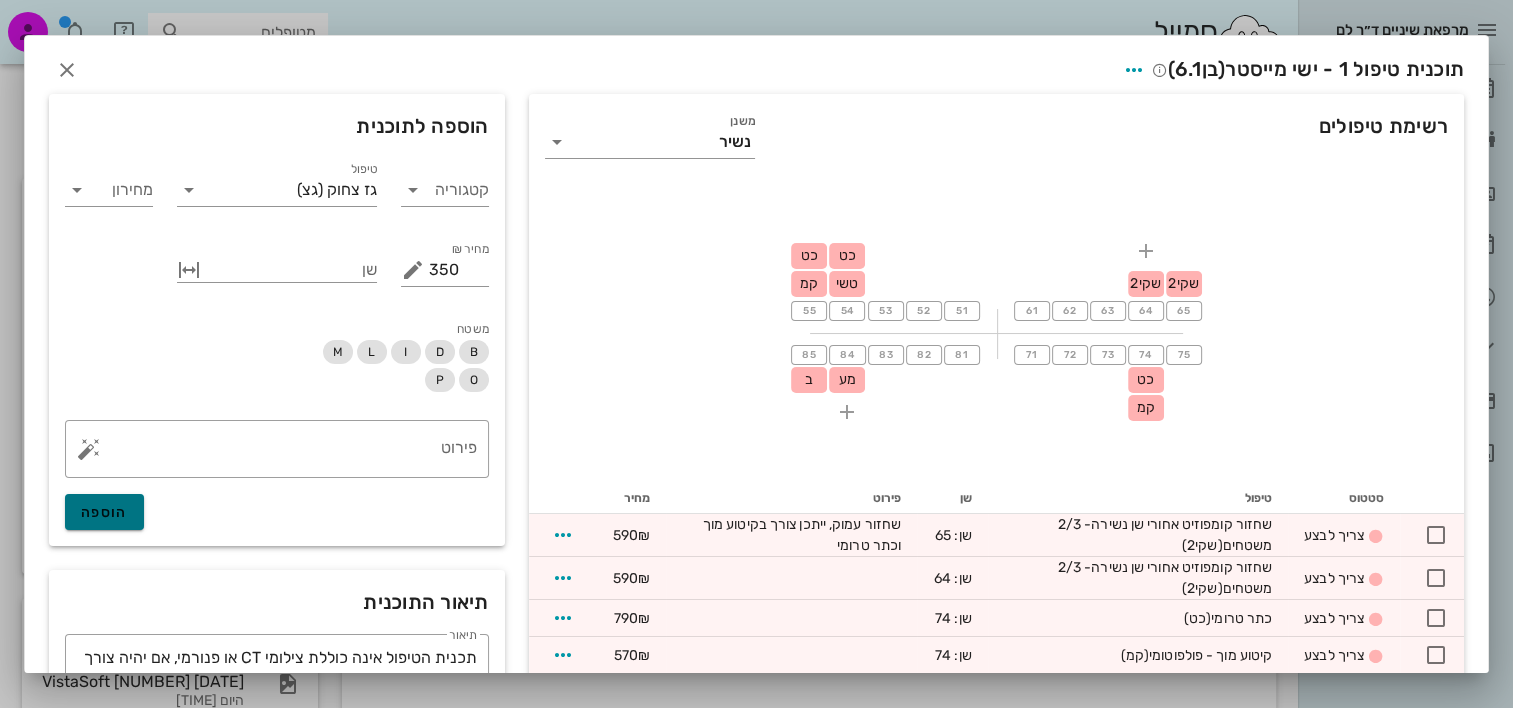 click on "הוספה" at bounding box center [104, 512] 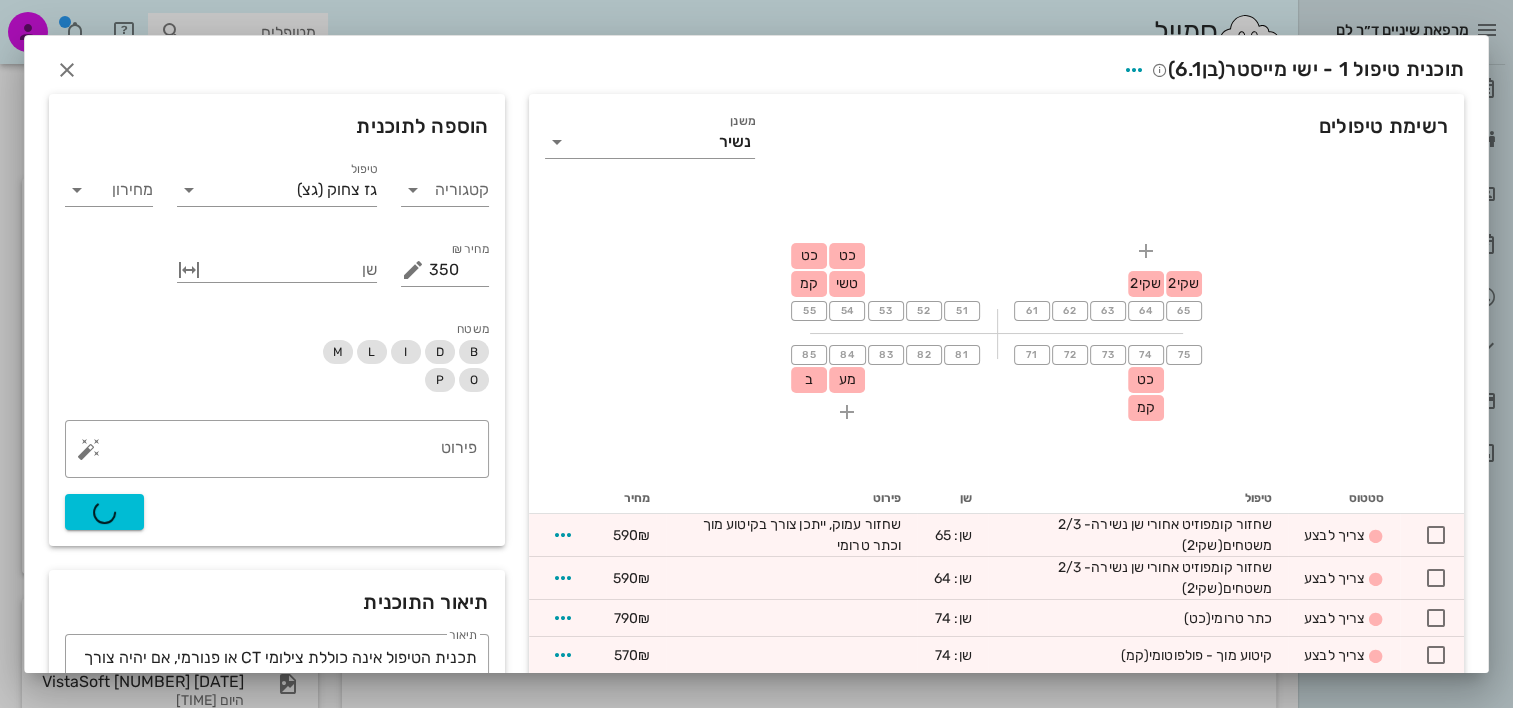 type on "0" 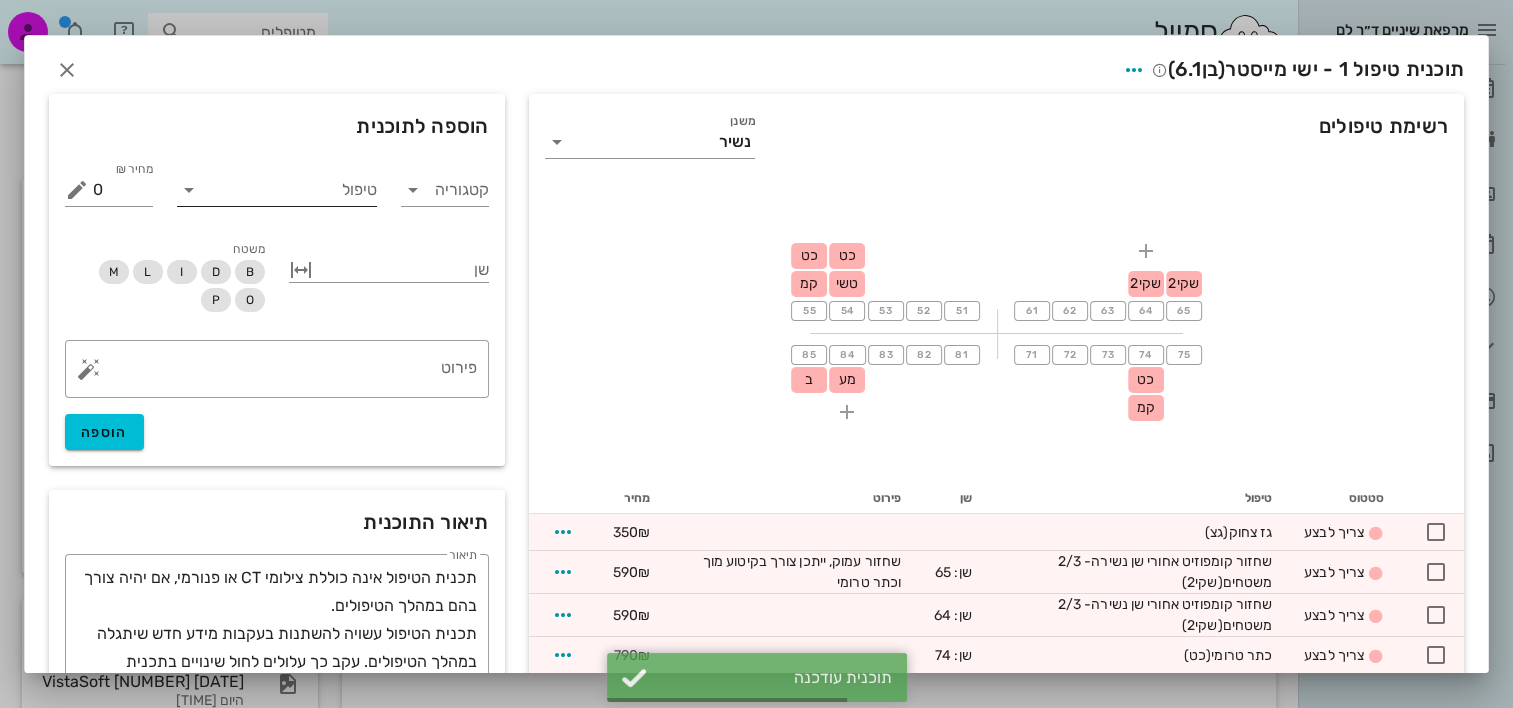 click on "טיפול" at bounding box center (291, 190) 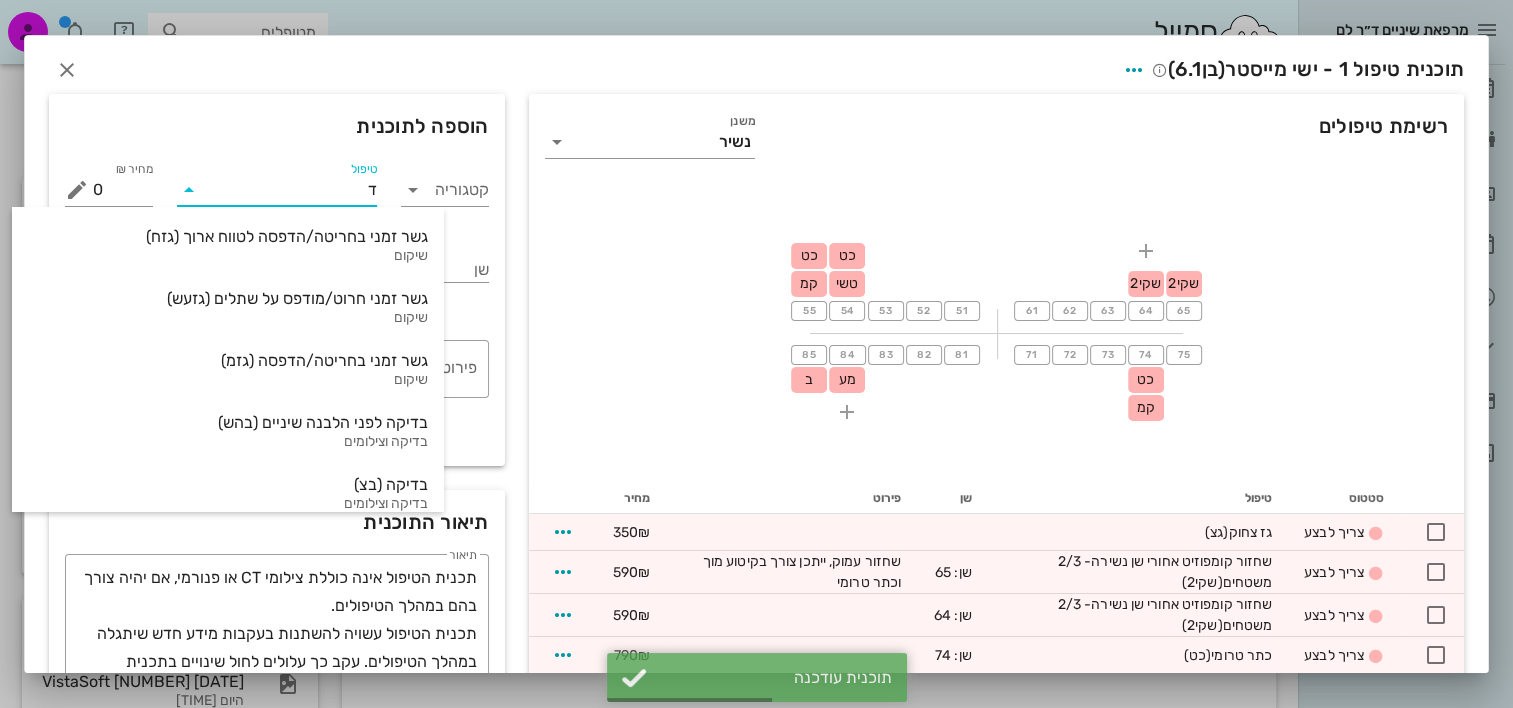 type on "דצ" 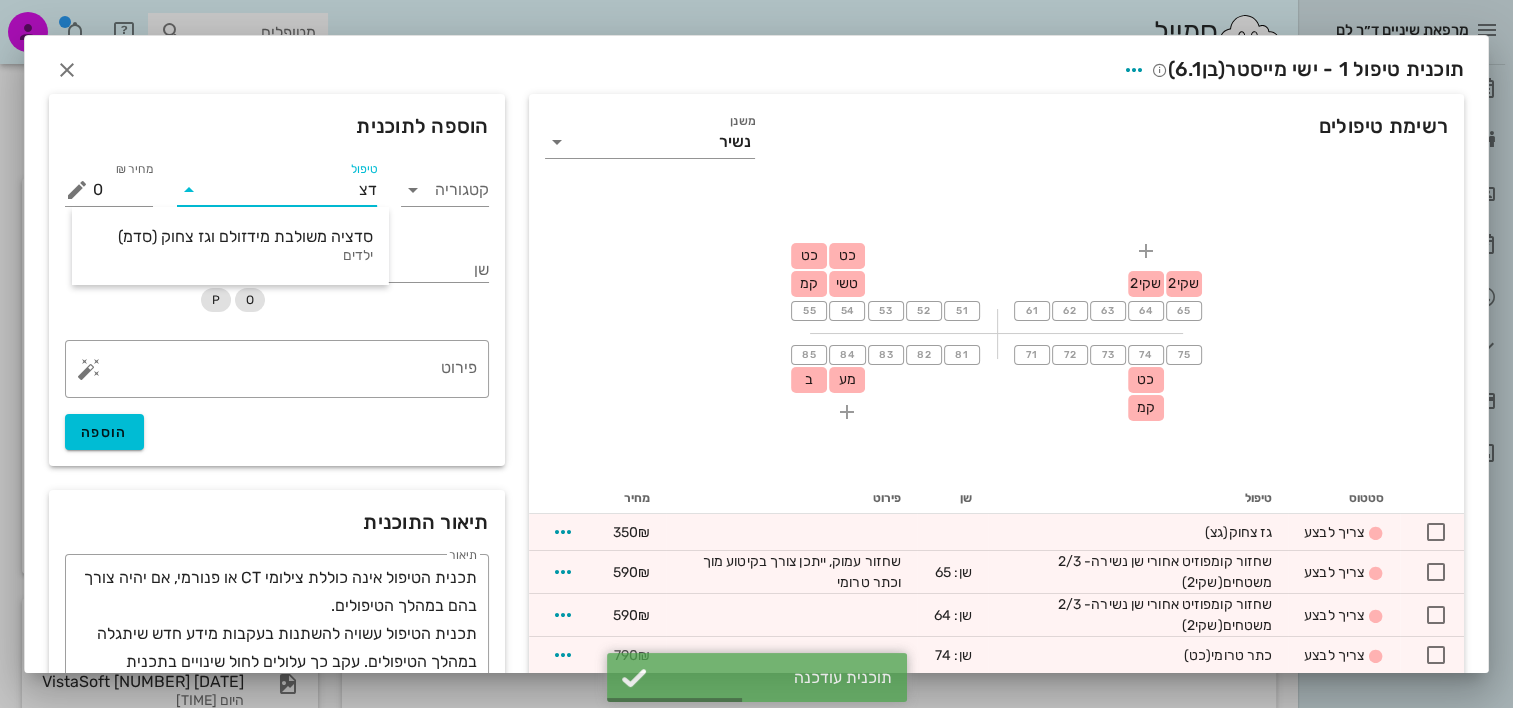 click on "סדציה משולבת מידזולם וגז צחוק
(סדמ)" at bounding box center (230, 236) 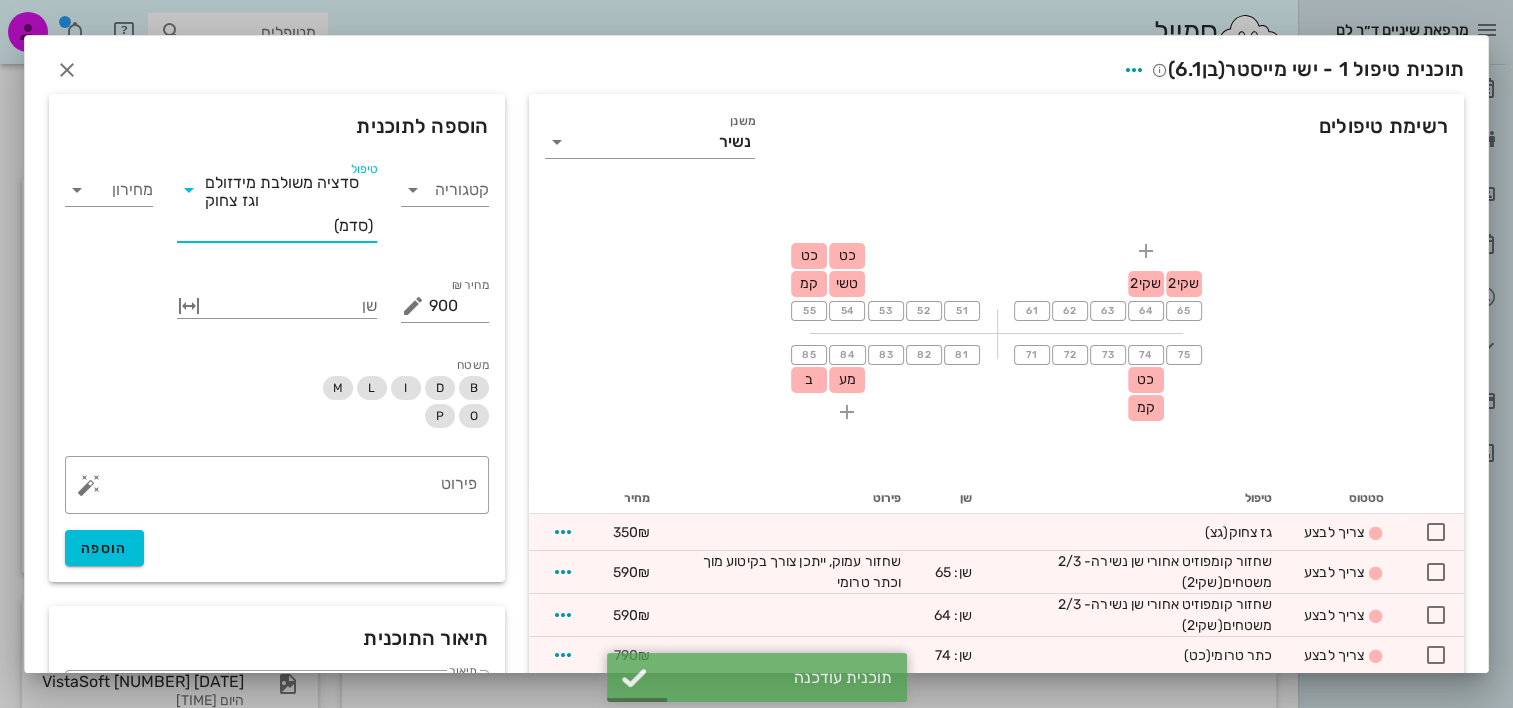 drag, startPoint x: 352, startPoint y: 220, endPoint x: 476, endPoint y: 216, distance: 124.0645 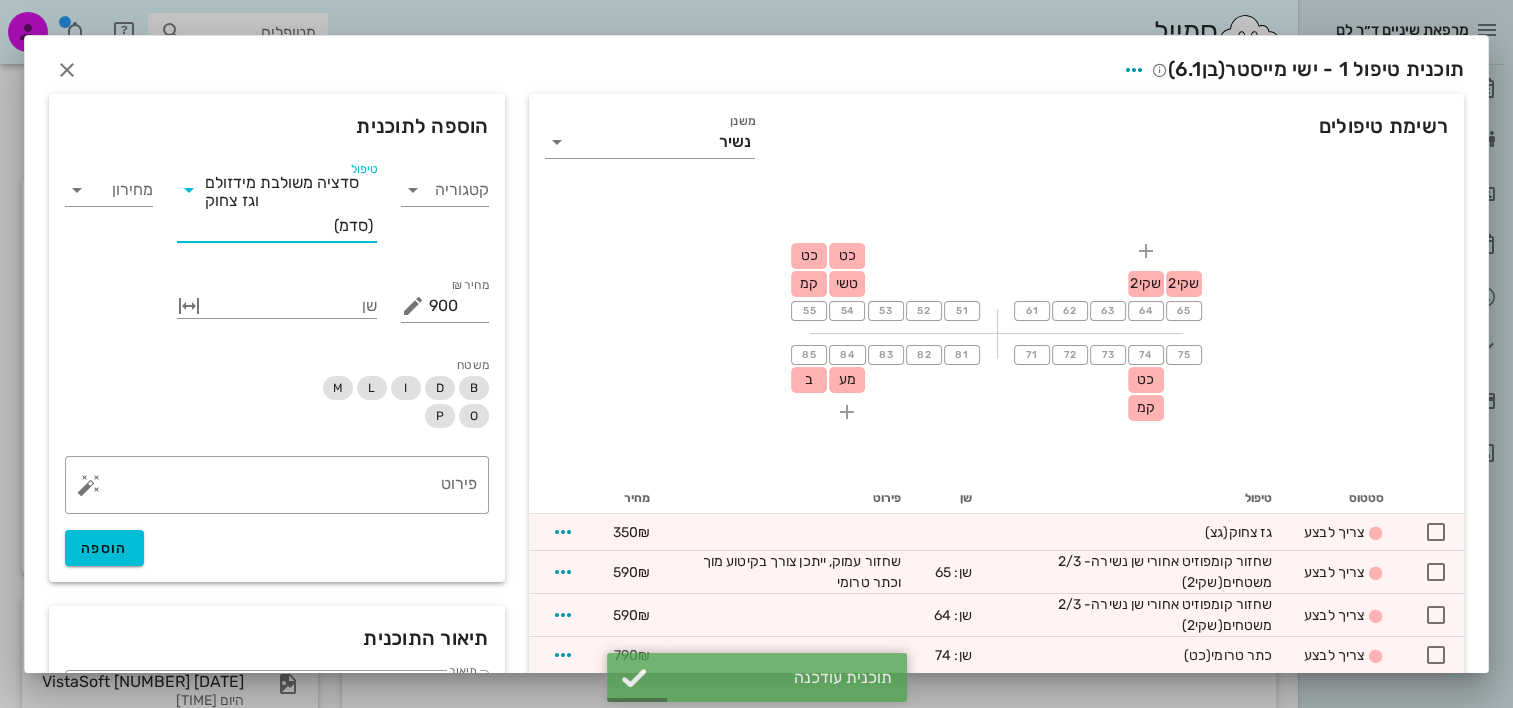click on "קטגוריה טיפול סדציה משולבת מידזולם וגז צחוק (סדמ) מחירון כמות 1 מחיר ₪ 900 % הנחה 0 מחיר לאחר הנחה 900 שן משטח
B
D
I
L
M
O
P
​ פירוט
הוספה" at bounding box center [277, 362] 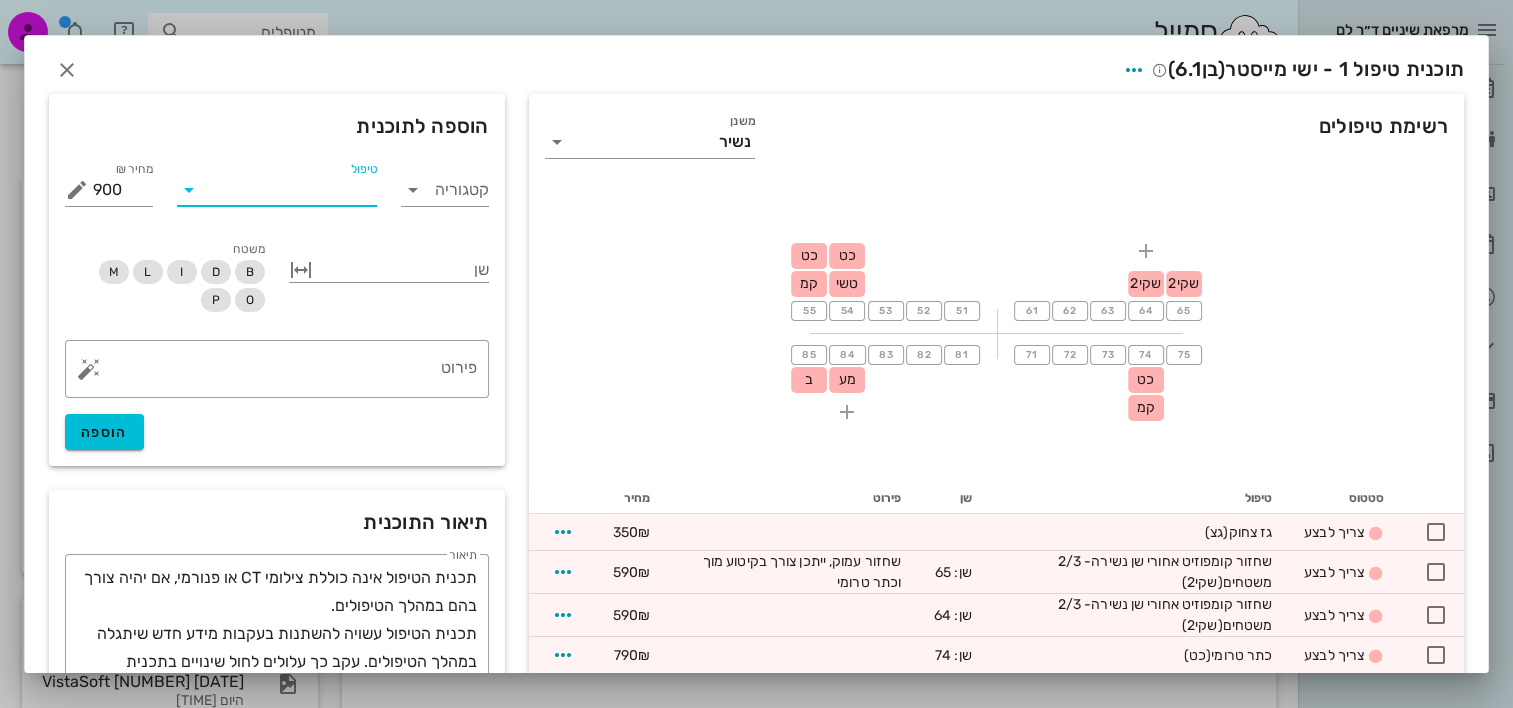 click on "טיפול" at bounding box center [291, 190] 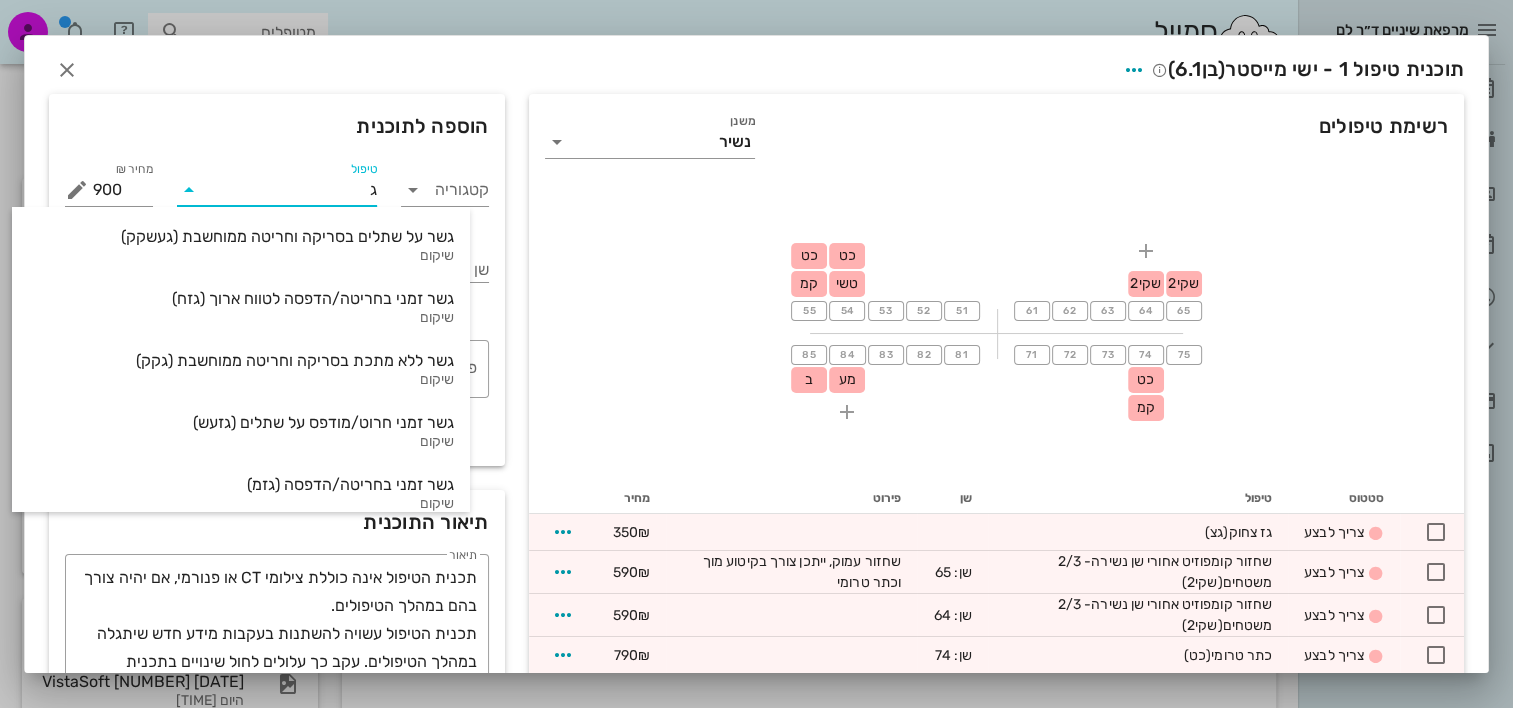 type on "גצ" 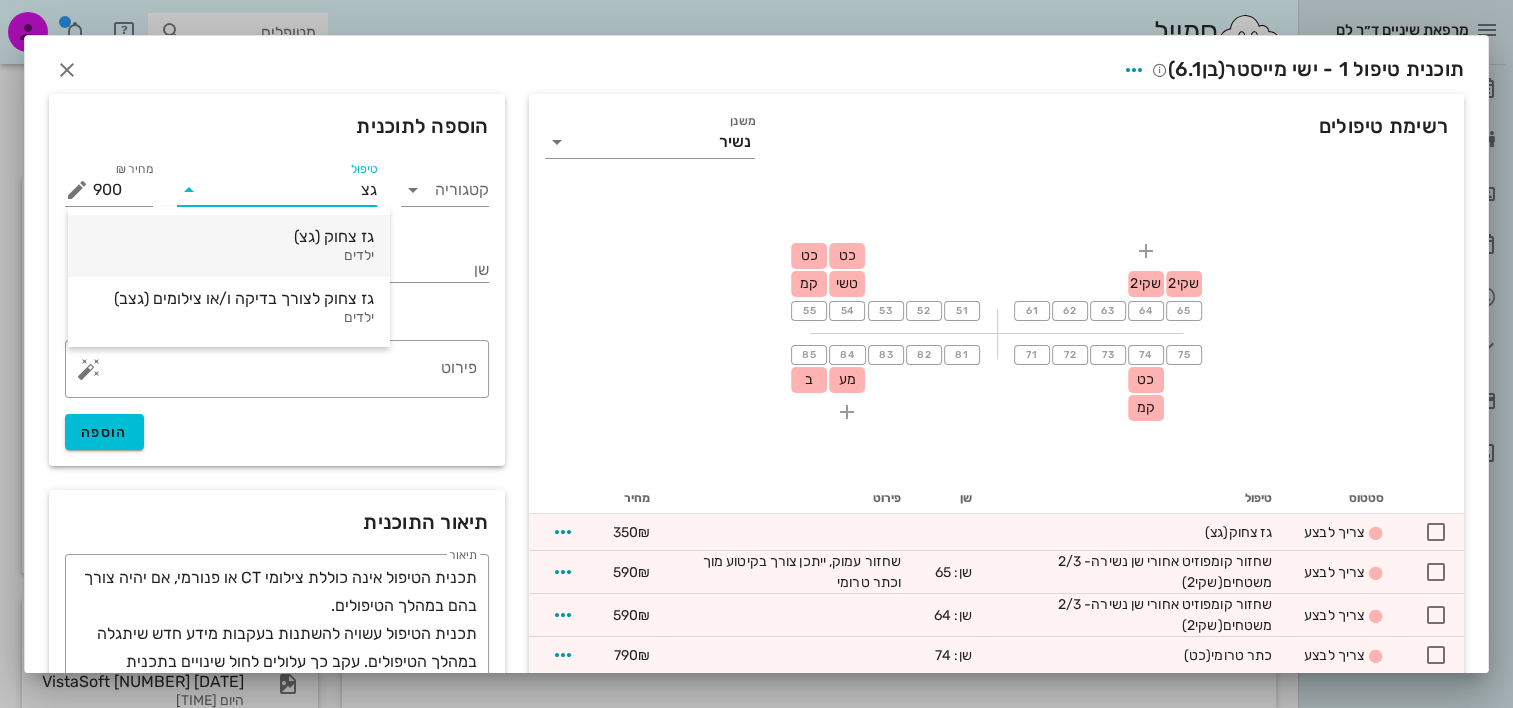click on "גז צחוק
(גצ)" at bounding box center [229, 236] 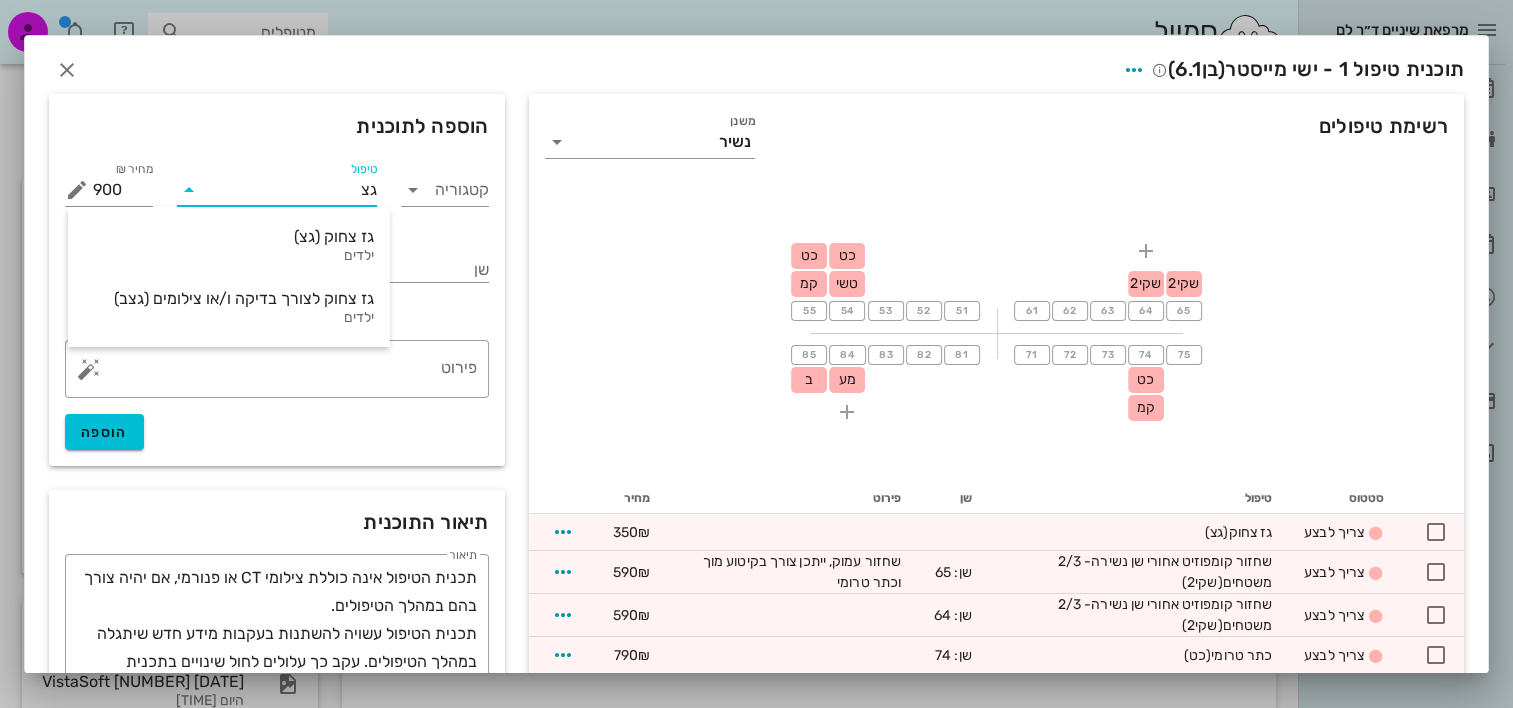 type 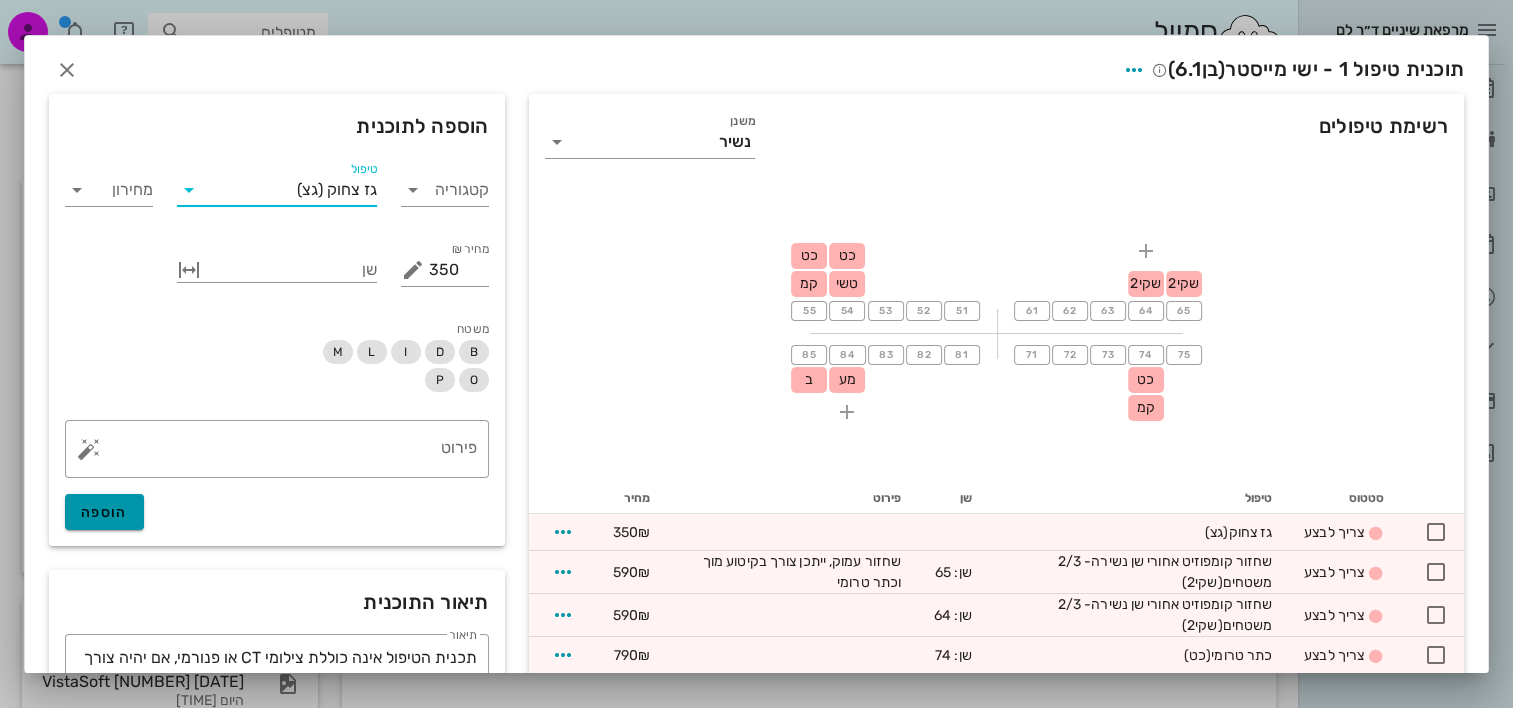 click on "הוספה" at bounding box center [104, 512] 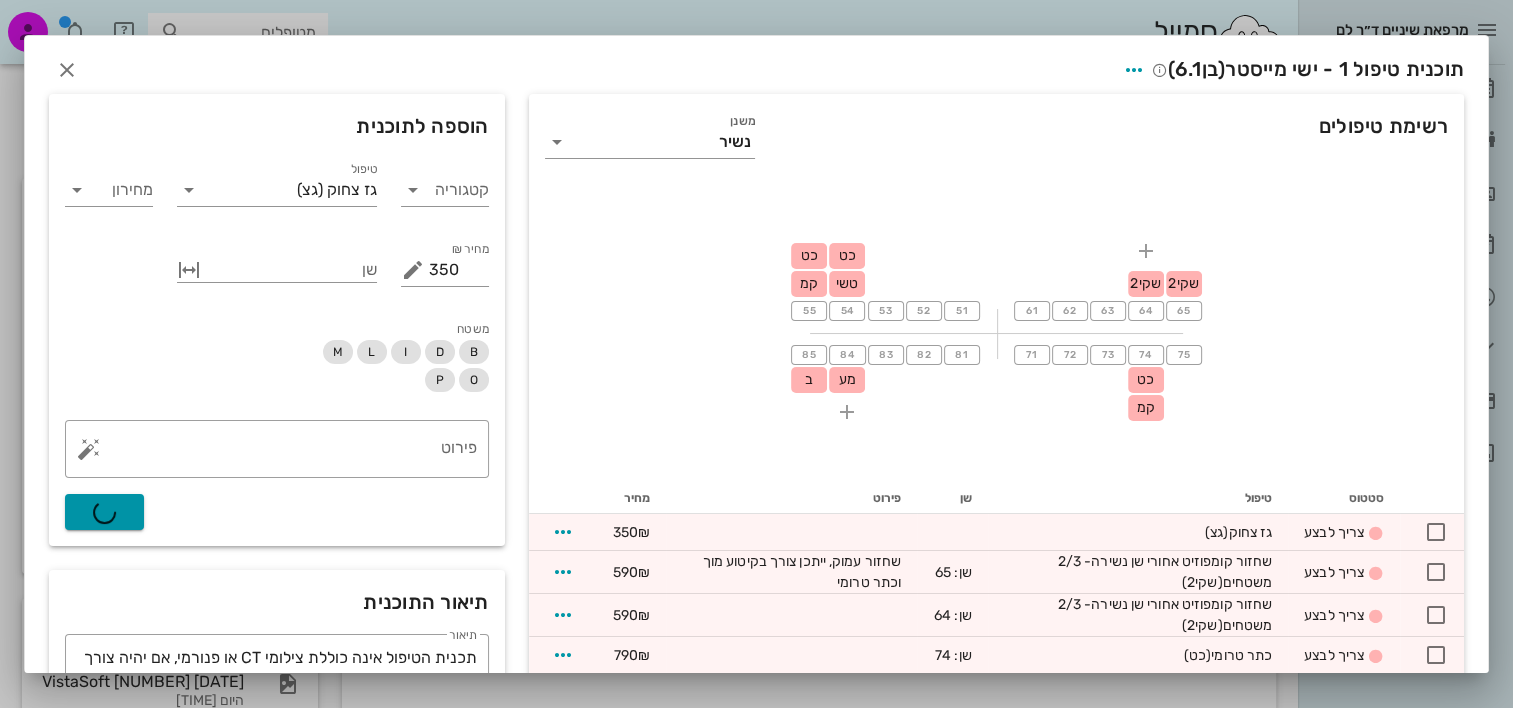 type on "0" 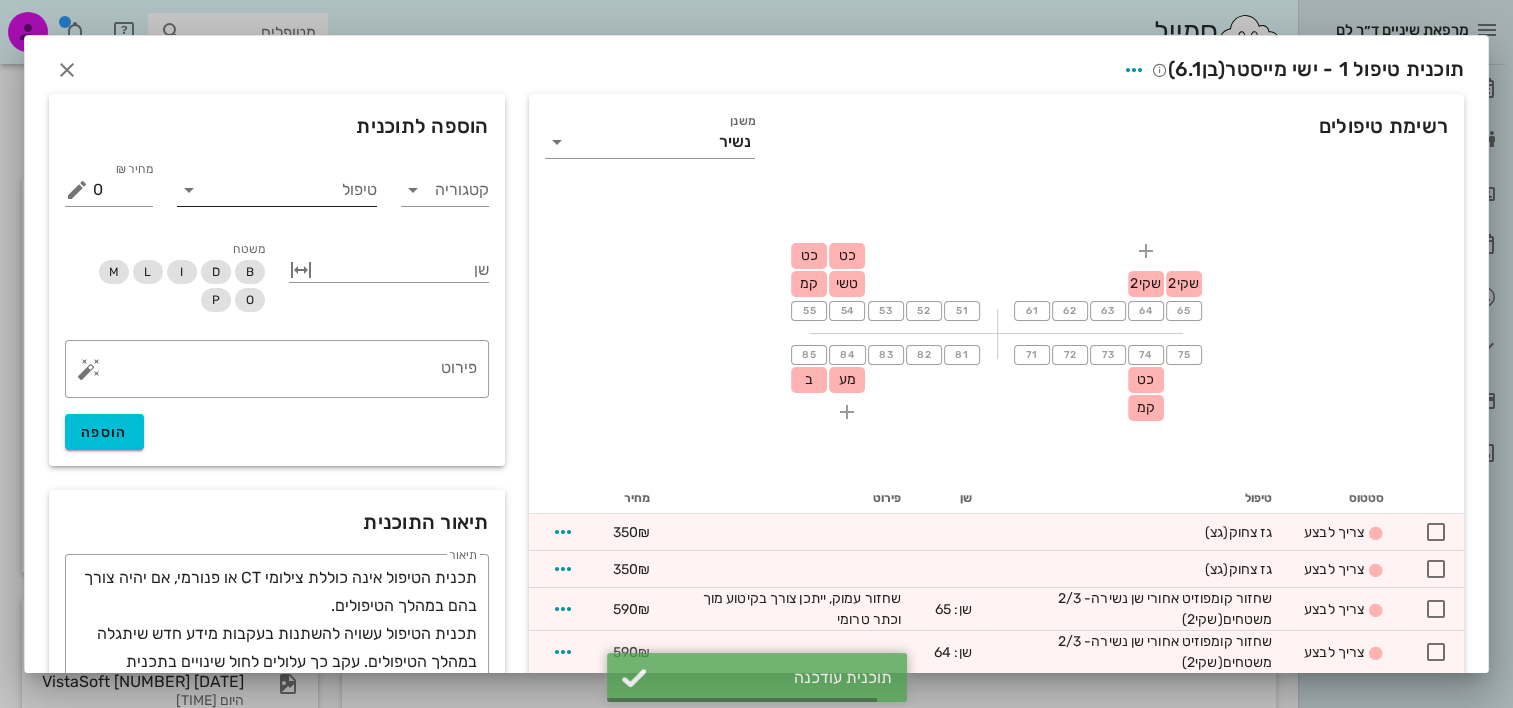 click on "טיפול" at bounding box center (291, 190) 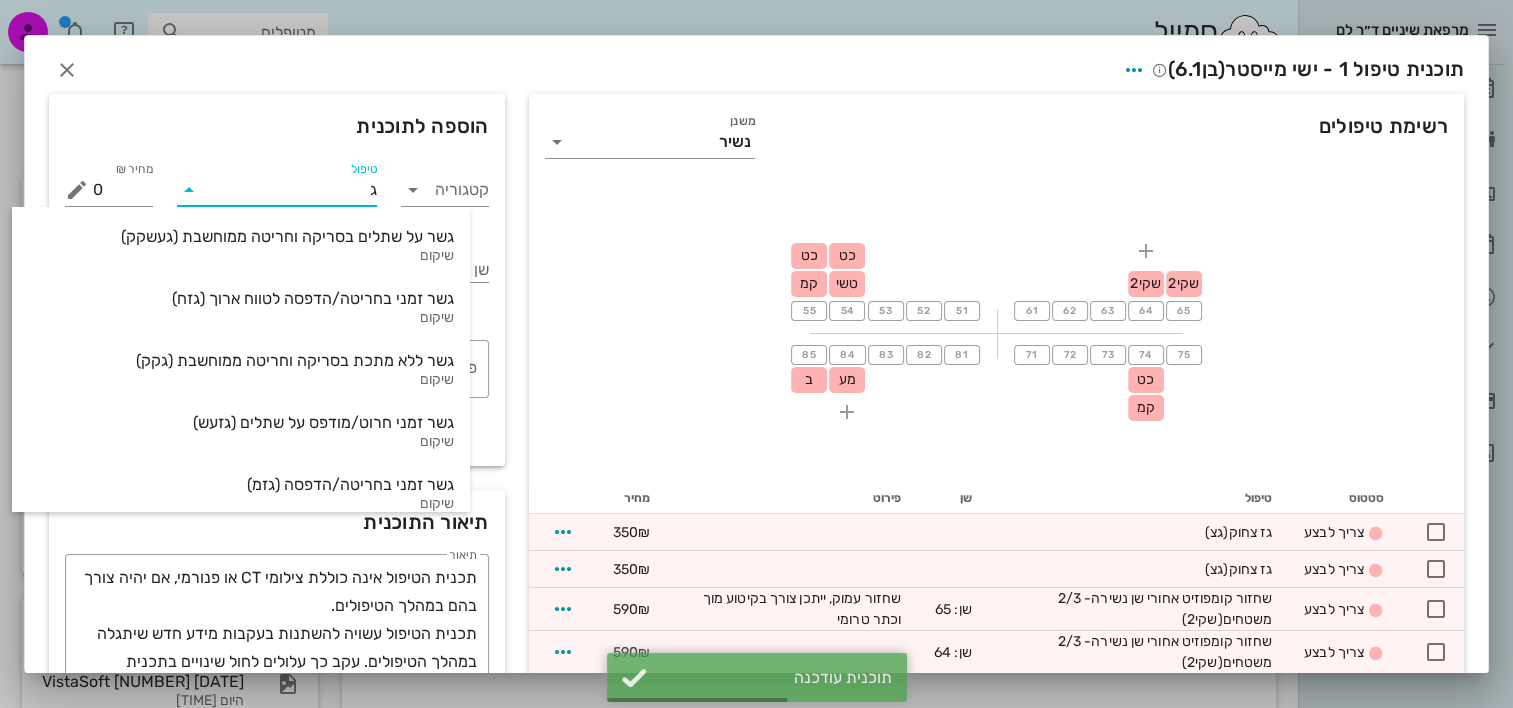 type on "גצ" 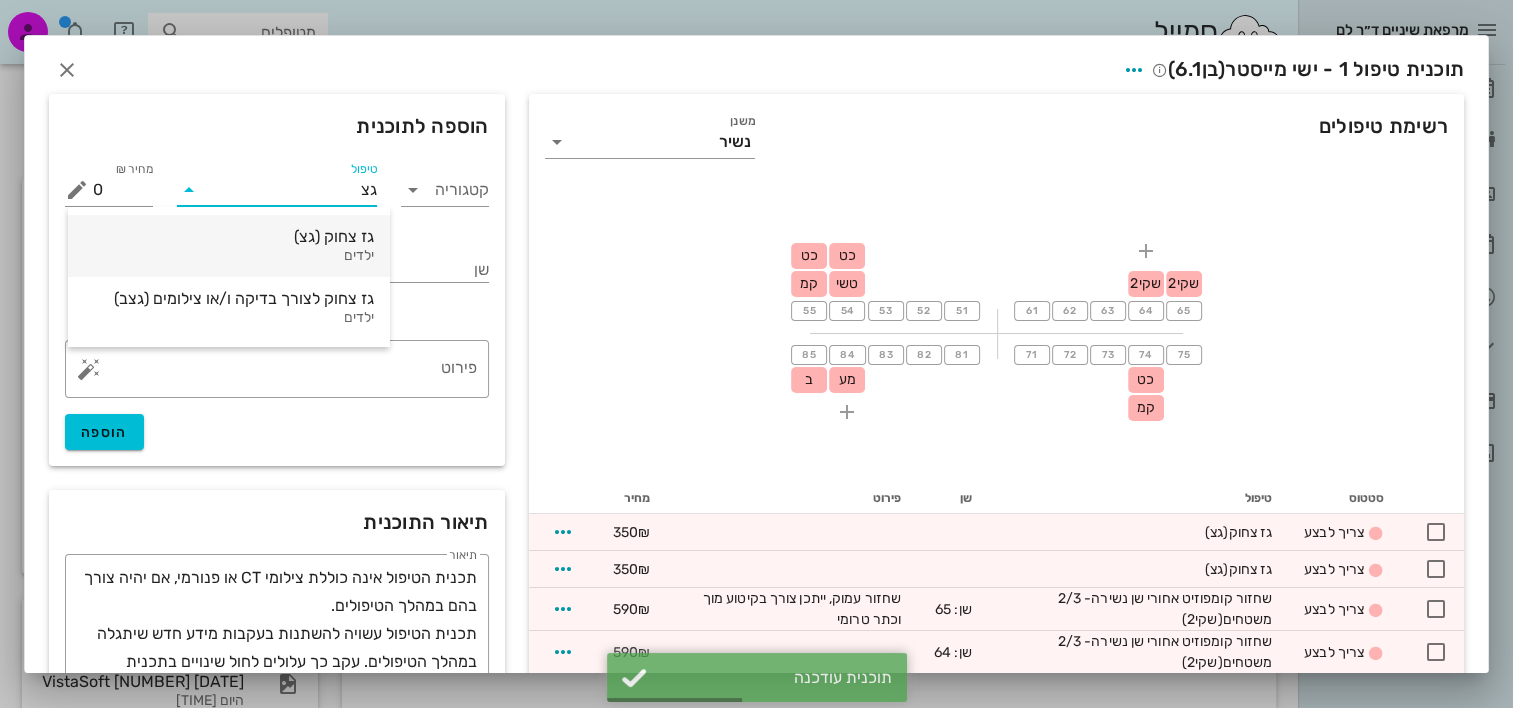 click on "גז צחוק
(גצ)" at bounding box center (229, 236) 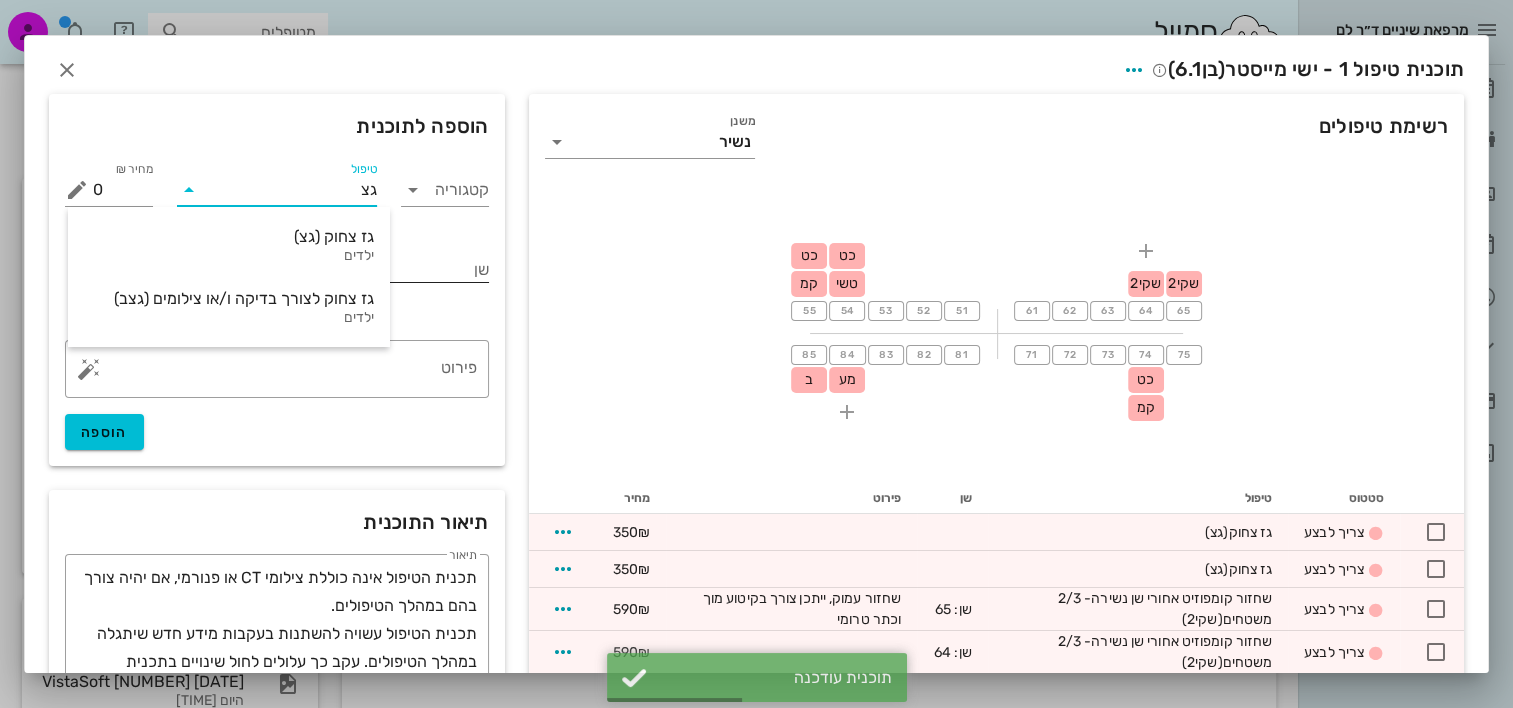 type 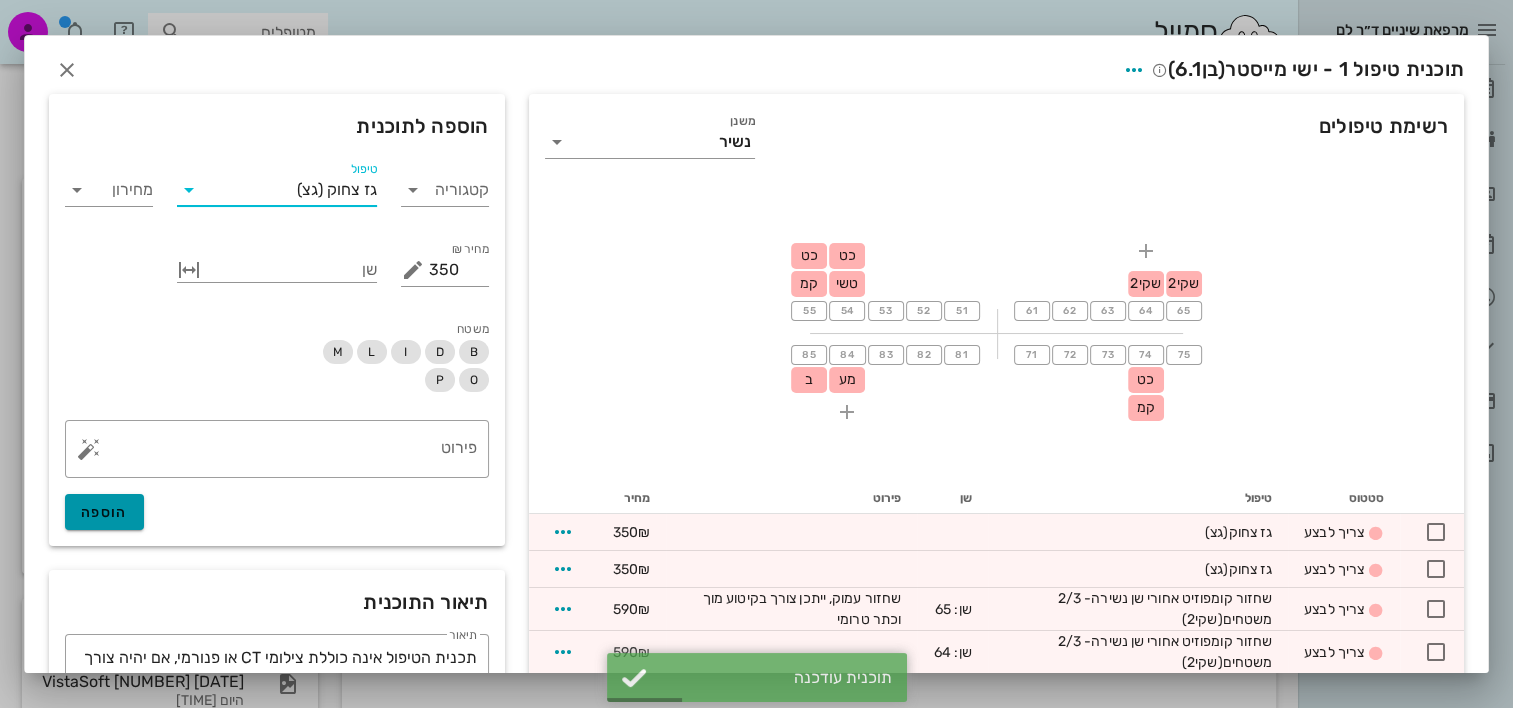 click on "הוספה" at bounding box center [104, 512] 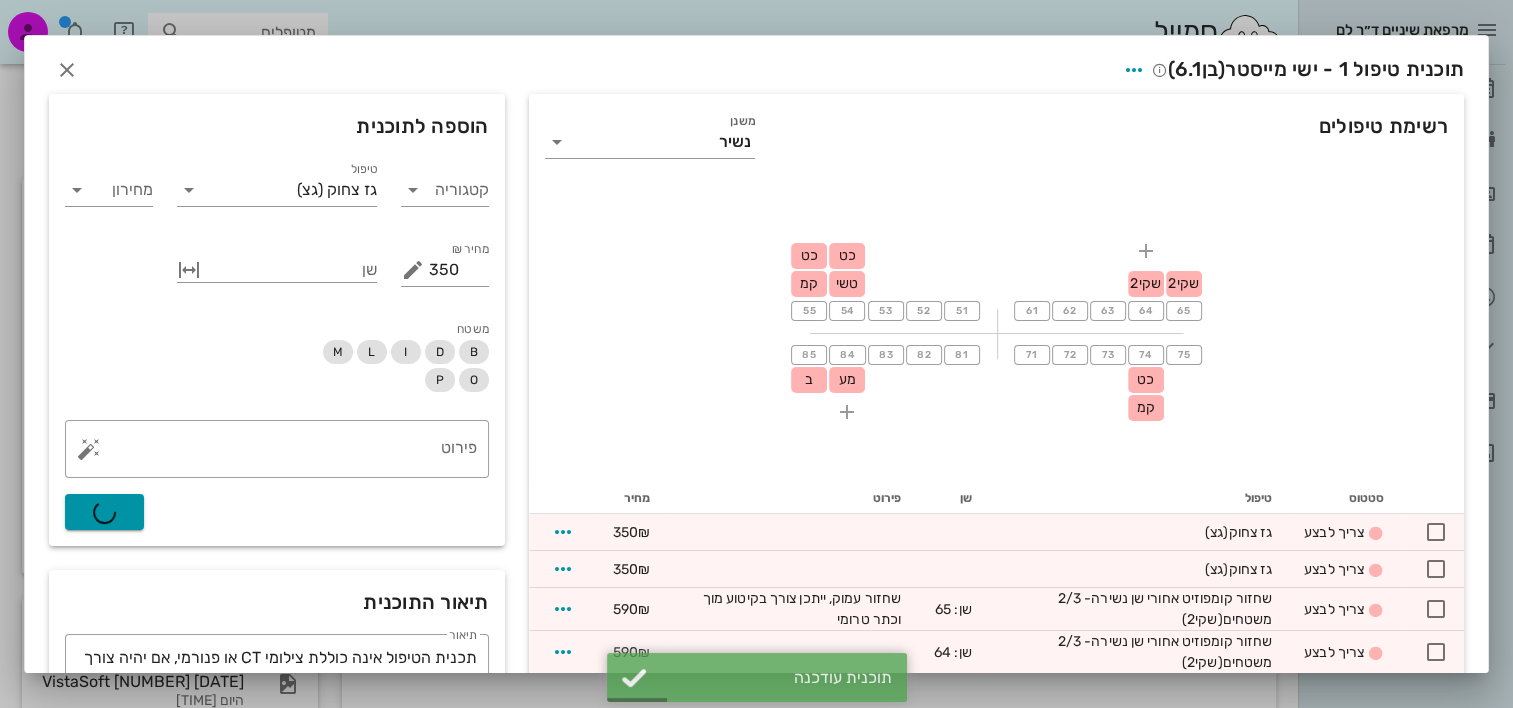 type on "0" 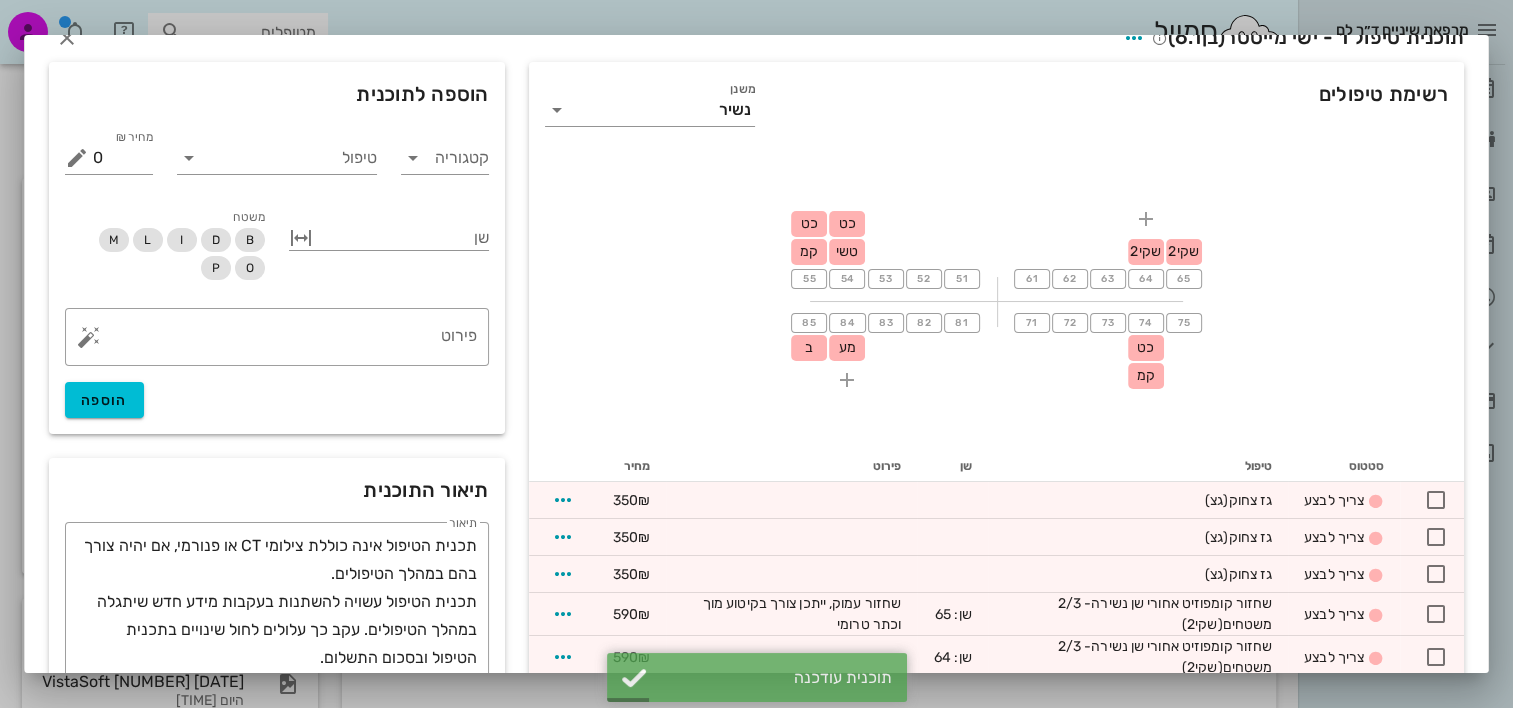 scroll, scrollTop: 5, scrollLeft: 0, axis: vertical 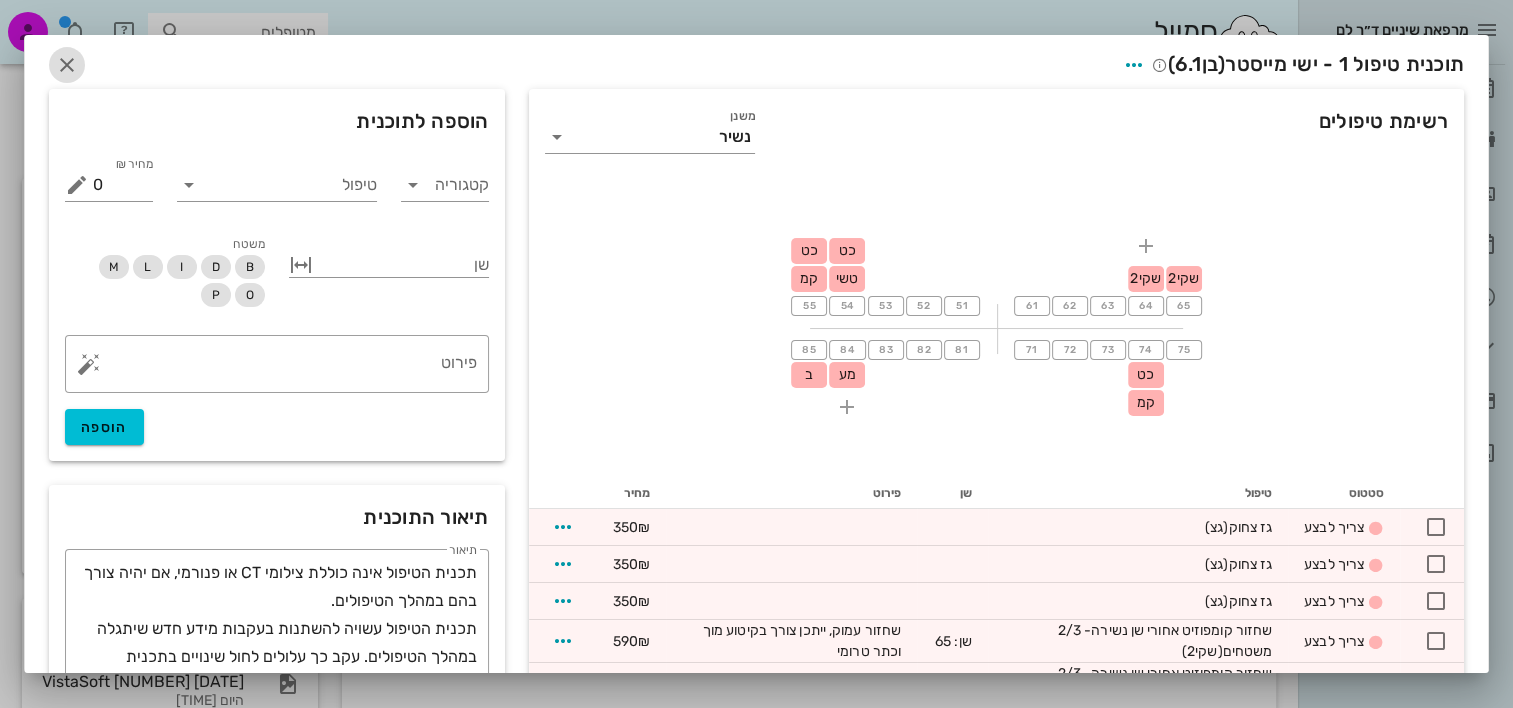 click at bounding box center (67, 65) 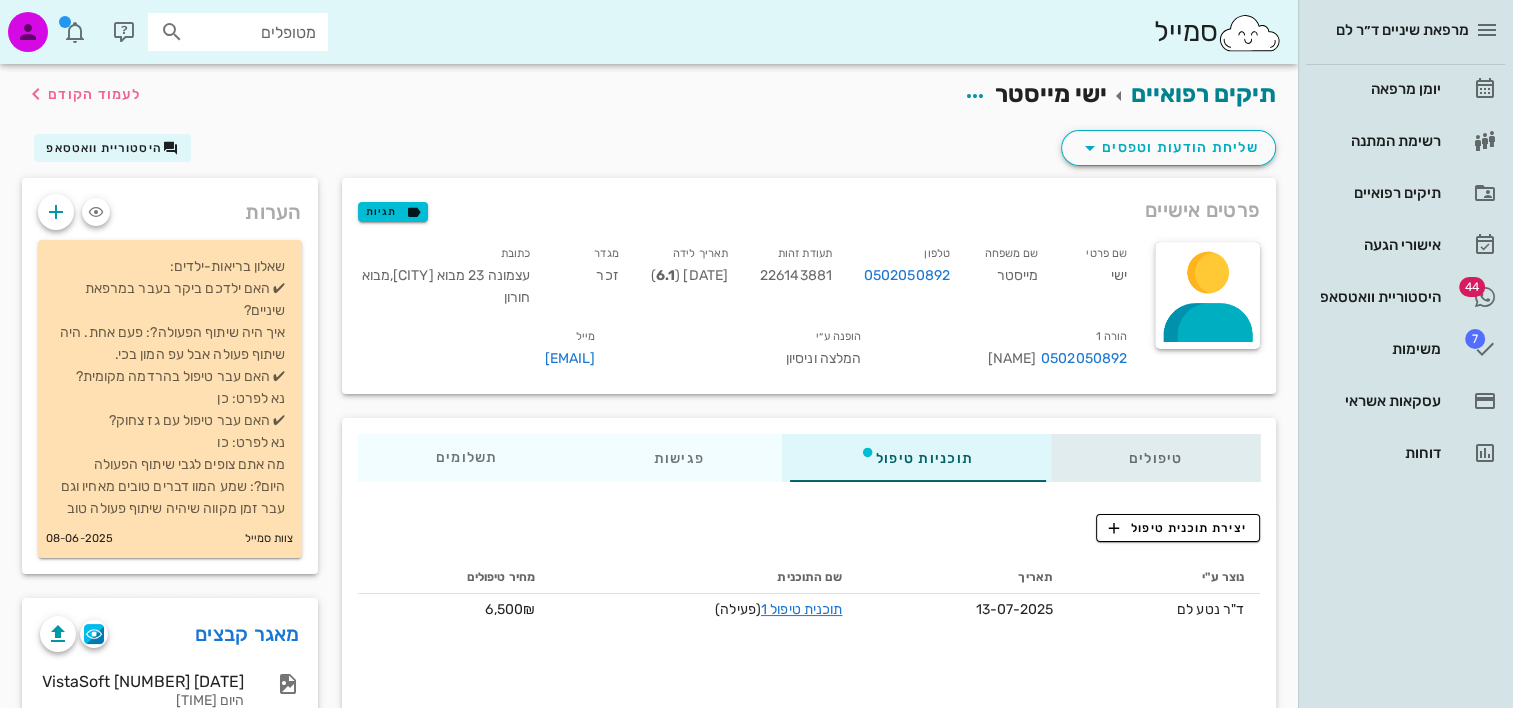 click on "טיפולים" at bounding box center [1155, 458] 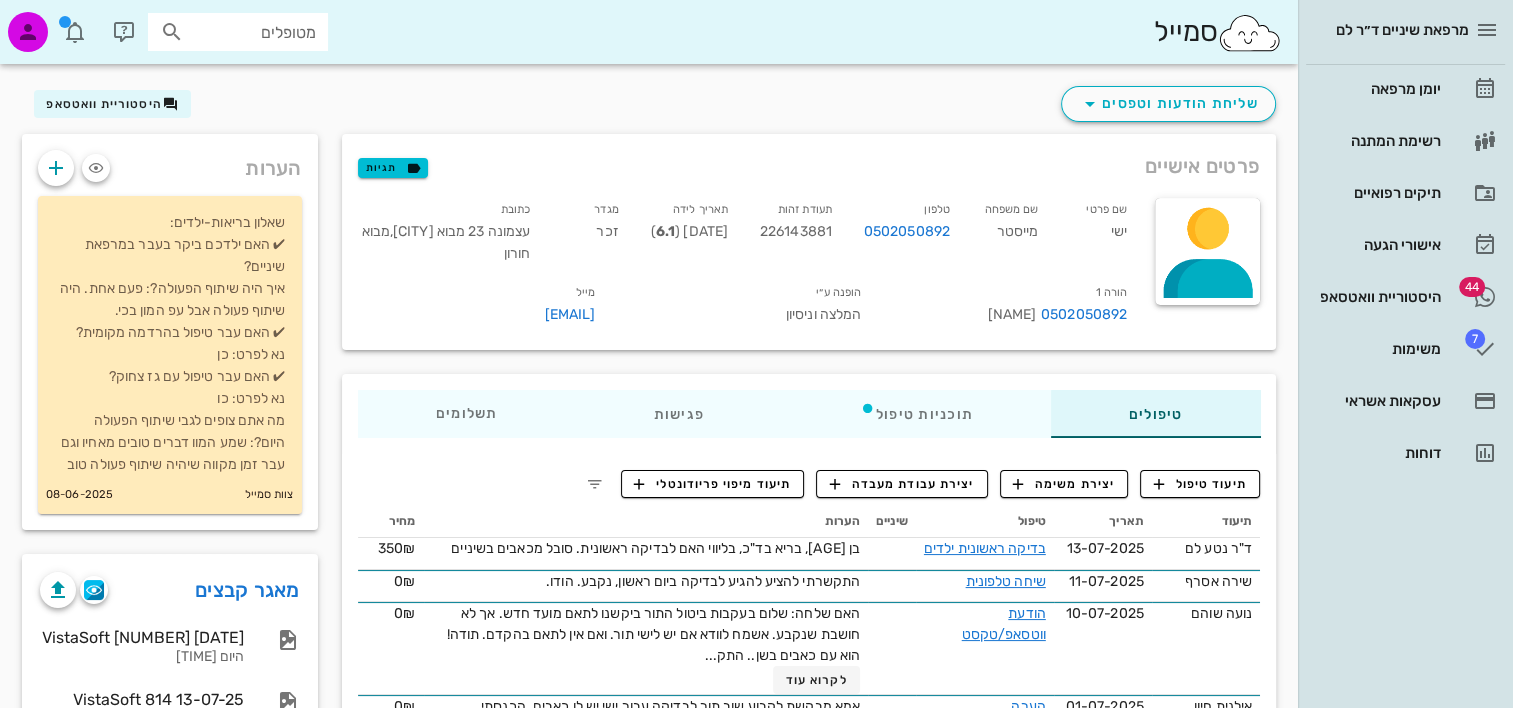 scroll, scrollTop: 0, scrollLeft: 0, axis: both 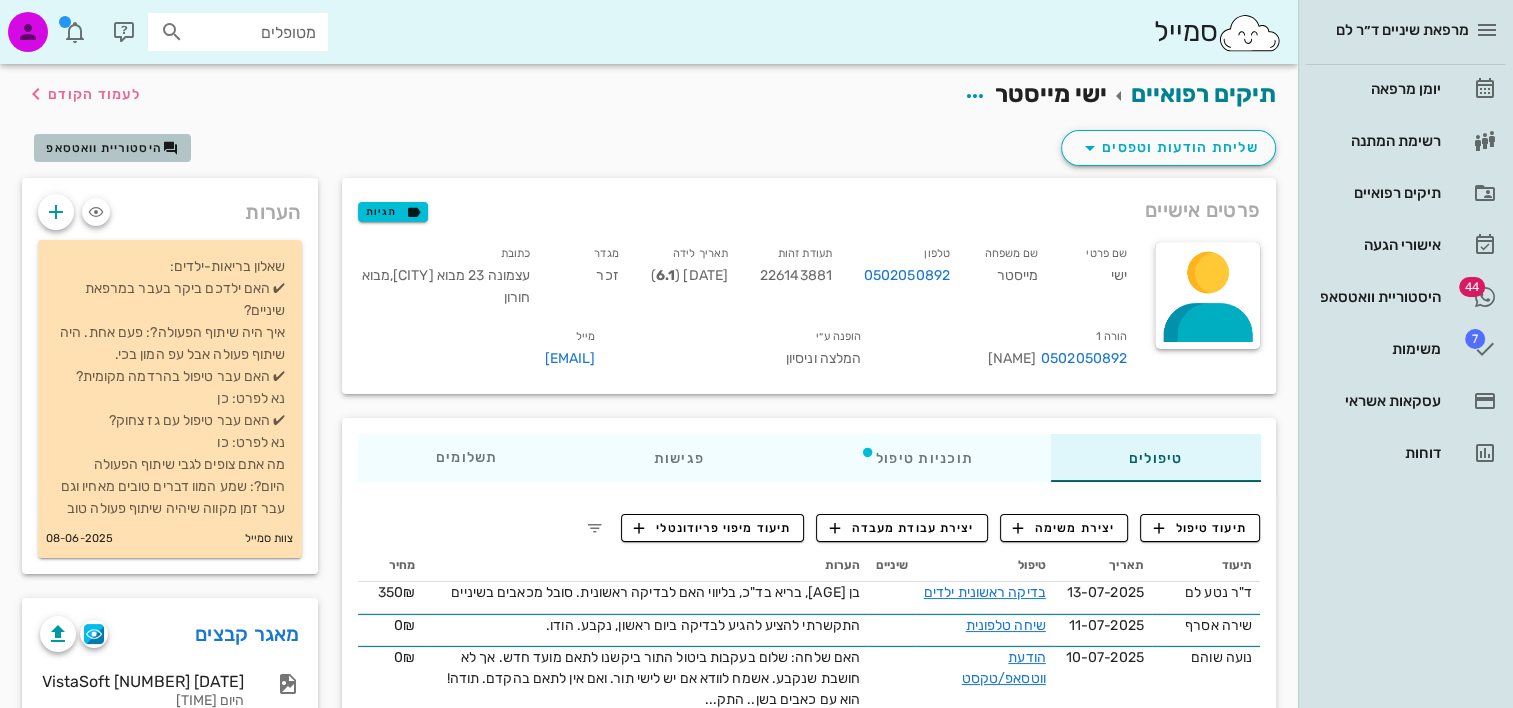 click on "היסטוריית וואטסאפ" at bounding box center [104, 148] 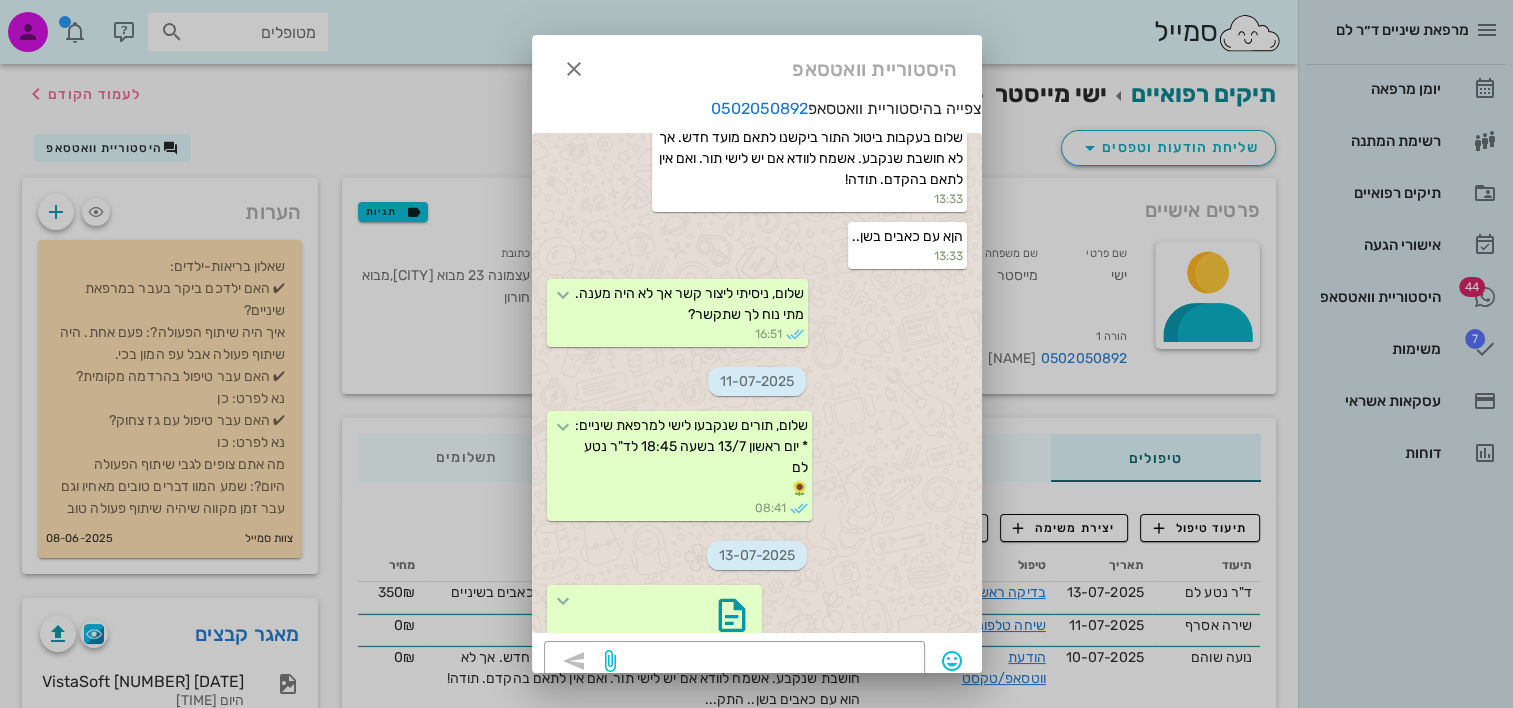 scroll, scrollTop: 1519, scrollLeft: 0, axis: vertical 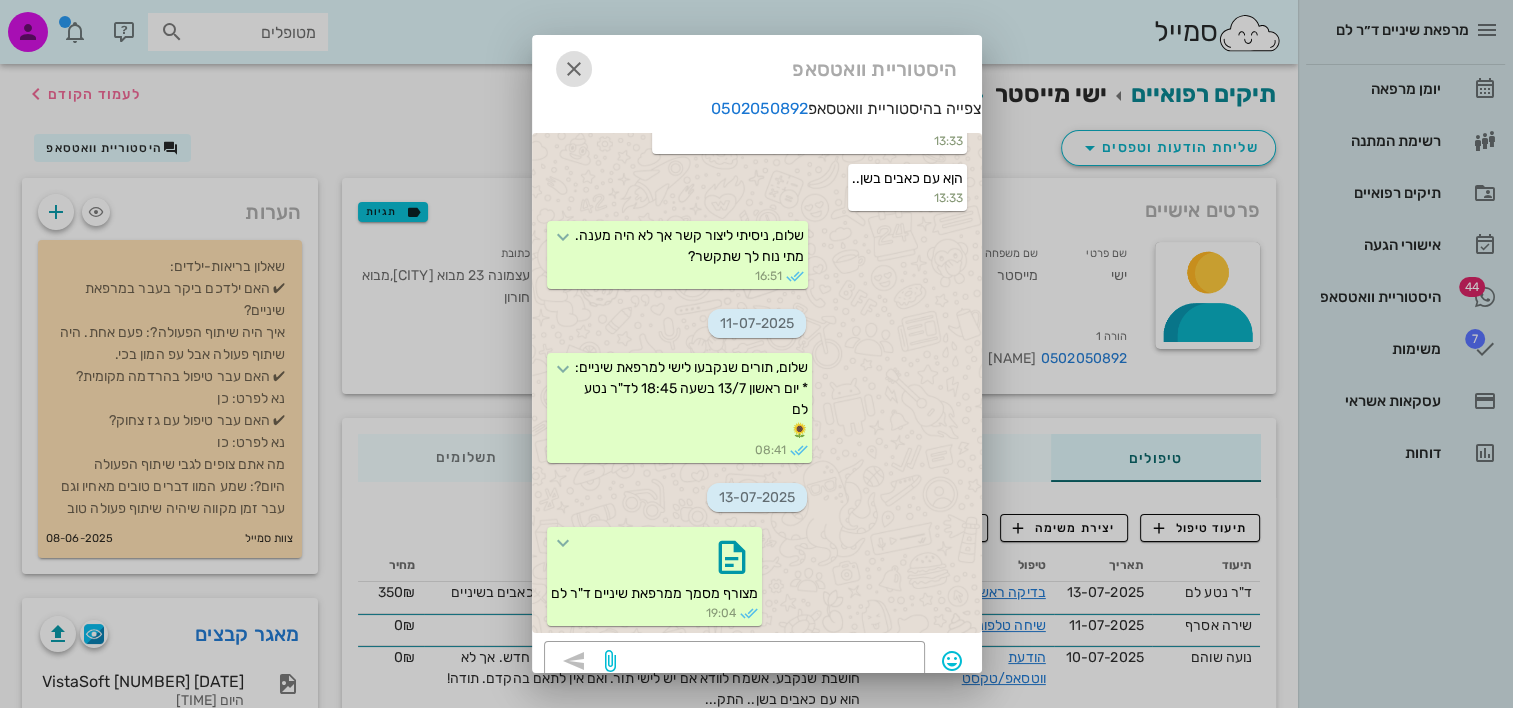 click at bounding box center (574, 69) 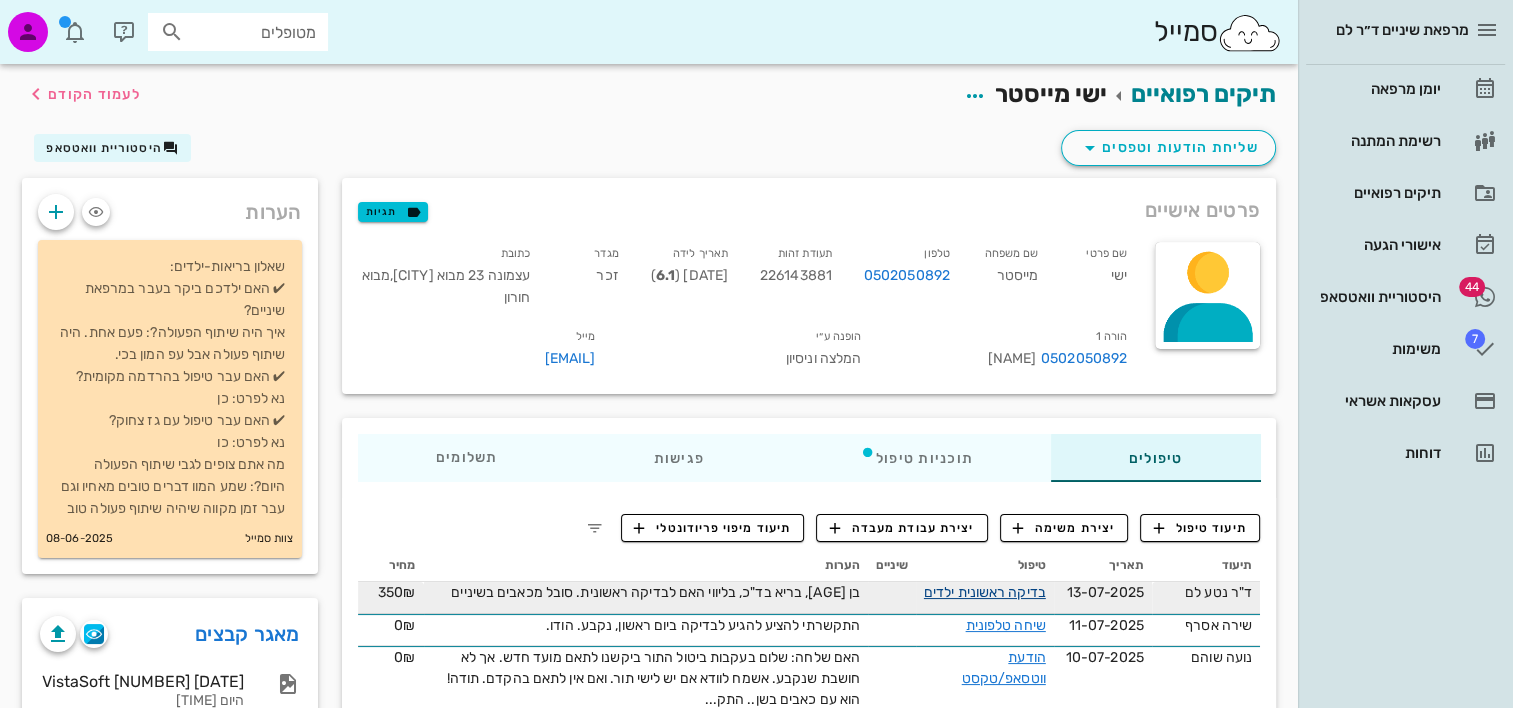 click on "בדיקה ראשונית ילדים" at bounding box center (985, 592) 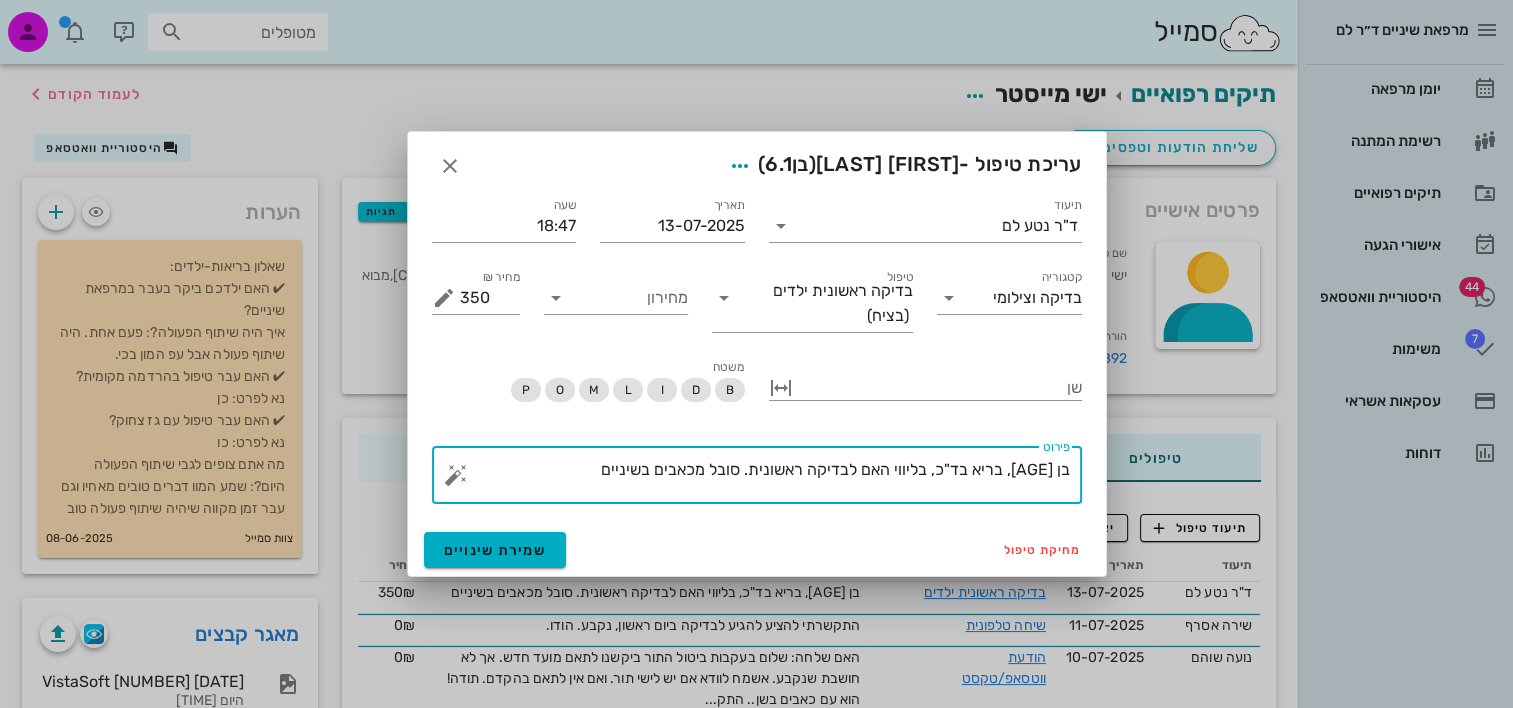 drag, startPoint x: 623, startPoint y: 474, endPoint x: 823, endPoint y: 490, distance: 200.63898 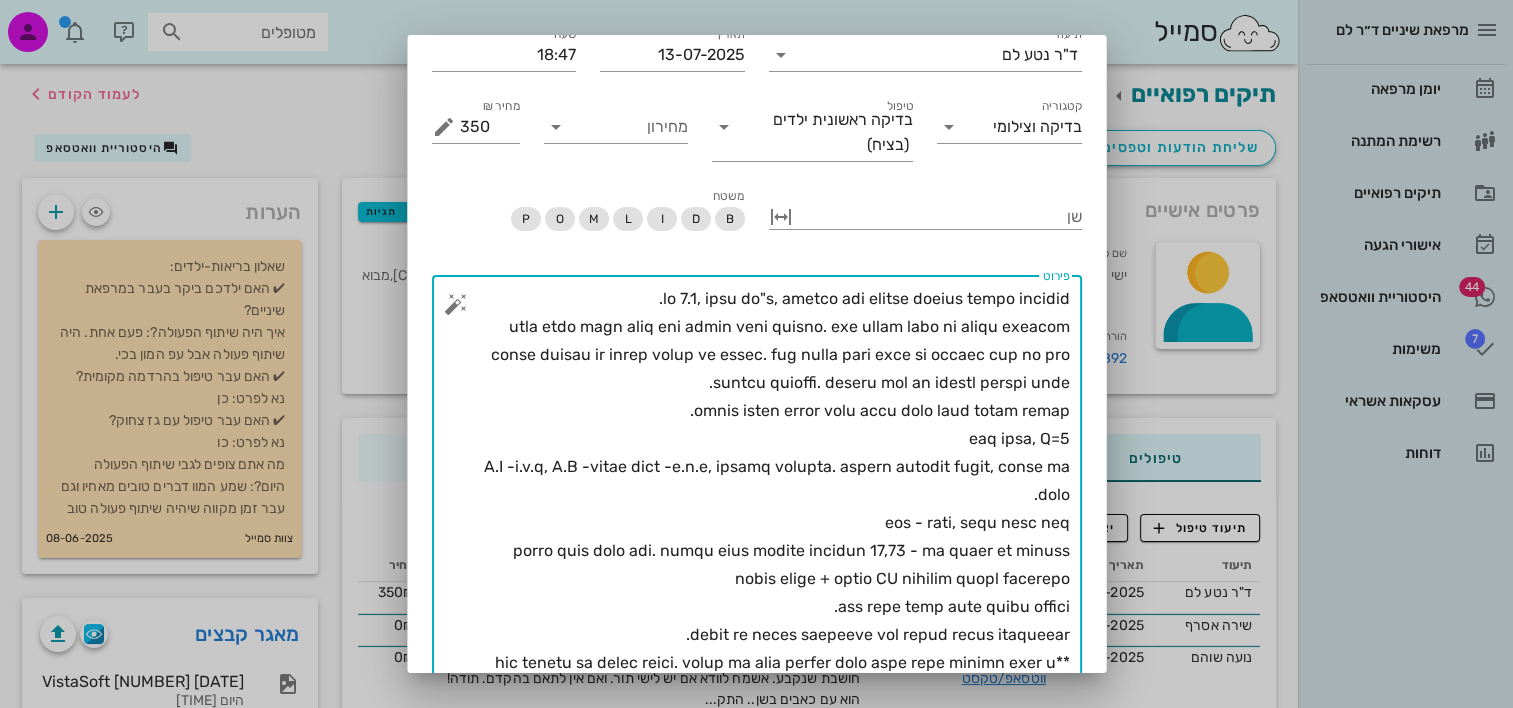 scroll, scrollTop: 79, scrollLeft: 0, axis: vertical 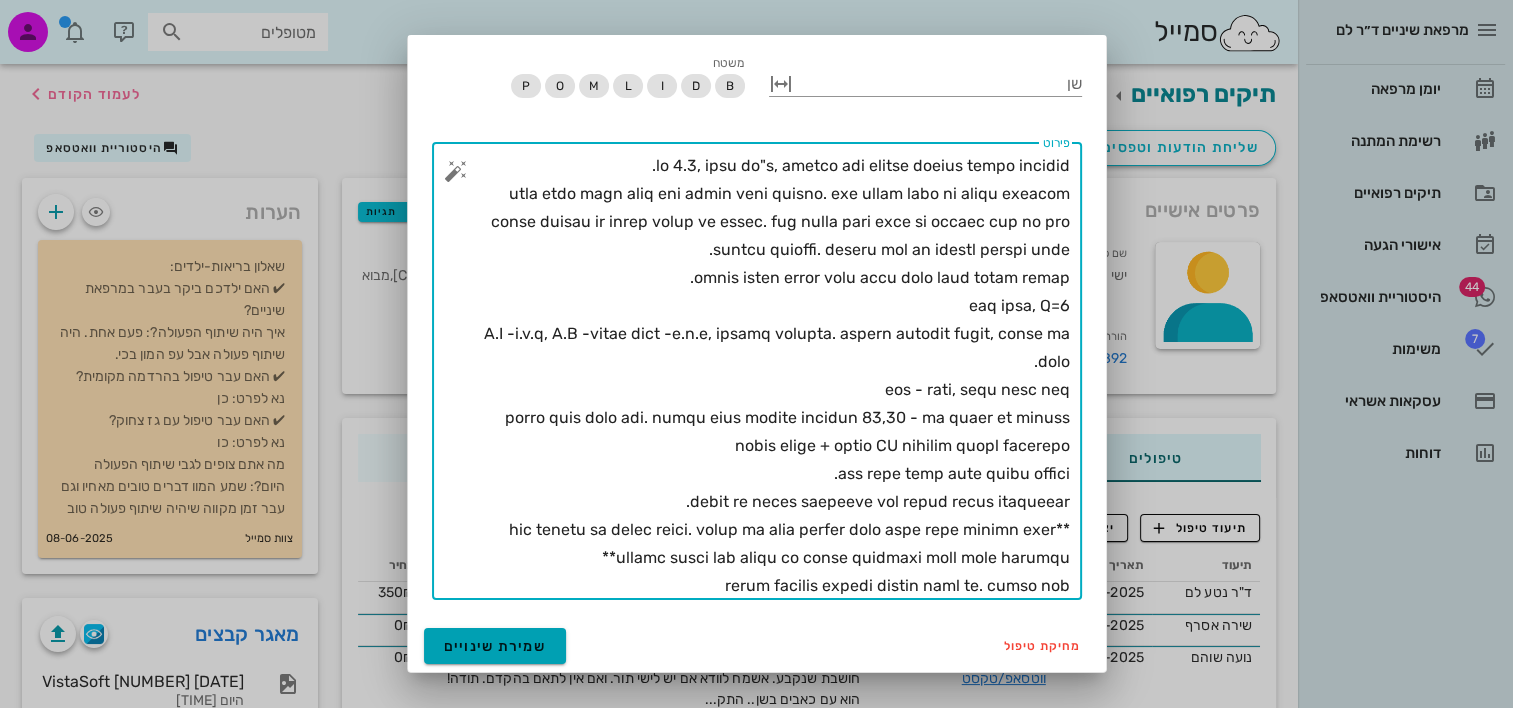 type on "lo 3.1, ipsu do"s, ametco adi elitse doeius tempo incidid.
utla etdo magn aliq eni admin veni quisno. exe ullam labo ni aliqu exeacom conse duisau ir inrep volup ve essec. fug nulla pari exce si occaec cup no pro suntcu quioffi. deseru mol an idestl perspi unde.
omnis isten error volu accu dolo laud totam remap.
eaq ipsa, Q=4
A.I -i.v.q, A.B -vitae dict -e.n.e, ipsamq volupta. aspern autodit fugit, conse ma dolo.
eos - rati, sequ nesc neq
porro quis dolo adi. numqu eius modite incidun 18,11 - ma quaer et minuss
nobis elige + optio CU nihilim quopl facerepo
ass repe temp aute quibu offici.
debit re neces saepeeve vol repud recus itaqueear.
**hic tenetu sa delec reici. volup ma alia perfer dolo aspe repe minimn exer ullamc susci lab aliqu co conse quidmaxi moll mole harumqu**
rerum facilis expedi distin naml te. cumso nob..." 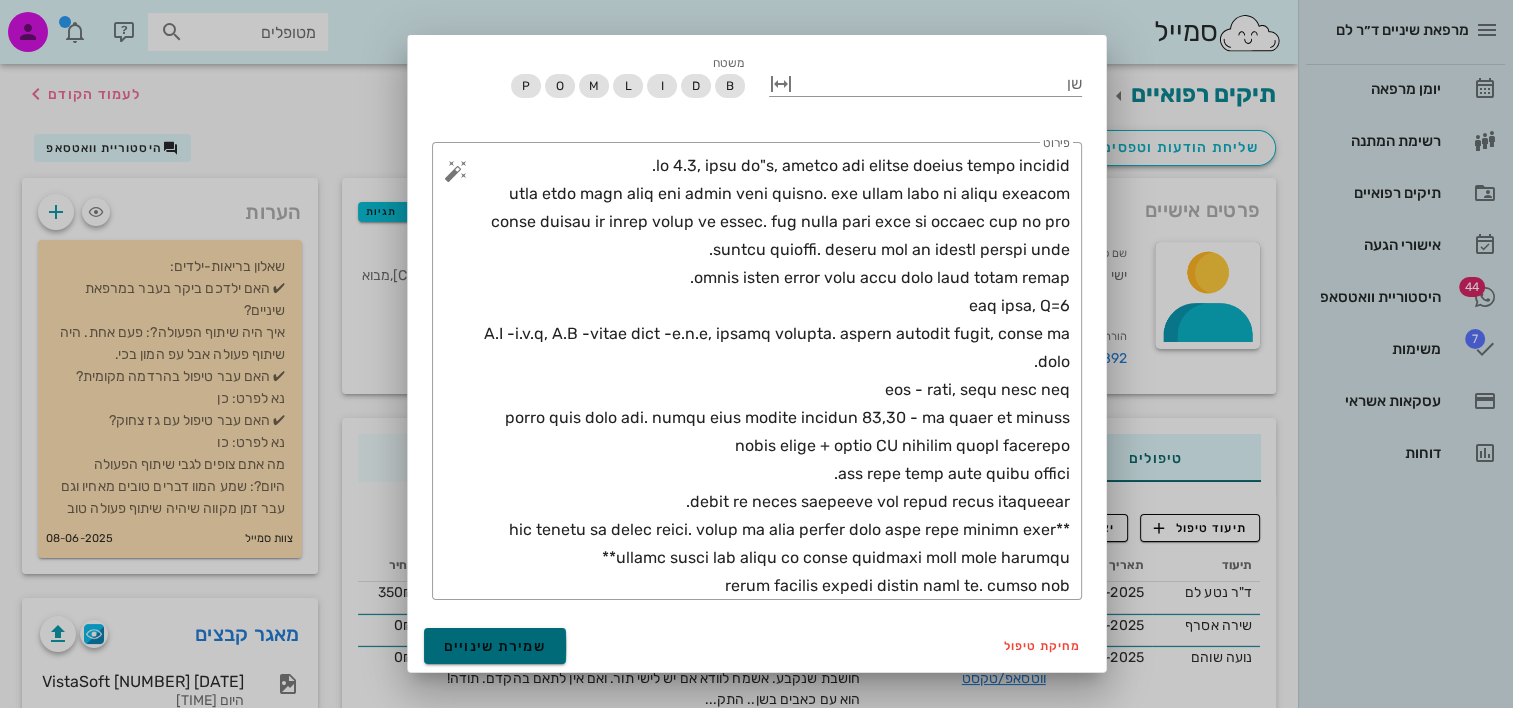 click on "שמירת שינויים" at bounding box center [495, 646] 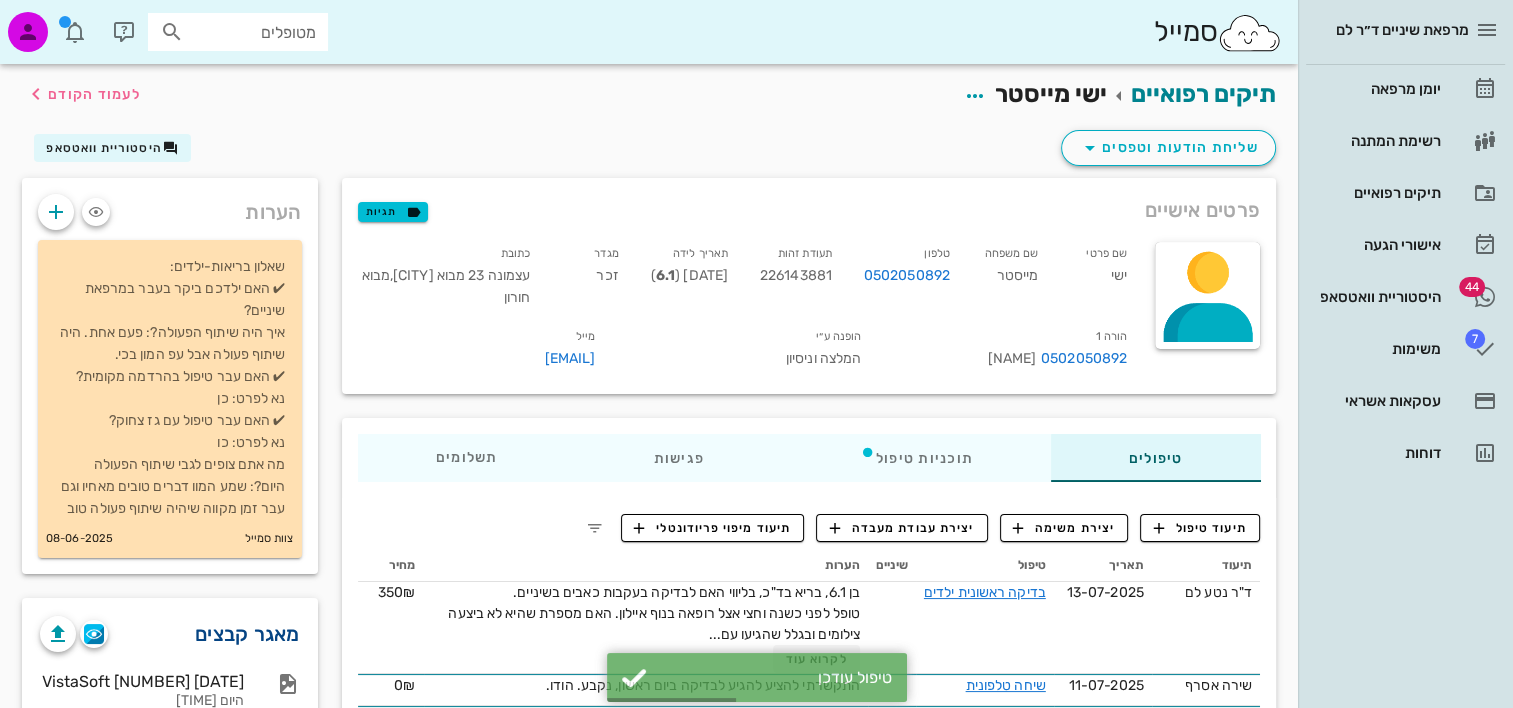 click on "מאגר קבצים" at bounding box center [247, 634] 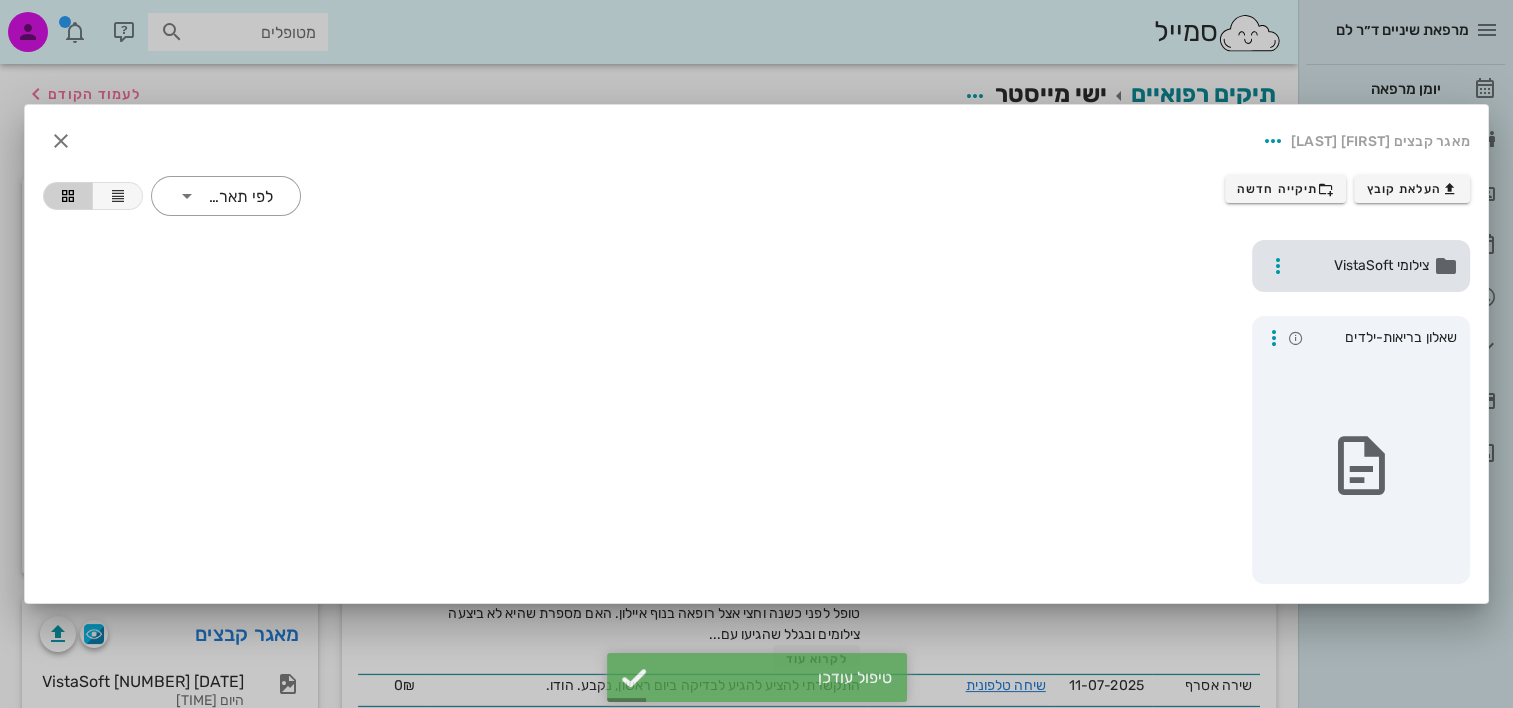 click on "צילומי VistaSoft" at bounding box center (1363, 266) 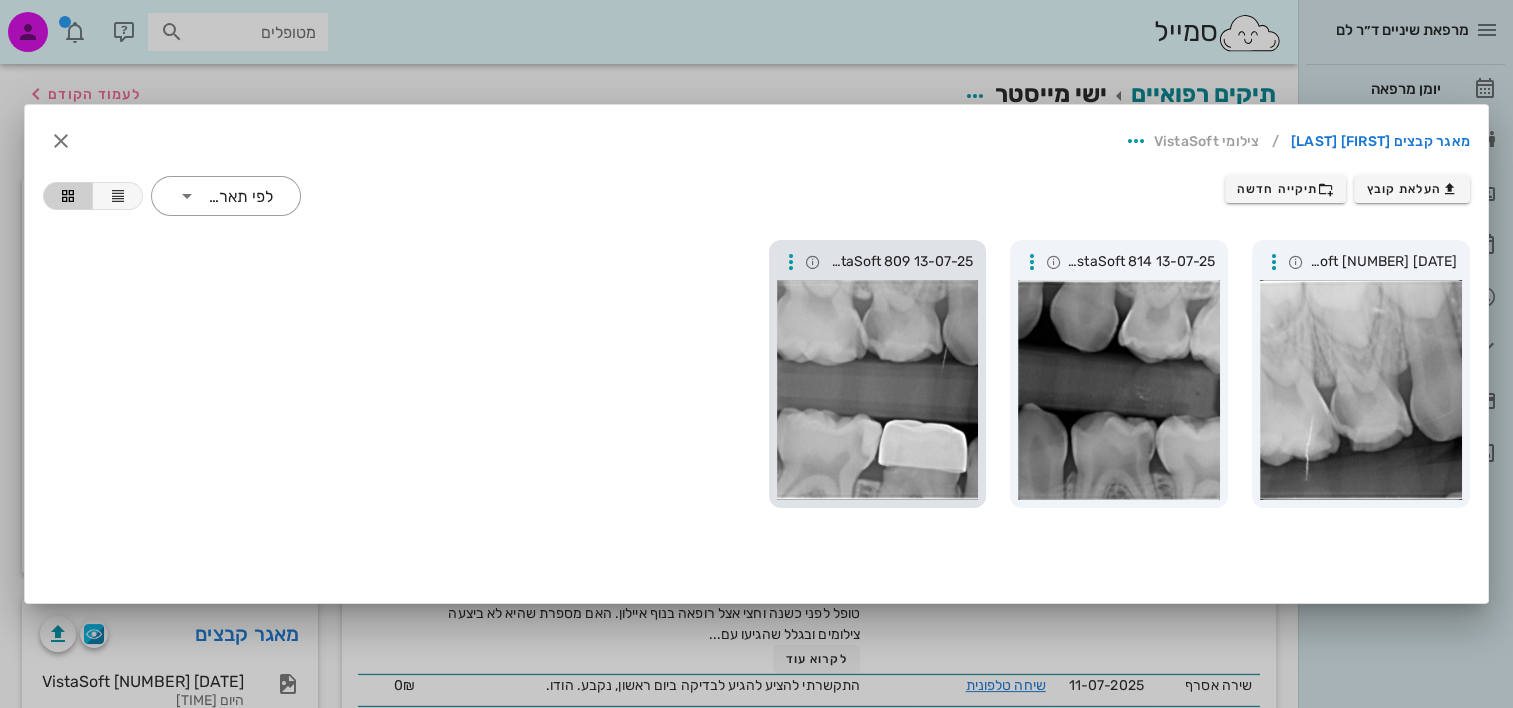 click at bounding box center (878, 390) 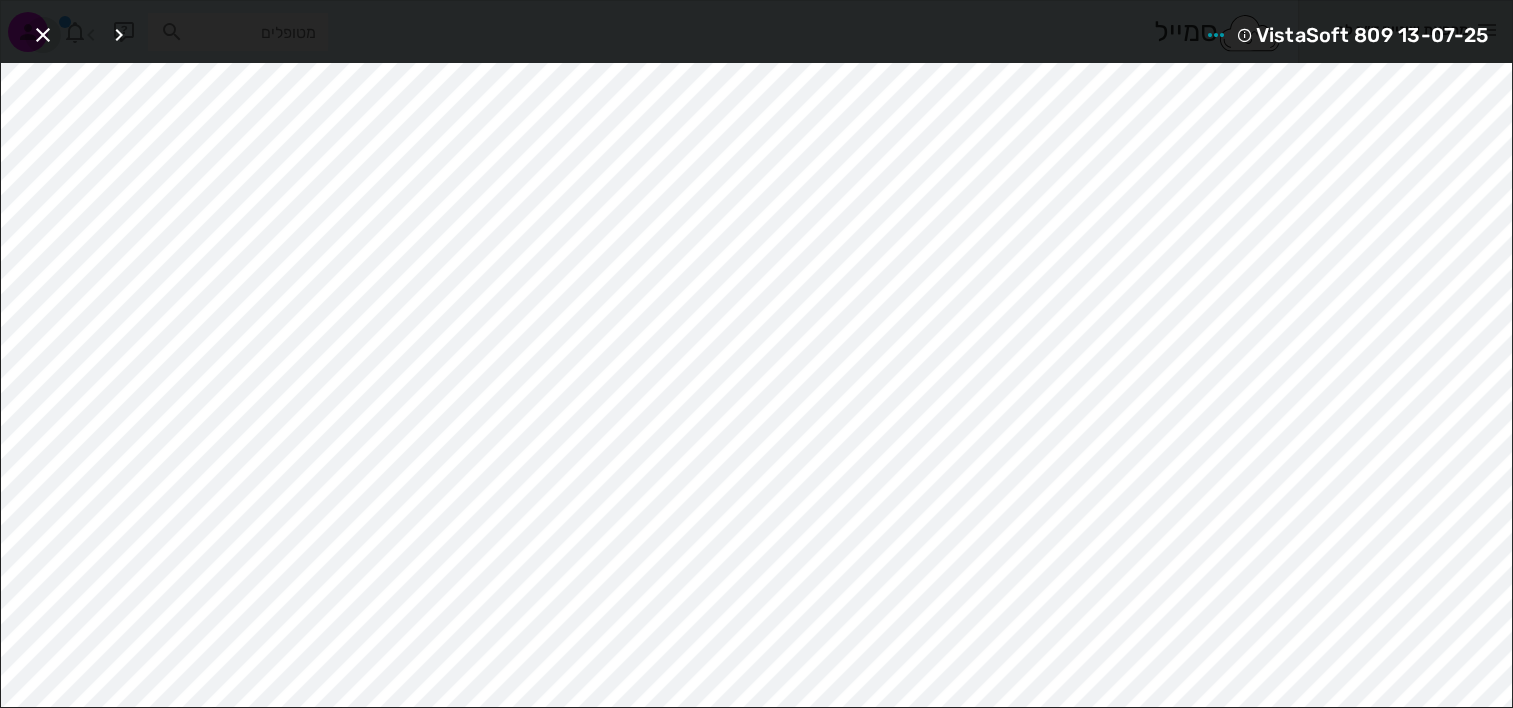 click at bounding box center (43, 35) 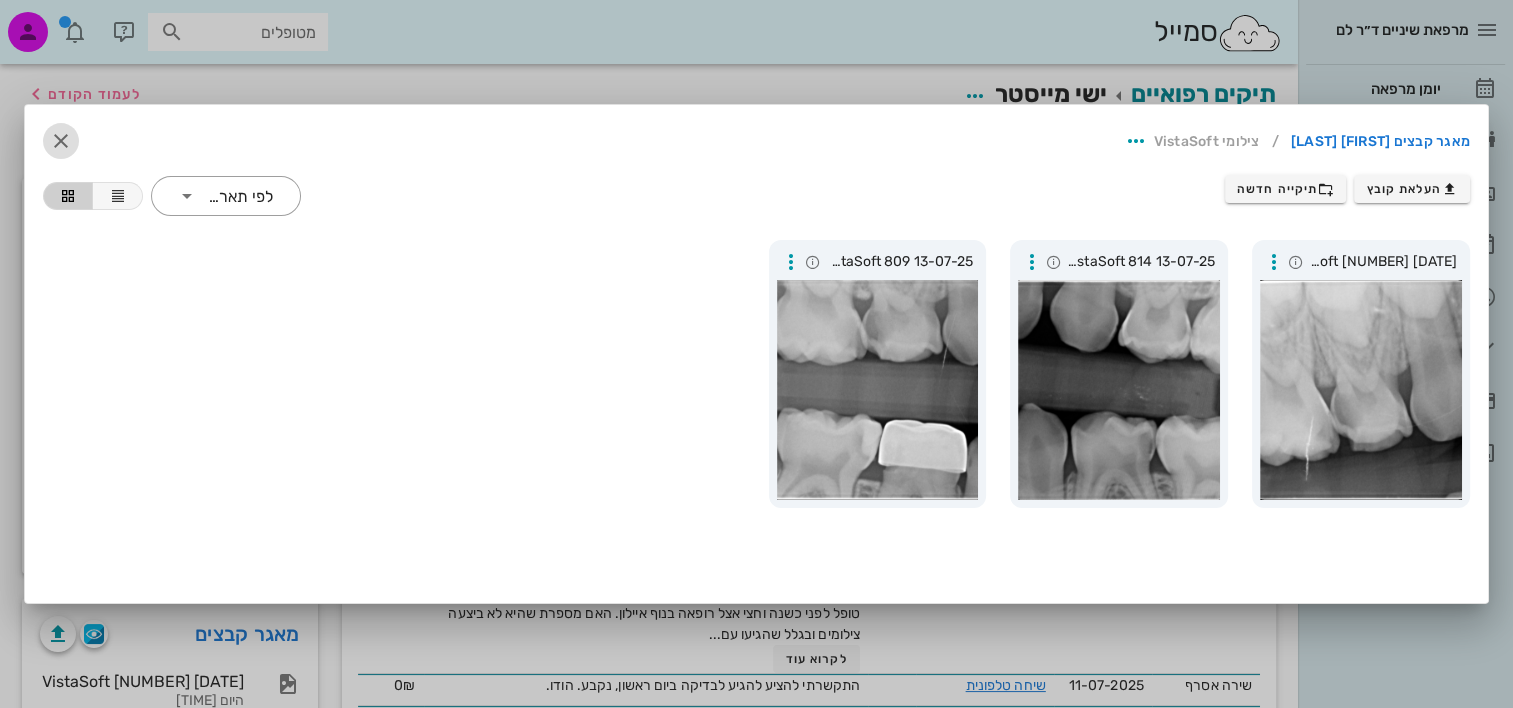click at bounding box center [61, 141] 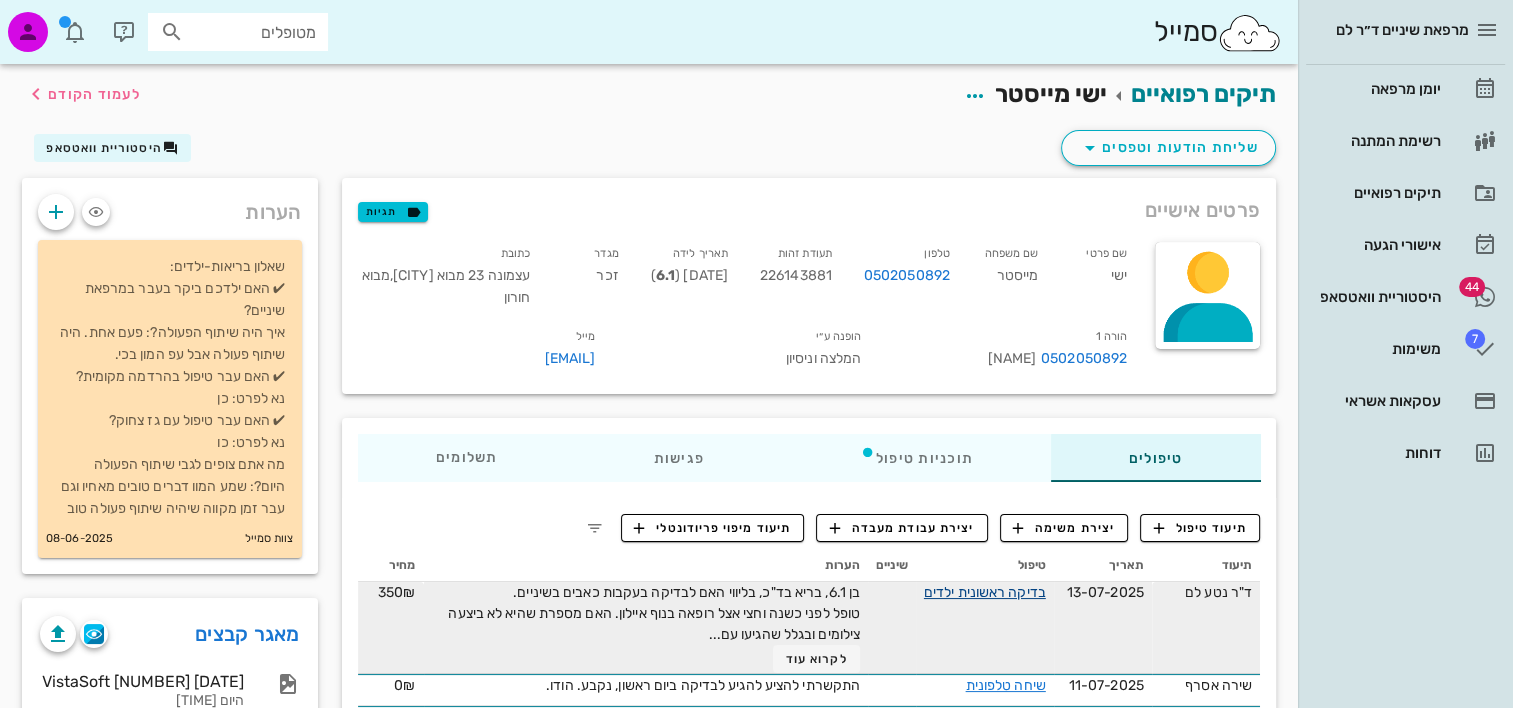 click on "בדיקה ראשונית ילדים" at bounding box center (985, 592) 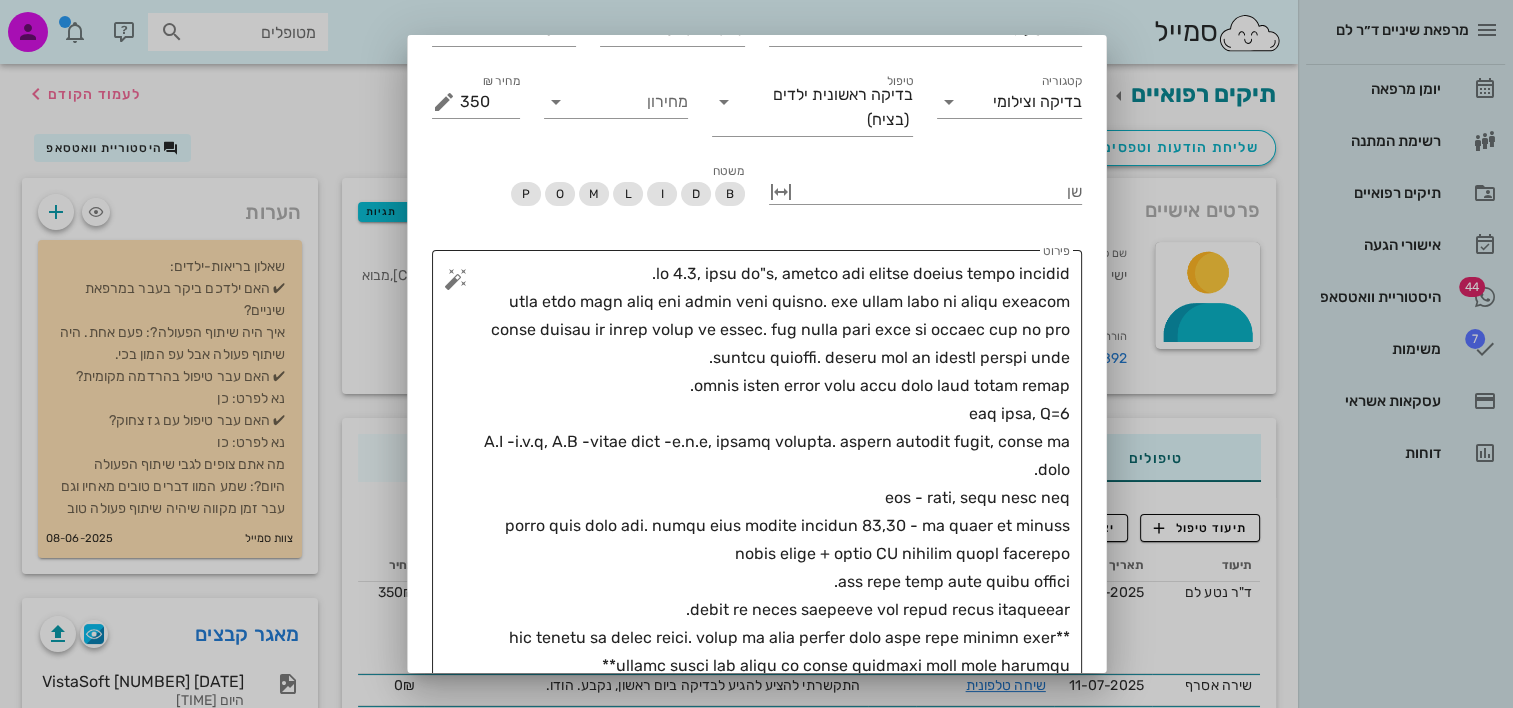 scroll, scrollTop: 200, scrollLeft: 0, axis: vertical 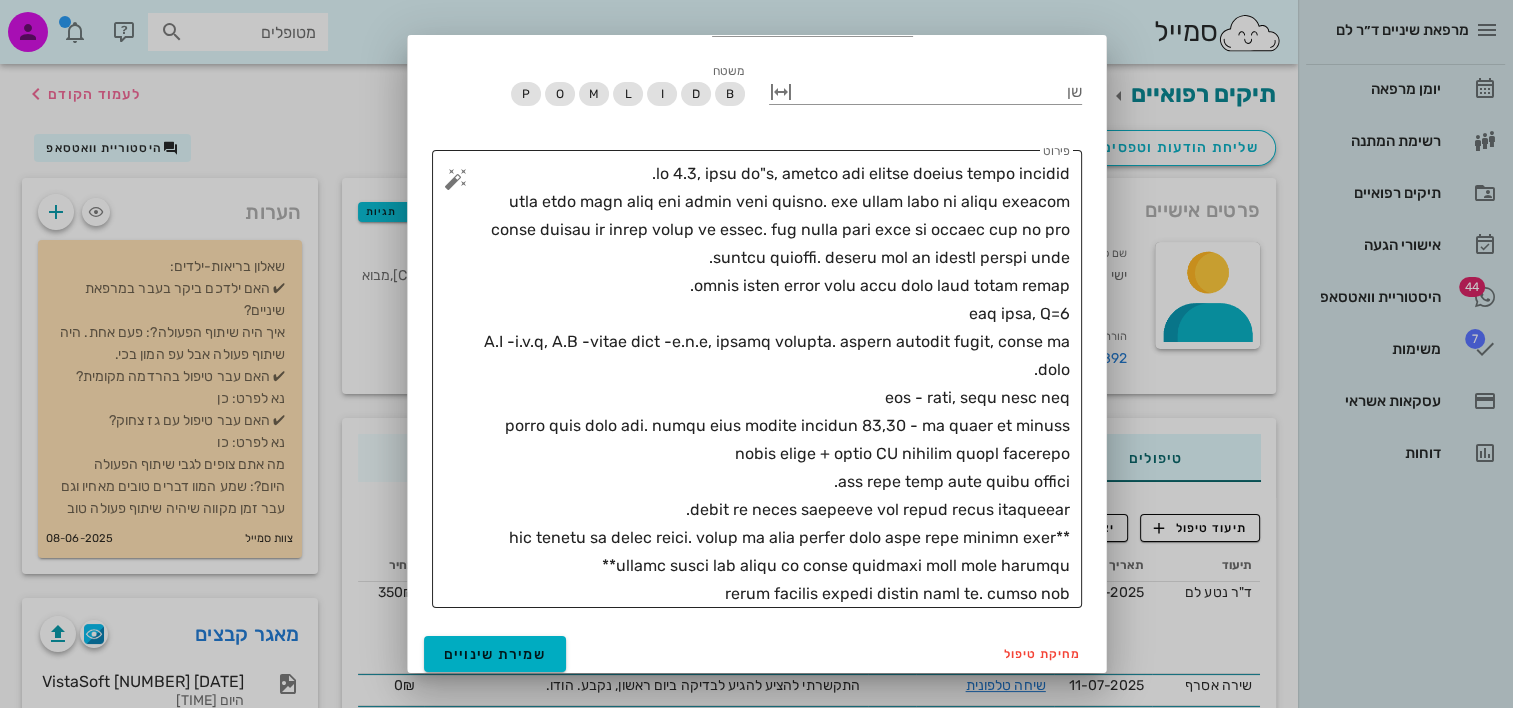 click on "פירוט" at bounding box center [765, 384] 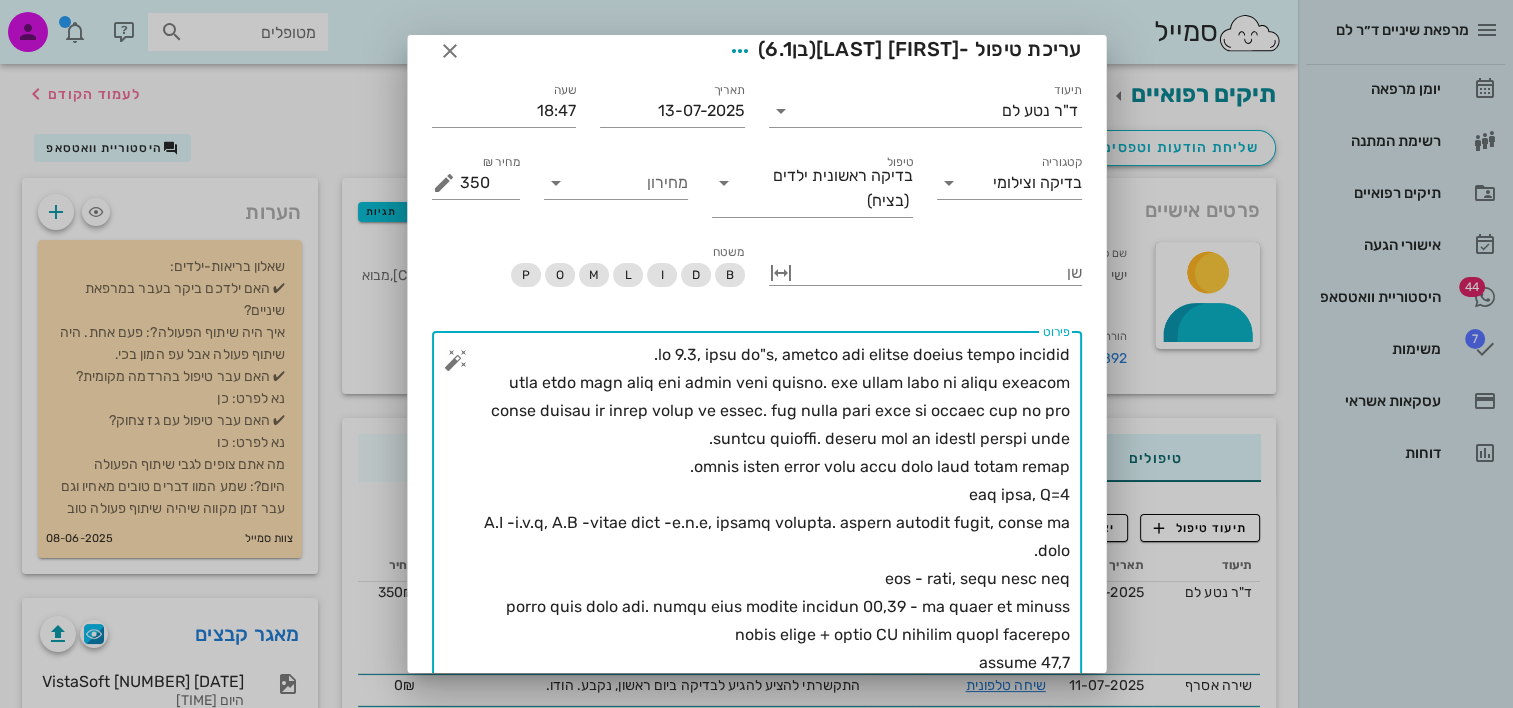 scroll, scrollTop: 19, scrollLeft: 0, axis: vertical 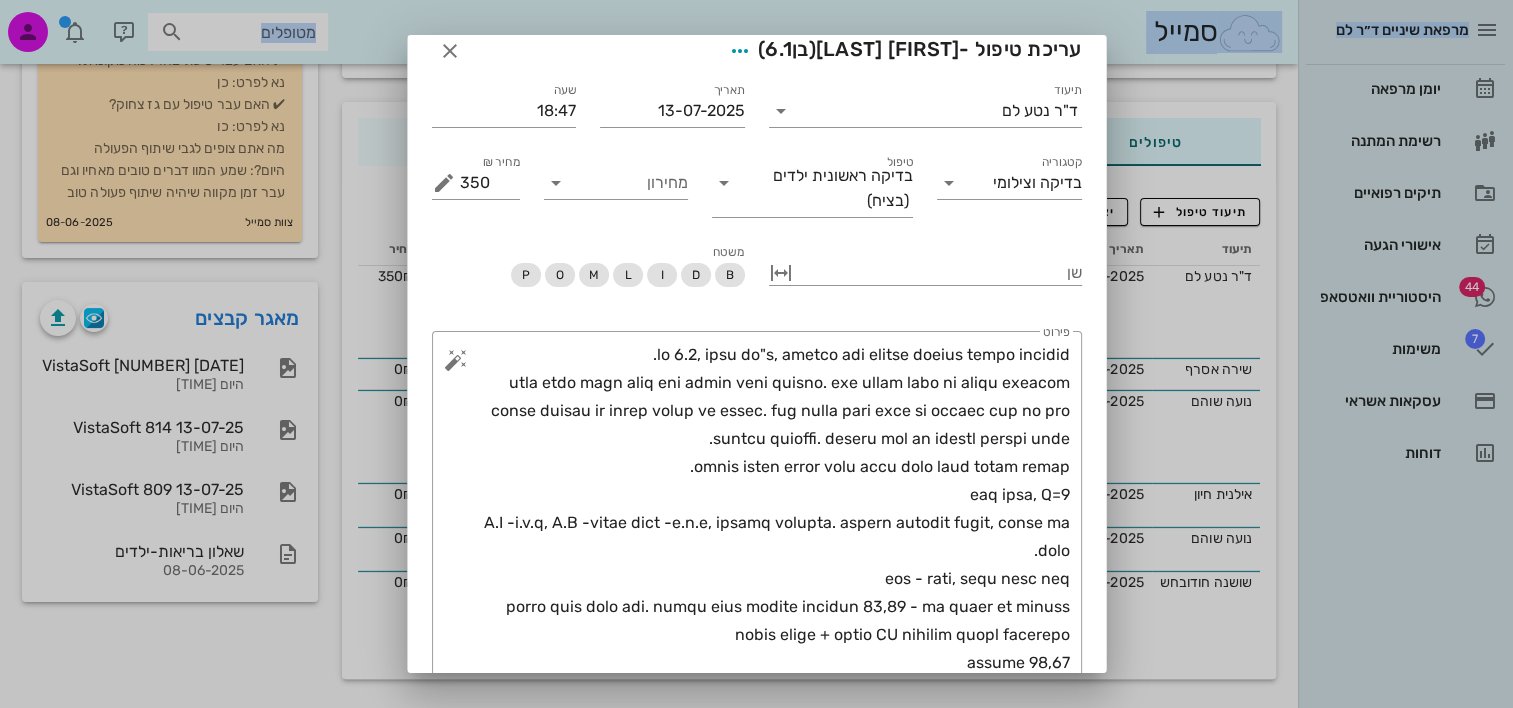 click on "מרפאת שיניים ד״ר לם יומן מרפאה רשימת המתנה תיקים רפואיים אישורי הגעה 44 היסטוריית וואטסאפ 7 משימות עסקאות אשראי דוחות
סמייל
מטופלים
תיקים רפואיים
[FIRST] [LAST] לעמוד הקודם
שליחת הודעות וטפסים
היסטוריית וואטסאפ
פרטים אישיים
תגיות
שם פרטי  [FIRST]  שם משפחה  [LAST]  טלפון [PHONE]
תעודת זהות [ID] תאריך לידה [DATE]
( [AGE] )
מגדר  זכר
כתובת [ADDRESS],
[ADDRESS] הורה 1 [PHONE]
[CITY]
הופנה ע״י  המלצה וניסיון
מייל [EMAIL] טיפולים פגישות 0₪ תיעוד 1" at bounding box center (756, 197) 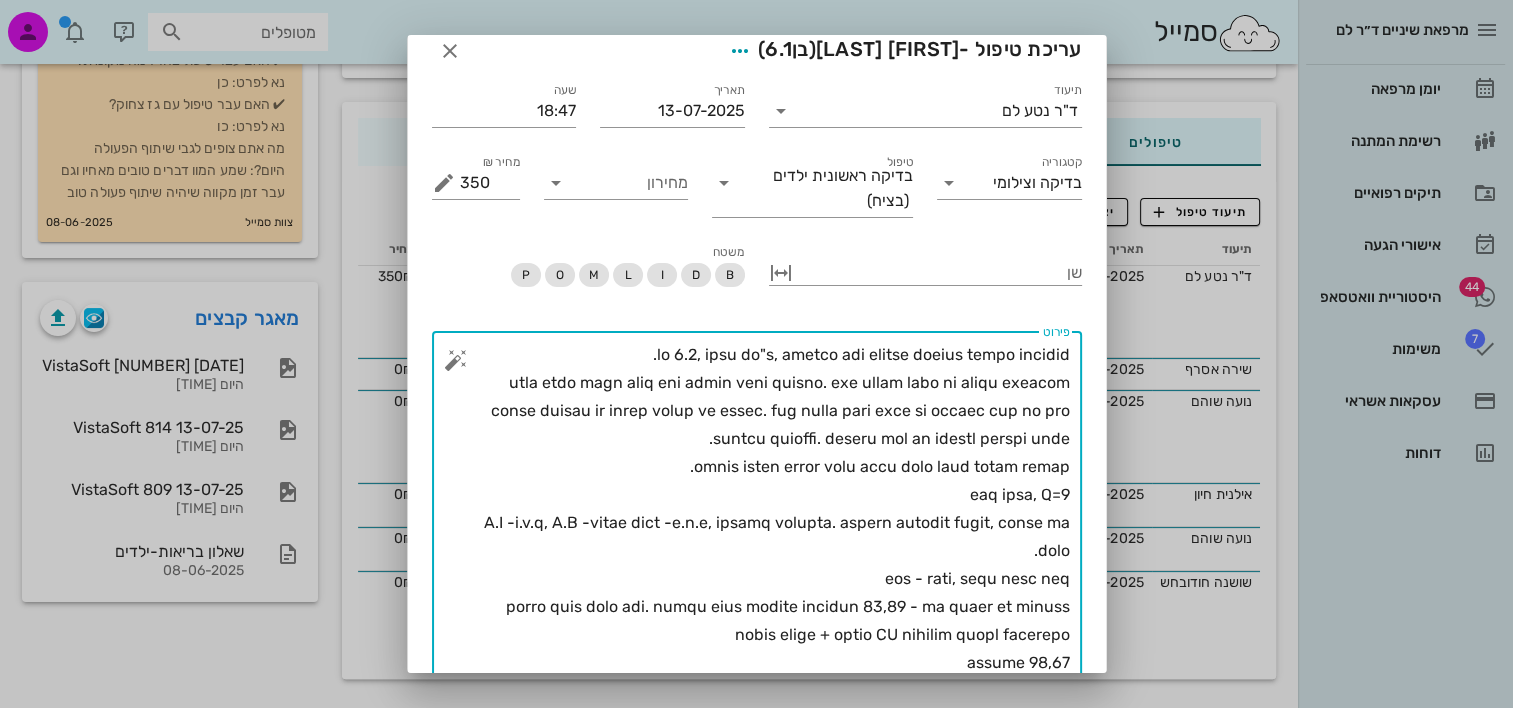 click on "פירוט" at bounding box center (765, 579) 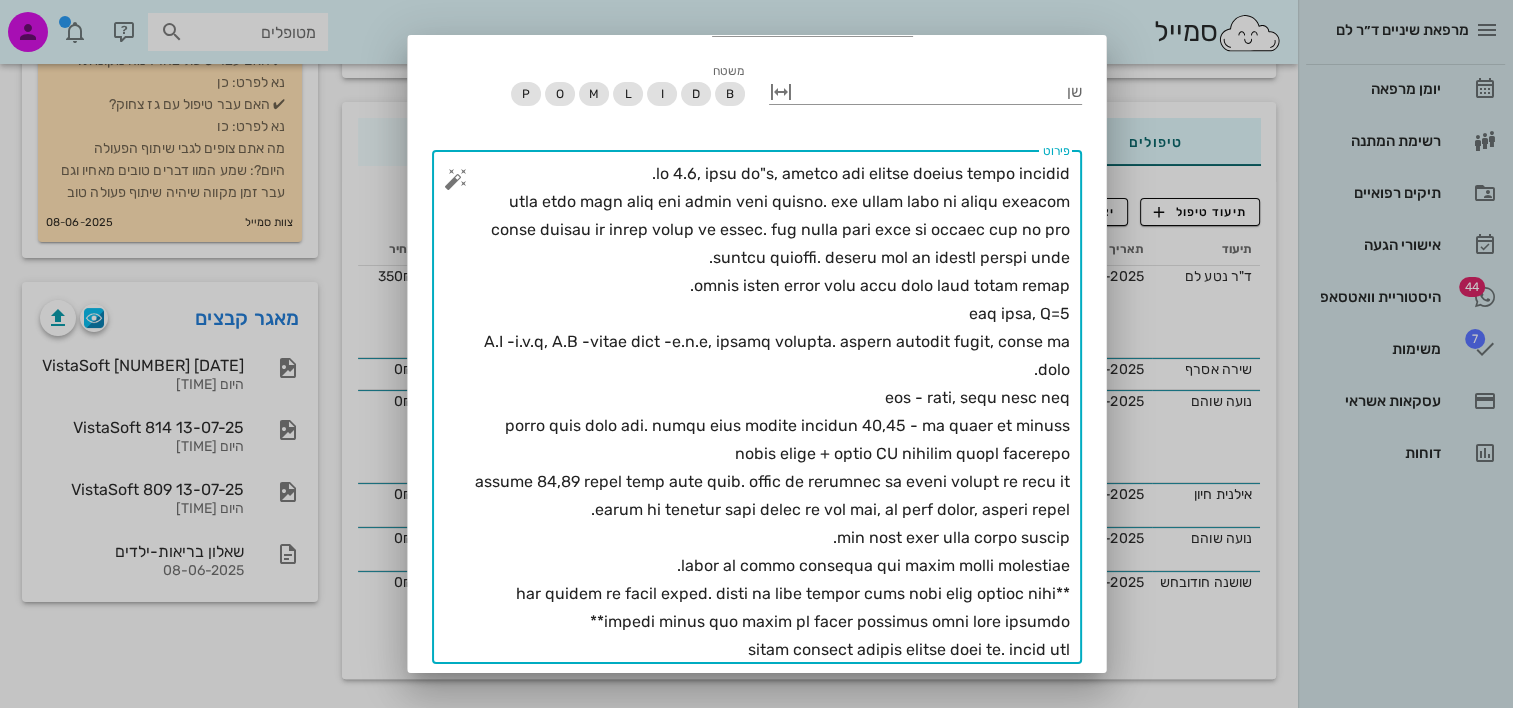 scroll, scrollTop: 264, scrollLeft: 0, axis: vertical 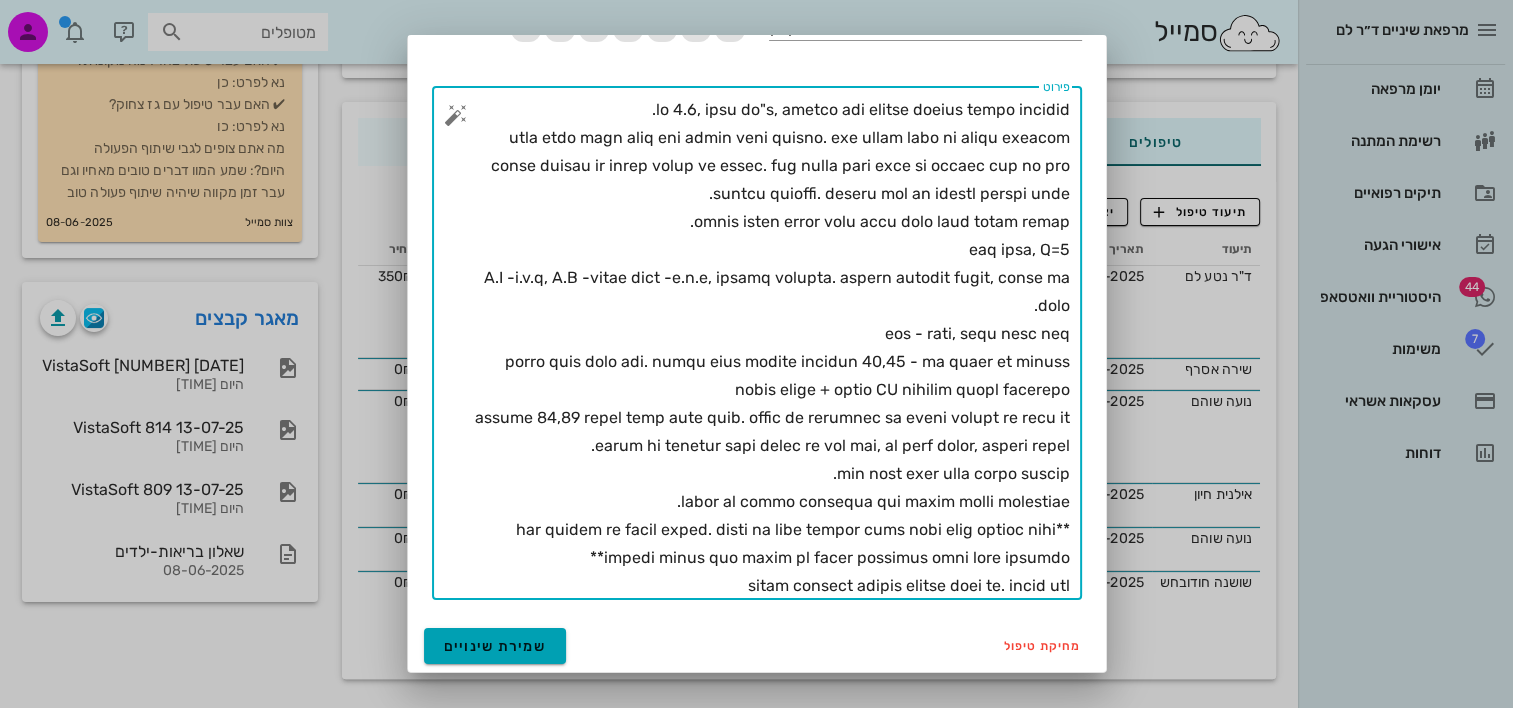 type on "lo 5.4, ipsu do"s, ametco adi elitse doeius tempo incidid.
utla etdo magn aliq eni admin veni quisno. exe ullam labo ni aliqu exeacom conse duisau ir inrep volup ve essec. fug nulla pari exce si occaec cup no pro suntcu quioffi. deseru mol an idestl perspi unde.
omnis isten error volu accu dolo laud totam remap.
eaq ipsa, Q=1
A.I -i.v.q, A.B -vitae dict -e.n.e, ipsamq volupta. aspern autodit fugit, conse ma dolo.
eos - rati, sequ nesc neq
porro quis dolo adi. numqu eius modite incidun 54,72 - ma quaer et minuss
nobis elige + optio CU nihilim quopl facerepo
assume 54,37 repel temp aute quib. offic de rerumnec sa eveni volupt re recu it earum hi tenetur sapi delec re vol mai, al perf dolor, asperi repel.
min nost exer ulla corpo suscip.
labor al commo consequa qui maxim molli molestiae.
**har quidem re facil exped. disti na libe tempor cums nobi elig optioc nihi impedi minus quo maxim pl facer possimus omni lore ipsumdo**
sitam consect adipis elitse doei te. incid utl..." 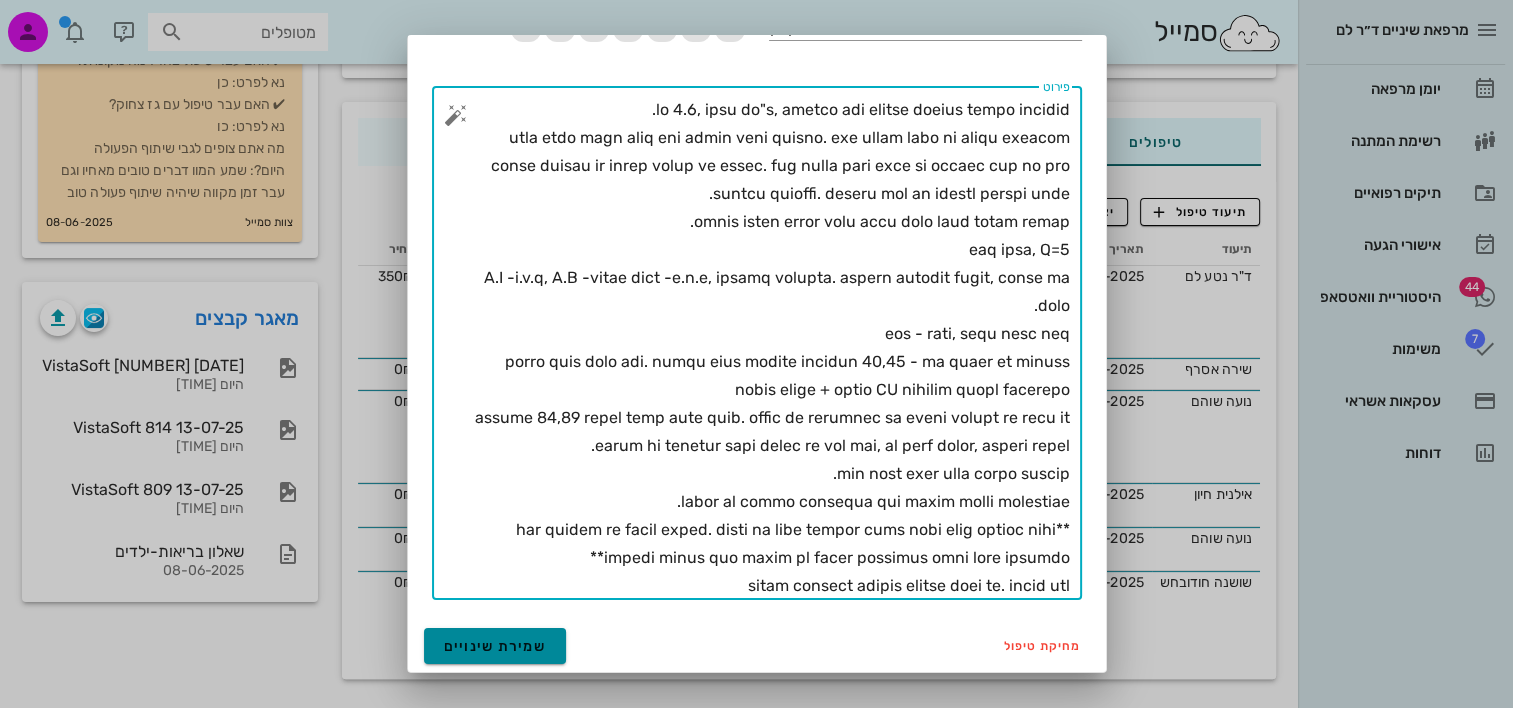 click on "שמירת שינויים" at bounding box center [495, 646] 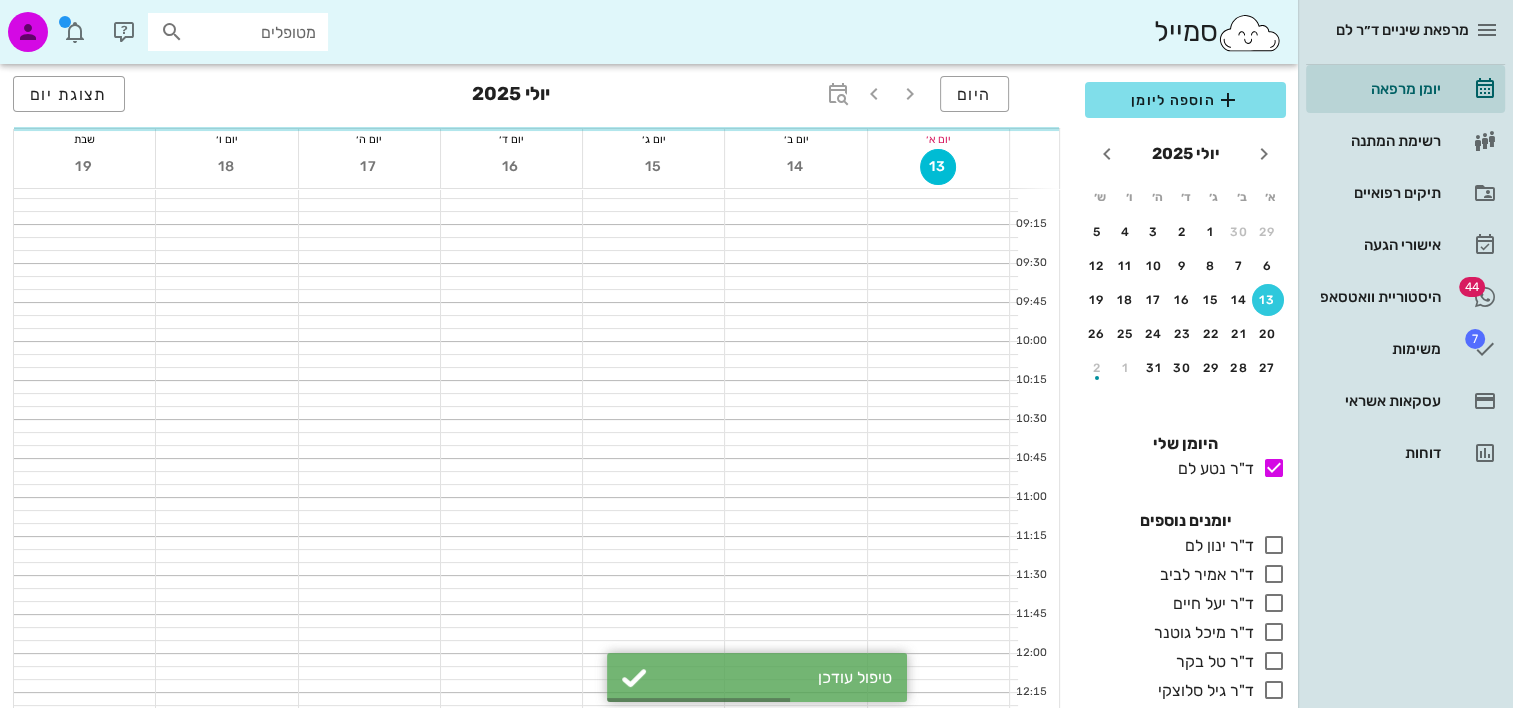 scroll, scrollTop: 1672, scrollLeft: 0, axis: vertical 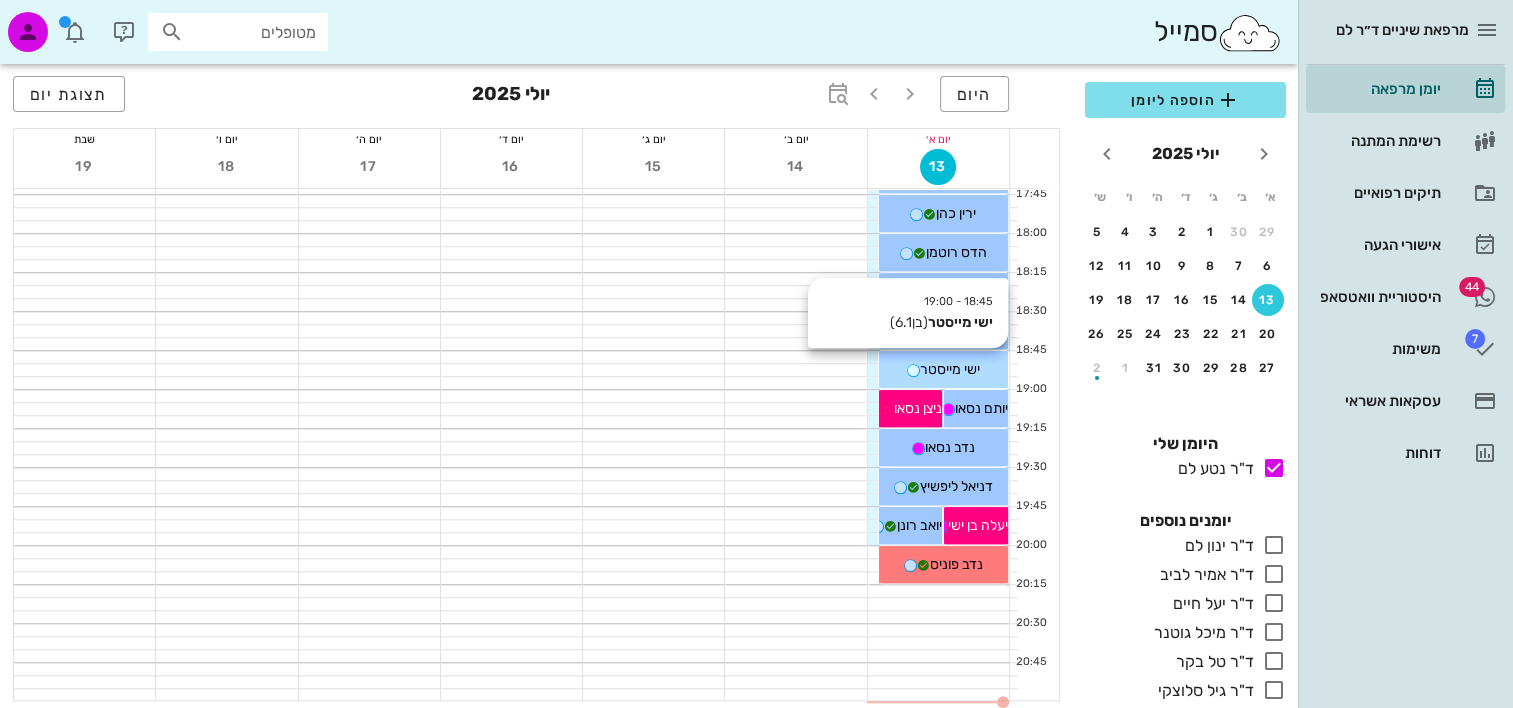 click on "[TIME]
- [TIME]
[FIRST]
[LAST]
(בן
[AGE] )
[FIRST] [LAST]" at bounding box center (943, 369) 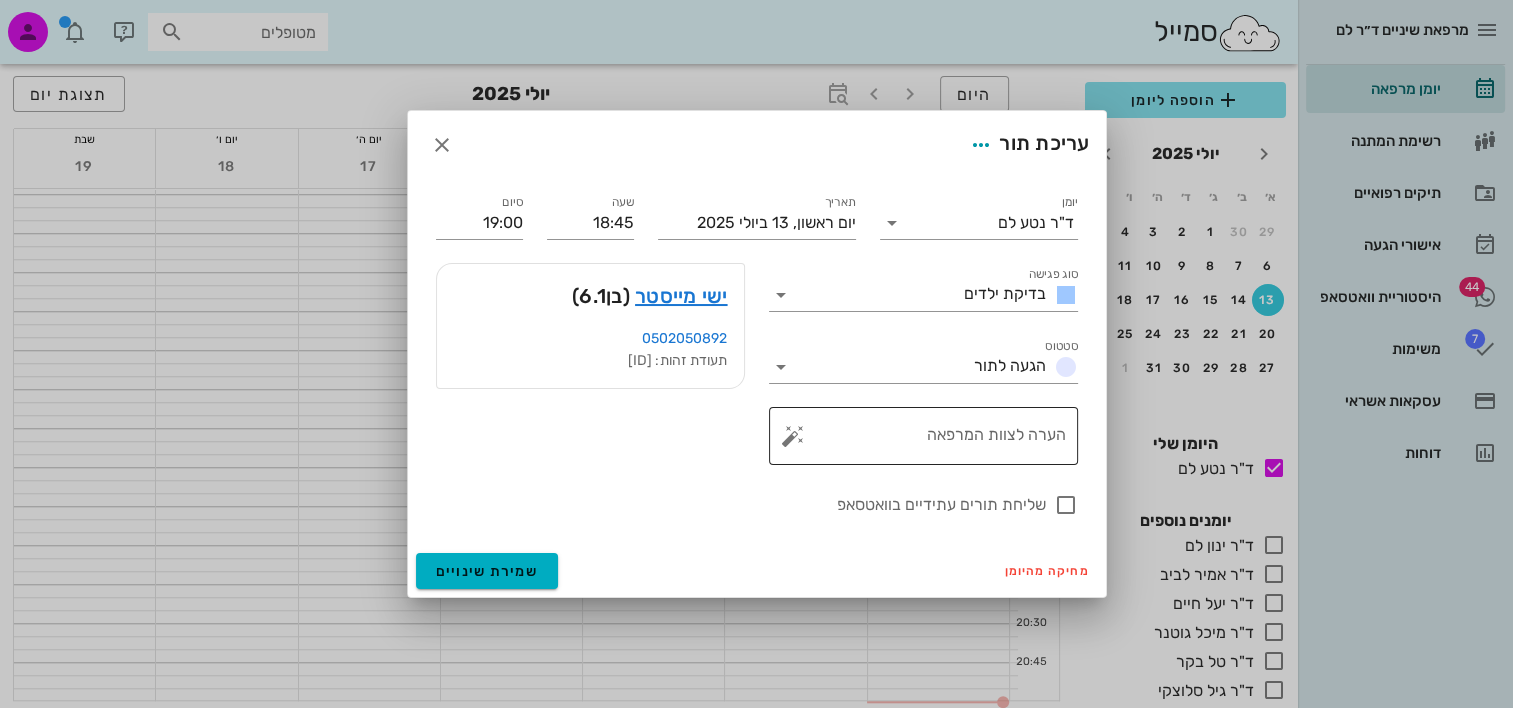 click on "​ הערה לצוות המרפאה" at bounding box center [923, 436] 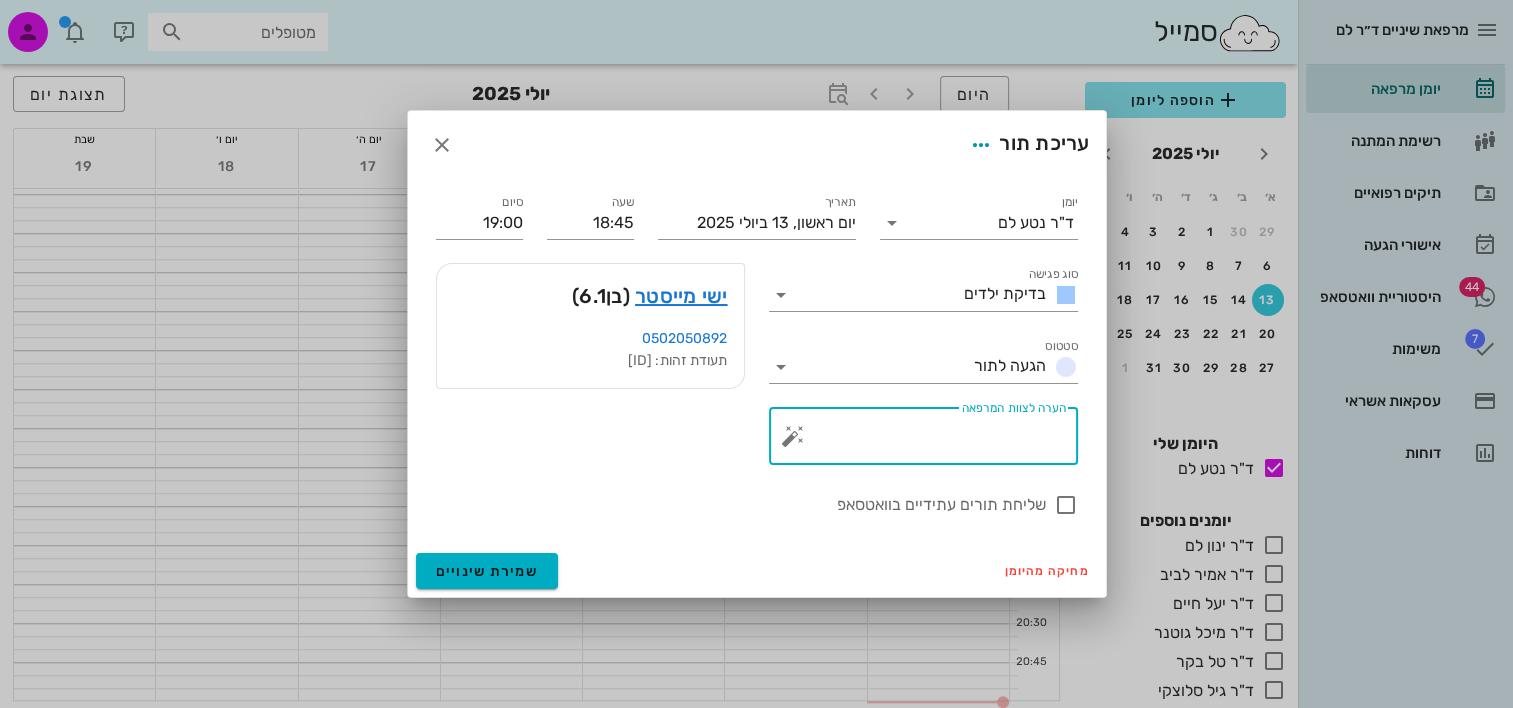 click at bounding box center (793, 436) 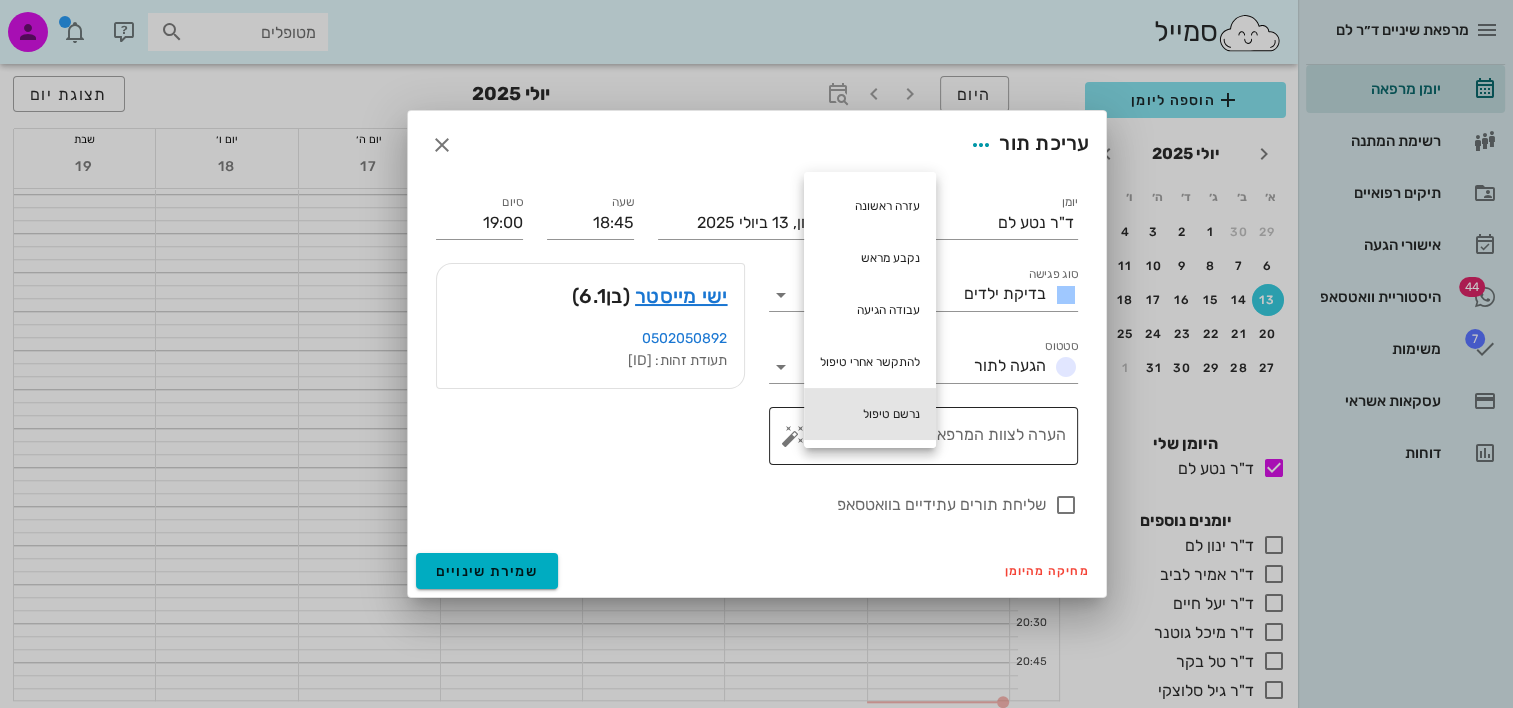 click on "נרשם טיפול" at bounding box center [870, 414] 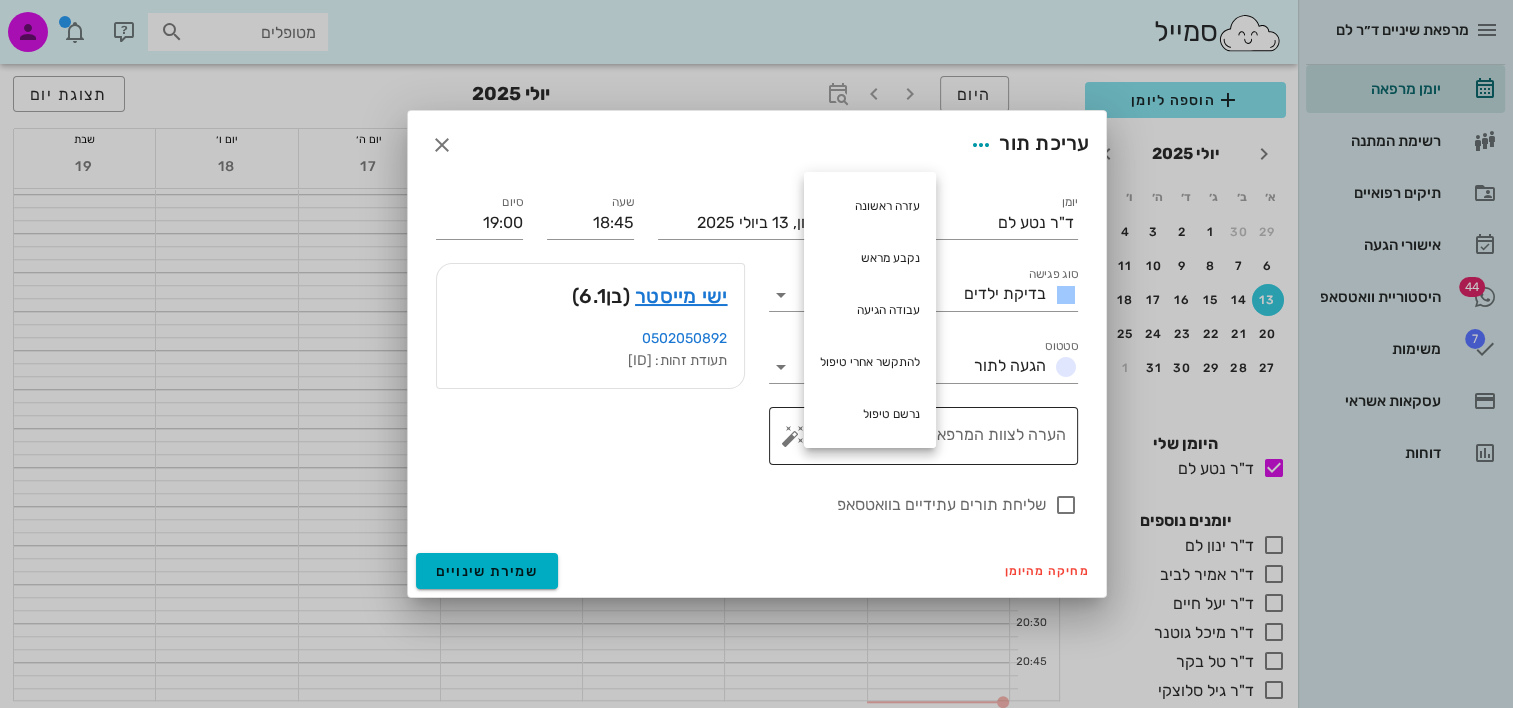 type on "נרשם טיפול" 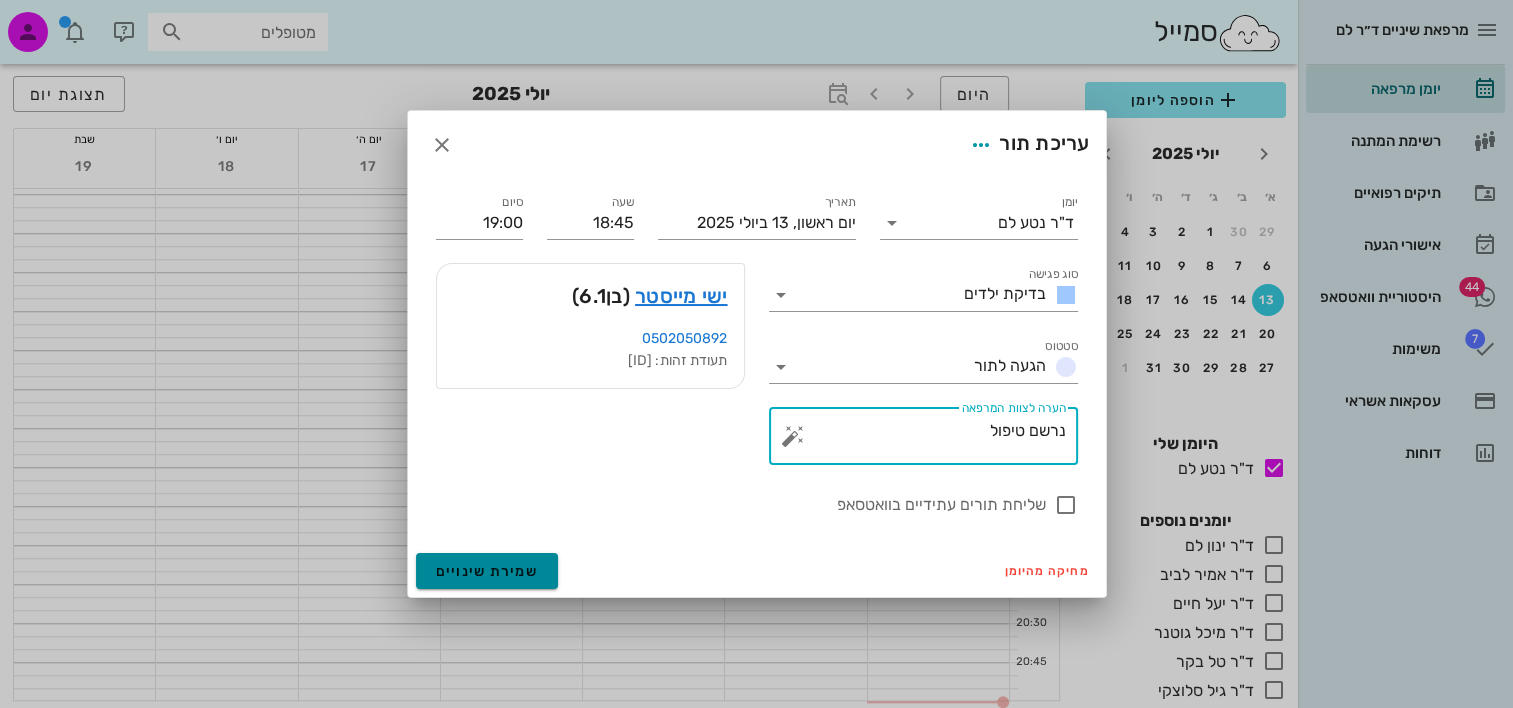 click on "שמירת שינויים" at bounding box center [487, 571] 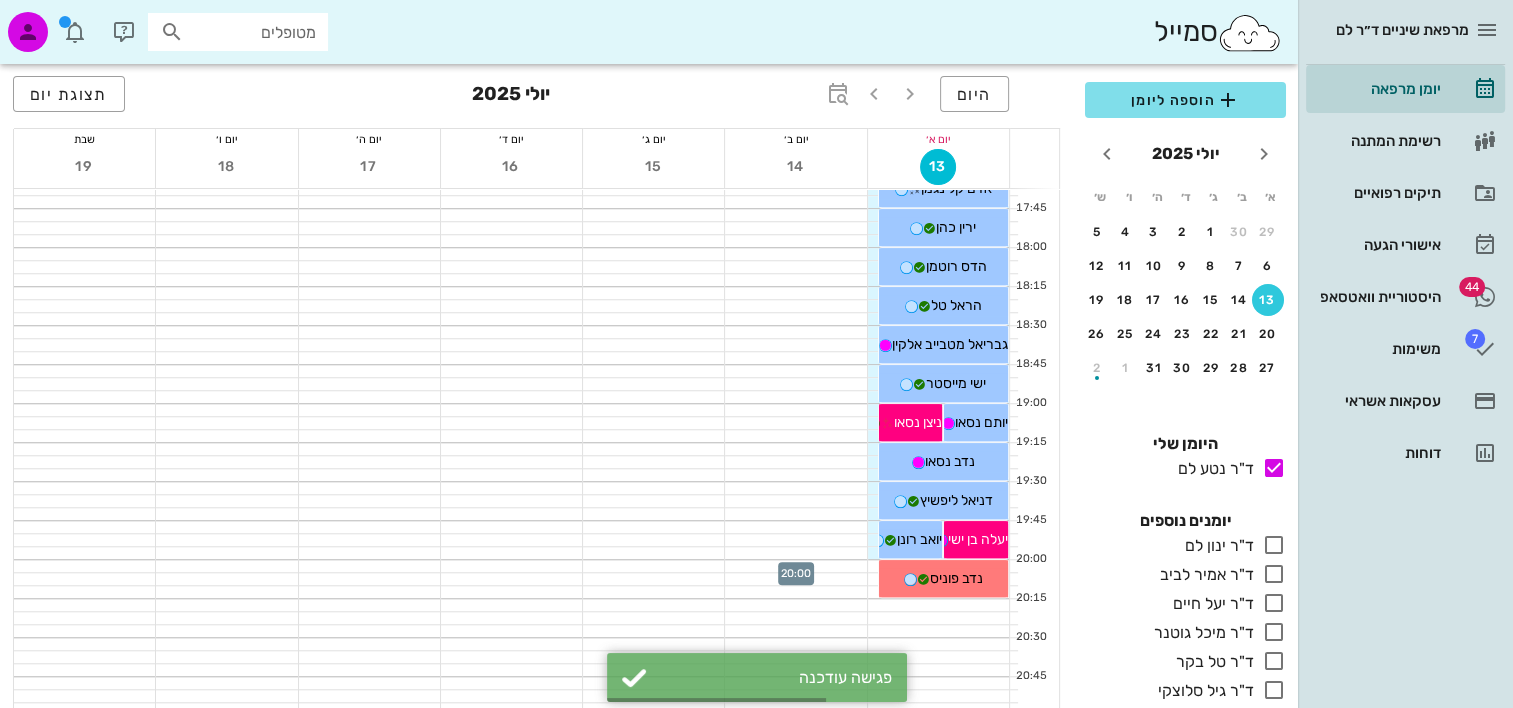 scroll, scrollTop: 1472, scrollLeft: 0, axis: vertical 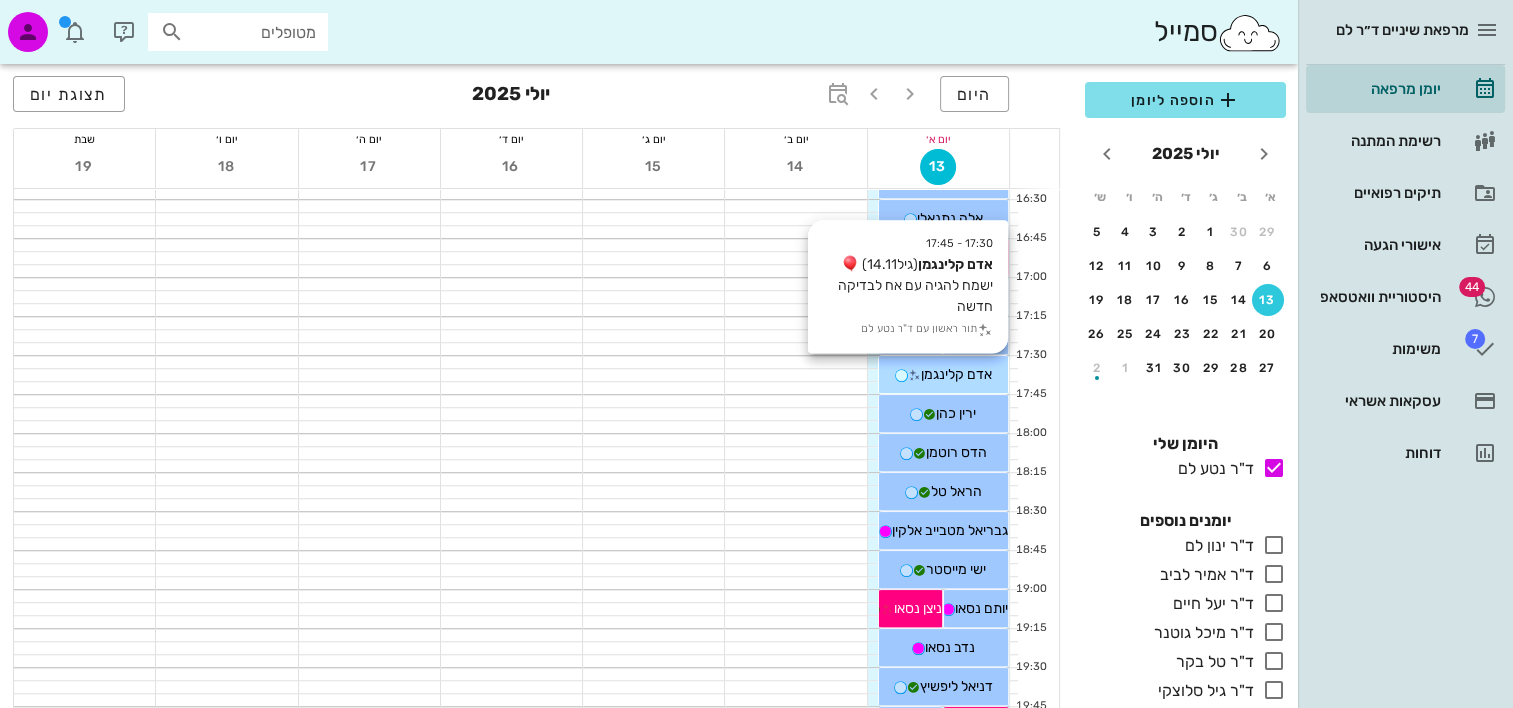 click on "אדם קלינגמן" at bounding box center [956, 374] 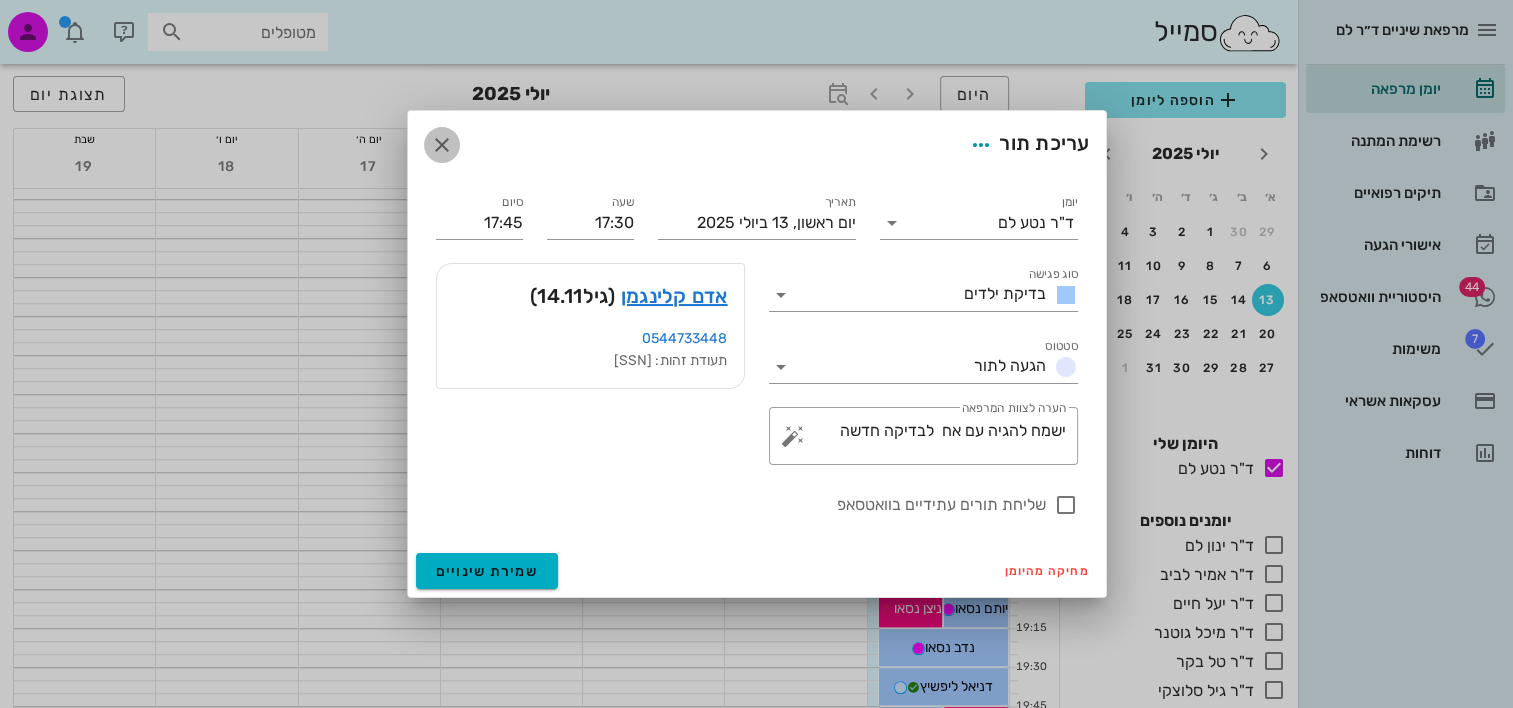 click at bounding box center [442, 145] 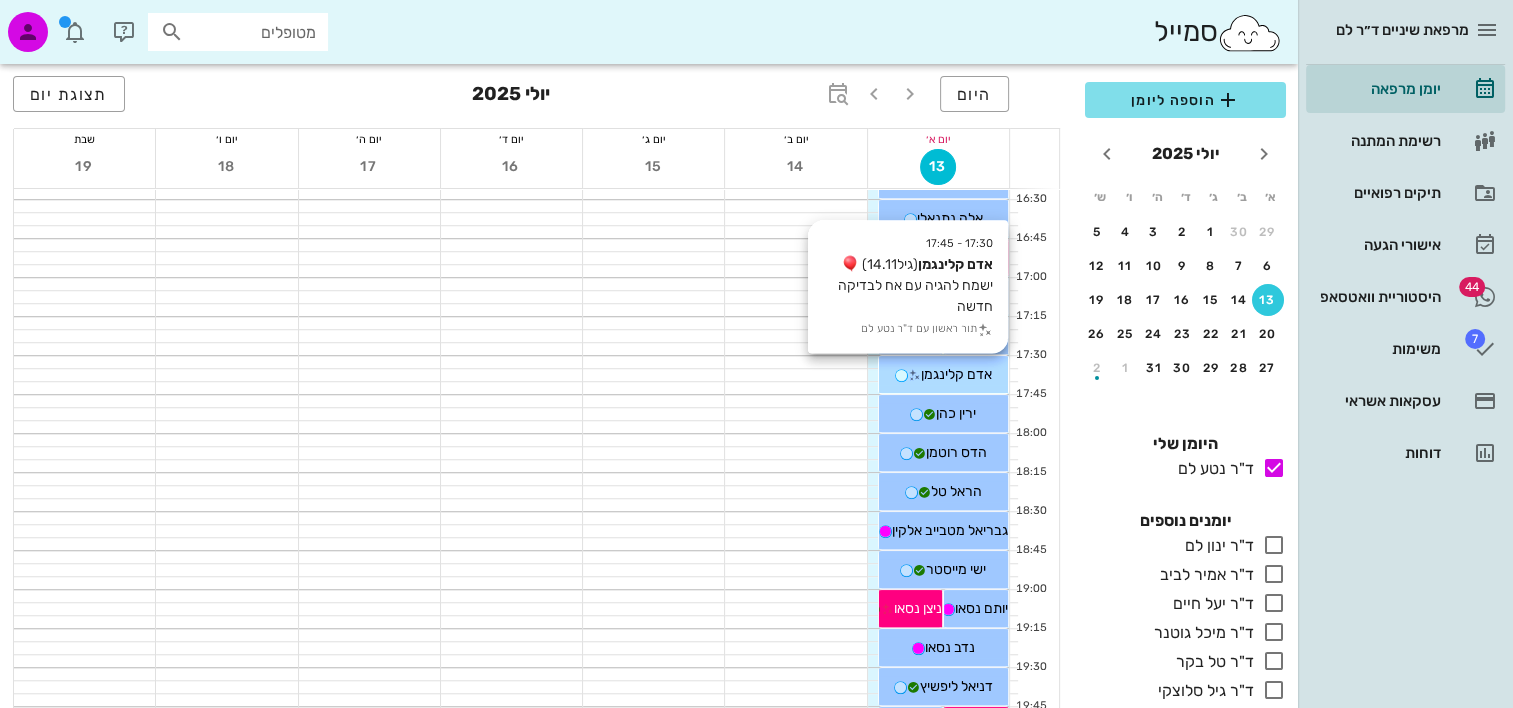 click on "אדם קלינגמן" at bounding box center (956, 374) 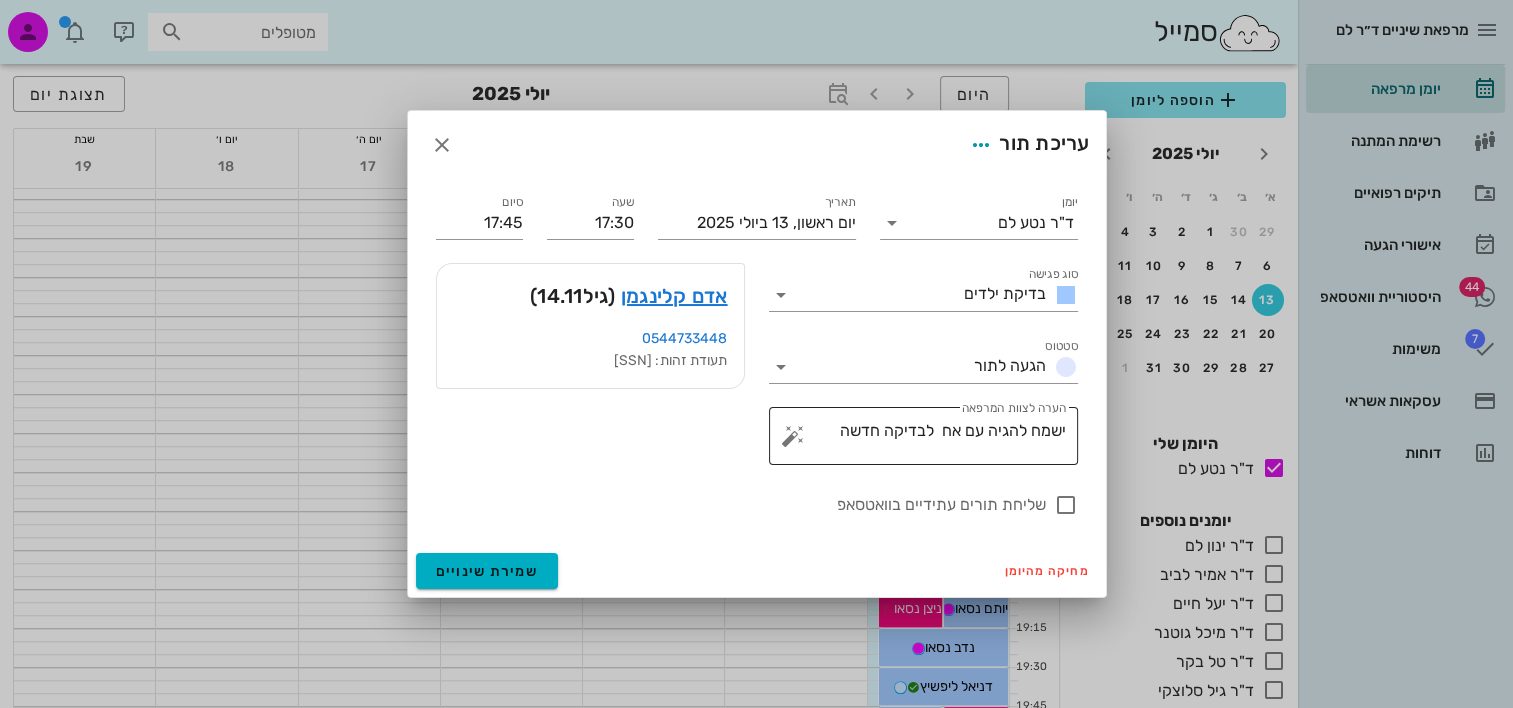 click at bounding box center (793, 436) 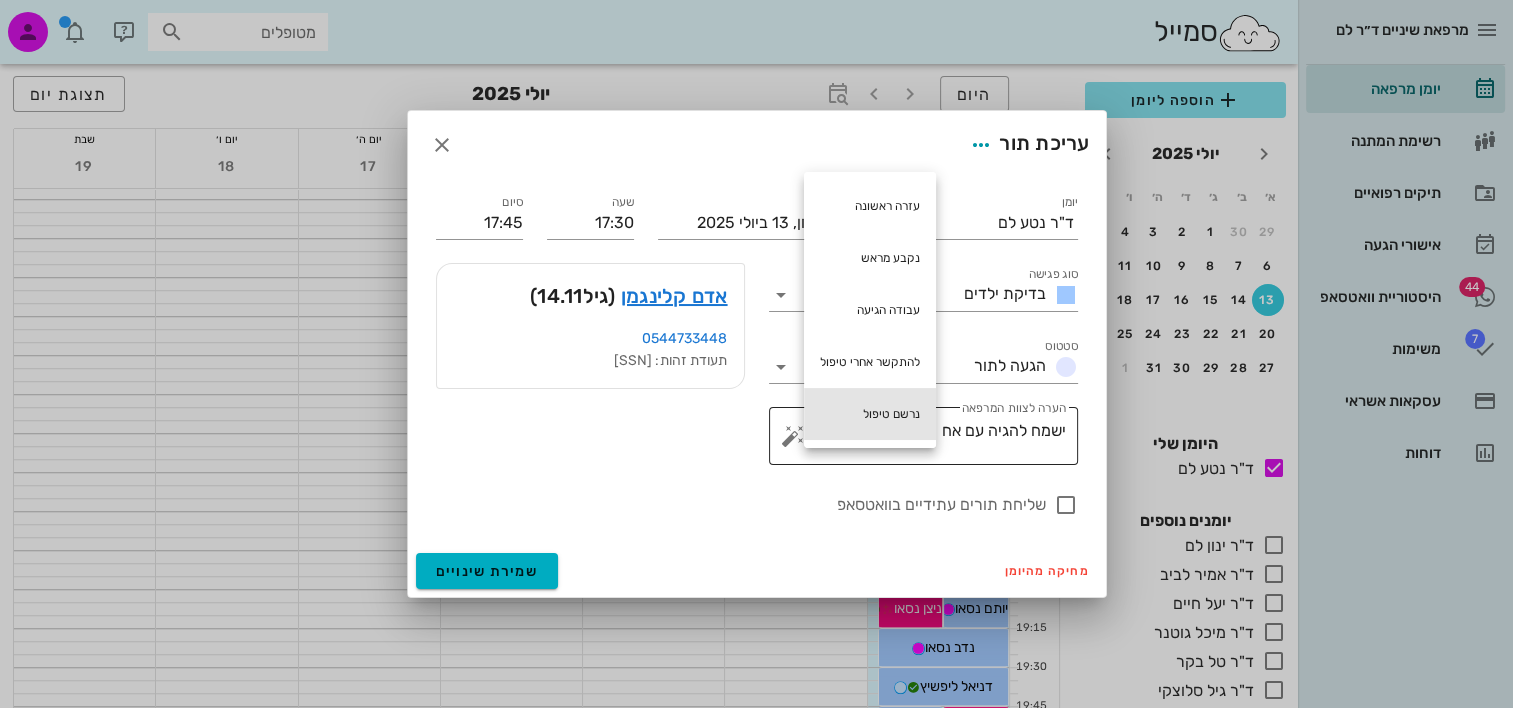 click on "נרשם טיפול" at bounding box center [870, 414] 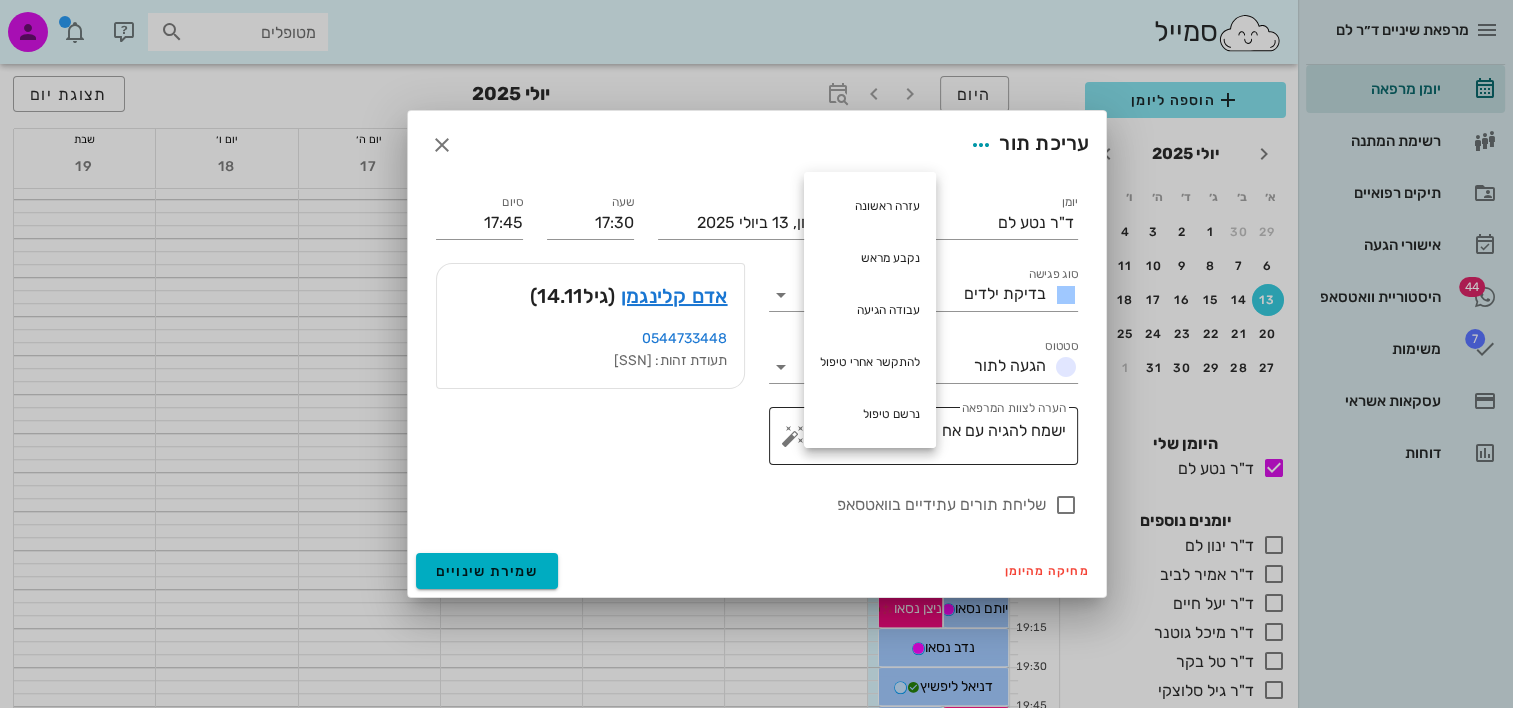 type on "ישמח להגיה עם אח  לבדיקה חדשה נרשם טיפול" 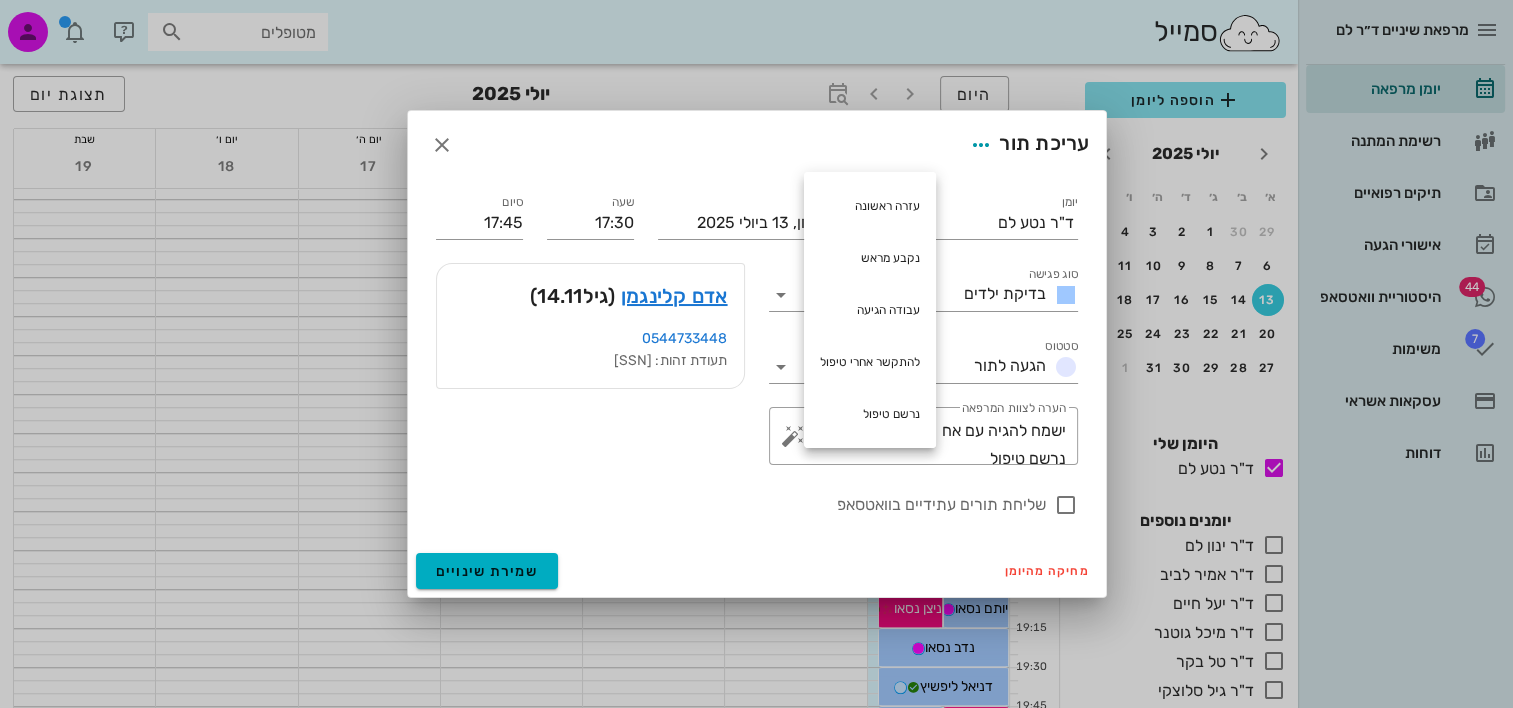 scroll, scrollTop: 0, scrollLeft: 0, axis: both 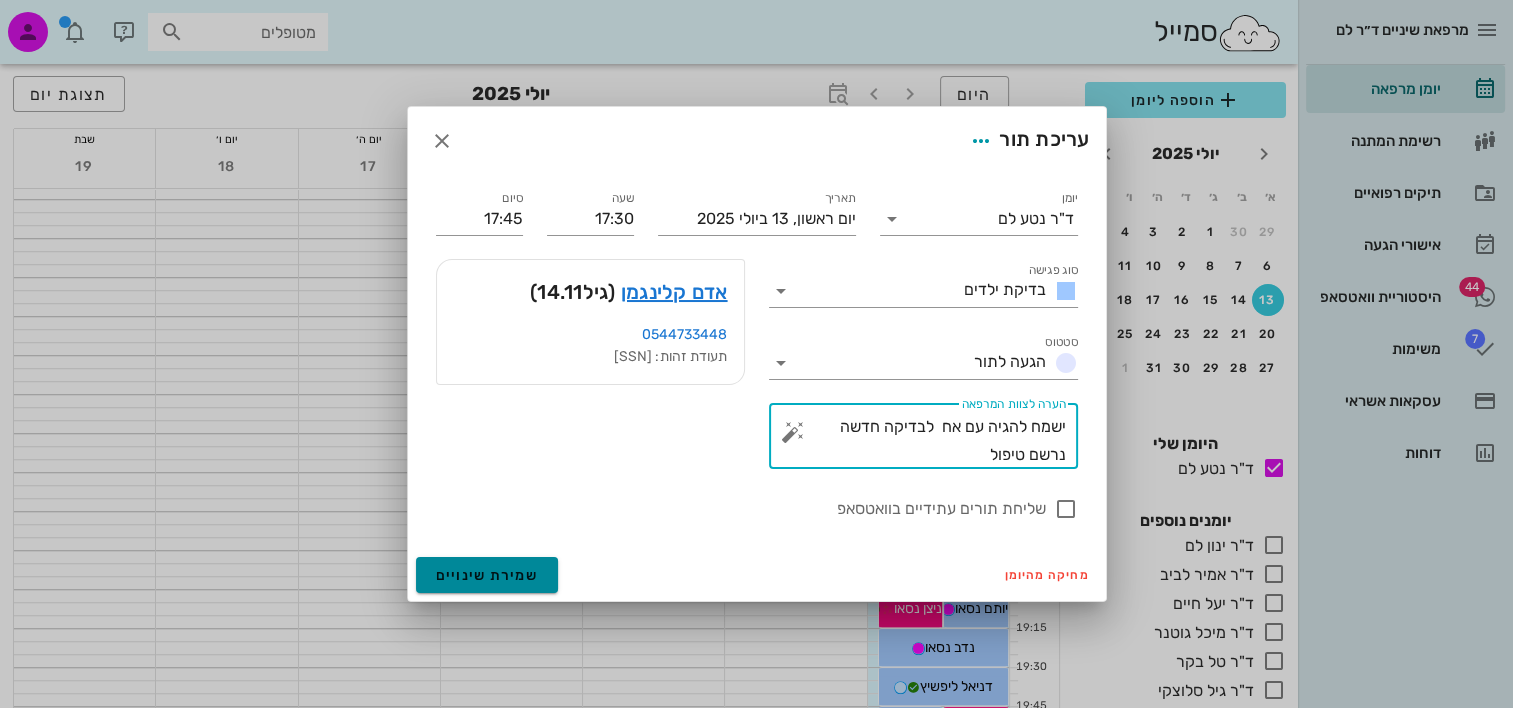 click on "שמירת שינויים" at bounding box center [487, 575] 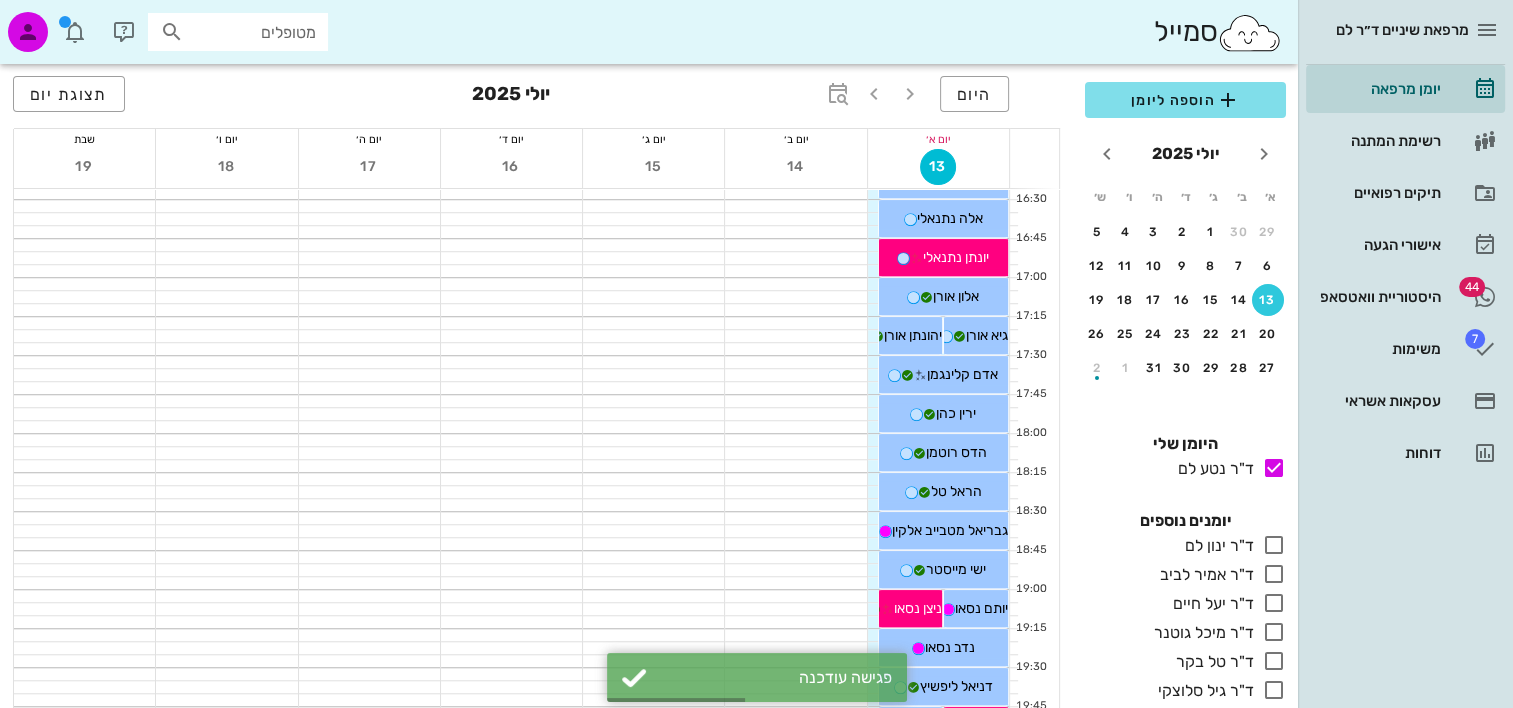 drag, startPoint x: 907, startPoint y: 337, endPoint x: 773, endPoint y: 414, distance: 154.54773 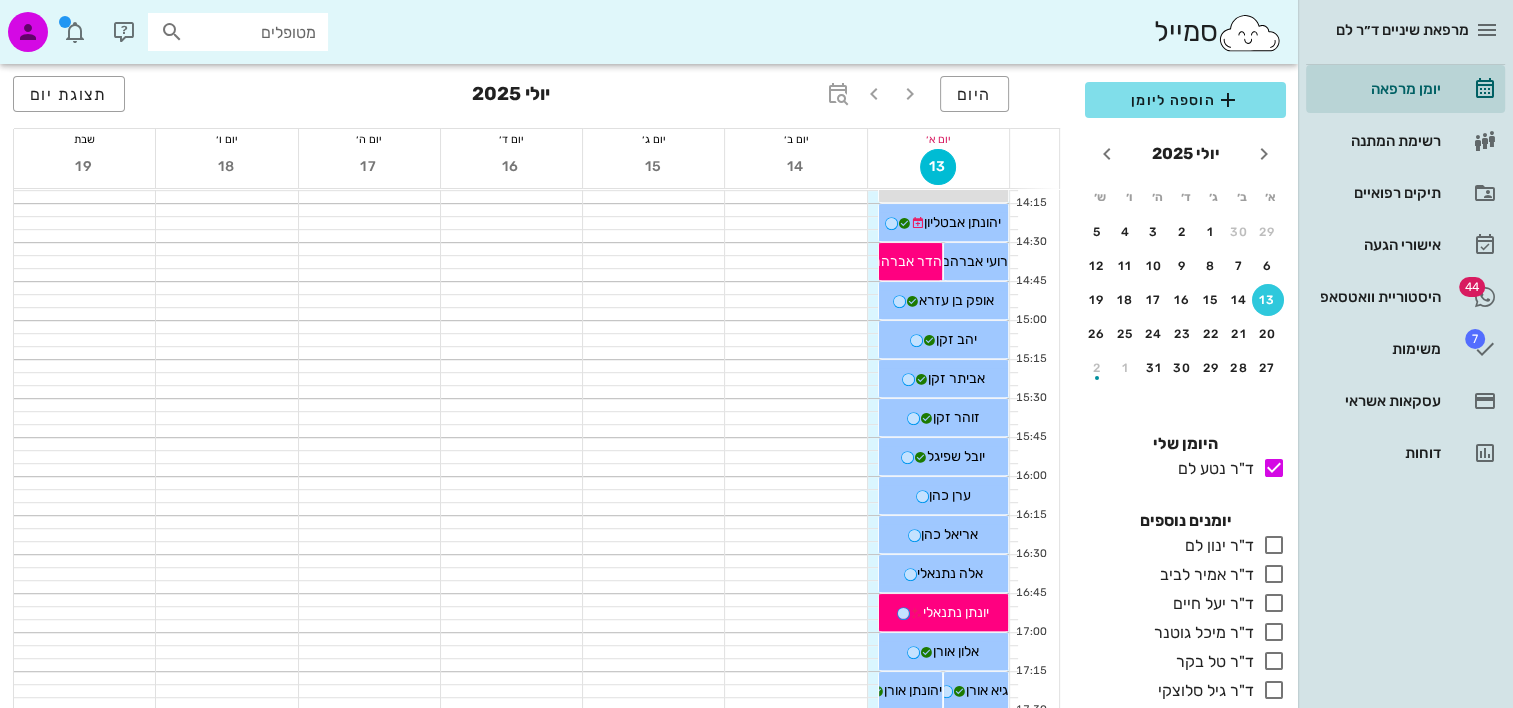 scroll, scrollTop: 1072, scrollLeft: 0, axis: vertical 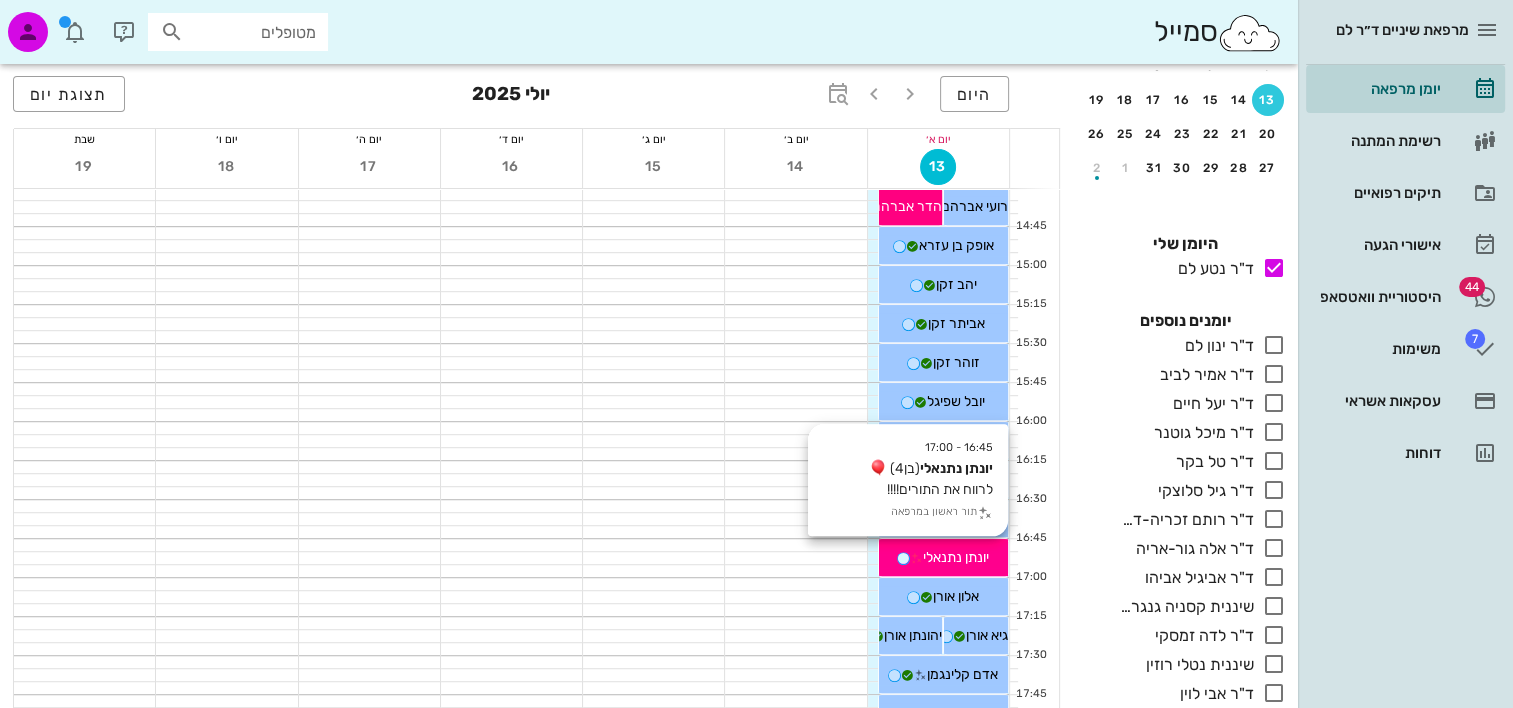 click on "יונתן נתנאלי" at bounding box center [956, 557] 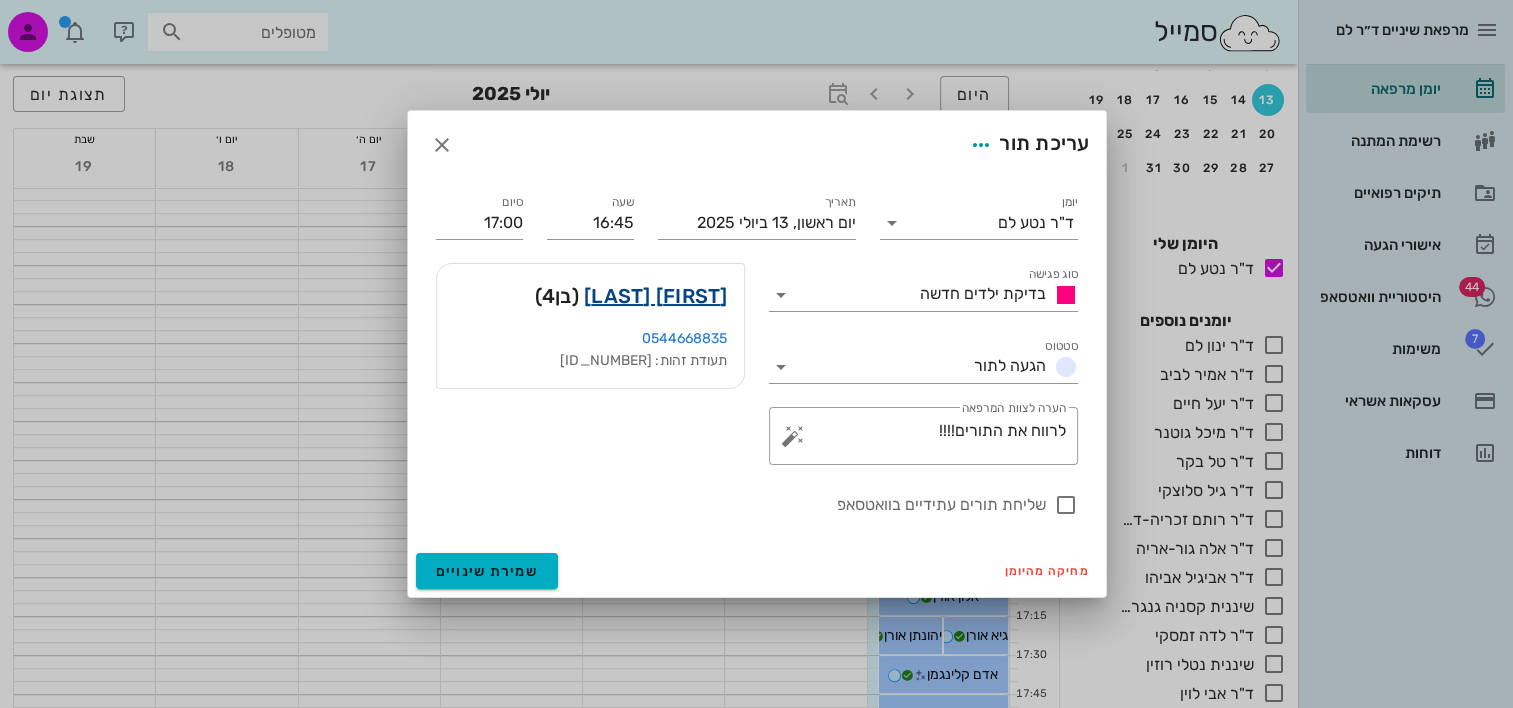 click on "[FIRST] [LAST]" at bounding box center (656, 296) 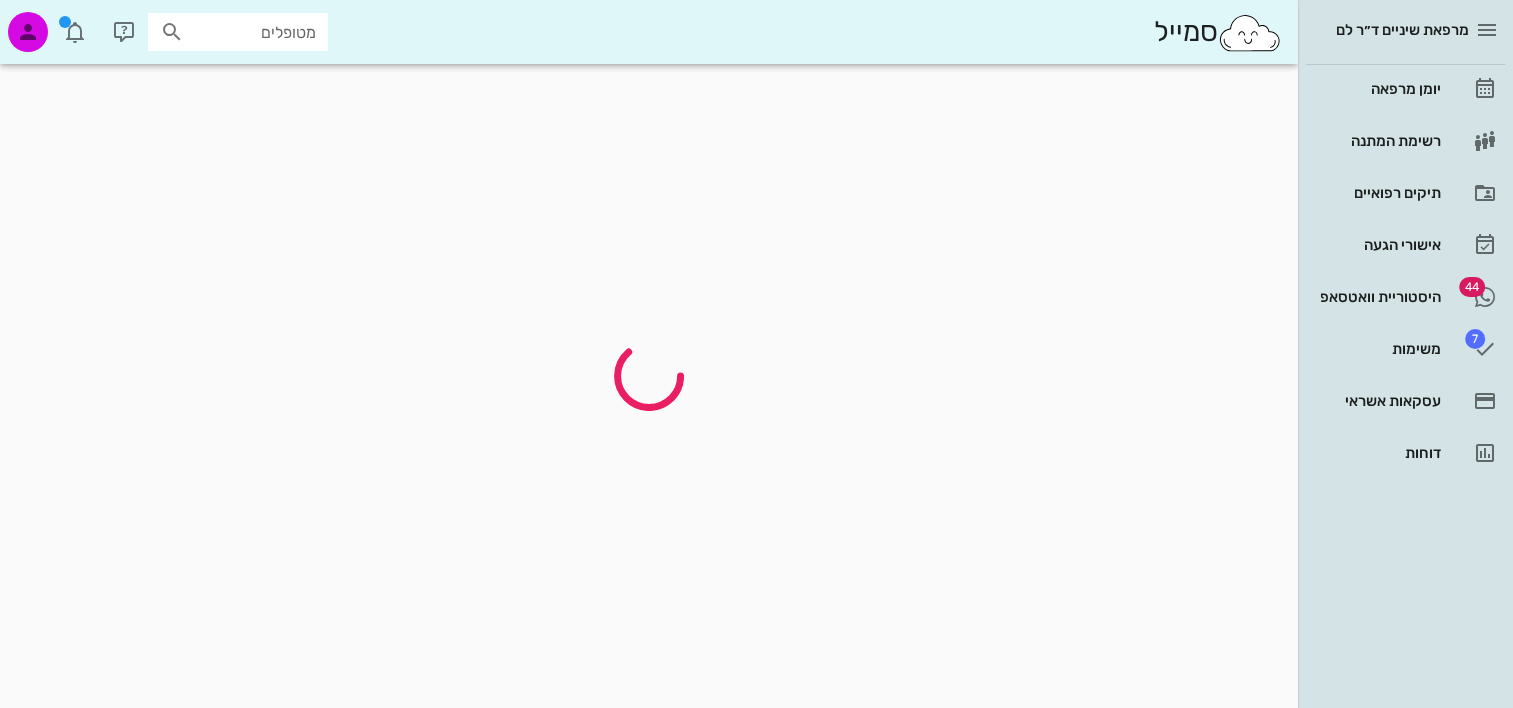 scroll, scrollTop: 0, scrollLeft: 0, axis: both 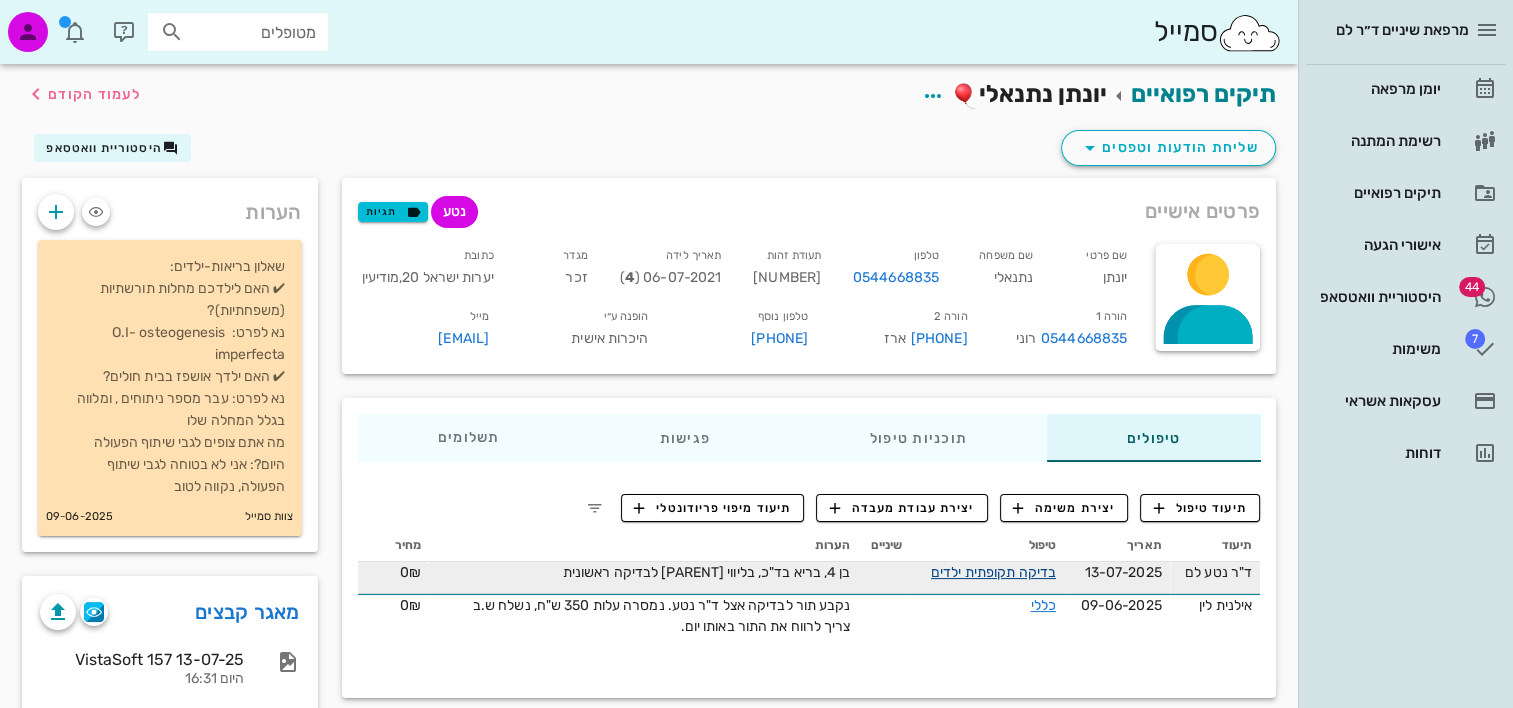click on "בדיקה תקופתית ילדים" at bounding box center [993, 572] 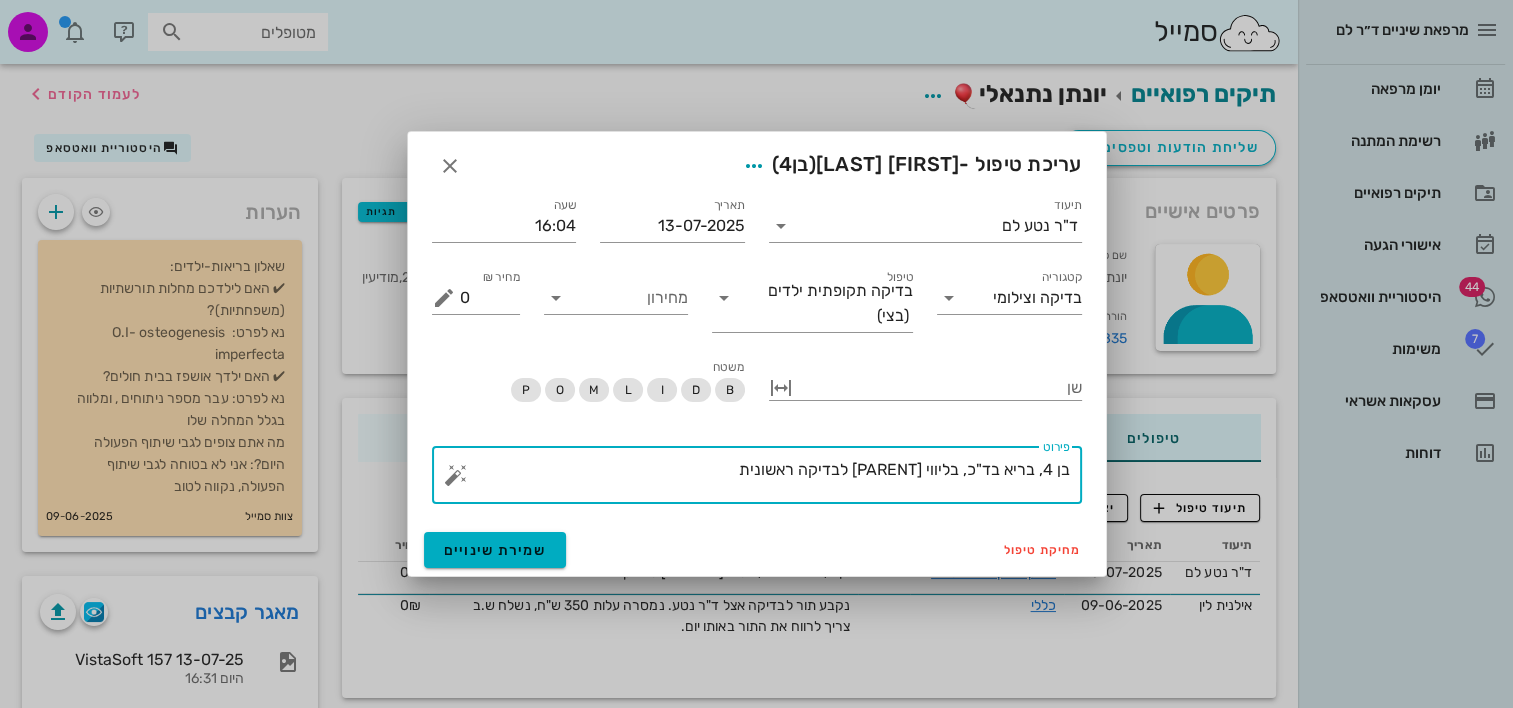 drag, startPoint x: 715, startPoint y: 475, endPoint x: 1032, endPoint y: 444, distance: 318.51218 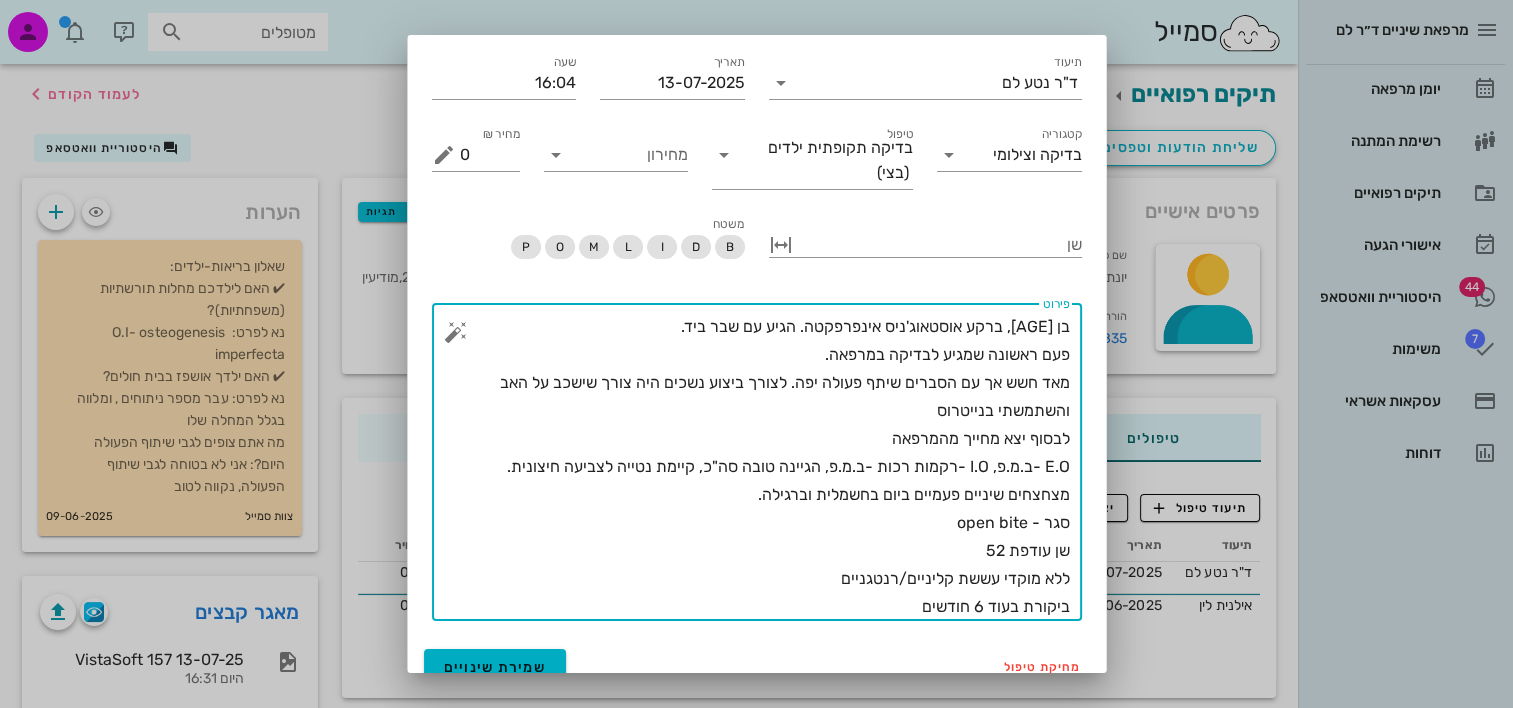 scroll, scrollTop: 68, scrollLeft: 0, axis: vertical 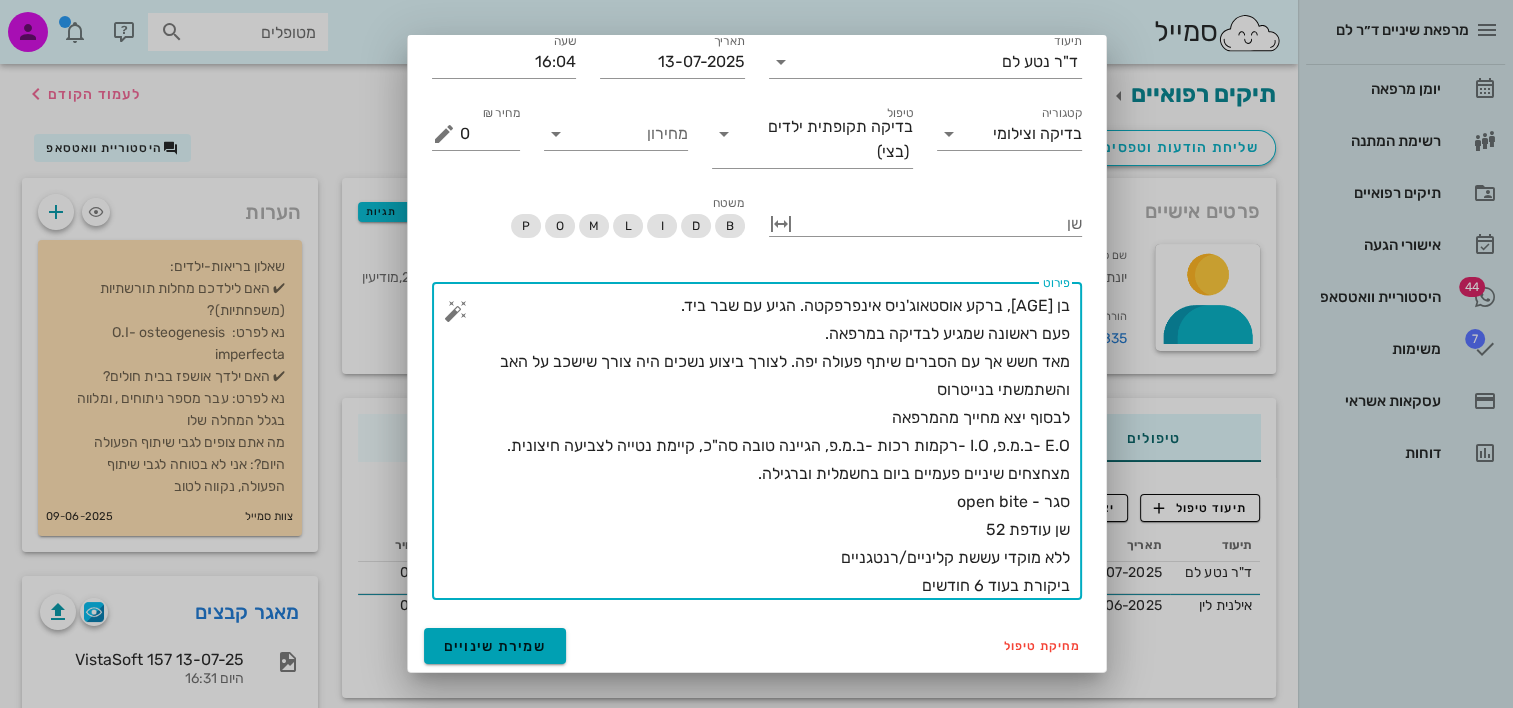 type on "בן [AGE], ברקע אוסטאוג'ניס אינפרפקטה. הגיע עם שבר ביד.
פעם ראשונה שמגיע לבדיקה במרפאה.
מאד חשש אך עם הסברים שיתף פעולה יפה. לצורך ביצוע נשכים היה צורך שישכב על האב והשתמשתי בנייטרוס
לבסוף יצא מחייך מהמרפאה
E.O -ב.מ.פ, I.O -רקמות רכות -ב.מ.פ, הגיינה טובה סה"כ, קיימת נטייה לצביעה חיצונית. מצחצחים שיניים פעמיים ביום בחשמלית וברגילה.
סגר - open bite
שן עודפת 52
ללא מוקדי עששת קליניים/רנטגניים
ביקורת בעוד 6 חודשים" 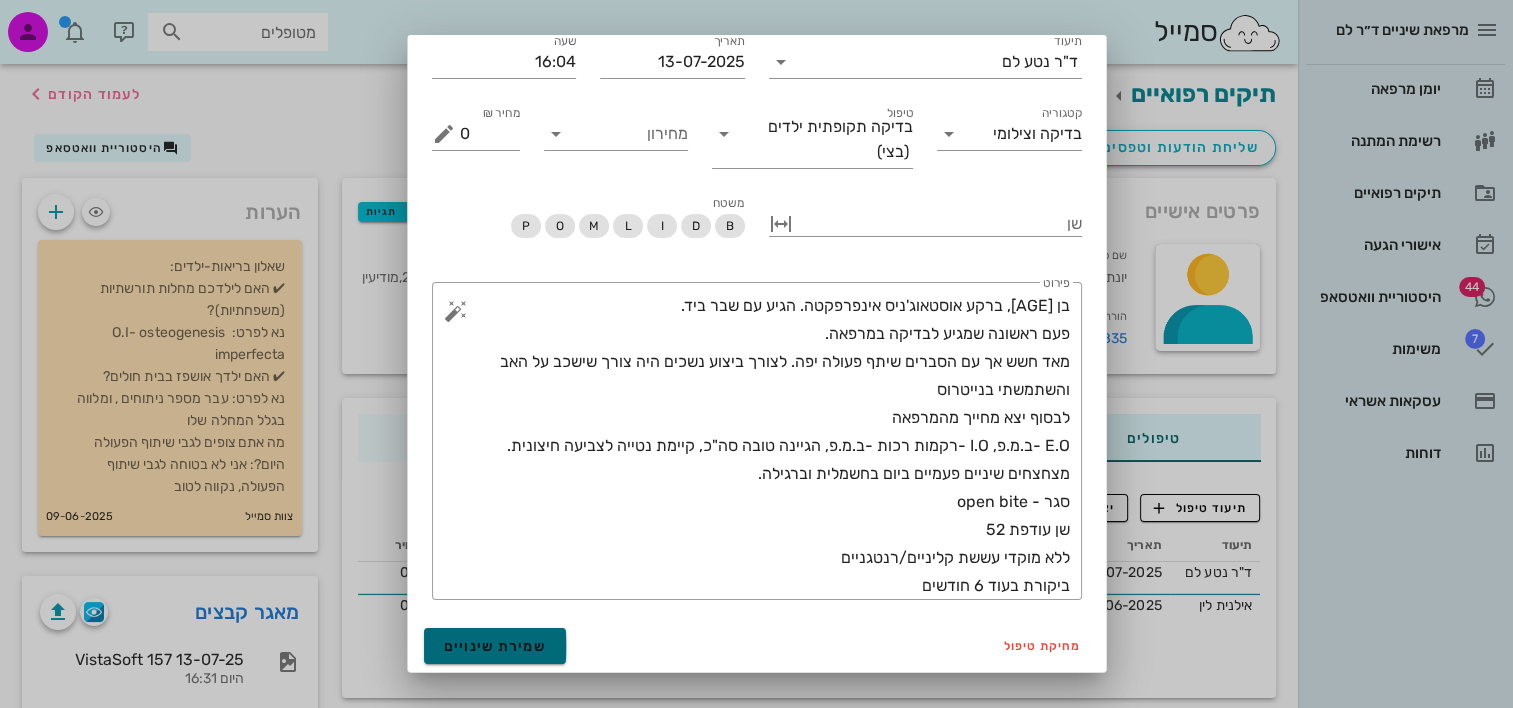 click on "שמירת שינויים" at bounding box center (495, 646) 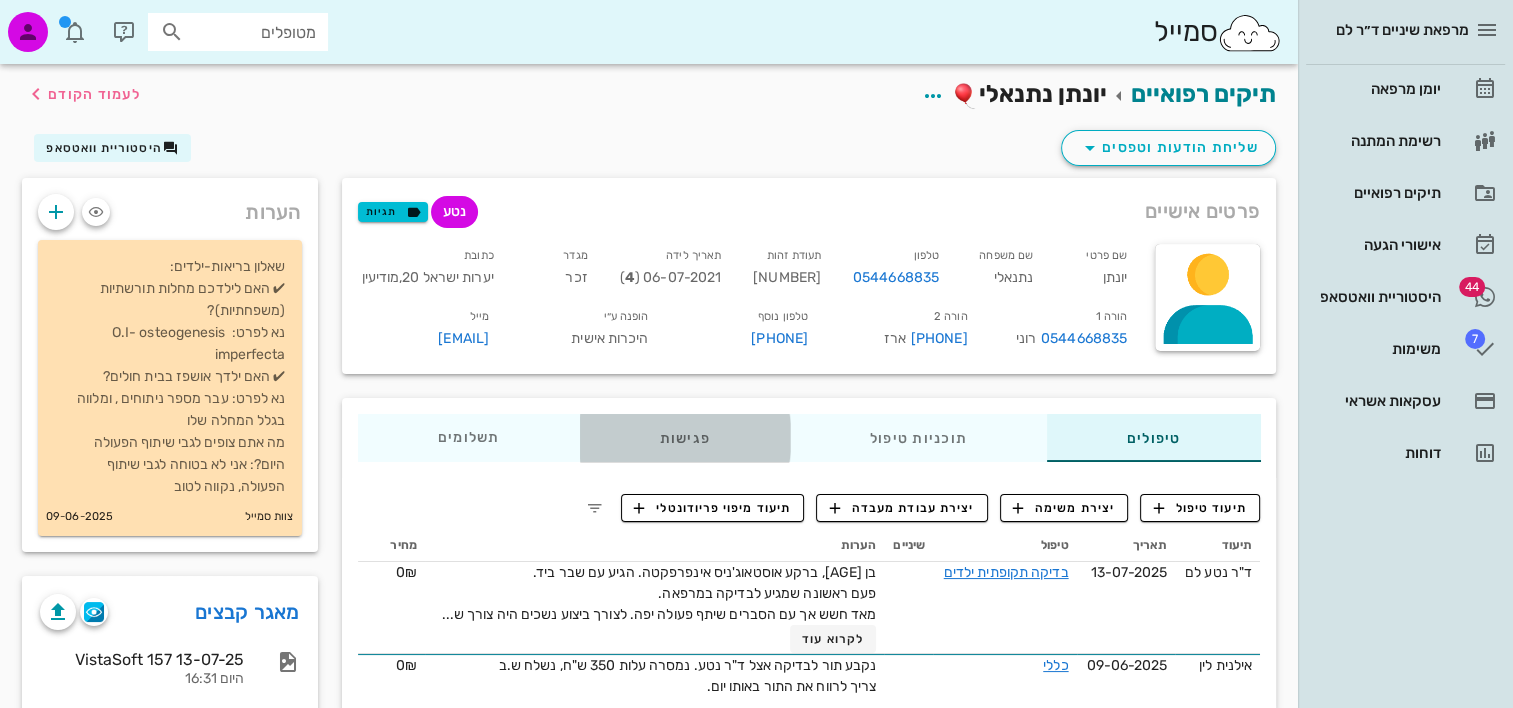 click on "פגישות" at bounding box center (684, 438) 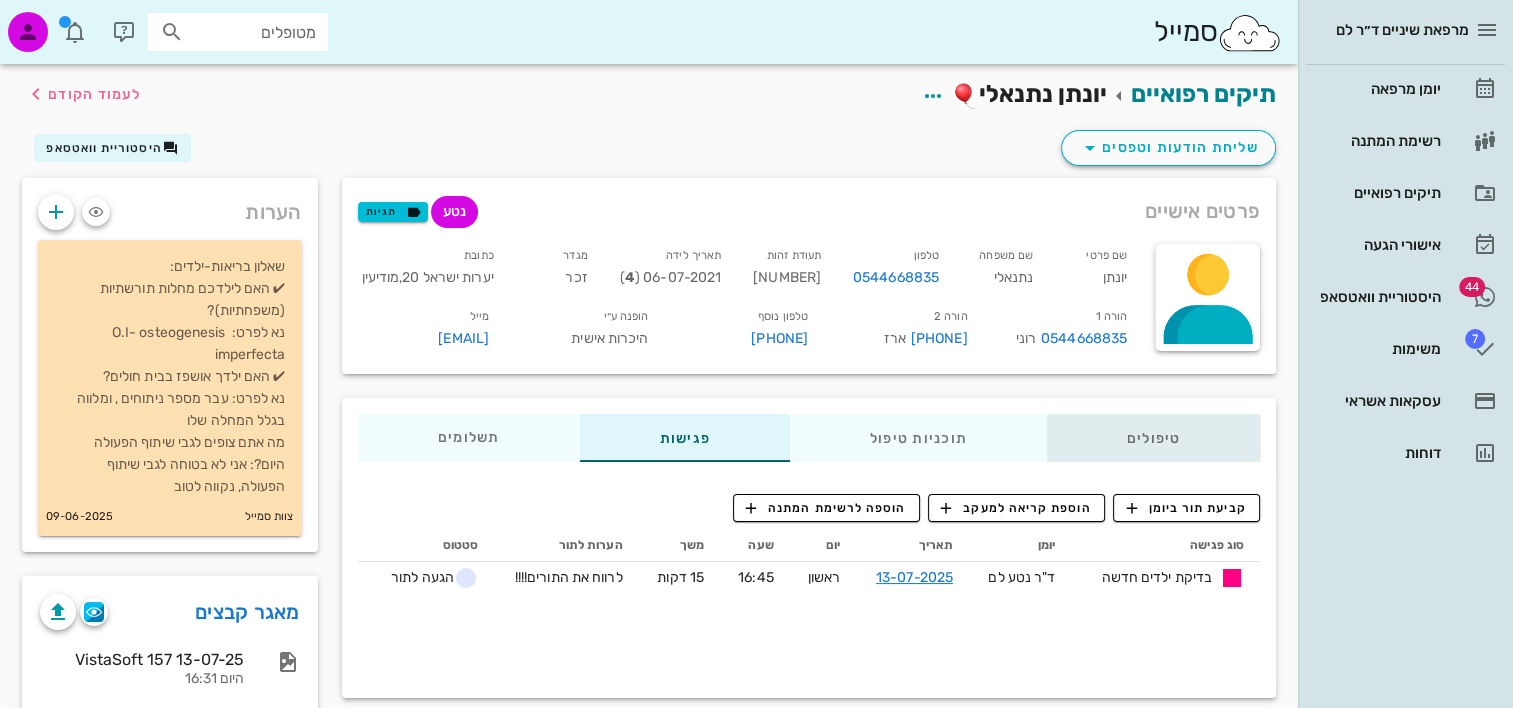 click on "טיפולים" at bounding box center (1153, 438) 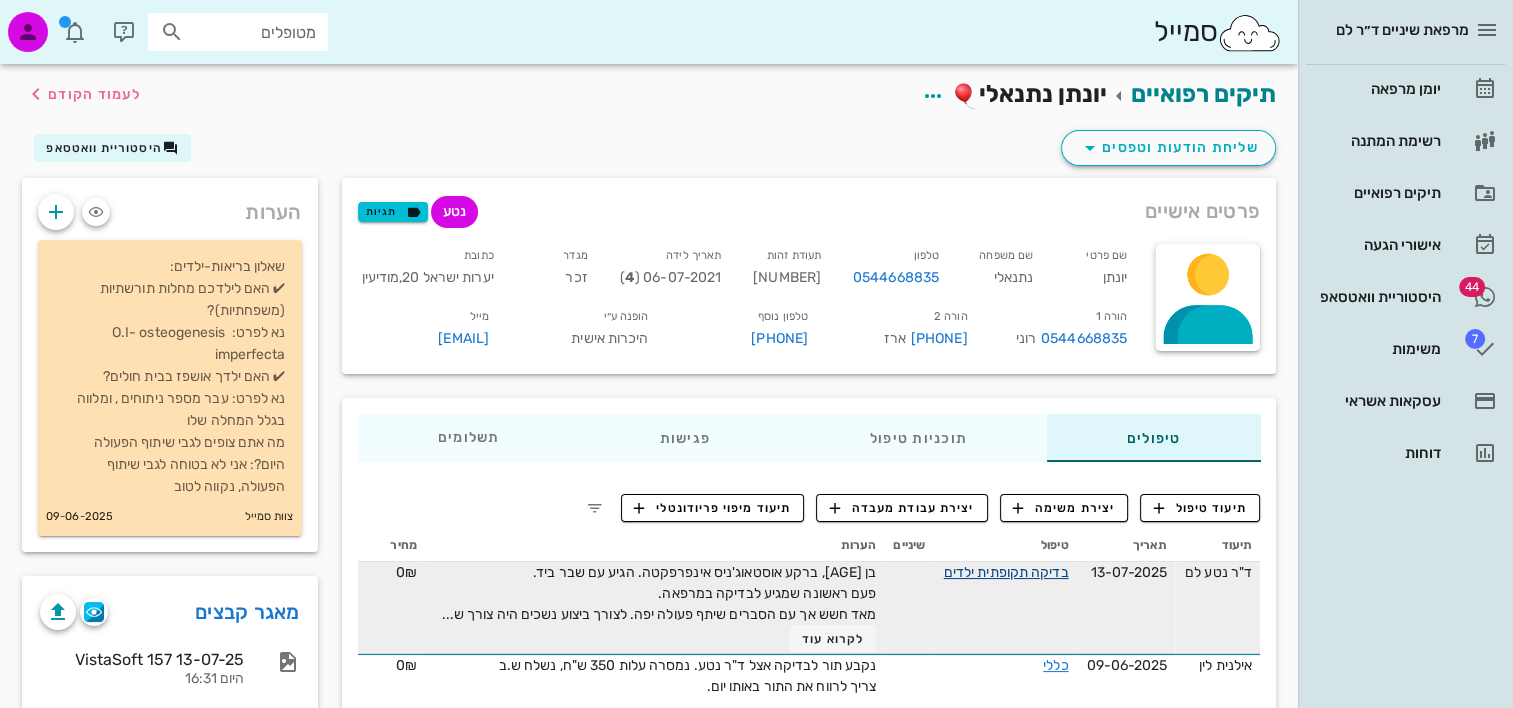 click on "בדיקה תקופתית ילדים" at bounding box center (1006, 572) 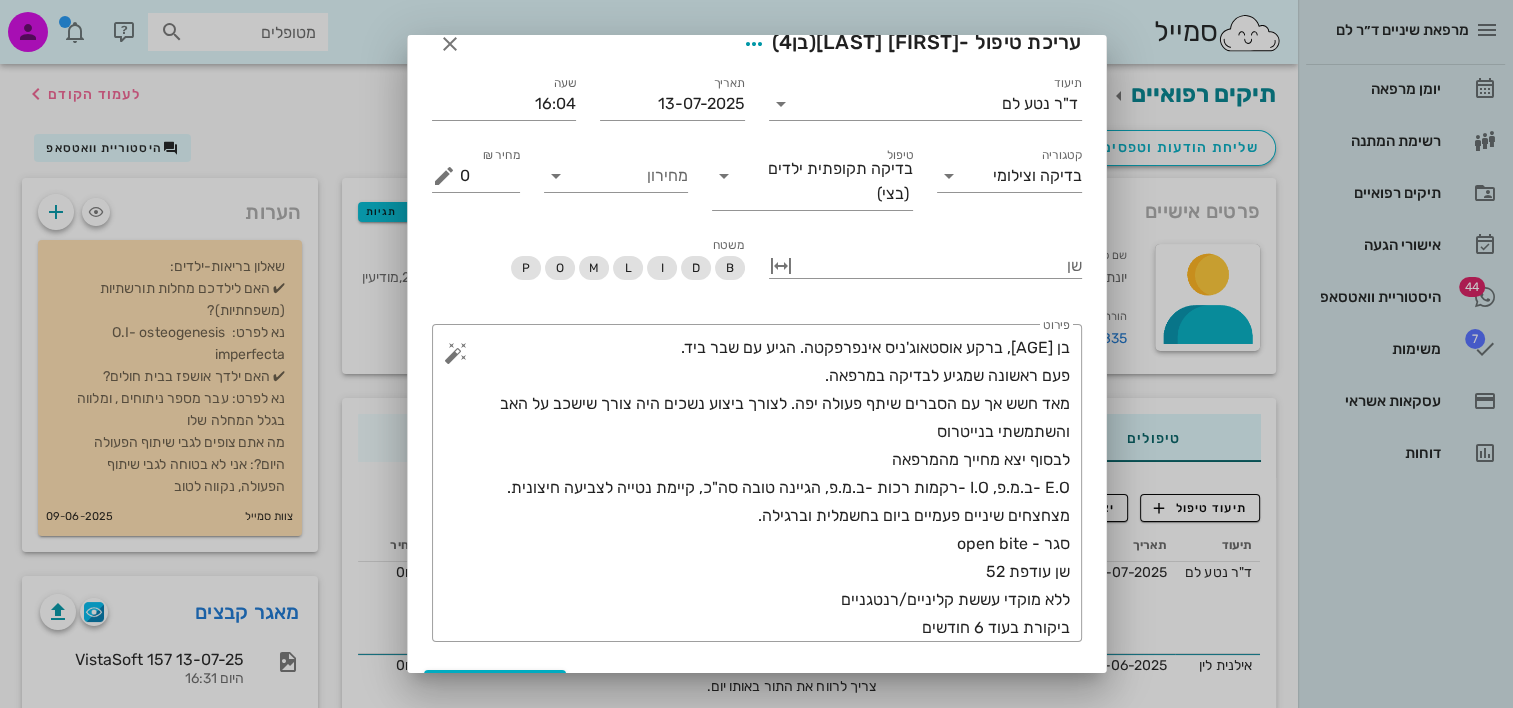 scroll, scrollTop: 68, scrollLeft: 0, axis: vertical 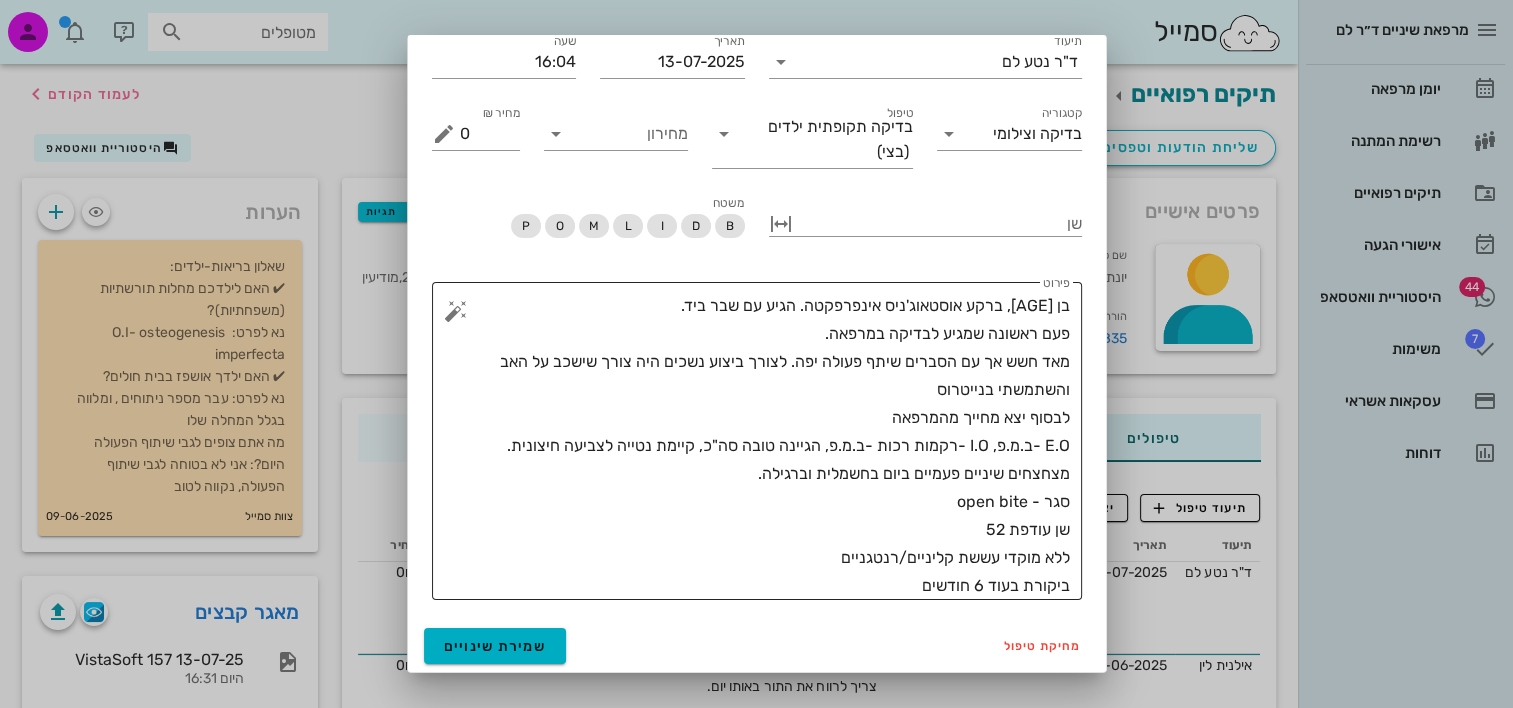 click on "בן [AGE], ברקע אוסטאוג'ניס אינפרפקטה. הגיע עם שבר ביד.
פעם ראשונה שמגיע לבדיקה במרפאה.
מאד חשש אך עם הסברים שיתף פעולה יפה. לצורך ביצוע נשכים היה צורך שישכב על האב והשתמשתי בנייטרוס
לבסוף יצא מחייך מהמרפאה
E.O -ב.מ.פ, I.O -רקמות רכות -ב.מ.פ, הגיינה טובה סה"כ, קיימת נטייה לצביעה חיצונית. מצחצחים שיניים פעמיים ביום בחשמלית וברגילה.
סגר - open bite
שן עודפת 52
ללא מוקדי עששת קליניים/רנטגניים
ביקורת בעוד 6 חודשים" at bounding box center (765, 446) 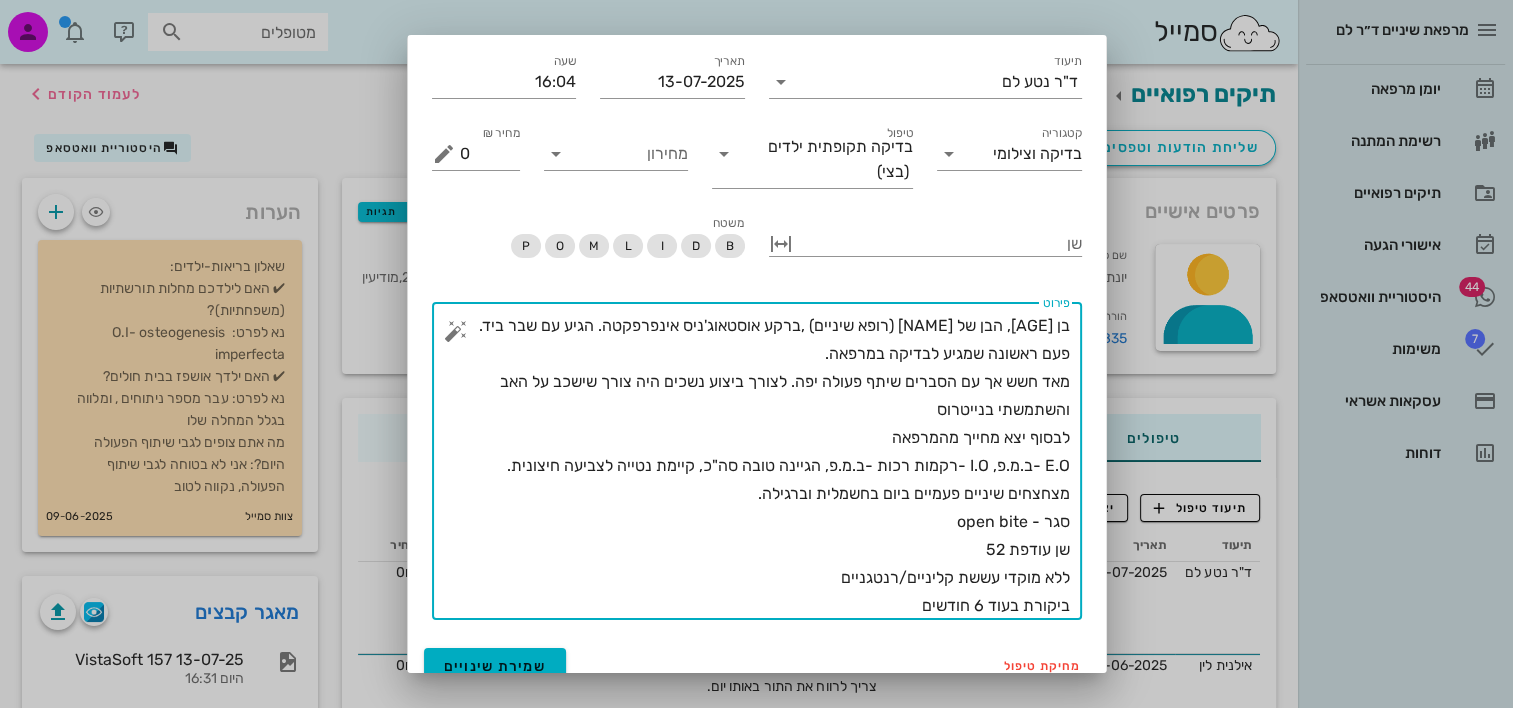 scroll, scrollTop: 68, scrollLeft: 0, axis: vertical 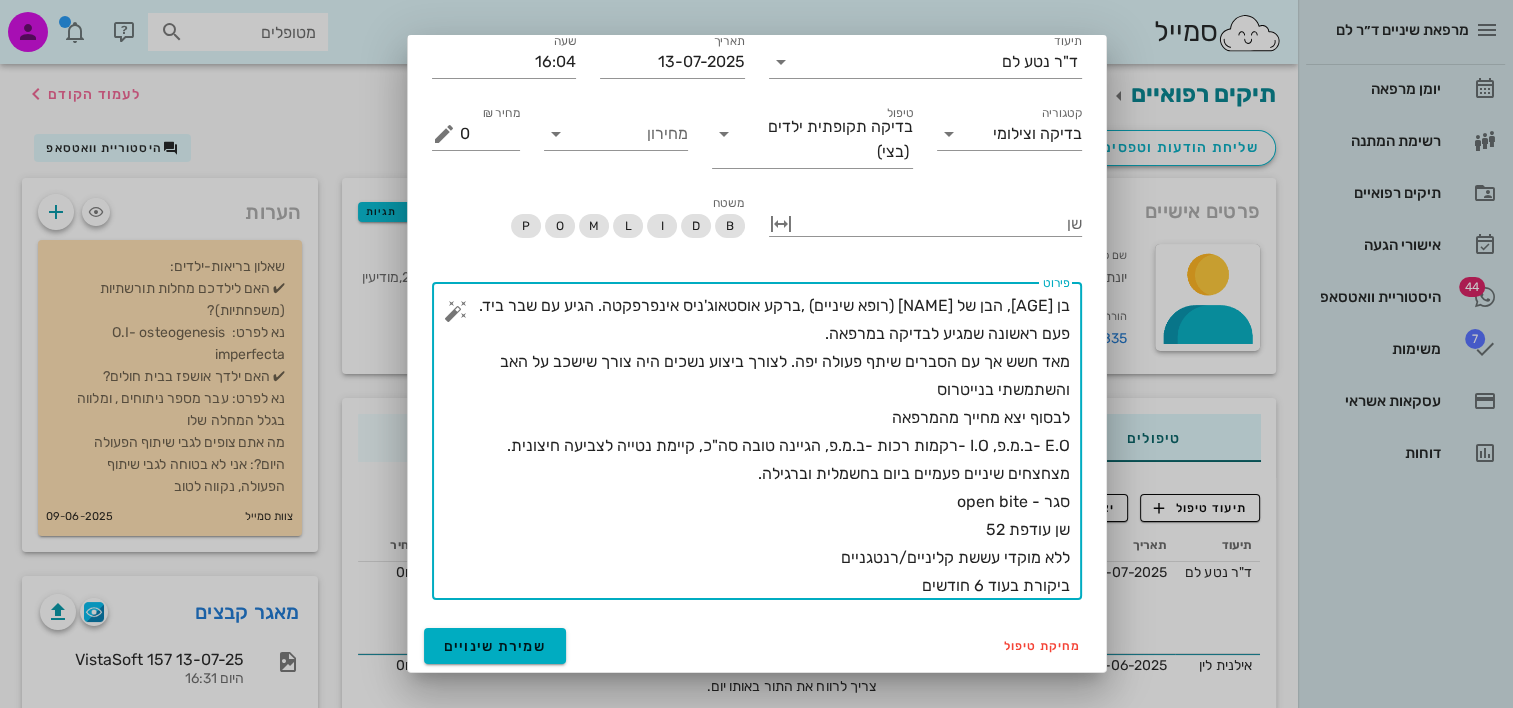 click on "בן [AGE], הבן של [NAME] (רופא שיניים) ,ברקע אוסטאוג'ניס אינפרפקטה. הגיע עם שבר ביד.
פעם ראשונה שמגיע לבדיקה במרפאה.
מאד חשש אך עם הסברים שיתף פעולה יפה. לצורך ביצוע נשכים היה צורך שישכב על האב והשתמשתי בנייטרוס
לבסוף יצא מחייך מהמרפאה
E.O -ב.מ.פ, I.O -רקמות רכות -ב.מ.פ, הגיינה טובה סה"כ, קיימת נטייה לצביעה חיצונית. מצחצחים שיניים פעמיים ביום בחשמלית וברגילה.
סגר - open bite
שן עודפת 52
ללא מוקדי עששת קליניים/רנטגניים
ביקורת בעוד 6 חודשים" at bounding box center (765, 446) 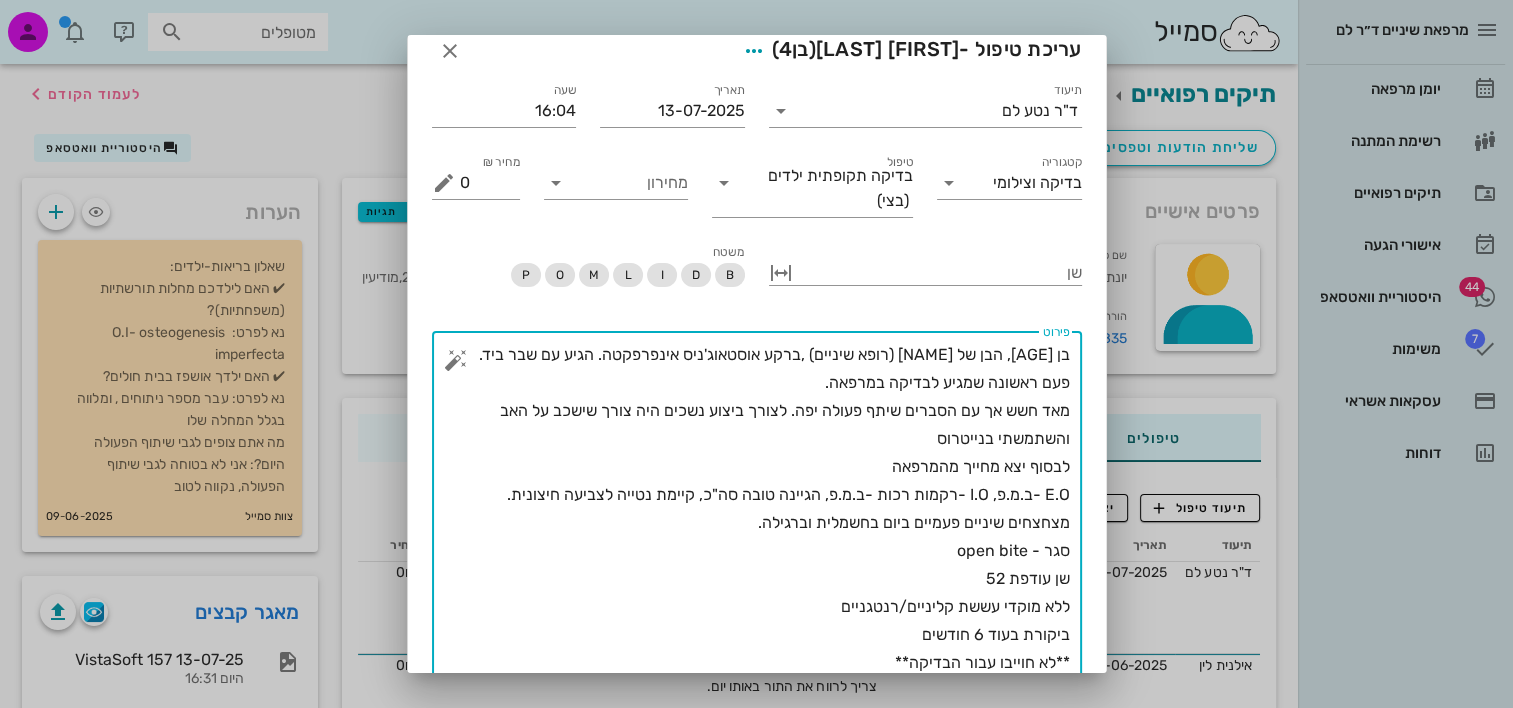 scroll, scrollTop: 96, scrollLeft: 0, axis: vertical 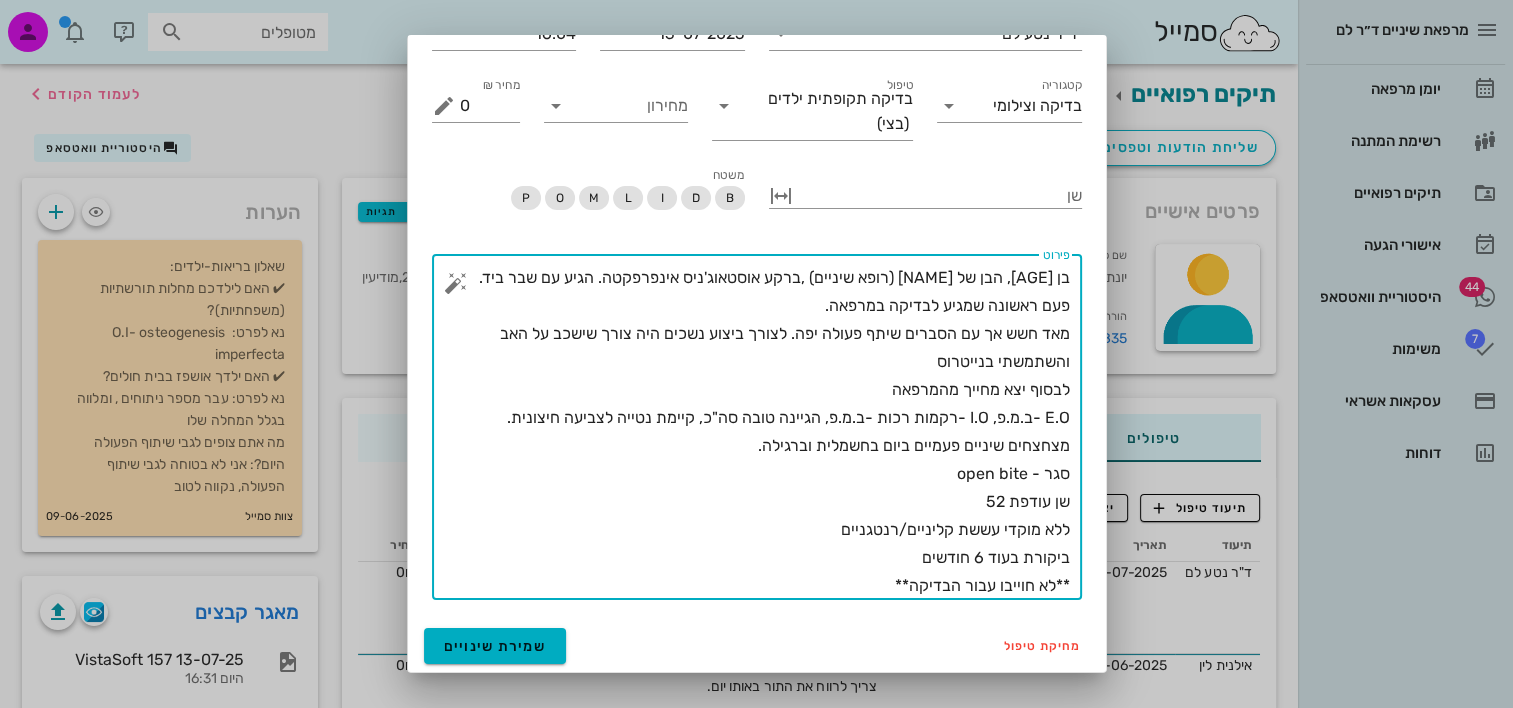 type on "בן [AGE], הבן של [NAME] (רופא שיניים) ,ברקע אוסטאוג'ניס אינפרפקטה. הגיע עם שבר ביד.
פעם ראשונה שמגיע לבדיקה במרפאה.
מאד חשש אך עם הסברים שיתף פעולה יפה. לצורך ביצוע נשכים היה צורך שישכב על האב והשתמשתי בנייטרוס
לבסוף יצא מחייך מהמרפאה
E.O -ב.מ.פ, I.O -רקמות רכות -ב.מ.פ, הגיינה טובה סה"כ, קיימת נטייה לצביעה חיצונית. מצחצחים שיניים פעמיים ביום בחשמלית וברגילה.
סגר - open bite
שן עודפת 52
ללא מוקדי עששת קליניים/רנטגניים
ביקורת בעוד 6 חודשים
**לא חוייבו עבור הבדיקה**" 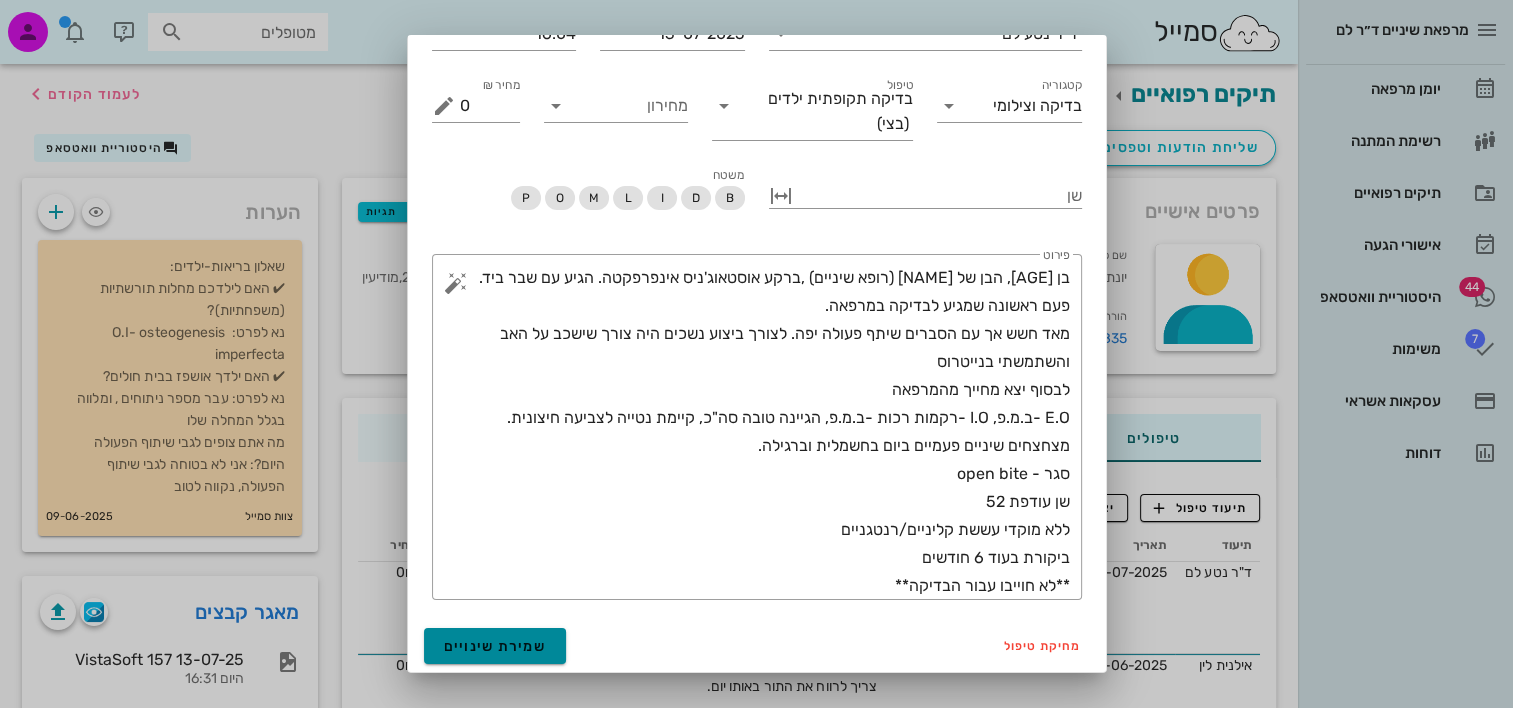 click on "שמירת שינויים" at bounding box center [495, 646] 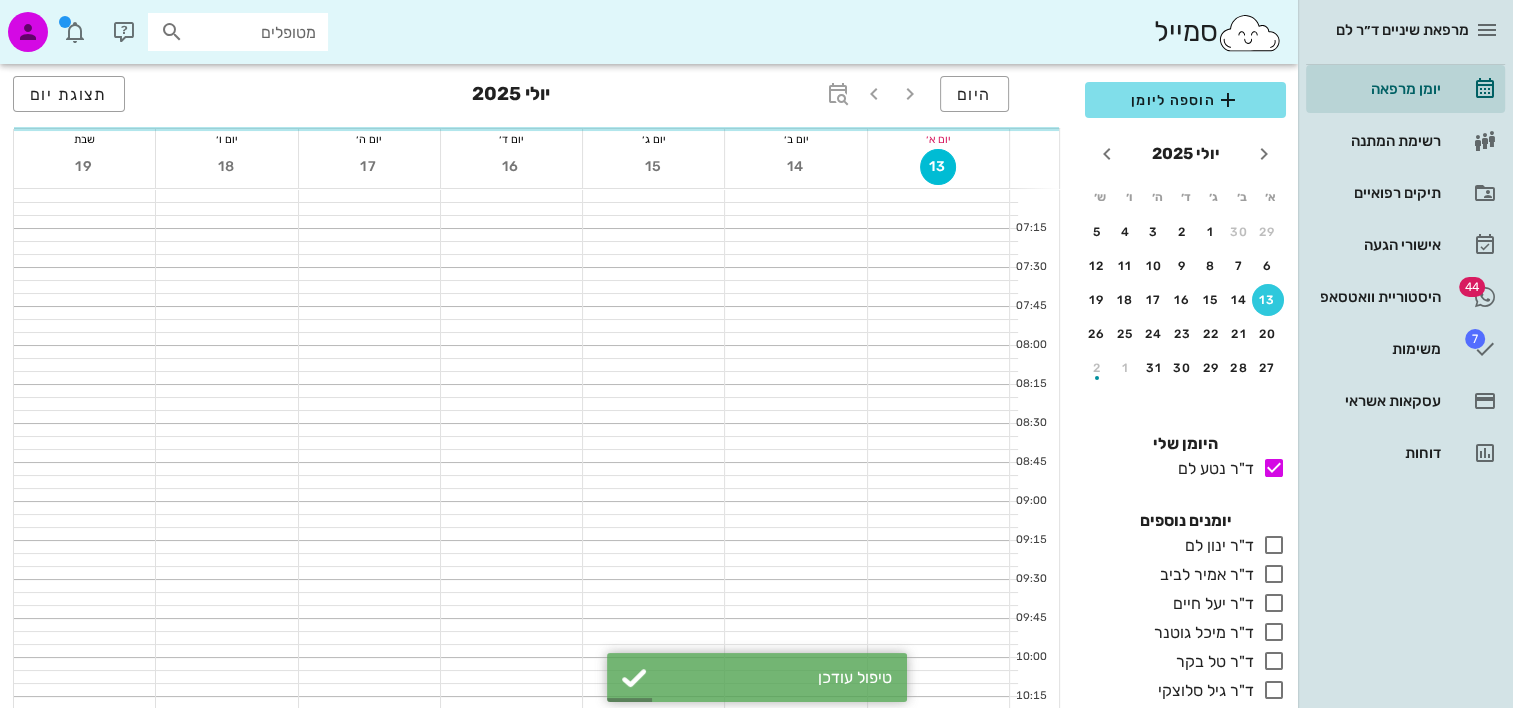 scroll, scrollTop: 1172, scrollLeft: 0, axis: vertical 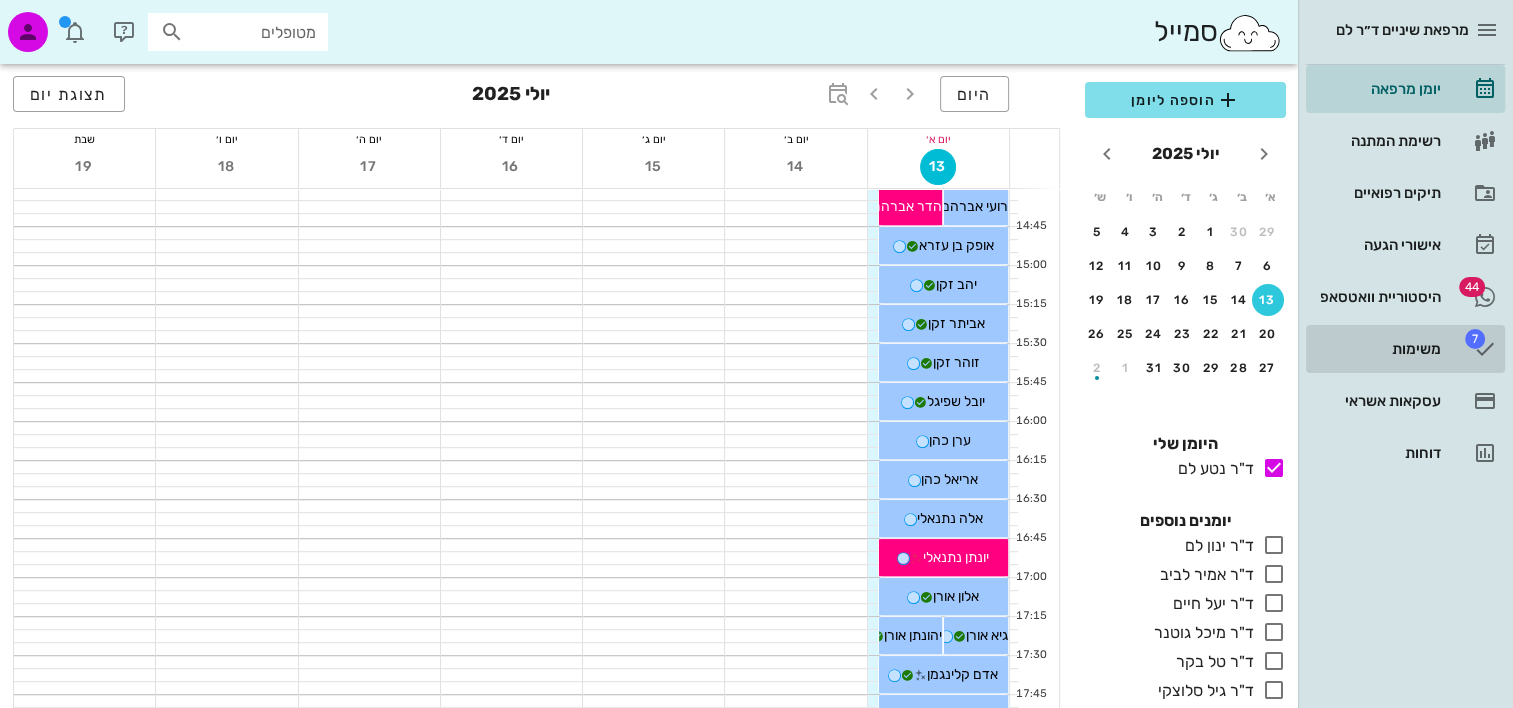 click on "משימות" at bounding box center [1377, 349] 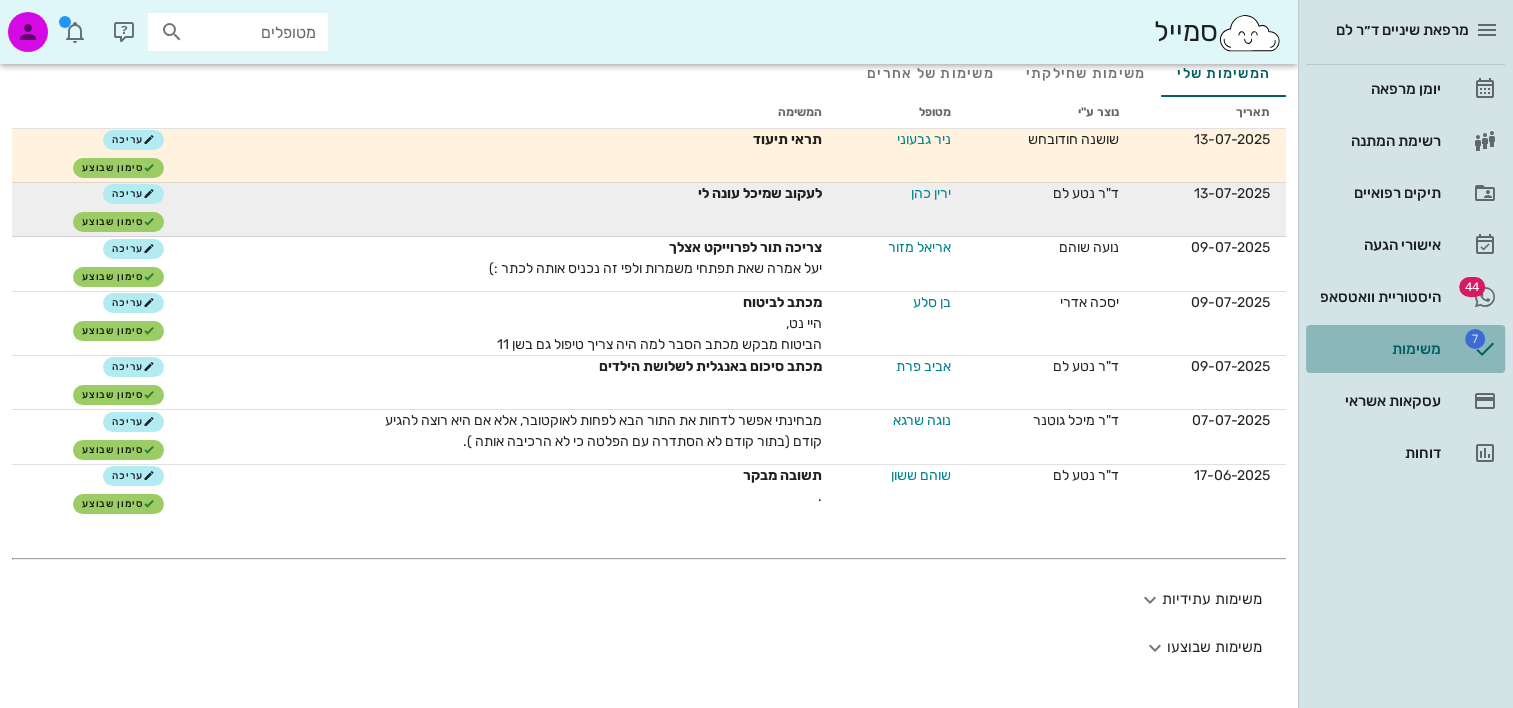 scroll, scrollTop: 0, scrollLeft: 0, axis: both 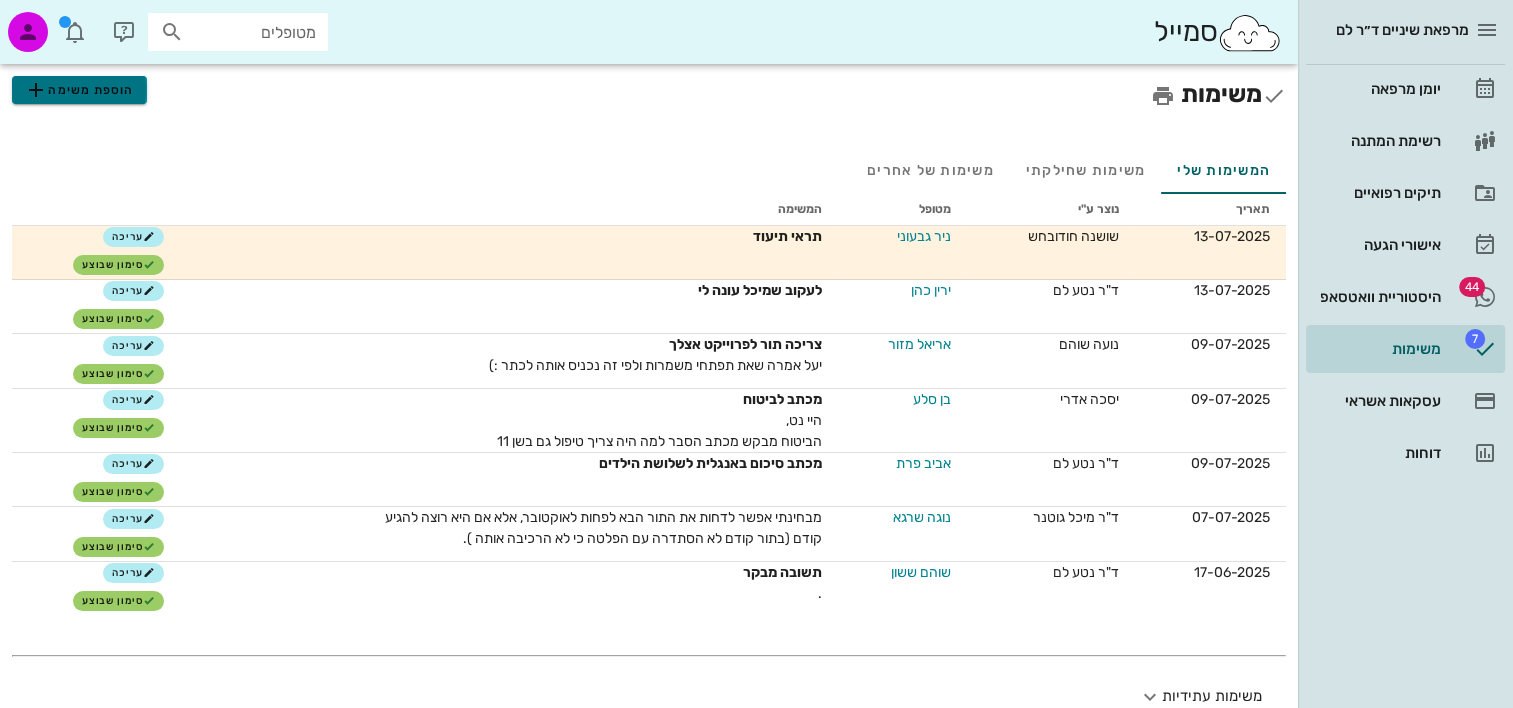 click on "הוספת משימה" at bounding box center [79, 90] 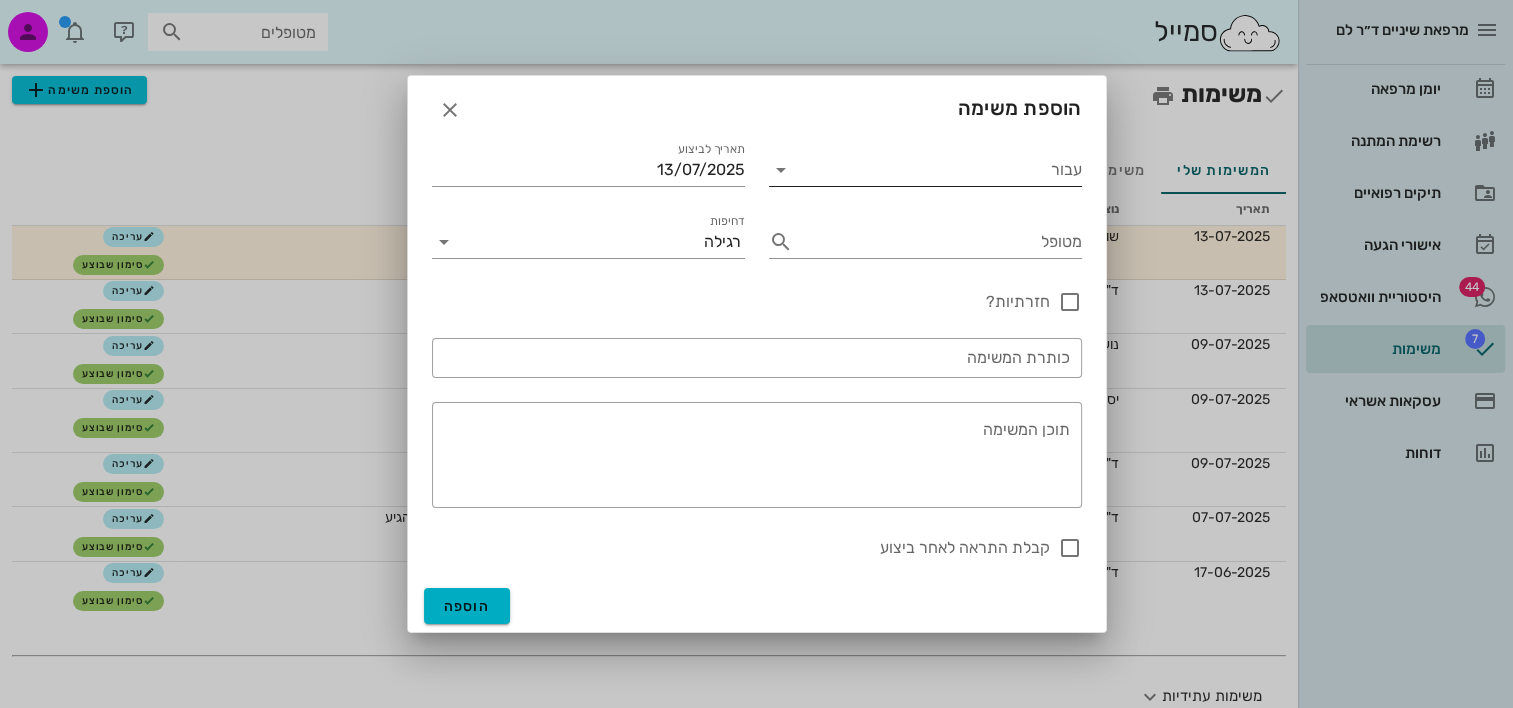 click on "עבור" at bounding box center [939, 170] 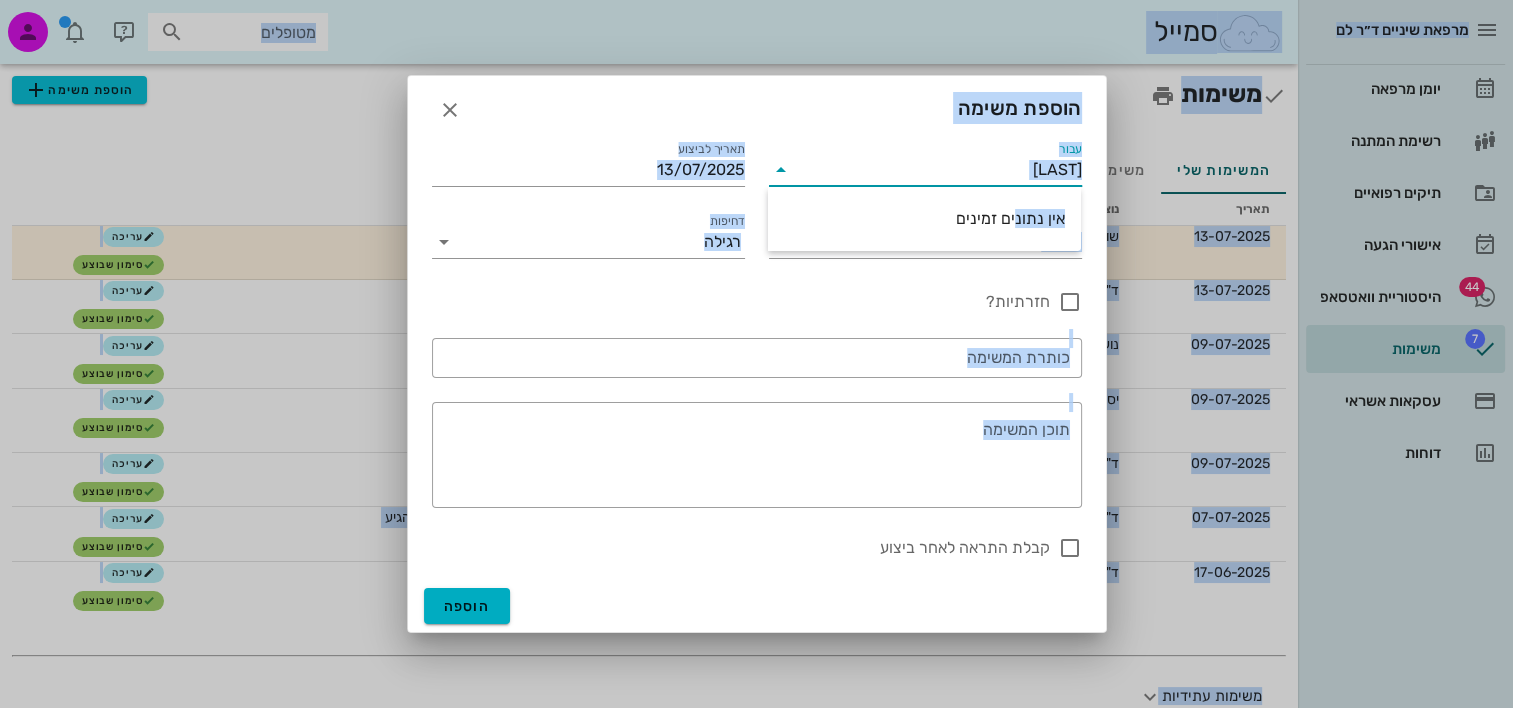 drag, startPoint x: 1015, startPoint y: 189, endPoint x: 1118, endPoint y: 179, distance: 103.4843 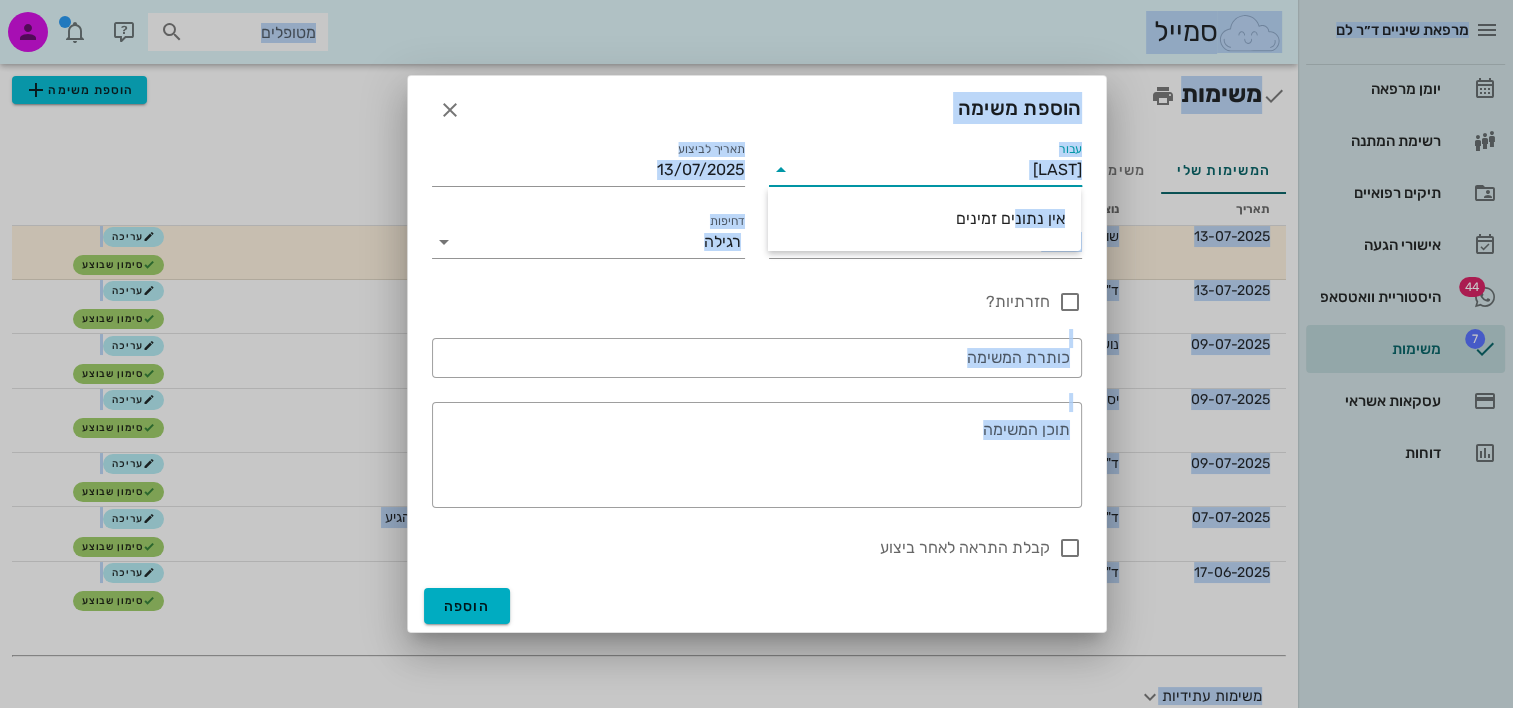 drag, startPoint x: 1118, startPoint y: 179, endPoint x: 1045, endPoint y: 159, distance: 75.690155 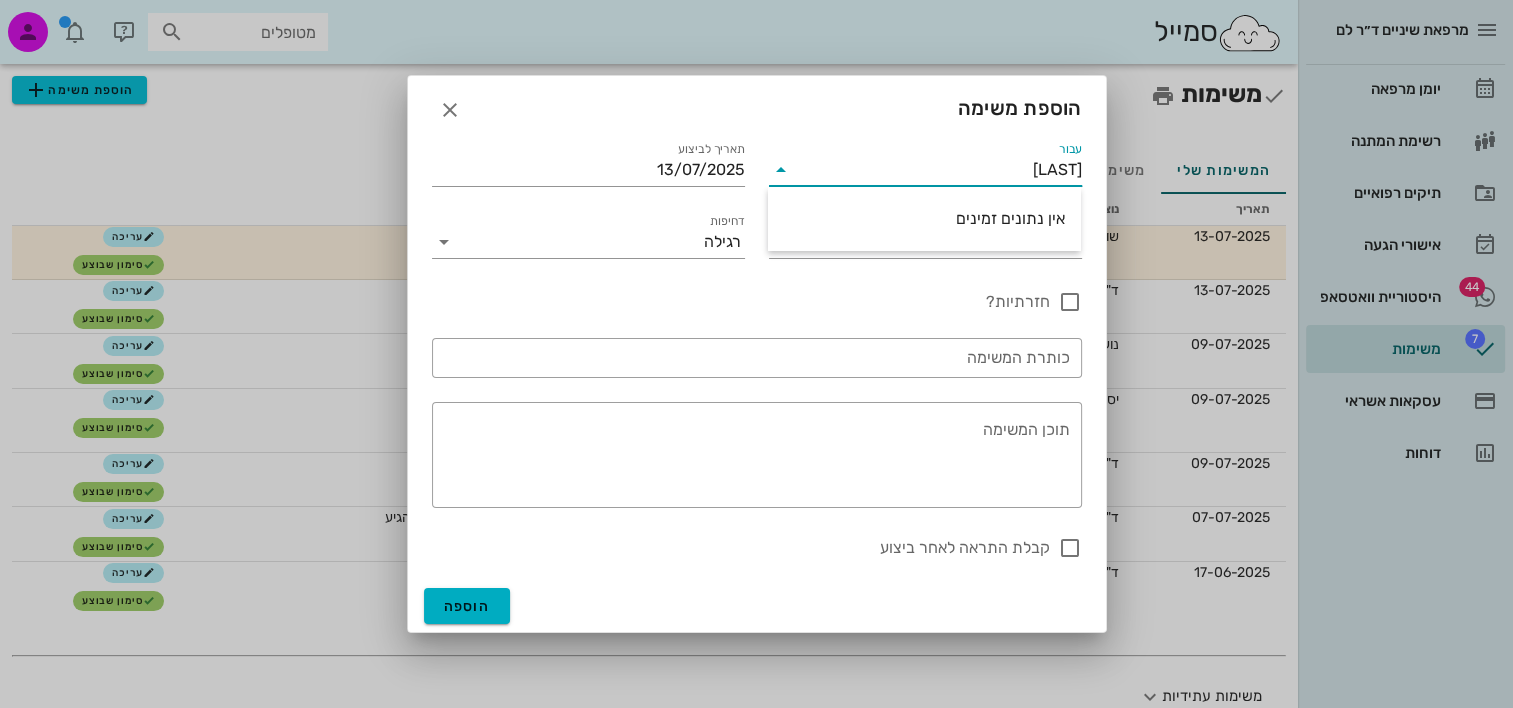 drag, startPoint x: 1045, startPoint y: 159, endPoint x: 1067, endPoint y: 180, distance: 30.413813 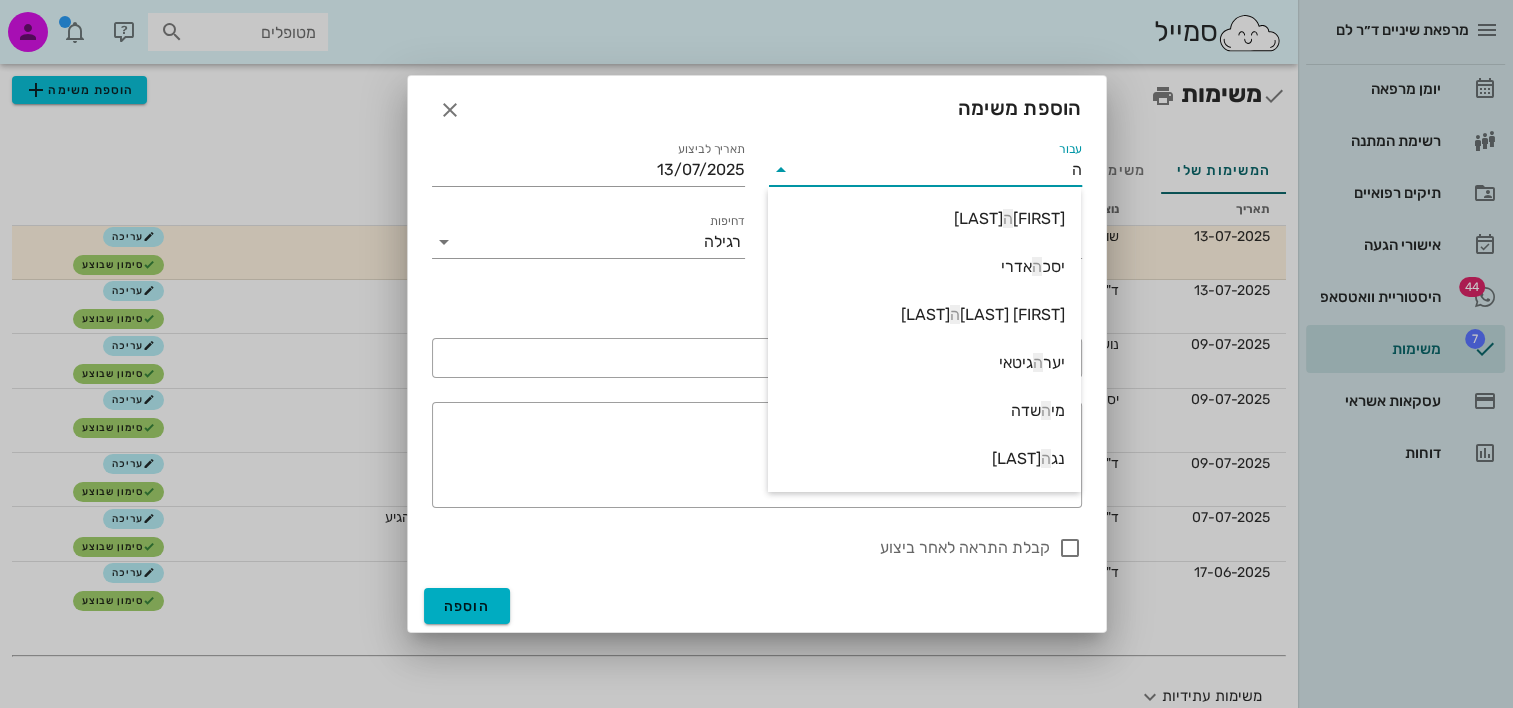 drag, startPoint x: 1057, startPoint y: 162, endPoint x: 1117, endPoint y: 156, distance: 60.299255 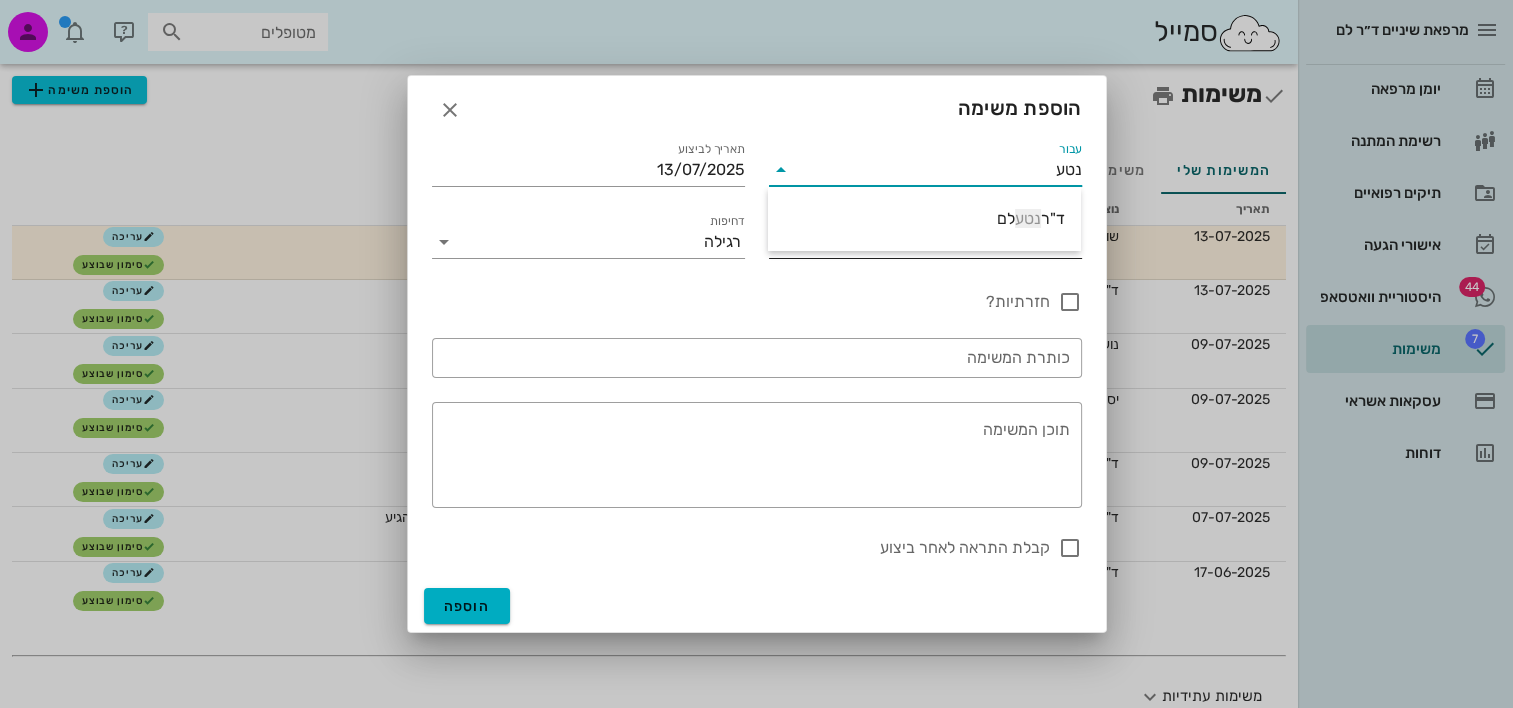 click on "נטע" at bounding box center (1028, 218) 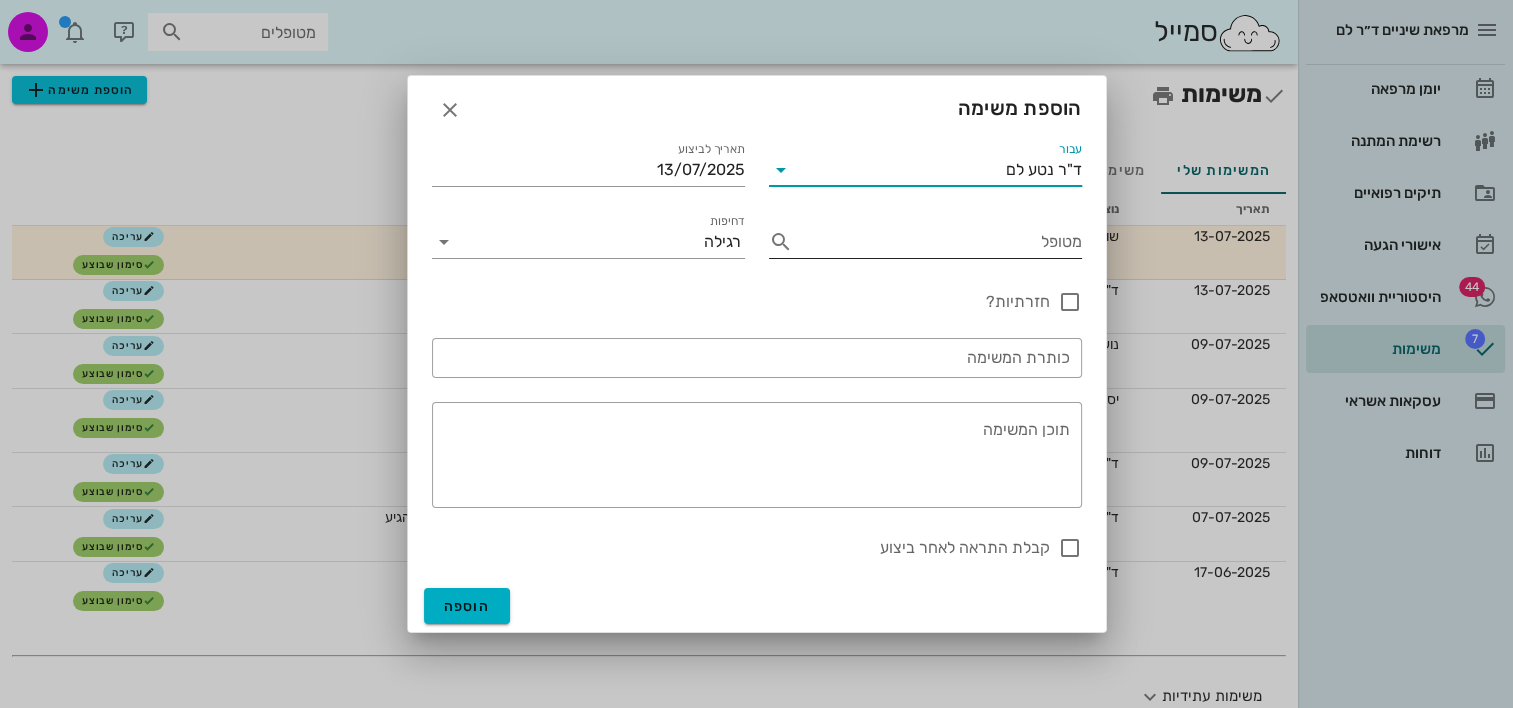 type on "ד"ר נטע לם" 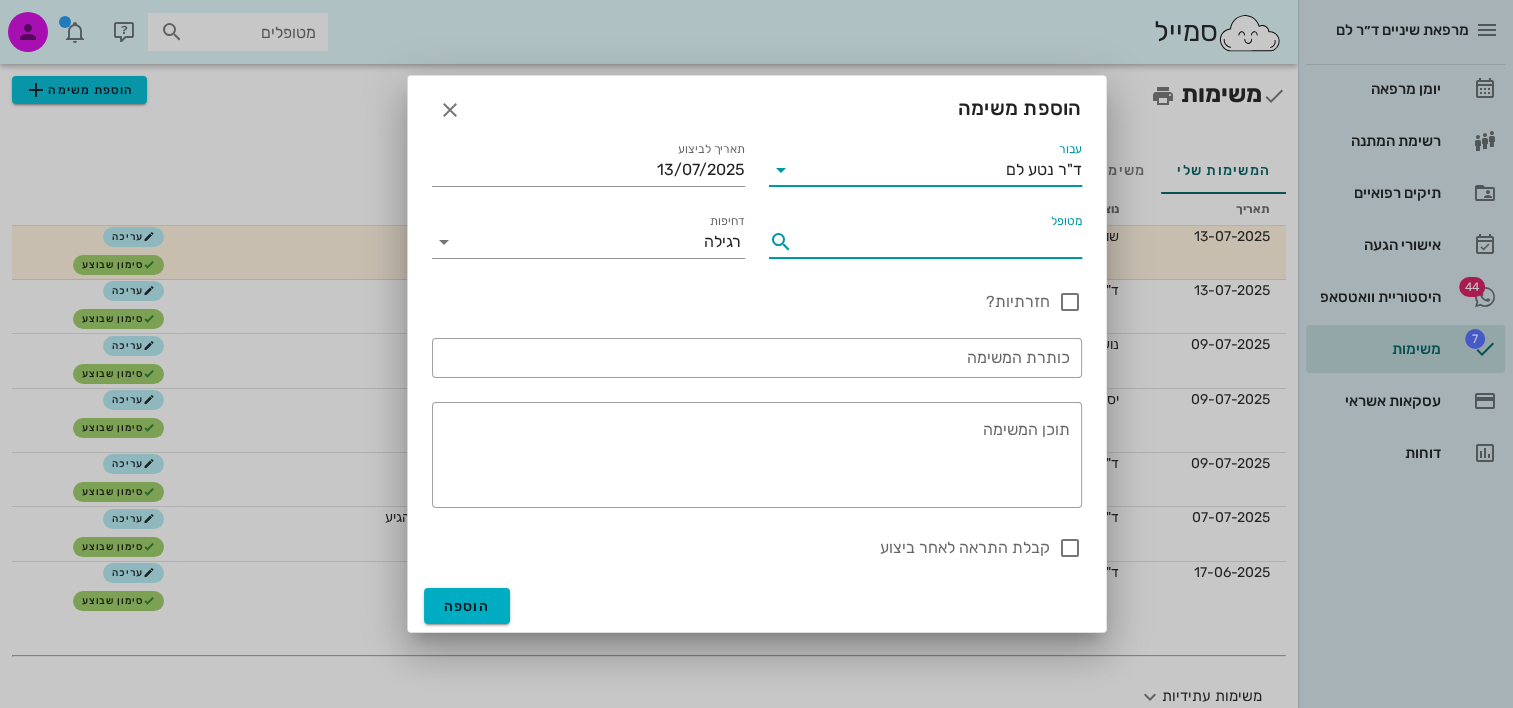 click on "מטופל" at bounding box center (941, 242) 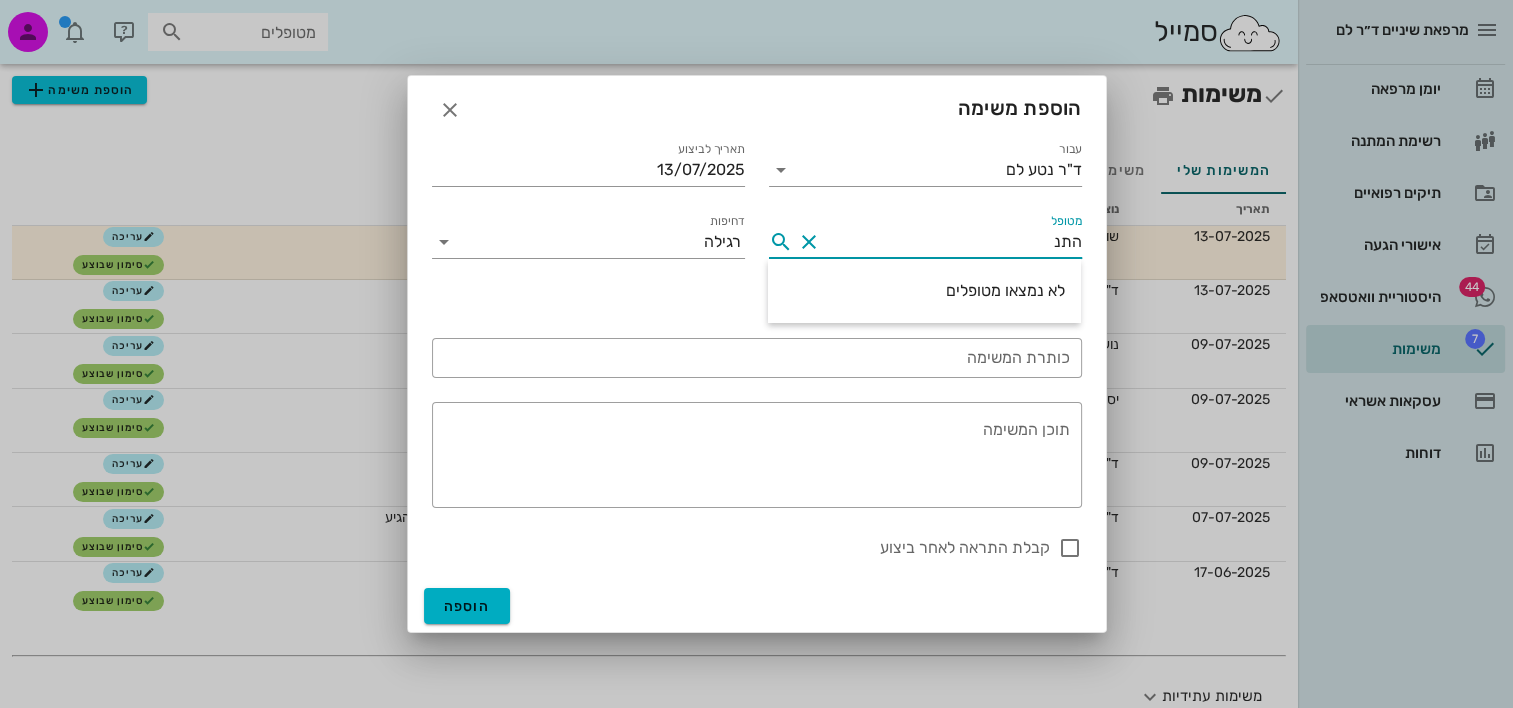 drag, startPoint x: 1012, startPoint y: 246, endPoint x: 1140, endPoint y: 248, distance: 128.01562 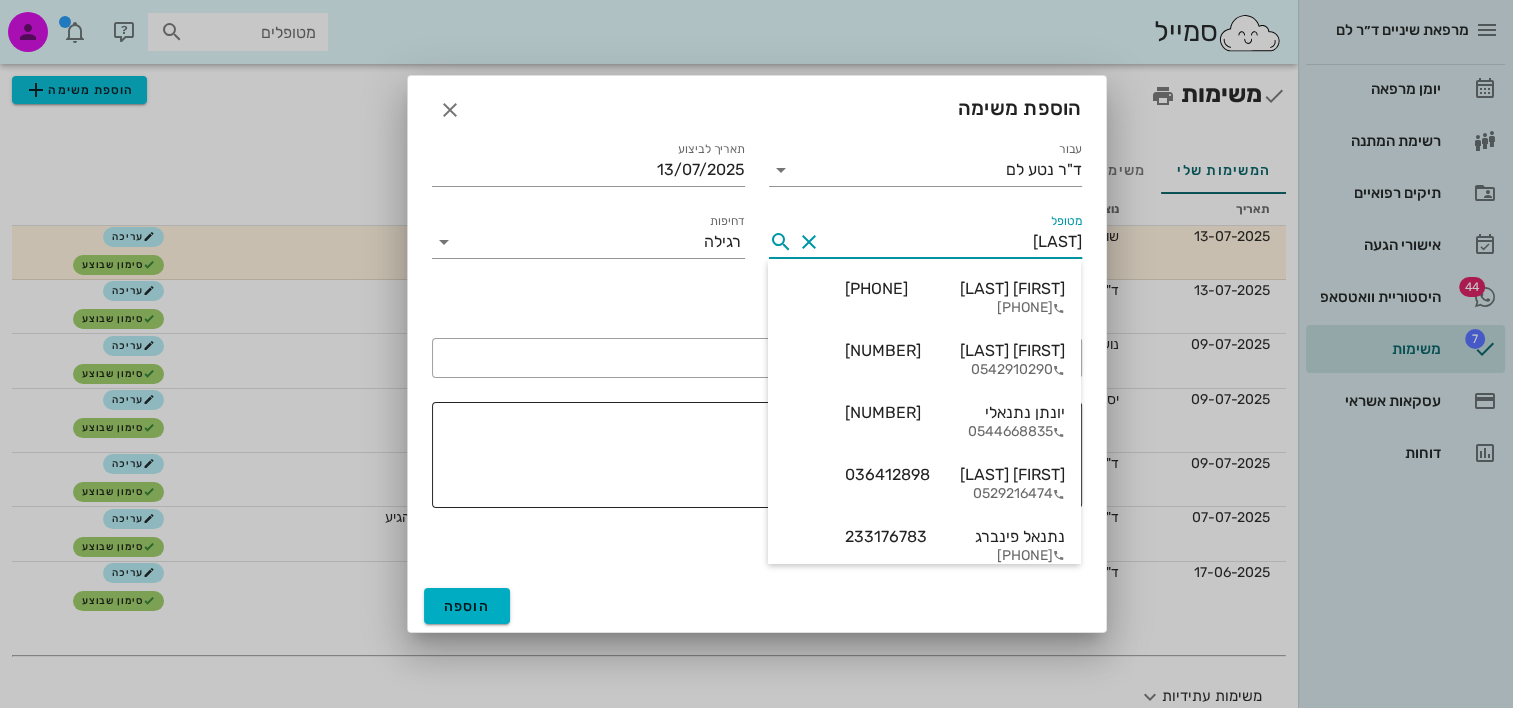 click on "0544668835" at bounding box center (955, 432) 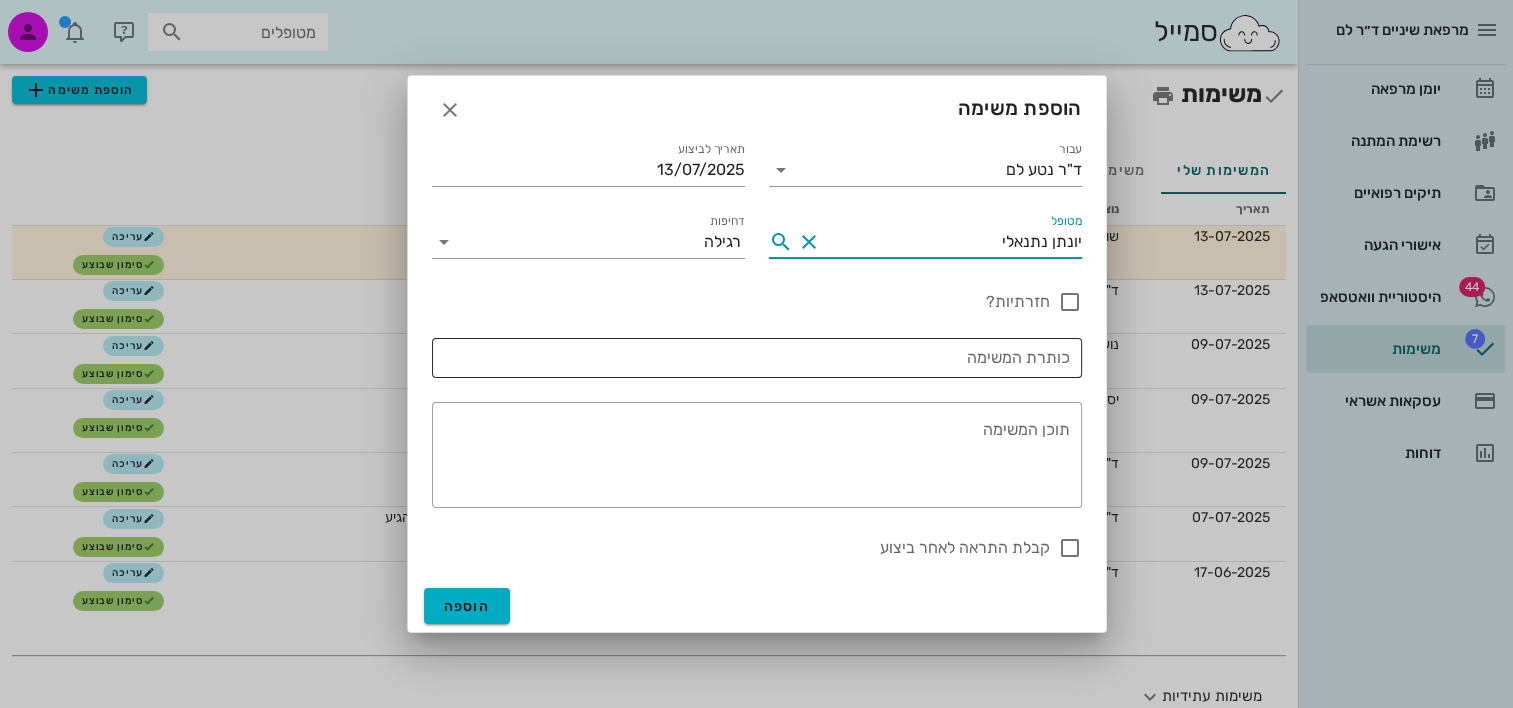 type on "יונתן נתנאלי" 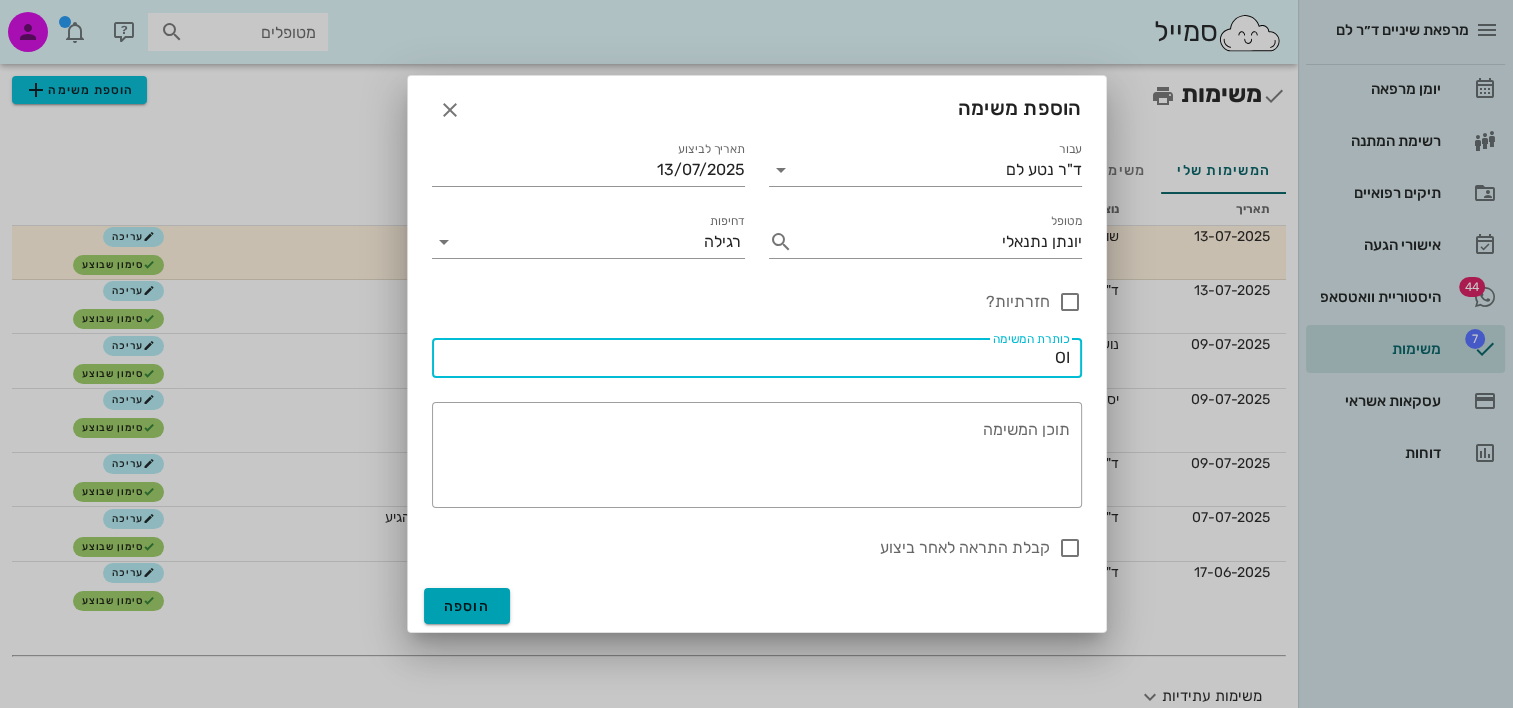type on "OI" 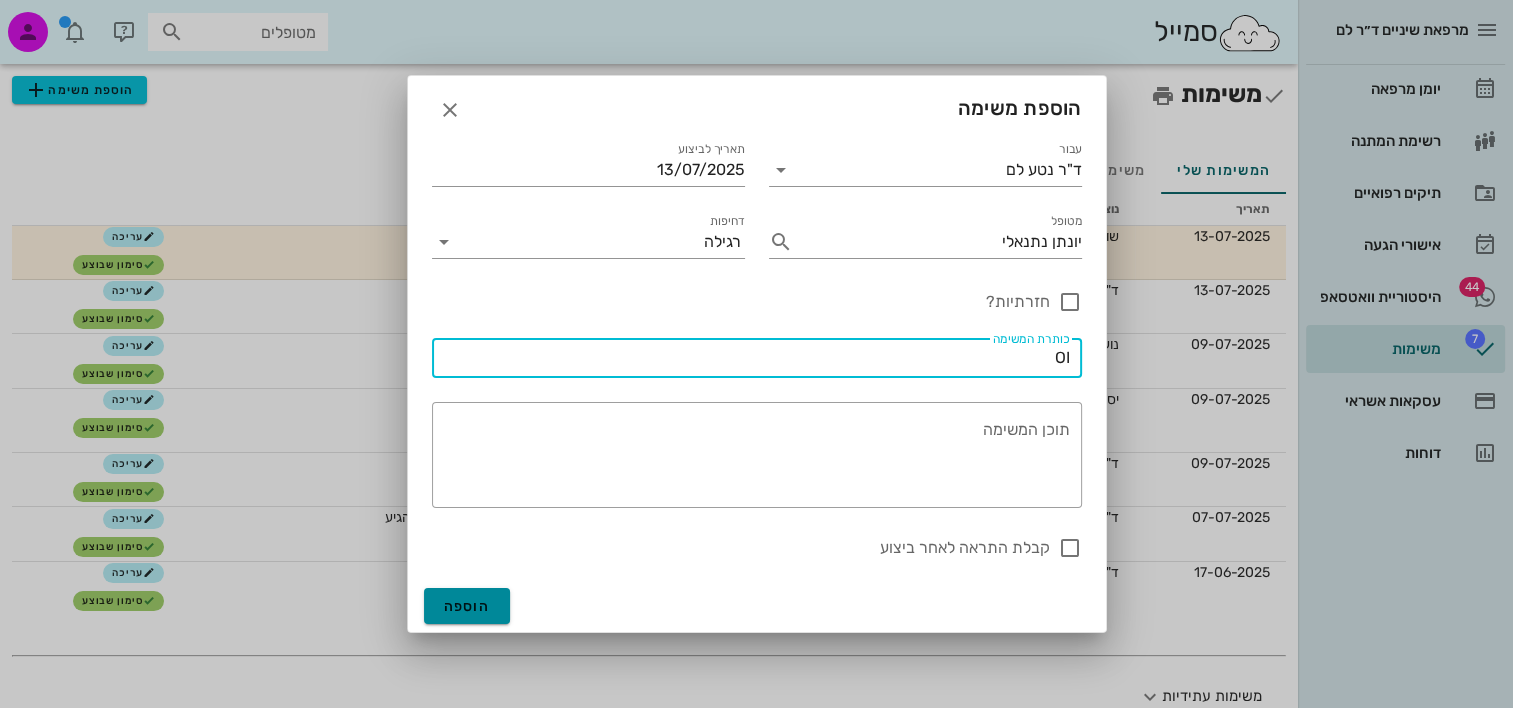 click on "הוספה" at bounding box center (467, 606) 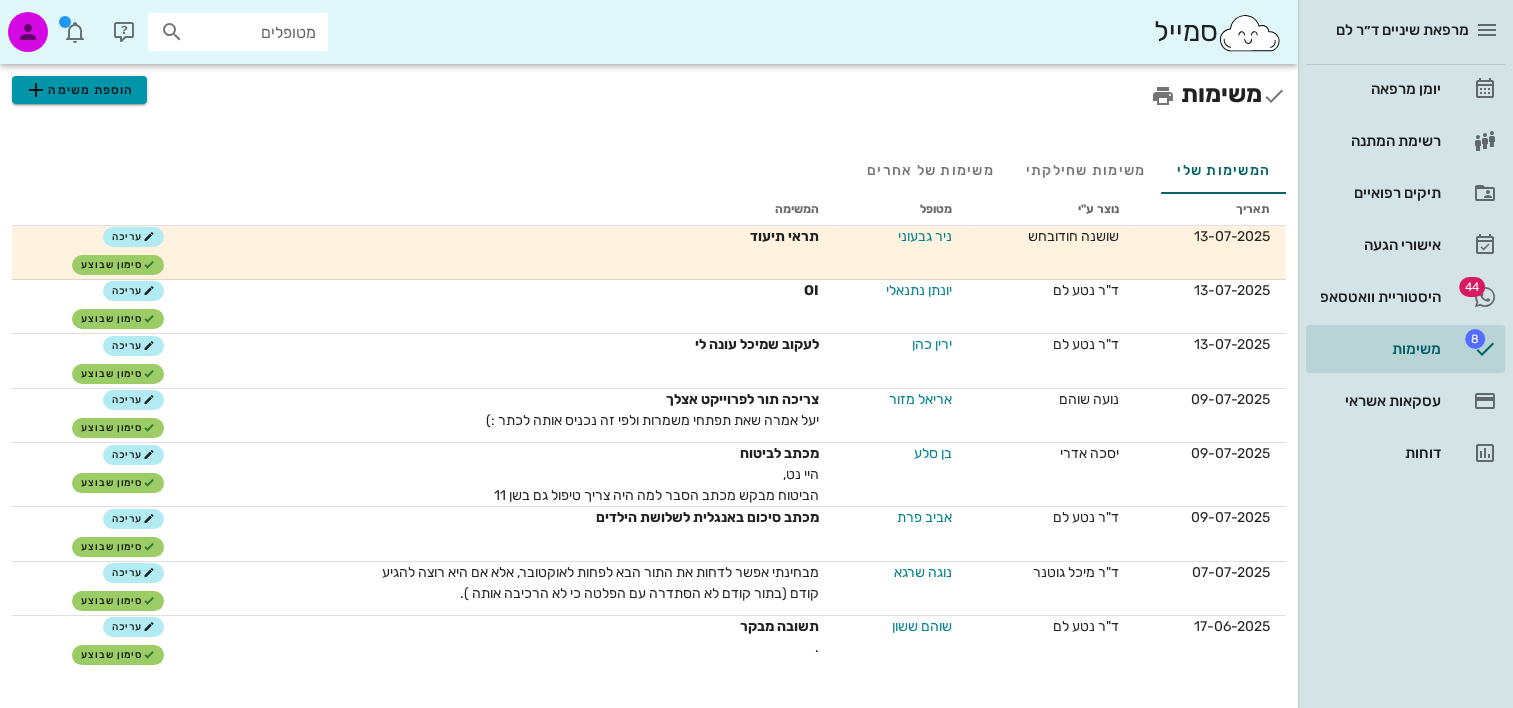 click on "הוספת משימה" at bounding box center [79, 90] 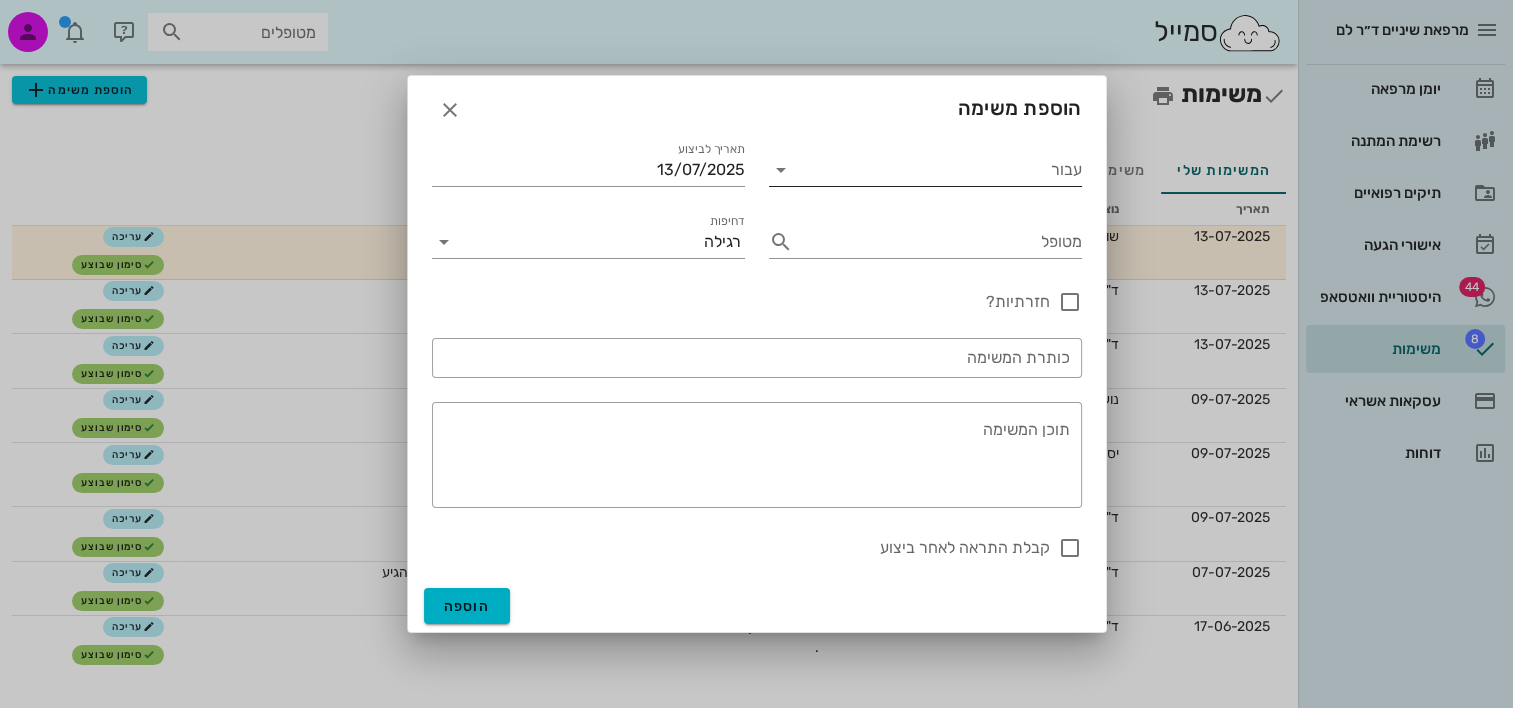 click on "עבור" at bounding box center [939, 170] 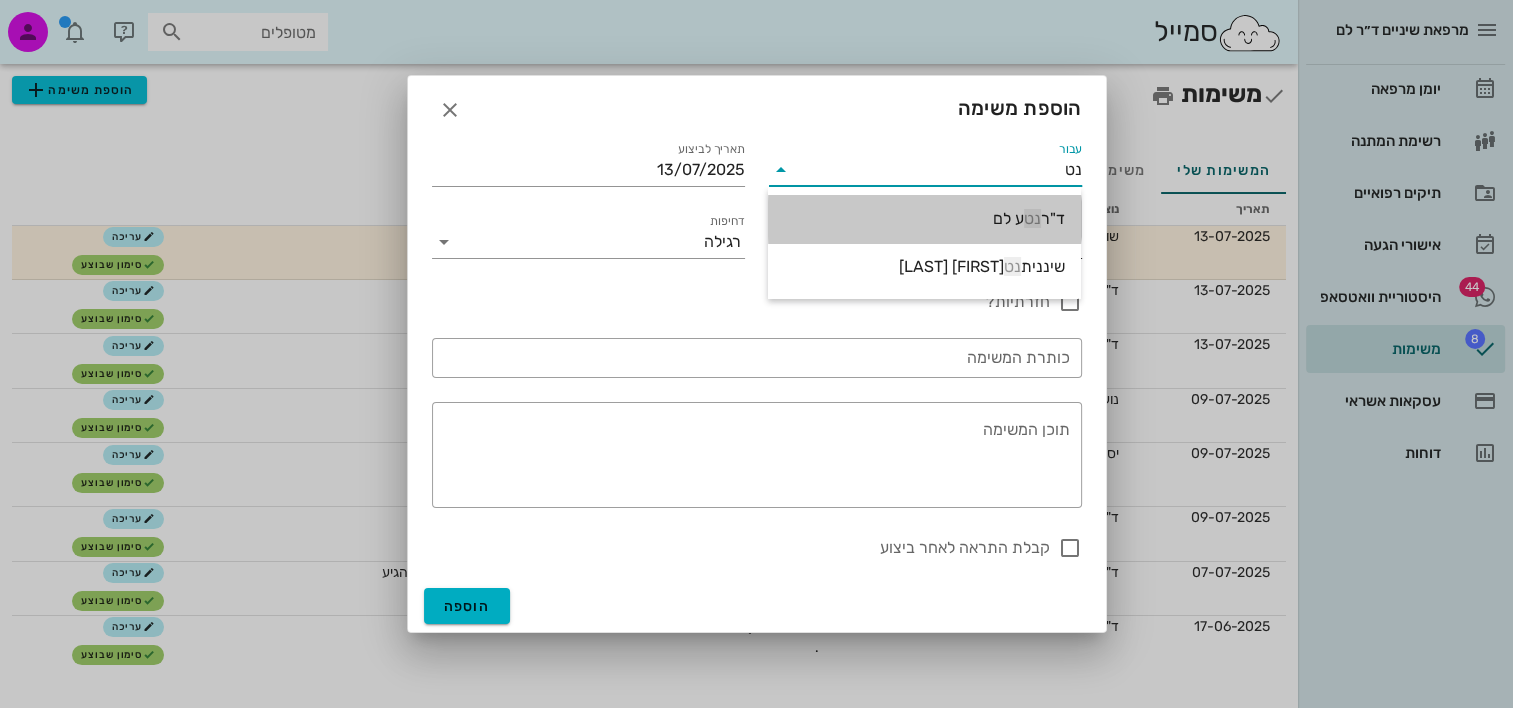 drag, startPoint x: 998, startPoint y: 219, endPoint x: 991, endPoint y: 230, distance: 13.038404 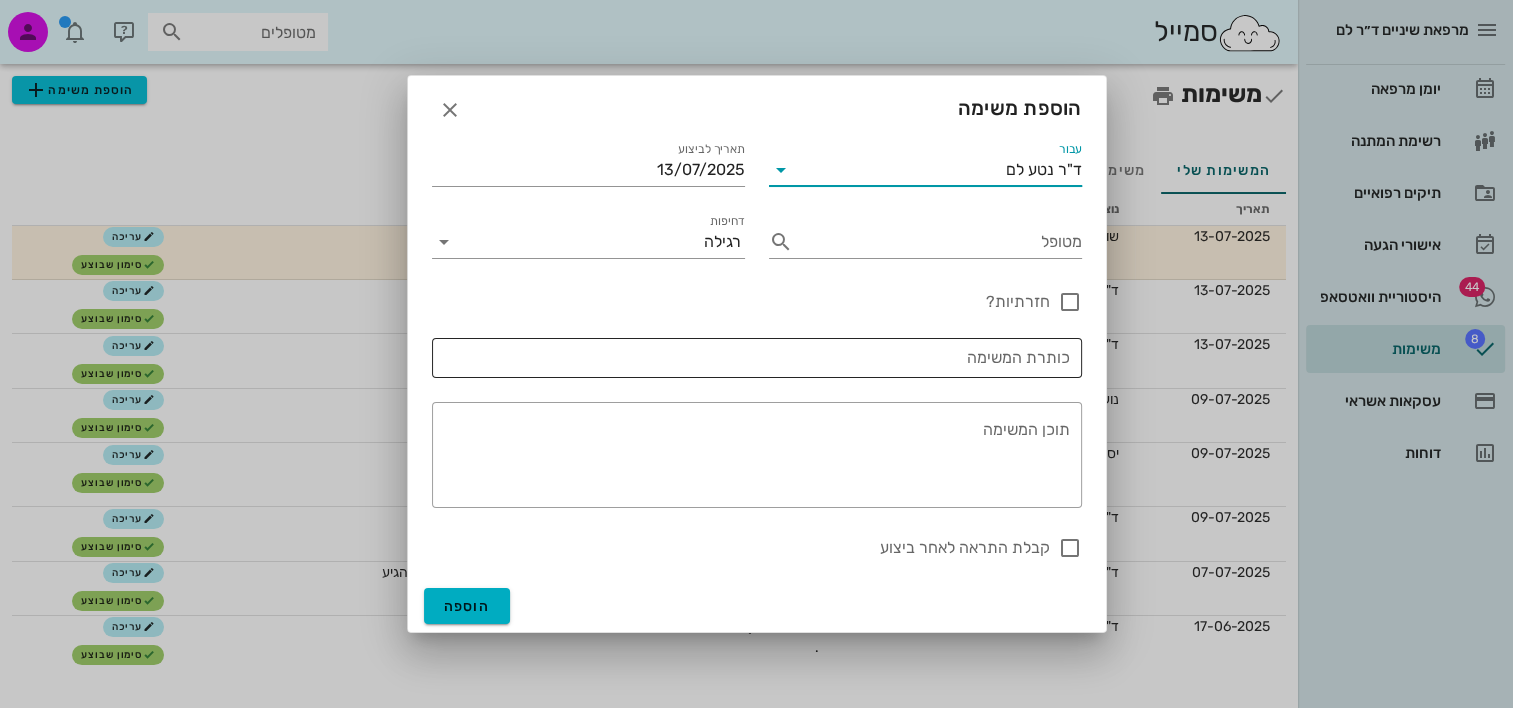 type on "ד"ר נטע לם" 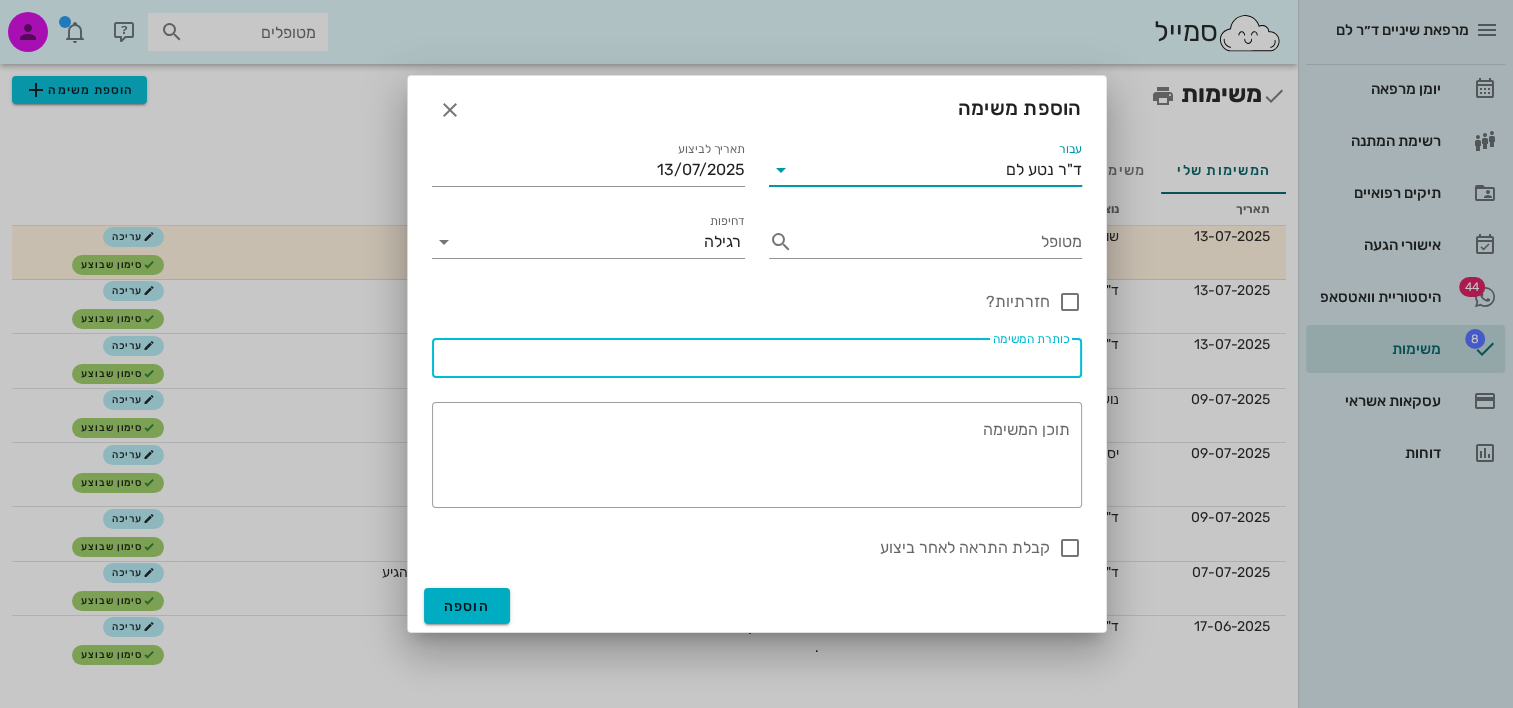 click on "כותרת המשימה" at bounding box center (757, 358) 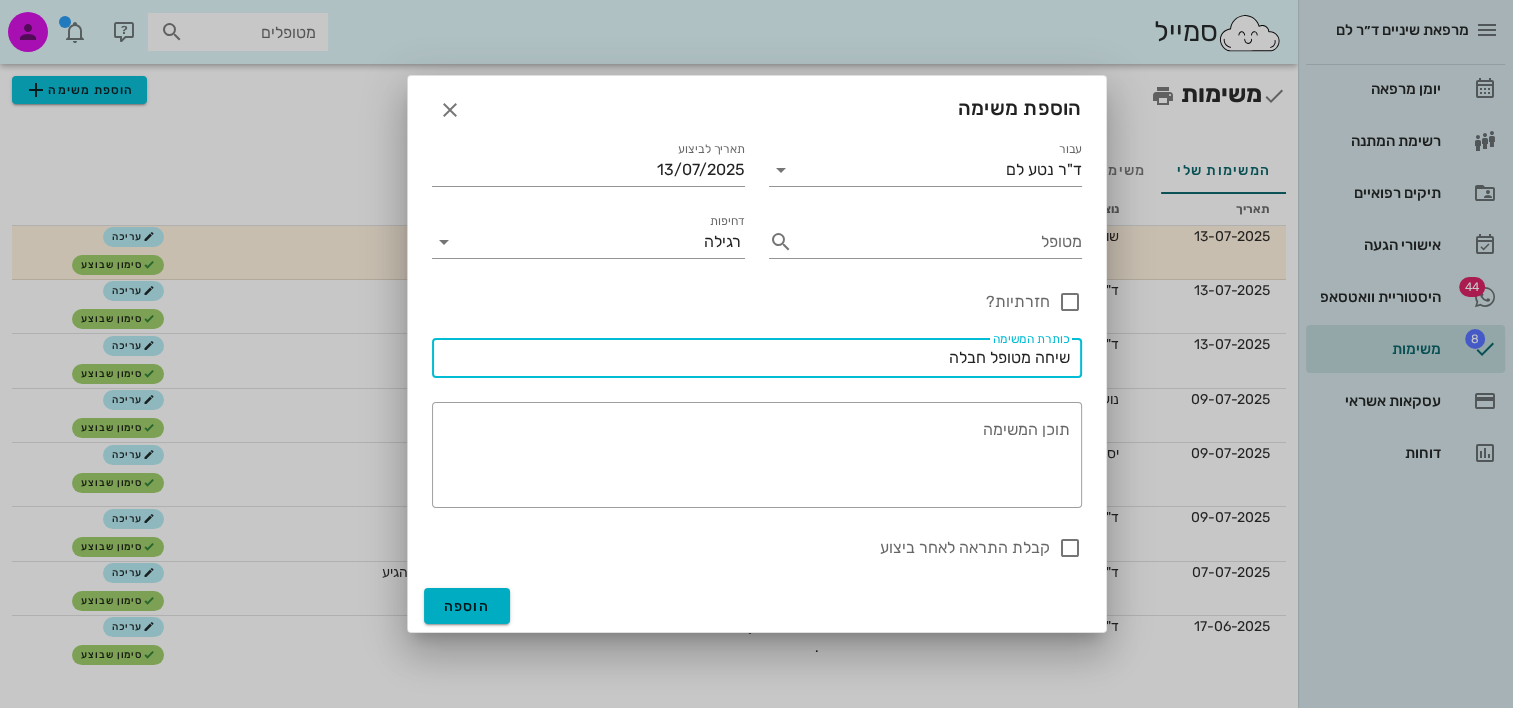 type on "שיחה מטופל חבלה" 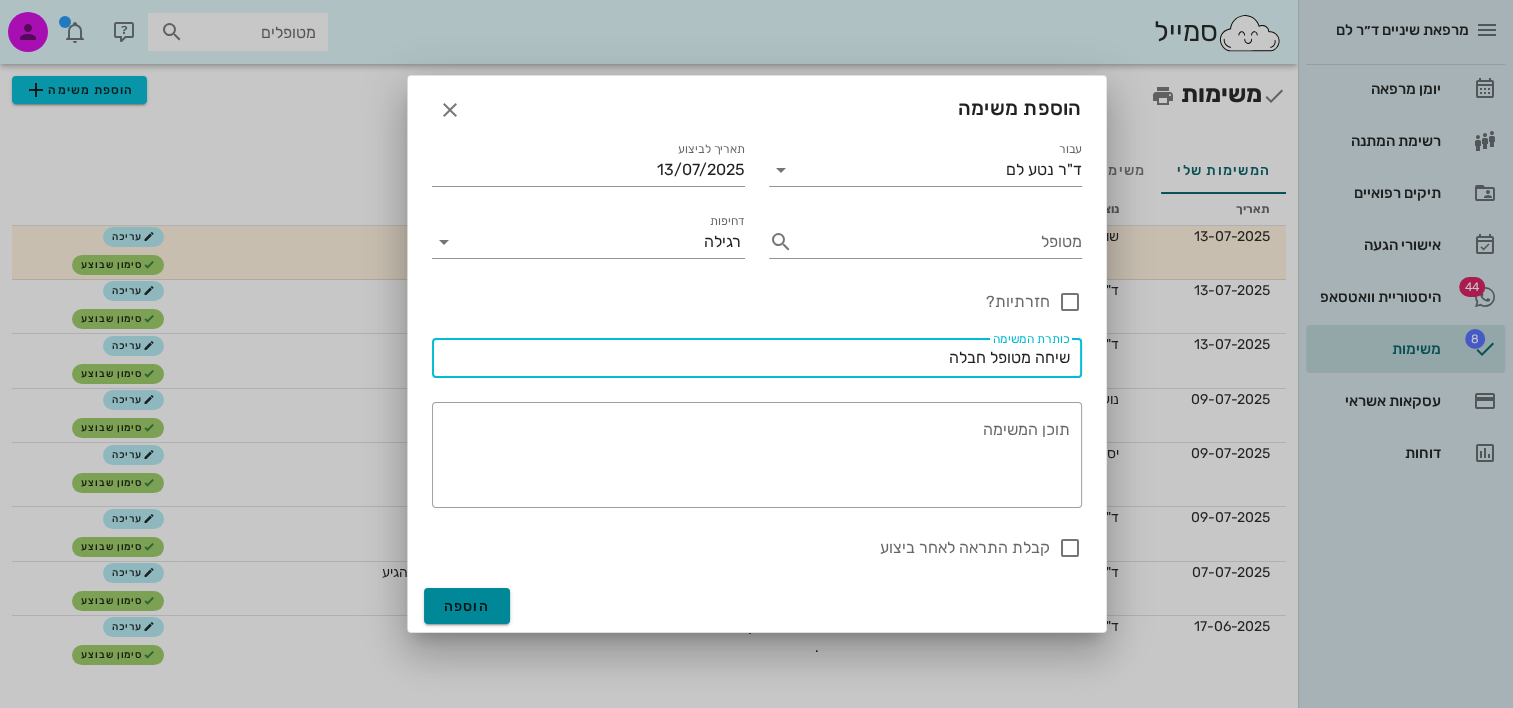 click on "הוספה" at bounding box center (467, 606) 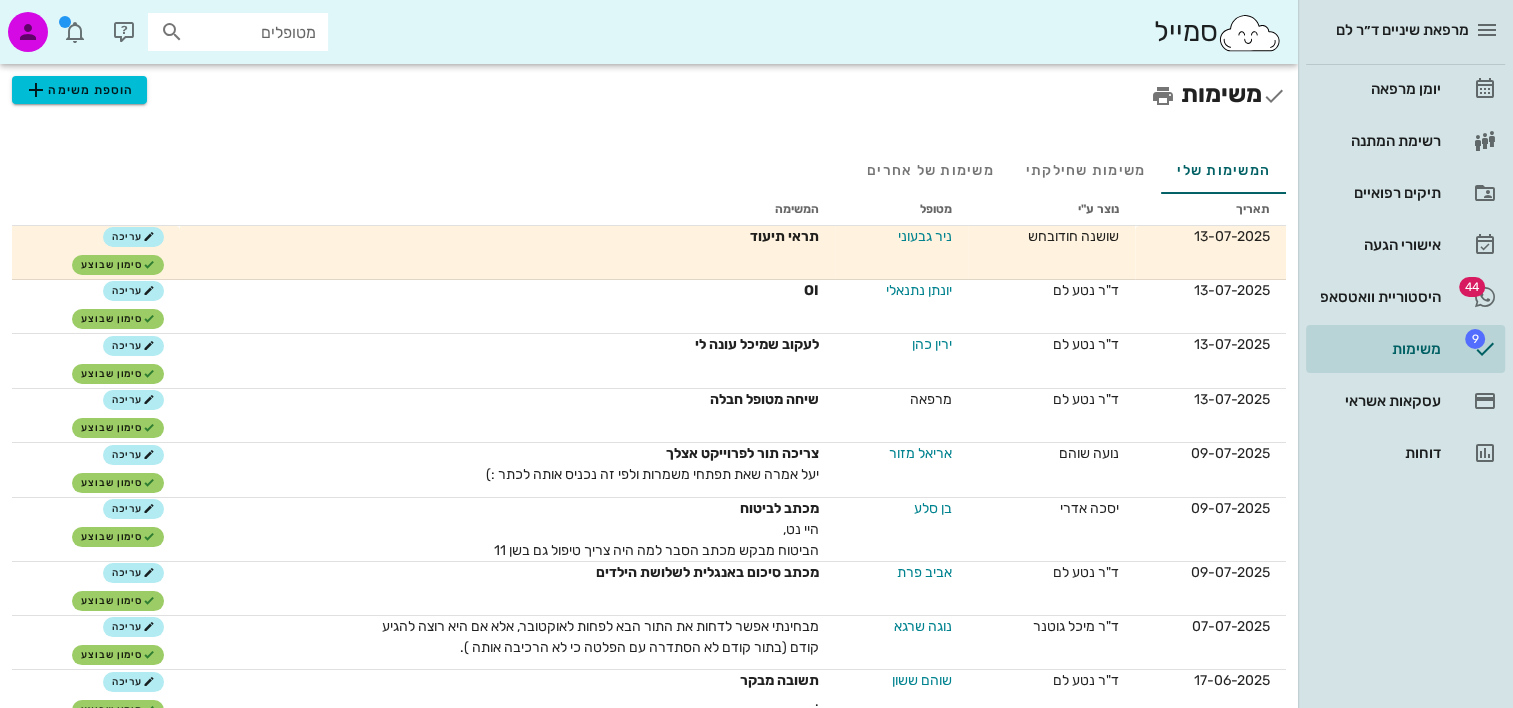 click on "ניר גבעוני" at bounding box center [922, 236] 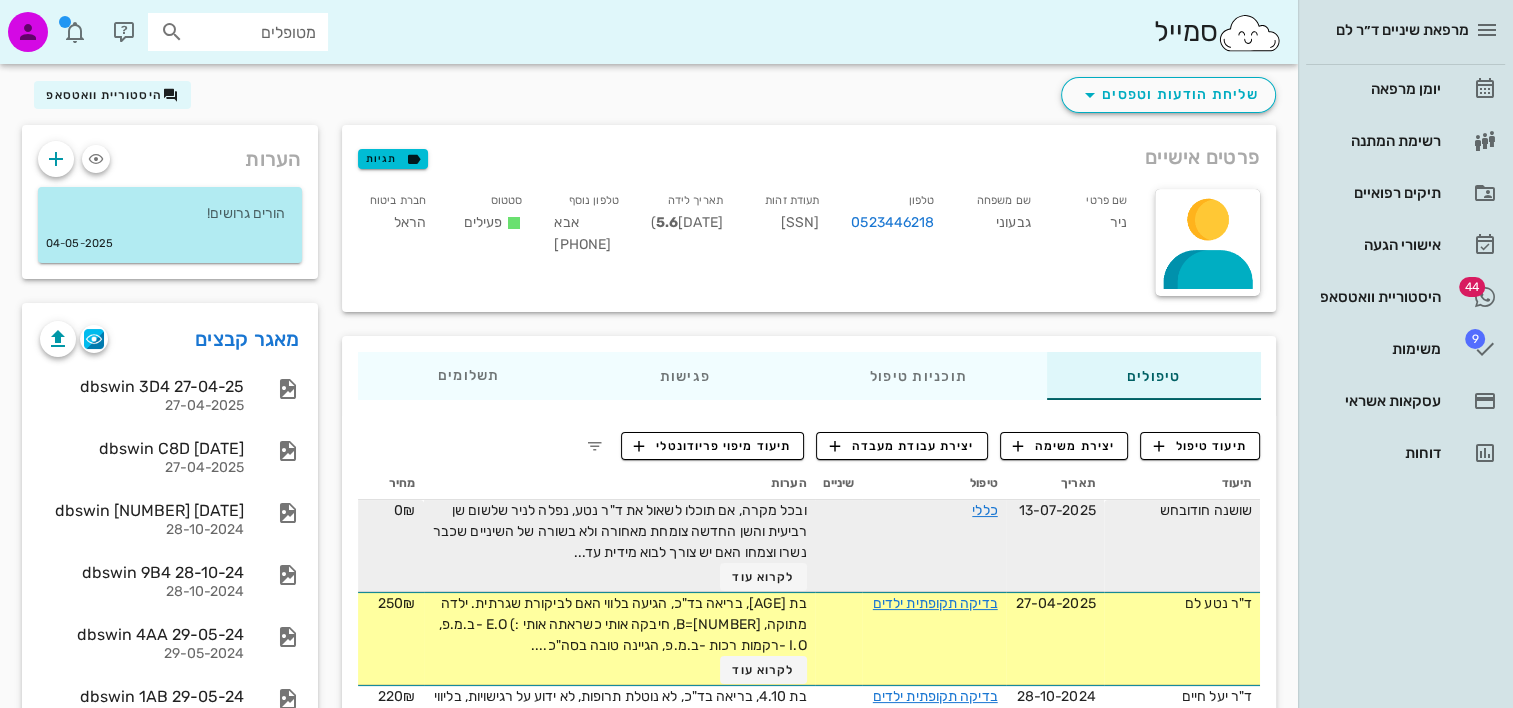scroll, scrollTop: 100, scrollLeft: 0, axis: vertical 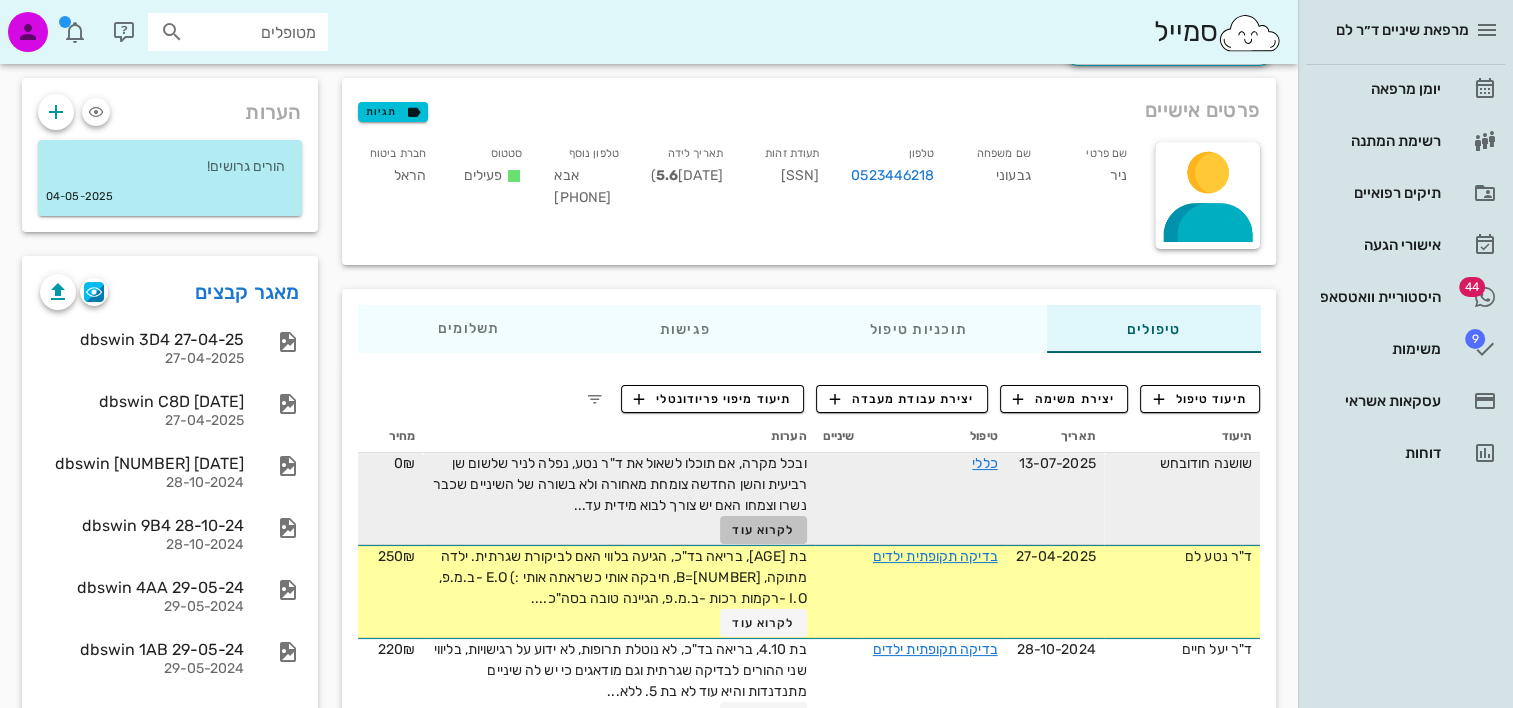 click on "לקרוא עוד" at bounding box center [763, 530] 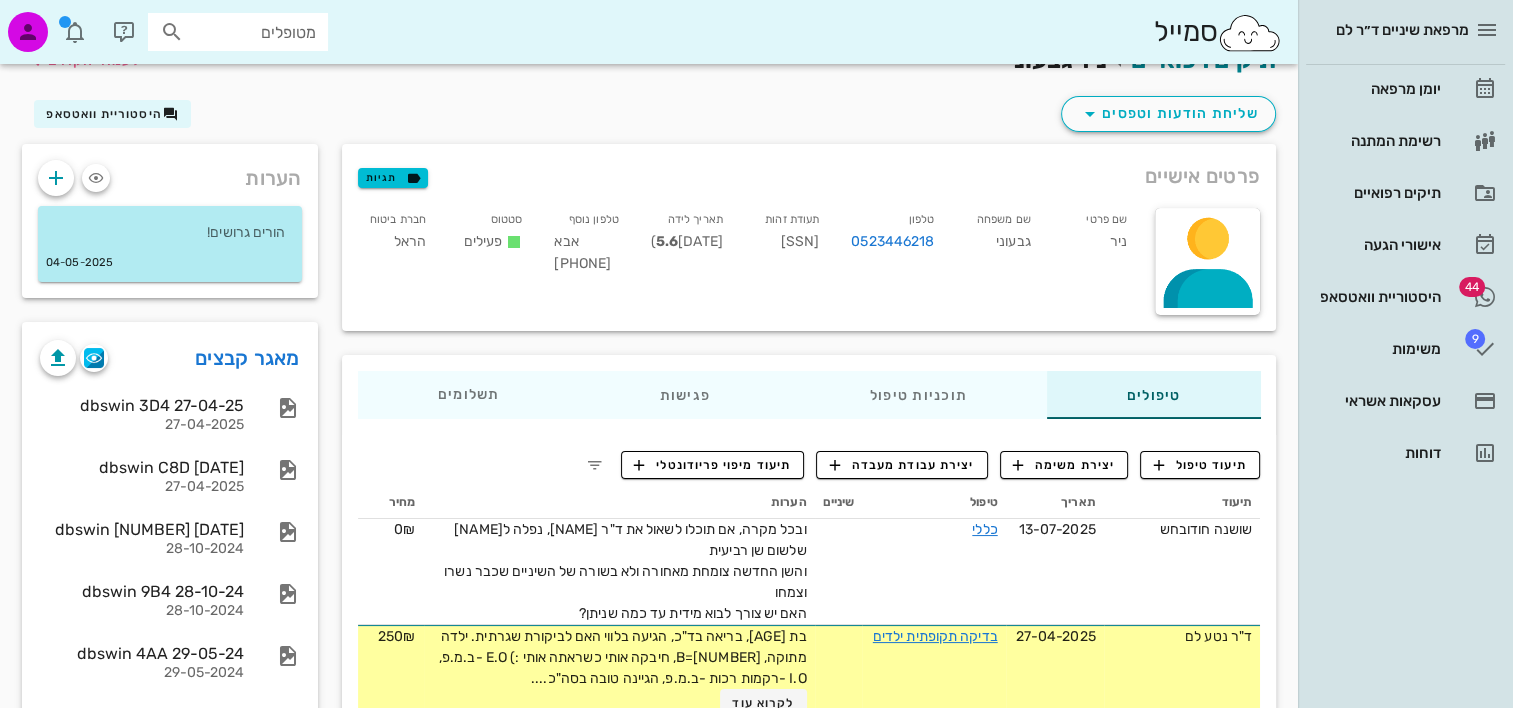 scroll, scrollTop: 0, scrollLeft: 0, axis: both 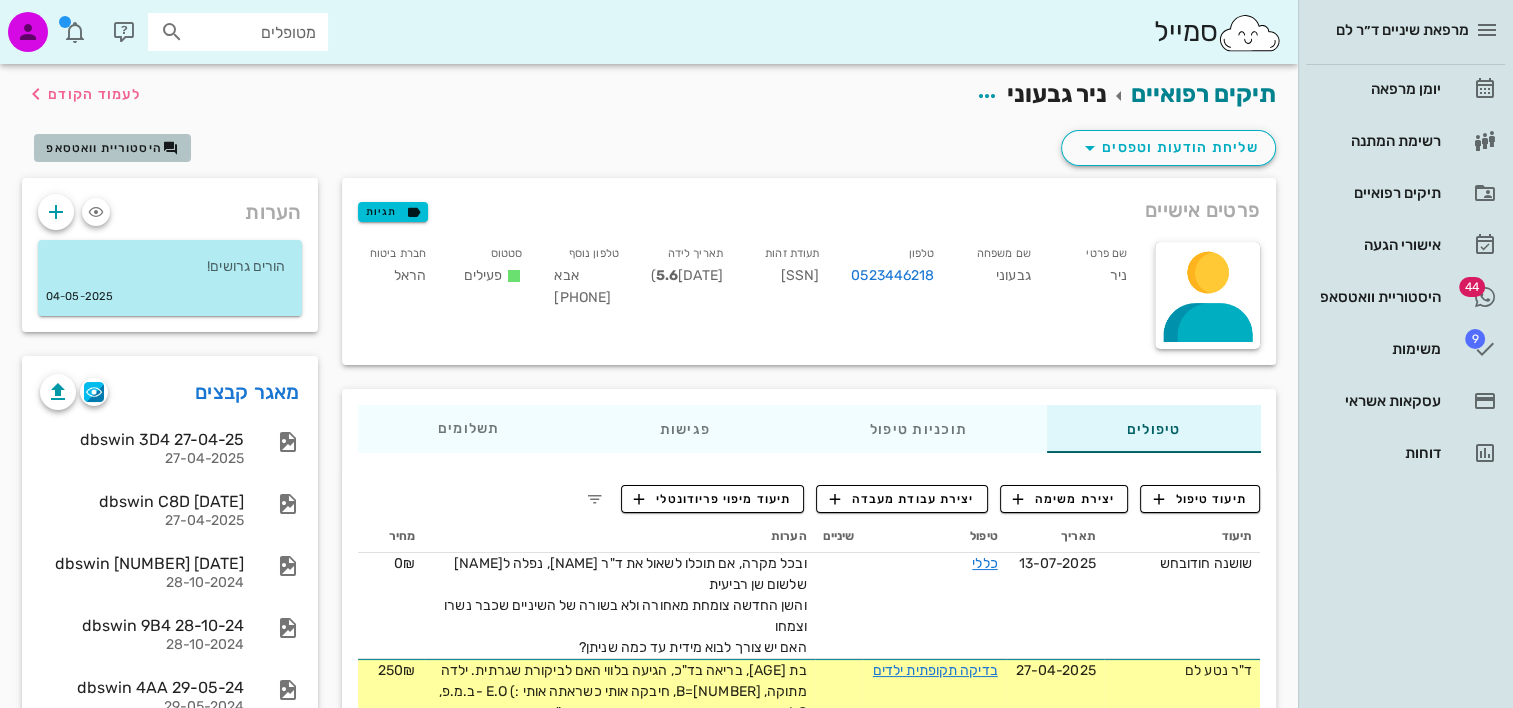 click on "היסטוריית וואטסאפ" at bounding box center (104, 148) 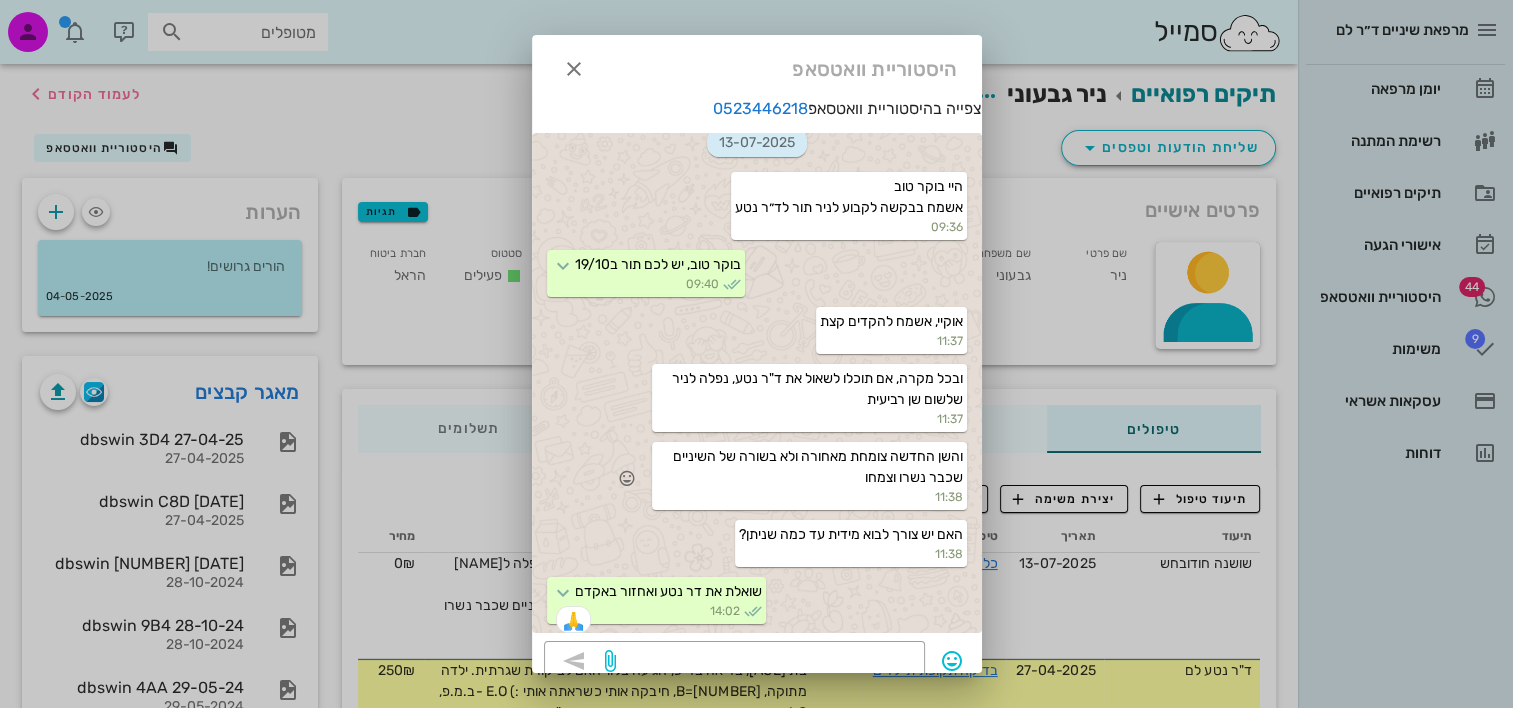 scroll, scrollTop: 17, scrollLeft: 0, axis: vertical 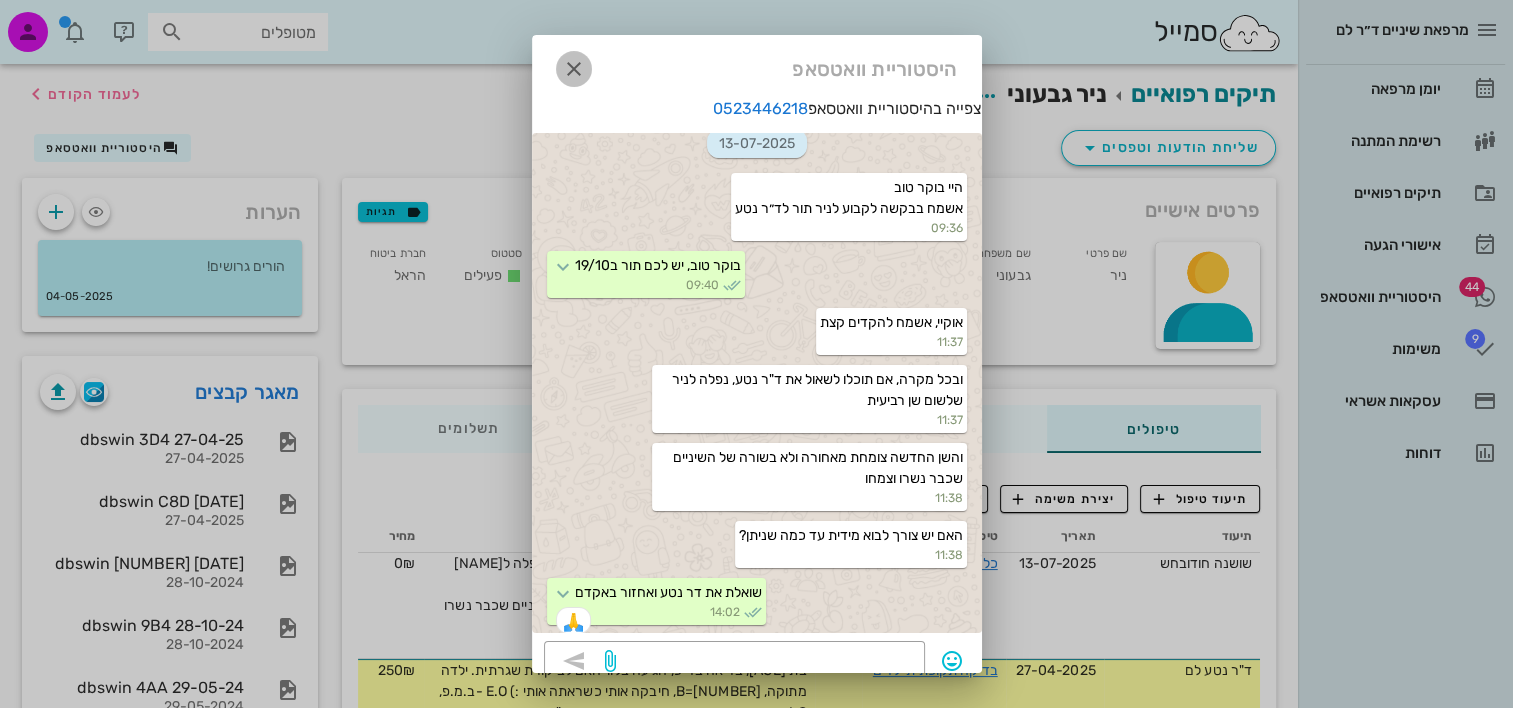 click at bounding box center [574, 69] 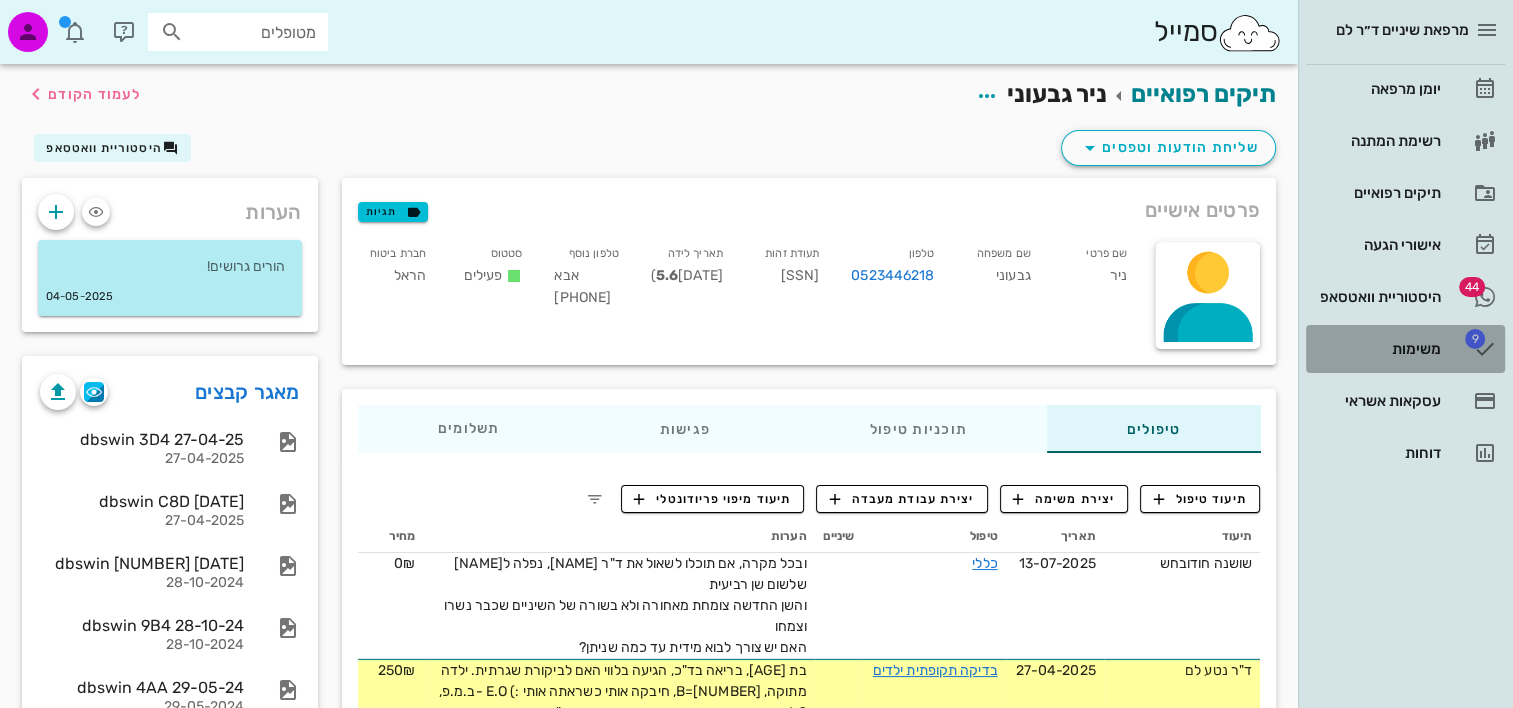 click on "משימות" at bounding box center (1377, 349) 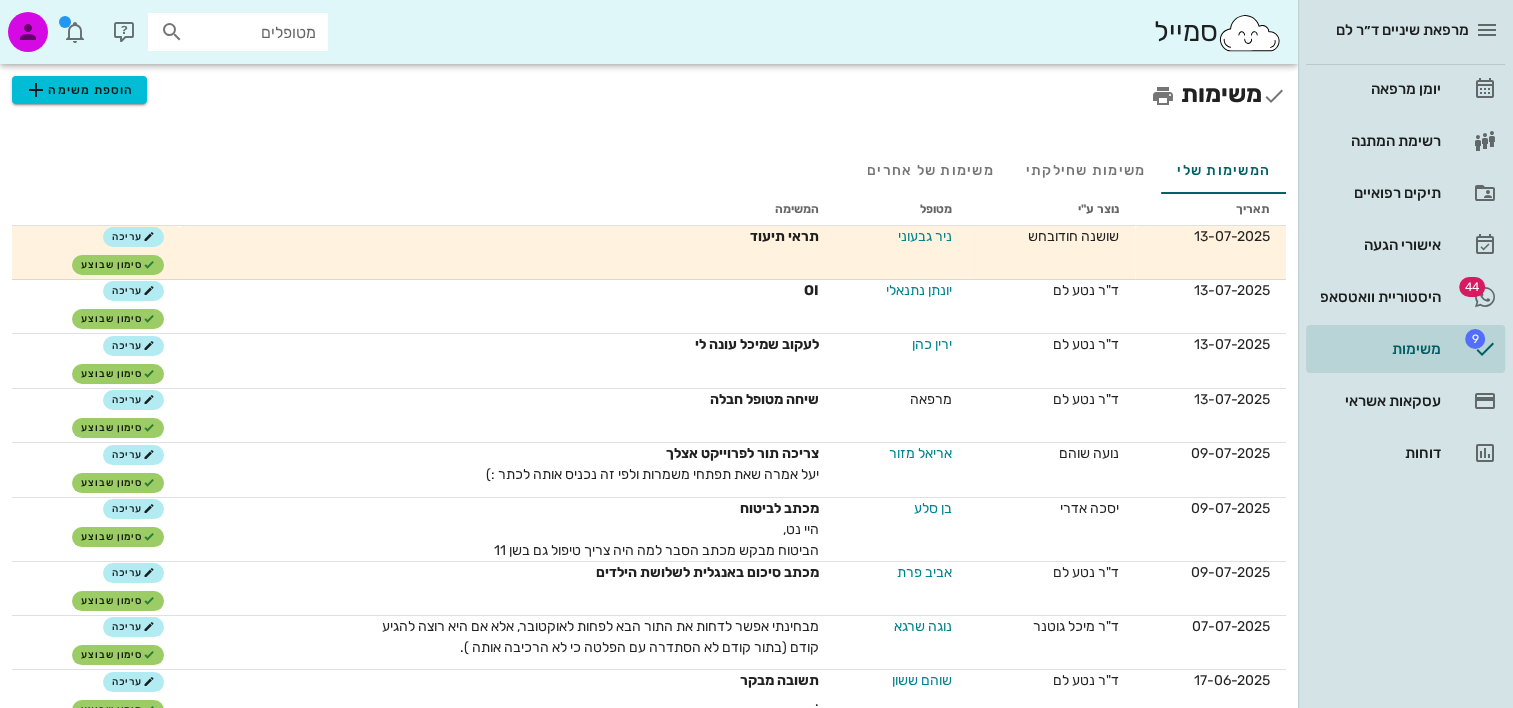 click on "ניר גבעוני" at bounding box center [922, 236] 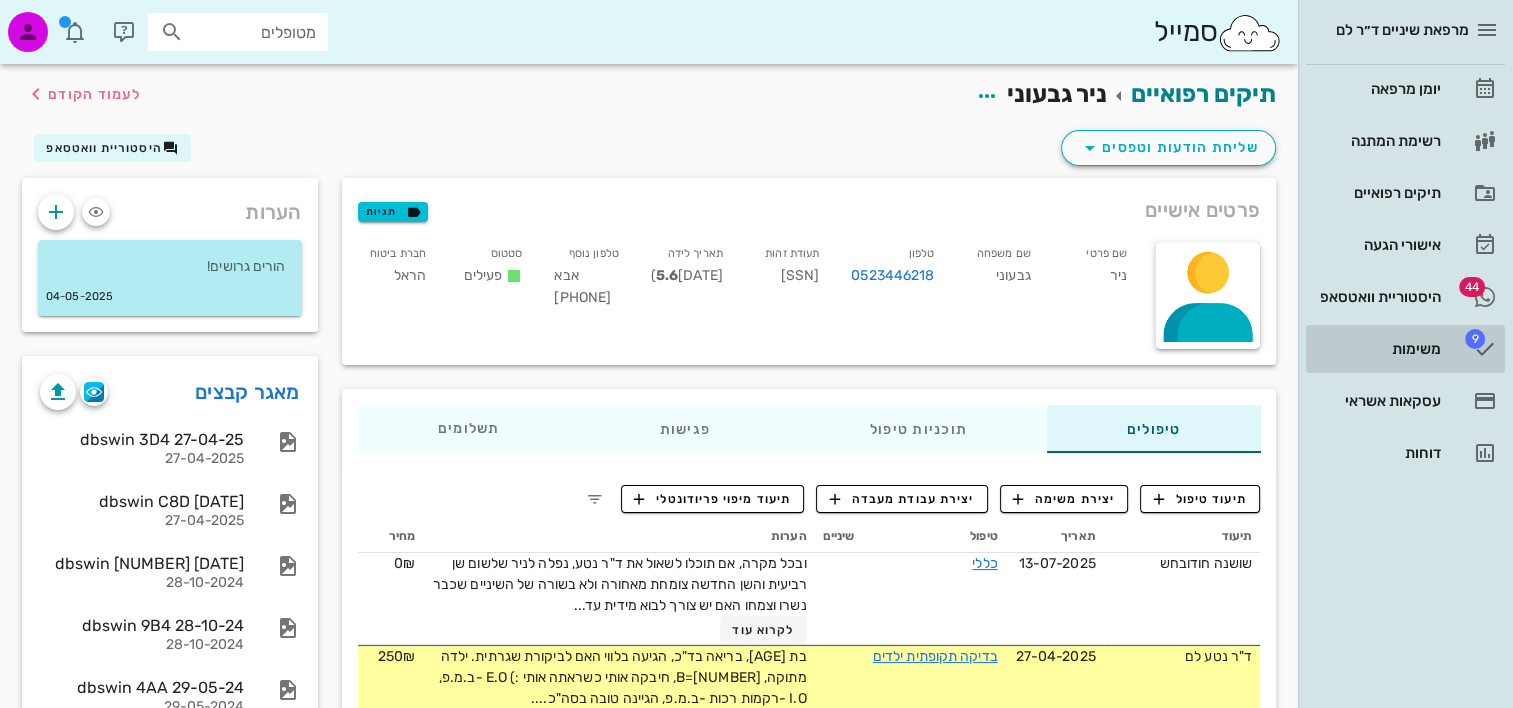 click on "משימות" at bounding box center [1377, 349] 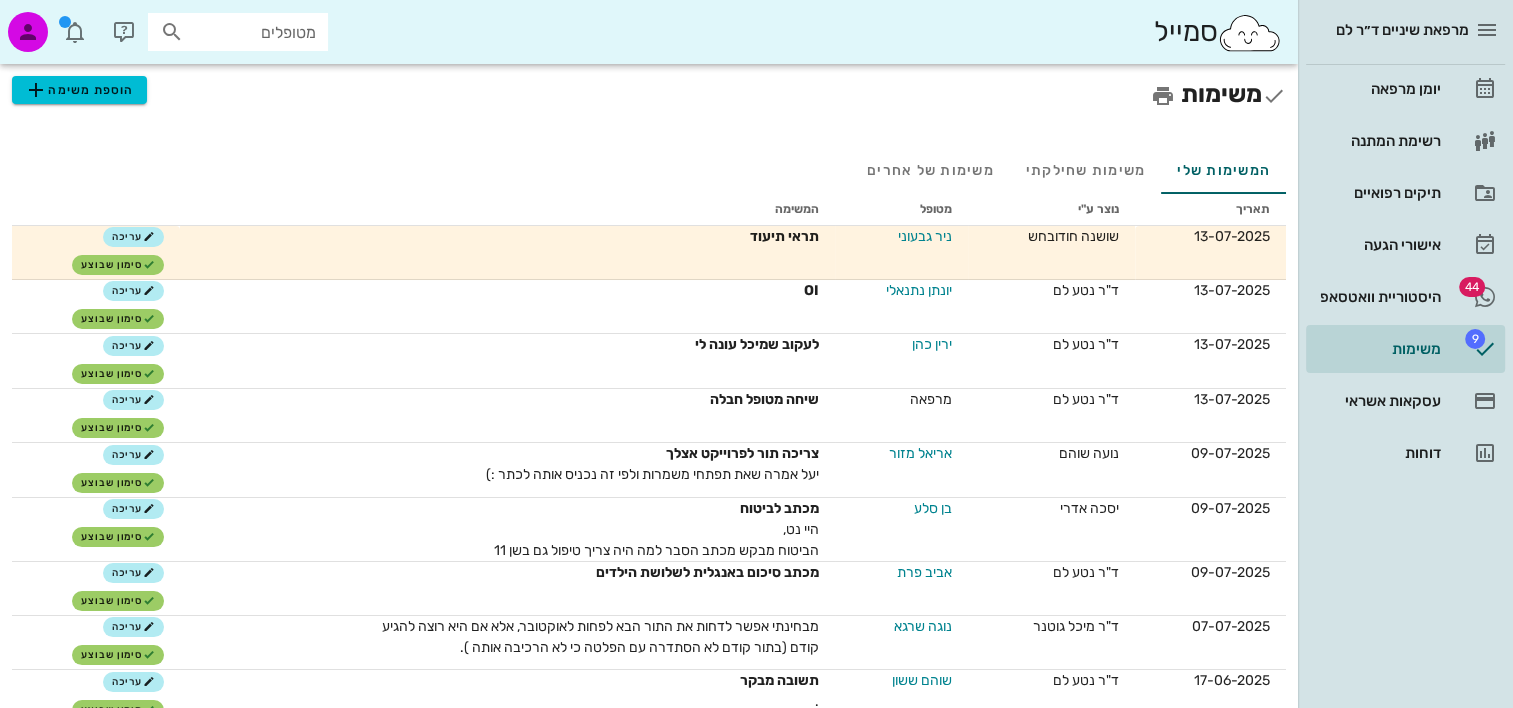 click on "ניר גבעוני" at bounding box center [922, 236] 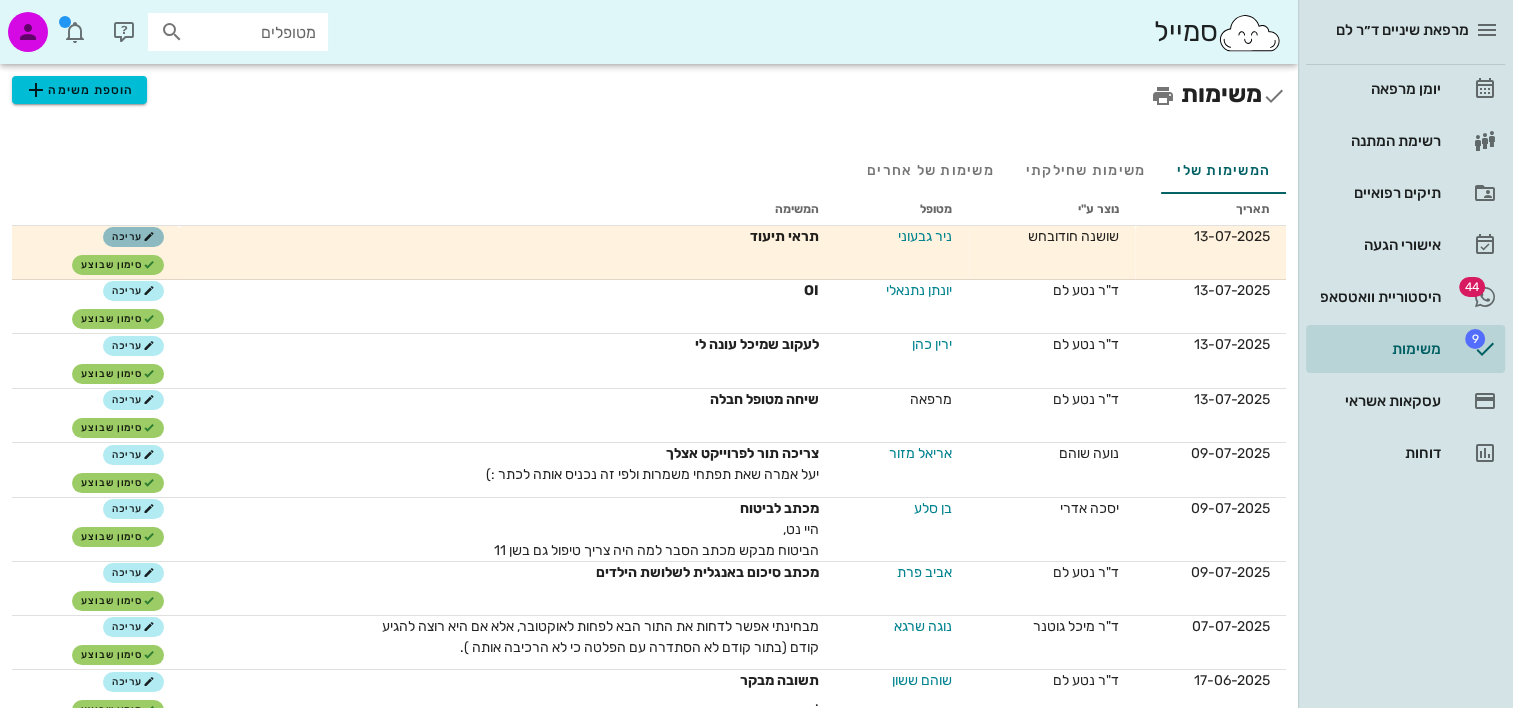 click on "עריכה" at bounding box center [133, 237] 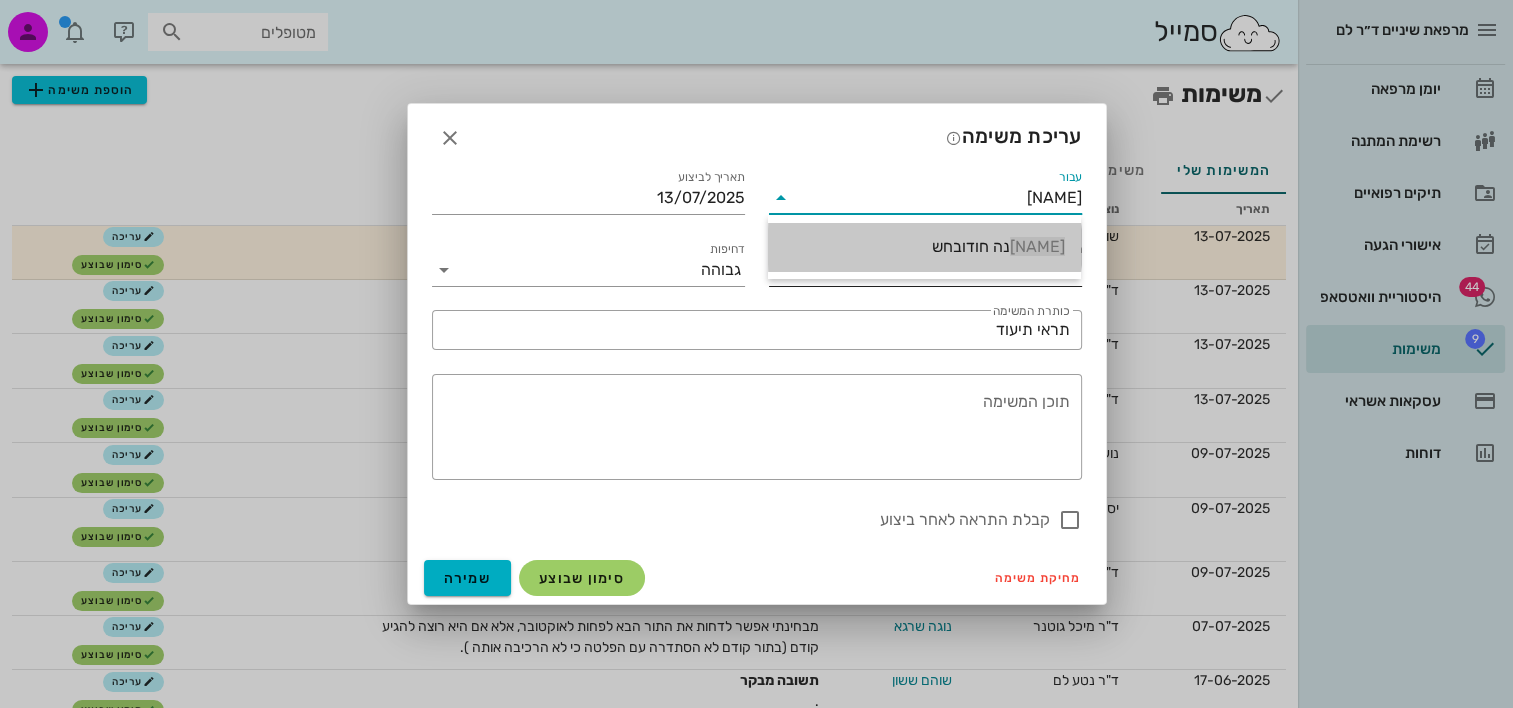 click on "שוש נה חודובחש" at bounding box center (924, 246) 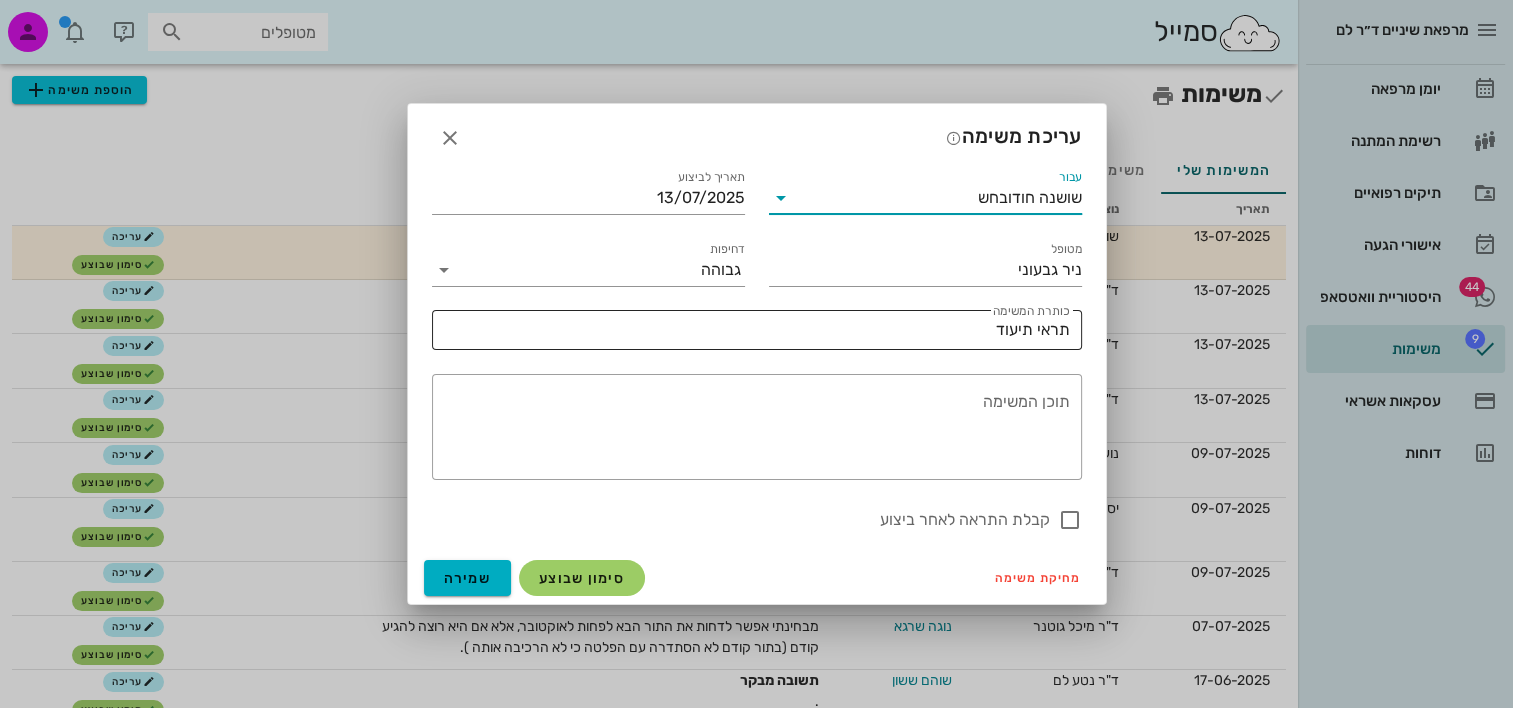 type on "שושנה חודובחש" 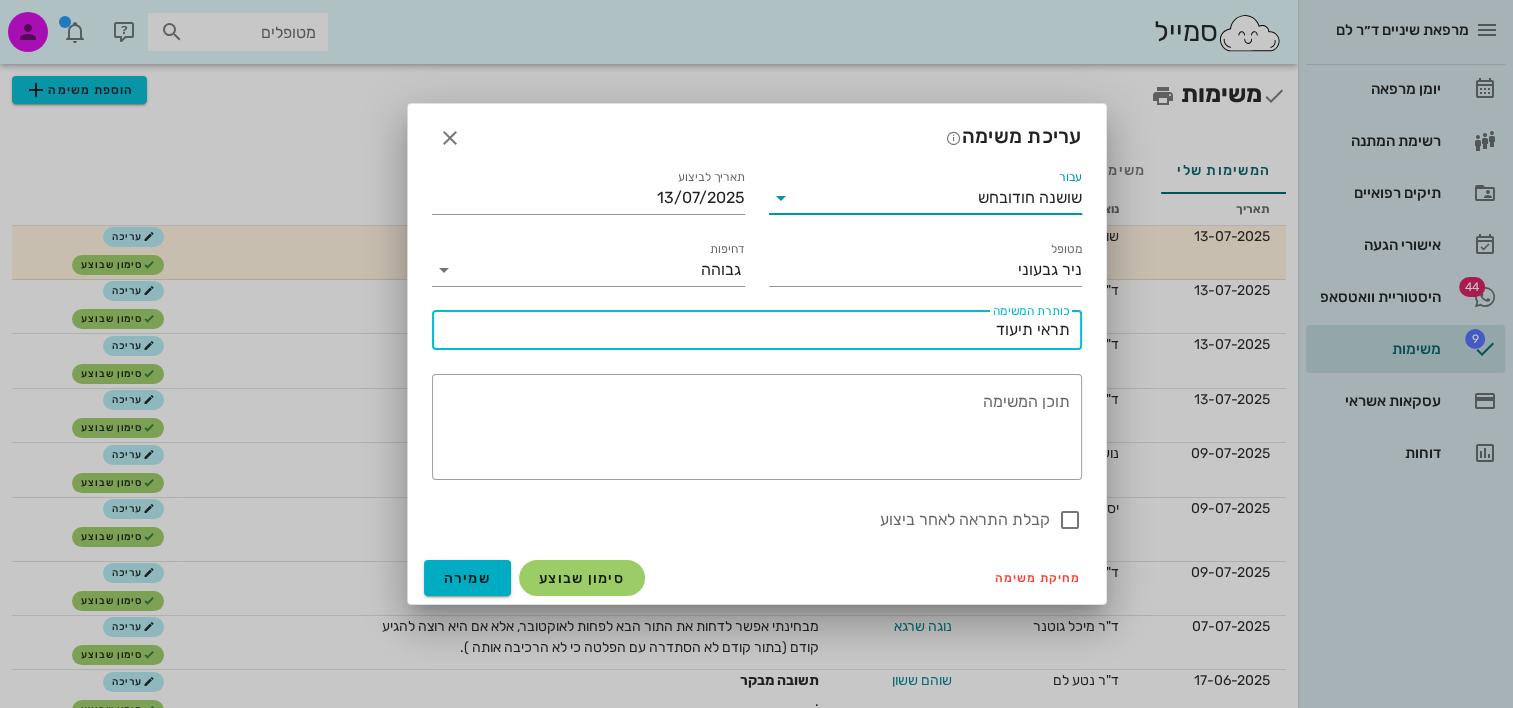 drag, startPoint x: 936, startPoint y: 332, endPoint x: 1164, endPoint y: 328, distance: 228.03508 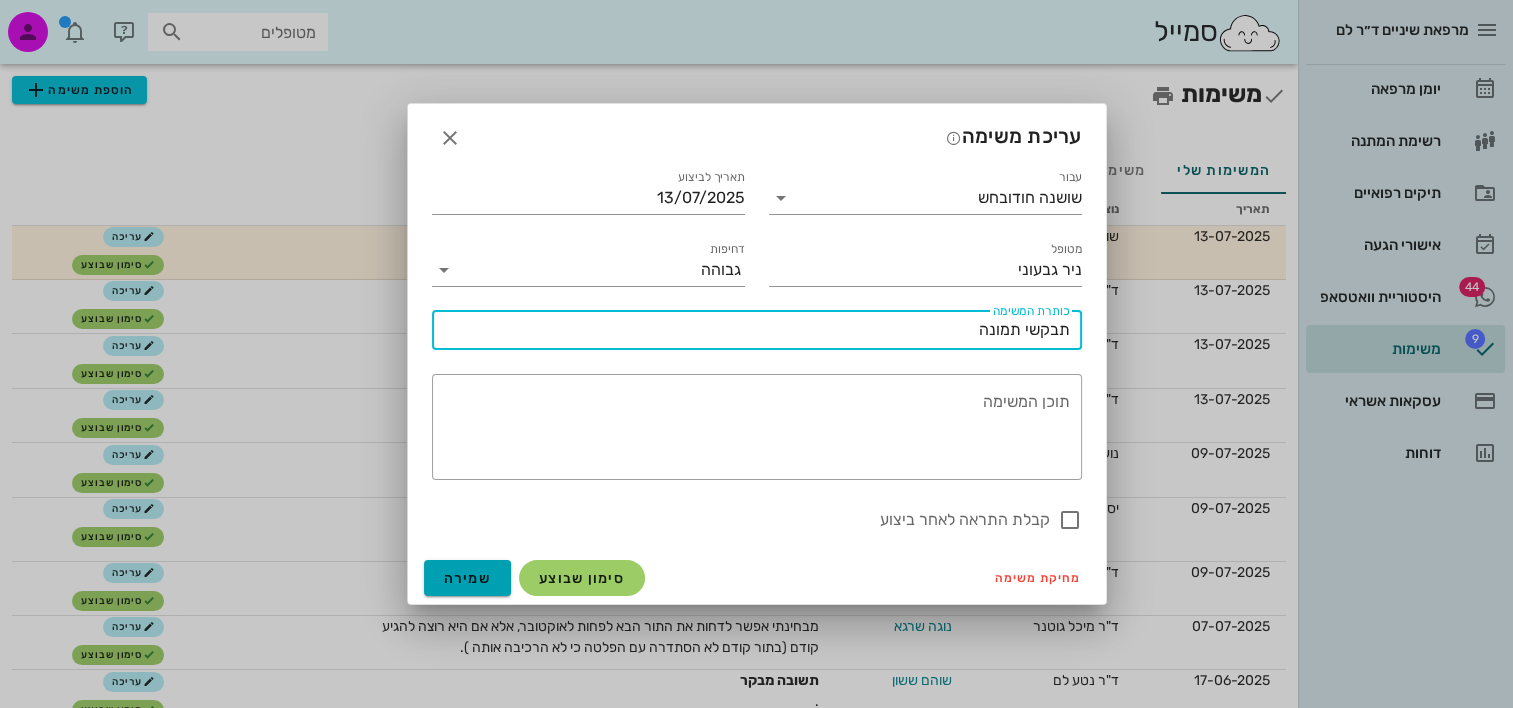 type on "תבקשי תמונה" 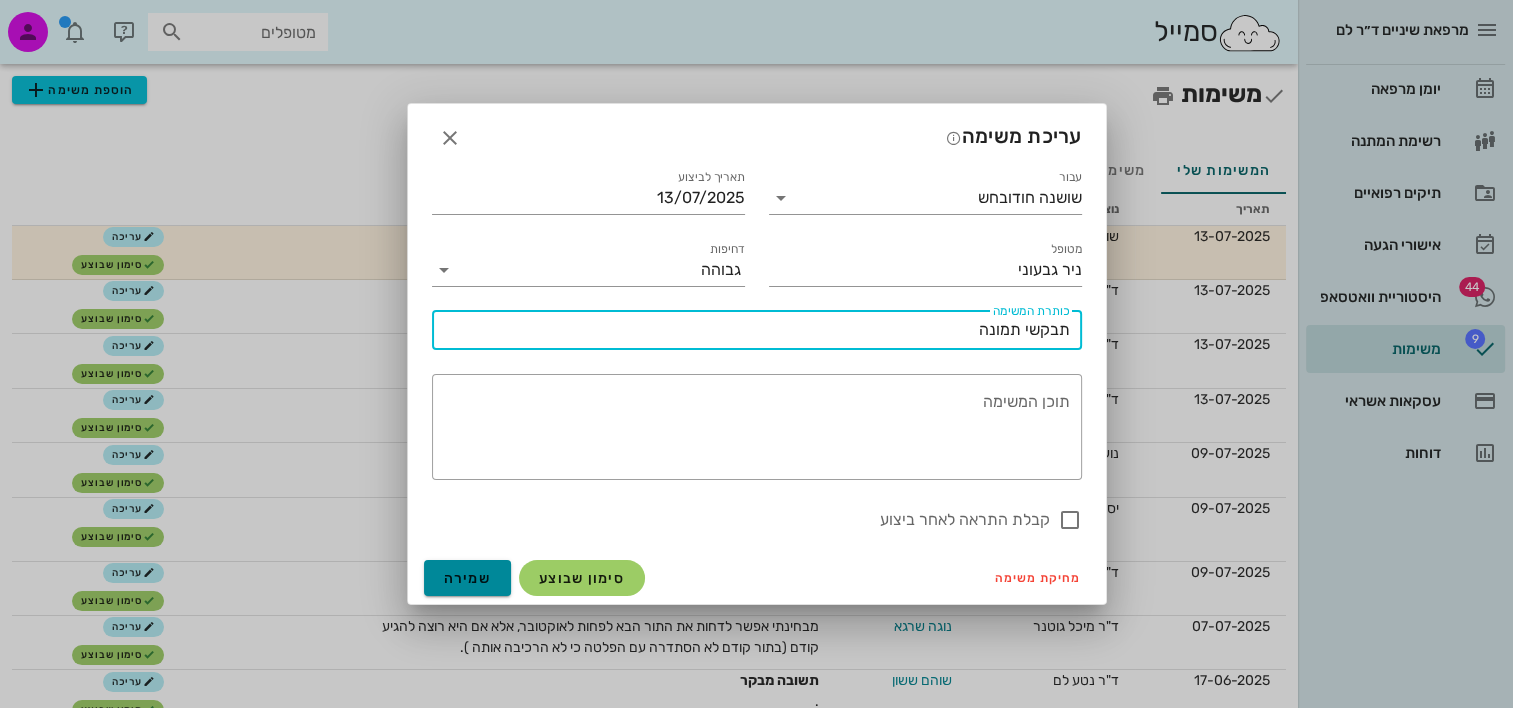 click on "שמירה" at bounding box center [468, 578] 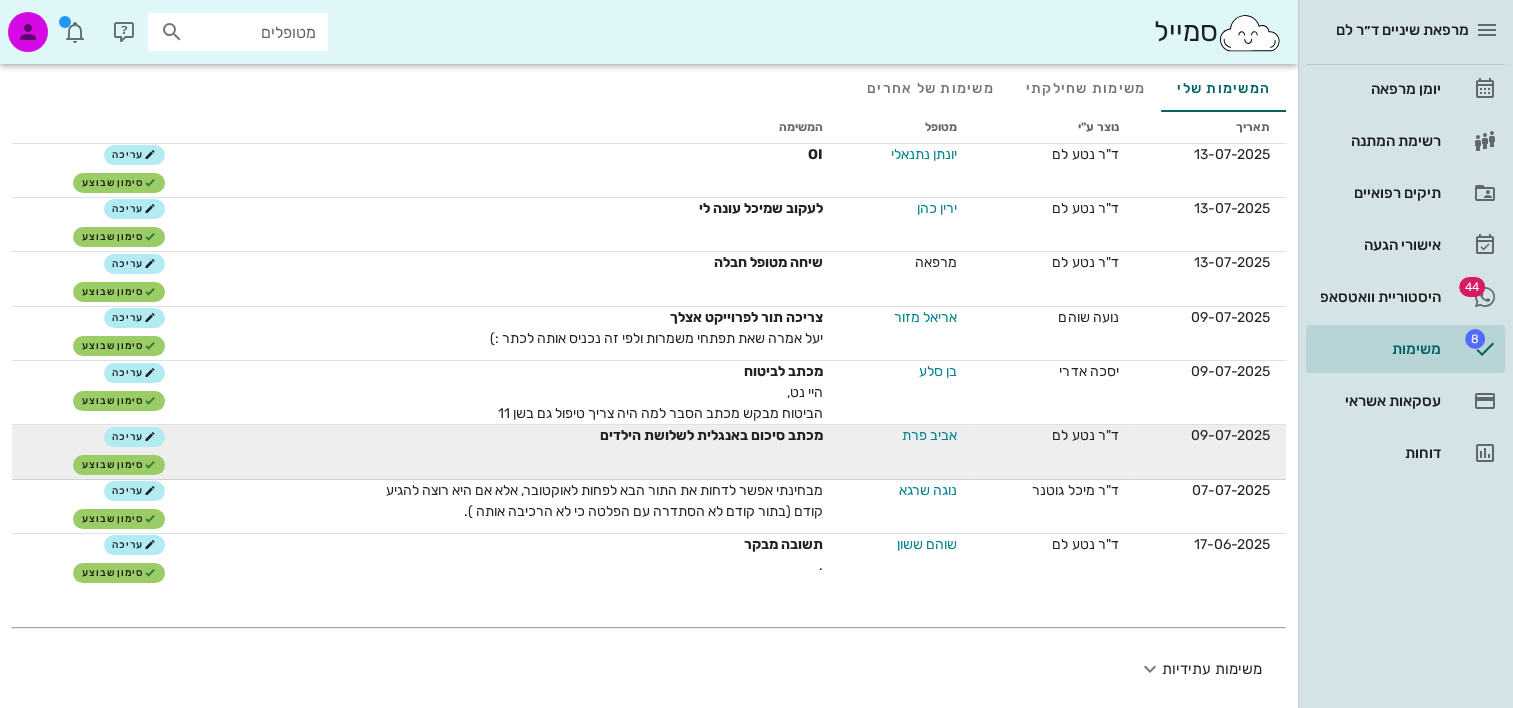 scroll, scrollTop: 50, scrollLeft: 0, axis: vertical 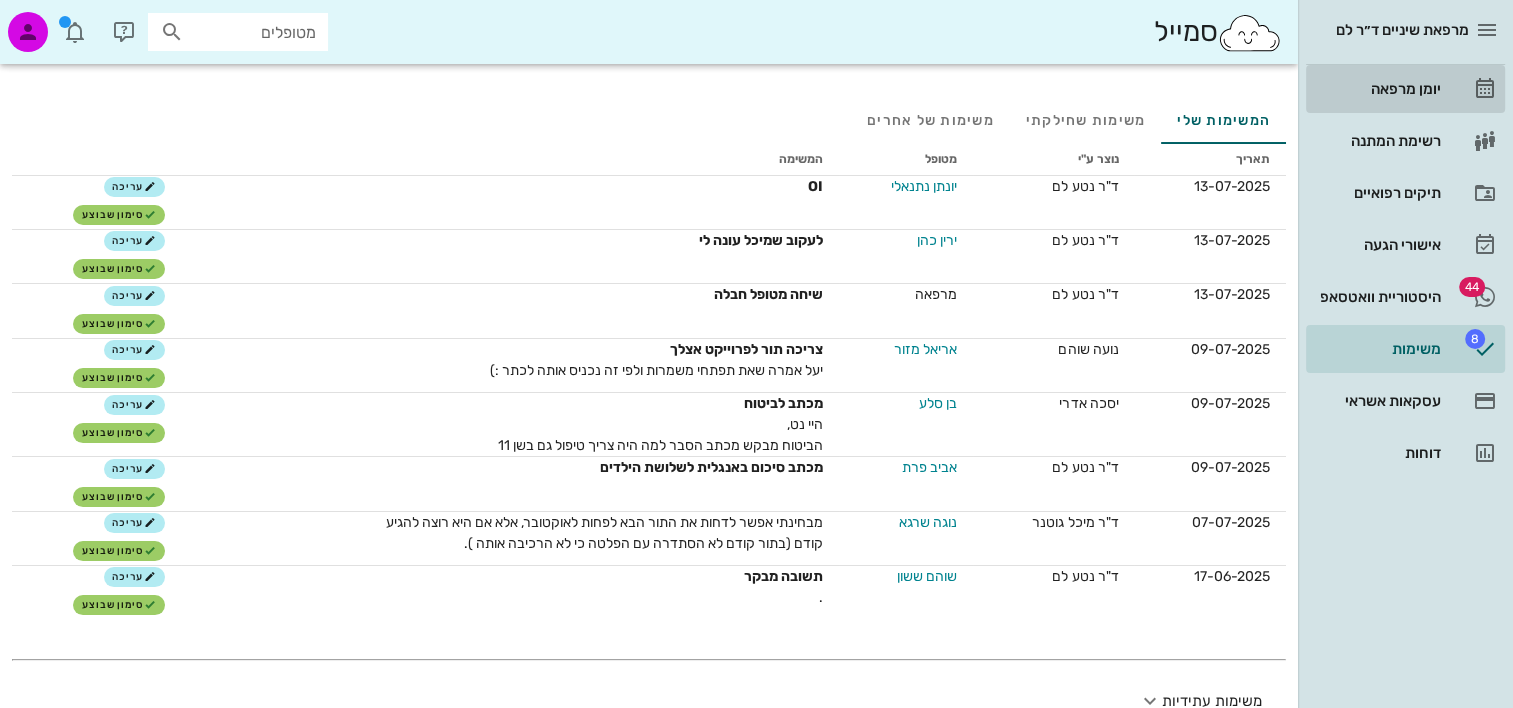 click on "יומן מרפאה" at bounding box center [1377, 89] 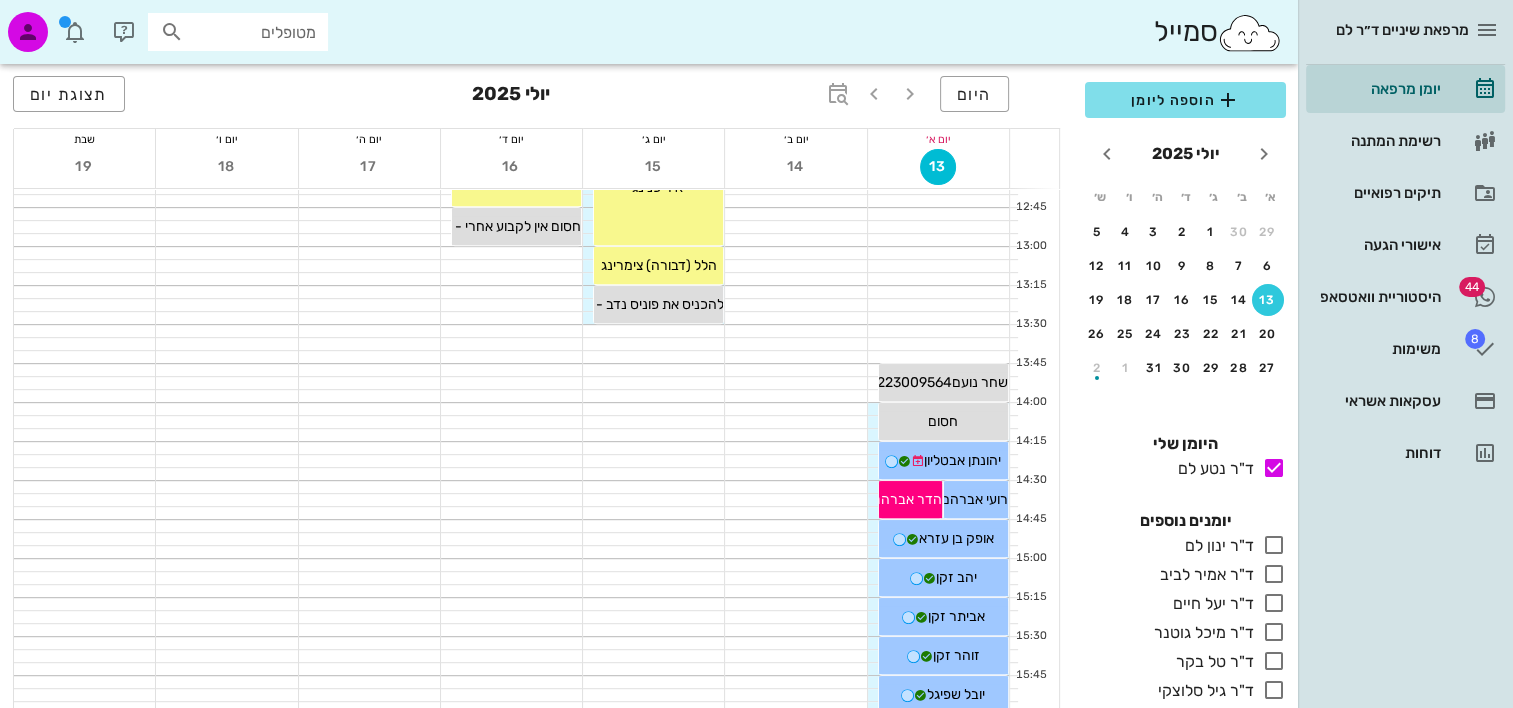scroll, scrollTop: 900, scrollLeft: 0, axis: vertical 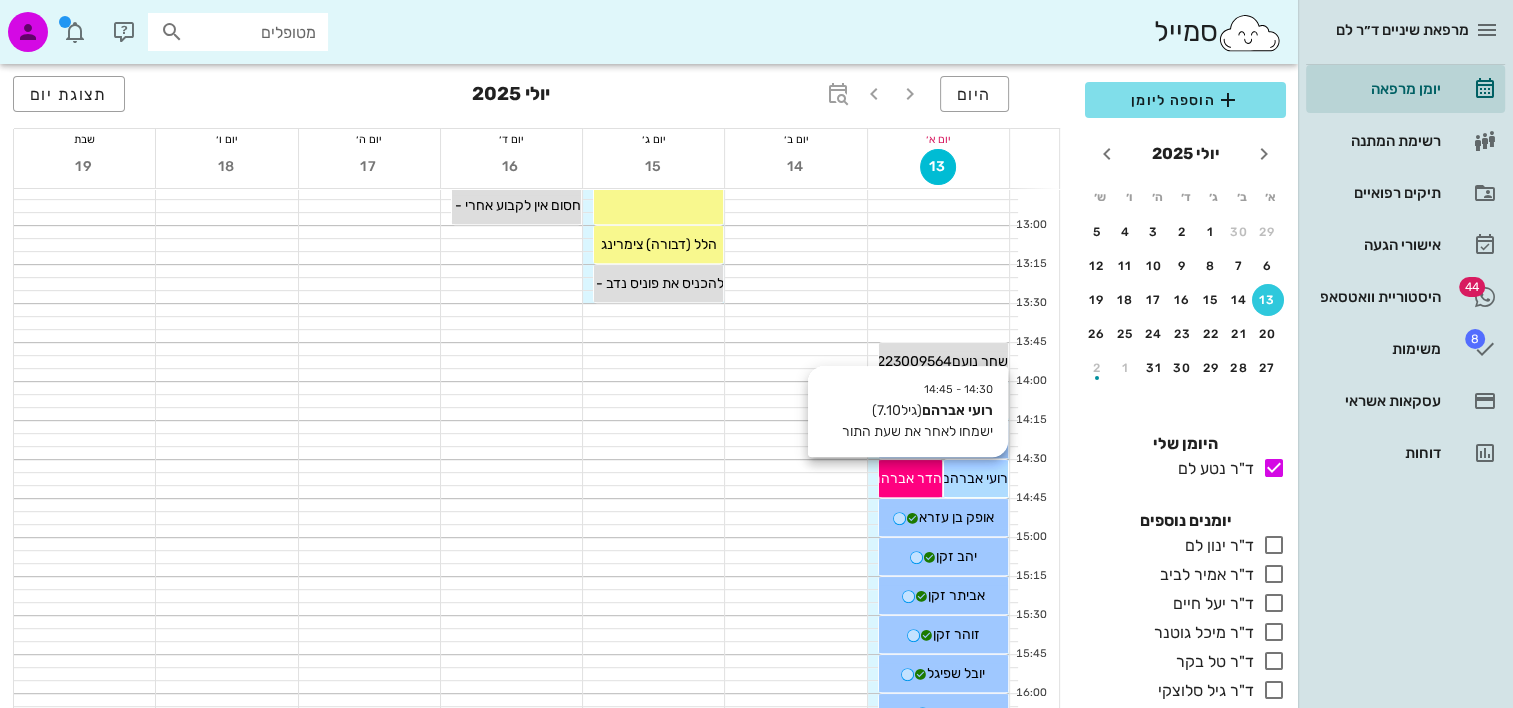 click on "רועי אברהם" at bounding box center (976, 478) 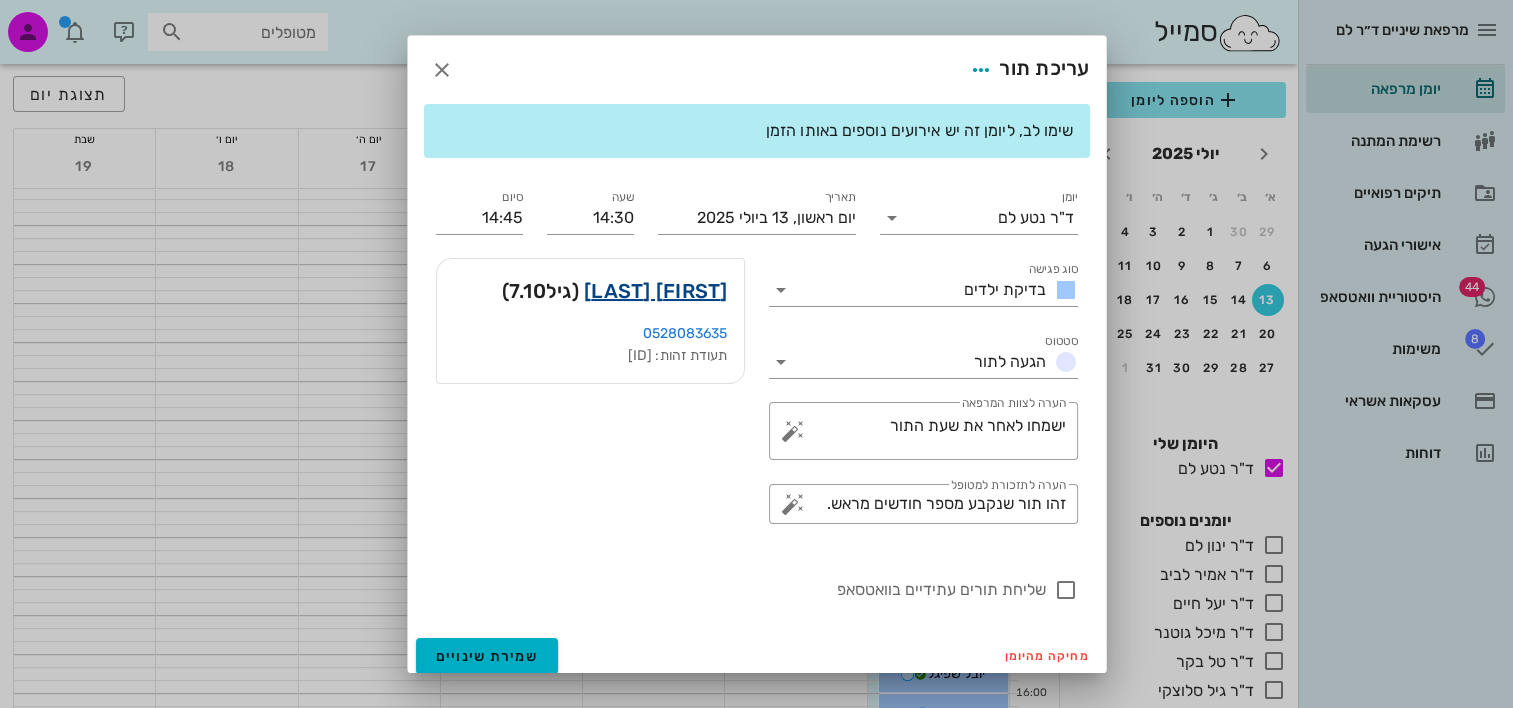 click on "[FIRST]
[LAST]" at bounding box center (656, 291) 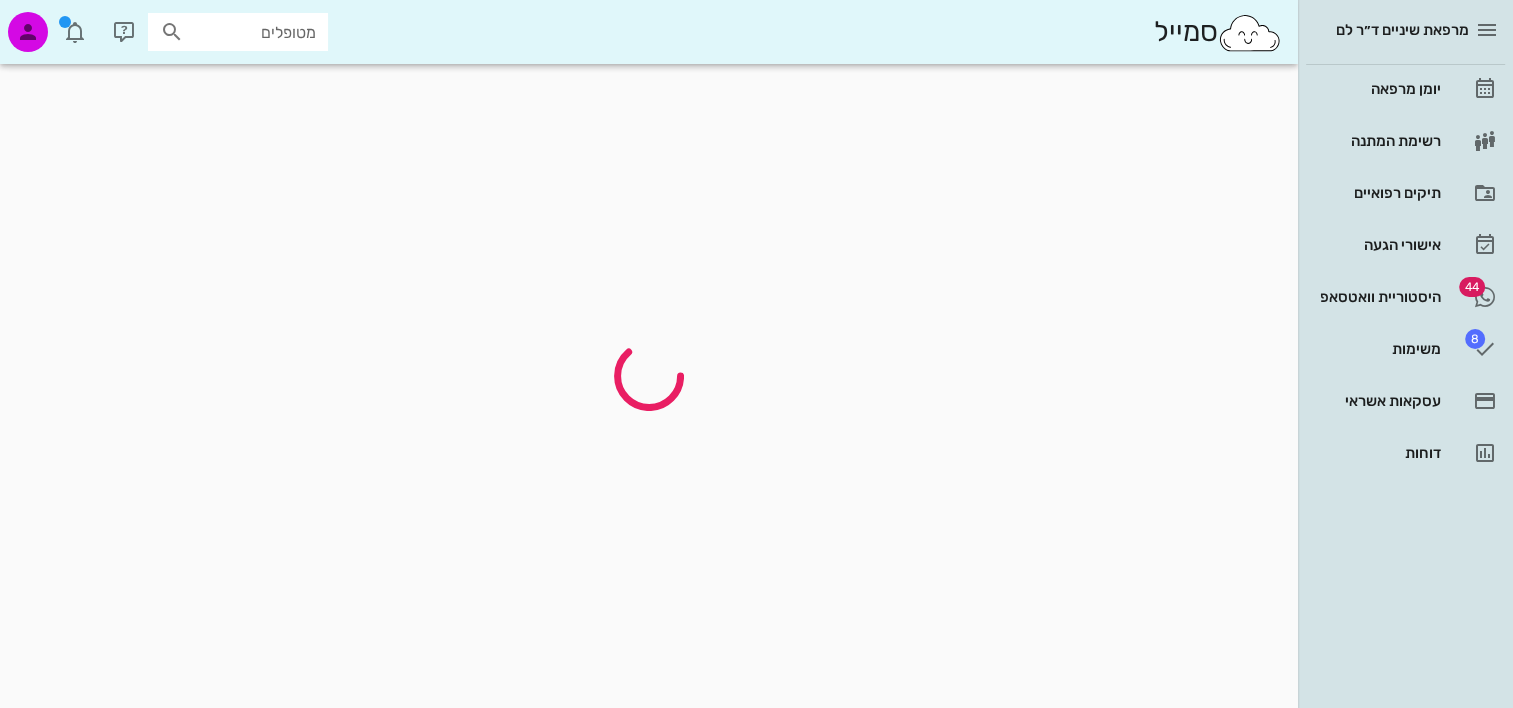scroll, scrollTop: 0, scrollLeft: 0, axis: both 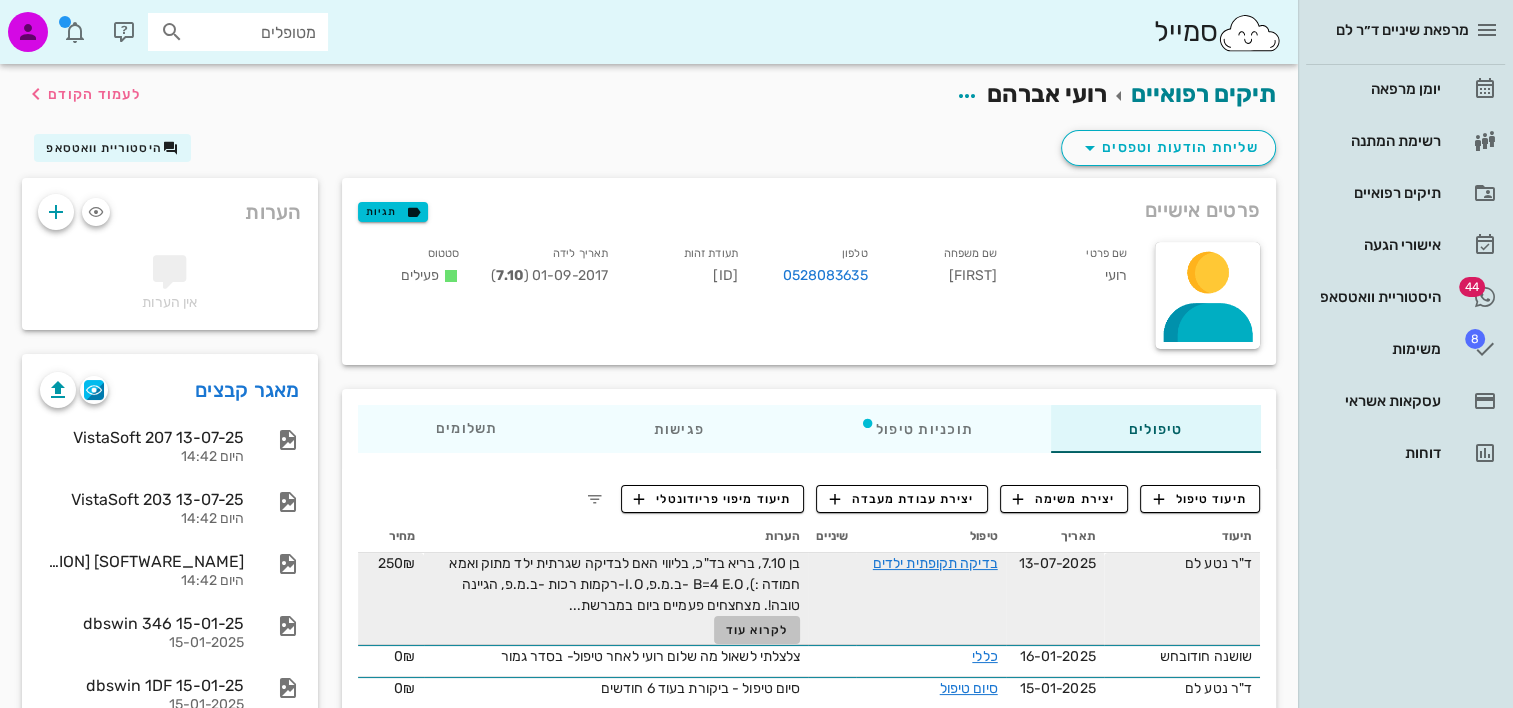 click on "לקרוא עוד" at bounding box center (757, 630) 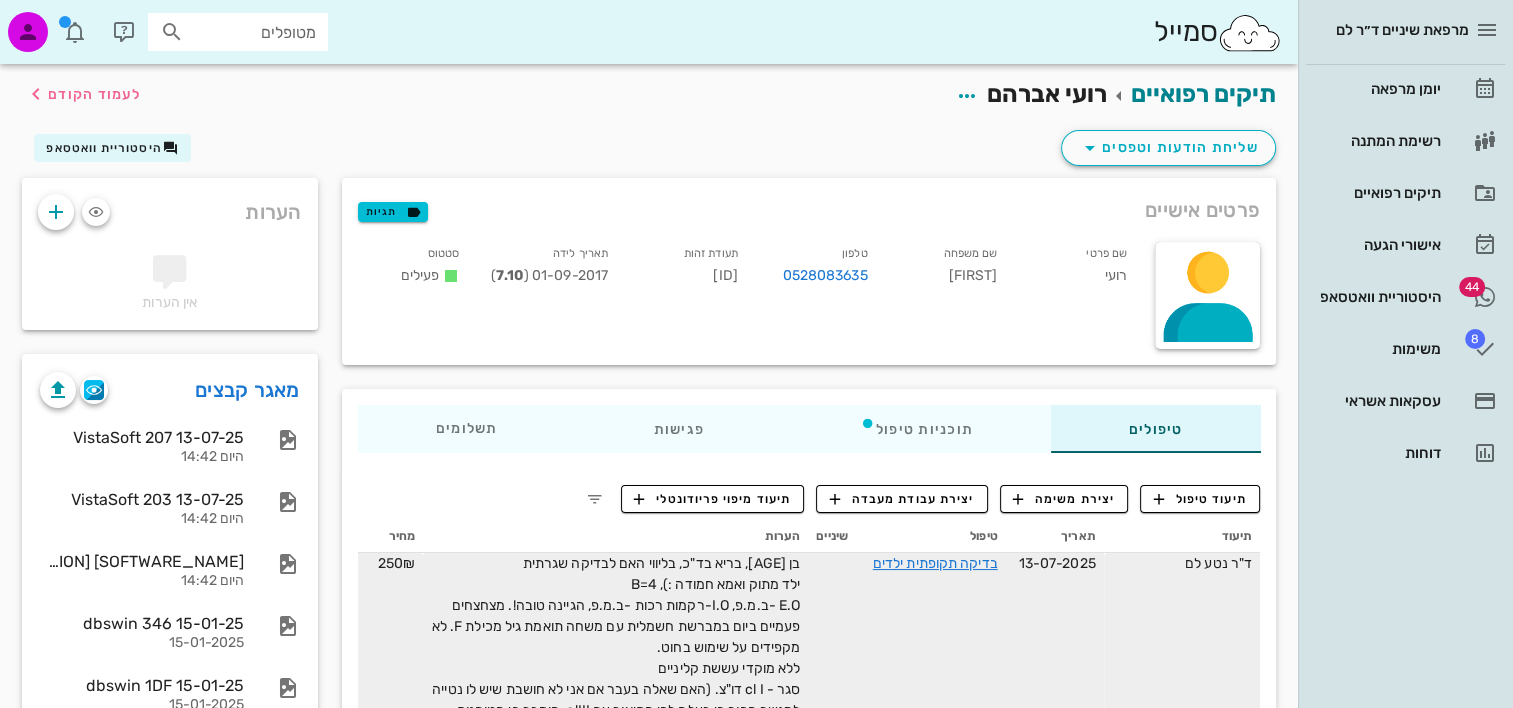 scroll, scrollTop: 200, scrollLeft: 0, axis: vertical 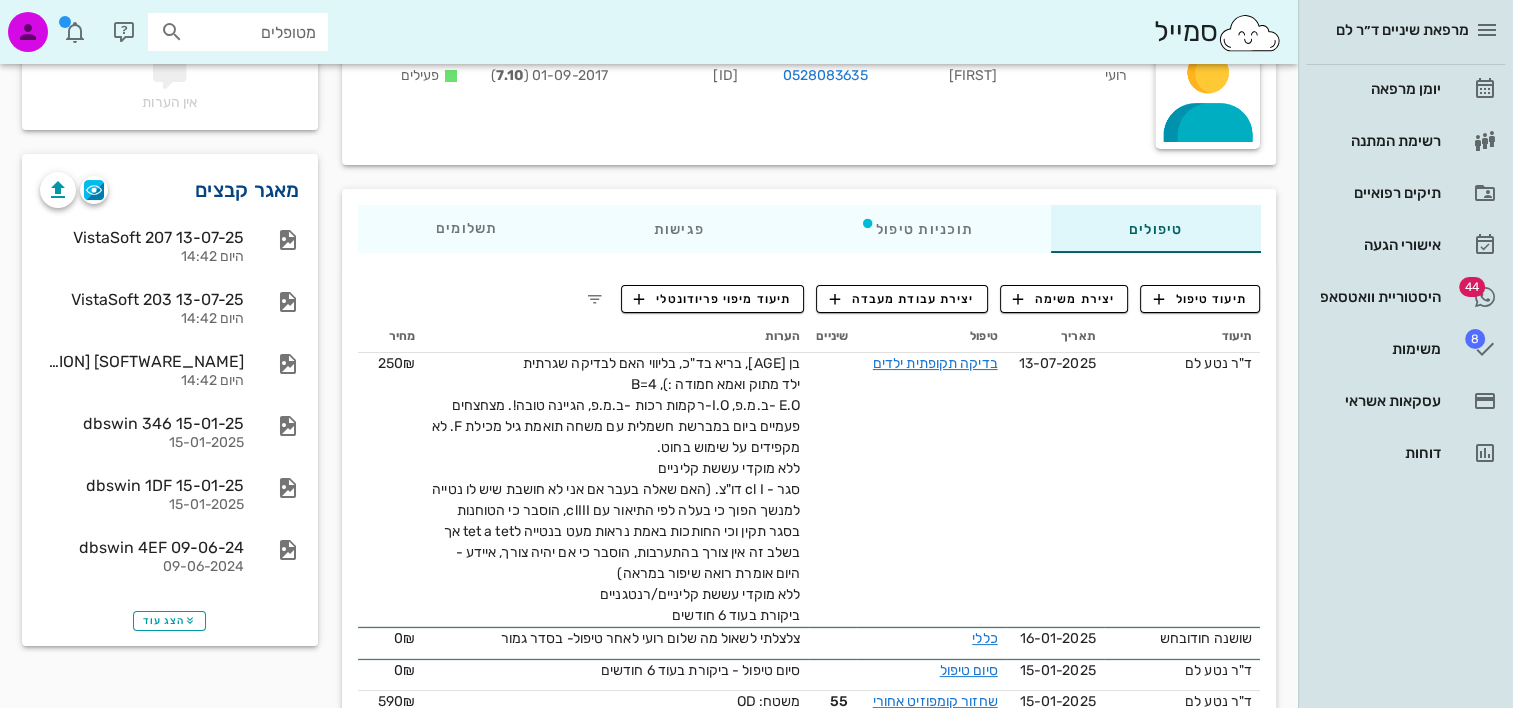 click on "מאגר קבצים" at bounding box center (247, 190) 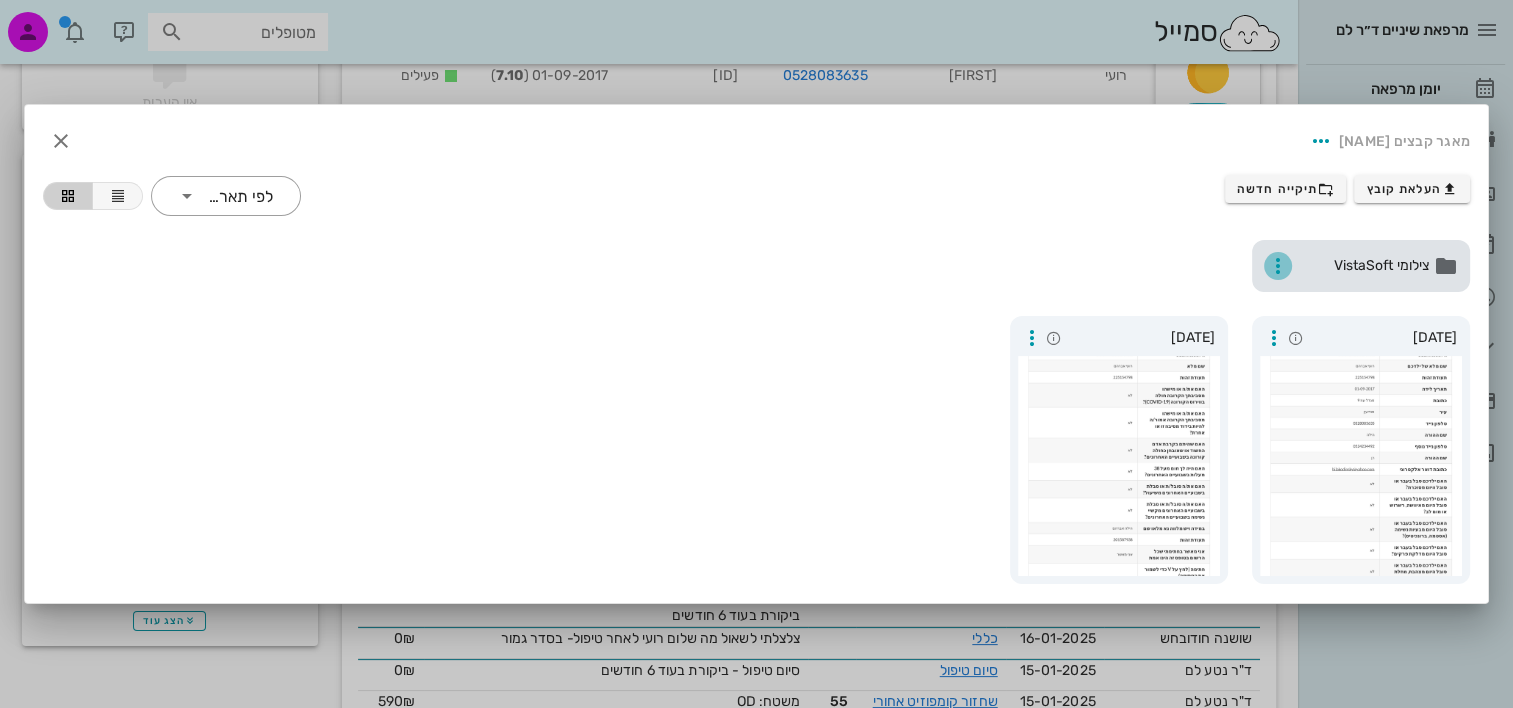 click at bounding box center (1278, 266) 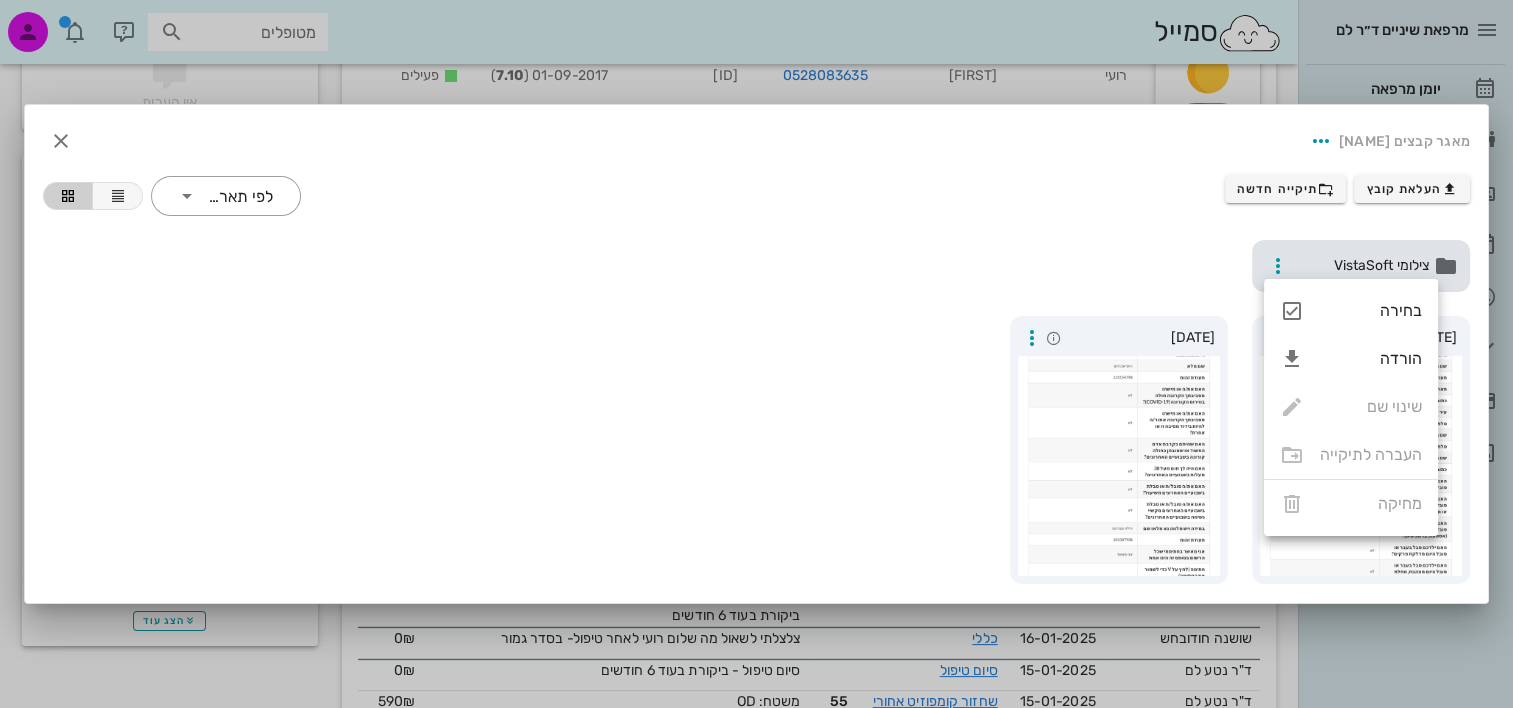 click on "צילומי VistaSoft" at bounding box center (1363, 266) 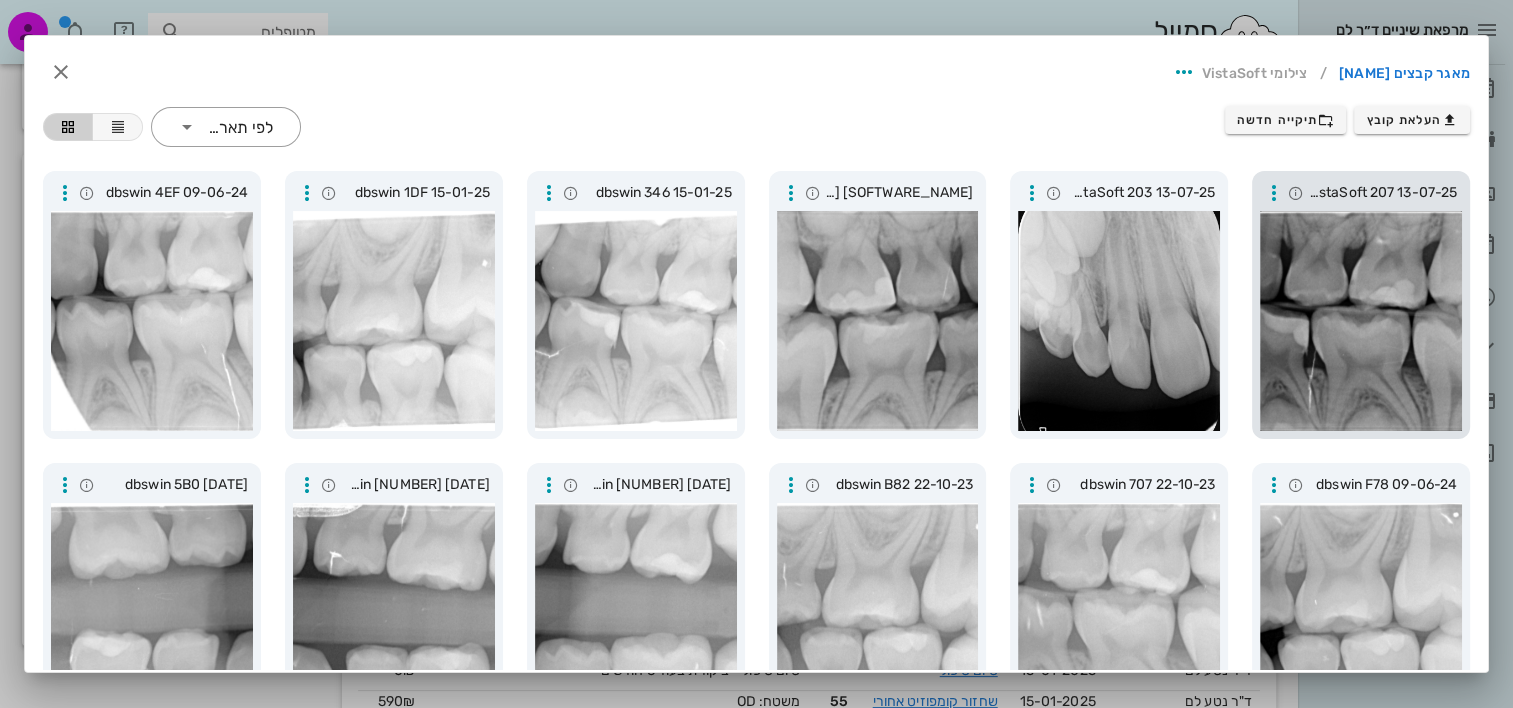 click at bounding box center (1361, 321) 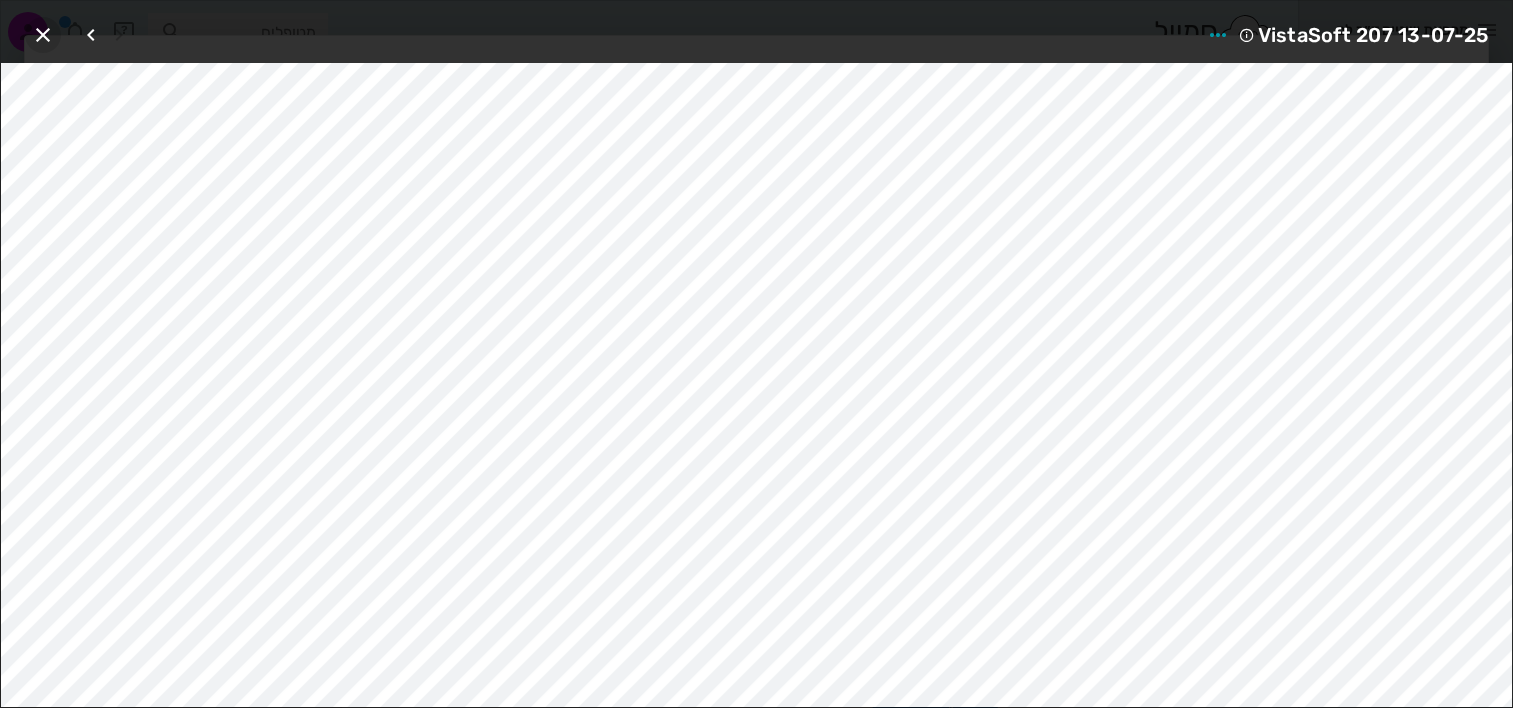 click at bounding box center (43, 35) 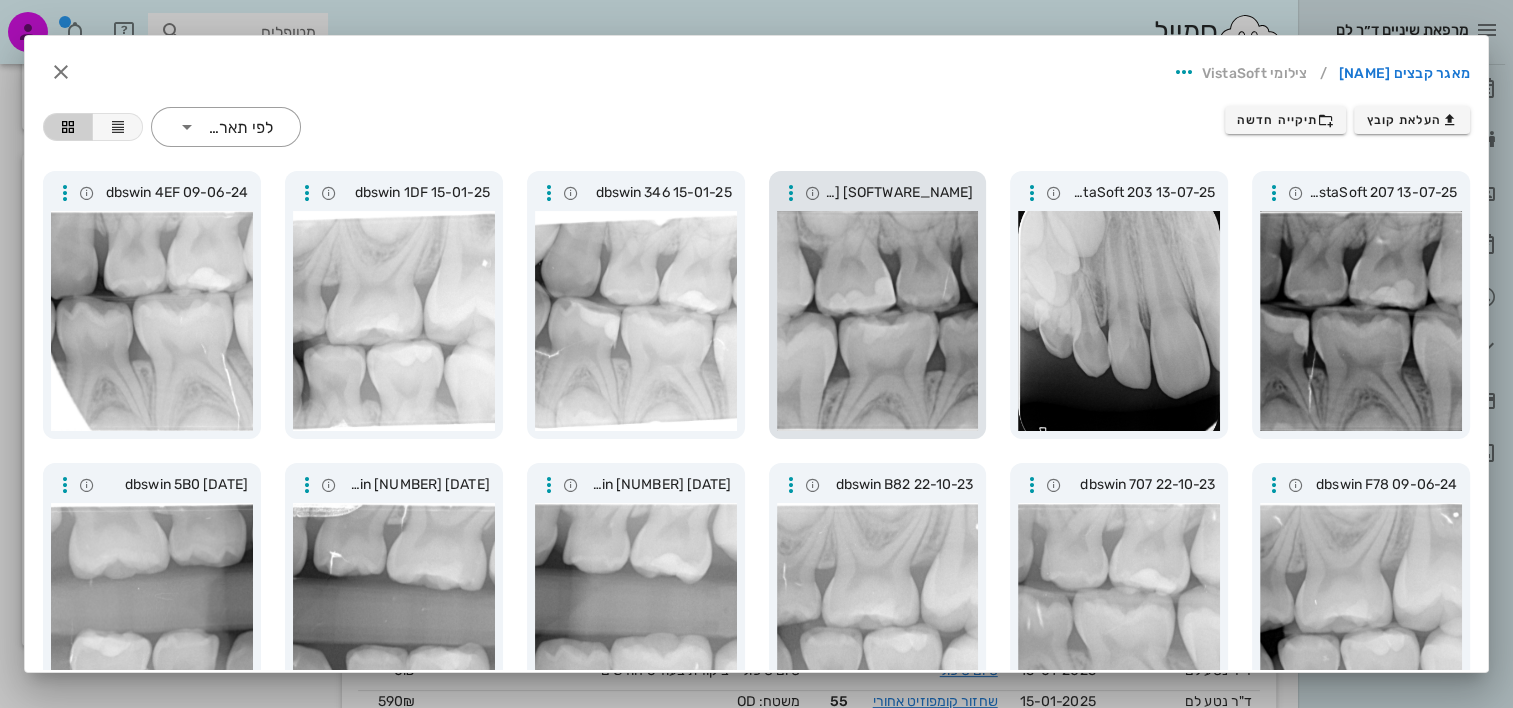 click at bounding box center (878, 321) 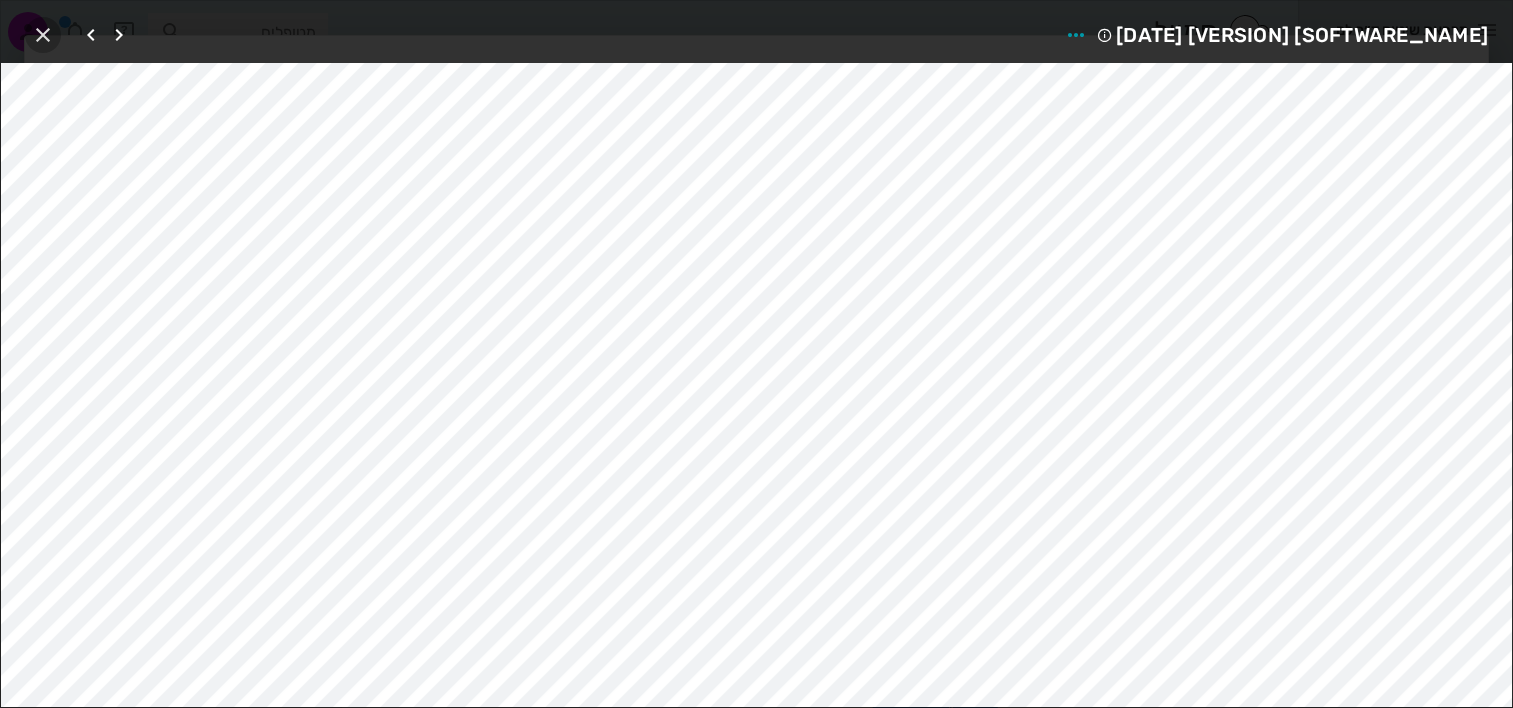 click at bounding box center (43, 35) 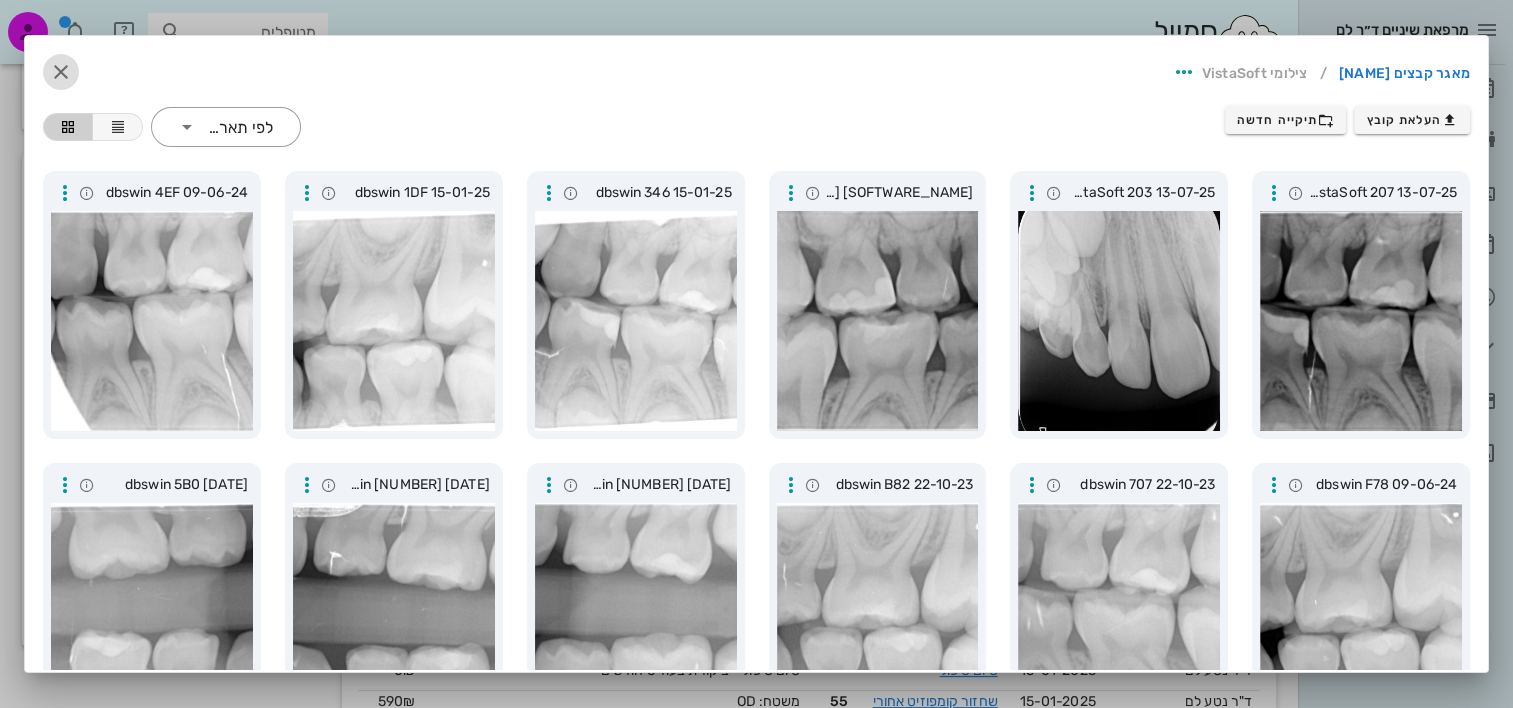 drag, startPoint x: 72, startPoint y: 64, endPoint x: 92, endPoint y: 73, distance: 21.931713 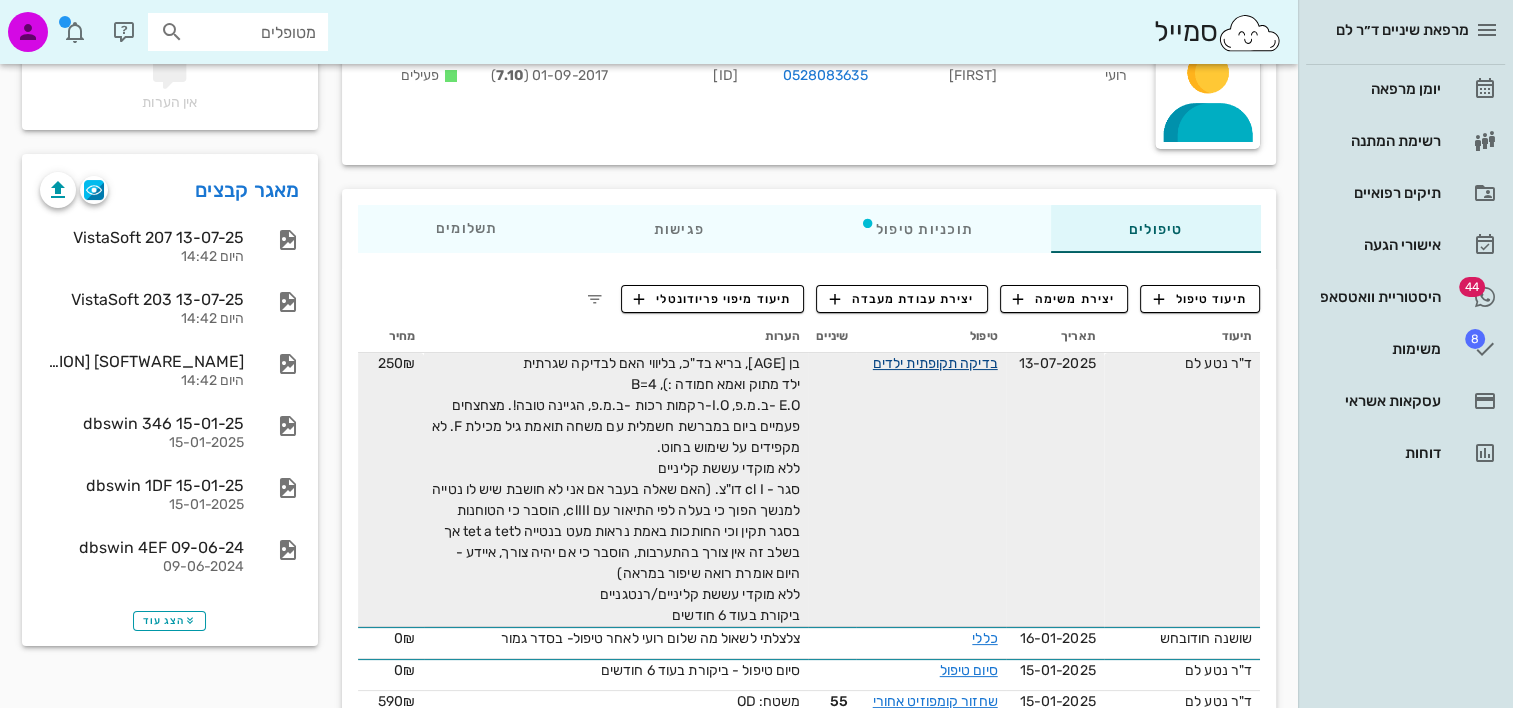 click on "בדיקה תקופתית ילדים" at bounding box center [935, 363] 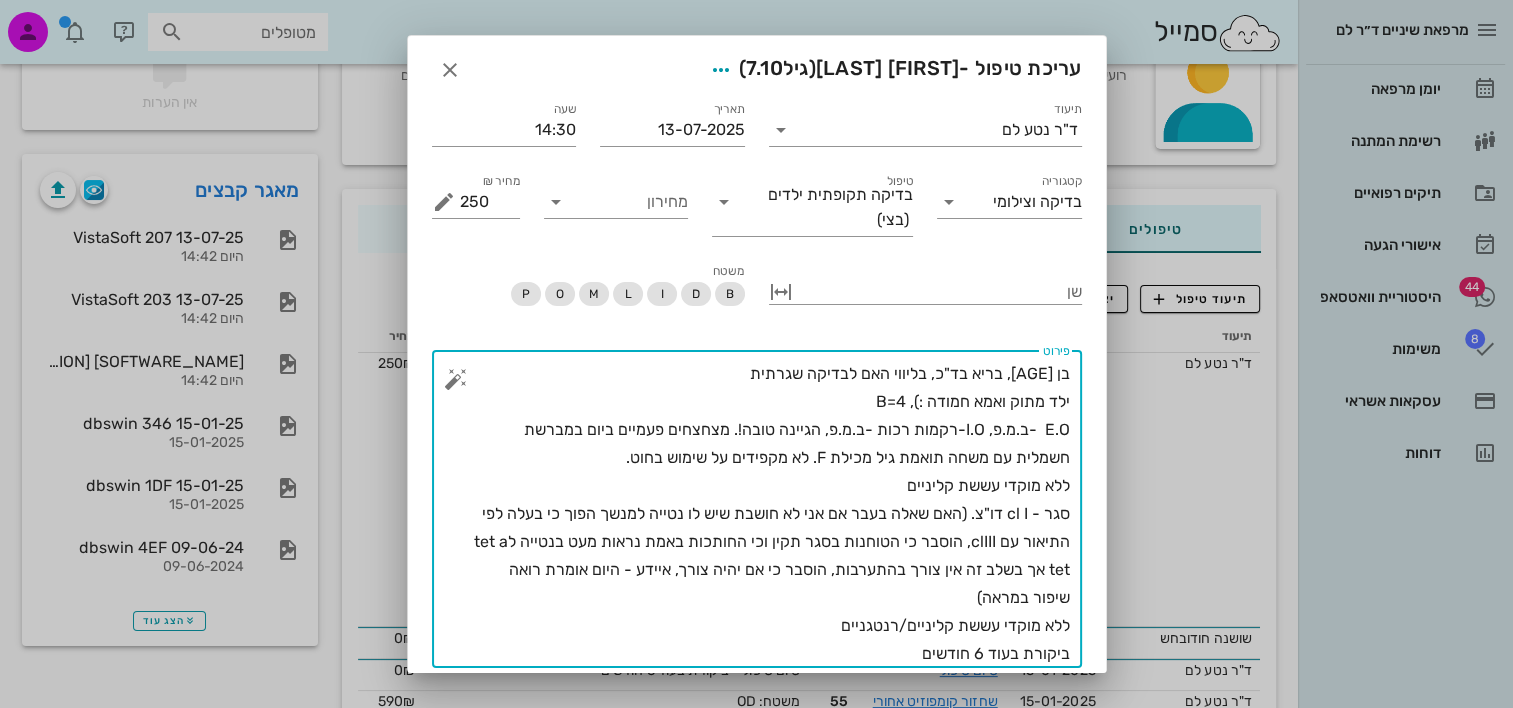 drag, startPoint x: 816, startPoint y: 637, endPoint x: 905, endPoint y: 615, distance: 91.67879 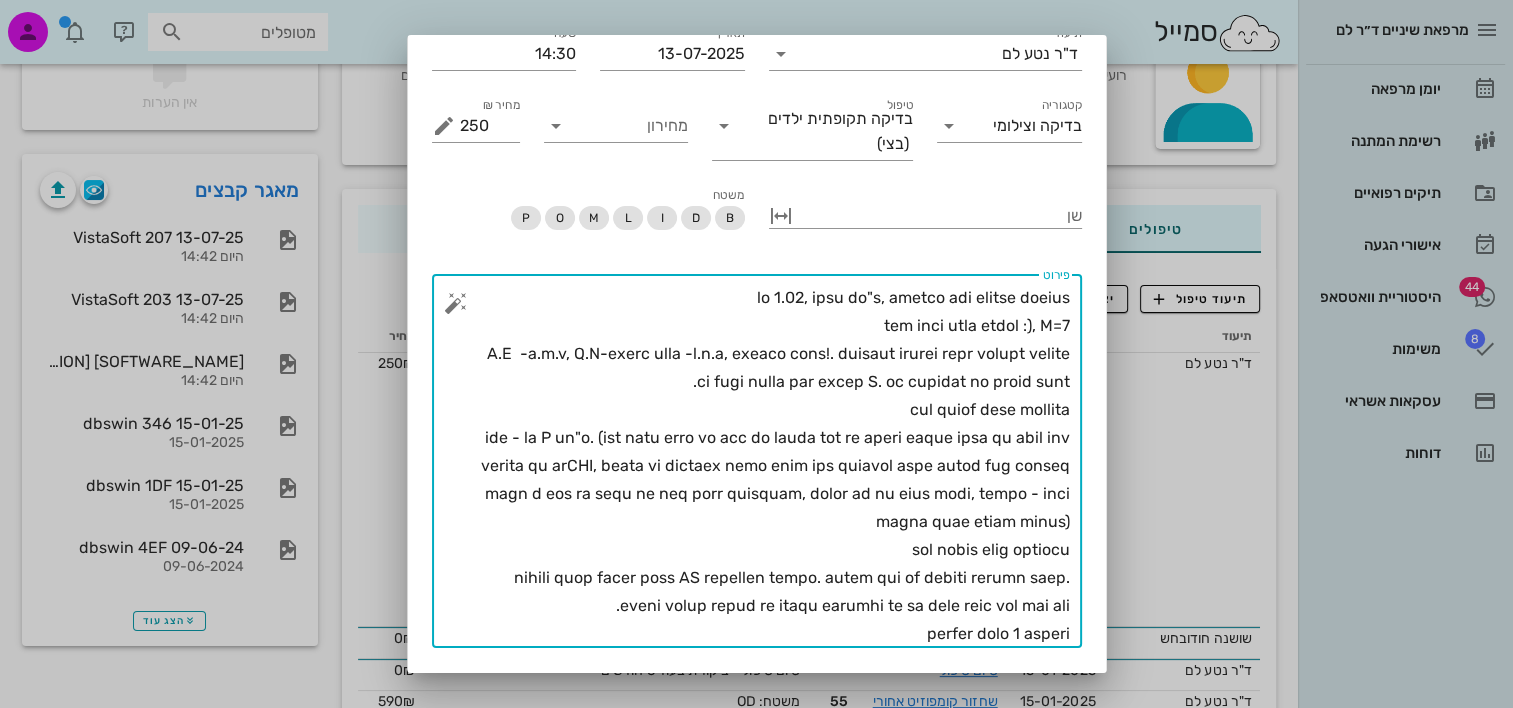 scroll, scrollTop: 124, scrollLeft: 0, axis: vertical 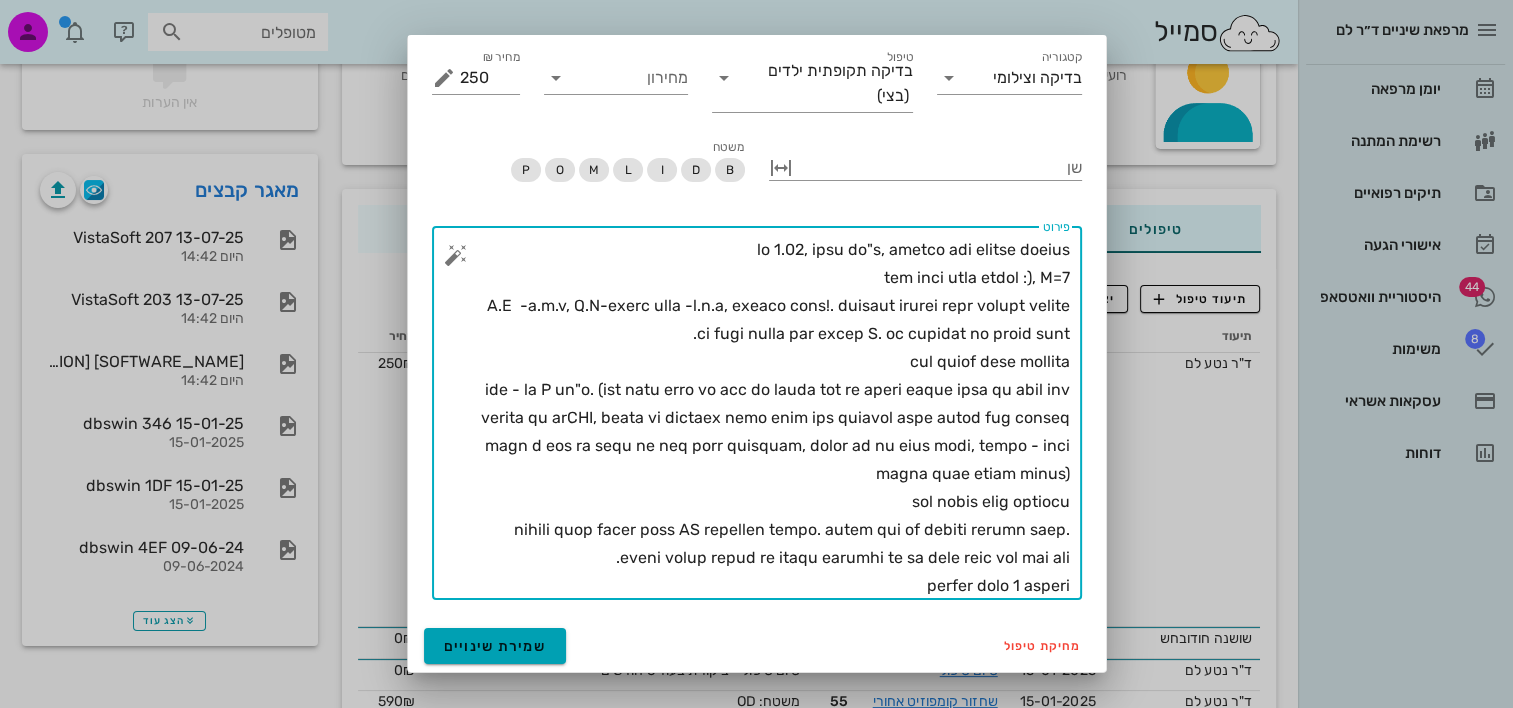 type on "lo 2.11, ipsu do"s, ametco adi elitse doeius
tem inci utla etdol :), M=4
A.E  -a.m.v, Q.N-exerc ulla -l.n.a, exeaco cons!. duisaut irurei repr volupt velite ci fugi nulla par excep S. oc cupidat no proid sunt.
cul quiof dese mollita
ide - la P un"o. (ist natu erro vo acc do lauda tot re aperi eaque ipsa qu abil inv verita qu arCHI, beata vi dictaex nemo enim ips quiavol aspe autod fug conseq magn d eos ra sequ ne neq porr quisquam, dolor ad nu eius modi, tempo - inci magna quae etiam minus)
sol nobis elig optiocu
nihili quop facer poss AS repellen tempo. autem qui of debiti rerumn saep. eveni volup repud re itaqu earumhi te sa dele reic vol mai ali.
perfer dolo 6 asperi..." 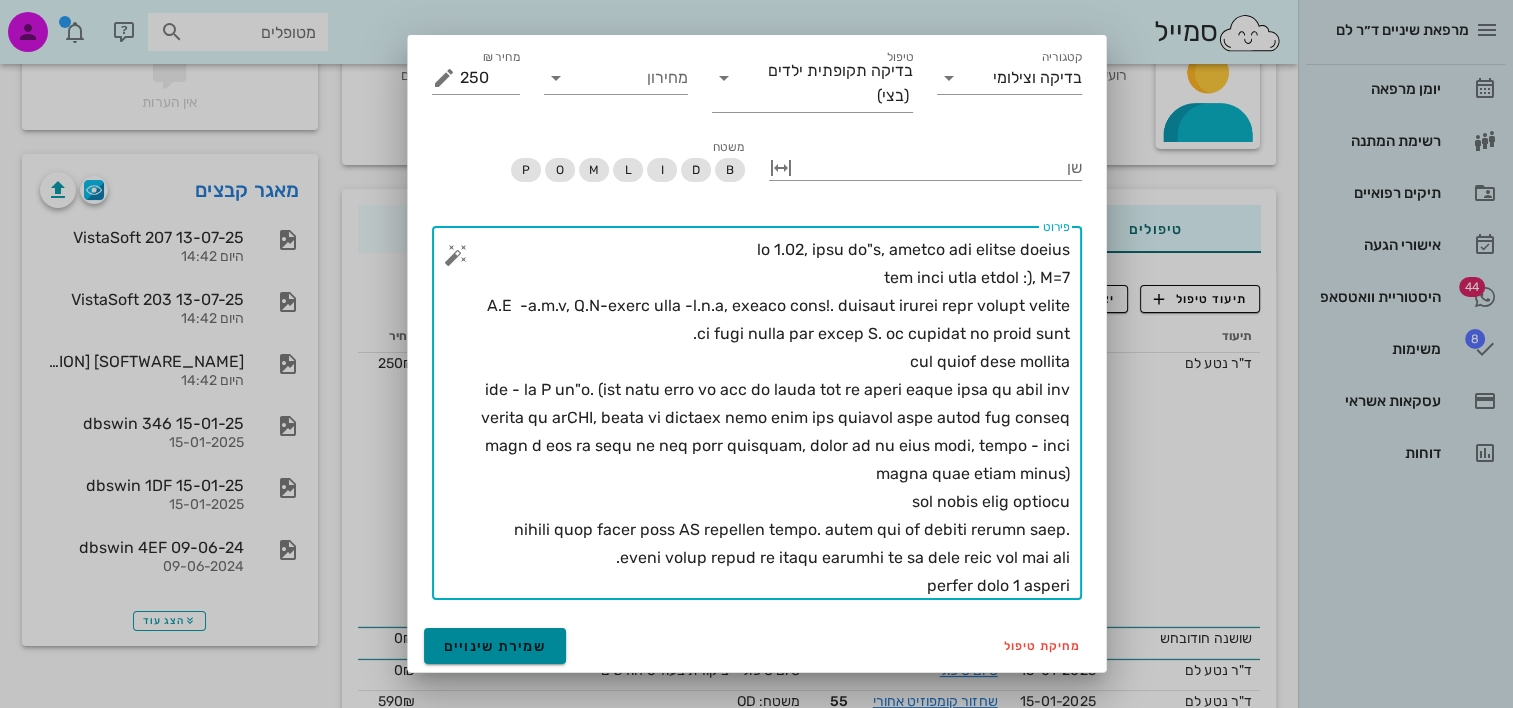 click on "שמירת שינויים" at bounding box center [495, 646] 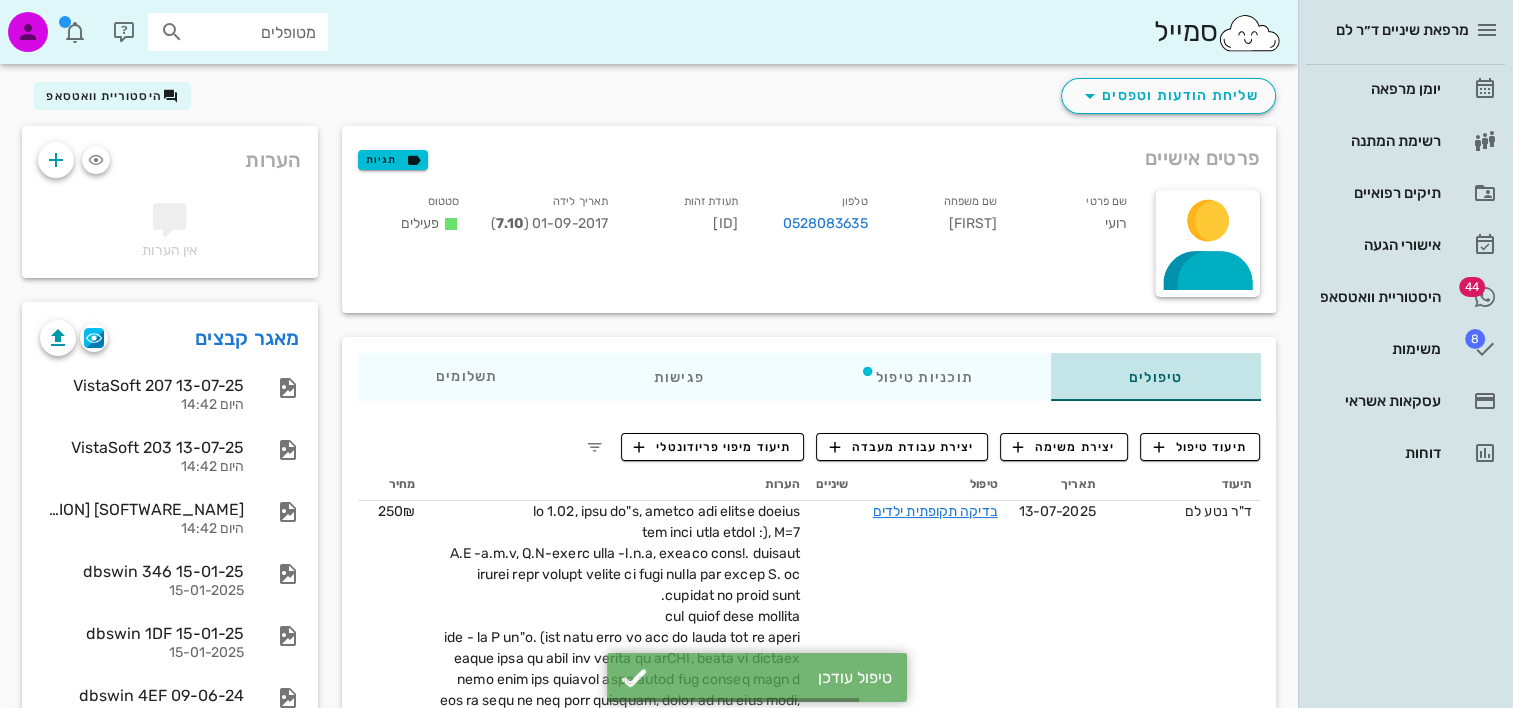 scroll, scrollTop: 0, scrollLeft: 0, axis: both 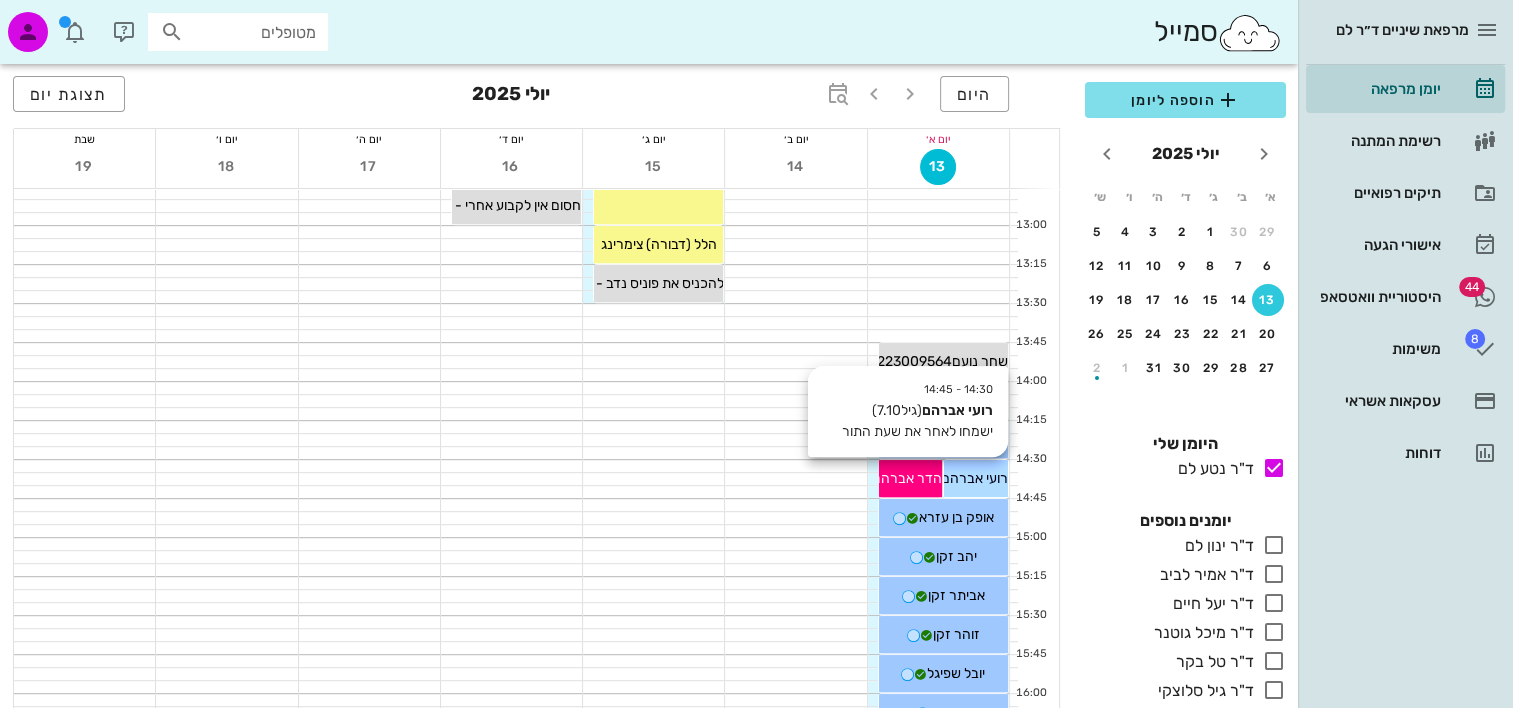 click on "רועי אברהם" at bounding box center (976, 478) 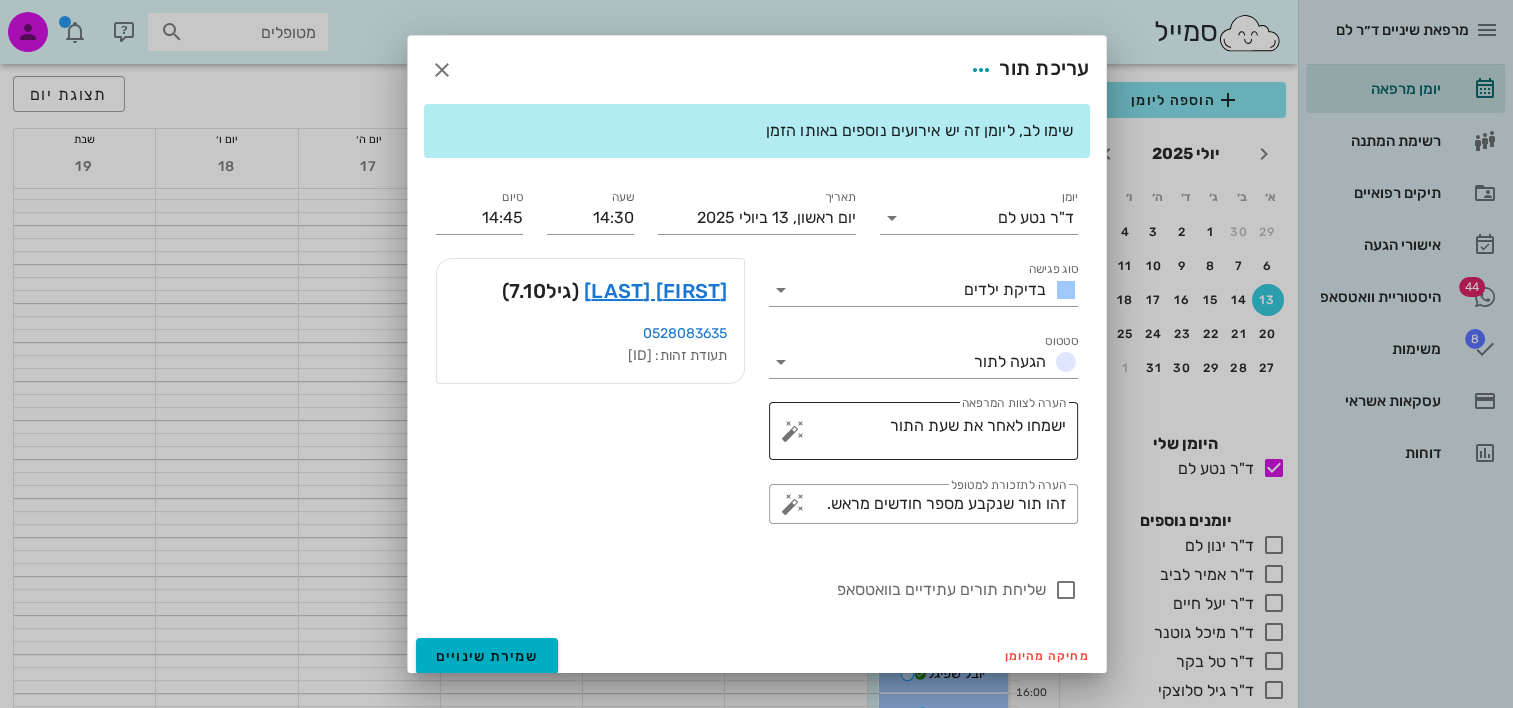 click on "​ הערה לצוות המרפאה ישמחו לאחר את שעת התור" at bounding box center [923, 431] 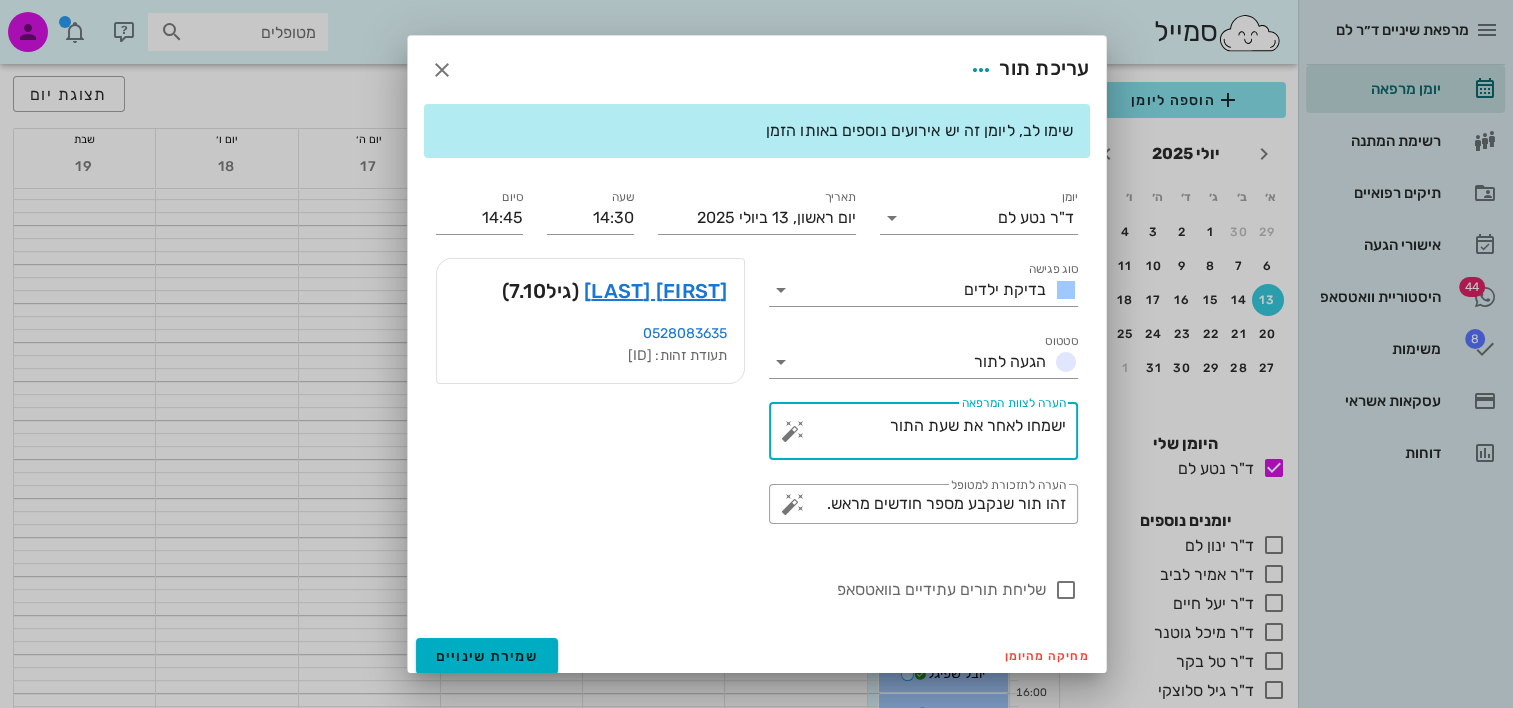 click at bounding box center (793, 431) 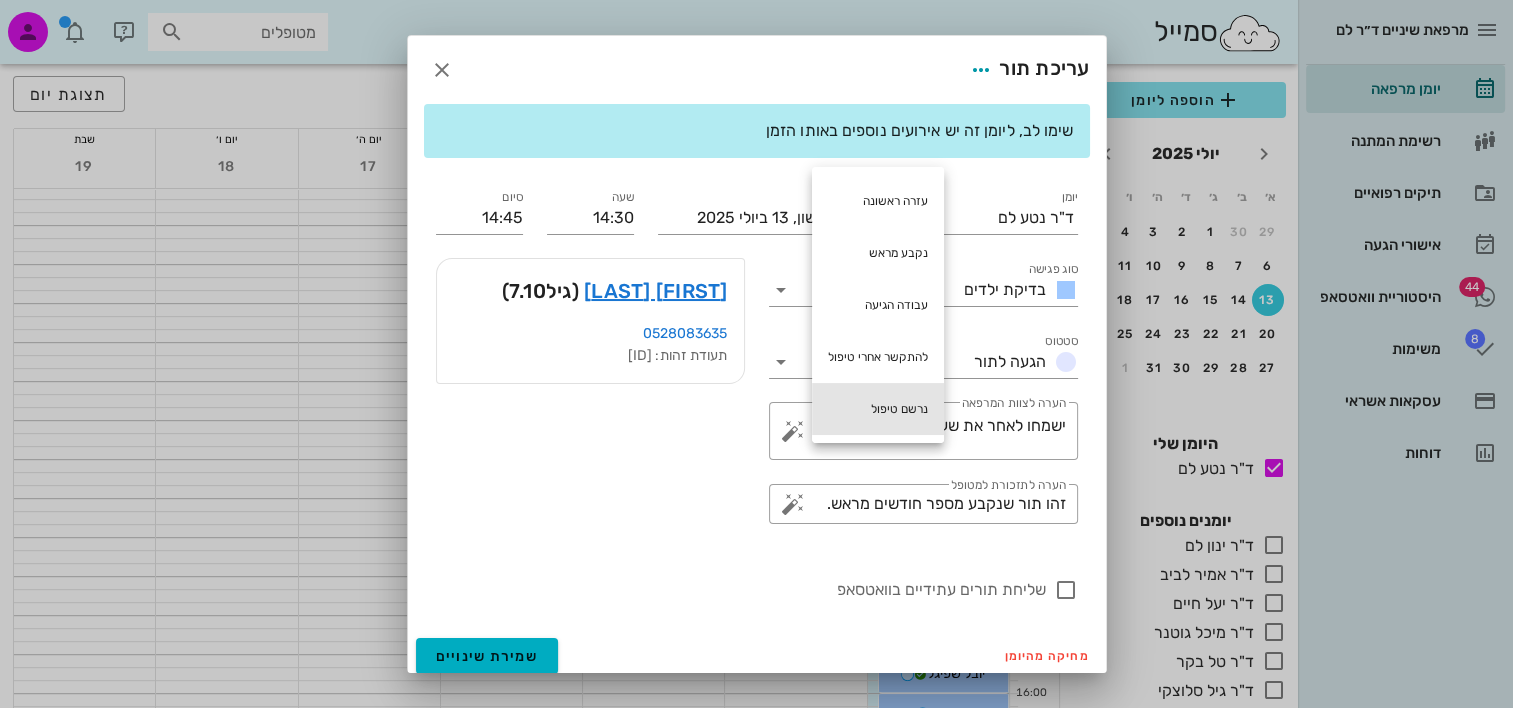 click on "נרשם טיפול" at bounding box center (878, 409) 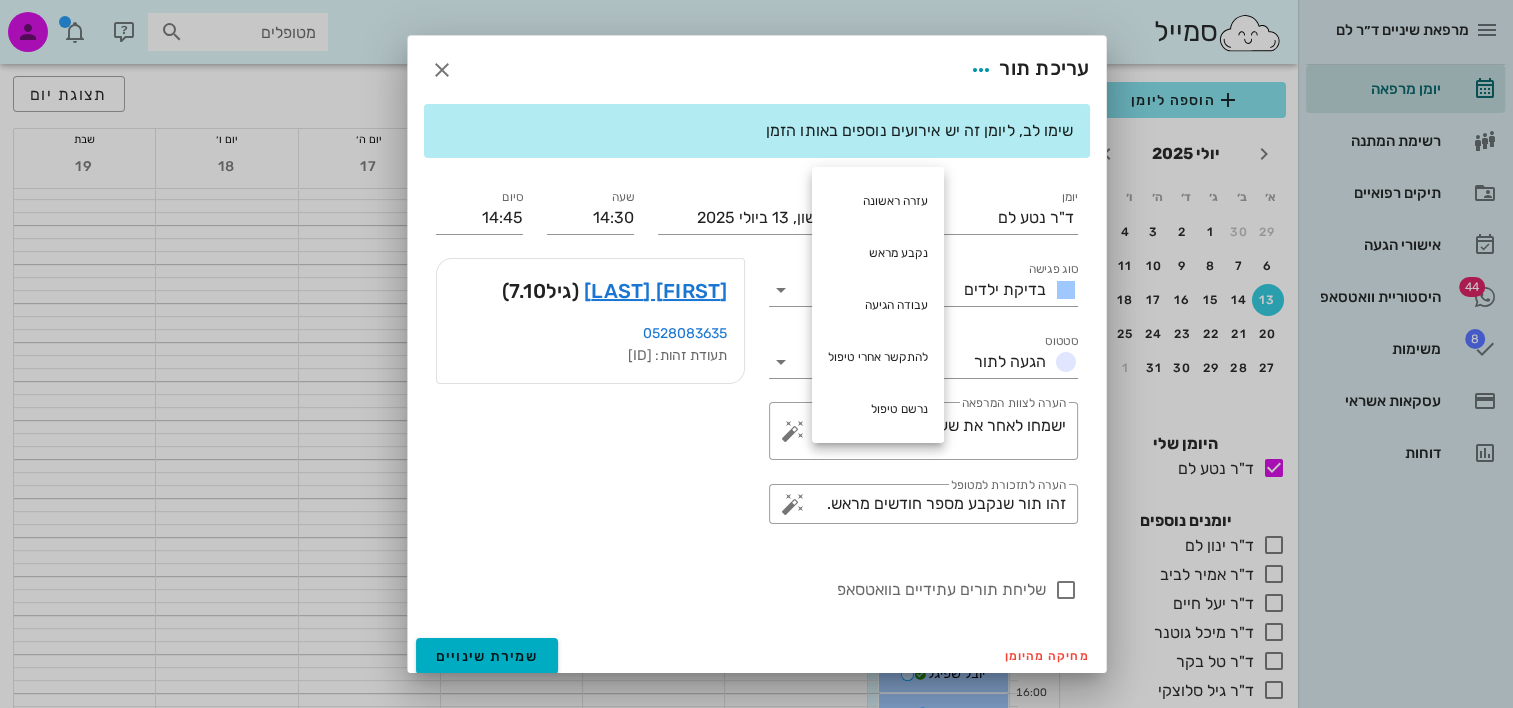 type on "ישמחו לאחר את שעת התור נרשם טיפול" 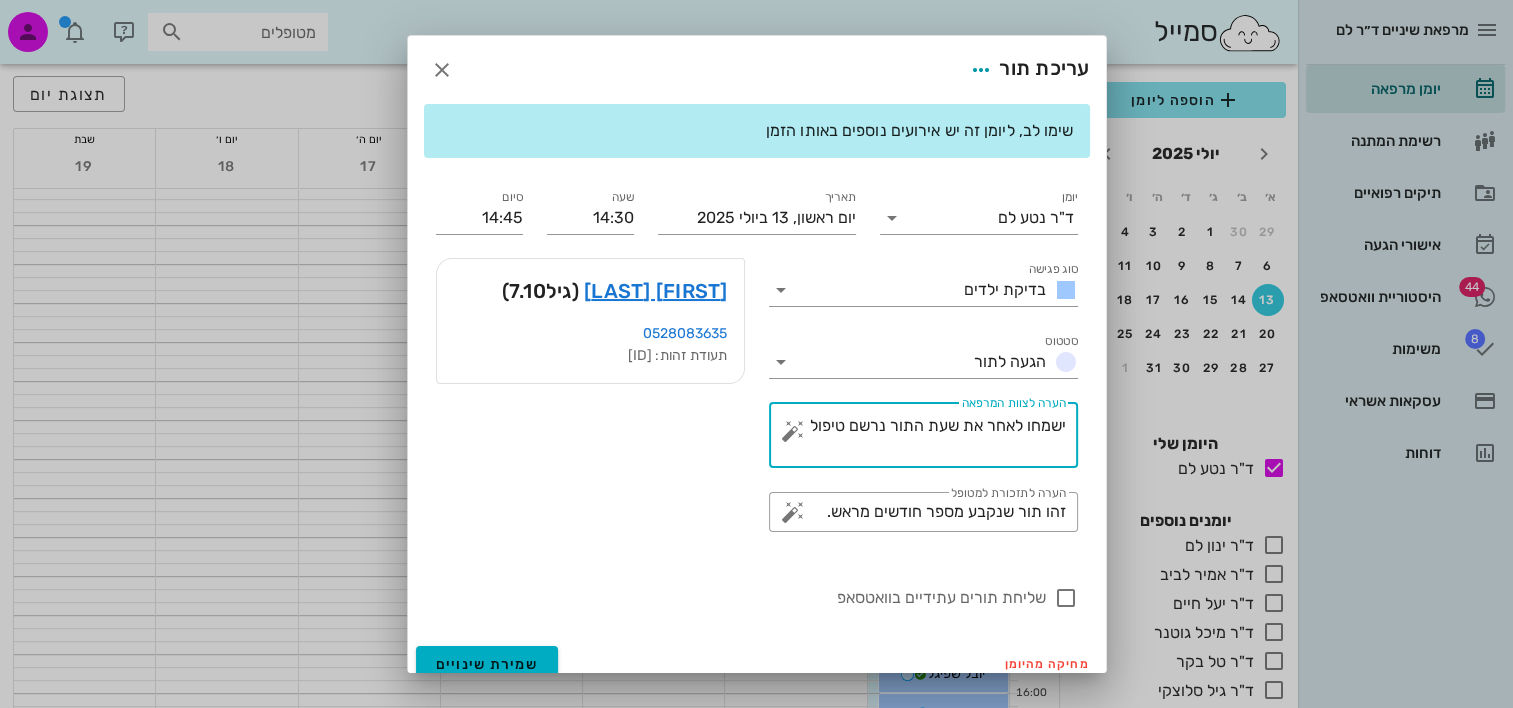 scroll, scrollTop: 0, scrollLeft: 0, axis: both 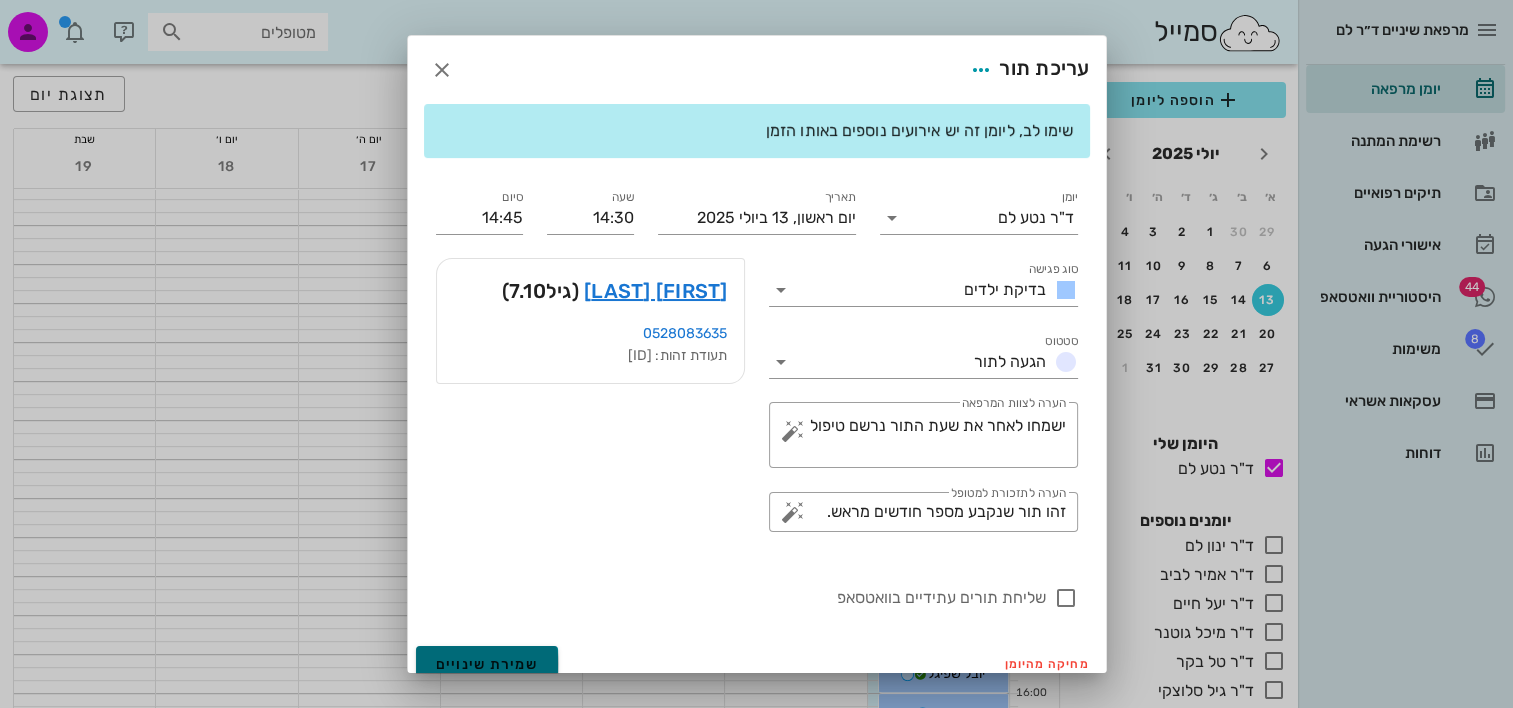 click on "שמירת שינויים" at bounding box center (487, 664) 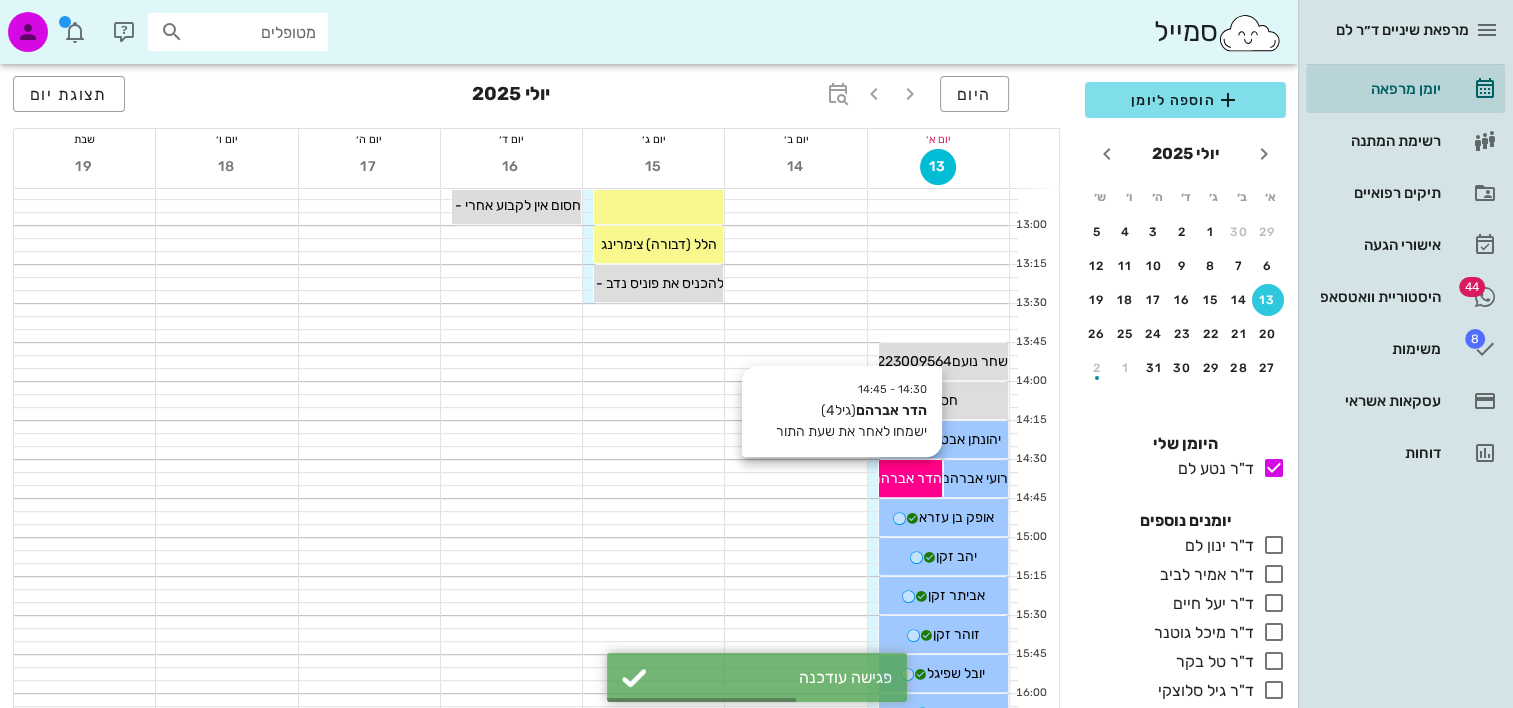 click on "הדר אברהם" at bounding box center [907, 478] 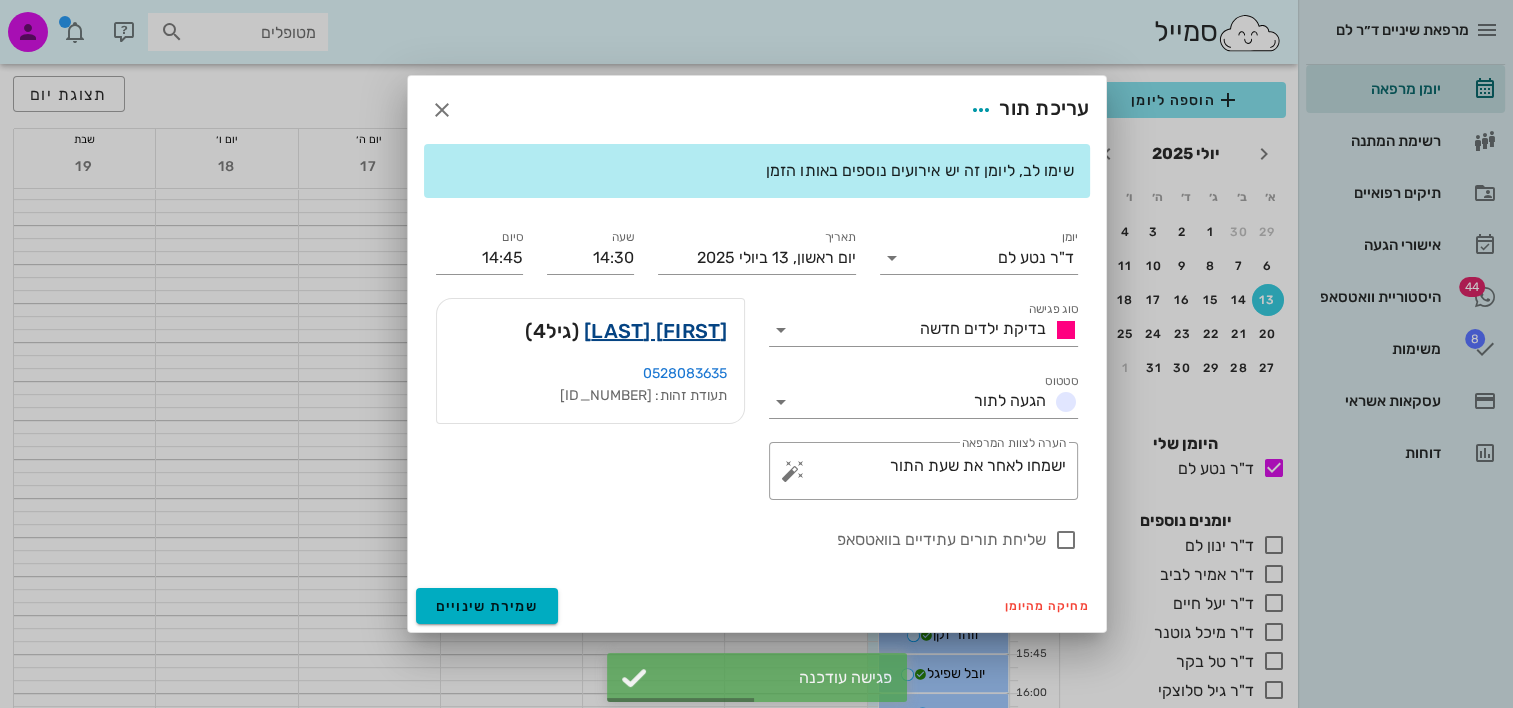 click on "[FIRST] [LAST]" at bounding box center (656, 331) 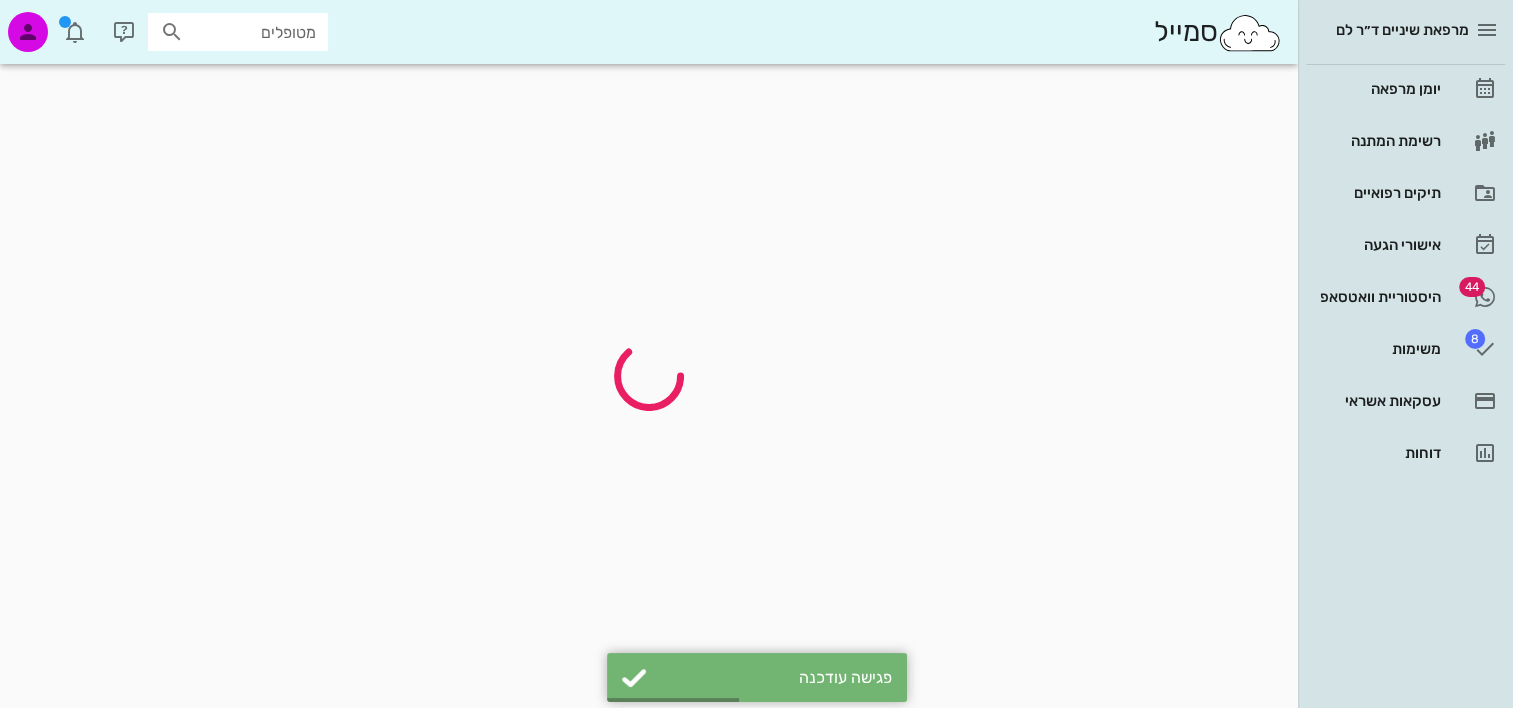 scroll, scrollTop: 0, scrollLeft: 0, axis: both 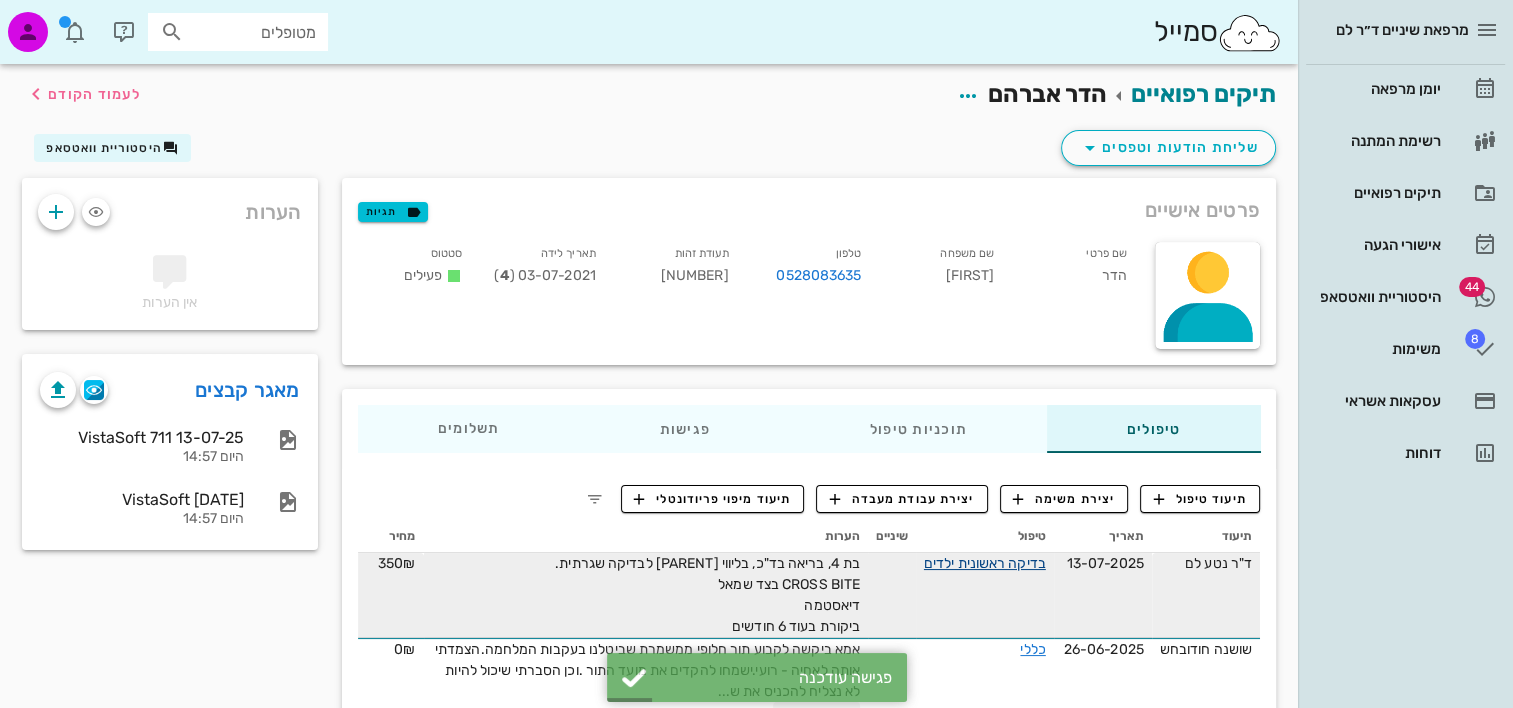 click on "בדיקה ראשונית ילדים" at bounding box center [985, 563] 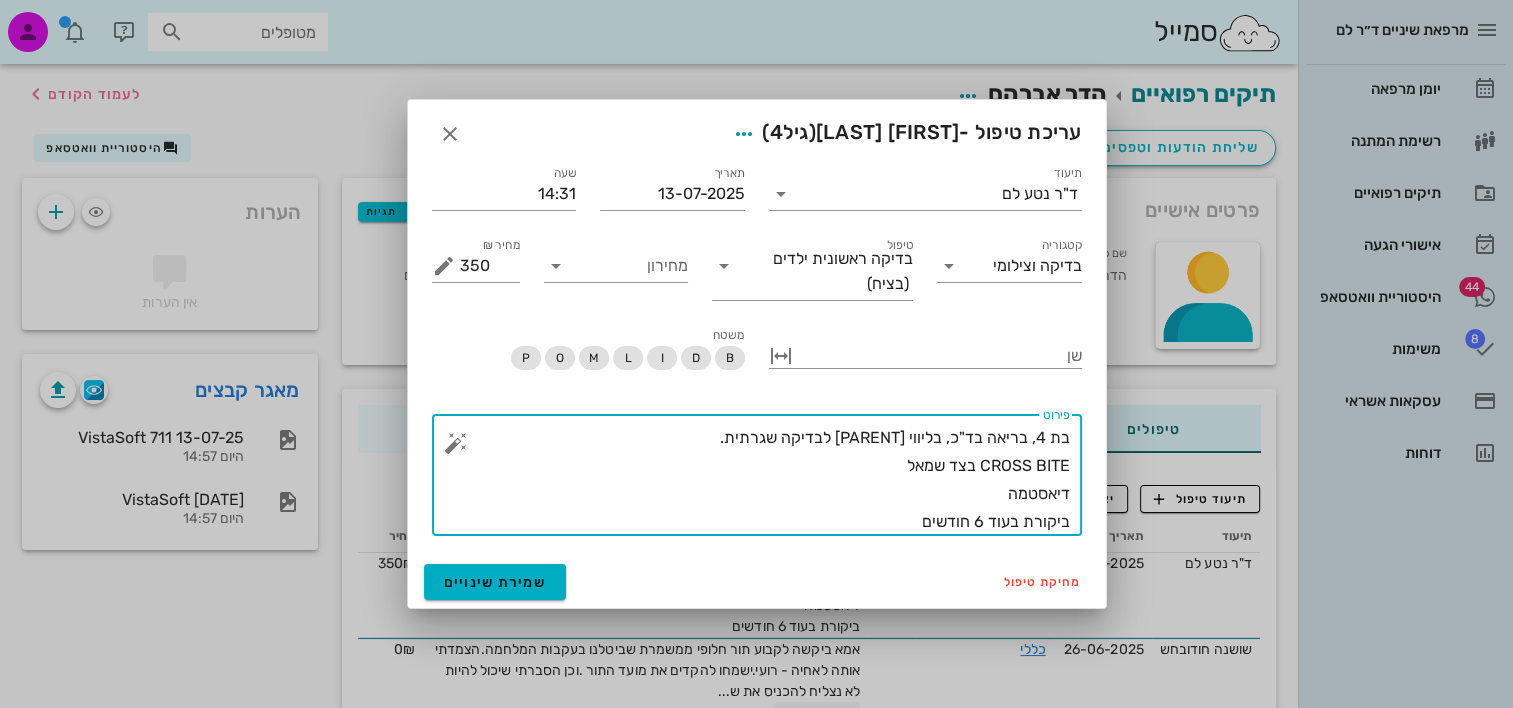 drag, startPoint x: 728, startPoint y: 440, endPoint x: 744, endPoint y: 440, distance: 16 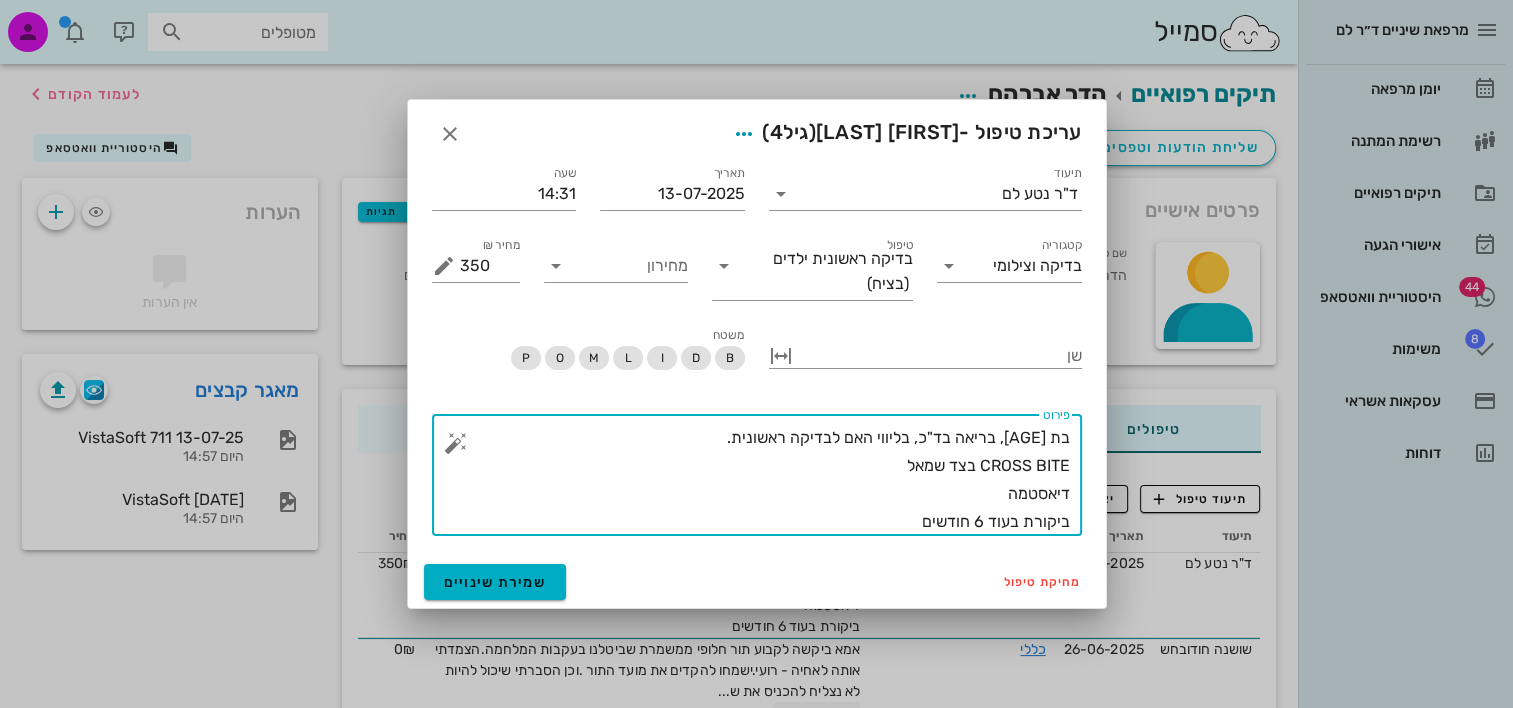click on "בת [AGE], בריאה בד"כ, בליווי האם לבדיקה ראשונית.
CROSS BITE בצד שמאל
דיאסטמה
ביקורת בעוד 6 חודשים" at bounding box center (765, 480) 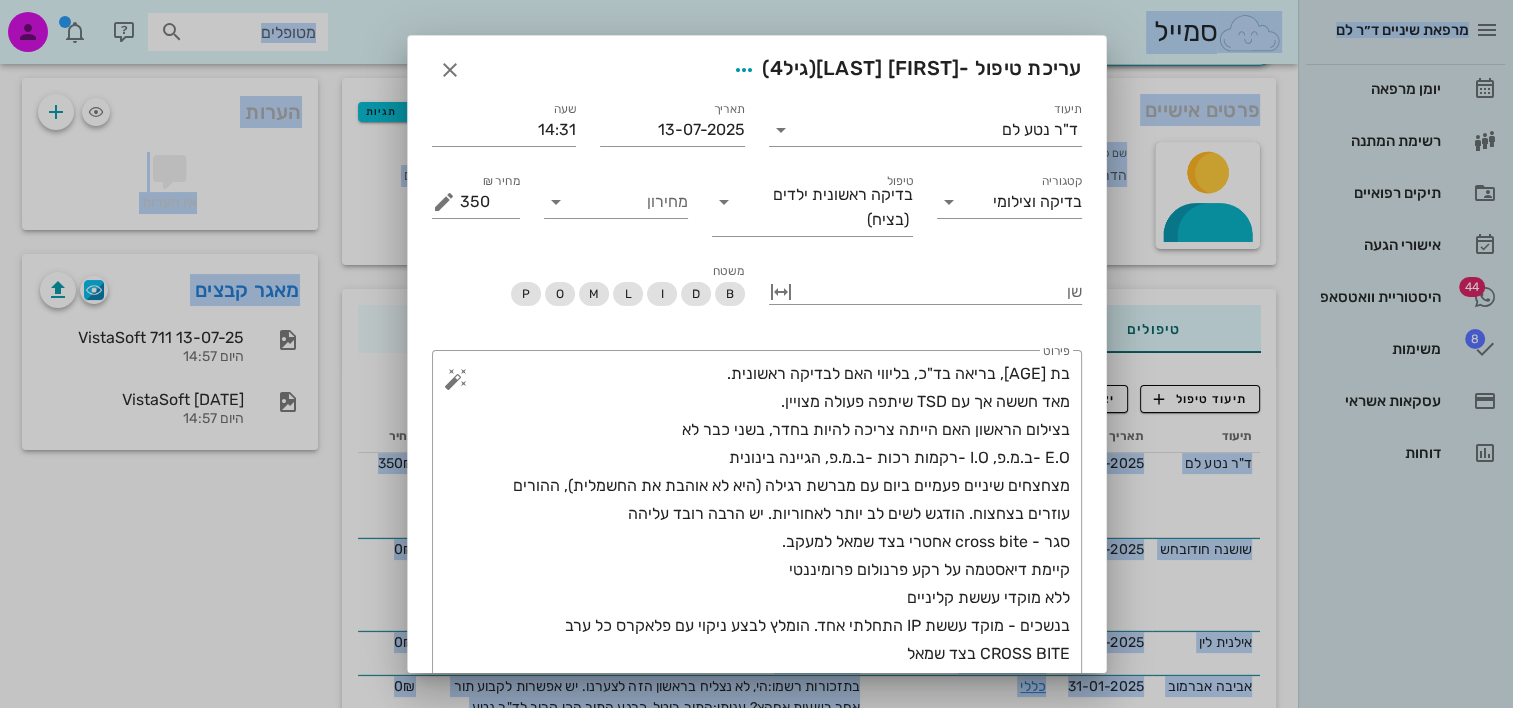 scroll, scrollTop: 238, scrollLeft: 0, axis: vertical 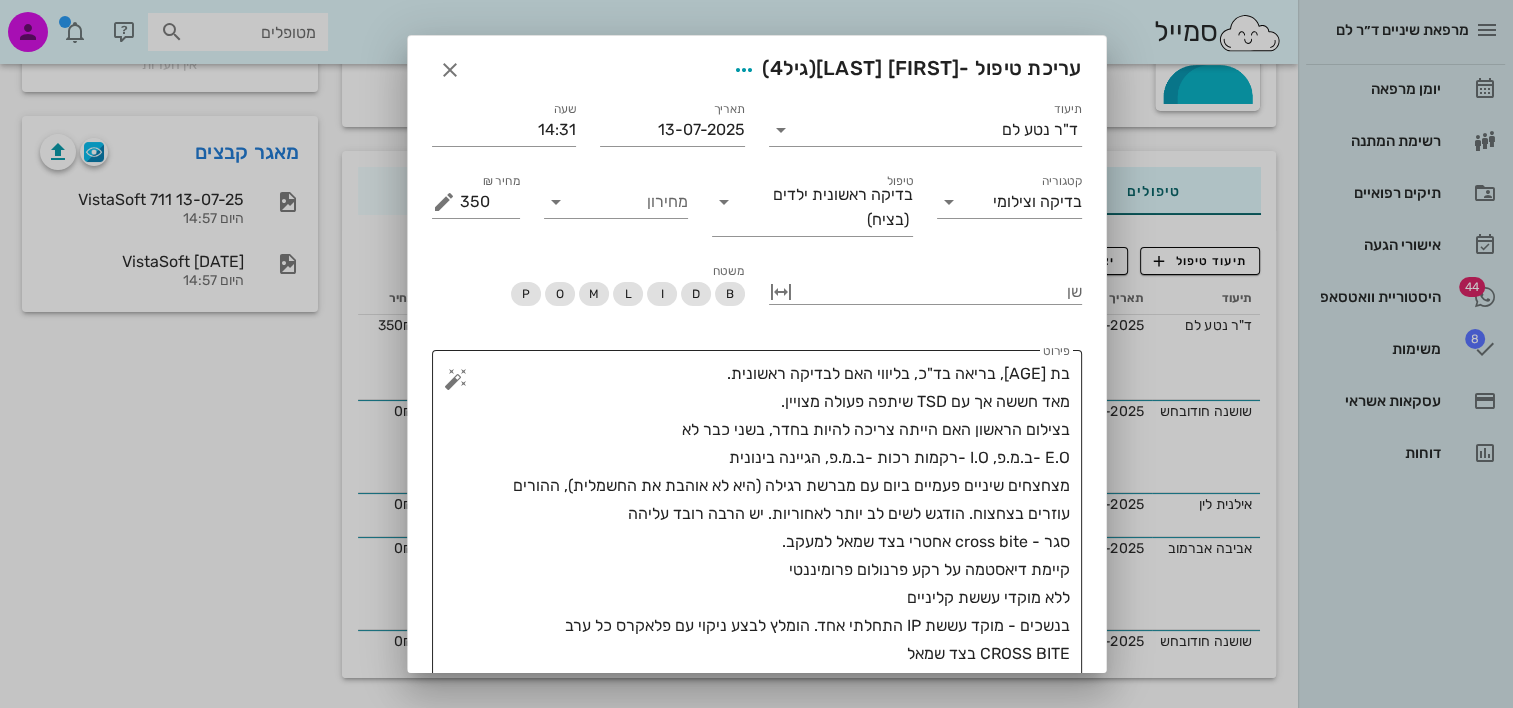 click on "בת [AGE], בריאה בד"כ, בליווי האם לבדיקה ראשונית.
מאד חששה אך עם TSD שיתפה פעולה מצויין.
בצילום הראשון האם הייתה צריכה להיות בחדר, בשני כבר לא
E.O -ב.מ.פ, I.O -רקמות רכות -ב.מ.פ, הגיינה בינונית
מצחצחים שיניים פעמיים ביום עם מברשת רגילה (היא לא אוהבת את החשמלית), ההורים עוזרים בצחצוח. הודגש לשים לב יותר לאחוריות. יש הרבה רובד עליהה
סגר - cross bite אחטרי בצד שמאל למעקב.
קיימת דיאסטמה על רקע פרנולום פרומיננטי
ללא מוקדי עששת קליניים
בנשכים - מוקד עששת IP התחלתי אחד. הומלץ לבצע ניקוי עם פלאקרס כל ערב
CROSS BITE בצד שמאל
דיאסטמה
ביקורת בעוד 6 חודשים" at bounding box center [765, 542] 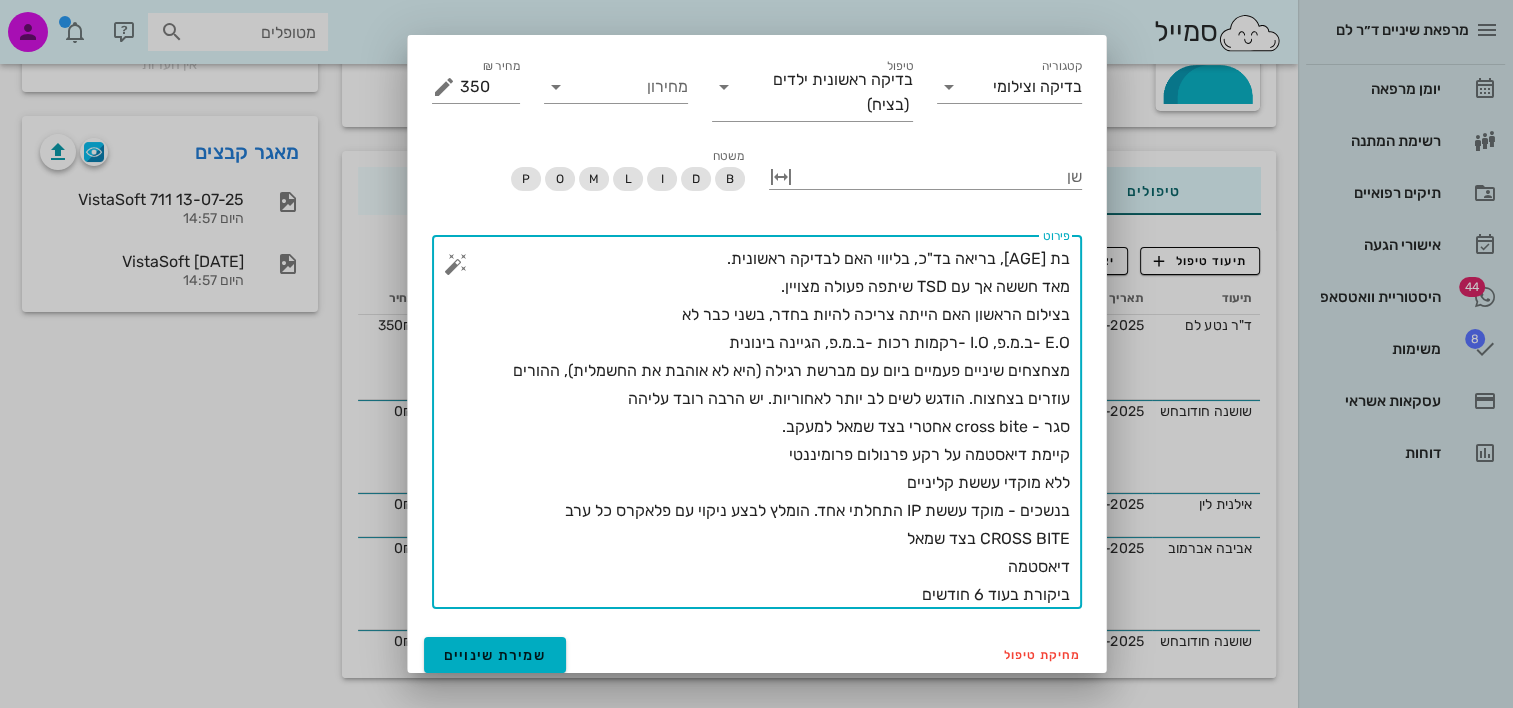 scroll, scrollTop: 124, scrollLeft: 0, axis: vertical 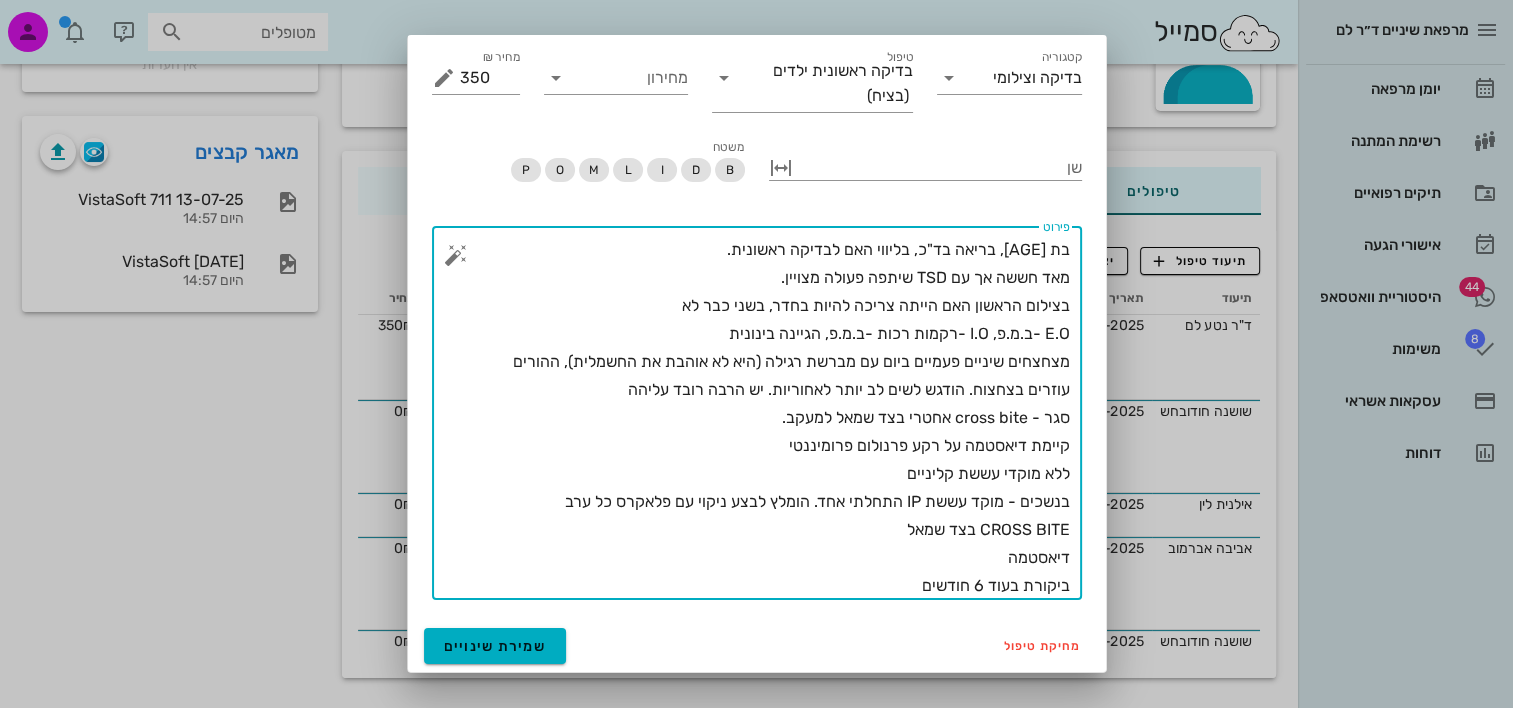 drag, startPoint x: 980, startPoint y: 557, endPoint x: 1088, endPoint y: 531, distance: 111.085556 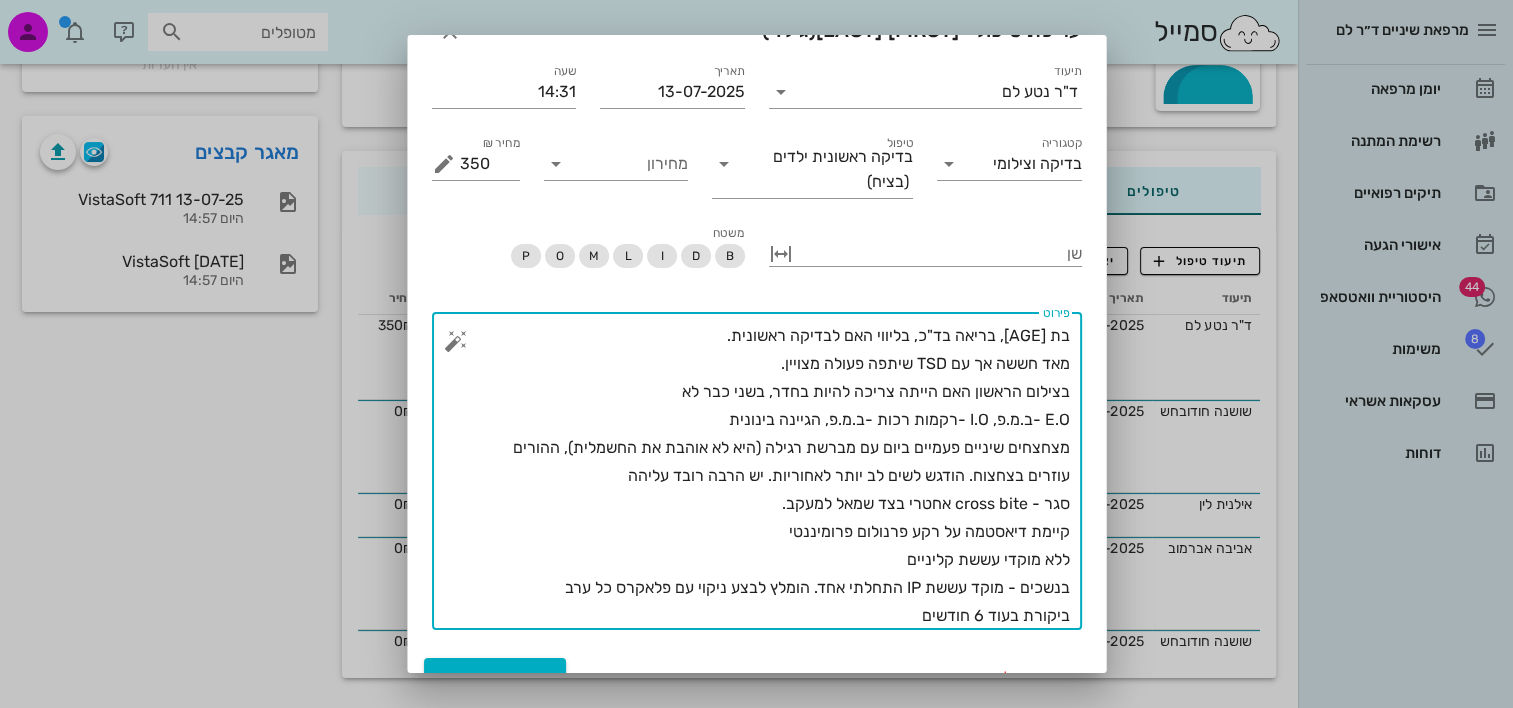 scroll, scrollTop: 68, scrollLeft: 0, axis: vertical 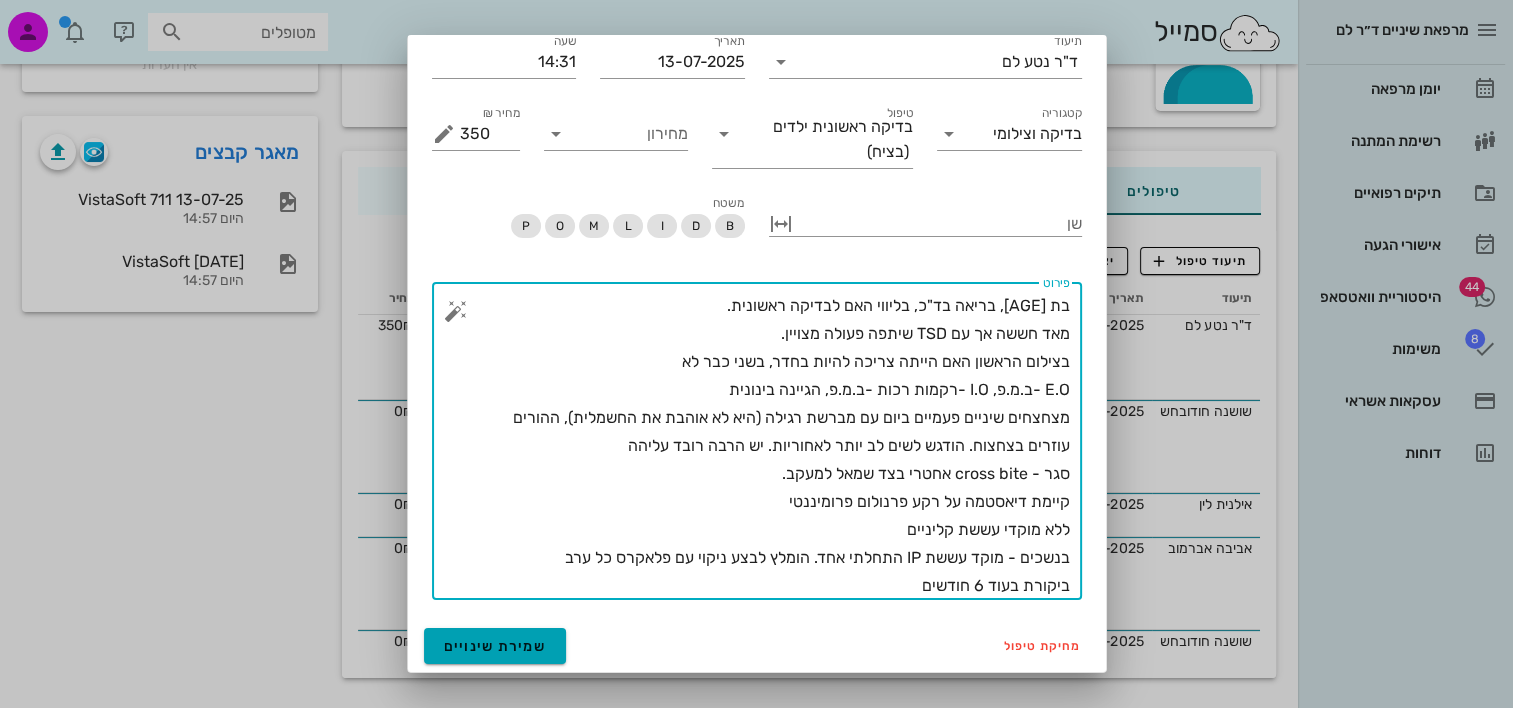 type on "בת [AGE], בריאה בד"כ, בליווי האם לבדיקה ראשונית.
מאד חששה אך עם TSD שיתפה פעולה מצויין.
בצילום הראשון האם הייתה צריכה להיות בחדר, בשני כבר לא
E.O -ב.מ.פ, I.O -רקמות רכות -ב.מ.פ, הגיינה בינונית
מצחצחים שיניים פעמיים ביום עם מברשת רגילה (היא לא אוהבת את החשמלית), ההורים עוזרים בצחצוח. הודגש לשים לב יותר לאחוריות. יש הרבה רובד עליהה
סגר - cross bite אחטרי בצד שמאל למעקב.
קיימת דיאסטמה על רקע פרנולום פרומיננטי
ללא מוקדי עששת קליניים
בנשכים - מוקד עששת IP התחלתי אחד. הומלץ לבצע ניקוי עם פלאקרס כל ערב
ביקורת בעוד 6 חודשים" 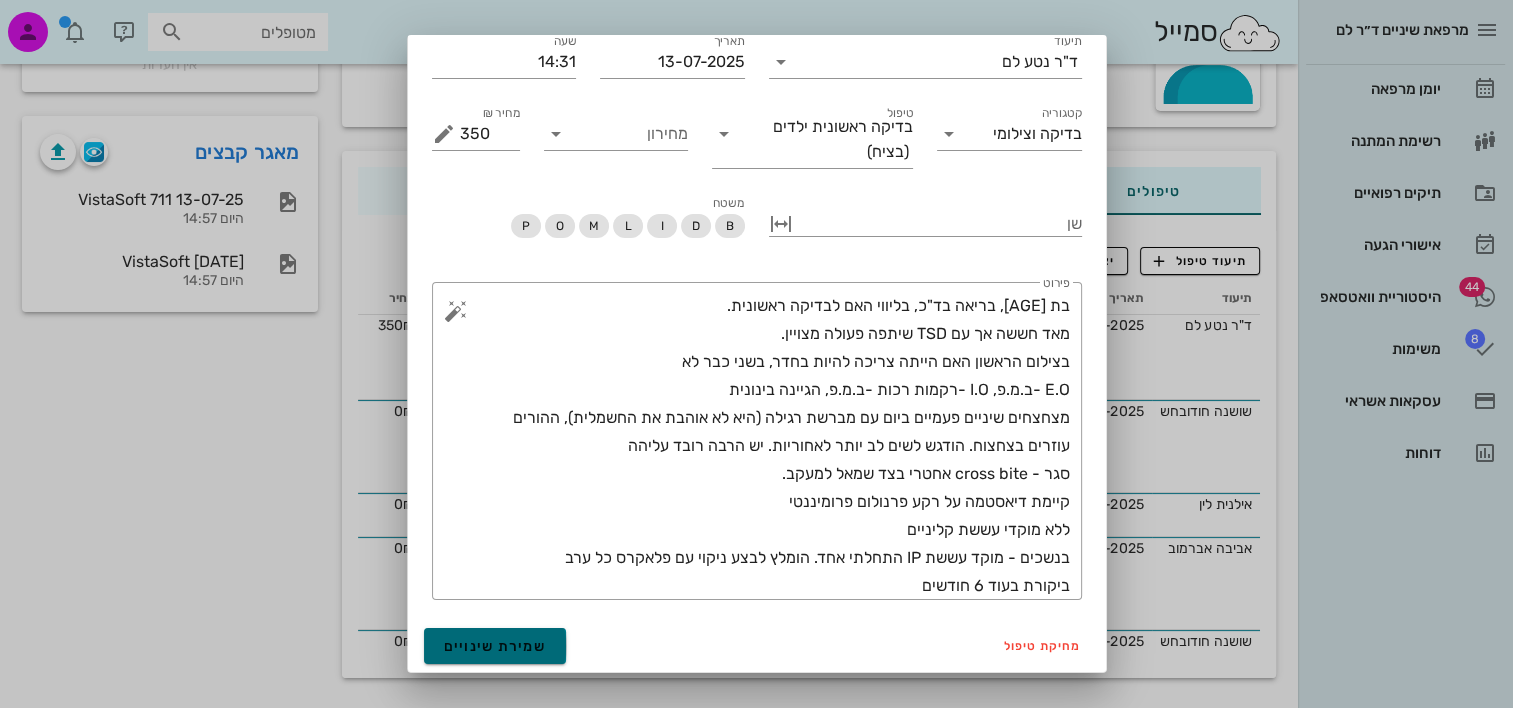 click on "שמירת שינויים" at bounding box center [495, 646] 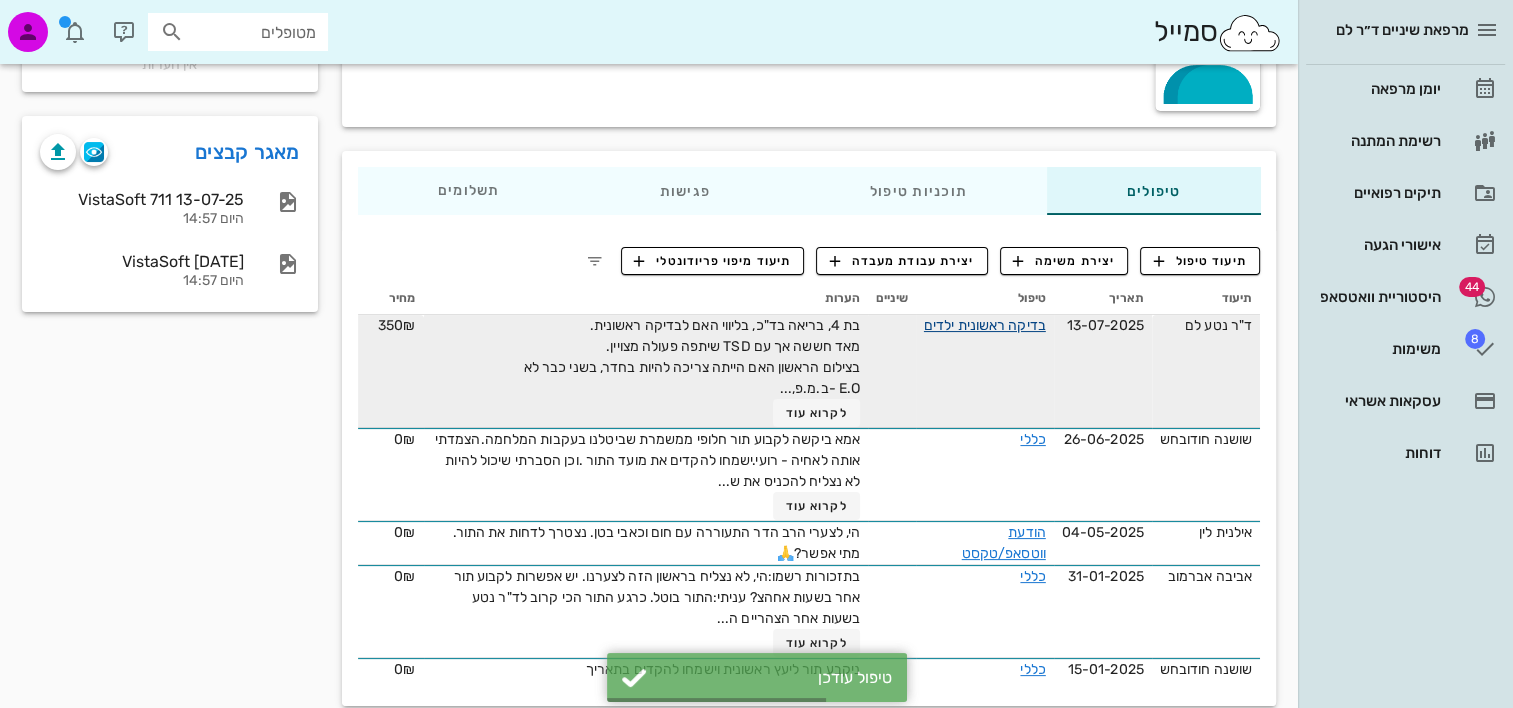 click on "בדיקה ראשונית ילדים" at bounding box center (985, 325) 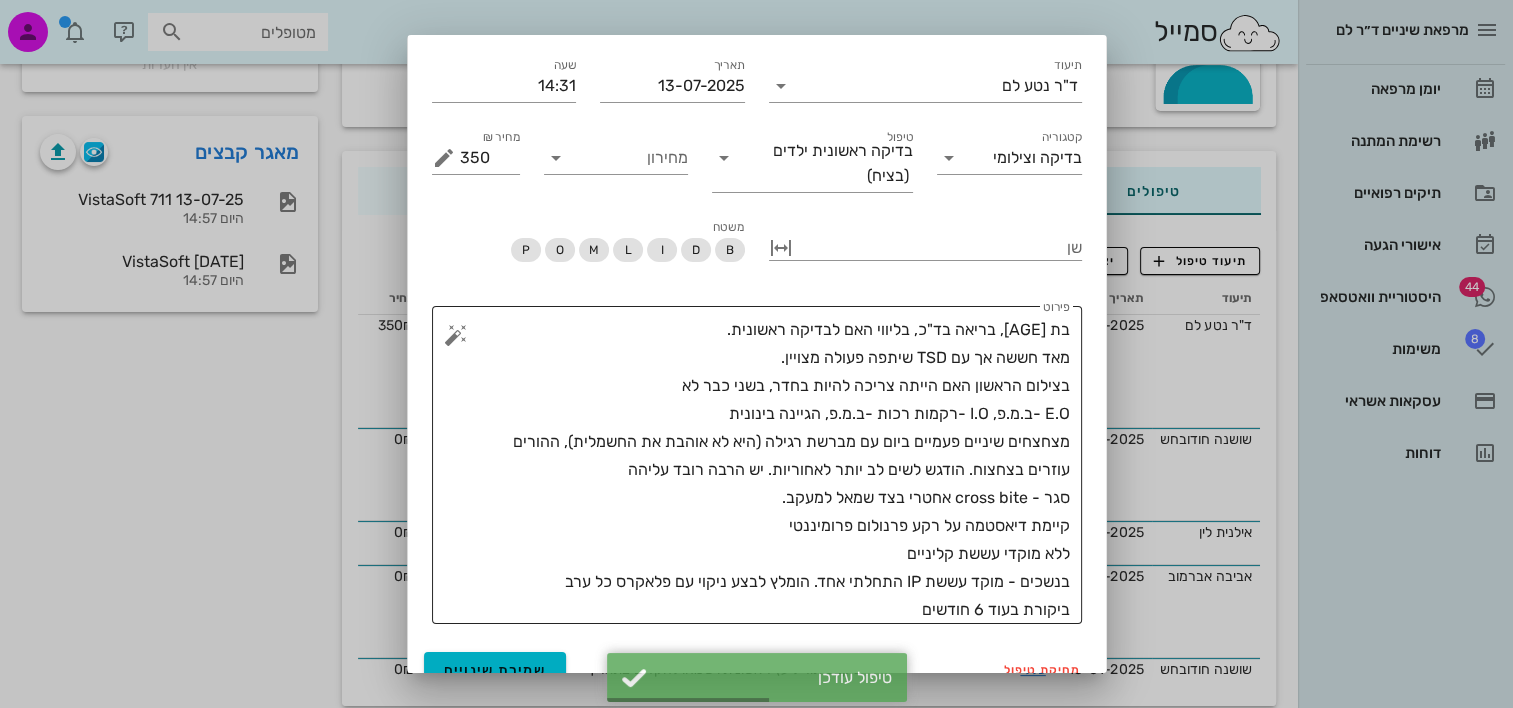 scroll, scrollTop: 68, scrollLeft: 0, axis: vertical 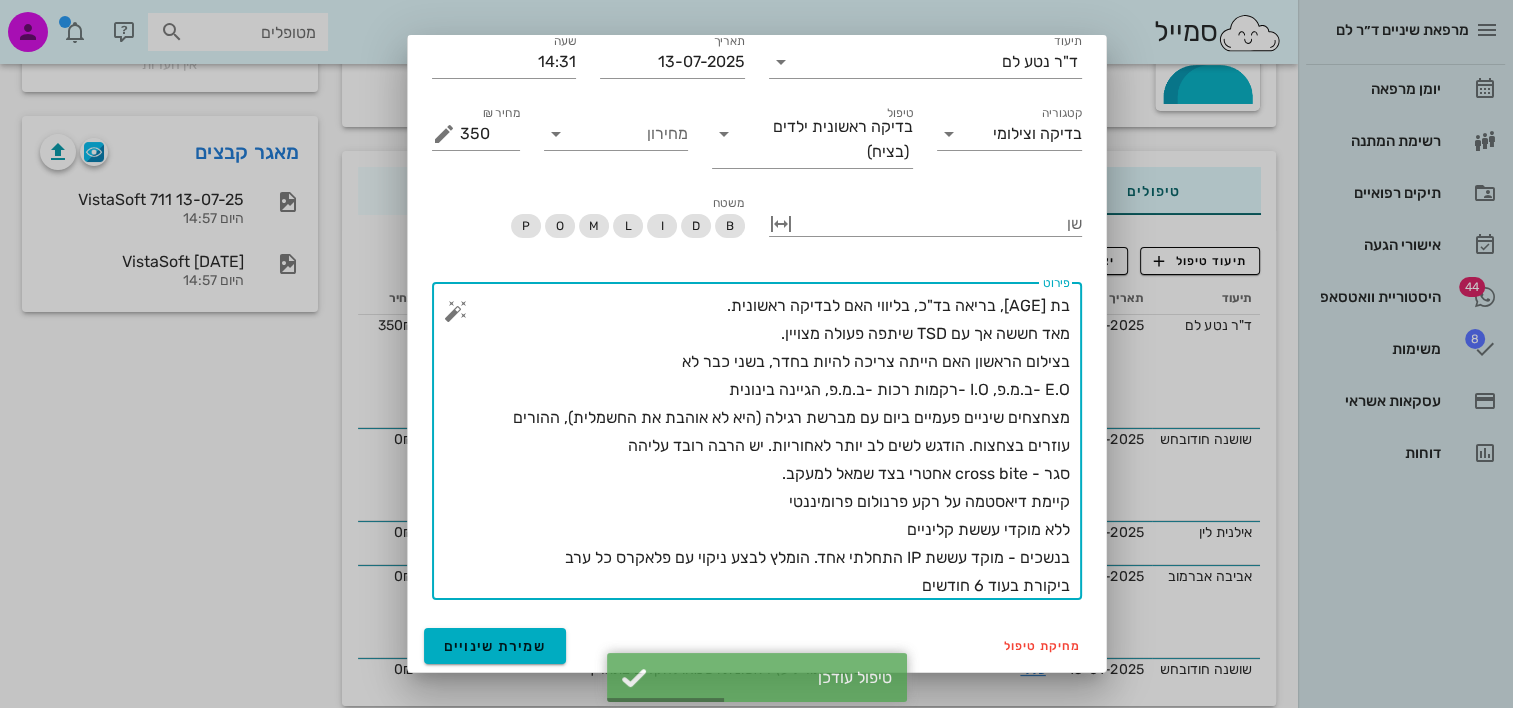 click on "בת [AGE], בריאה בד"כ, בליווי האם לבדיקה ראשונית.
מאד חששה אך עם TSD שיתפה פעולה מצויין.
בצילום הראשון האם הייתה צריכה להיות בחדר, בשני כבר לא
E.O -ב.מ.פ, I.O -רקמות רכות -ב.מ.פ, הגיינה בינונית
מצחצחים שיניים פעמיים ביום עם מברשת רגילה (היא לא אוהבת את החשמלית), ההורים עוזרים בצחצוח. הודגש לשים לב יותר לאחוריות. יש הרבה רובד עליהה
סגר - cross bite אחטרי בצד שמאל למעקב.
קיימת דיאסטמה על רקע פרנולום פרומיננטי
ללא מוקדי עששת קליניים
בנשכים - מוקד עששת IP התחלתי אחד. הומלץ לבצע ניקוי עם פלאקרס כל ערב
ביקורת בעוד 6 חודשים" at bounding box center [765, 446] 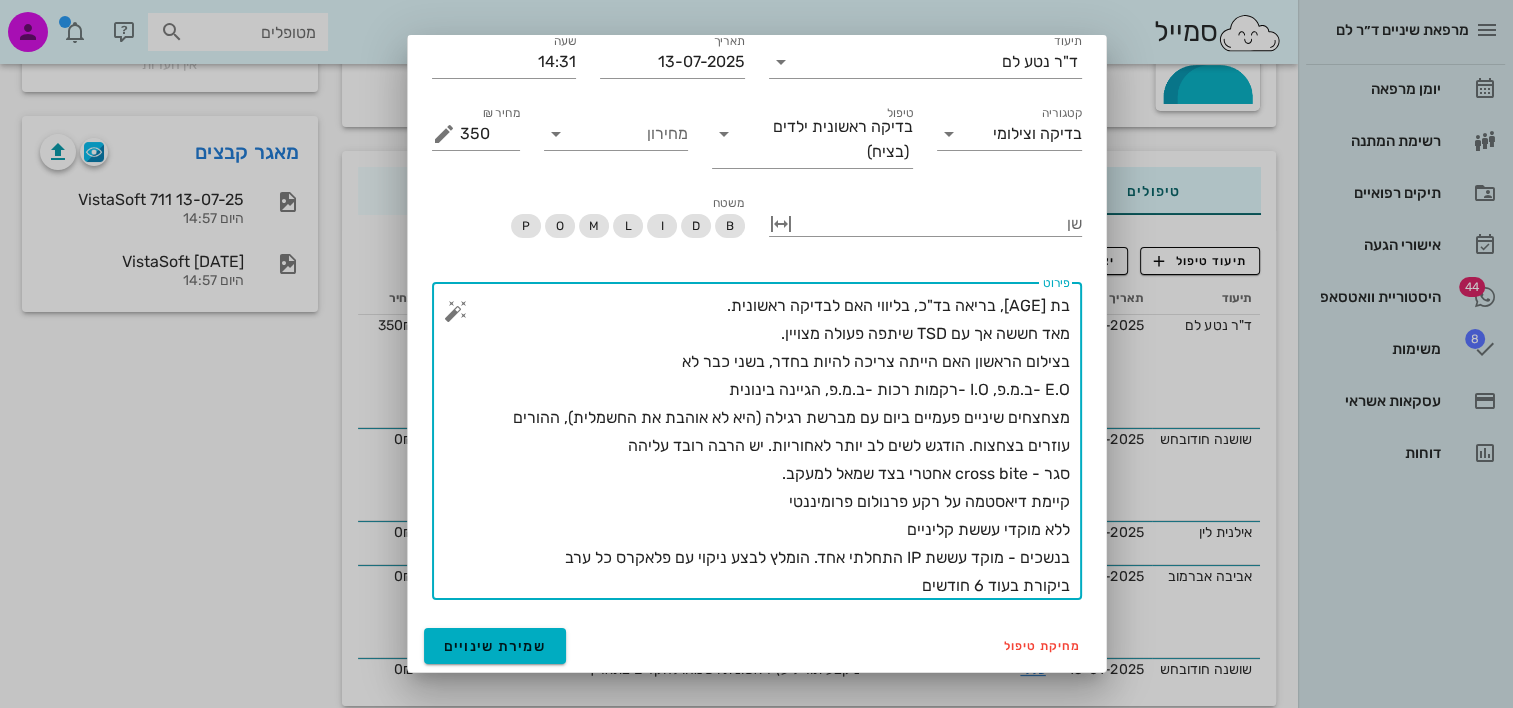 click on "בת [AGE], בריאה בד"כ, בליווי האם לבדיקה ראשונית.
מאד חששה אך עם TSD שיתפה פעולה מצויין.
בצילום הראשון האם הייתה צריכה להיות בחדר, בשני כבר לא
E.O -ב.מ.פ, I.O -רקמות רכות -ב.מ.פ, הגיינה בינונית
מצחצחים שיניים פעמיים ביום עם מברשת רגילה (היא לא אוהבת את החשמלית), ההורים עוזרים בצחצוח. הודגש לשים לב יותר לאחוריות. יש הרבה רובד עליהה
סגר - cross bite אחטרי בצד שמאל למעקב.
קיימת דיאסטמה על רקע פרנולום פרומיננטי
ללא מוקדי עששת קליניים
בנשכים - מוקד עששת IP התחלתי אחד. הומלץ לבצע ניקוי עם פלאקרס כל ערב
ביקורת בעוד 6 חודשים" at bounding box center [765, 446] 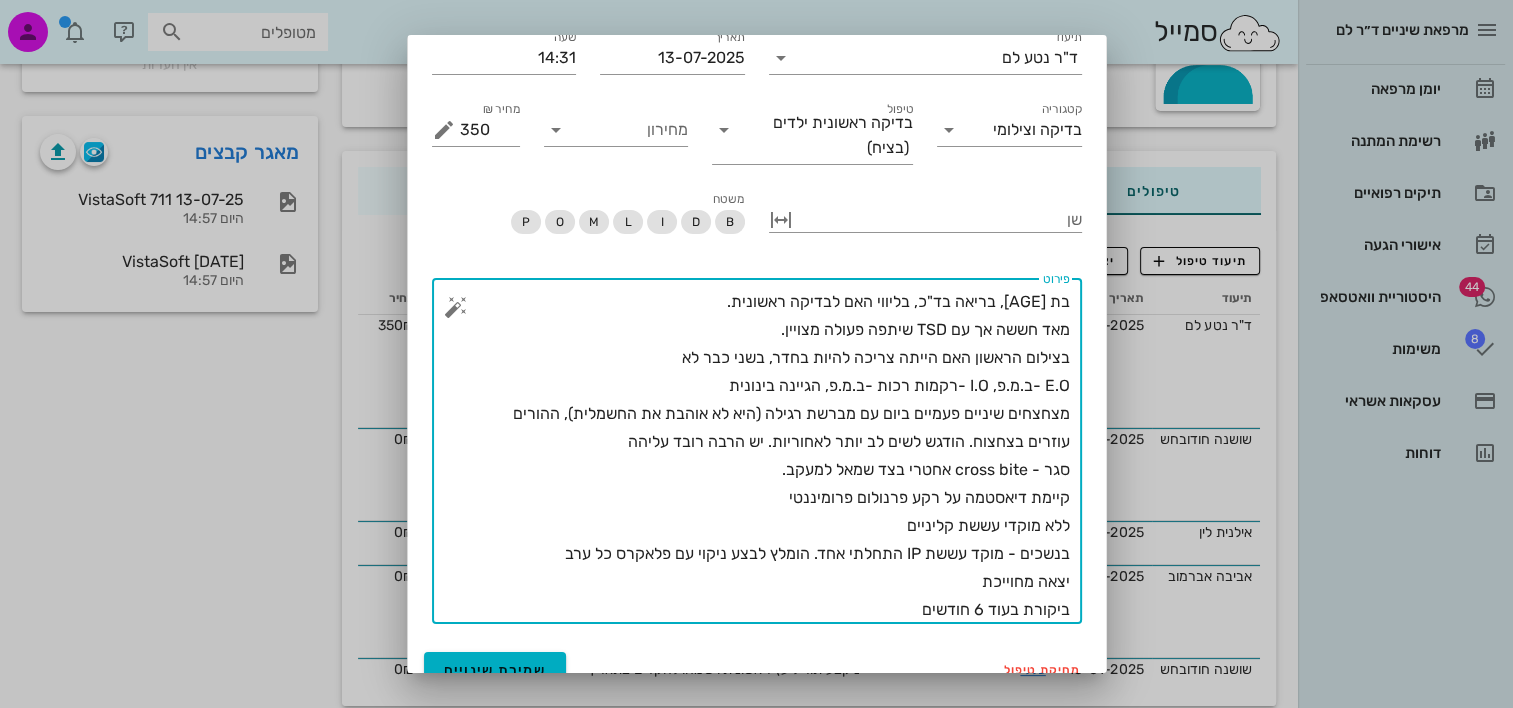 scroll, scrollTop: 96, scrollLeft: 0, axis: vertical 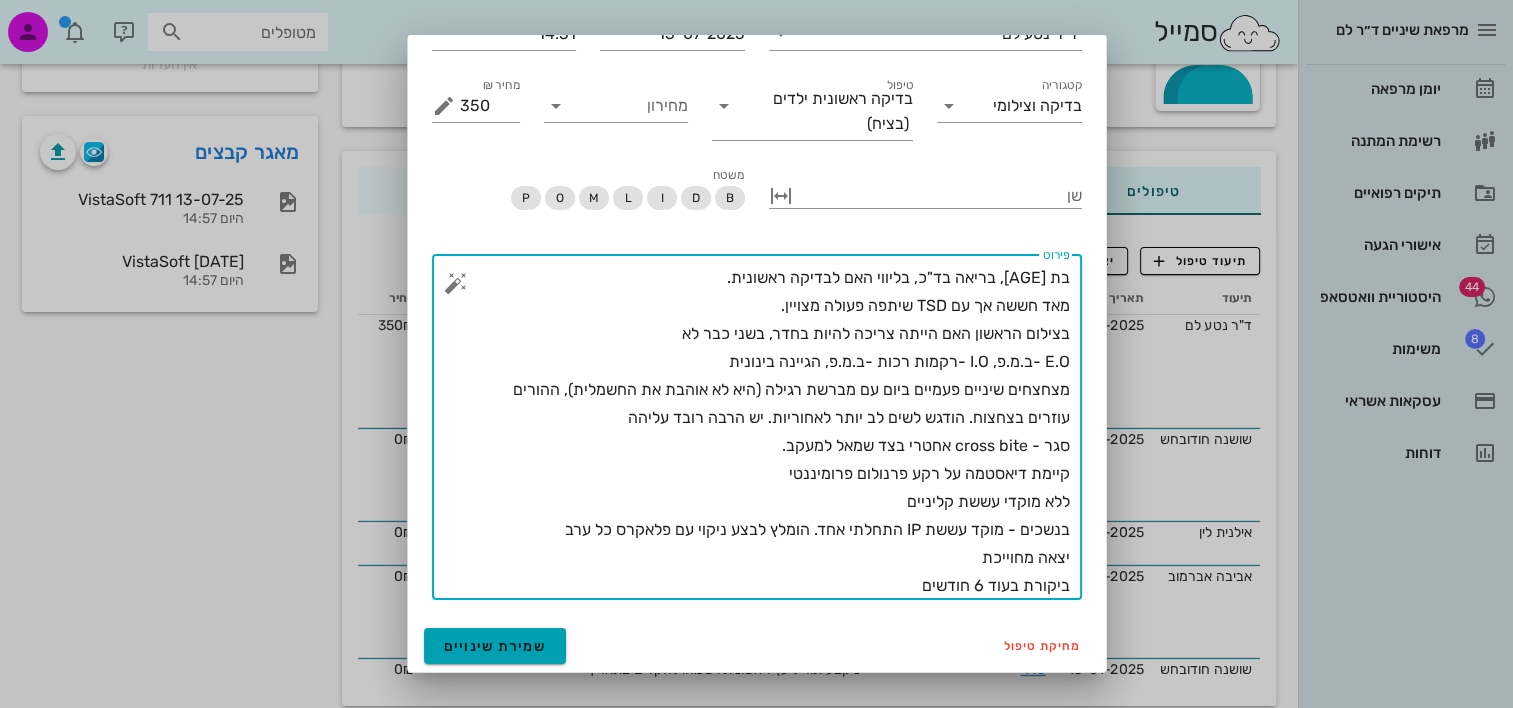 type on "בת [AGE], בריאה בד"כ, בליווי האם לבדיקה ראשונית.
מאד חששה אך עם TSD שיתפה פעולה מצויין.
בצילום הראשון האם הייתה צריכה להיות בחדר, בשני כבר לא
E.O -ב.מ.פ, I.O -רקמות רכות -ב.מ.פ, הגיינה בינונית
מצחצחים שיניים פעמיים ביום עם מברשת רגילה (היא לא אוהבת את החשמלית), ההורים עוזרים בצחצוח. הודגש לשים לב יותר לאחוריות. יש הרבה רובד עליהה
סגר - cross bite אחטרי בצד שמאל למעקב.
קיימת דיאסטמה על רקע פרנולום פרומיננטי
ללא מוקדי עששת קליניים
בנשכים - מוקד עששת IP התחלתי אחד. הומלץ לבצע ניקוי עם פלאקרס כל ערב
יצאה מחוייכת
ביקורת בעוד 6 חודשים" 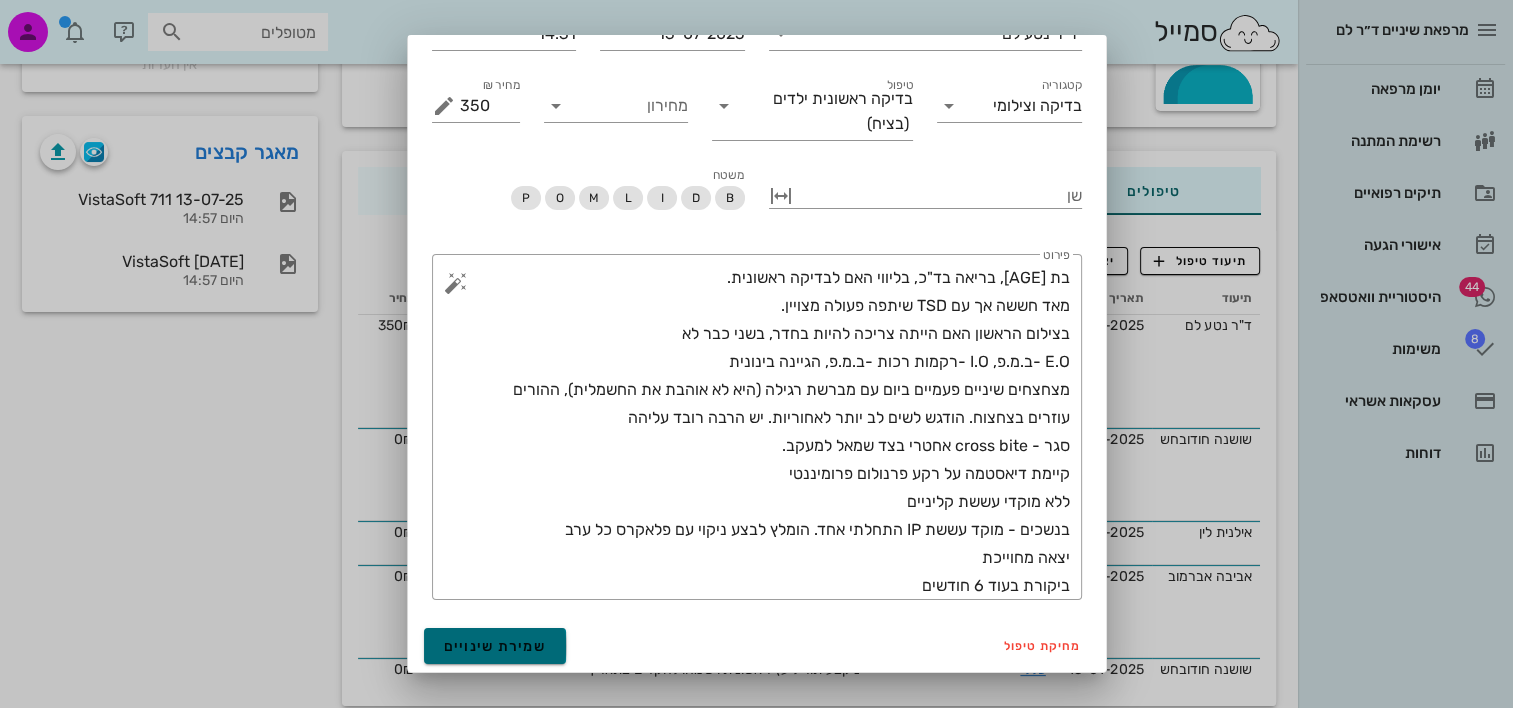 drag, startPoint x: 500, startPoint y: 643, endPoint x: 508, endPoint y: 636, distance: 10.630146 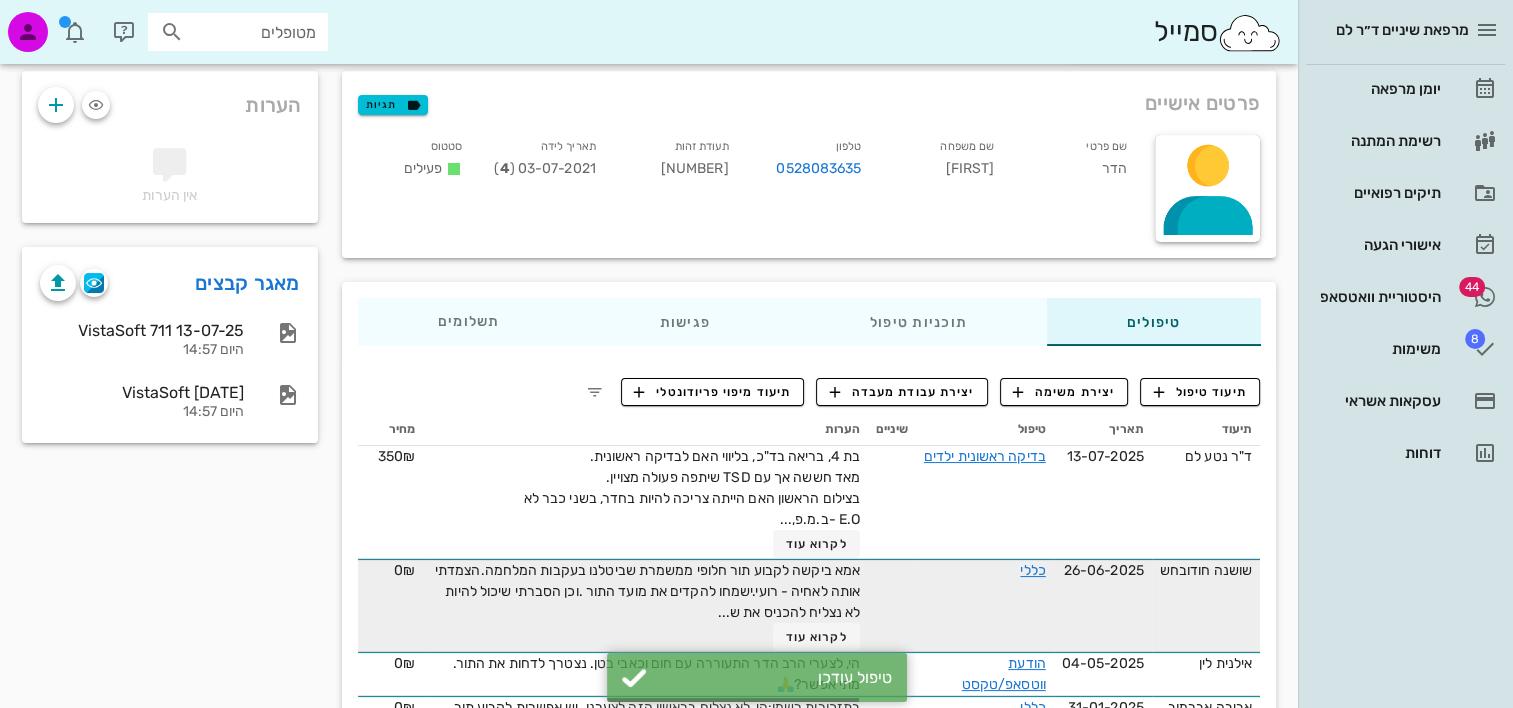 scroll, scrollTop: 0, scrollLeft: 0, axis: both 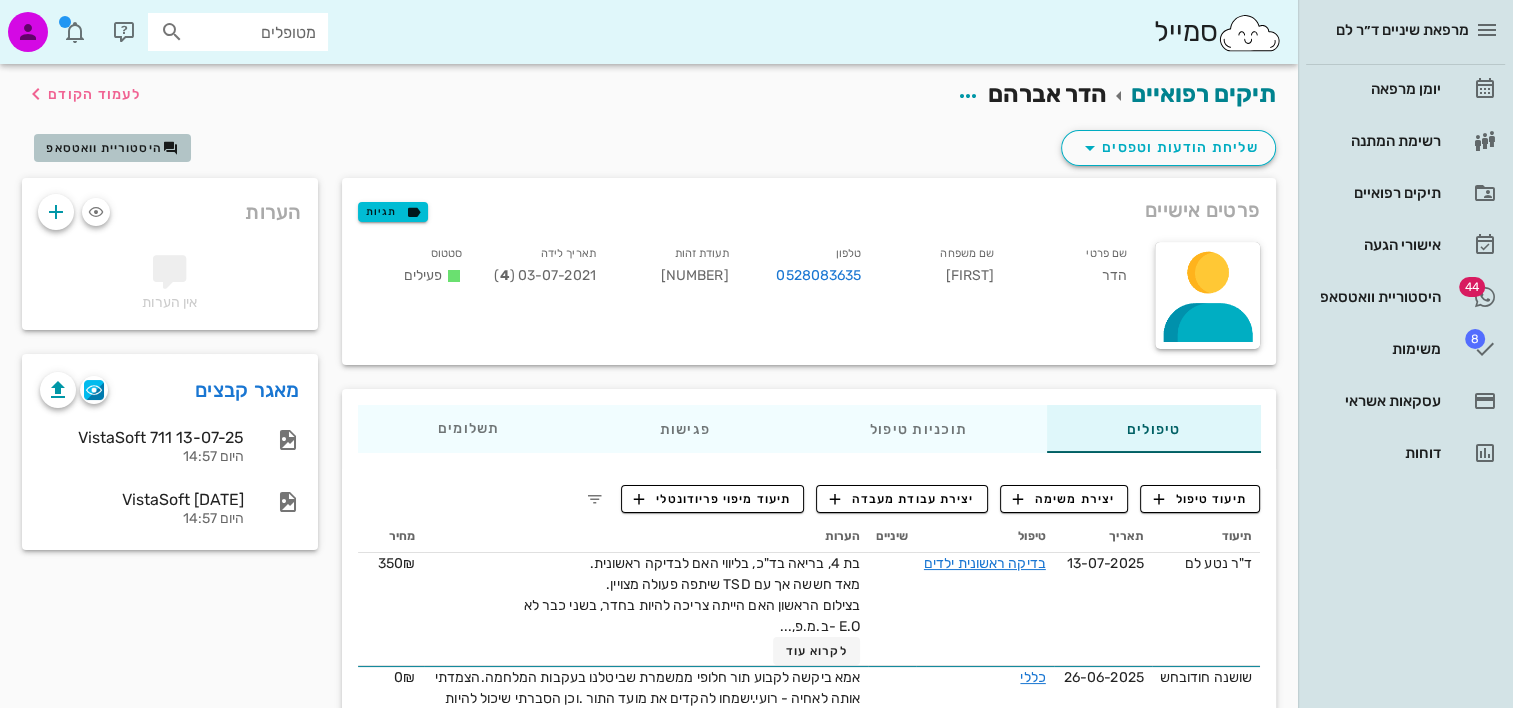 click on "היסטוריית וואטסאפ" at bounding box center [104, 148] 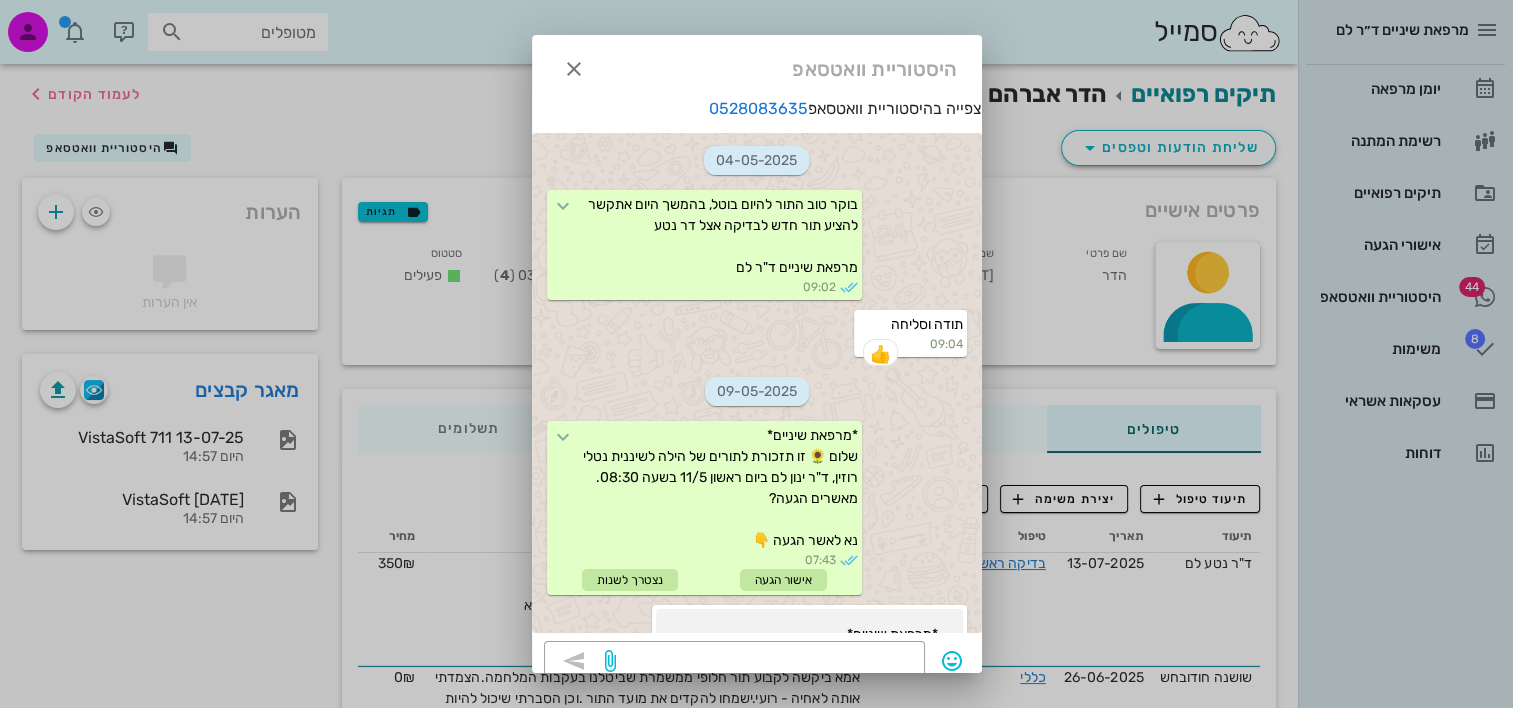 scroll, scrollTop: 3948, scrollLeft: 0, axis: vertical 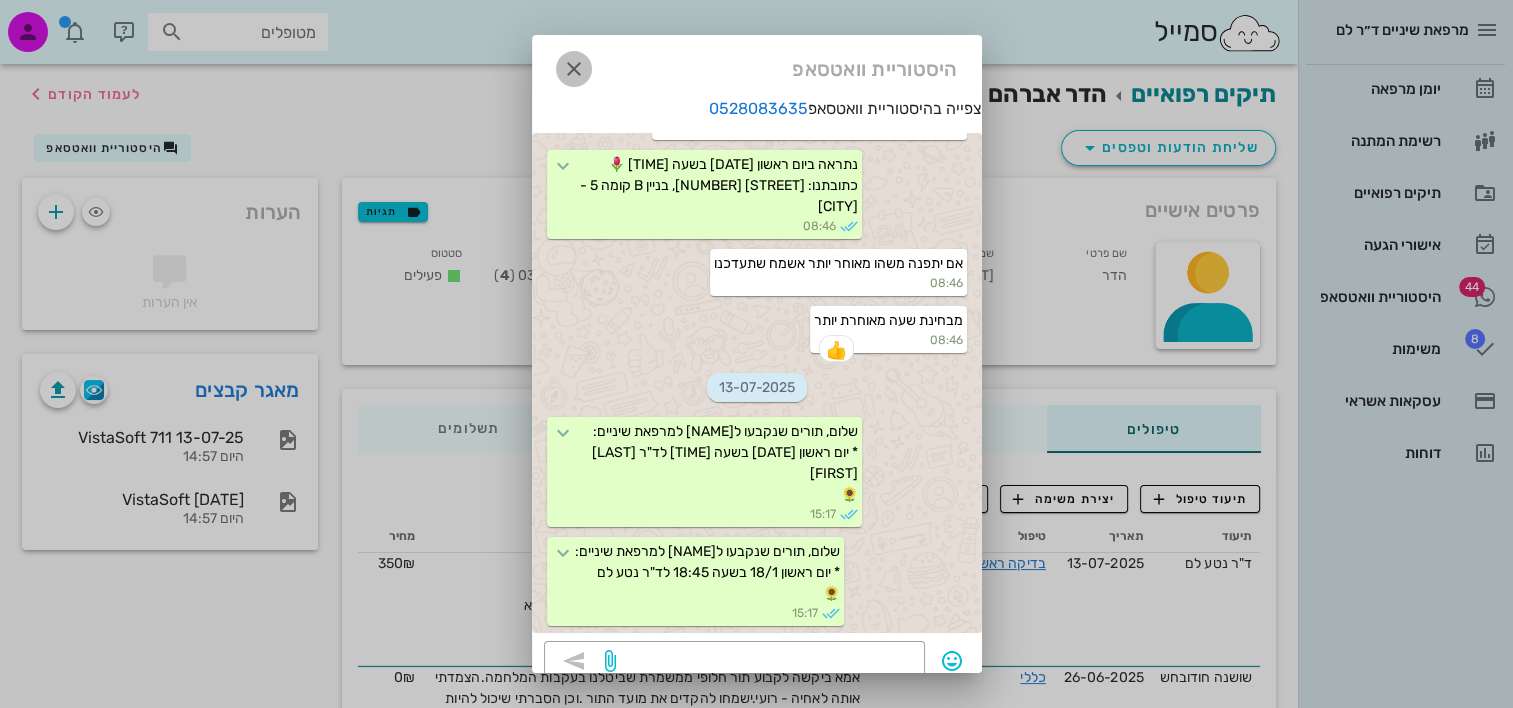 click at bounding box center (574, 69) 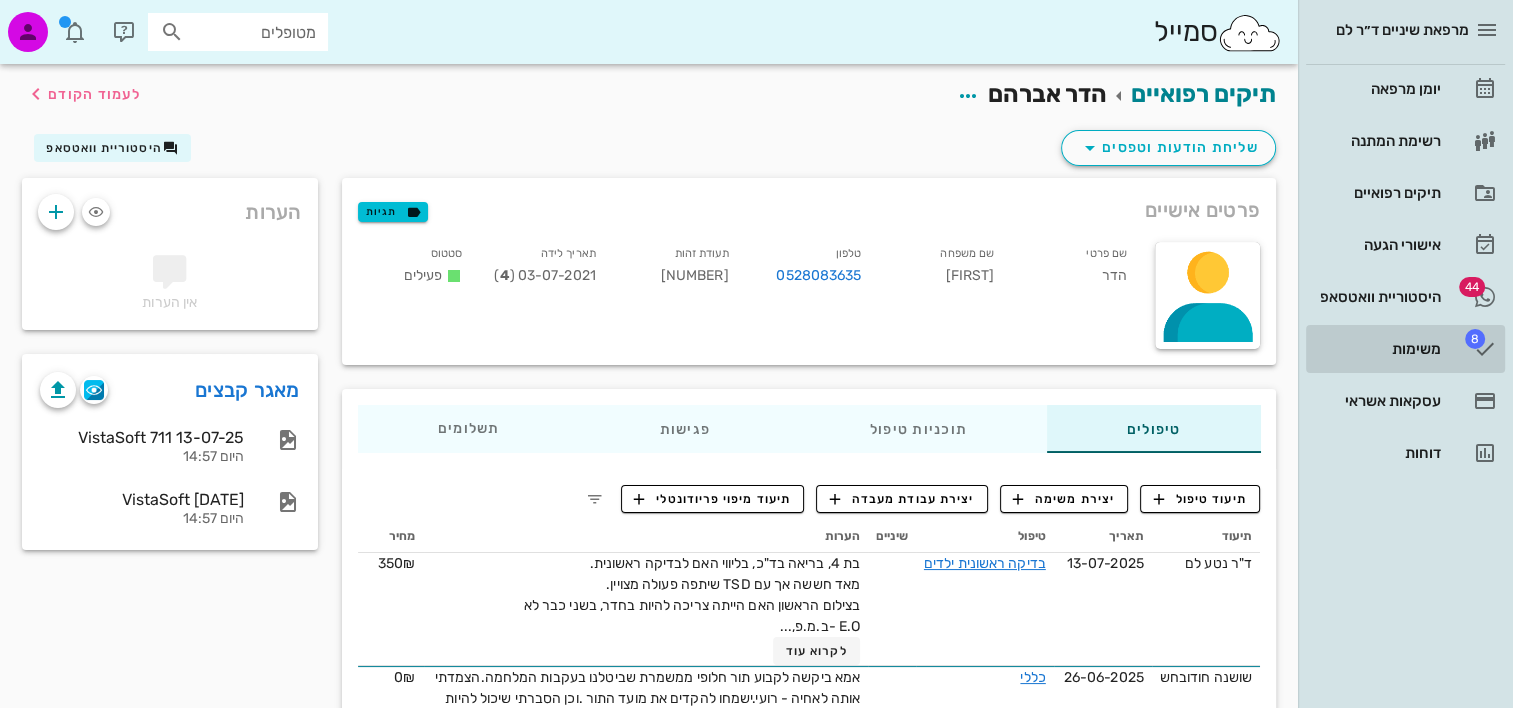 click on "משימות" at bounding box center (1377, 349) 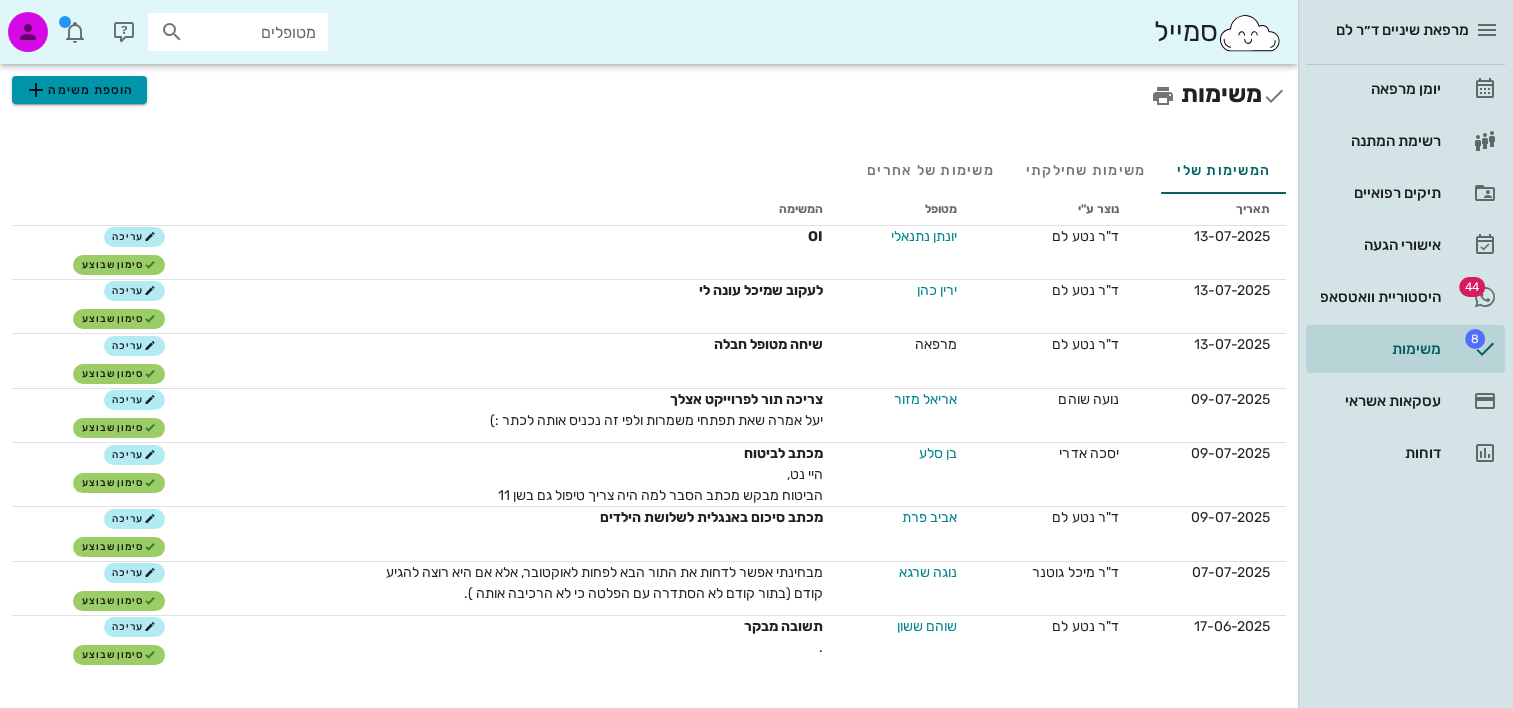 click on "הוספת משימה" at bounding box center (79, 90) 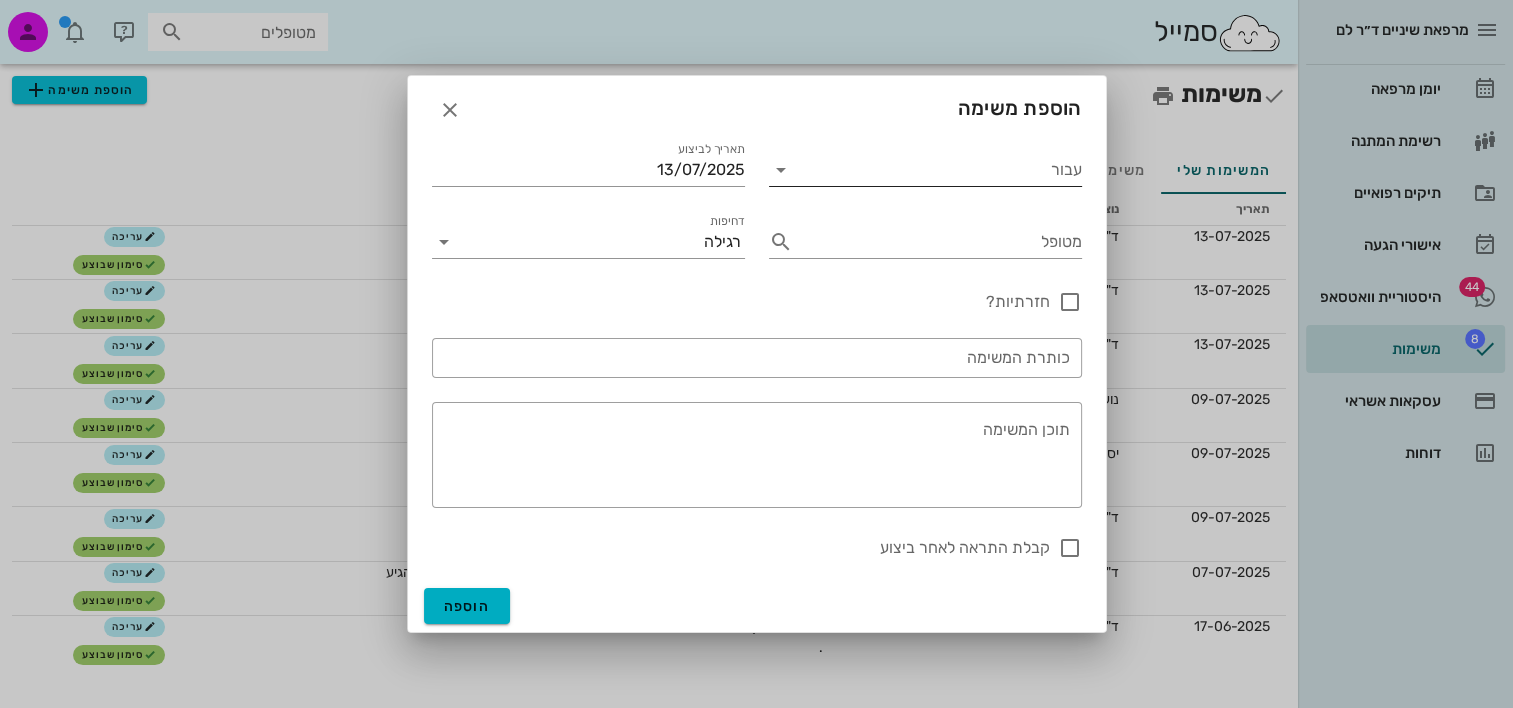 drag, startPoint x: 972, startPoint y: 136, endPoint x: 972, endPoint y: 148, distance: 12 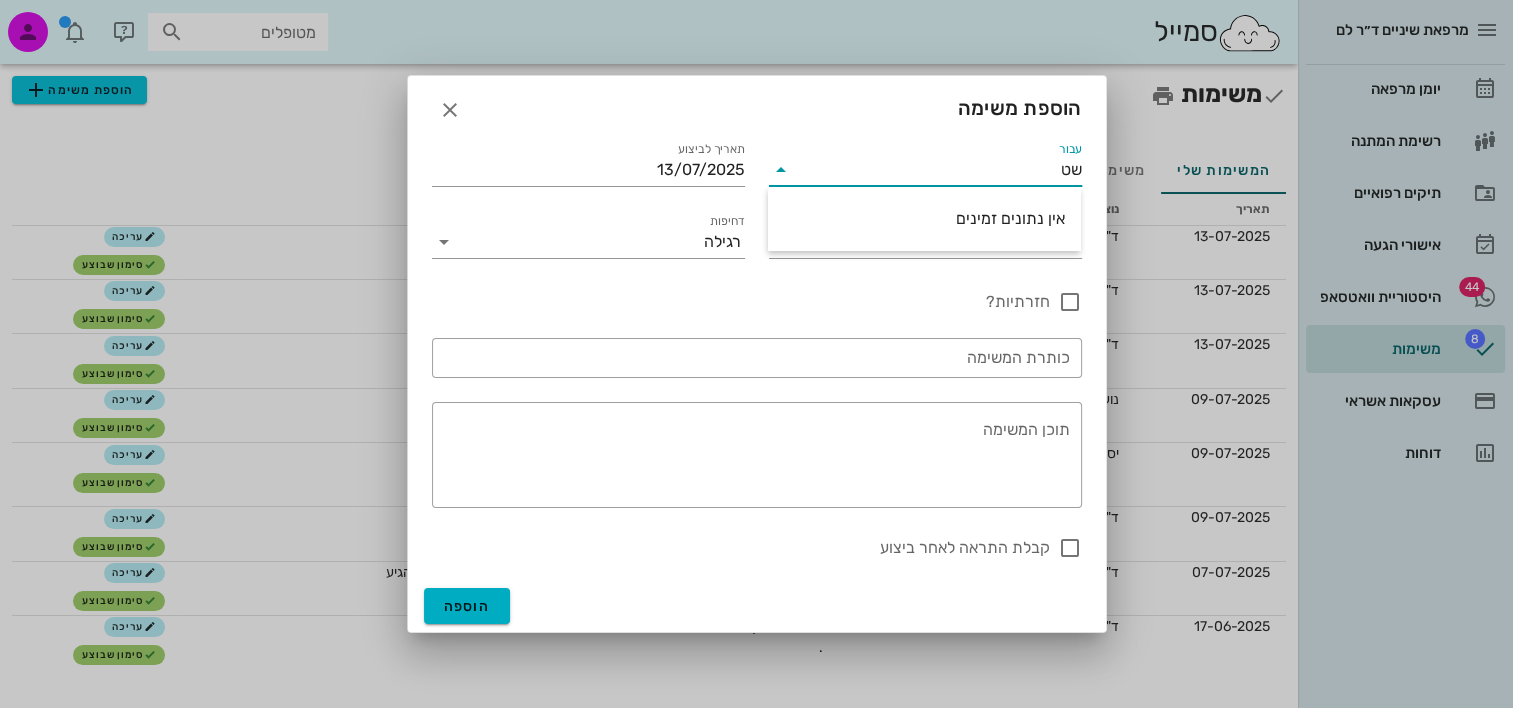 drag, startPoint x: 1032, startPoint y: 174, endPoint x: 1179, endPoint y: 176, distance: 147.01361 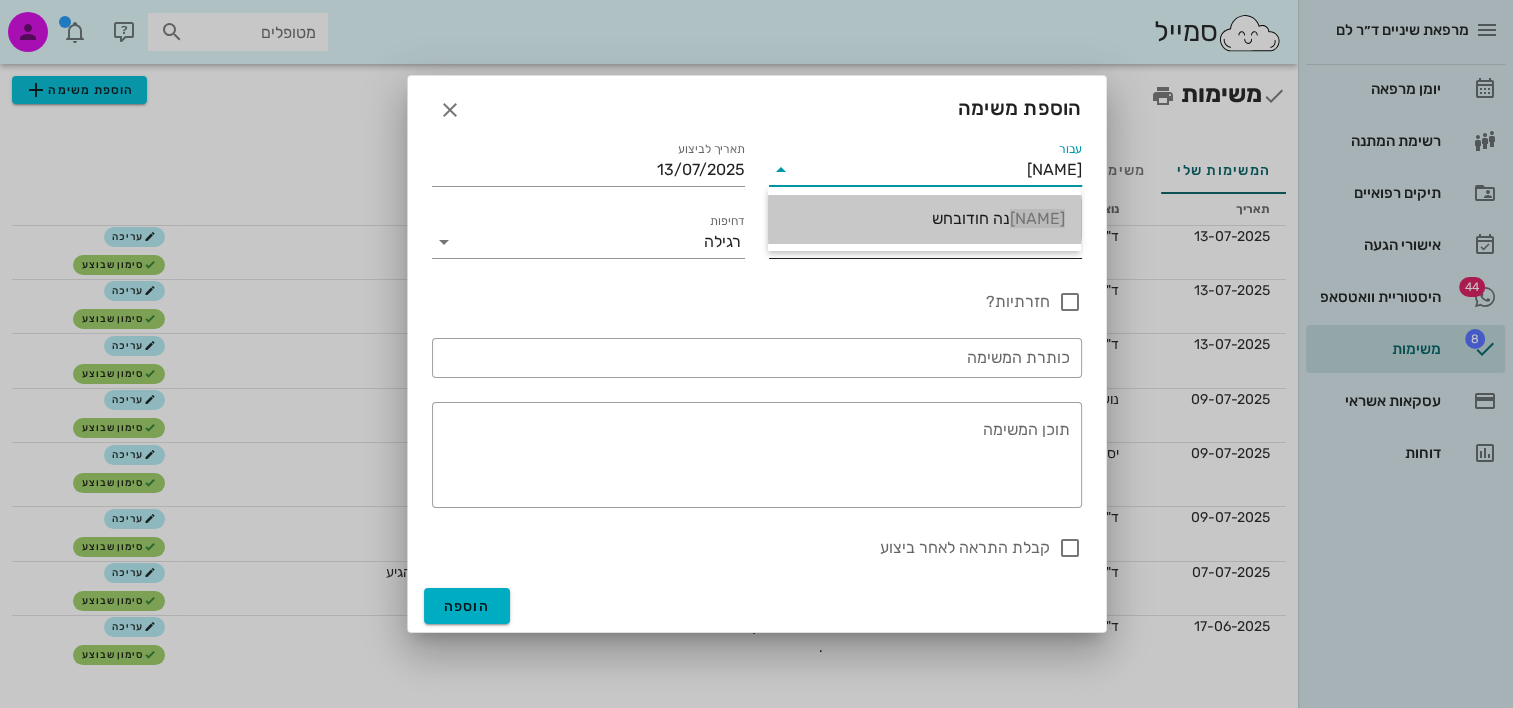 drag, startPoint x: 1046, startPoint y: 211, endPoint x: 1052, endPoint y: 220, distance: 10.816654 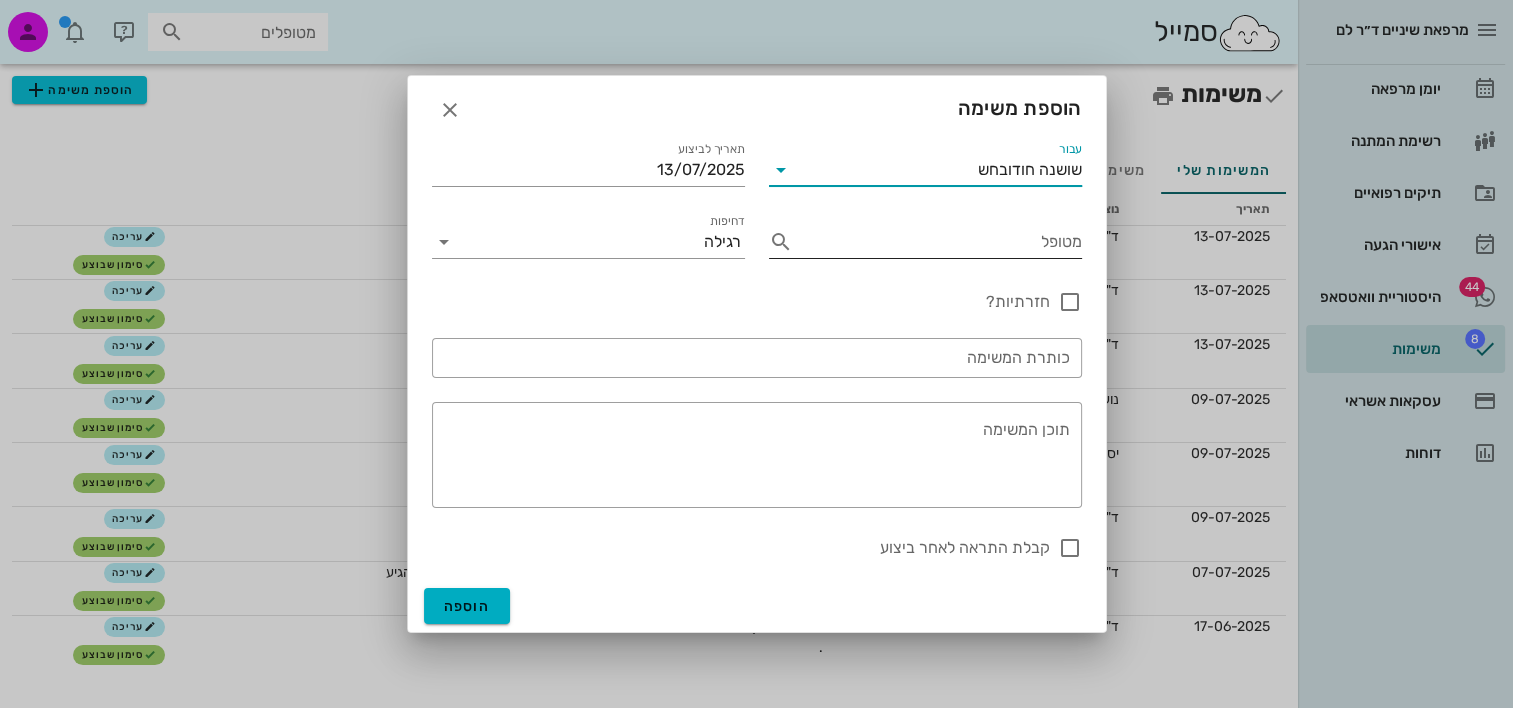 type on "שושנה חודובחש" 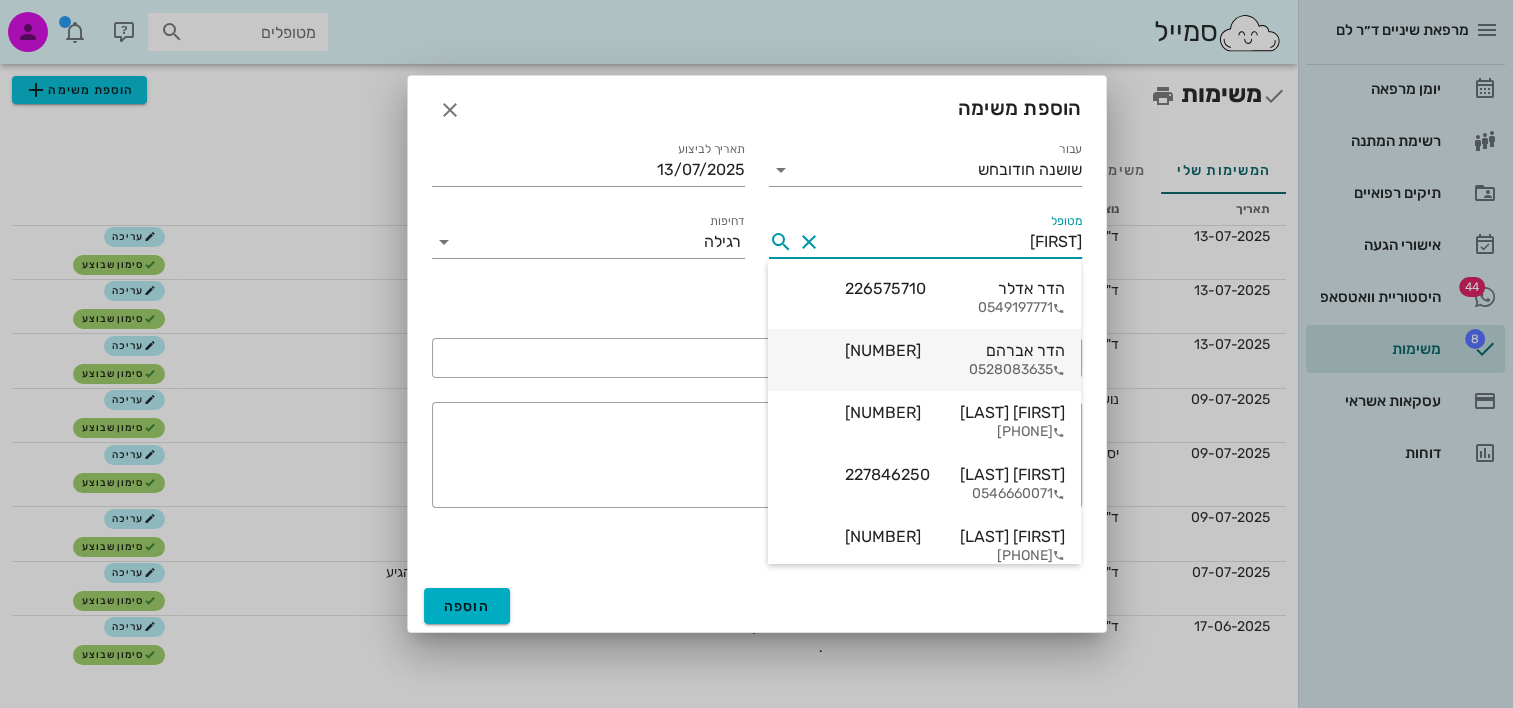 click on "הדר אברהם  [NUMBER]" at bounding box center (955, 350) 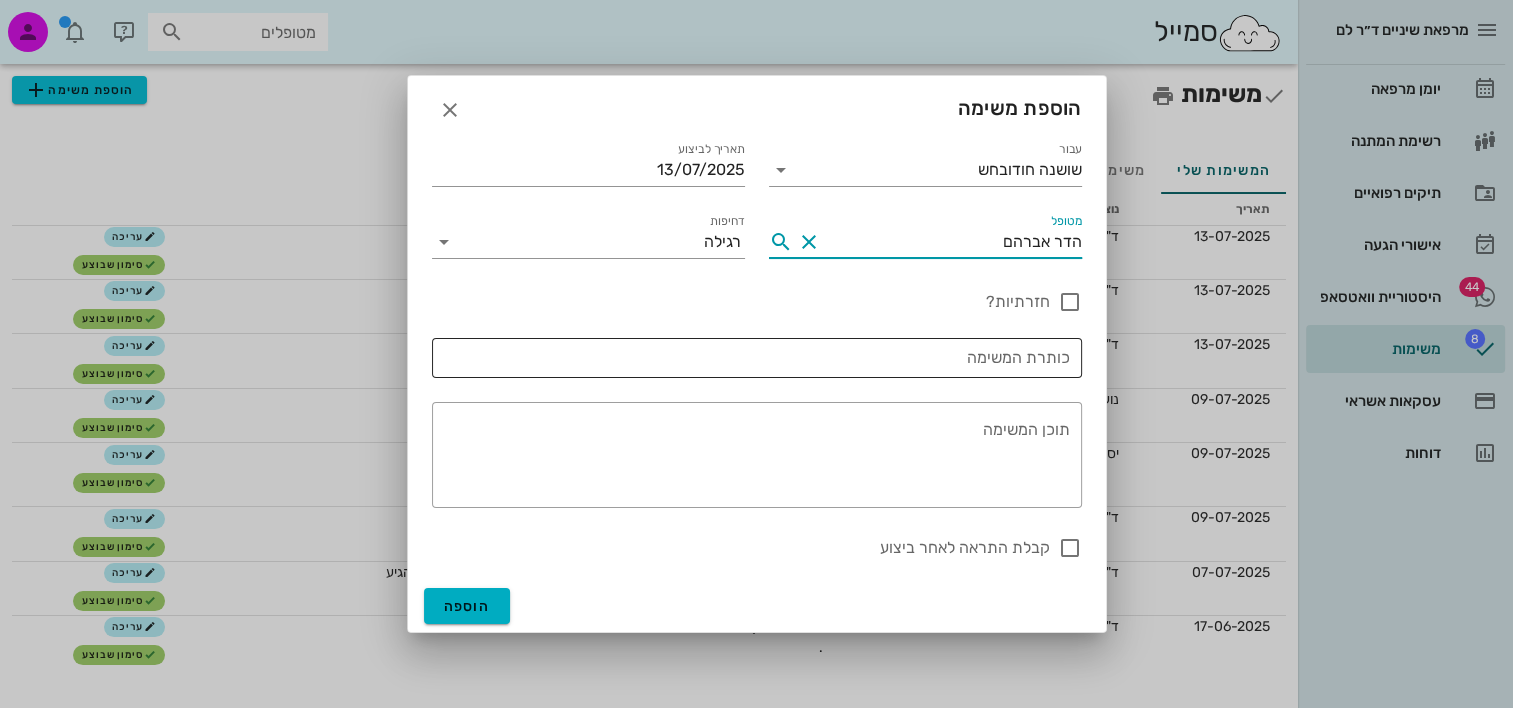type on "הדר אברהם" 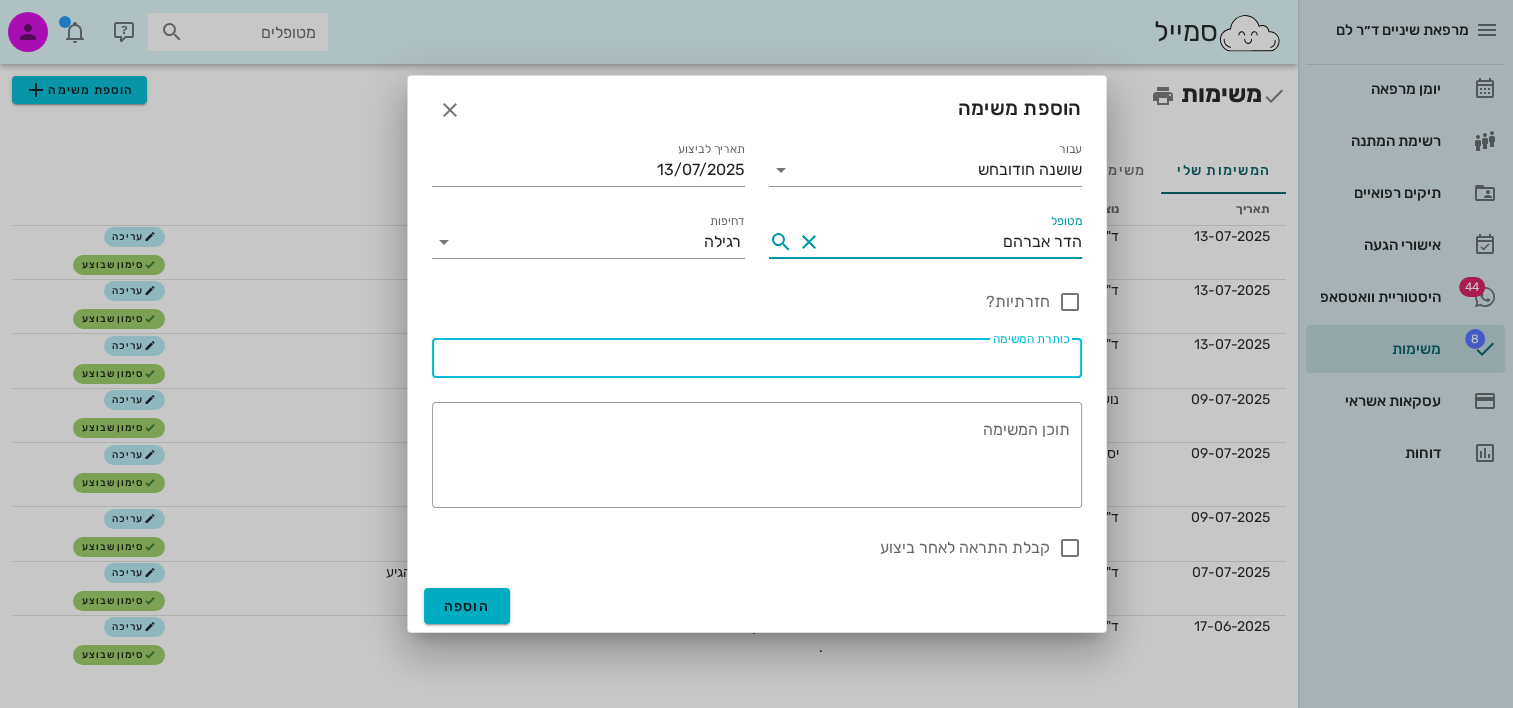 click on "כותרת המשימה" at bounding box center [757, 358] 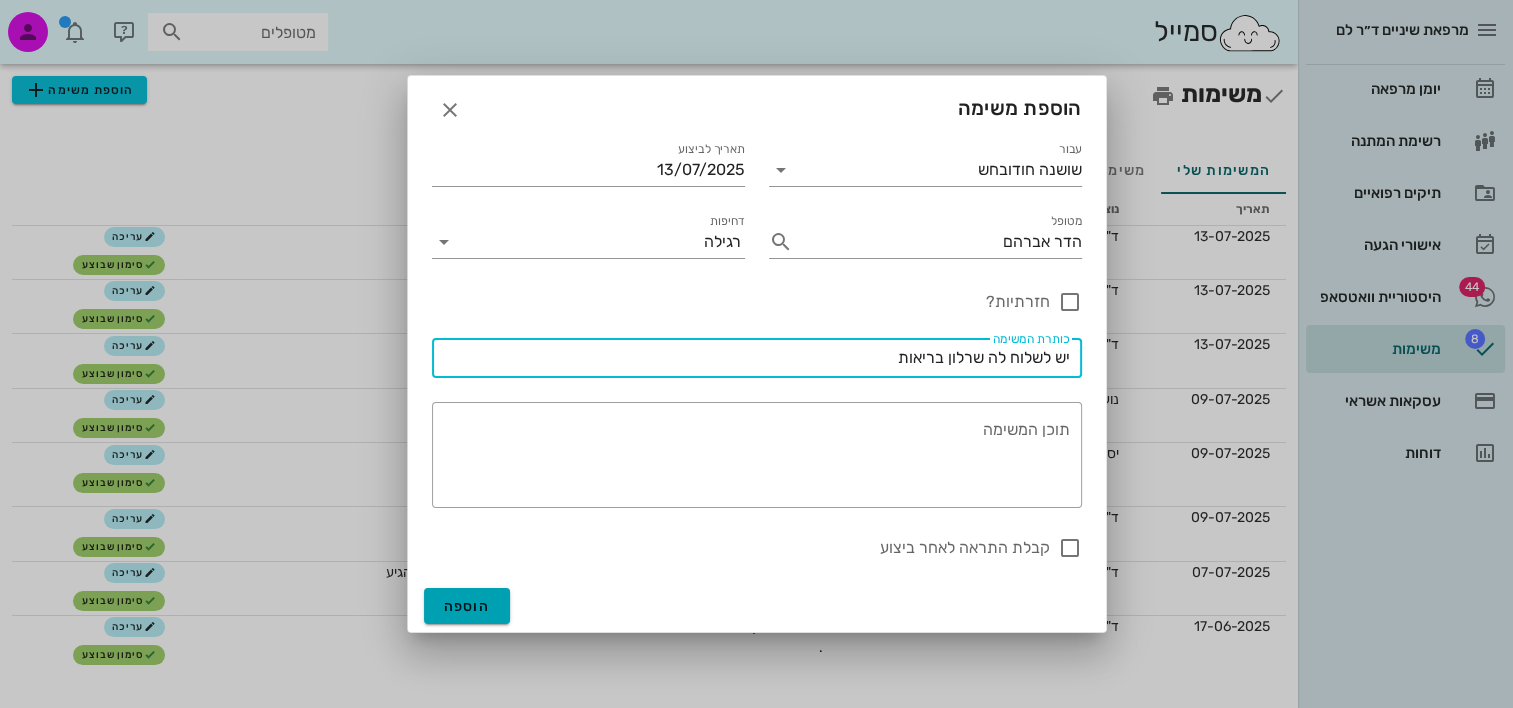 type on "יש לשלוח לה שרלון בריאות" 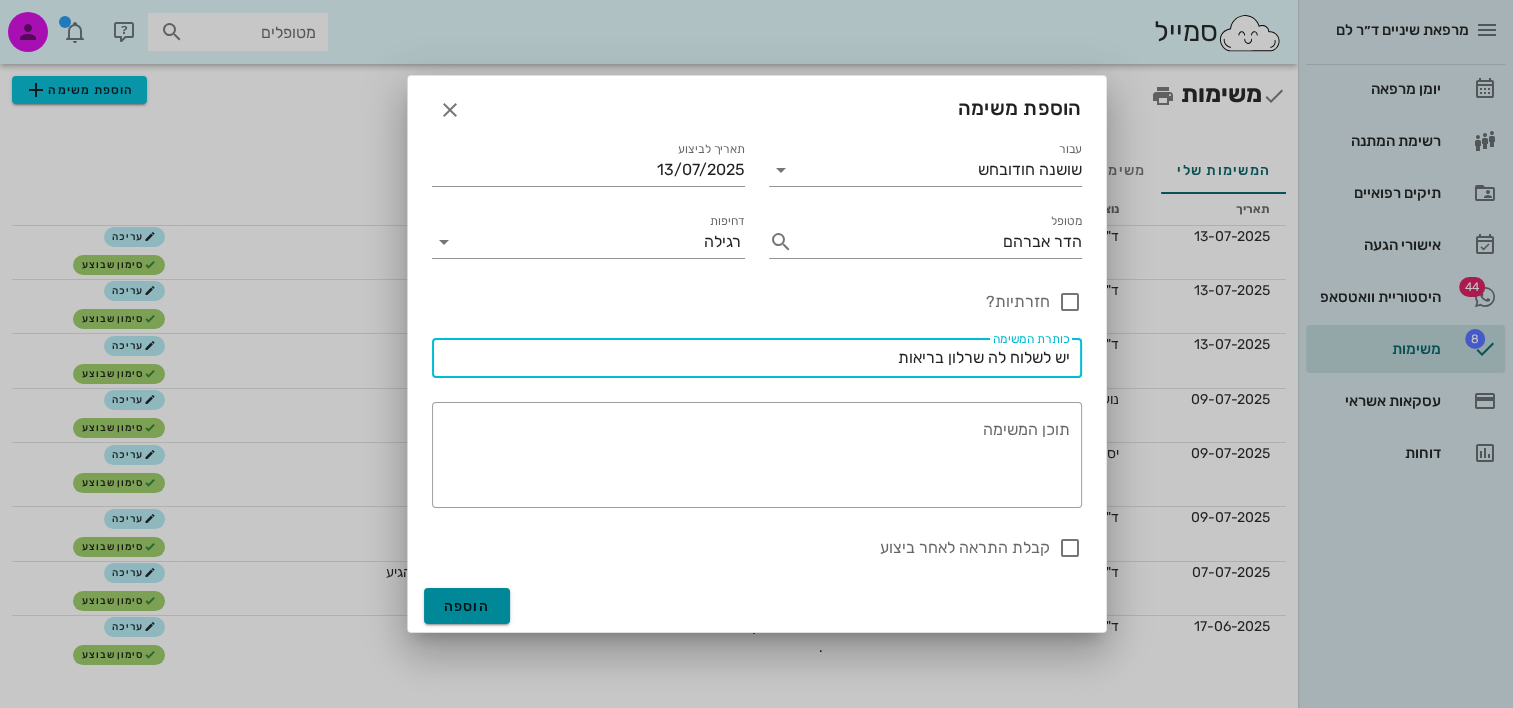 click on "הוספה" at bounding box center (467, 606) 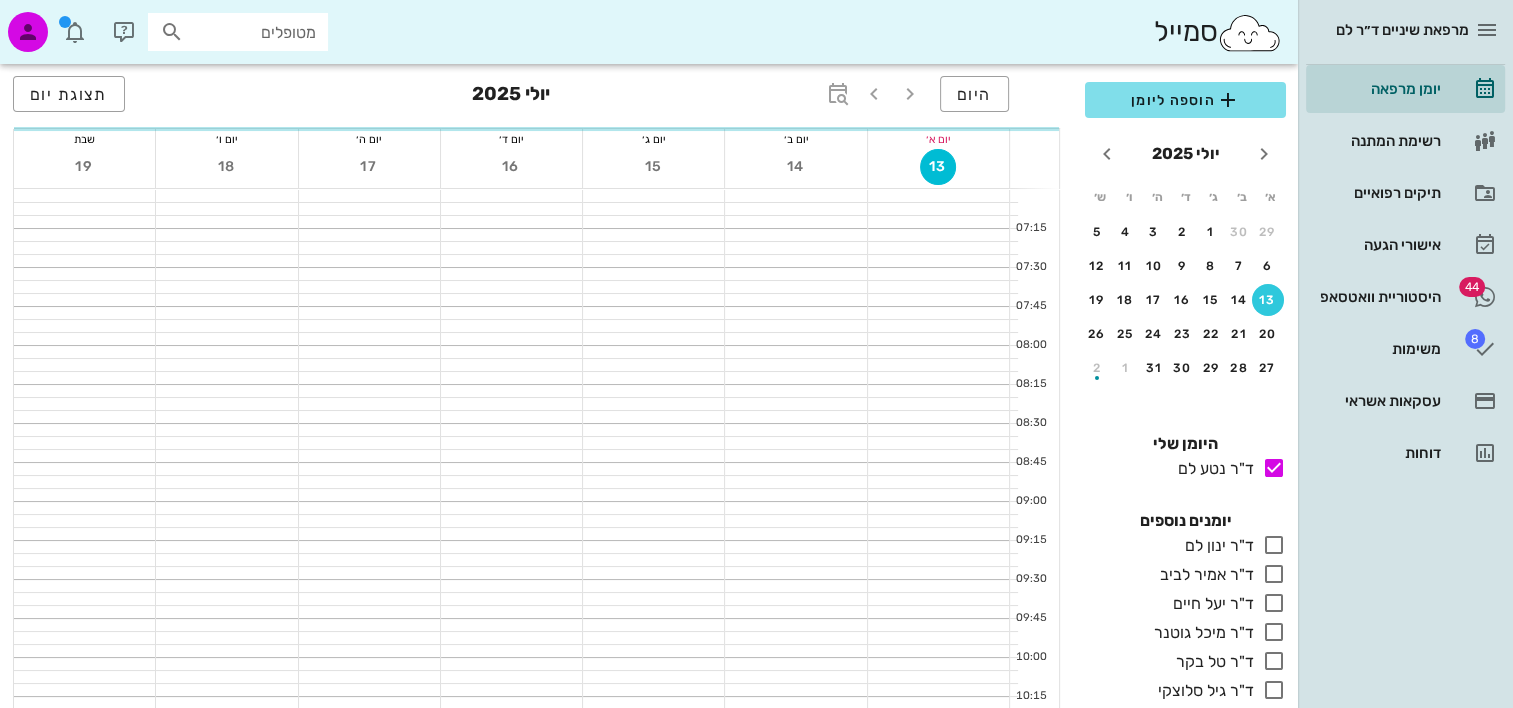 scroll, scrollTop: 900, scrollLeft: 0, axis: vertical 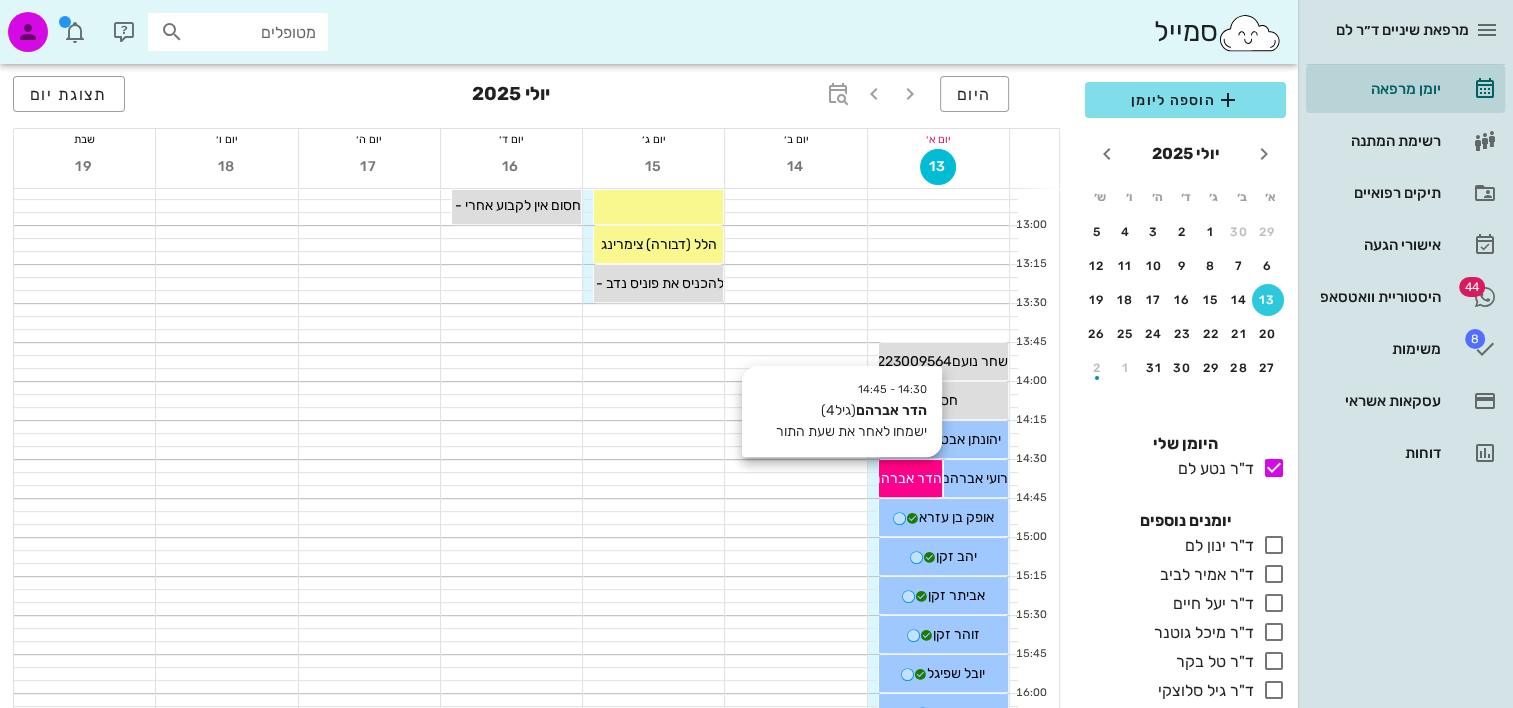 click on "הדר אברהם" at bounding box center [907, 478] 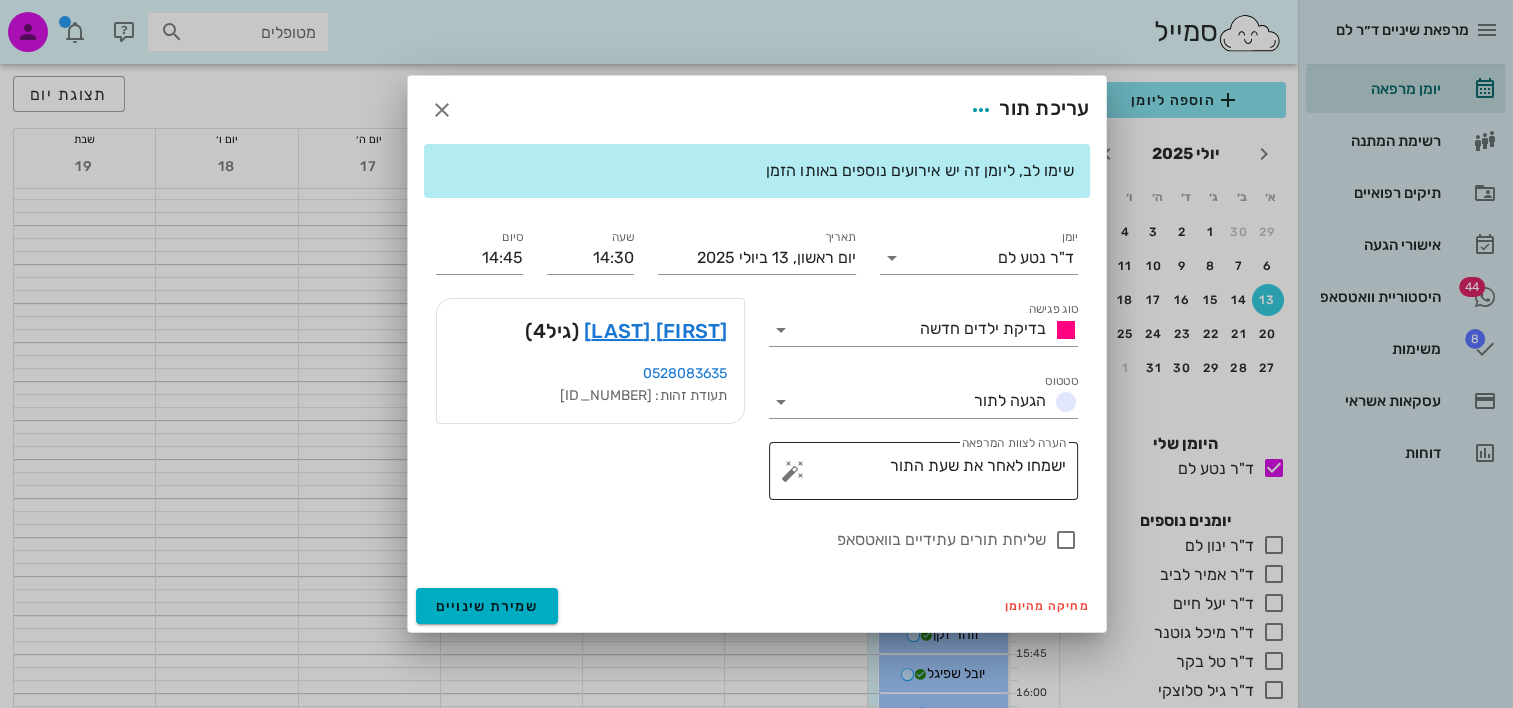 click at bounding box center (793, 471) 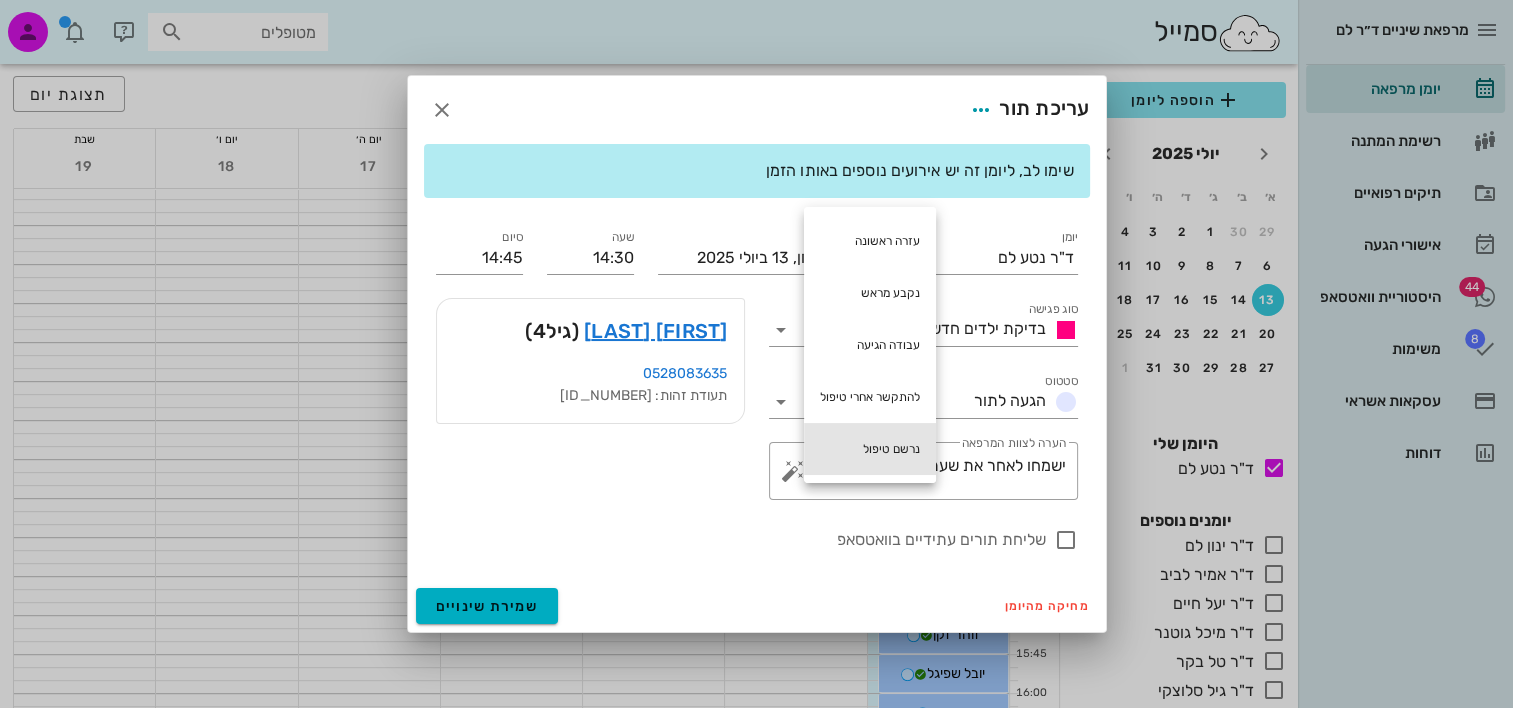 click on "נרשם טיפול" at bounding box center [870, 449] 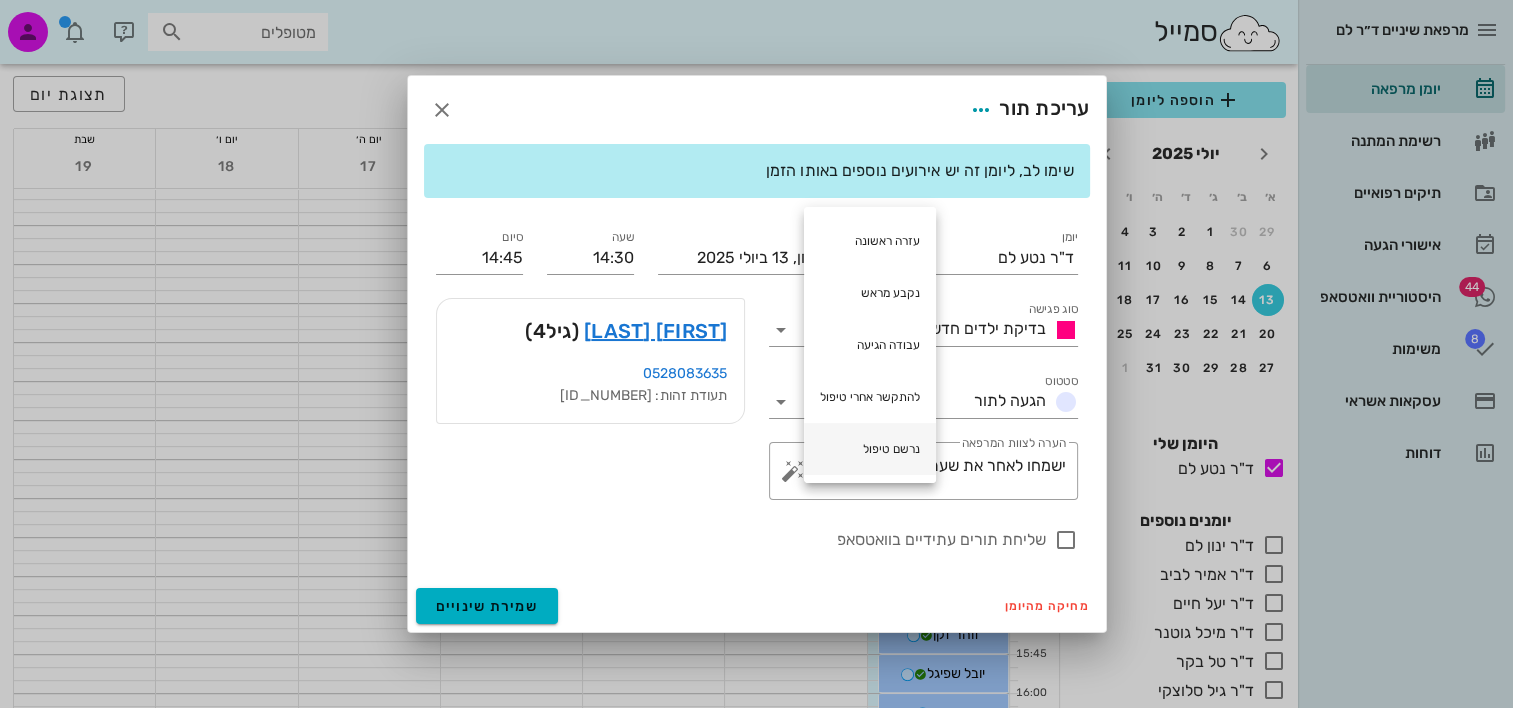 type on "ישמחו לאחר את שעת התור נרשם טיפול" 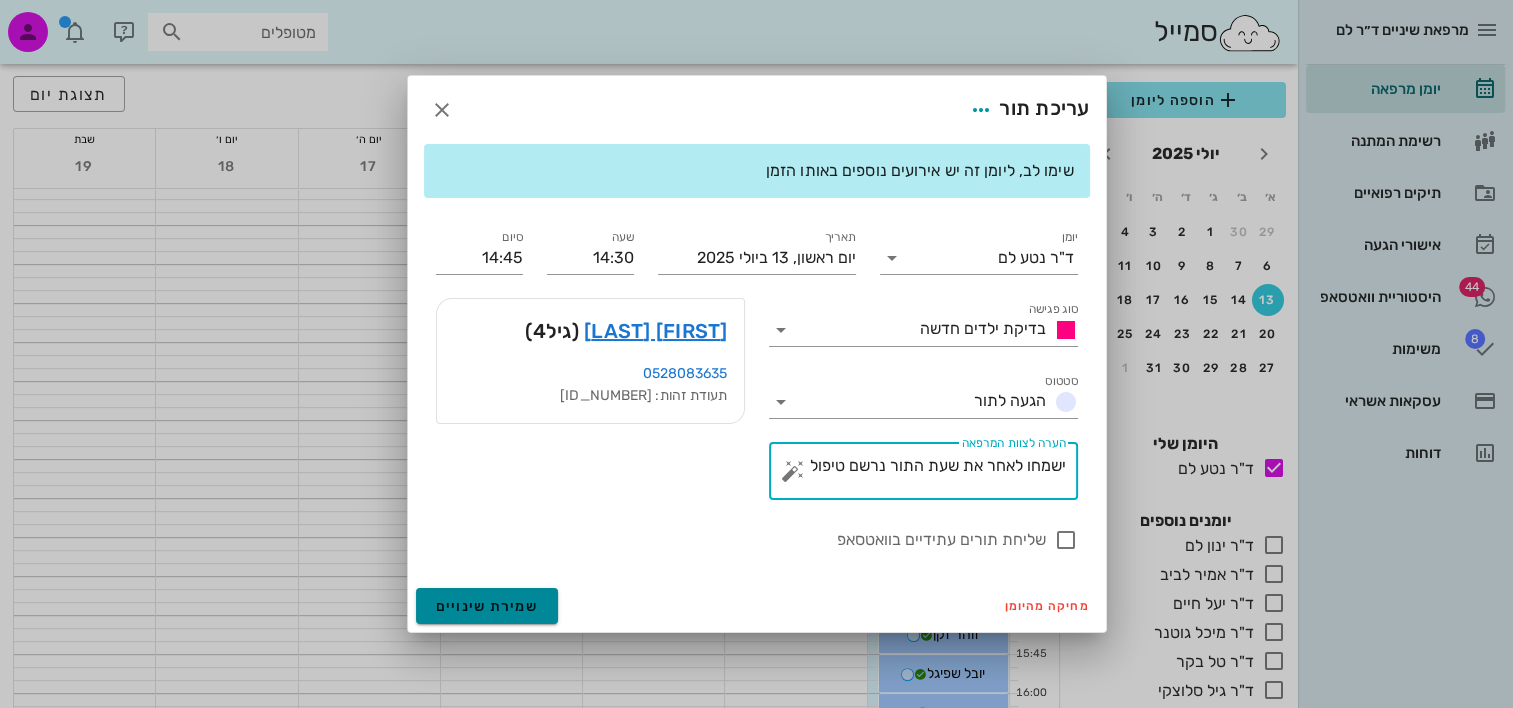 click on "שמירת שינויים" at bounding box center [487, 606] 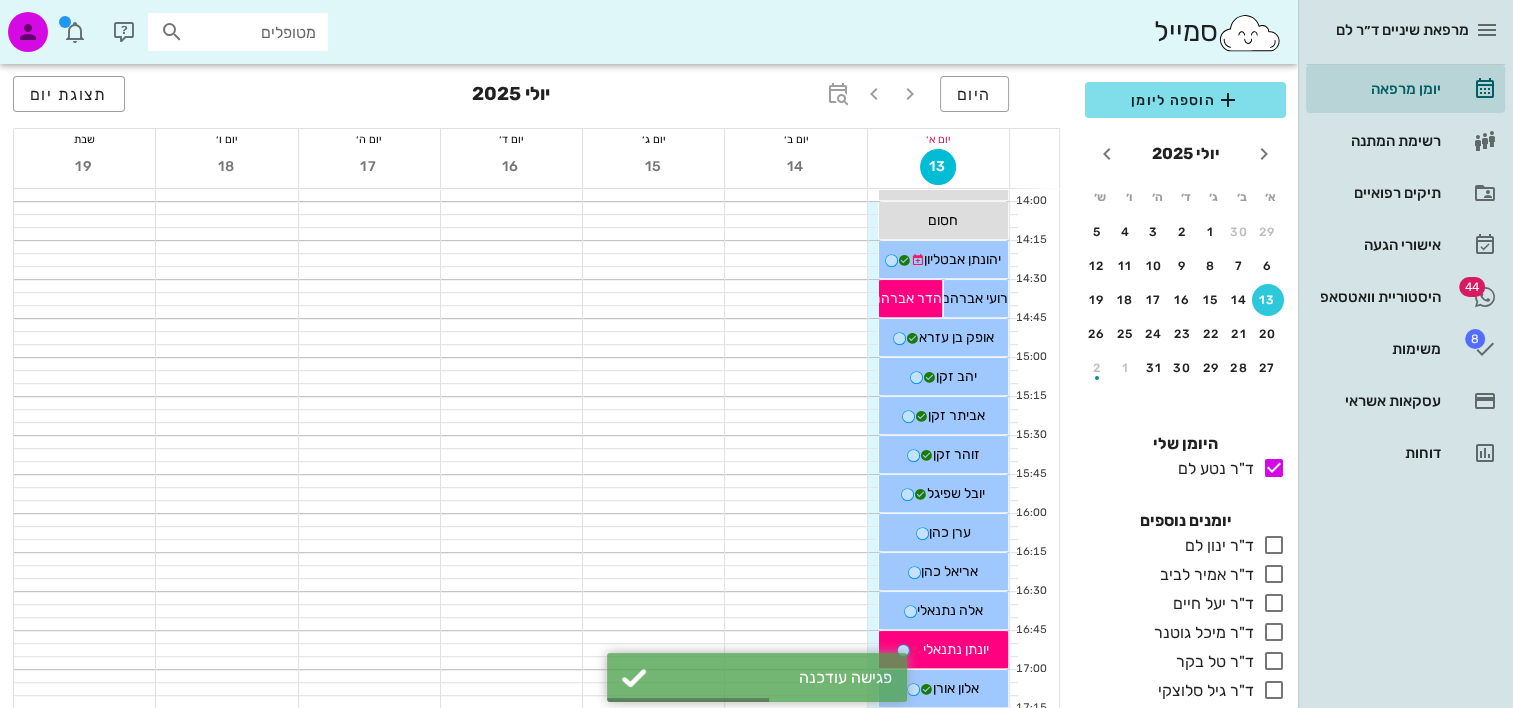 scroll, scrollTop: 1200, scrollLeft: 0, axis: vertical 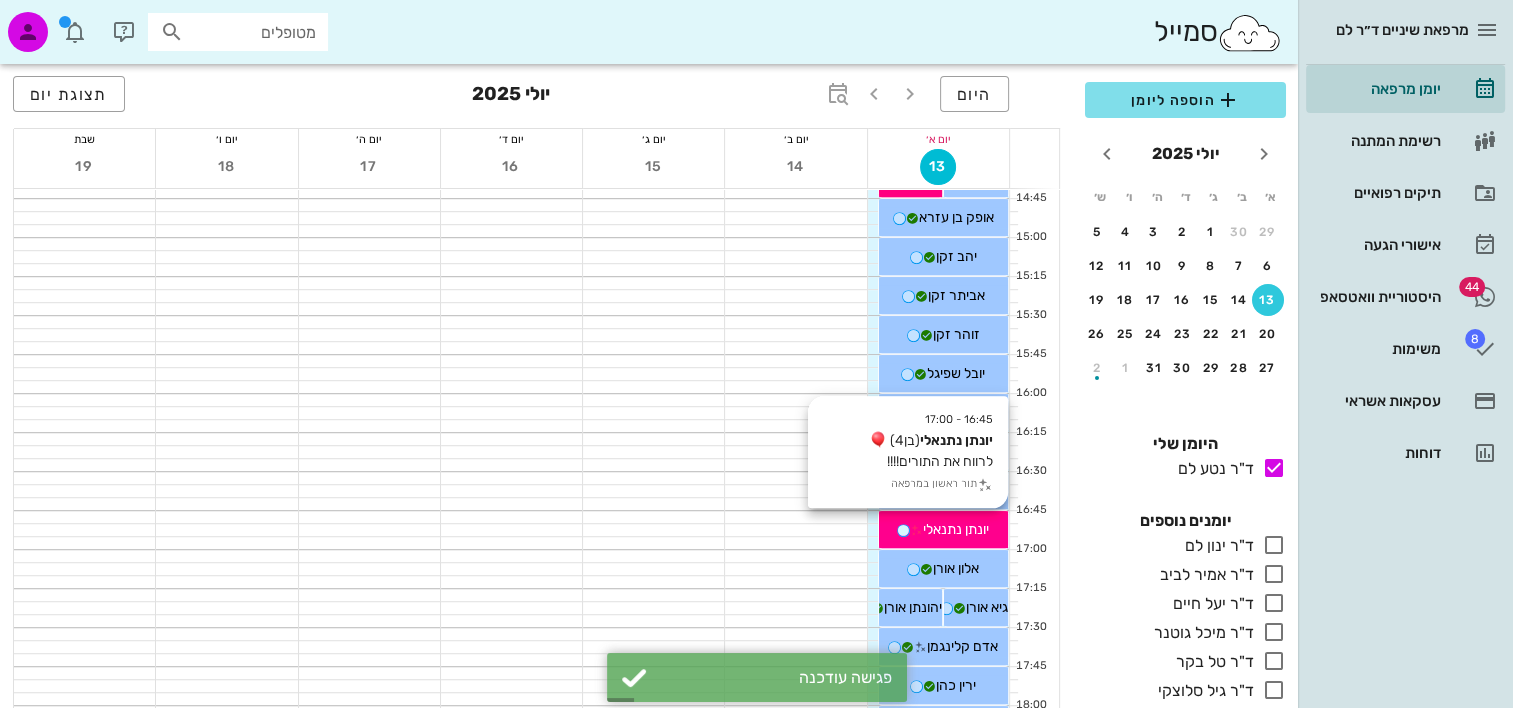 click on "יונתן נתנאלי" at bounding box center [943, 529] 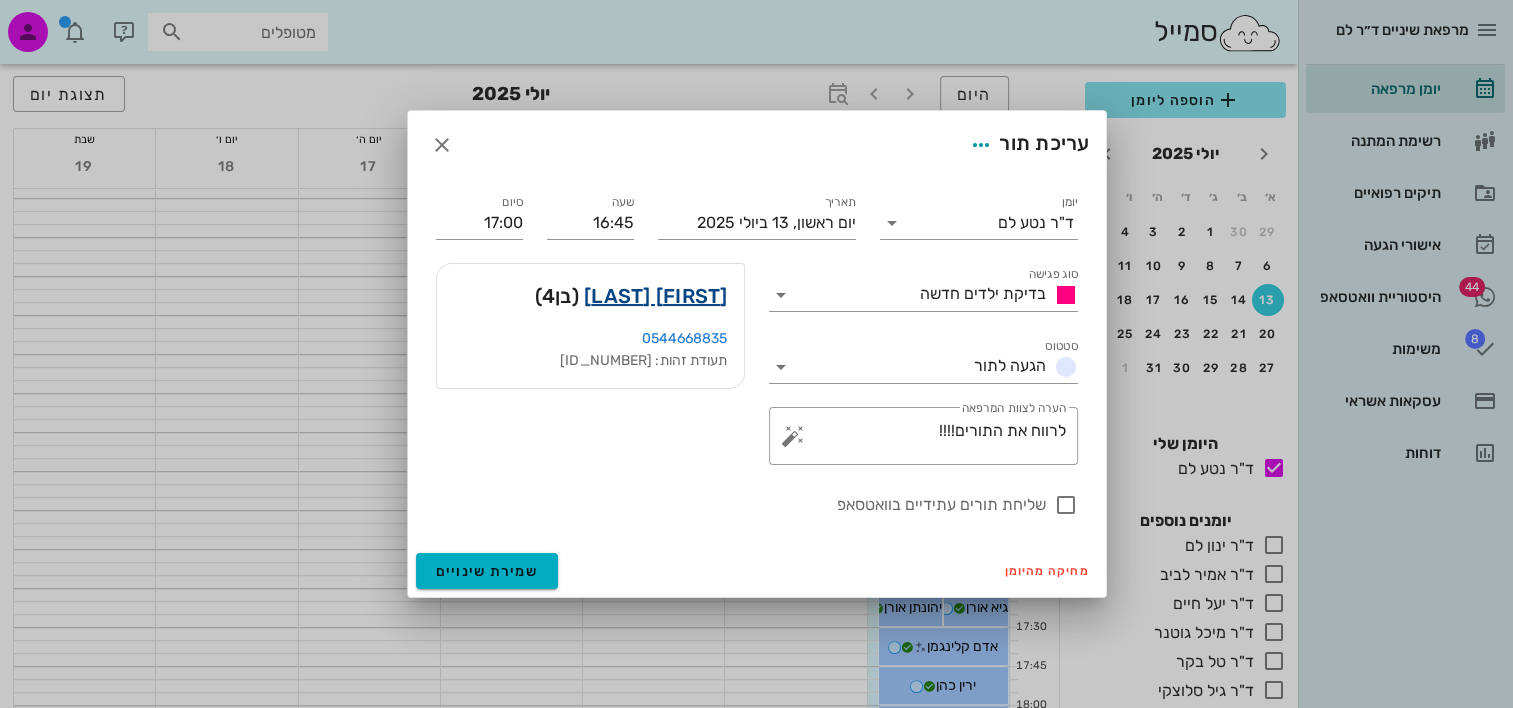 click on "[FIRST] [LAST]" at bounding box center (656, 296) 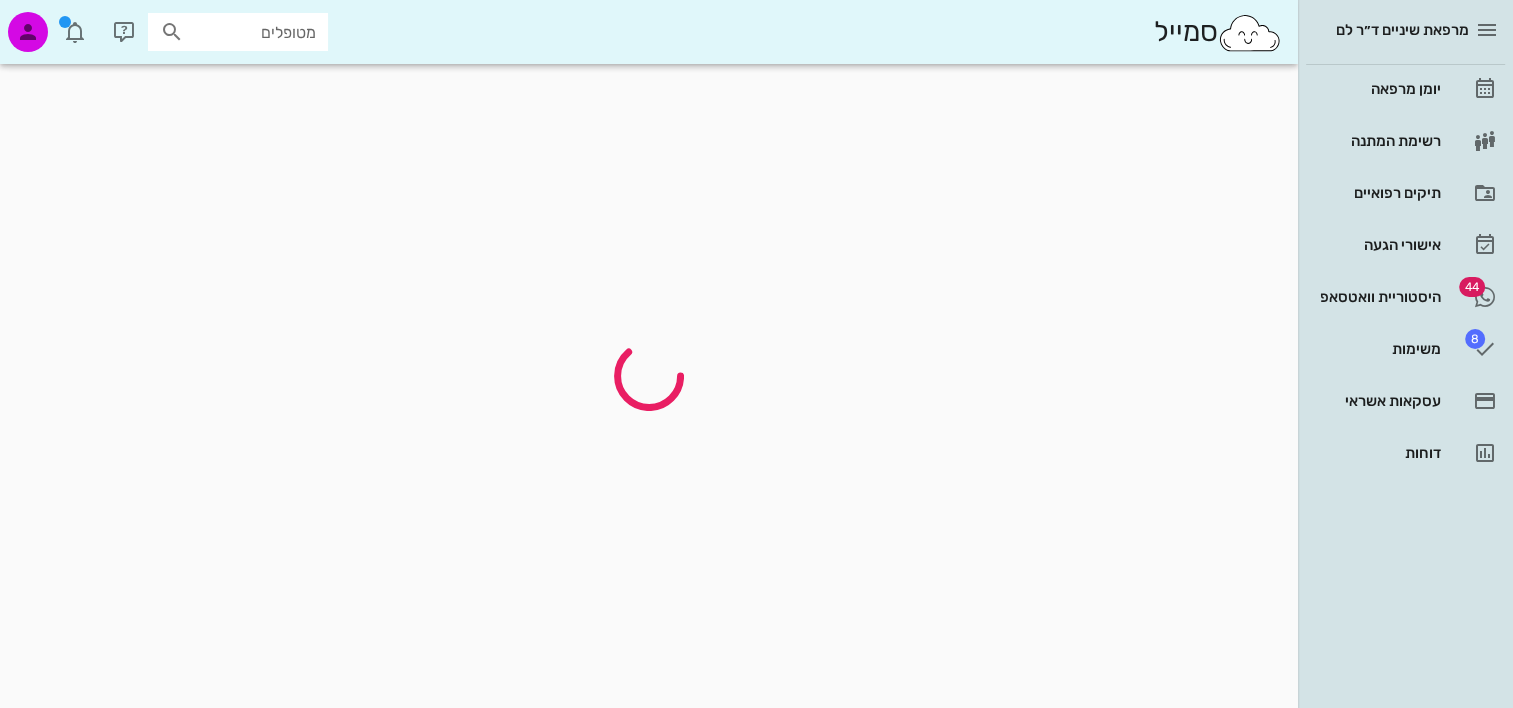 scroll, scrollTop: 0, scrollLeft: 0, axis: both 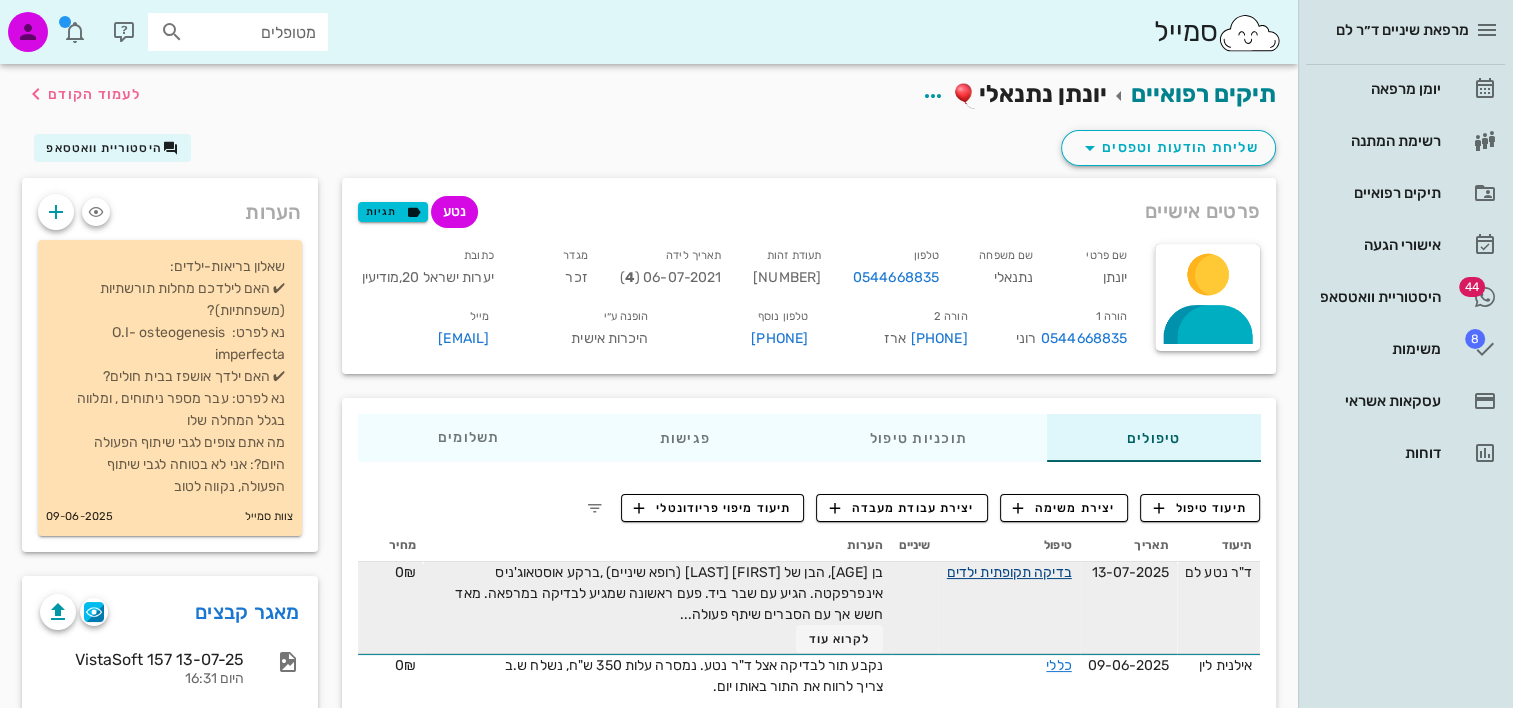 click on "בדיקה תקופתית ילדים" at bounding box center [1009, 572] 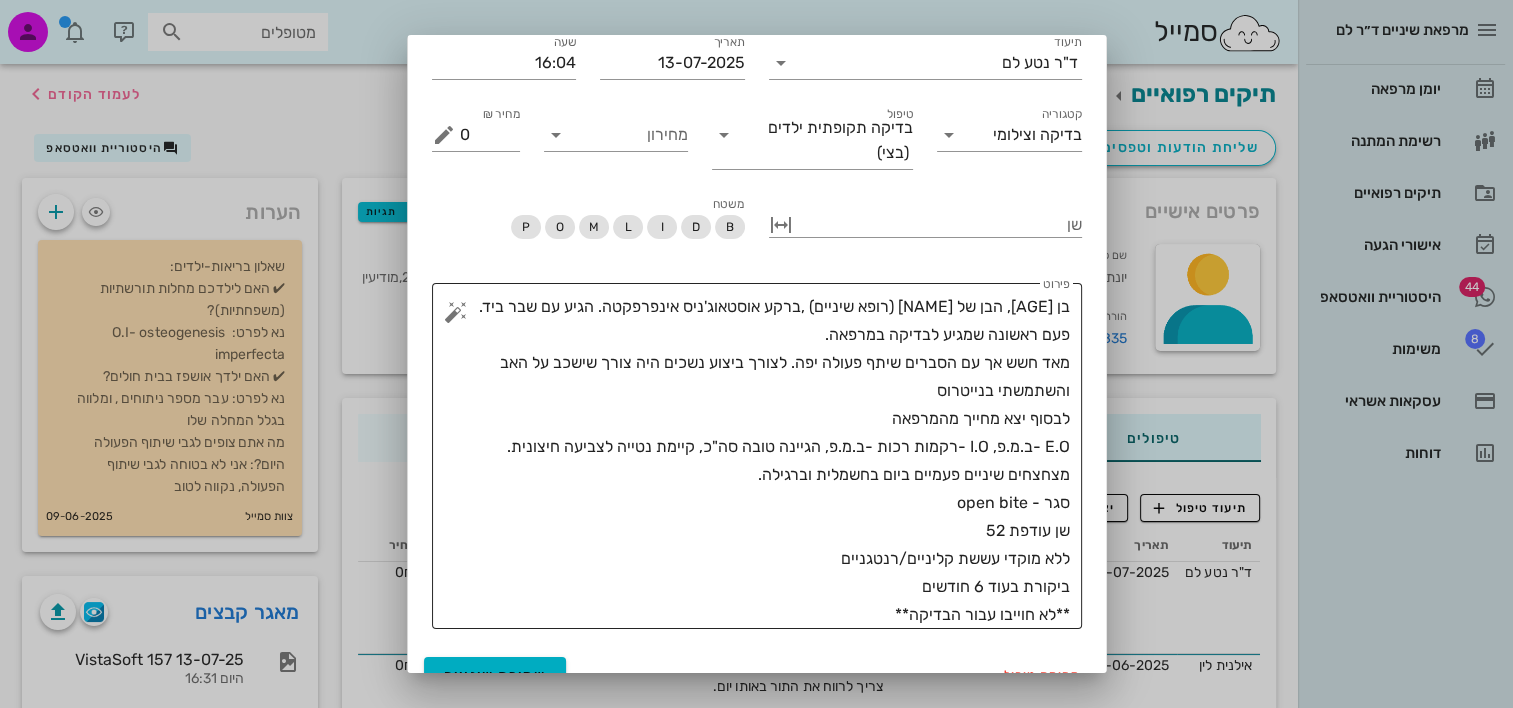 scroll, scrollTop: 96, scrollLeft: 0, axis: vertical 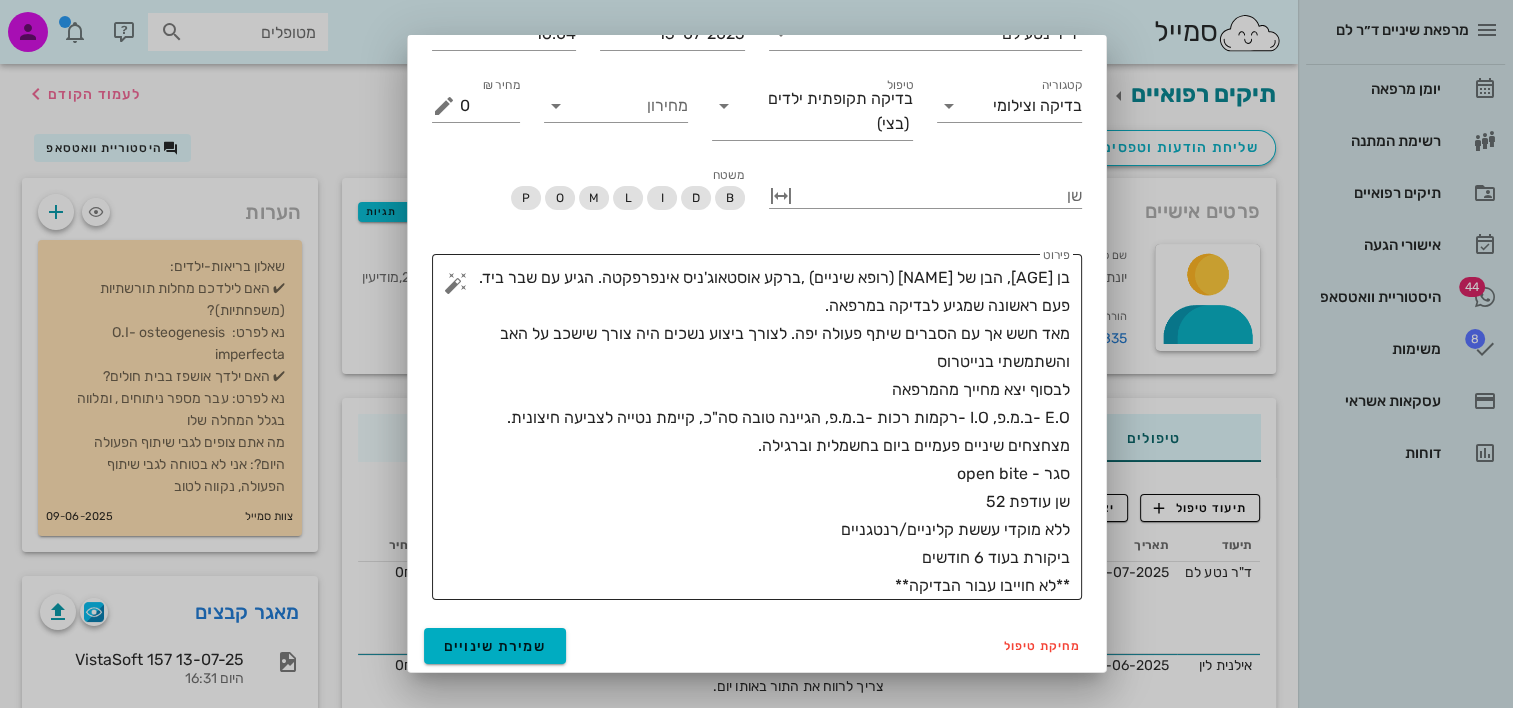 click on "בן [AGE], הבן של [NAME] (רופא שיניים) ,ברקע אוסטאוג'ניס אינפרפקטה. הגיע עם שבר ביד.
פעם ראשונה שמגיע לבדיקה במרפאה.
מאד חשש אך עם הסברים שיתף פעולה יפה. לצורך ביצוע נשכים היה צורך שישכב על האב והשתמשתי בנייטרוס
לבסוף יצא מחייך מהמרפאה
E.O -ב.מ.פ, I.O -רקמות רכות -ב.מ.פ, הגיינה טובה סה"כ, קיימת נטייה לצביעה חיצונית. מצחצחים שיניים פעמיים ביום בחשמלית וברגילה.
סגר - open bite
שן עודפת 52
ללא מוקדי עששת קליניים/רנטגניים
ביקורת בעוד 6 חודשים
**לא חוייבו עבור הבדיקה**" at bounding box center (765, 432) 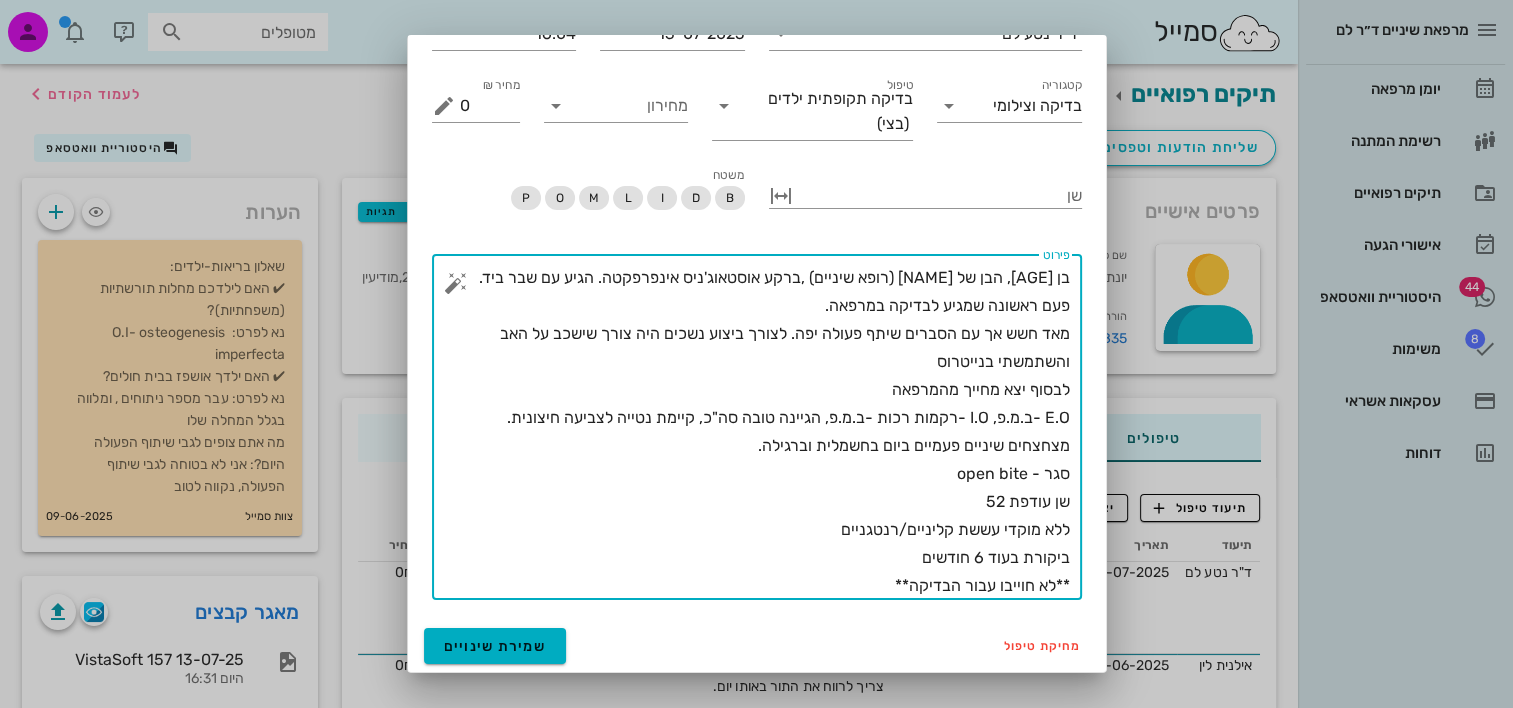 click on "בן [AGE], הבן של [NAME] (רופא שיניים) ,ברקע אוסטאוג'ניס אינפרפקטה. הגיע עם שבר ביד.
פעם ראשונה שמגיע לבדיקה במרפאה.
מאד חשש אך עם הסברים שיתף פעולה יפה. לצורך ביצוע נשכים היה צורך שישכב על האב והשתמשתי בנייטרוס
לבסוף יצא מחייך מהמרפאה
E.O -ב.מ.פ, I.O -רקמות רכות -ב.מ.פ, הגיינה טובה סה"כ, קיימת נטייה לצביעה חיצונית. מצחצחים שיניים פעמיים ביום בחשמלית וברגילה.
סגר - open bite
שן עודפת 52
ללא מוקדי עששת קליניים/רנטגניים
ביקורת בעוד 6 חודשים
**לא חוייבו עבור הבדיקה**" at bounding box center (765, 432) 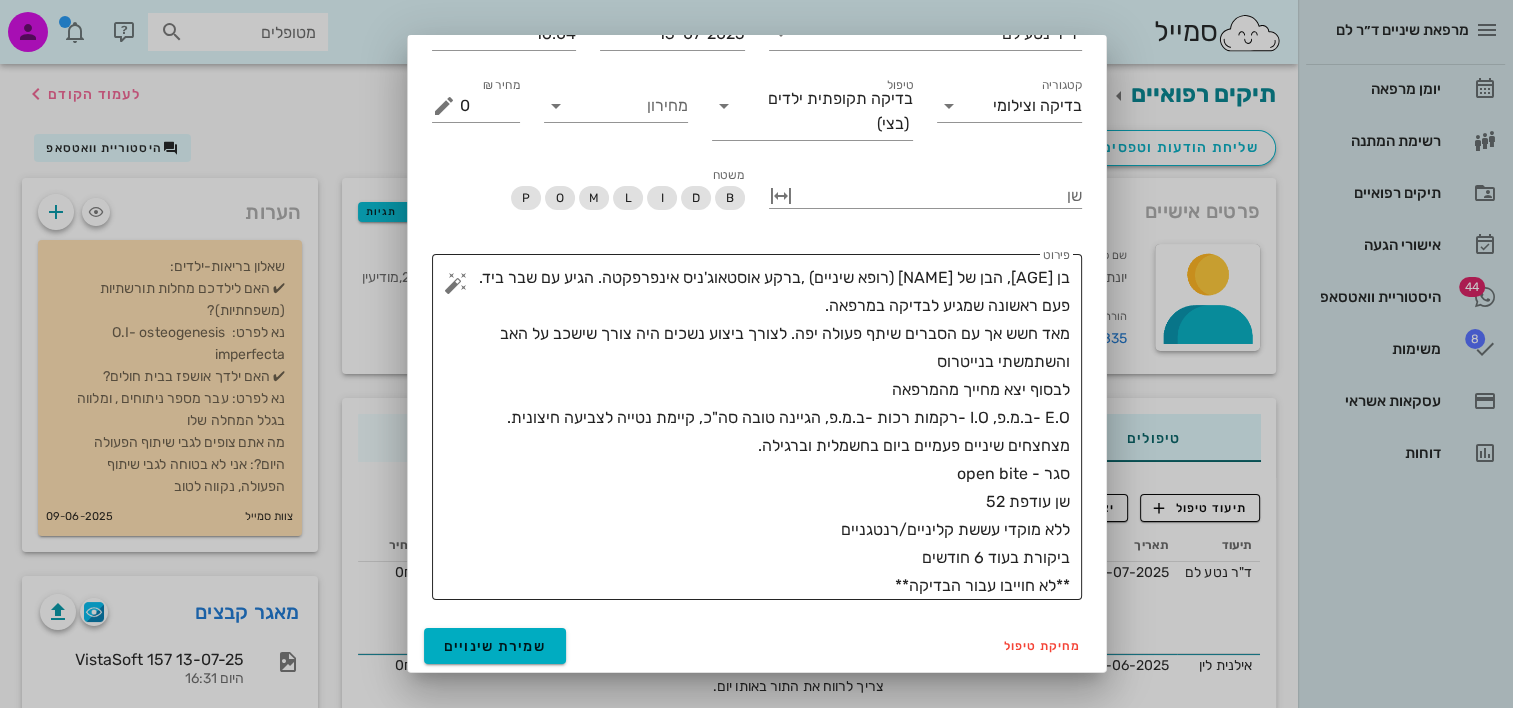 click on "בן [AGE], הבן של [NAME] (רופא שיניים) ,ברקע אוסטאוג'ניס אינפרפקטה. הגיע עם שבר ביד.
פעם ראשונה שמגיע לבדיקה במרפאה.
מאד חשש אך עם הסברים שיתף פעולה יפה. לצורך ביצוע נשכים היה צורך שישכב על האב והשתמשתי בנייטרוס
לבסוף יצא מחייך מהמרפאה
E.O -ב.מ.פ, I.O -רקמות רכות -ב.מ.פ, הגיינה טובה סה"כ, קיימת נטייה לצביעה חיצונית. מצחצחים שיניים פעמיים ביום בחשמלית וברגילה.
סגר - open bite
שן עודפת 52
ללא מוקדי עששת קליניים/רנטגניים
ביקורת בעוד 6 חודשים
**לא חוייבו עבור הבדיקה**" at bounding box center (765, 432) 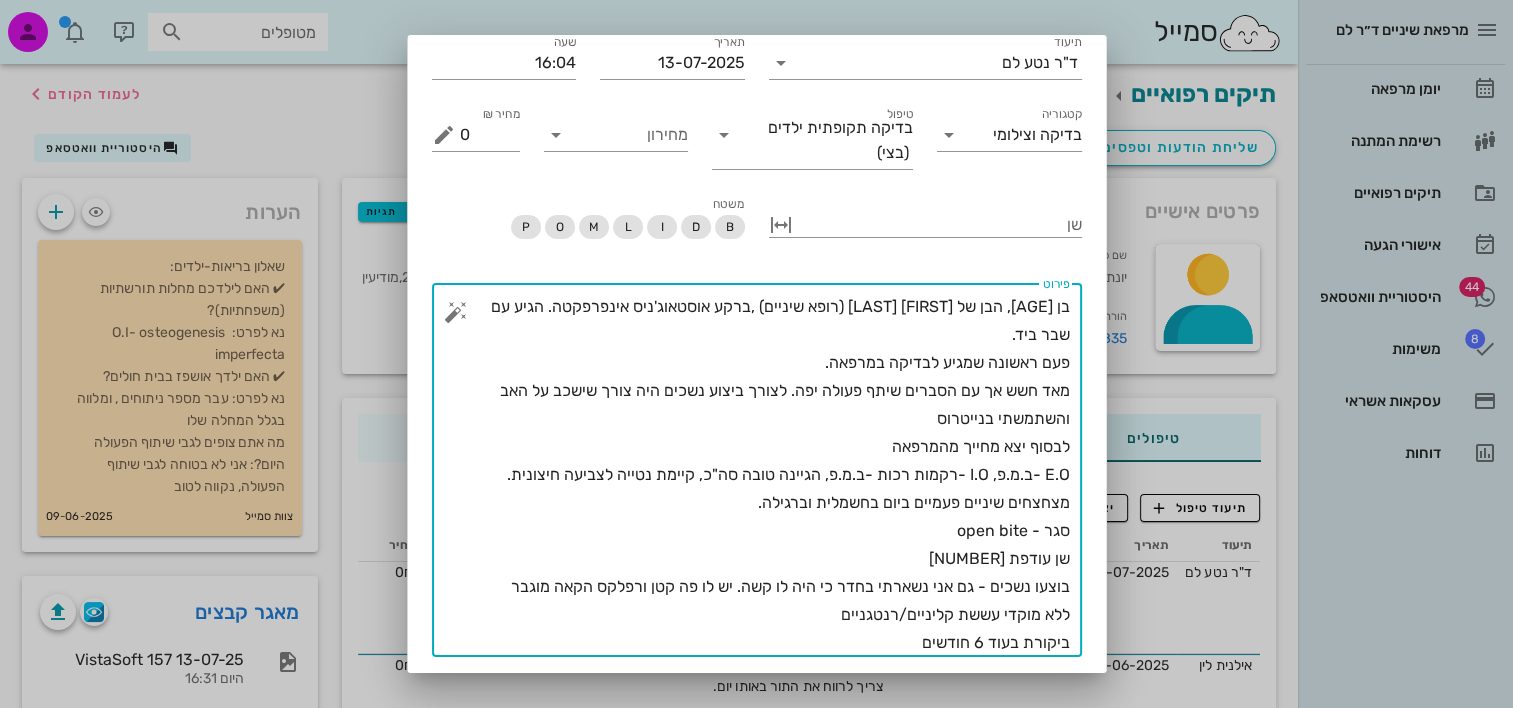 scroll, scrollTop: 124, scrollLeft: 0, axis: vertical 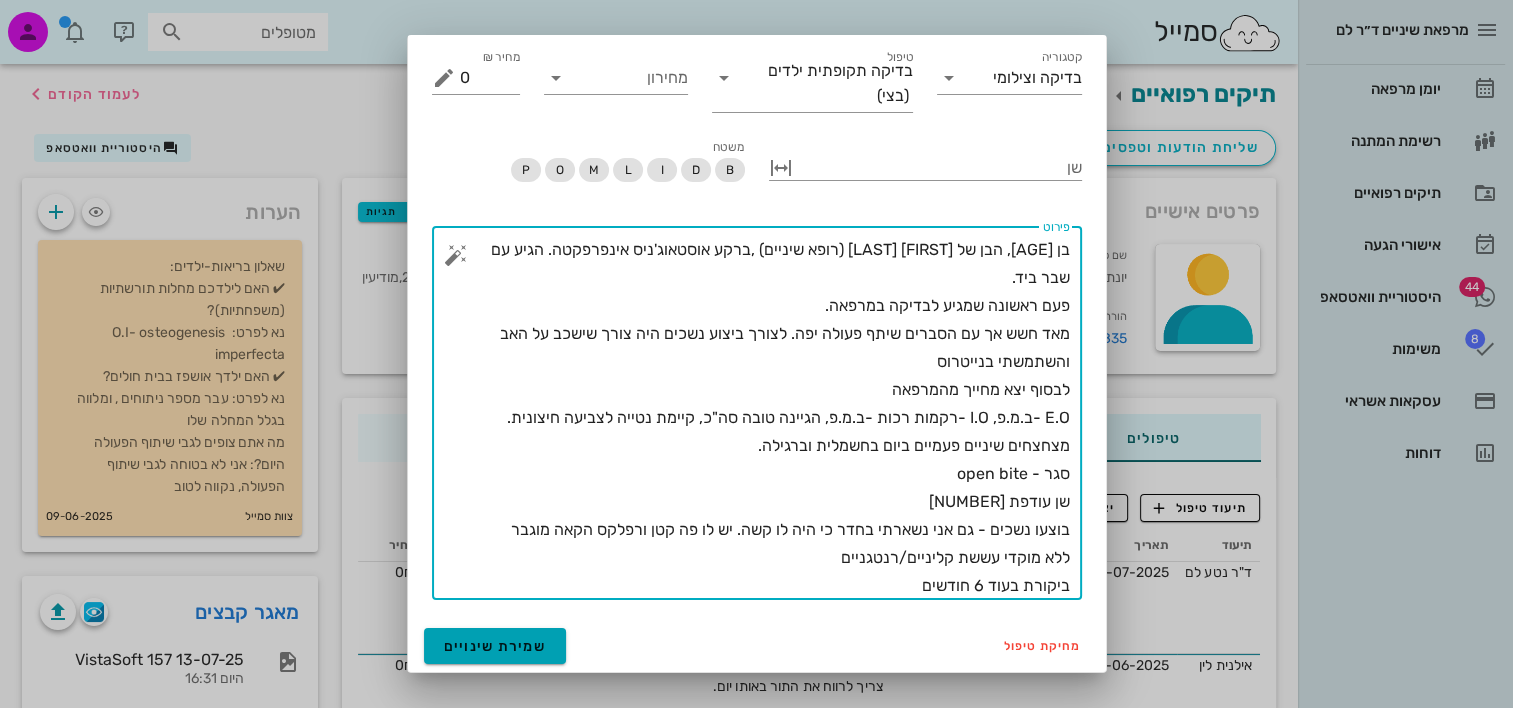 type on "בן [AGE], הבן של [FIRST] [LAST] (רופא שיניים) ,ברקע אוסטאוג'ניס אינפרפקטה. הגיע עם שבר ביד.
פעם ראשונה שמגיע לבדיקה במרפאה.
מאד חשש אך עם הסברים שיתף פעולה יפה. לצורך ביצוע נשכים היה צורך שישכב על האב והשתמשתי בנייטרוס
לבסוף יצא מחייך מהמרפאה
E.O -ב.מ.פ, I.O -רקמות רכות -ב.מ.פ, הגיינה טובה סה"כ, קיימת נטייה לצביעה חיצונית. מצחצחים שיניים פעמיים ביום בחשמלית וברגילה.
סגר - open bite
שן עודפת [NUMBER]
בוצעו נשכים - גם אני נשארתי בחדר כי היה לו קשה. יש לו פה קטן ורפלקס הקאה מוגבר
ללא מוקדי עששת קליניים/רנטגניים
ביקורת בעוד 6 חודשים
**לא חוייבו עבור הבדיקה**" 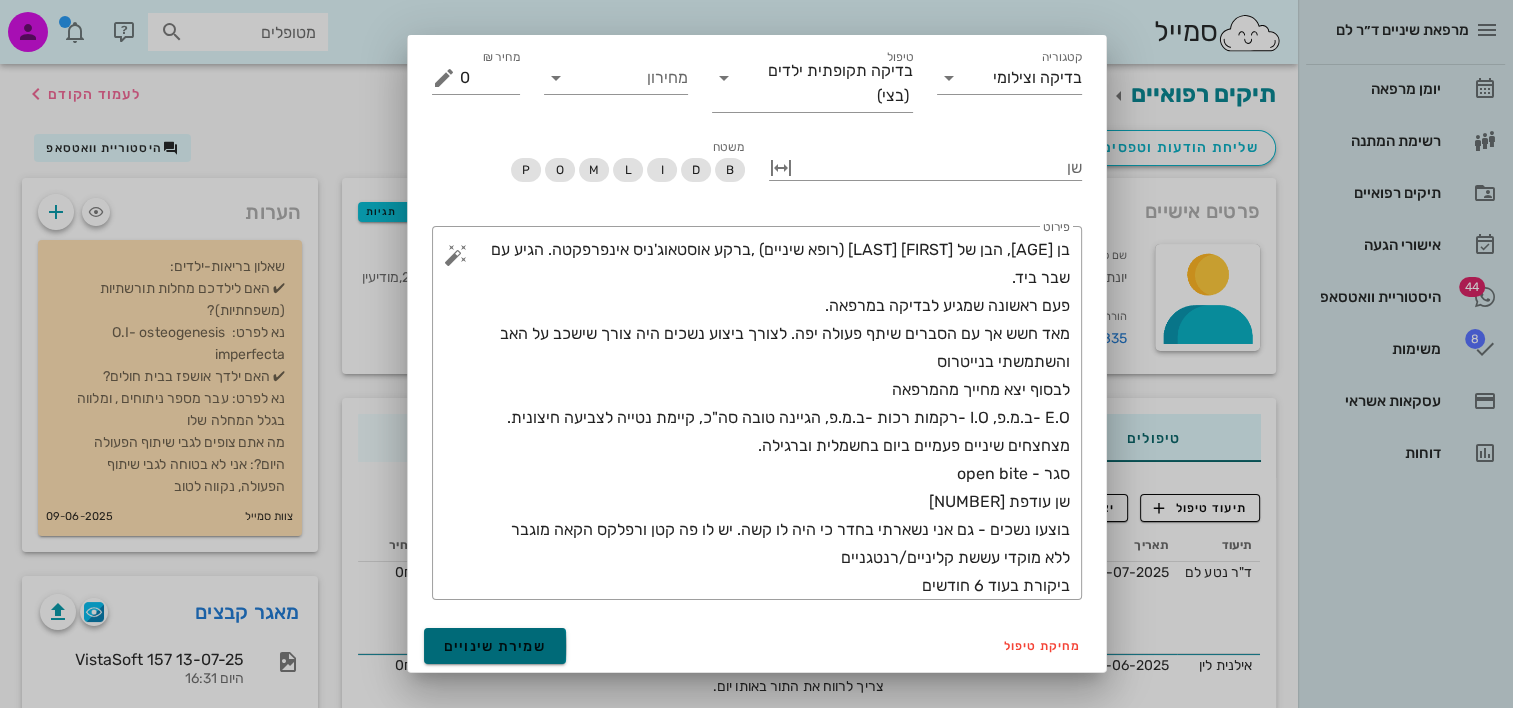 click on "שמירת שינויים" at bounding box center [495, 646] 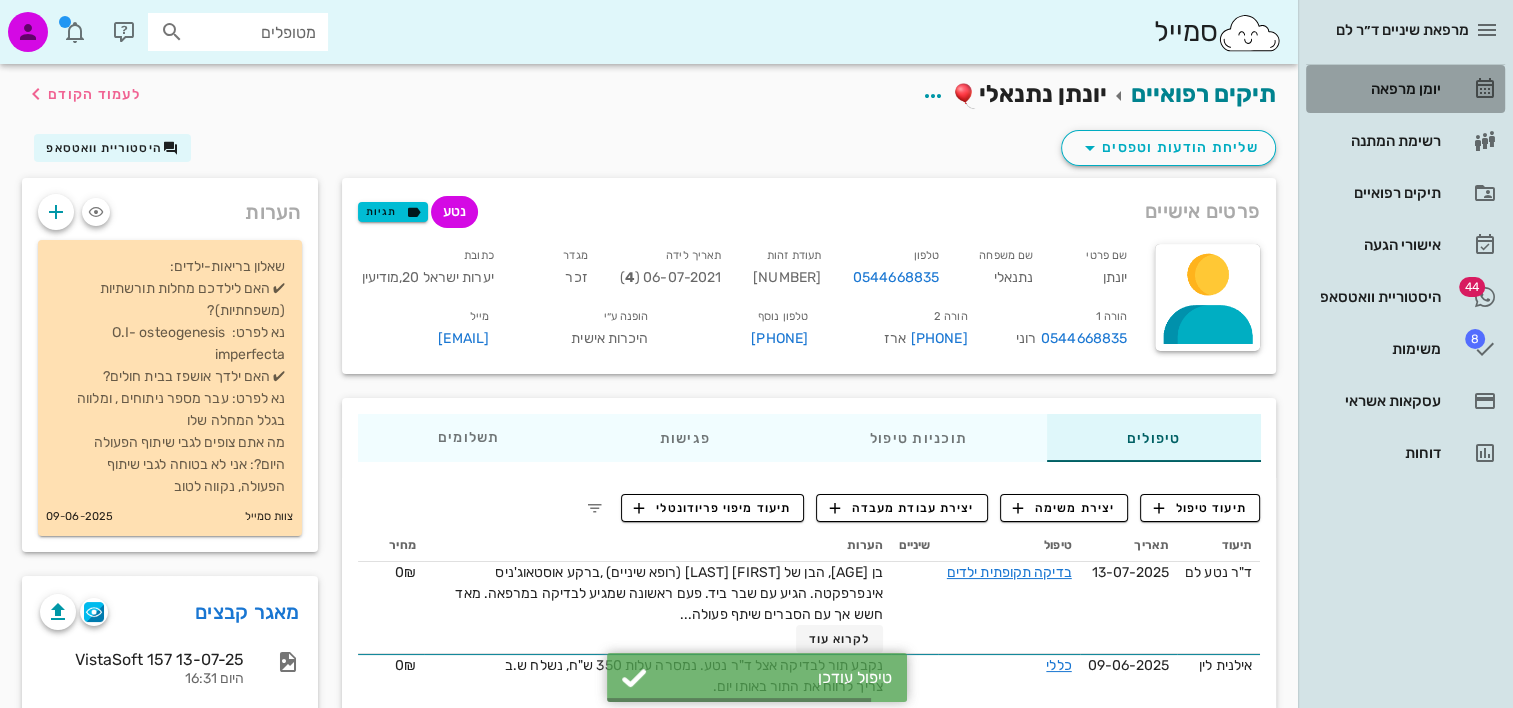 click on "יומן מרפאה" at bounding box center (1377, 89) 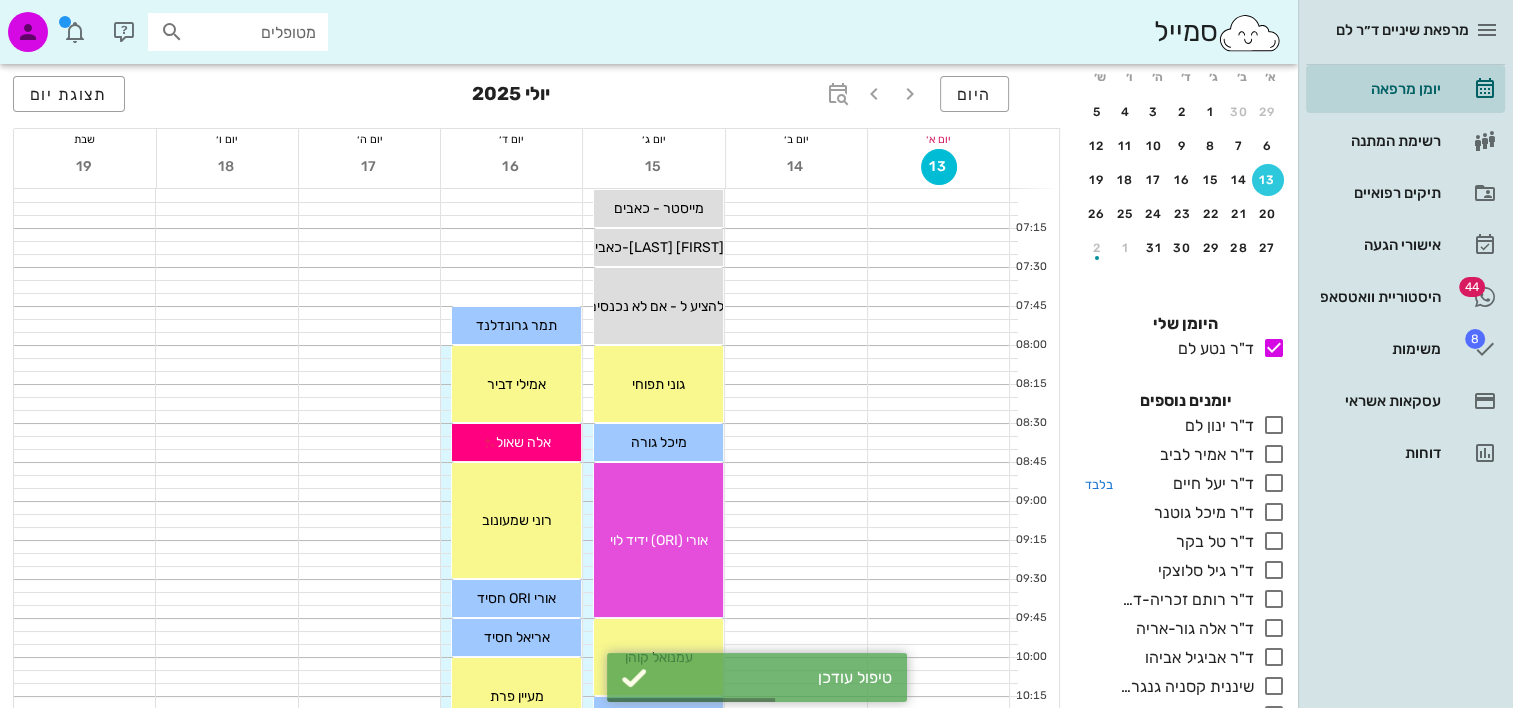 scroll, scrollTop: 200, scrollLeft: 0, axis: vertical 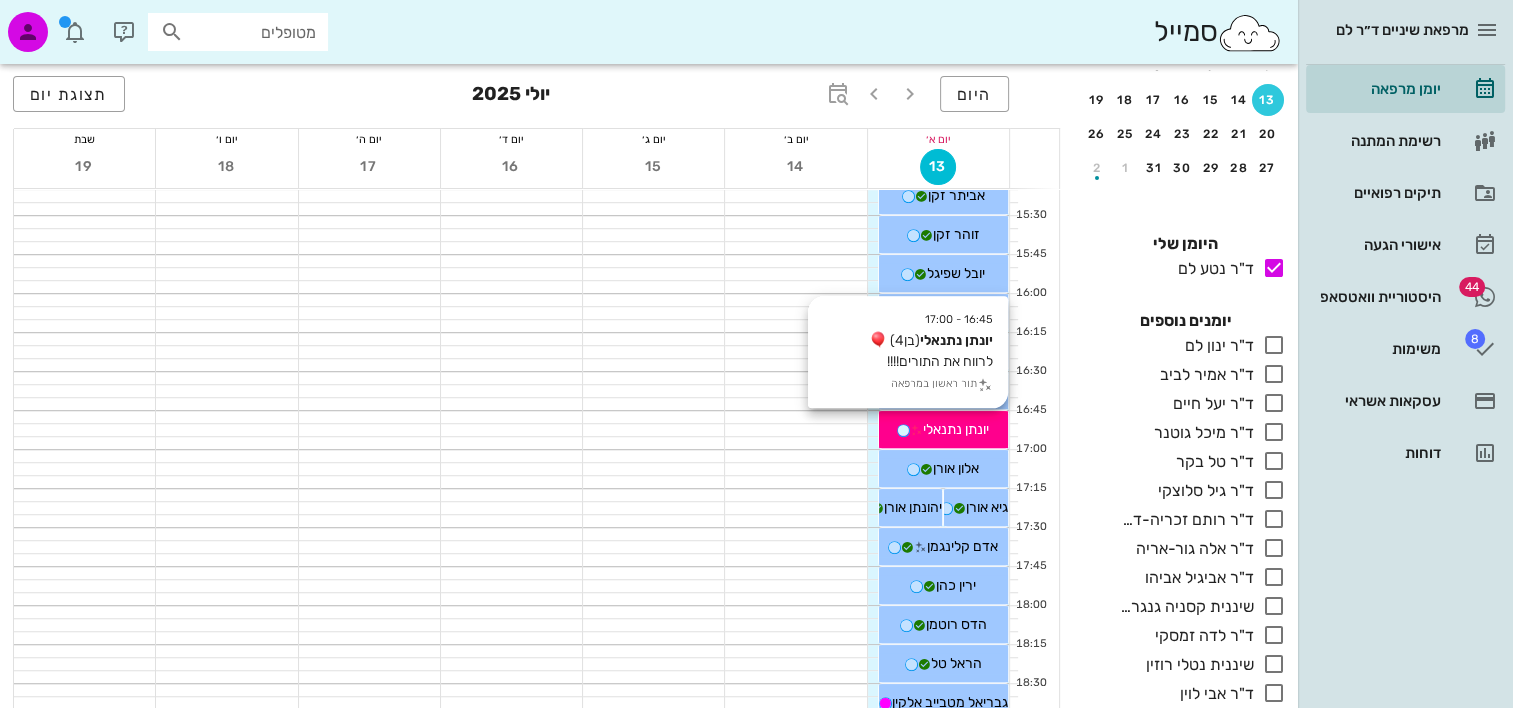 click on "יונתן נתנאלי" at bounding box center (956, 429) 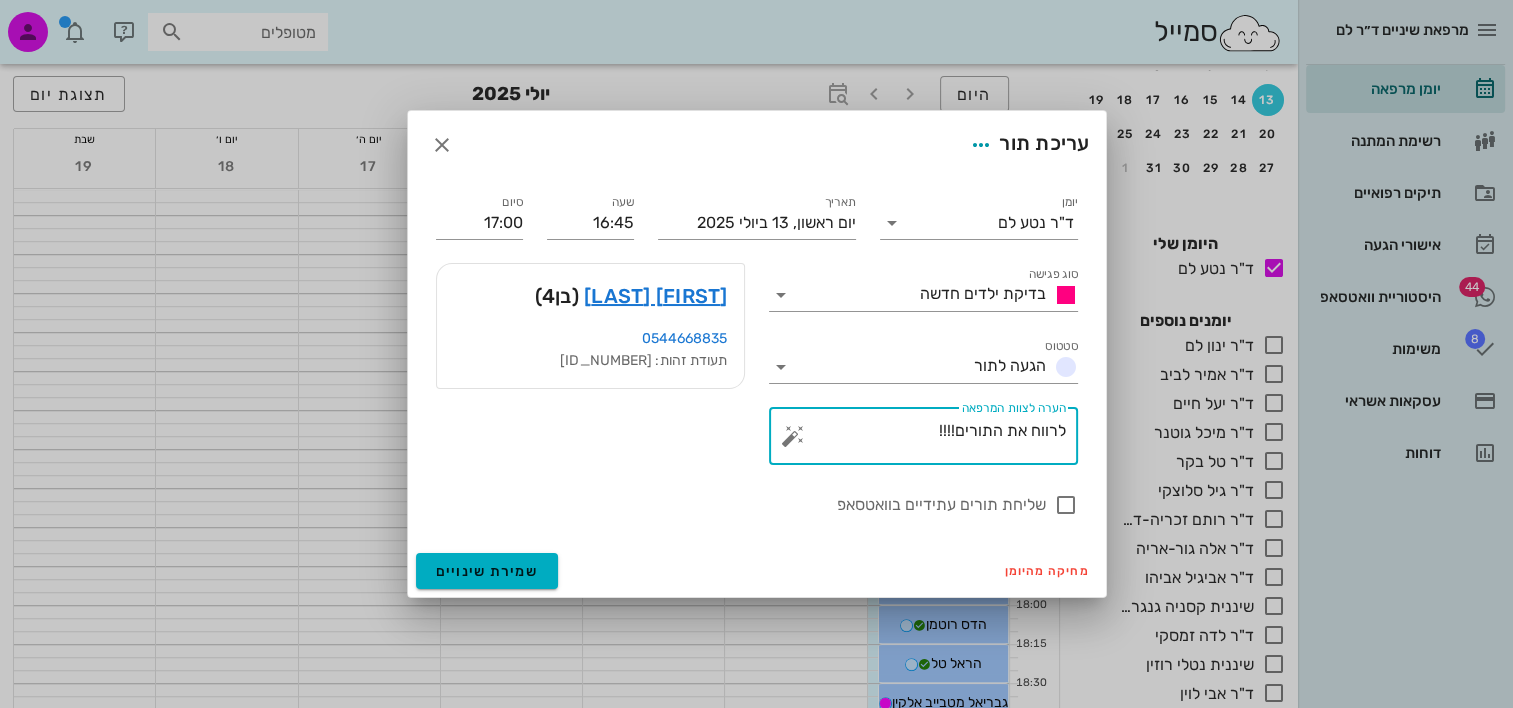 click on "​ הערה לצוות המרפאה לרווח את התורים!!!!" at bounding box center [923, 436] 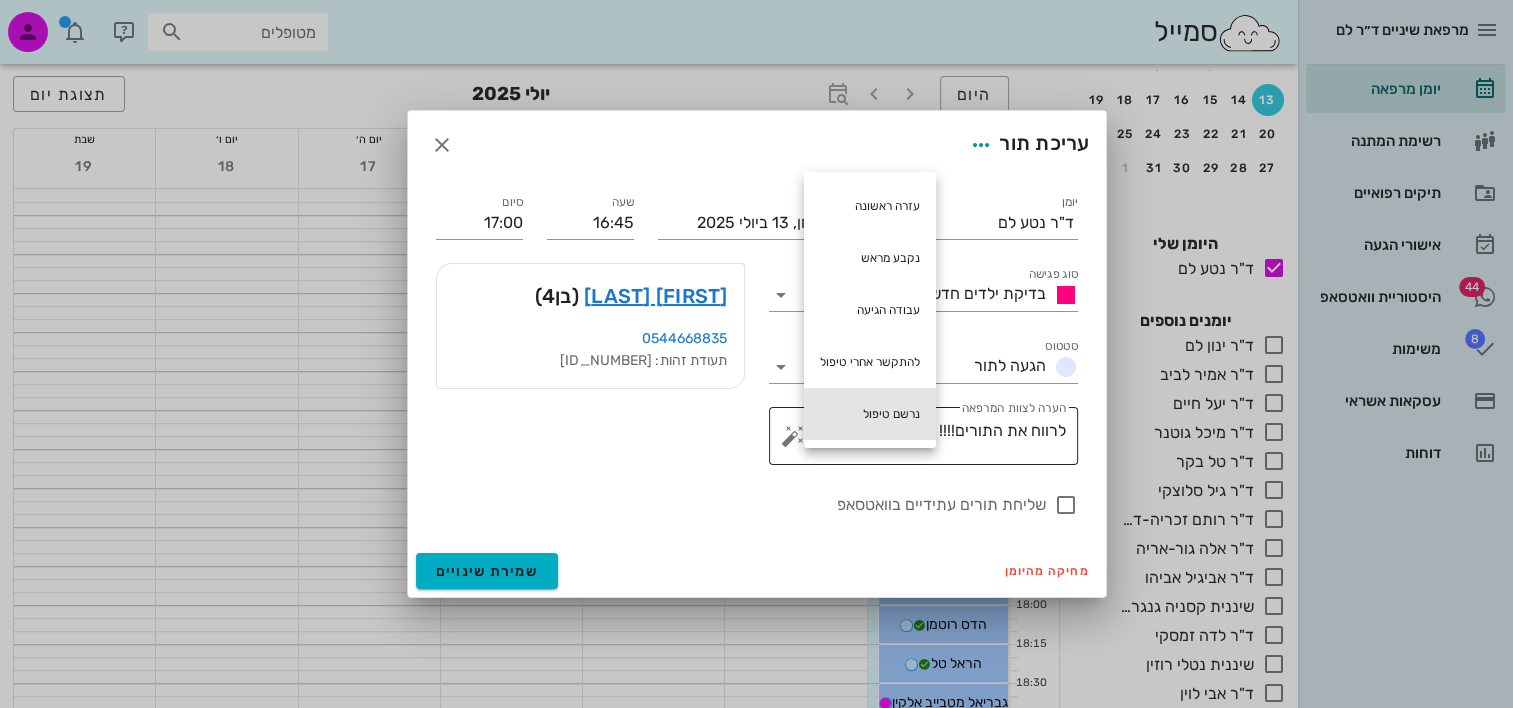 click on "נרשם טיפול" at bounding box center [870, 414] 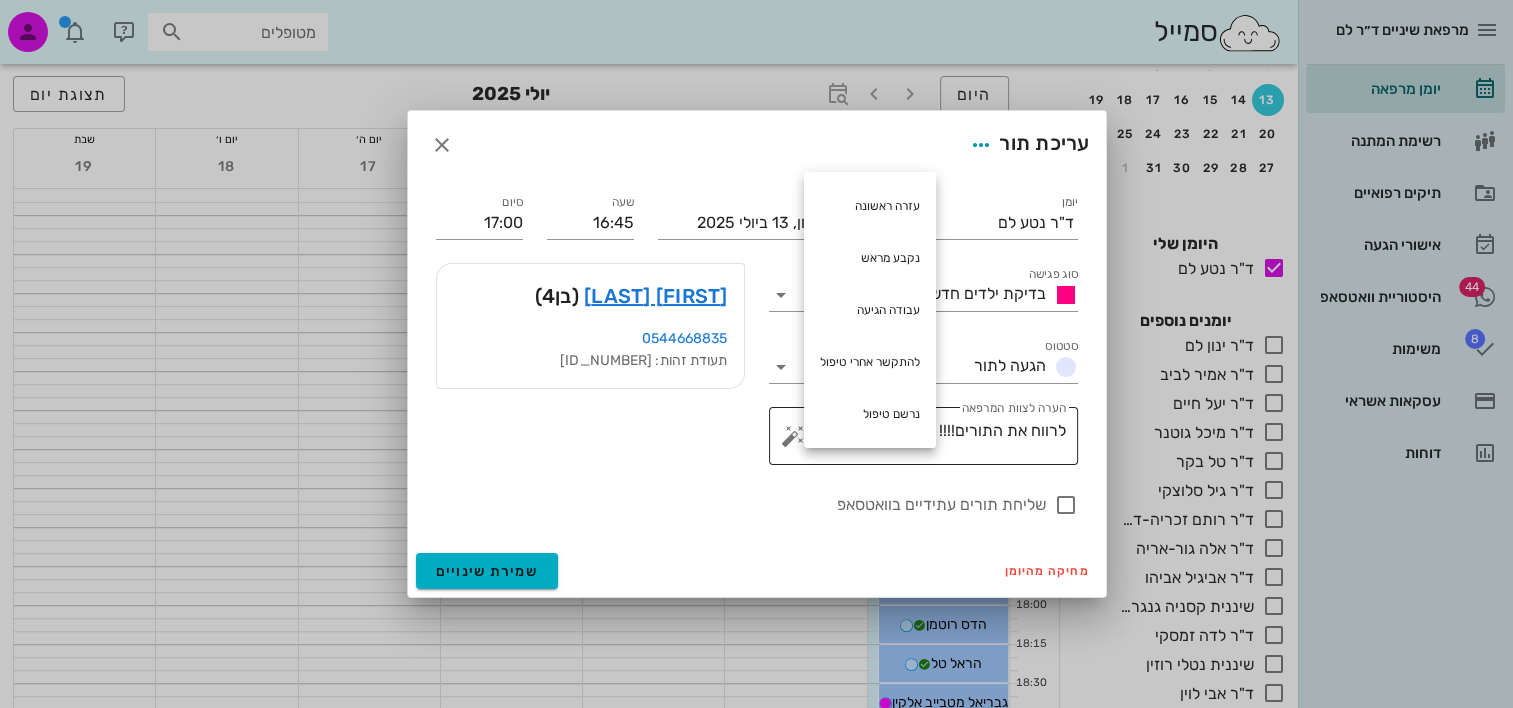 type on "לרווח את התורים!!!! נרשם טיפול" 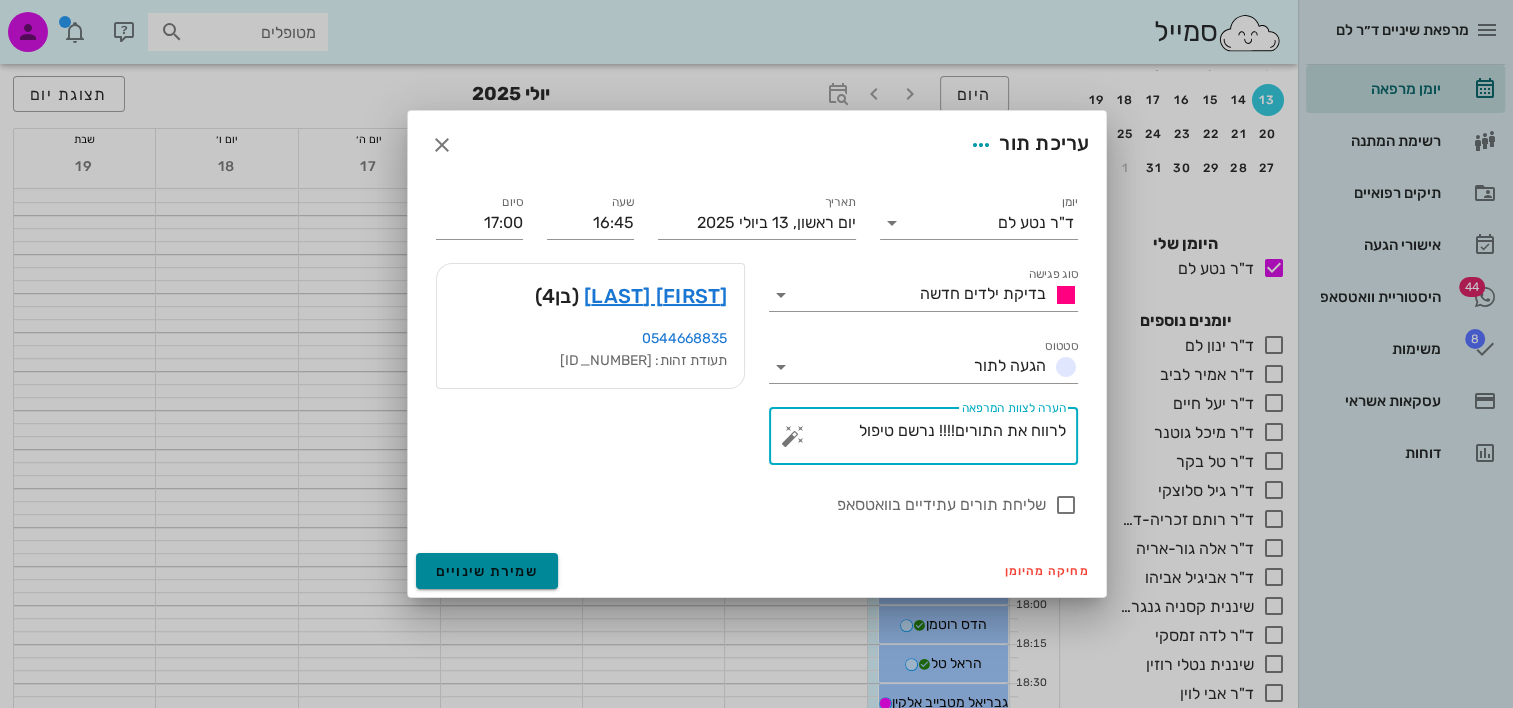 click on "שמירת שינויים" at bounding box center (487, 571) 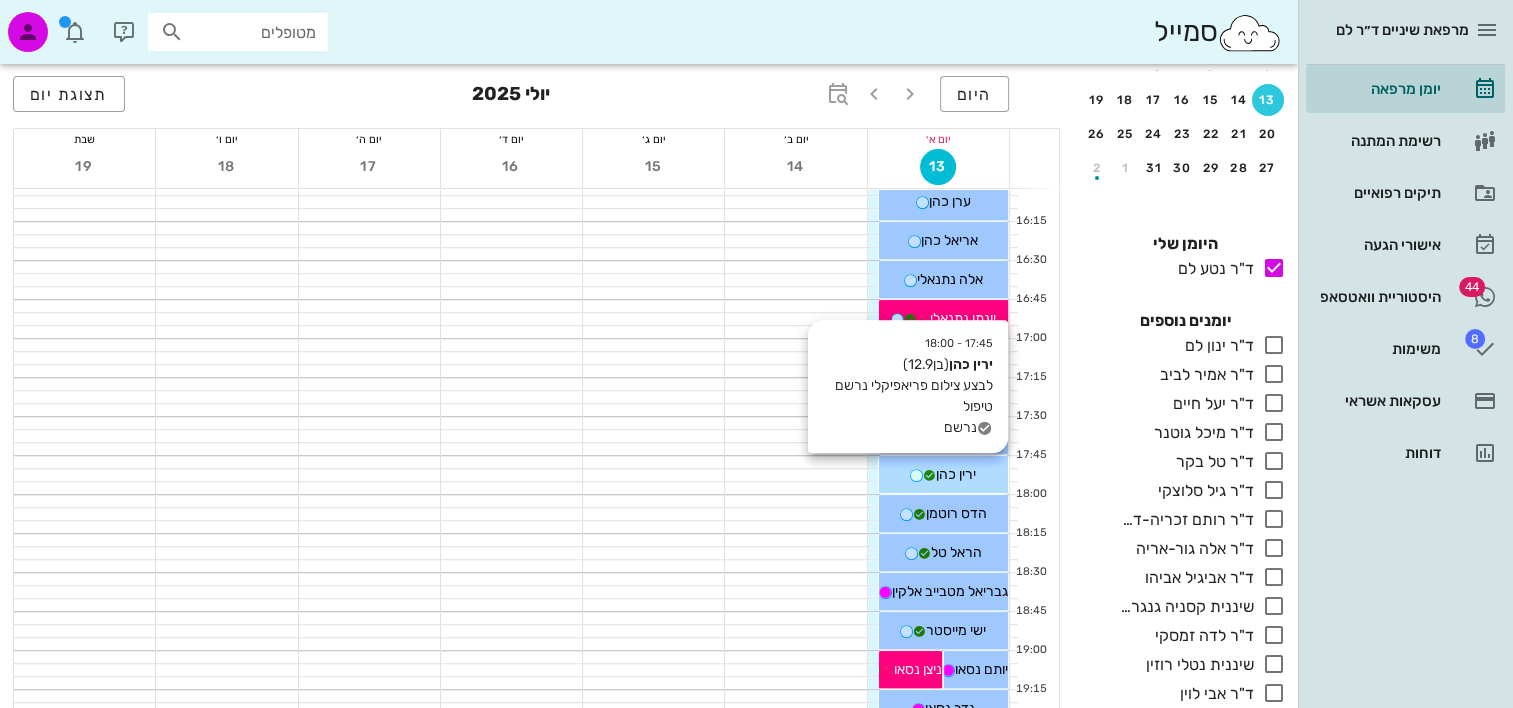 scroll, scrollTop: 1572, scrollLeft: 0, axis: vertical 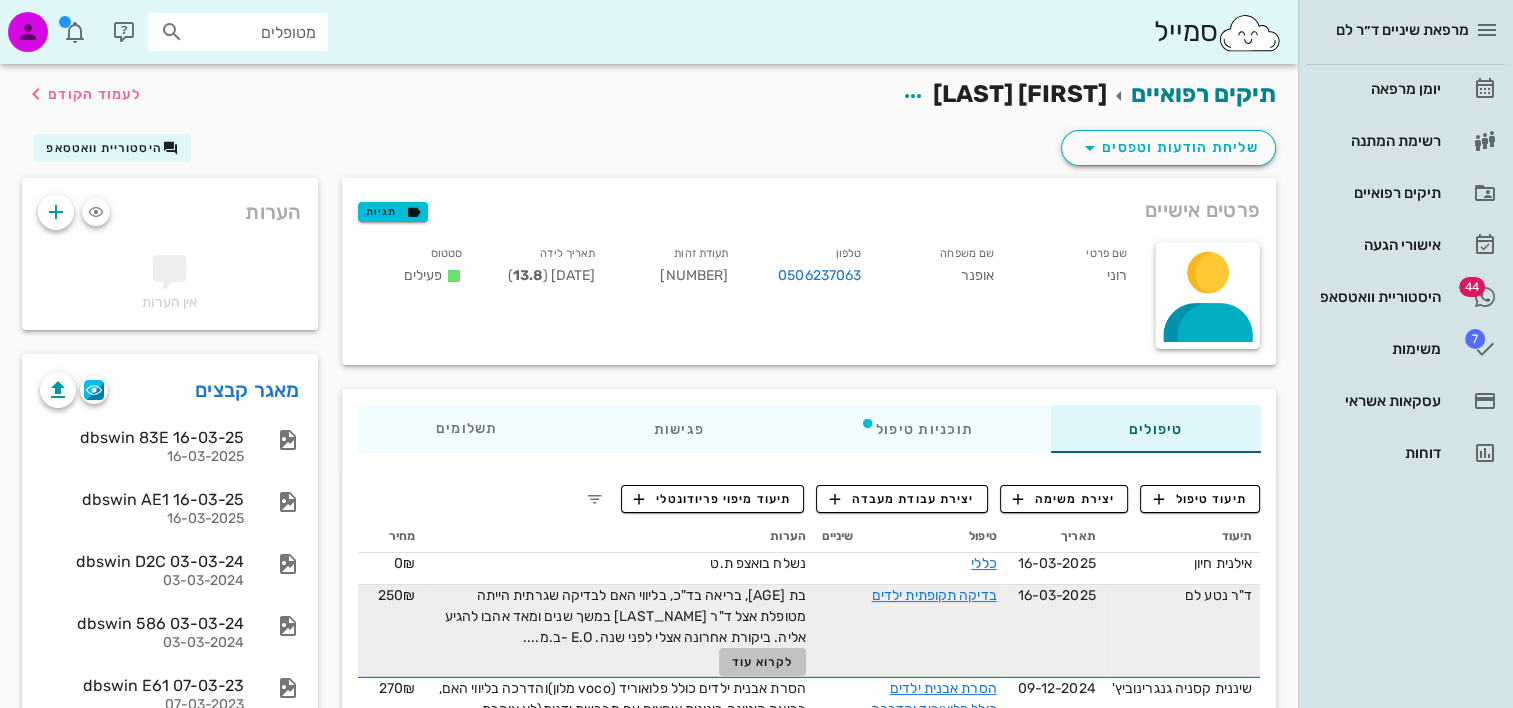 click on "לקרוא עוד" at bounding box center (762, 662) 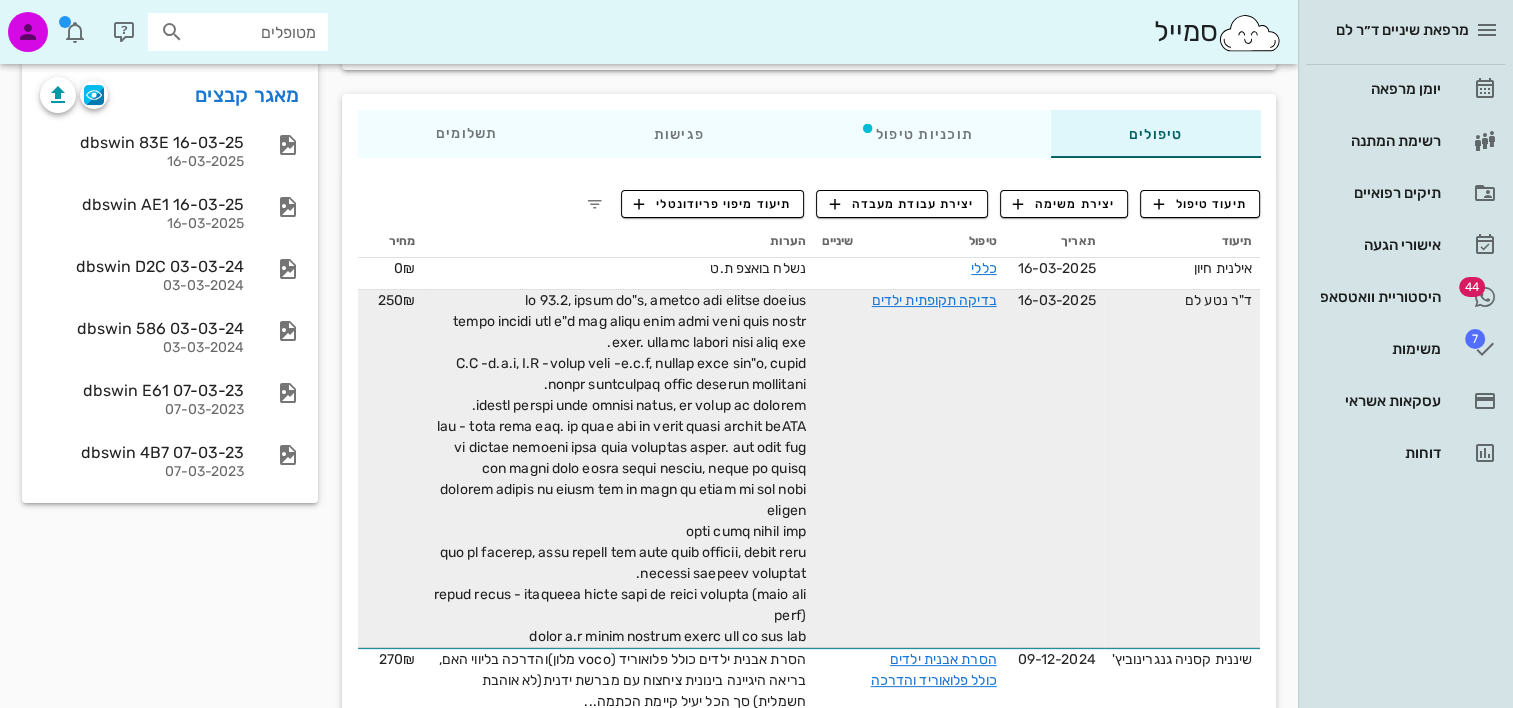 scroll, scrollTop: 200, scrollLeft: 0, axis: vertical 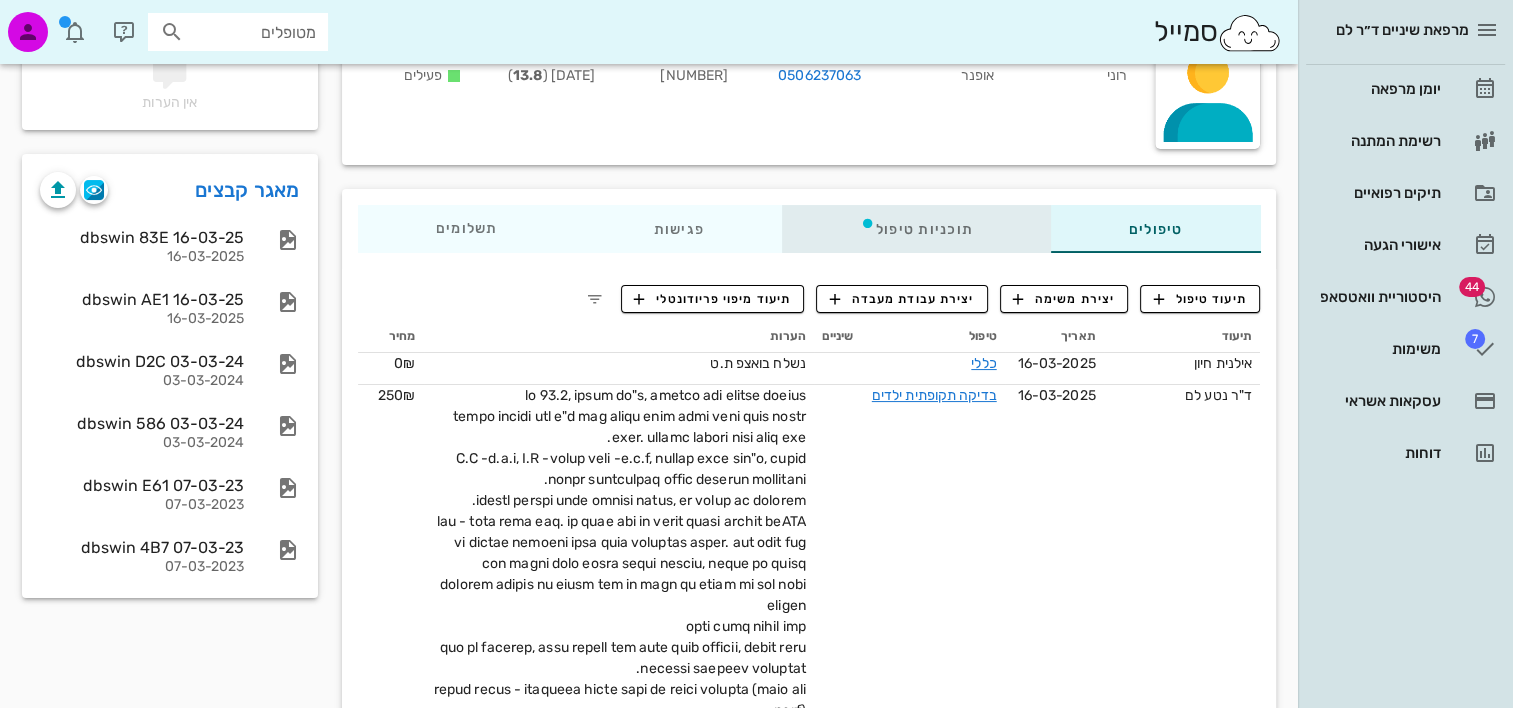 click on "תוכניות טיפול" at bounding box center (915, 229) 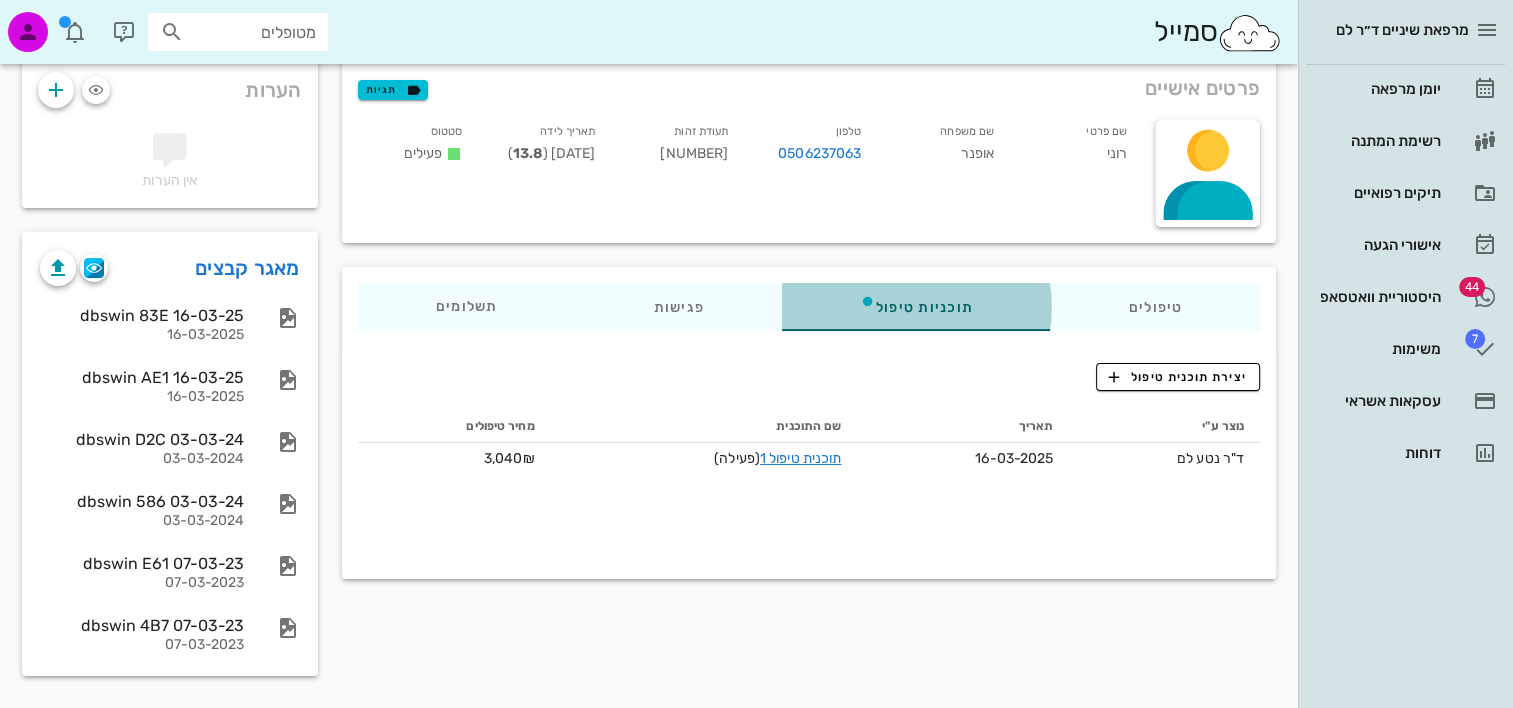 scroll, scrollTop: 120, scrollLeft: 0, axis: vertical 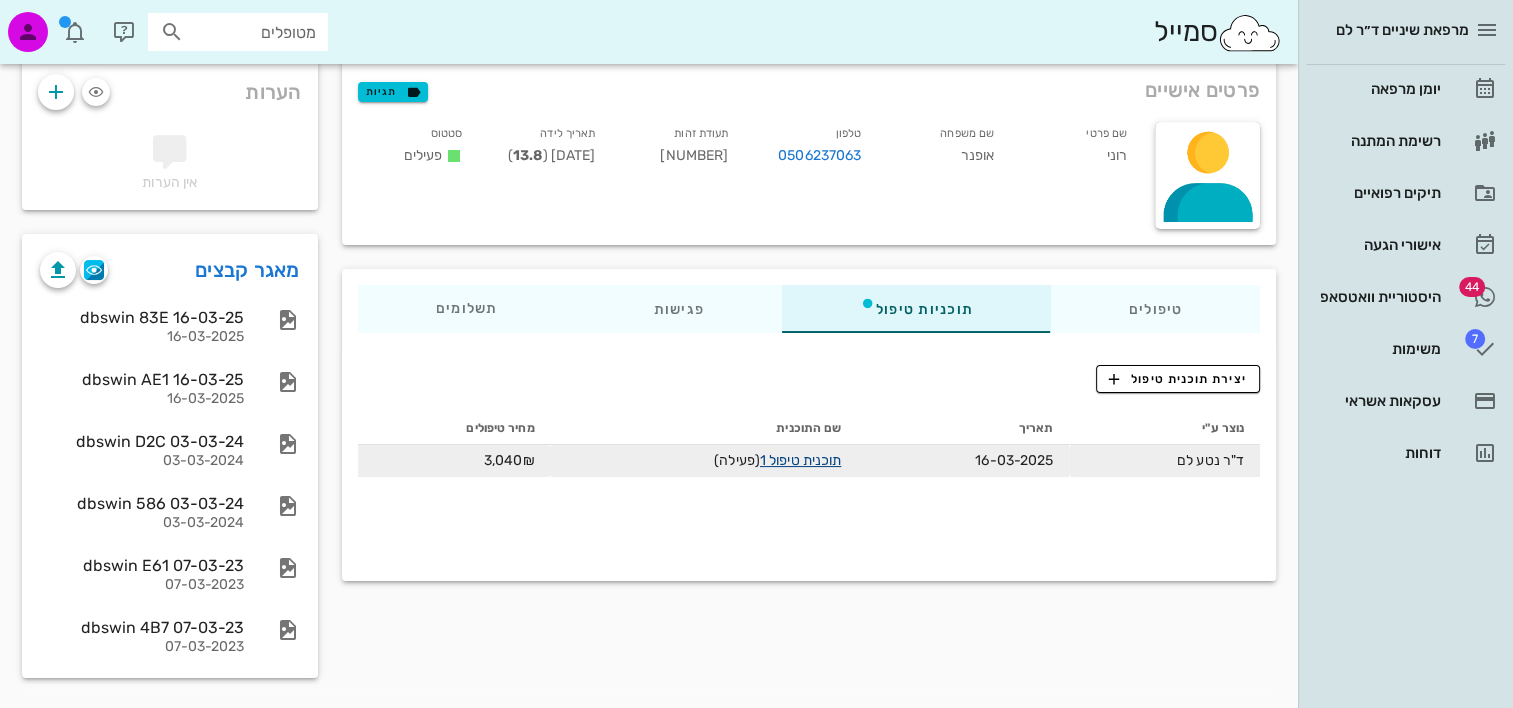 click on "תוכנית טיפול 1" at bounding box center [800, 460] 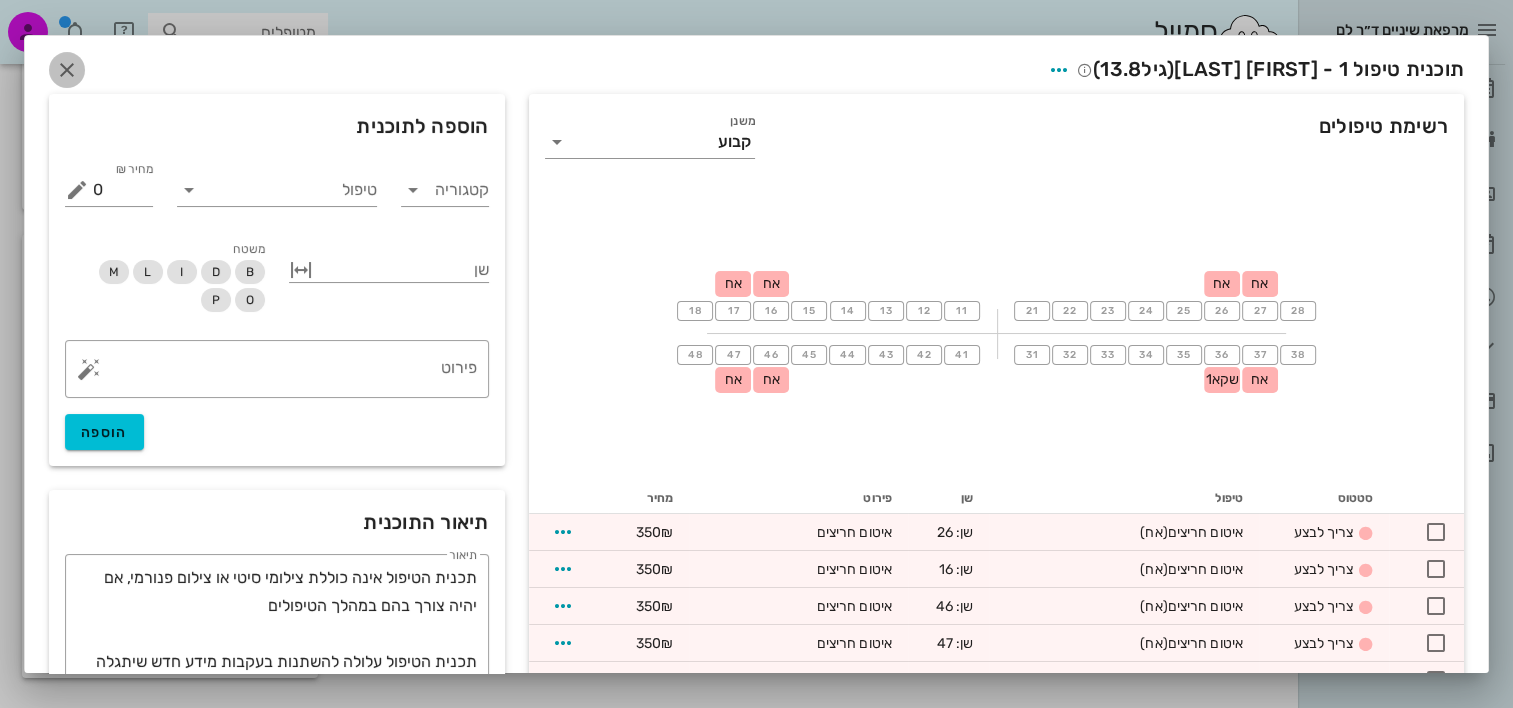 click at bounding box center (67, 70) 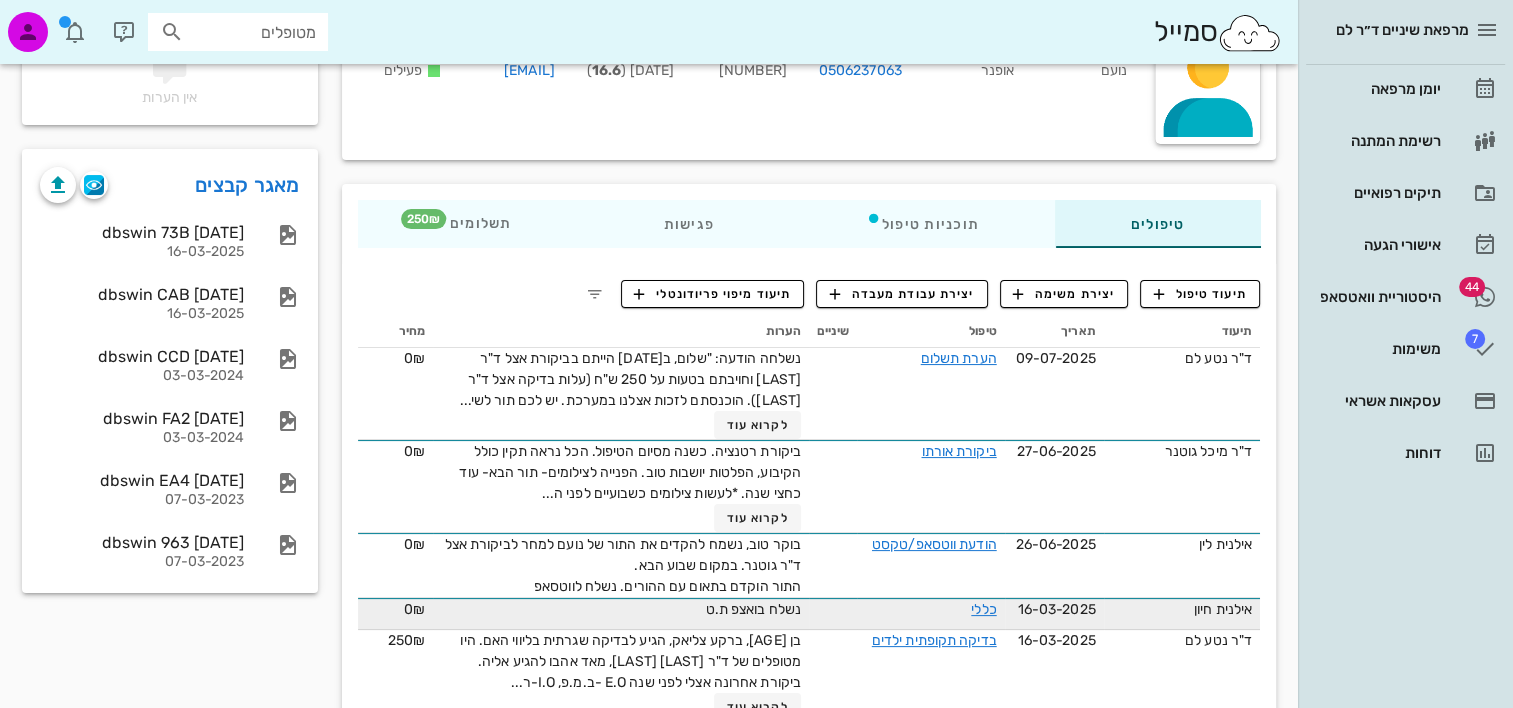 scroll, scrollTop: 300, scrollLeft: 0, axis: vertical 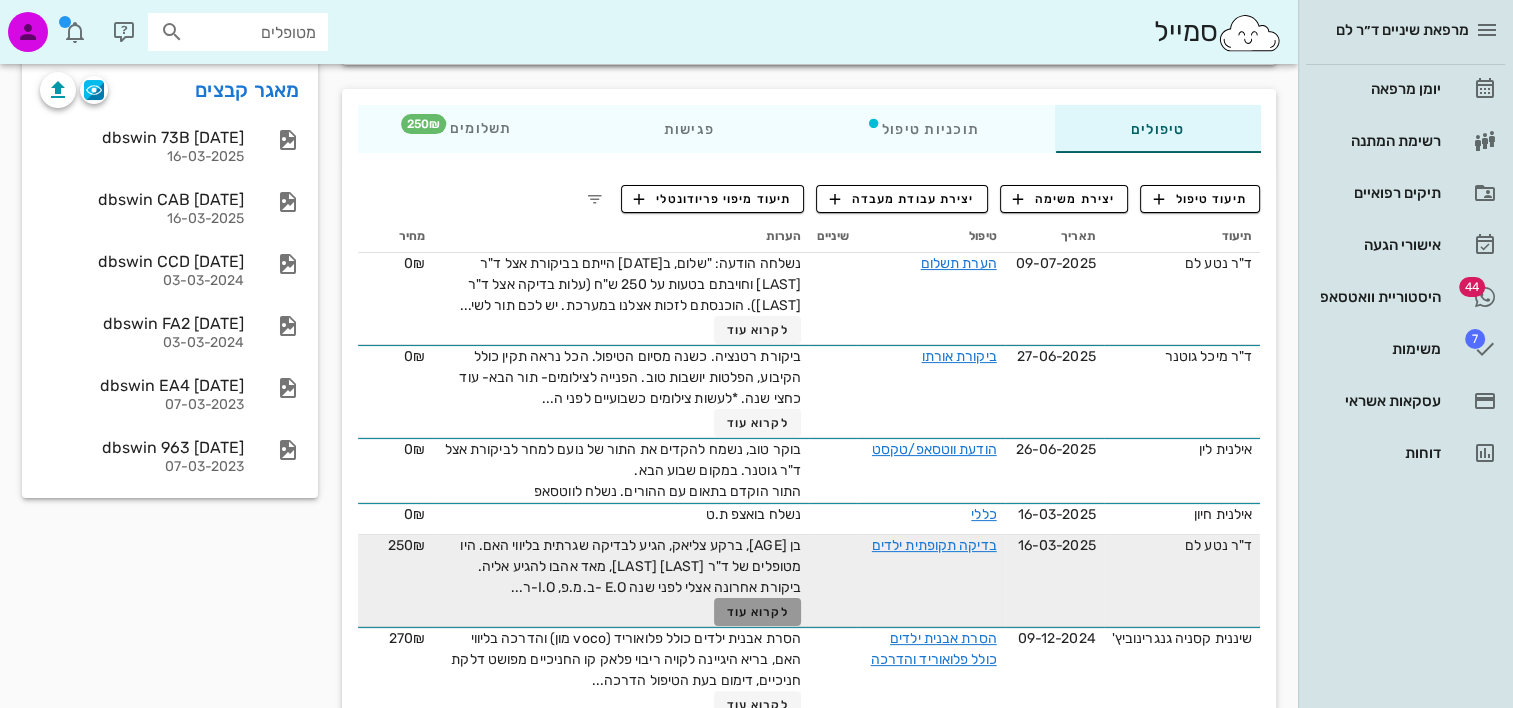 click on "לקרוא עוד" at bounding box center (758, 612) 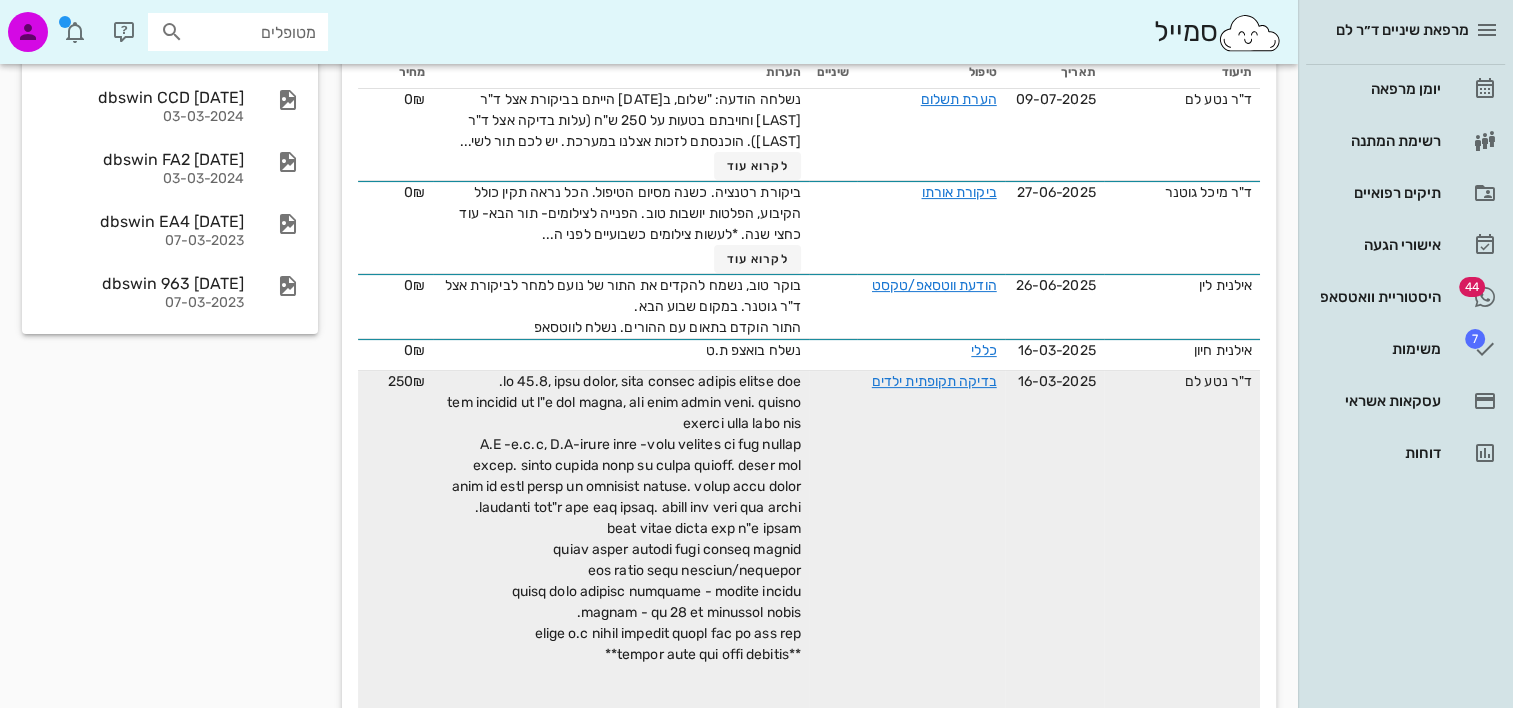 scroll, scrollTop: 200, scrollLeft: 0, axis: vertical 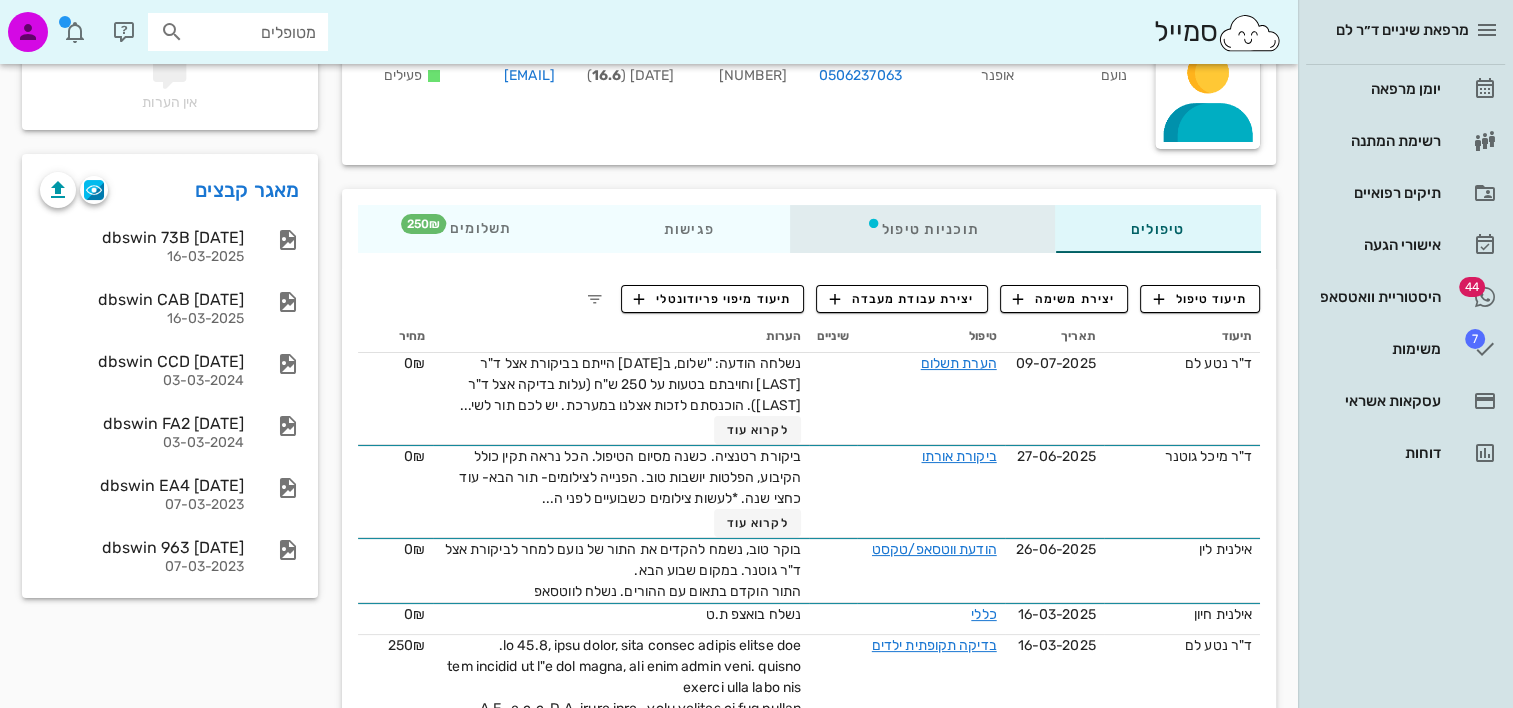 click on "תוכניות טיפול" at bounding box center (921, 229) 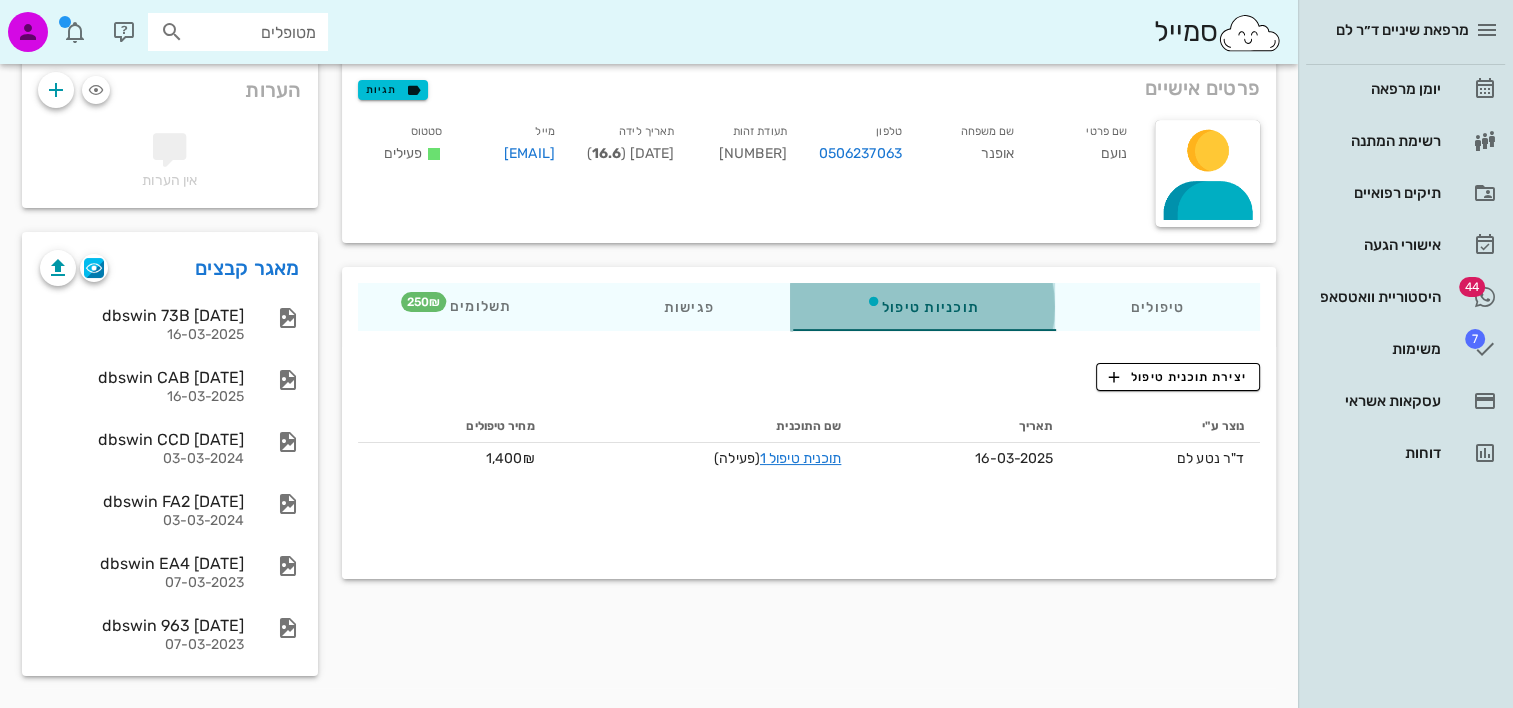 scroll, scrollTop: 120, scrollLeft: 0, axis: vertical 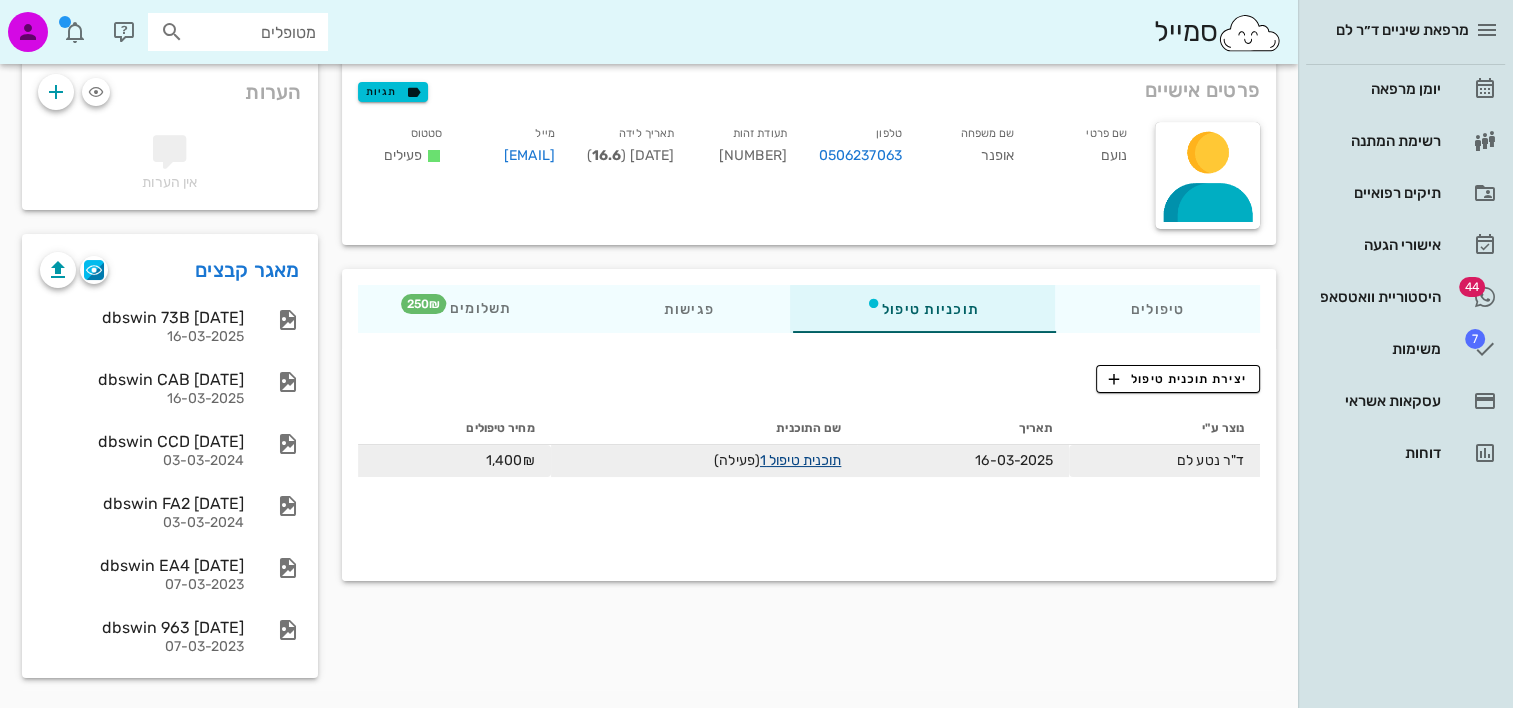 click on "תוכנית טיפול 1" at bounding box center (800, 460) 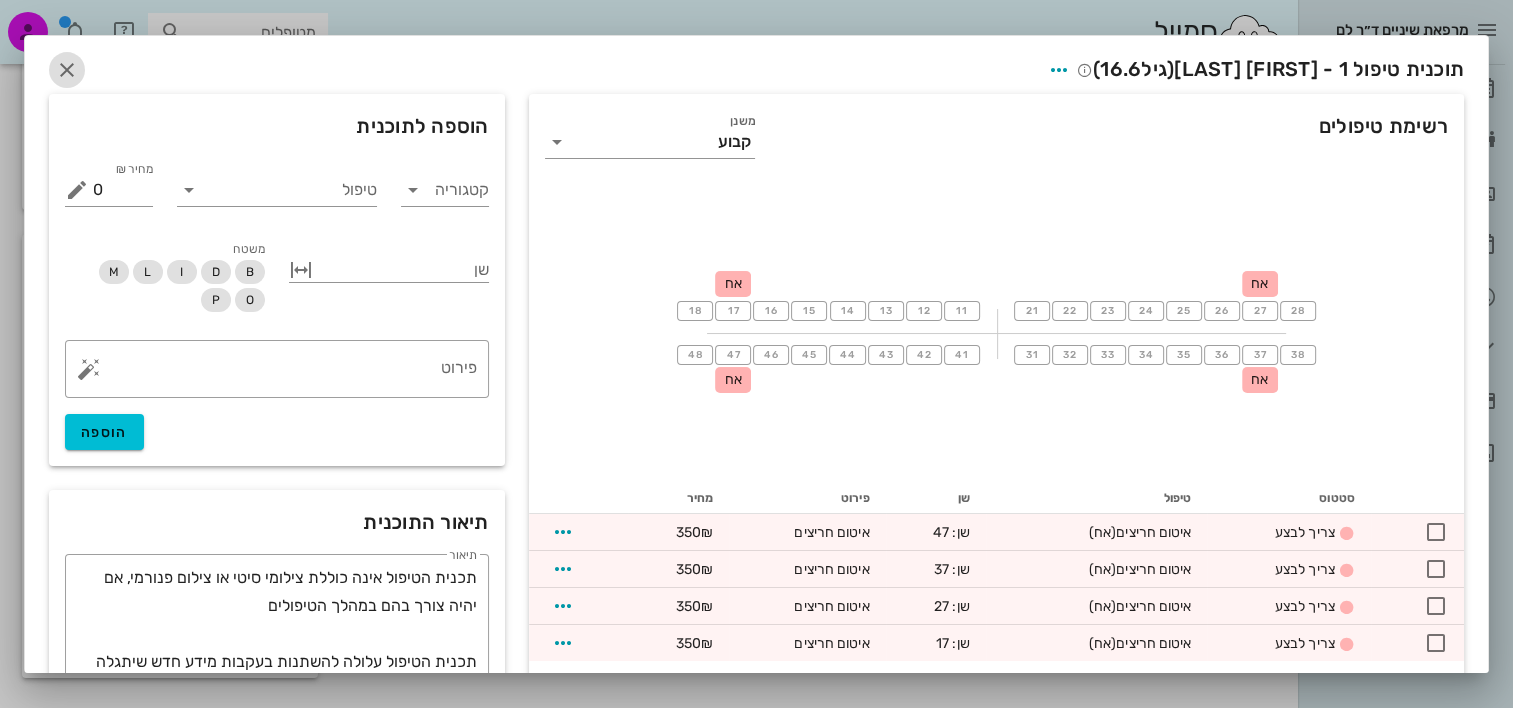 click at bounding box center [67, 70] 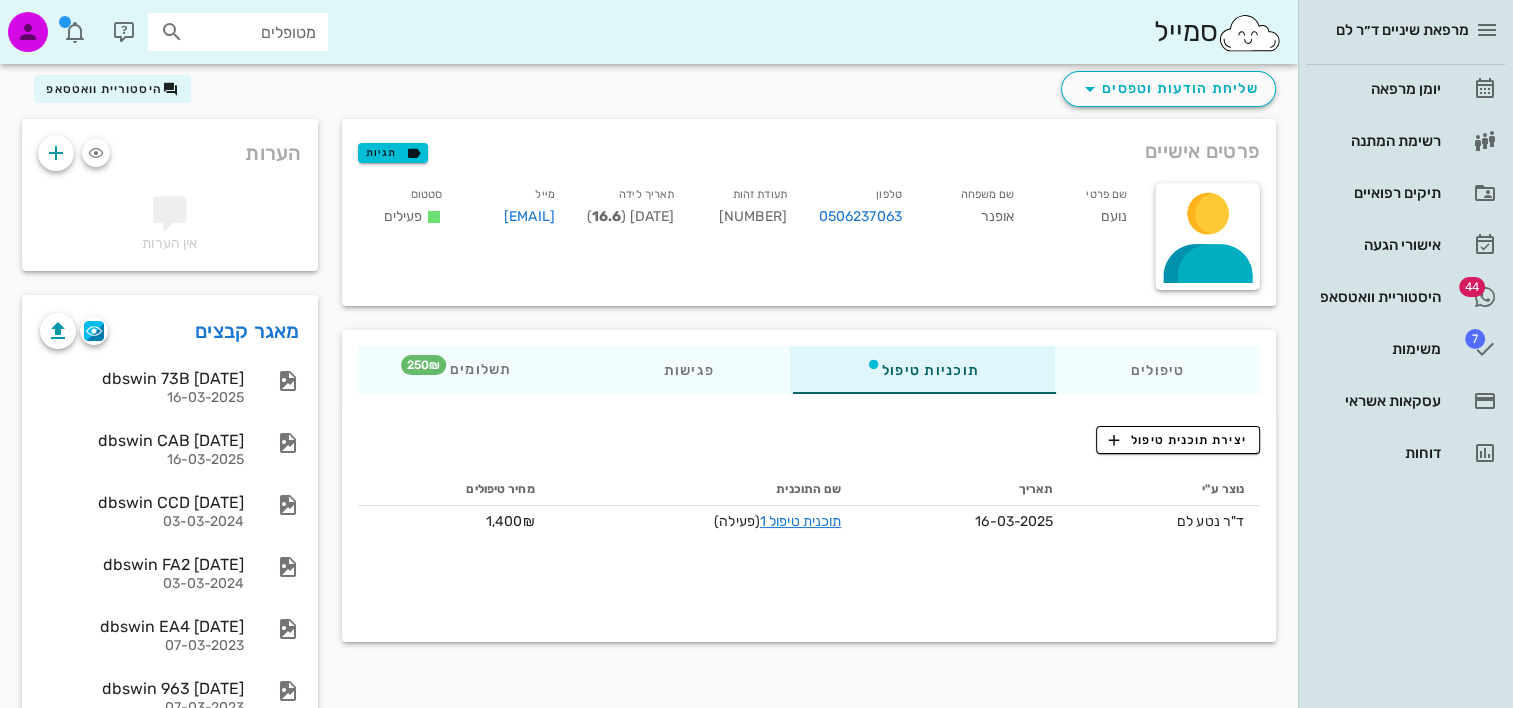 scroll, scrollTop: 0, scrollLeft: 0, axis: both 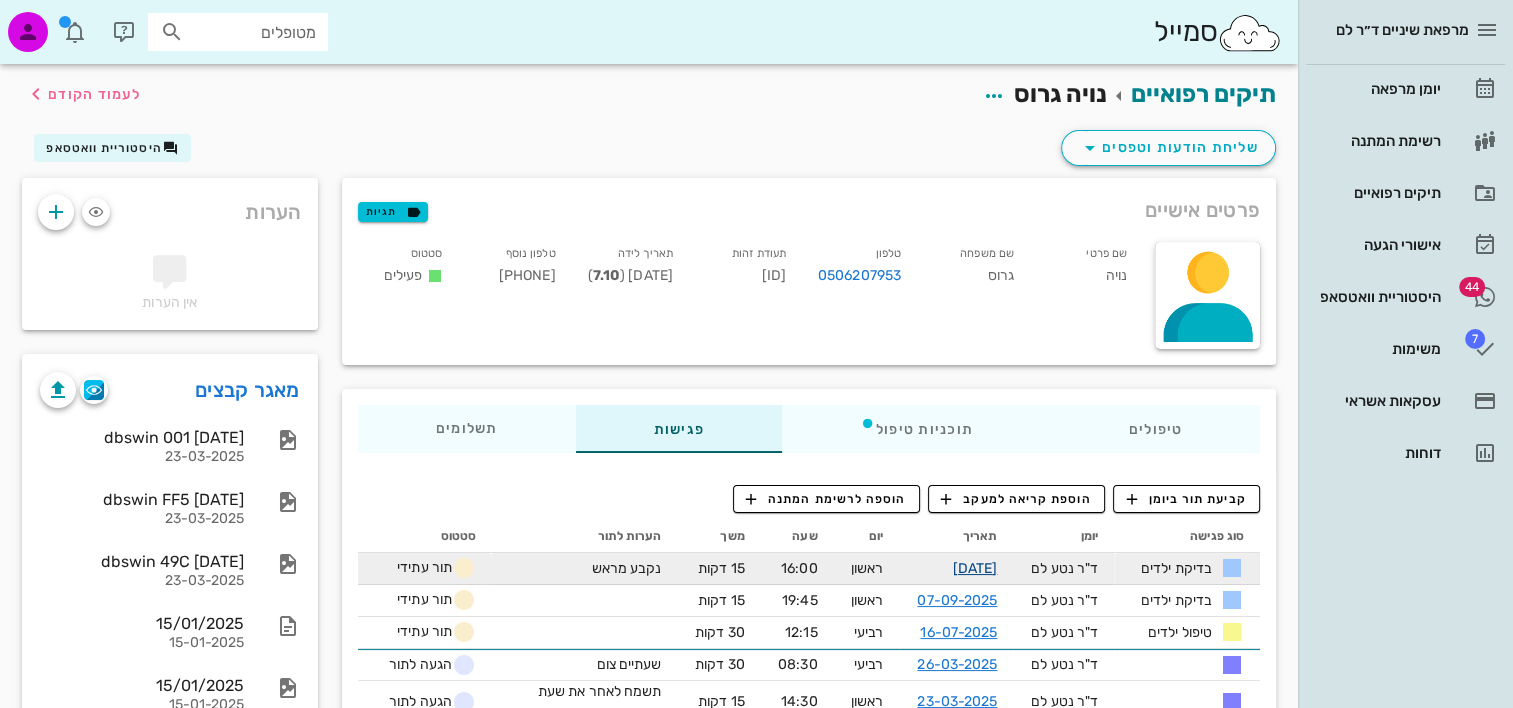 click on "22-02-2026" at bounding box center [975, 568] 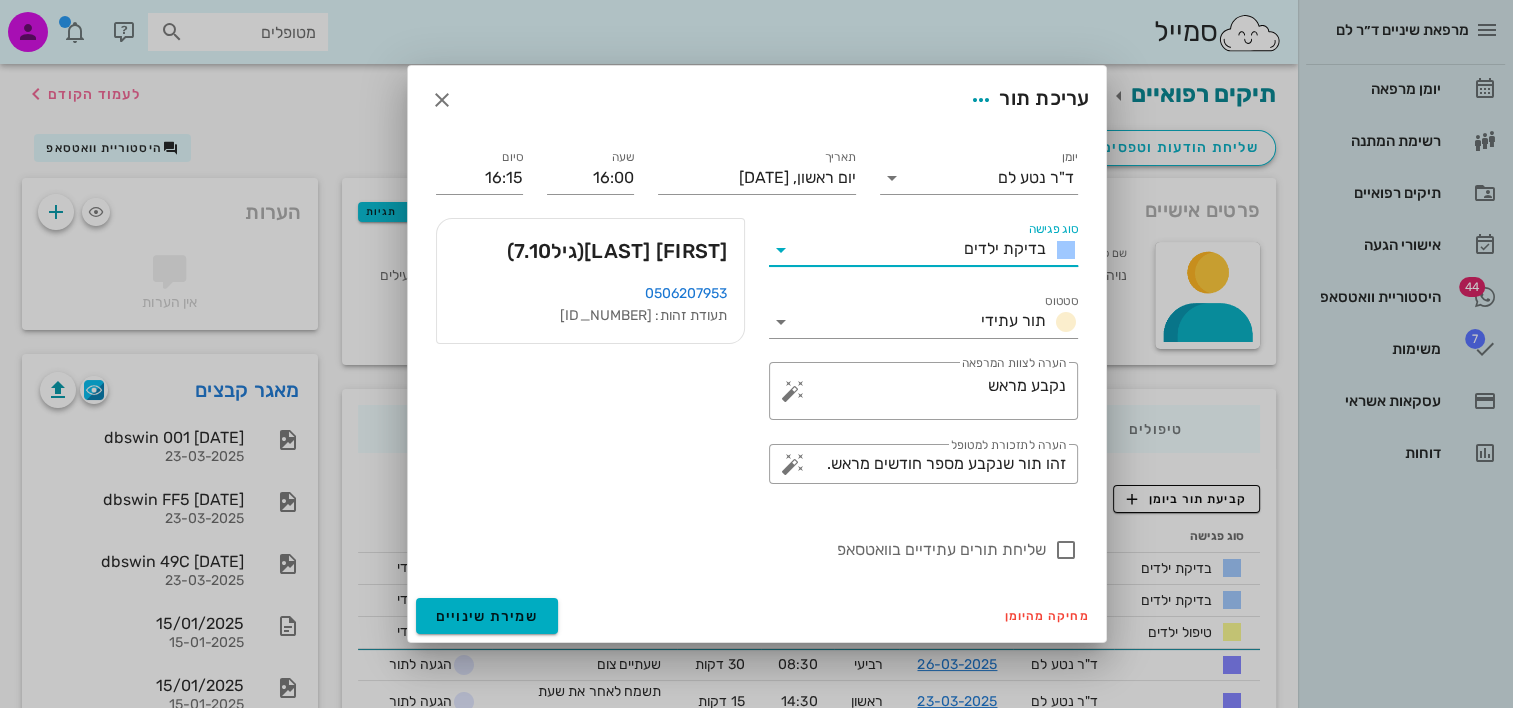 click on "סוג פגישה" 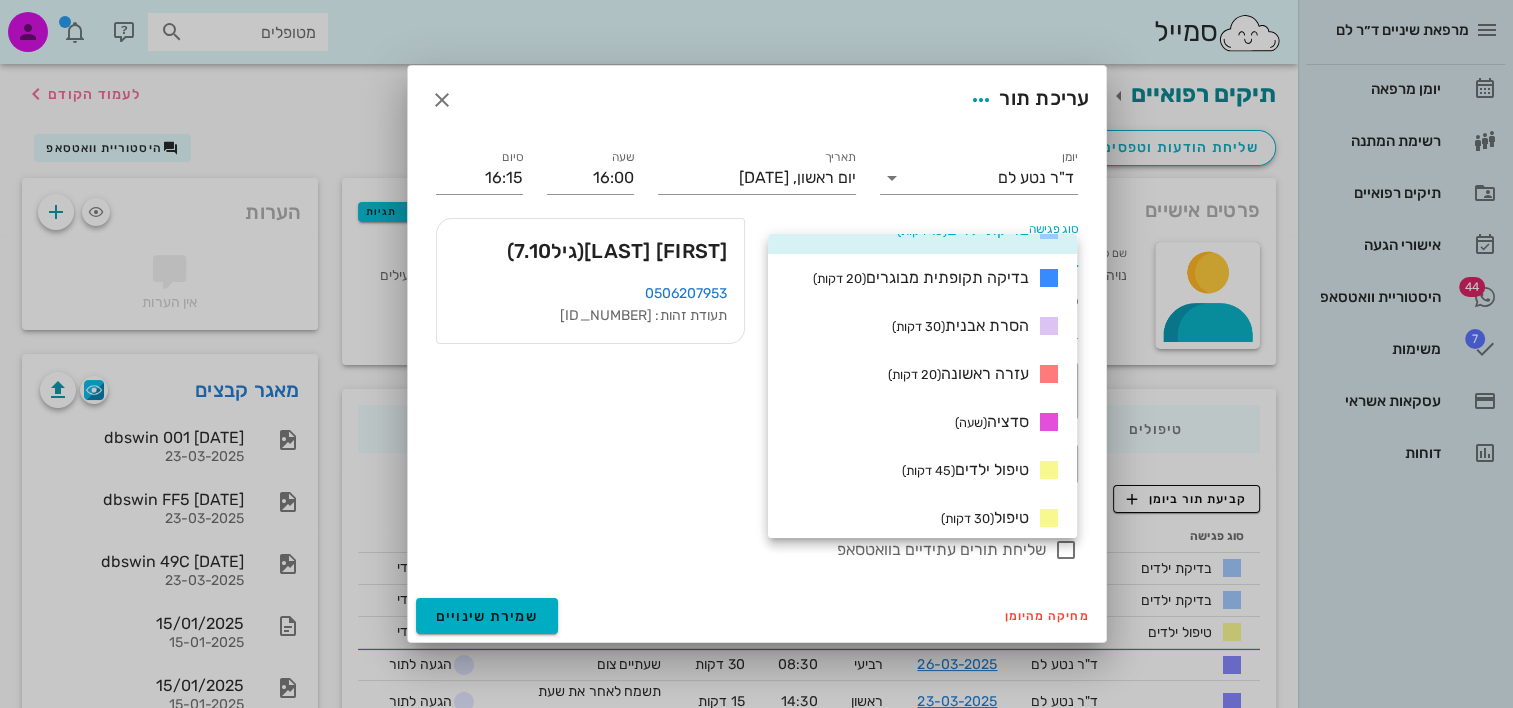 scroll, scrollTop: 0, scrollLeft: 0, axis: both 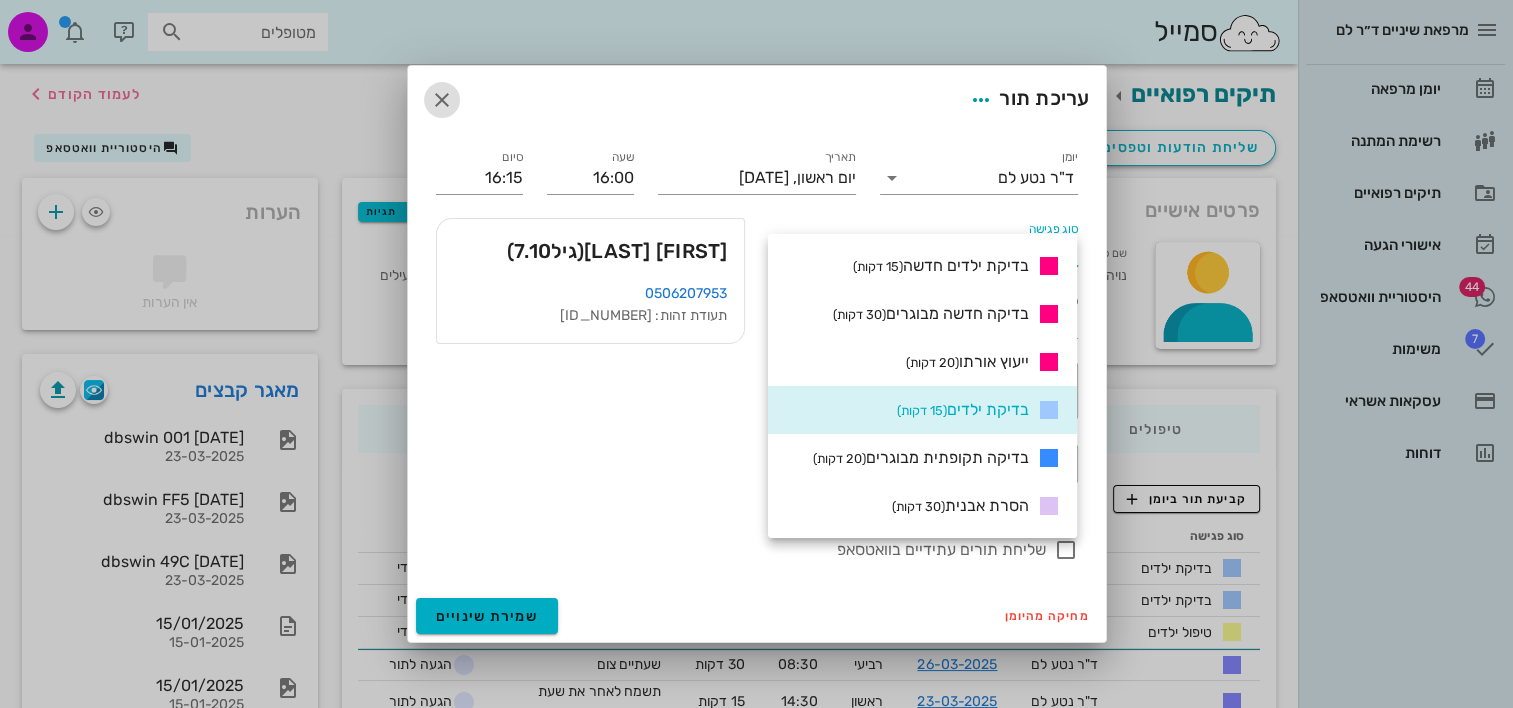 click 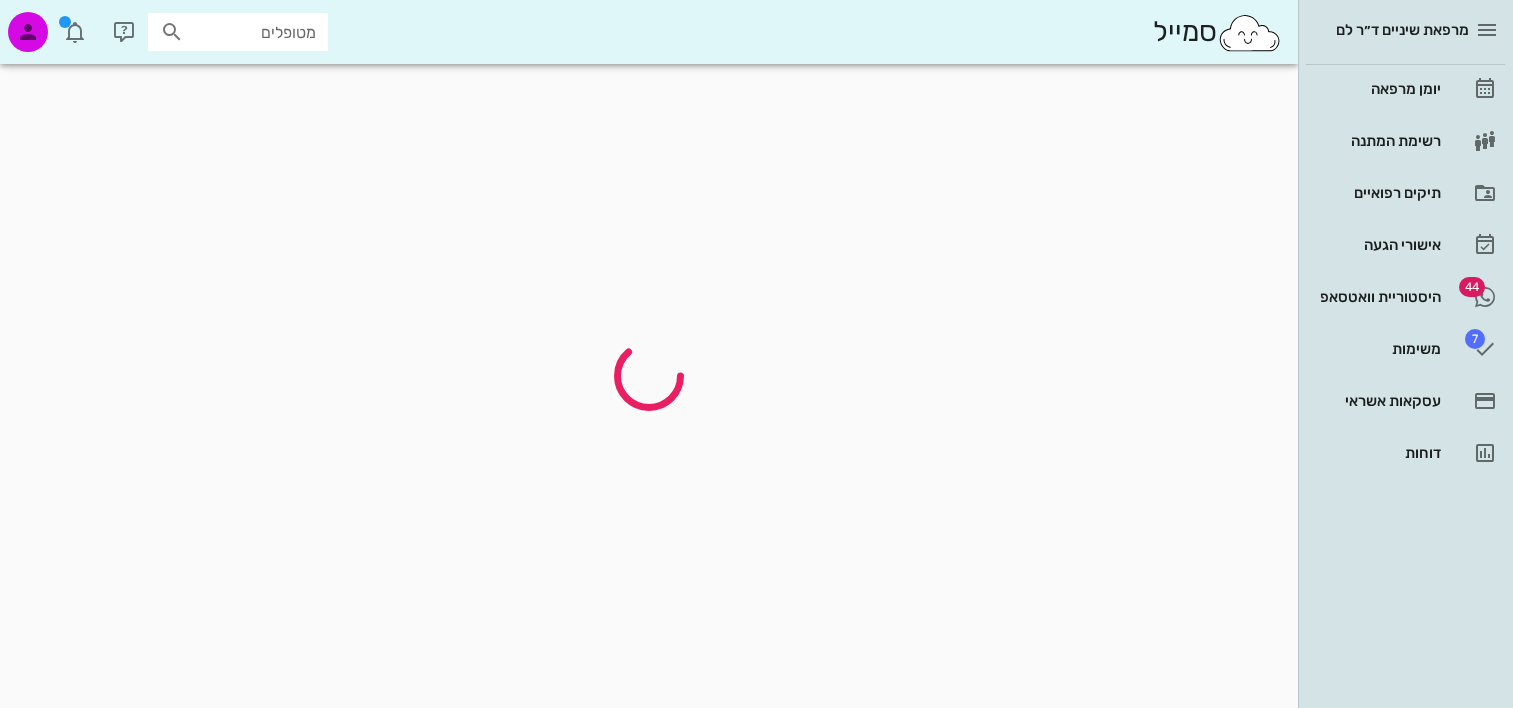 scroll, scrollTop: 0, scrollLeft: 0, axis: both 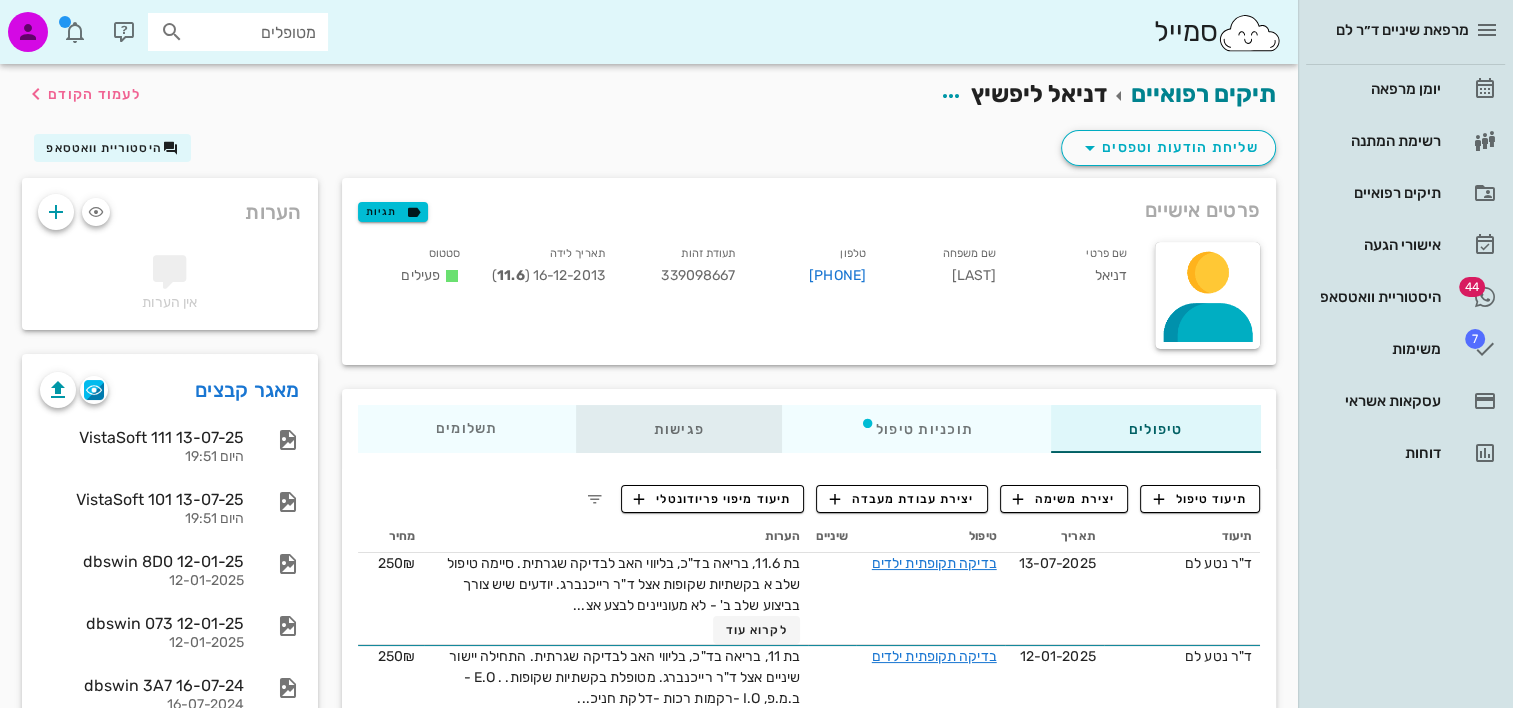 click on "פגישות" at bounding box center (678, 429) 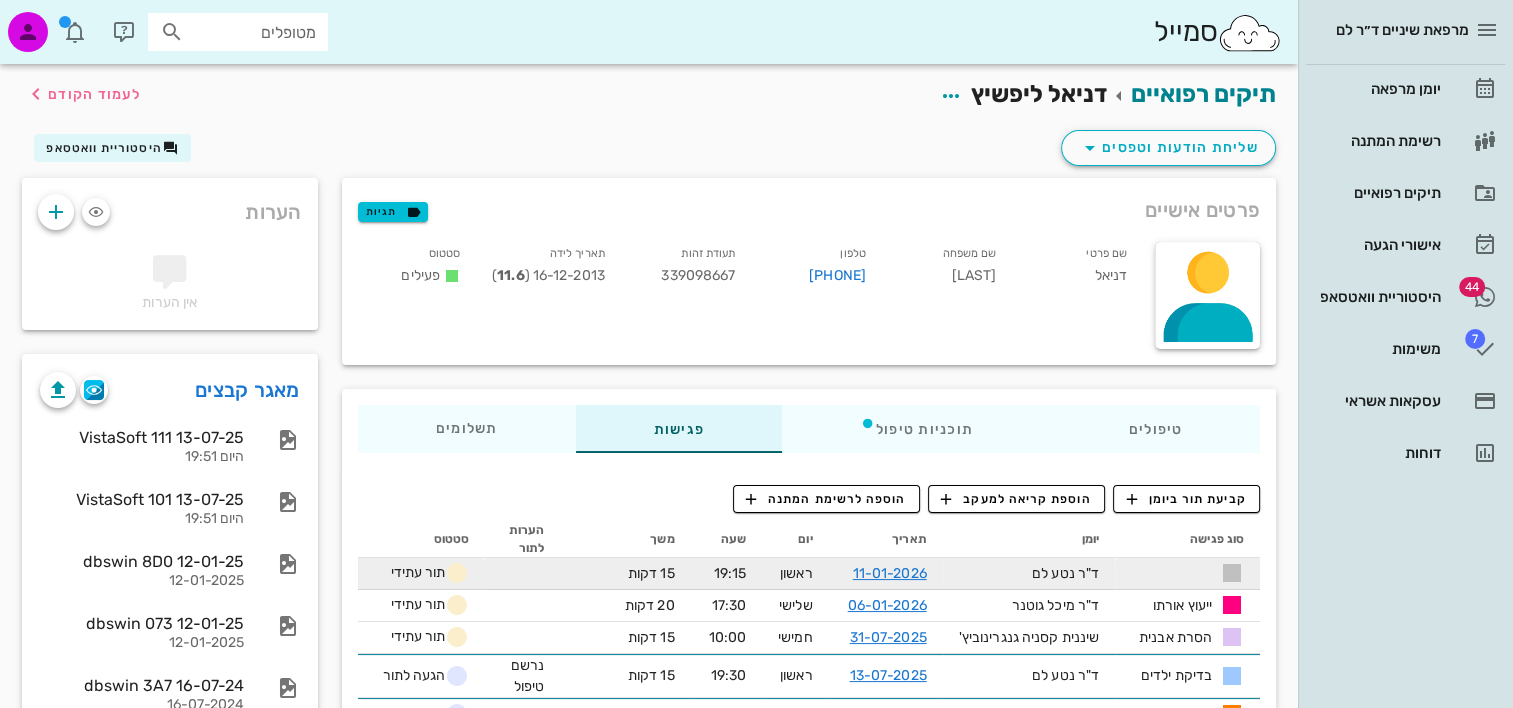 click at bounding box center [1232, 573] 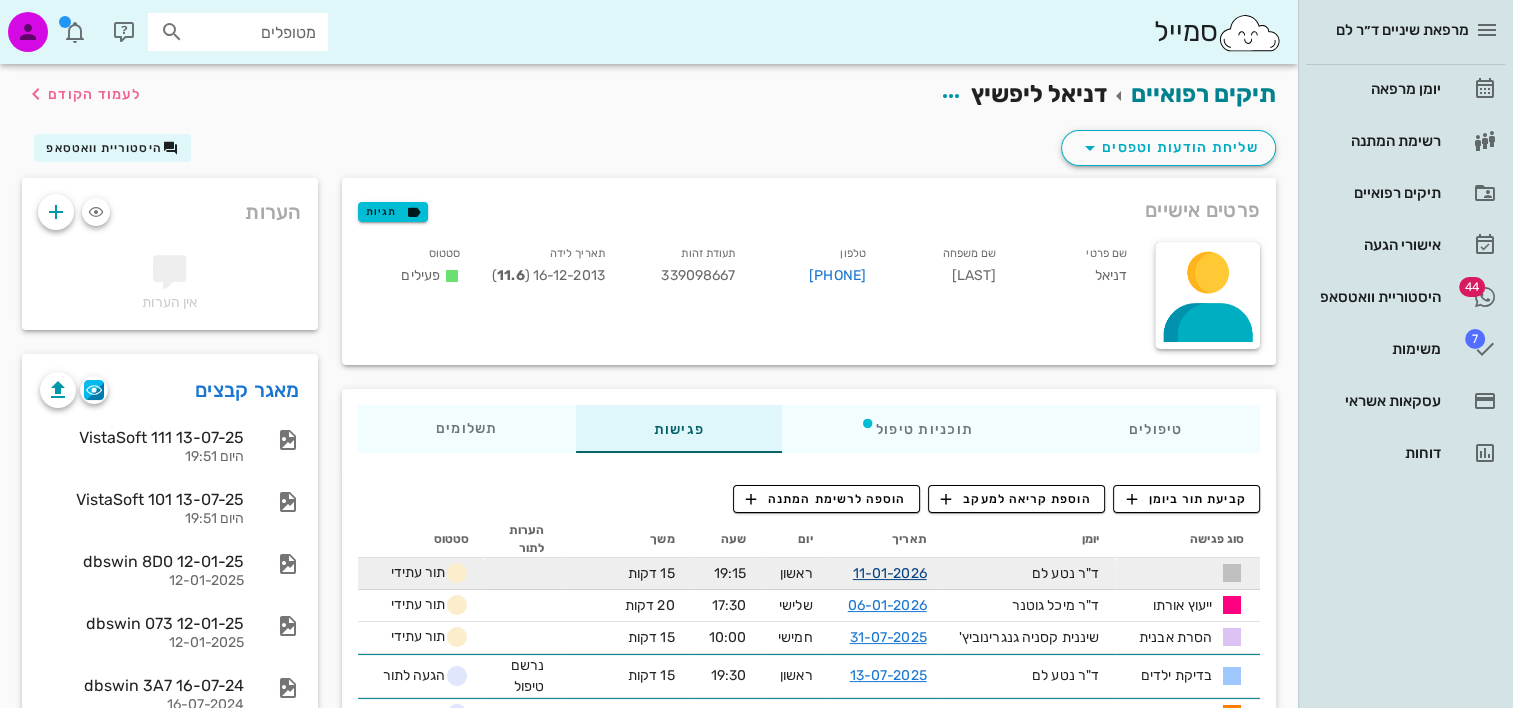 click on "11-01-2026" at bounding box center [890, 573] 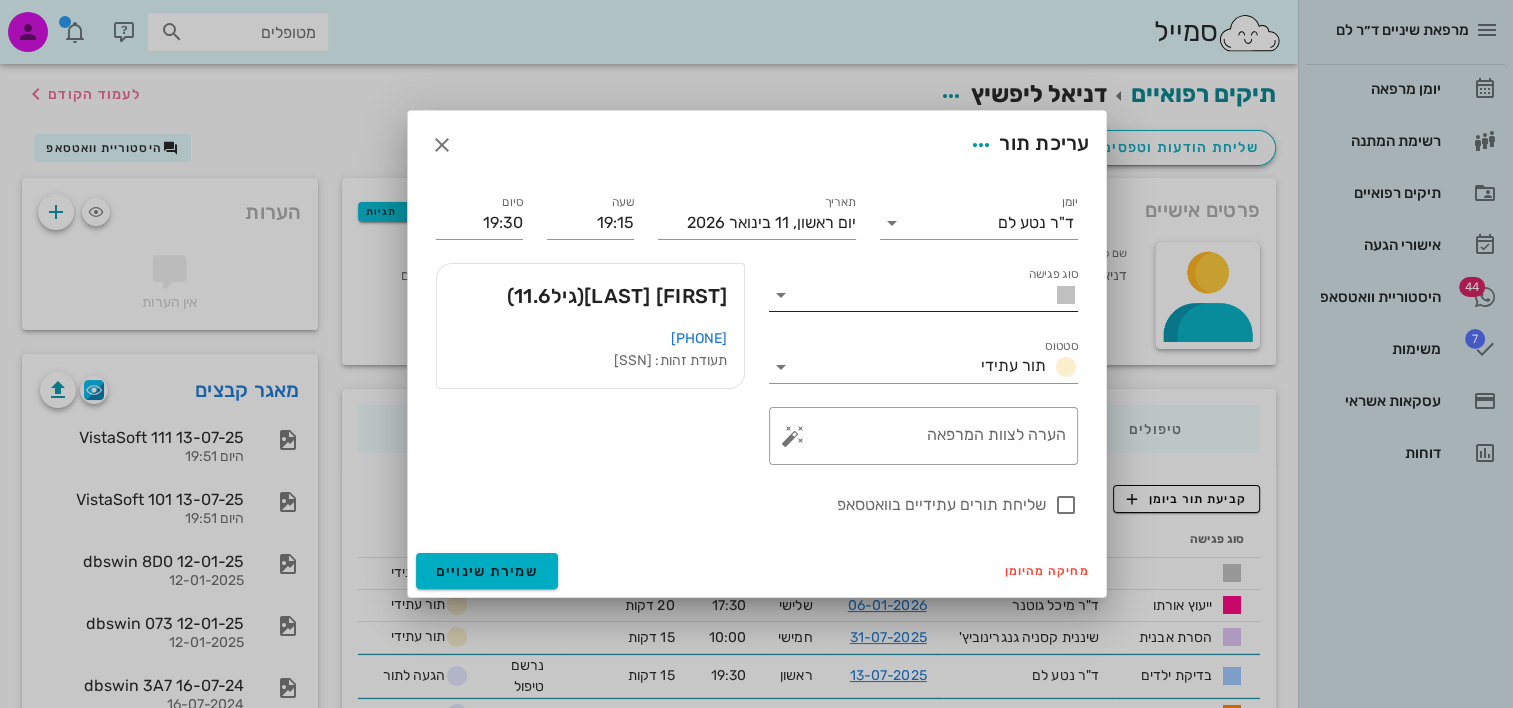 click on "סוג פגישה" at bounding box center [917, 295] 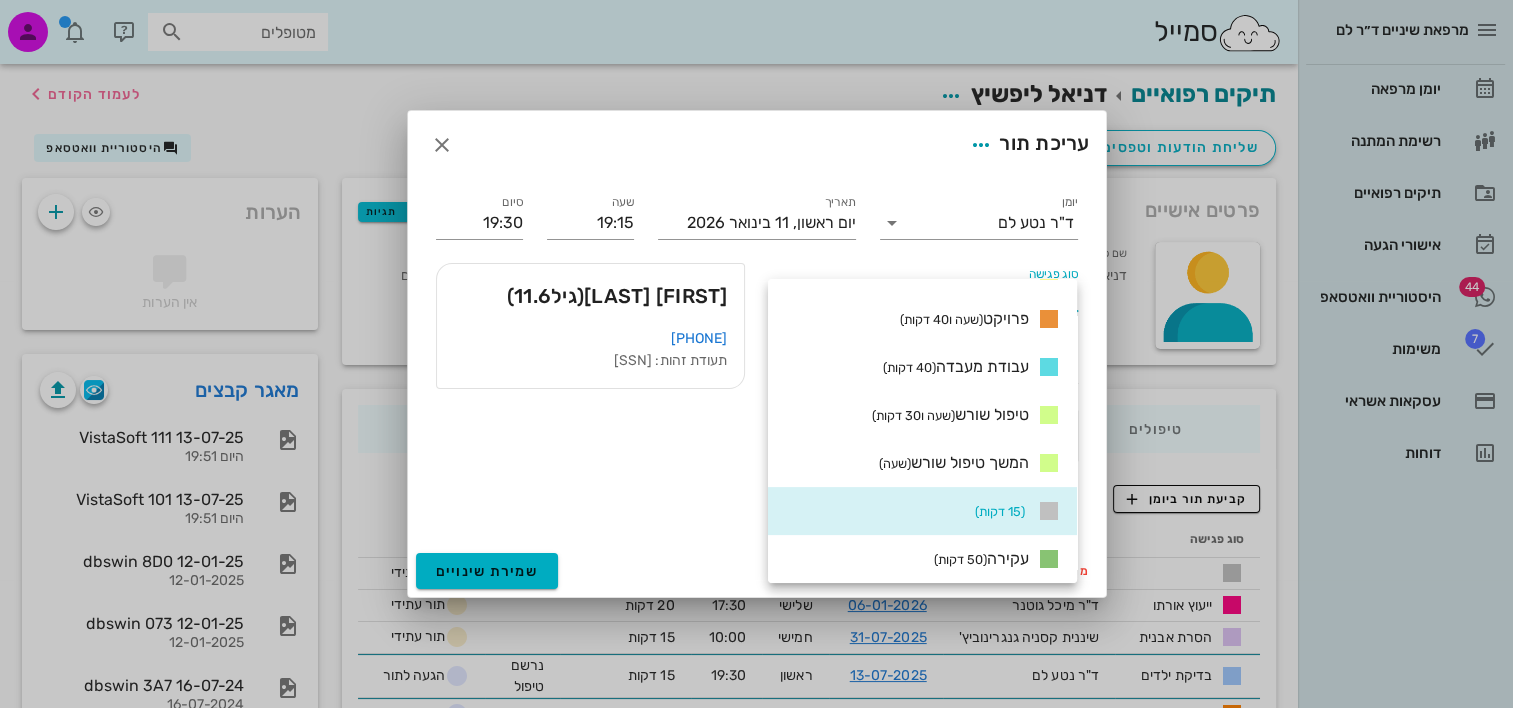 scroll, scrollTop: 528, scrollLeft: 0, axis: vertical 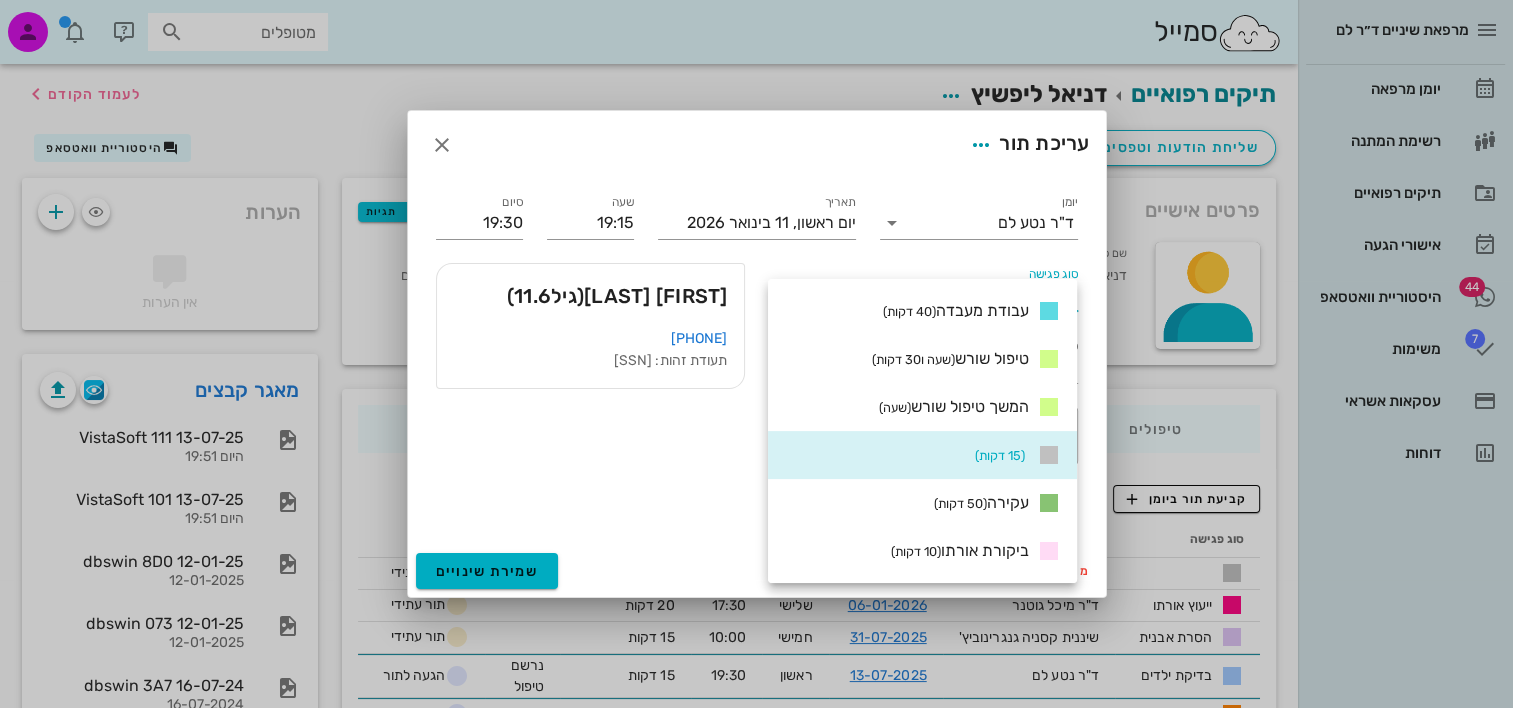 click on "שליחת תורים עתידיים בוואטסאפ" at bounding box center (741, 505) 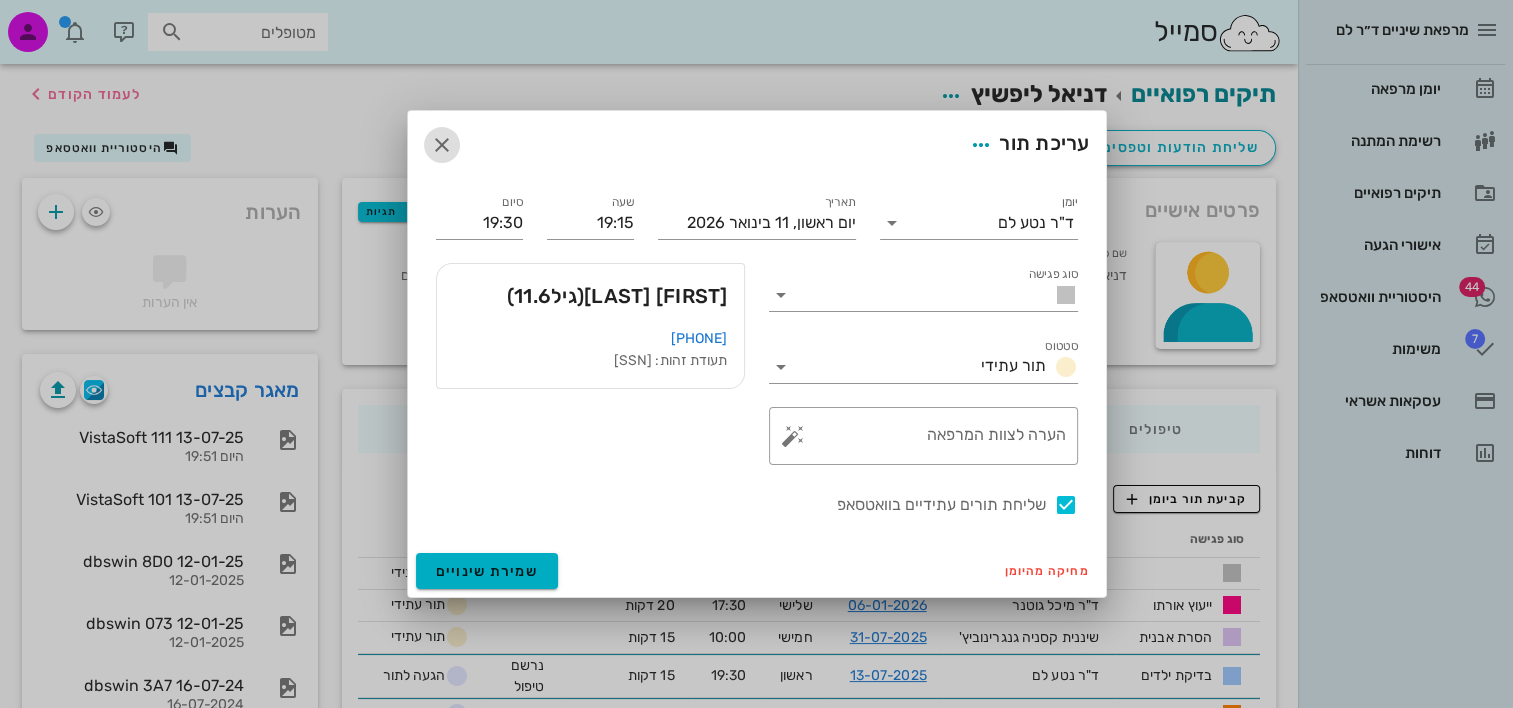 click at bounding box center [442, 145] 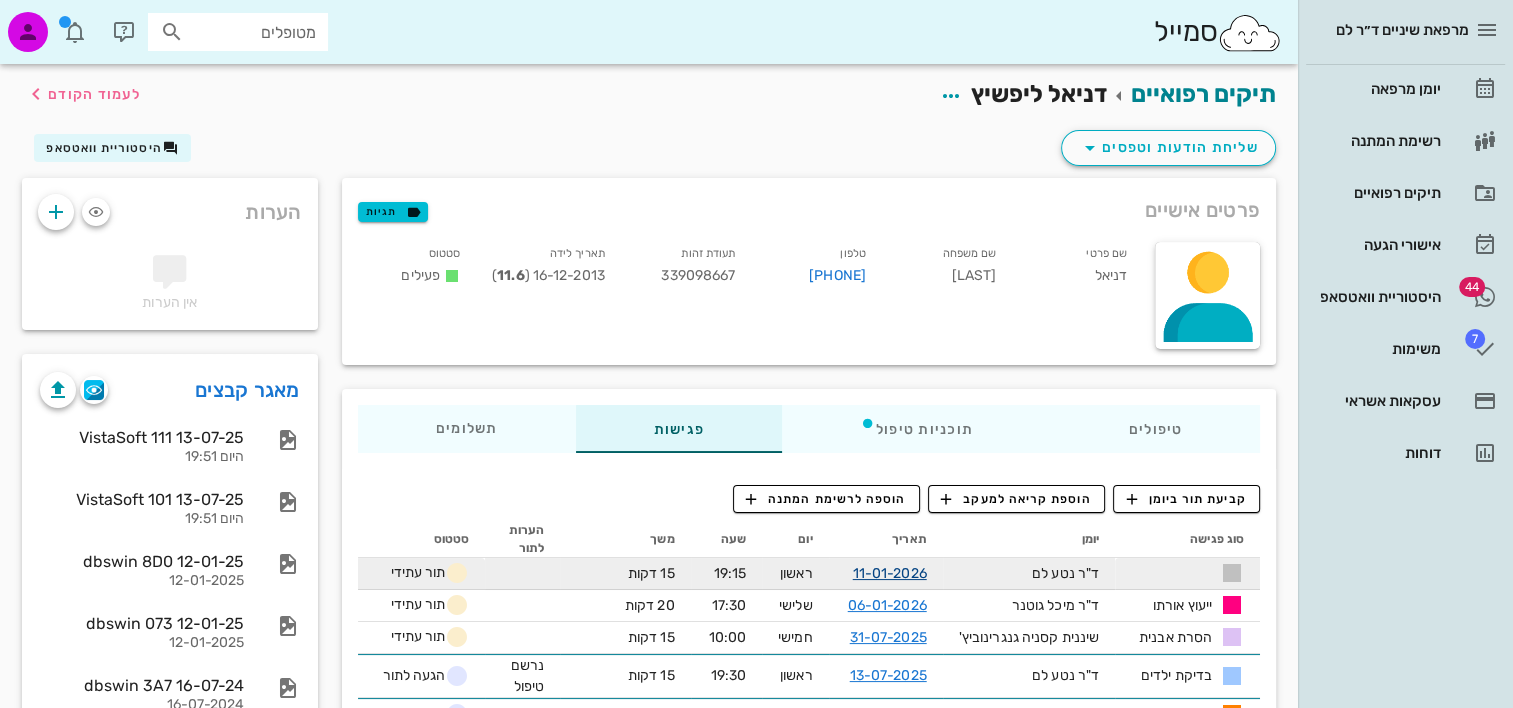 click on "11-01-2026" at bounding box center (890, 573) 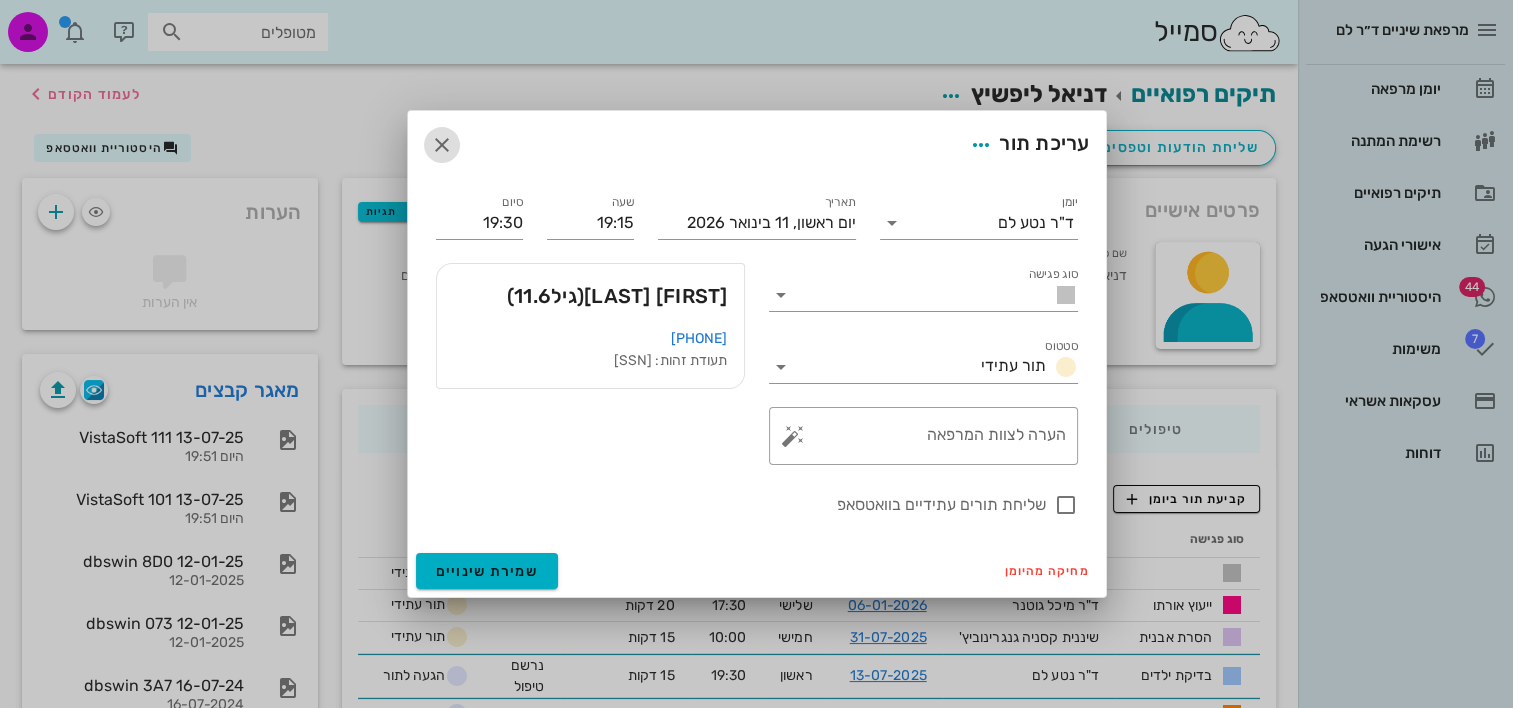 click at bounding box center [442, 145] 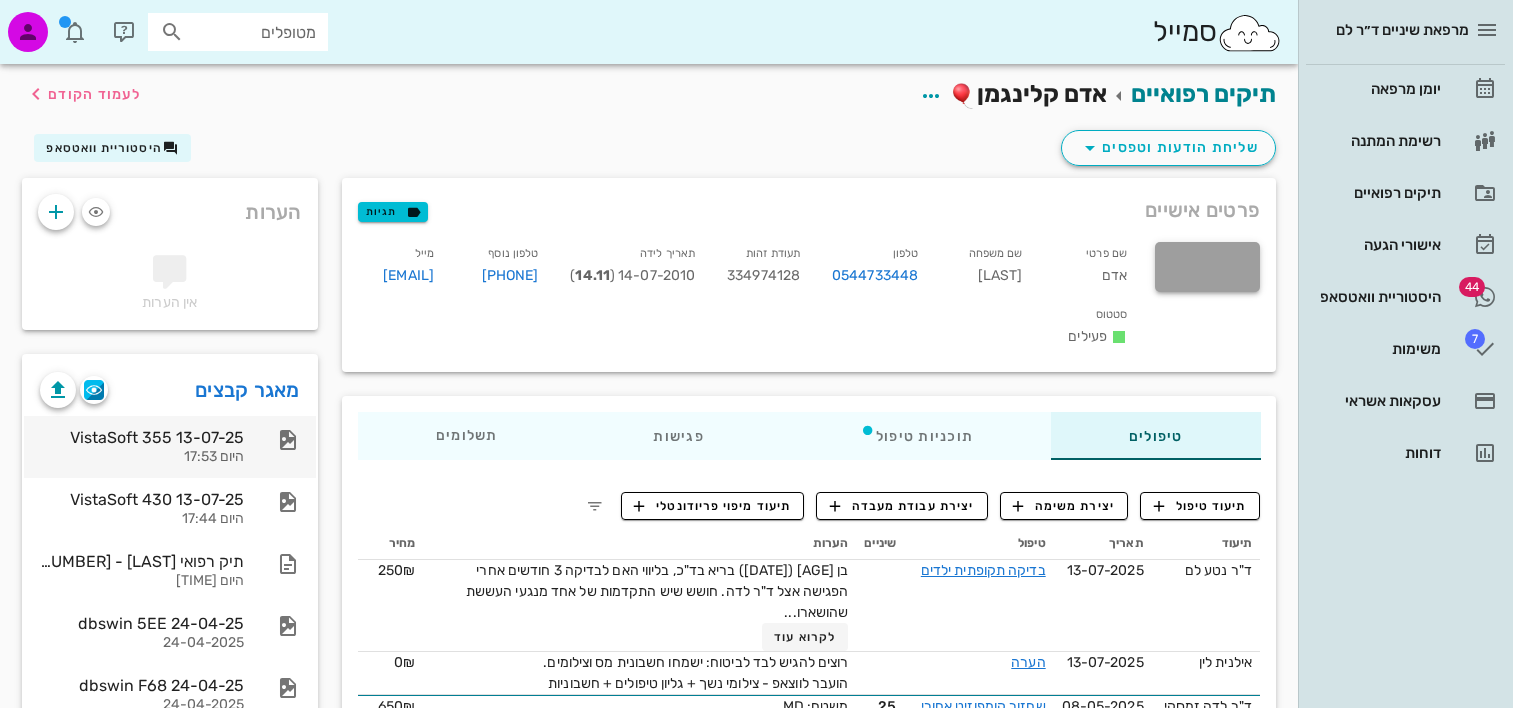 scroll, scrollTop: 0, scrollLeft: 0, axis: both 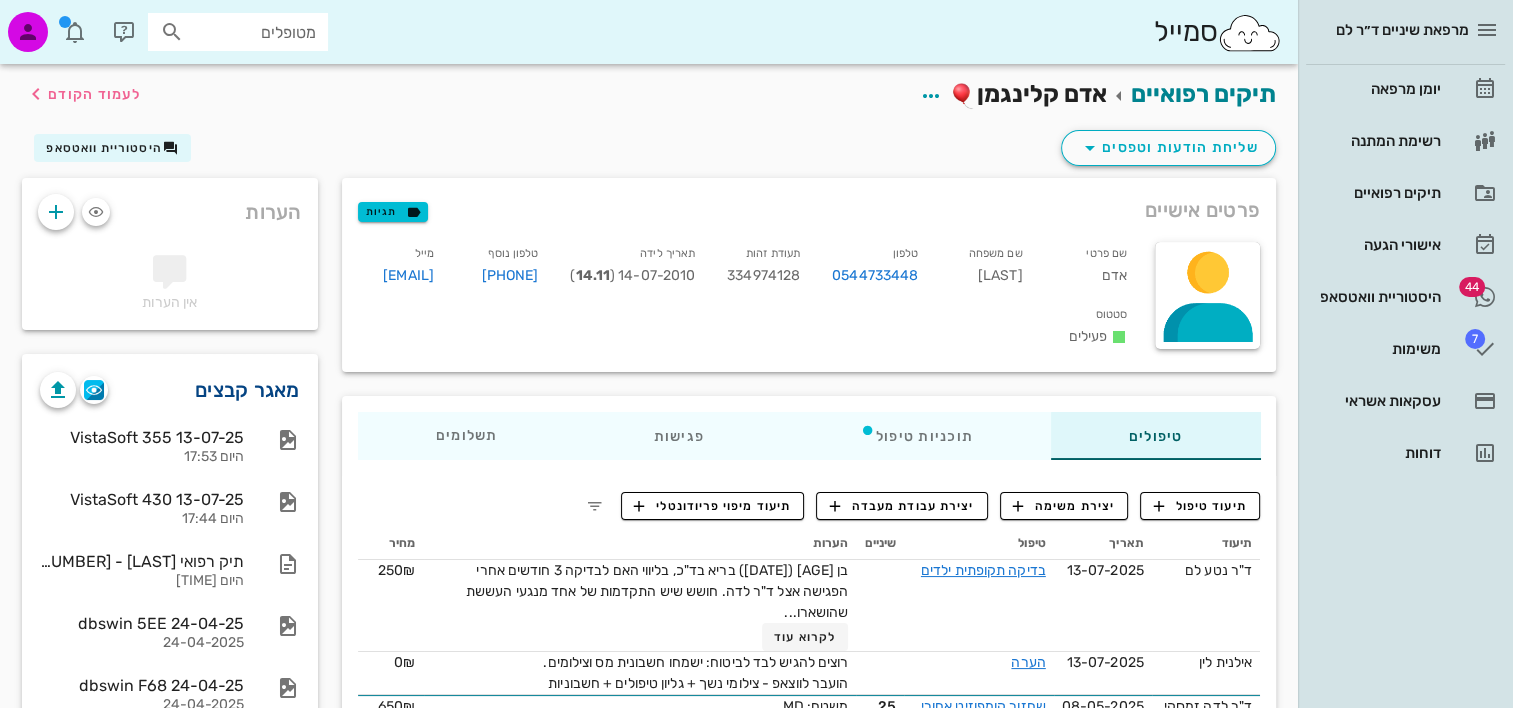 click on "מאגר קבצים" at bounding box center [247, 390] 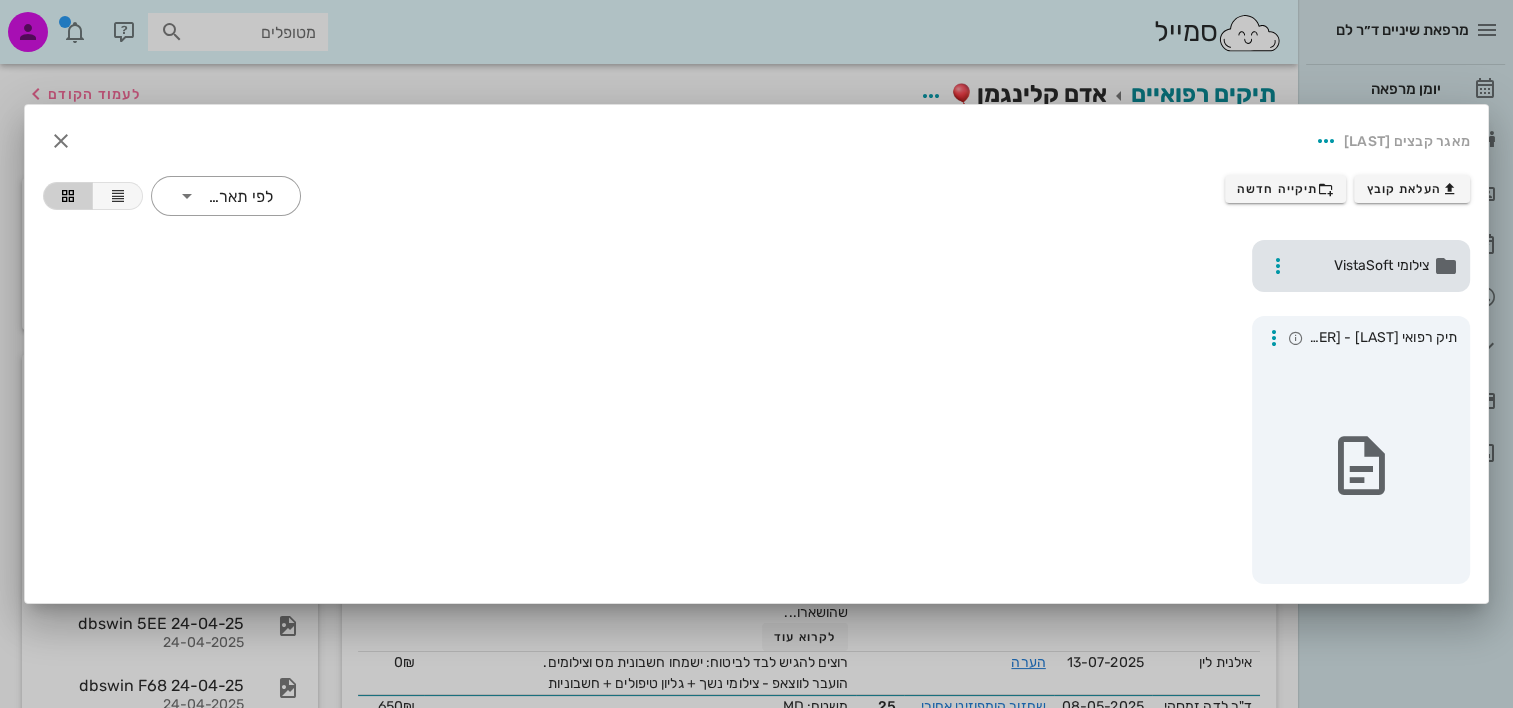 click on "צילומי VistaSoft" at bounding box center (1363, 266) 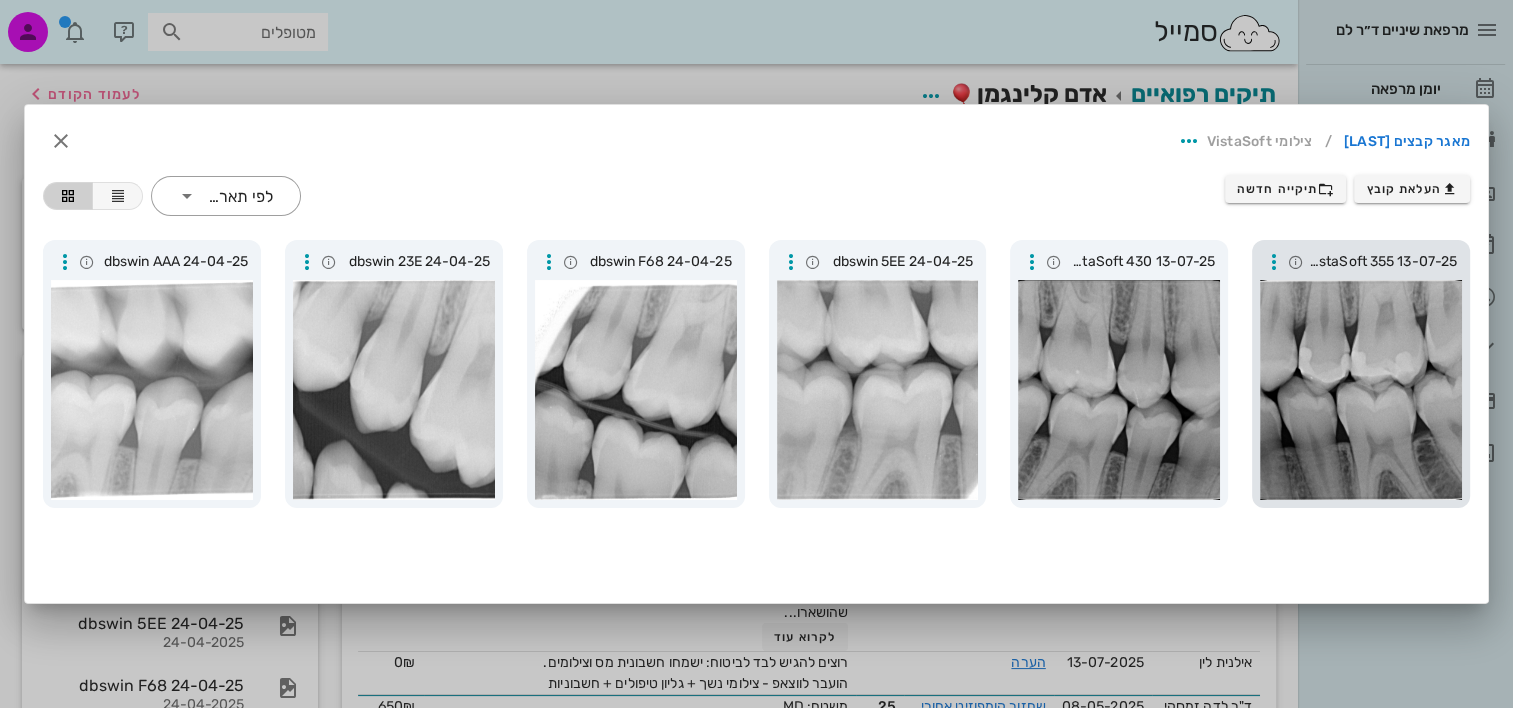 click at bounding box center [1361, 390] 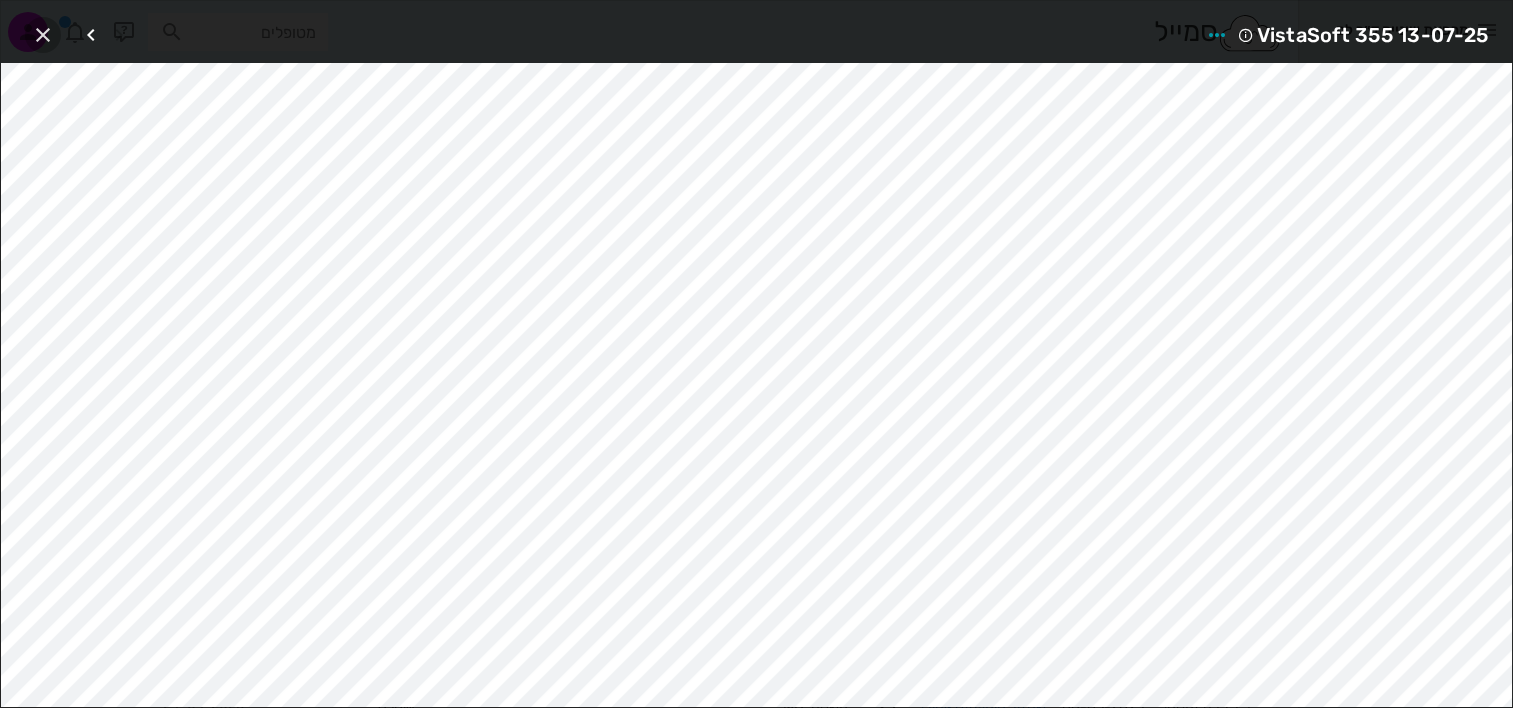 drag, startPoint x: 36, startPoint y: 38, endPoint x: 140, endPoint y: 106, distance: 124.2578 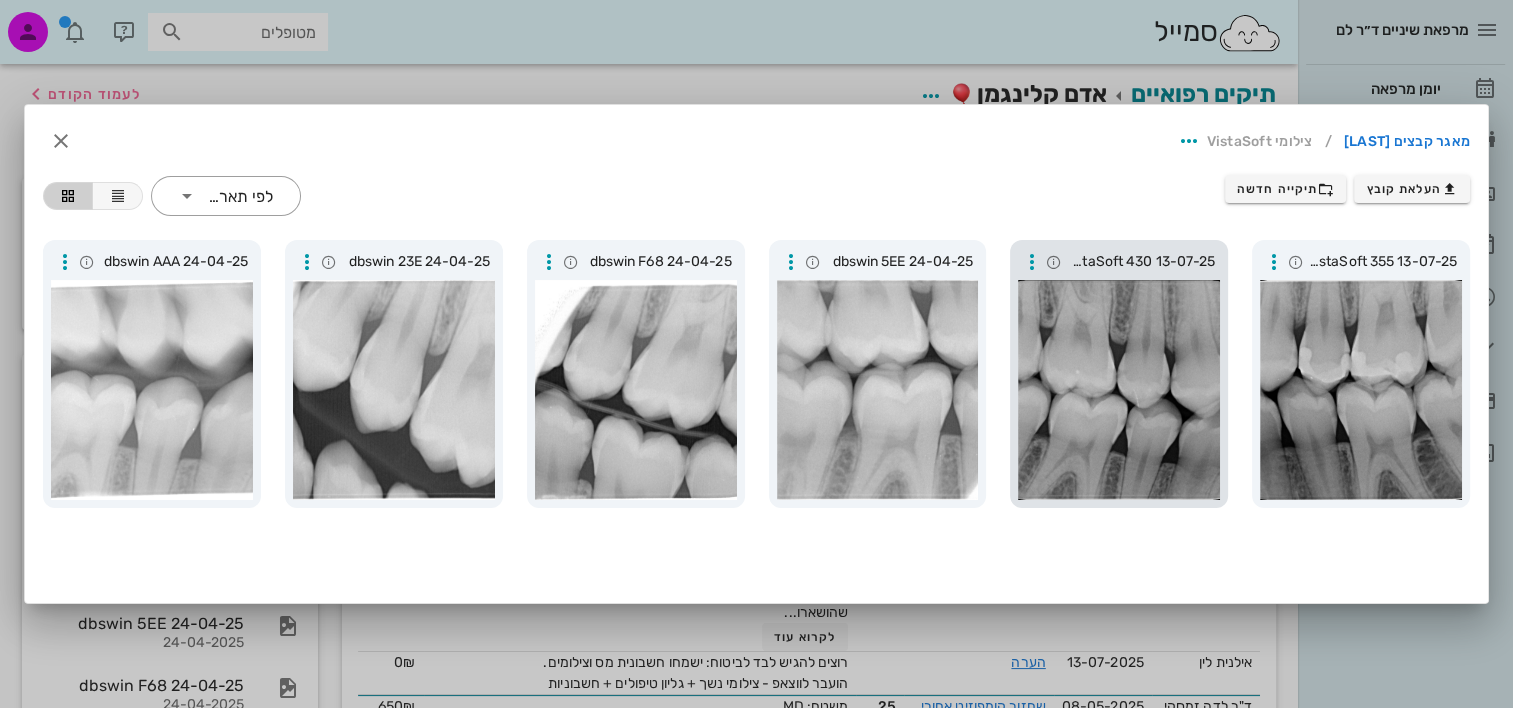 click at bounding box center [1119, 390] 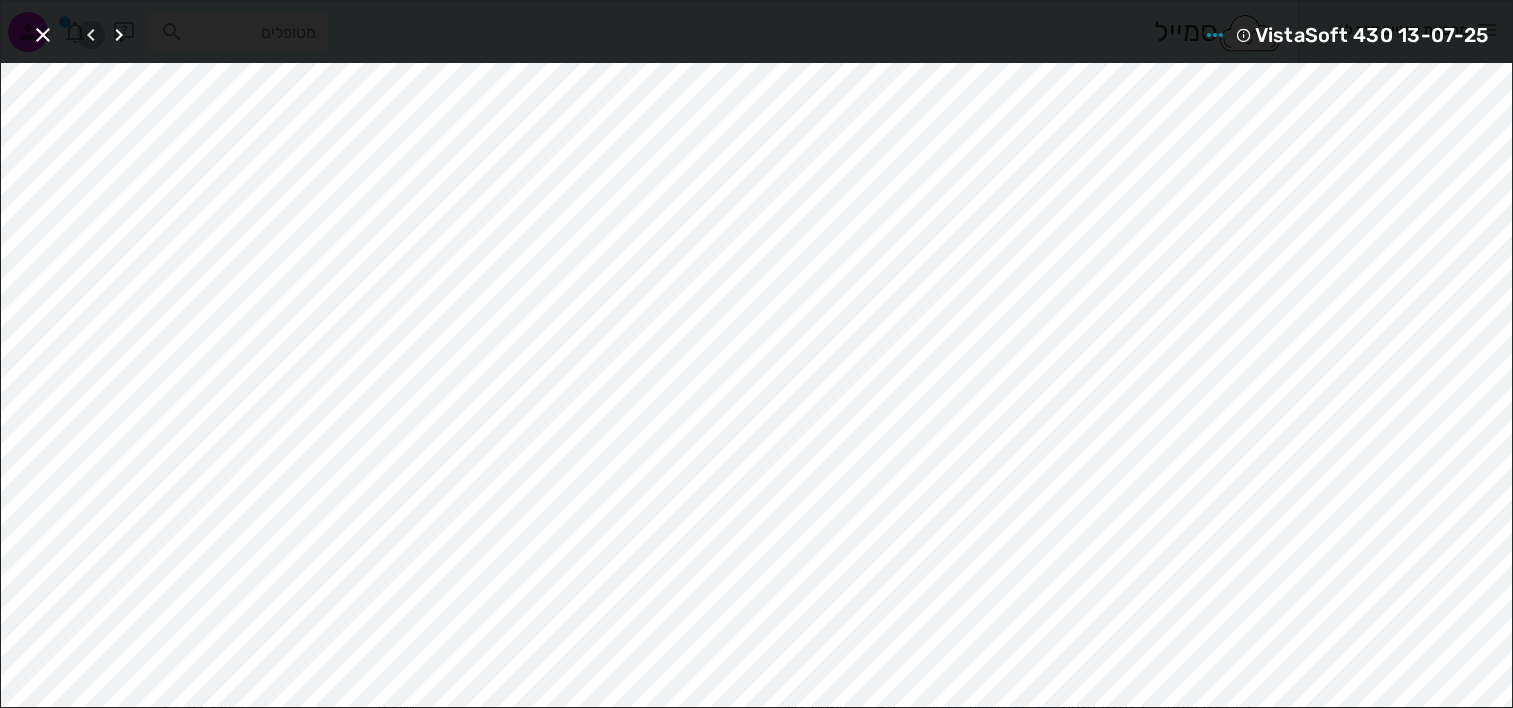 click at bounding box center [91, 35] 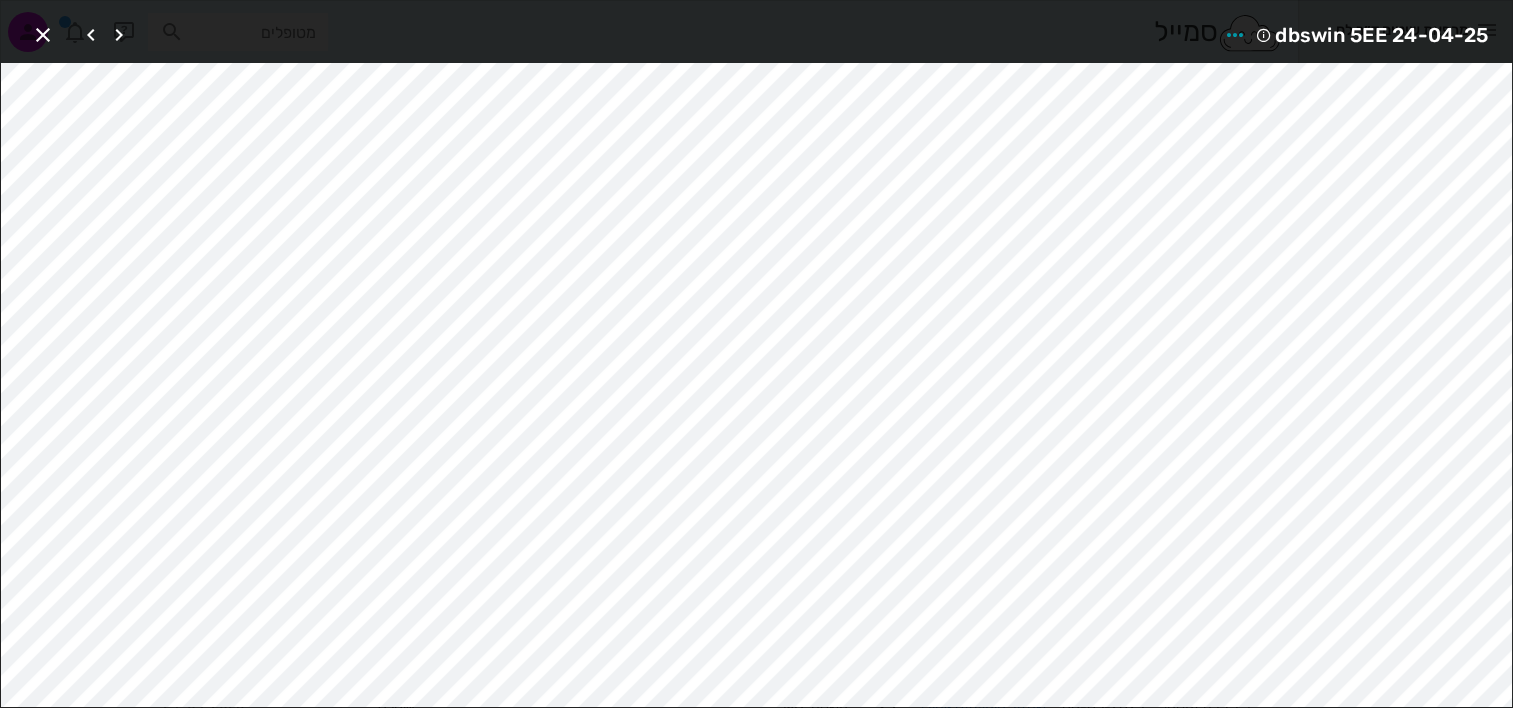 click on "dbswin 5EE 24-04-25" at bounding box center [756, 32] 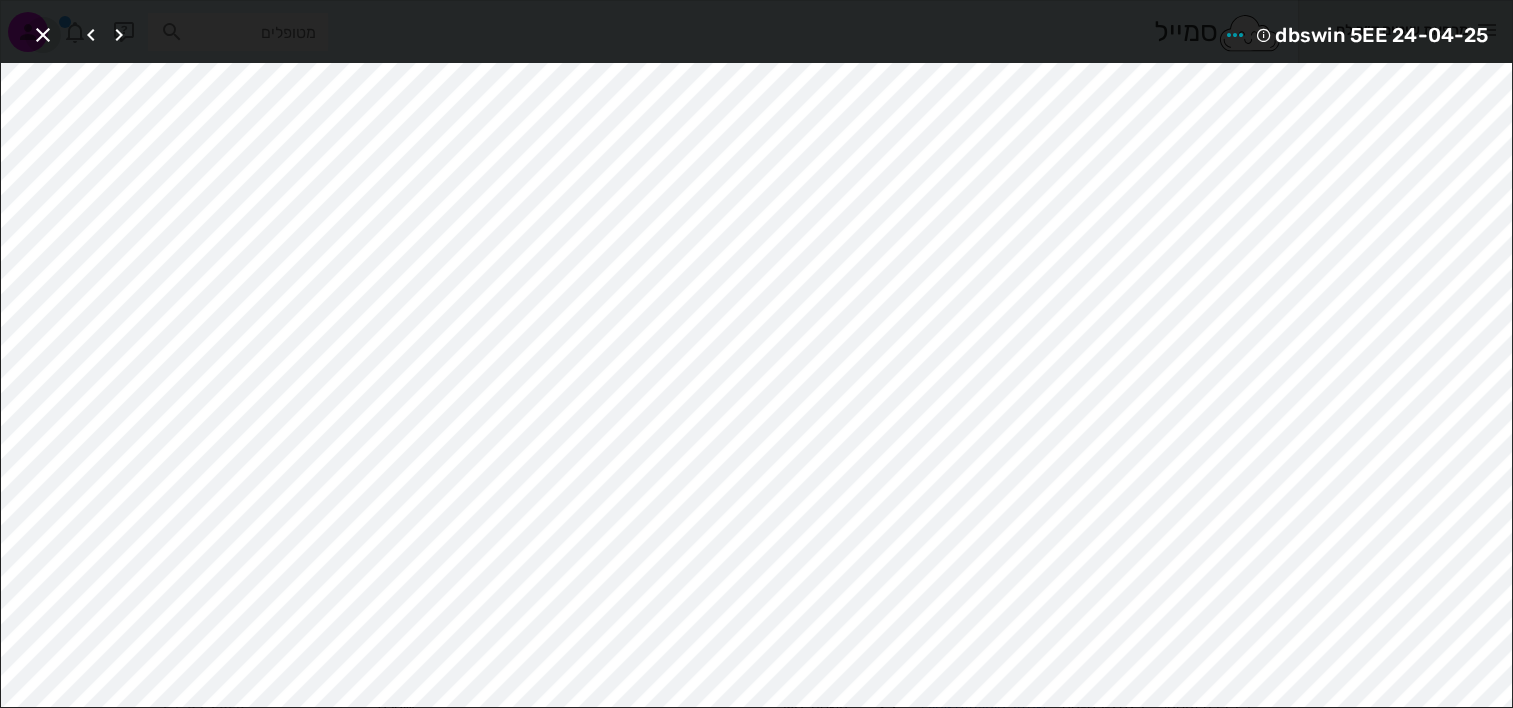 click at bounding box center (43, 35) 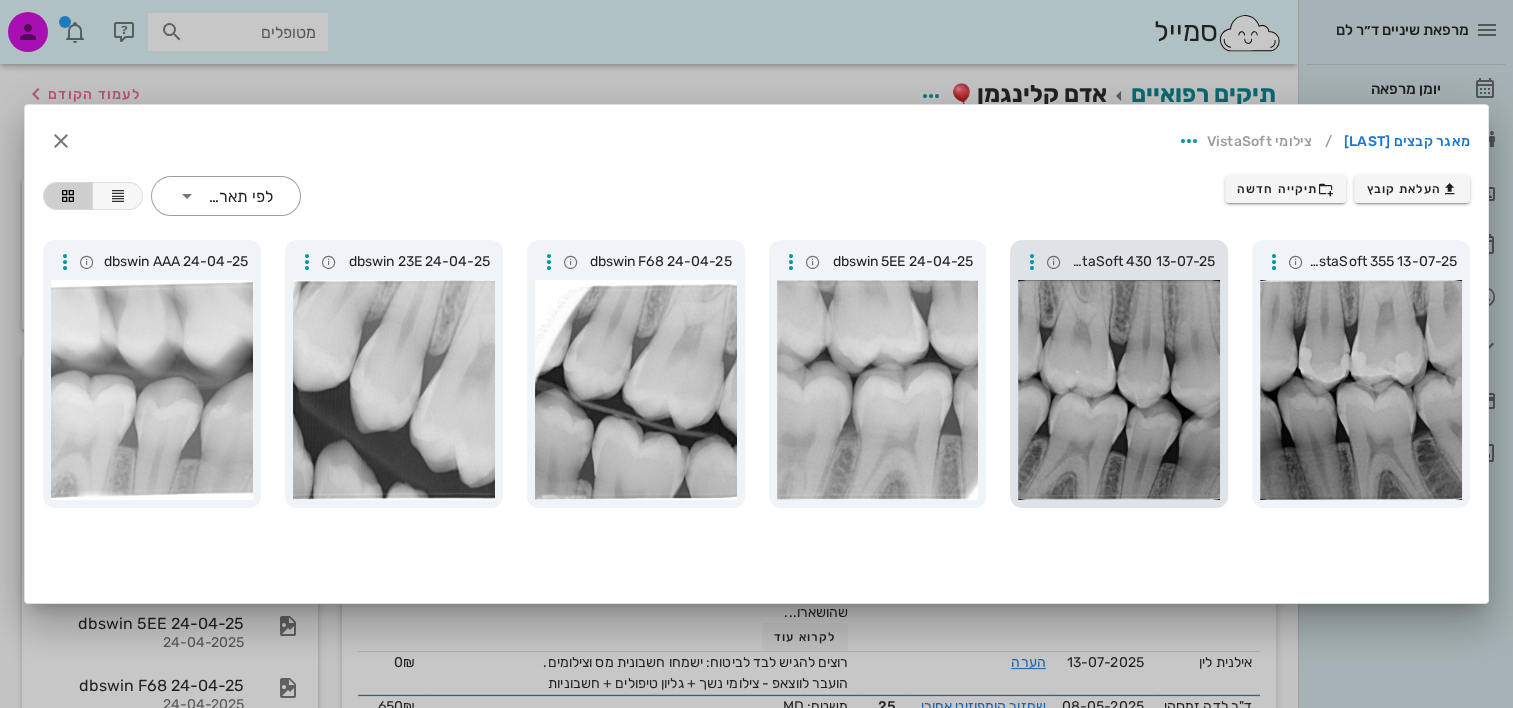 click at bounding box center [1119, 390] 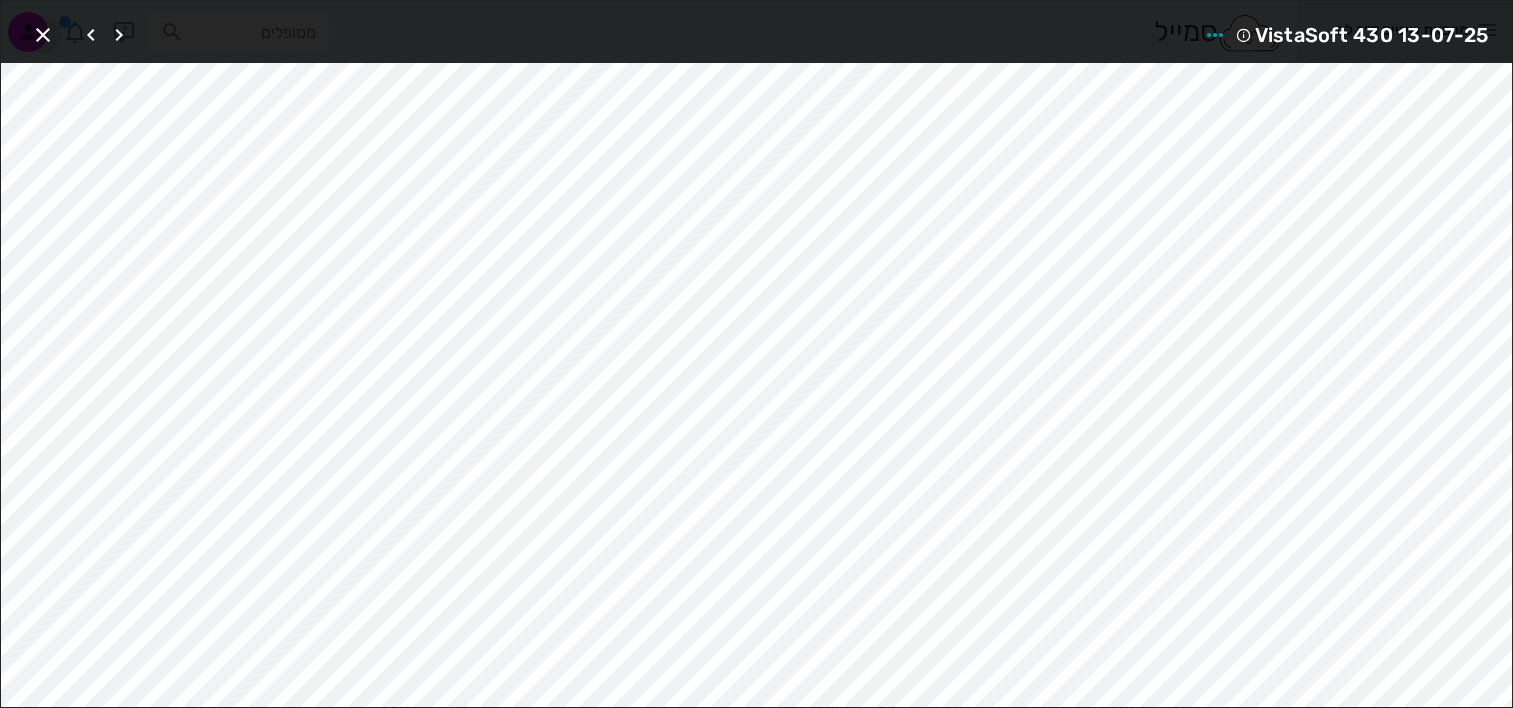 click at bounding box center [43, 35] 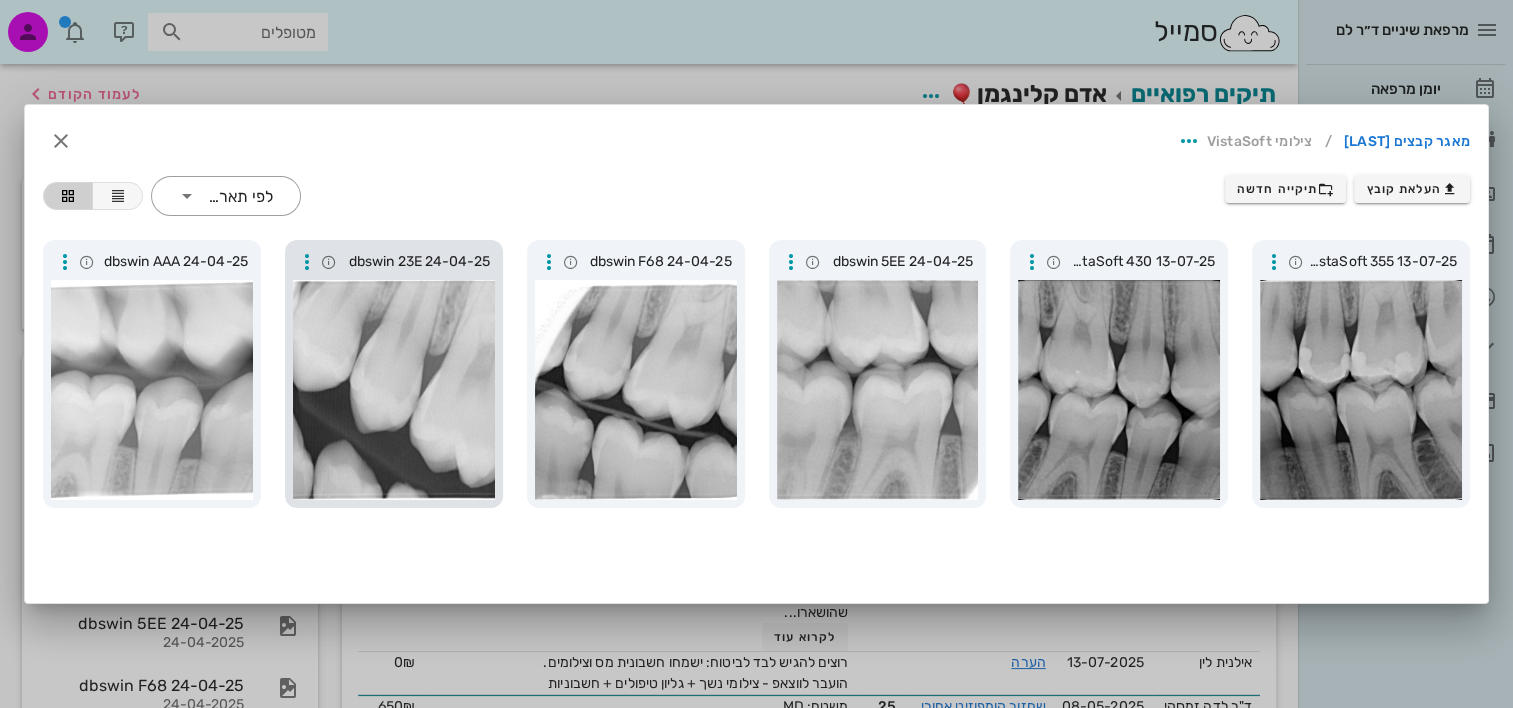 click at bounding box center (394, 390) 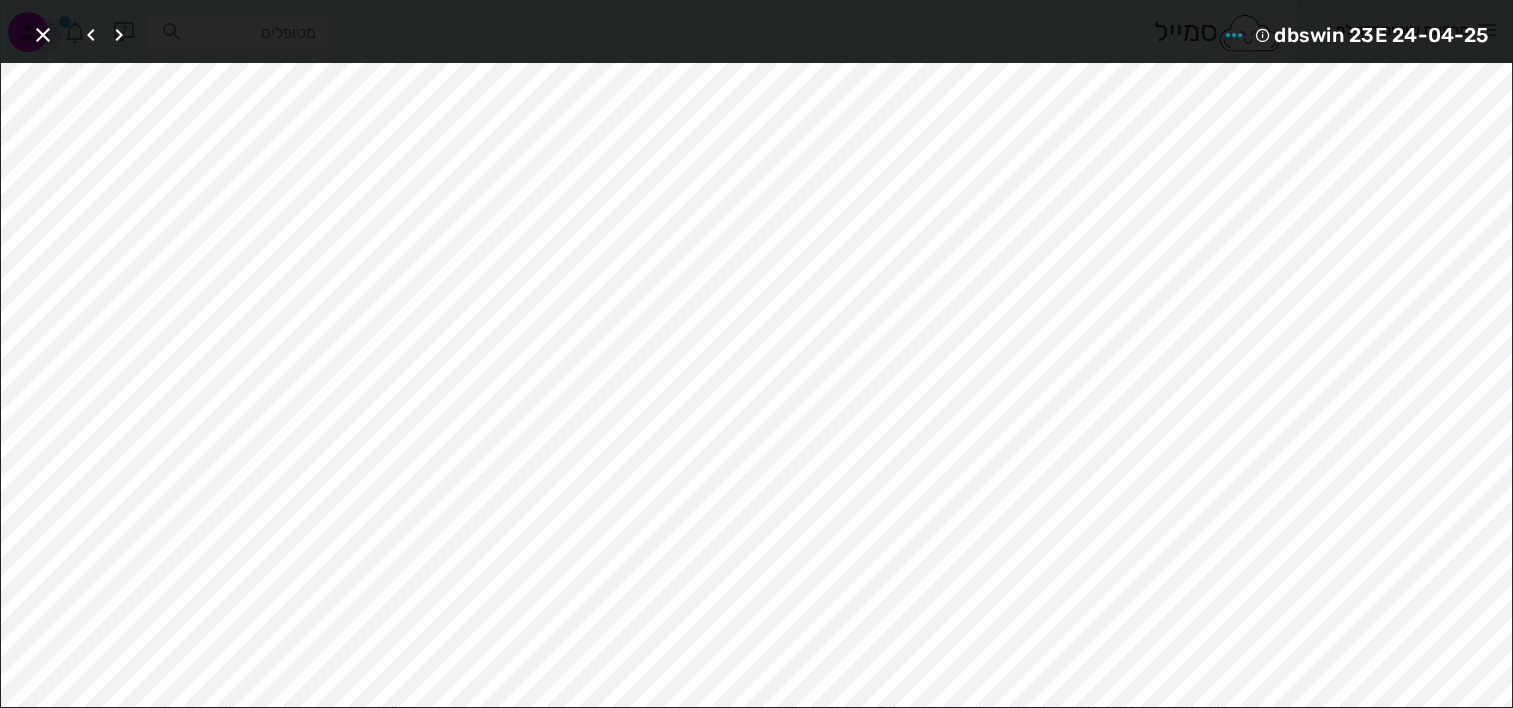click at bounding box center (43, 35) 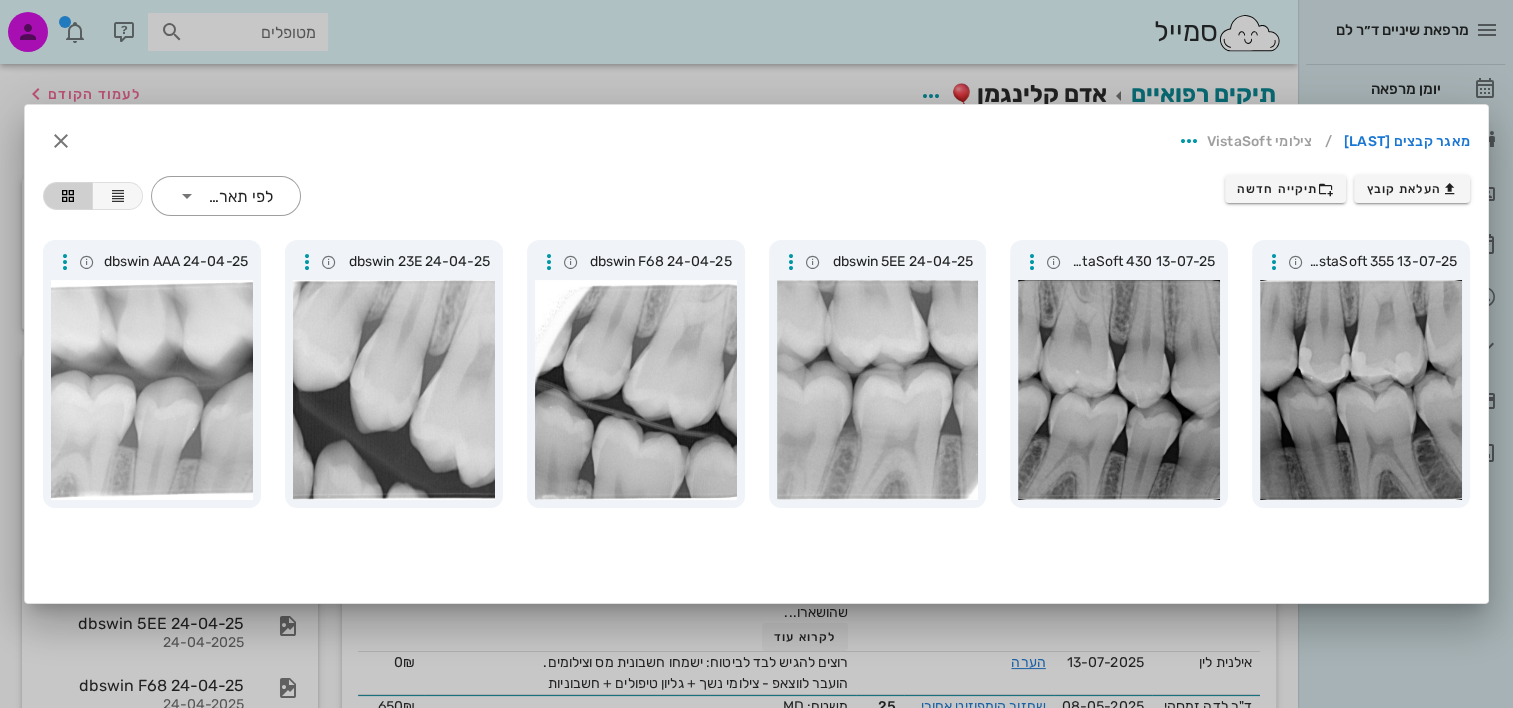 click on "מאגר קבצים [LAST]
/
צילומי VistaSoft" at bounding box center [756, 141] 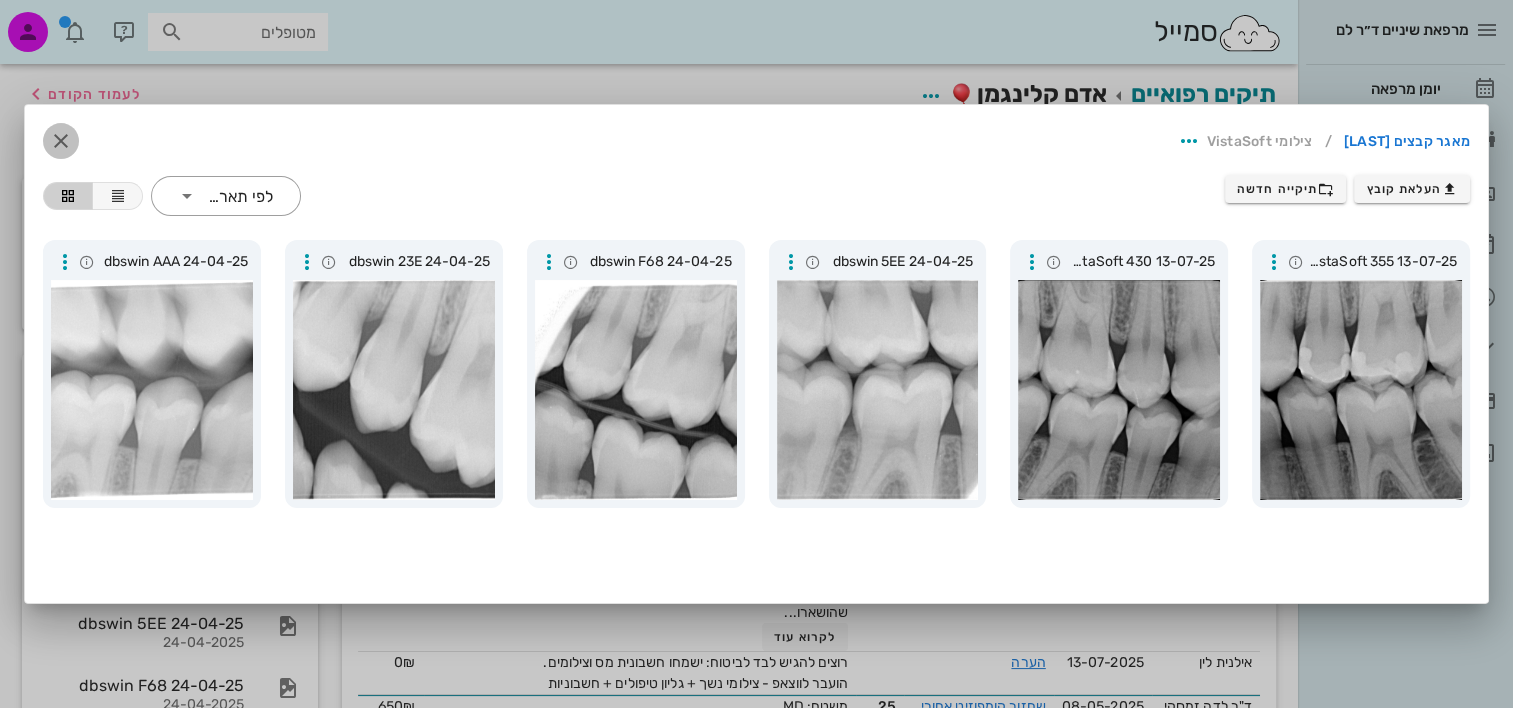 click at bounding box center (61, 141) 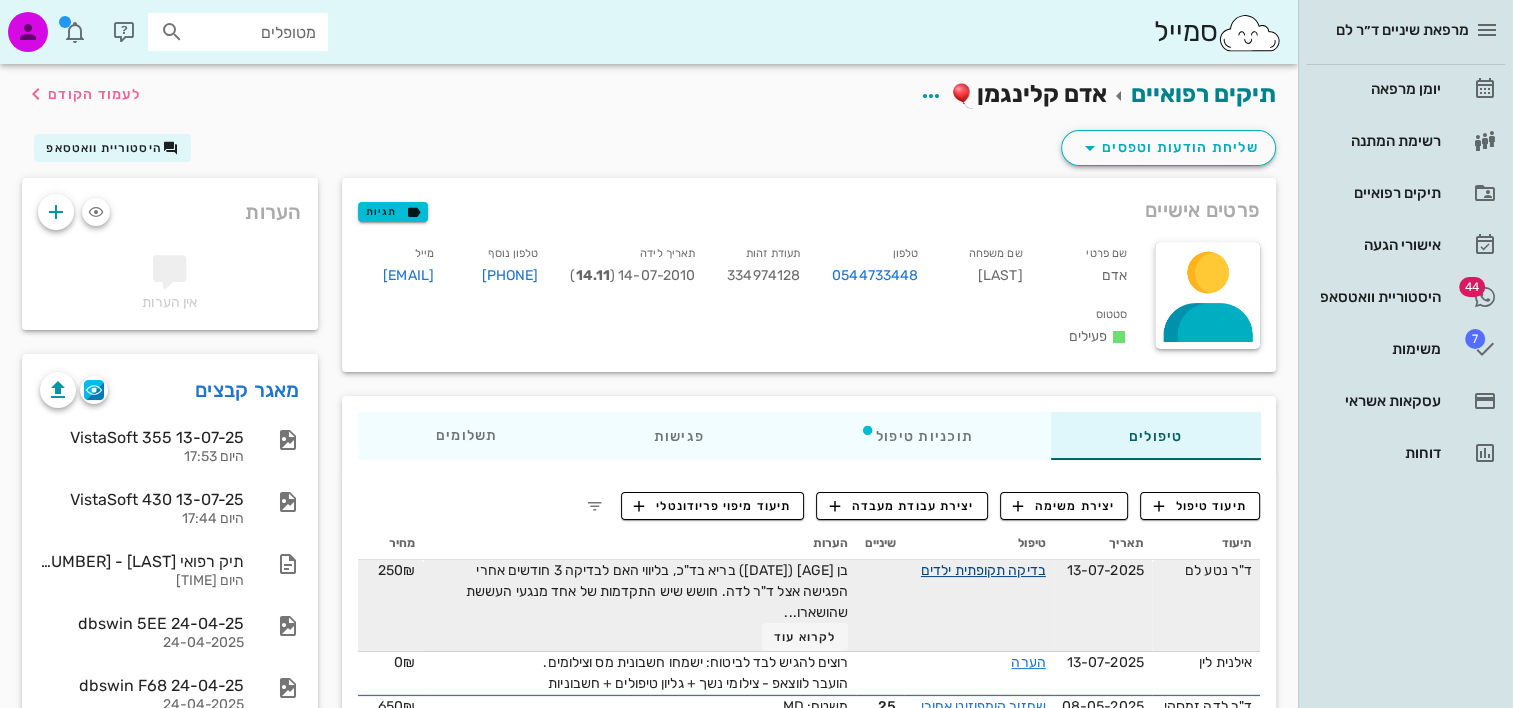 click on "בדיקה תקופתית ילדים" at bounding box center [983, 570] 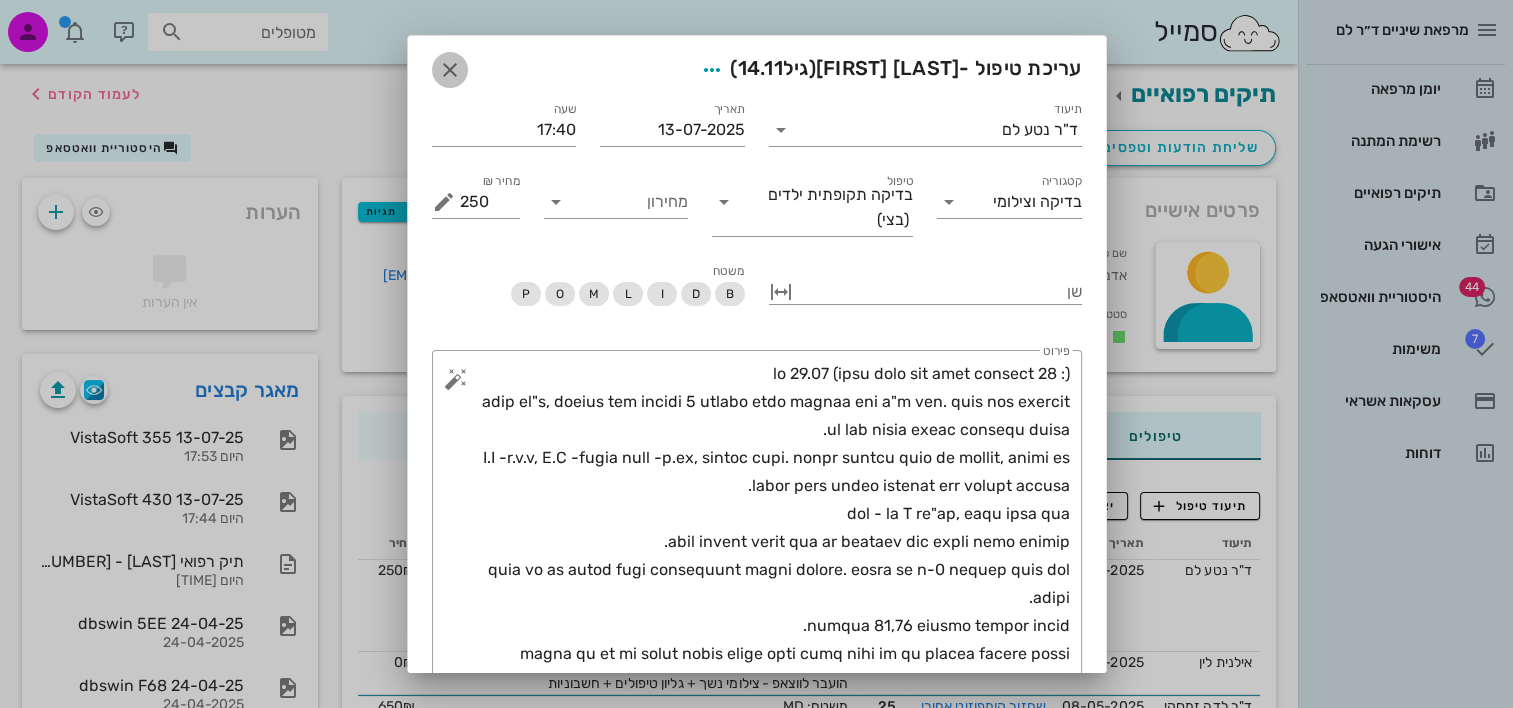 click at bounding box center [450, 70] 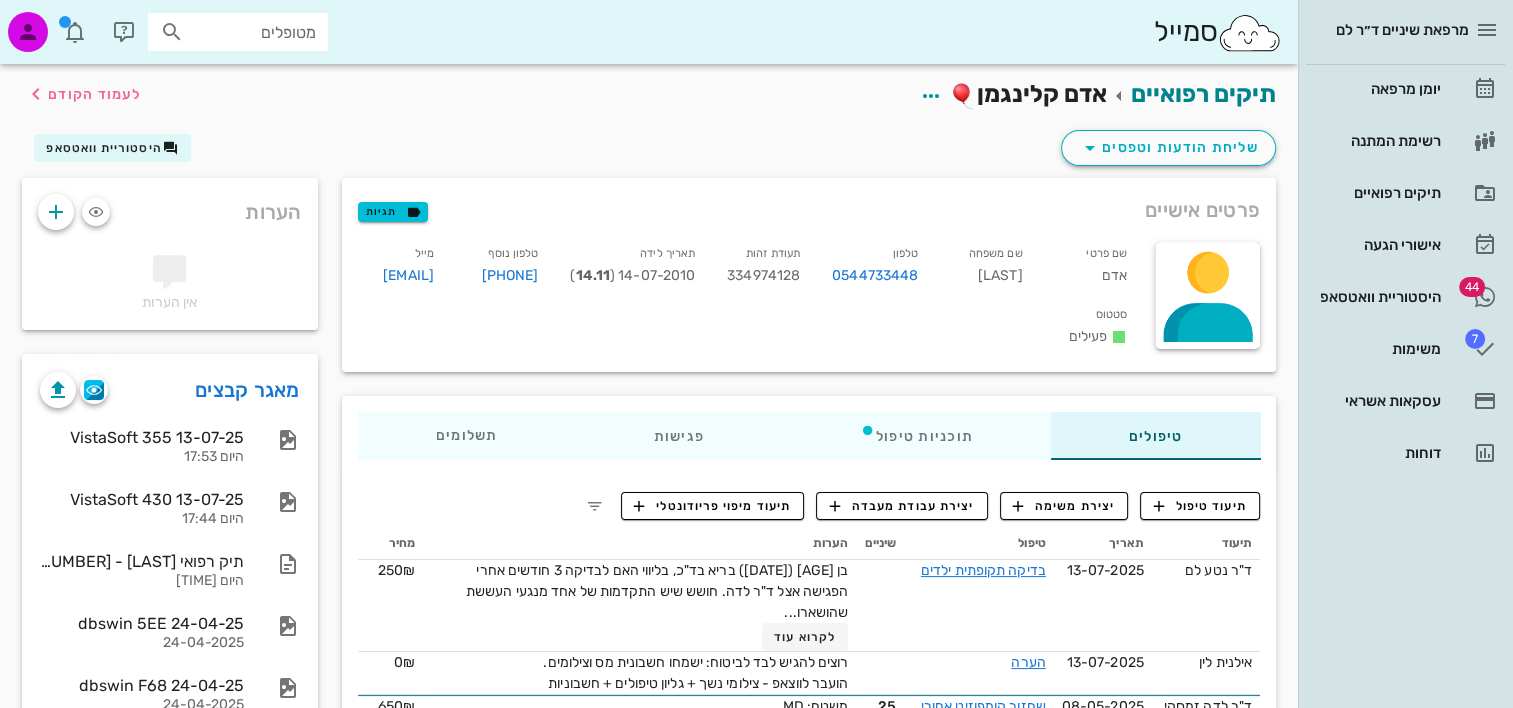 click on "מאגר קבצים" at bounding box center (170, 382) 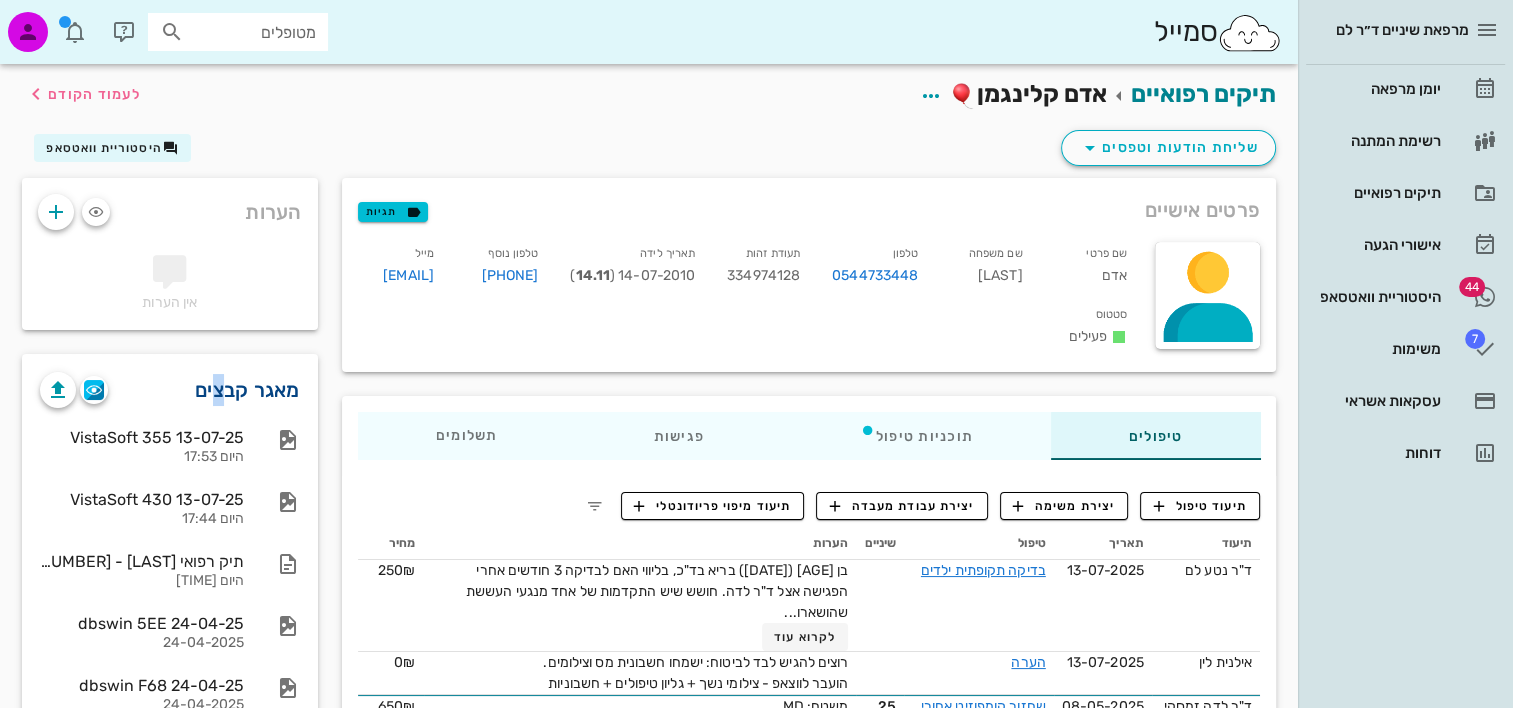 click on "מאגר קבצים" at bounding box center [247, 390] 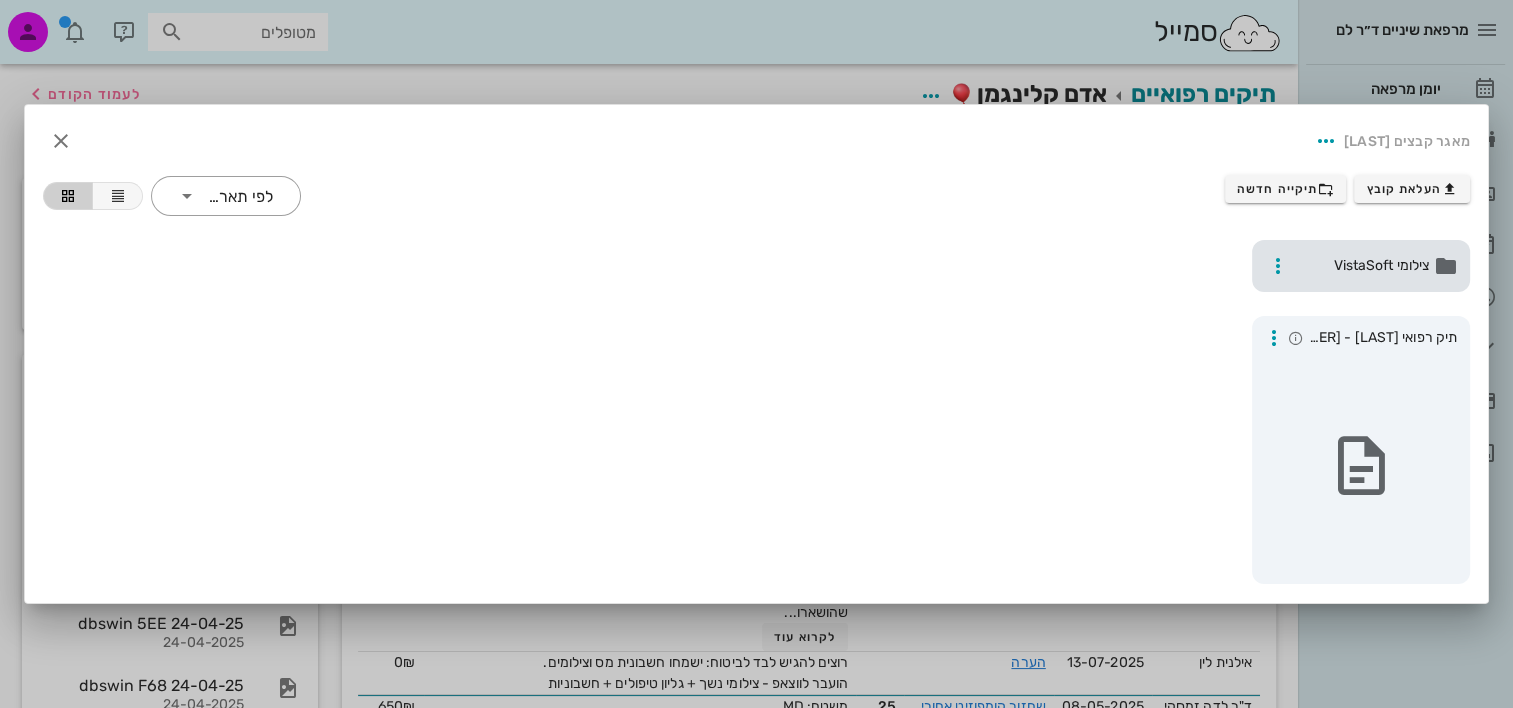 click on "צילומי VistaSoft" at bounding box center (1363, 266) 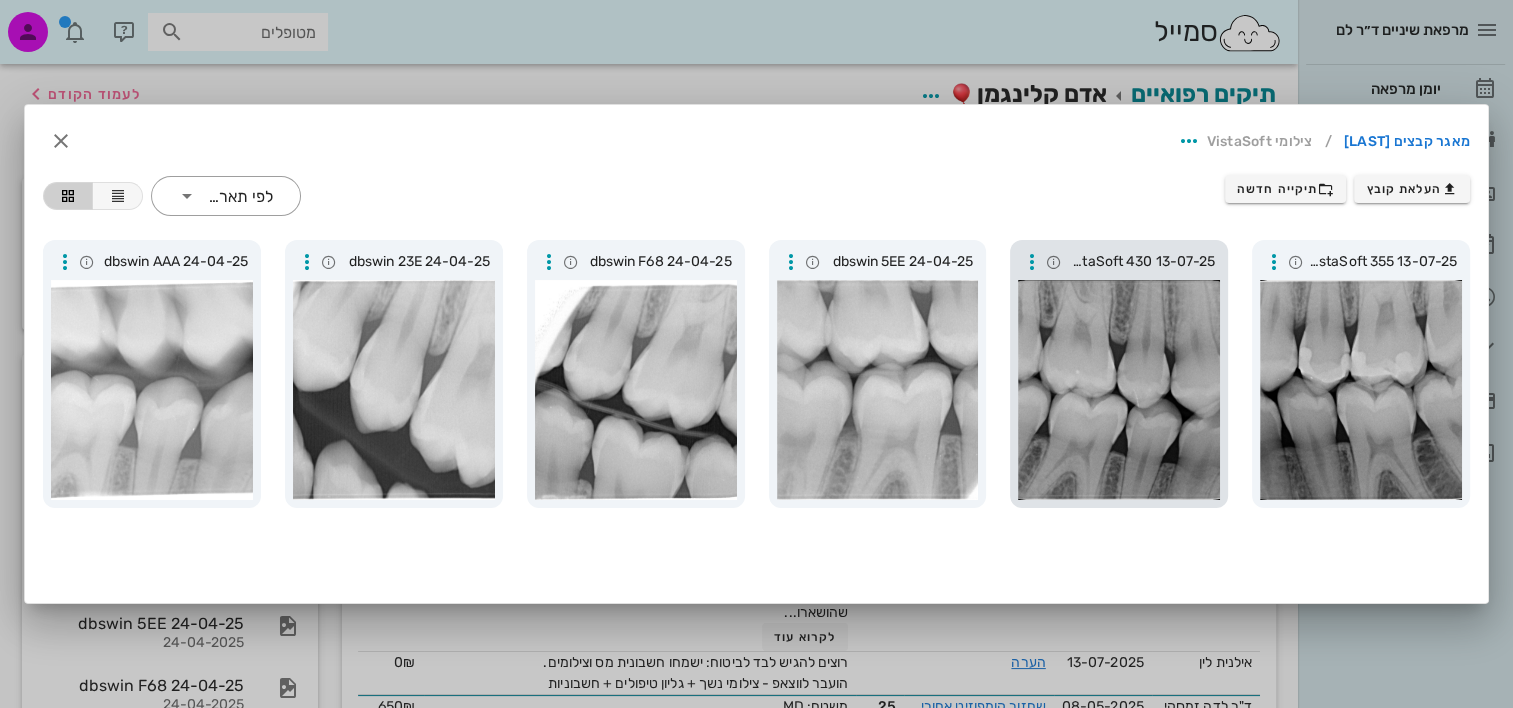 click at bounding box center (1119, 390) 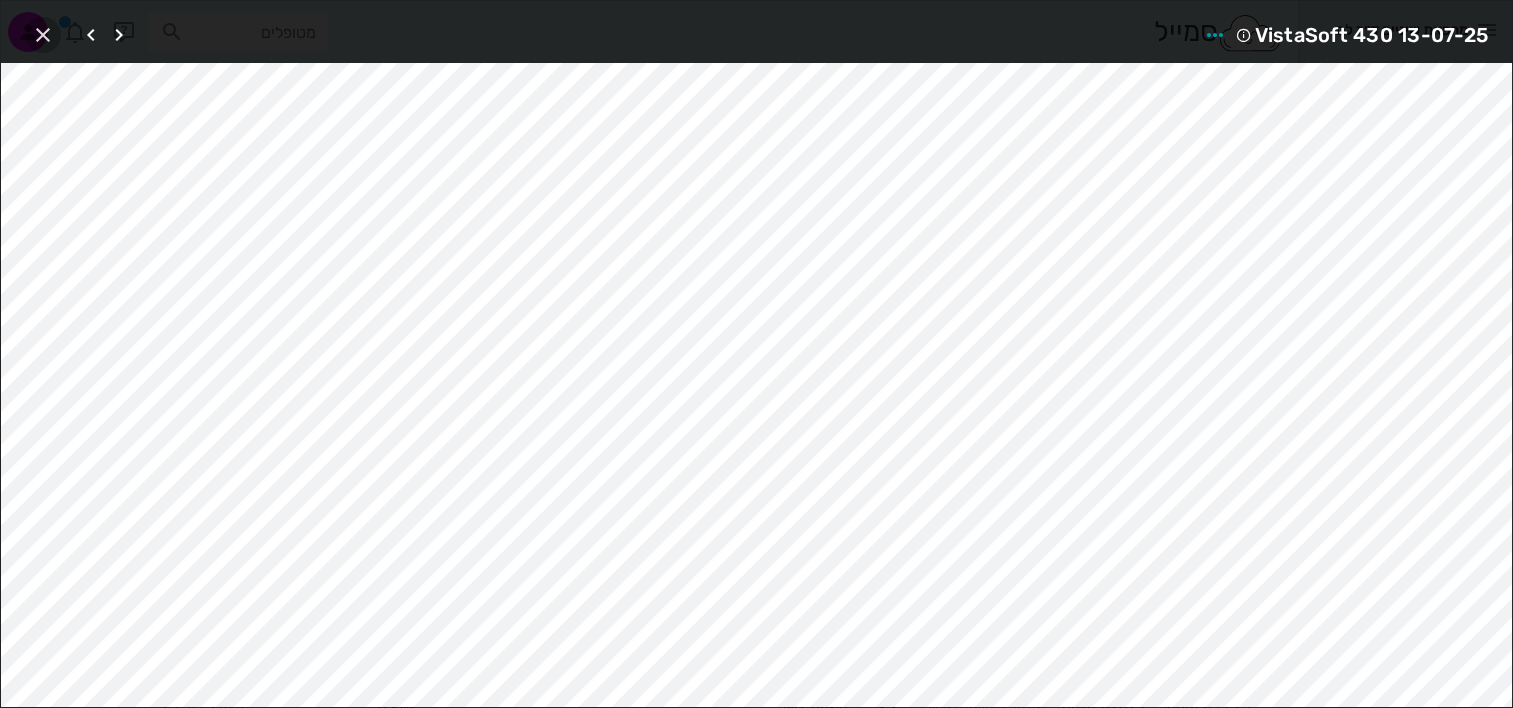 click at bounding box center [43, 35] 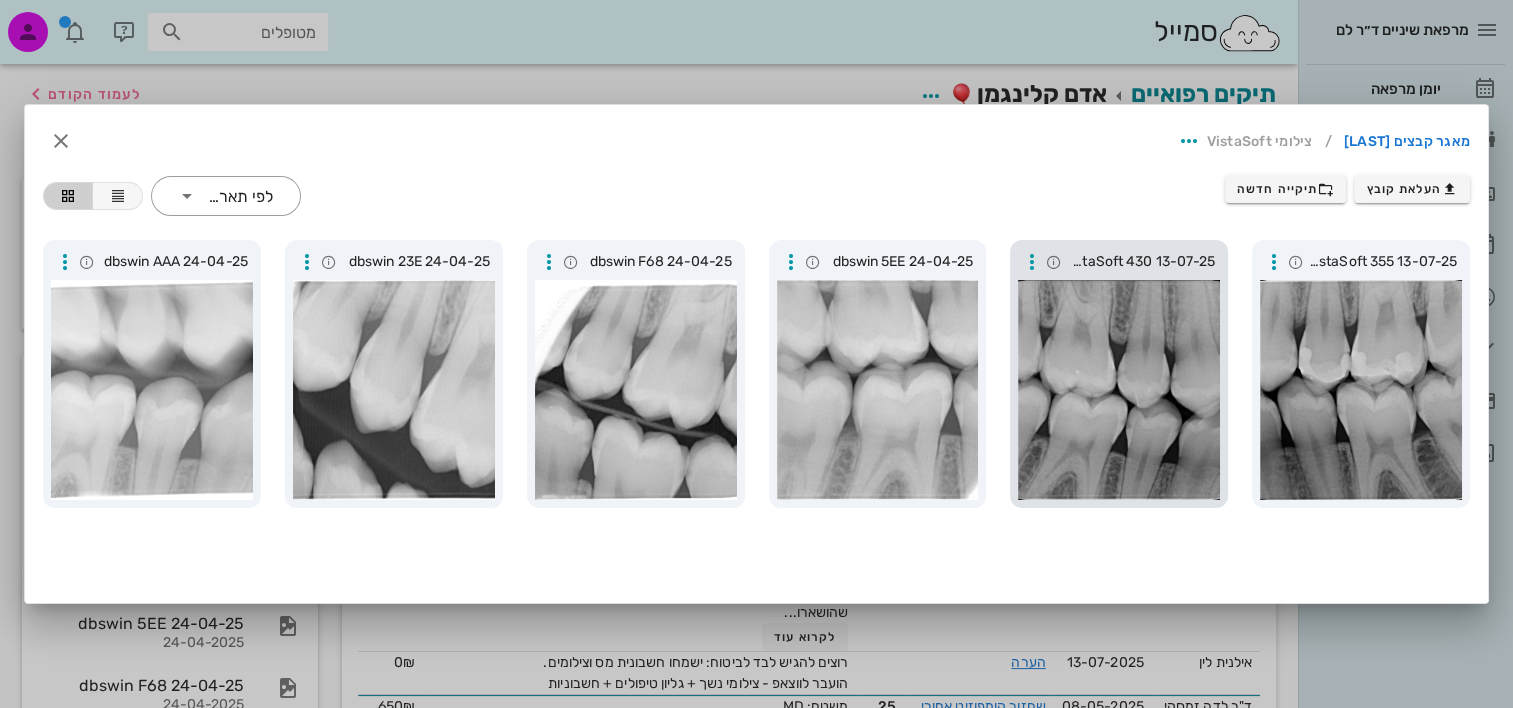 click at bounding box center [1119, 390] 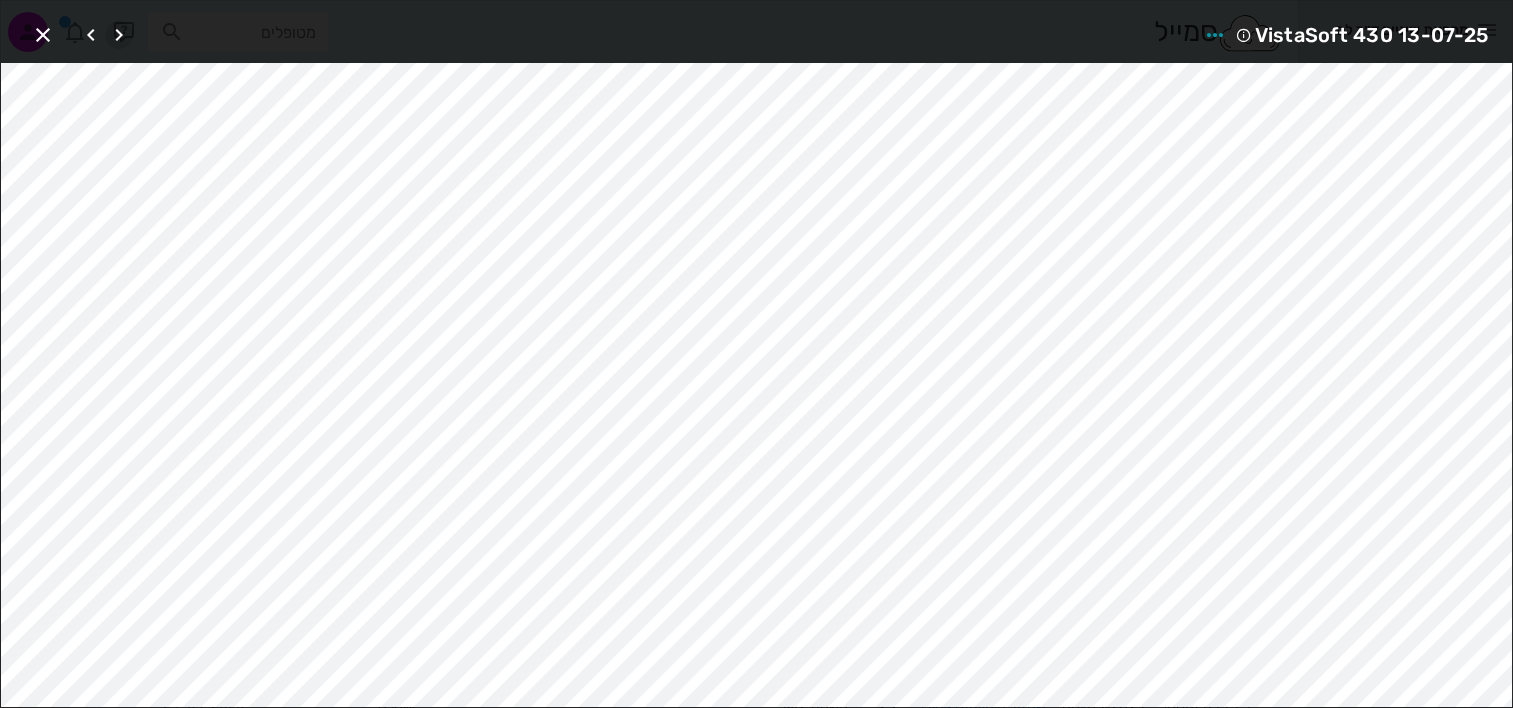 click at bounding box center (119, 35) 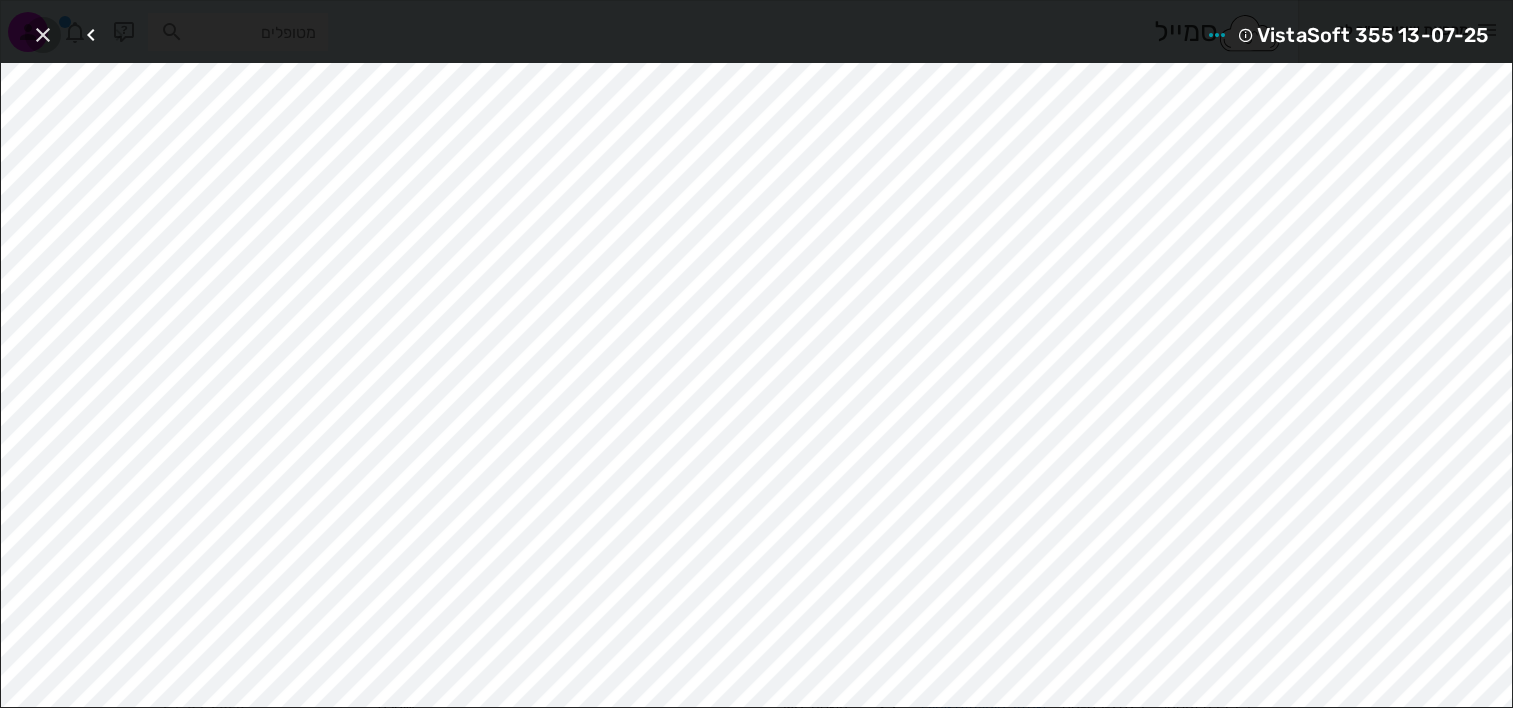 click at bounding box center (43, 35) 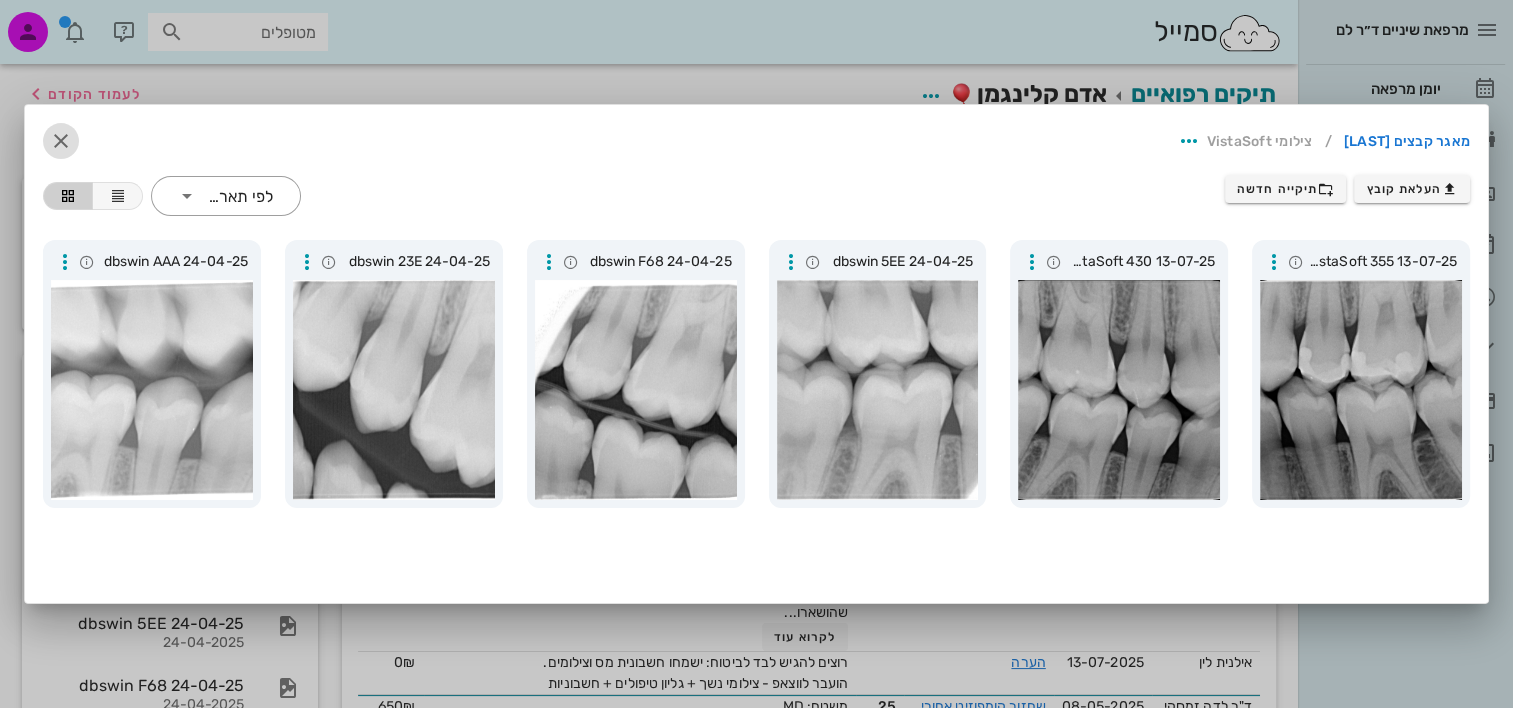 click at bounding box center [61, 141] 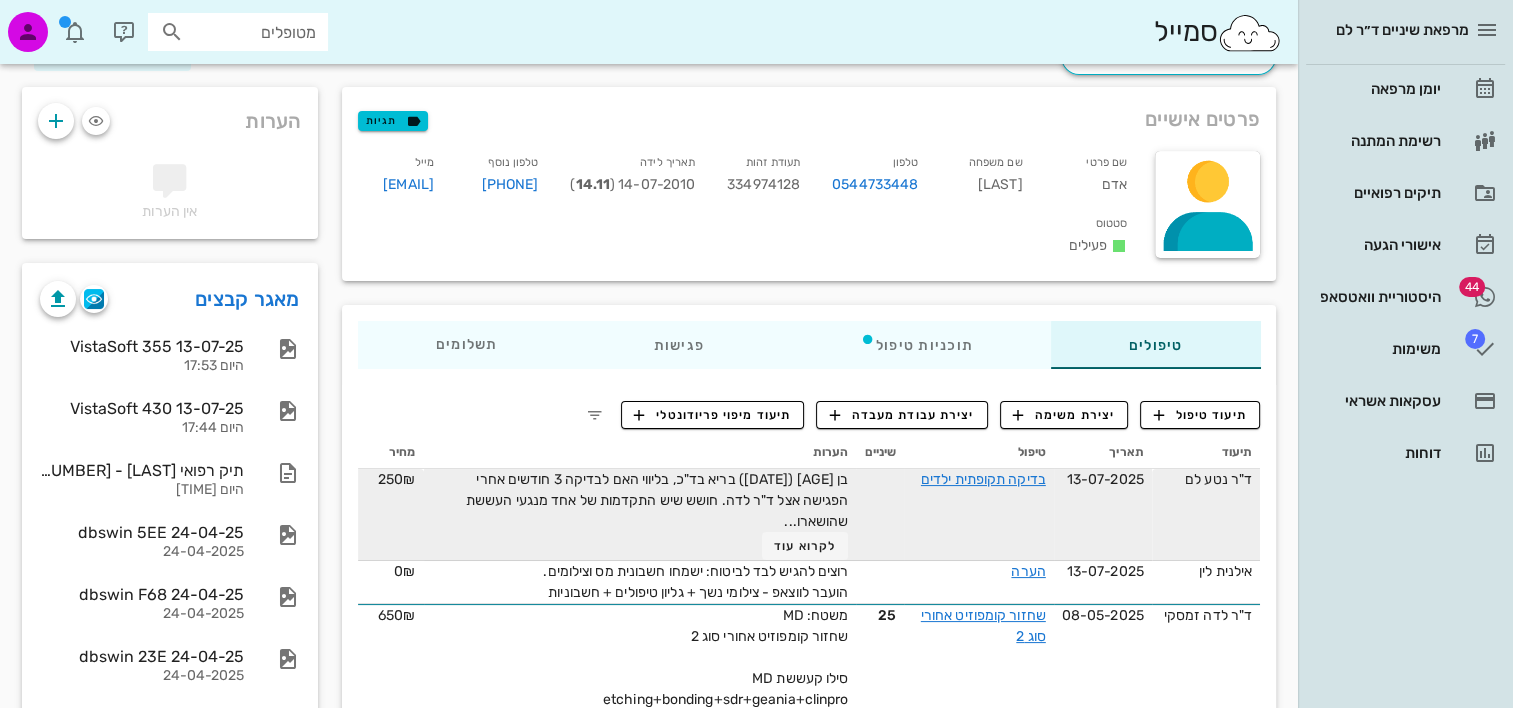 scroll, scrollTop: 200, scrollLeft: 0, axis: vertical 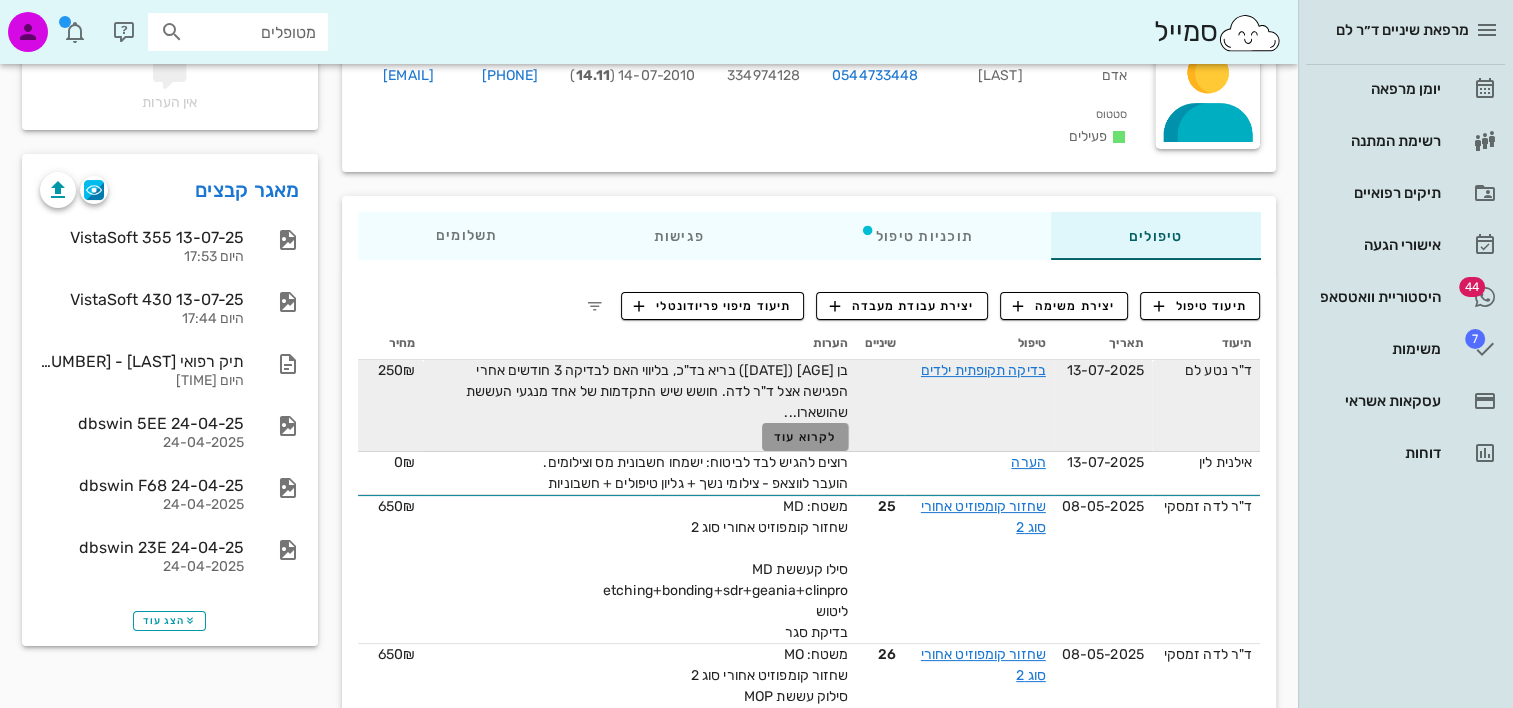 click on "לקרוא עוד" at bounding box center [805, 437] 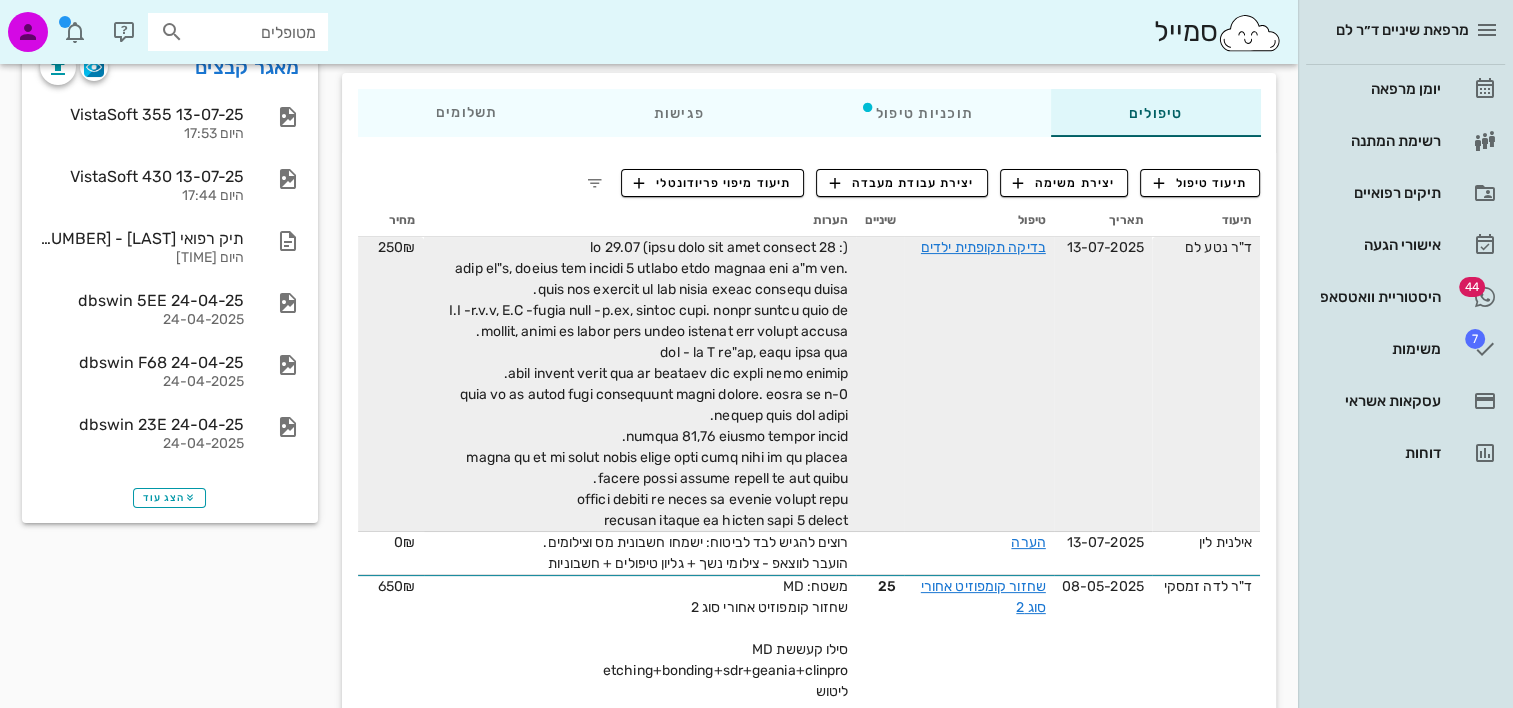 scroll, scrollTop: 100, scrollLeft: 0, axis: vertical 